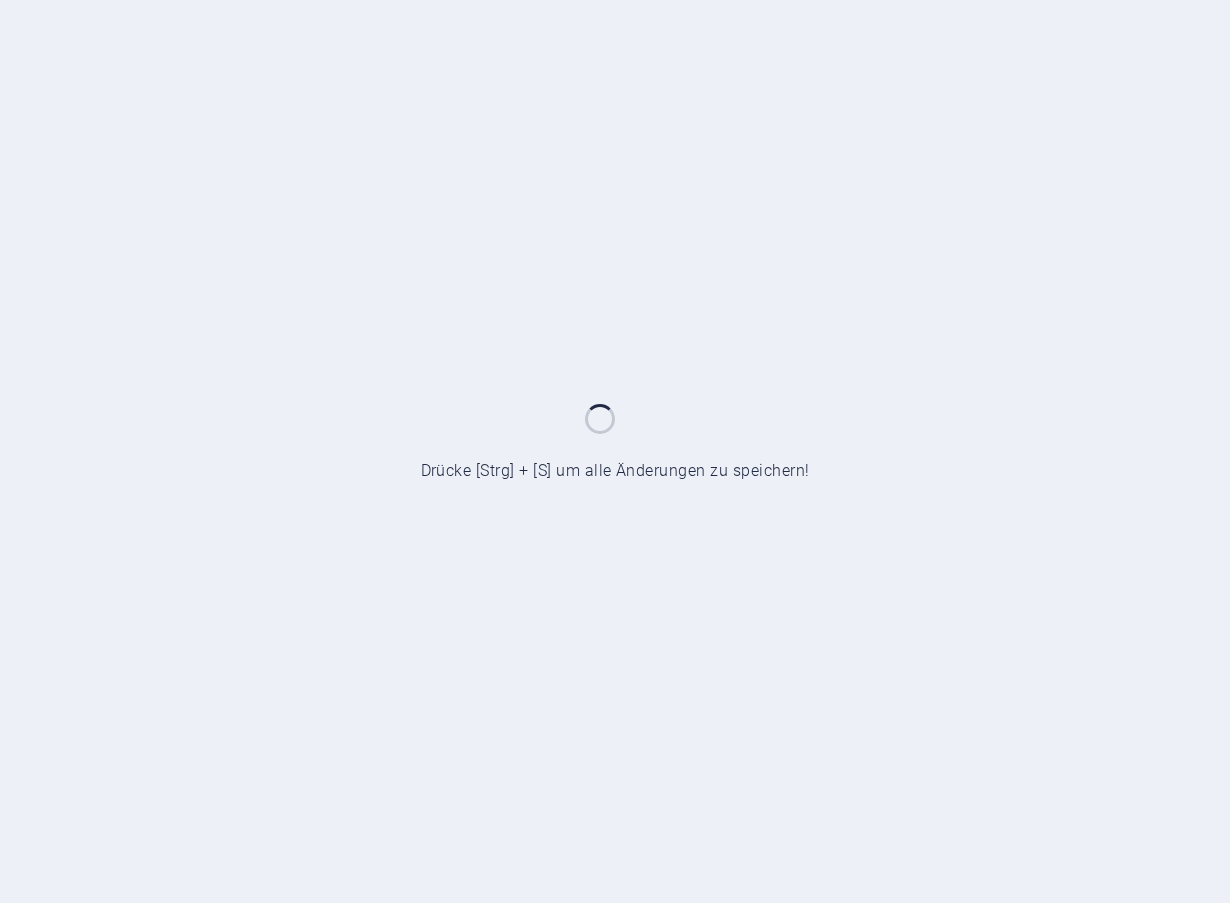 scroll, scrollTop: 0, scrollLeft: 0, axis: both 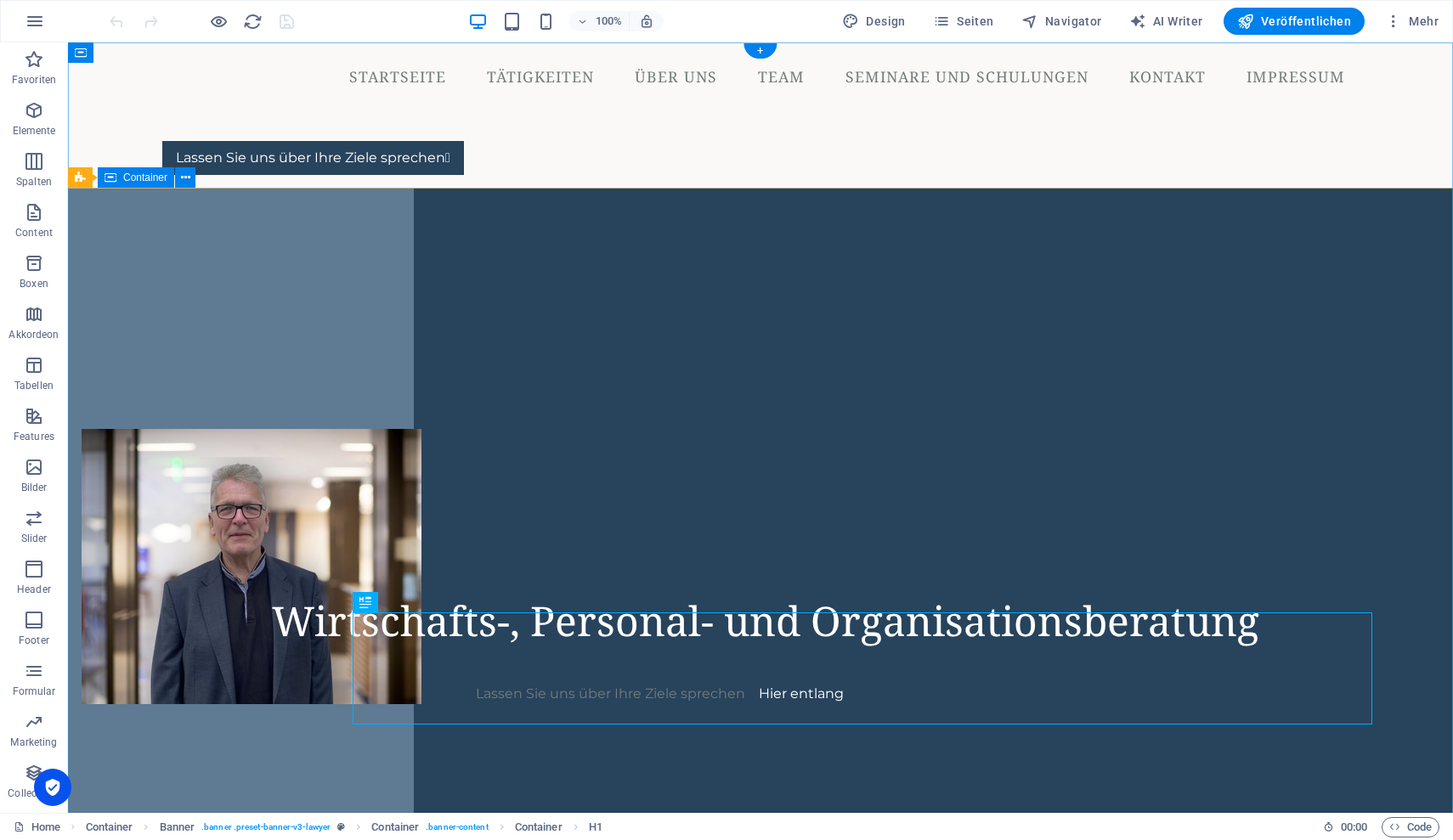 click on "Wirtschafts-, Personal- und Organisationsberatung Lassen Sie uns über Ihre Ziele sprechen Hier entlang" at bounding box center [760, 270] 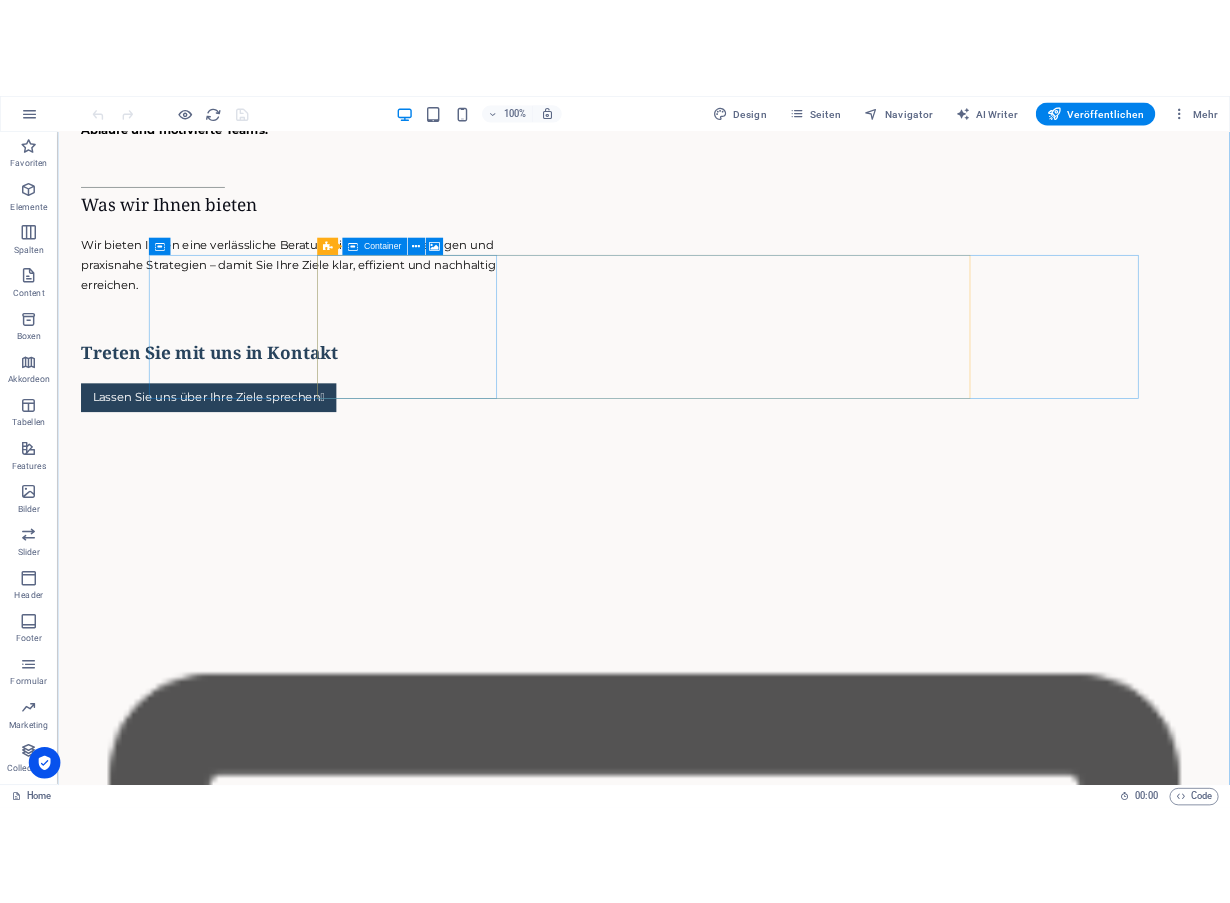 scroll, scrollTop: 4217, scrollLeft: 0, axis: vertical 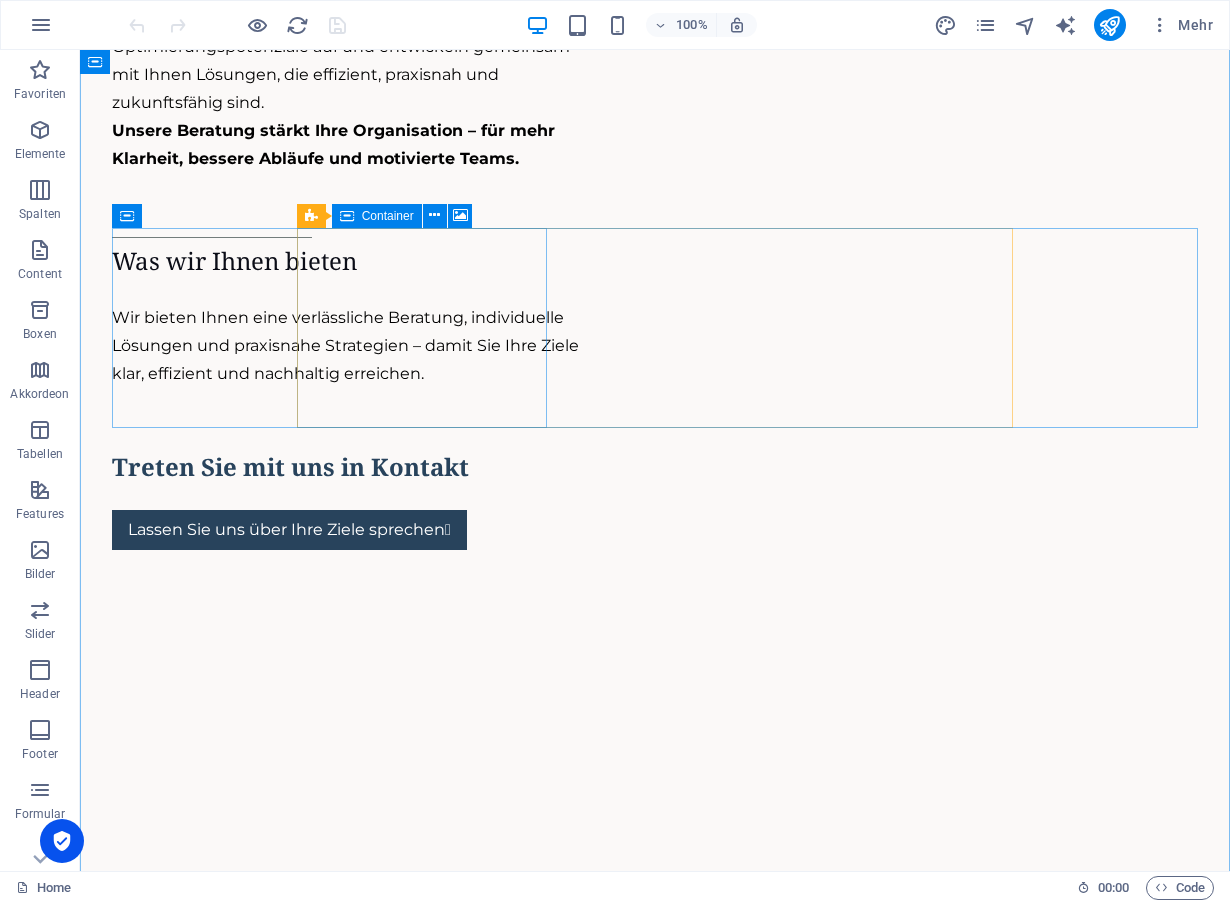 click on "Elemente hinzufügen" at bounding box center (566, 4139) 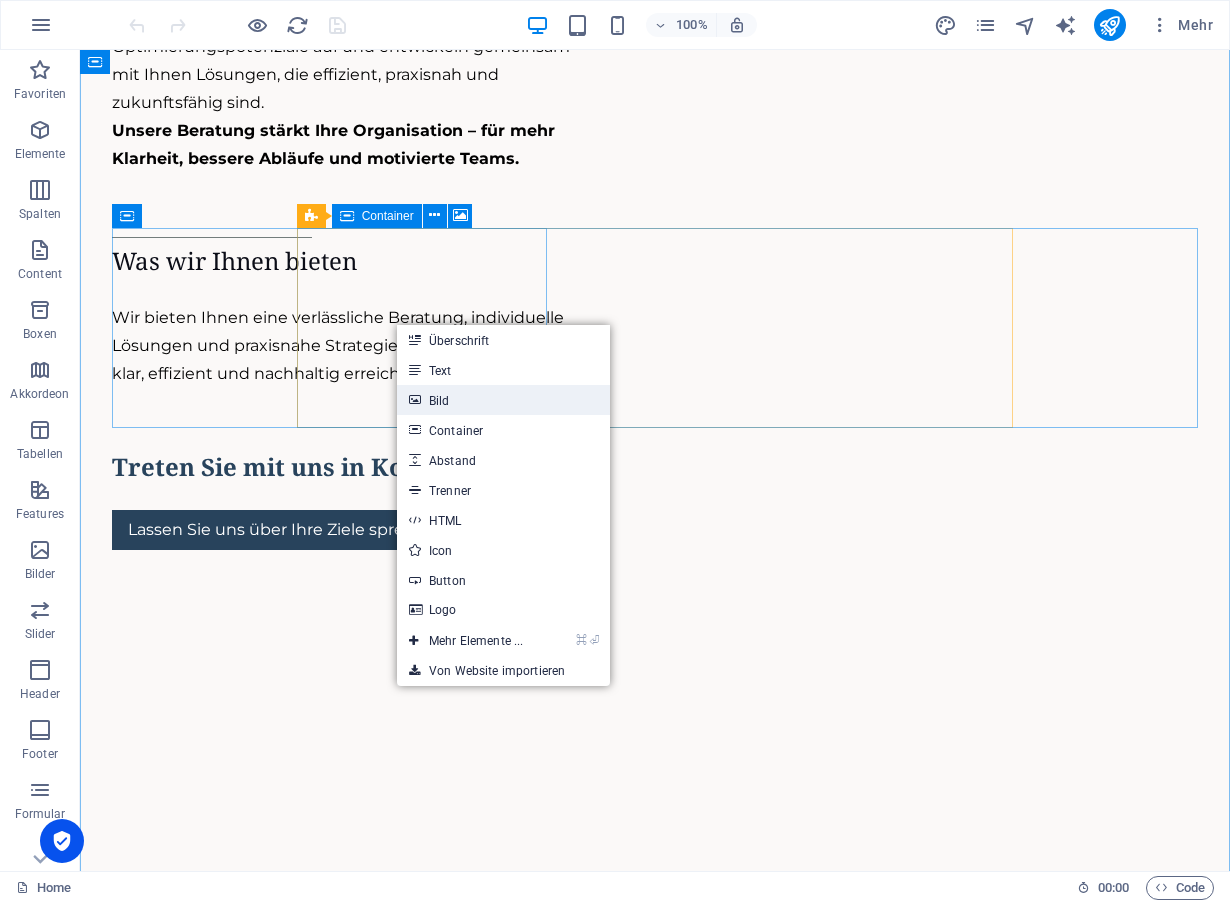 click on "Bild" at bounding box center [503, 400] 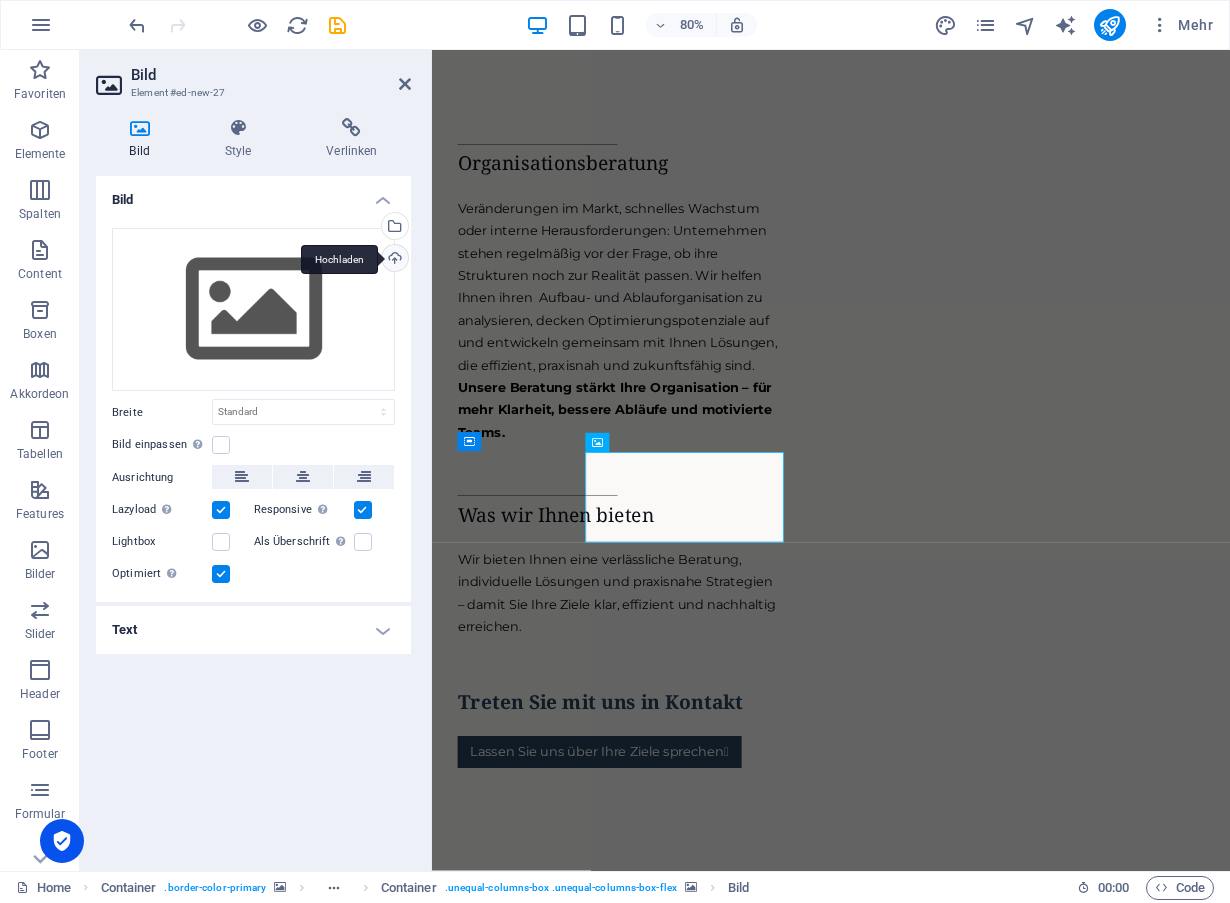 click on "Hochladen" at bounding box center (393, 260) 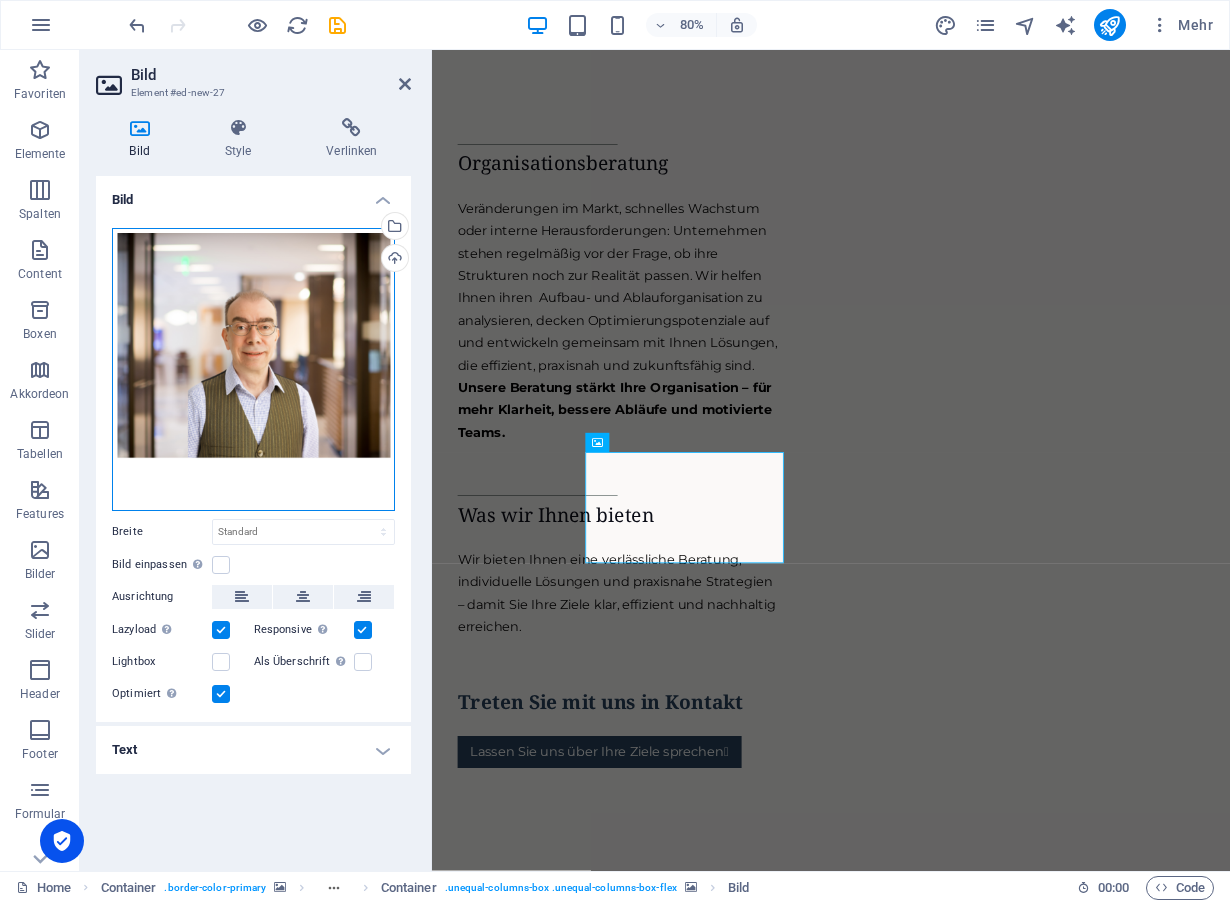click on "Ziehe Dateien zum Hochladen hierher oder  klicke hier, um aus Dateien oder kostenlosen Stockfotos & -videos zu wählen" at bounding box center [253, 369] 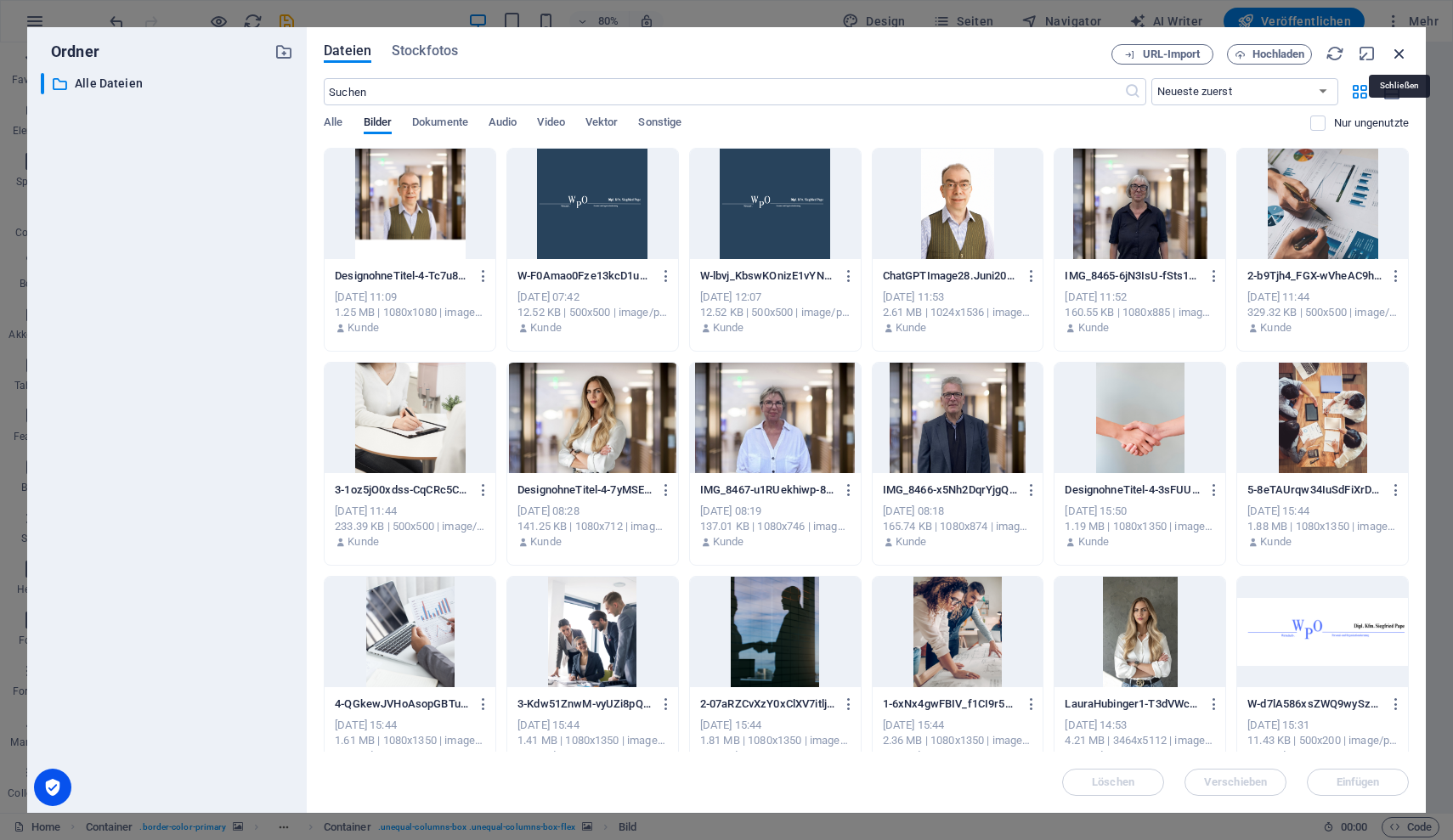 drag, startPoint x: 1401, startPoint y: 57, endPoint x: 1012, endPoint y: 203, distance: 415.49609 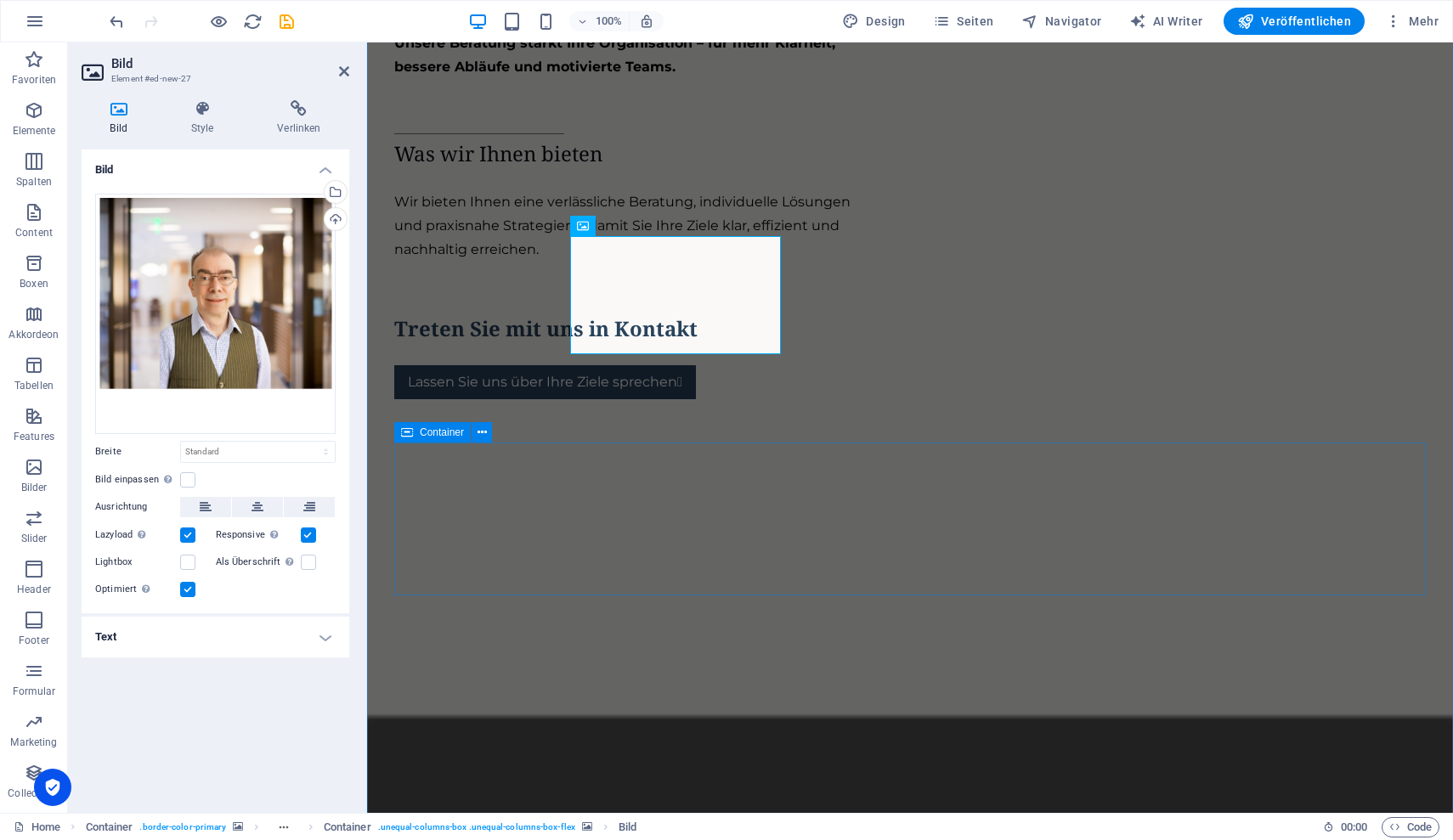 click on "Andrea Schwunk Dipl.- Kffr" at bounding box center (910, 5340) 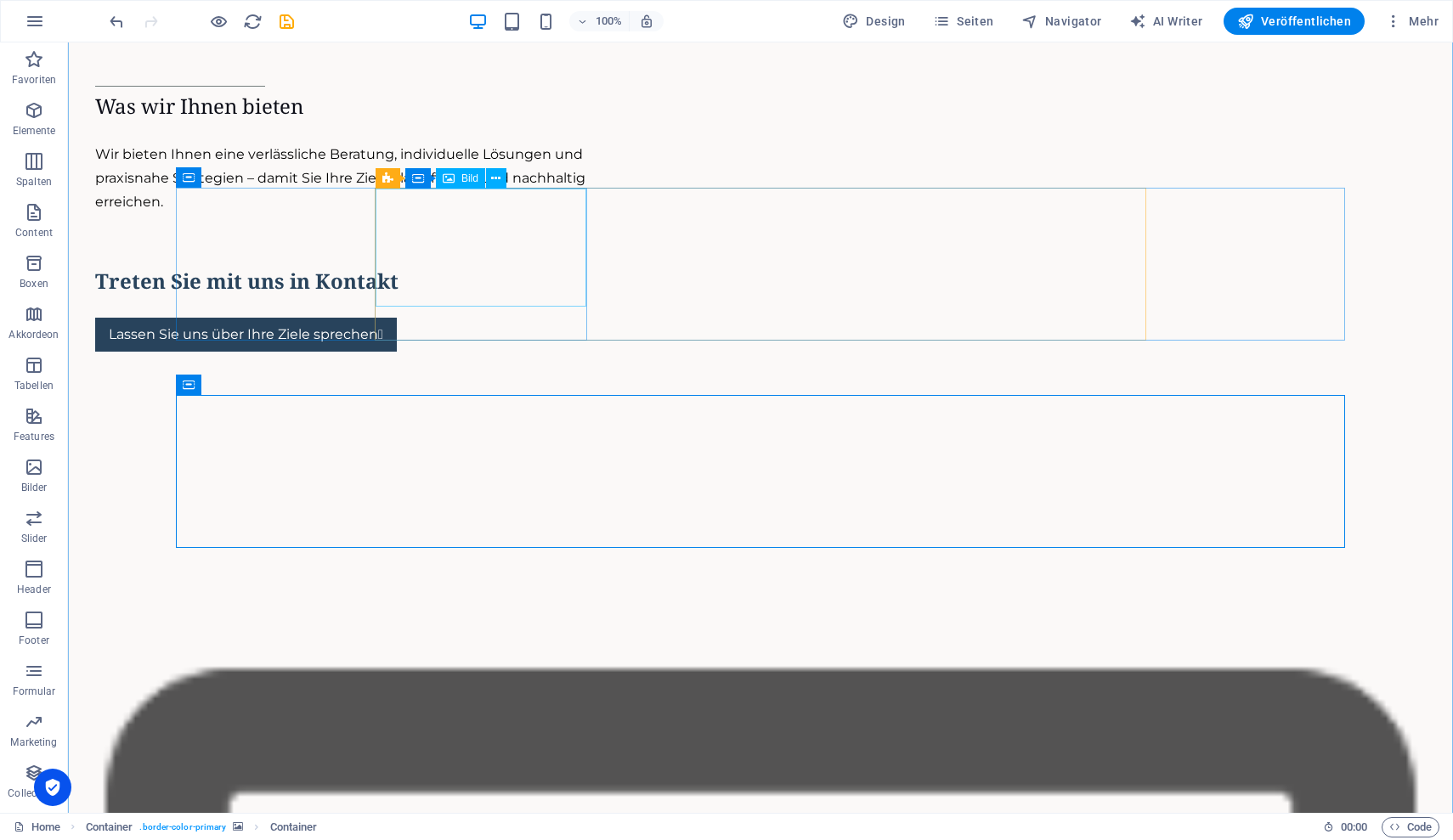 click at bounding box center [760, 4404] 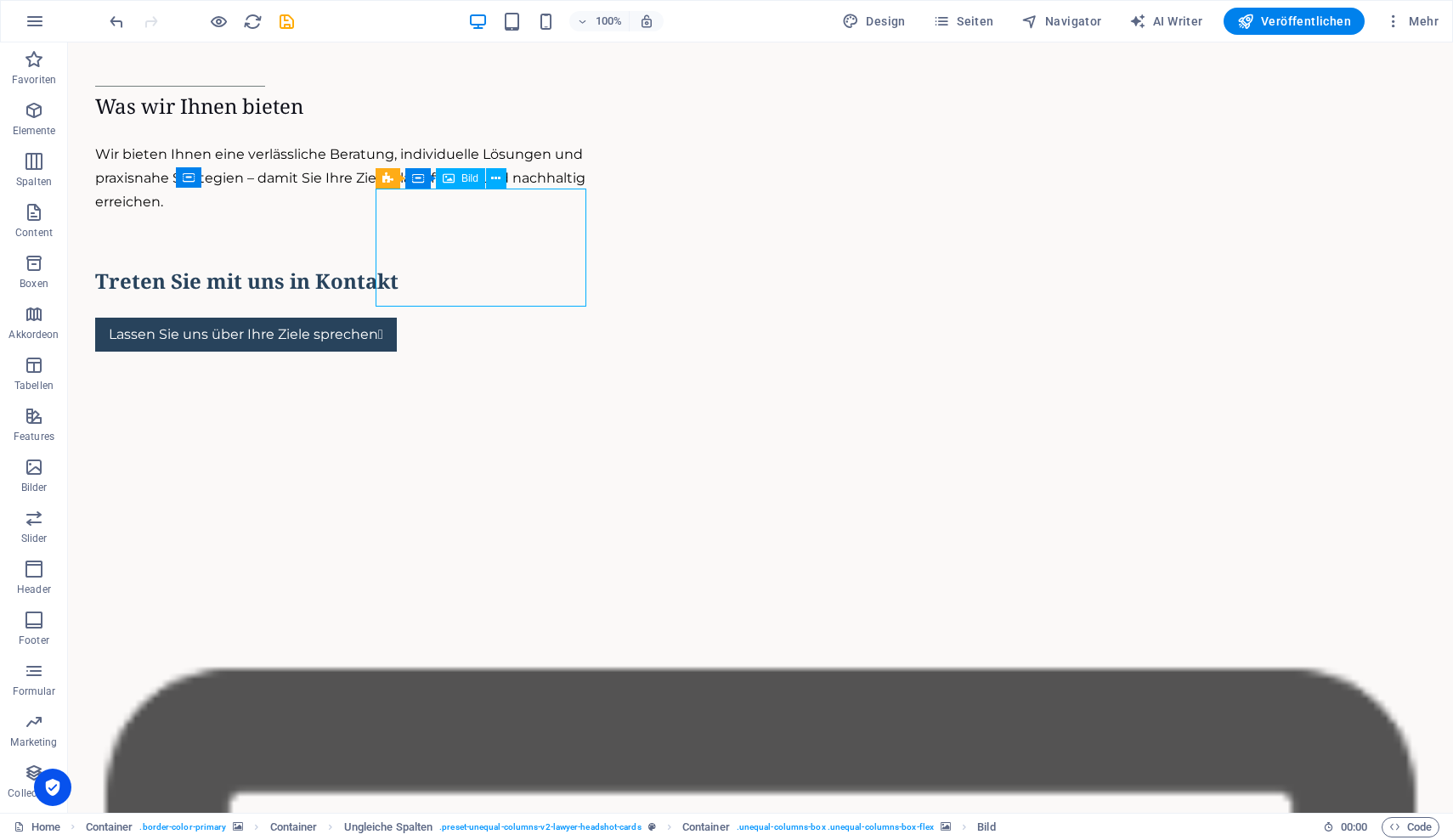 click at bounding box center (760, 4404) 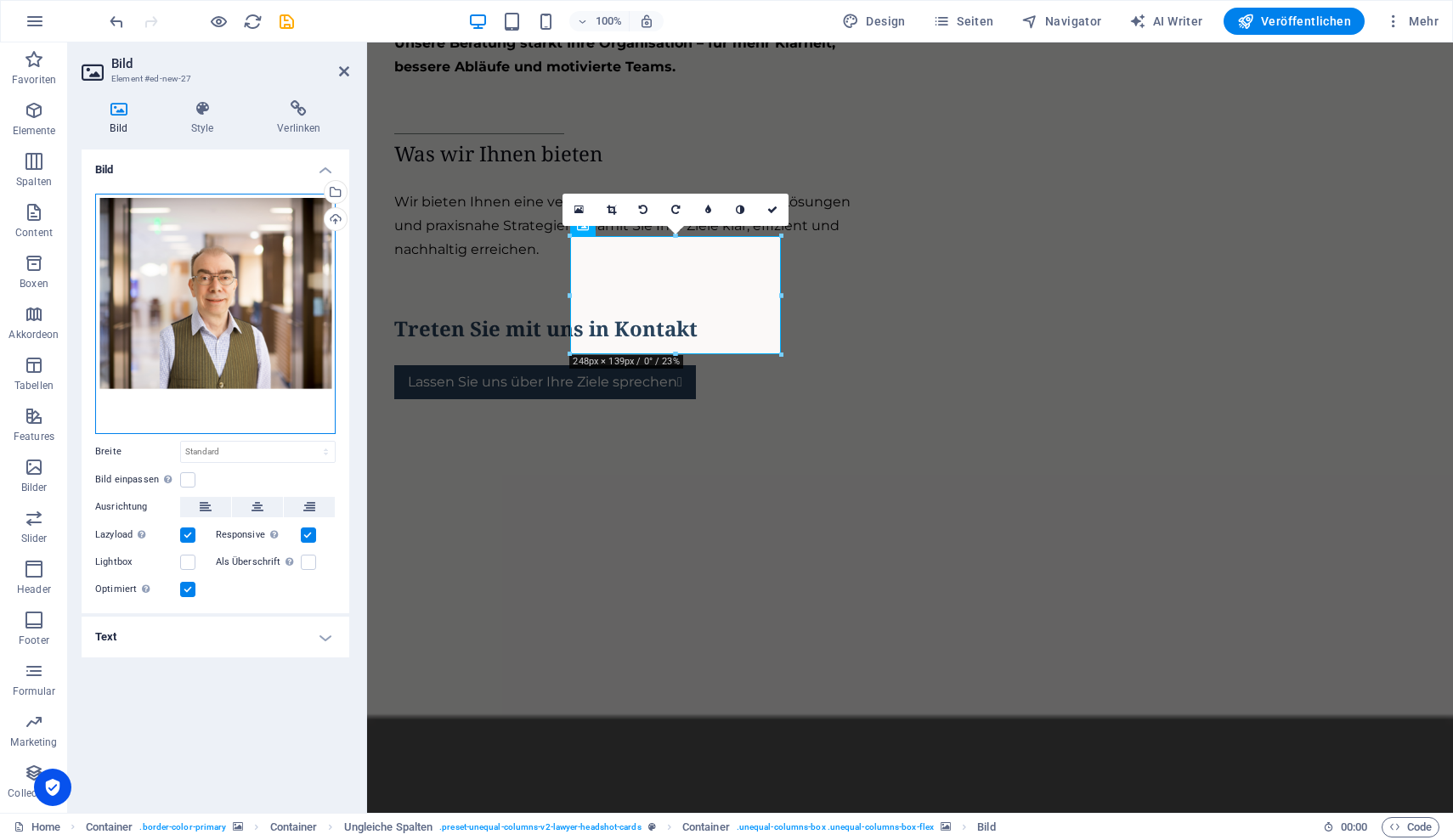 click on "Ziehe Dateien zum Hochladen hierher oder  klicke hier, um aus Dateien oder kostenlosen Stockfotos & -videos zu wählen" at bounding box center [215, 313] 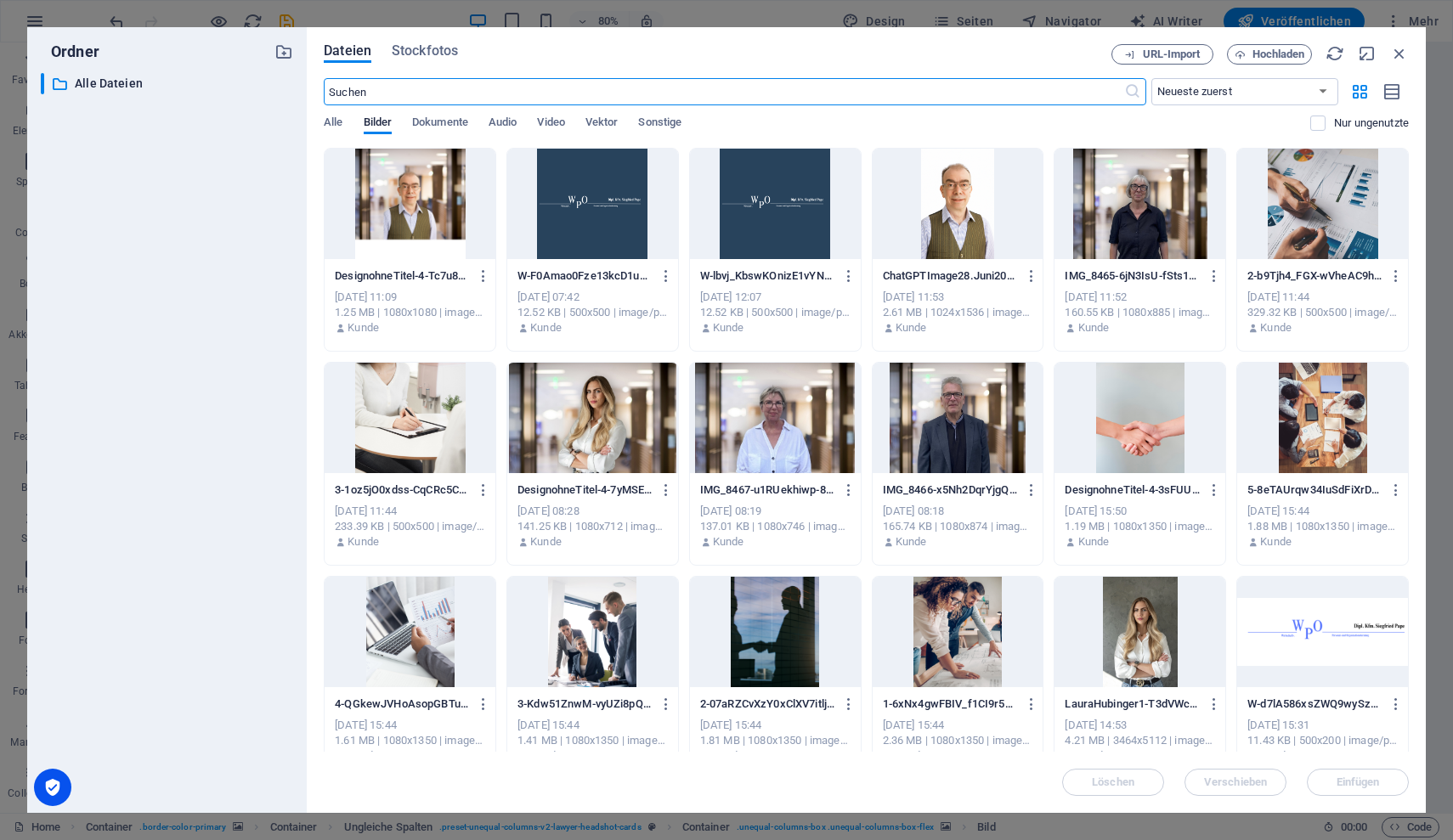 click at bounding box center (410, 204) 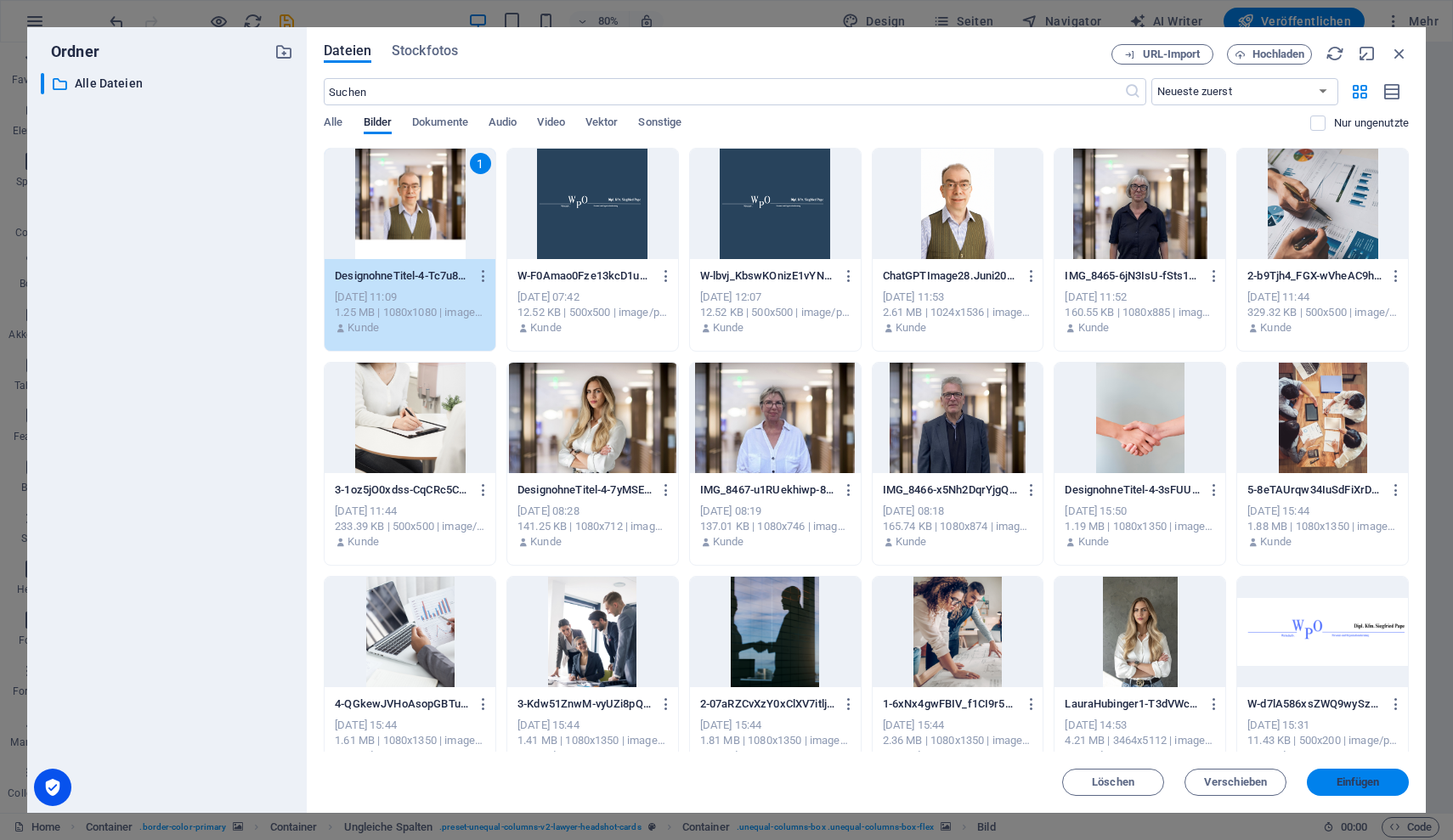 click on "Einfügen" at bounding box center (1358, 782) 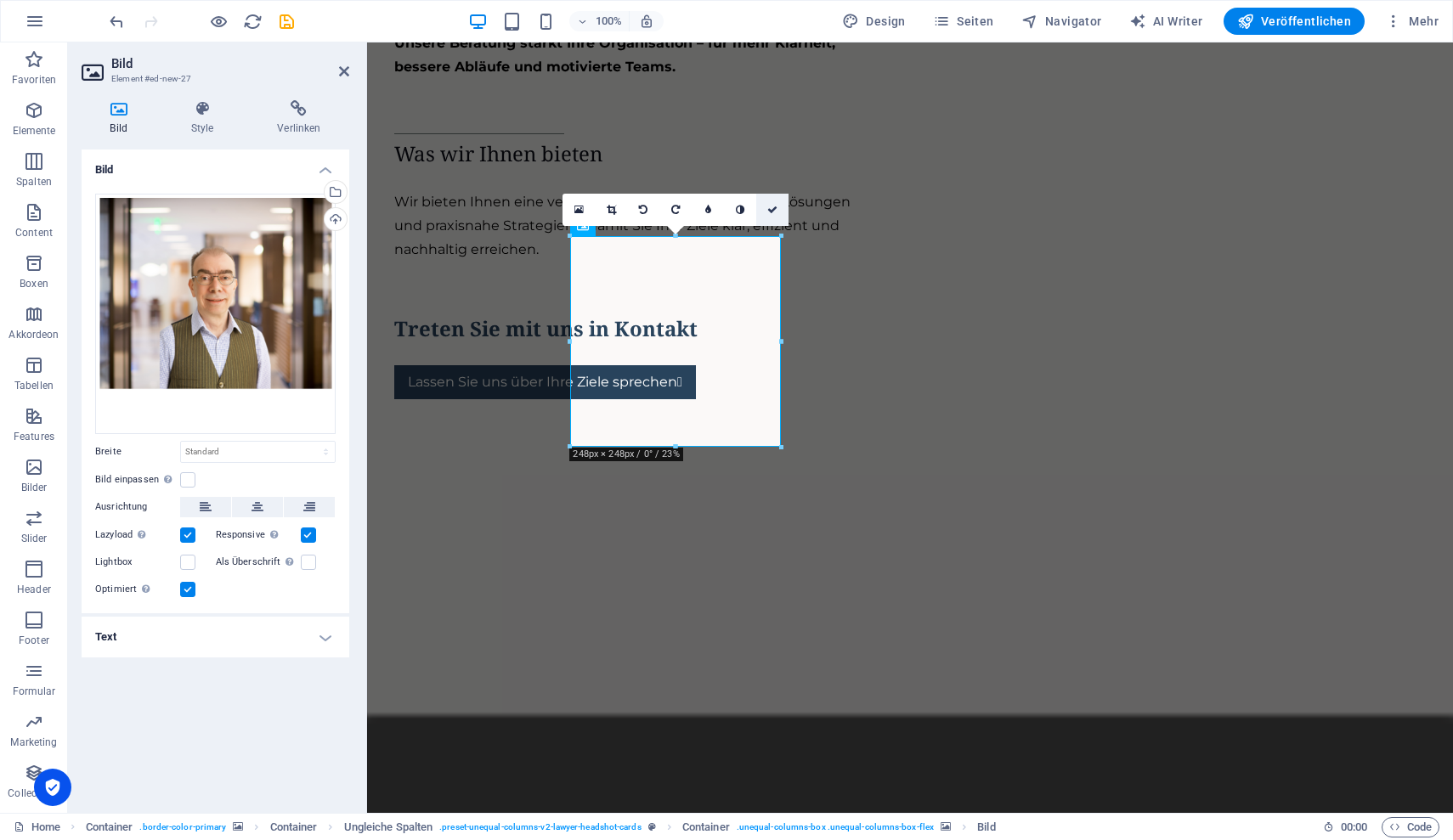 click at bounding box center [772, 210] 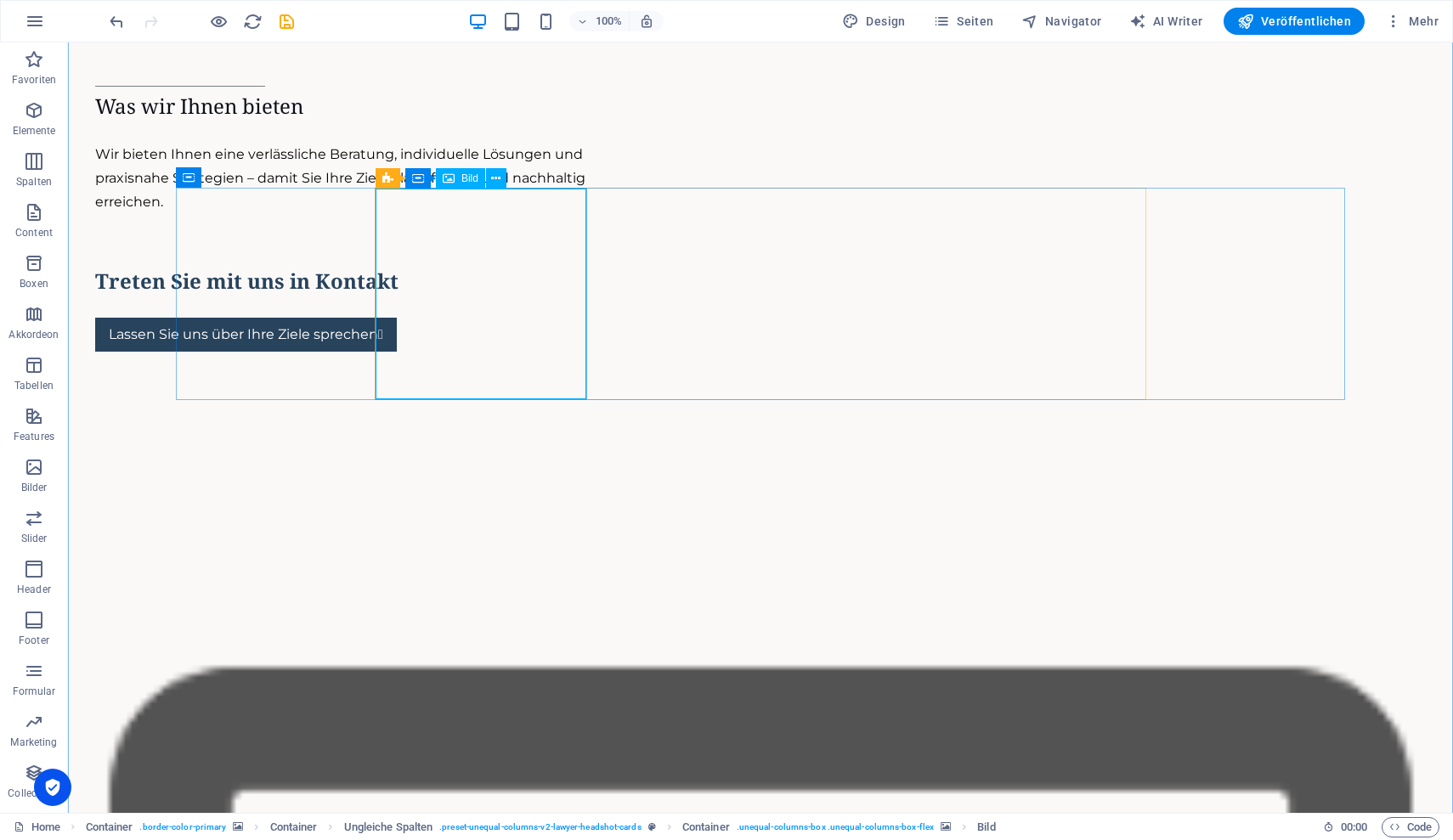 click at bounding box center (760, 4421) 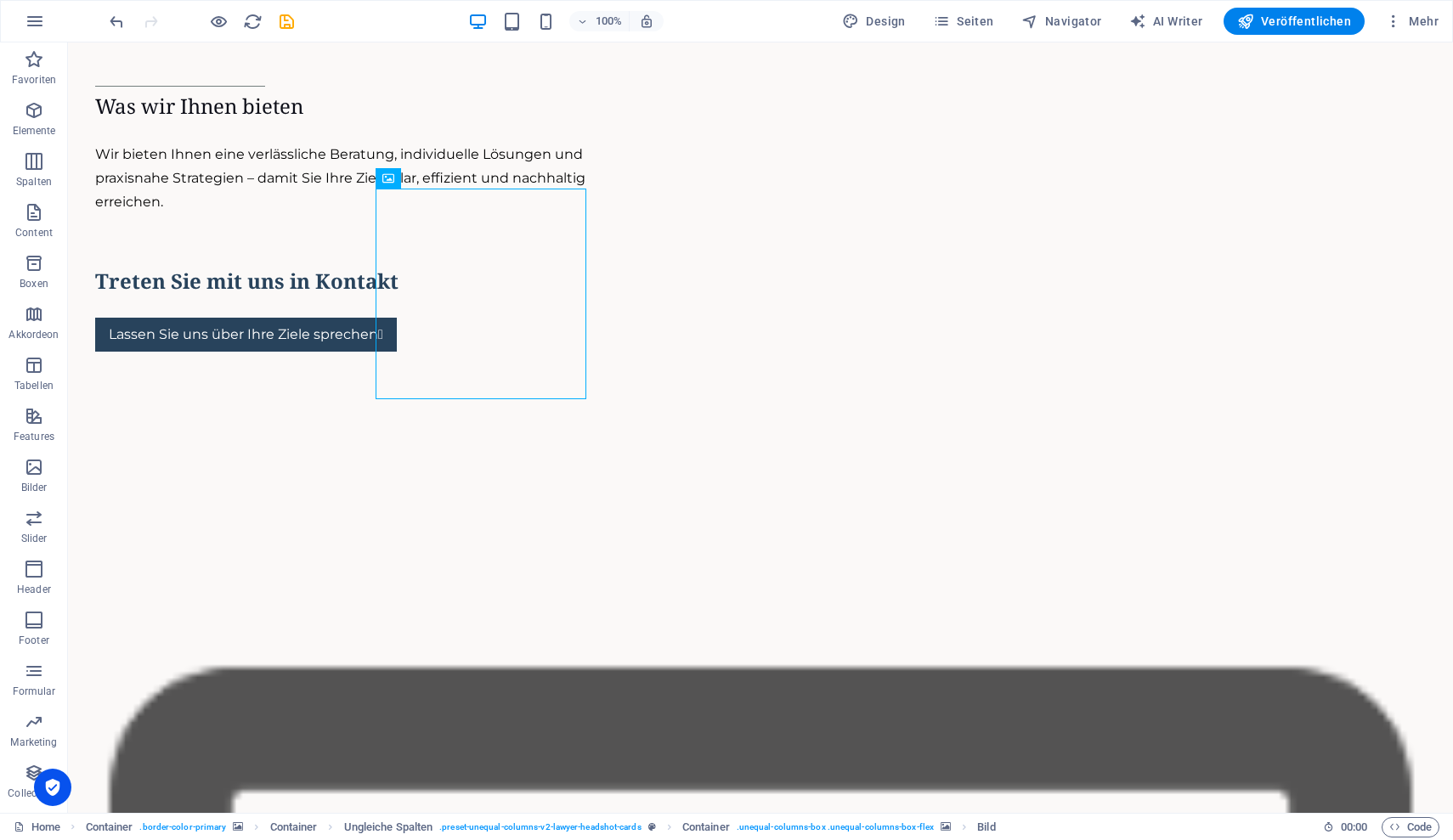 click at bounding box center (760, 4421) 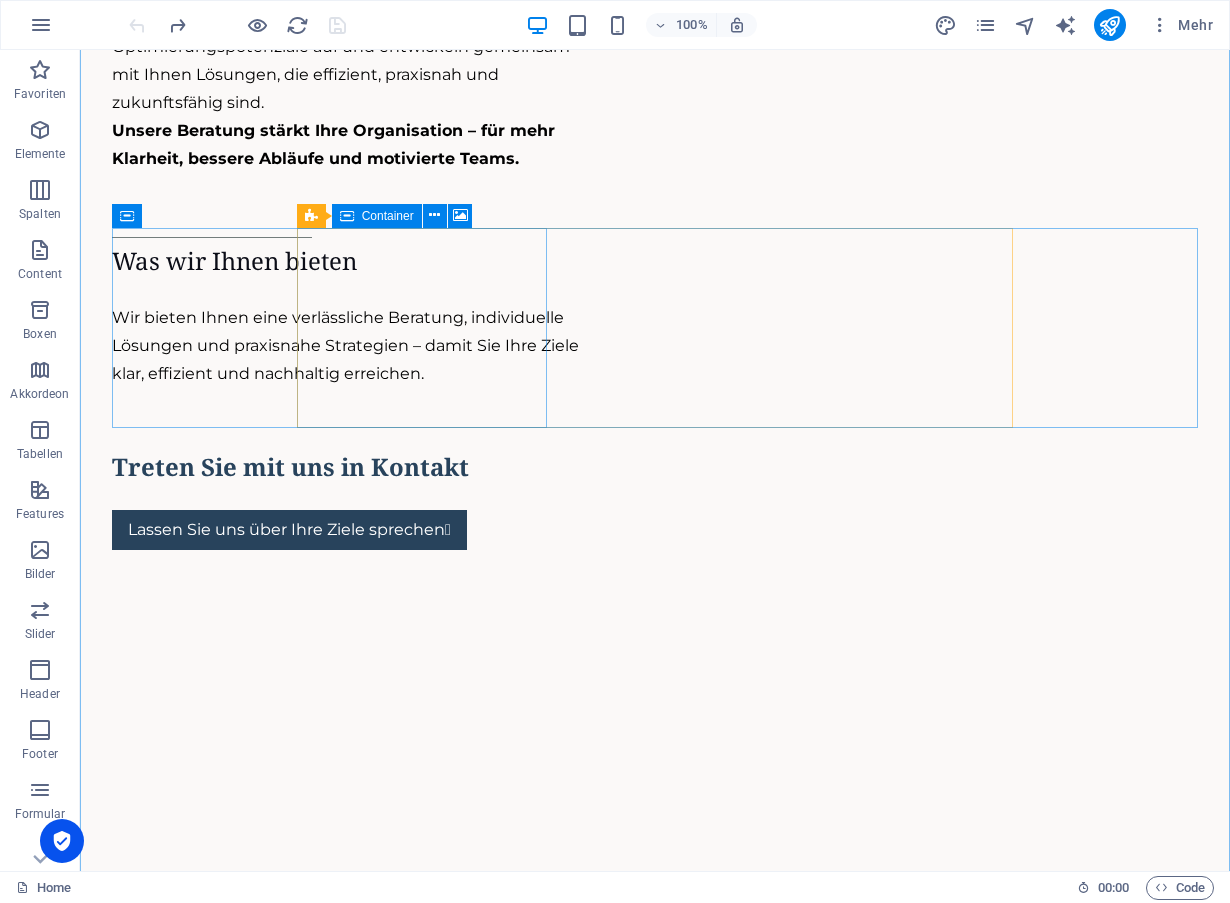 click on "Elemente hinzufügen" at bounding box center [566, 4139] 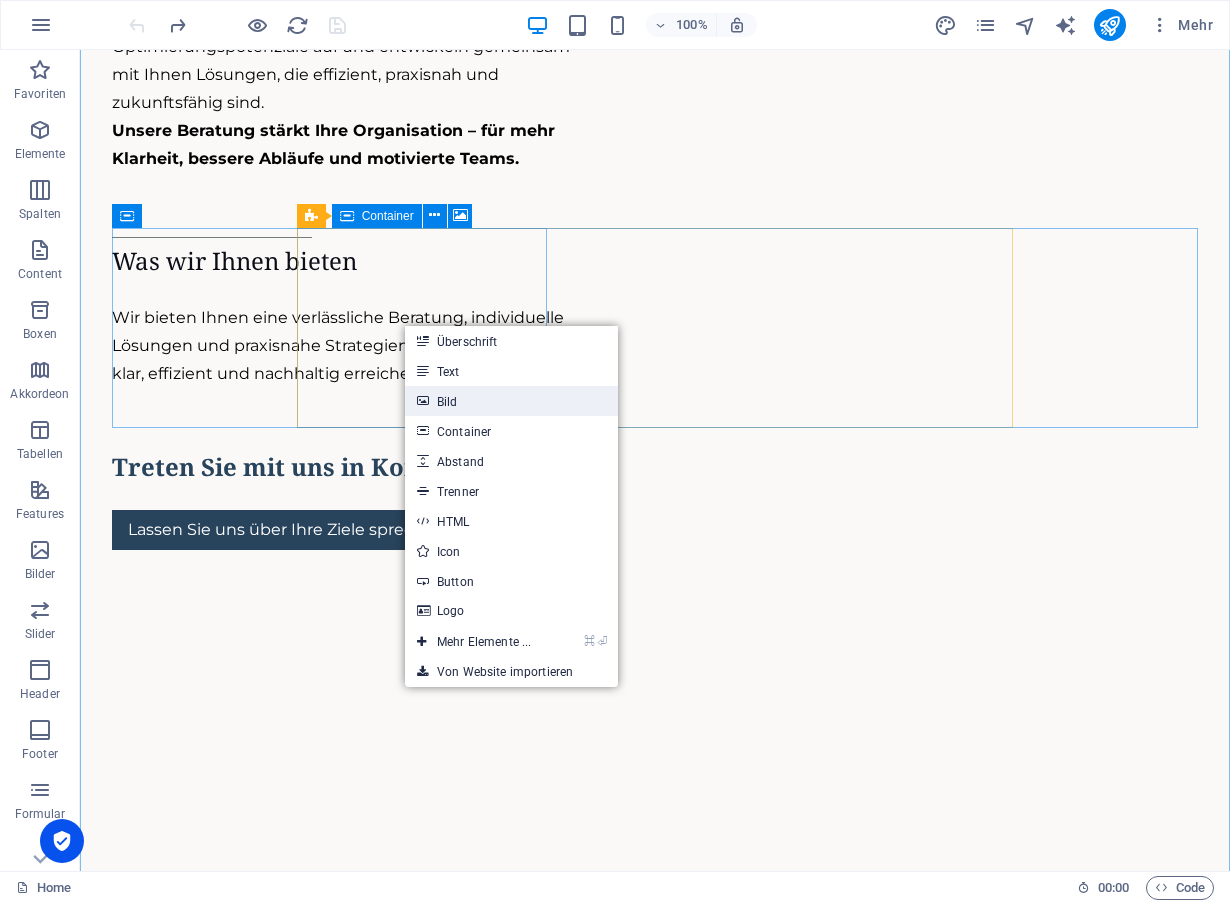 click on "Bild" at bounding box center [511, 401] 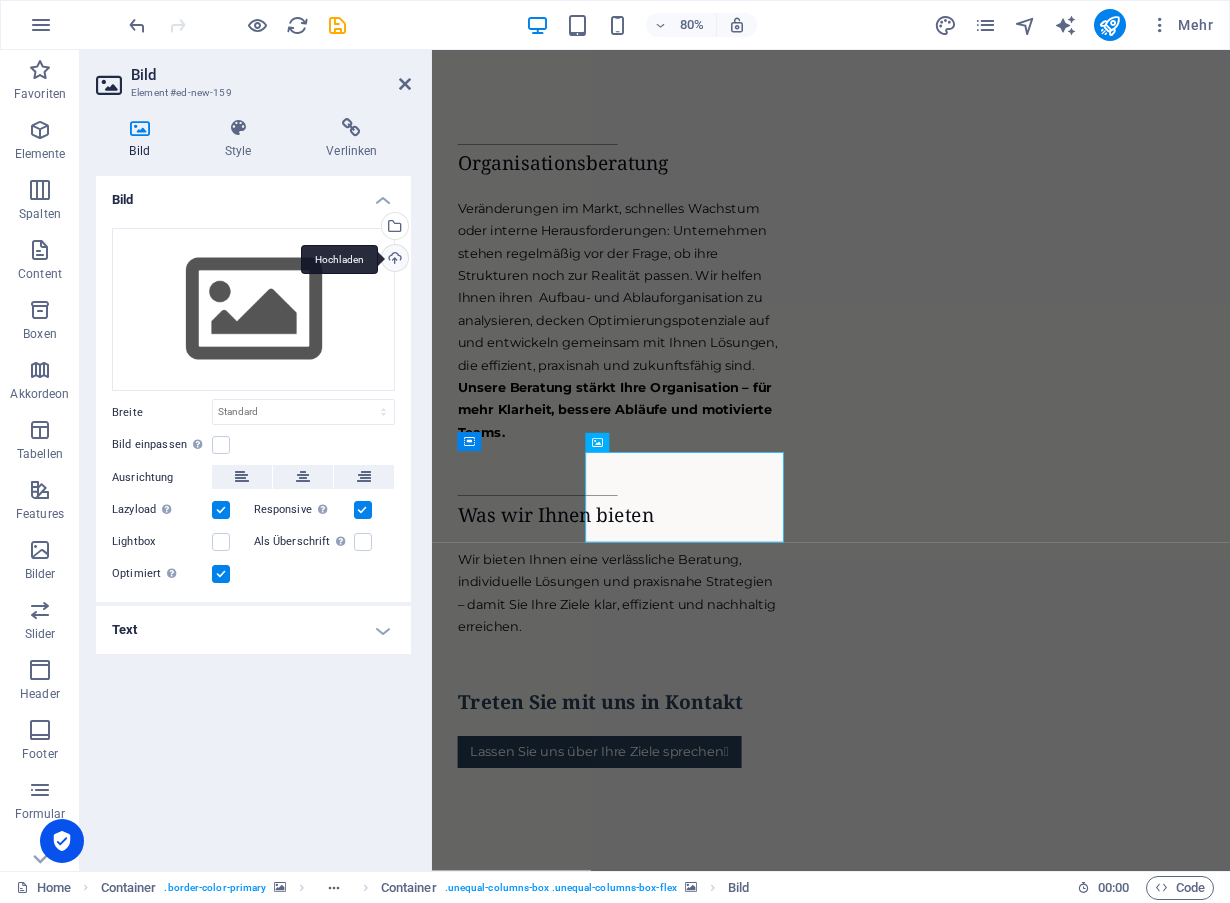 click on "Hochladen" at bounding box center (393, 260) 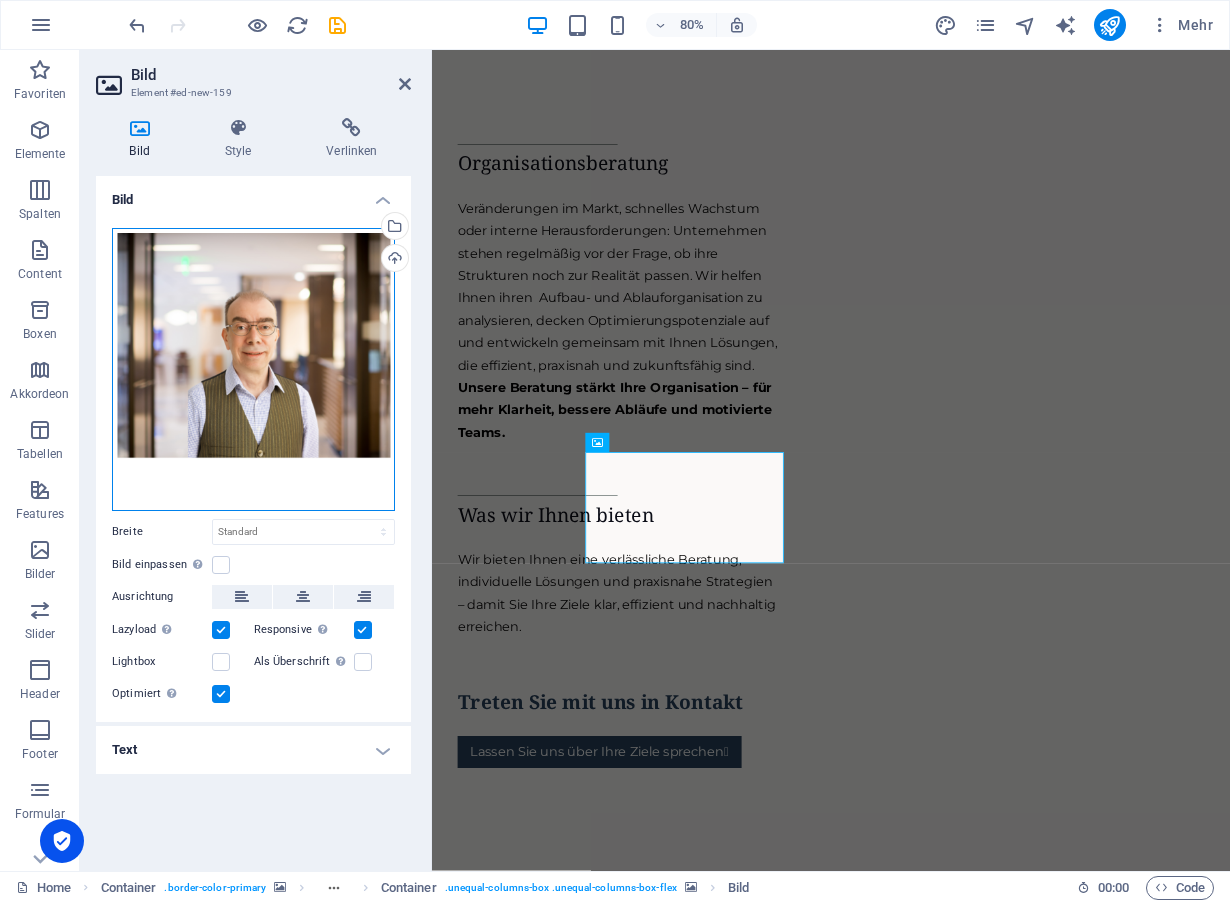 click on "Ziehe Dateien zum Hochladen hierher oder  klicke hier, um aus Dateien oder kostenlosen Stockfotos & -videos zu wählen" at bounding box center (253, 369) 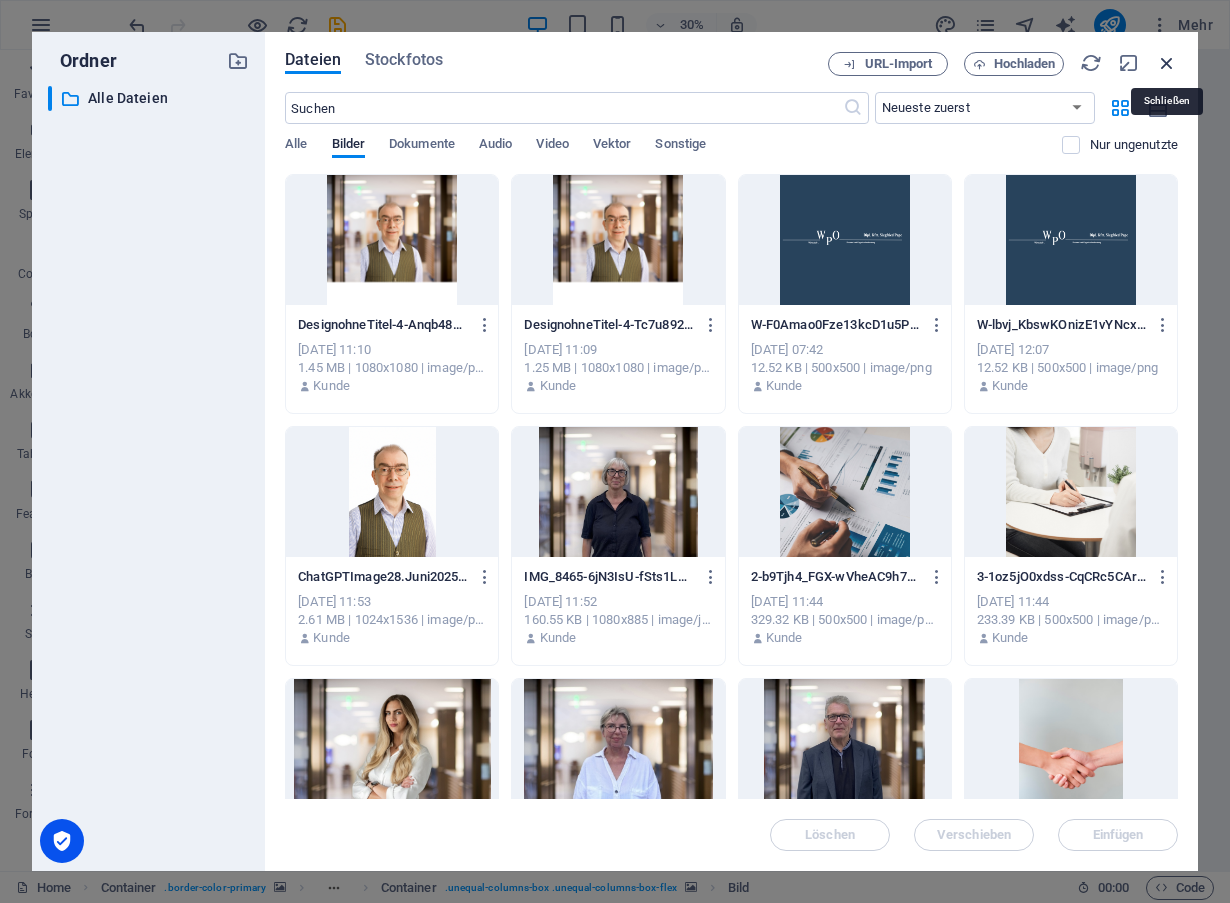 drag, startPoint x: 1162, startPoint y: 62, endPoint x: 738, endPoint y: 82, distance: 424.47144 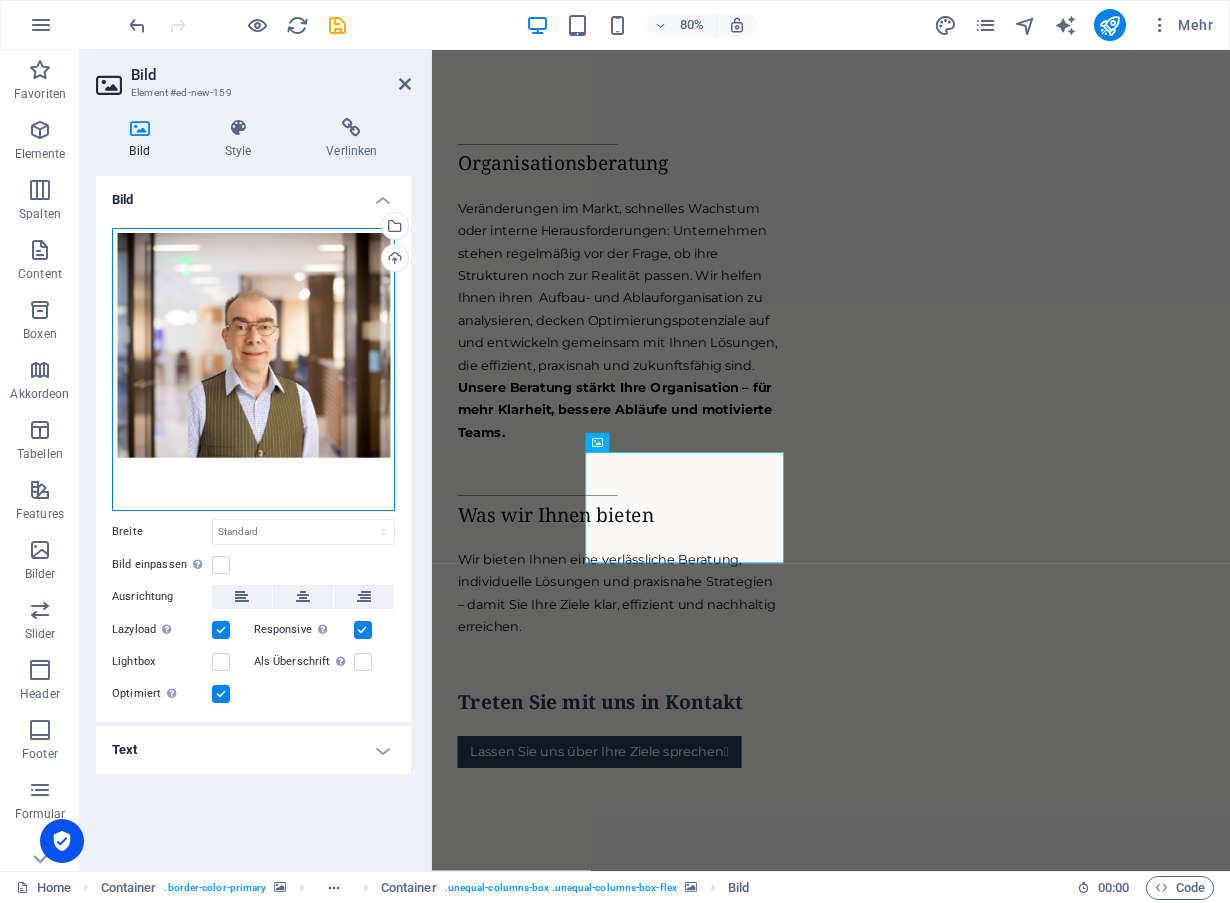click on "Ziehe Dateien zum Hochladen hierher oder  klicke hier, um aus Dateien oder kostenlosen Stockfotos & -videos zu wählen" at bounding box center (253, 369) 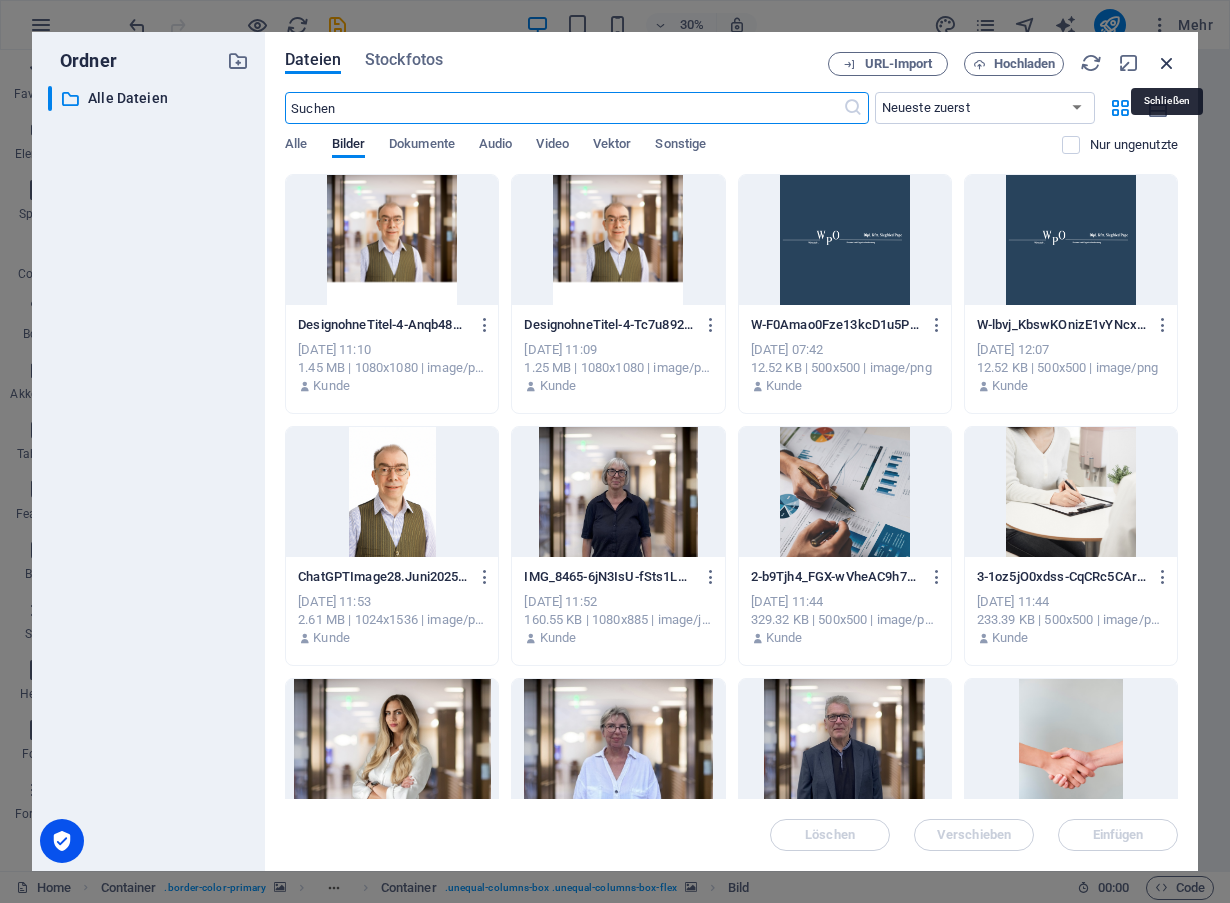 click at bounding box center [1167, 63] 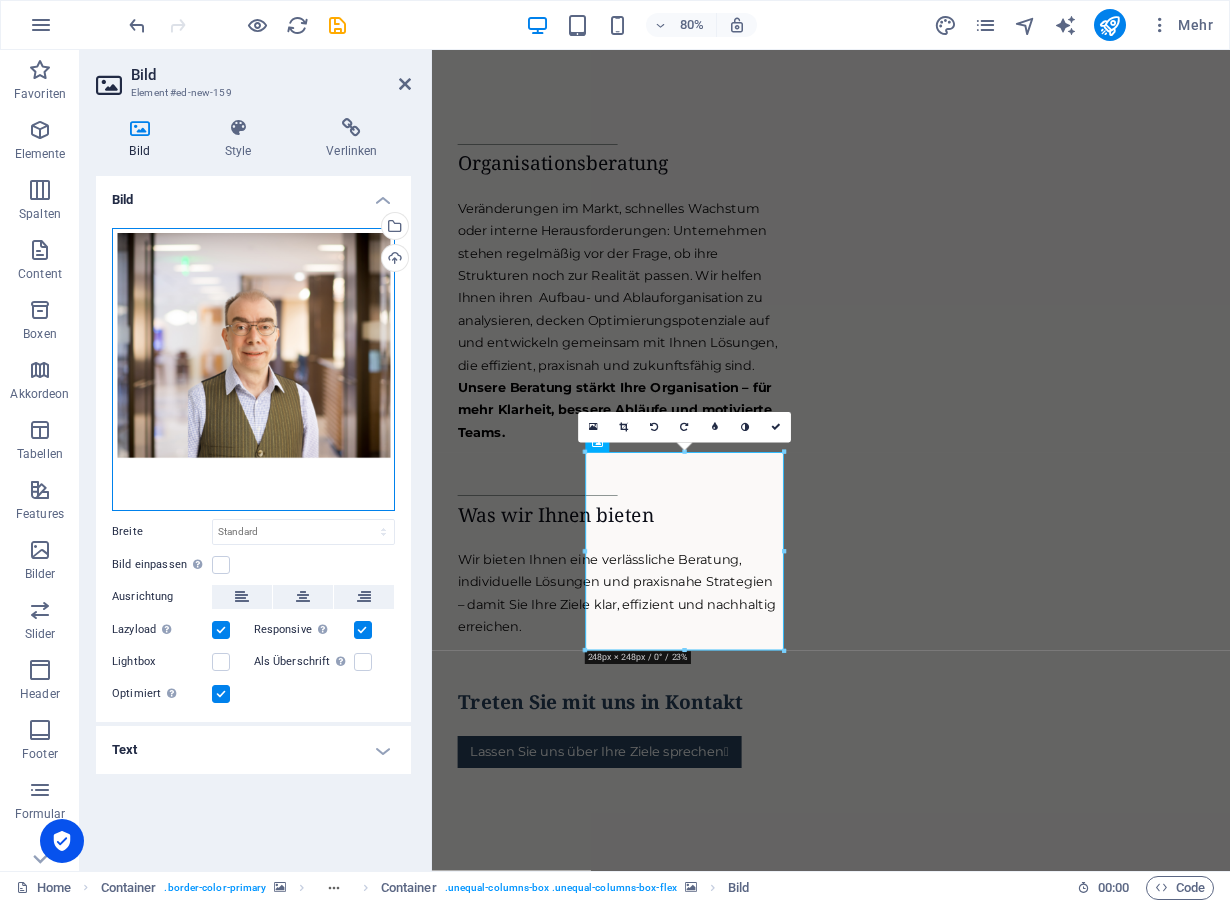 drag, startPoint x: 242, startPoint y: 503, endPoint x: 243, endPoint y: 439, distance: 64.00781 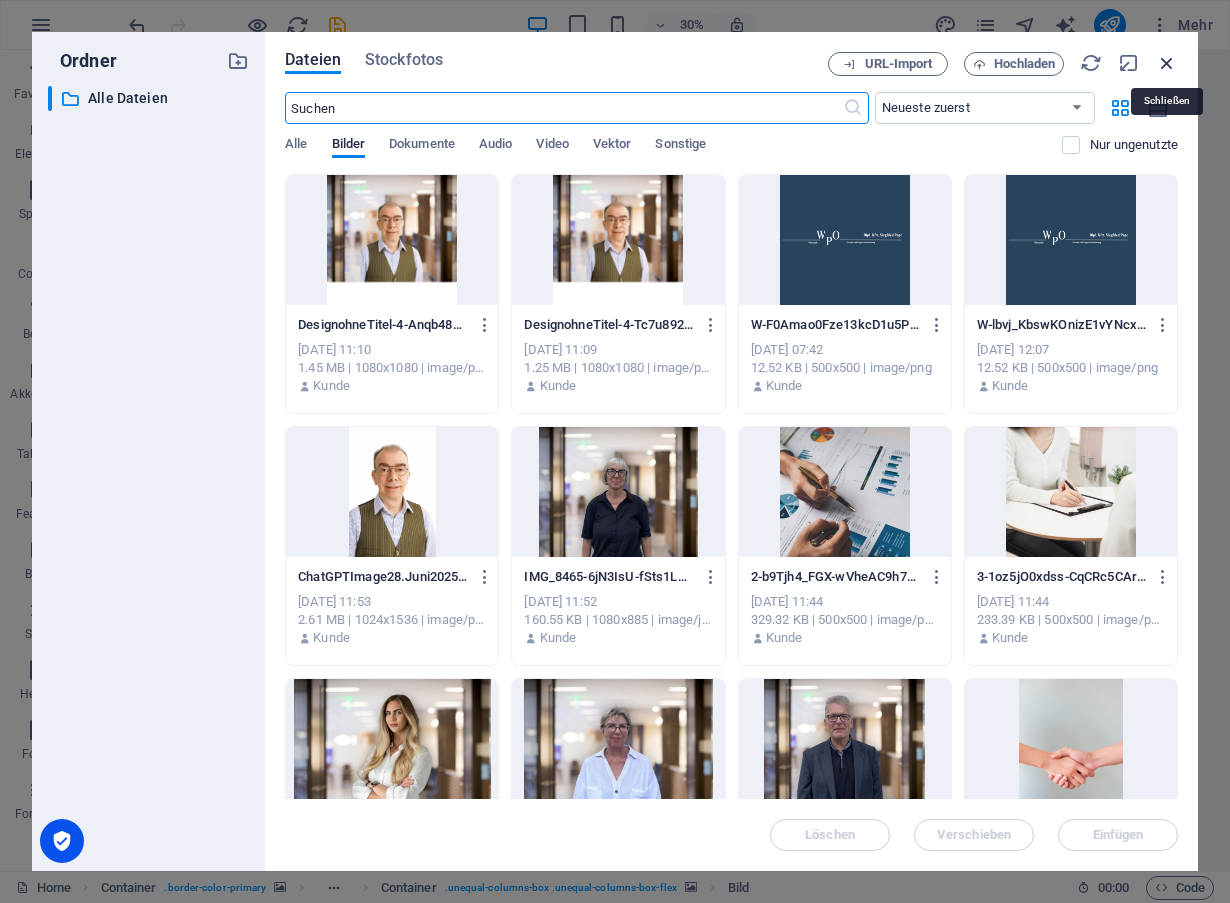 click at bounding box center (1167, 63) 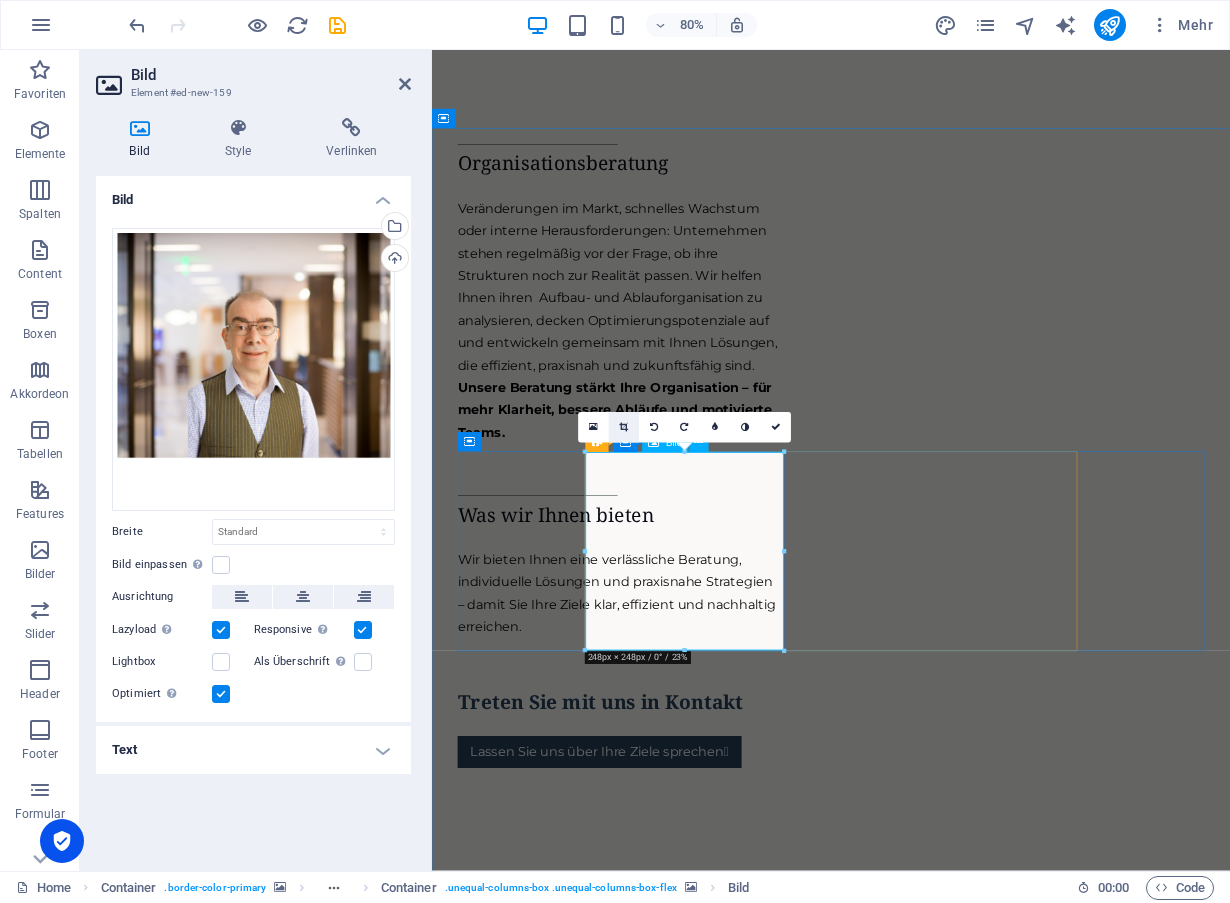 click at bounding box center (624, 428) 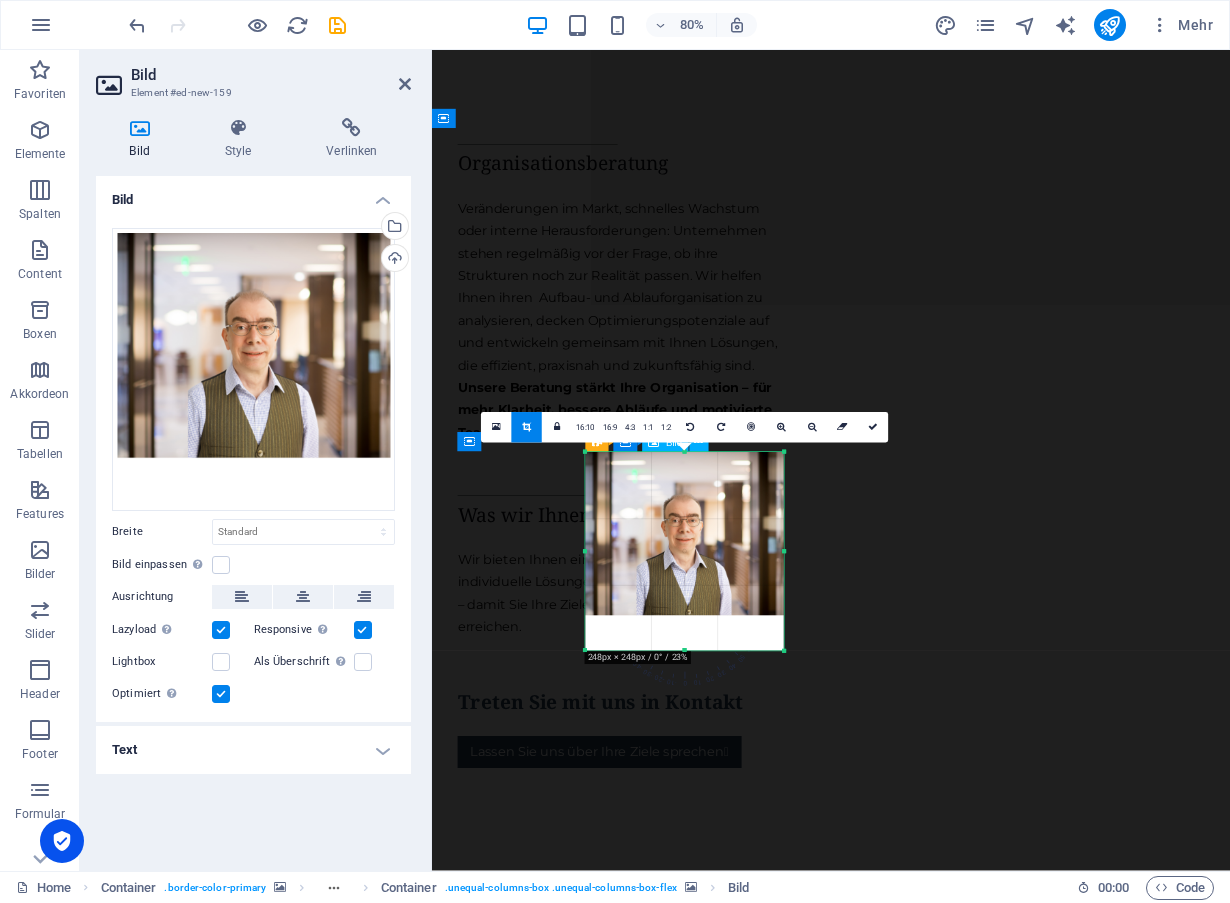 drag, startPoint x: 781, startPoint y: 646, endPoint x: 783, endPoint y: 614, distance: 32.06244 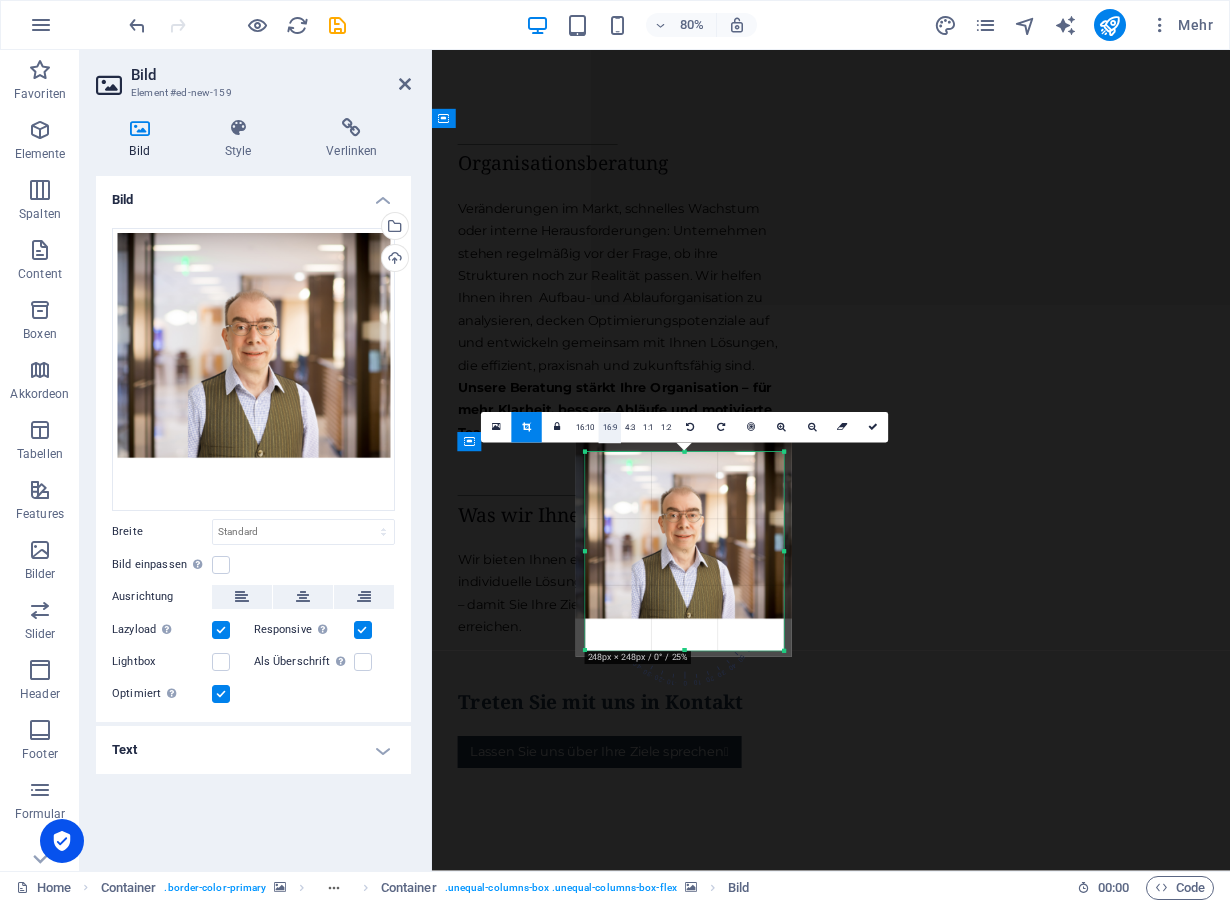 click on "16:9" at bounding box center (610, 429) 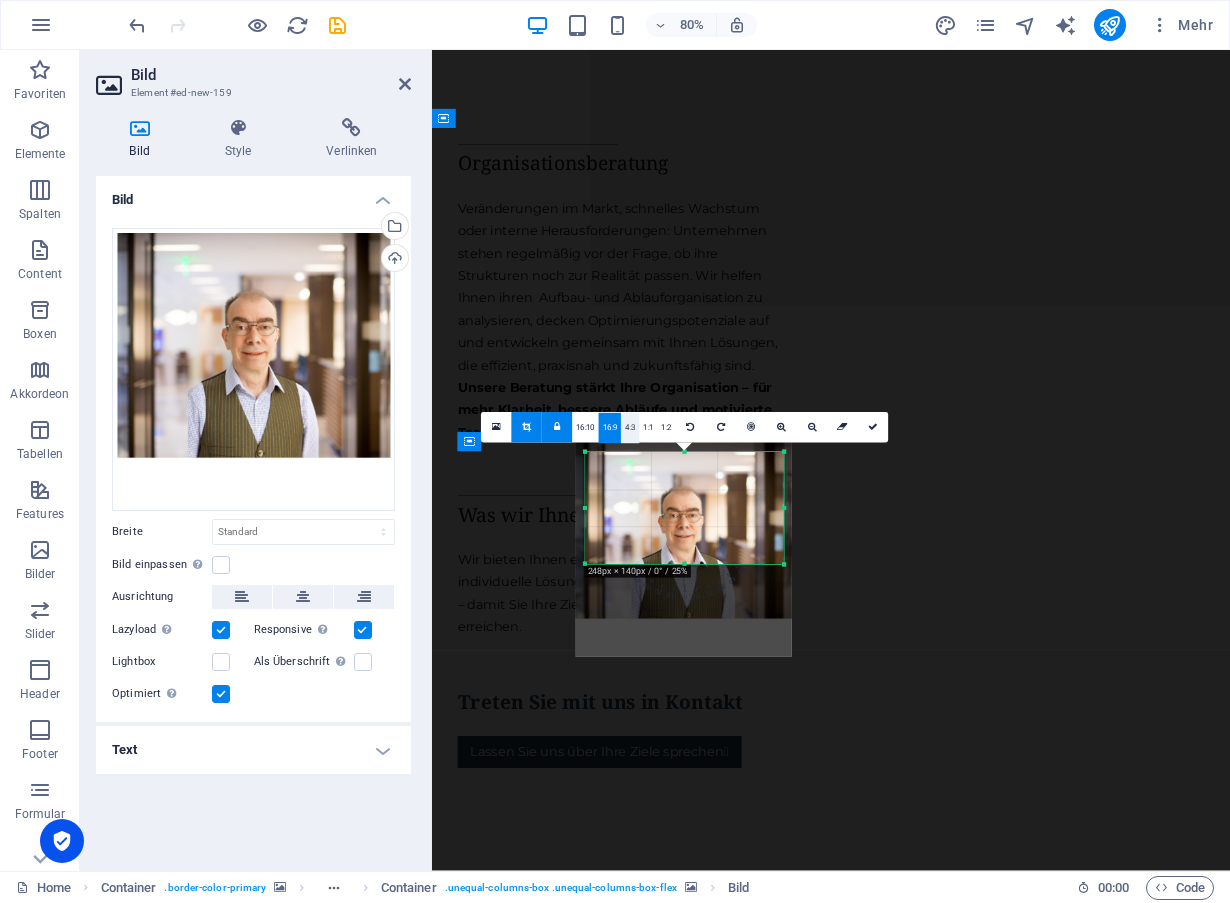 click on "4:3" at bounding box center (630, 429) 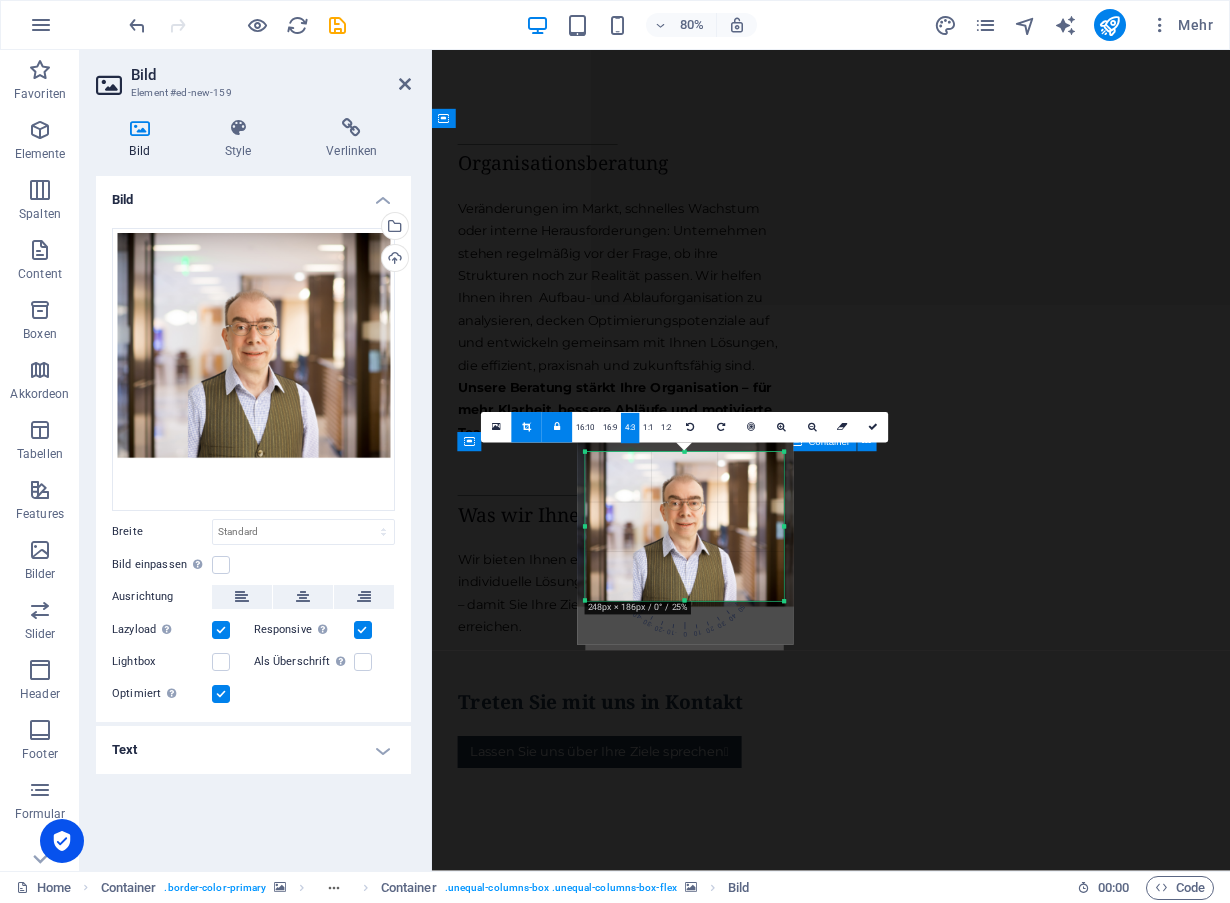 drag, startPoint x: 734, startPoint y: 546, endPoint x: 733, endPoint y: 529, distance: 17.029387 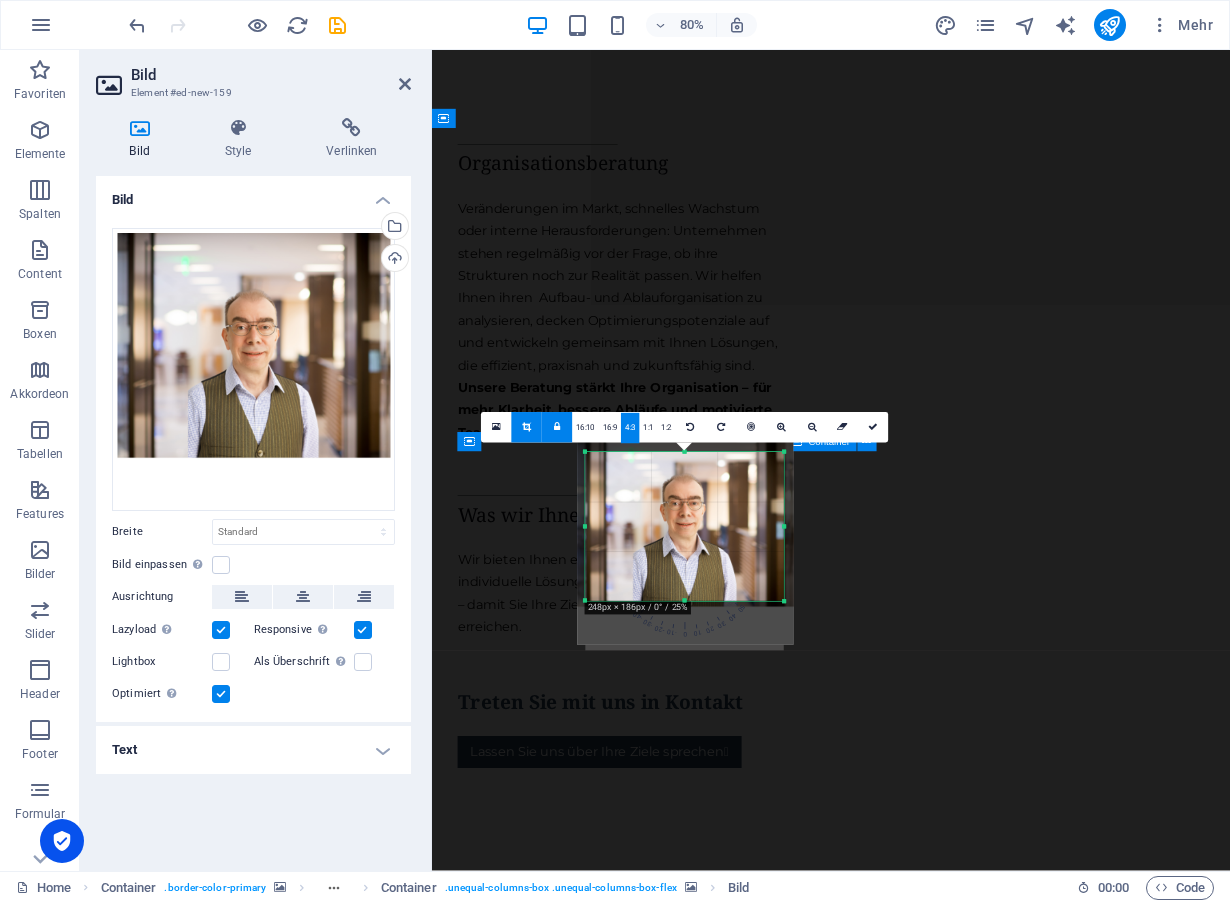 click at bounding box center [685, 537] 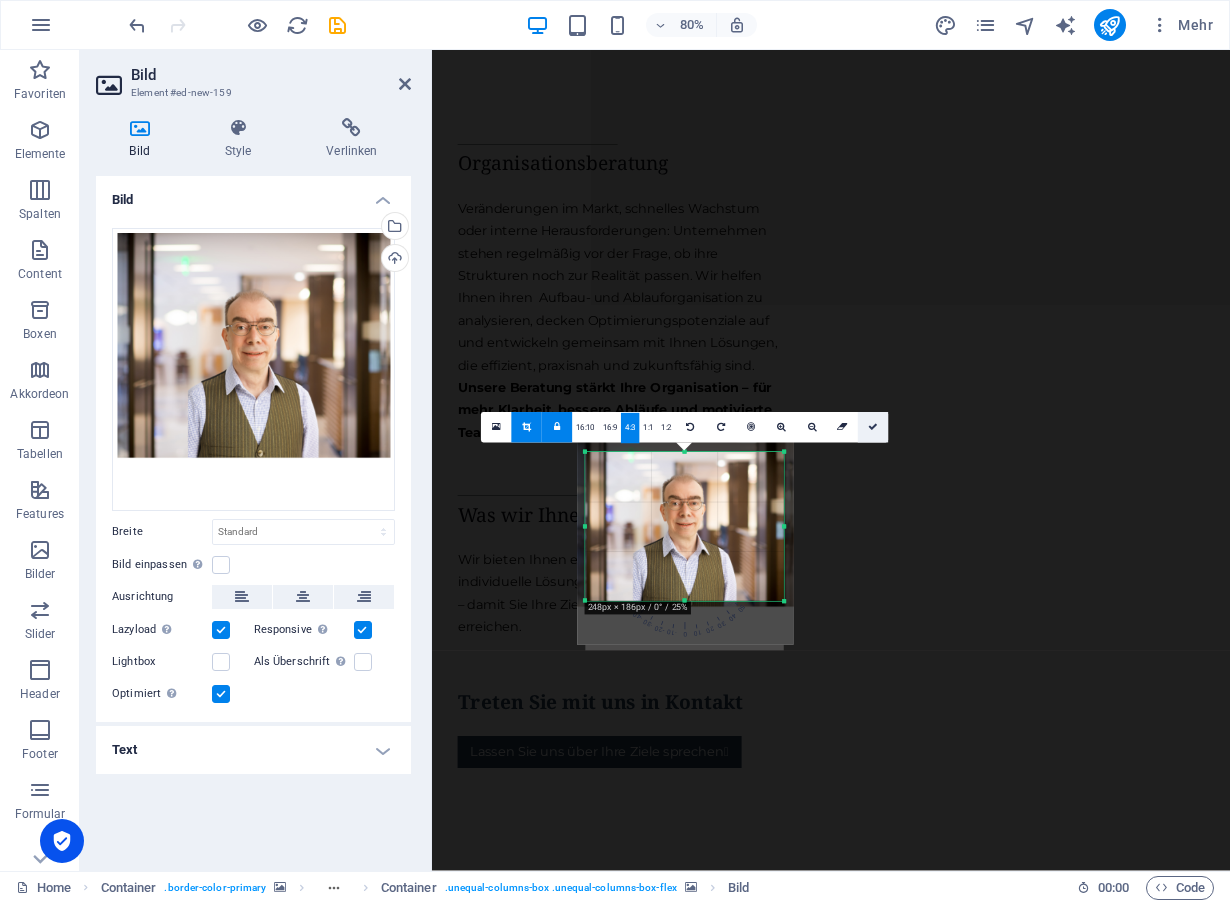 click at bounding box center [873, 428] 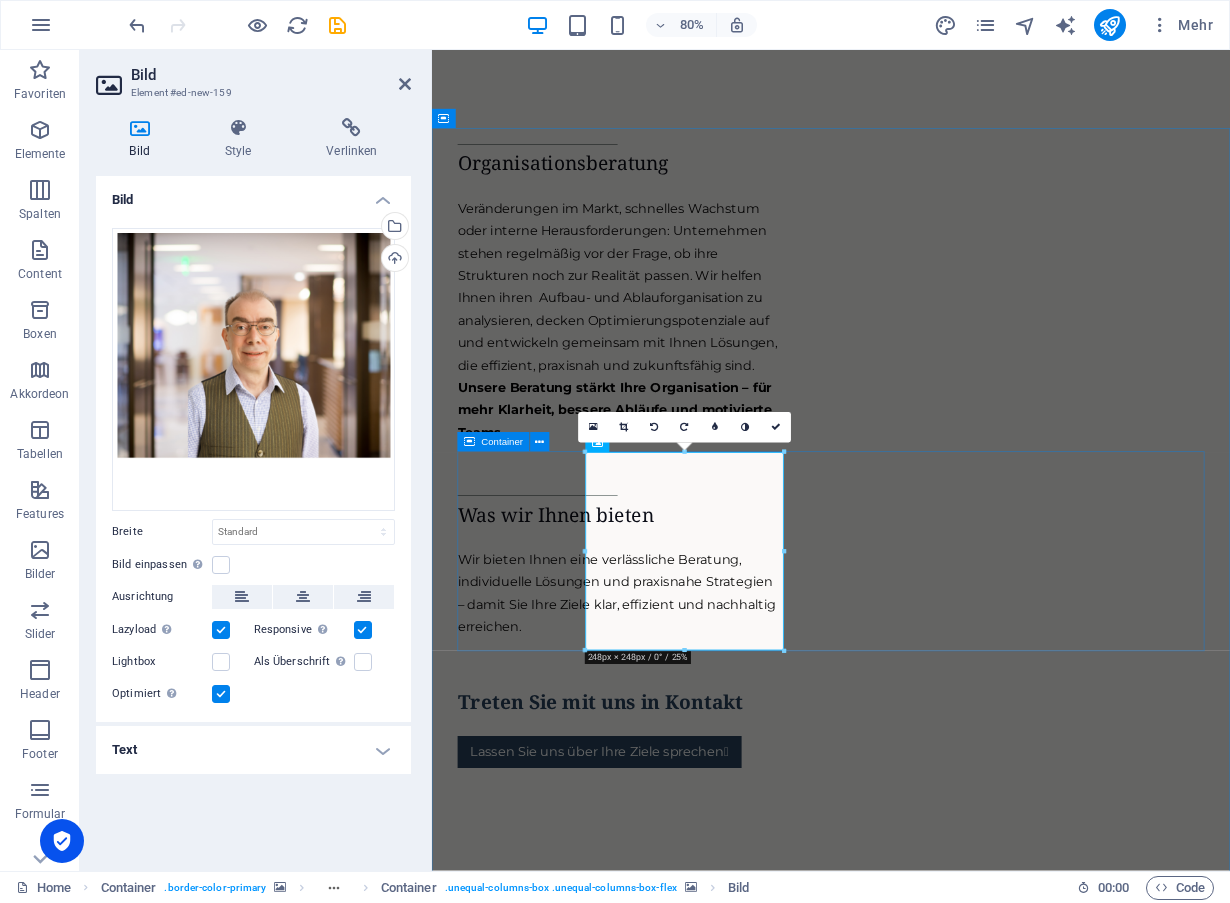 click on "Heinz Peter Rheingans Dipl.Kfm." at bounding box center [931, 4792] 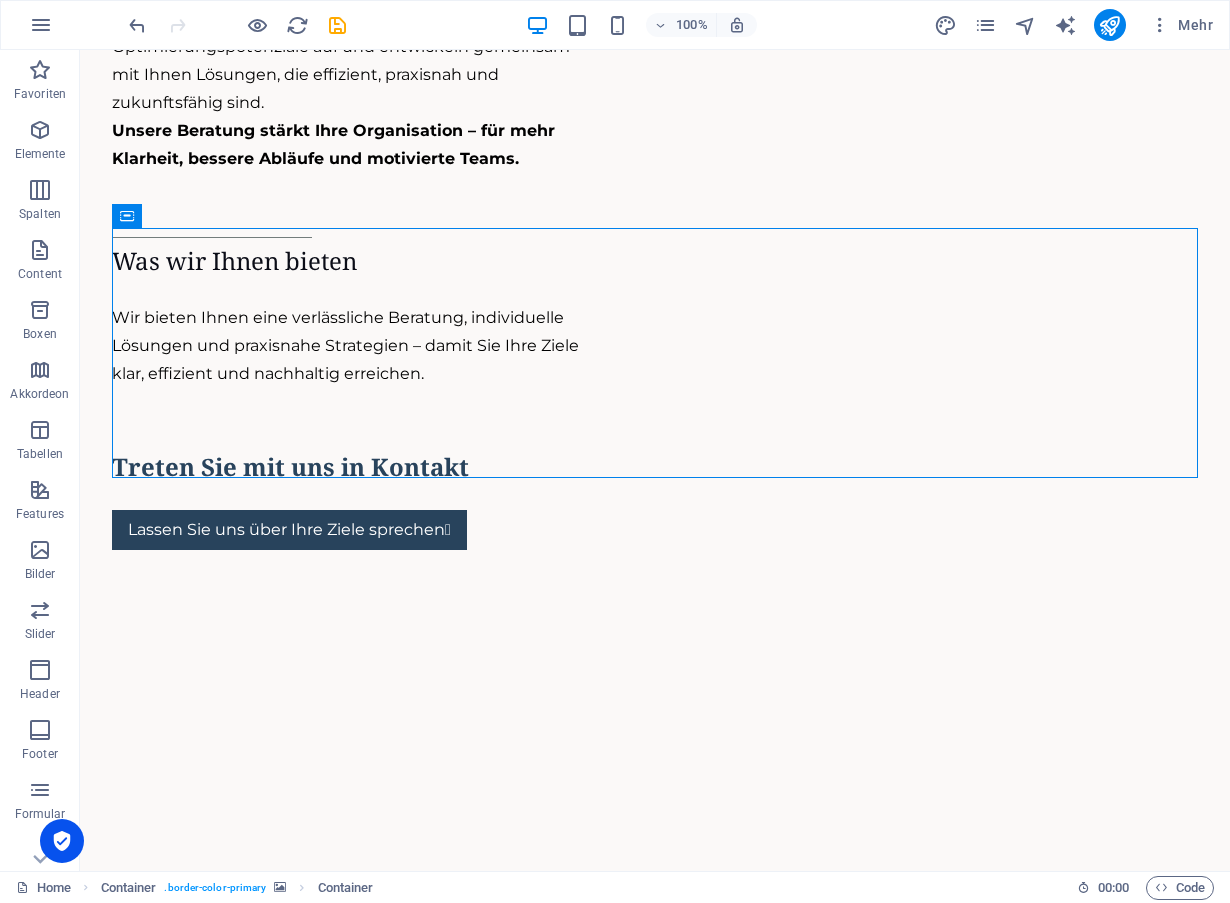 click on "Andrea Schwunk Dipl.- Kffr" at bounding box center [655, 5864] 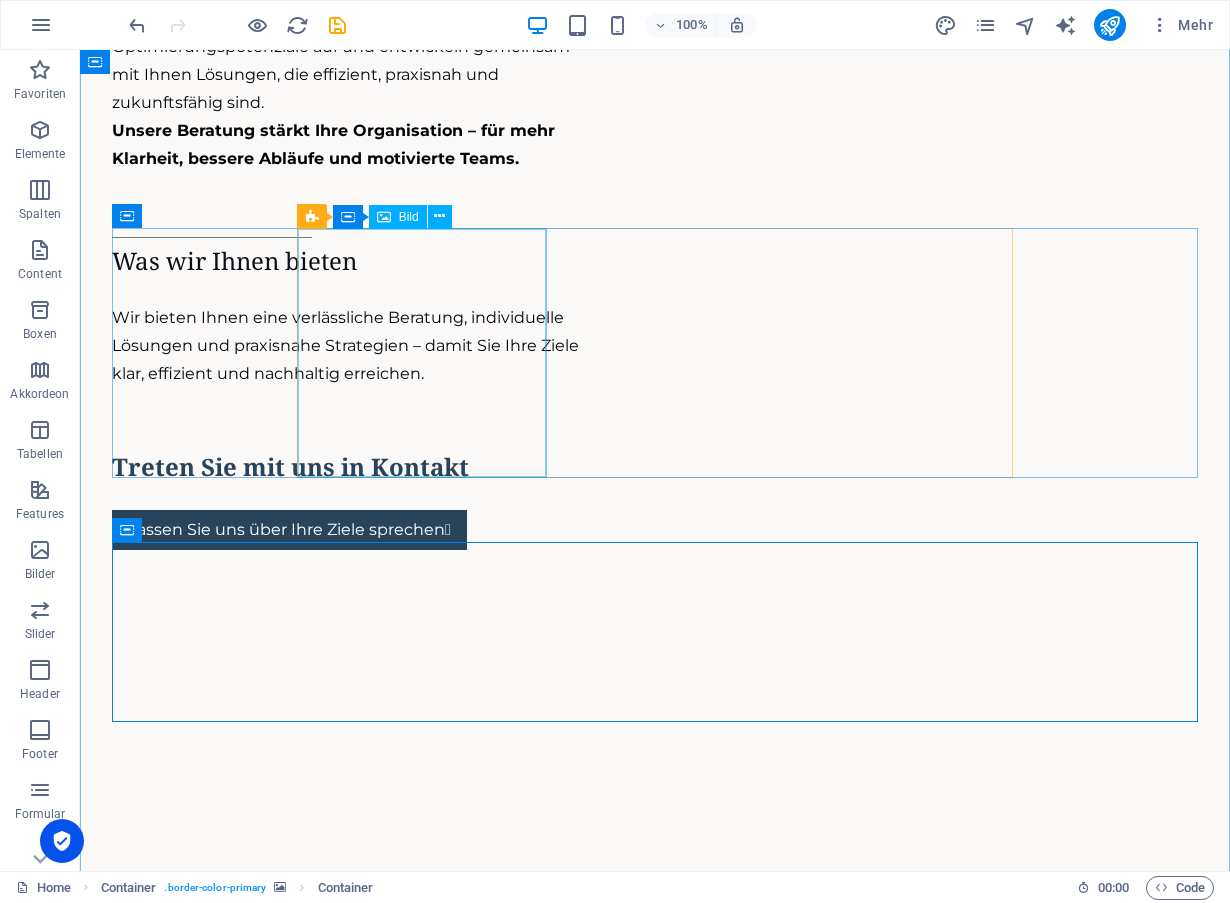 click at bounding box center [655, 4609] 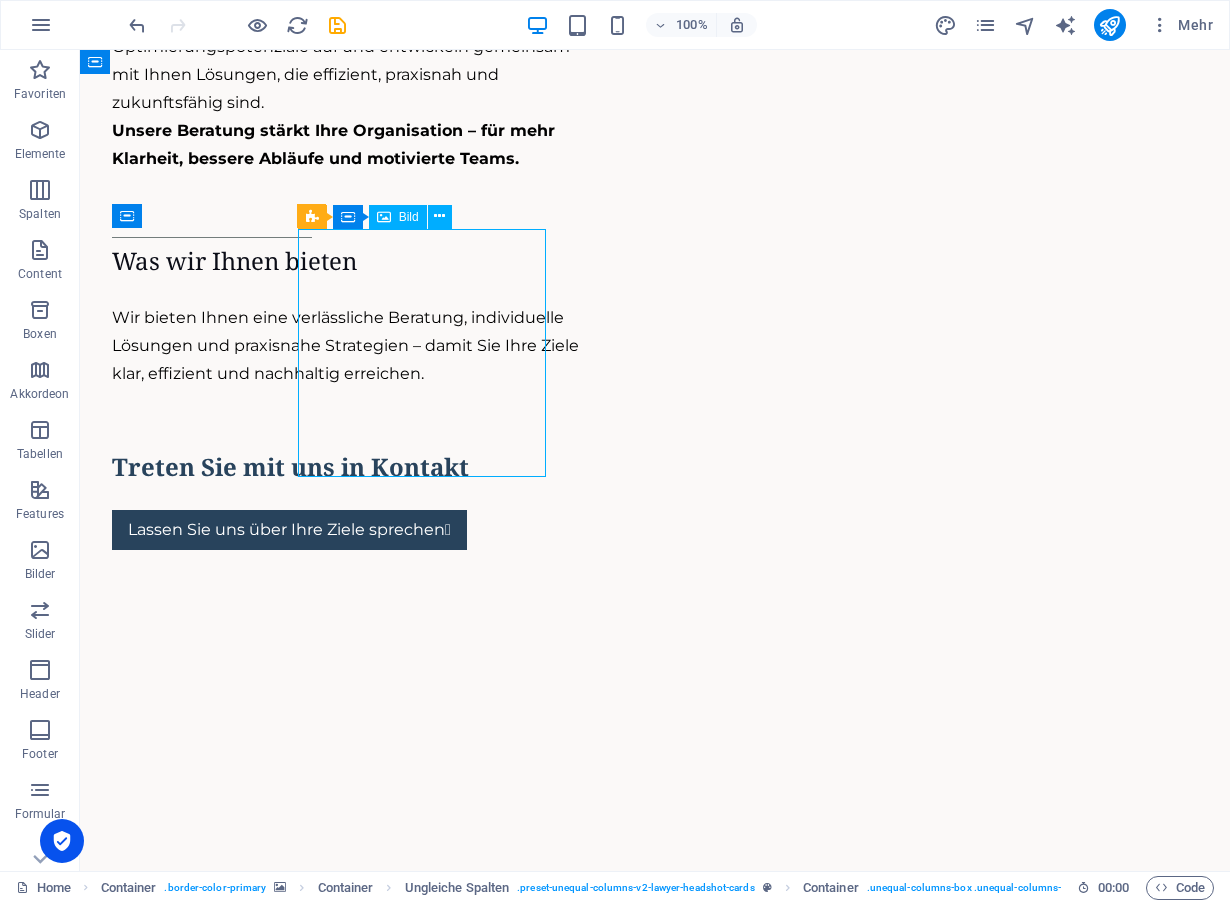 click at bounding box center [655, 4569] 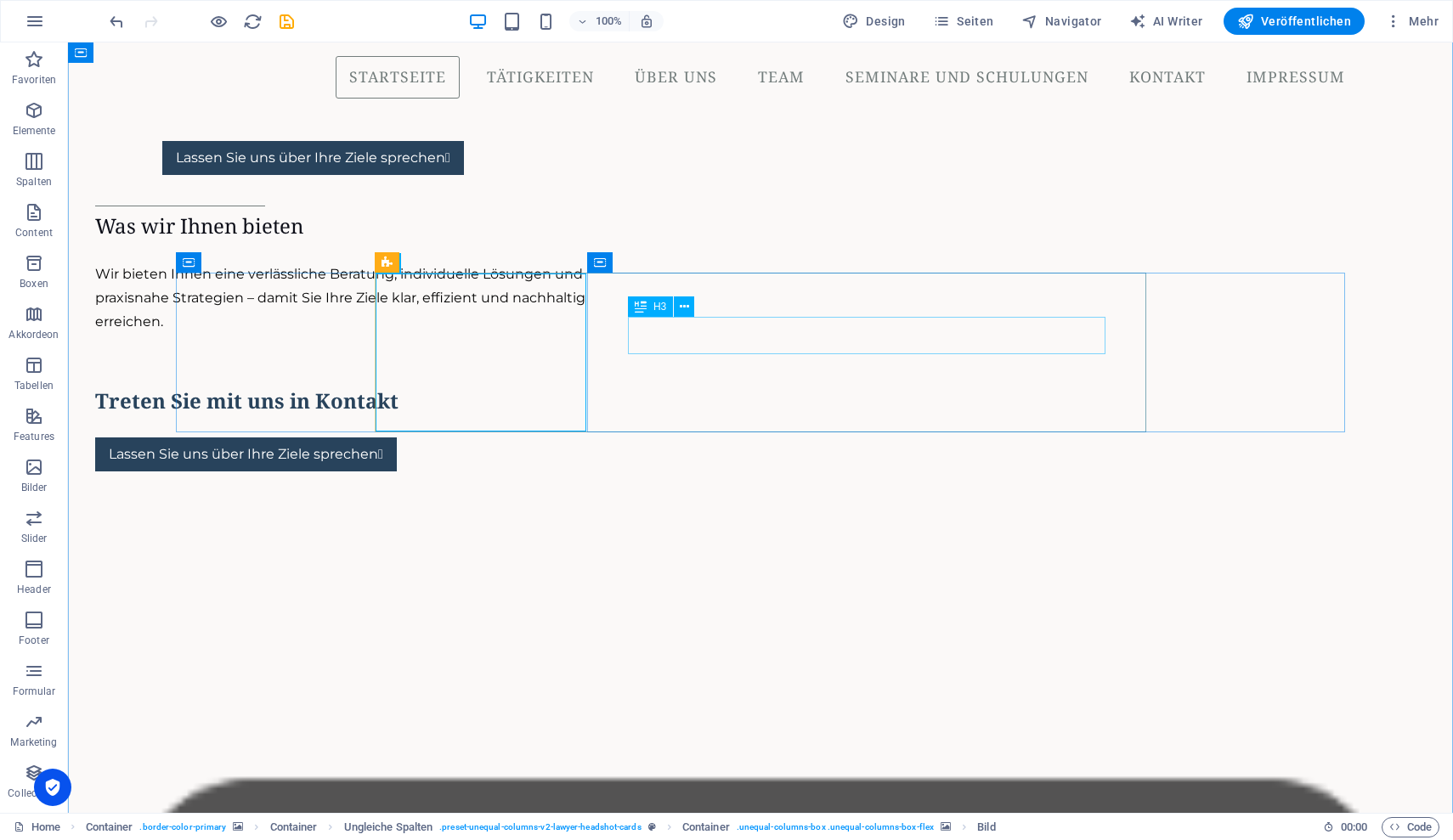 scroll, scrollTop: 3155, scrollLeft: 0, axis: vertical 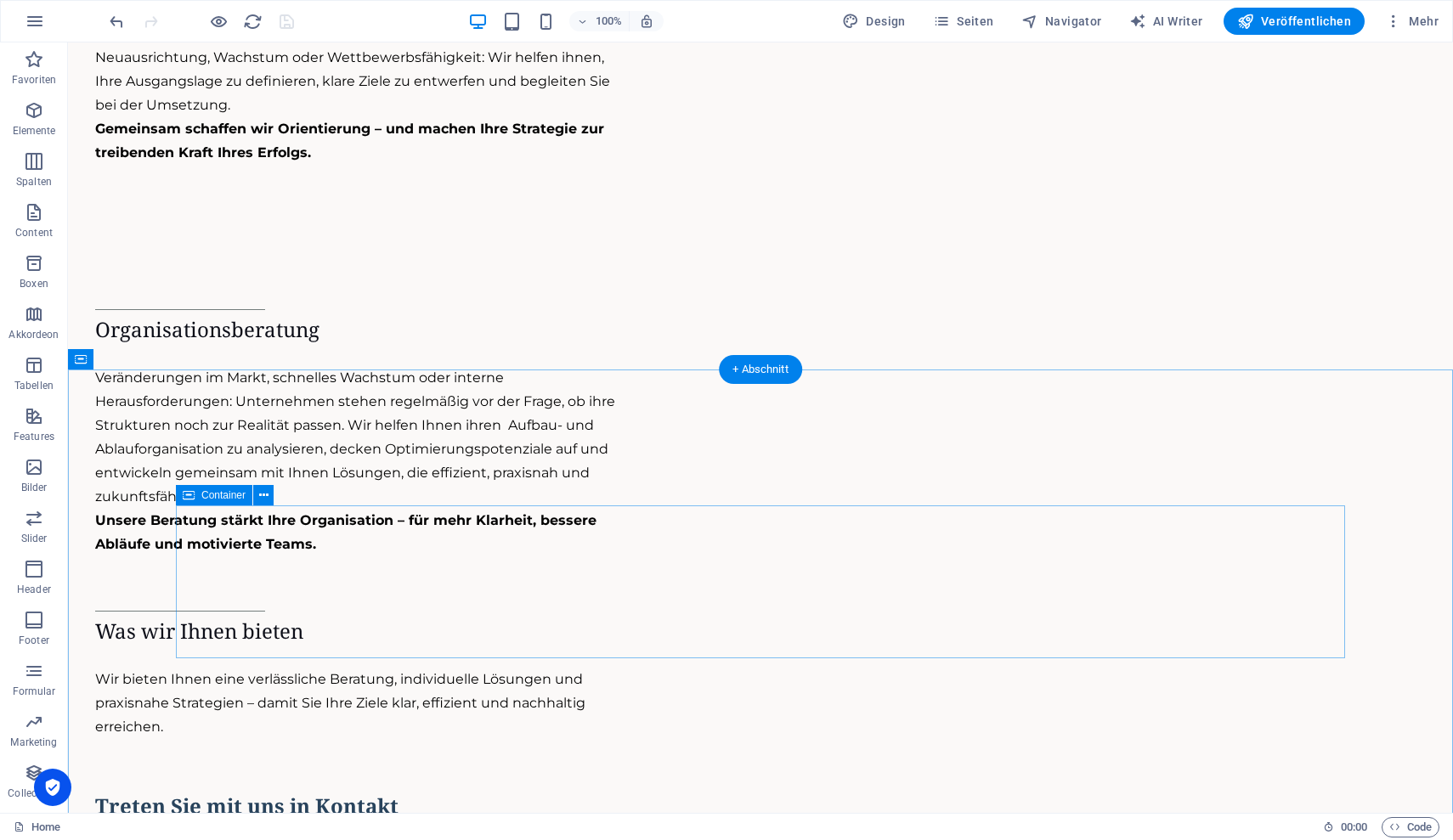 click on "Siegfried Pape Dipl.-Kfm." at bounding box center [760, 3220] 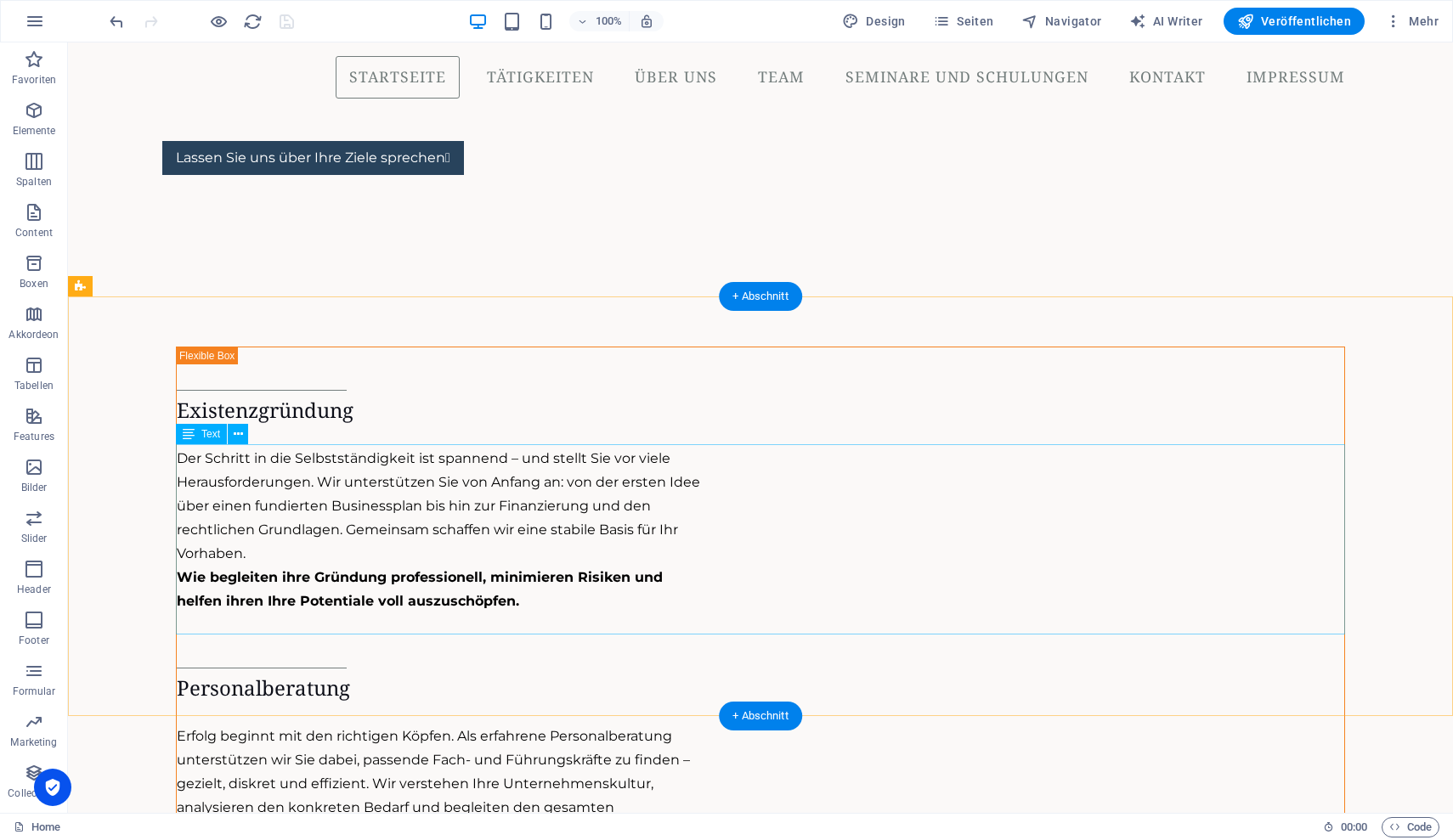 scroll, scrollTop: 1332, scrollLeft: 0, axis: vertical 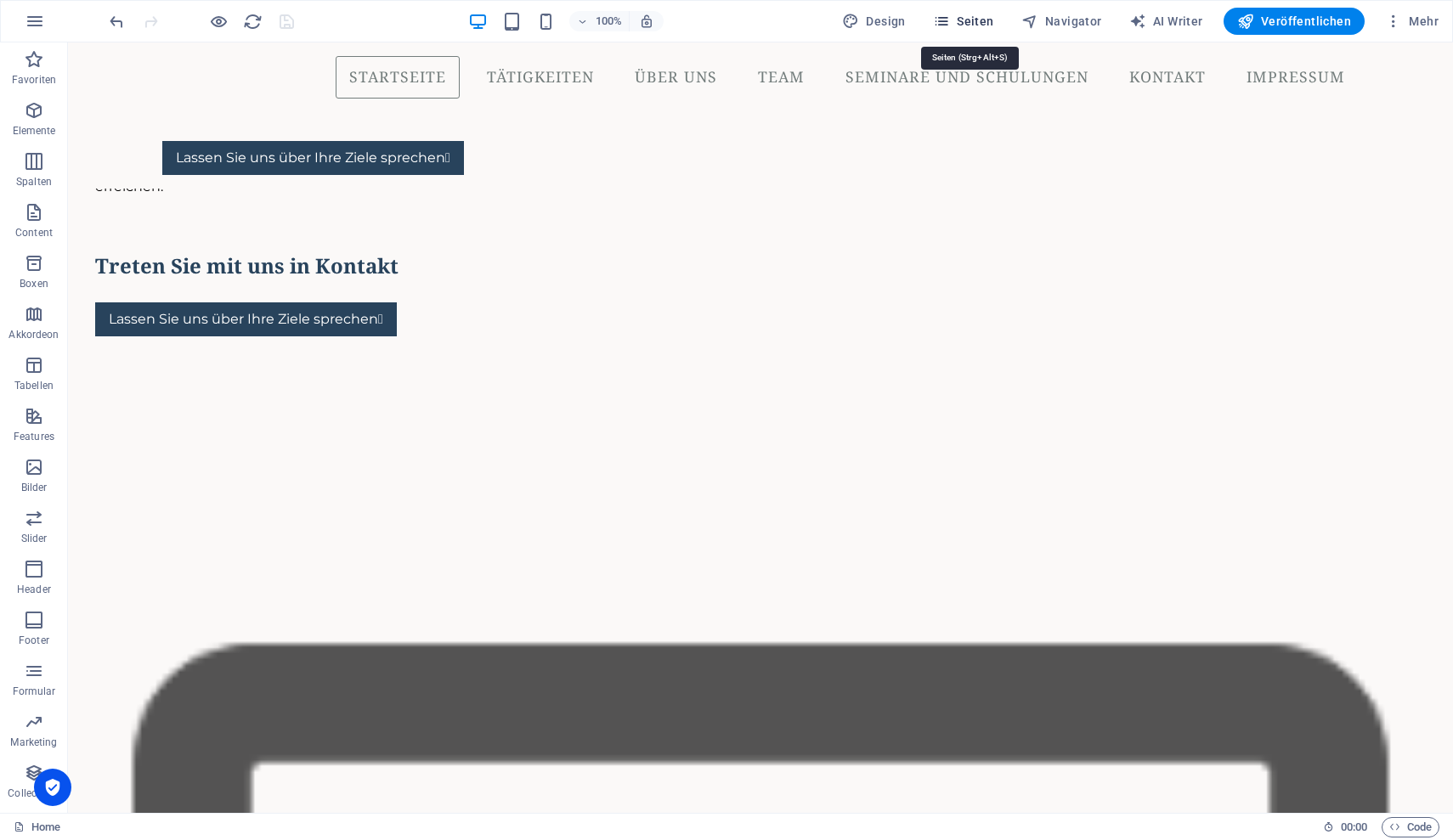 click on "Seiten" at bounding box center (964, 21) 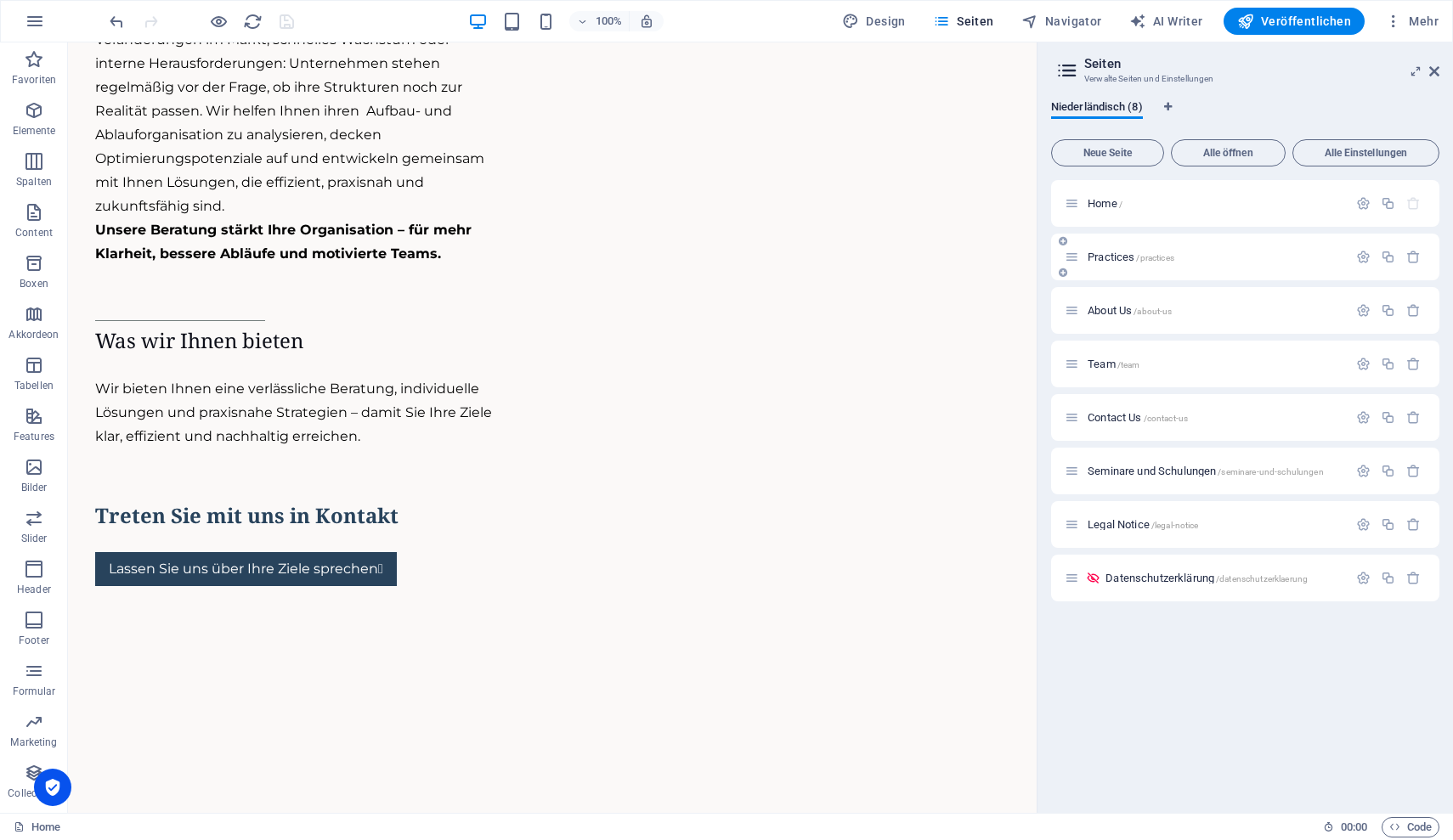 click on "Practices /practices" at bounding box center [1206, 257] 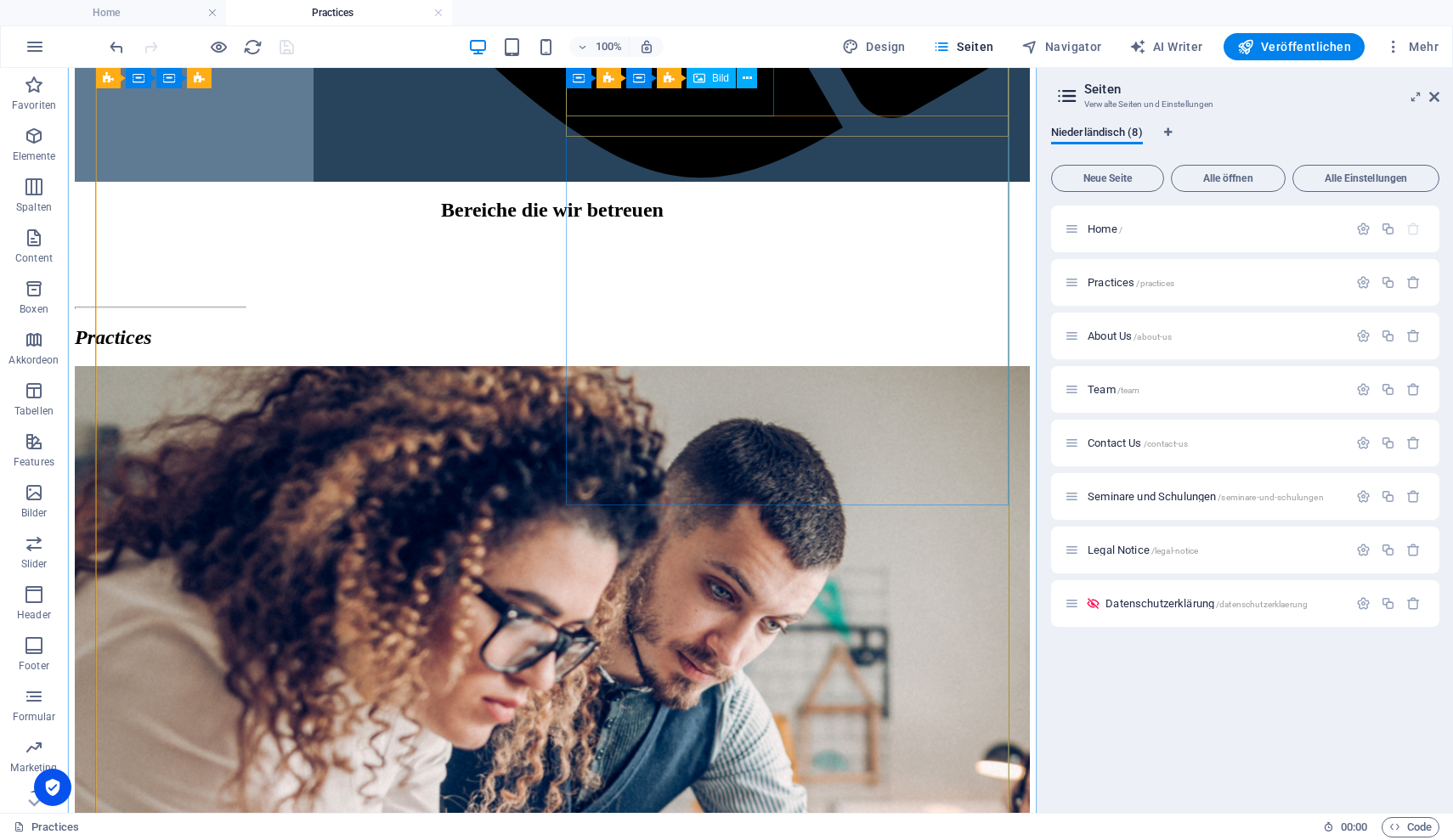 scroll, scrollTop: 1361, scrollLeft: 0, axis: vertical 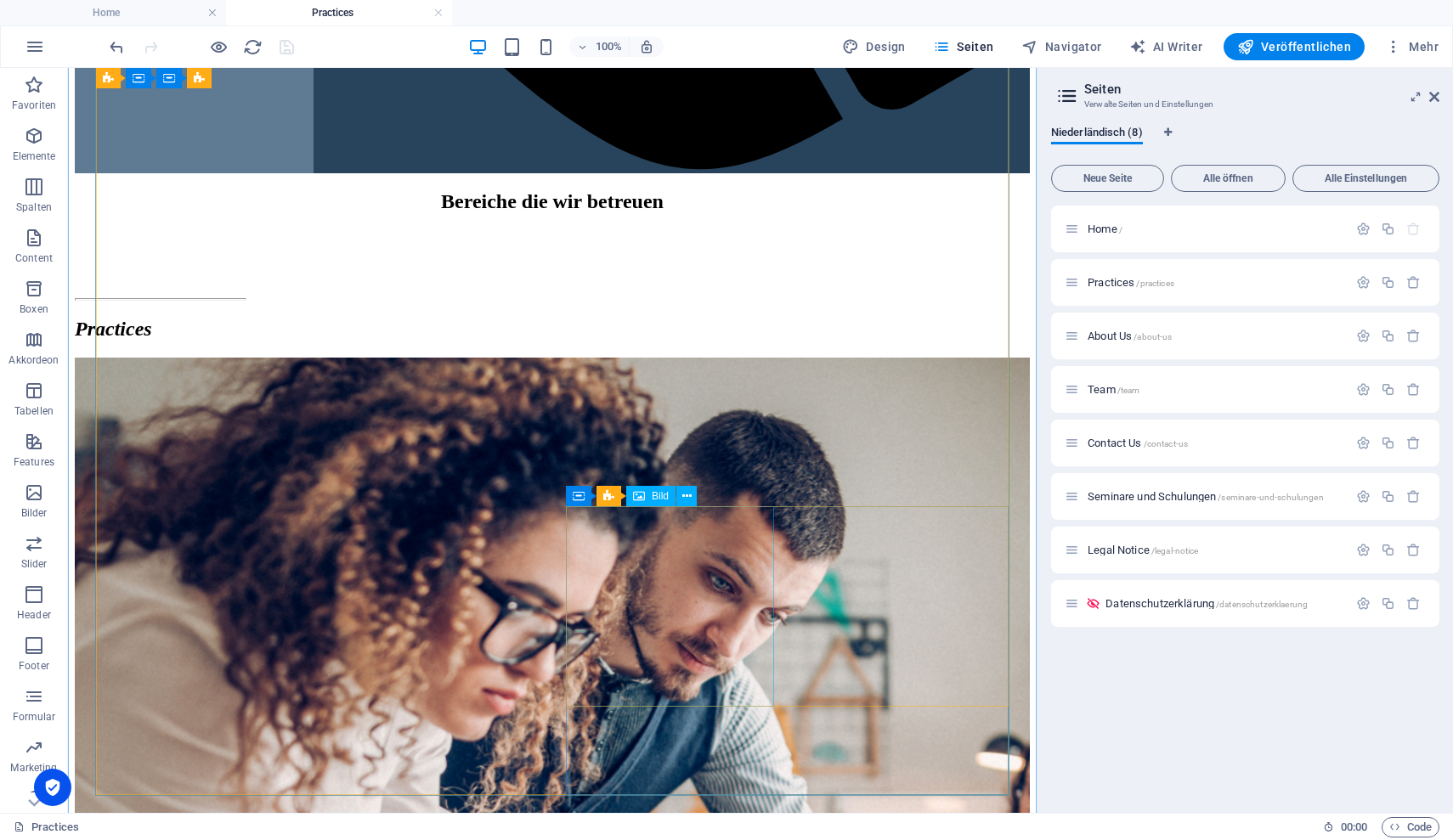 click at bounding box center (552, 11377) 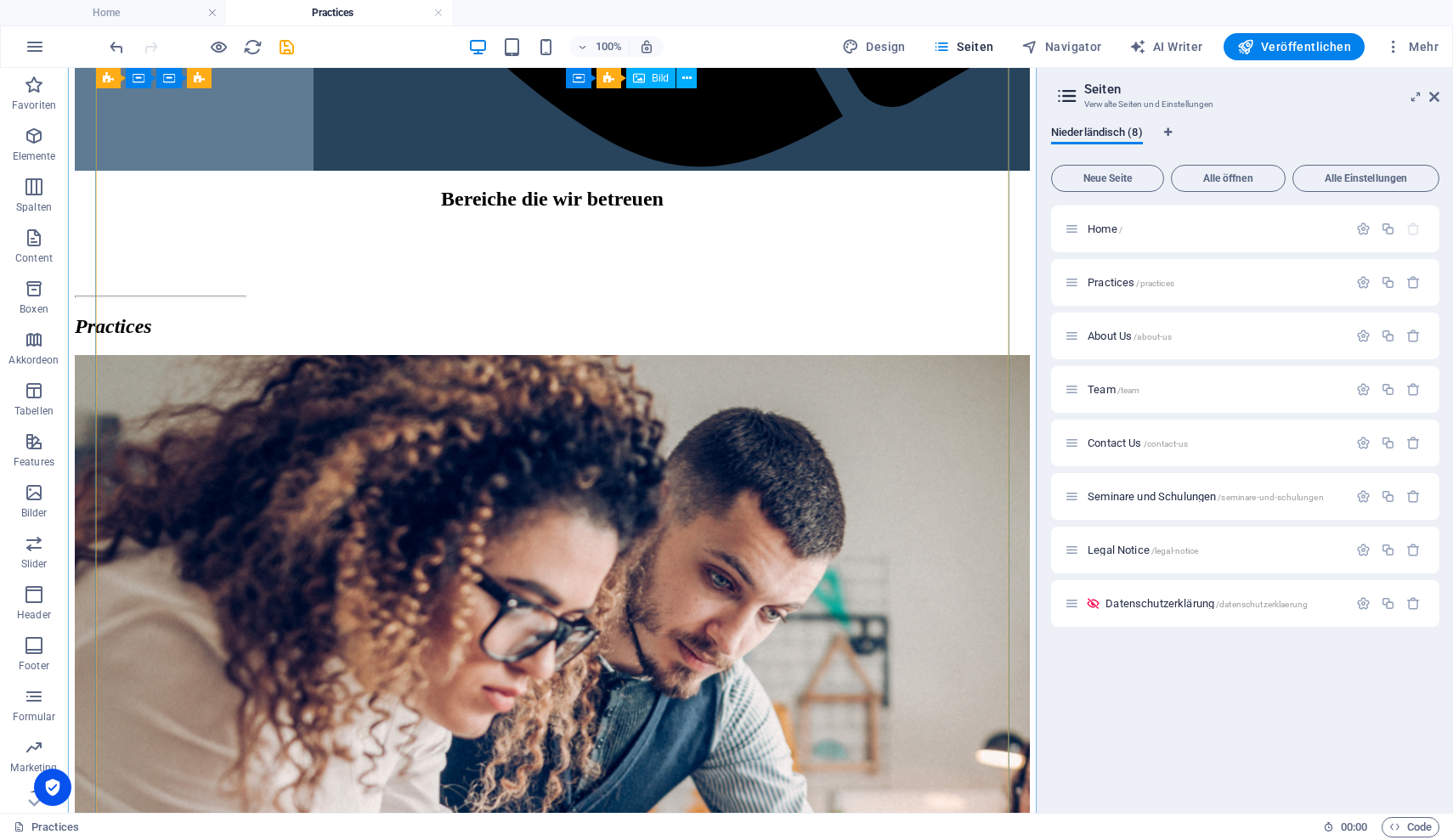 scroll, scrollTop: 1385, scrollLeft: 0, axis: vertical 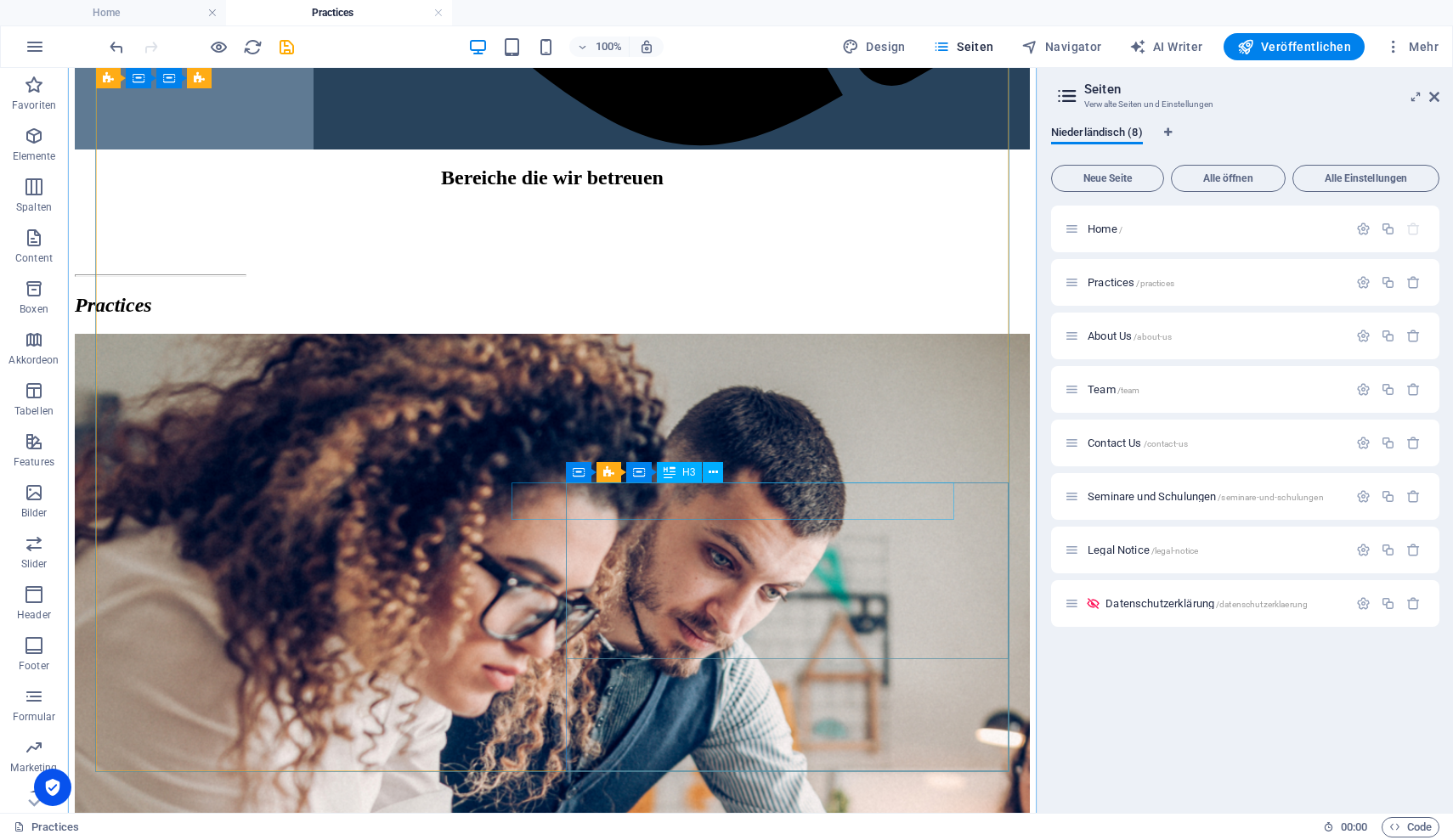 click on "Strategieberatung" at bounding box center [525, 10780] 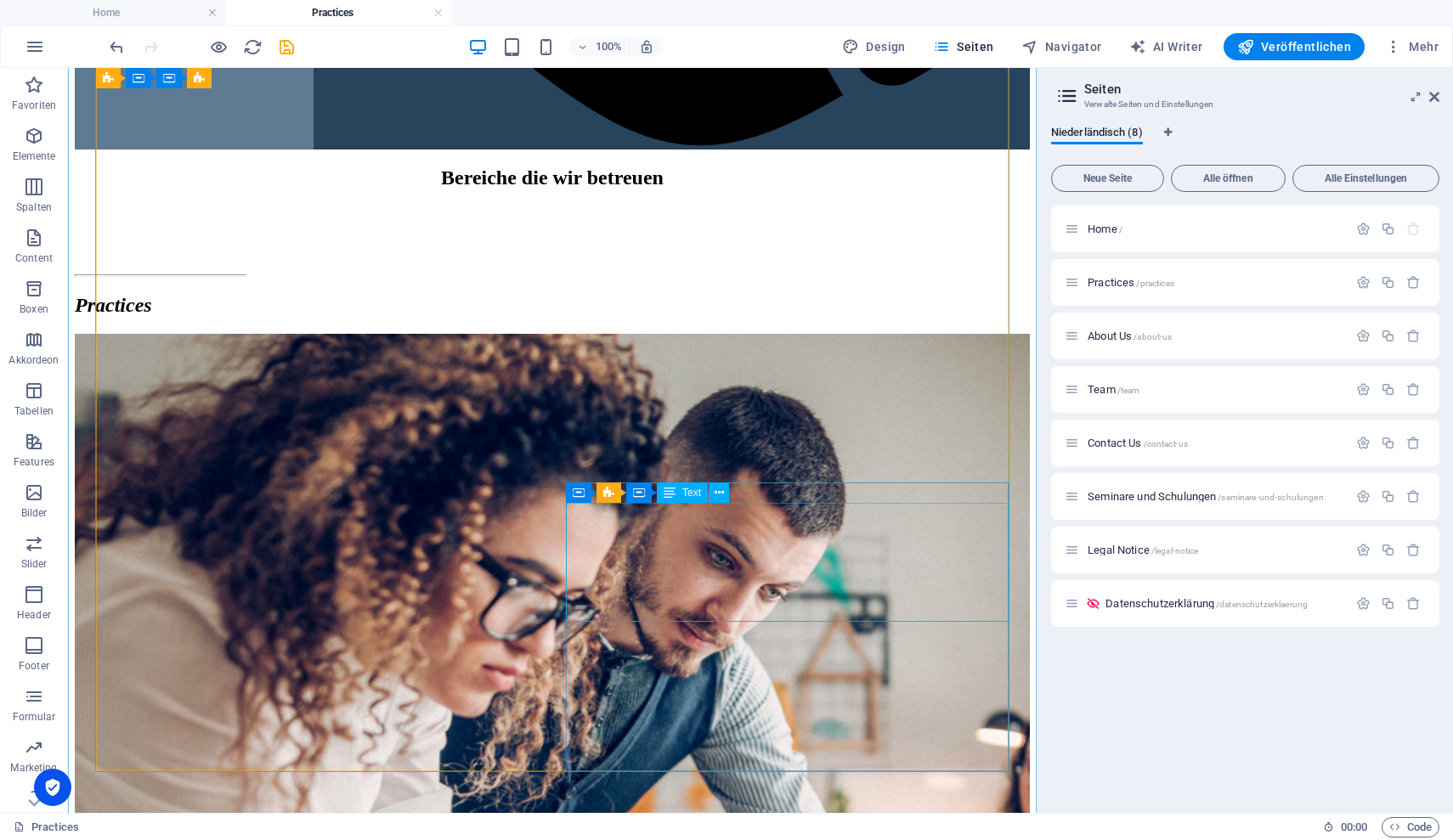 click on "Klar. Zielgerichtet. Umsetzbar. Wir entwickeln gemeinsam Ihre Unternehmensstrategie. -  Ziele definieren -  Wachstumswege finden -  Märkte analysieren" at bounding box center [552, 10820] 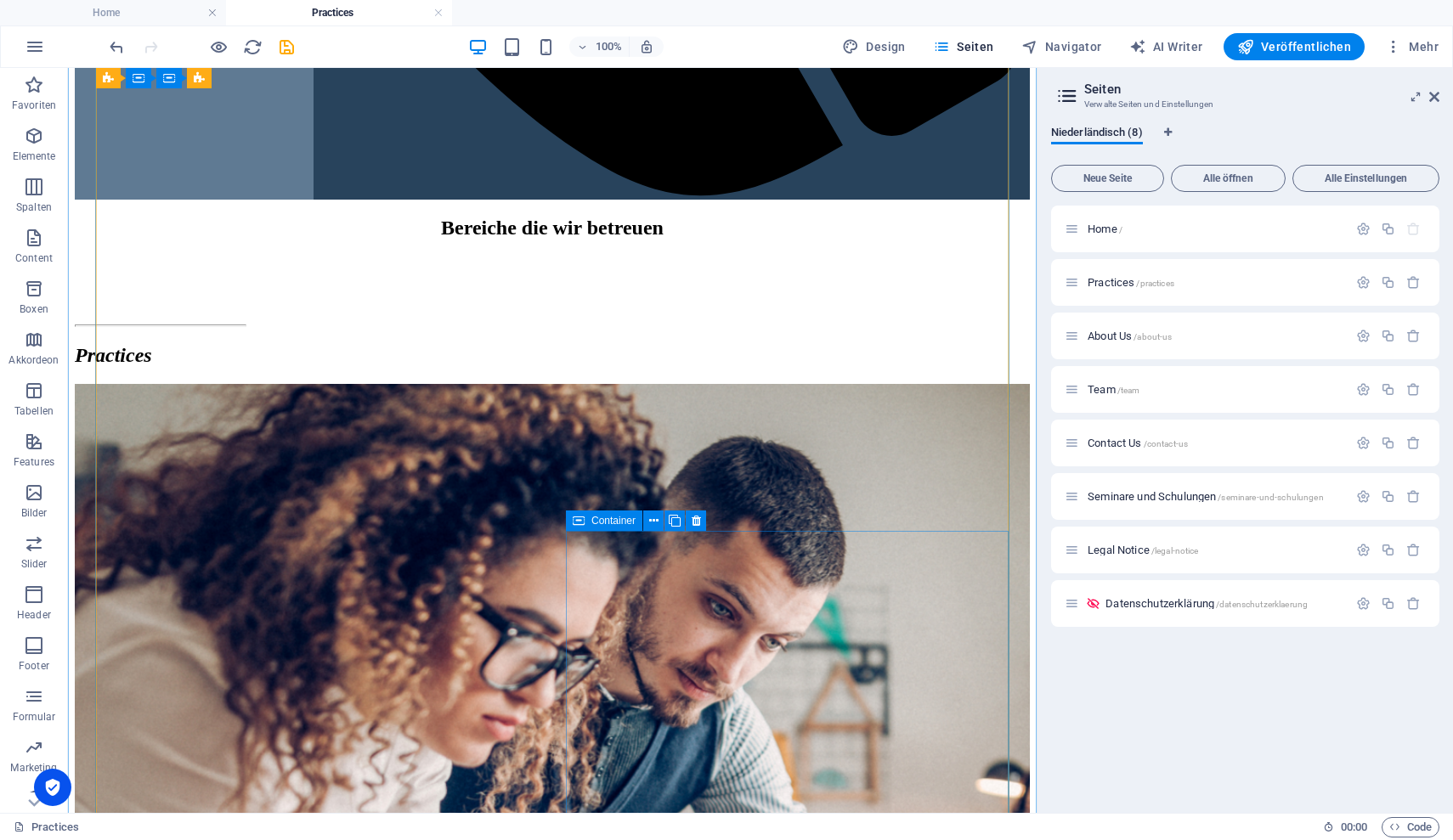 scroll, scrollTop: 1338, scrollLeft: 0, axis: vertical 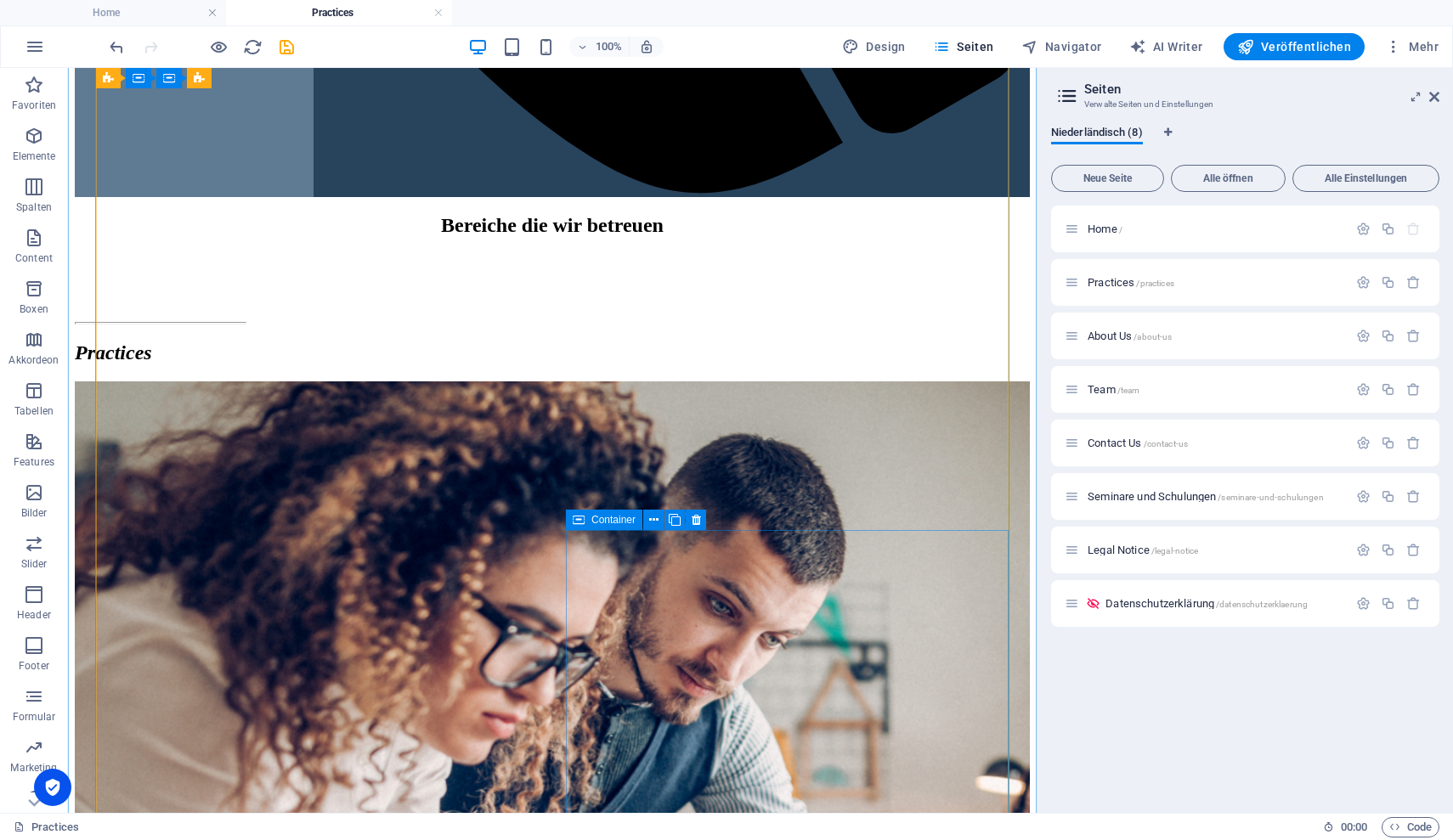 click at bounding box center [552, 10833] 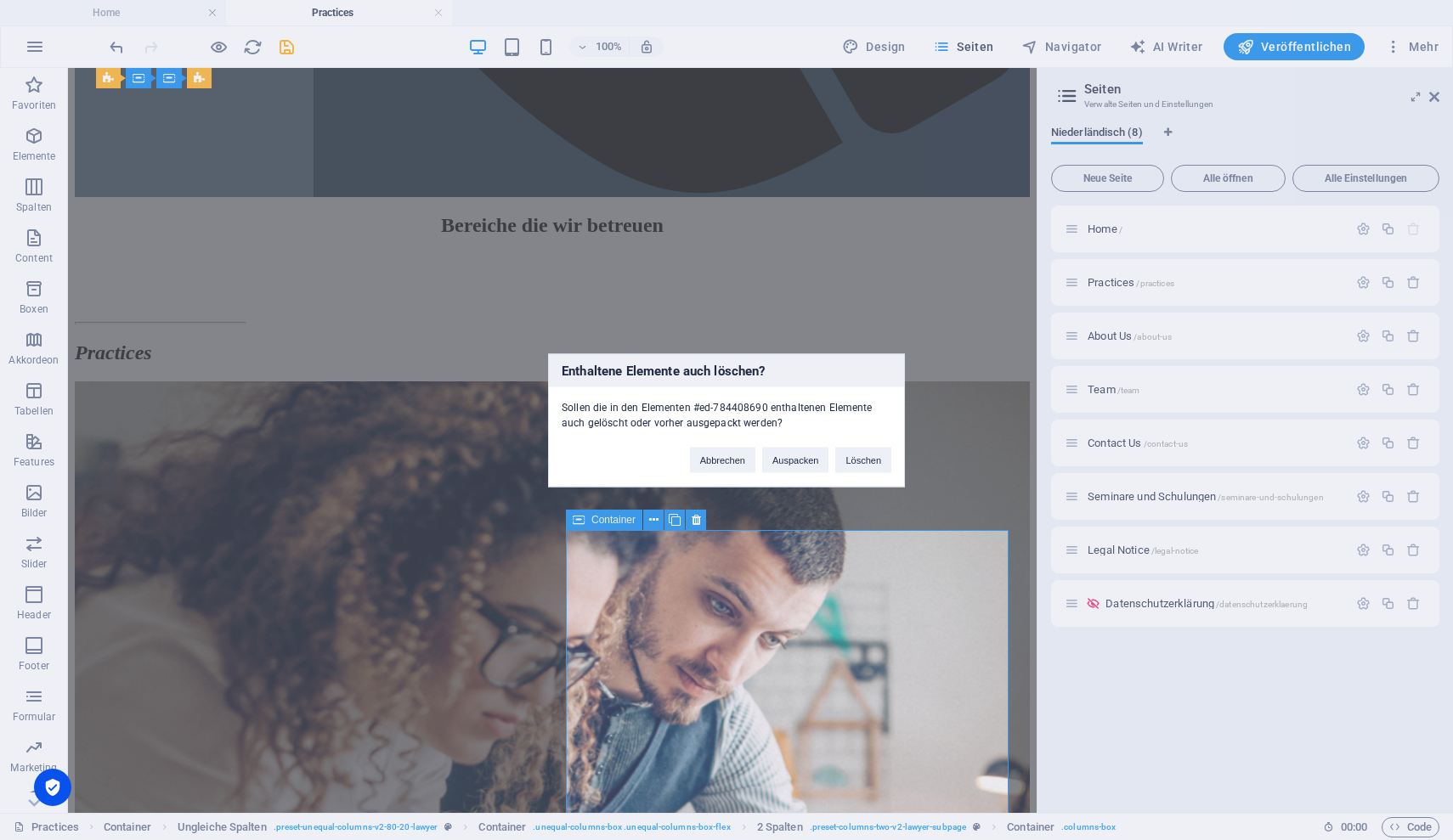 type 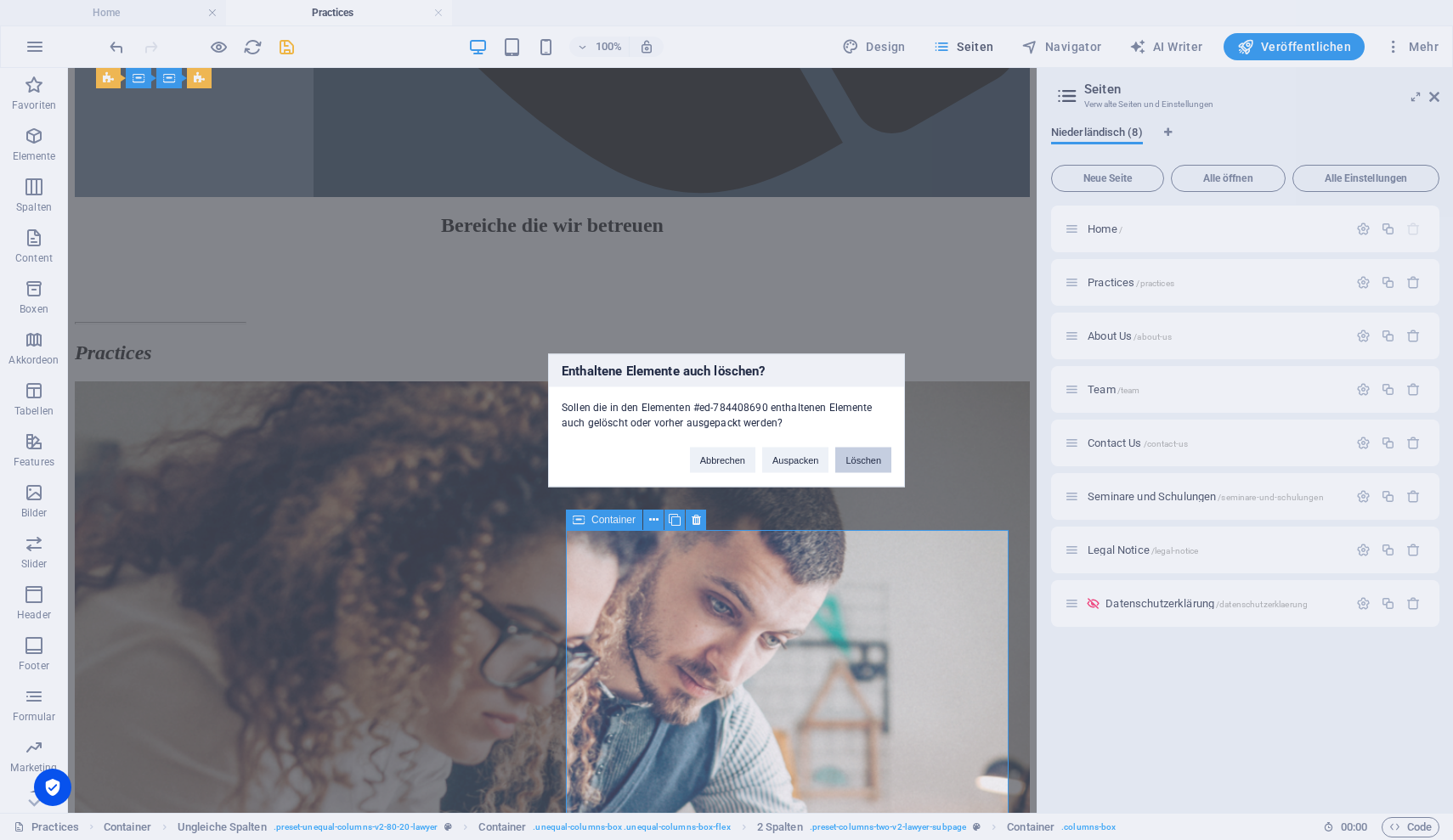 click on "Löschen" at bounding box center [863, 459] 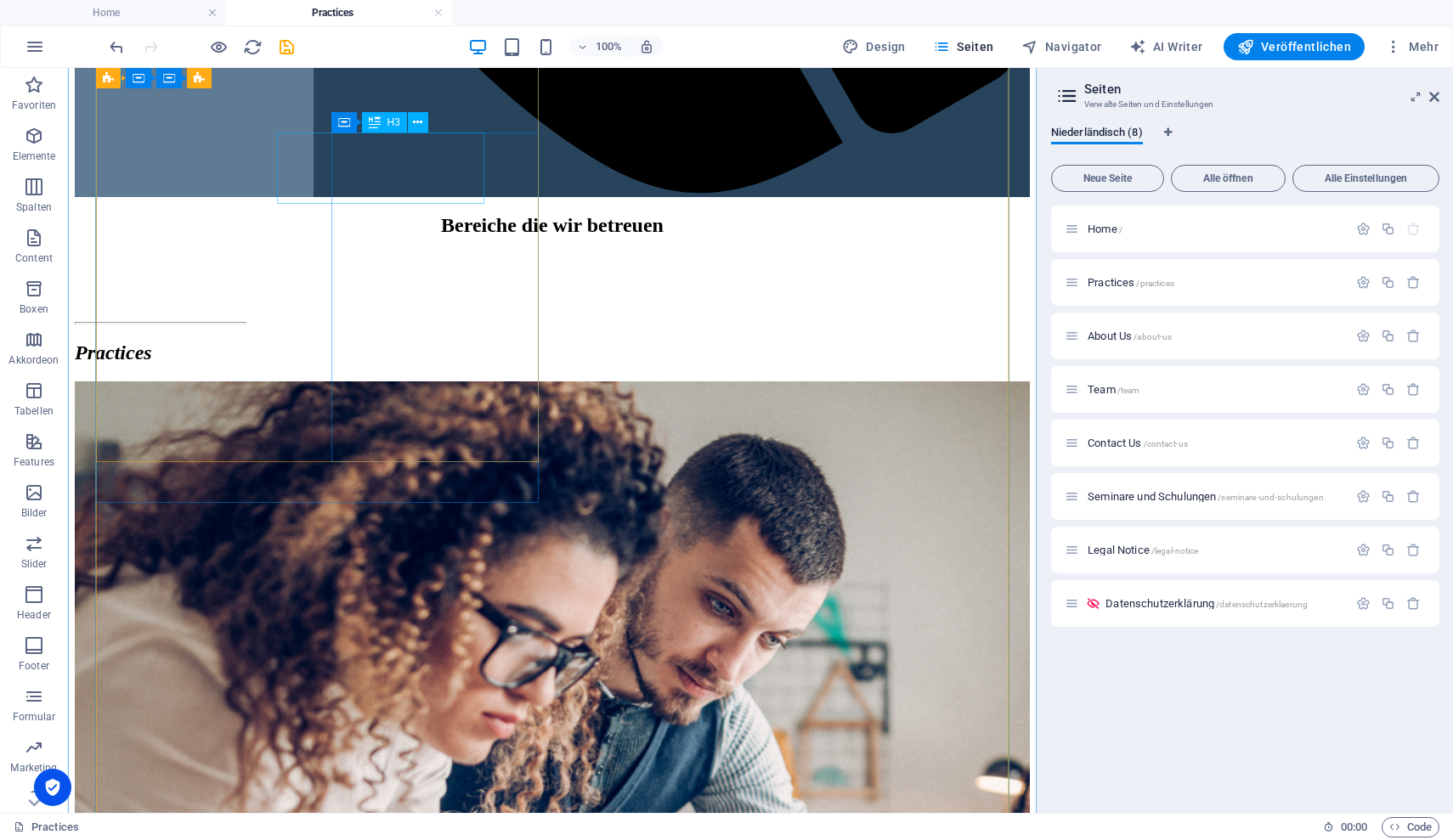 click on "Sanierung- und Krisenberatung" at bounding box center (525, 7864) 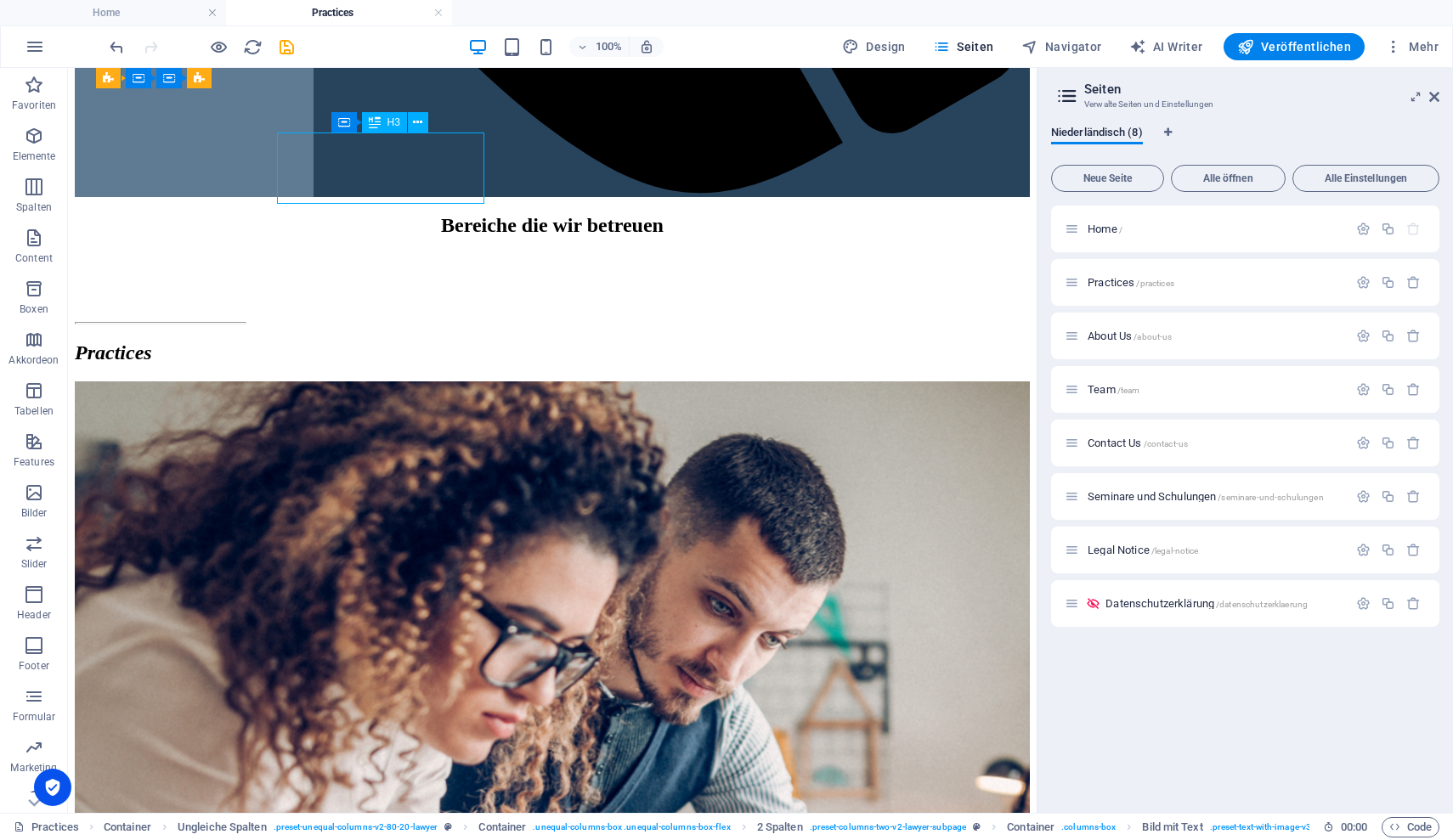 click on "Sanierung- und Krisenberatung" at bounding box center (525, 7864) 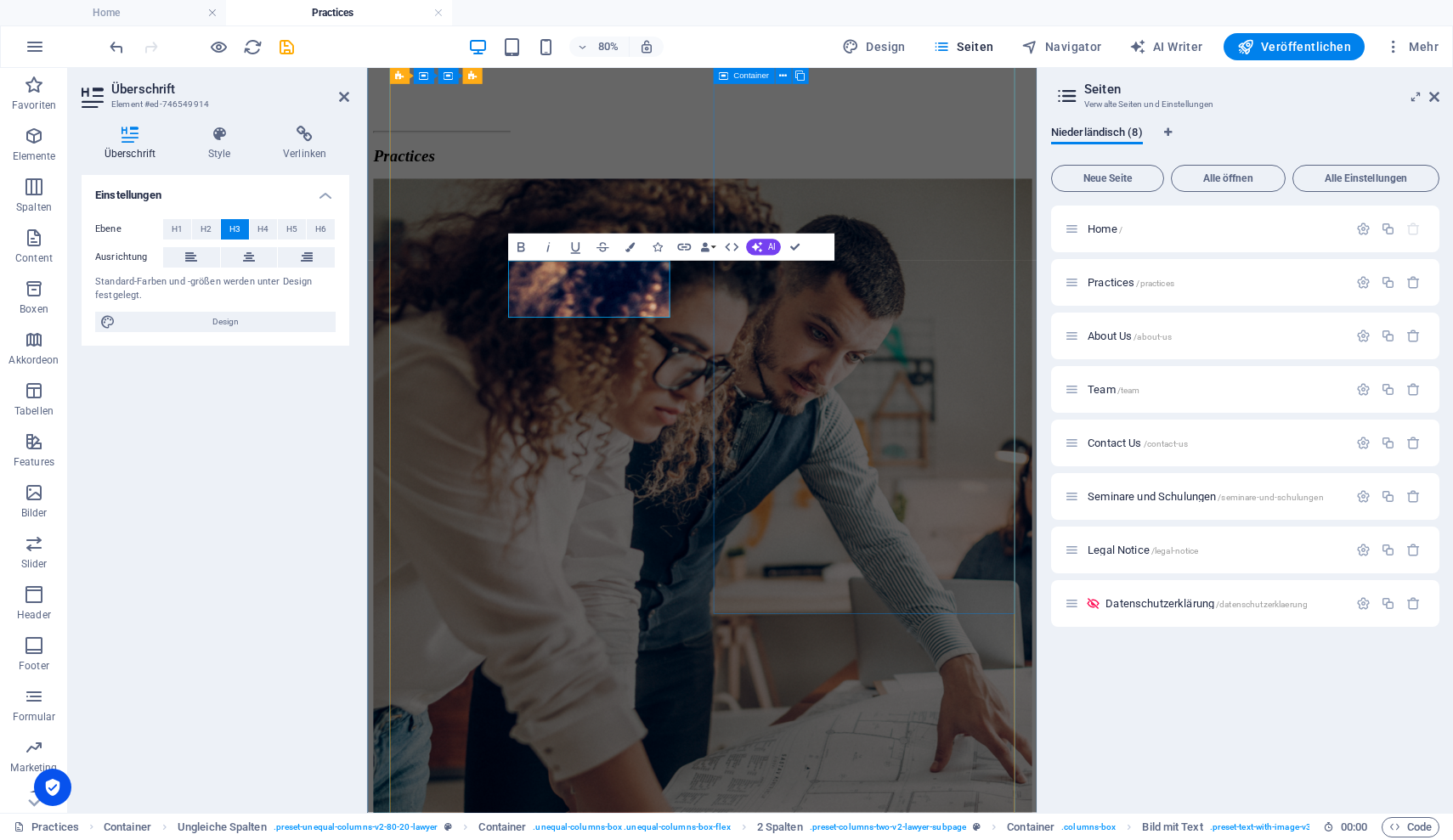 click on "Marketing-beratung - Schaffung eines Marketingkonzeptes - Zielgruppenanalyse und Ansprache -Kampagnen -Marktanalysen -Personalmarketing -SocialMedia Marketing" at bounding box center [785, 7737] 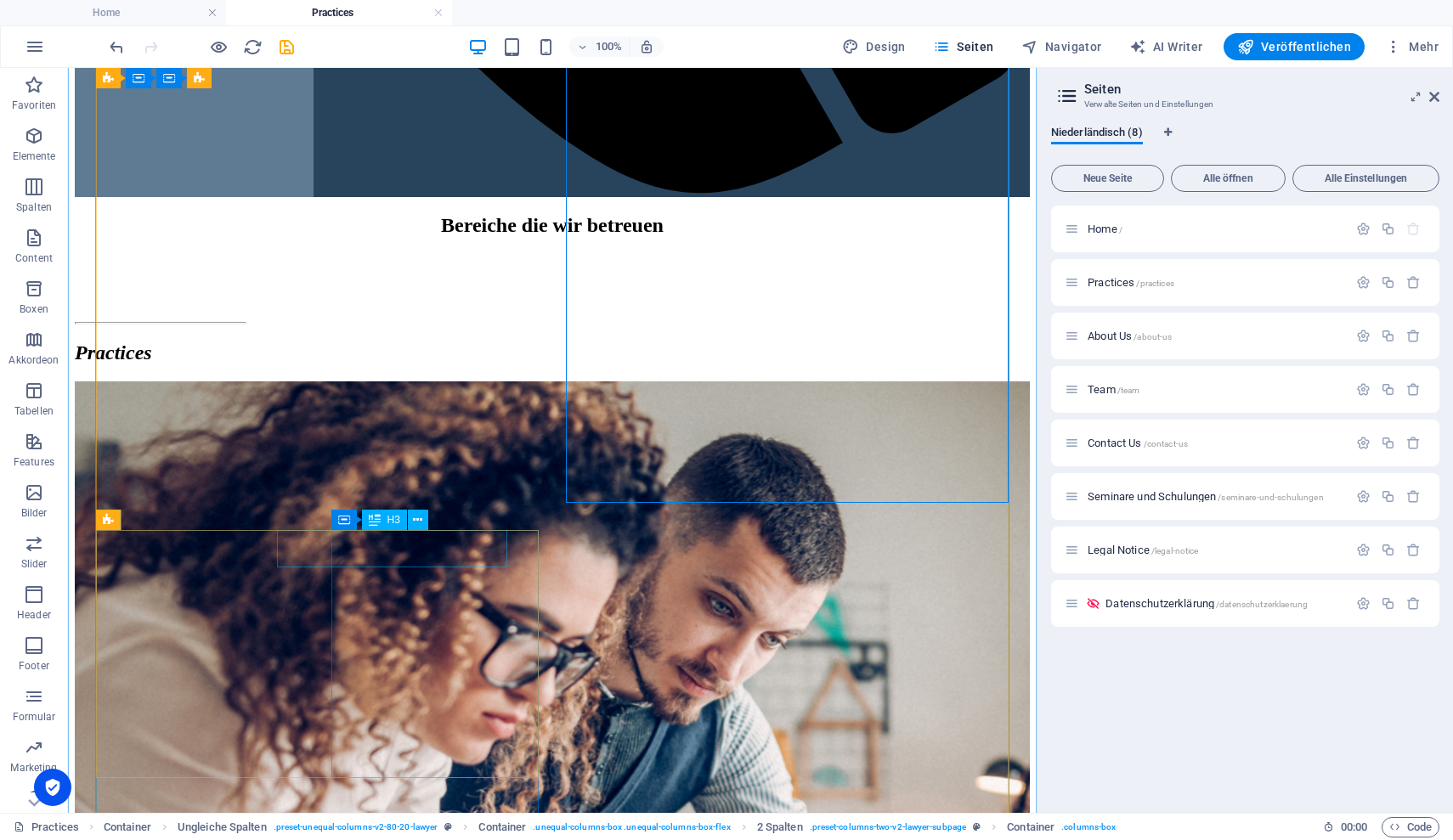 click on "Personalberatung" at bounding box center (525, 10628) 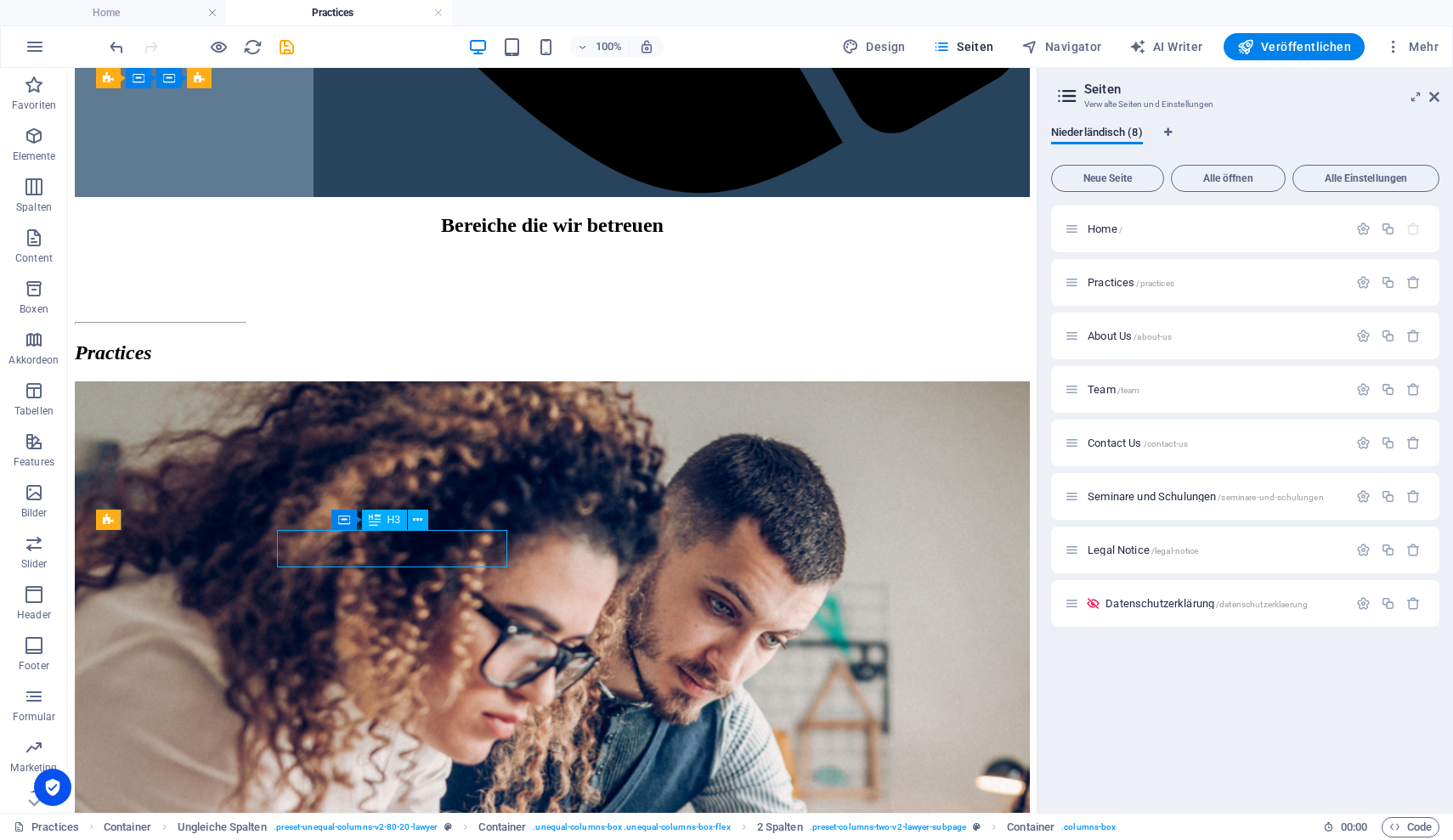 click on "Personalberatung" at bounding box center [525, 10628] 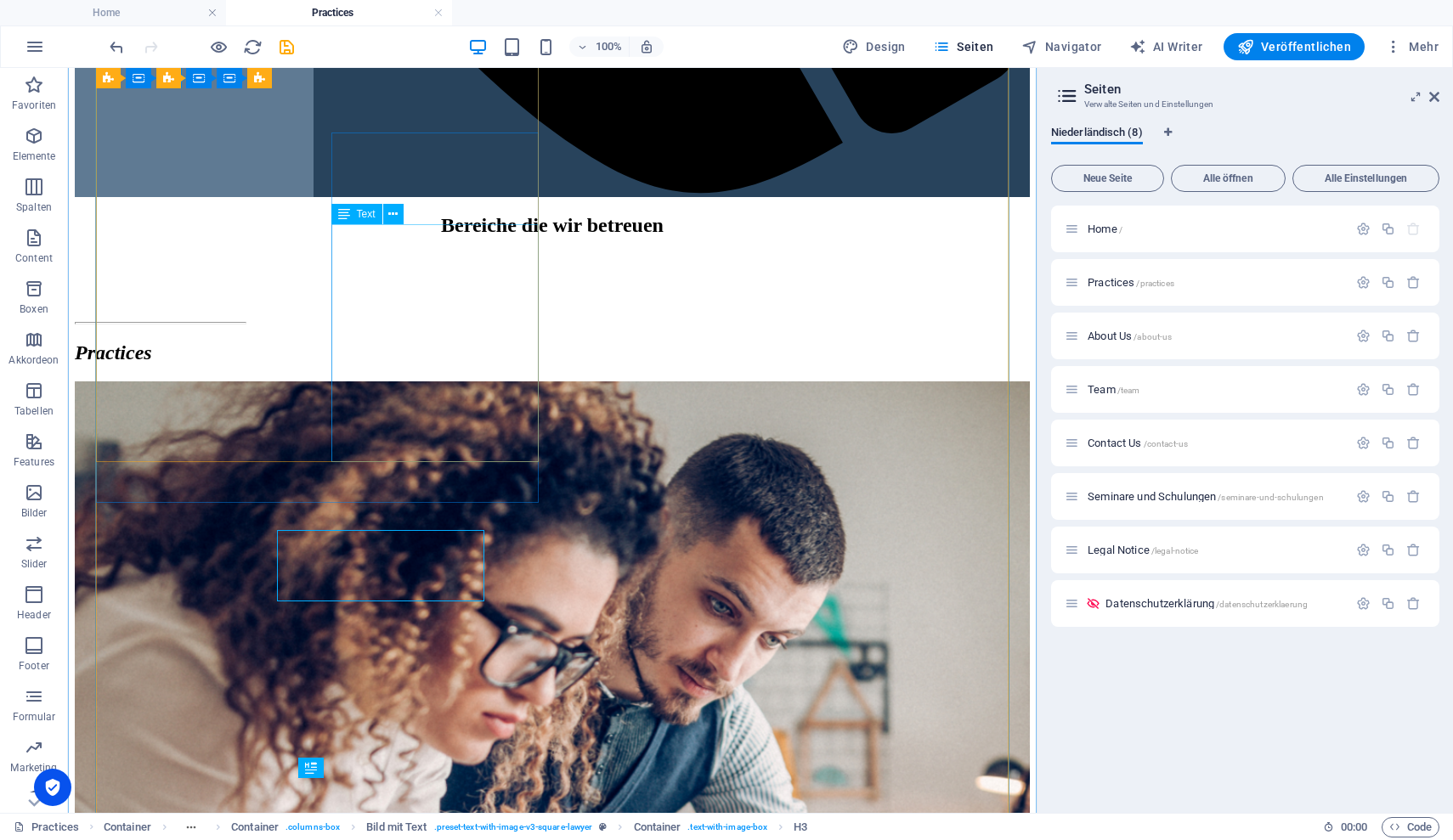 click on "Analyse der Krisenursachen - Erstellen eines Restrukturierungs- oder Sanierungskonzepts - auf Wunsch Unterstützung bei der Umsetzung - Begleitung bei Verhandlungen bei Banken und mit Geschäftspartnern -Moderation" at bounding box center (552, 7989) 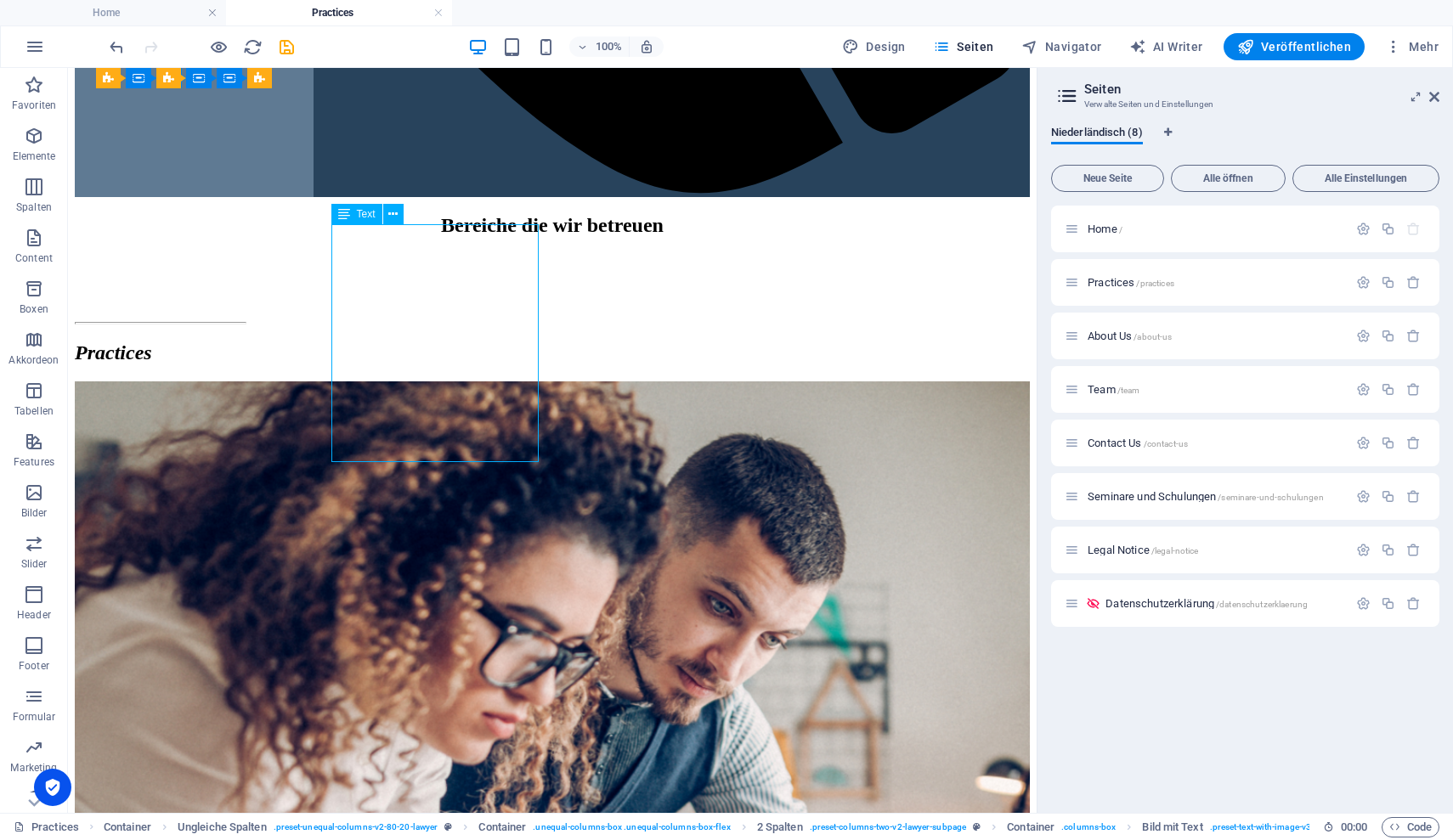 click on "Analyse der Krisenursachen - Erstellen eines Restrukturierungs- oder Sanierungskonzepts - auf Wunsch Unterstützung bei der Umsetzung - Begleitung bei Verhandlungen bei Banken und mit Geschäftspartnern -Moderation" at bounding box center [552, 7989] 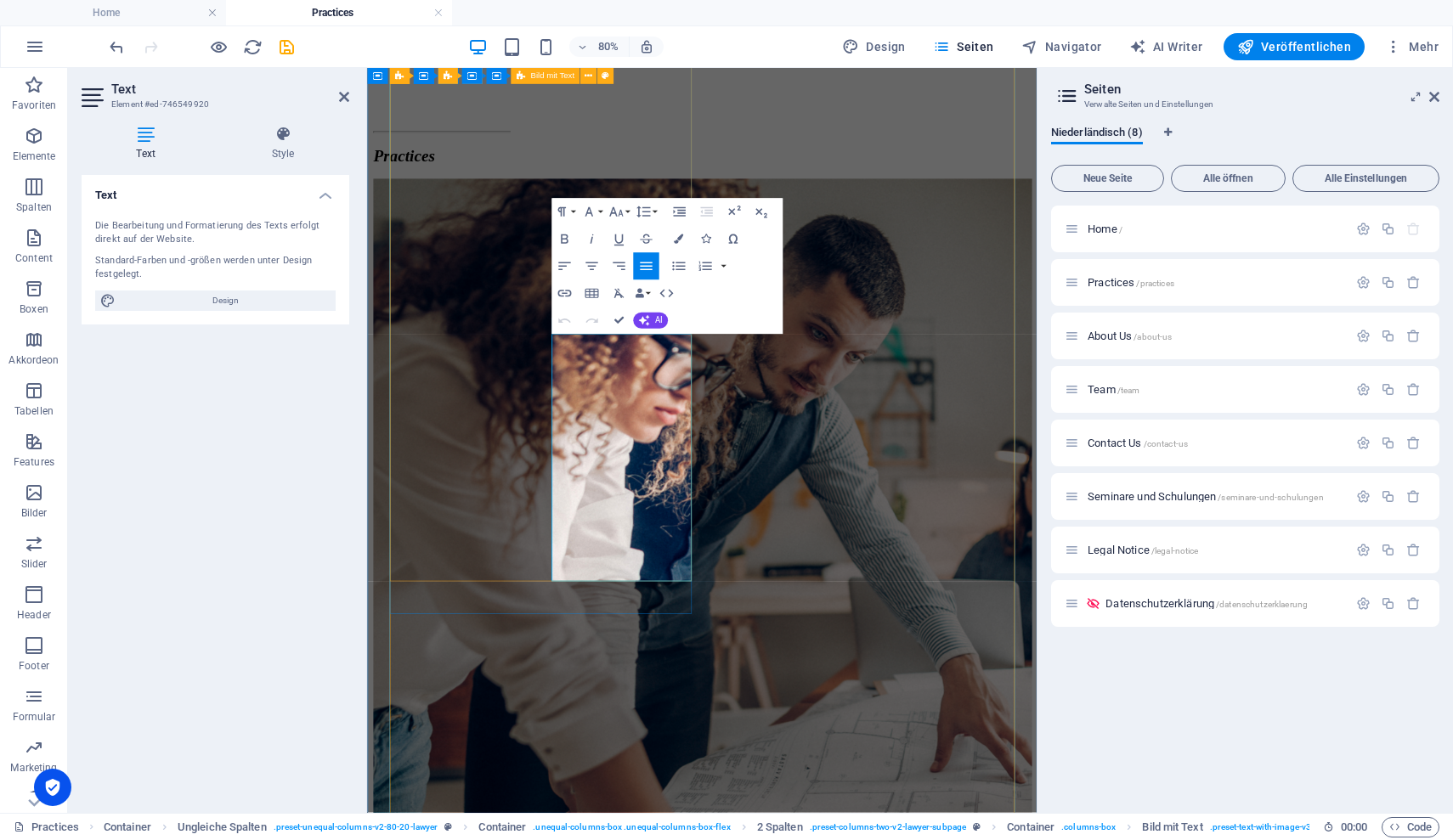 drag, startPoint x: 681, startPoint y: 696, endPoint x: 570, endPoint y: 394, distance: 321.753 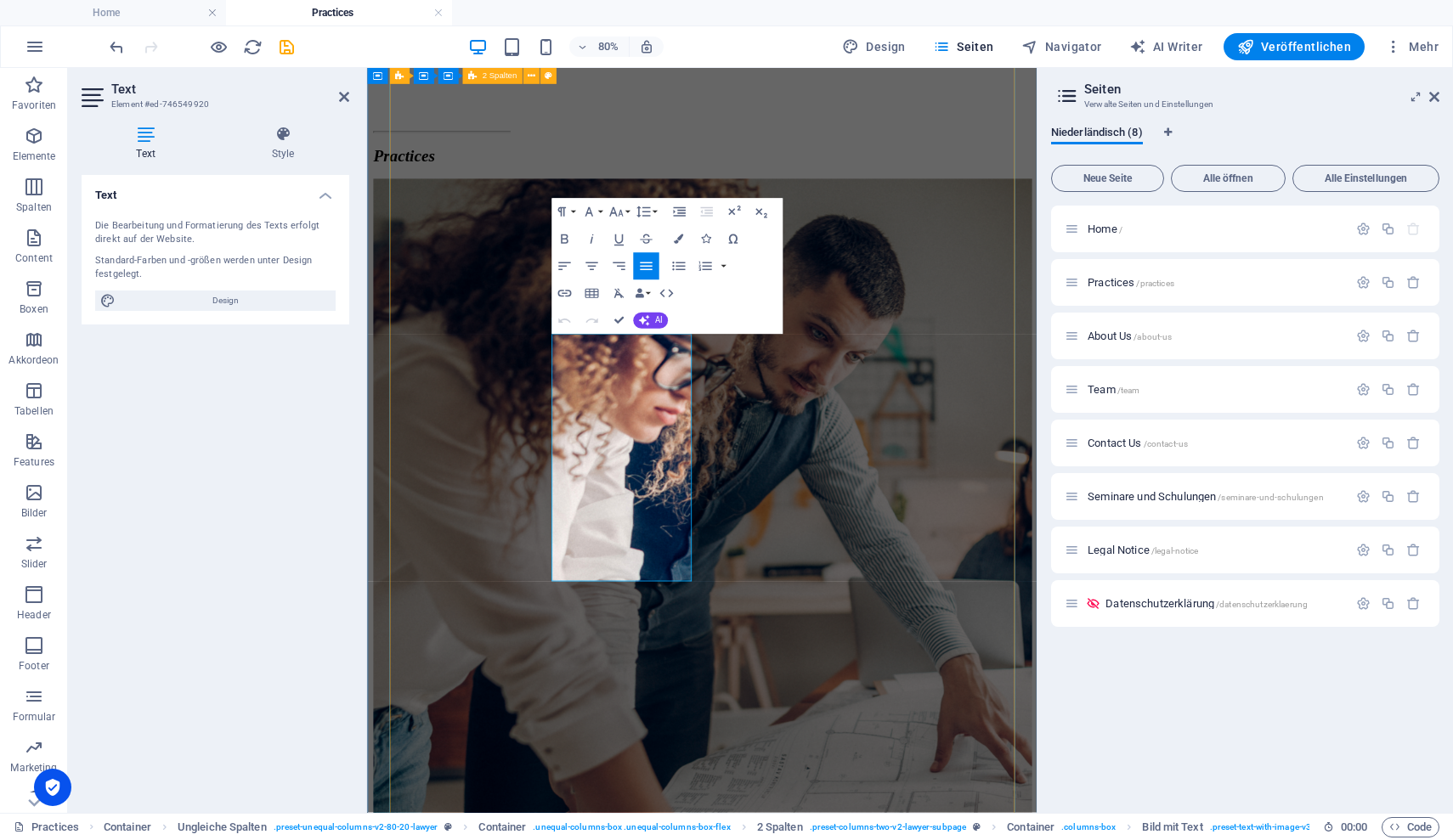 click on "Existenz gründungberatung Starten Sie sicher in die Selbstständigkeit. Wir unterstützen Sie von der Idee bis zur Umsetzung. - Businessplan erstellen -  Finanzierung sichern - Formalitäten klären -  Investitionsplanung Unternehmens- Beratung Wir finden den richtigen Weg für Ihr Unternehmen. -  Risikoanalyse -  Controlling -  Absicherungskonzepte -  Marketing Beratung -  Kalkulationsüberprüfung Personalberatung Das richtige Team ist der Schlüssel zum Erfolg. Wir helfen Ihnen, die passenden Mitarbeiter zu finden und zu entwickeln. -  Personalgewinnung -  Mitarbeiterbindung -  Prozessunterstützung Strategieberatung Klar. Zielgerichtet. Umsetzbar. Wir entwickeln gemeinsam Ihre Unternehmensstrategie. -  Ziele definieren -  Wachstumswege finden -  Märkte analysieren Organisations- Beratung Effiziente Abläufe schaffen Freiraum. Wir machen Ihre Organisation fit für die Zukunft. -  Prozesse optimieren -  Strukturen anpassen -  Veränderungen begleiten Sanierung- und Krisenberatung -  -" at bounding box center (785, 4874) 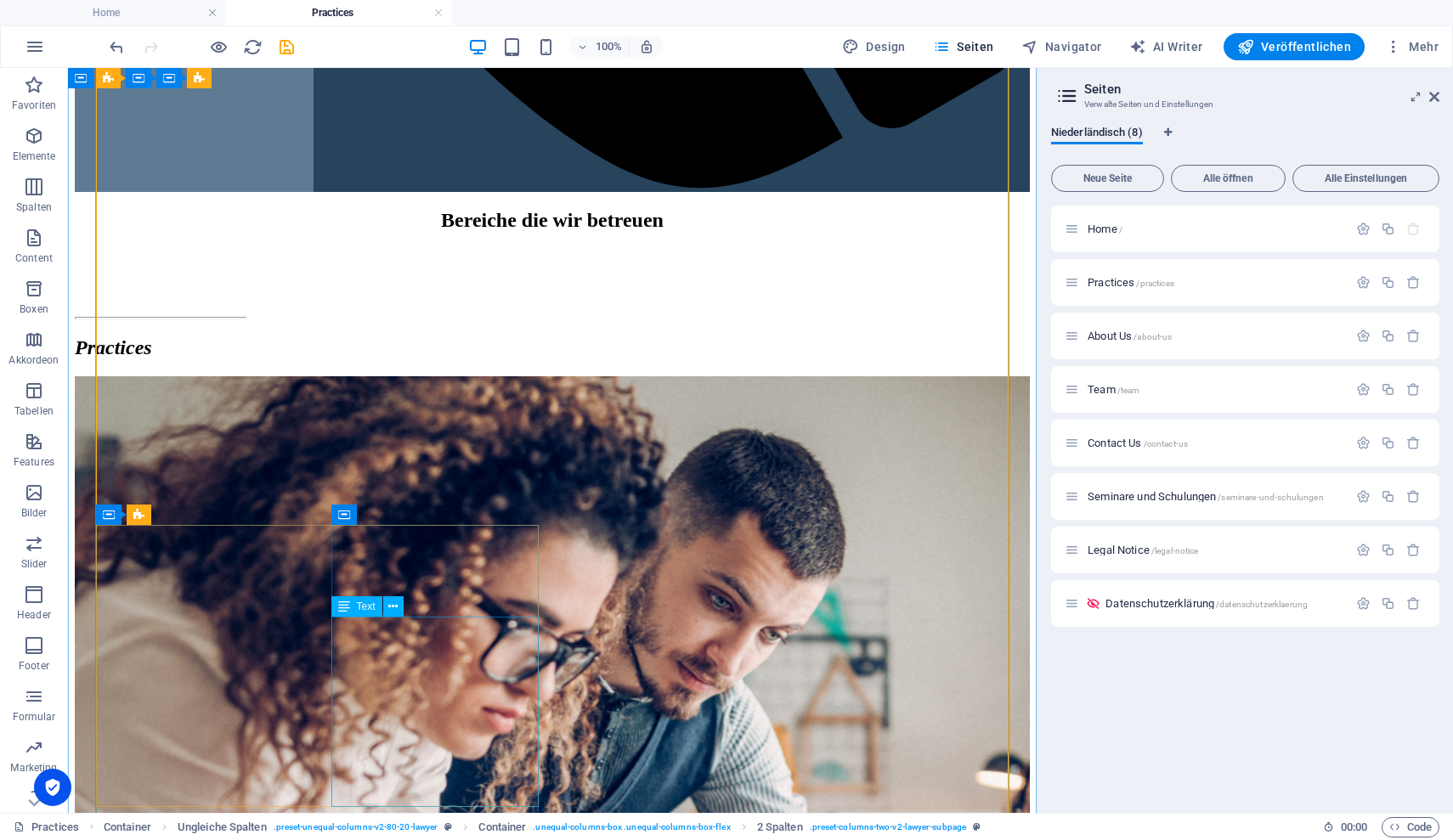 click on "Das richtige Team ist der Schlüssel zum Erfolg. Wir helfen Ihnen, die passenden Mitarbeiter zu finden und zu entwickeln. -  Personalgewinnung -  Mitarbeiterbindung -  Prozessunterstützung" at bounding box center (552, 10713) 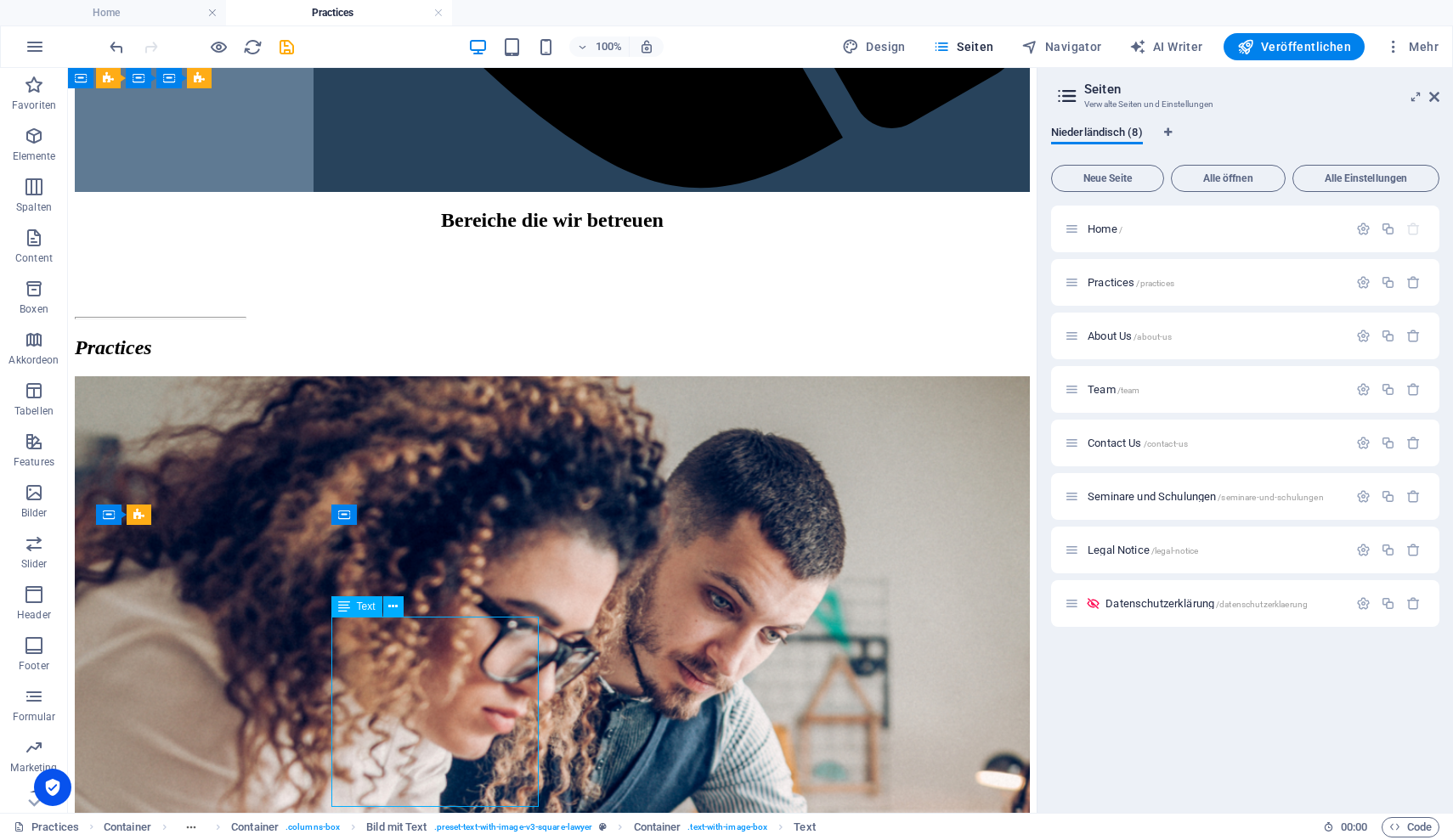 click on "Das richtige Team ist der Schlüssel zum Erfolg. Wir helfen Ihnen, die passenden Mitarbeiter zu finden und zu entwickeln. -  Personalgewinnung -  Mitarbeiterbindung -  Prozessunterstützung" at bounding box center [552, 10713] 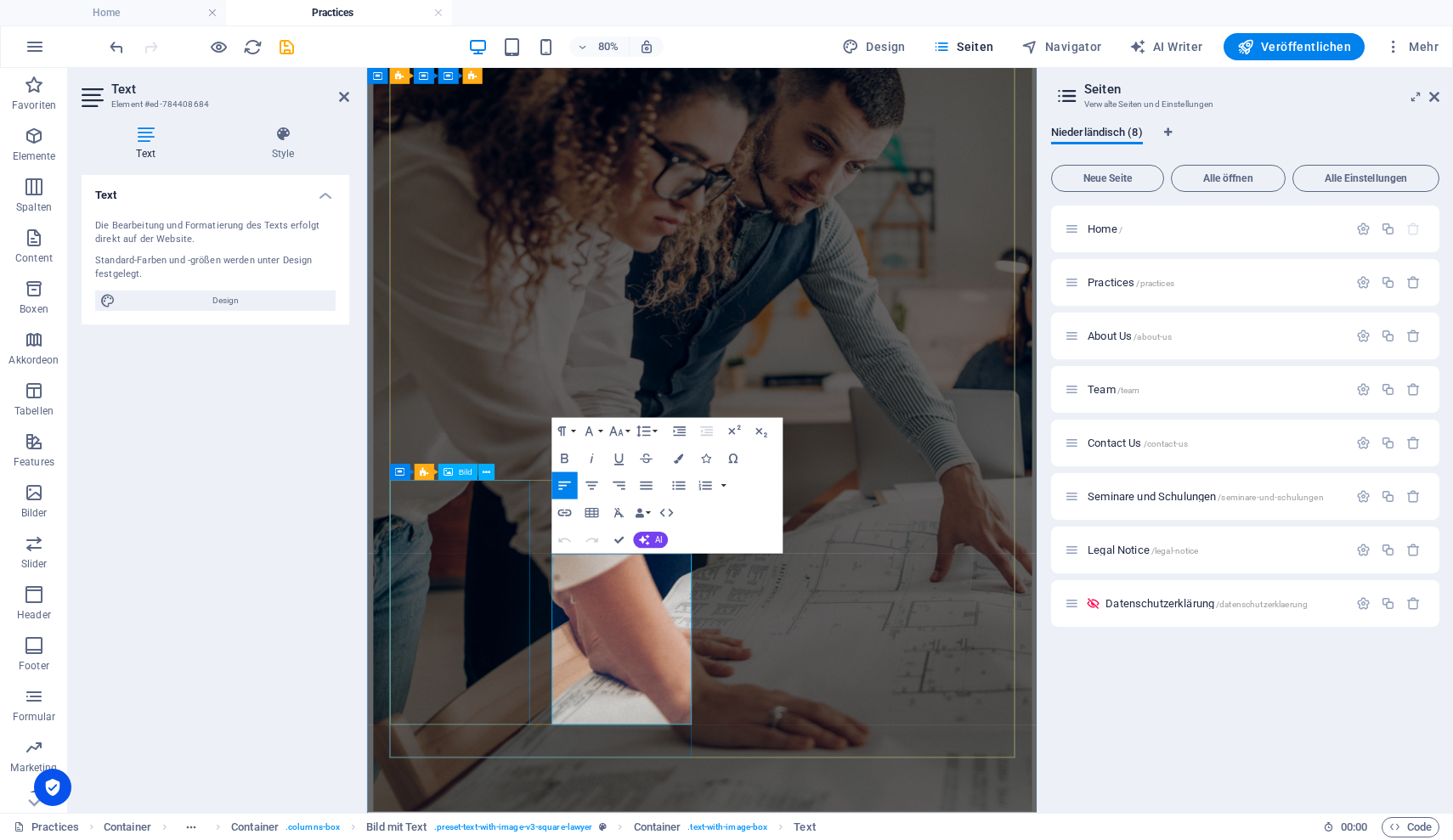 scroll, scrollTop: 1582, scrollLeft: 0, axis: vertical 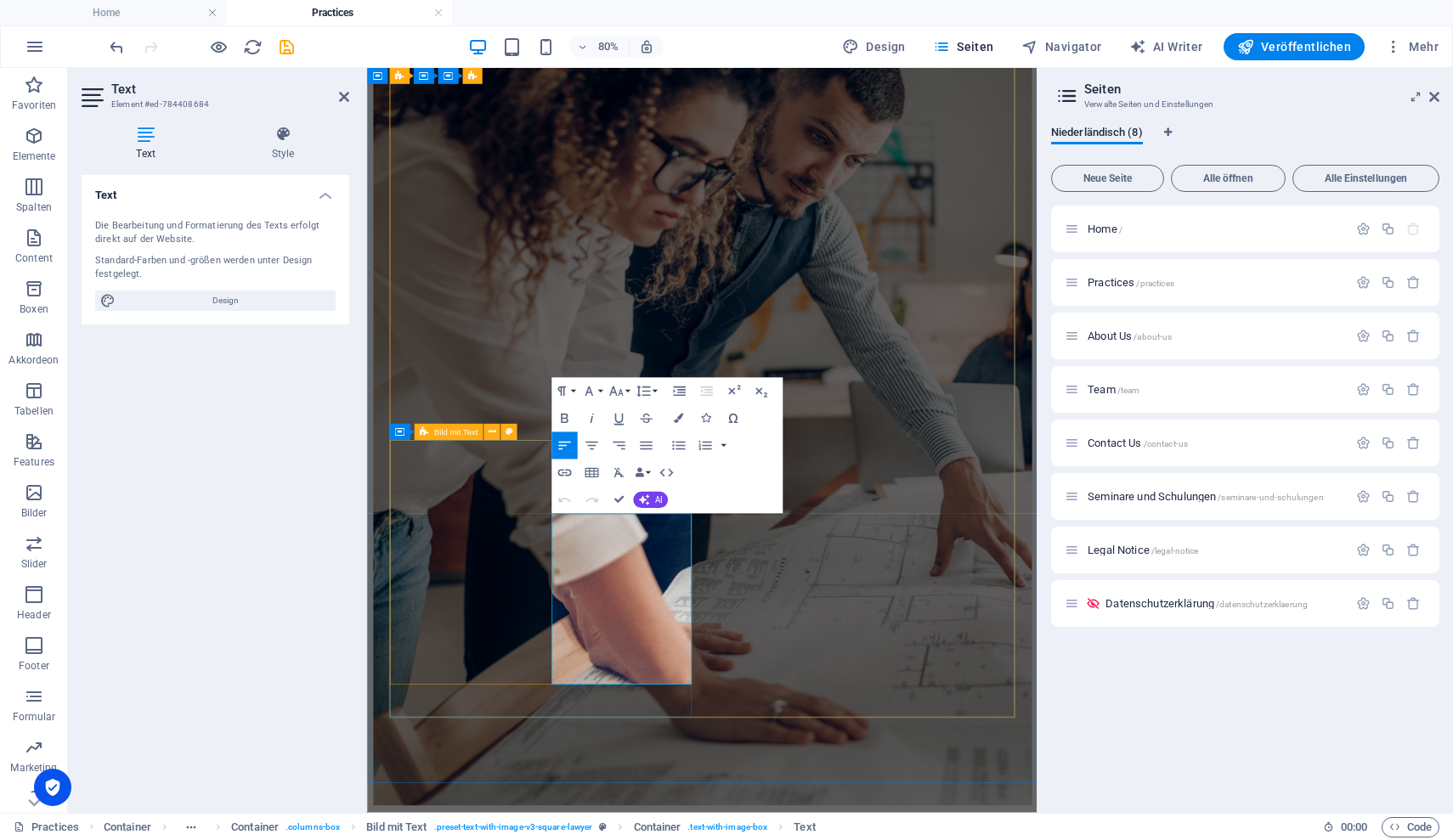 drag, startPoint x: 766, startPoint y: 825, endPoint x: 574, endPoint y: 645, distance: 263.18055 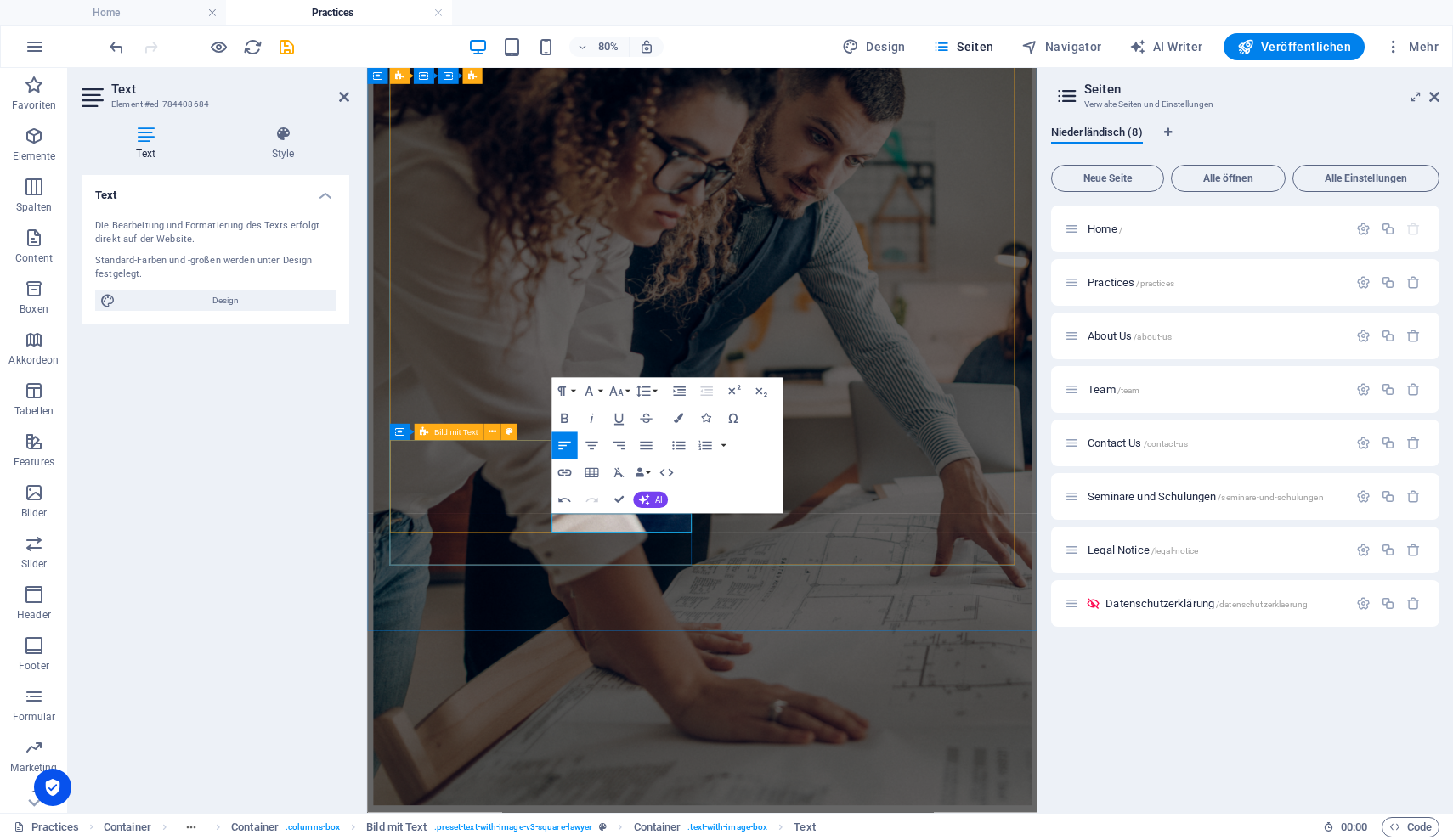 drag, startPoint x: 765, startPoint y: 633, endPoint x: 587, endPoint y: 633, distance: 178 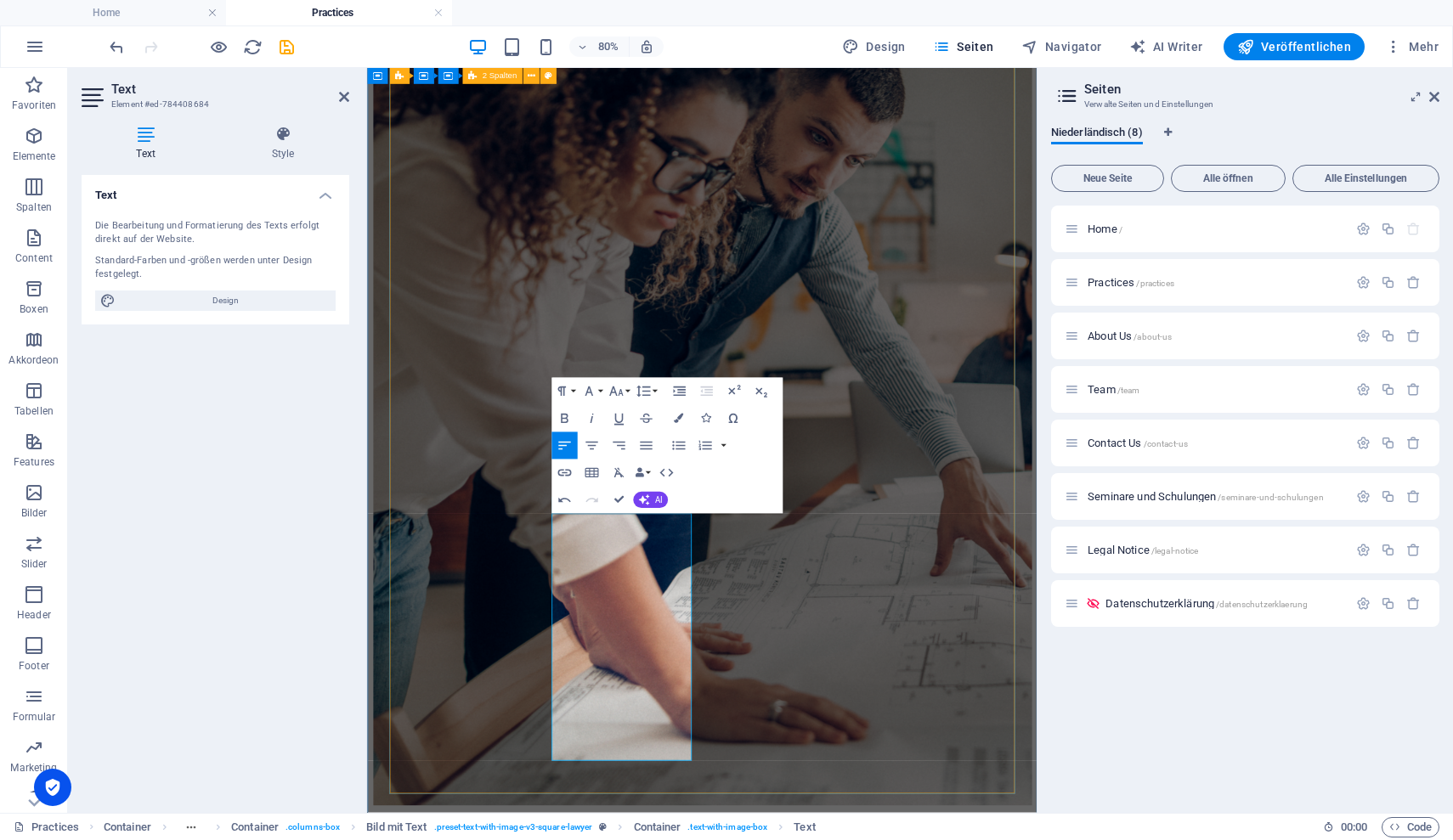 click on "Existenz gründungberatung Starten Sie sicher in die Selbstständigkeit. Wir unterstützen Sie von der Idee bis zur Umsetzung. - Businessplan erstellen -  Finanzierung sichern - Formalitäten klären -  Investitionsplanung Unternehmens- Beratung Wir finden den richtigen Weg für Ihr Unternehmen. -  Risikoanalyse -  Controlling -  Absicherungskonzepte -  Marketing Beratung -  Kalkulationsüberprüfung Personalberatung Das richtige Team ist der Schlüssel zum Erfolg. Wir helfen Ihnen, die passenden Mitarbeiter zu finden und zu entwickeln. -  Personalgewinnung -  Mitarbeiterbindung -  Prozessunterstützung Strategieberatung Klar. Zielgerichtet. Umsetzbar. Wir entwickeln gemeinsam Ihre Unternehmensstrategie. -  Ziele definieren -  Wachstumswege finden -  Märkte analysieren Organisations- Beratung Effiziente Abläufe schaffen Freiraum. Wir machen Ihre Organisation fit für die Zukunft. -  Prozesse optimieren -  Strukturen anpassen -  Veränderungen begleiten Sanierung- und Krisenberatung" at bounding box center [785, 4664] 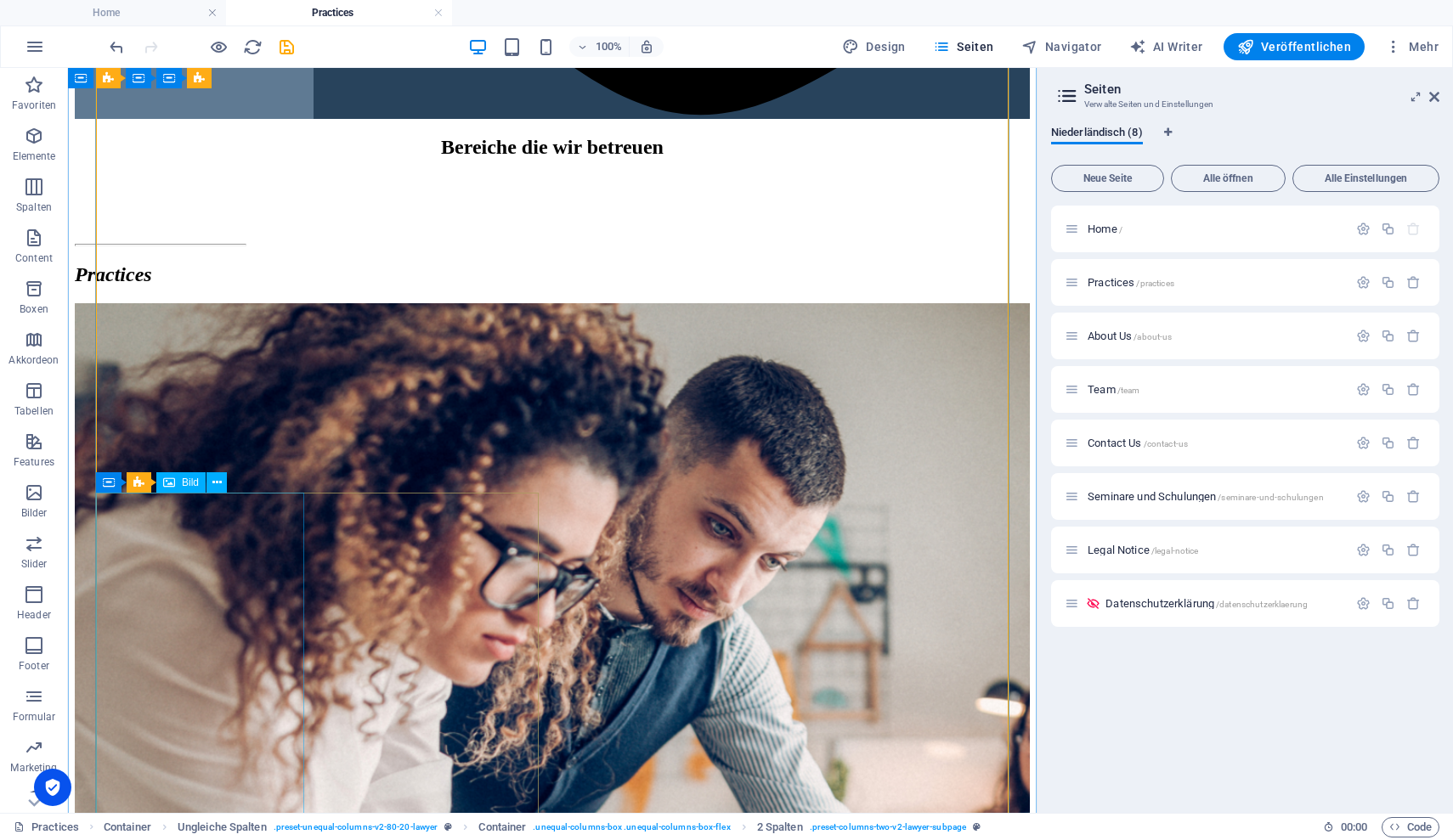 scroll, scrollTop: 1435, scrollLeft: 0, axis: vertical 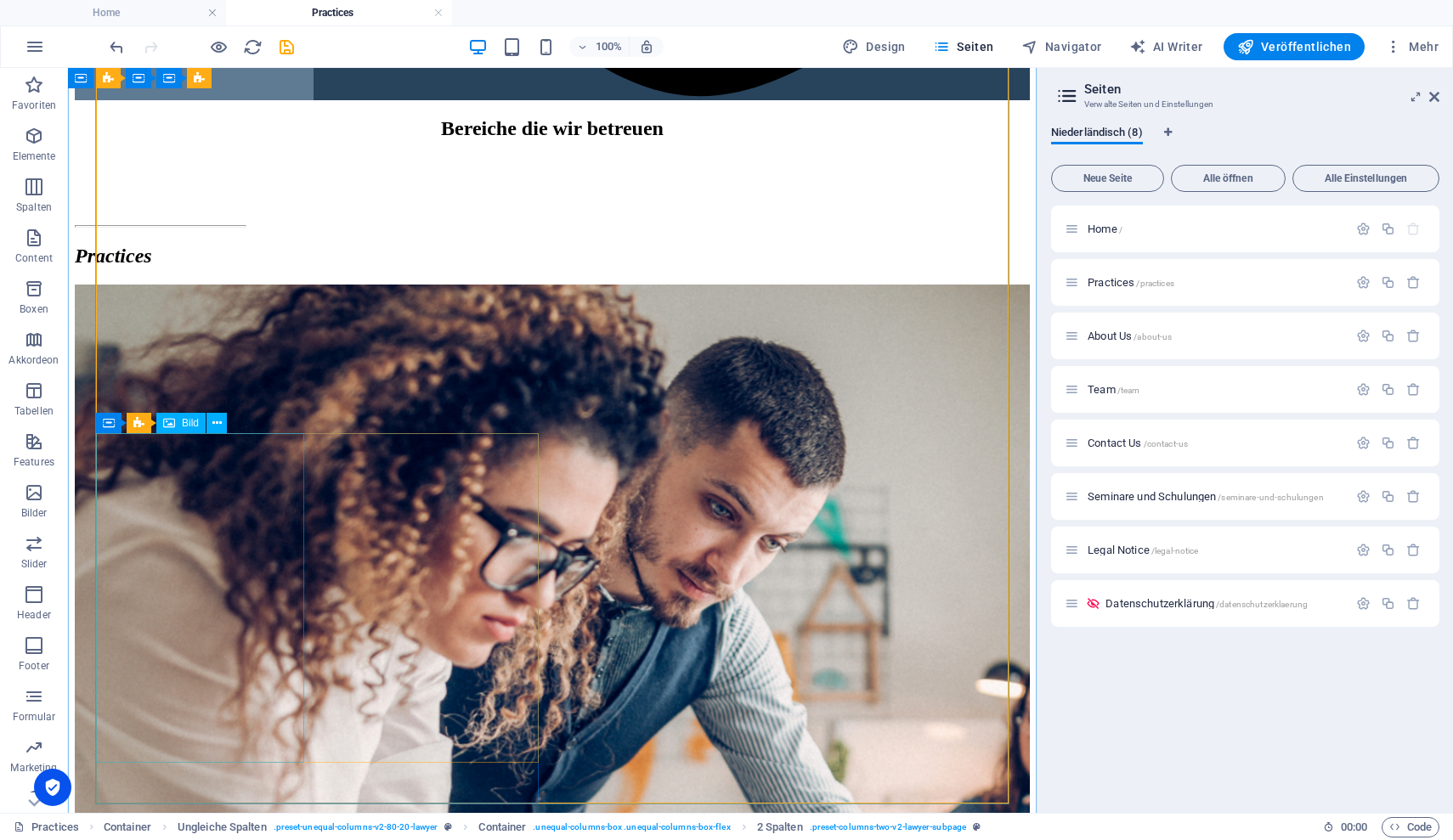 click at bounding box center (552, 9907) 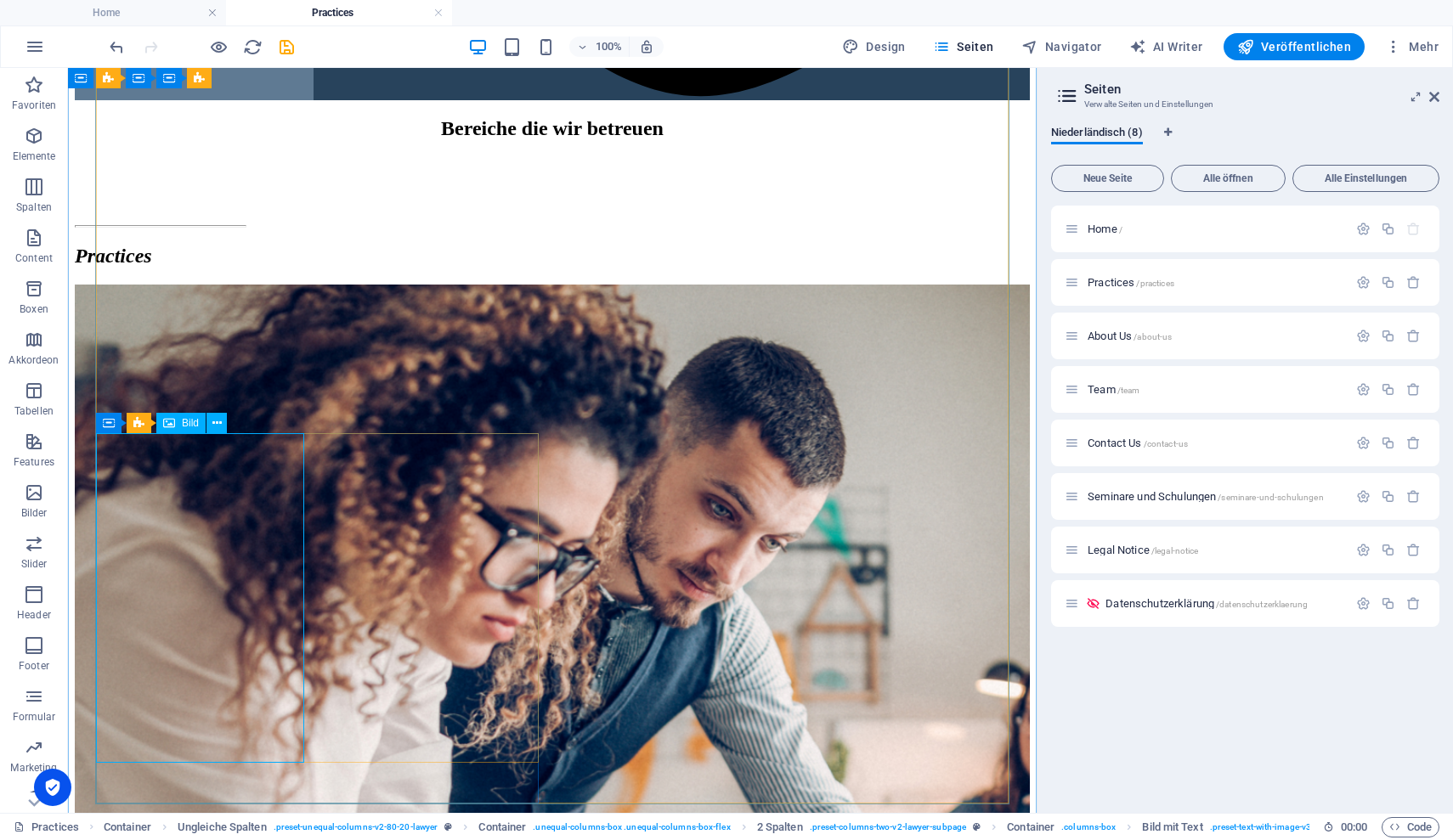 click on "Bild" at bounding box center (190, 423) 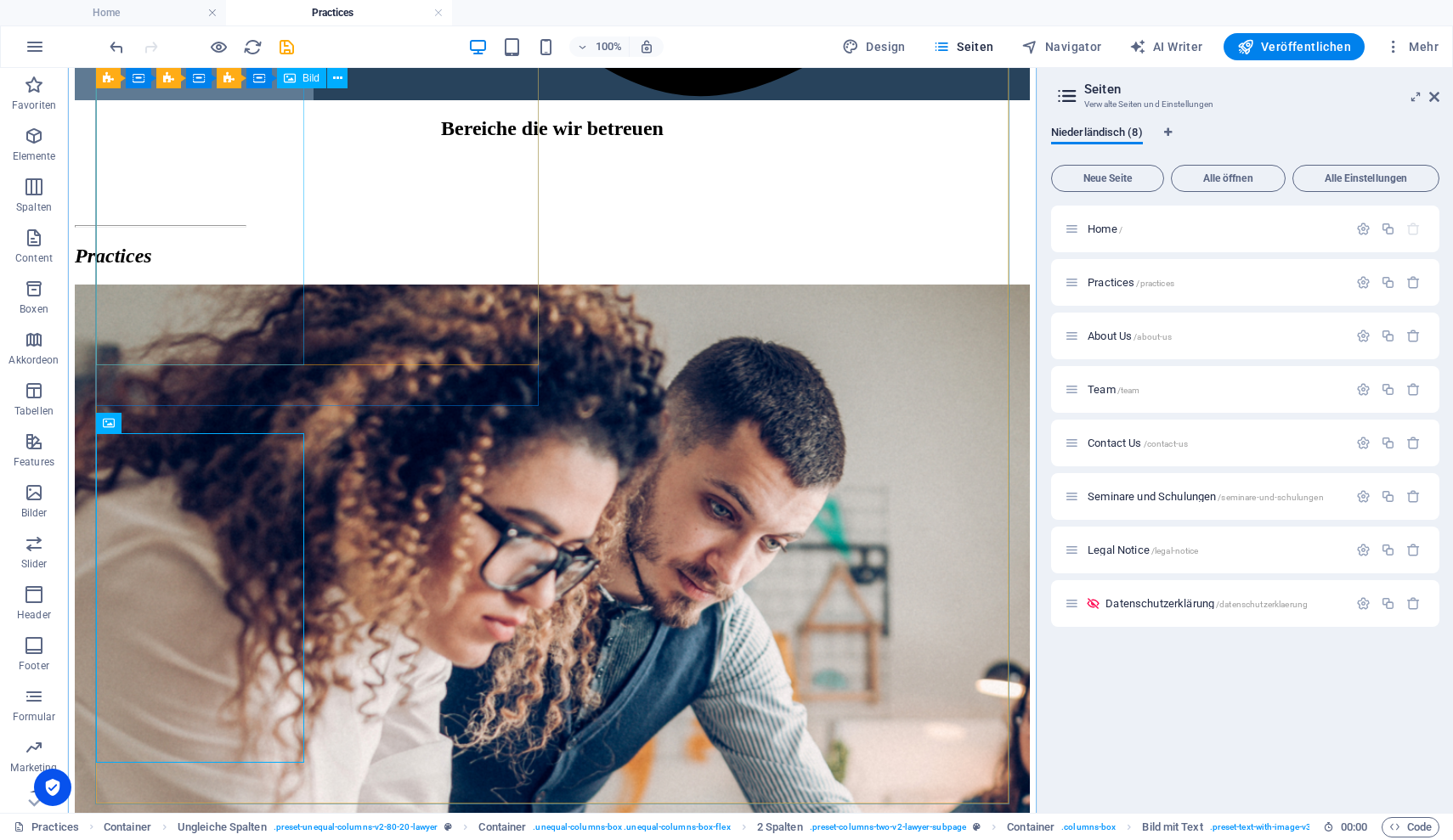 click at bounding box center (552, 7263) 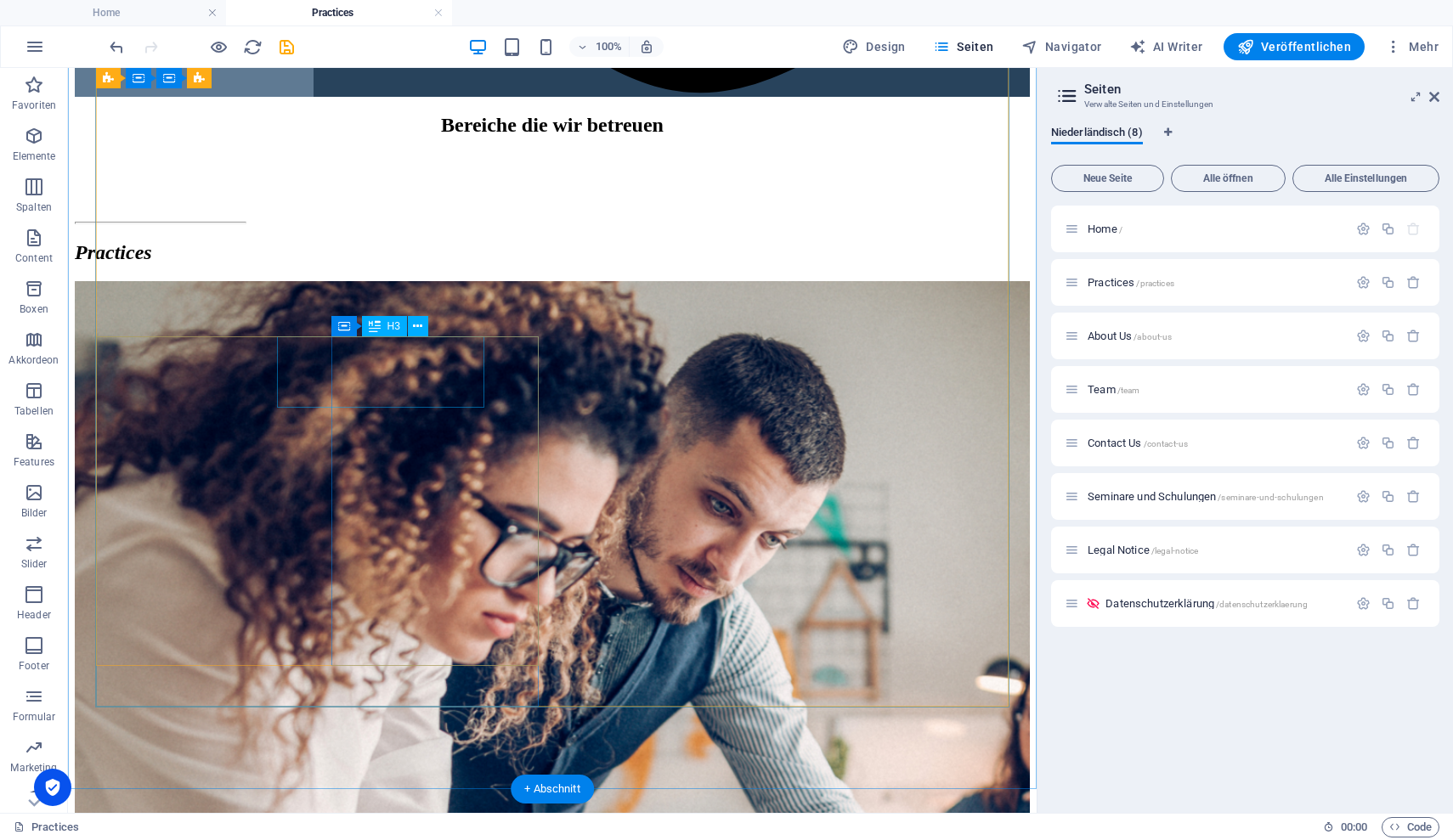 scroll, scrollTop: 1487, scrollLeft: 0, axis: vertical 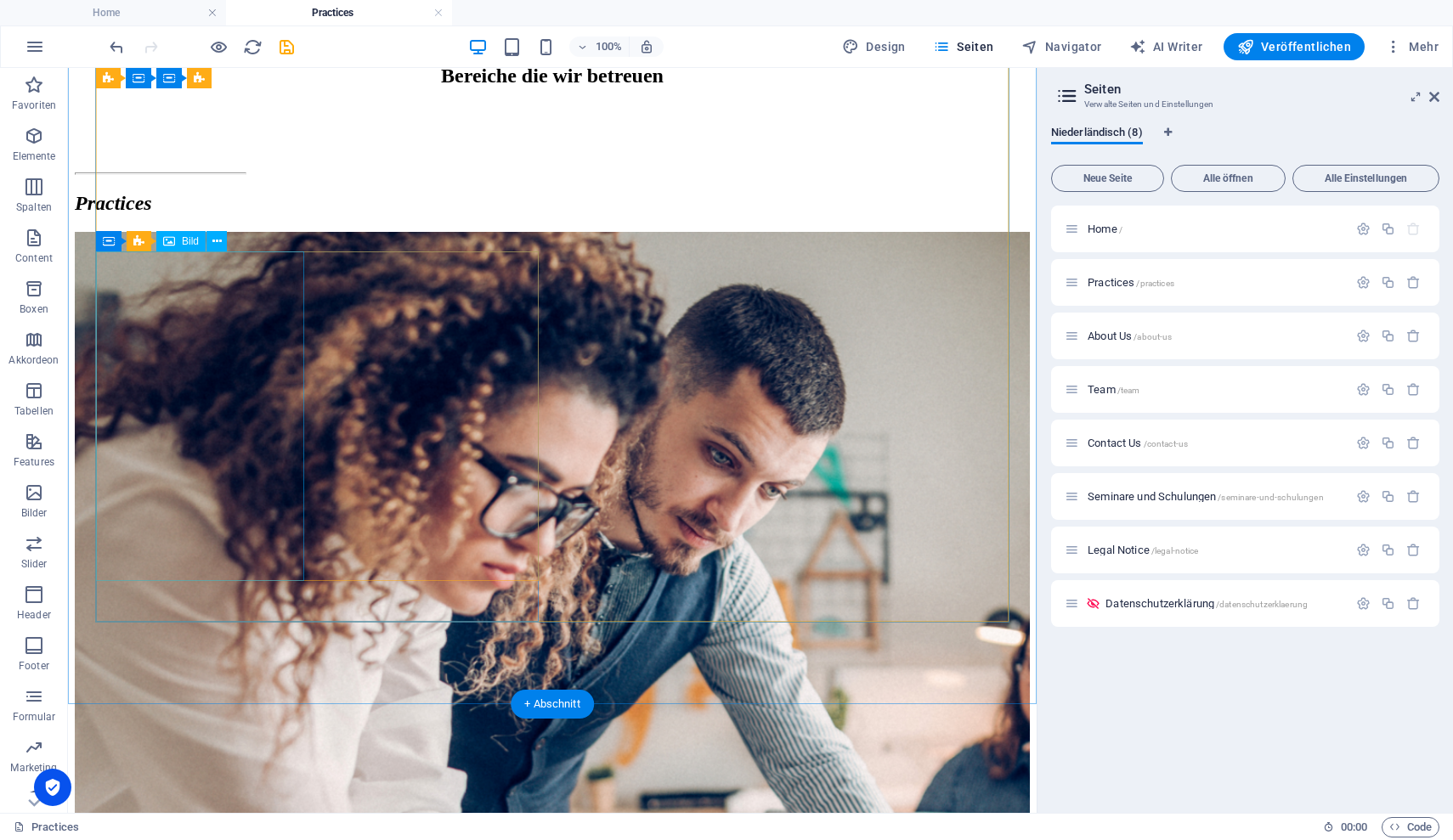 click at bounding box center [552, 8896] 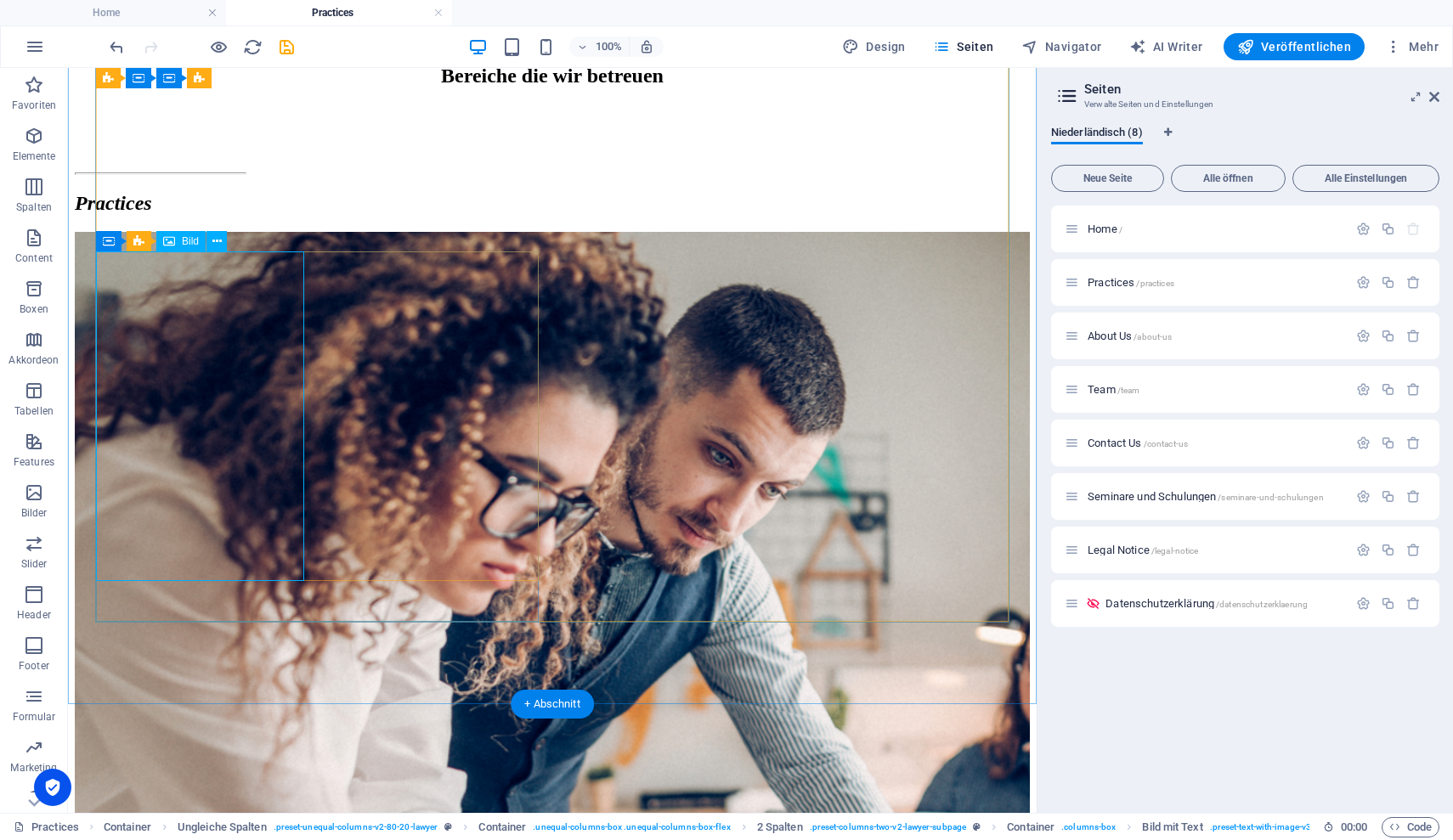 click on "Bild" at bounding box center [190, 241] 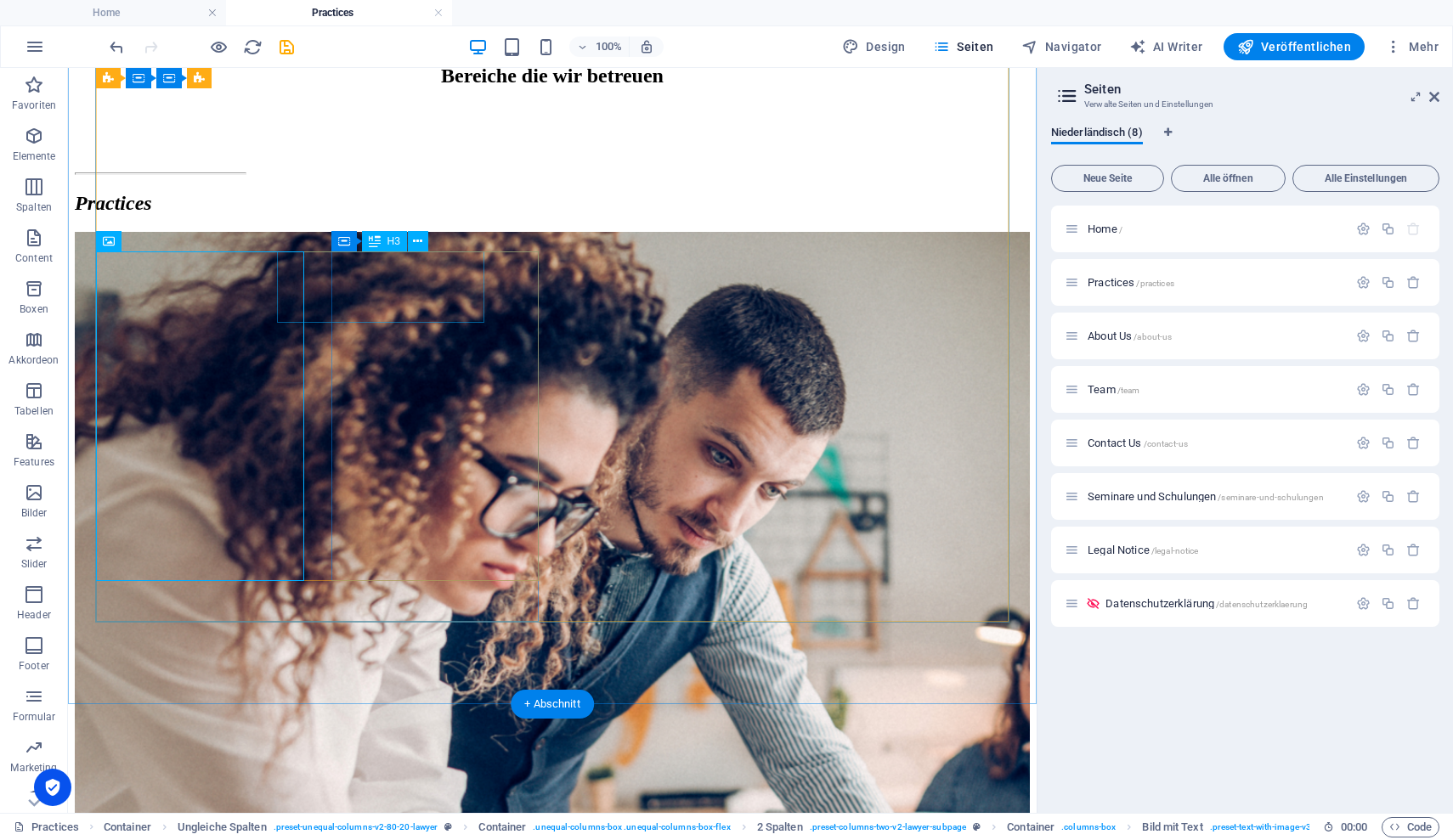 click on "Existenz gründungberatung Starten Sie sicher in die Selbstständigkeit. Wir unterstützen Sie von der Idee bis zur Umsetzung. - Businessplan erstellen -  Finanzierung sichern - Formalitäten klären -  Investitionsplanung Unternehmens- Beratung Wir finden den richtigen Weg für Ihr Unternehmen. -  Risikoanalyse -  Controlling -  Absicherungskonzepte -  Marketing Beratung -  Kalkulationsüberprüfung Personalberatung Das richtige Team ist der Schlüssel zum Erfolg. Wir helfen Ihnen, die passenden Mitarbeiter zu finden und zu entwickeln. -  Personalgewinnung -  Mitarbeiterbindung -  Prozessunterstützung Strategieberatung Klar. Zielgerichtet. Umsetzbar. Wir entwickeln gemeinsam Ihre Unternehmensstrategie. -  Ziele definieren -  Wachstumswege finden -  Märkte analysieren Organisations- Beratung Effiziente Abläufe schaffen Freiraum. Wir machen Ihre Organisation fit für die Zukunft. -  Prozesse optimieren -  Strukturen anpassen -  Veränderungen begleiten Sanierung- und Krisenberatung" at bounding box center (552, 4998) 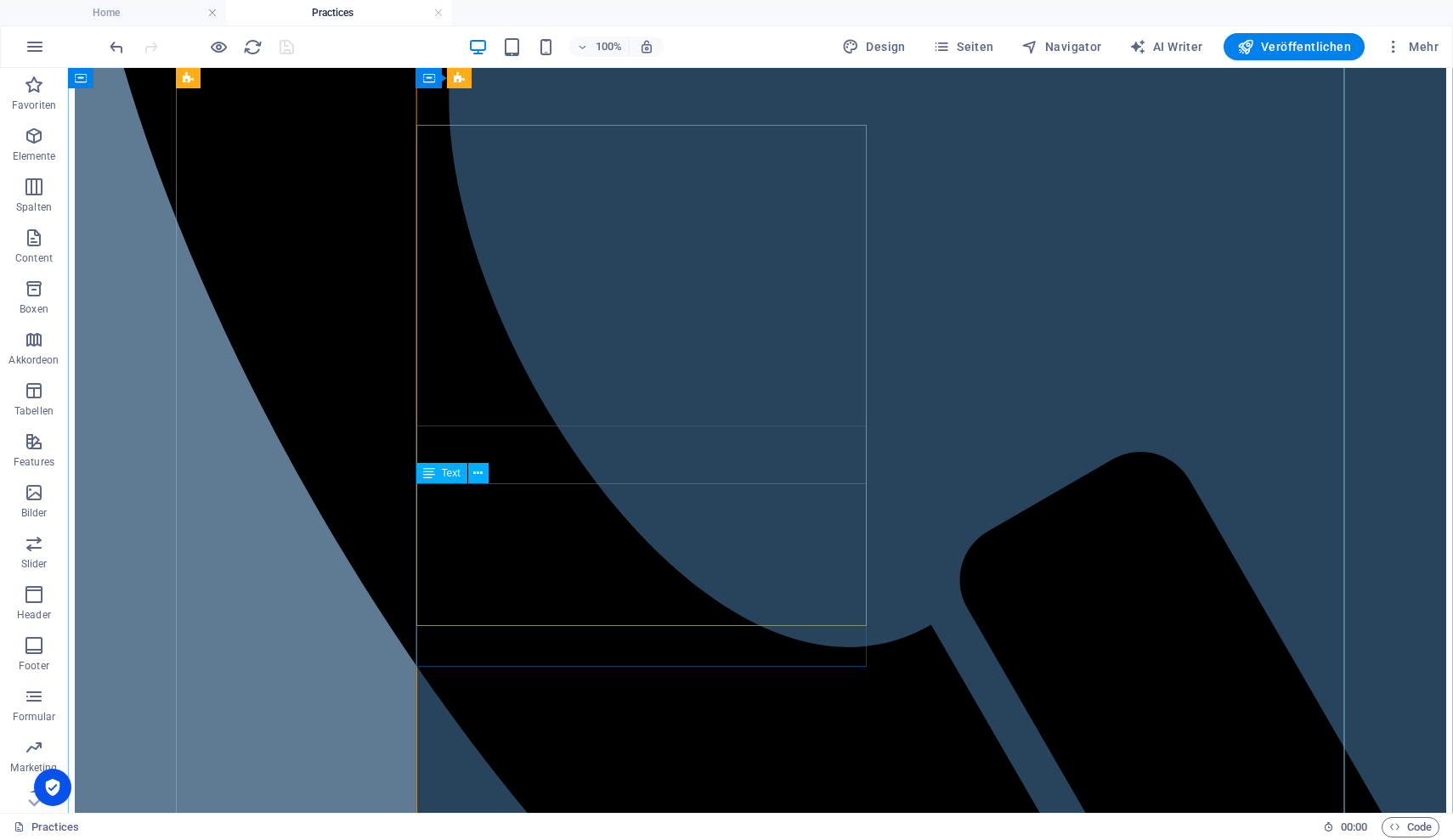 scroll, scrollTop: 1266, scrollLeft: 0, axis: vertical 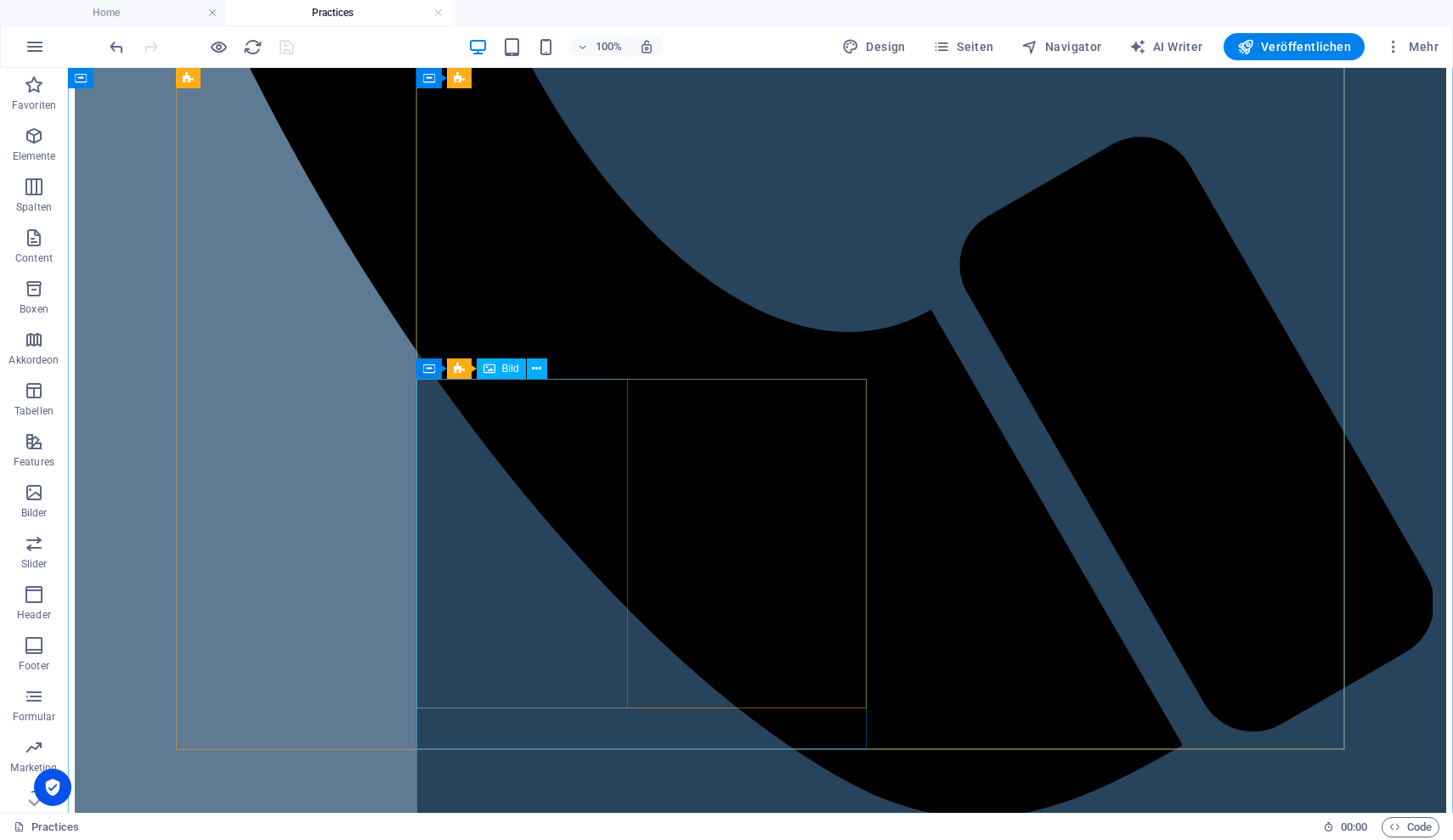 click at bounding box center (760, 12428) 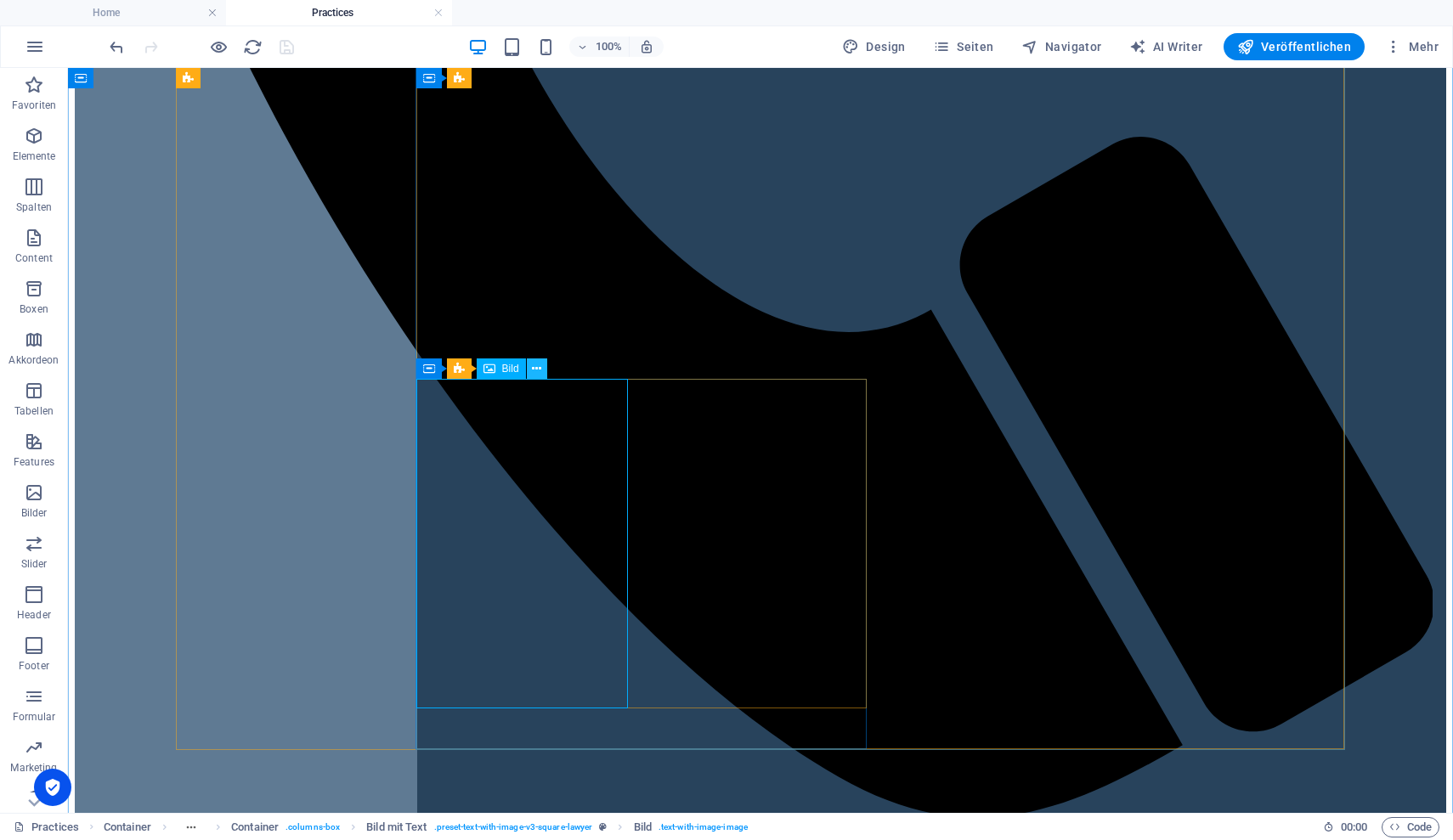 click at bounding box center [536, 369] 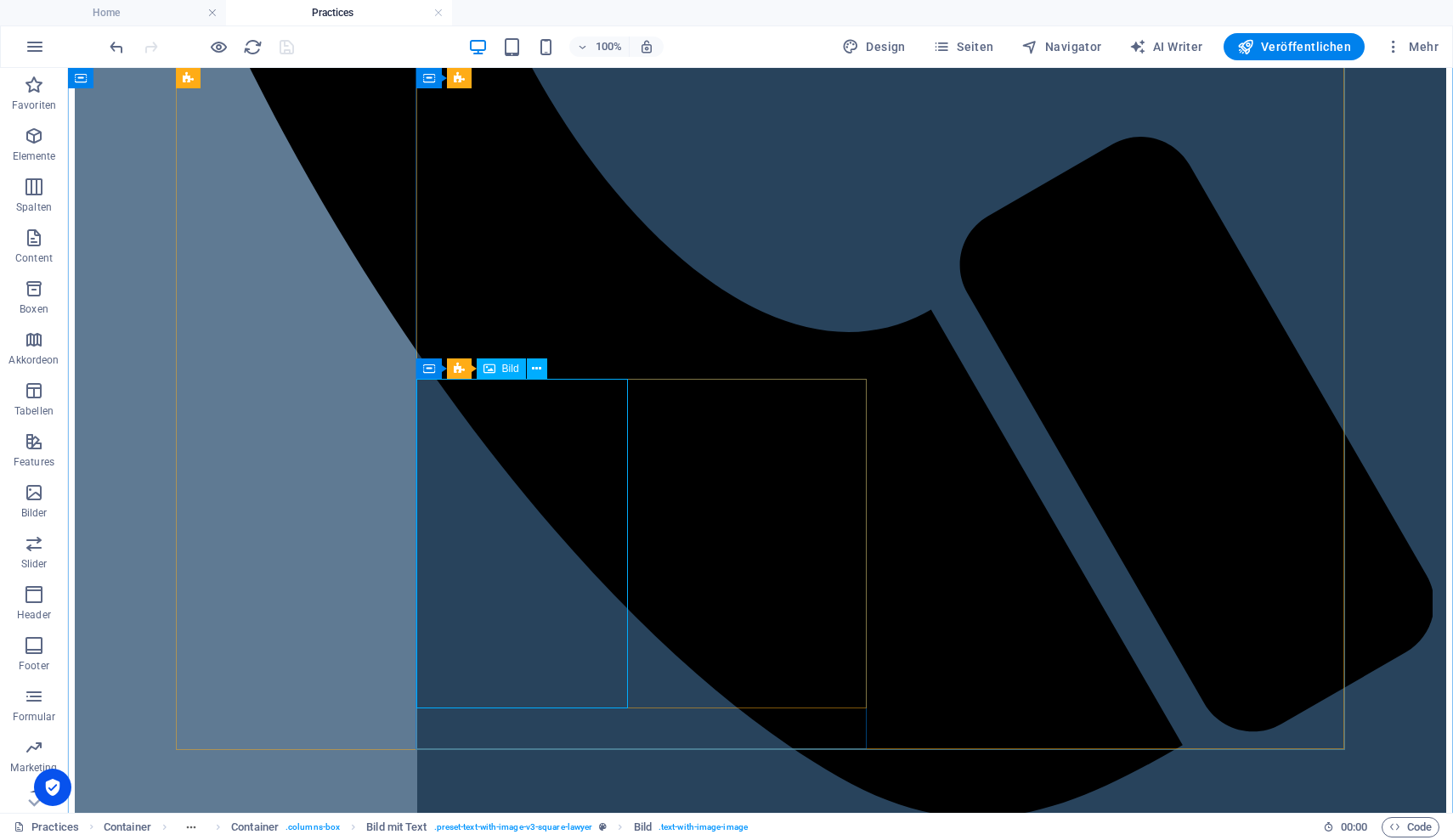click at bounding box center [760, 12428] 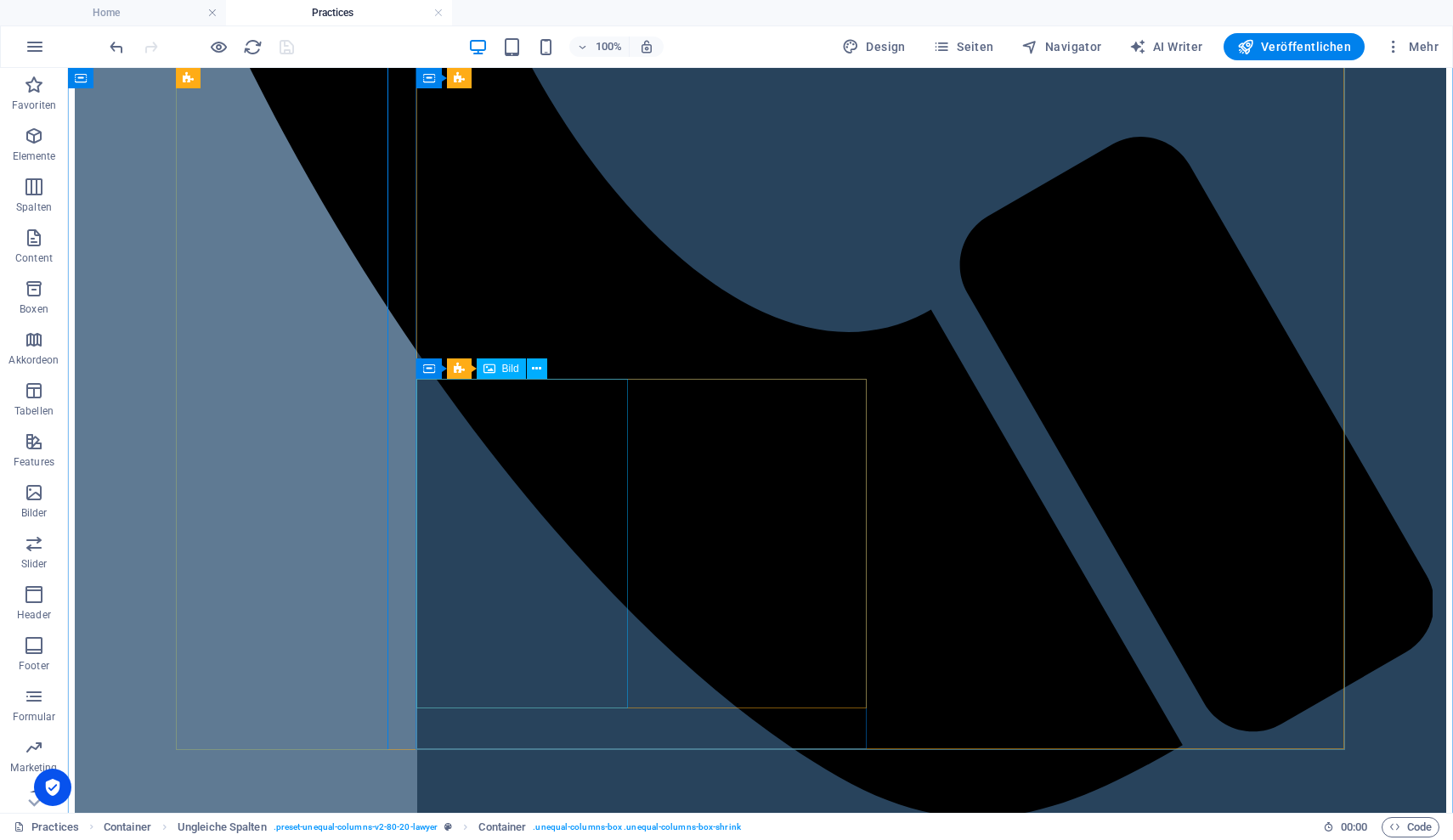 click at bounding box center (760, 12428) 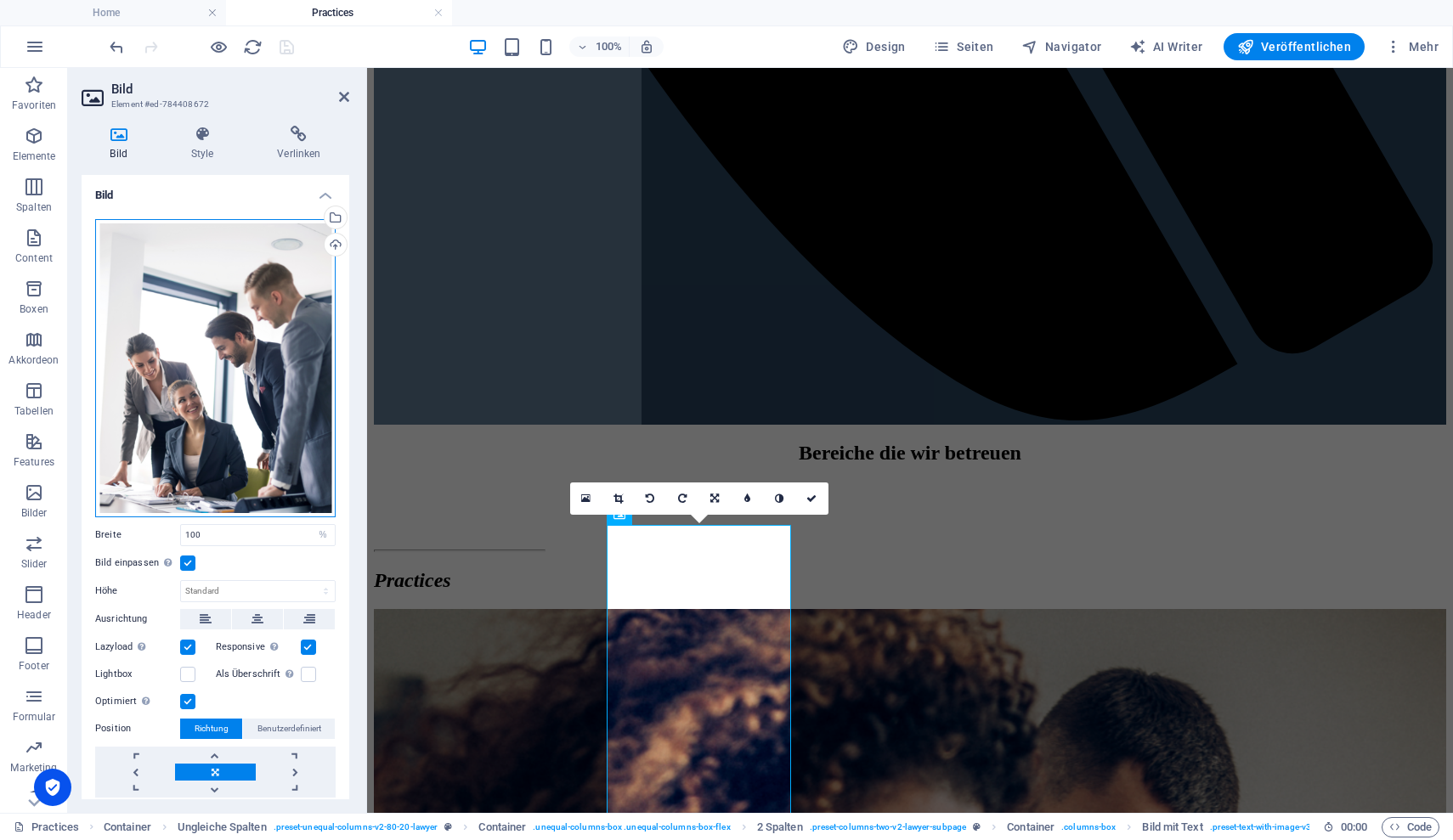 click on "Ziehe Dateien zum Hochladen hierher oder  klicke hier, um aus Dateien oder kostenlosen Stockfotos & -videos zu wählen" at bounding box center (215, 368) 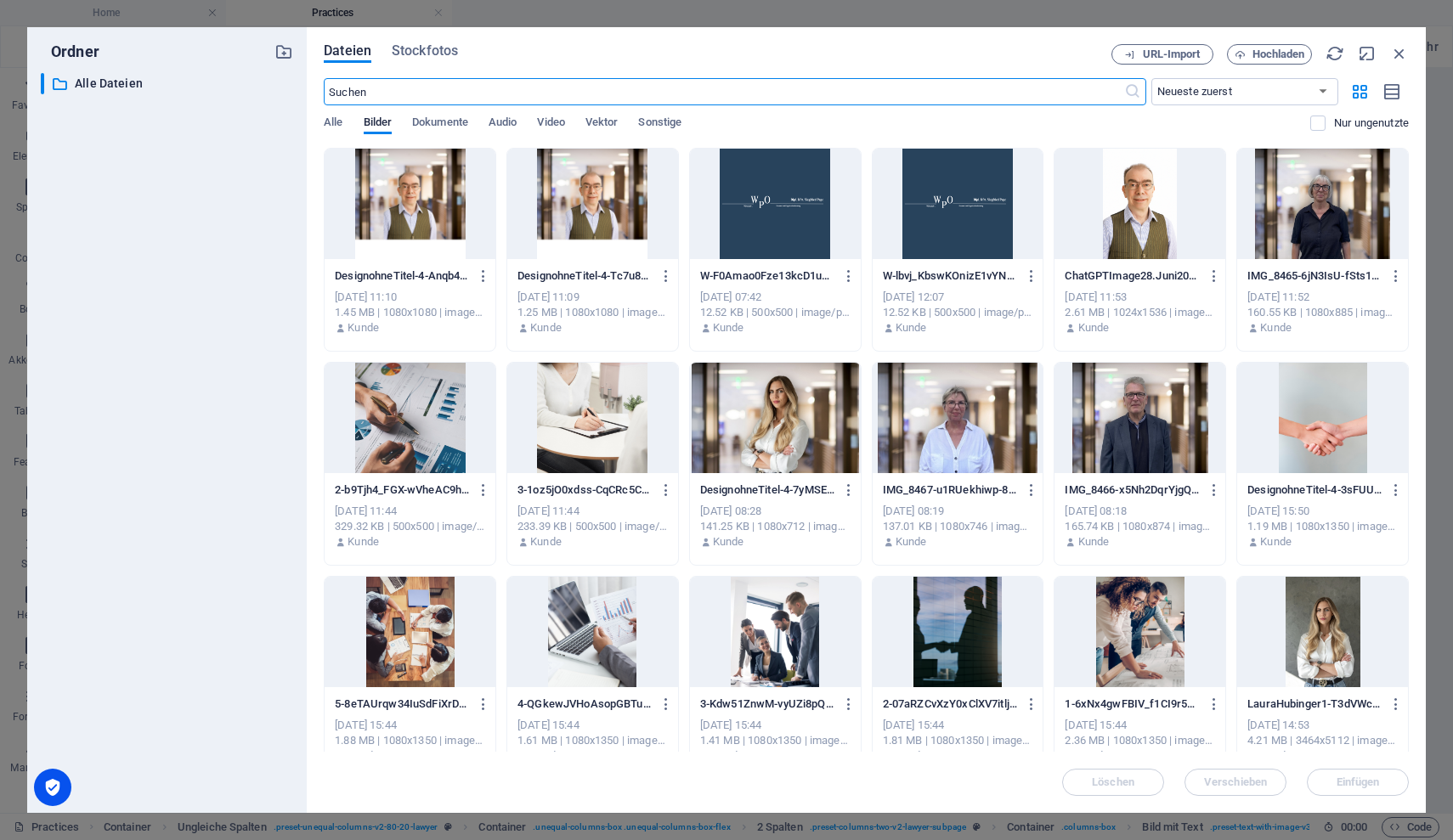 click at bounding box center (592, 418) 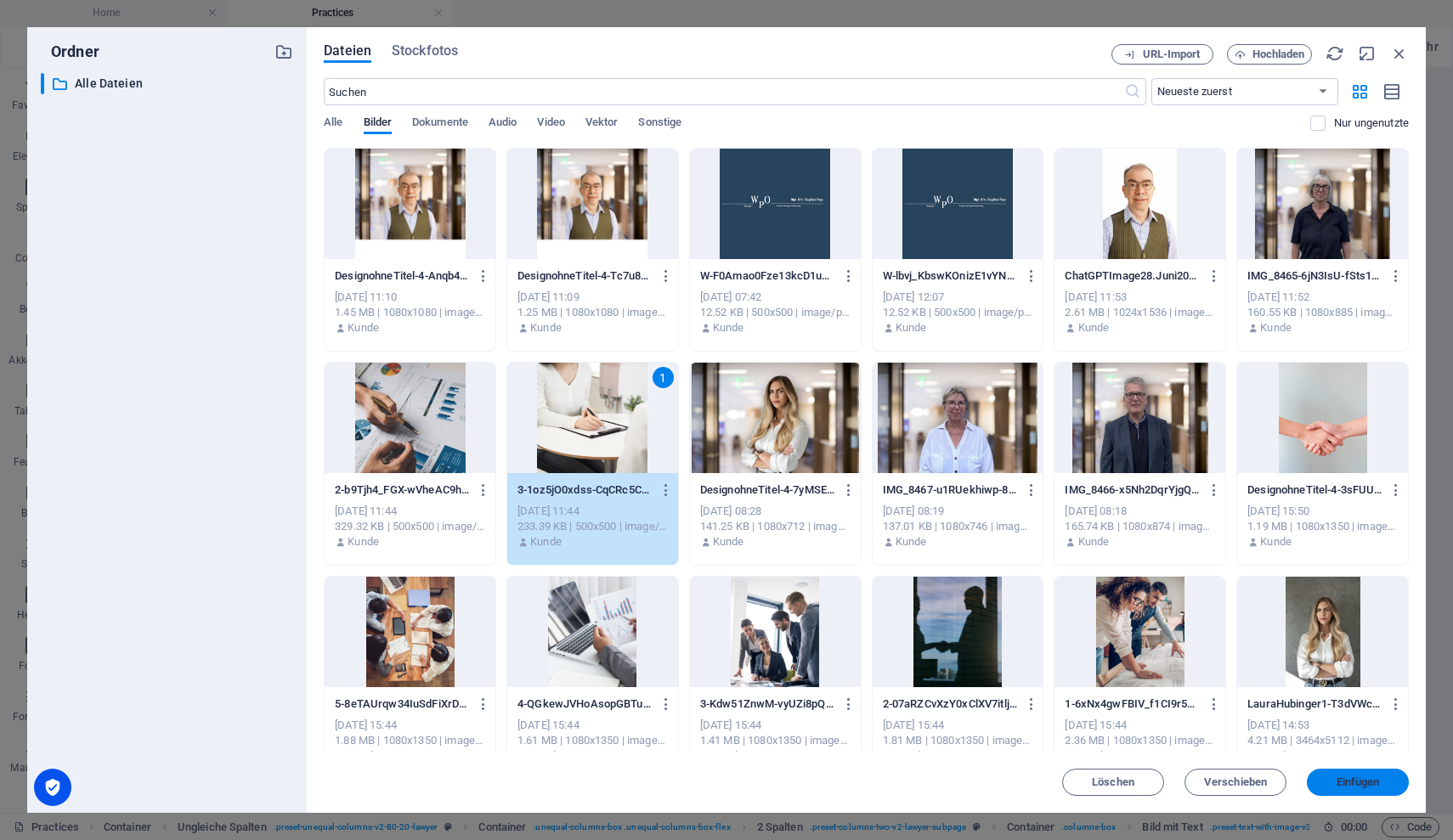 click on "Einfügen" at bounding box center (1358, 782) 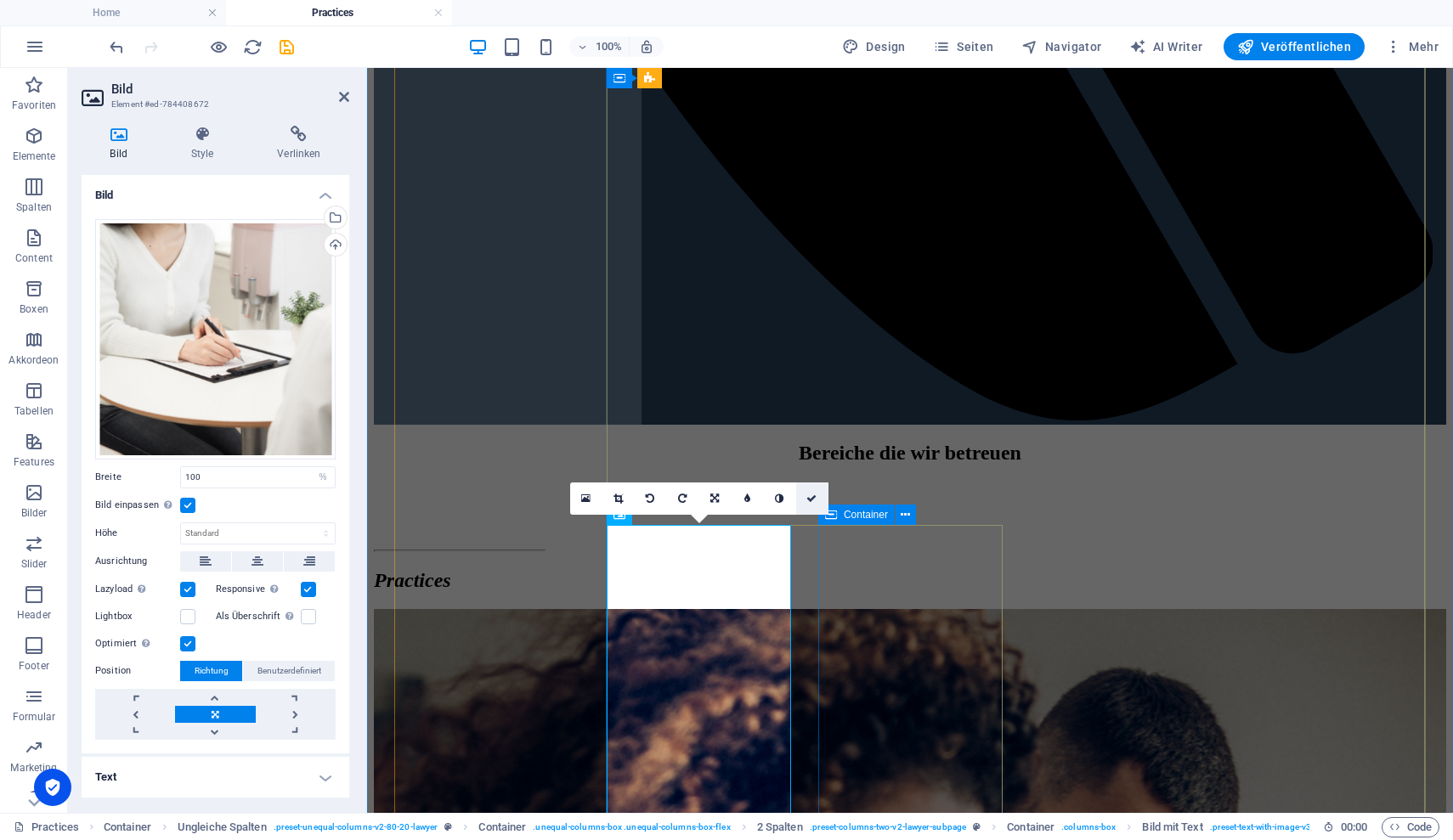 click at bounding box center [812, 499] 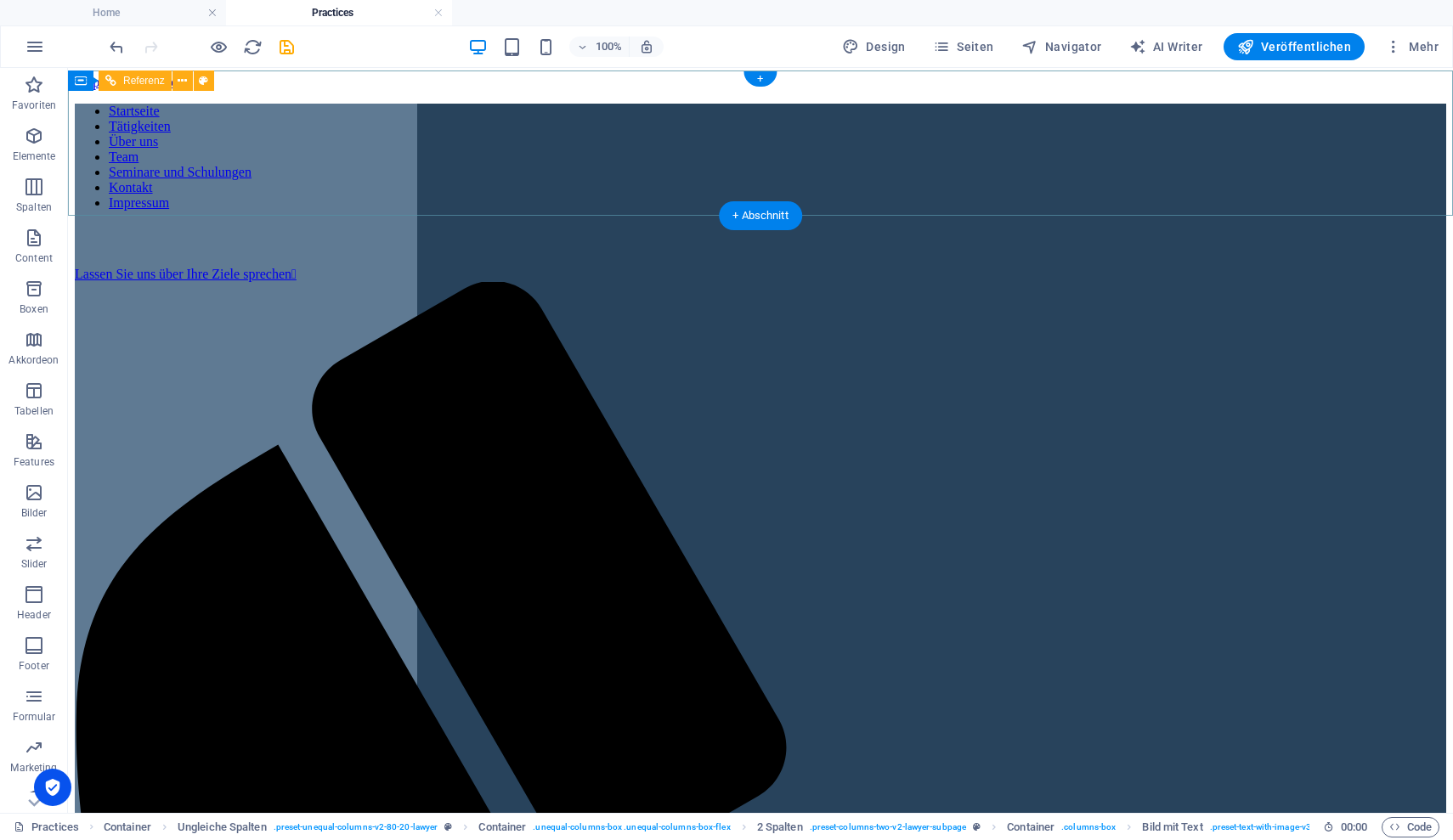 scroll, scrollTop: 0, scrollLeft: 0, axis: both 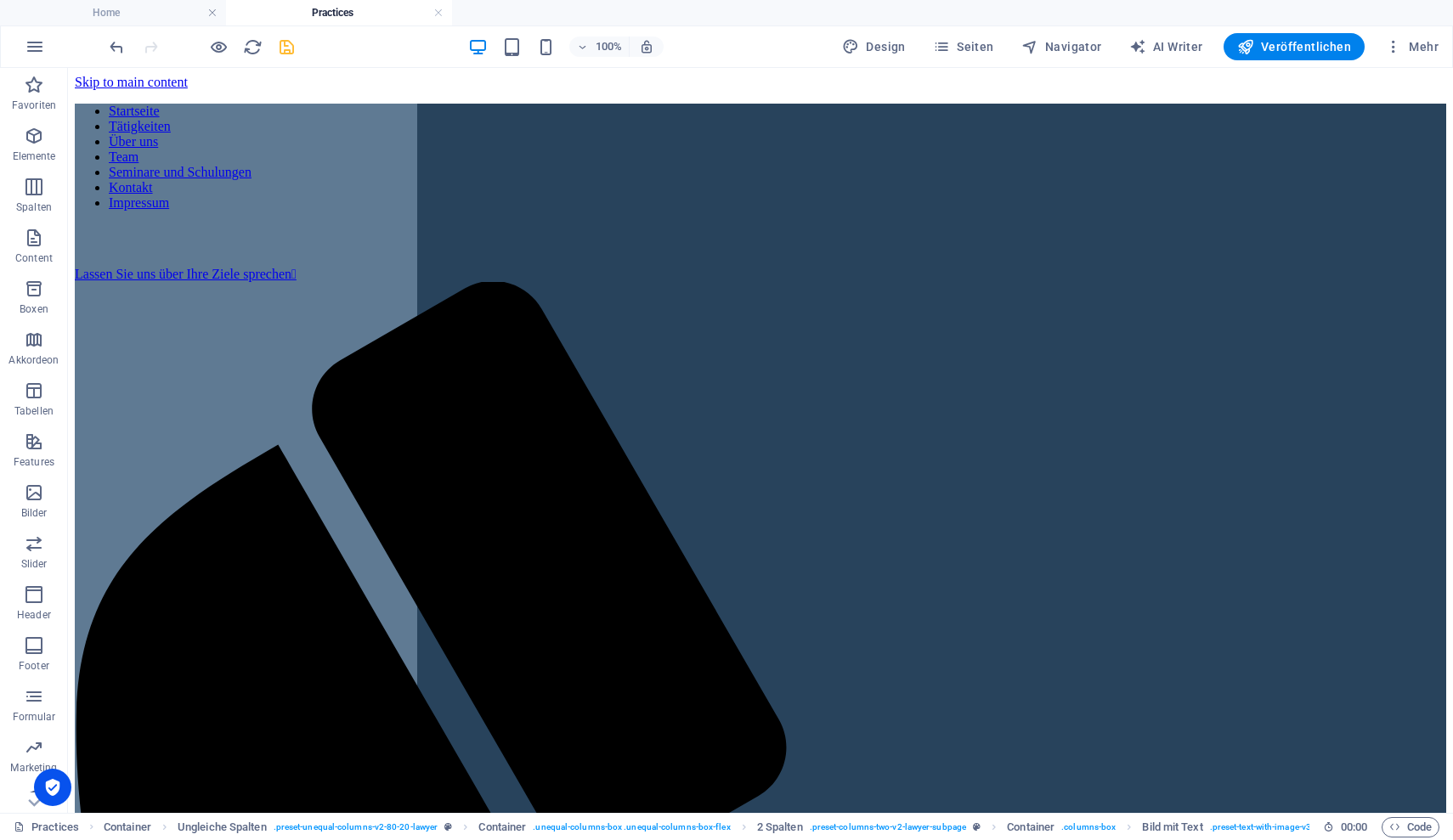 click at bounding box center [286, 47] 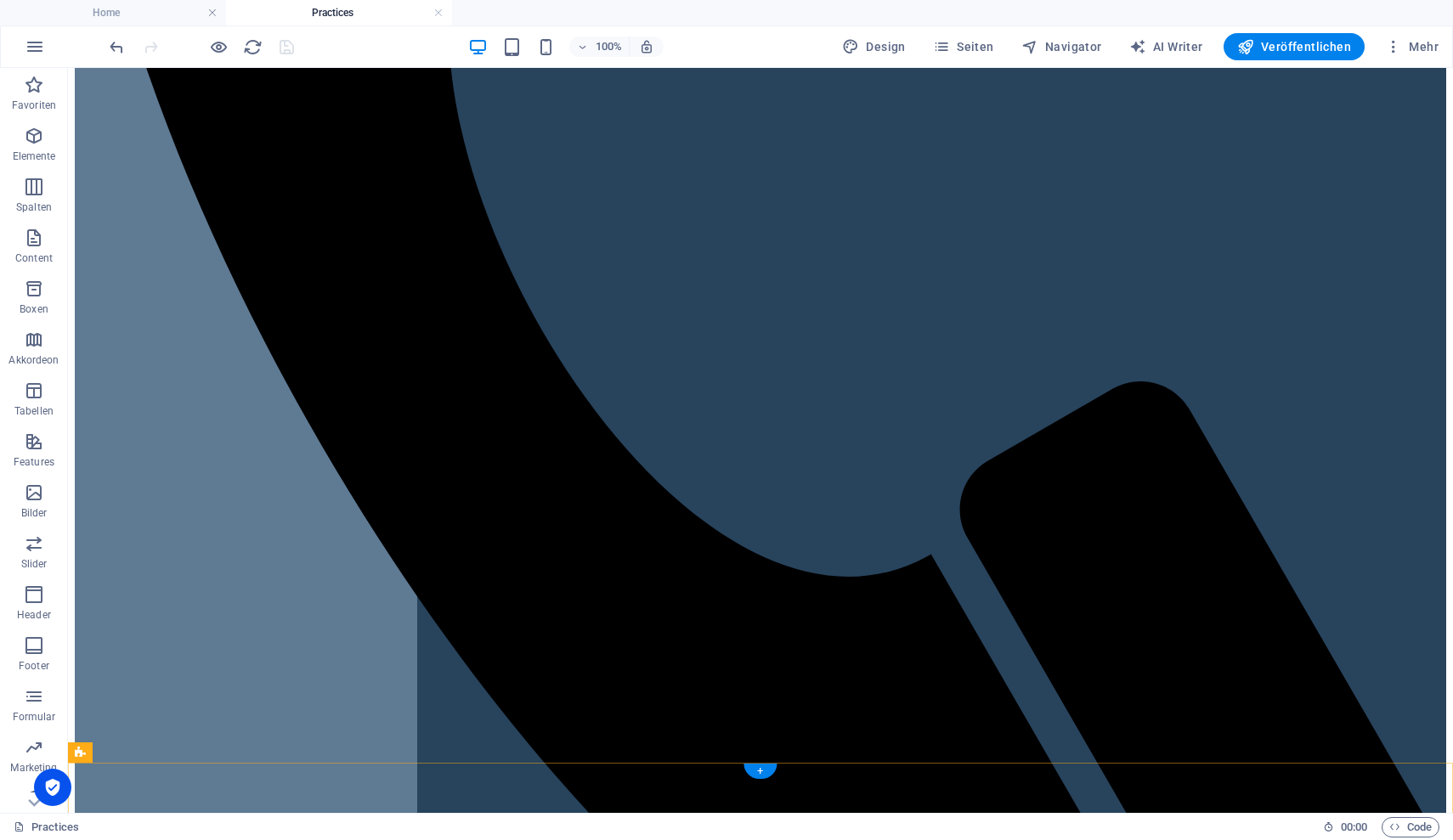 scroll, scrollTop: 787, scrollLeft: 0, axis: vertical 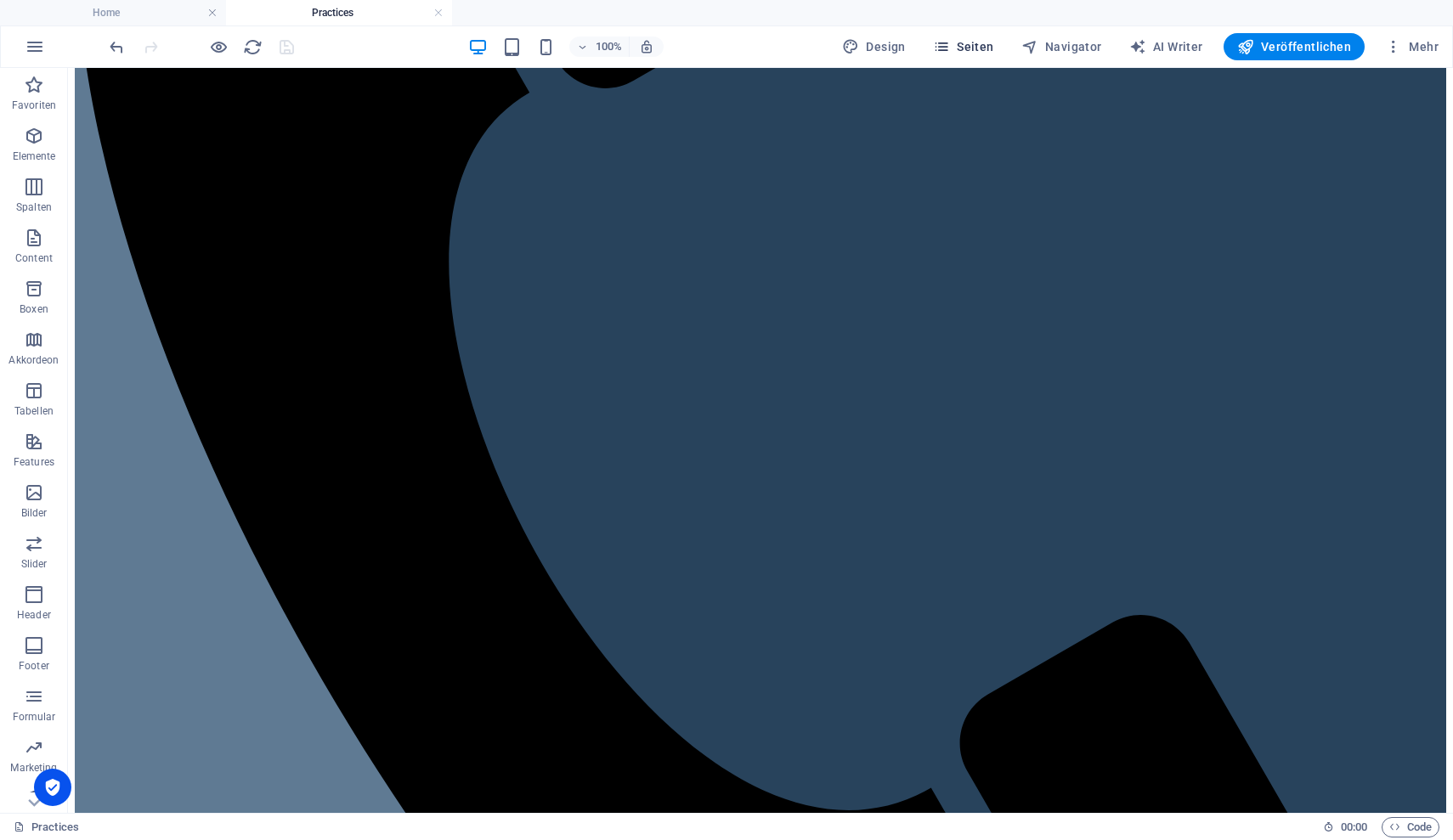 click on "Seiten" at bounding box center (964, 47) 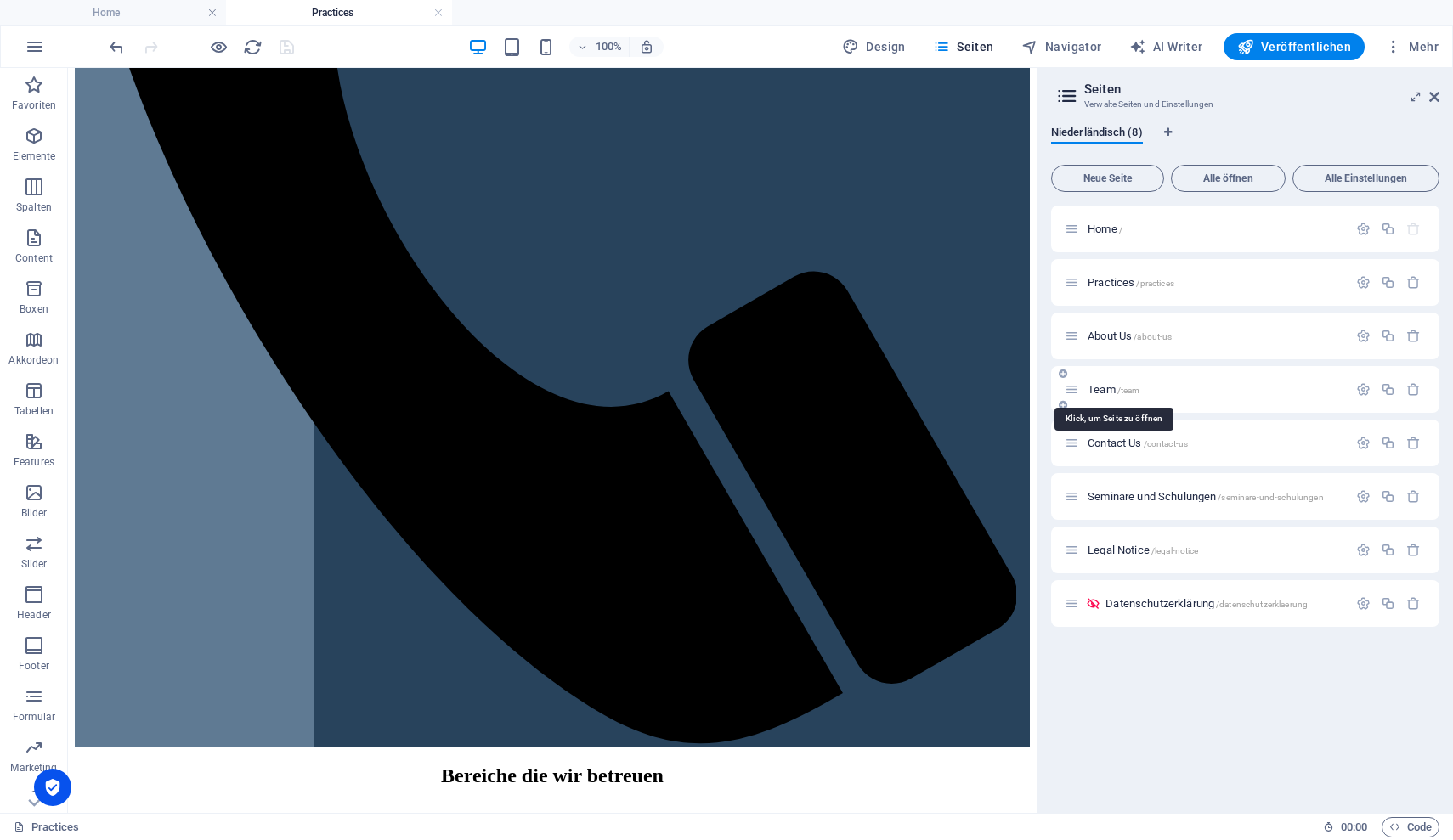 click on "Team /team" at bounding box center (1113, 389) 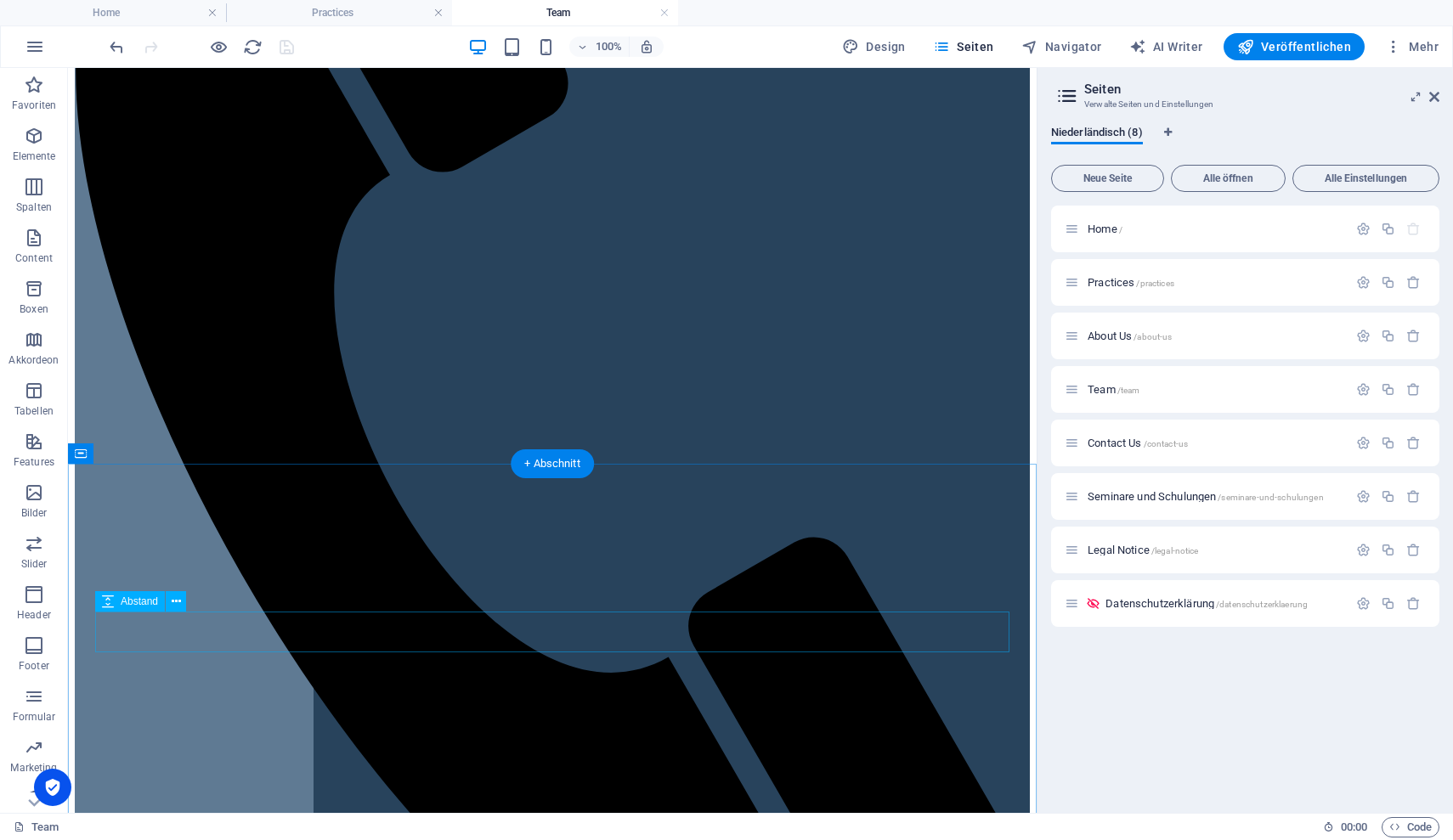 scroll, scrollTop: 513, scrollLeft: 0, axis: vertical 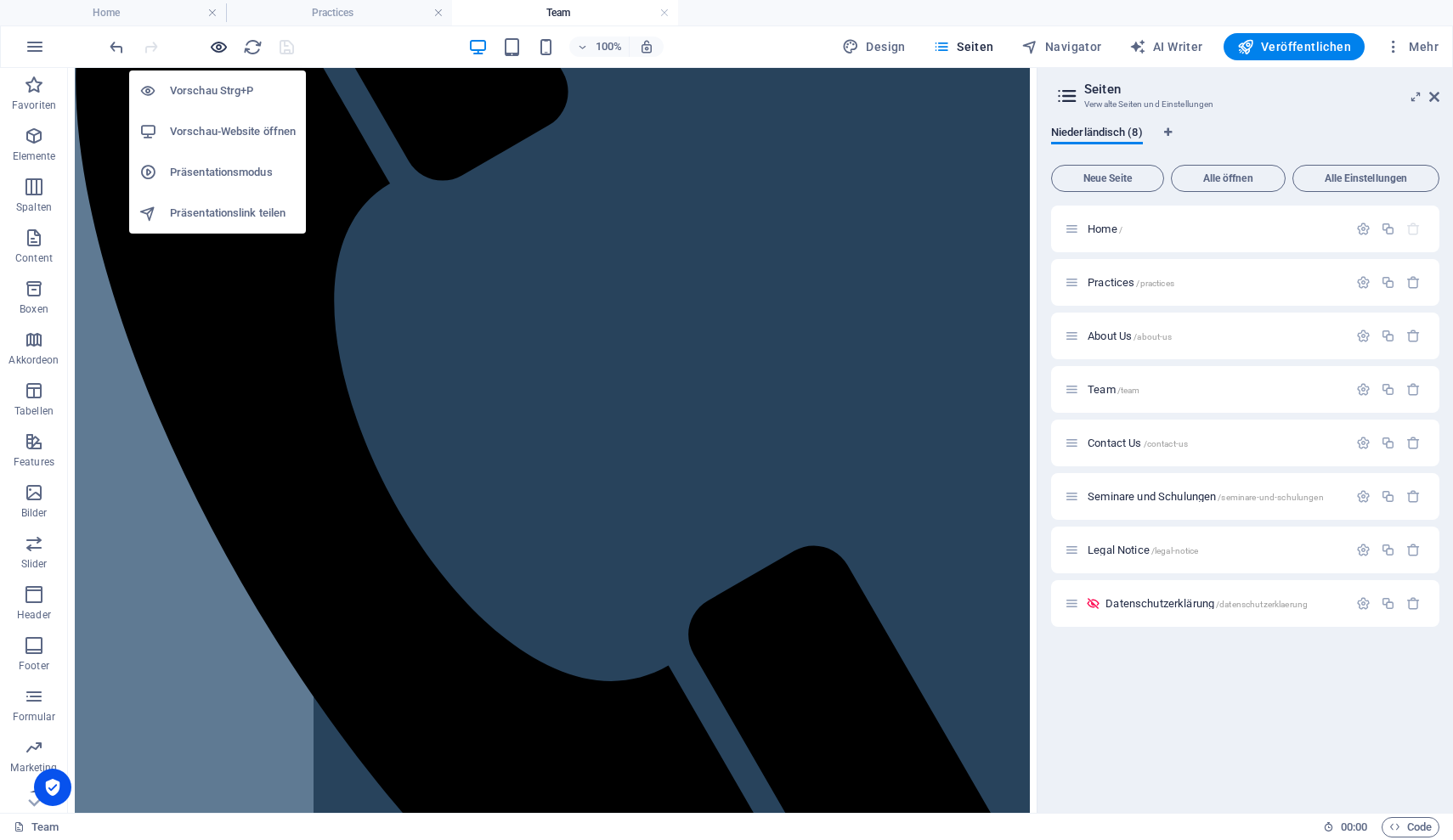 click at bounding box center [218, 47] 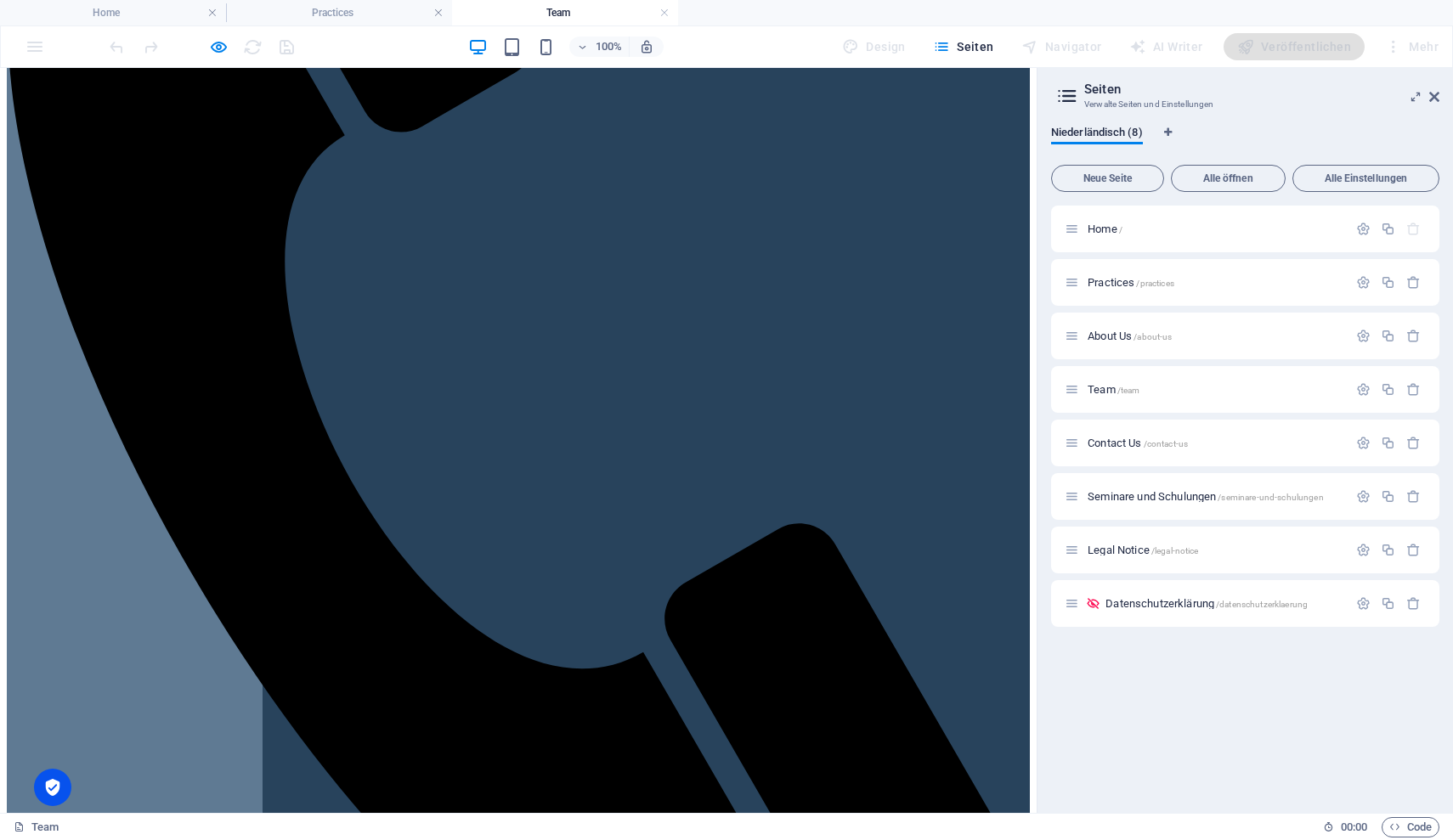 scroll, scrollTop: 910, scrollLeft: 0, axis: vertical 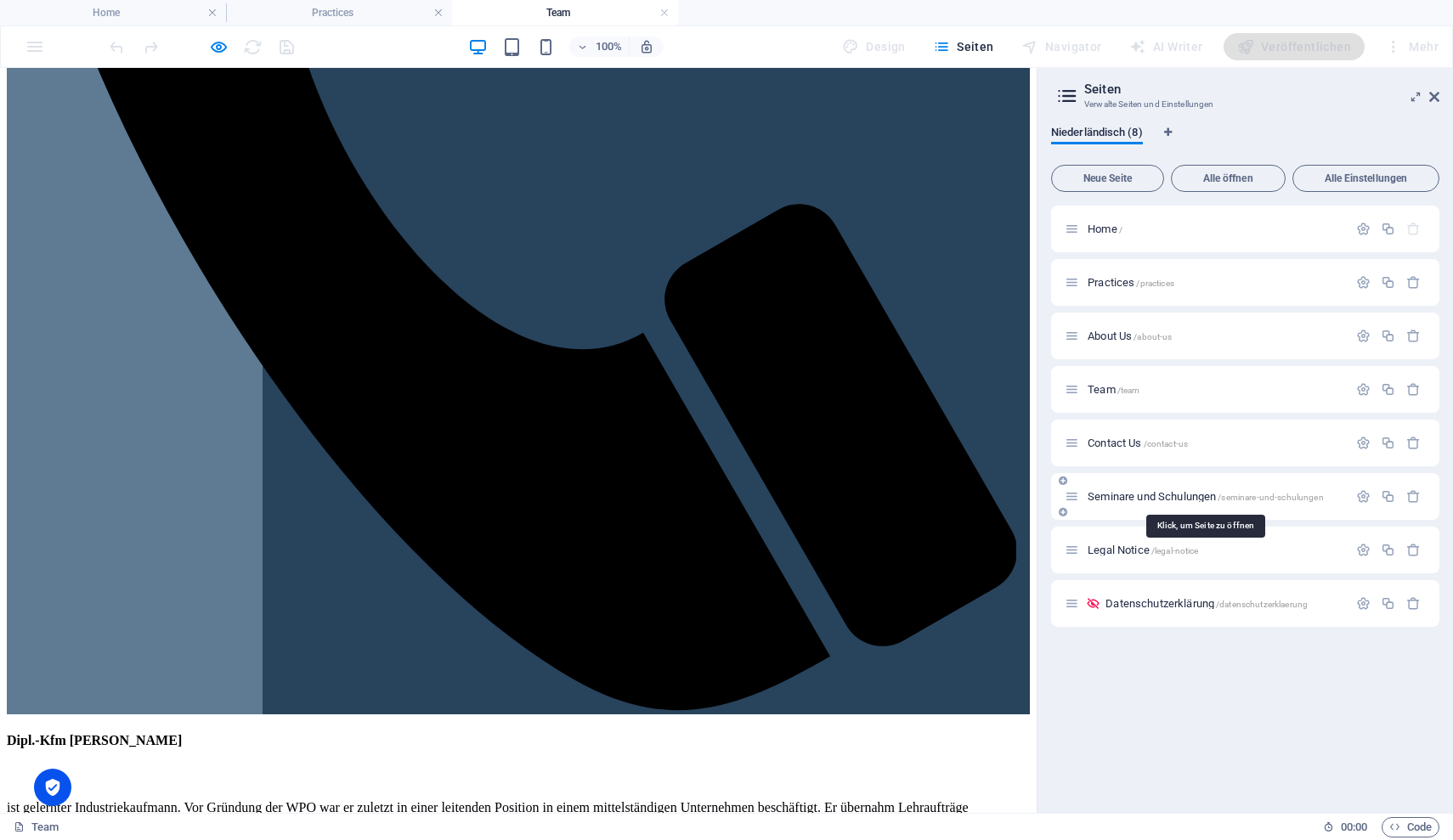 click on "Seminare und Schulungen /seminare-und-schulungen" at bounding box center [1206, 496] 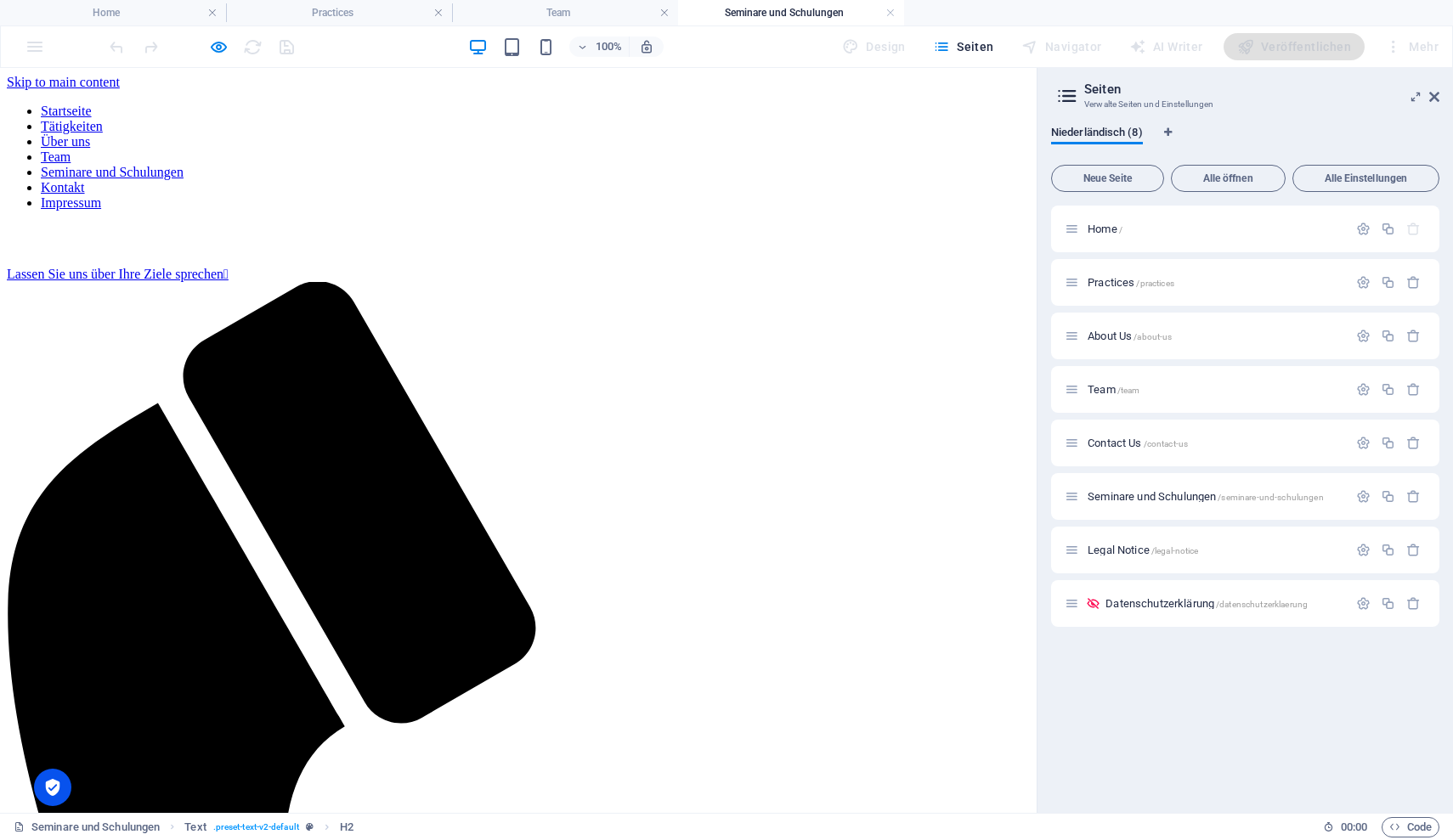 scroll, scrollTop: 0, scrollLeft: 0, axis: both 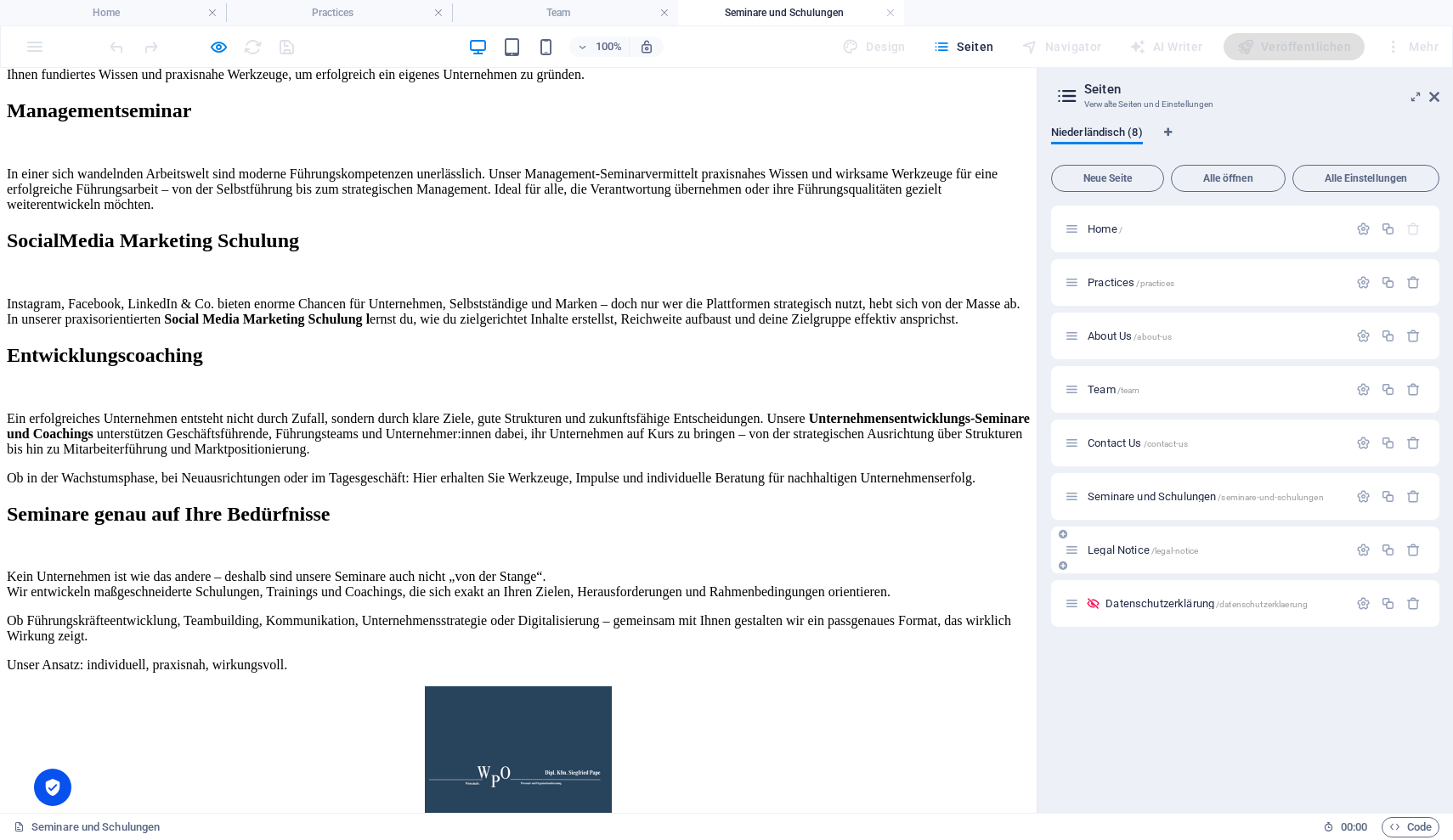 click on "Legal Notice /legal-notice" at bounding box center (1143, 550) 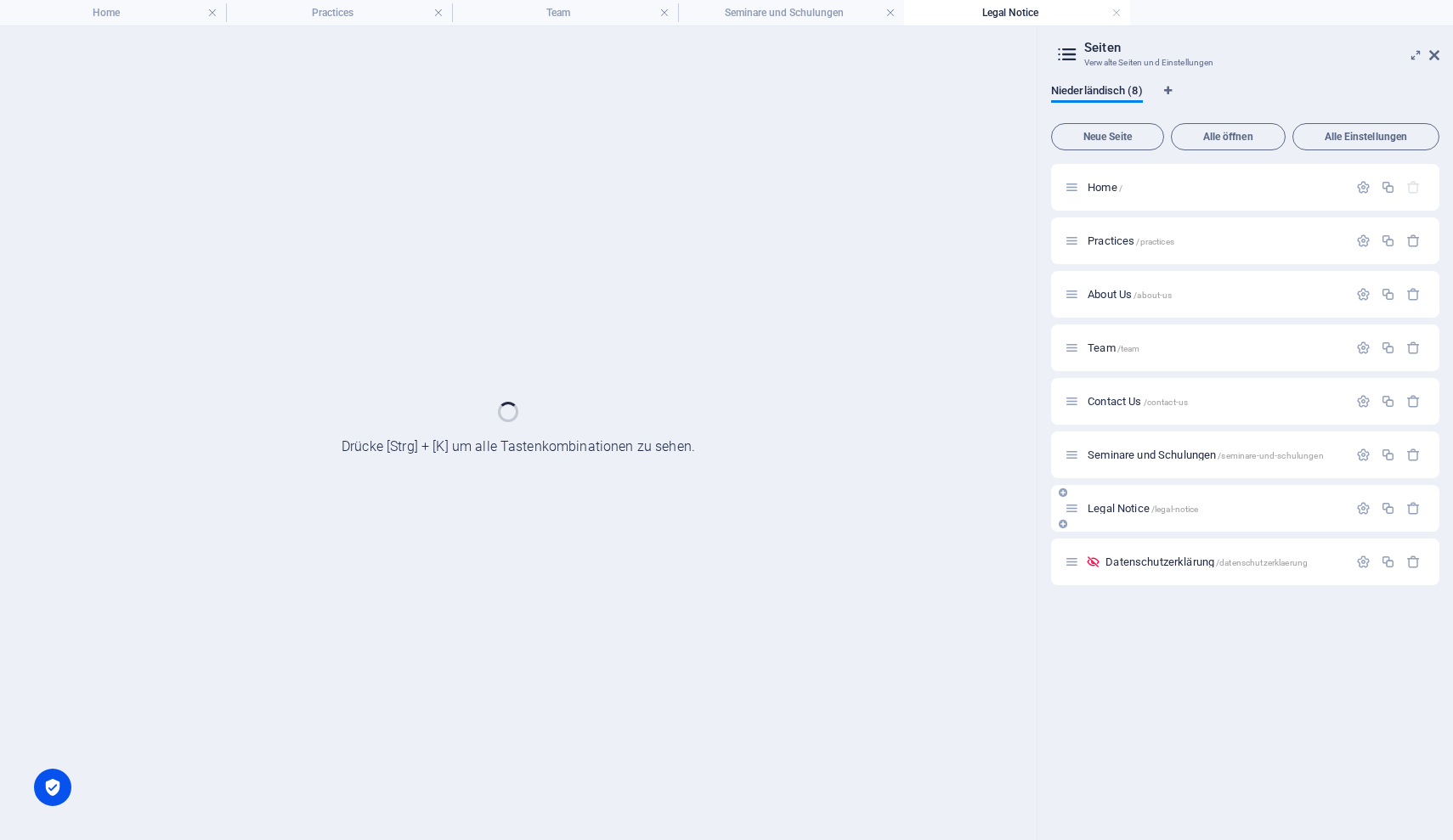 scroll, scrollTop: 1588, scrollLeft: 0, axis: vertical 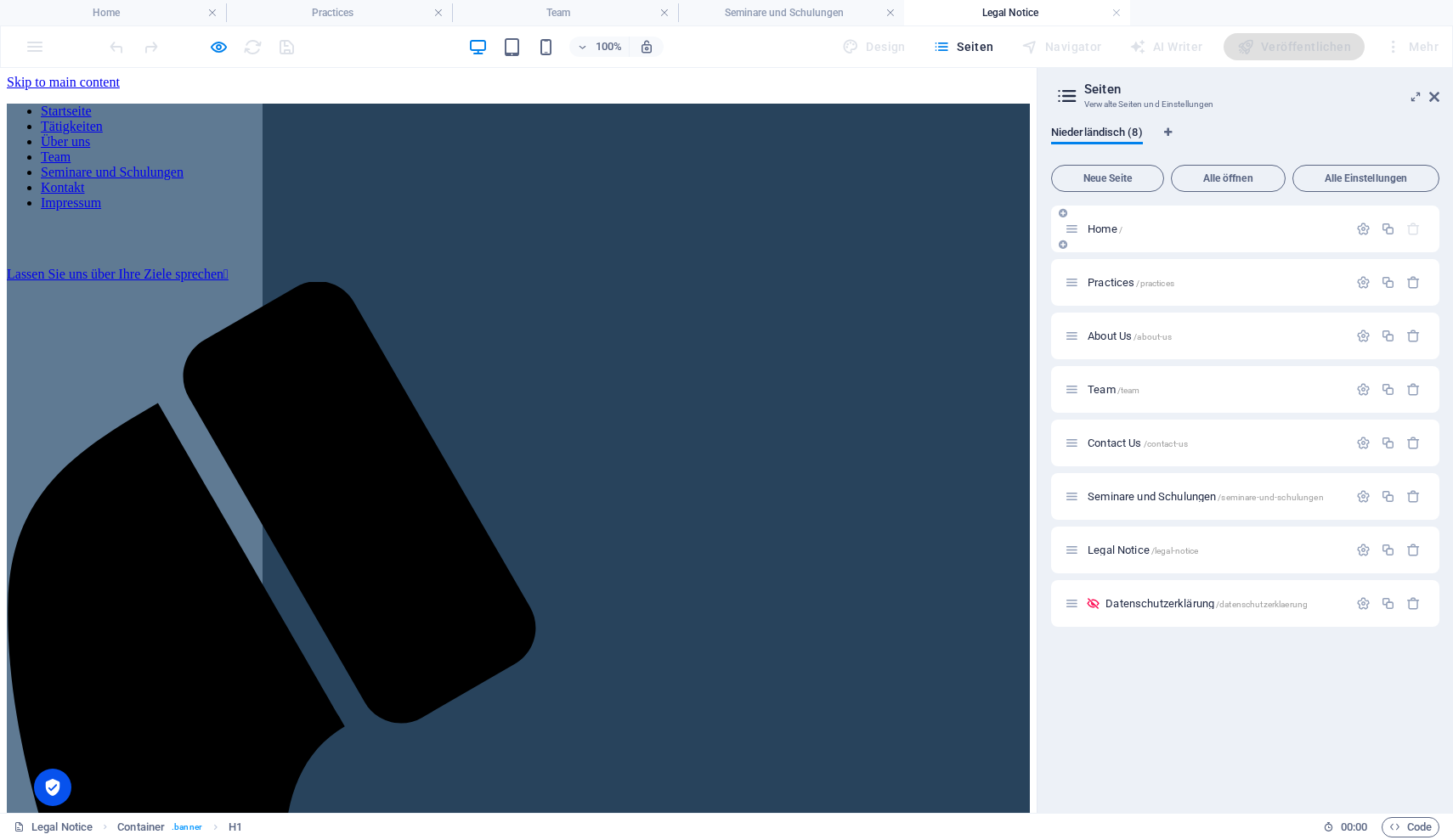 click on "Home /" at bounding box center [1105, 228] 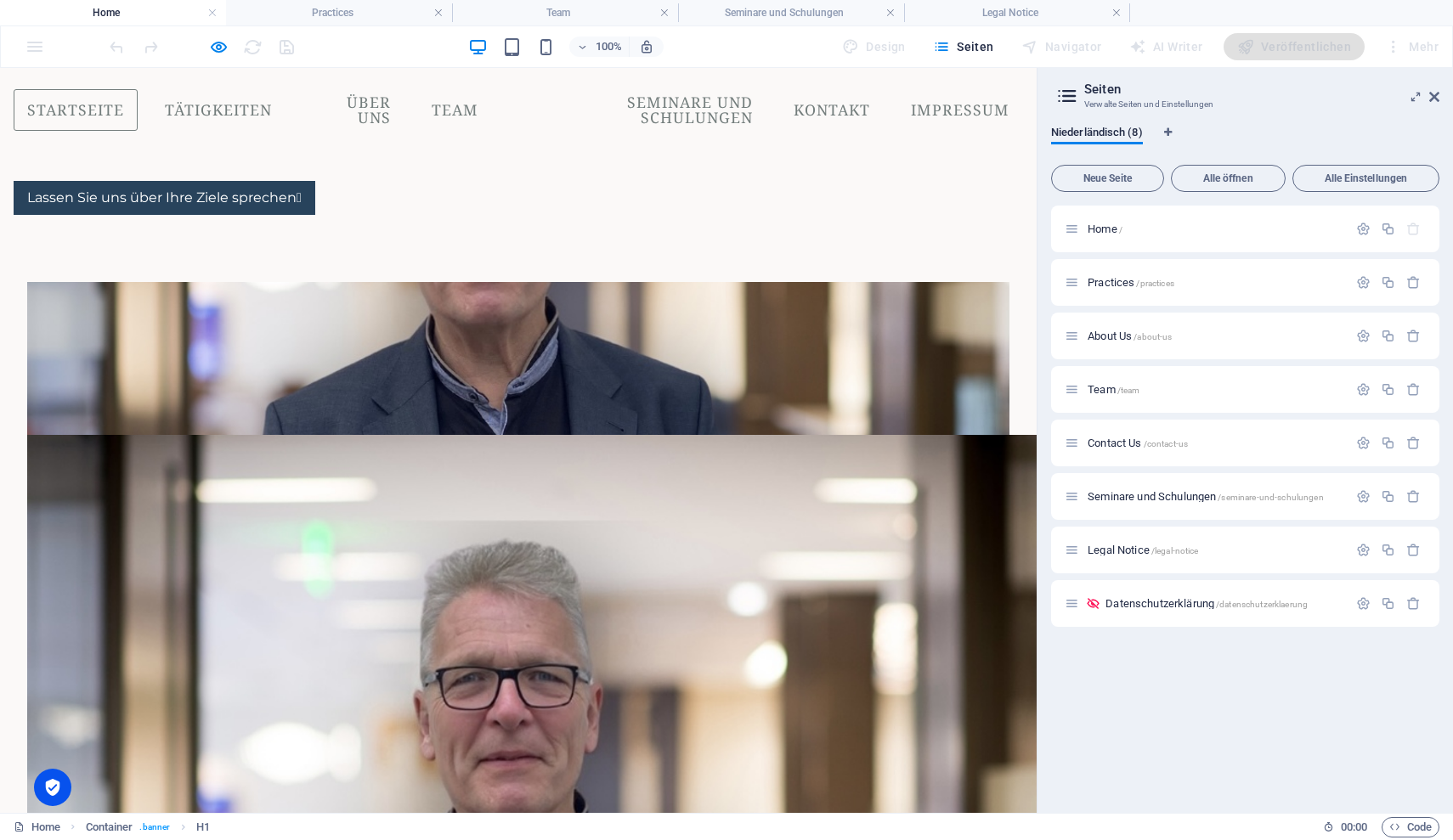 scroll, scrollTop: 5304, scrollLeft: 0, axis: vertical 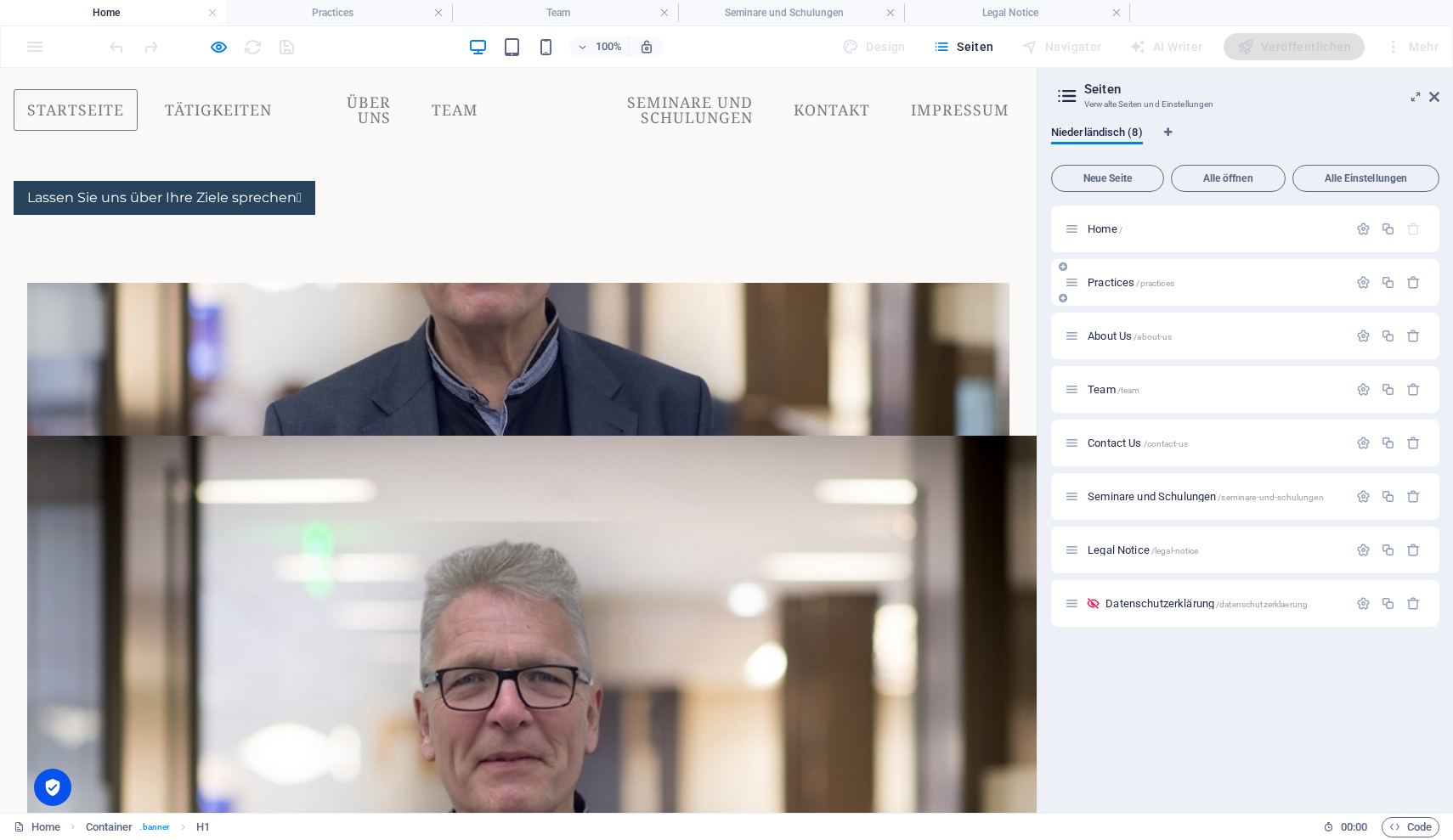 click on "Practices /practices" at bounding box center (1131, 282) 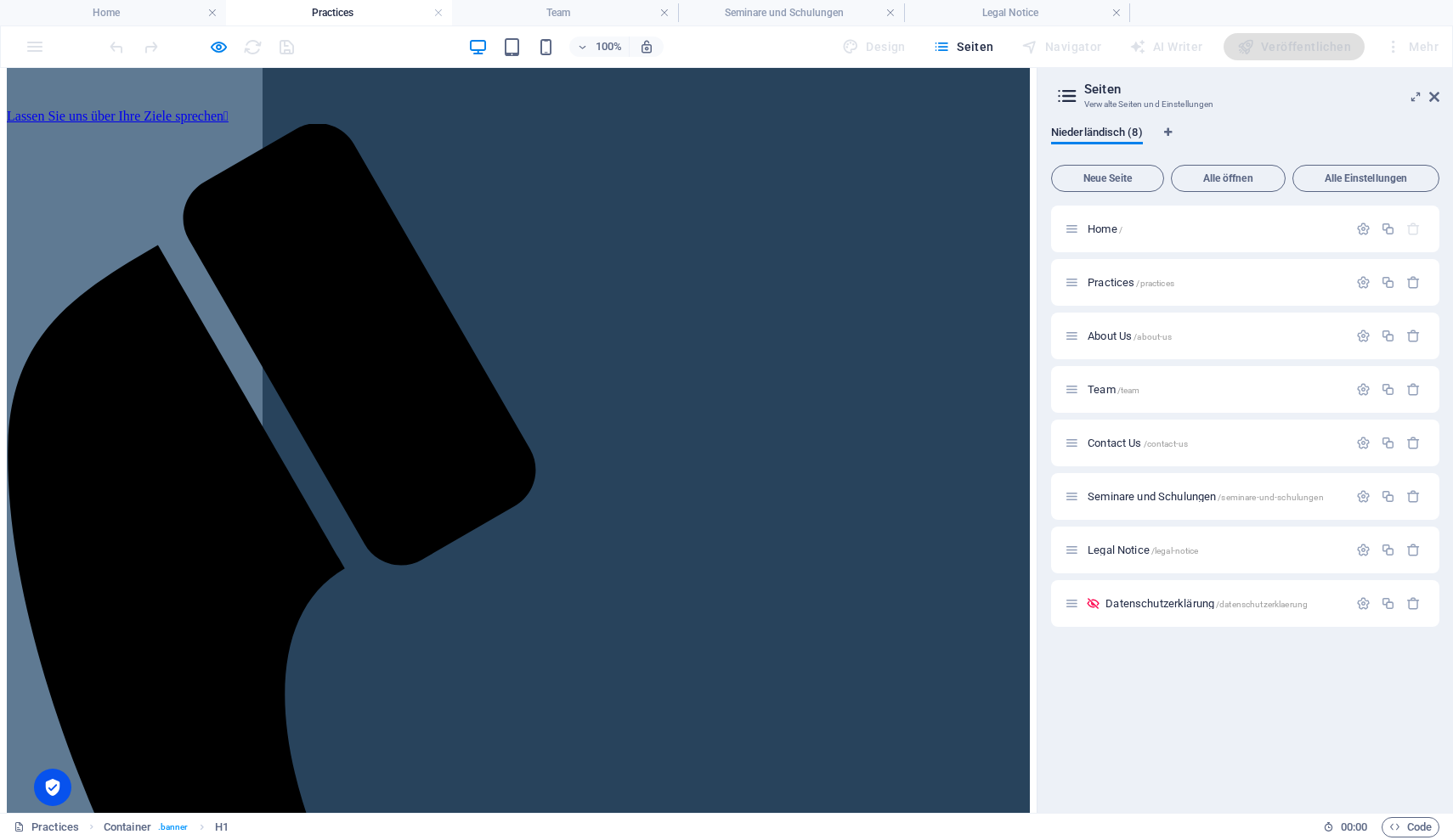 scroll, scrollTop: 155, scrollLeft: 0, axis: vertical 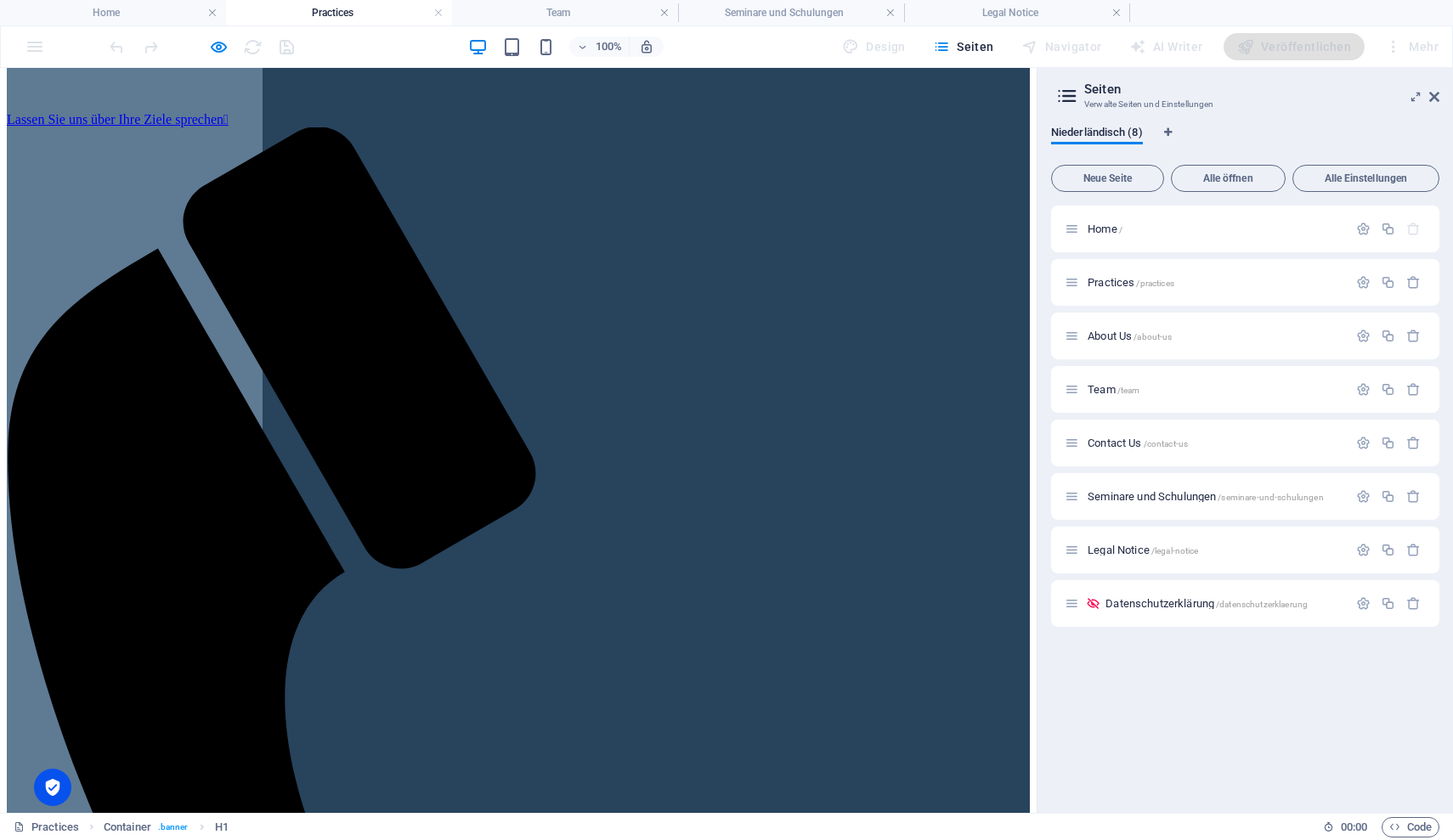click at bounding box center [518, 6176] 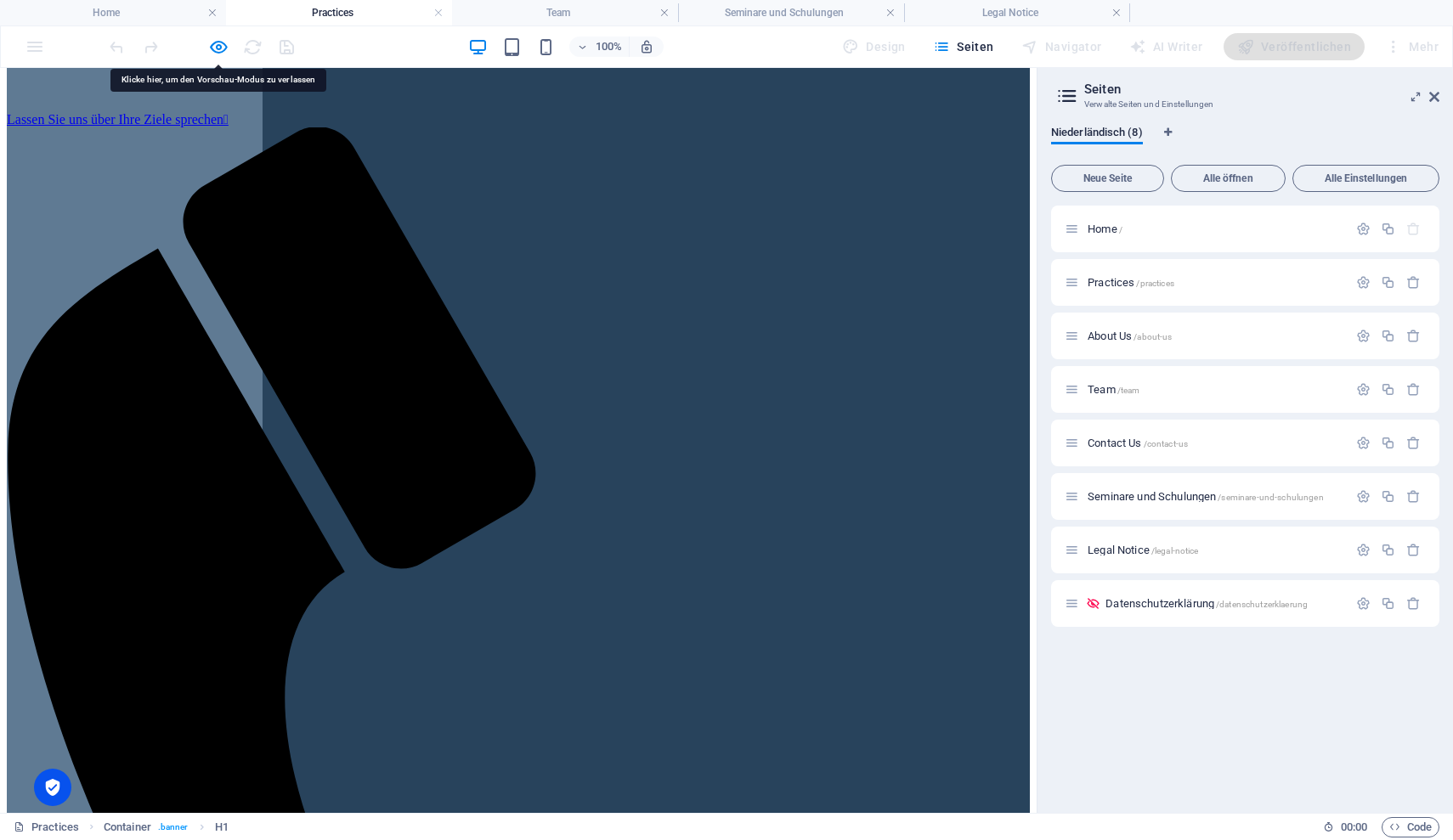 click on "Starten Sie sicher in die Selbstständigkeit. Wir unterstützen Sie von der Idee bis zur Umsetzung." at bounding box center (269, 3046) 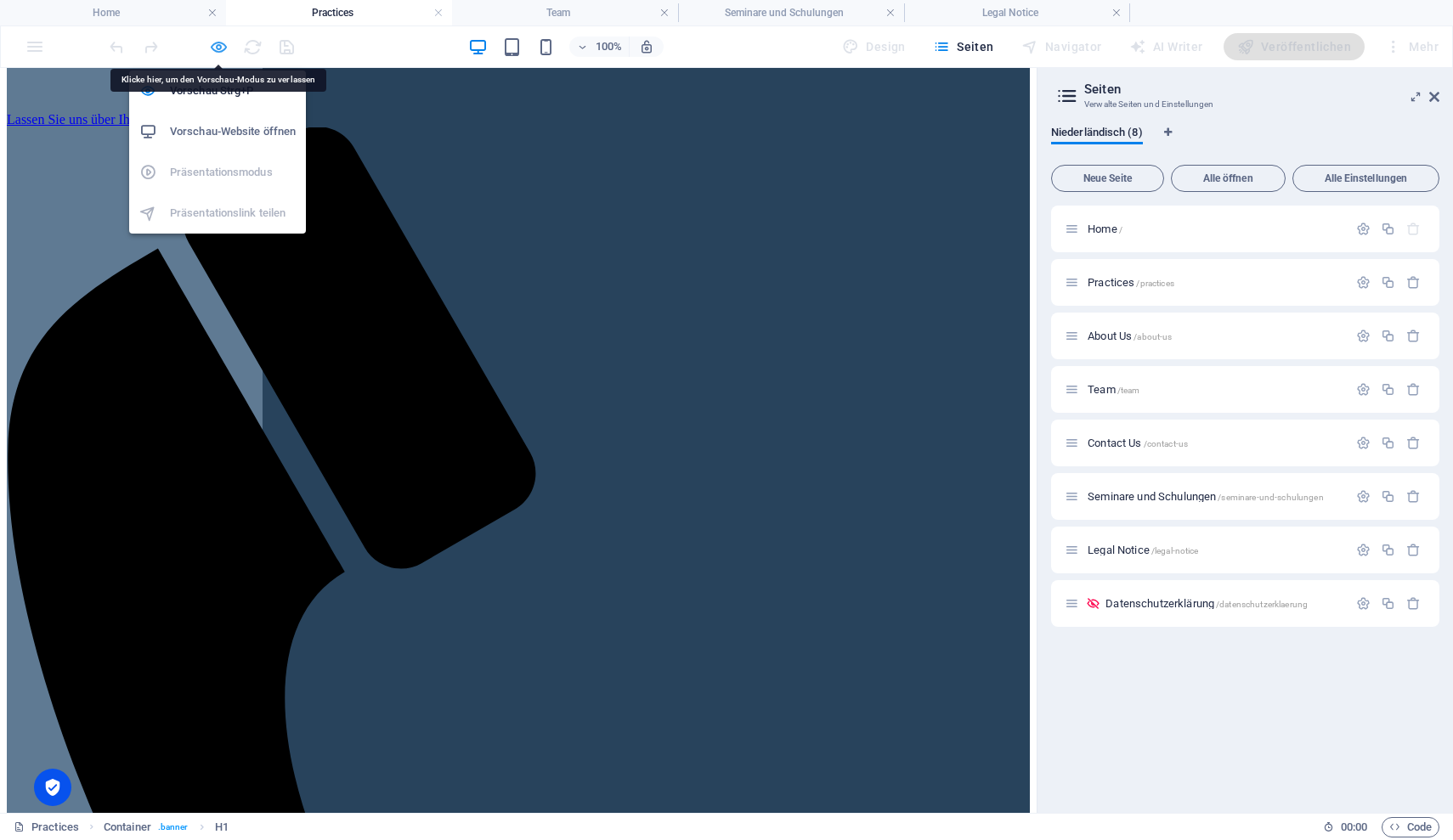 click at bounding box center [218, 47] 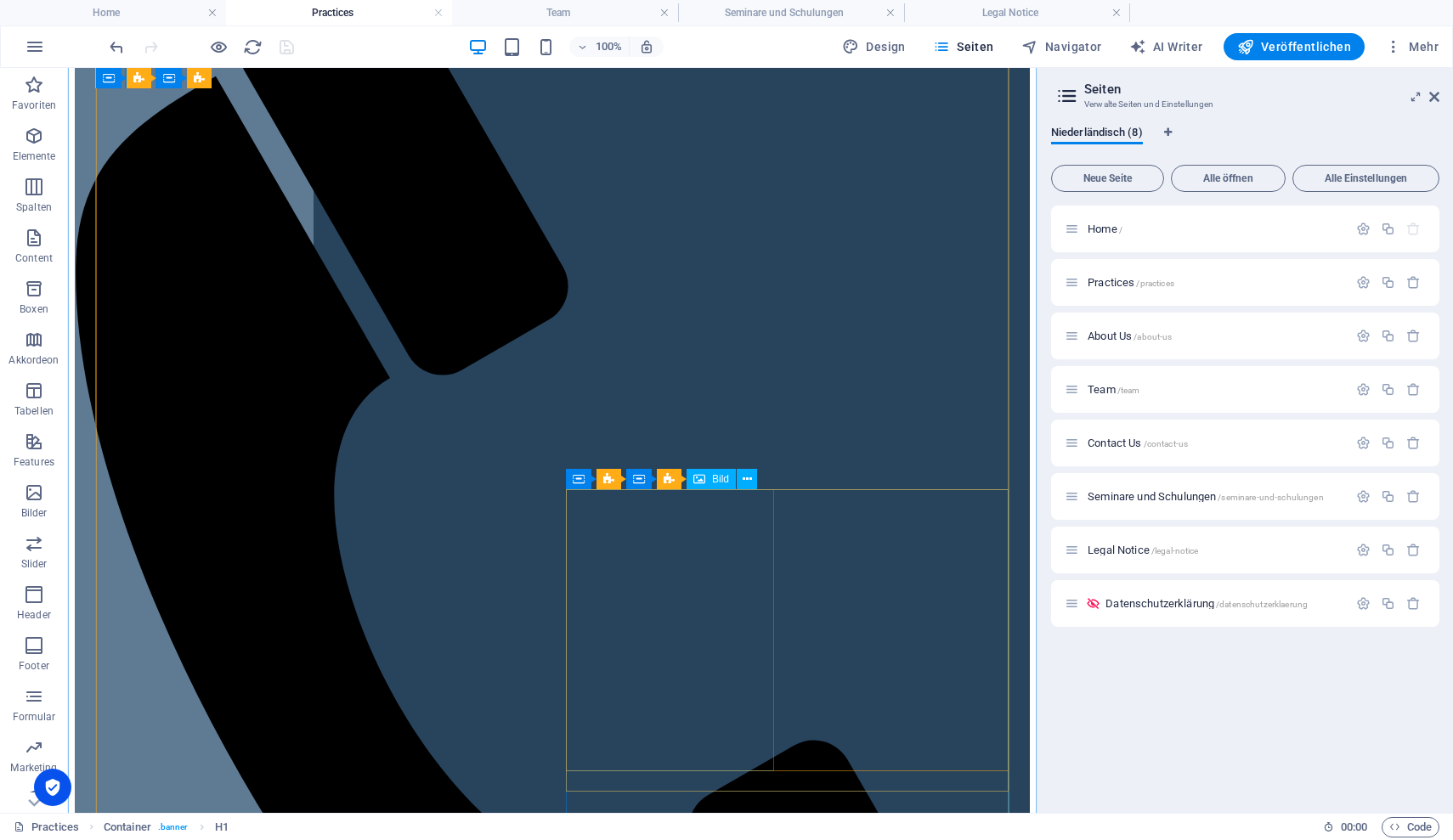 scroll, scrollTop: 179, scrollLeft: 0, axis: vertical 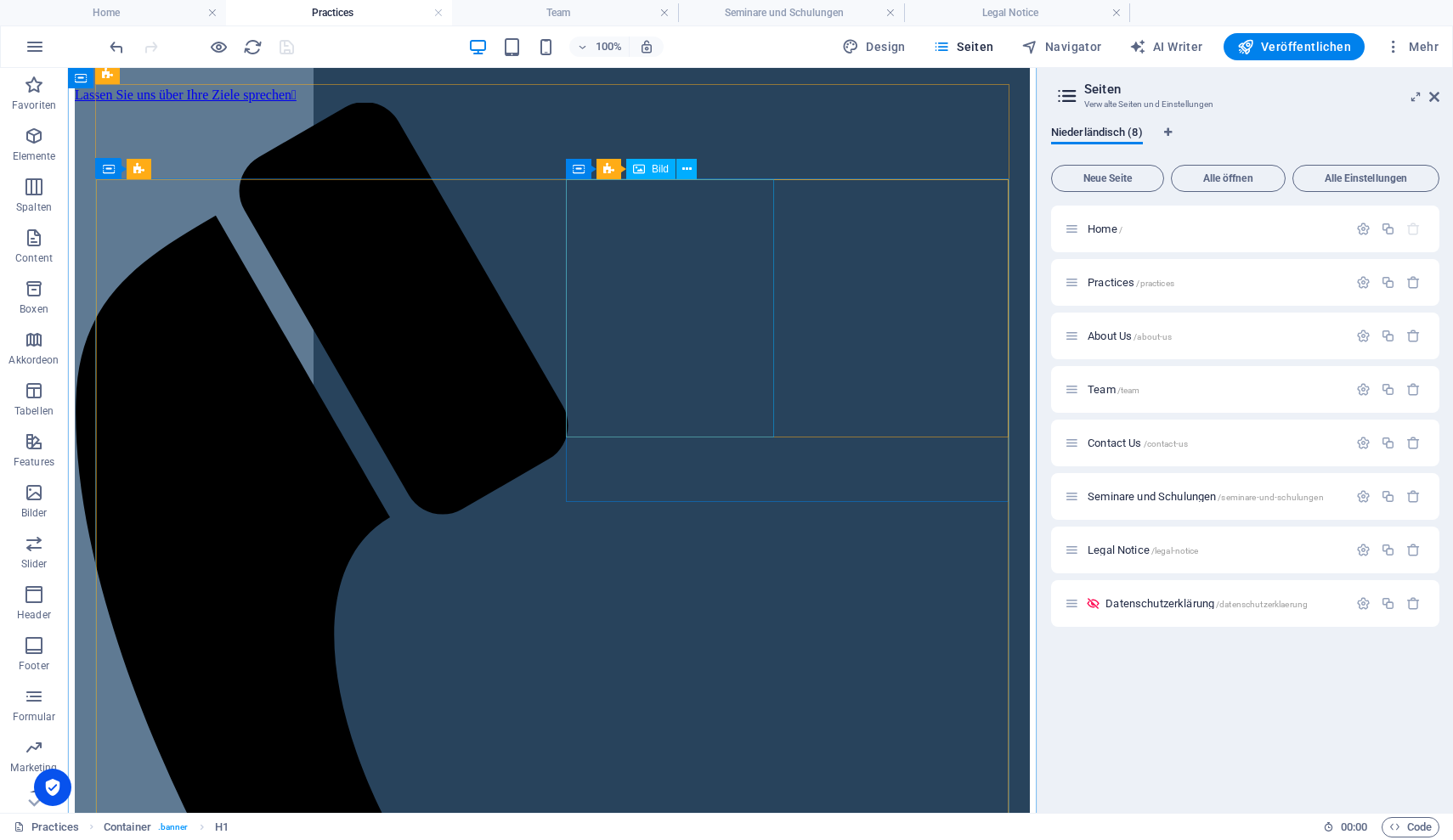 click at bounding box center (552, 3281) 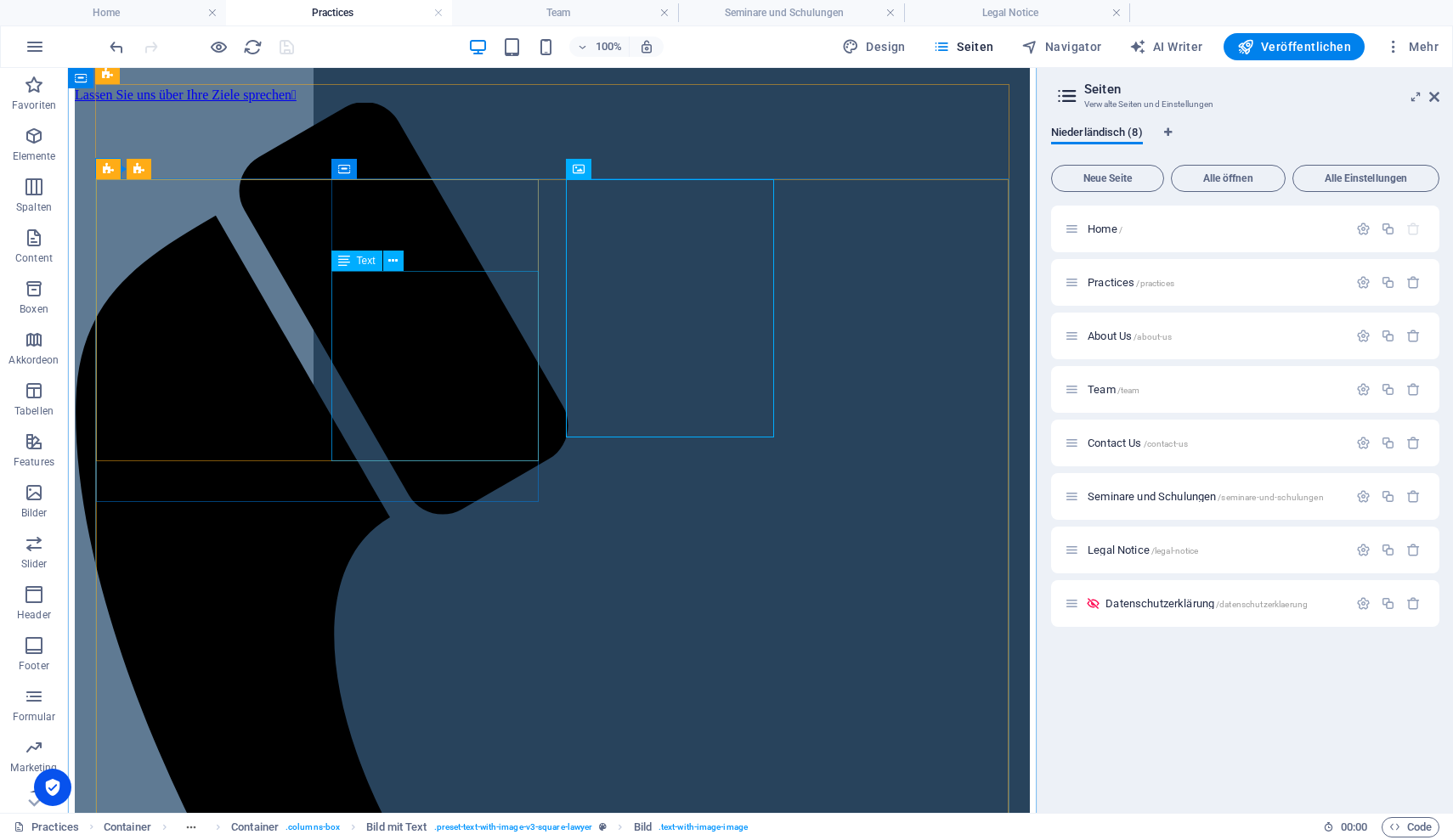 click at bounding box center [552, 2138] 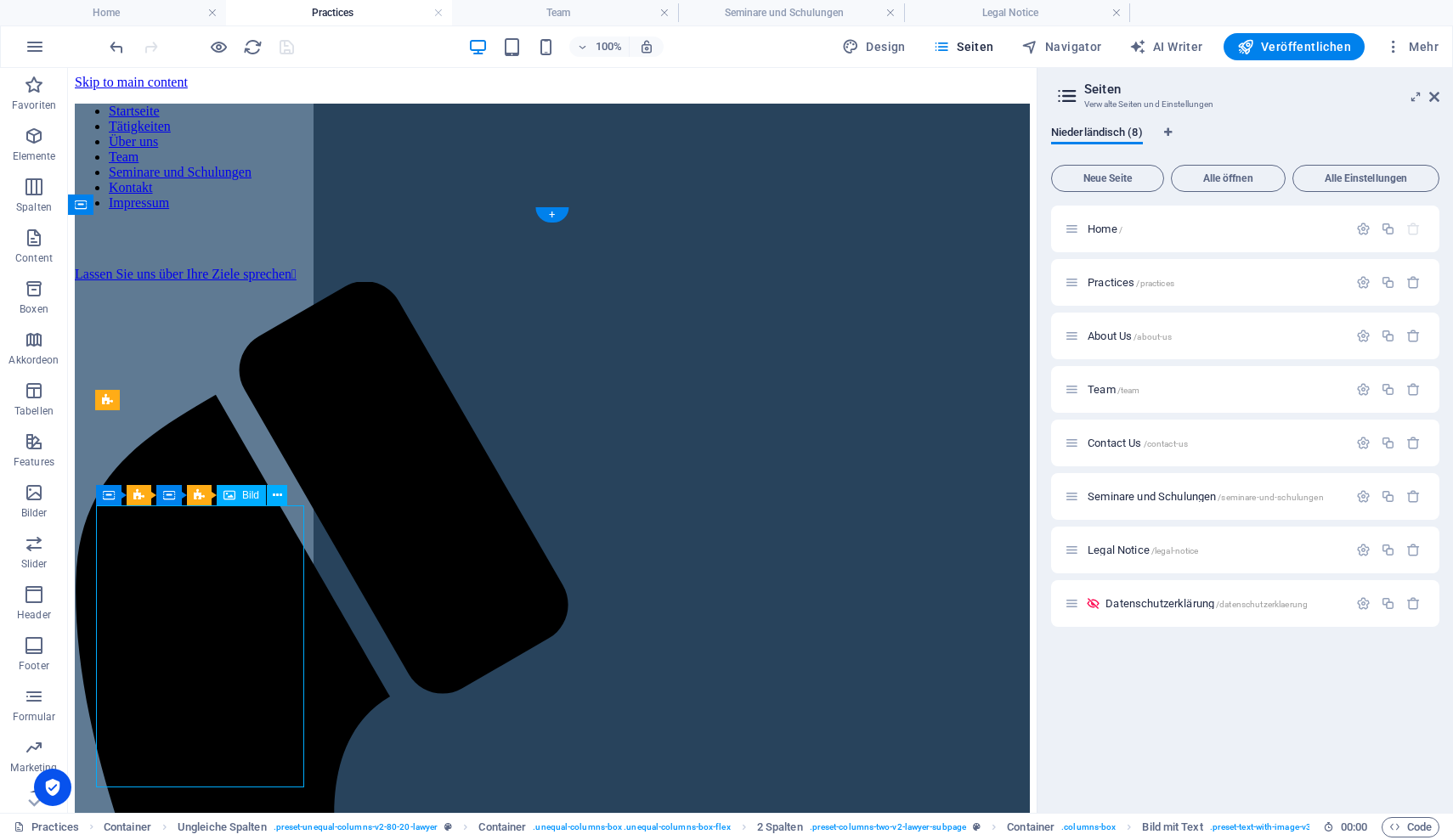 scroll, scrollTop: 0, scrollLeft: 0, axis: both 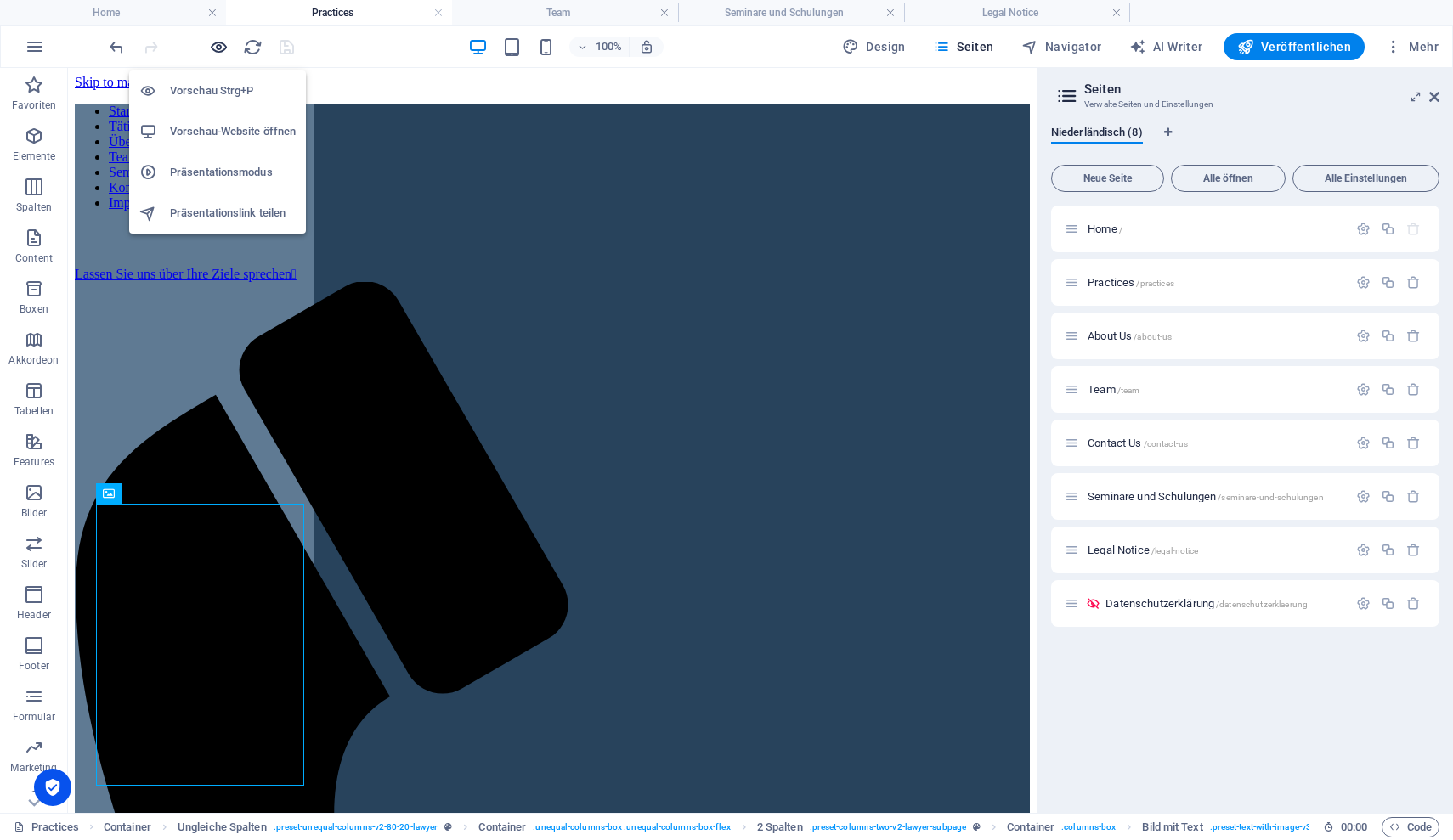 click at bounding box center (218, 47) 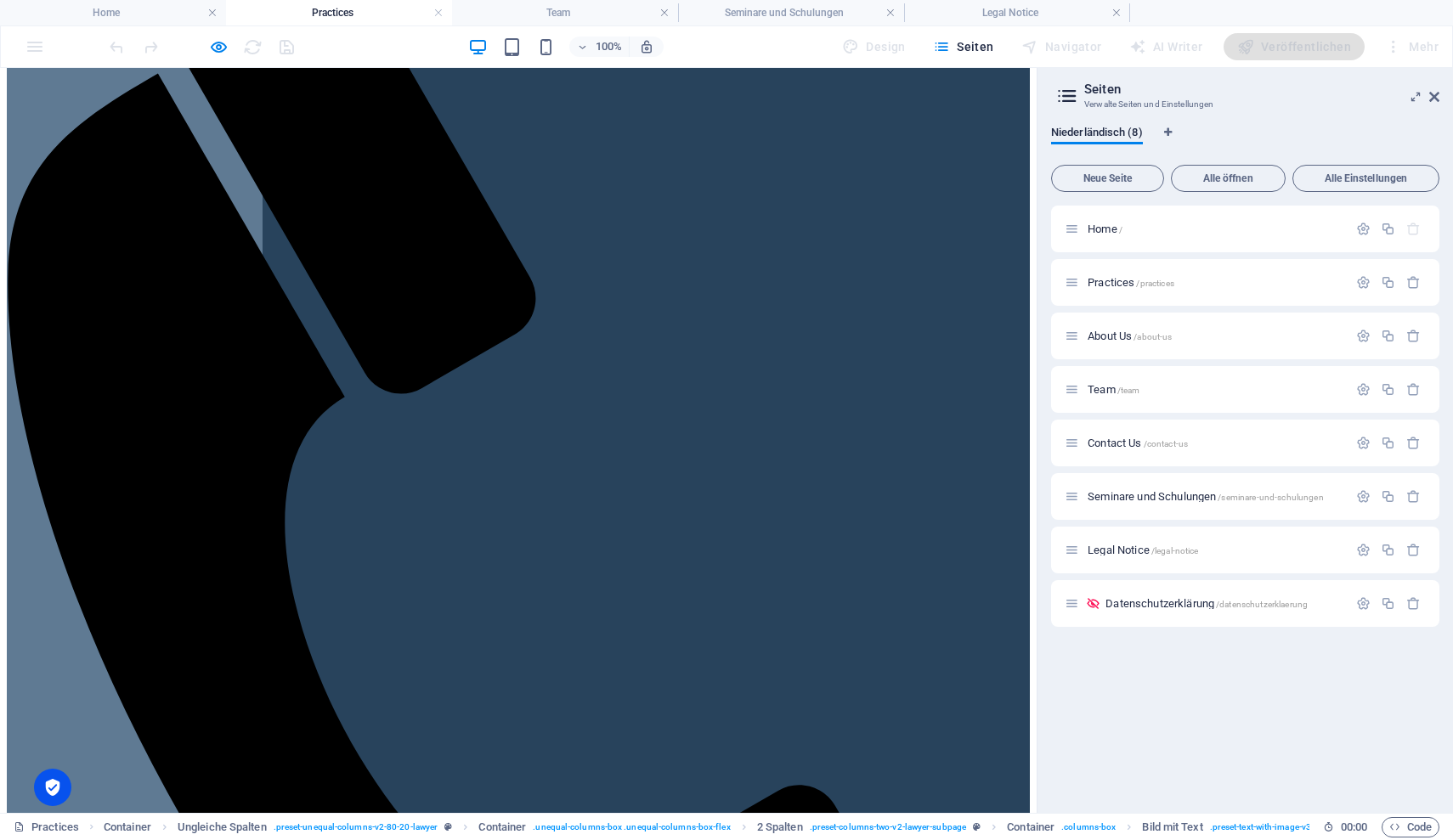 scroll, scrollTop: 657, scrollLeft: 0, axis: vertical 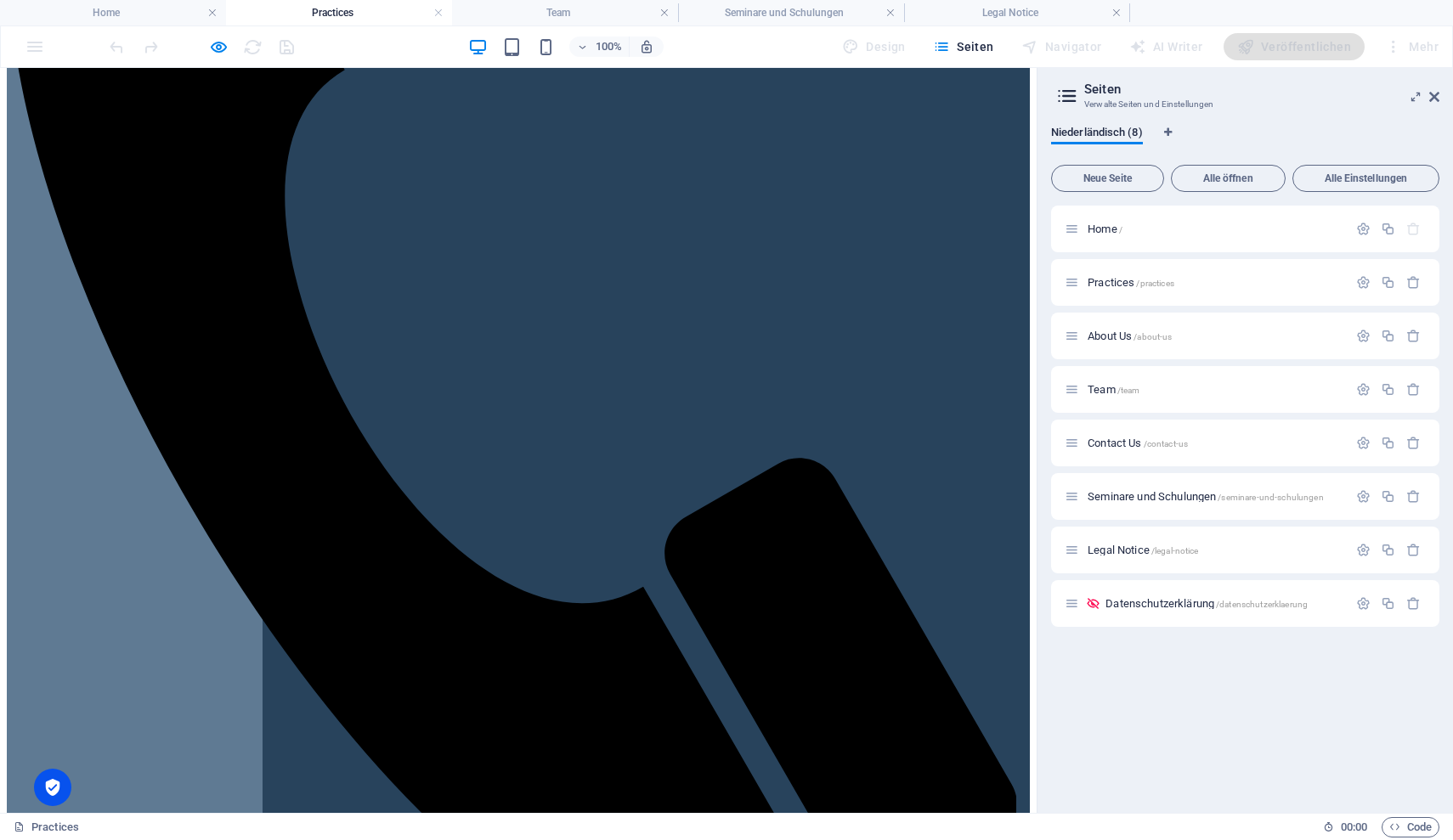 click on "Personalberatung" at bounding box center [491, 4861] 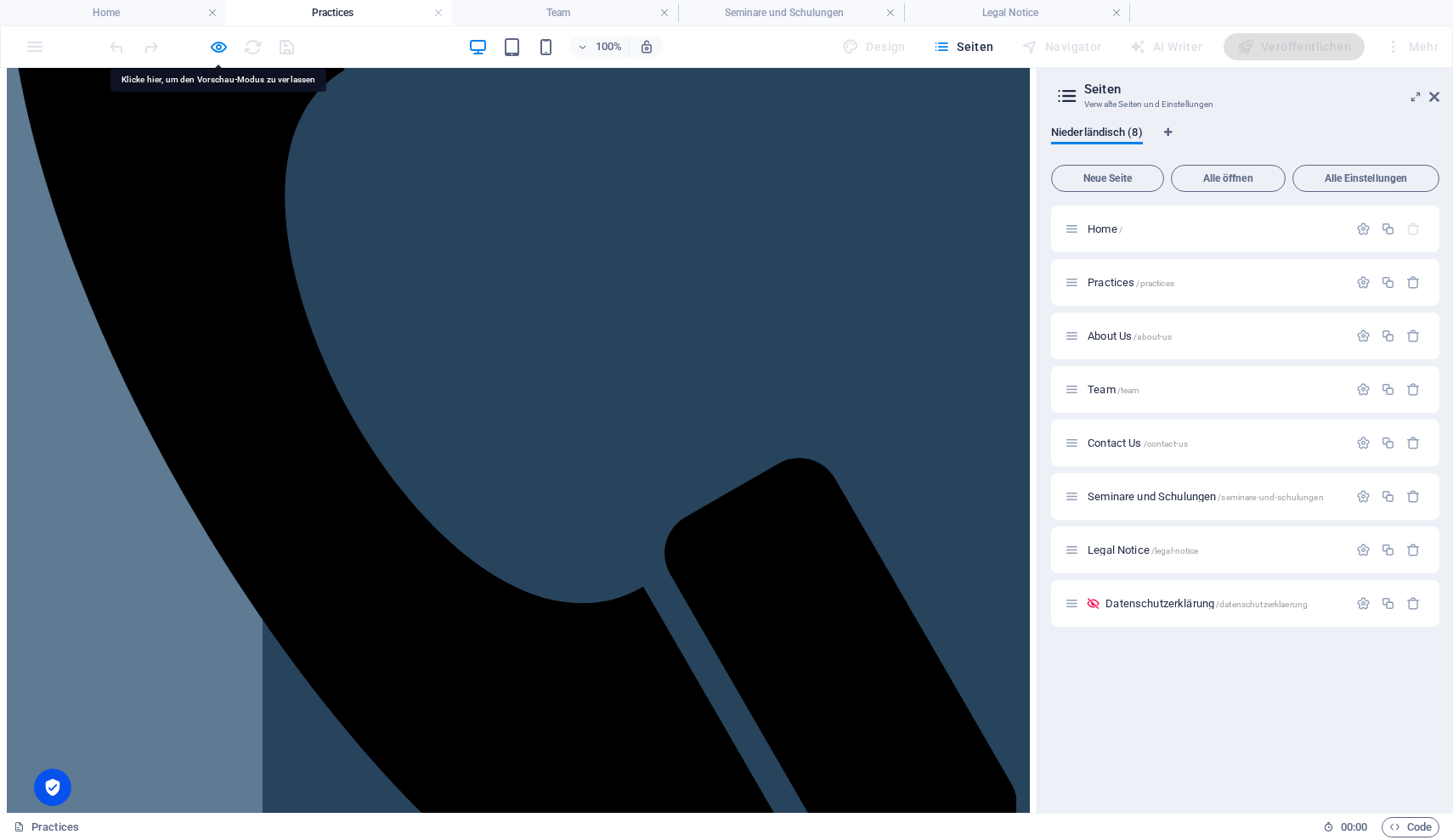 click at bounding box center [518, 4896] 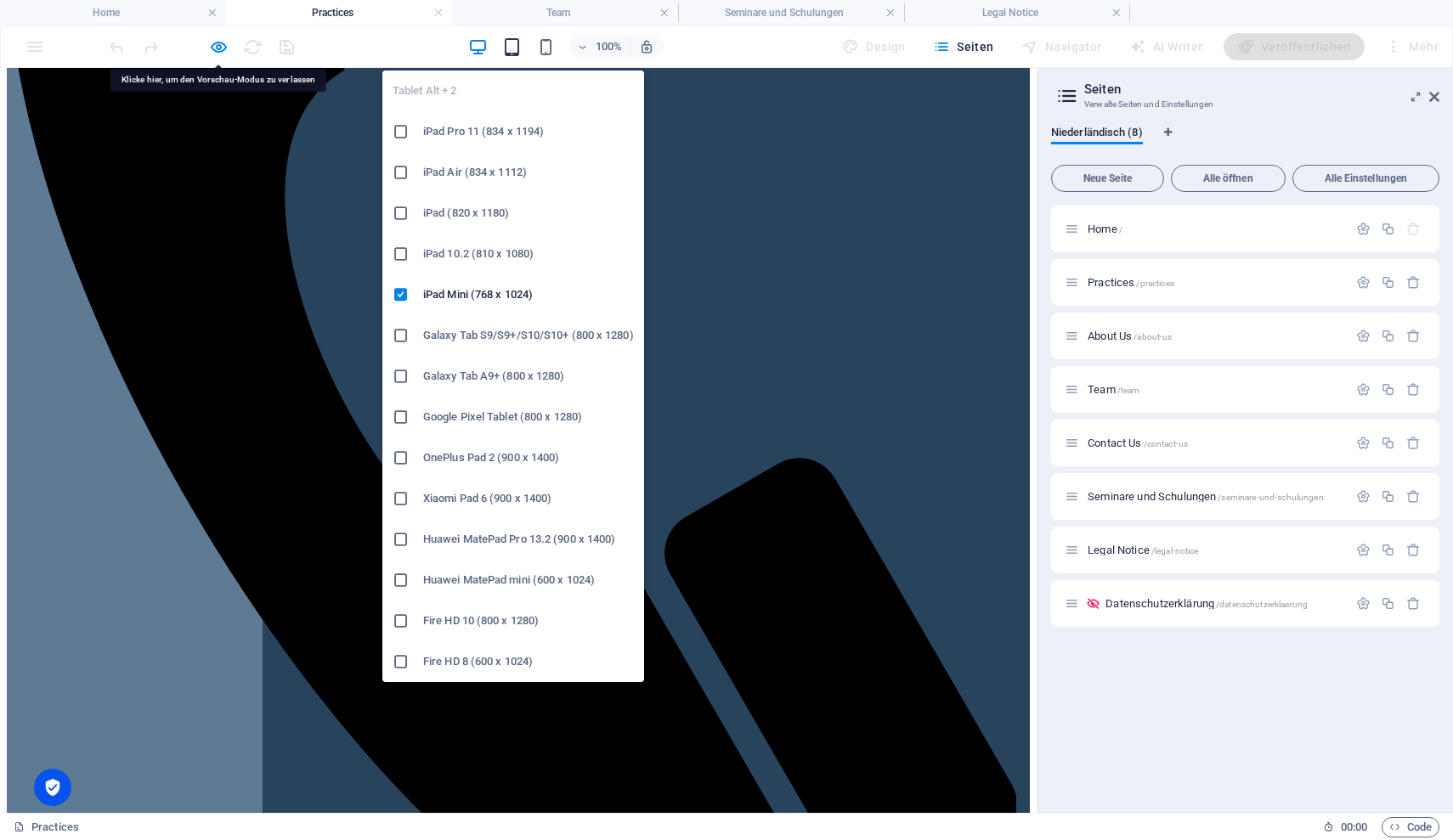 click at bounding box center [512, 47] 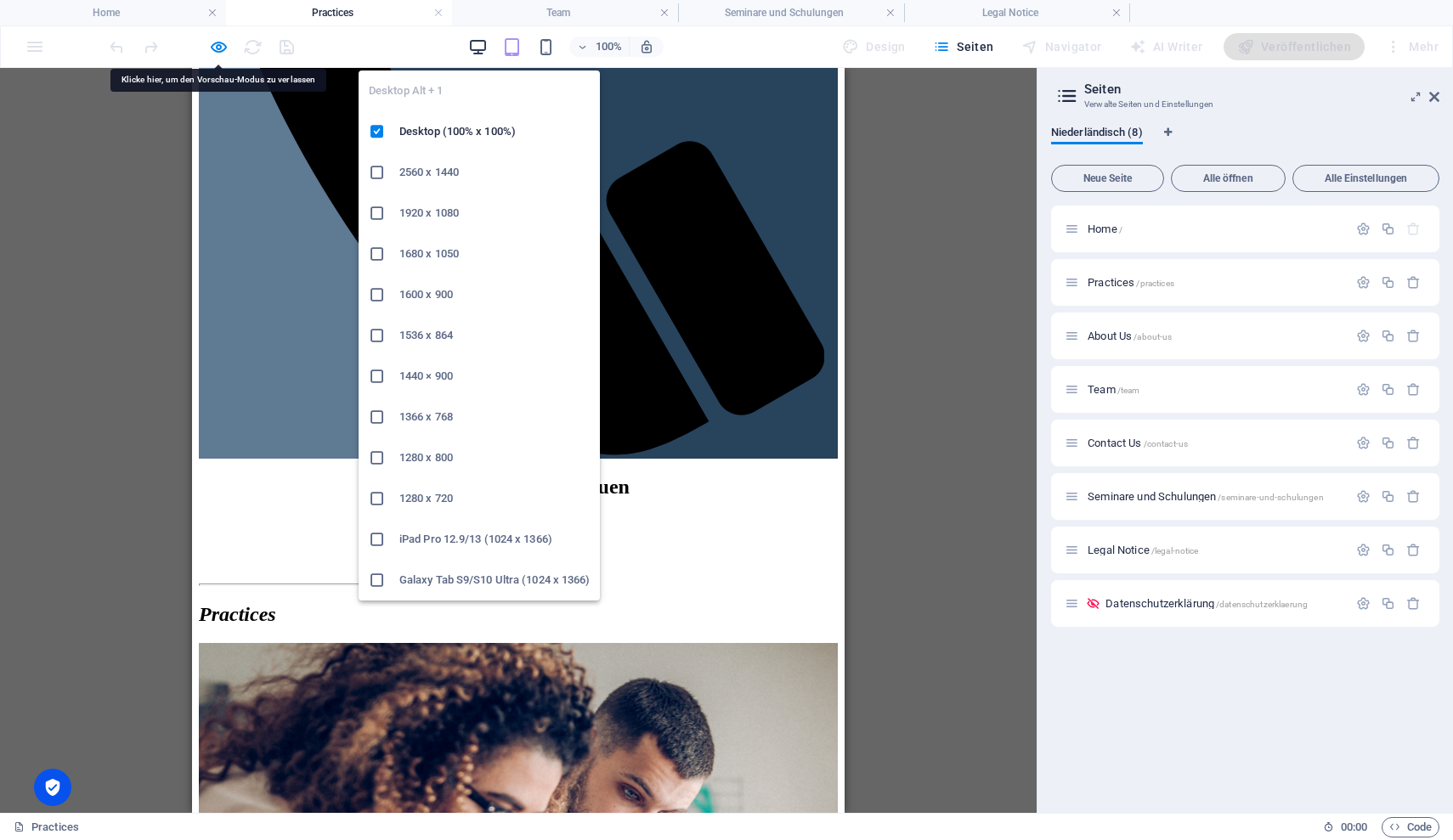 click at bounding box center (478, 47) 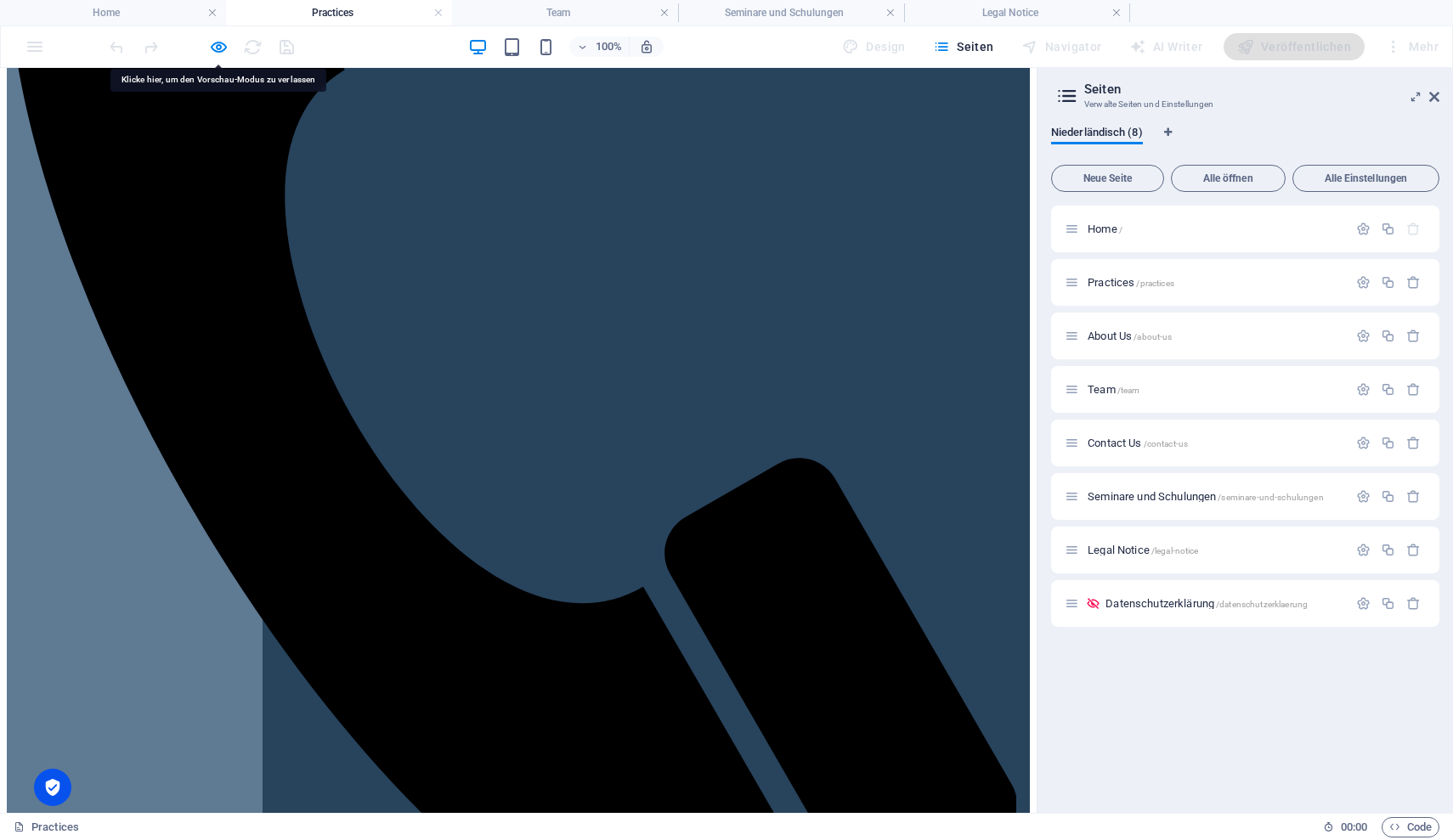 click on "100%" at bounding box center [565, 47] 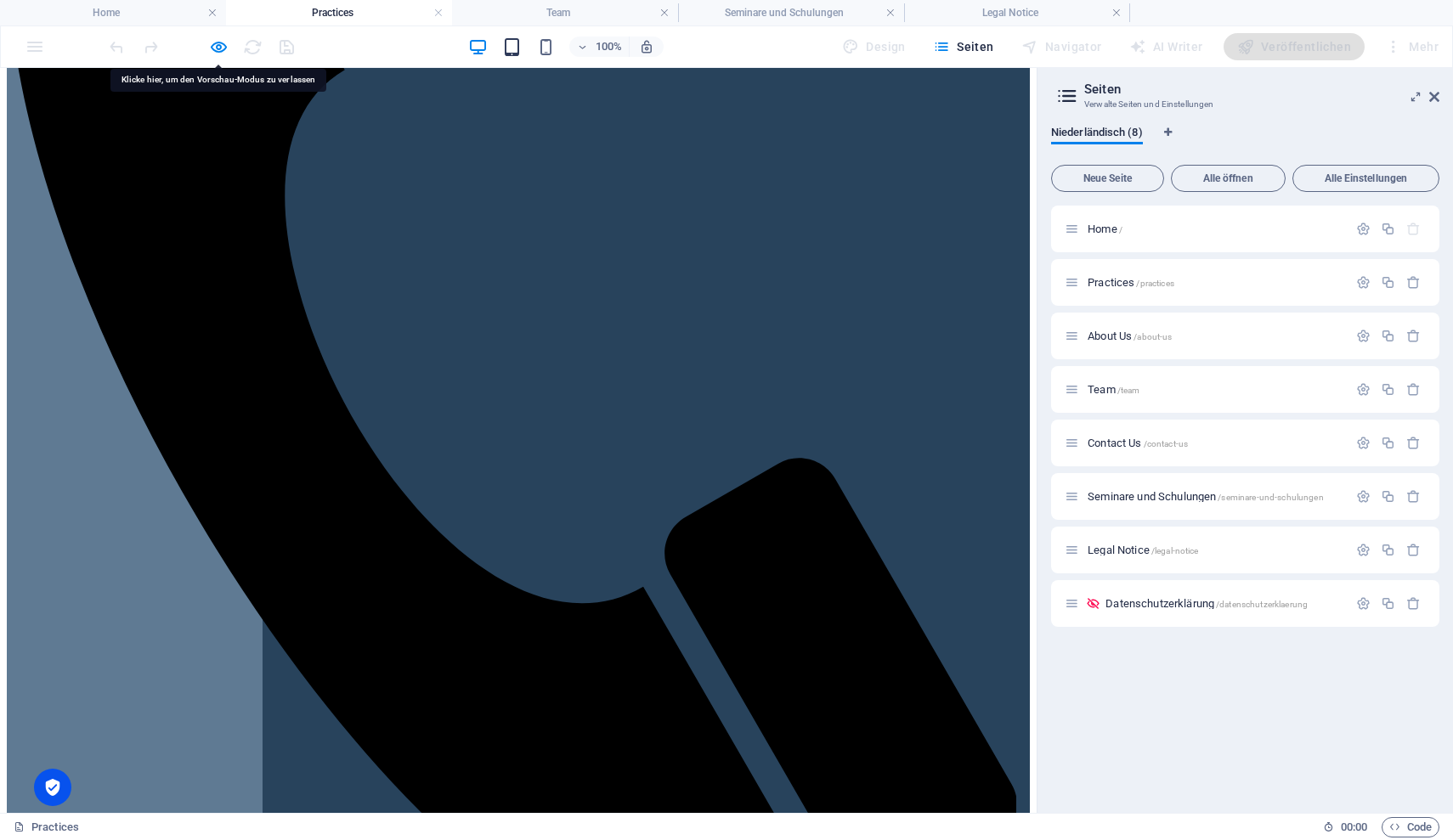 click at bounding box center [512, 47] 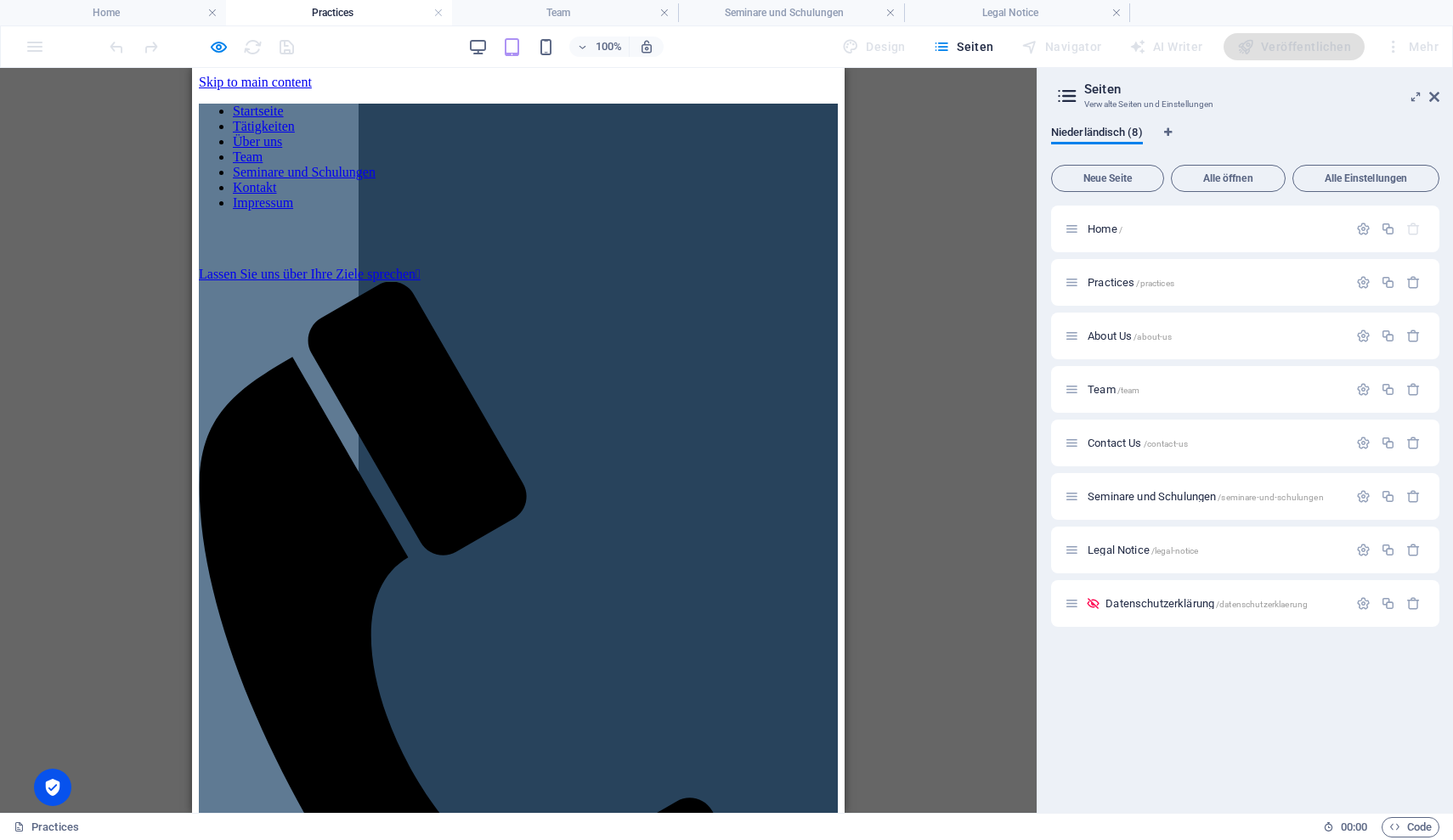 scroll, scrollTop: 0, scrollLeft: 0, axis: both 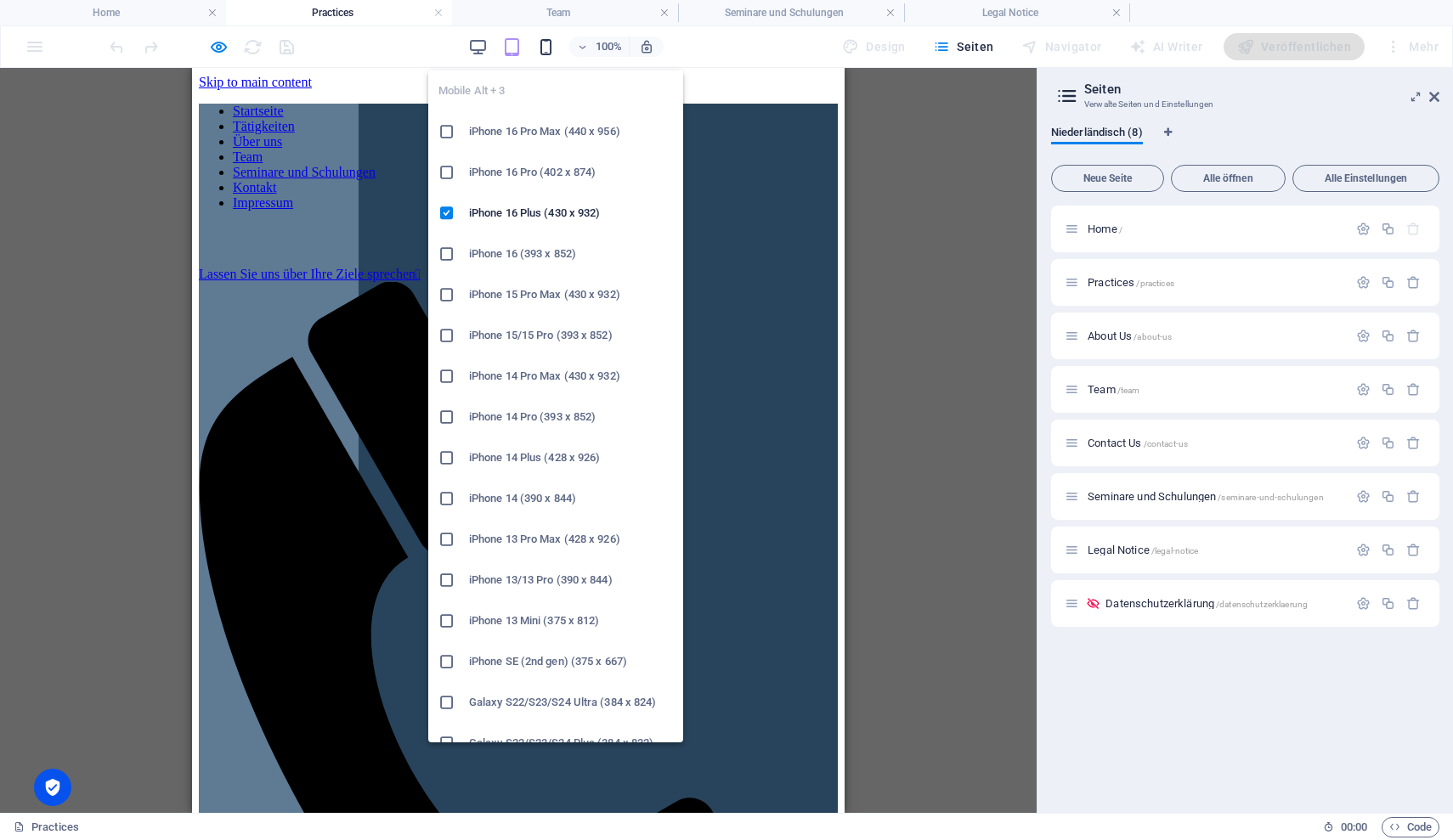 click at bounding box center [546, 47] 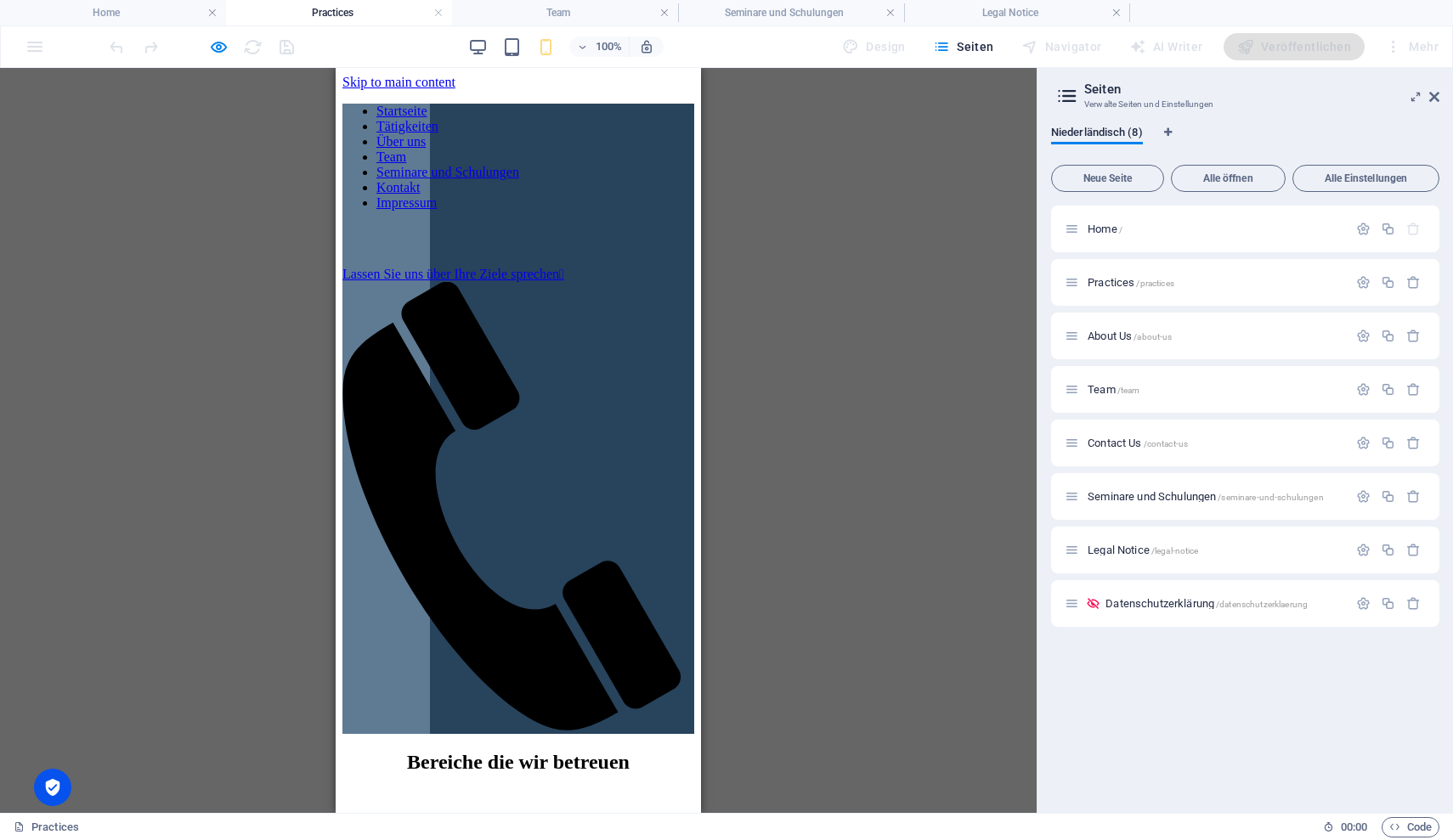 click on "H2   Container   Abstand   Ungleiche Spalten   Container   H2   Ungleiche Spalten   Ungleiche Spalten   Container   Container   H3   Container   Container   2 Spalten   Container   Container   Bild mit Text   Container   Abstand   Text   Container   Bild mit Text   Bild   Container   Container   Bild mit Text   Container   Bild mit Text   Bild   Container   Bild mit Text   Container   Bild mit Text   Container   Container   Bild mit Text   Container   Bild mit Text   Container   Bild mit Text   Bild   Container   Container   Bild mit Text   H3   Container   Container   Bild mit Text   Container   Container   Bild mit Text   Container   Abstand   Container   Bild mit Text   Container   Container   Bild mit Text   Container   H3   Container   Bild mit Text   Bild   Container   Container   Bild mit Text   Container   Bild mit Text   Container   Text   Abstand   Abstand   Container   2 Spalten   Container   Text   Container   Bild mit Text   Container   Abstand   Container   H3   Container" at bounding box center [518, 440] 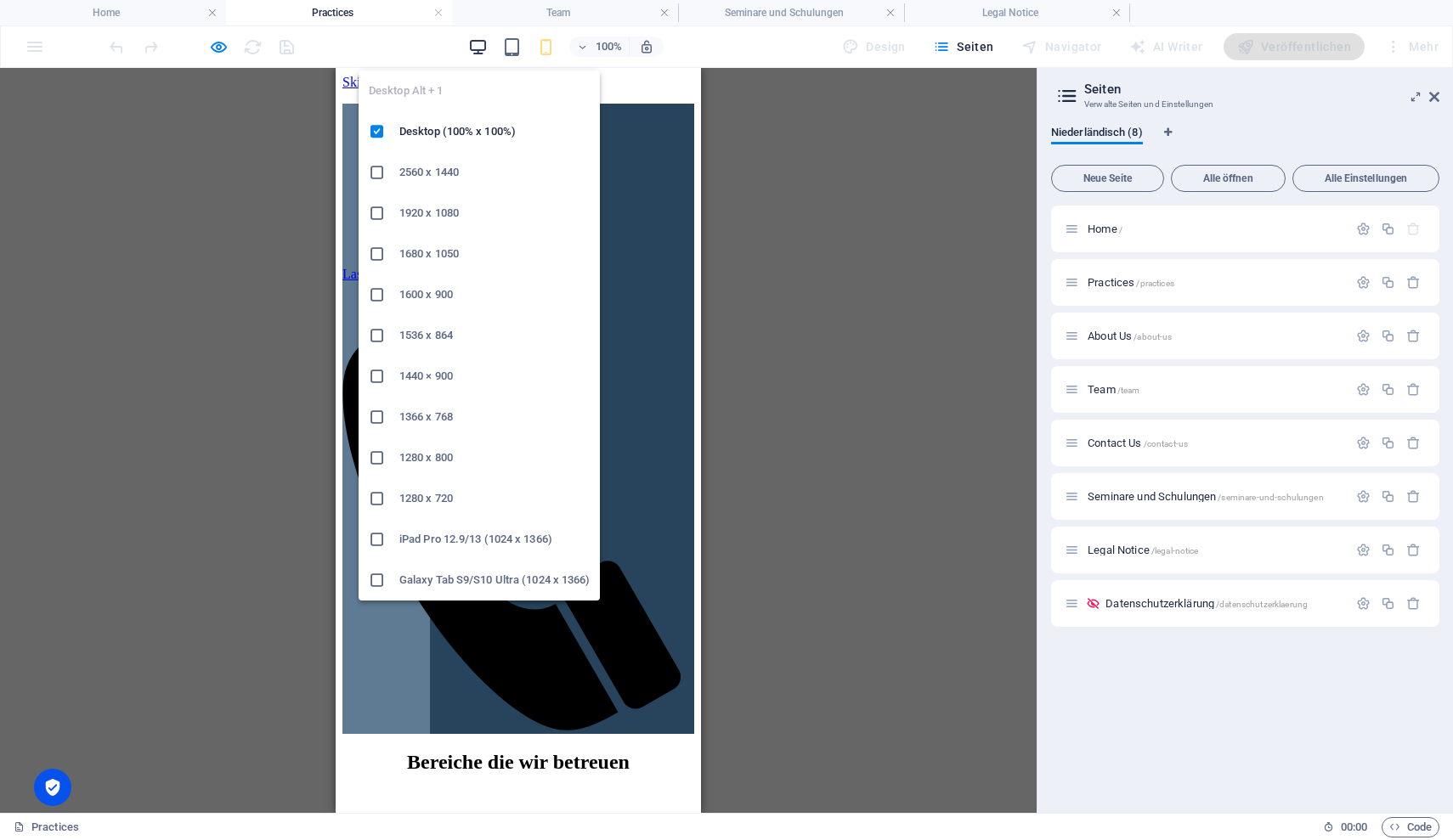 click at bounding box center [478, 47] 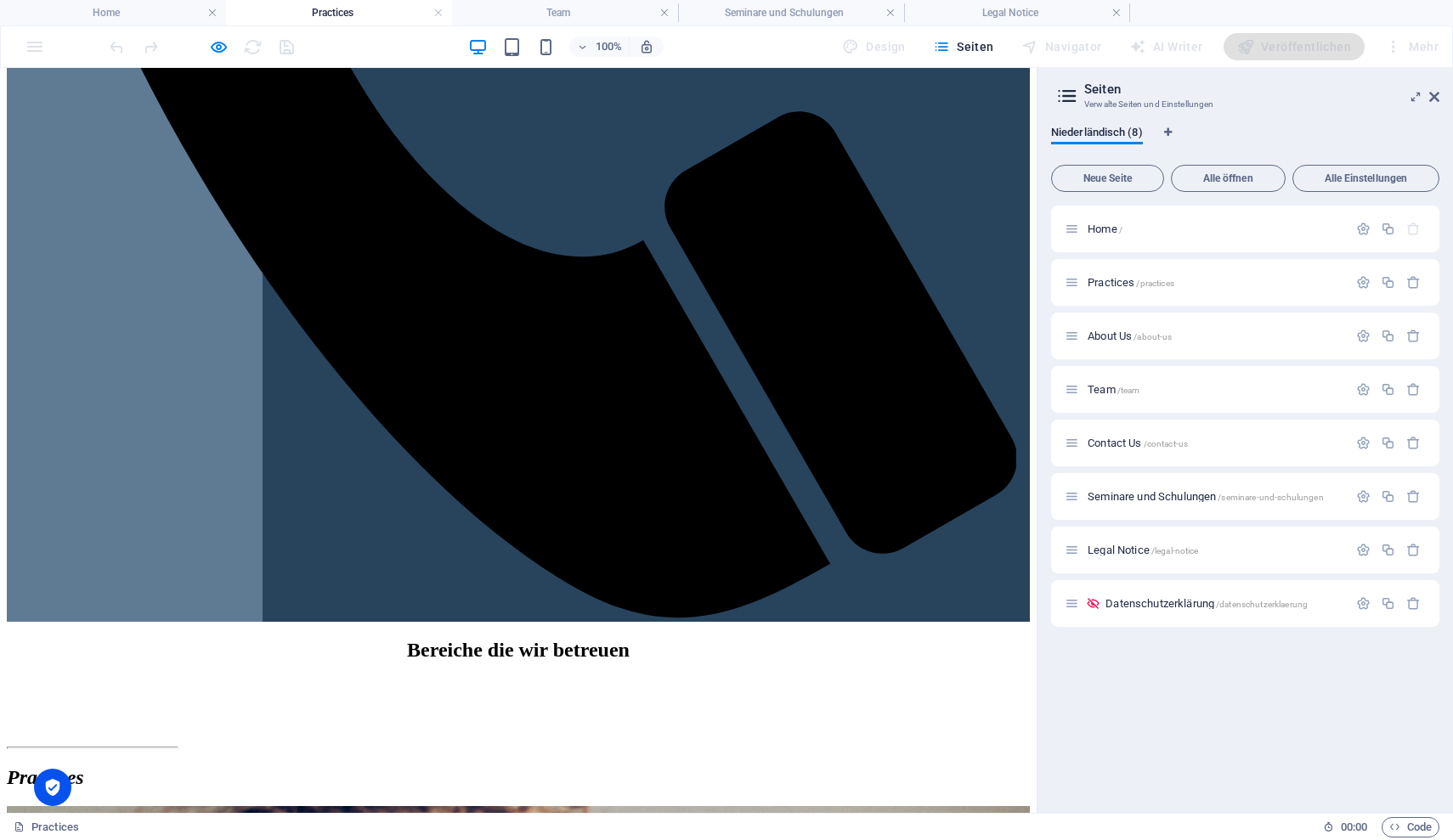 scroll, scrollTop: 1000, scrollLeft: 0, axis: vertical 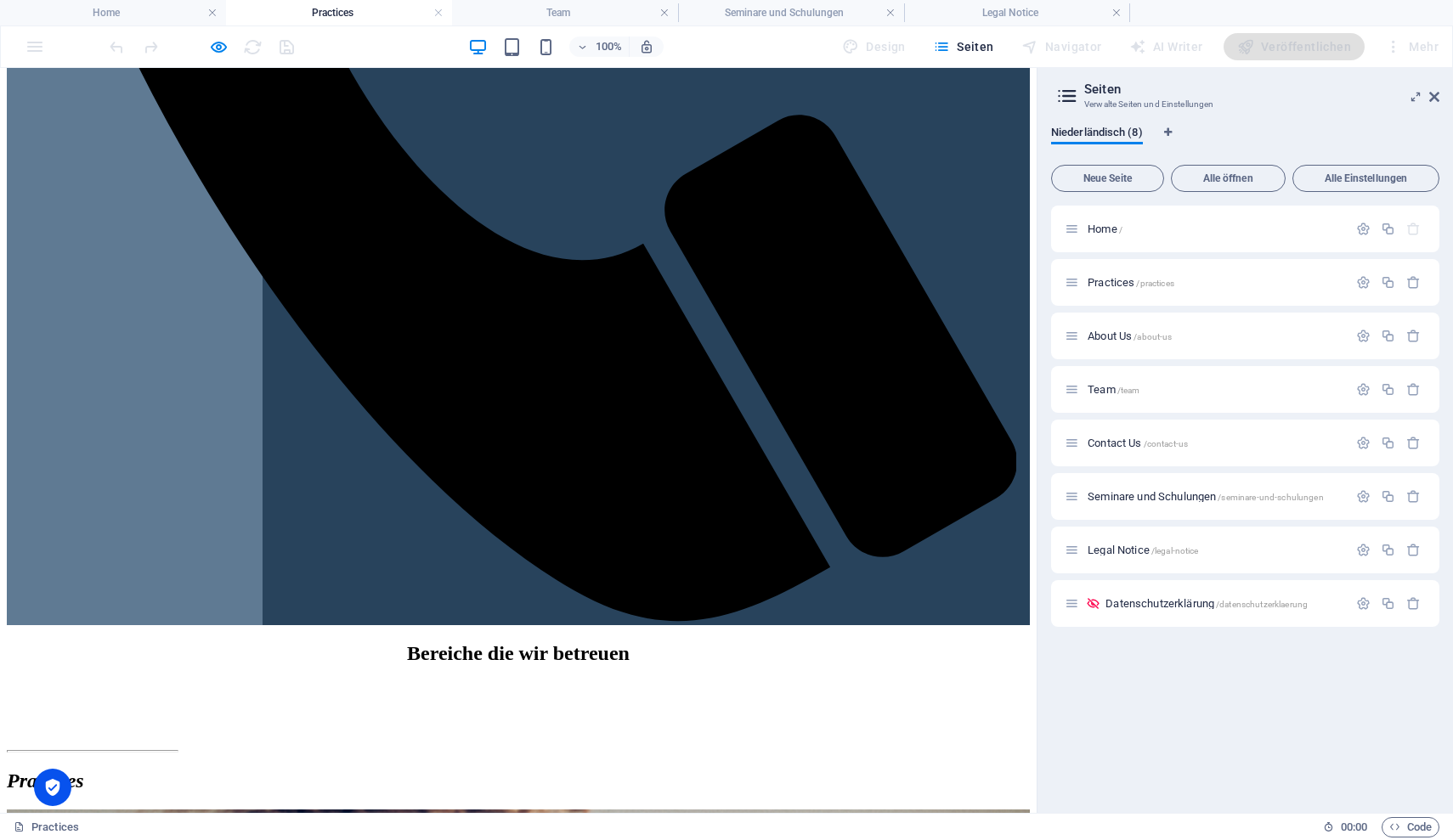 click at bounding box center (518, 6813) 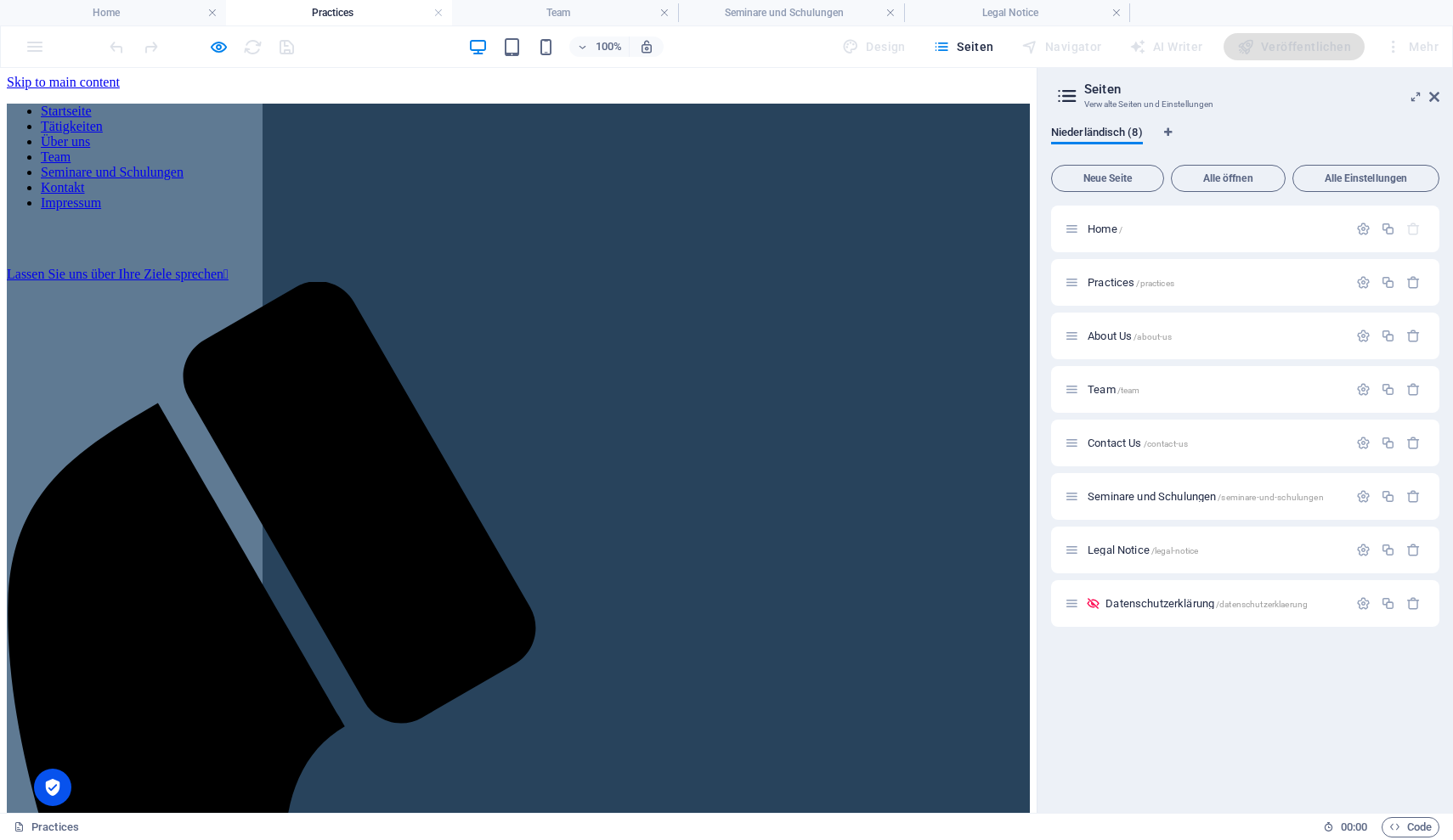 scroll, scrollTop: 0, scrollLeft: 0, axis: both 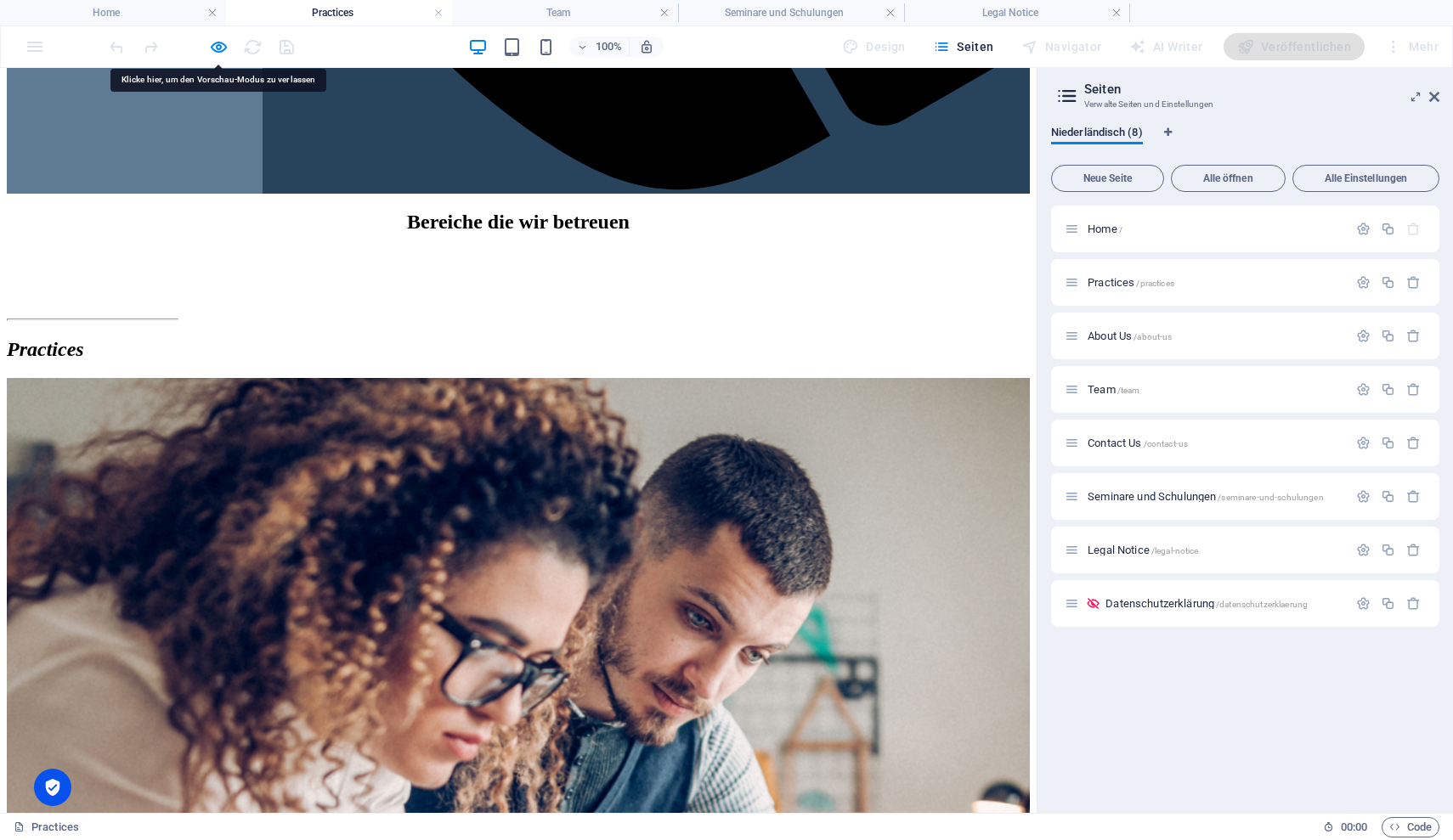 click at bounding box center [518, 9363] 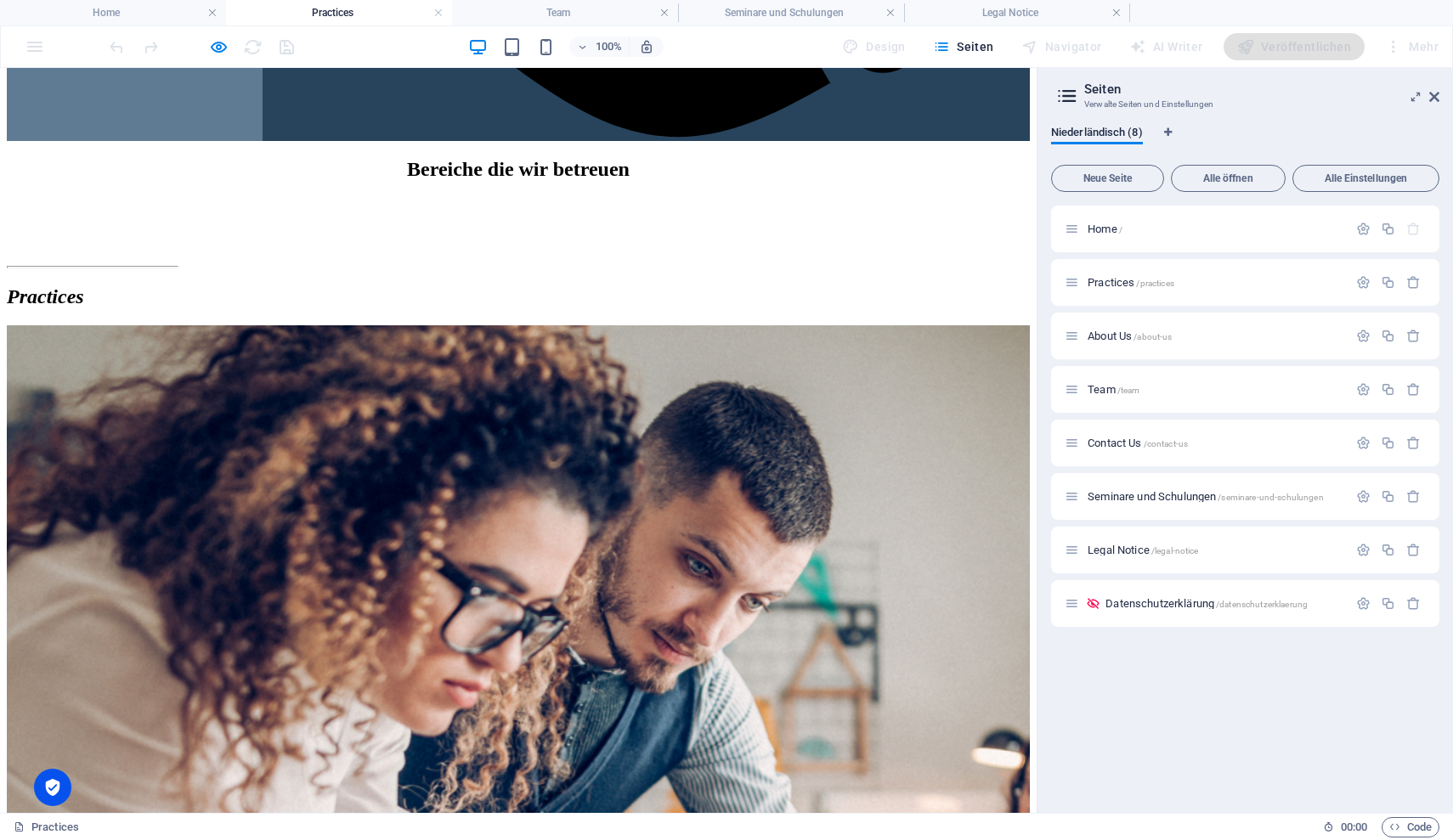 scroll, scrollTop: 1490, scrollLeft: 0, axis: vertical 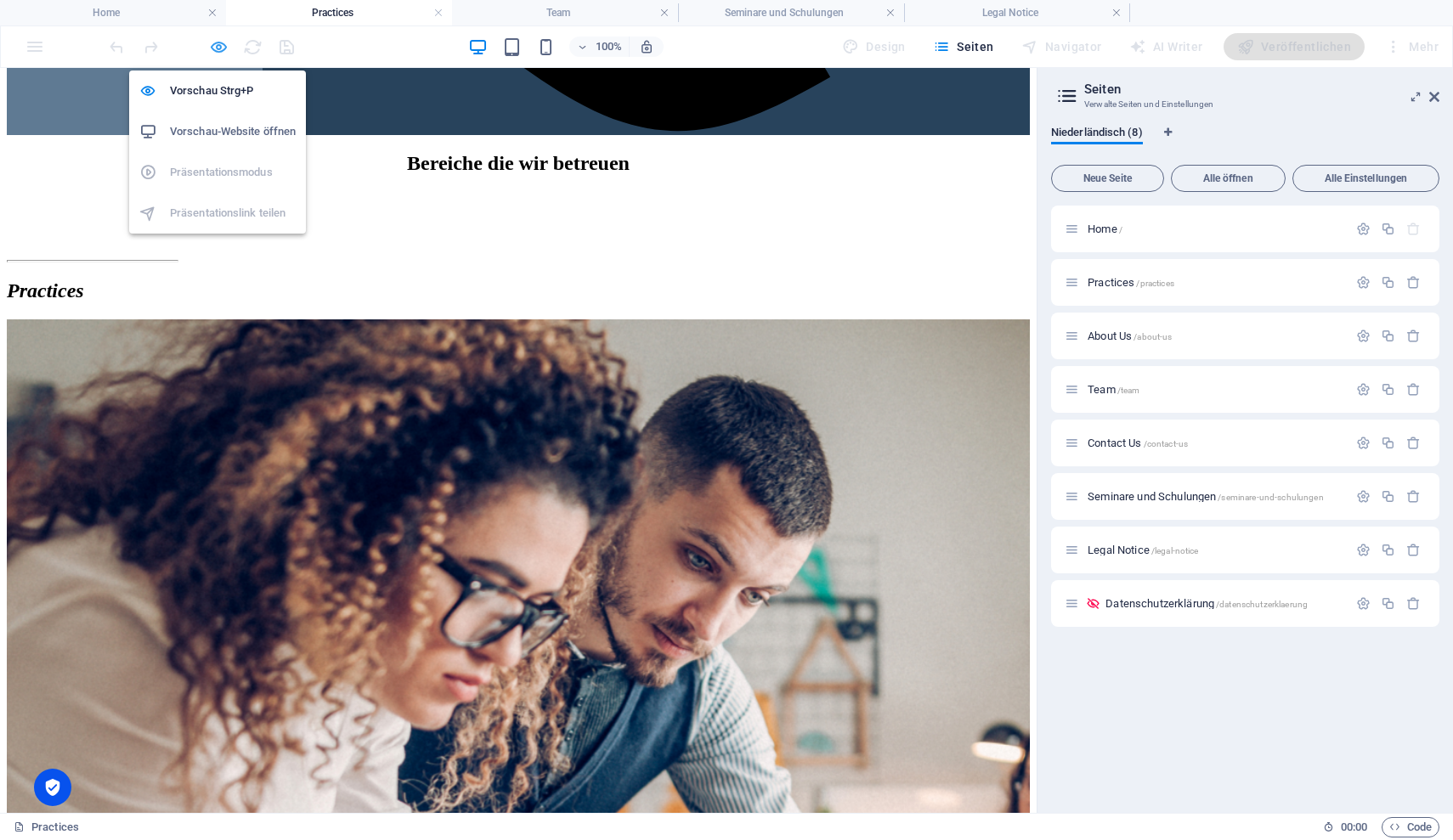 click at bounding box center (218, 47) 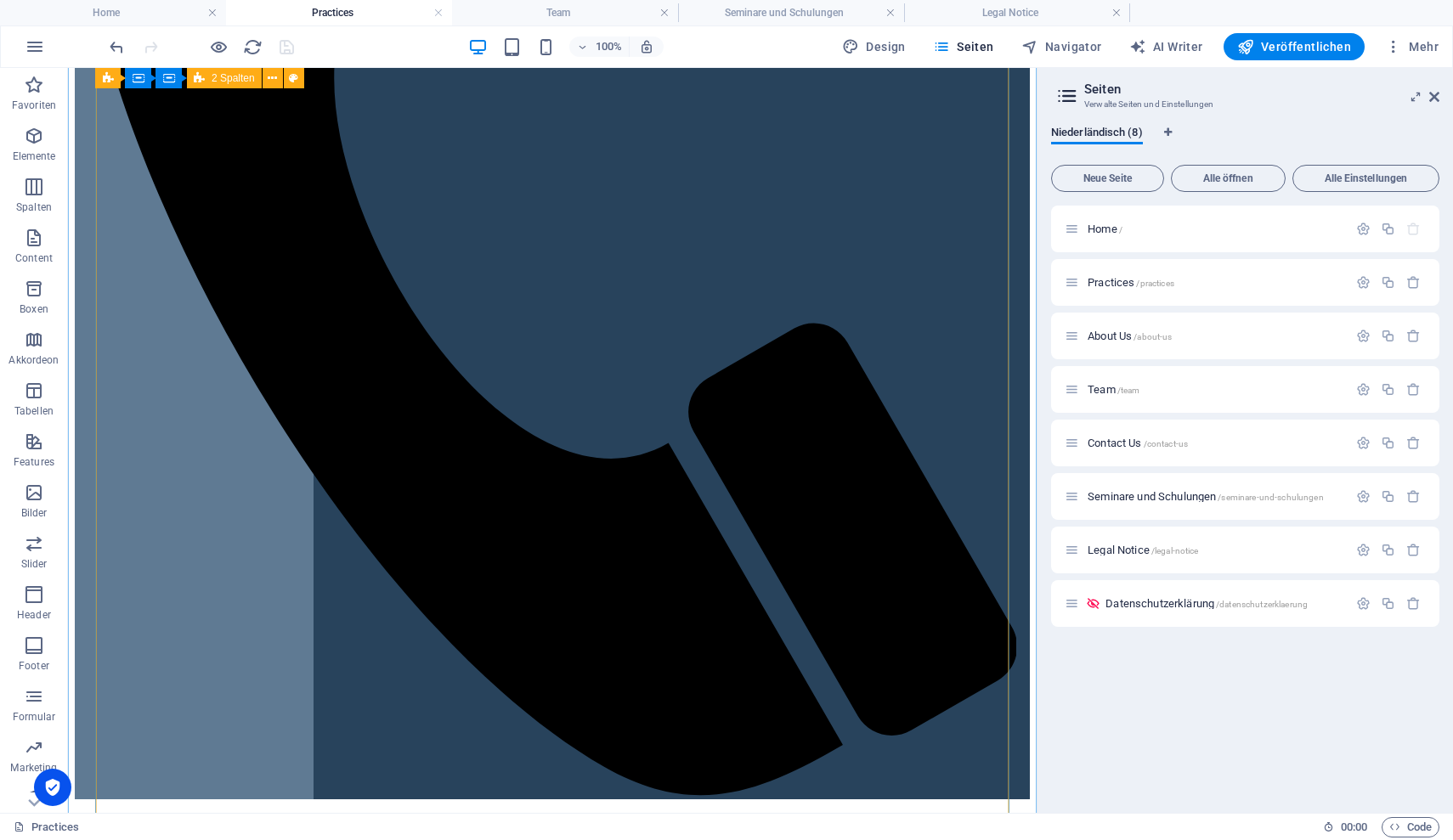 scroll, scrollTop: 735, scrollLeft: 0, axis: vertical 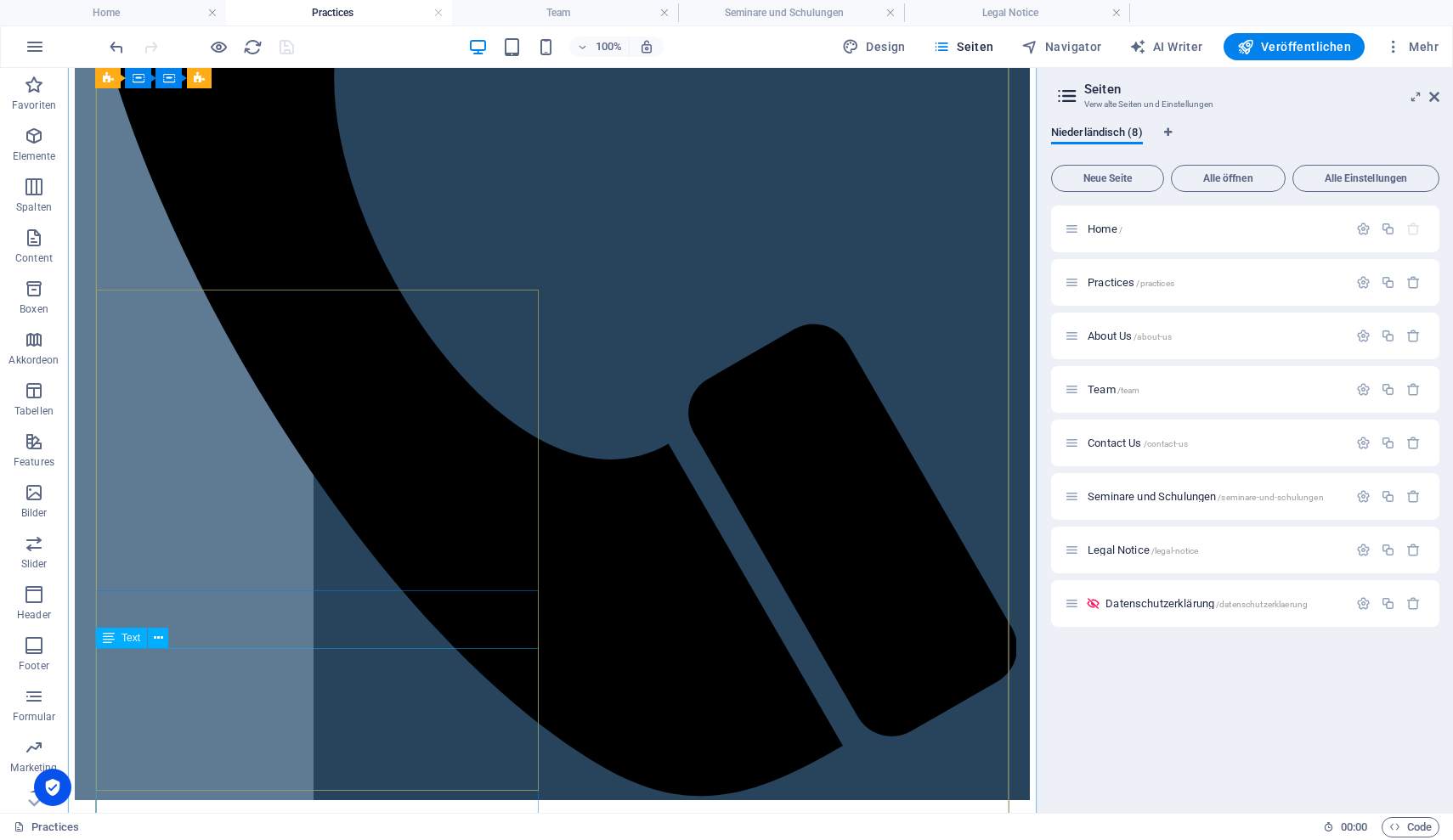 click on "Analyse der Krisenursachen - Erstellen eines Restrukturierungs- oder Sanierungskonzepts - auf Wunsch Unterstützung bei der Umsetzung - Begleitung bei Verhandlungen bei Banken und mit Geschäftspartnern -Moderation" at bounding box center (552, 7634) 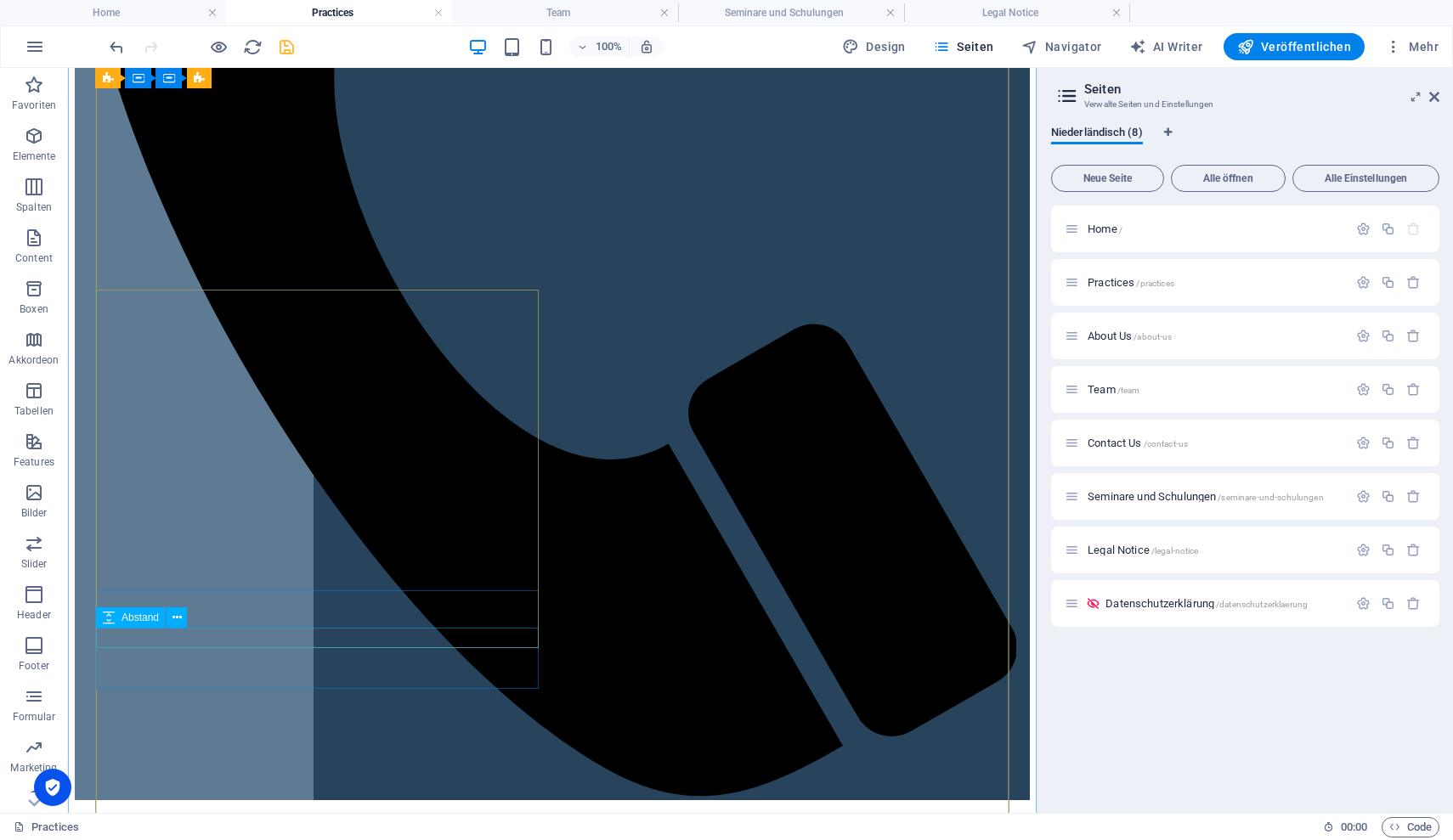 click on "Sanierung- und Krisenberatung" at bounding box center (525, 7509) 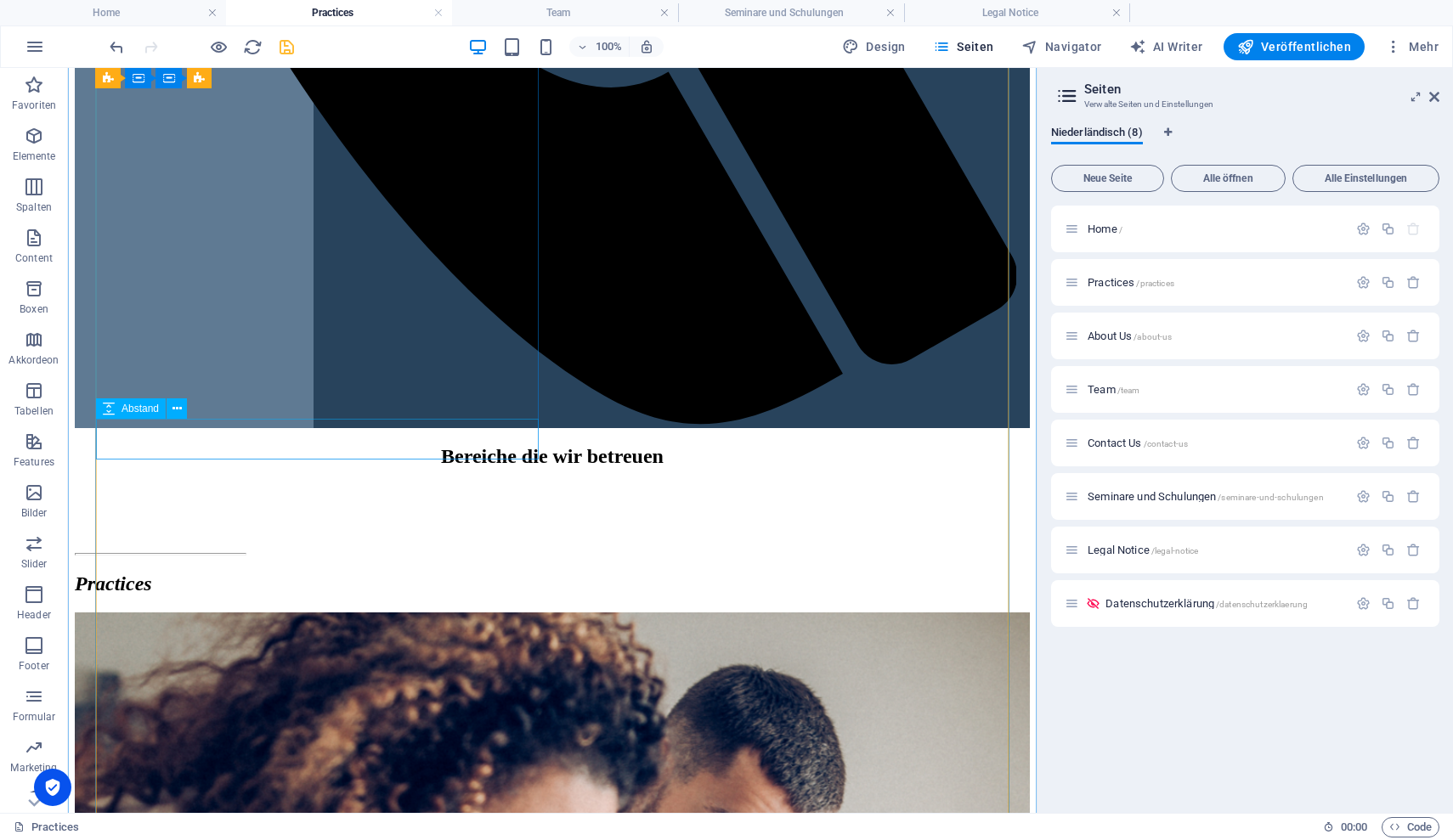 scroll, scrollTop: 1119, scrollLeft: 0, axis: vertical 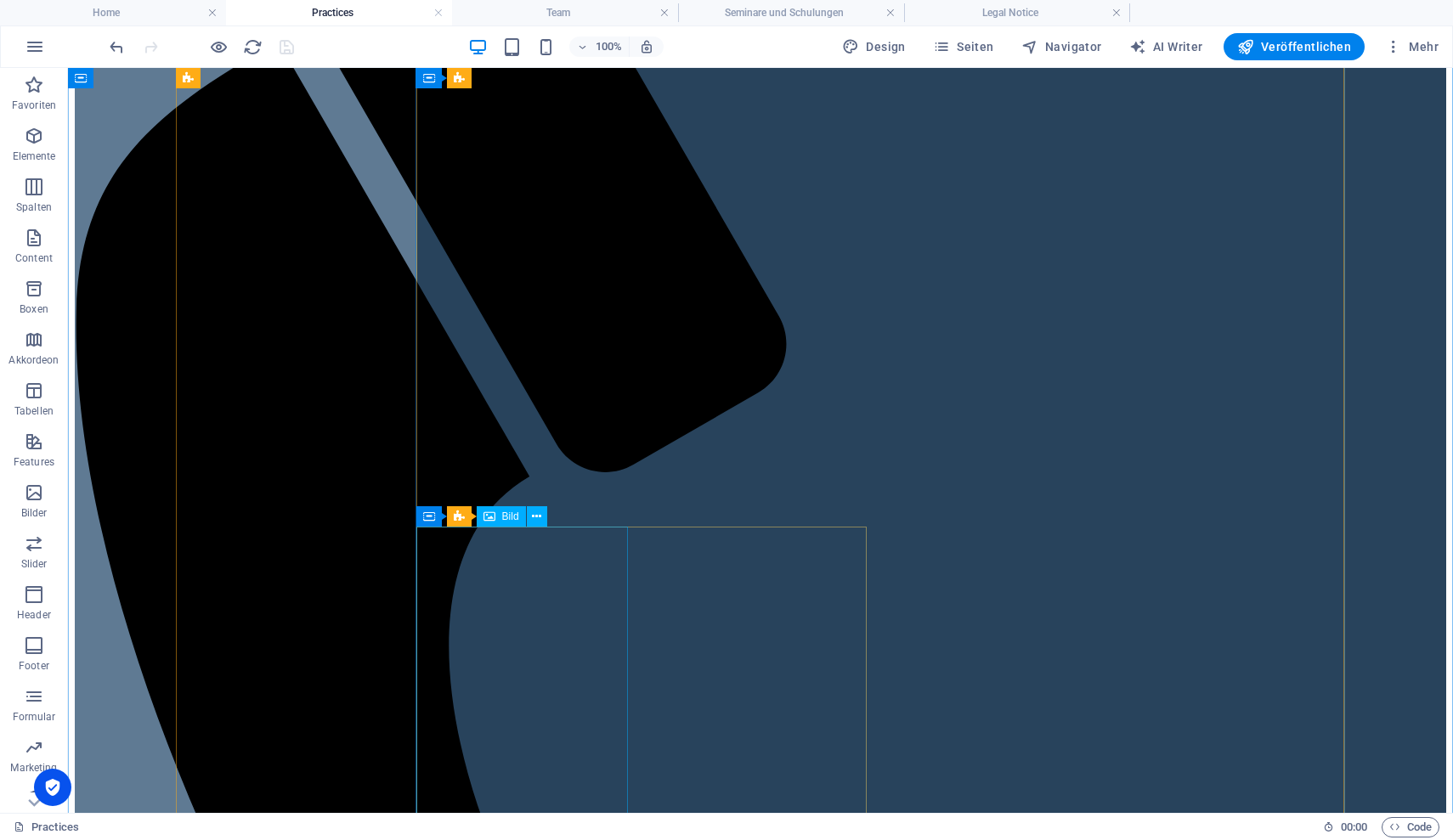 click at bounding box center (760, 9397) 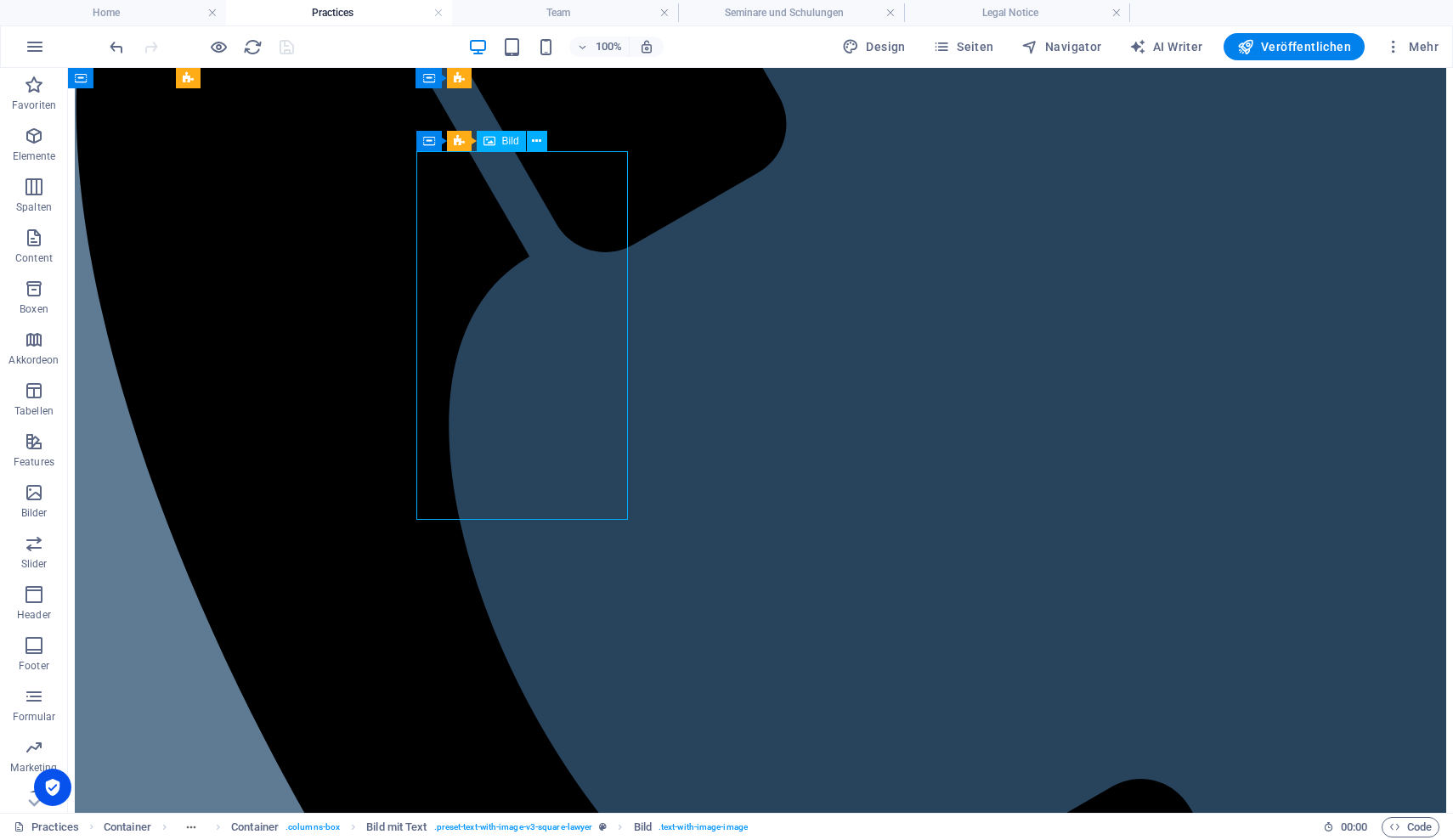 scroll, scrollTop: 779, scrollLeft: 0, axis: vertical 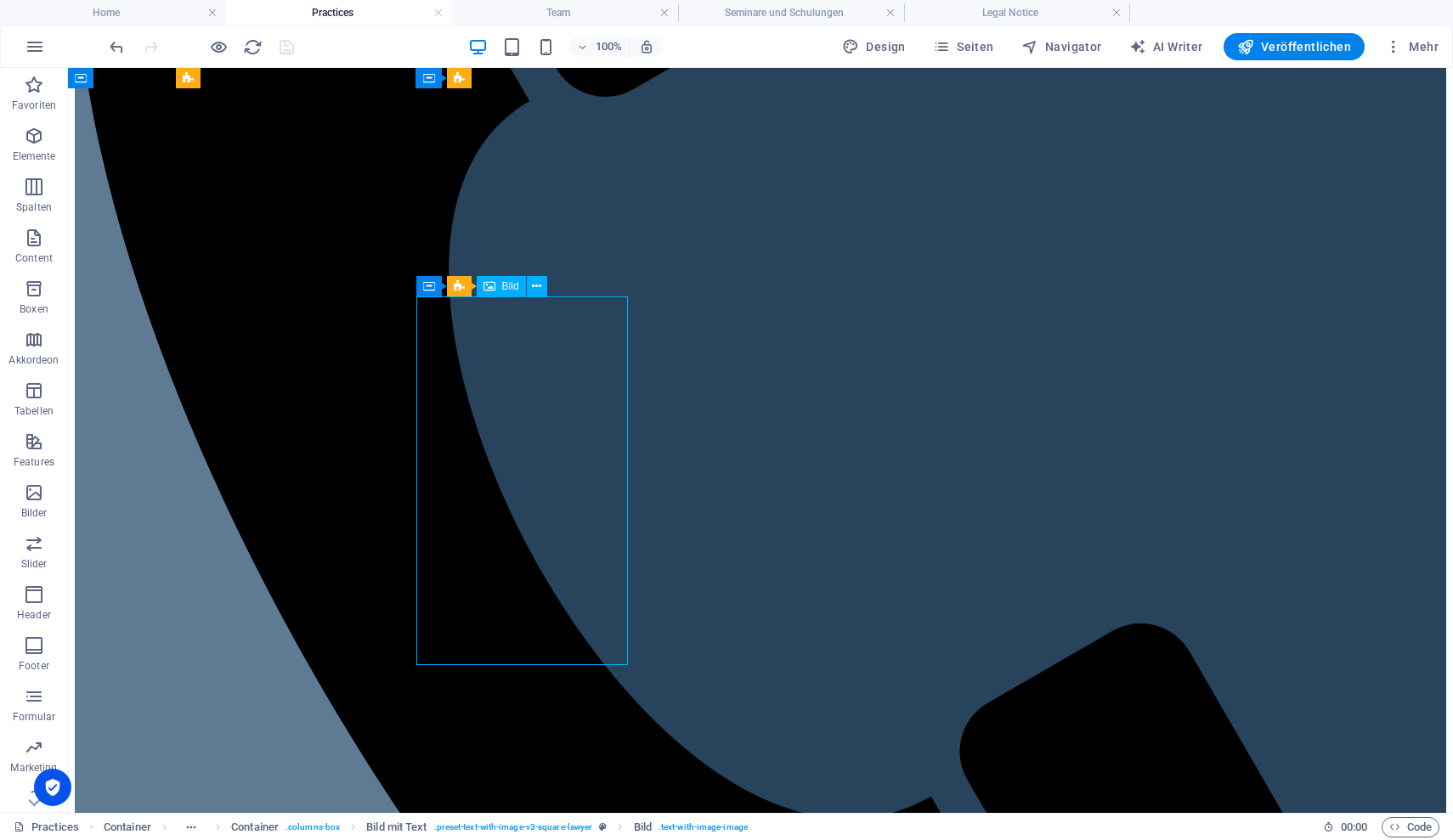 drag, startPoint x: 582, startPoint y: 650, endPoint x: 570, endPoint y: 587, distance: 64.13267 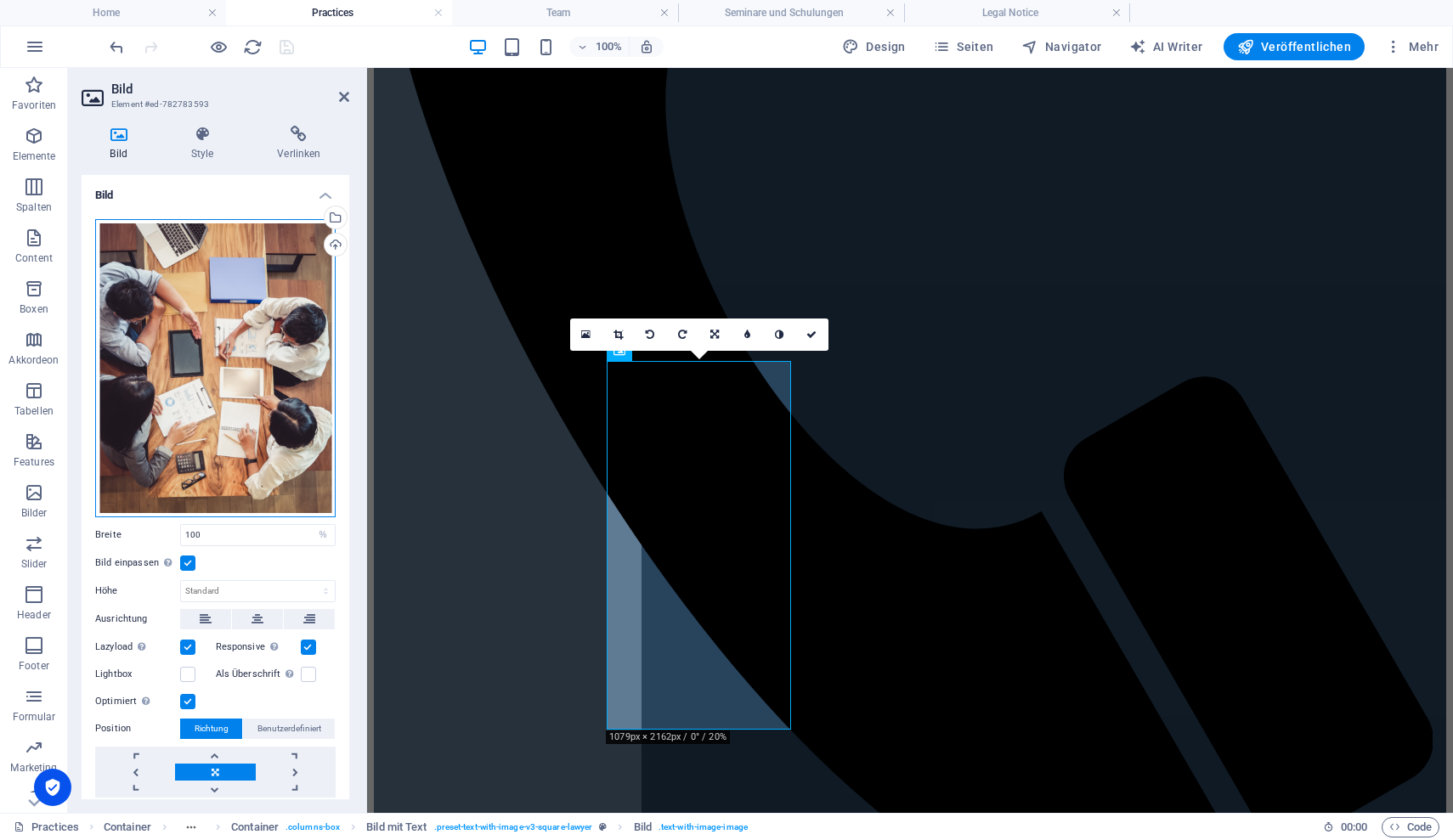 click on "Ziehe Dateien zum Hochladen hierher oder  klicke hier, um aus Dateien oder kostenlosen Stockfotos & -videos zu wählen" at bounding box center (215, 368) 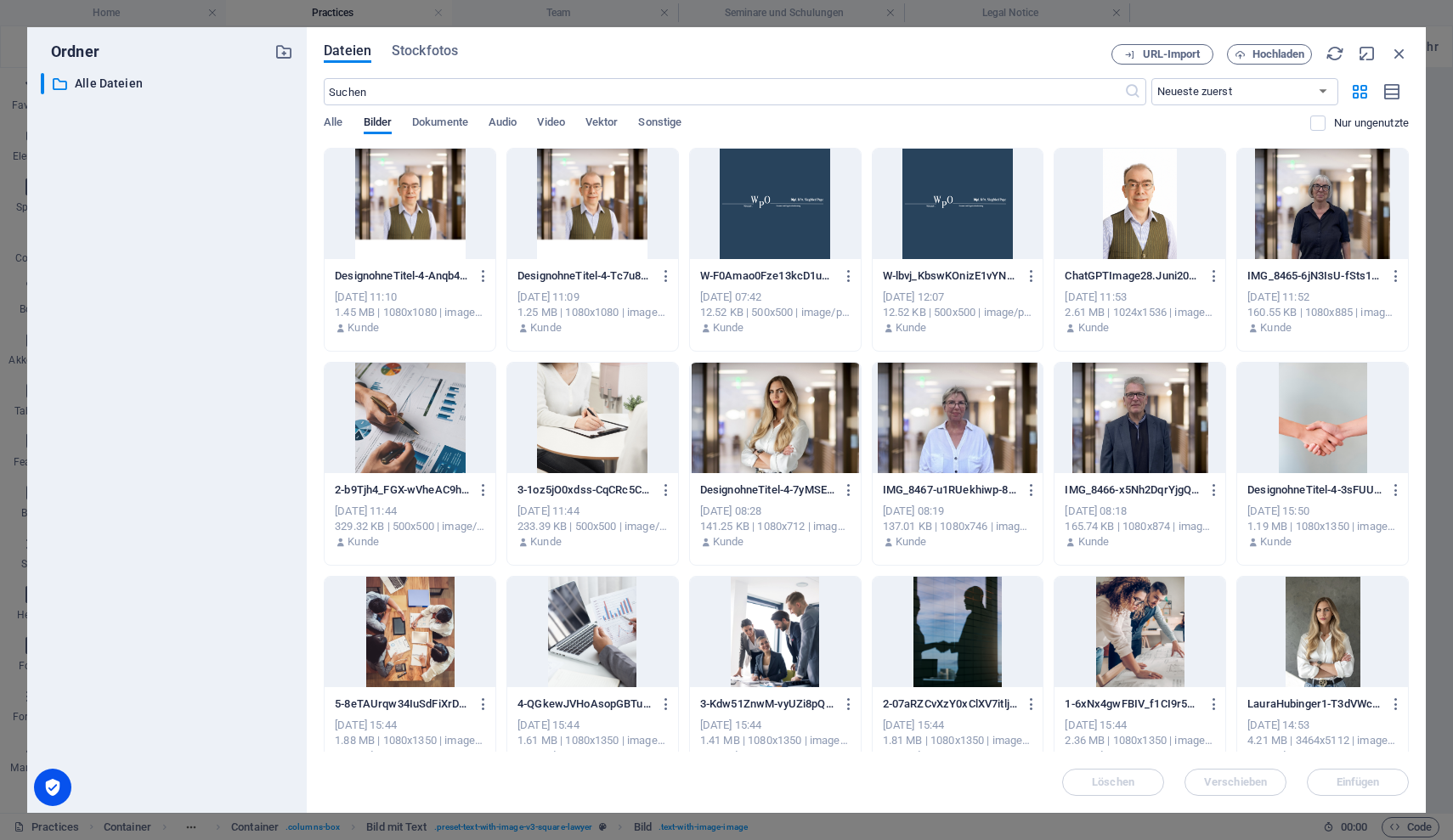 click on "​ Alle Dateien Alle Dateien" at bounding box center (167, 436) 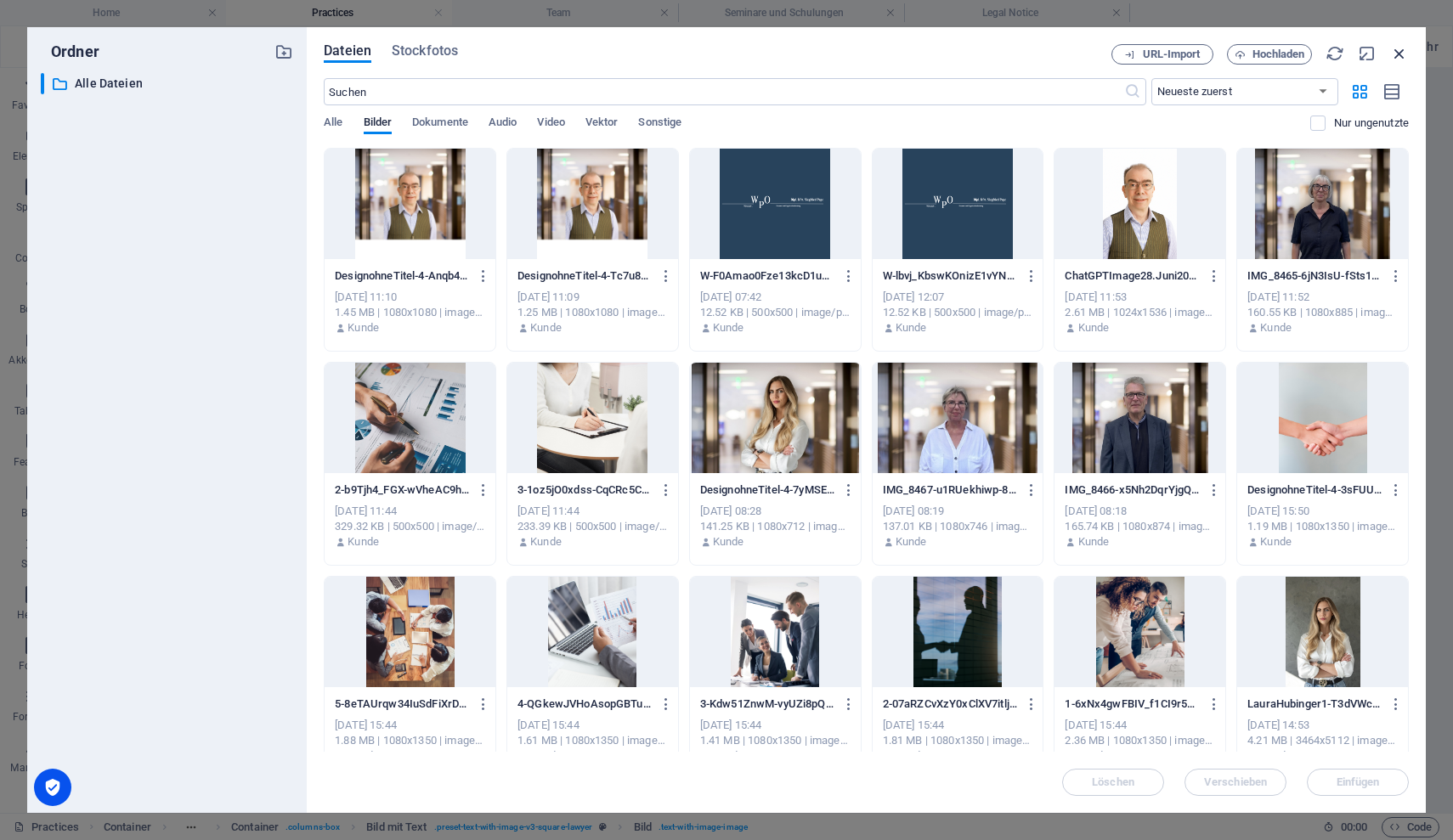 click at bounding box center (1399, 54) 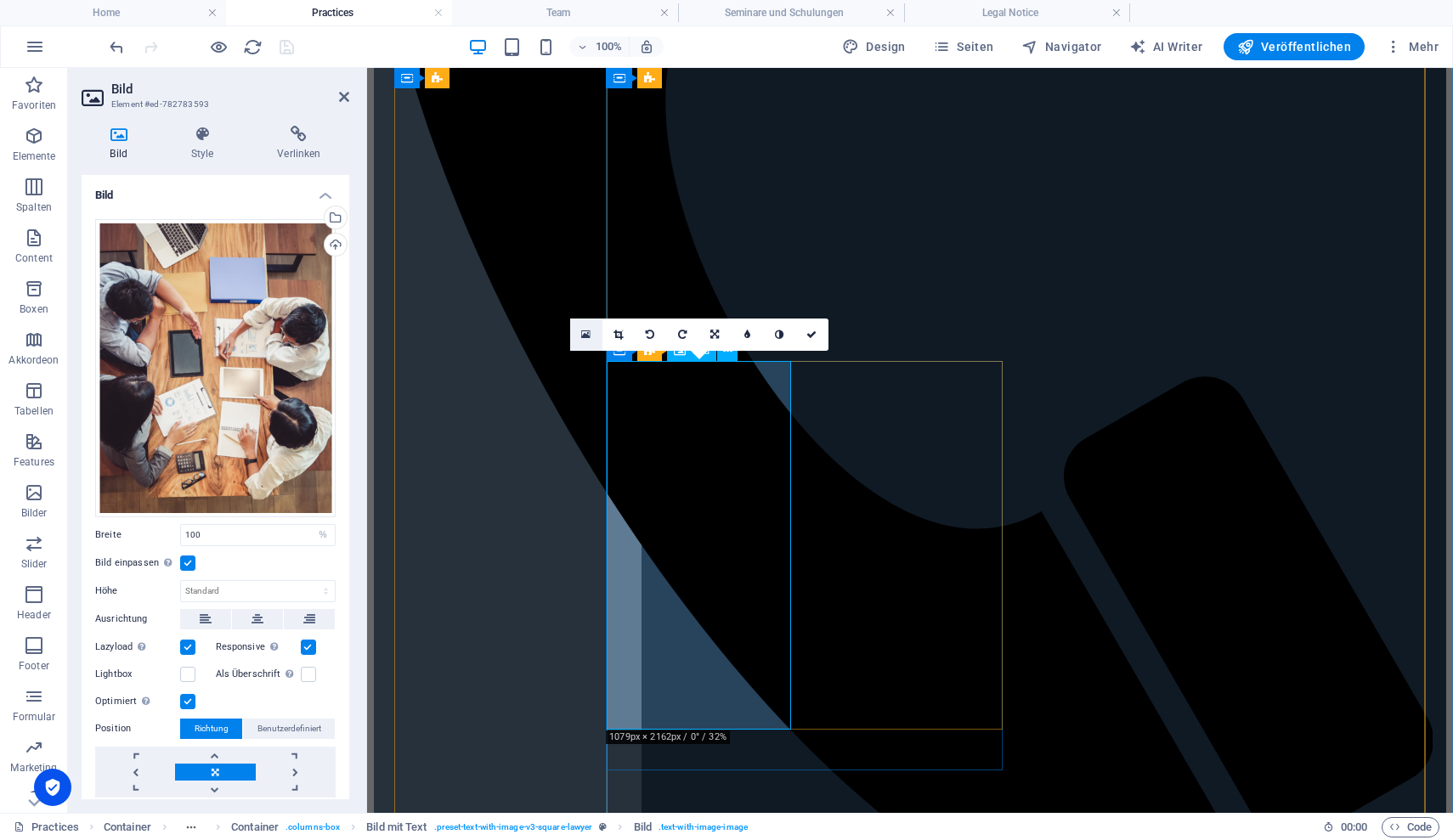 click at bounding box center [585, 335] 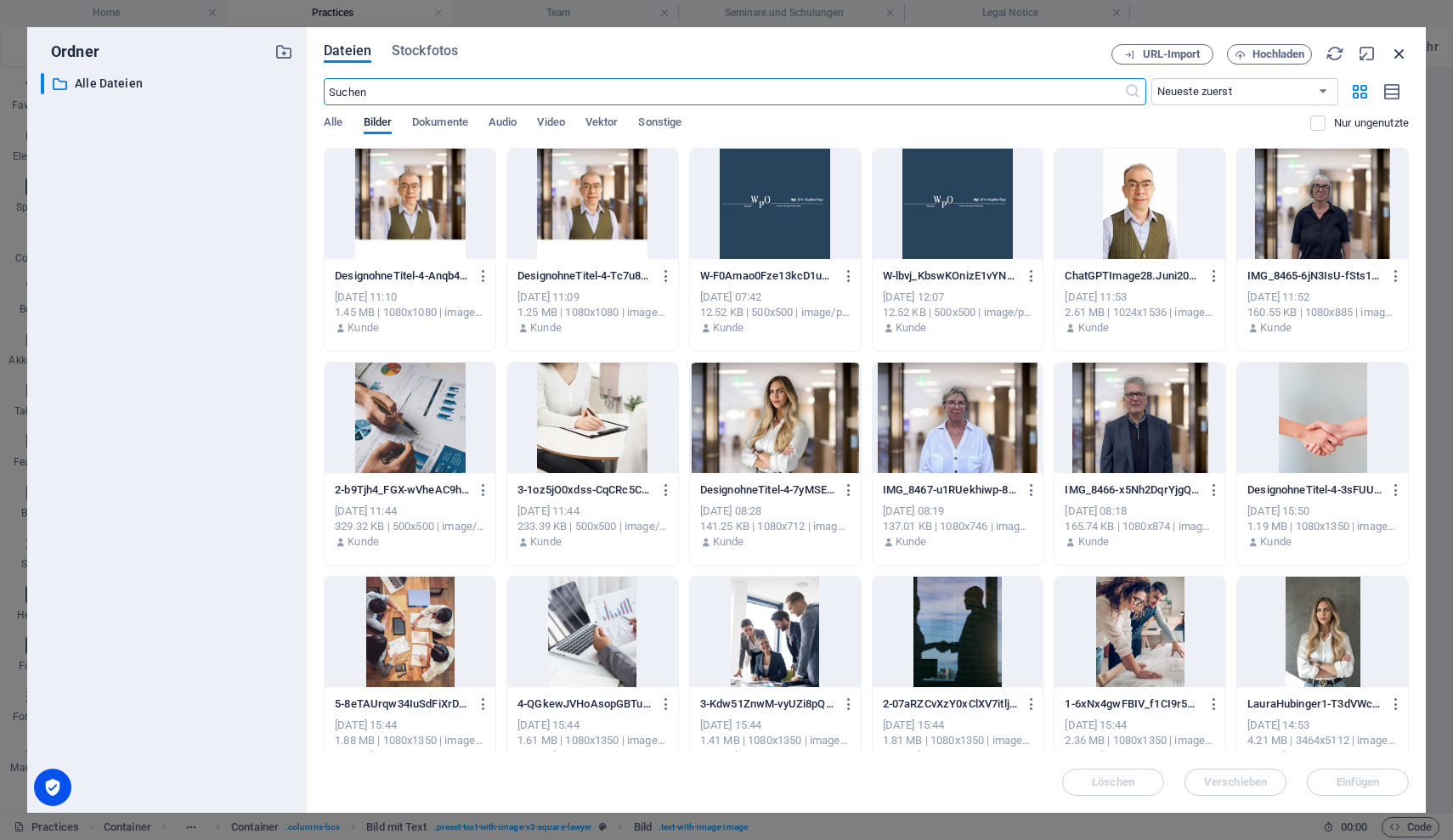 click at bounding box center (1399, 54) 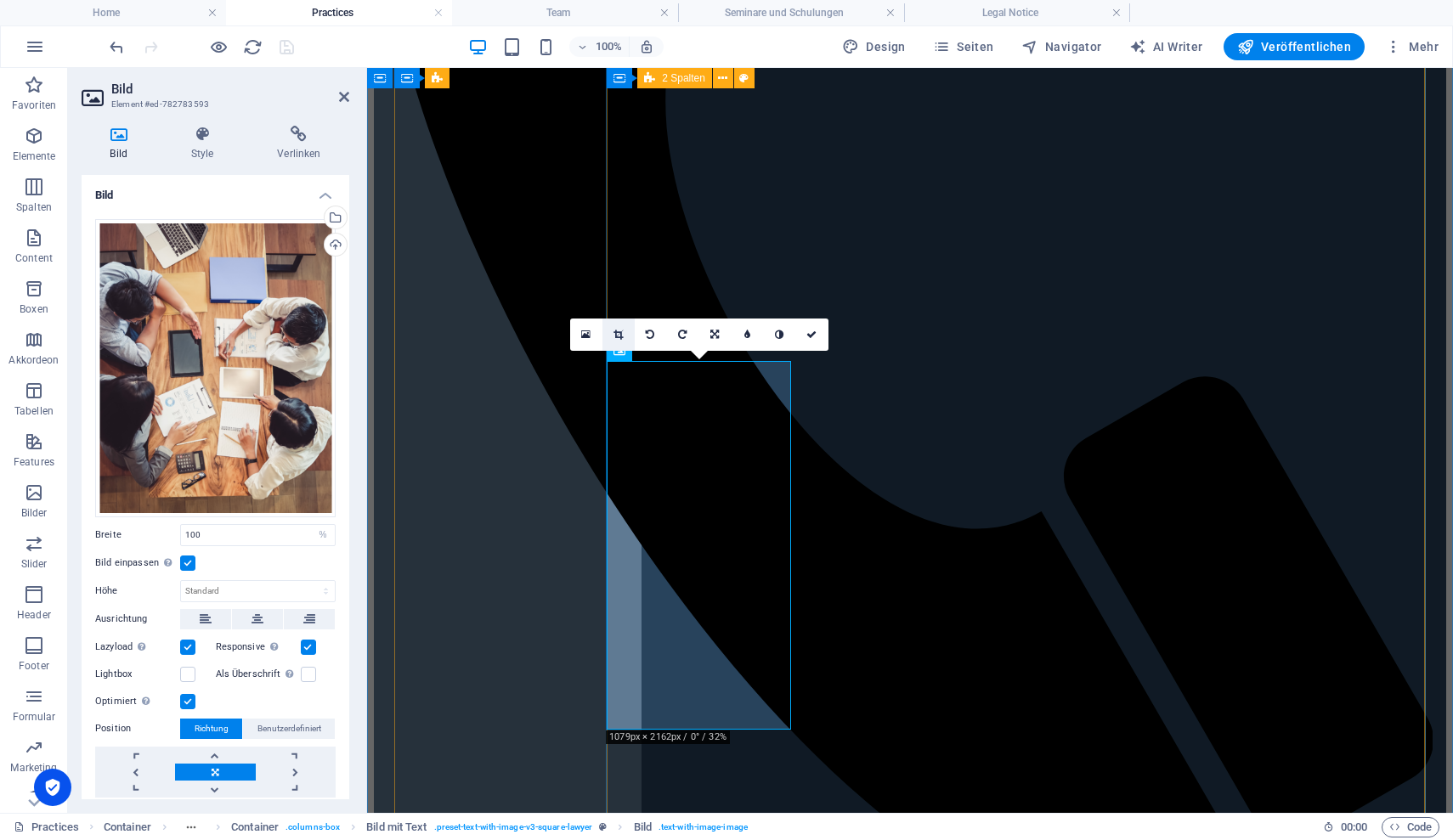 click at bounding box center (618, 335) 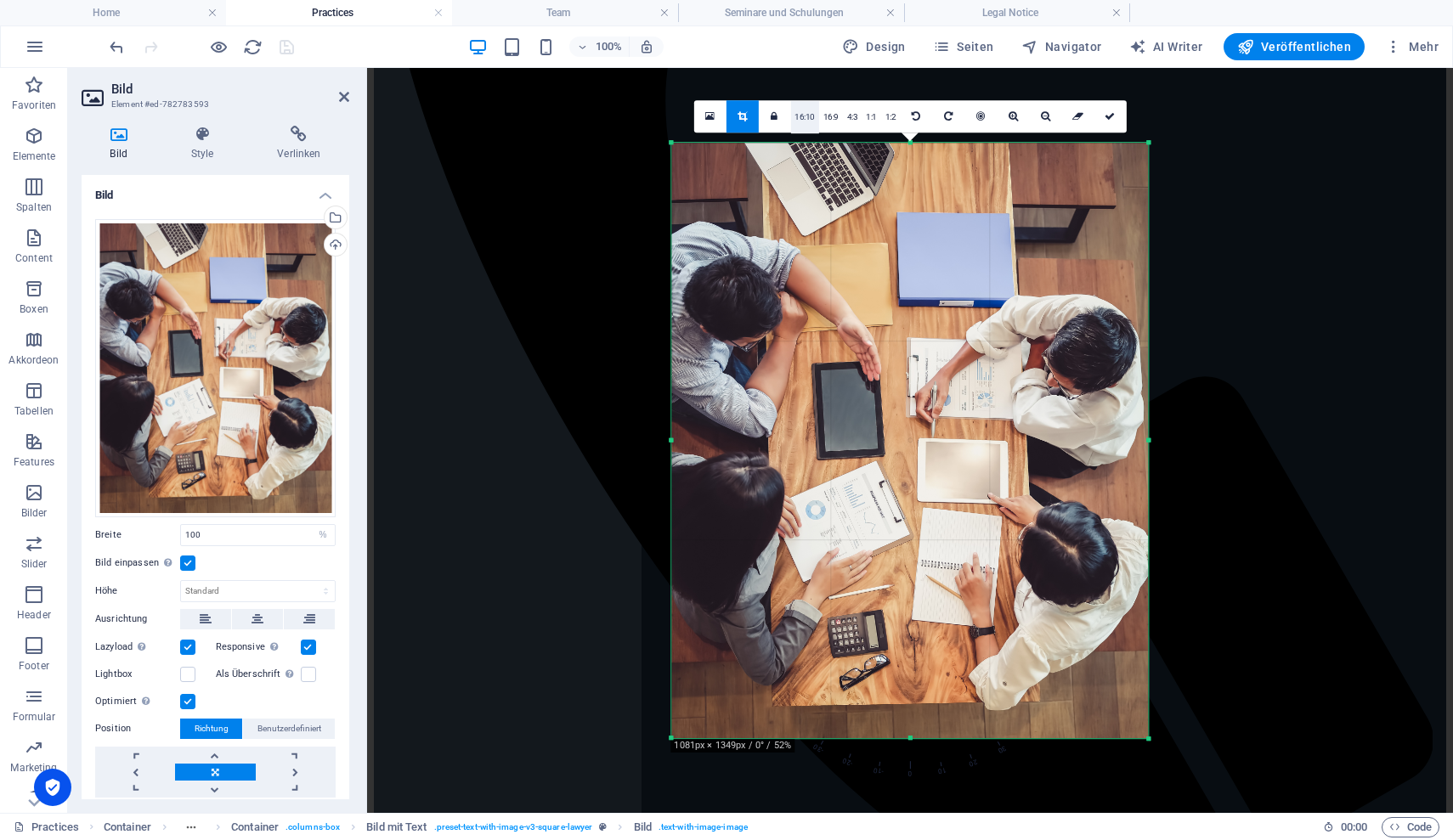click on "16:10" at bounding box center (805, 117) 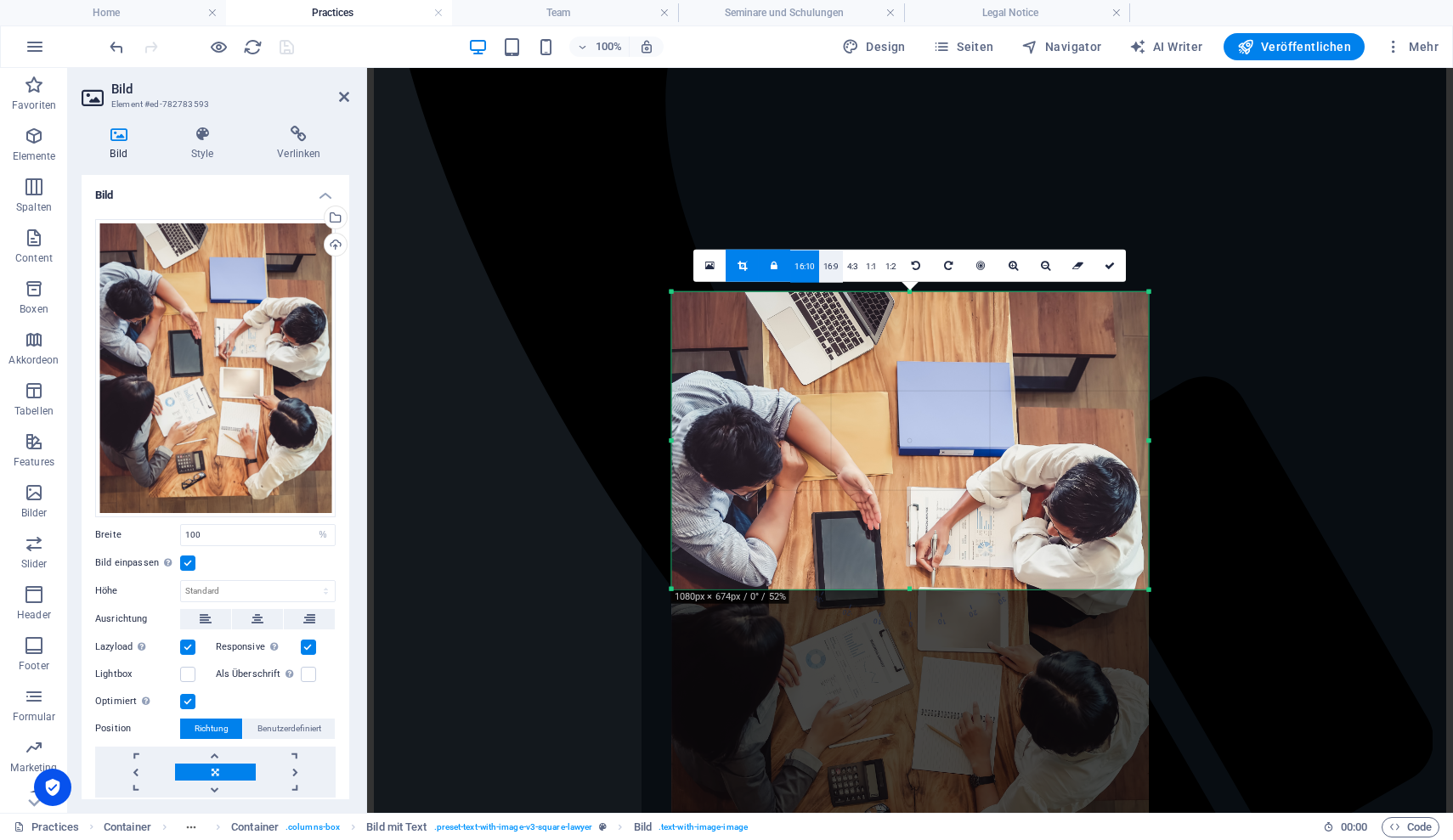 click on "16:9" at bounding box center [831, 266] 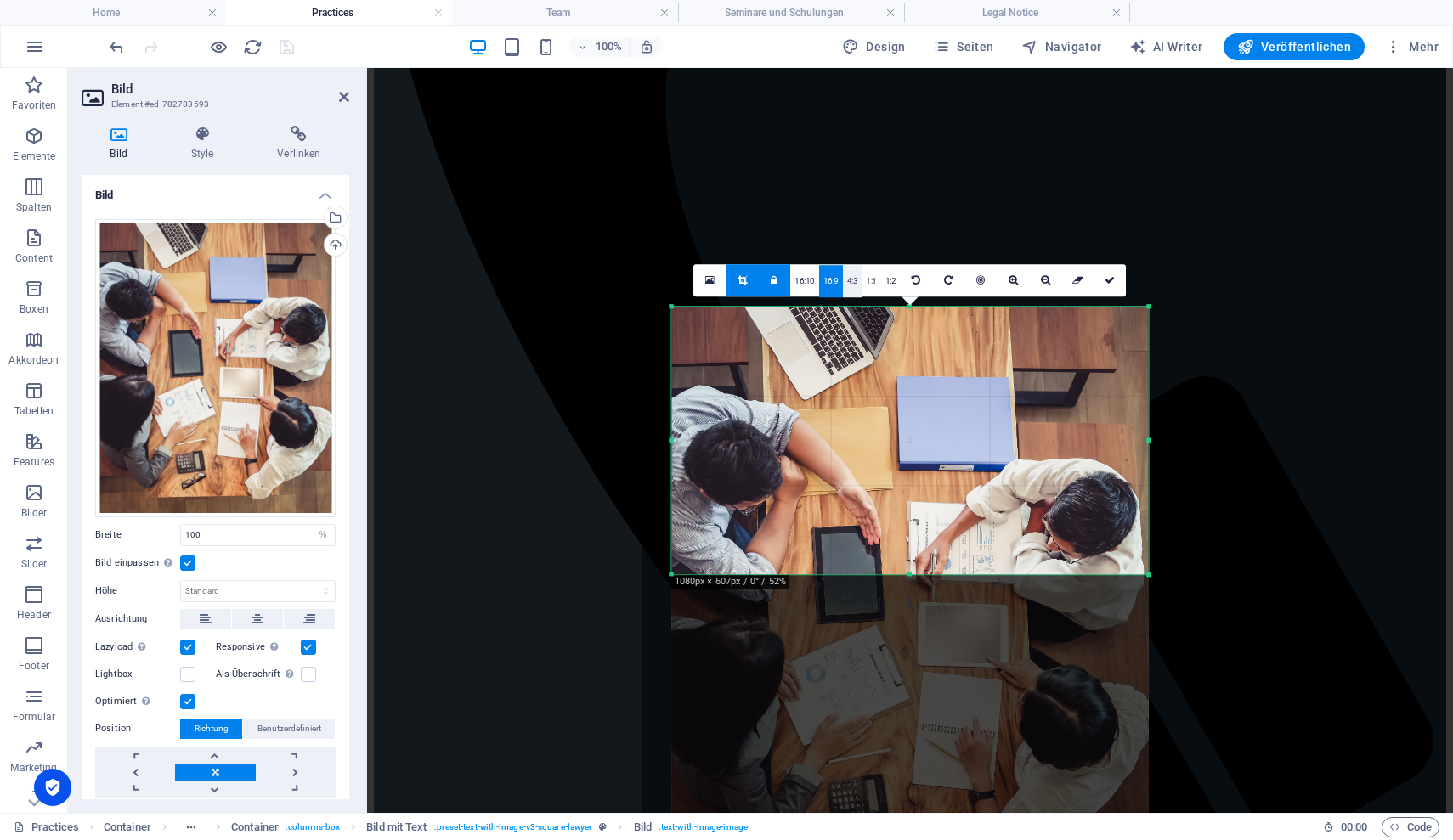 click on "4:3" at bounding box center (852, 281) 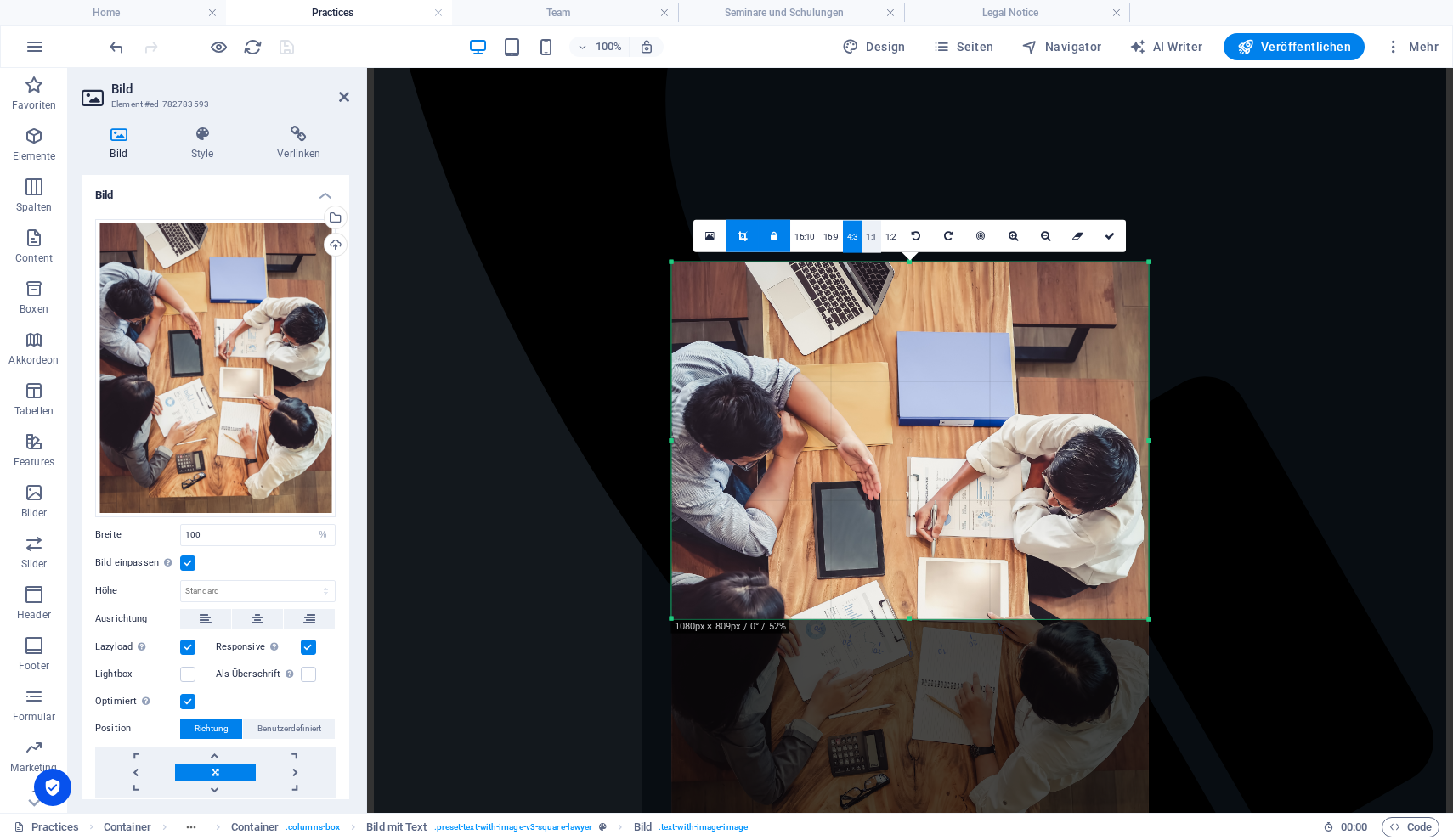 click on "1:1" at bounding box center (871, 236) 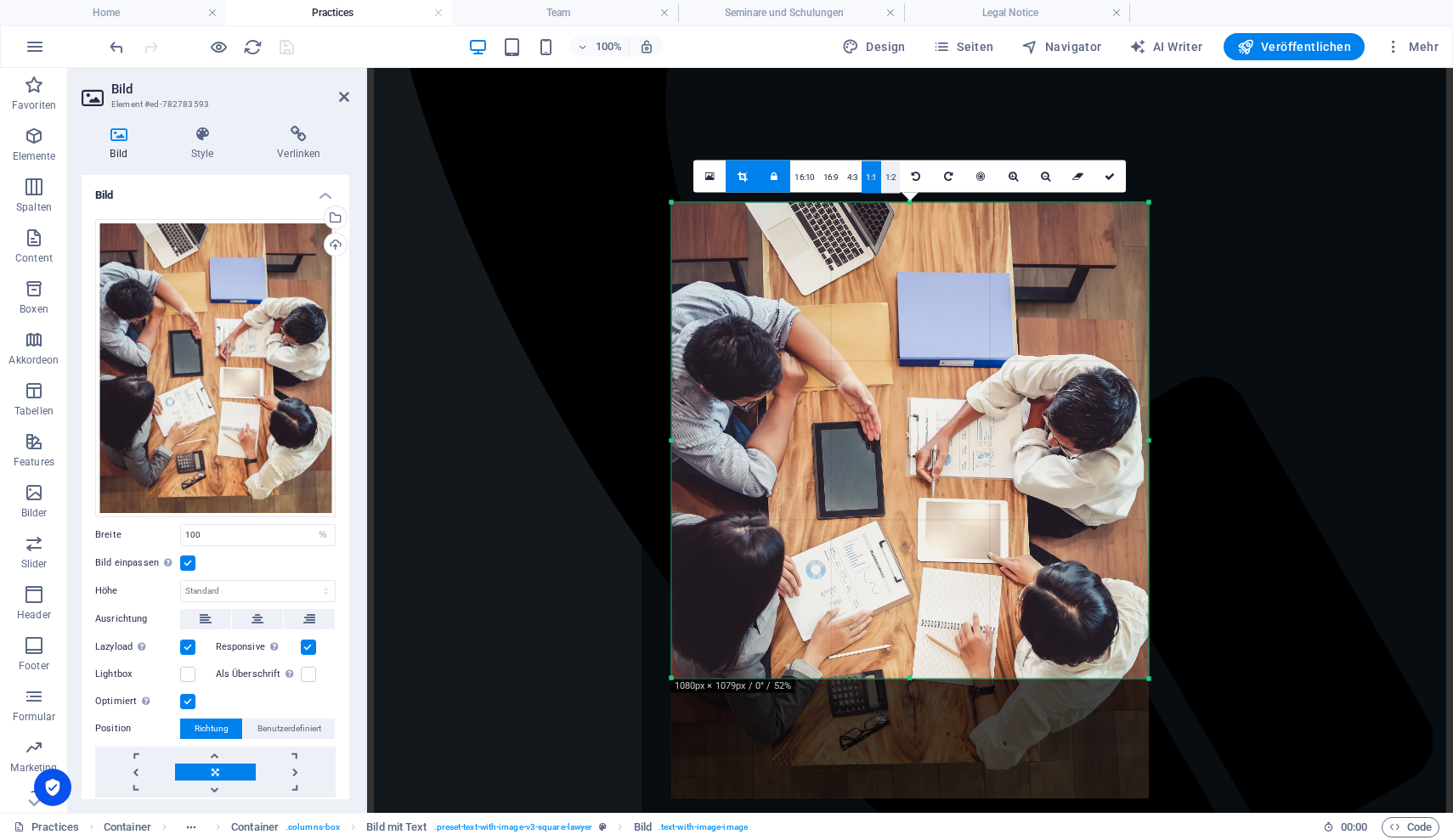 click on "1:2" at bounding box center [890, 177] 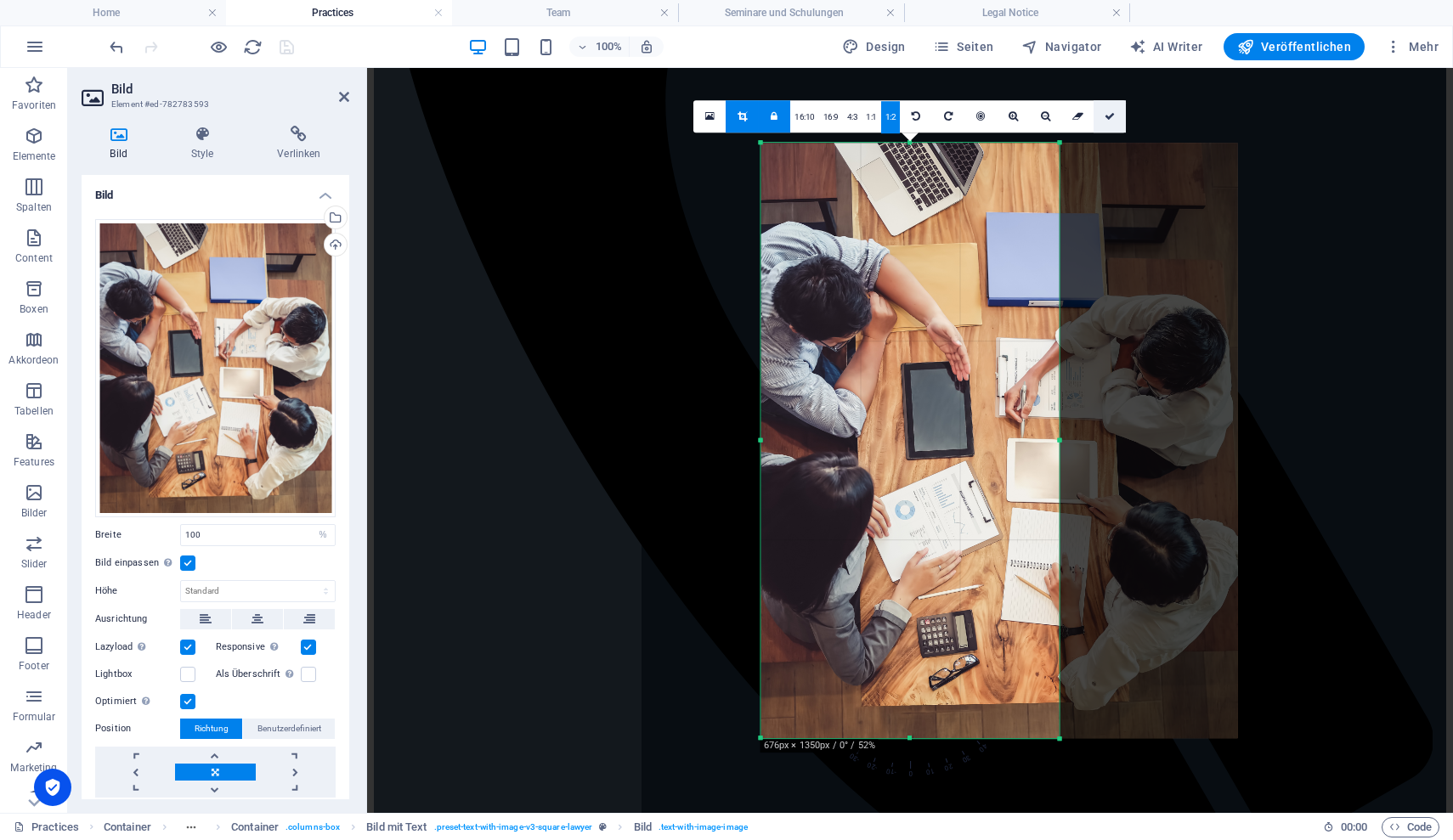 click at bounding box center [1110, 116] 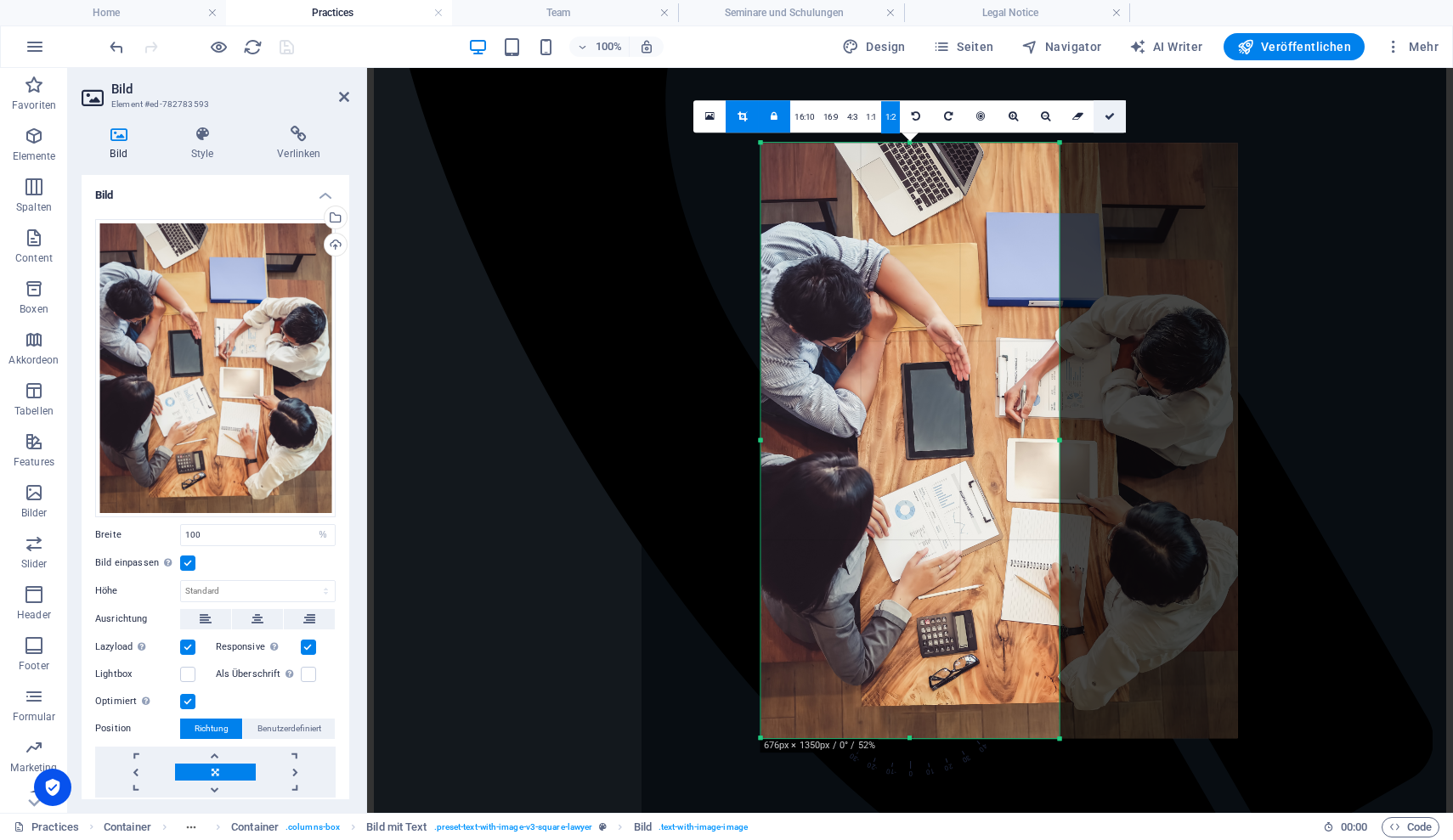 type on "350" 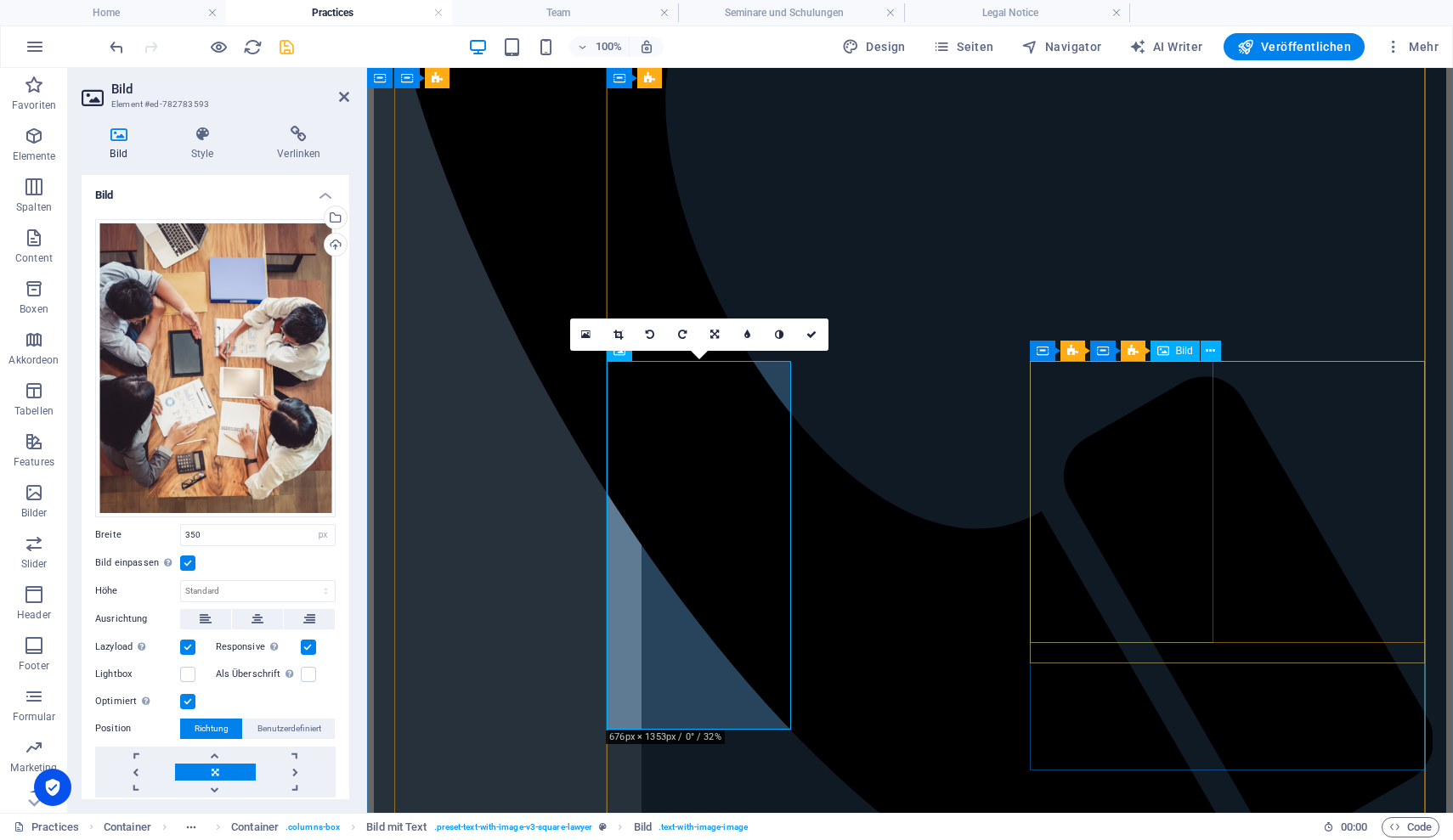 click at bounding box center (910, 8055) 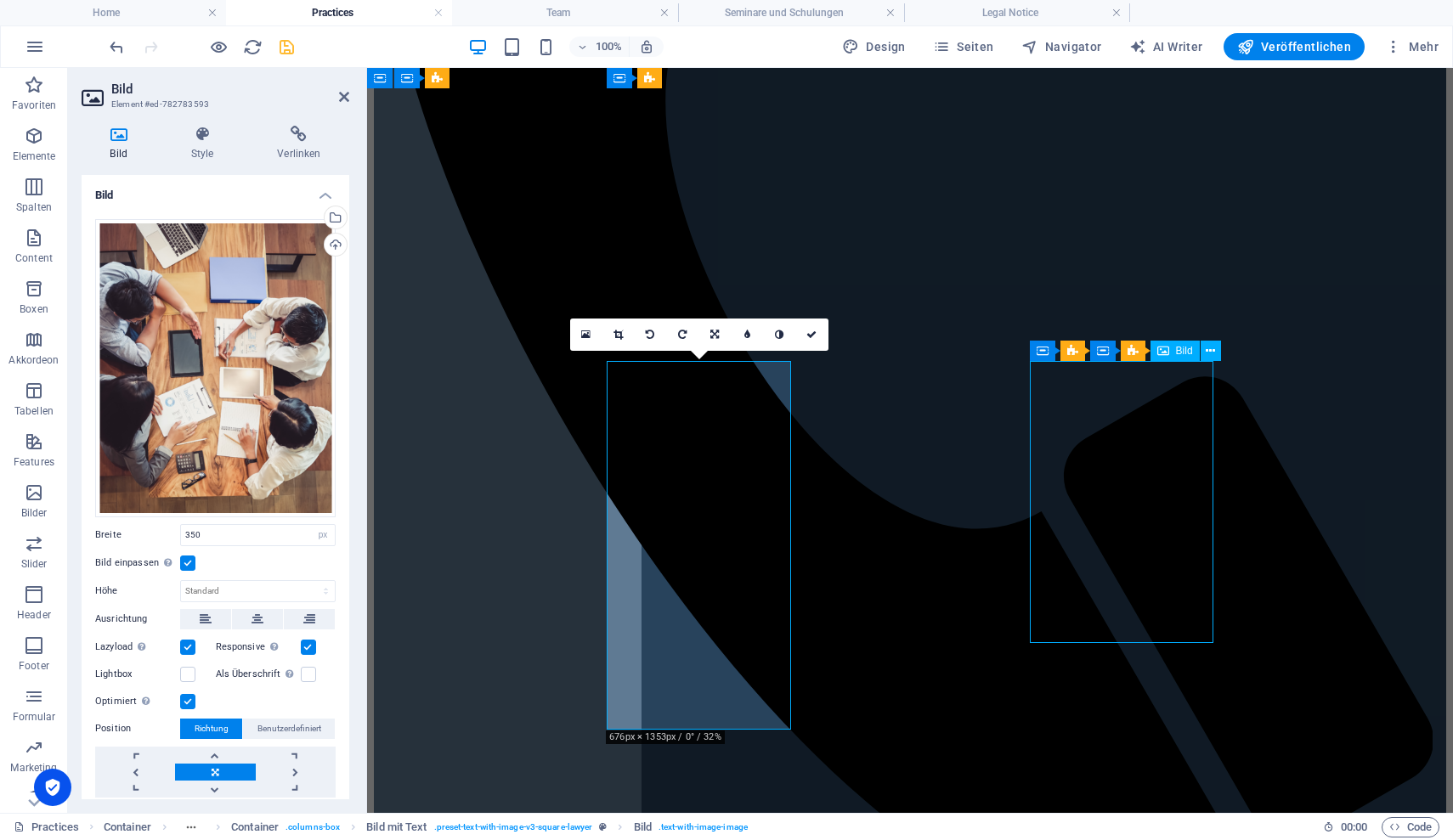 click at bounding box center (910, 8055) 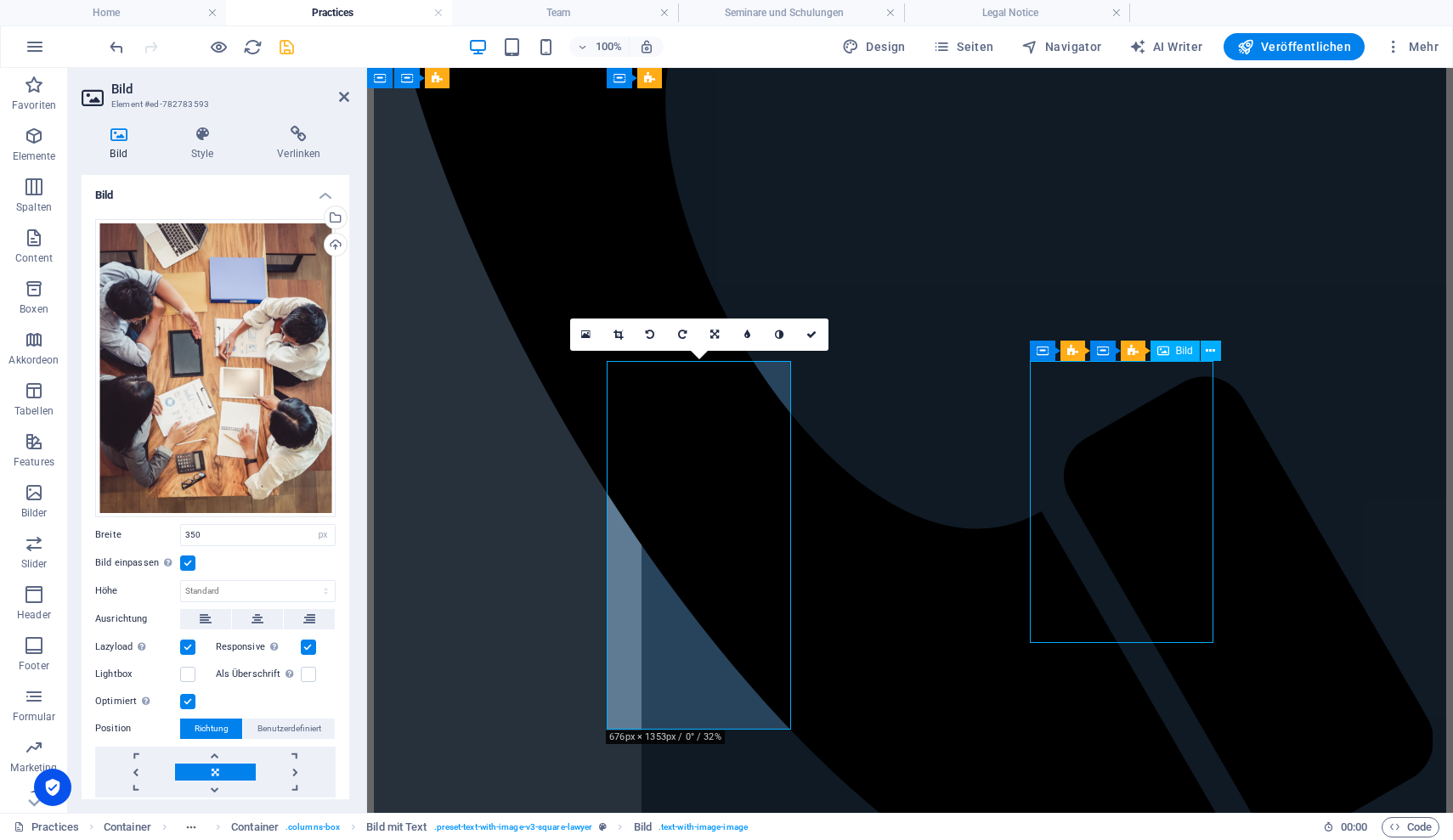select on "%" 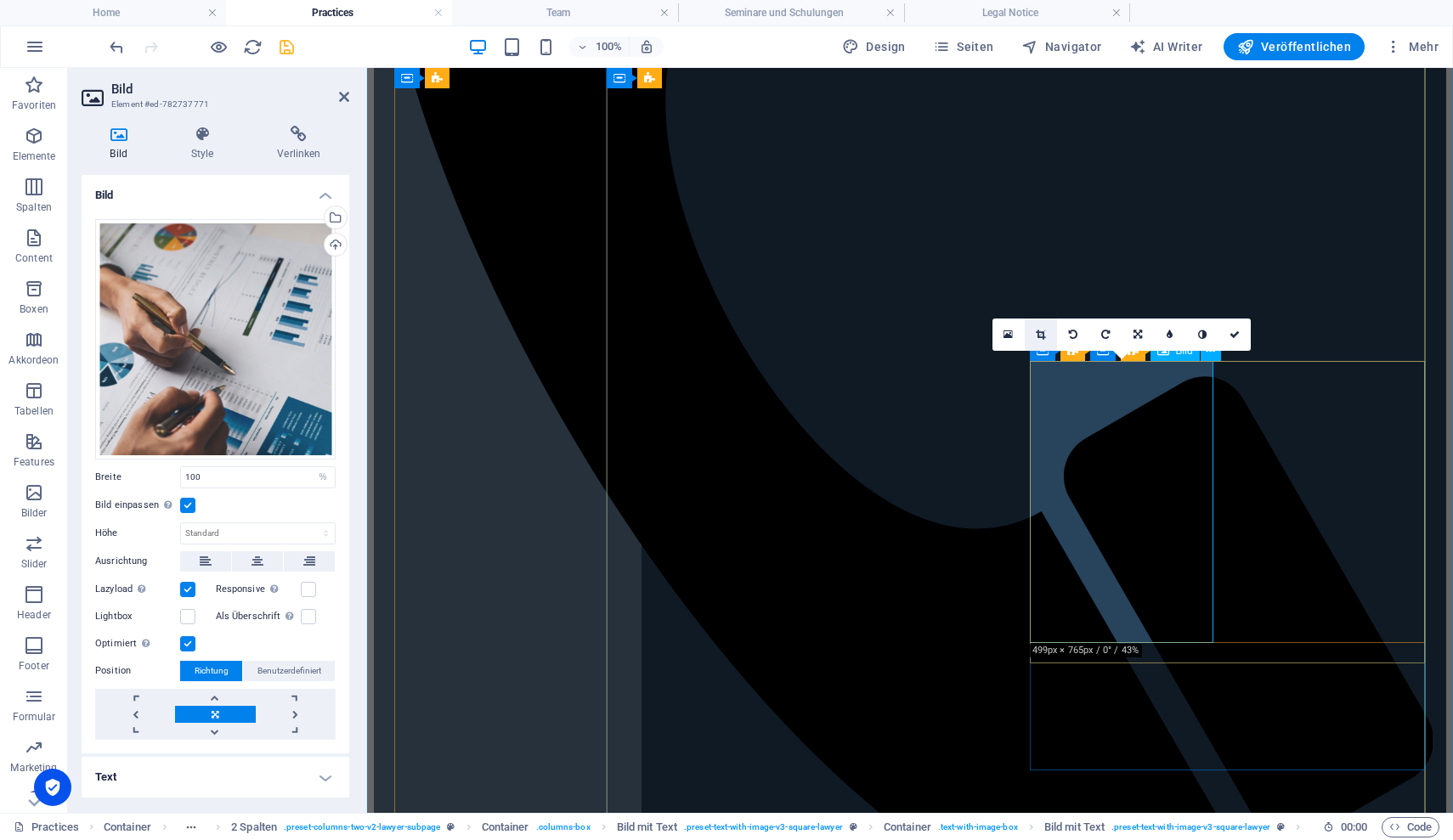 click at bounding box center [1040, 335] 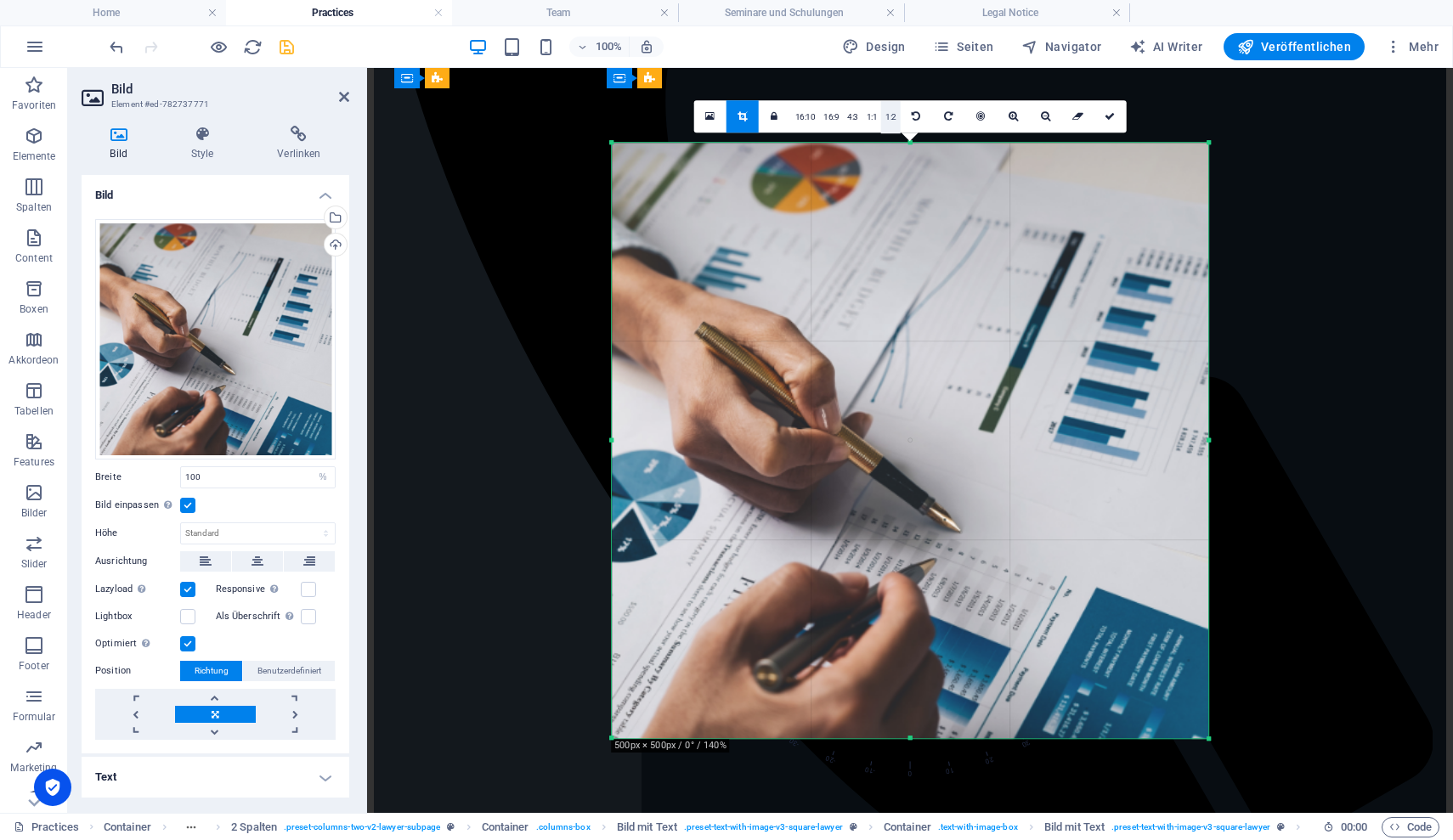 click on "1:2" at bounding box center [890, 117] 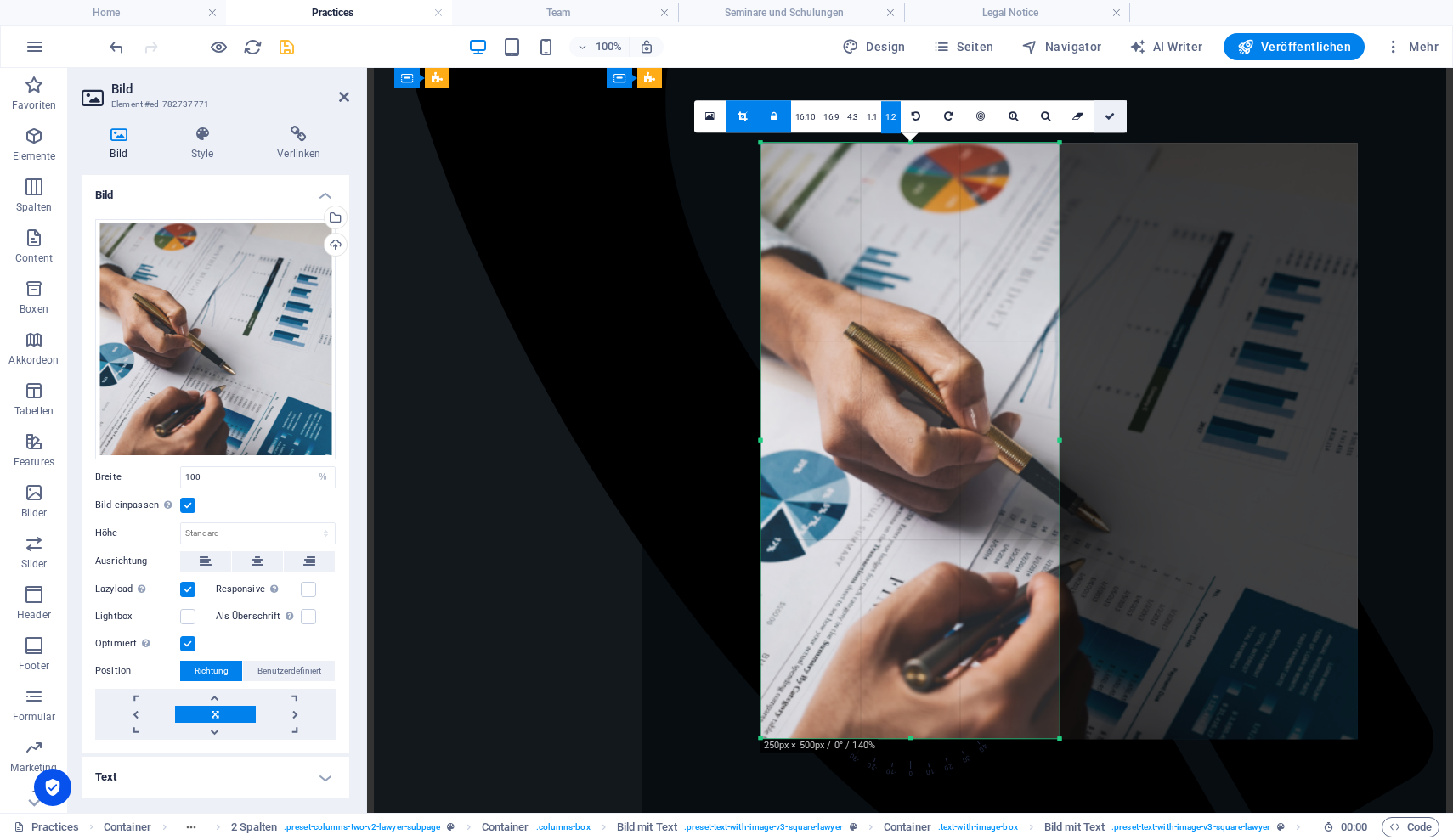 click at bounding box center (1111, 116) 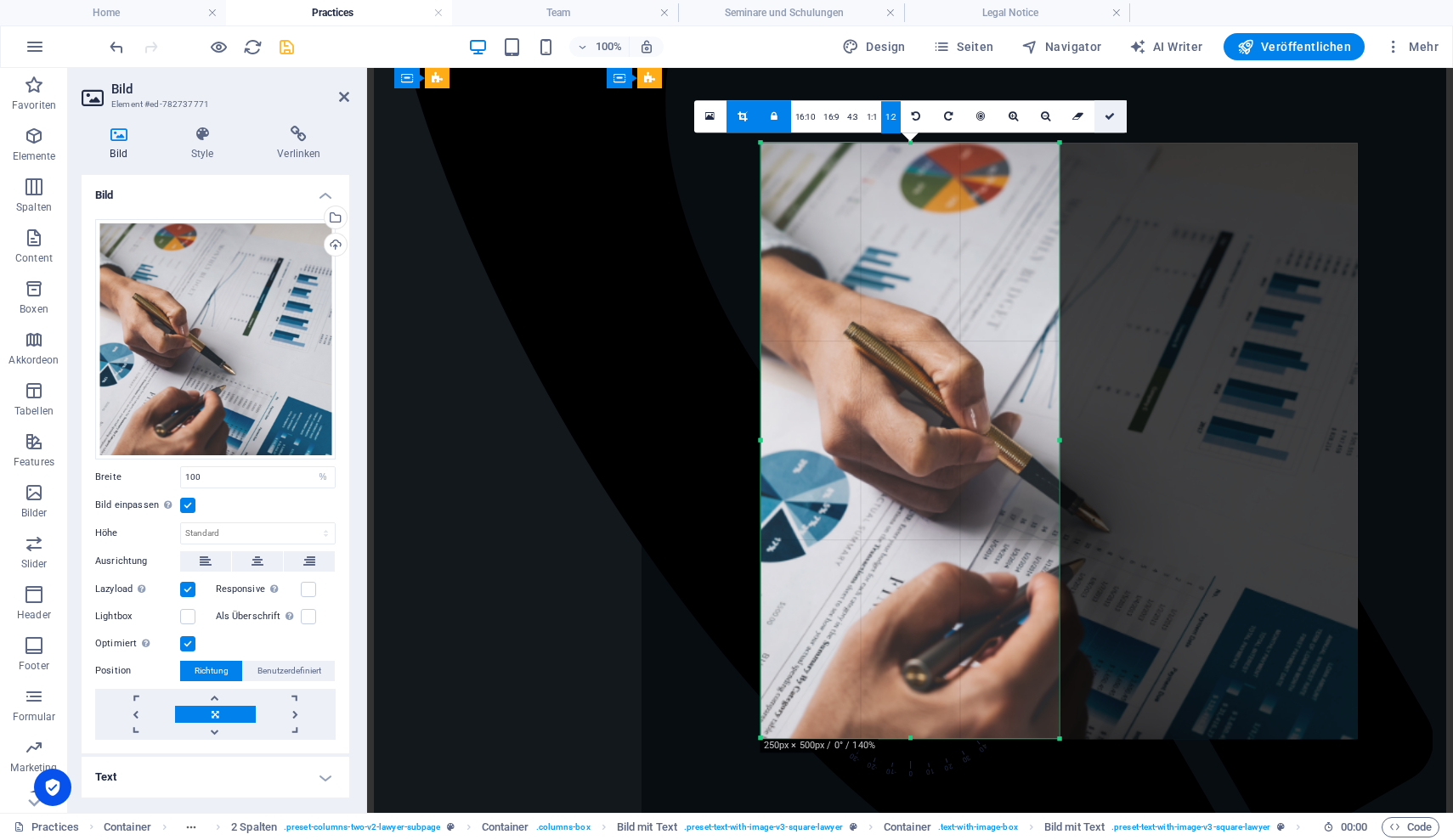 type on "351" 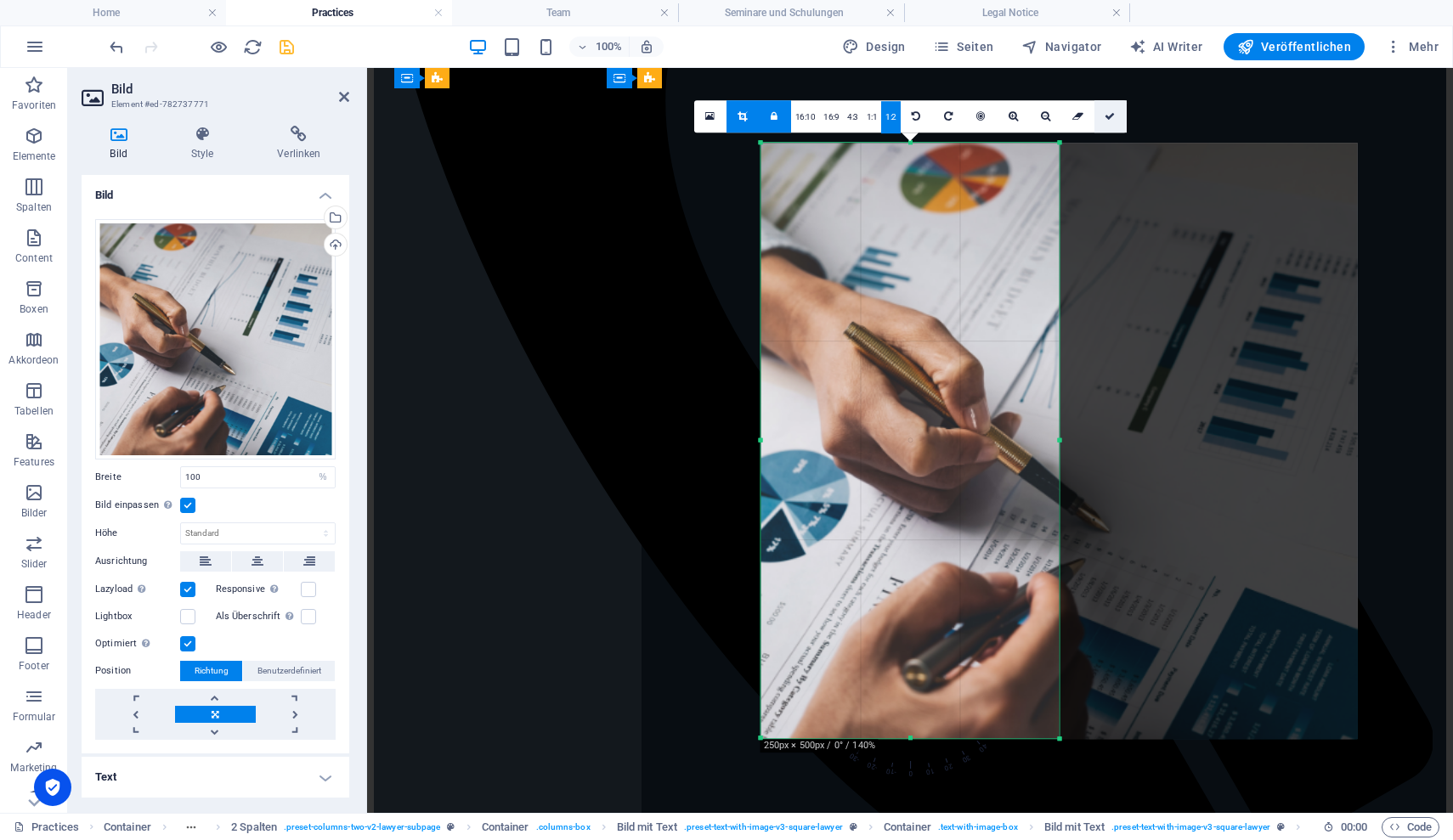 select on "px" 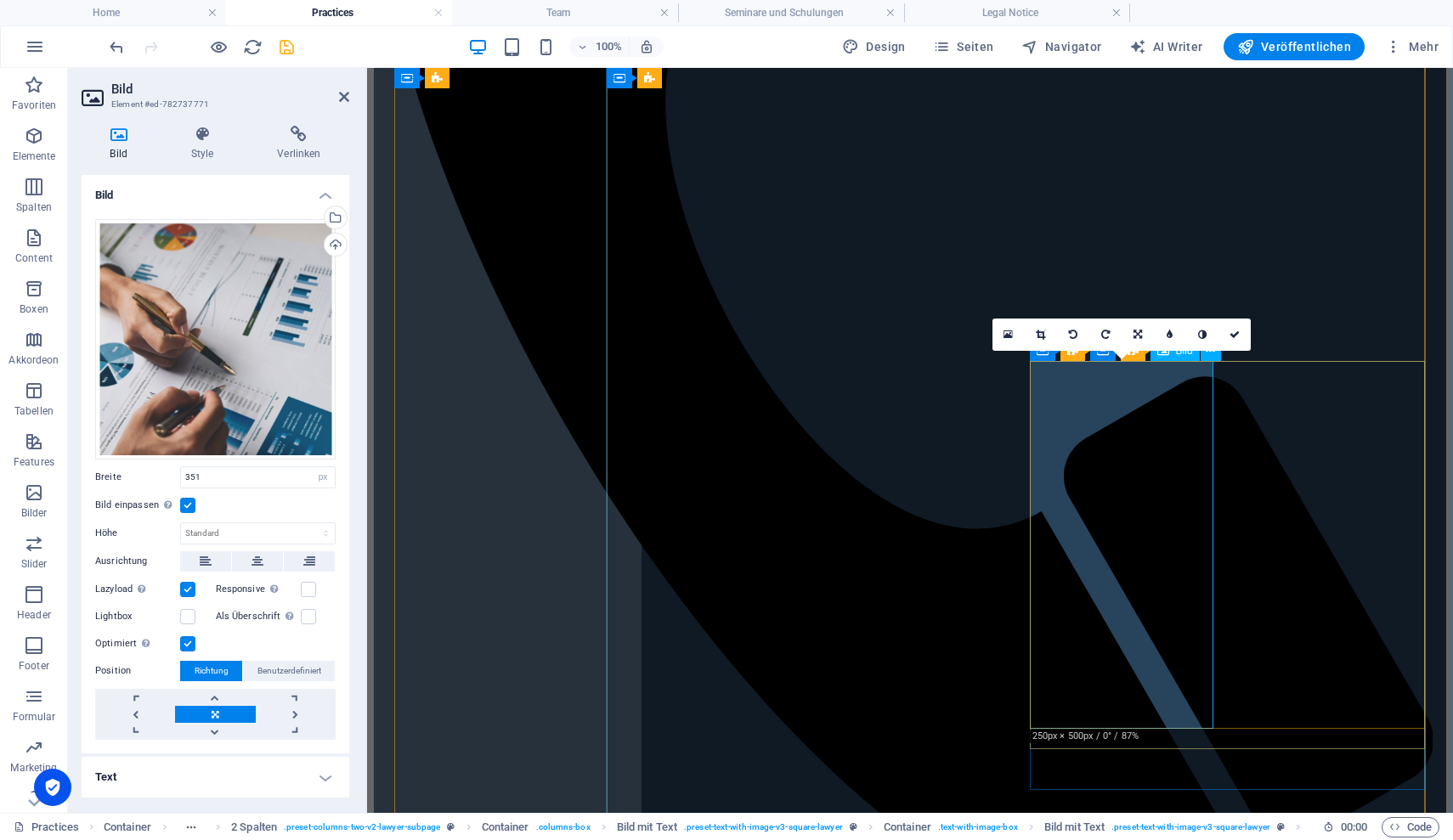 click at bounding box center [910, 7817] 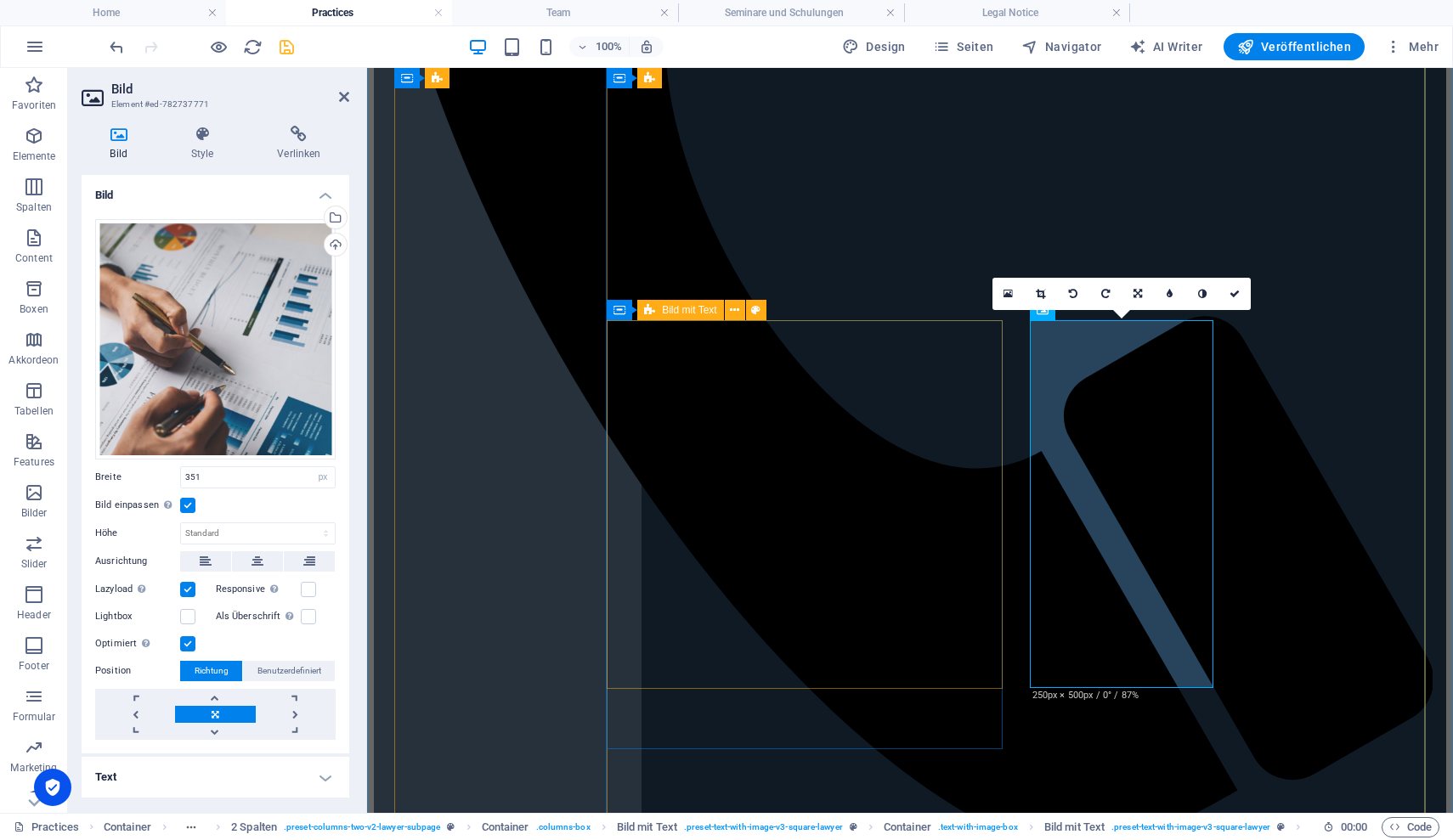 scroll, scrollTop: 915, scrollLeft: 0, axis: vertical 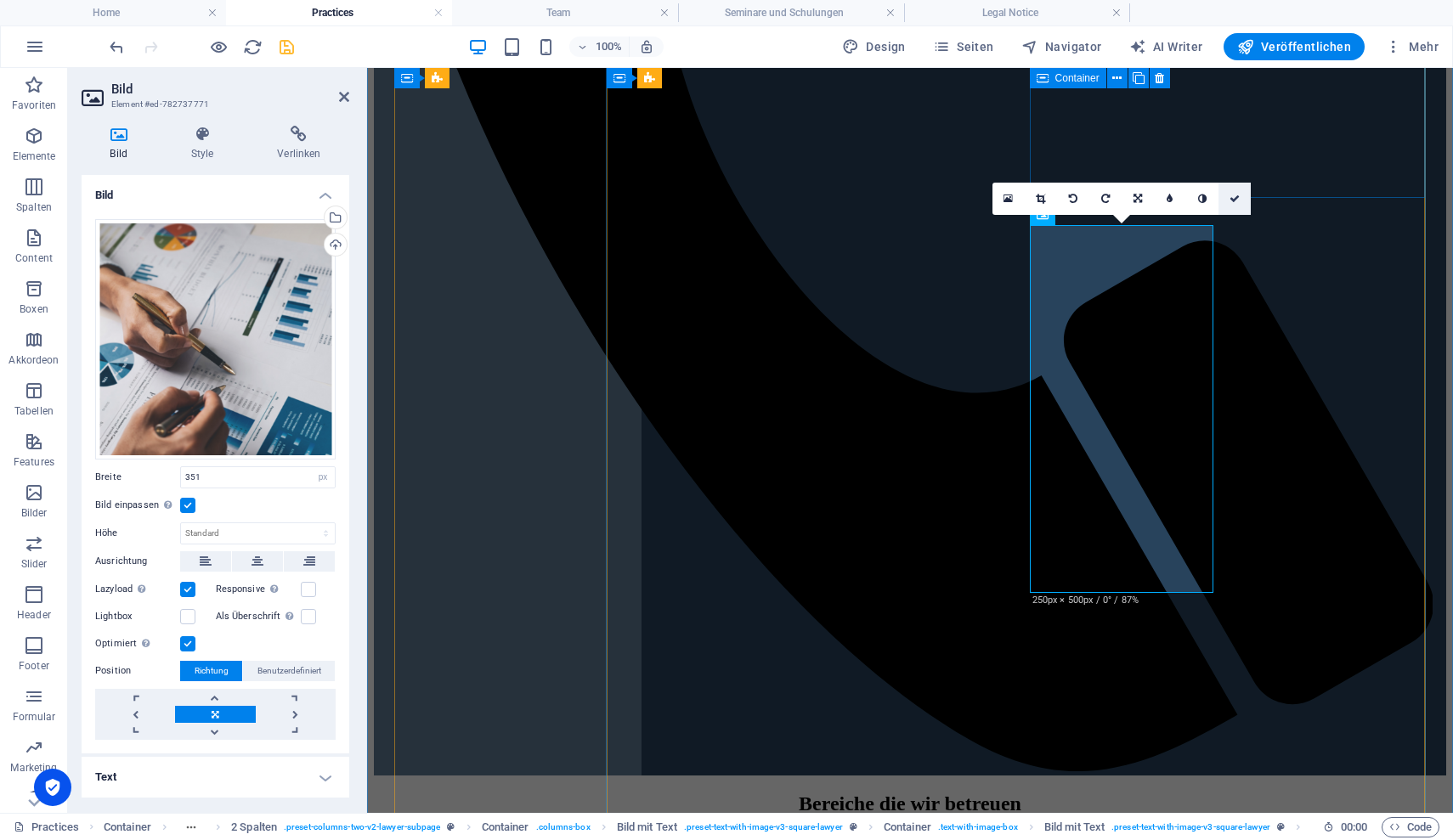 click at bounding box center (1235, 199) 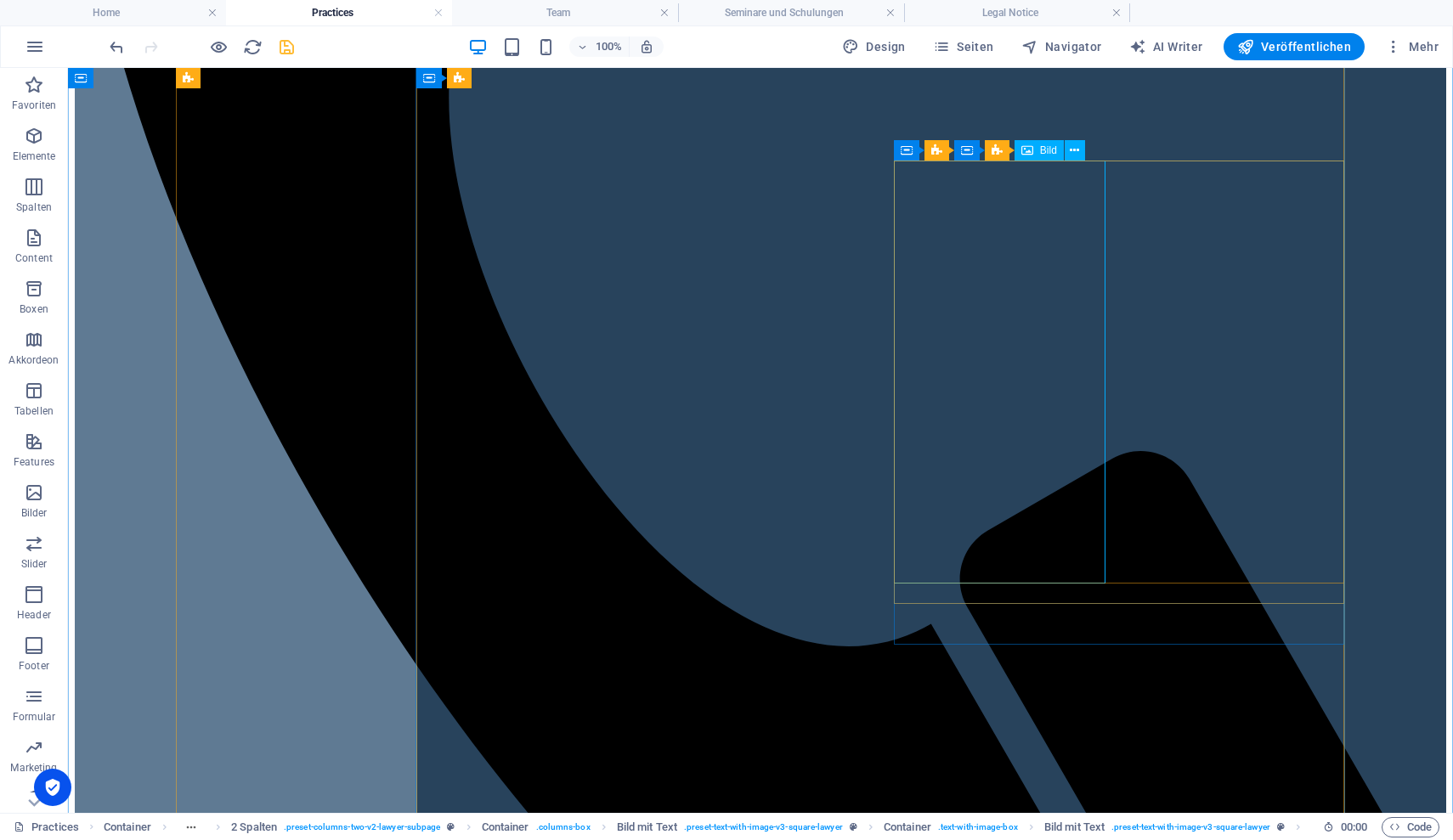 scroll, scrollTop: 964, scrollLeft: 0, axis: vertical 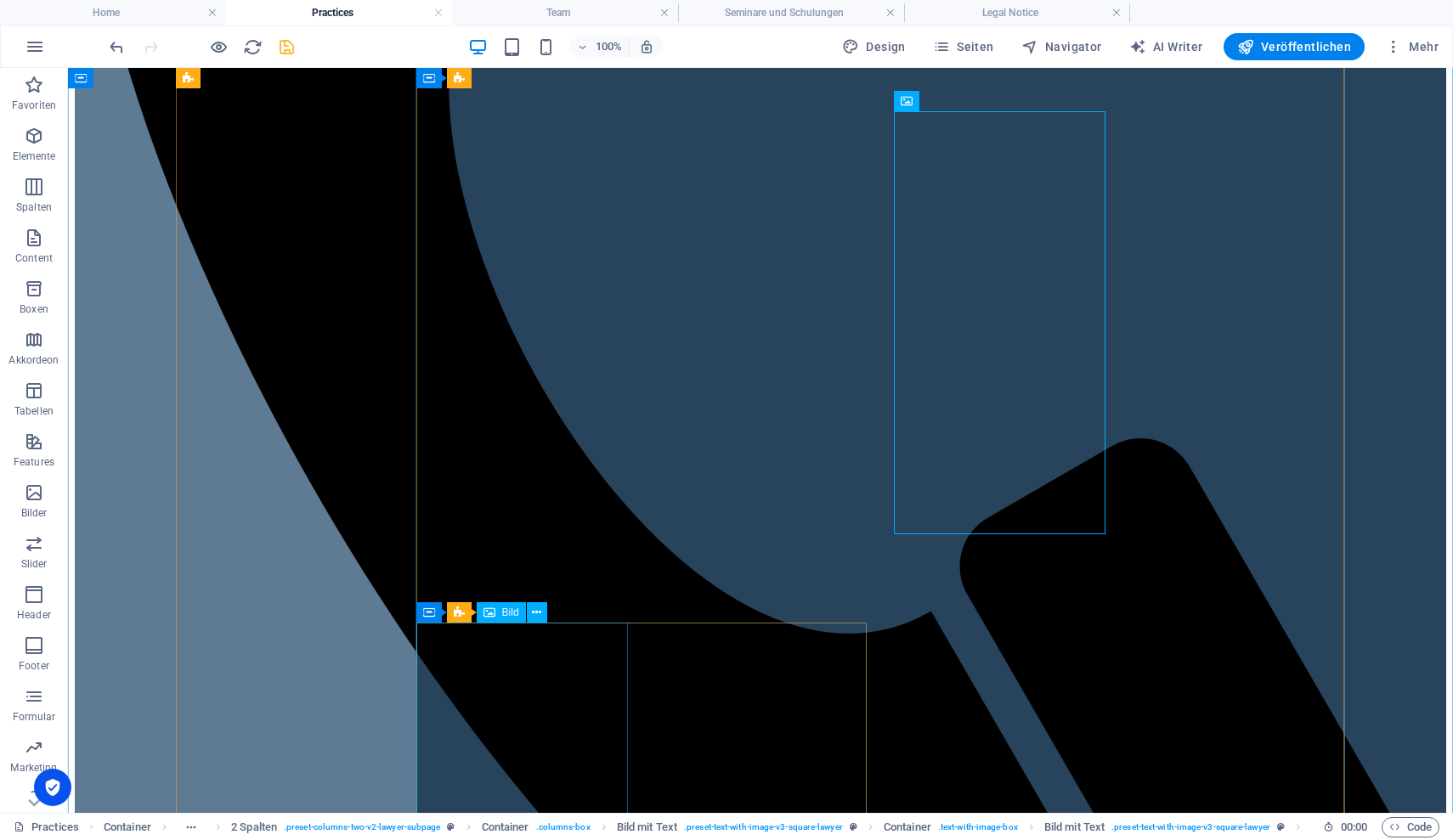 click at bounding box center [760, 10456] 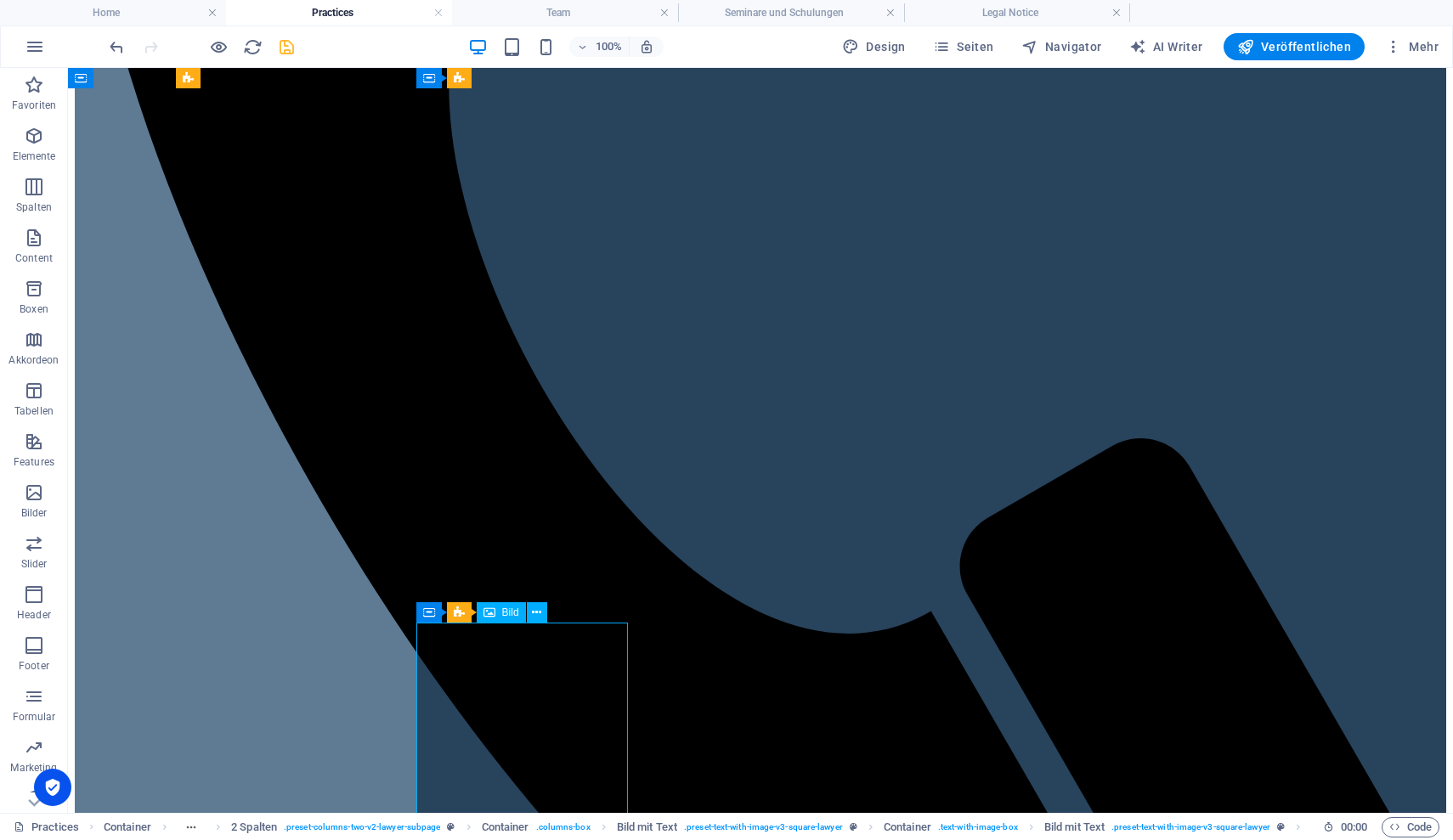 click at bounding box center (760, 10456) 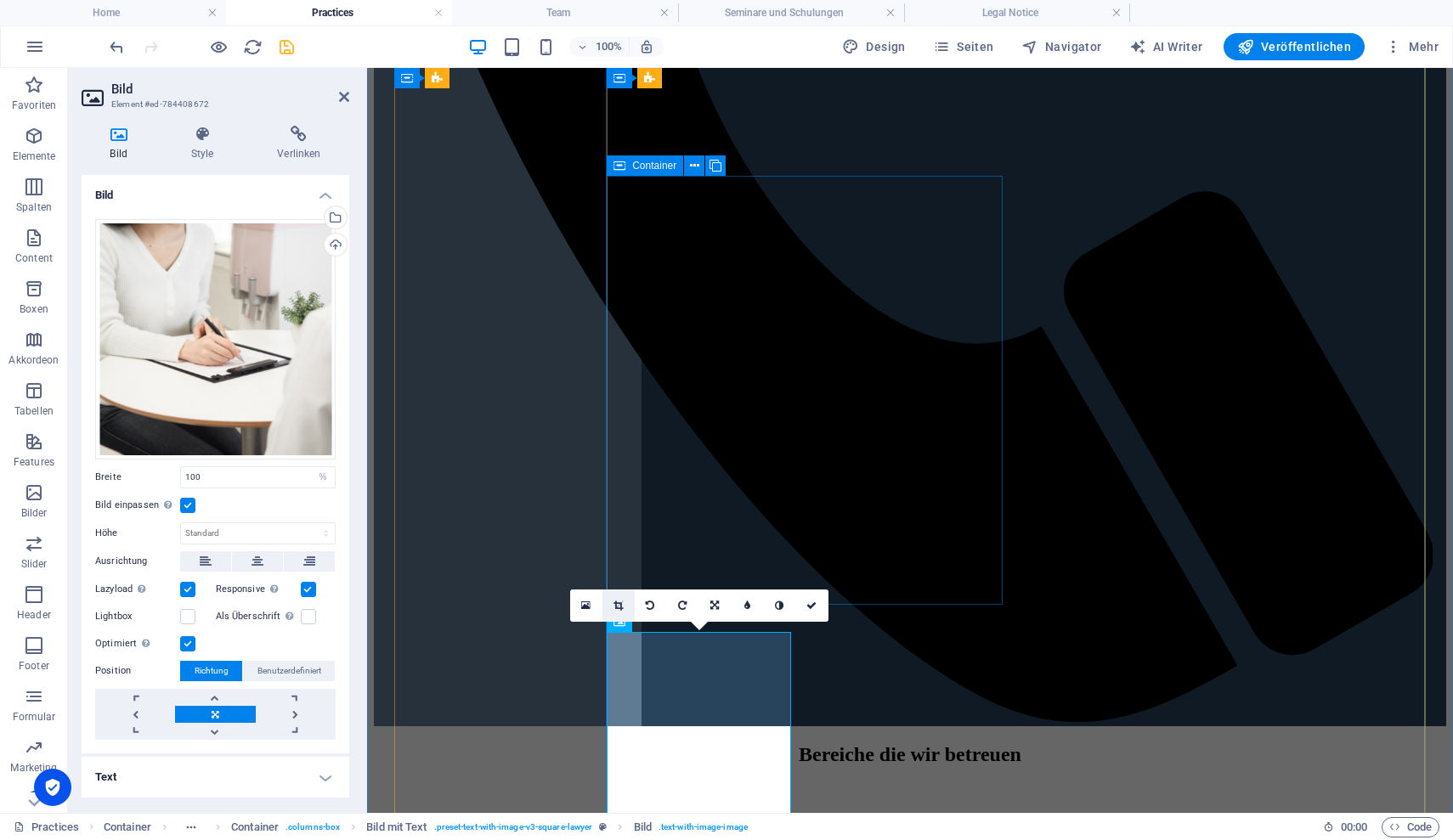 click at bounding box center [618, 606] 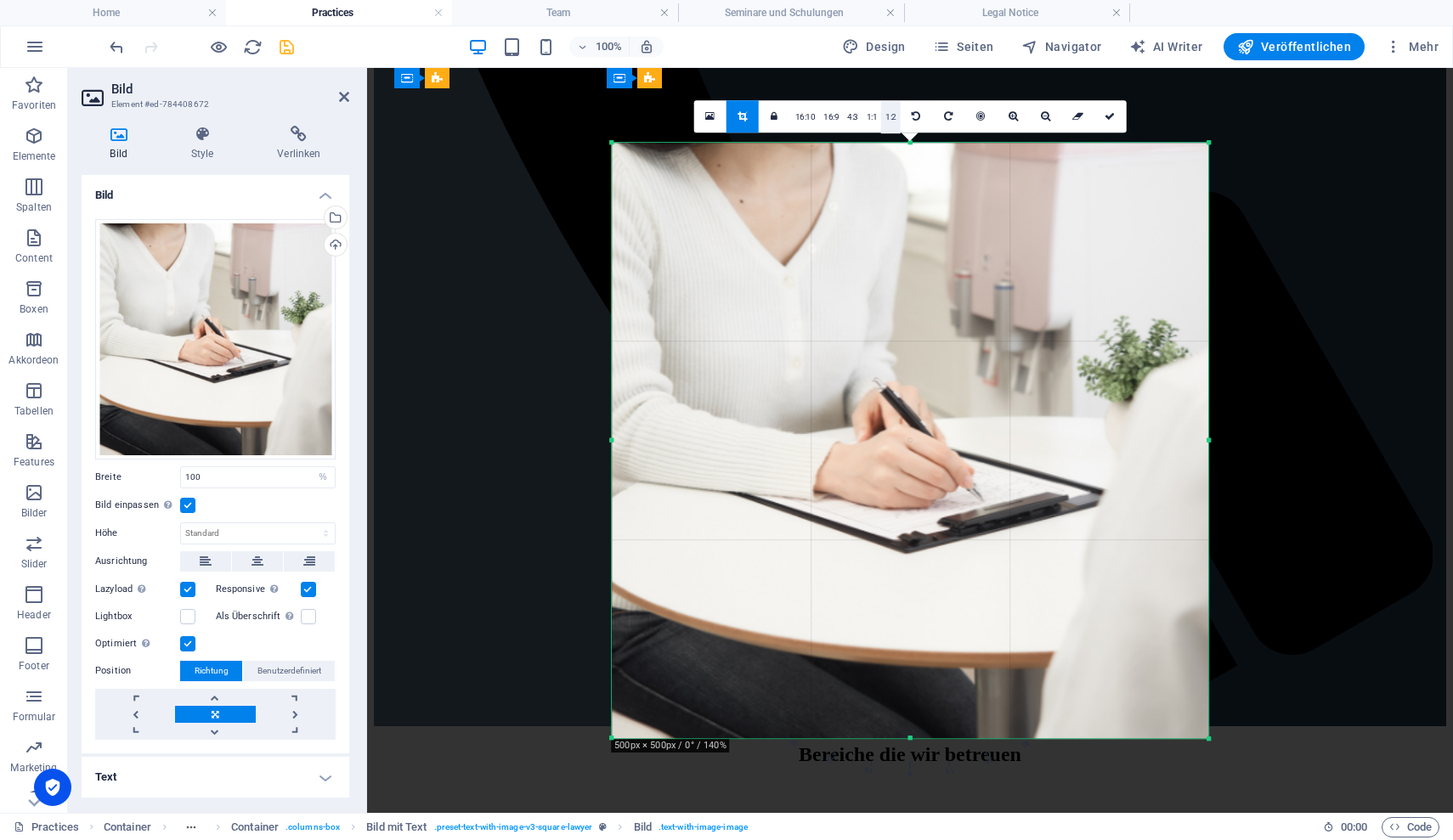 click on "1:2" at bounding box center [890, 117] 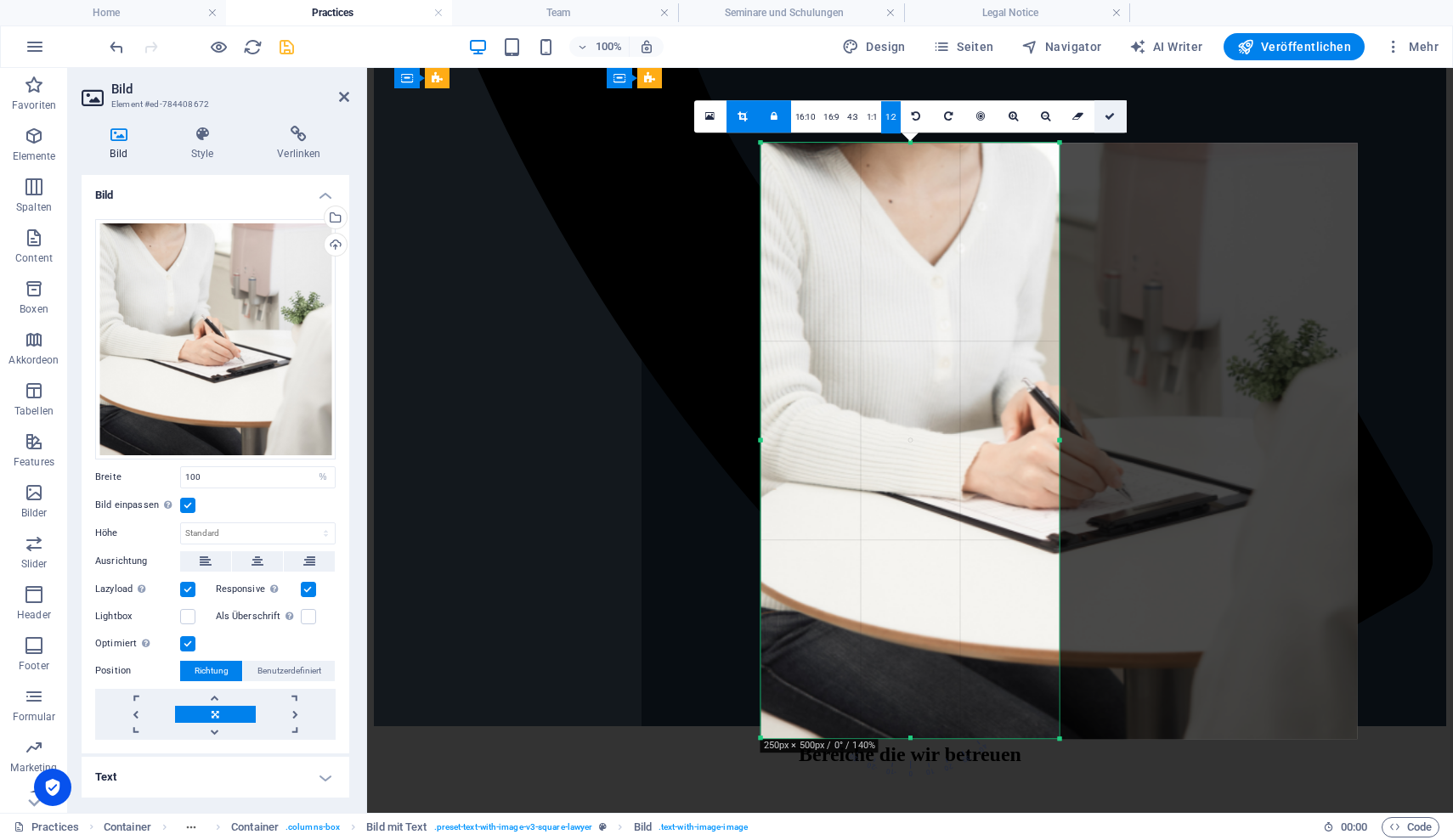 click at bounding box center (1110, 116) 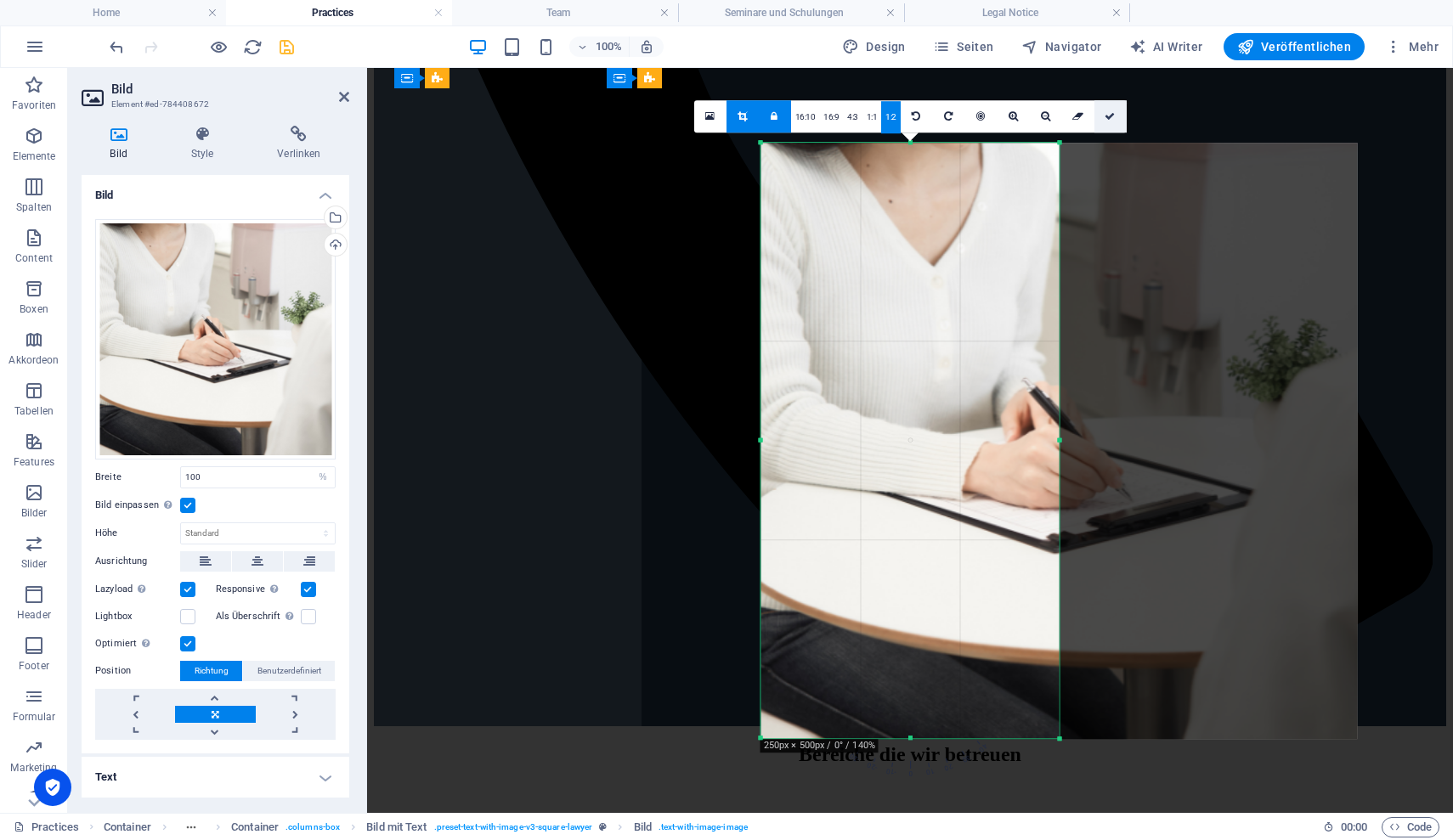 type on "351" 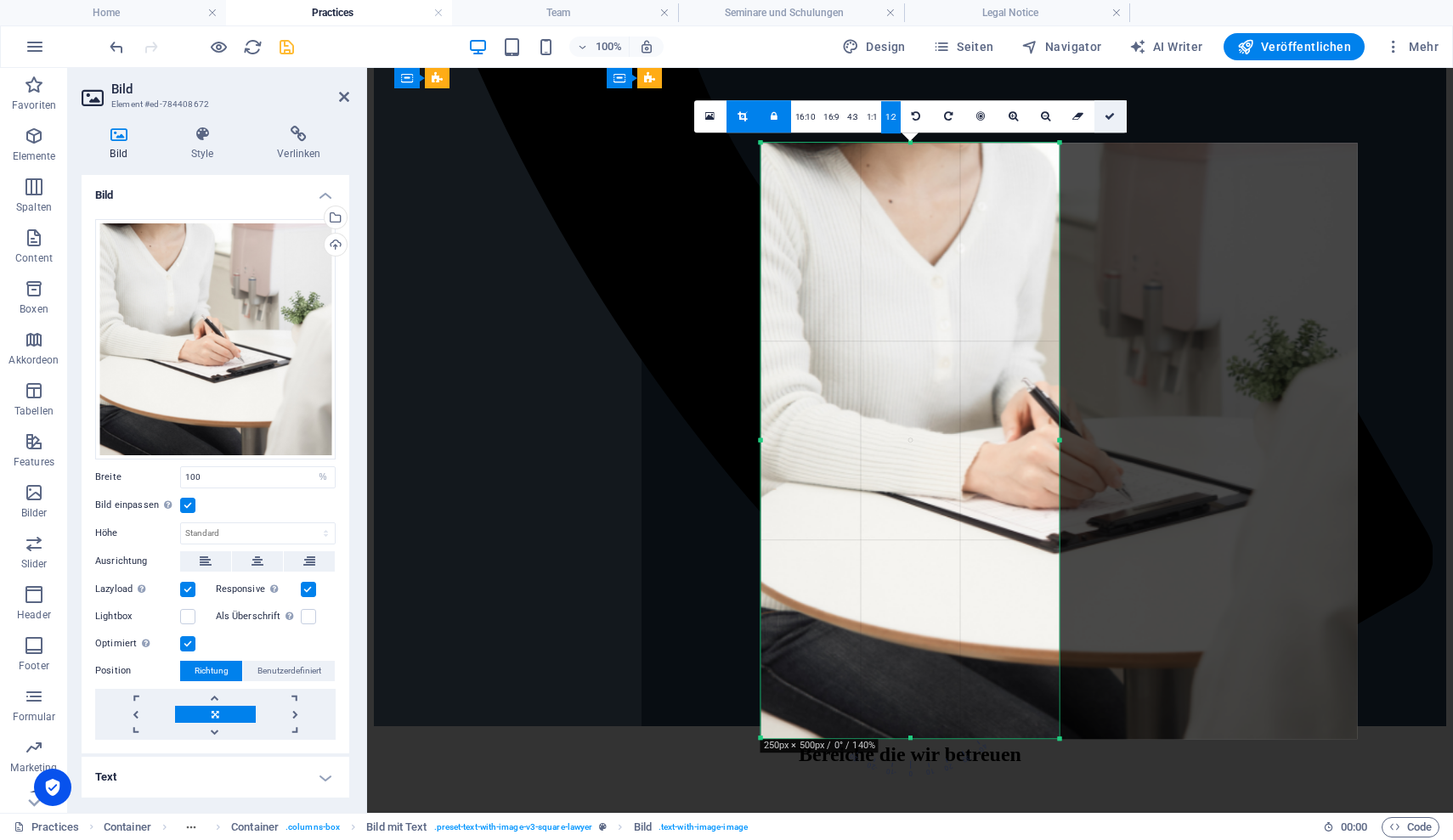 select on "px" 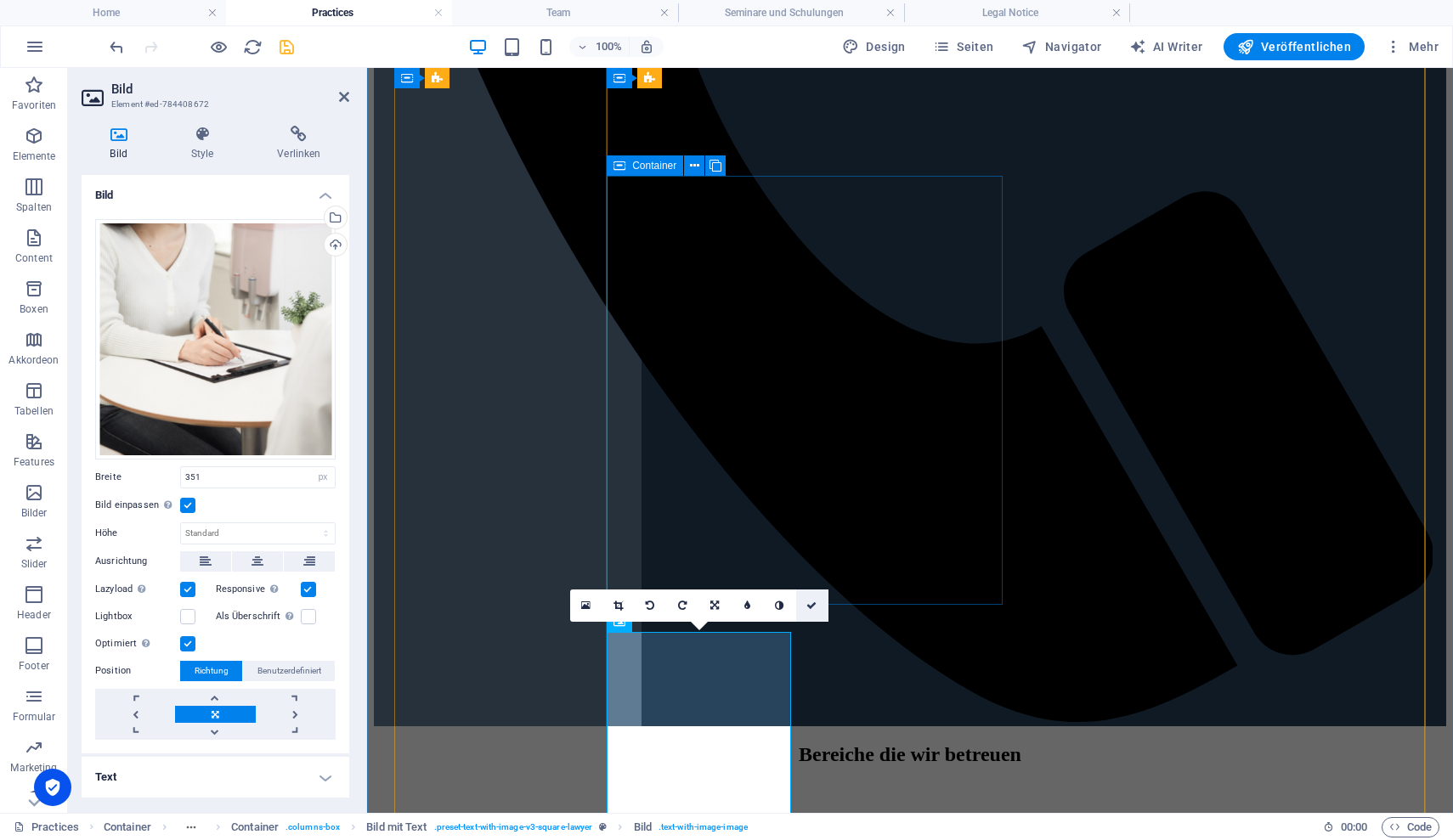 click at bounding box center [811, 606] 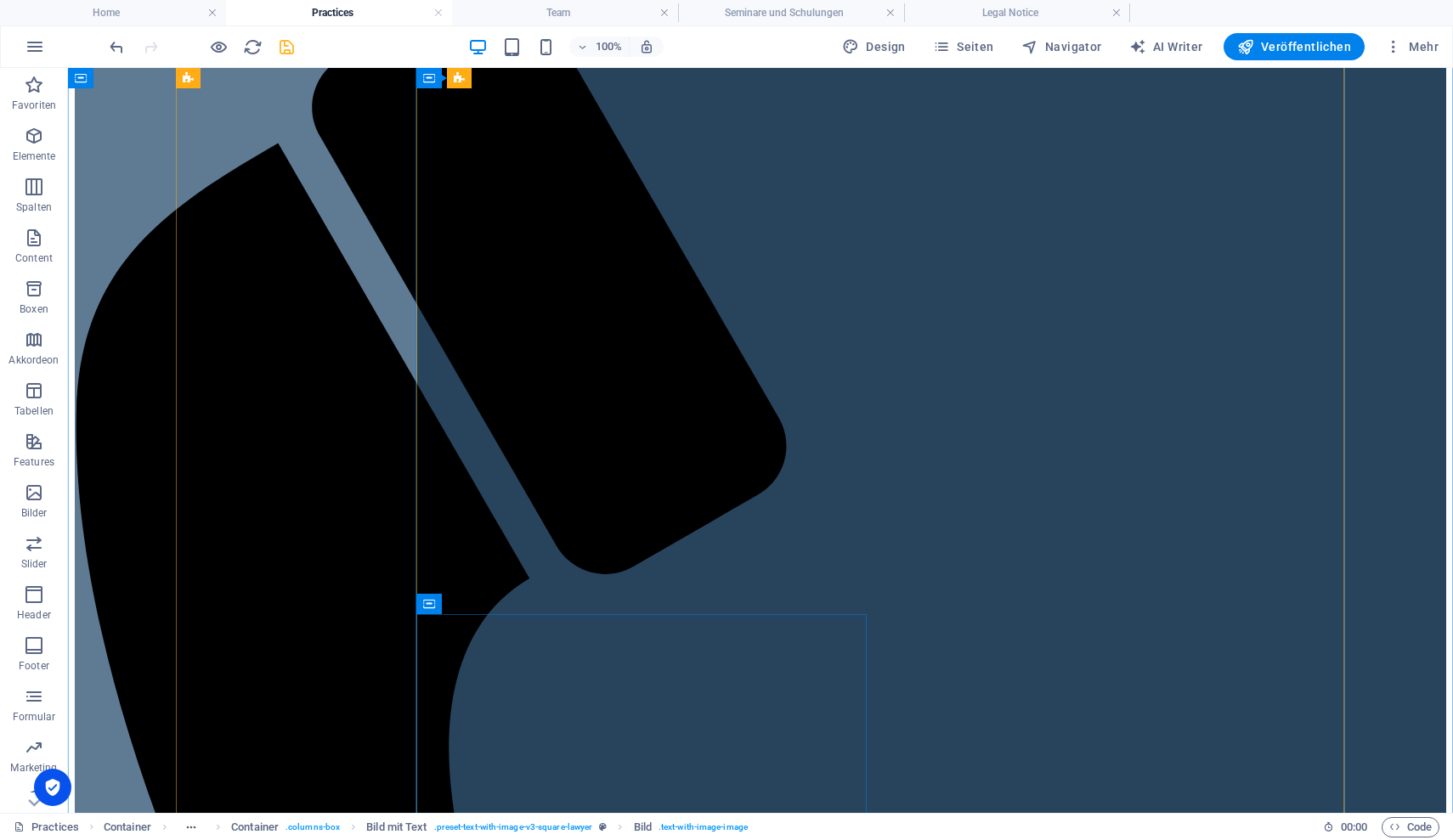 scroll, scrollTop: 285, scrollLeft: 0, axis: vertical 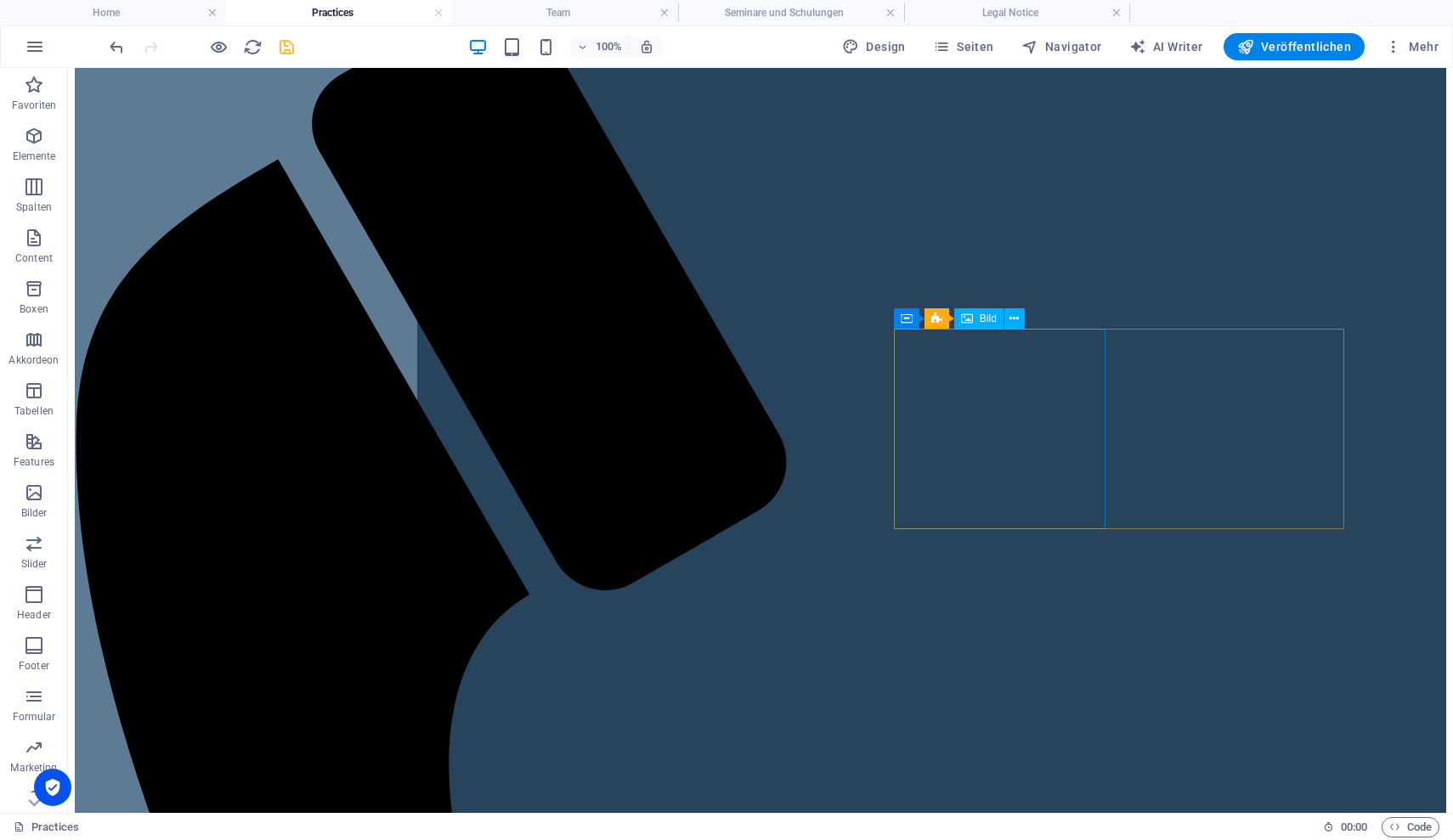 click at bounding box center [760, 7598] 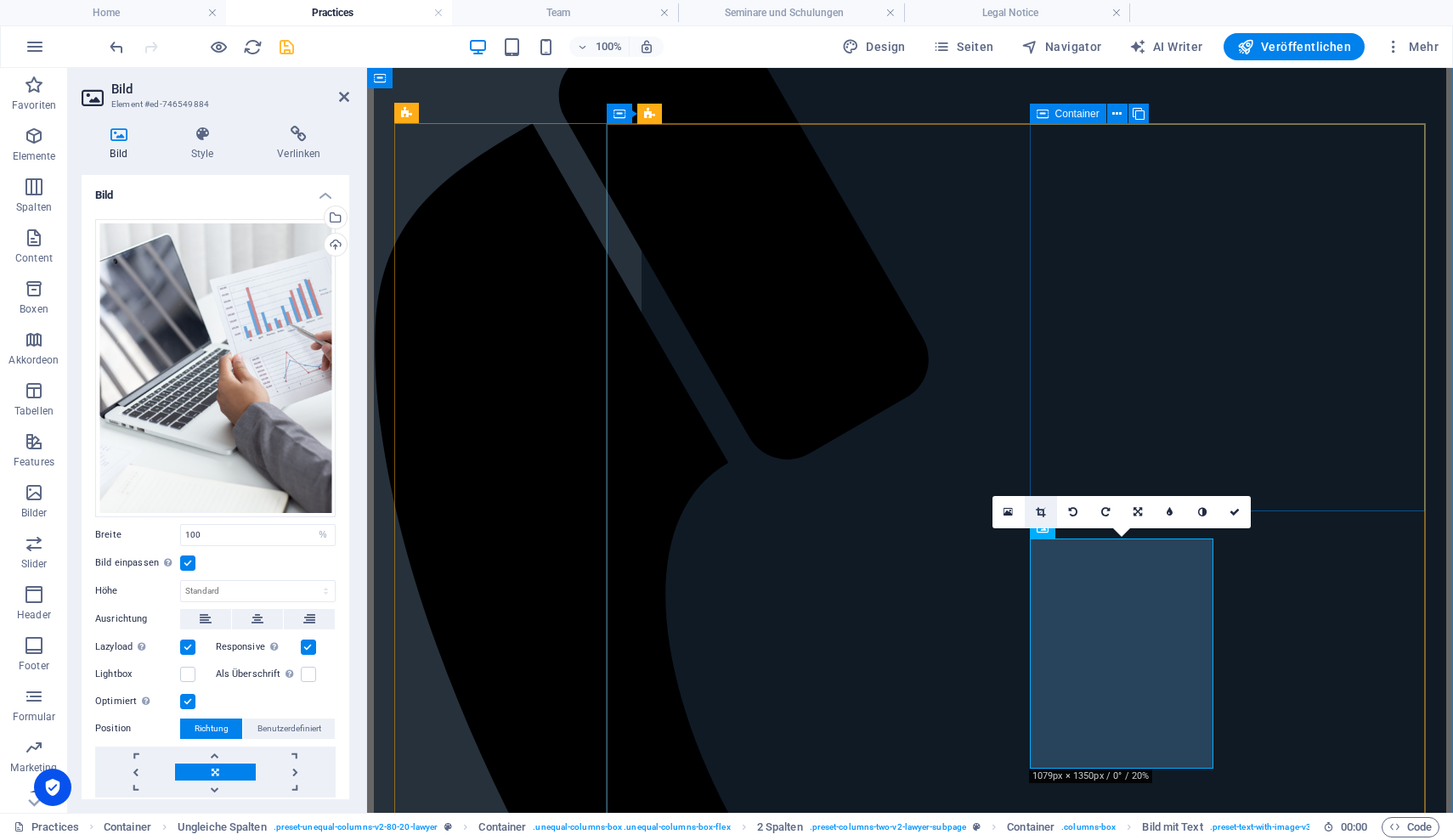 click at bounding box center (1040, 512) 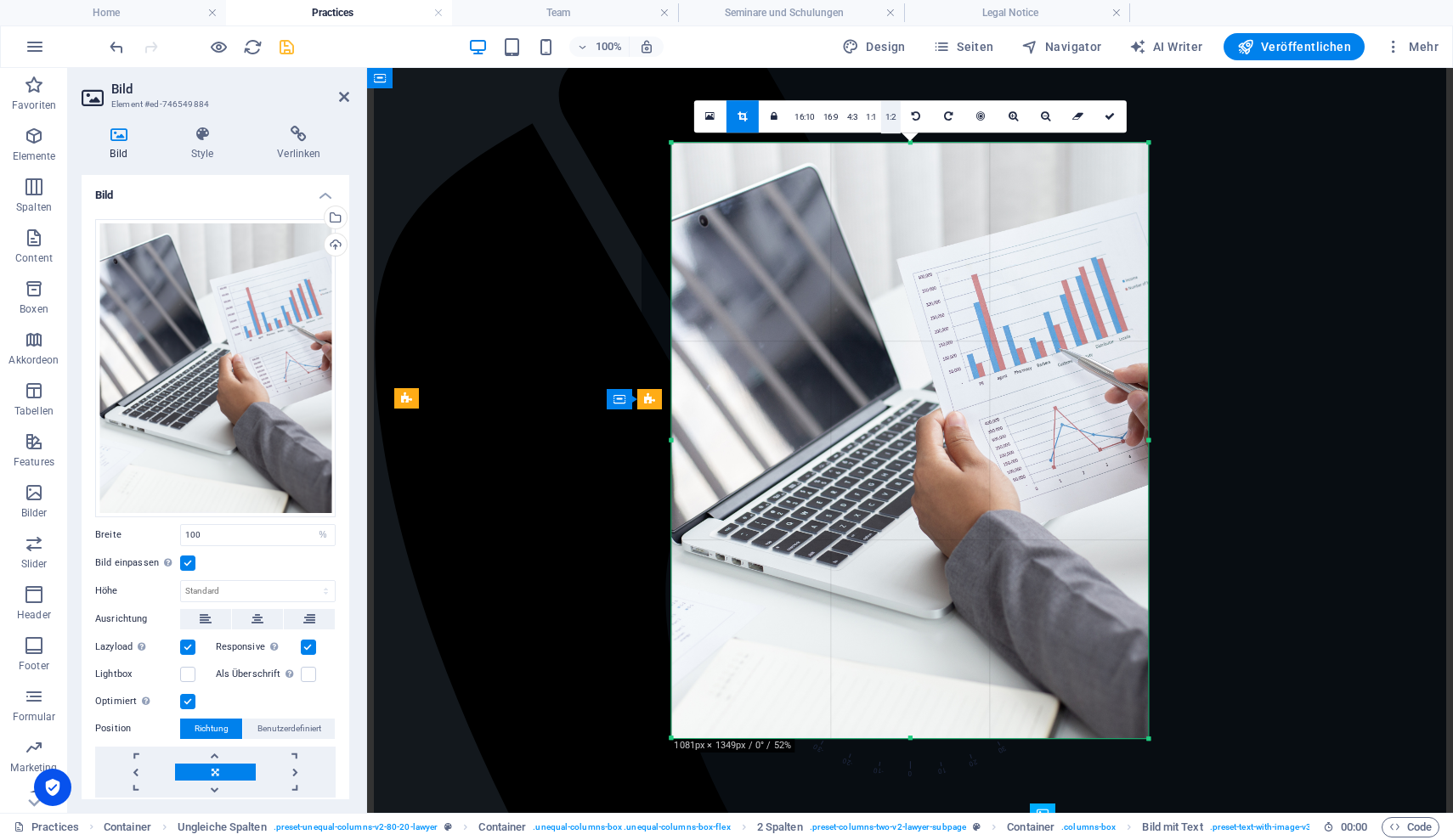 click on "1:2" at bounding box center [890, 117] 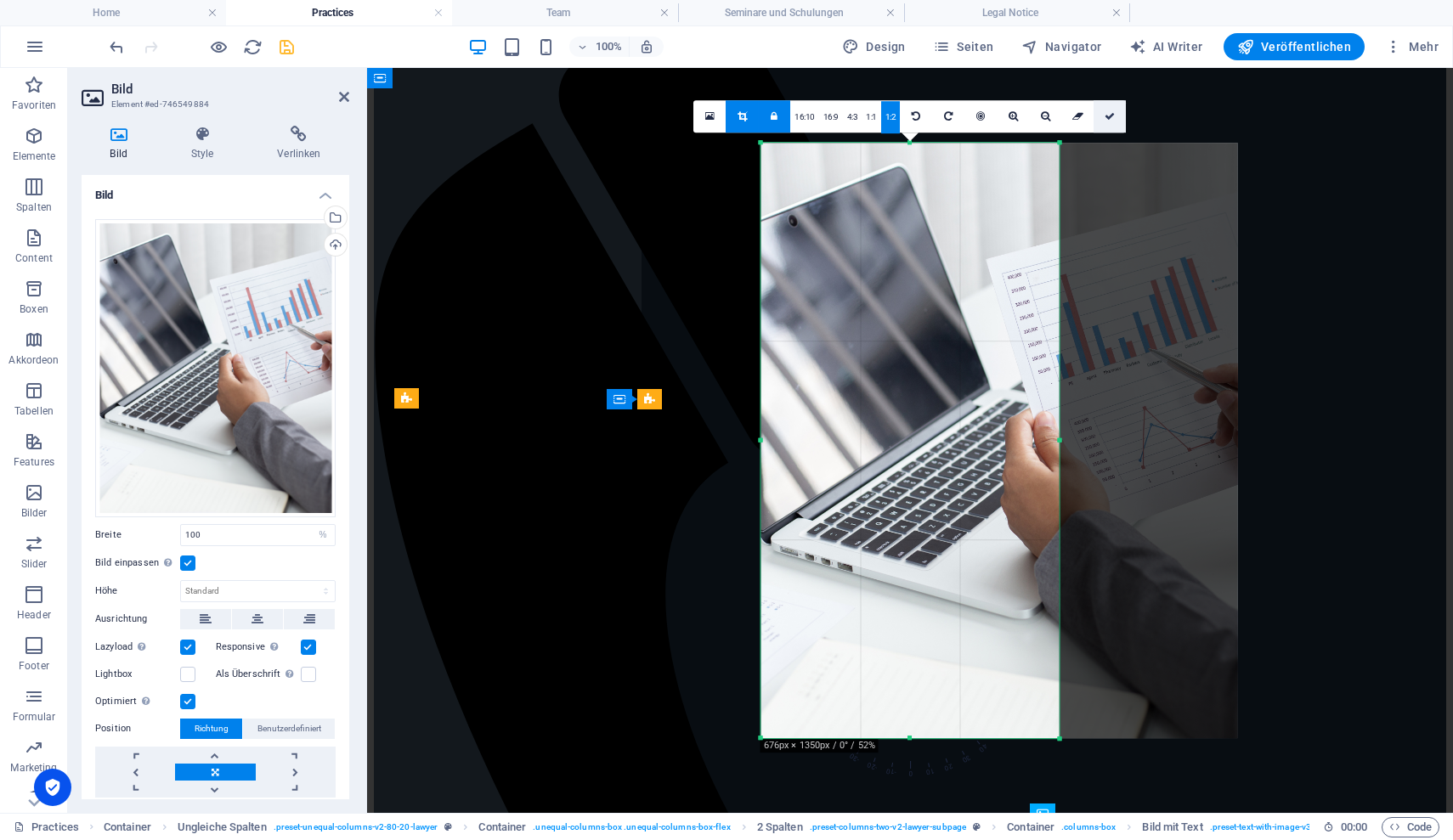 click at bounding box center [1110, 116] 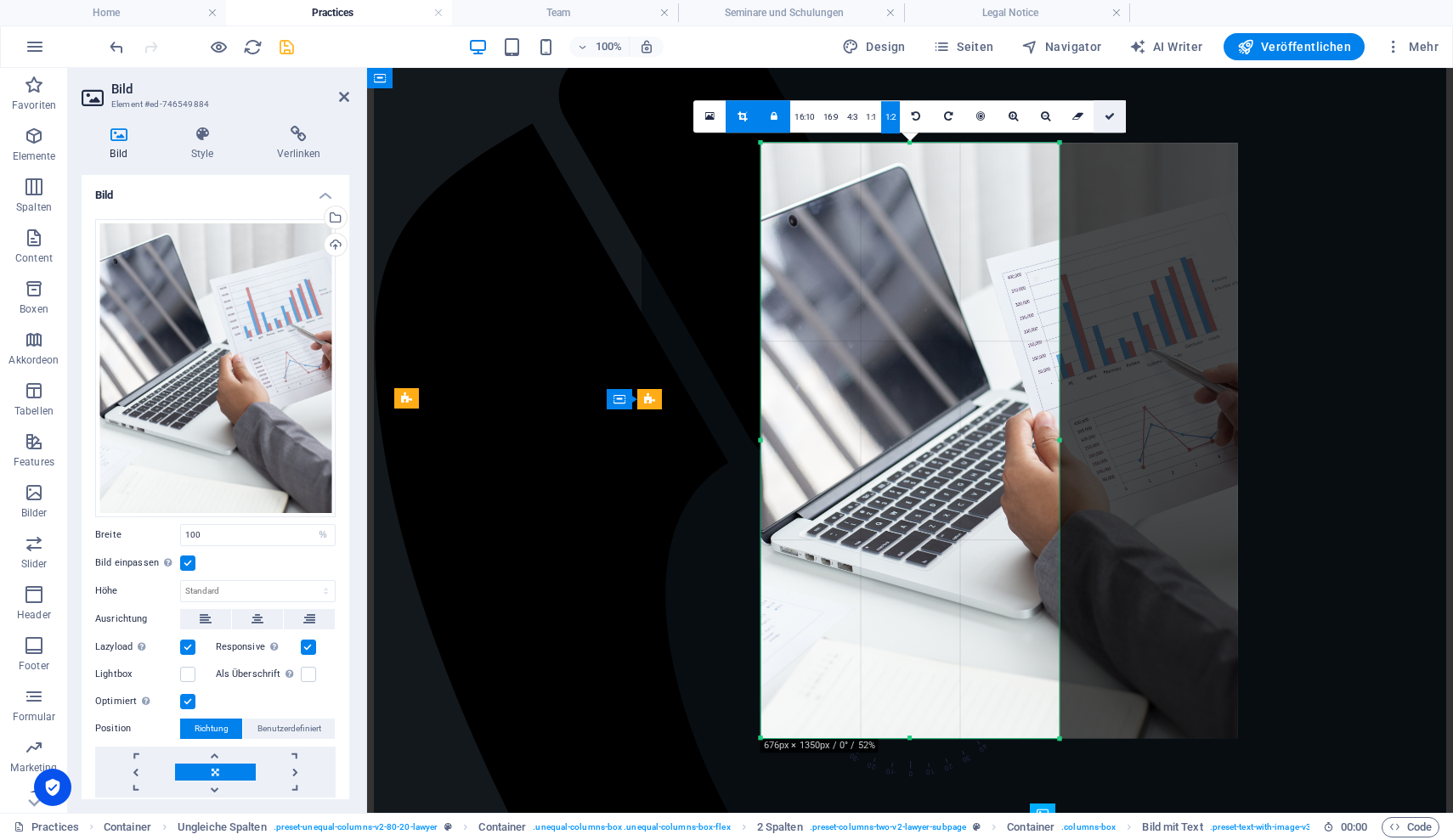 type on "350" 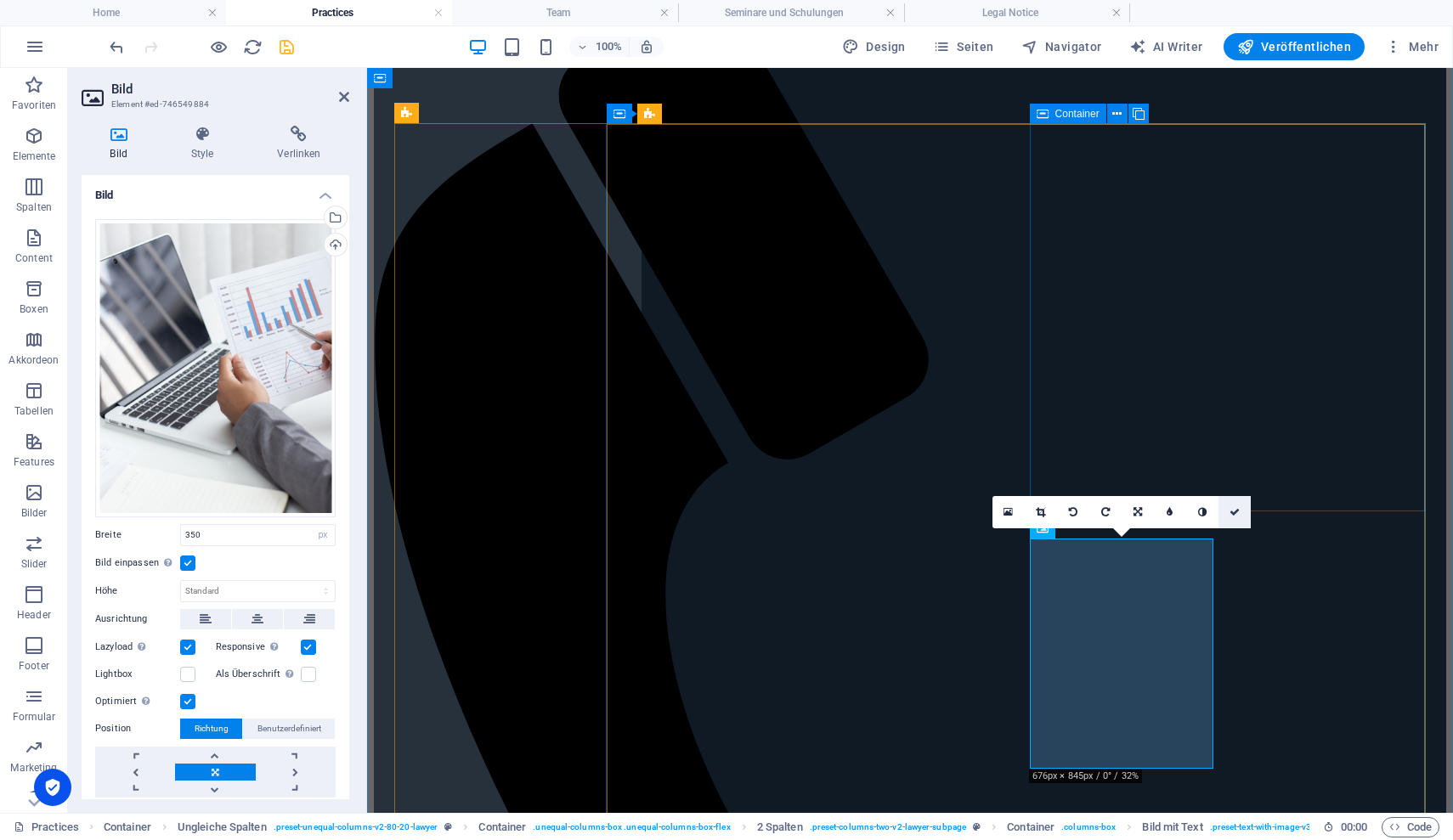 click at bounding box center (1235, 512) 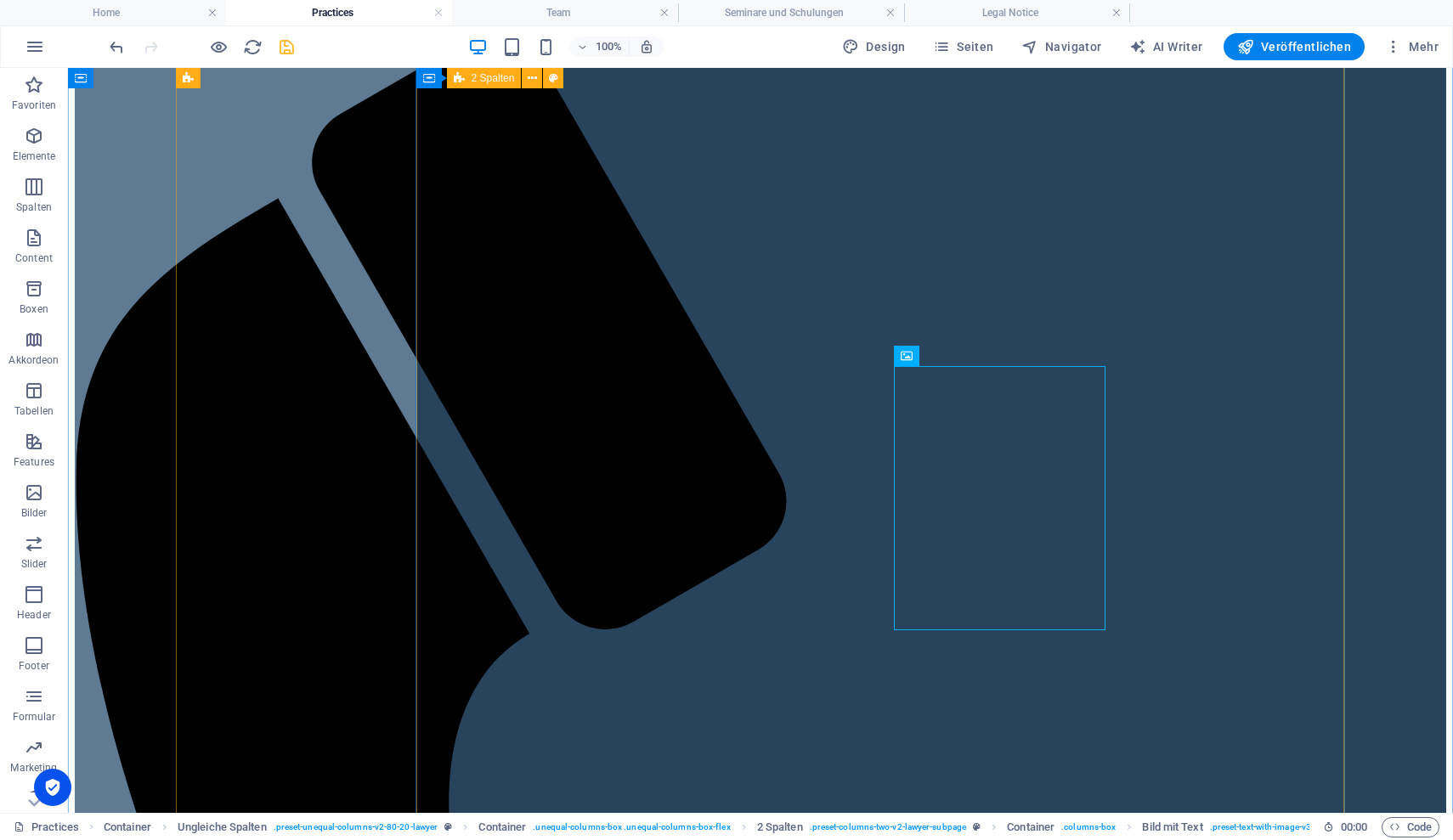 scroll, scrollTop: 581, scrollLeft: 0, axis: vertical 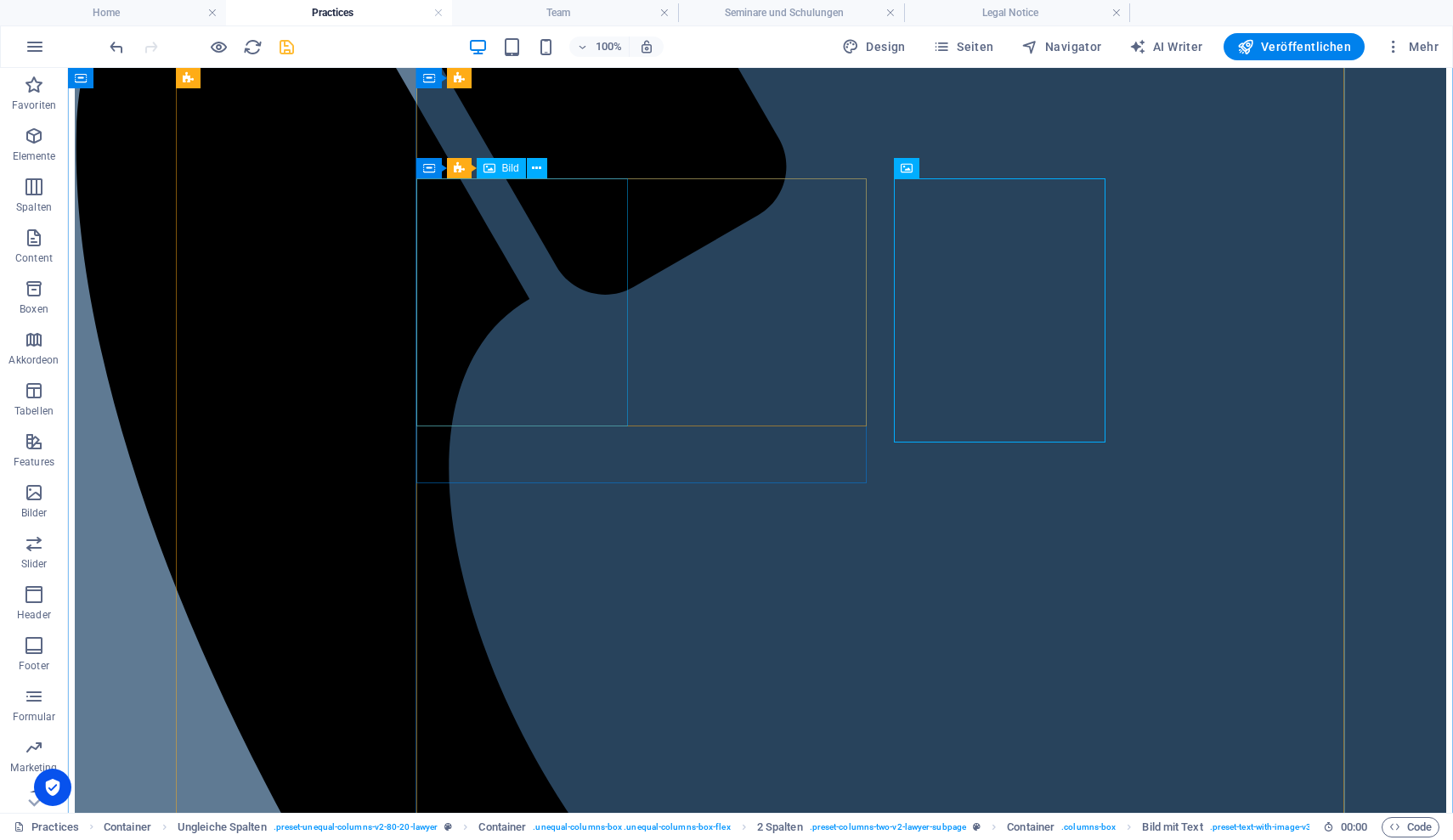 click at bounding box center (760, 5386) 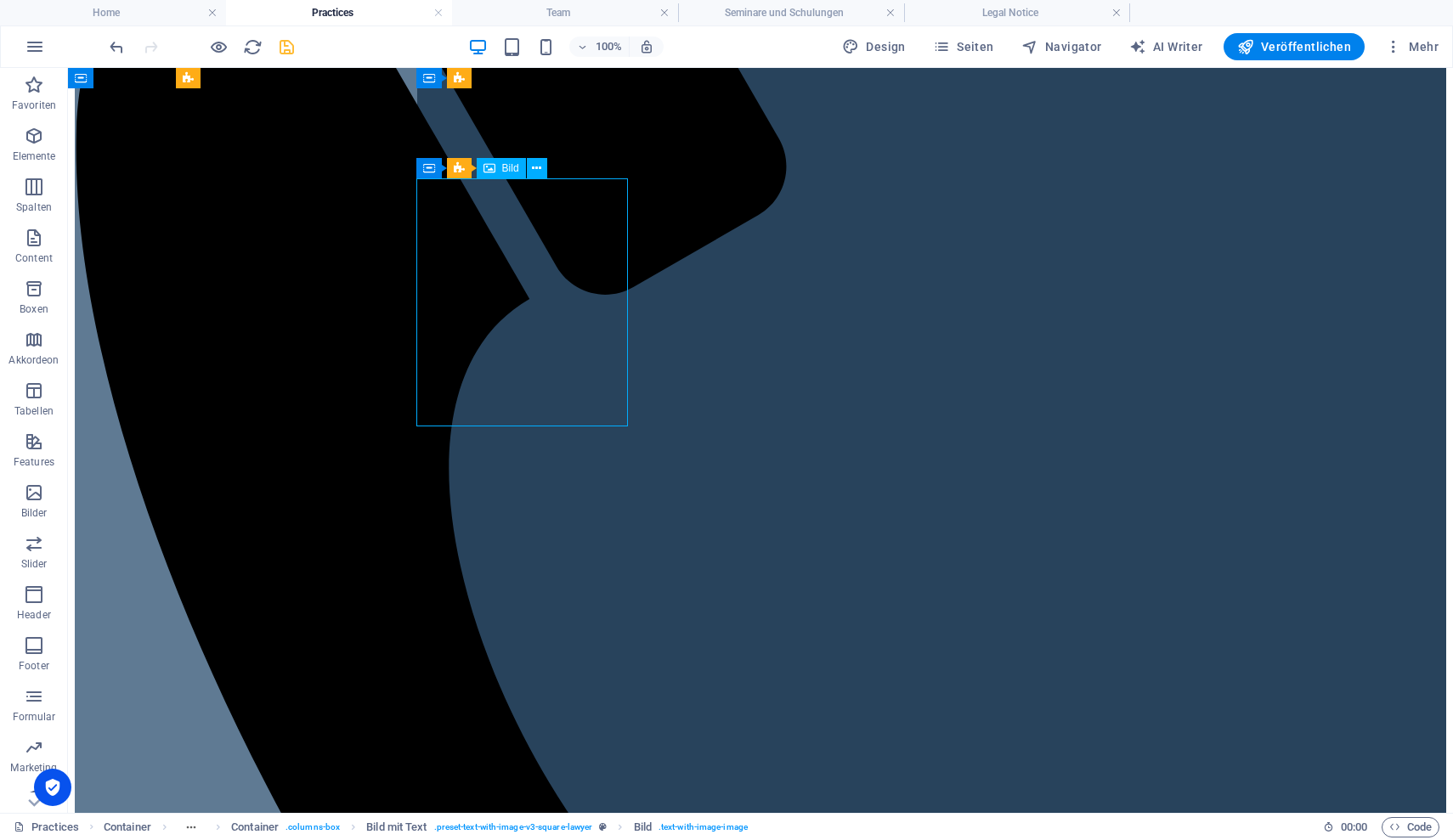 click at bounding box center (760, 5386) 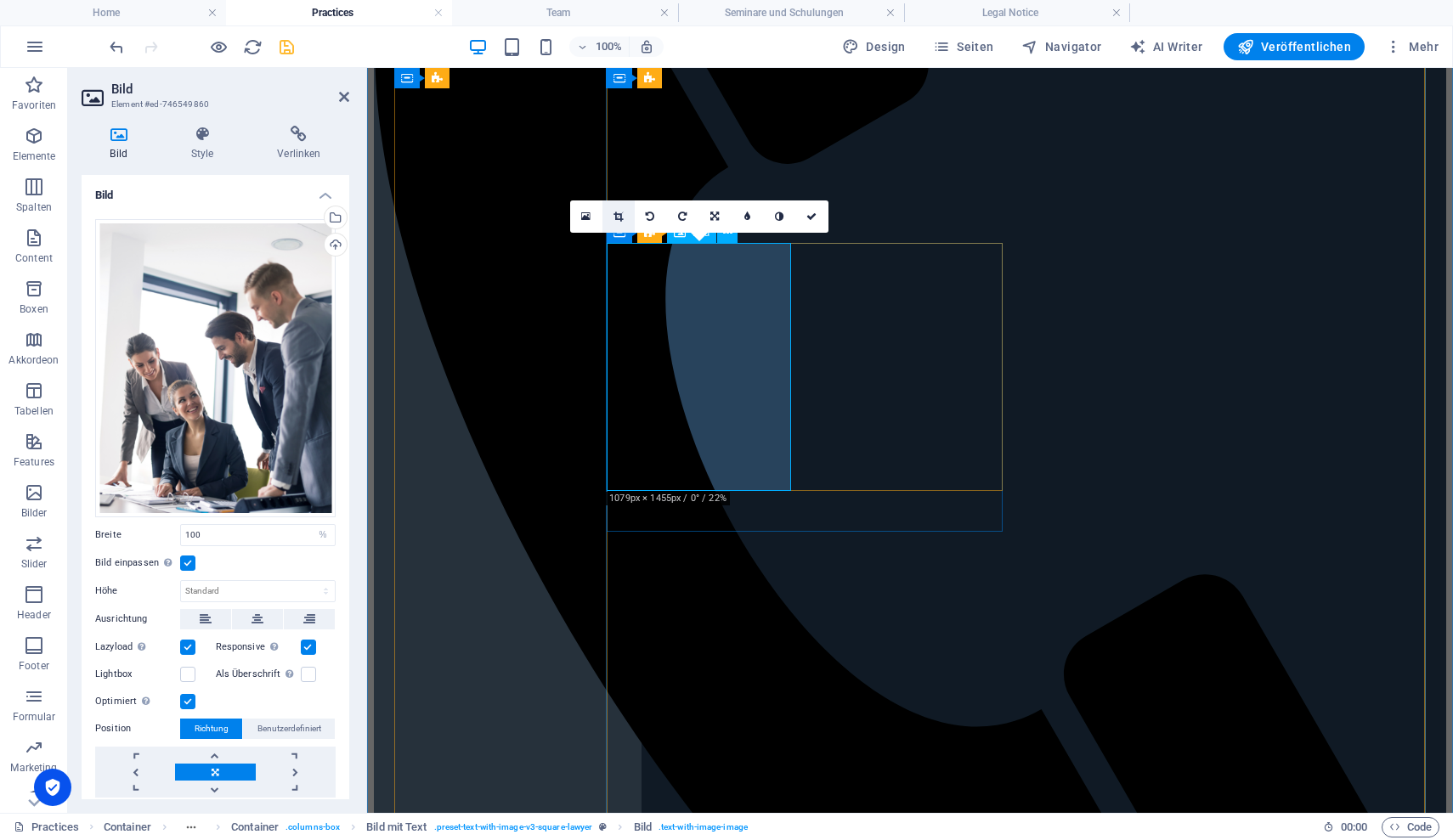 click at bounding box center [618, 217] 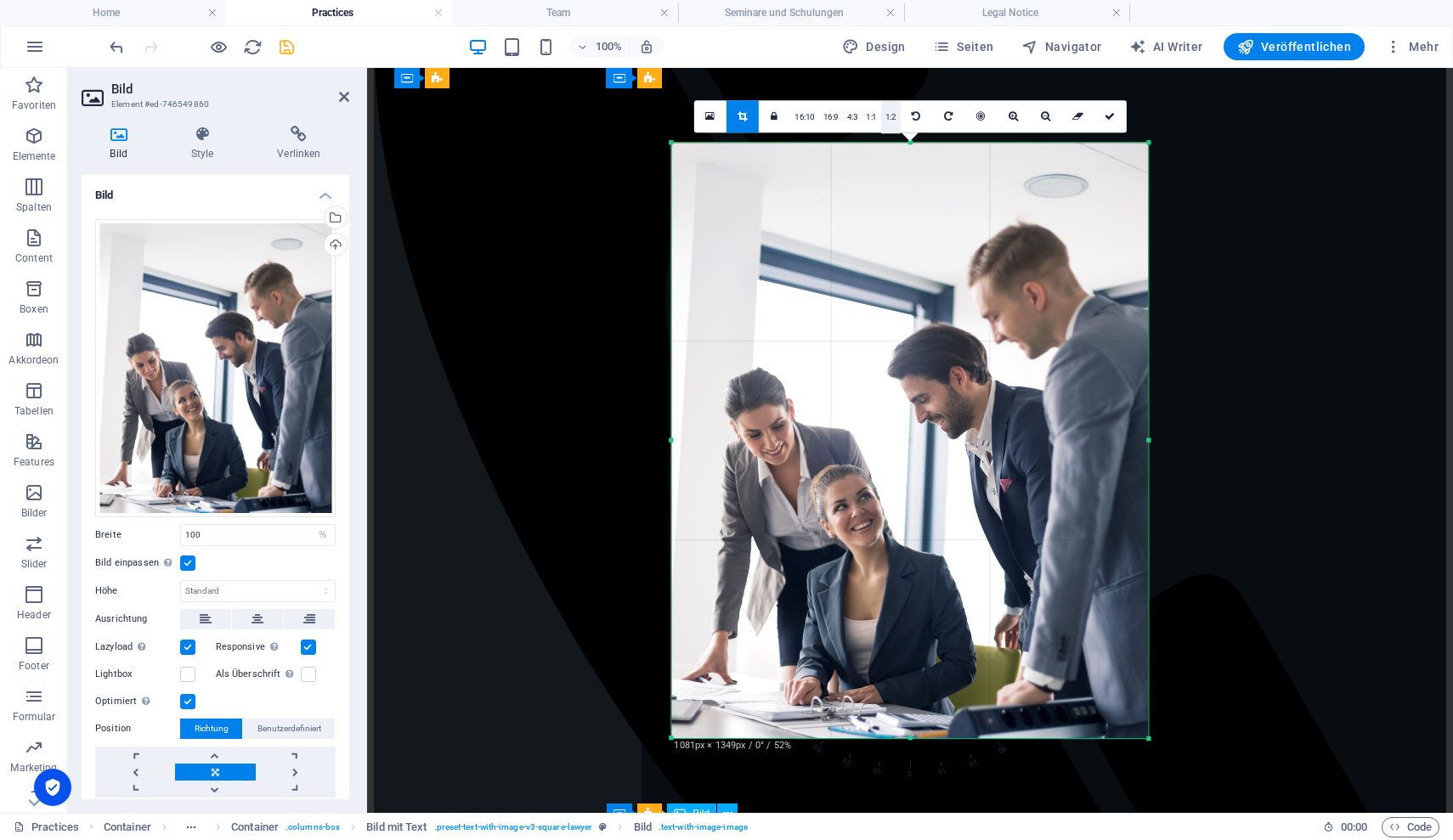 click on "1:2" at bounding box center [890, 117] 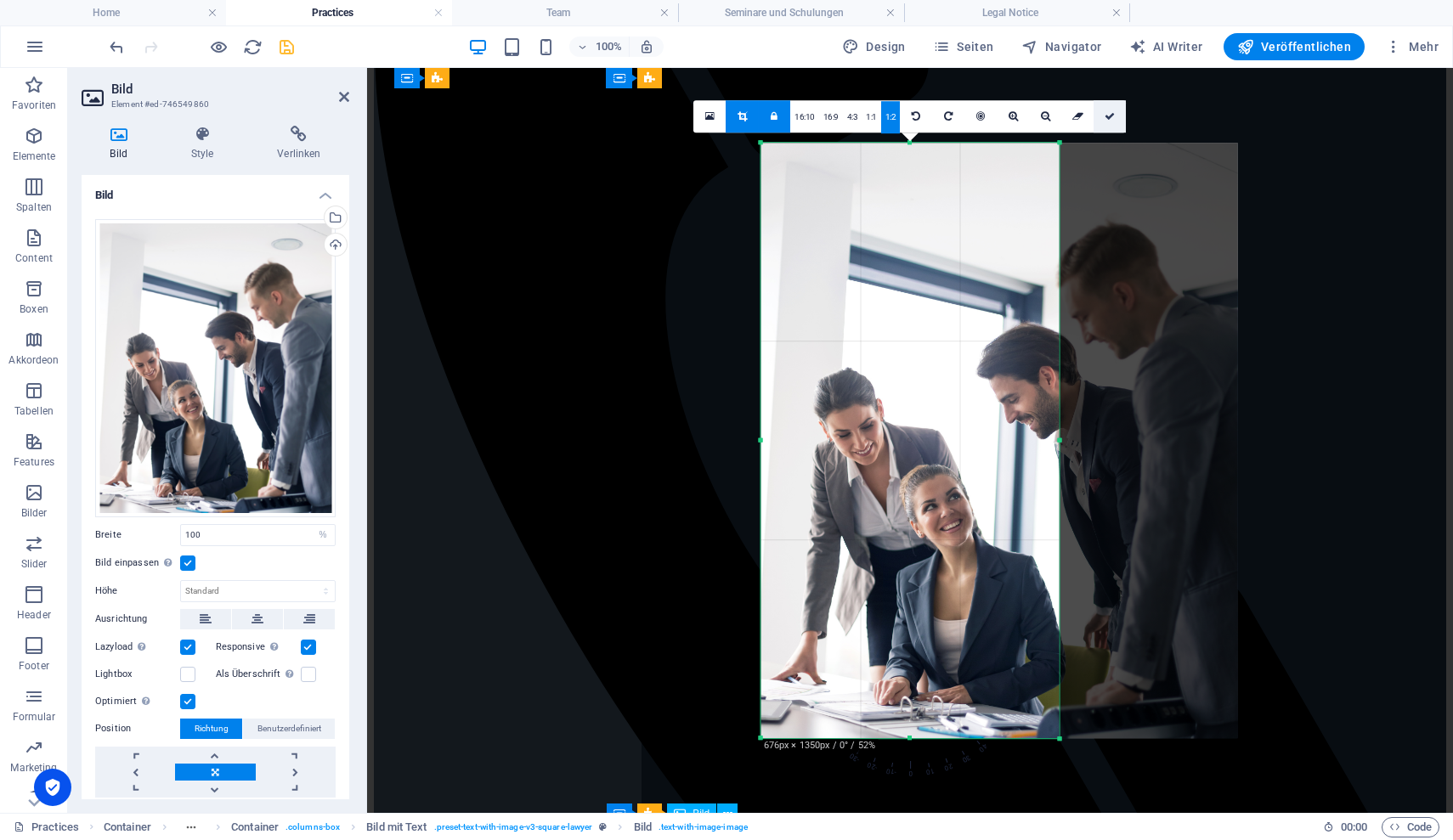 click at bounding box center [1110, 116] 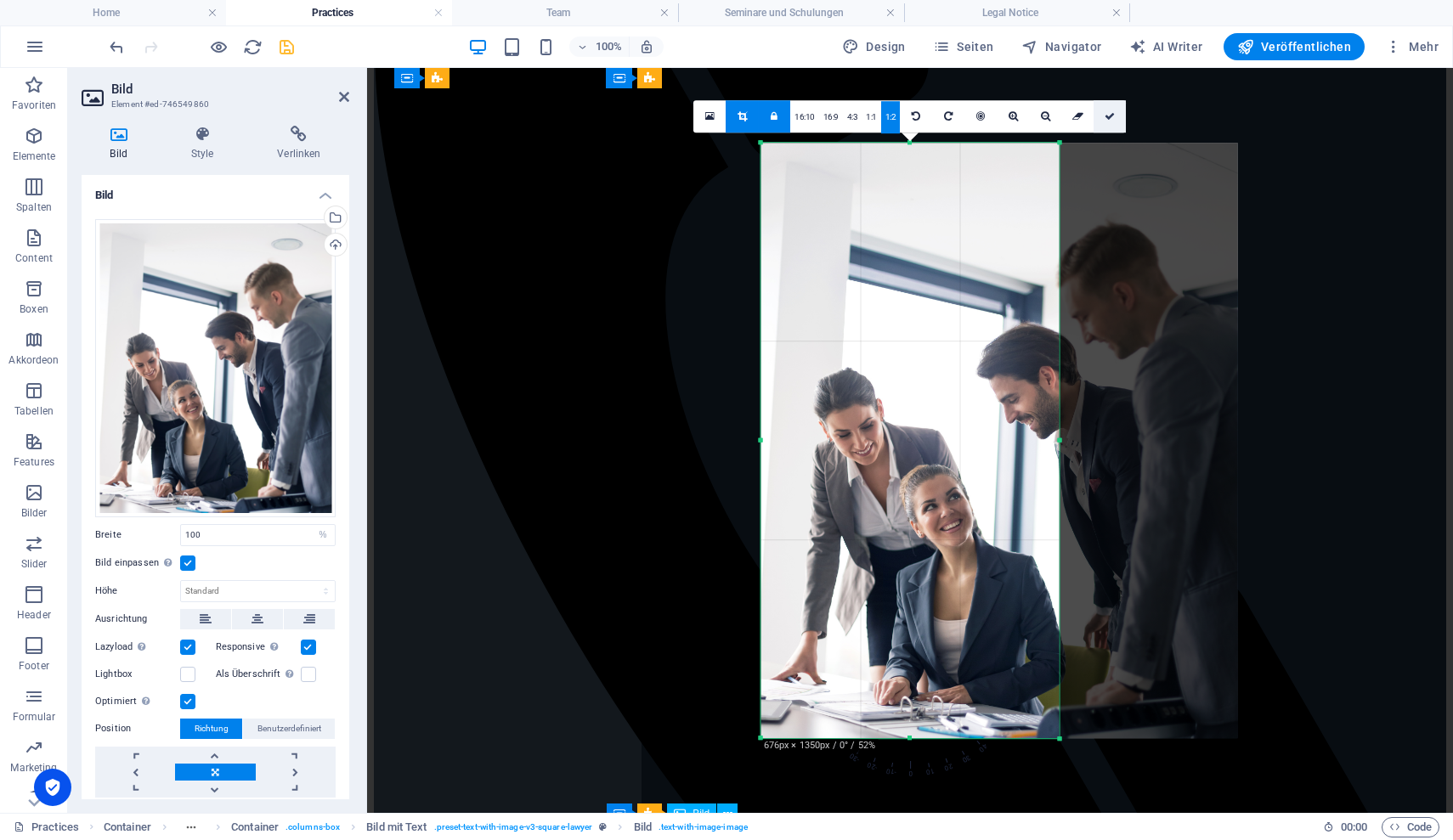 type on "350" 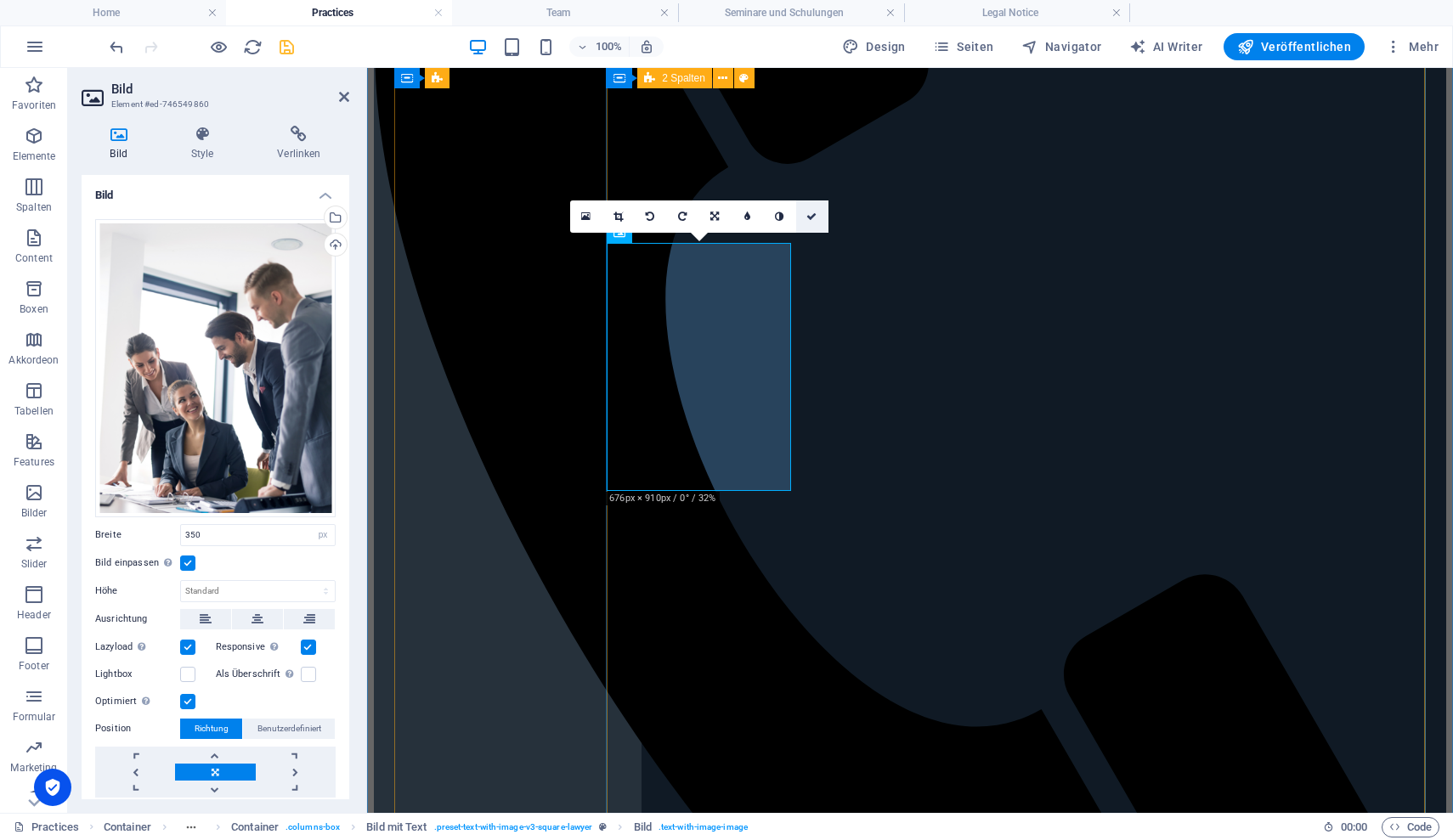 click at bounding box center (811, 217) 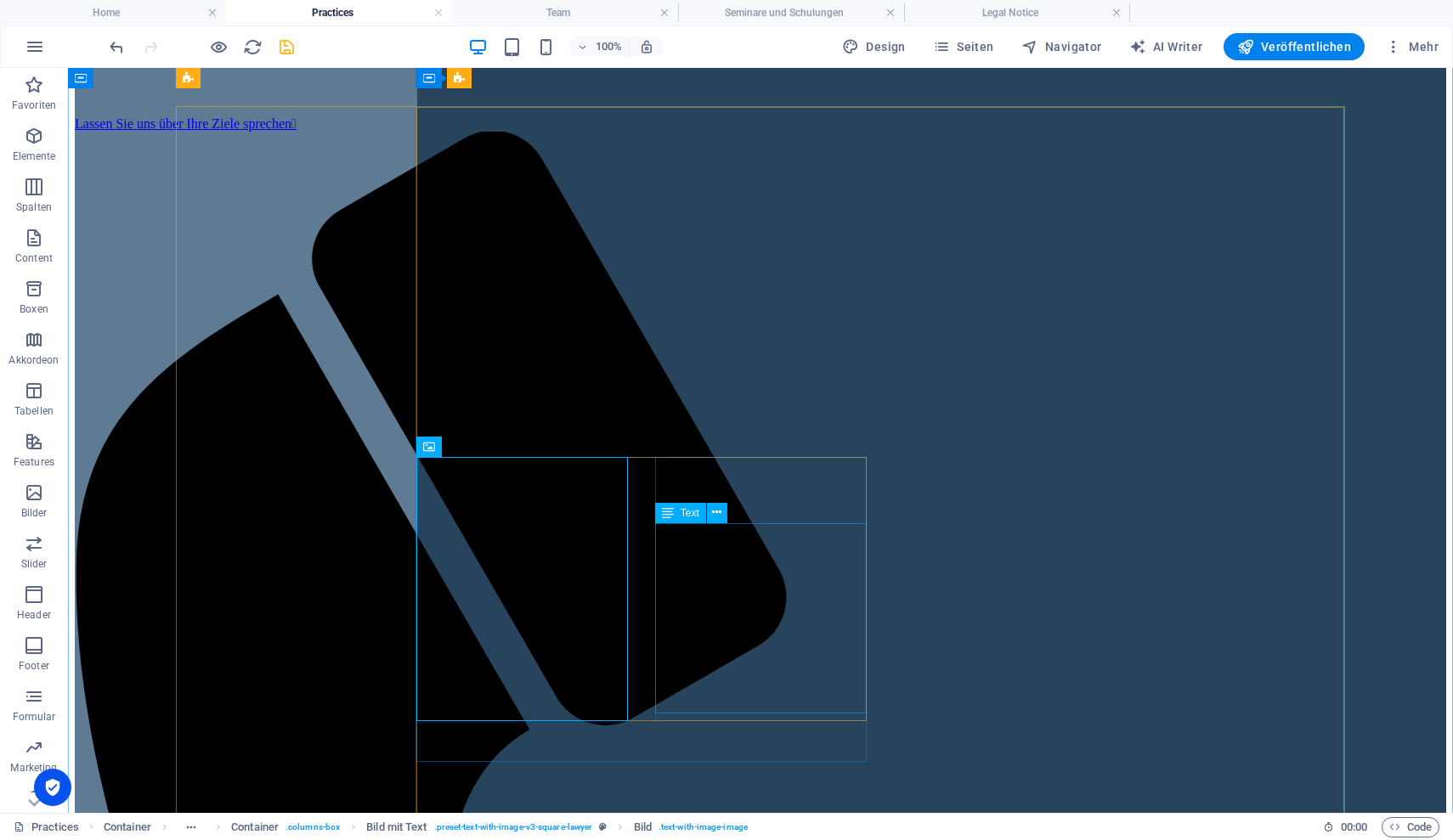 scroll, scrollTop: 0, scrollLeft: 0, axis: both 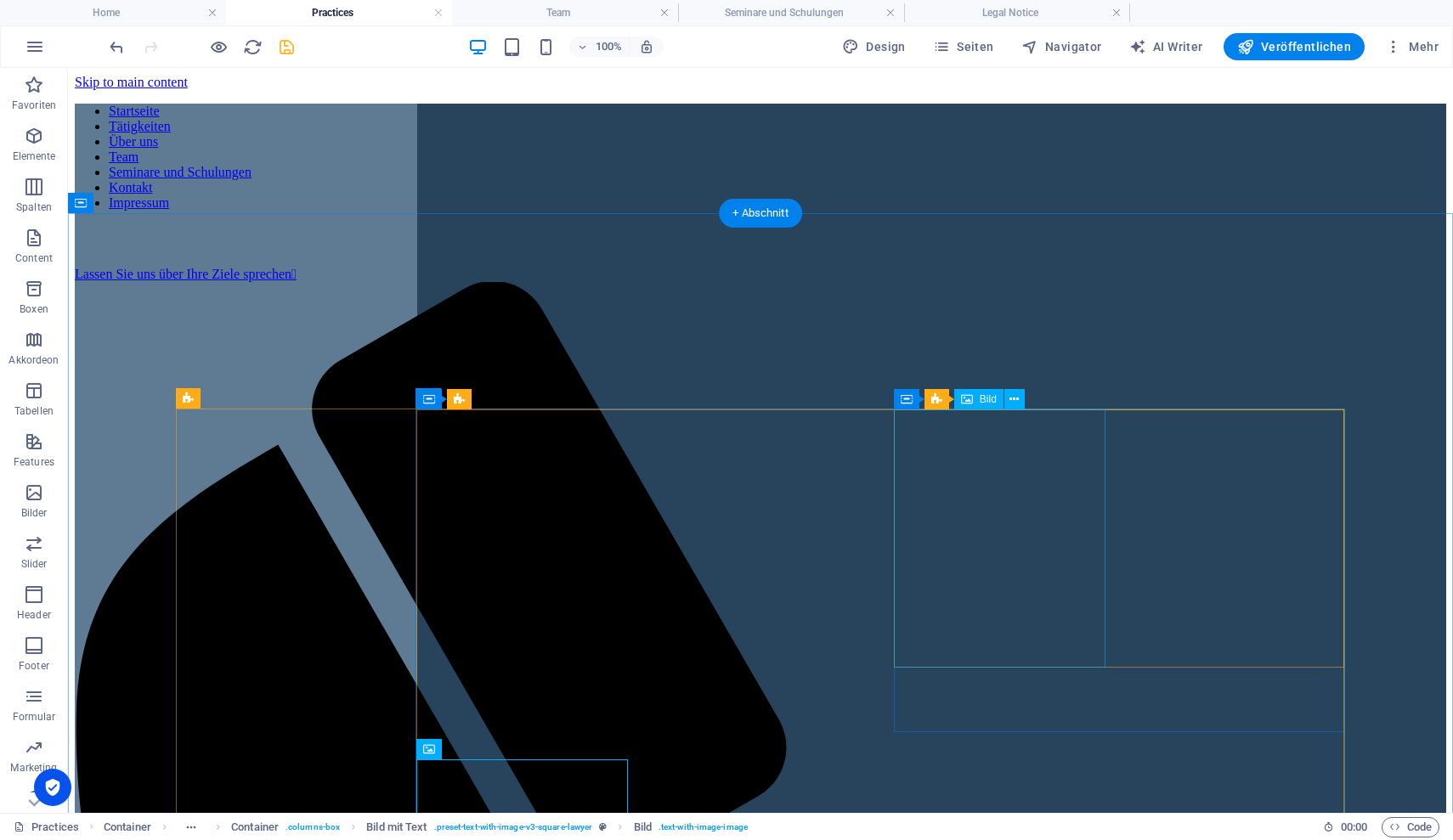 click at bounding box center (760, 4533) 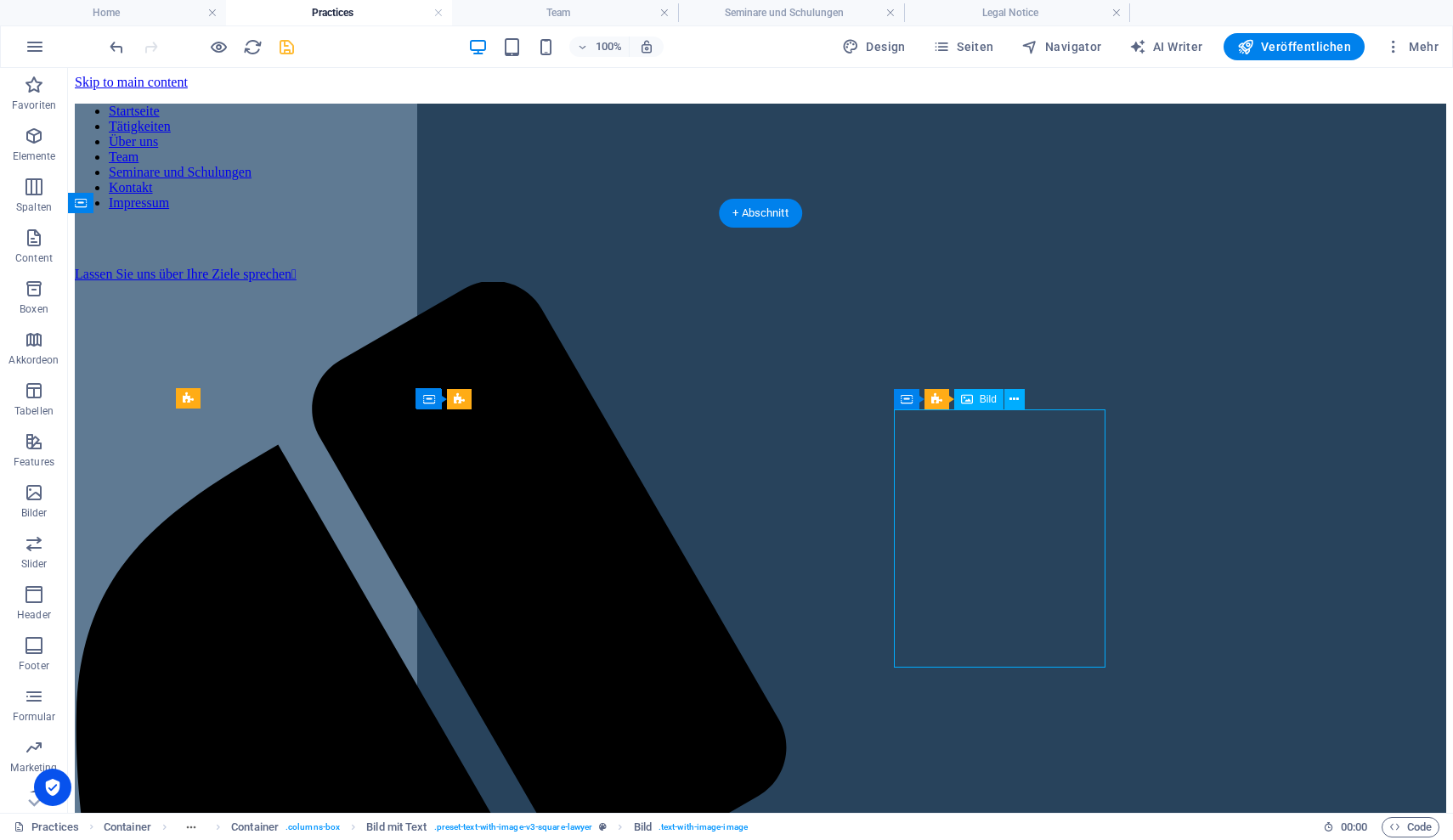 click at bounding box center (760, 4533) 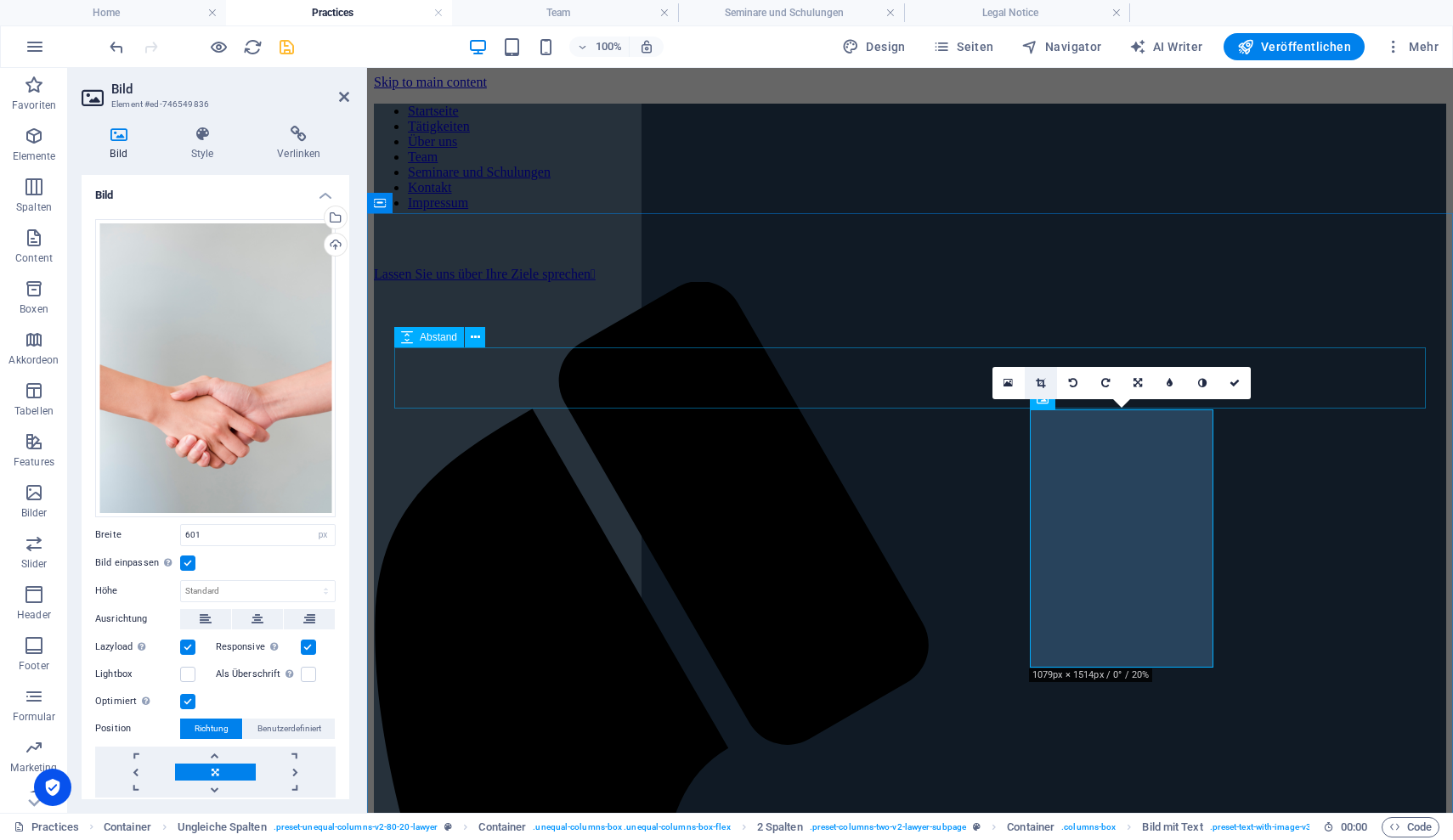click at bounding box center (1040, 383) 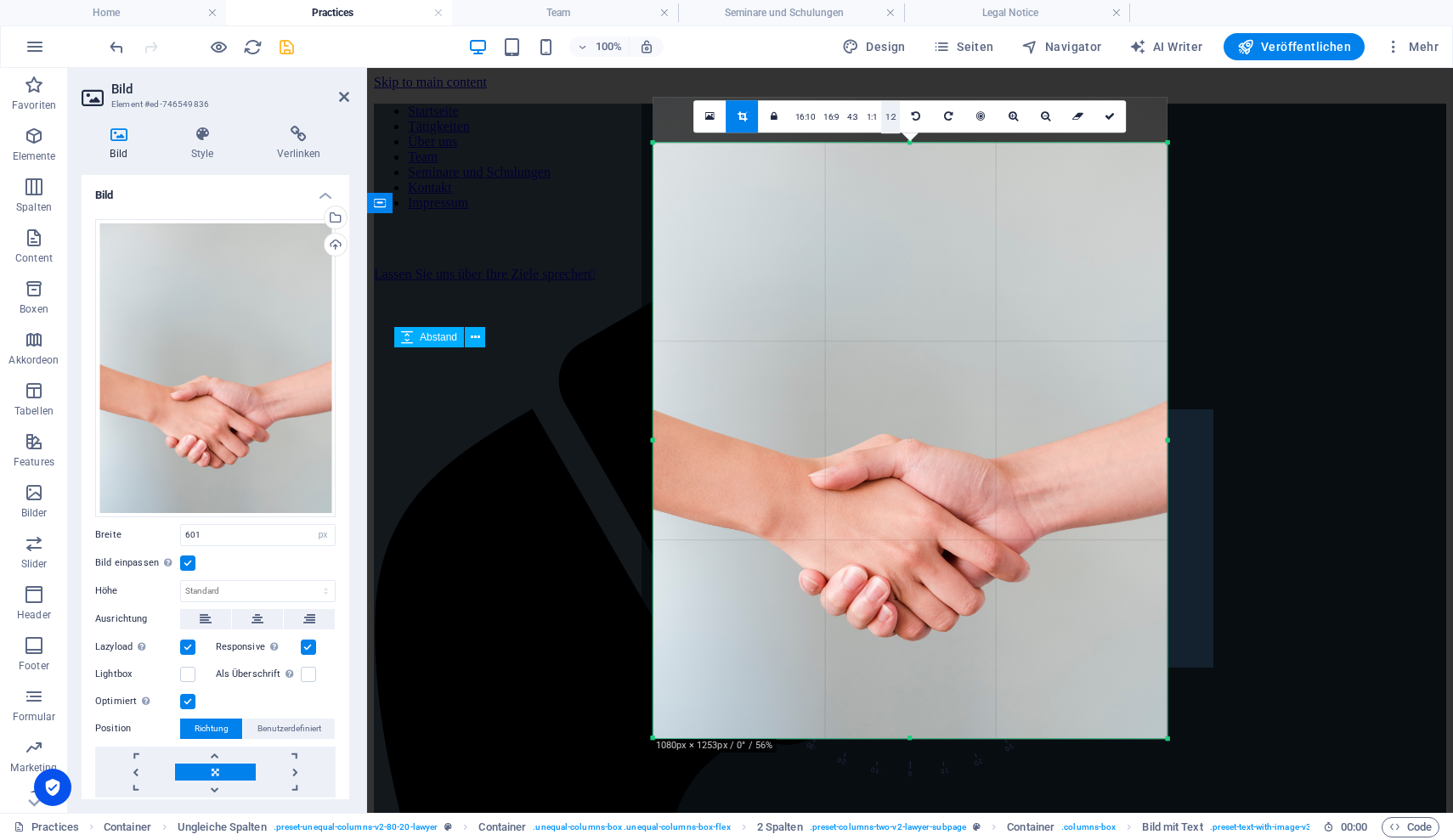 click on "1:2" at bounding box center (890, 117) 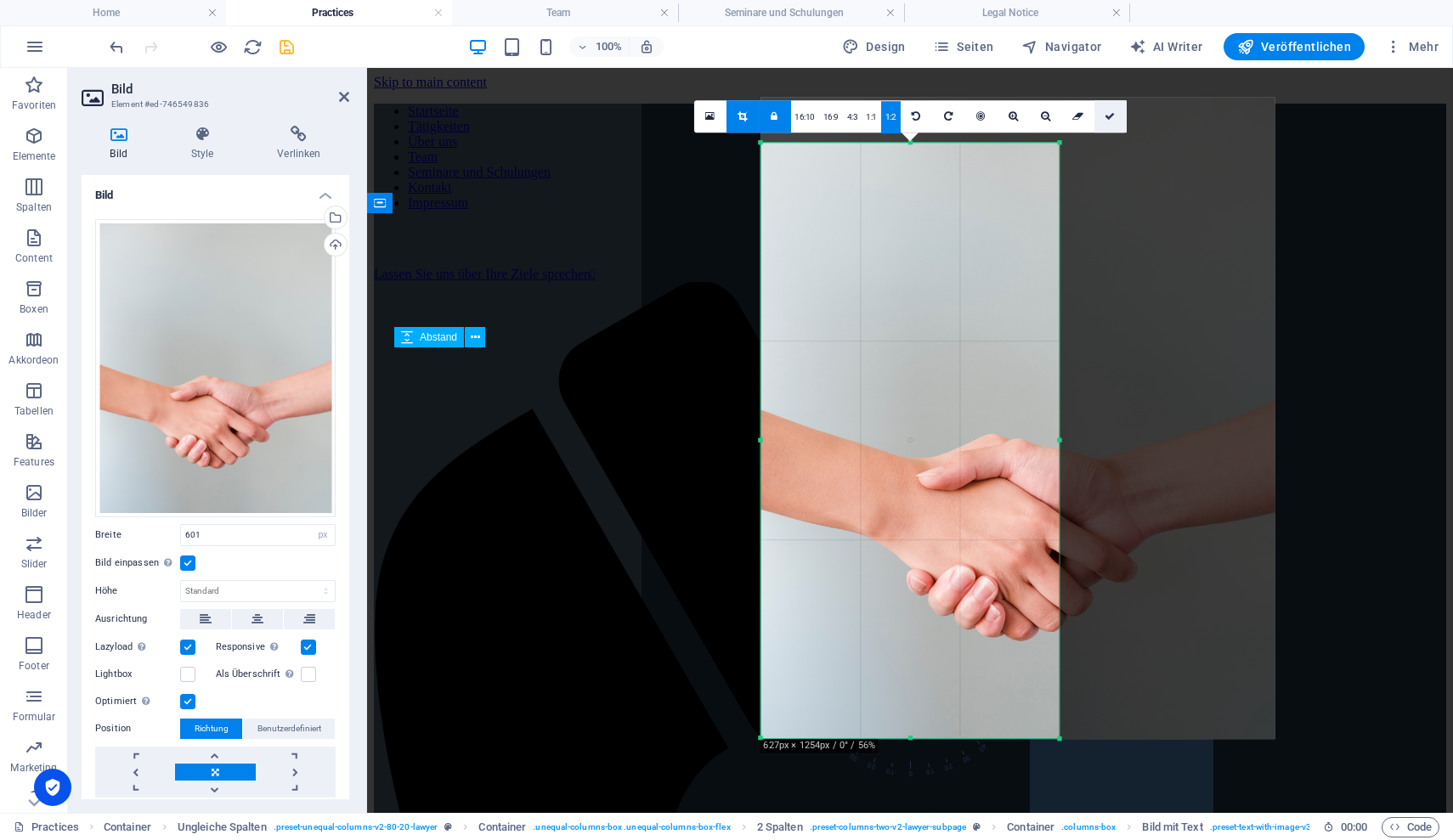 click at bounding box center [1110, 116] 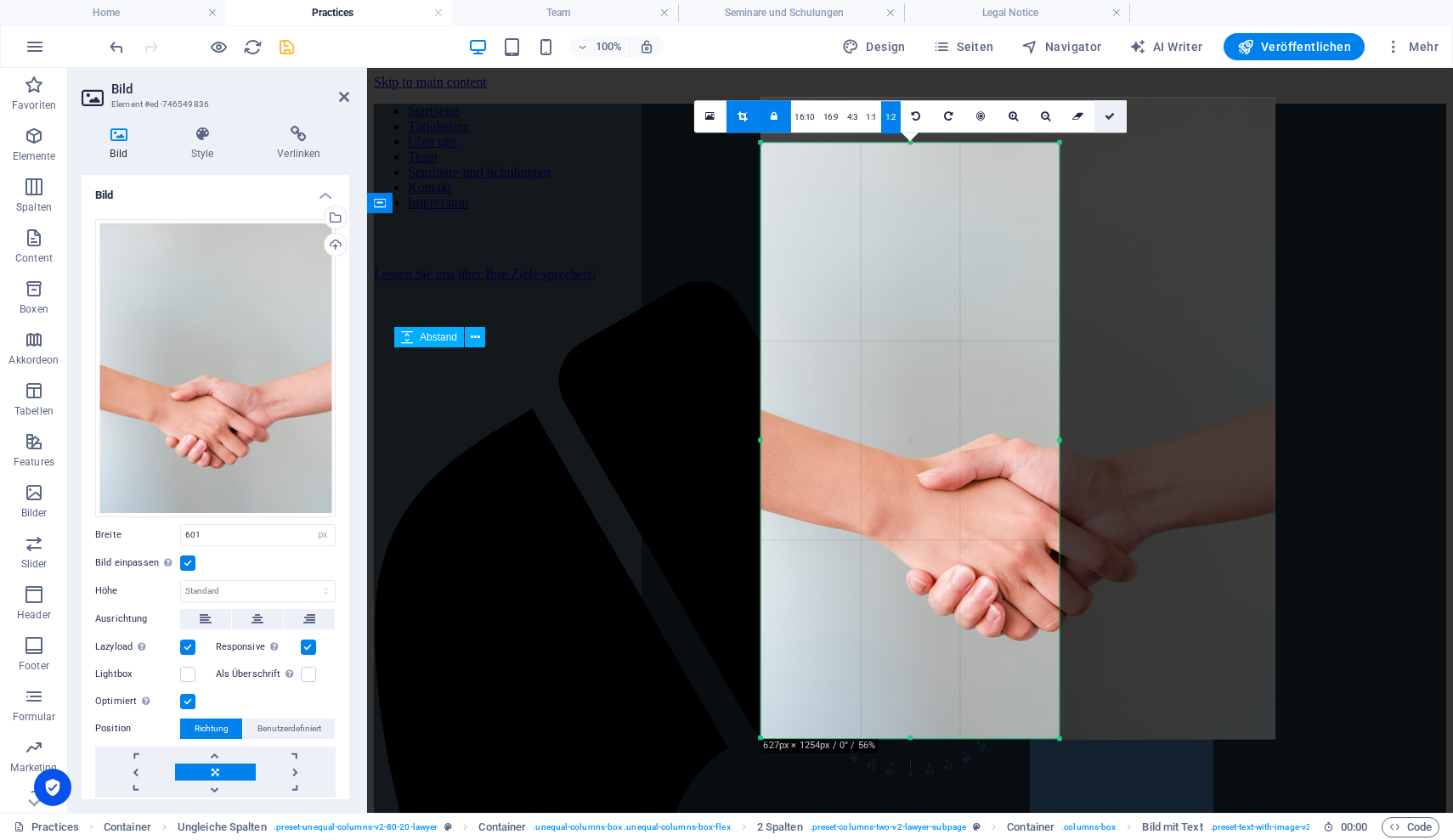 type on "351" 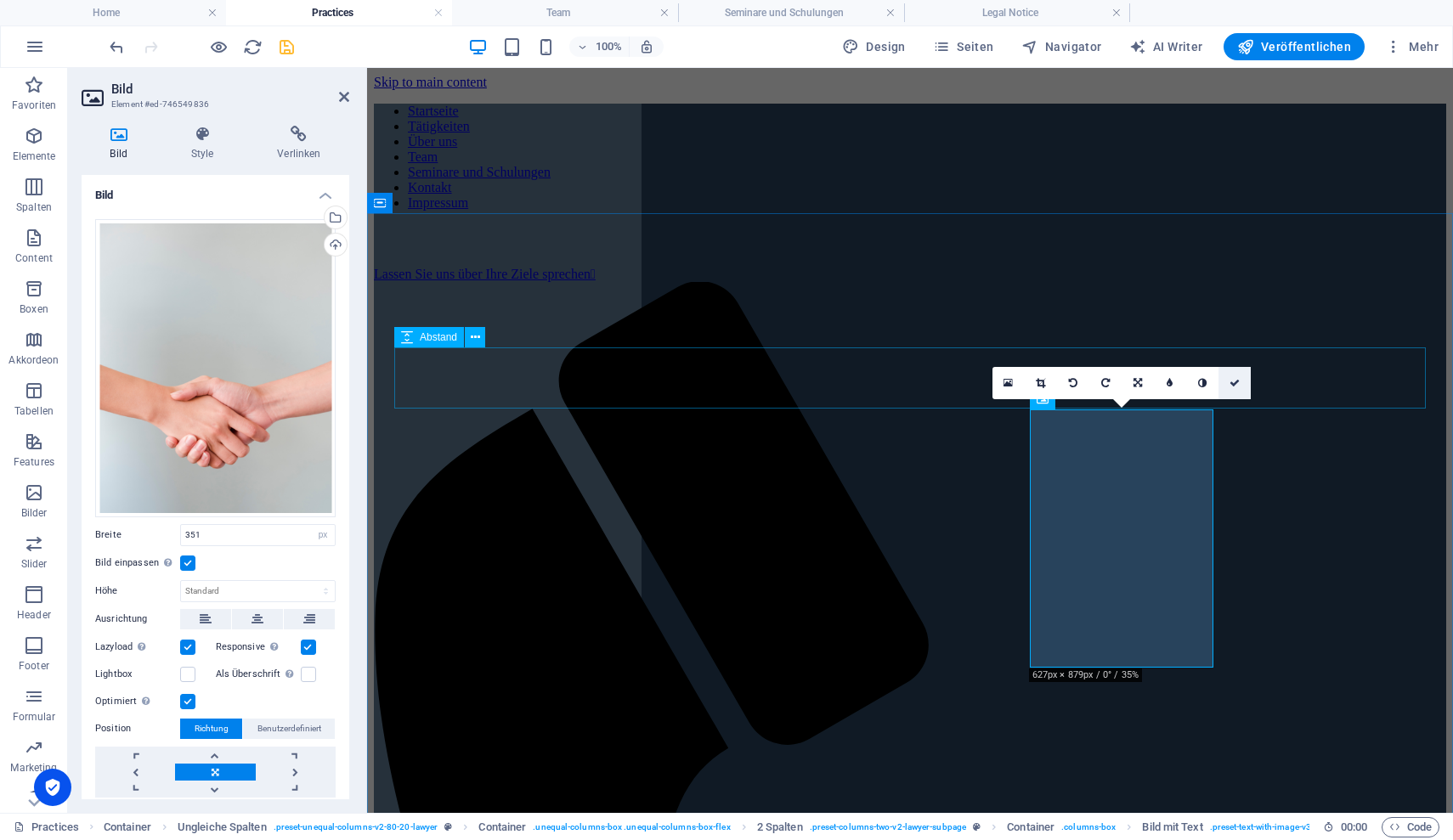 click at bounding box center (1235, 383) 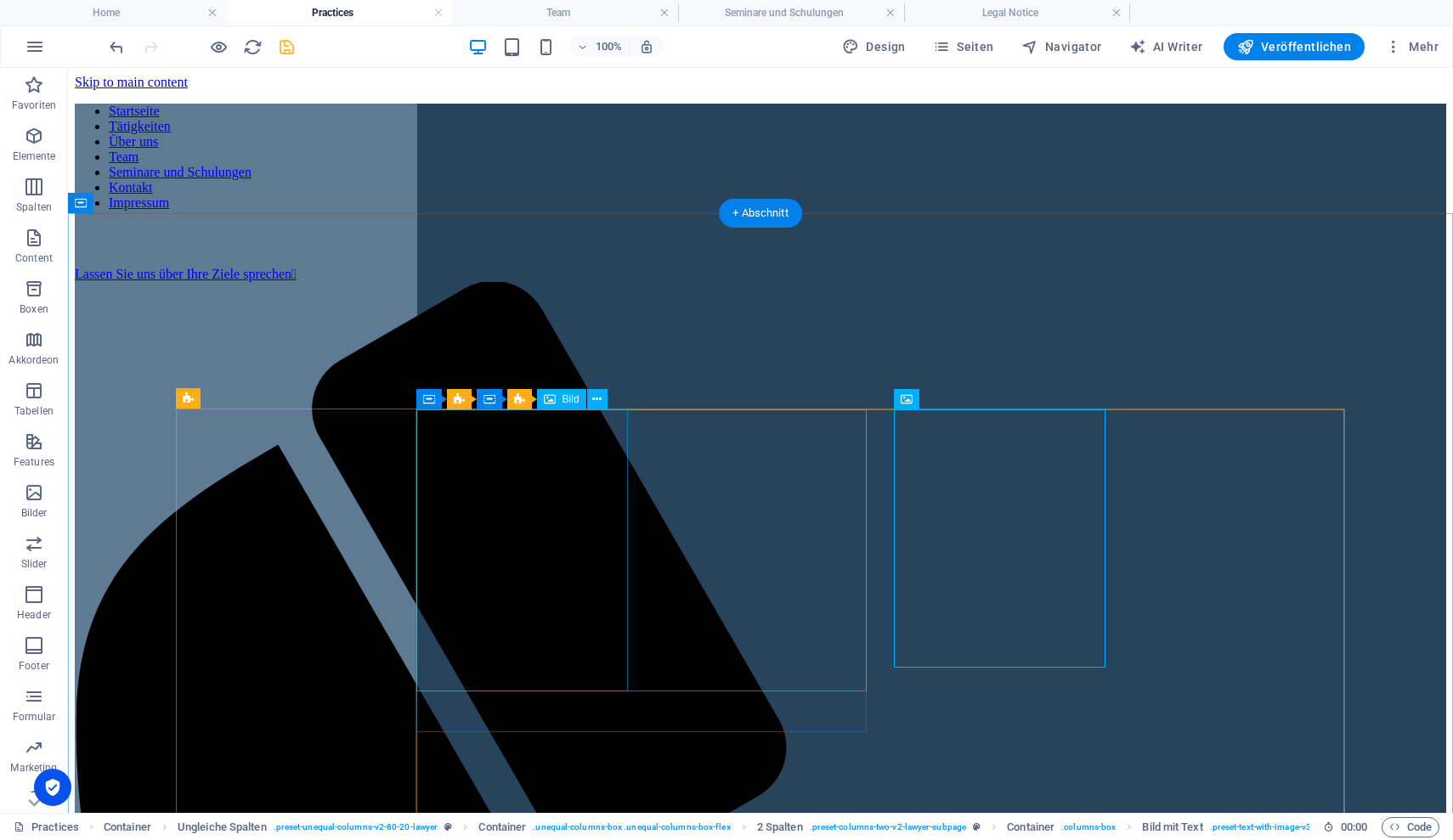 click at bounding box center (760, 3130) 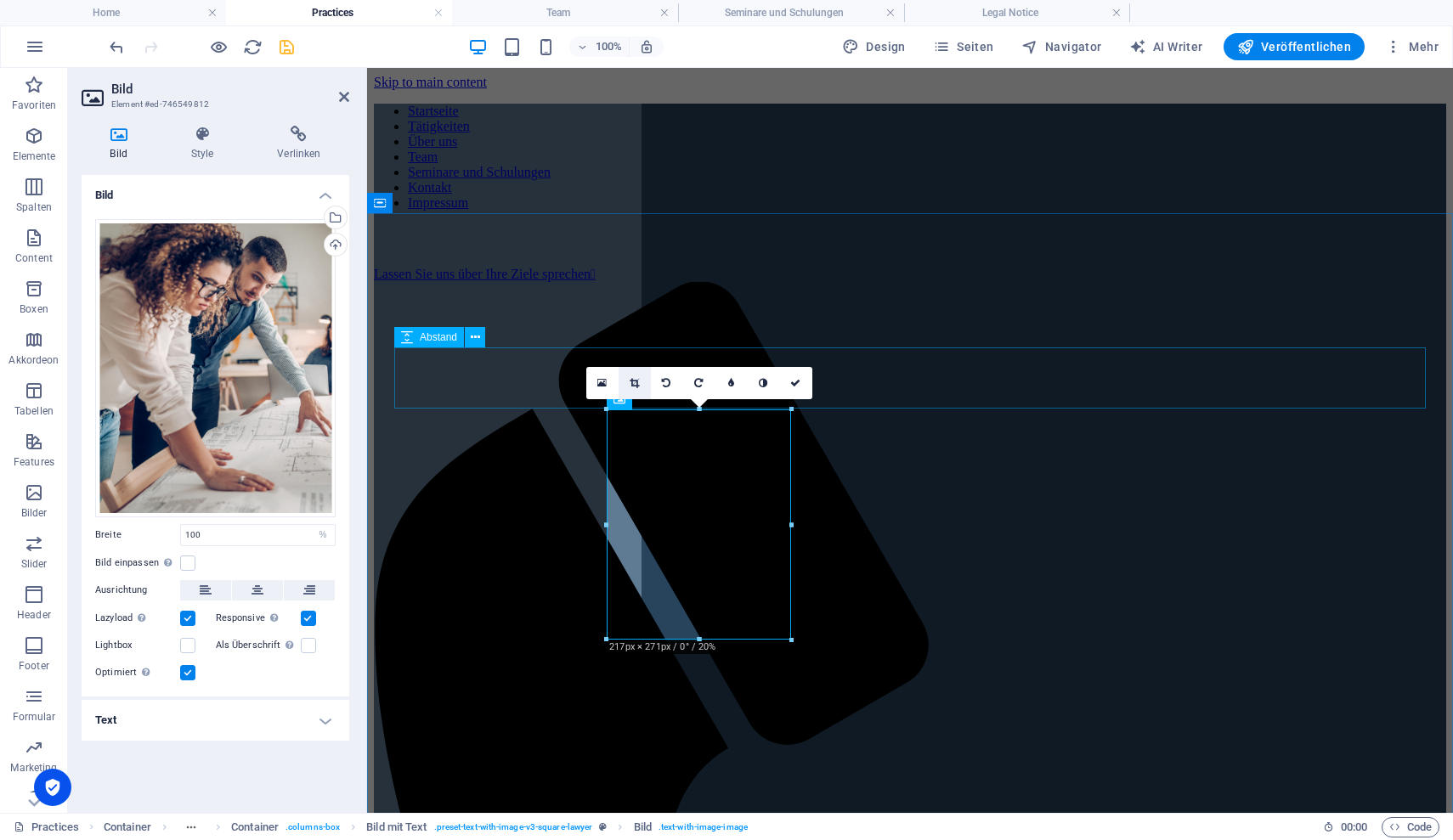 click at bounding box center [634, 383] 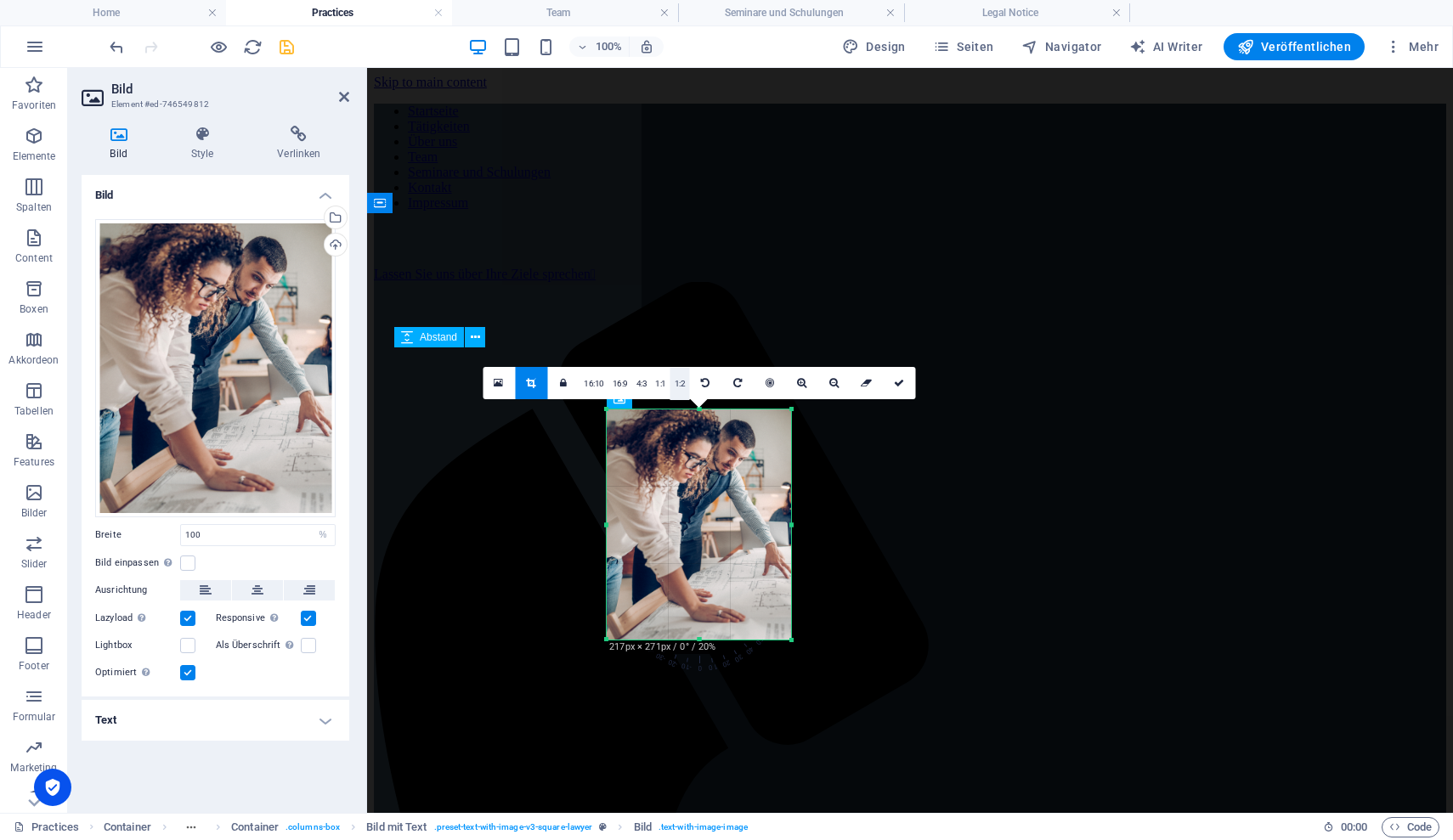 click on "1:2" at bounding box center [680, 384] 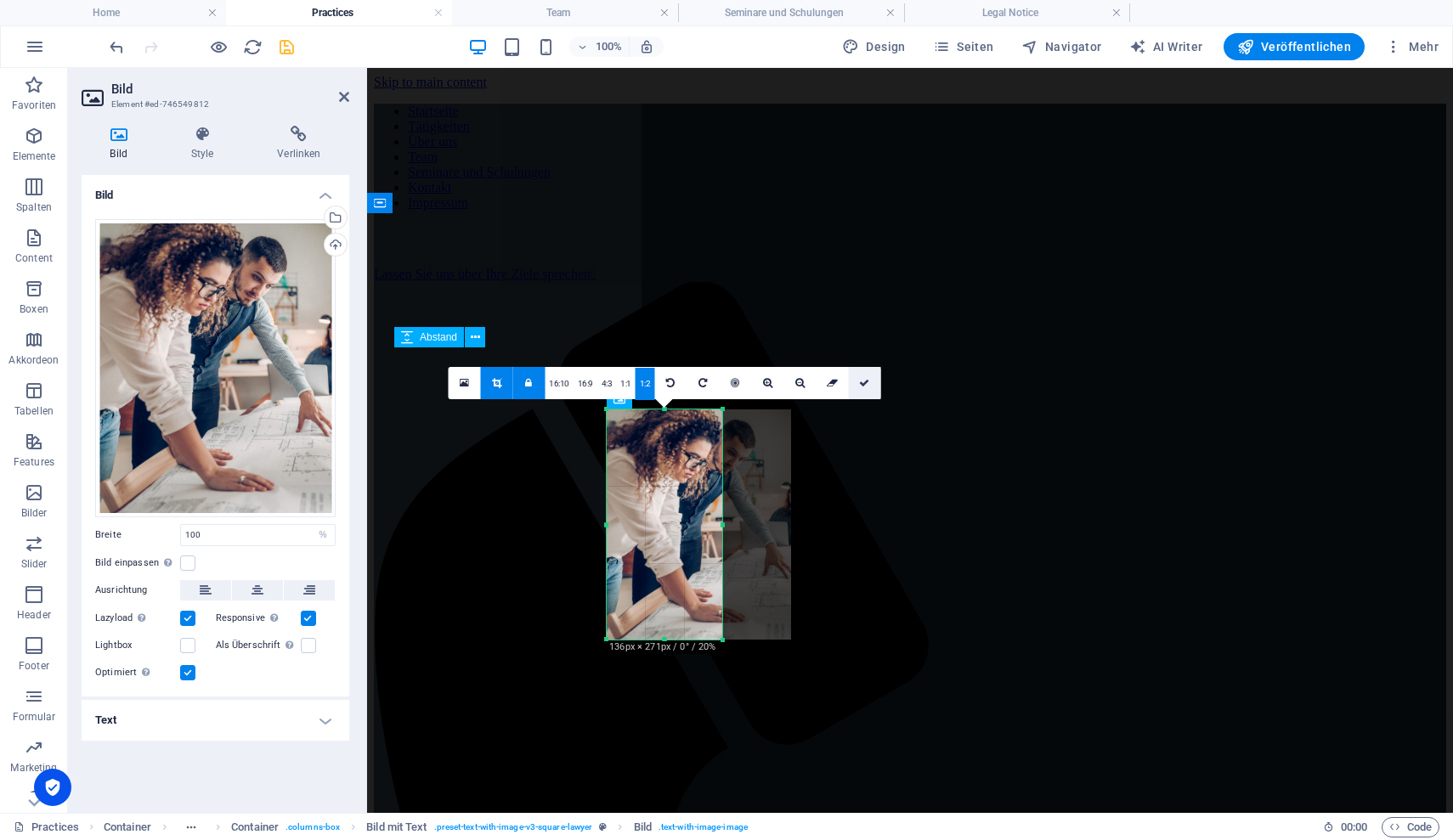 click at bounding box center [864, 383] 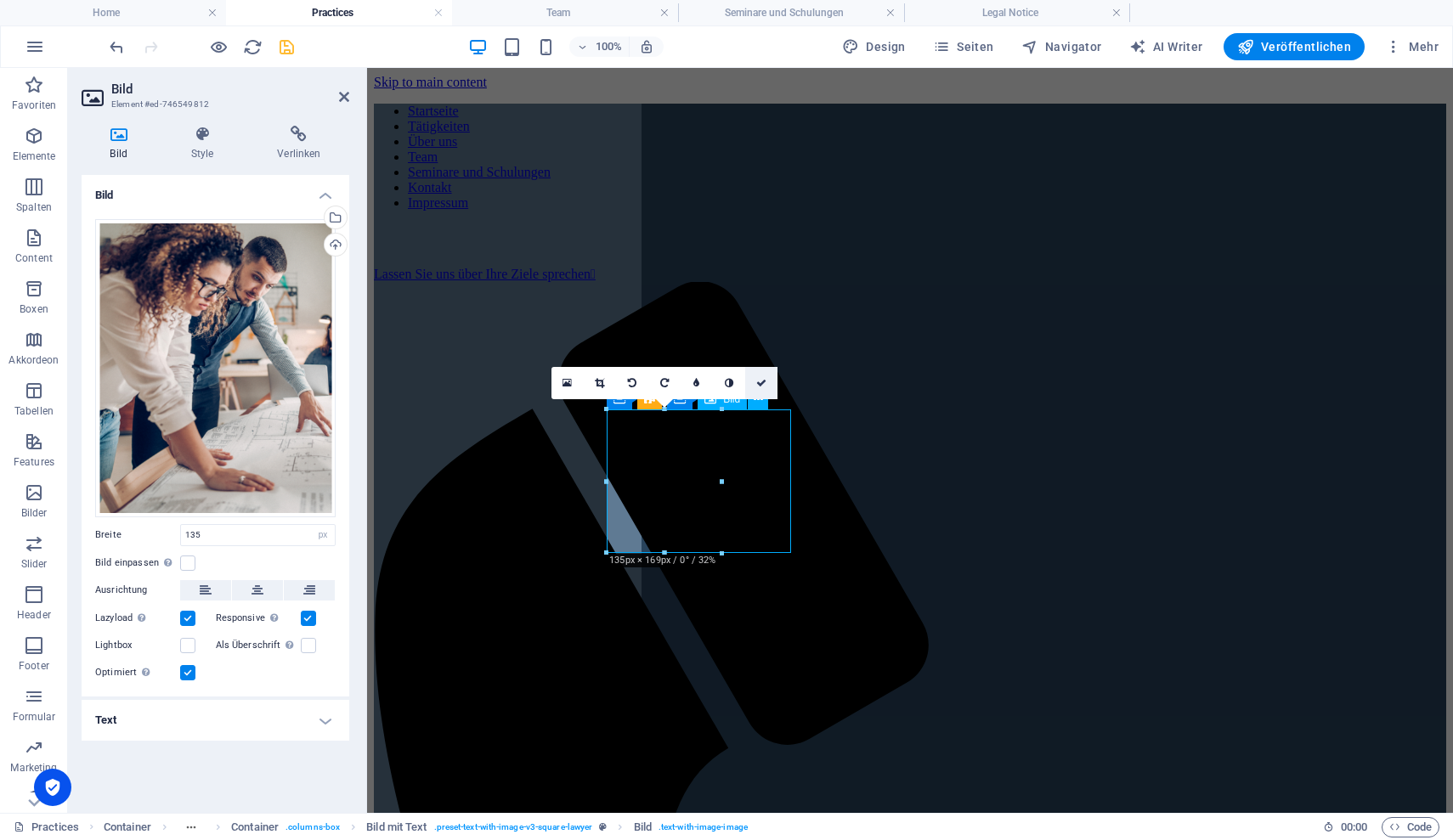 click at bounding box center (761, 383) 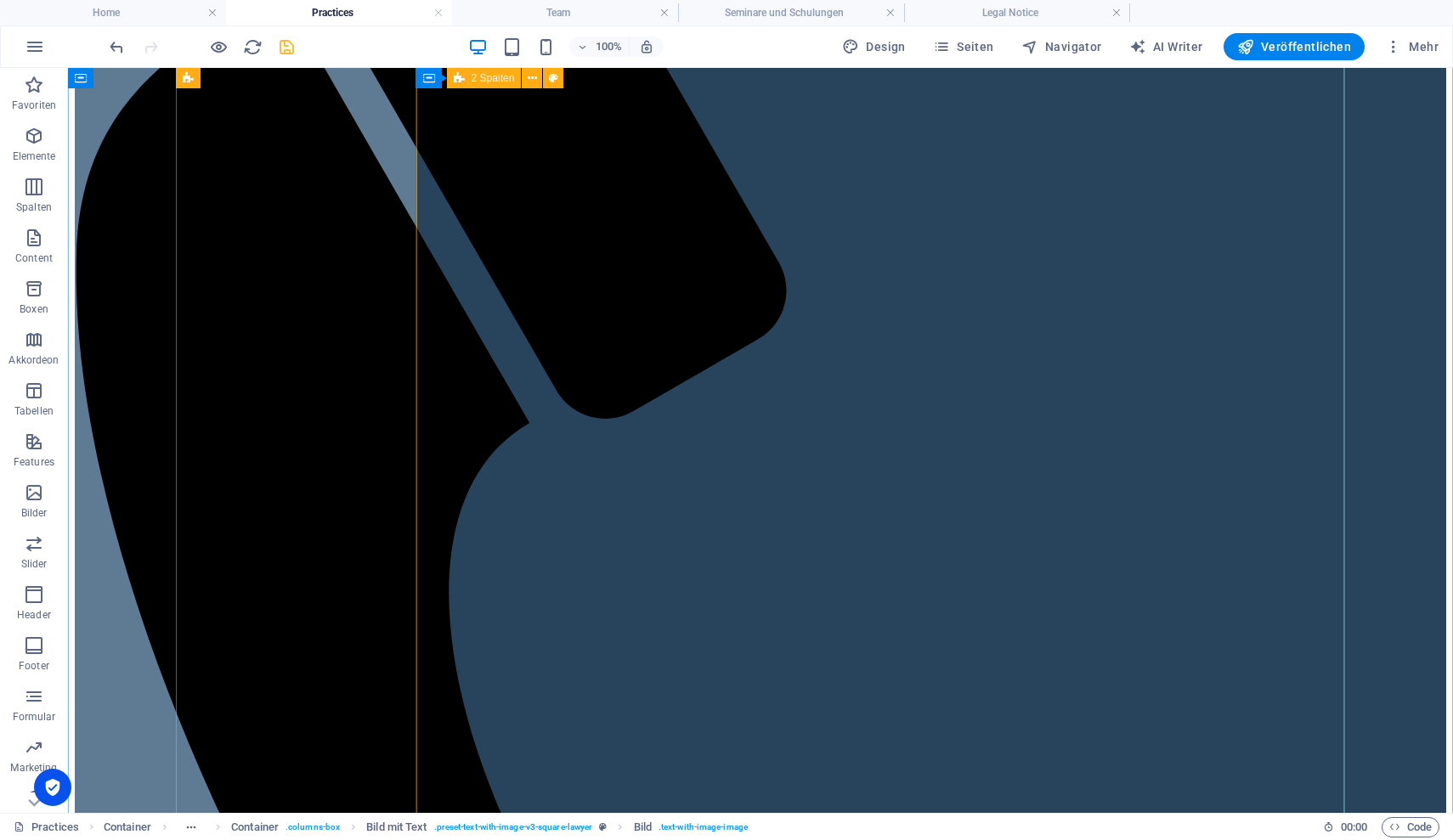 scroll, scrollTop: 265, scrollLeft: 0, axis: vertical 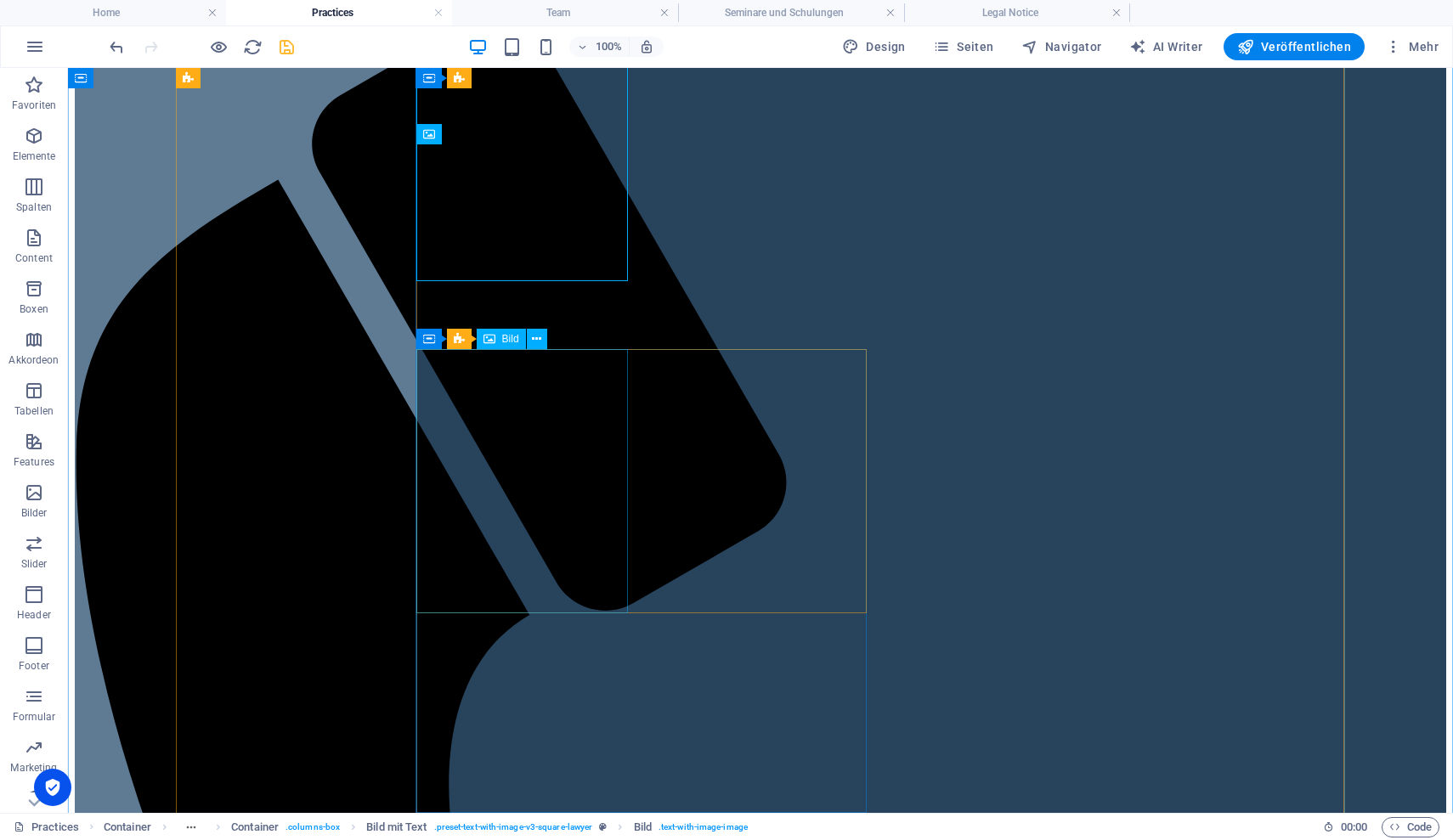 click at bounding box center [760, 3662] 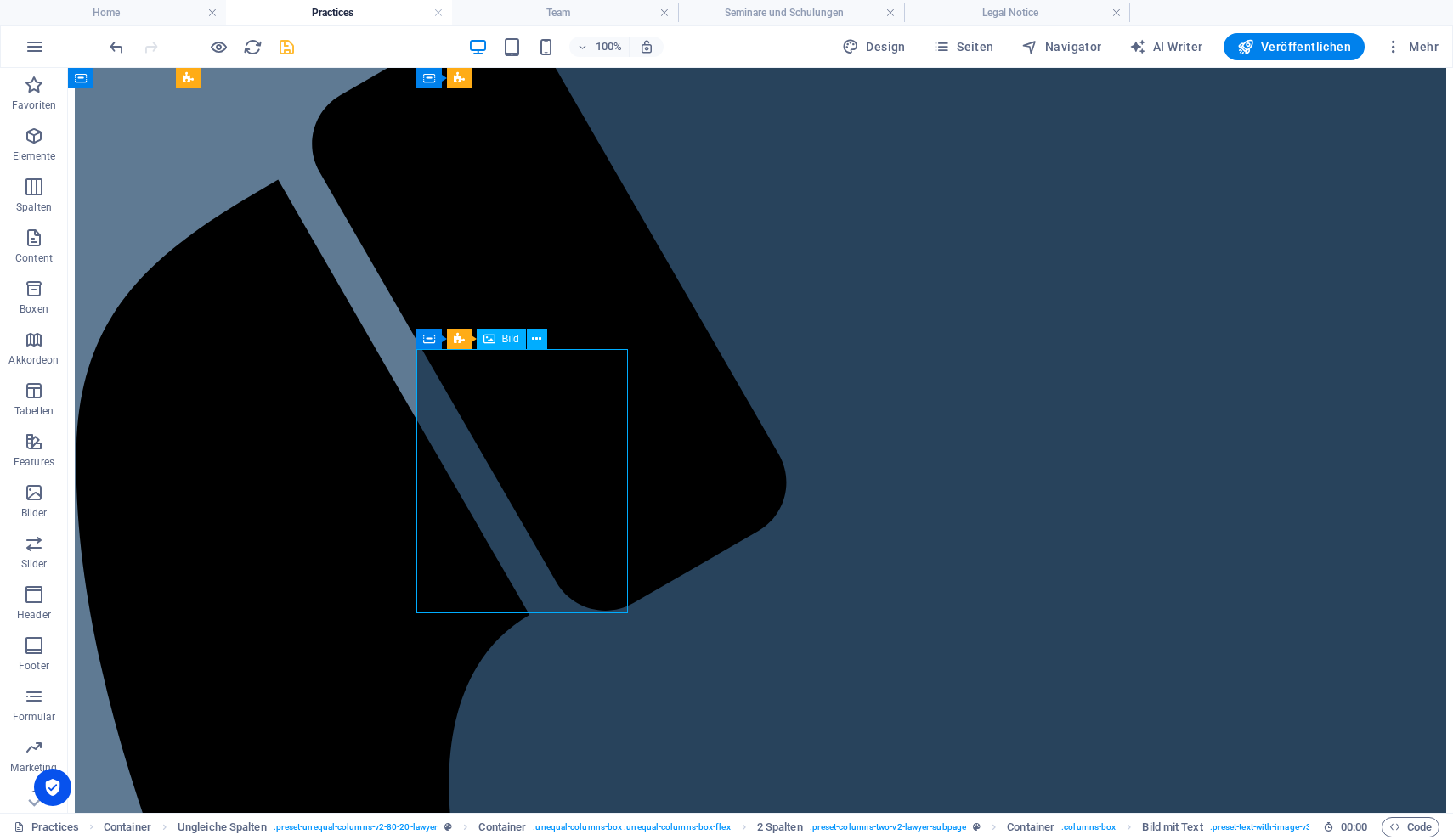 click at bounding box center [760, 3662] 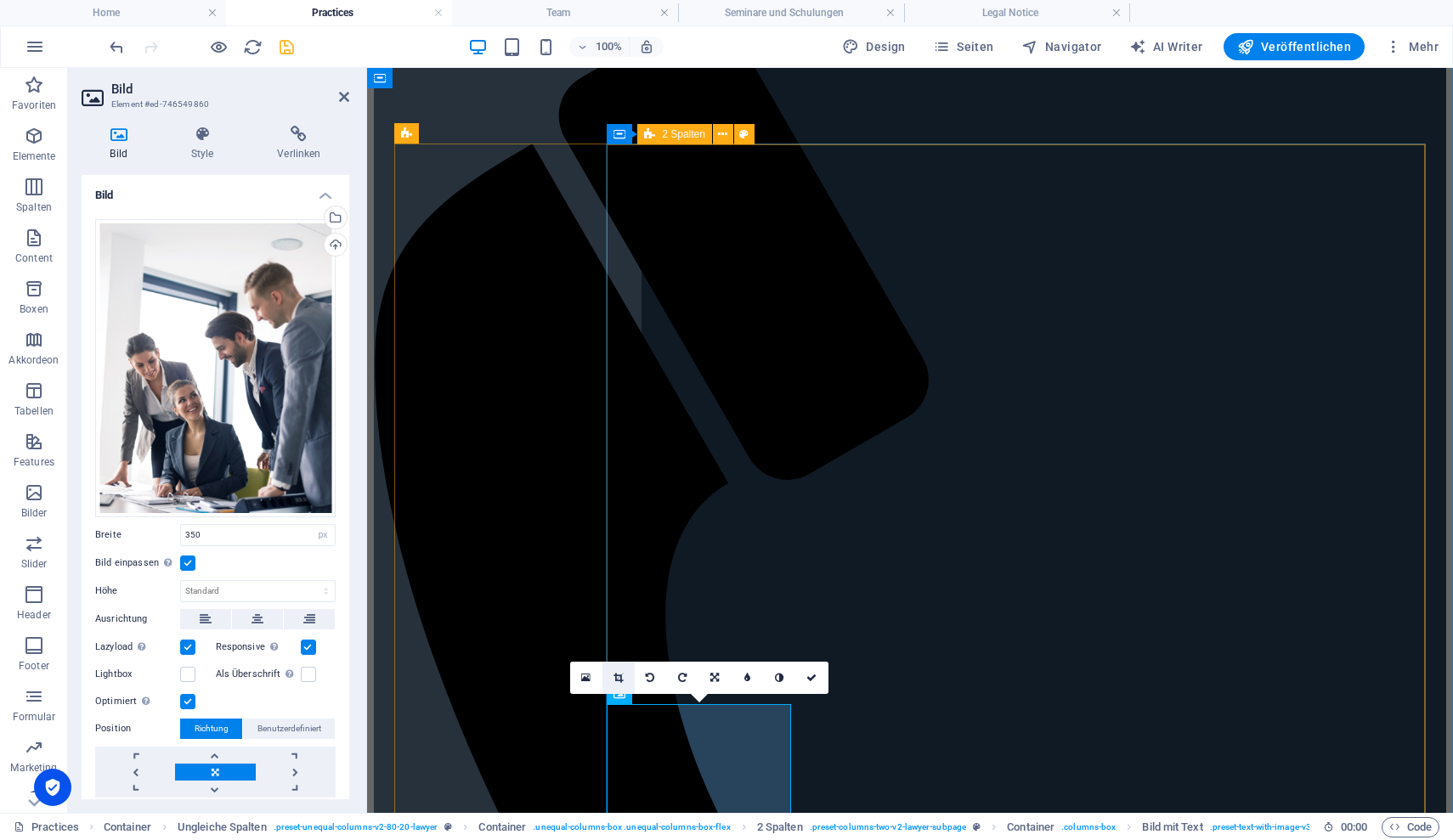 click at bounding box center (618, 678) 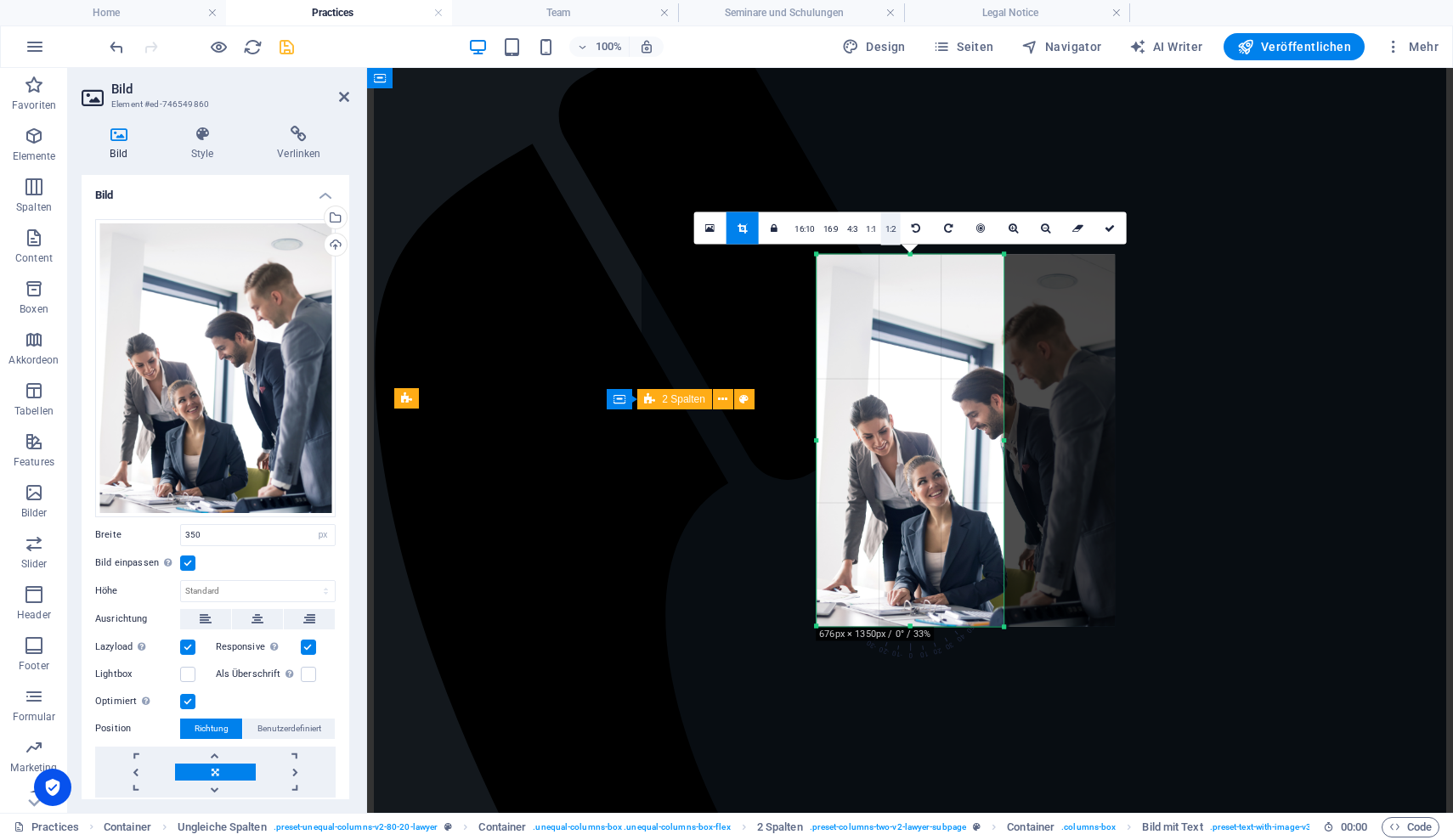 click on "1:2" at bounding box center (890, 228) 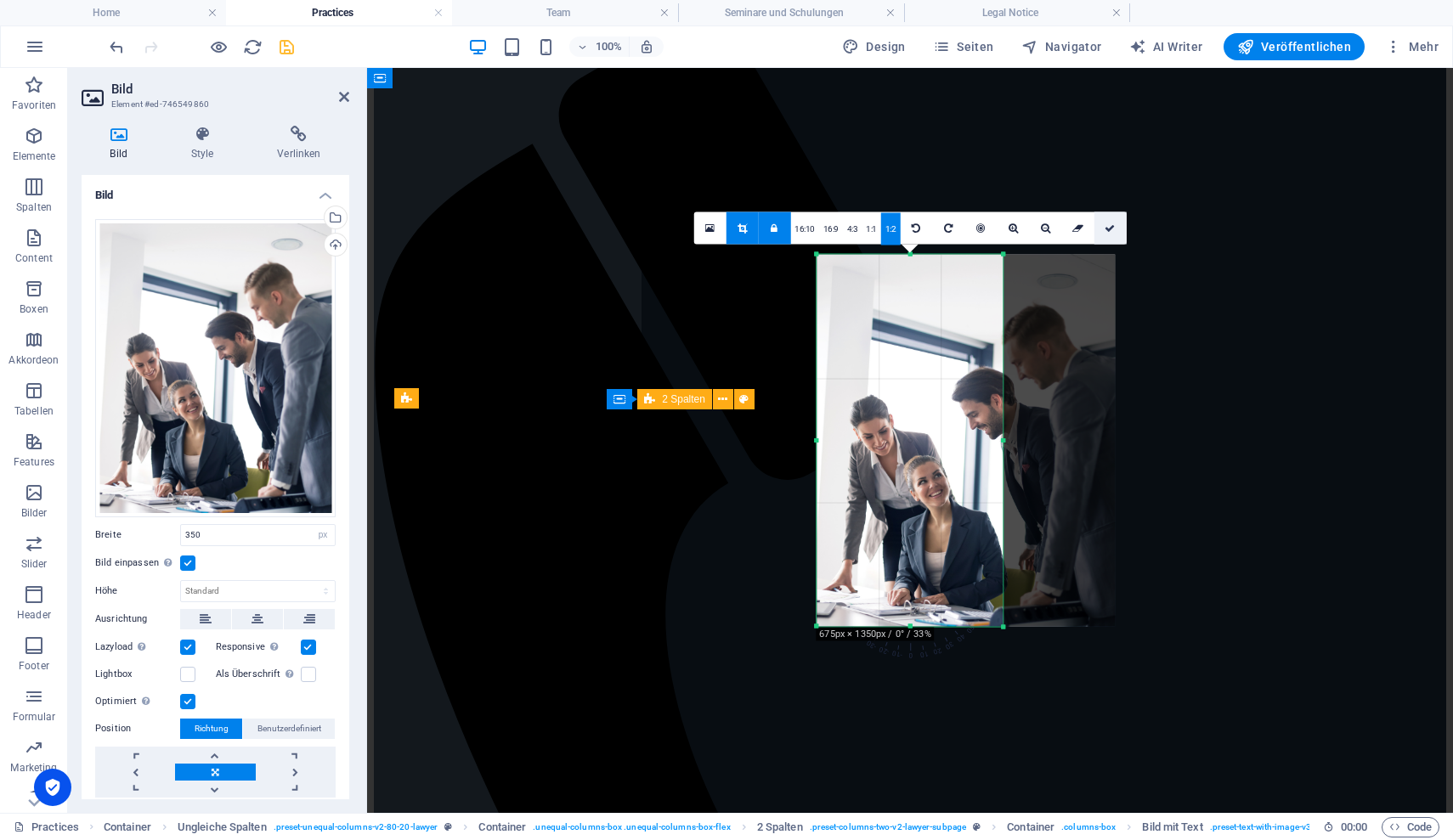 click at bounding box center [1110, 228] 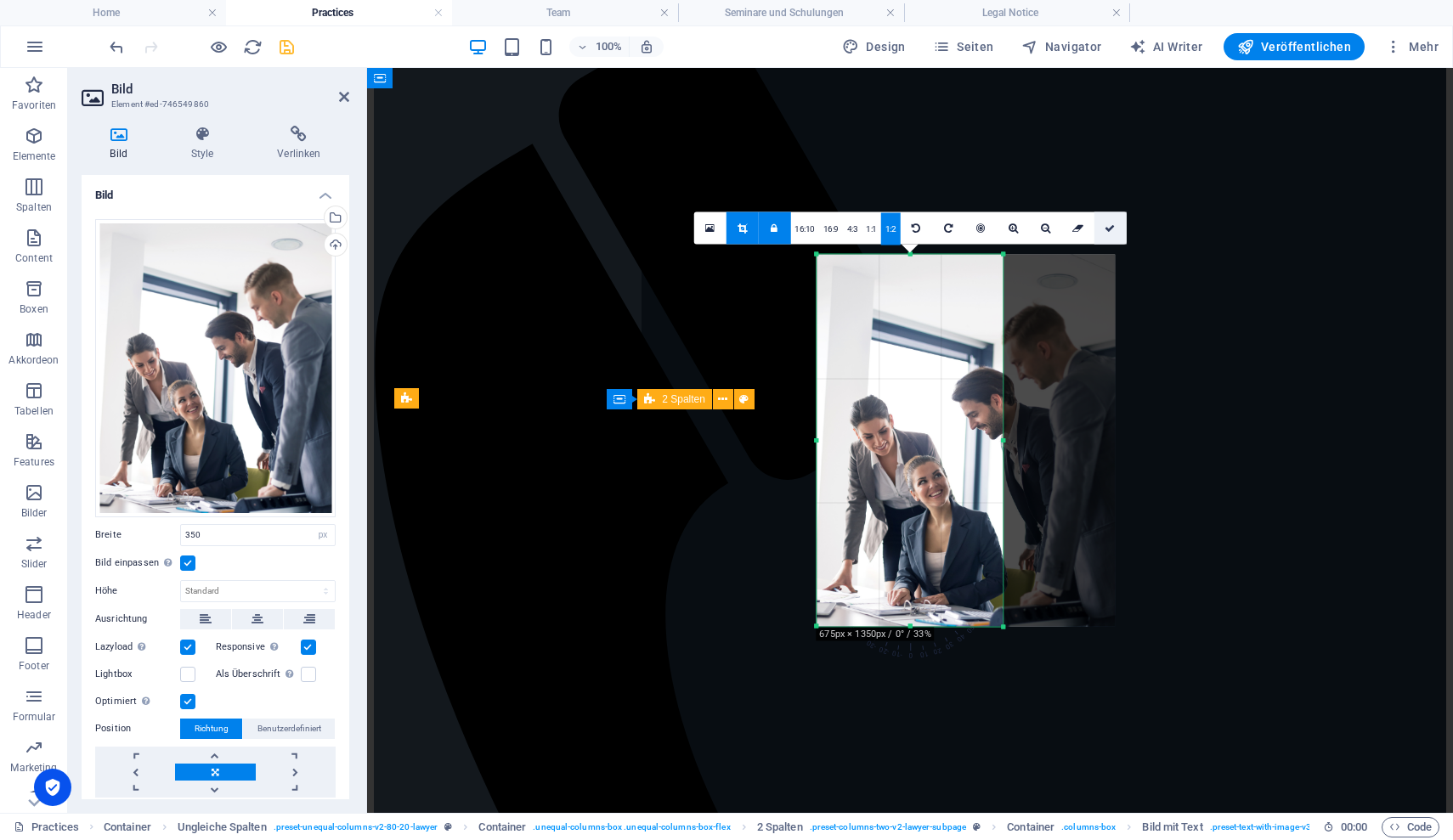 type on "219" 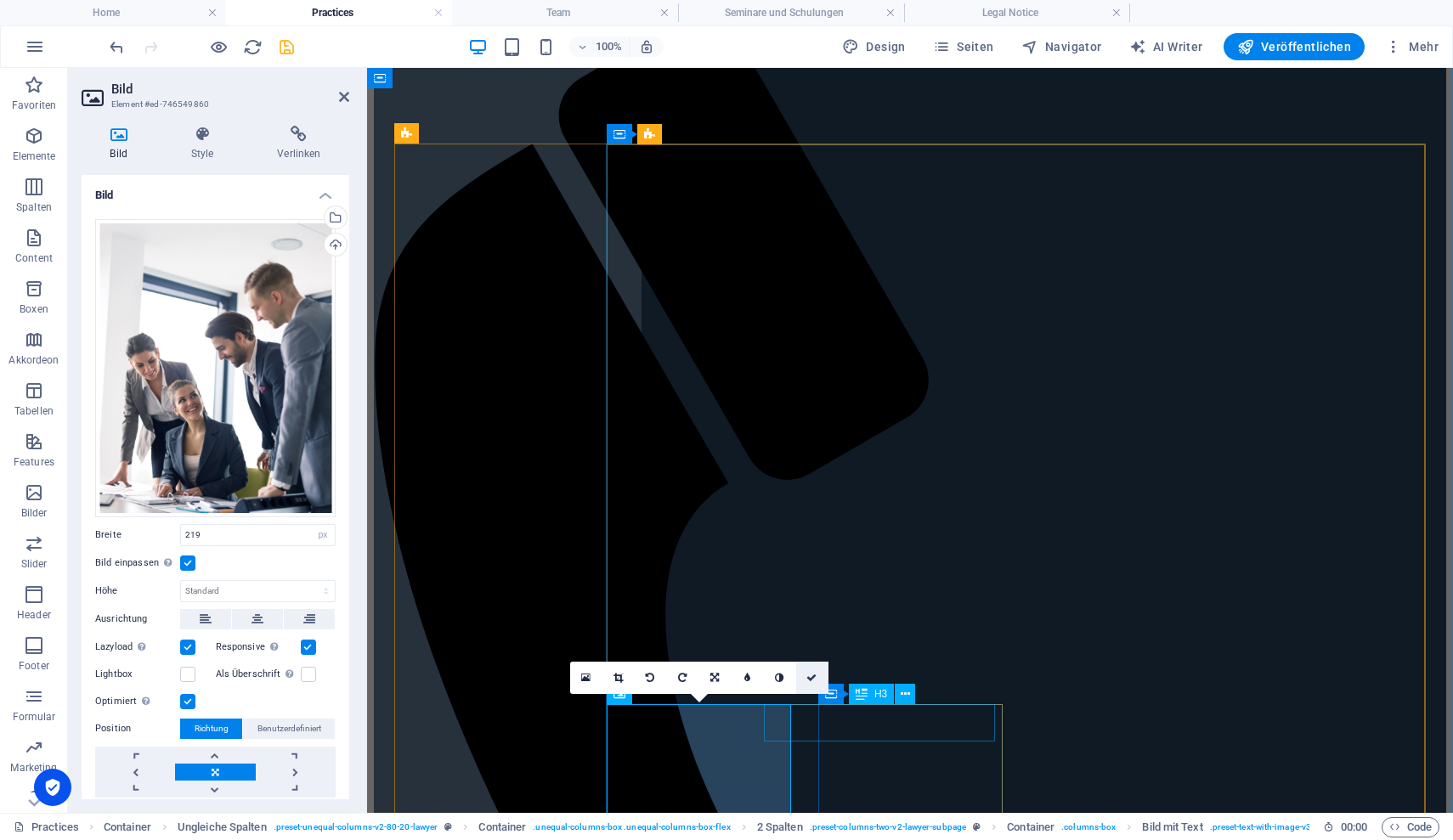 click at bounding box center (811, 678) 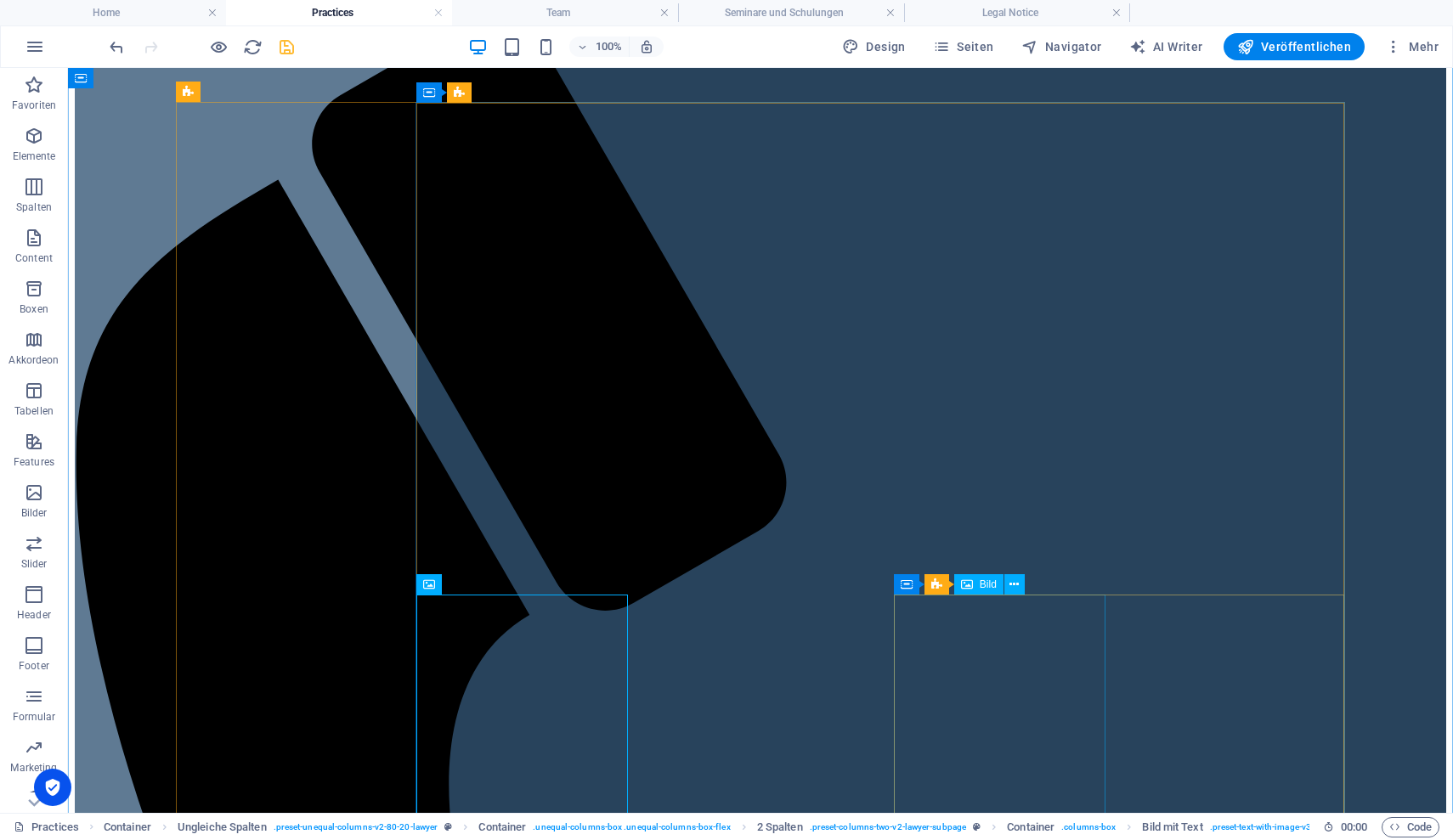 scroll, scrollTop: 608, scrollLeft: 0, axis: vertical 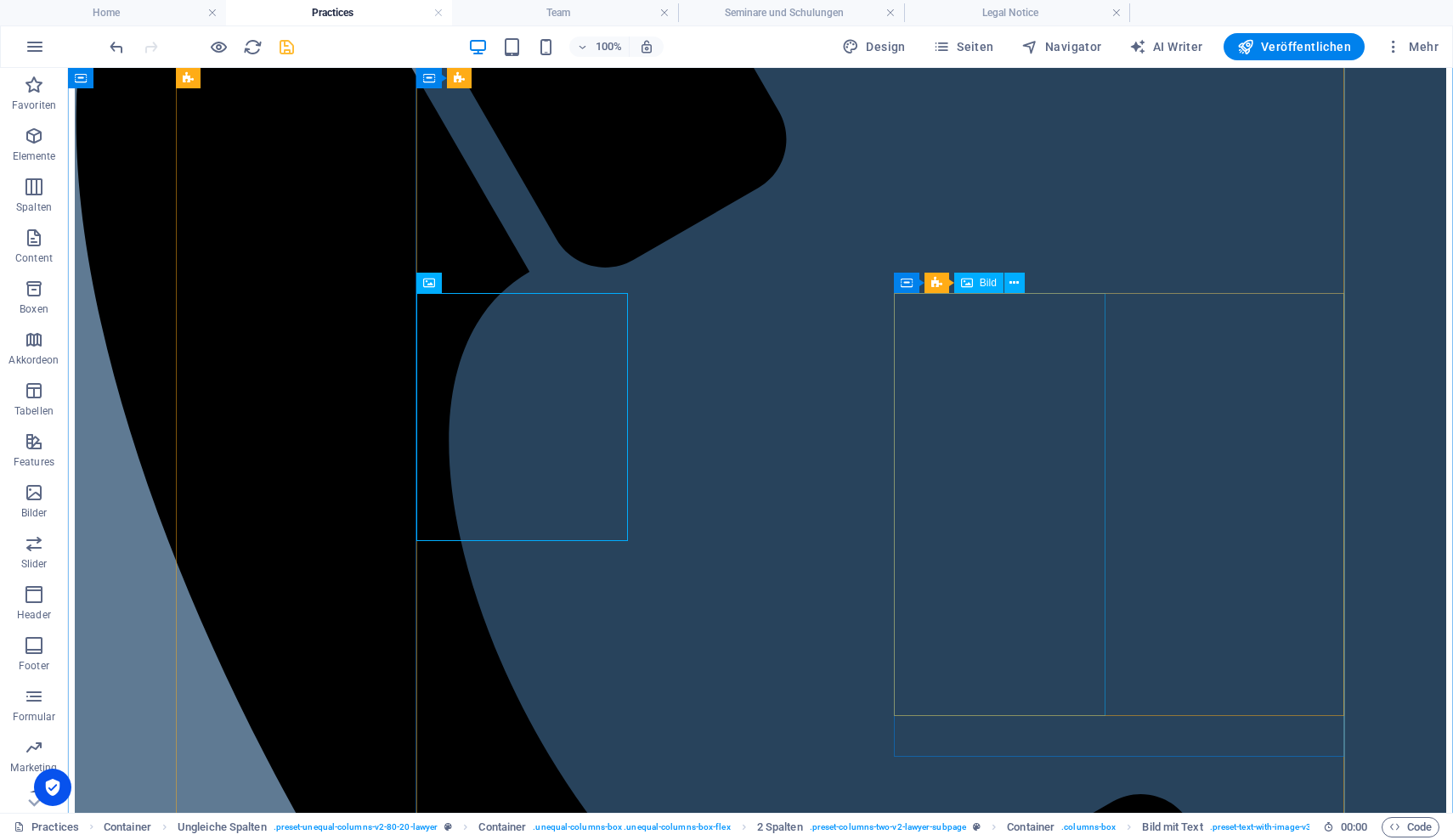 click at bounding box center (760, 3894) 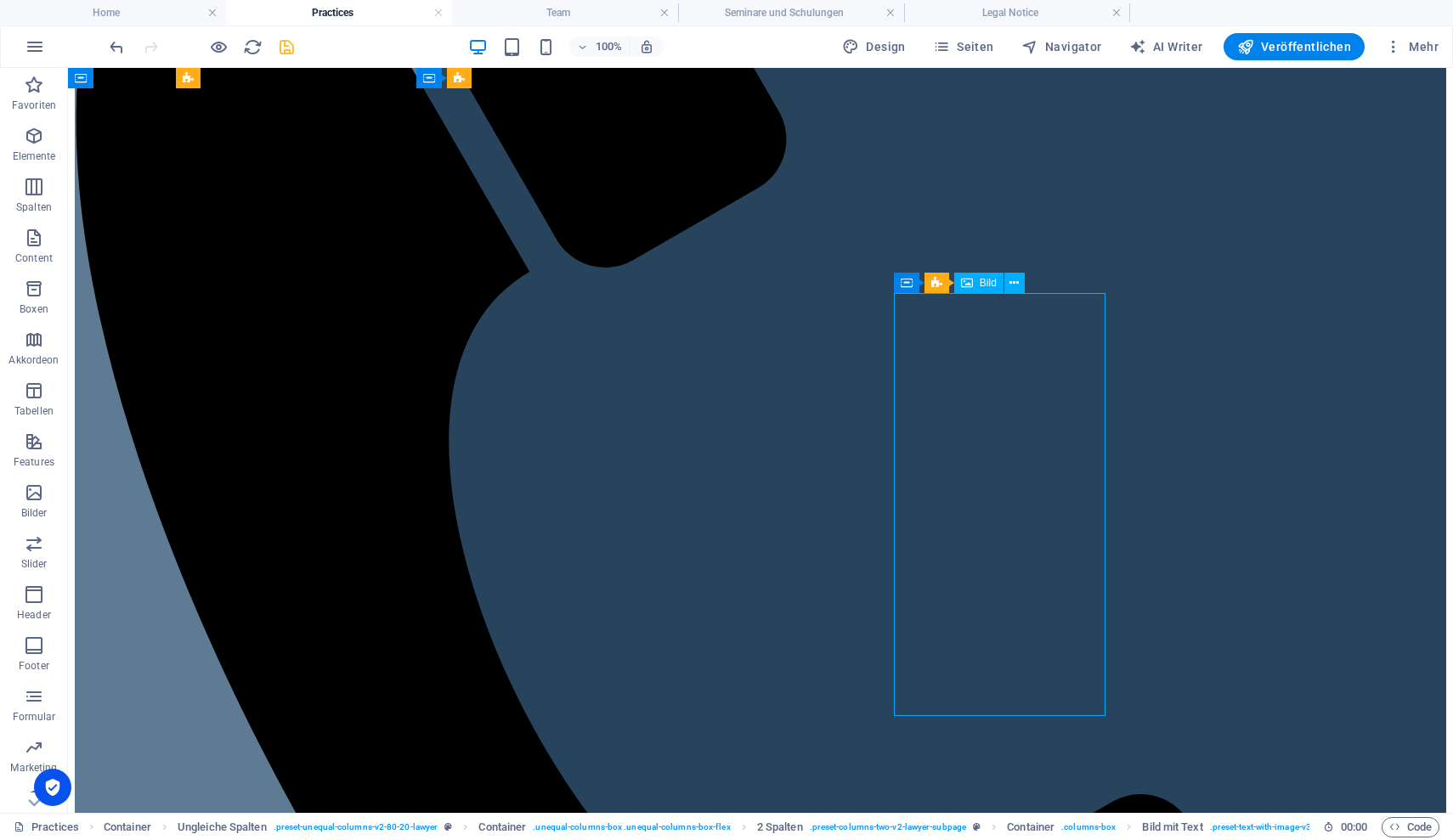 click at bounding box center [760, 3894] 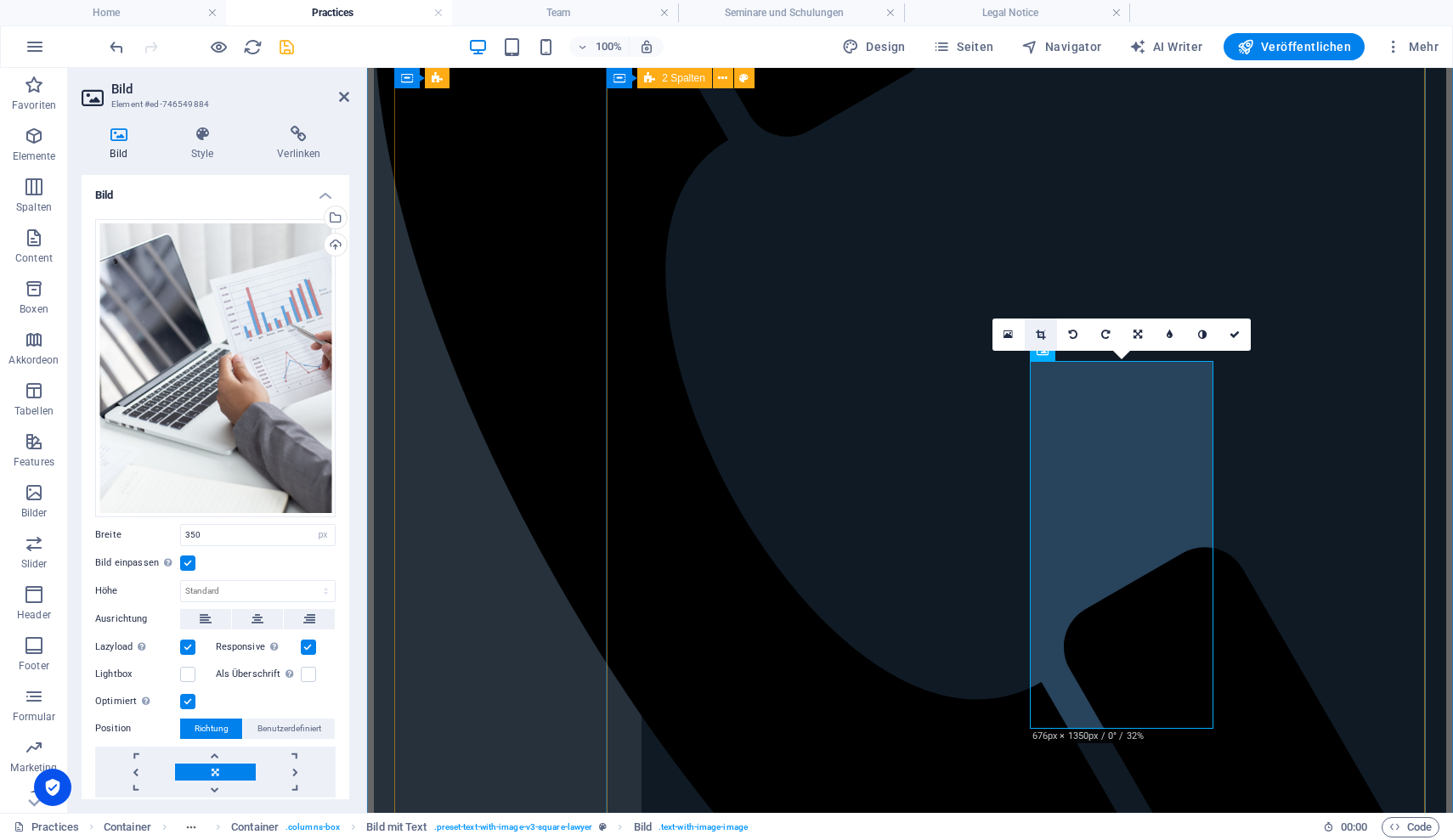 click at bounding box center [1040, 335] 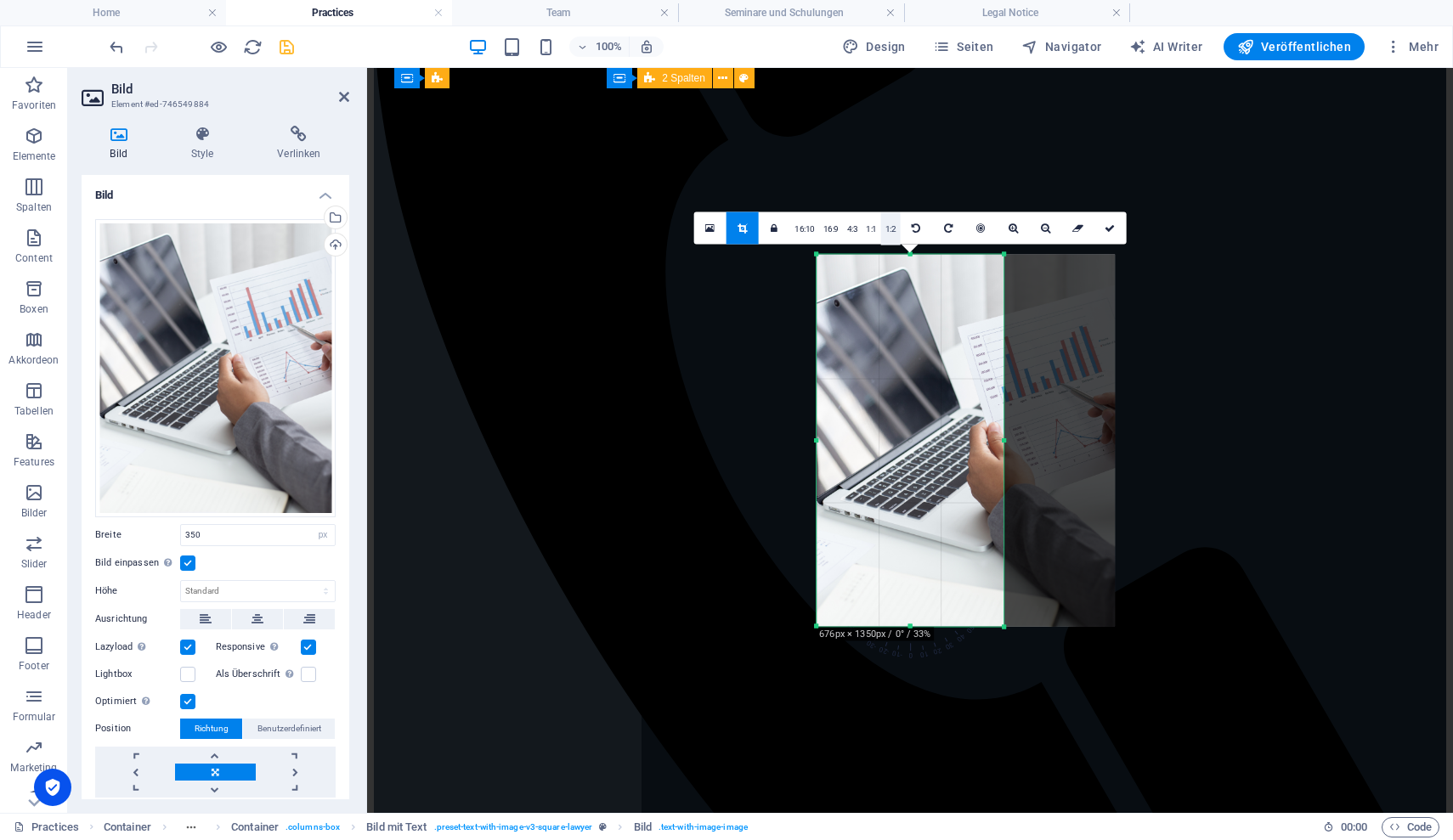 click on "1:2" at bounding box center (890, 228) 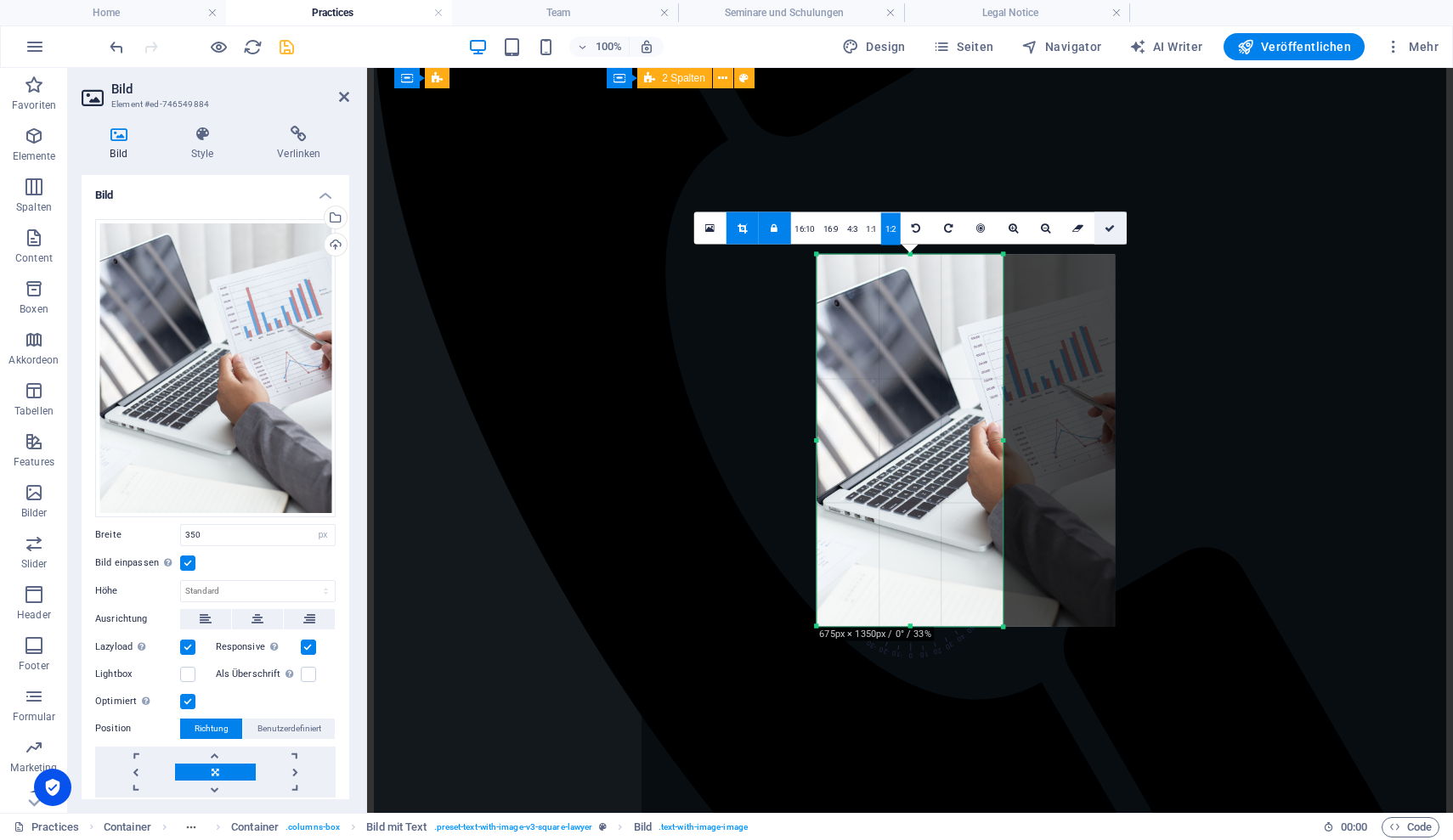 click at bounding box center [1110, 228] 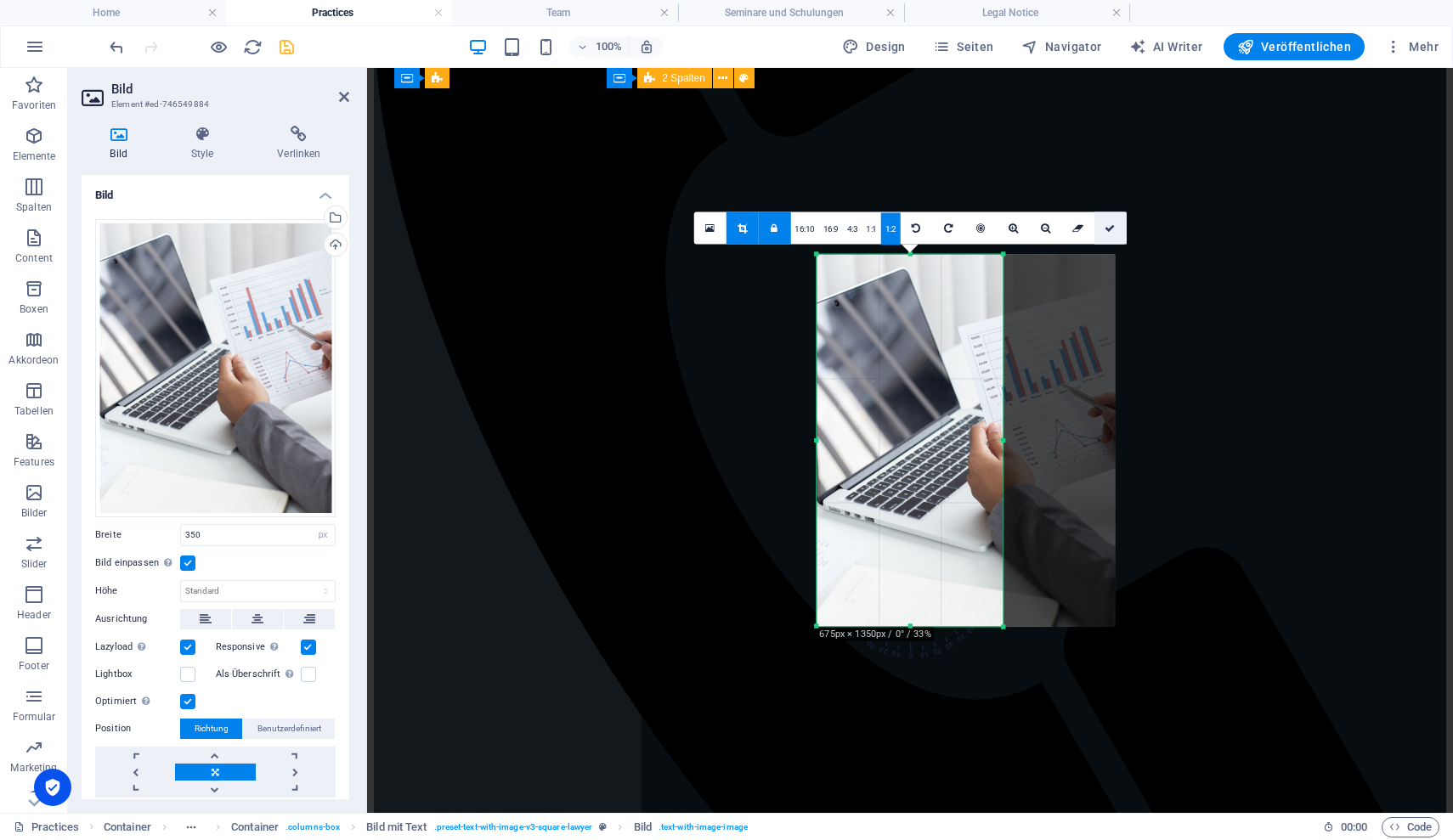 type on "219" 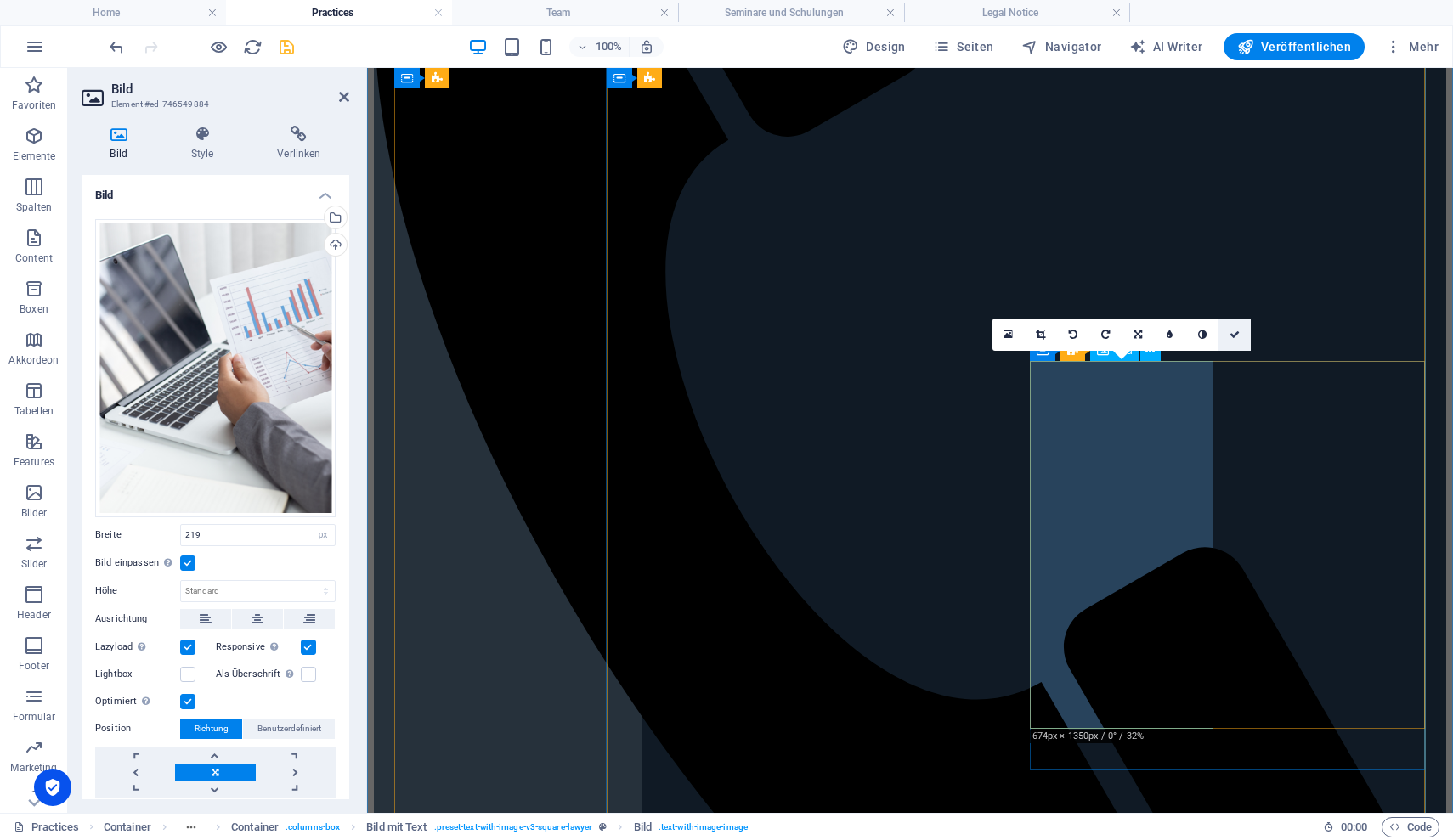 click at bounding box center [1235, 335] 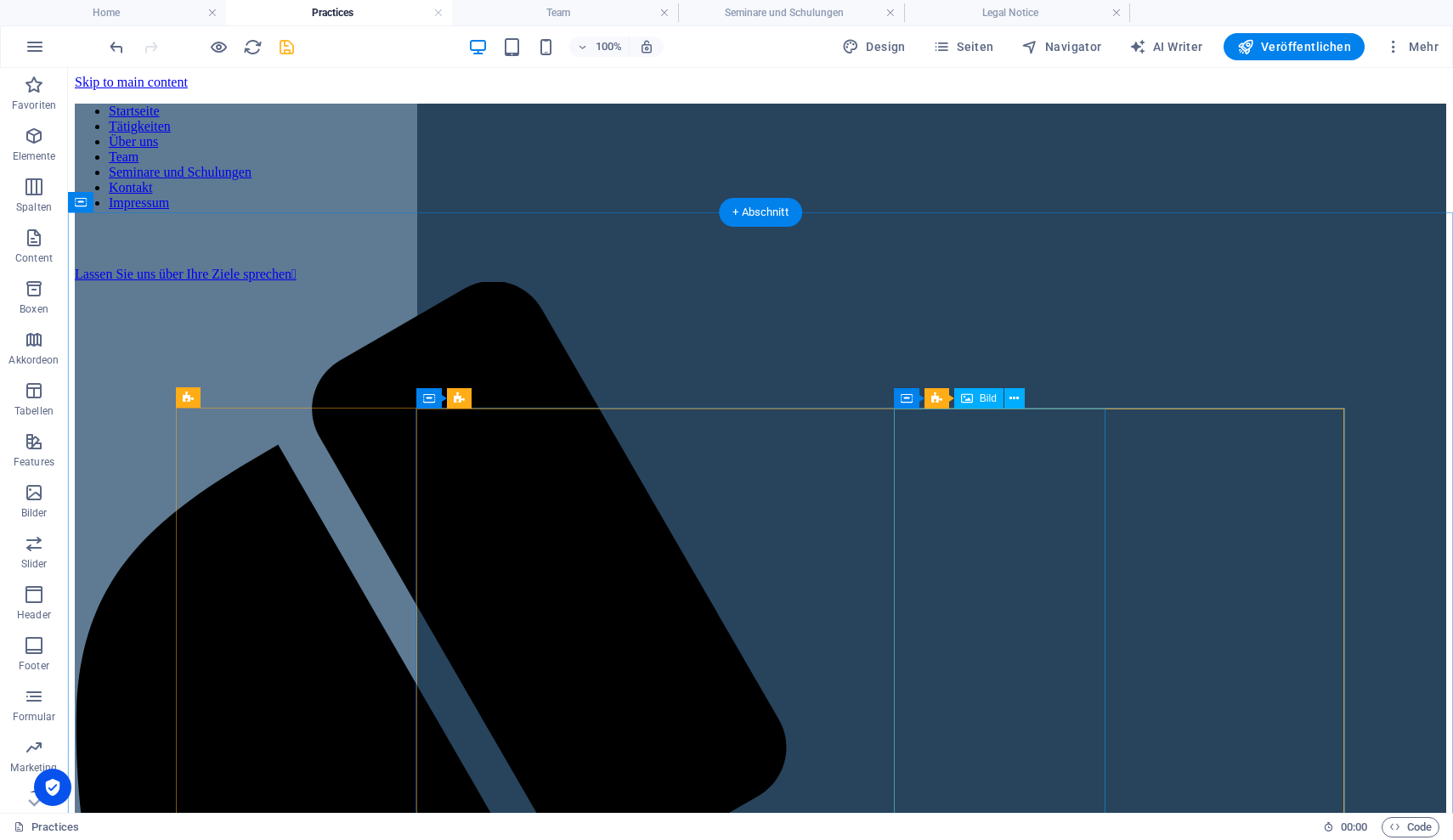 scroll, scrollTop: 2, scrollLeft: 0, axis: vertical 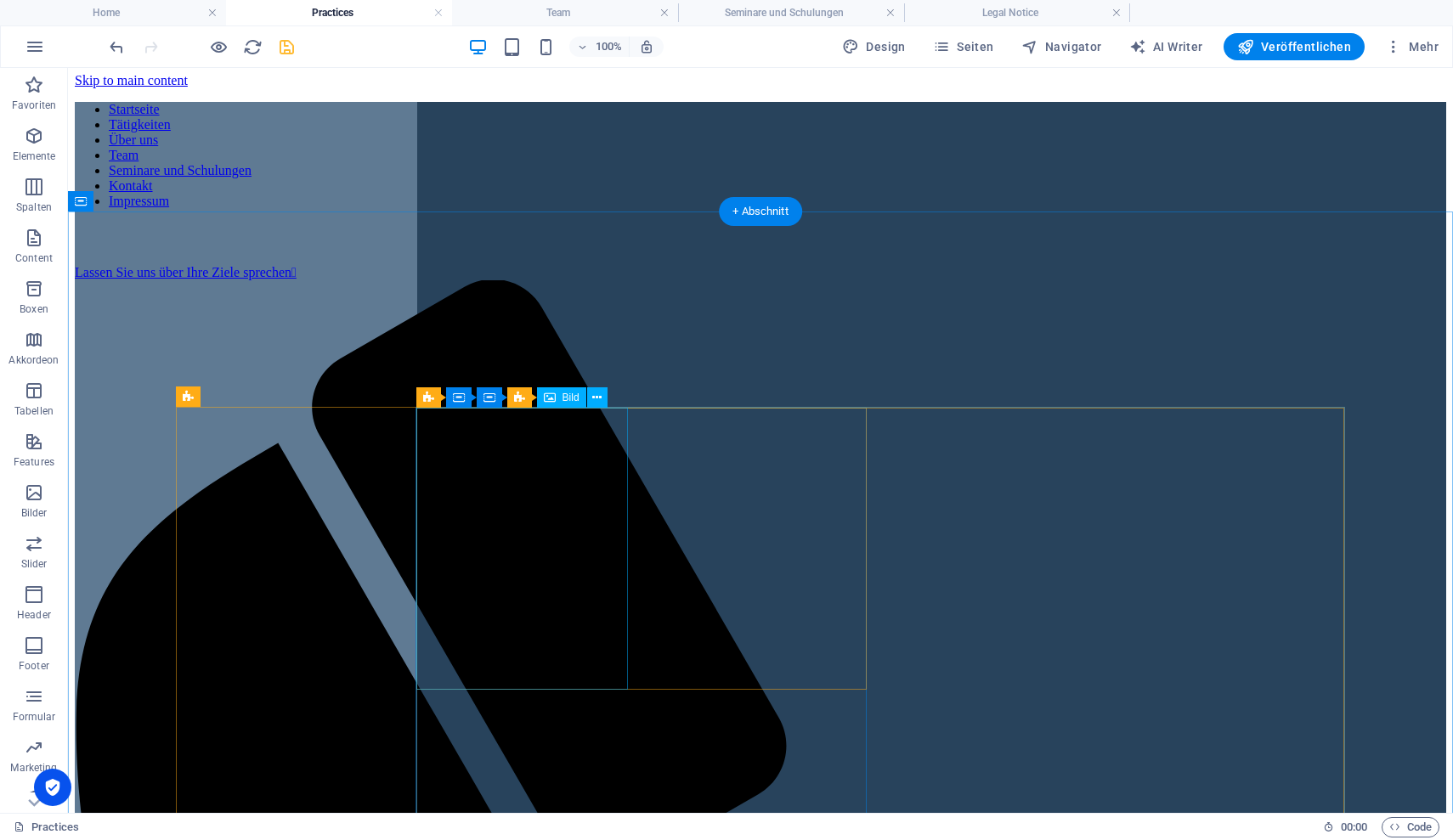 click at bounding box center (760, 2386) 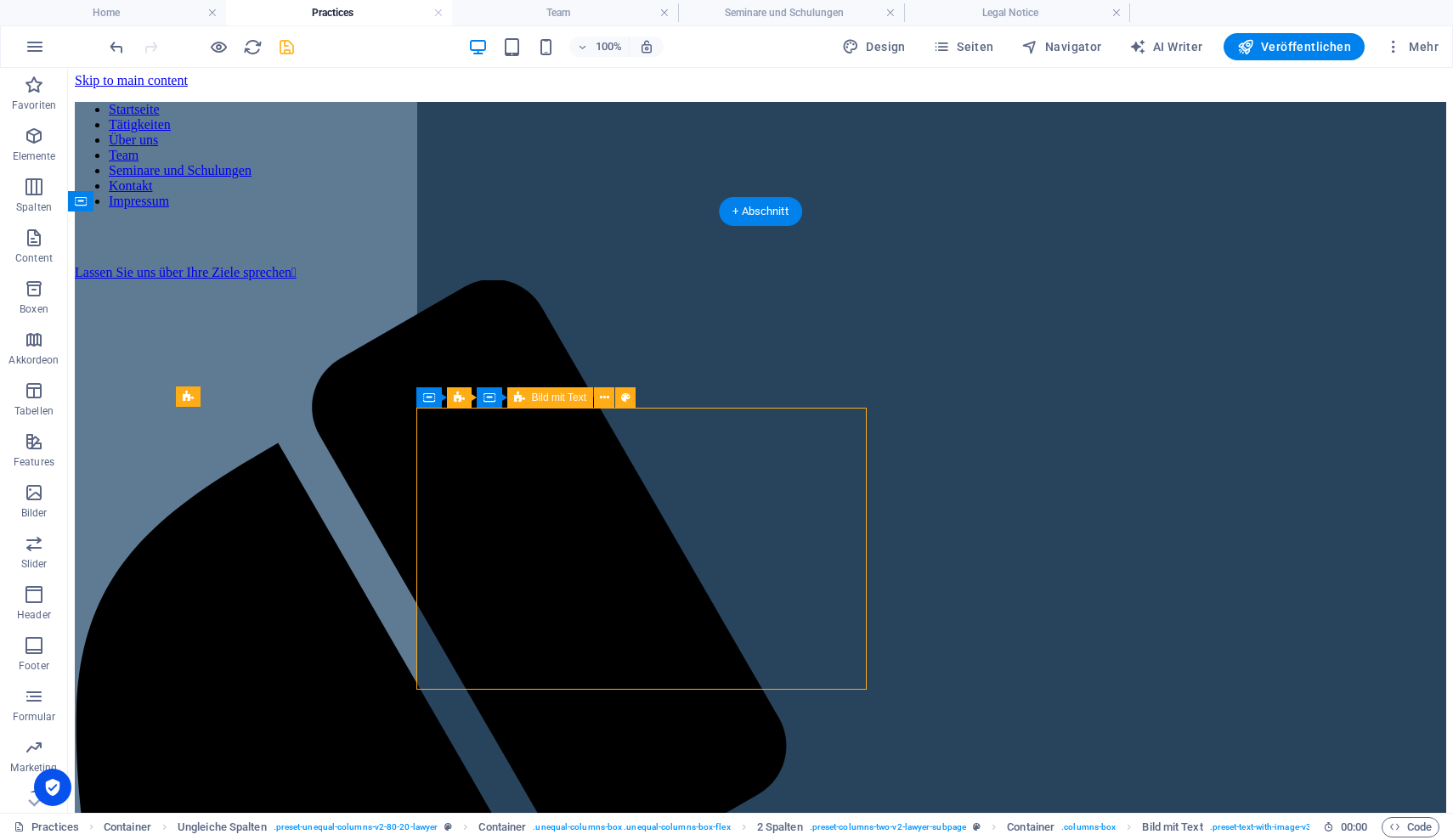 drag, startPoint x: 629, startPoint y: 680, endPoint x: 645, endPoint y: 691, distance: 19.416488 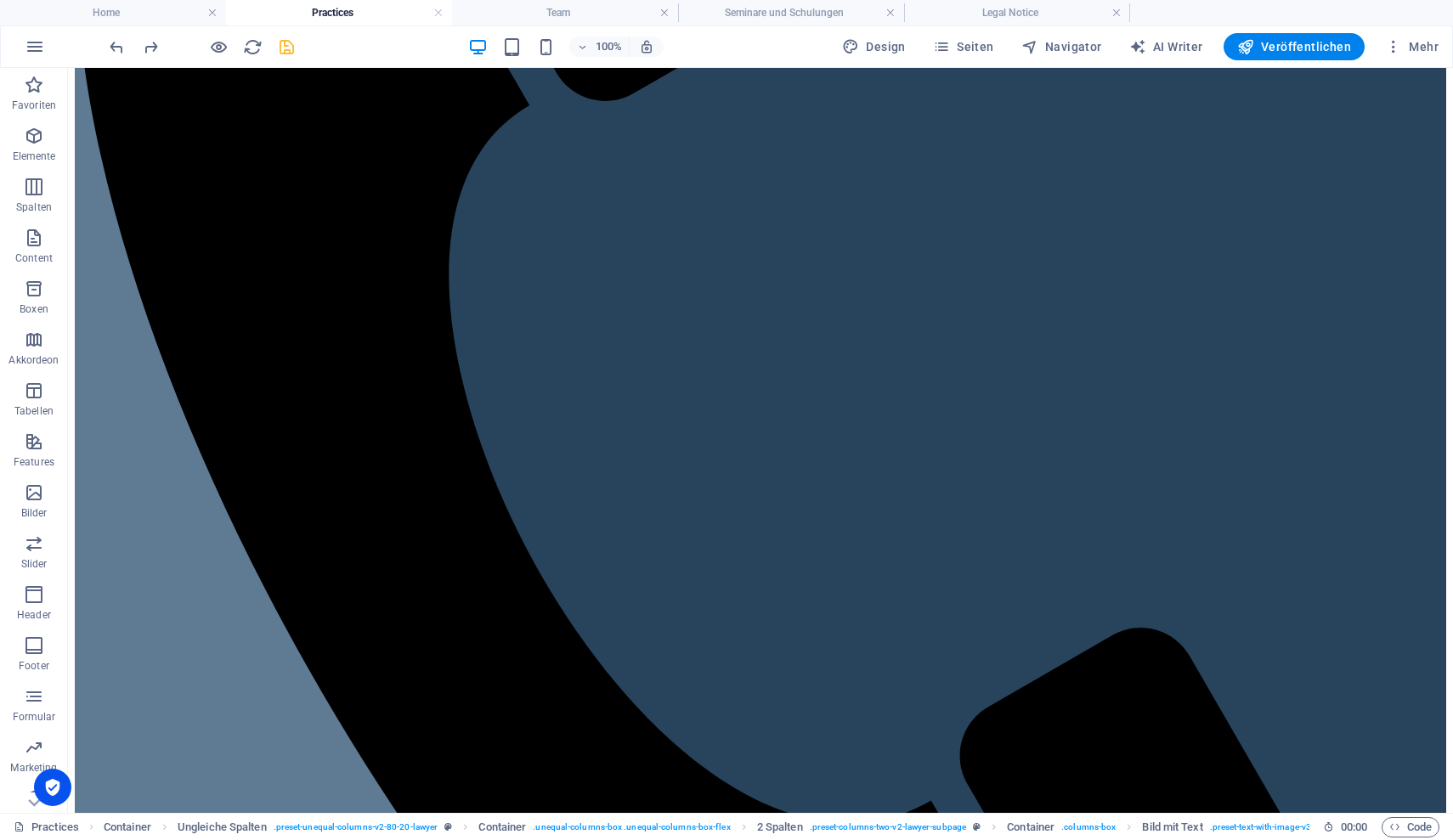 scroll, scrollTop: 774, scrollLeft: 0, axis: vertical 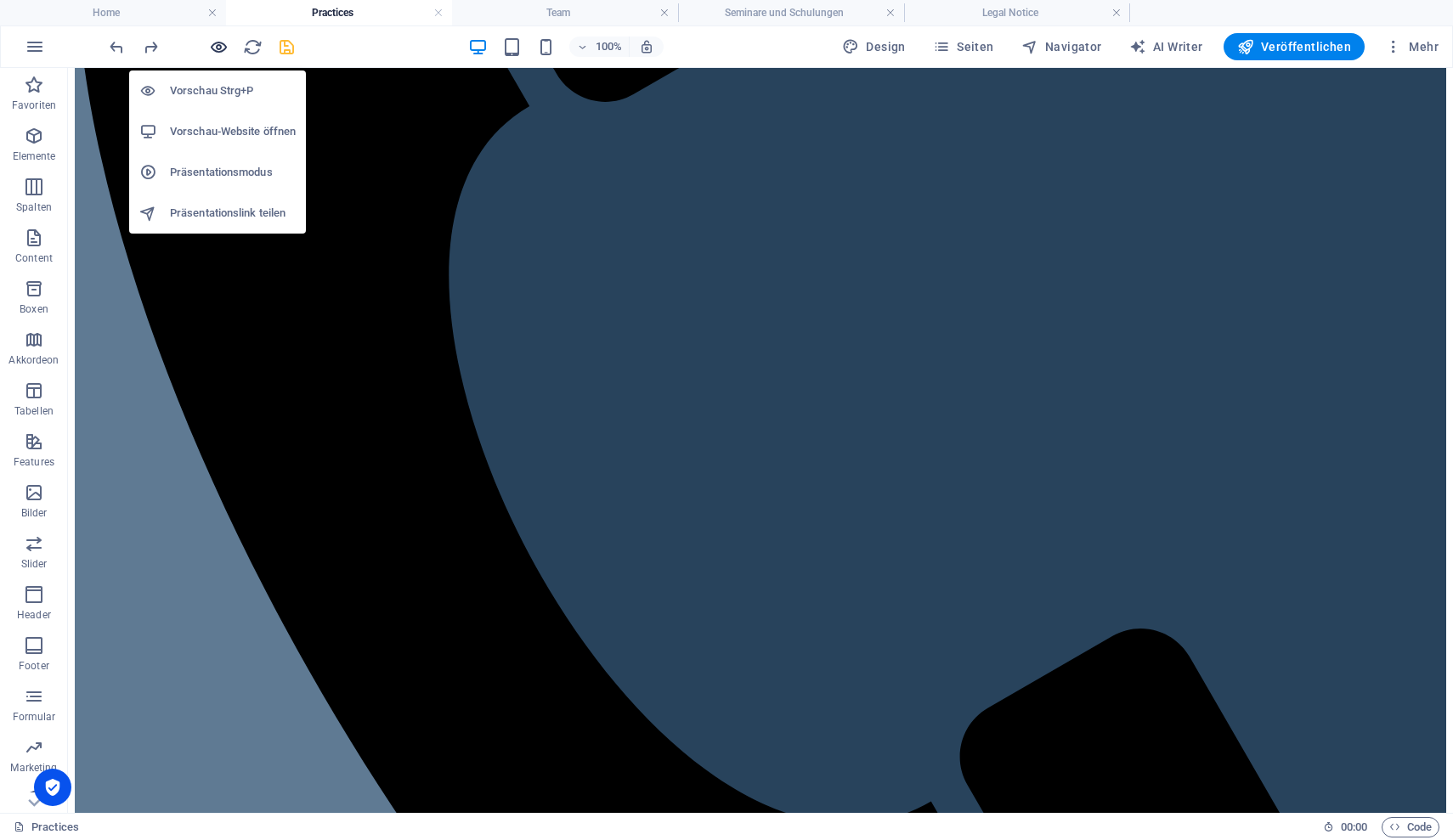 click at bounding box center [218, 47] 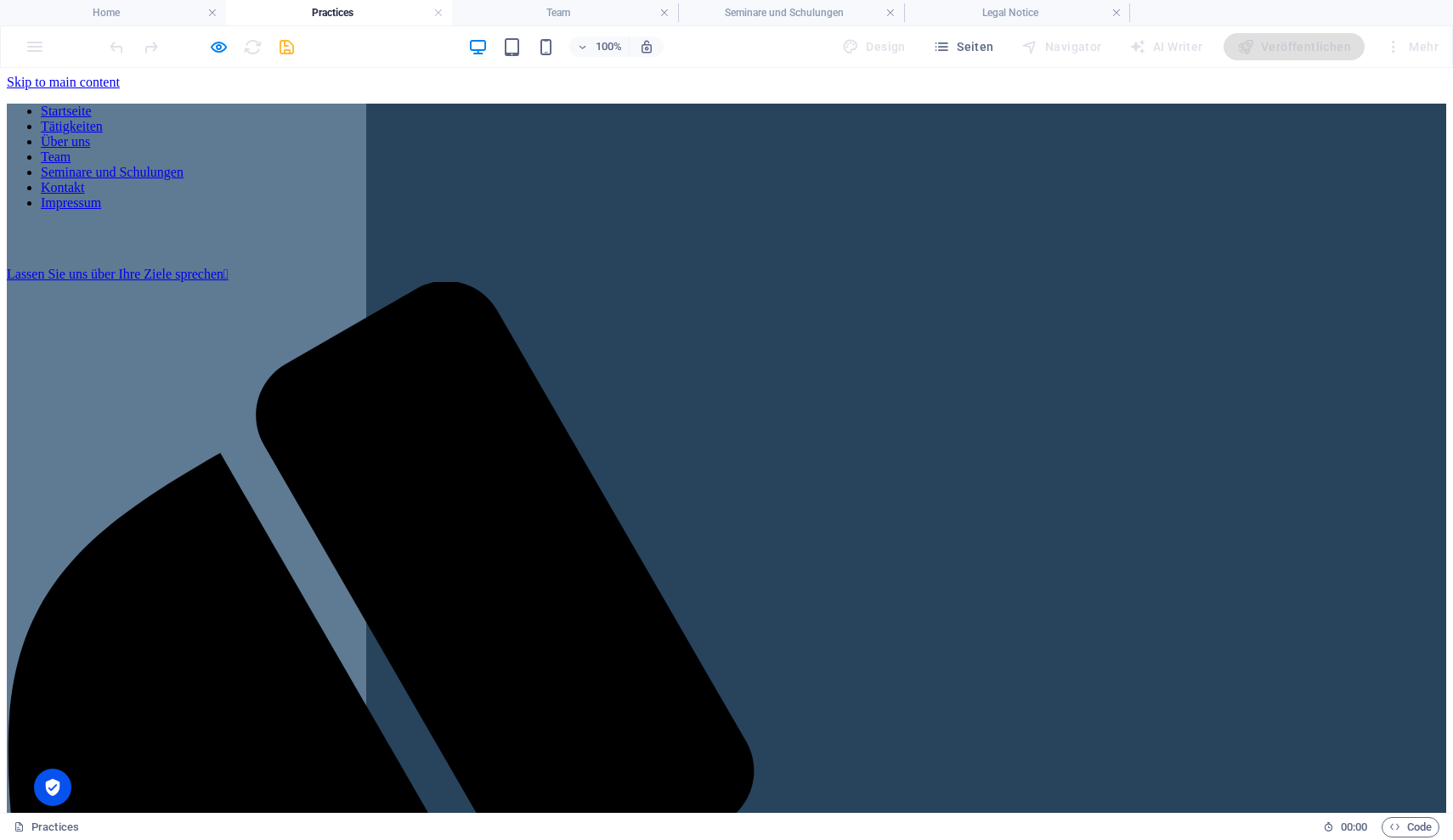 scroll, scrollTop: 0, scrollLeft: 0, axis: both 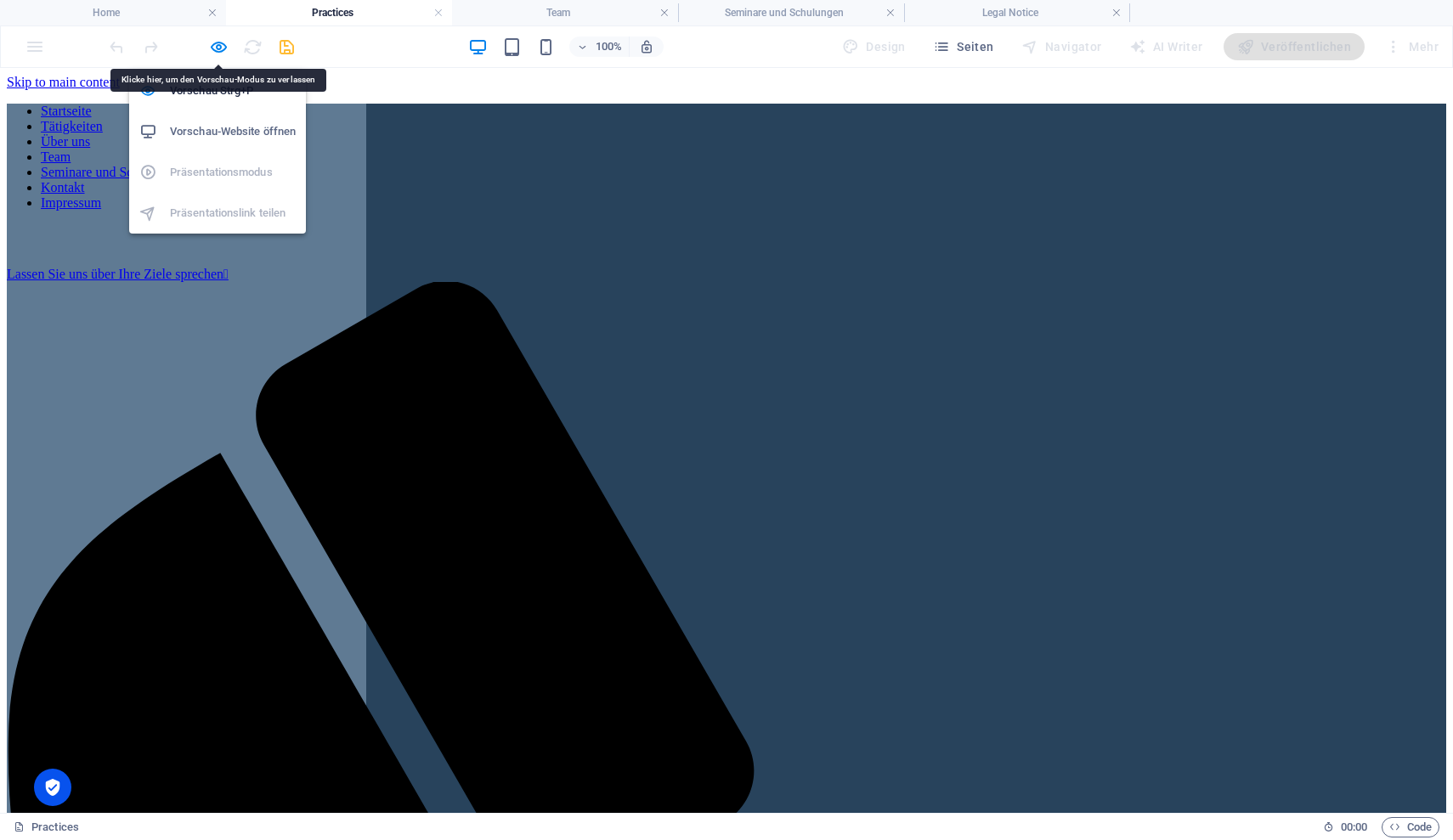 click on "Vorschau Strg+P Vorschau-Website öffnen Präsentationsmodus Präsentationslink teilen" at bounding box center (218, 145) 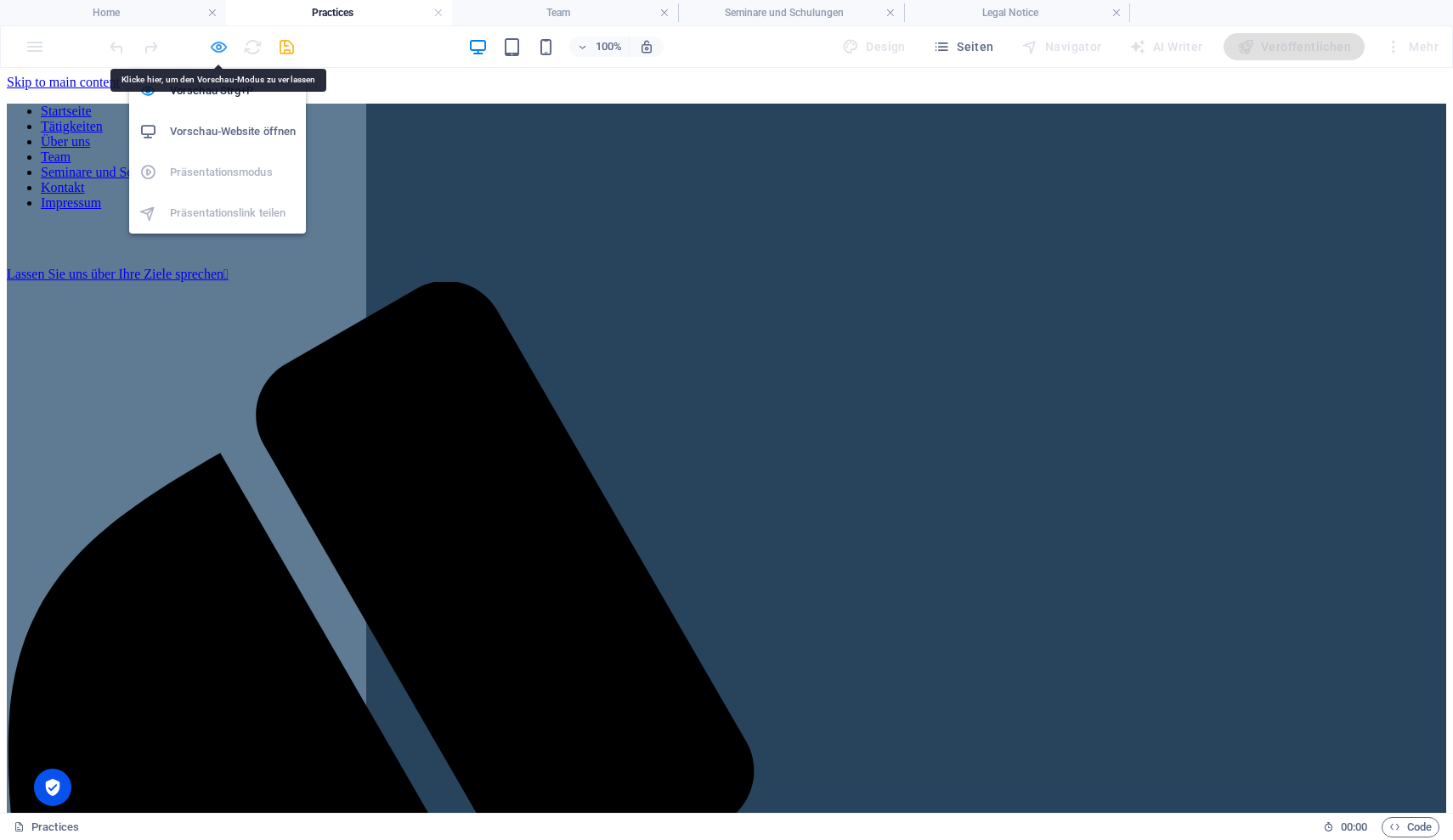 click at bounding box center [218, 47] 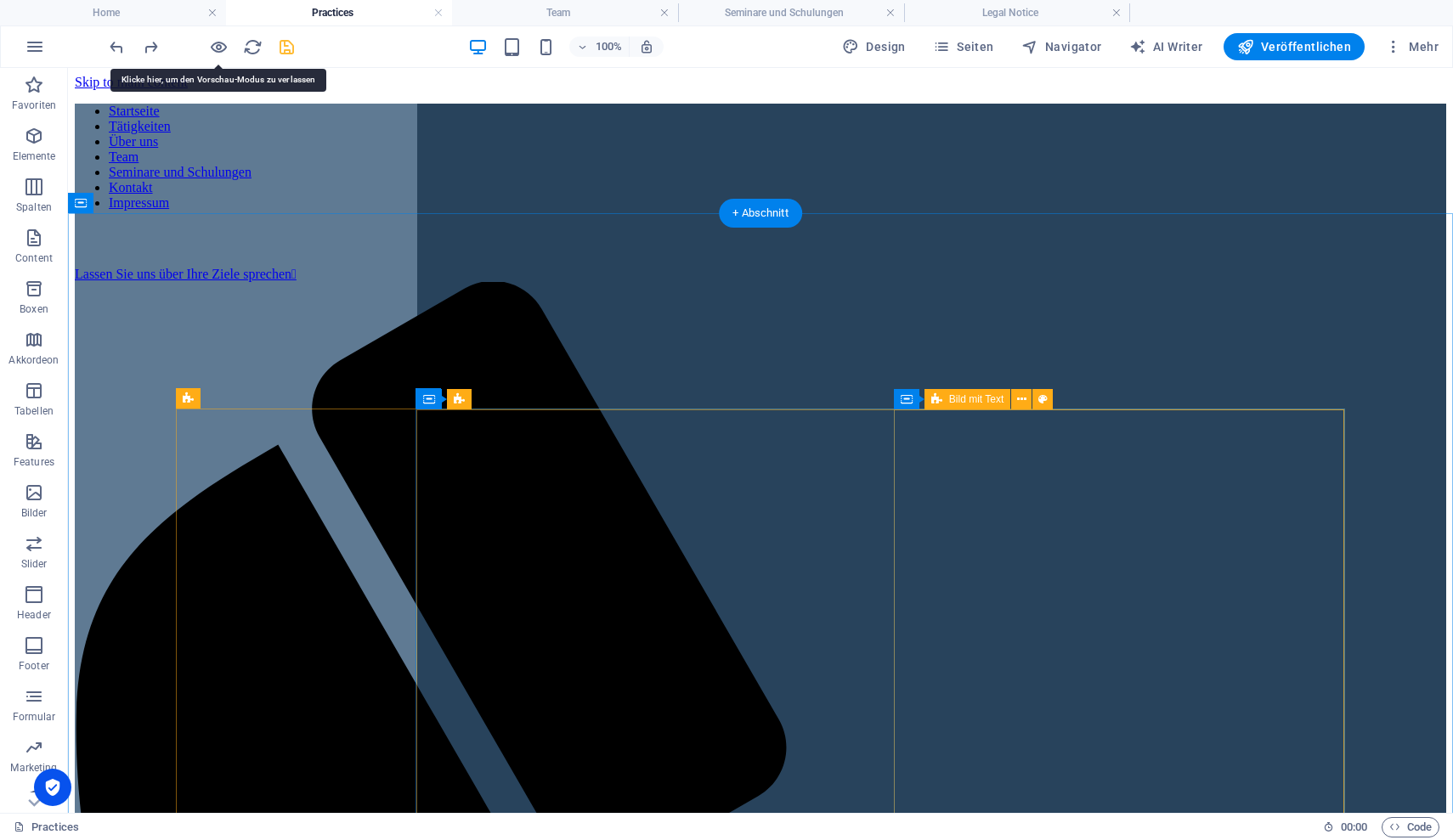 click on "Unternehmens- Beratung Wir finden den richtigen Weg für Ihr Unternehmen. -  Risikoanalyse -  Controlling -  Absicherungskonzepte -  Marketing Beratung -  Kalkulationsüberprüfung" at bounding box center [760, 3170] 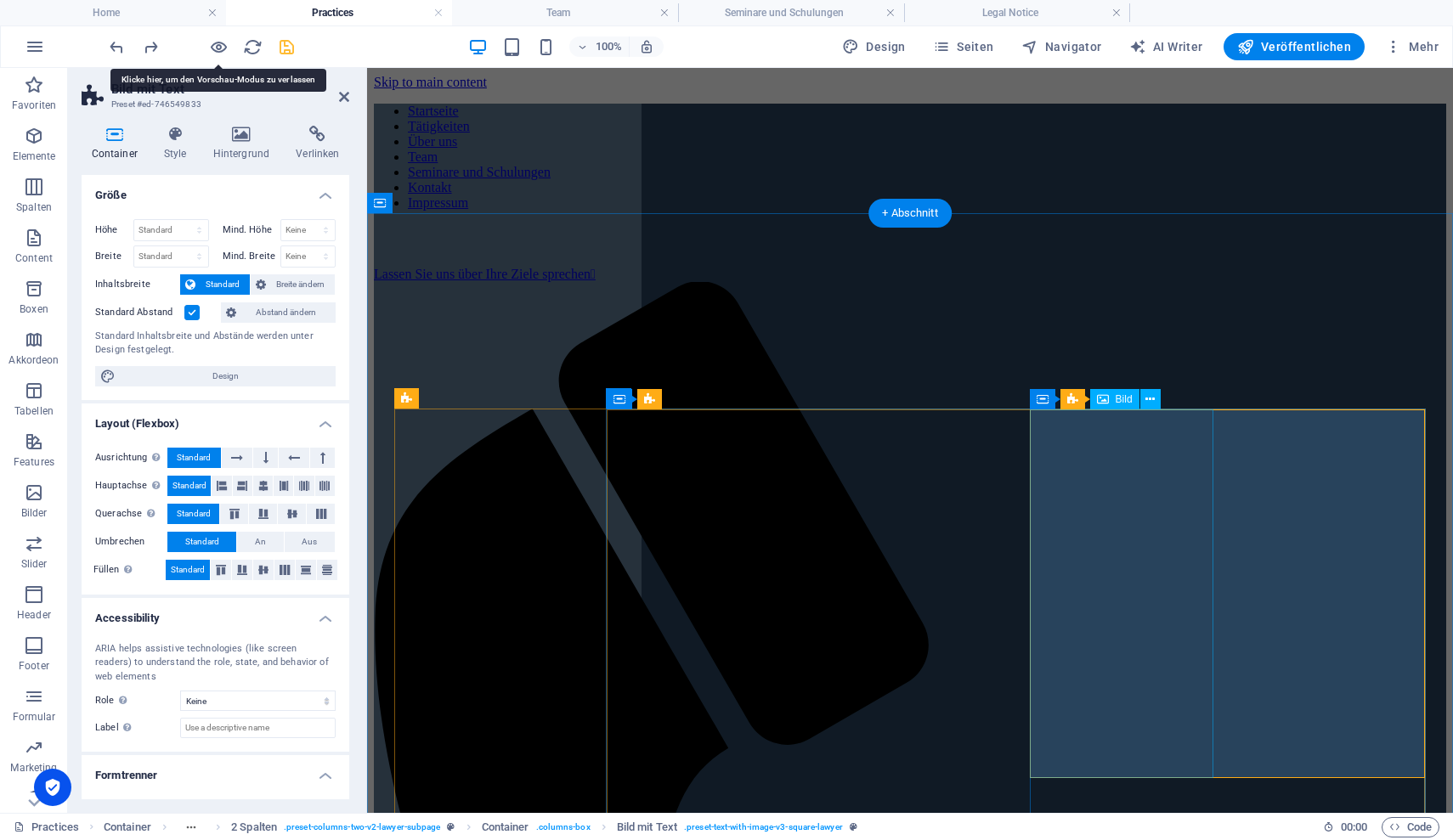 click at bounding box center [910, 2654] 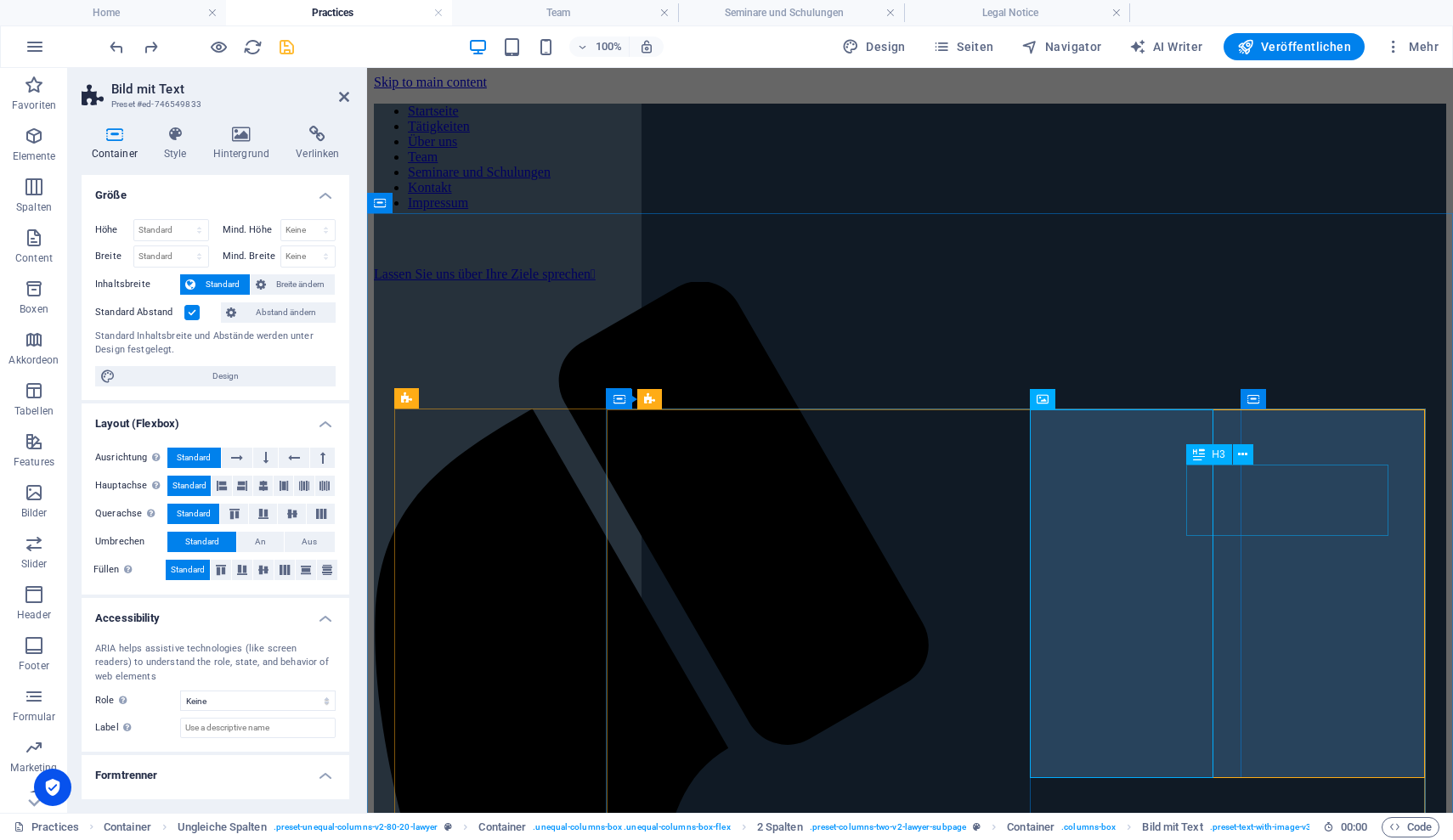 click on "Unternehmens- Beratung" at bounding box center [883, 2990] 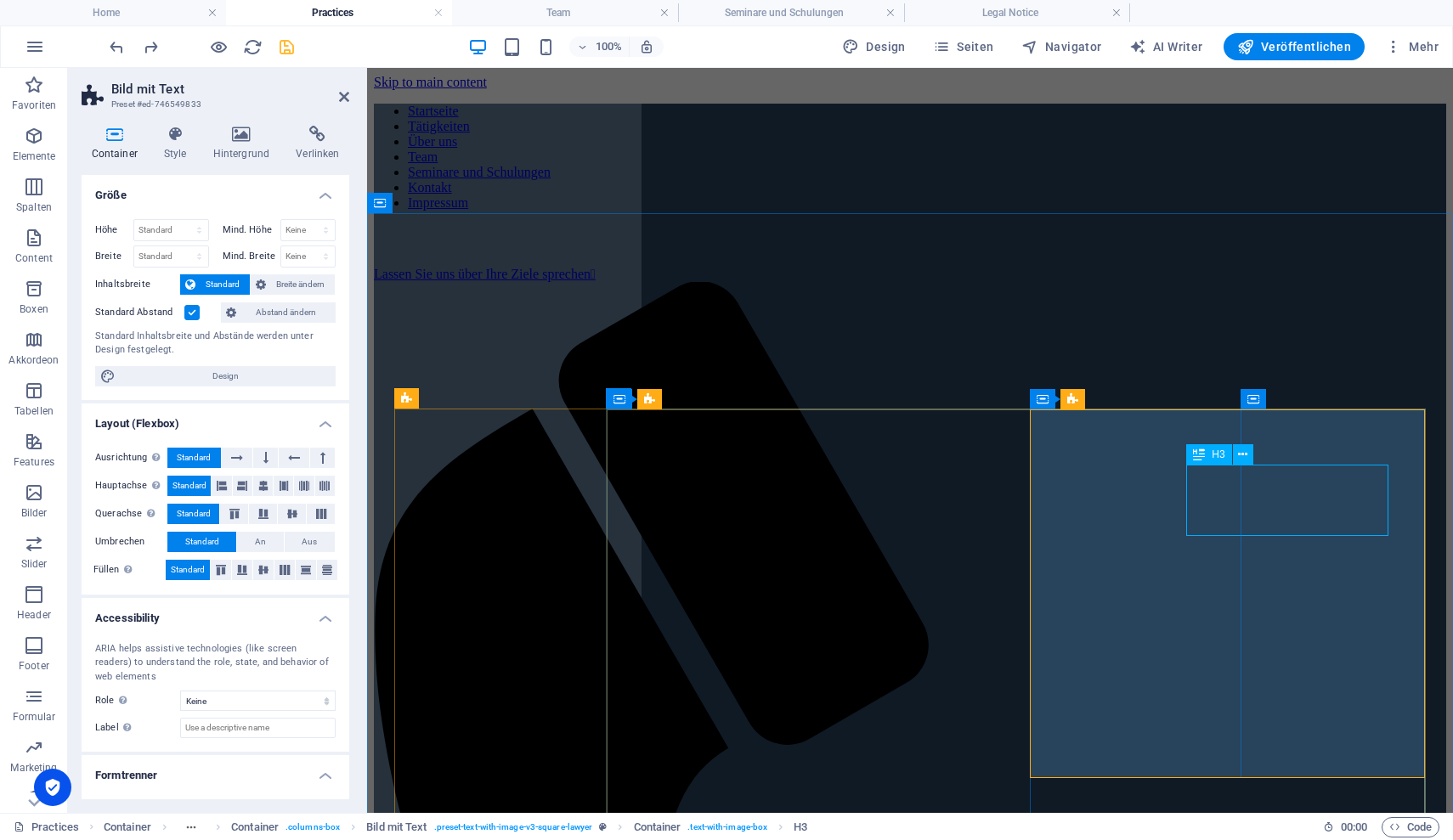 click on "Unternehmens- Beratung Wir finden den richtigen Weg für Ihr Unternehmen. -  Risikoanalyse -  Controlling -  Absicherungskonzepte -  Marketing Beratung -  Kalkulationsüberprüfung" at bounding box center (910, 3072) 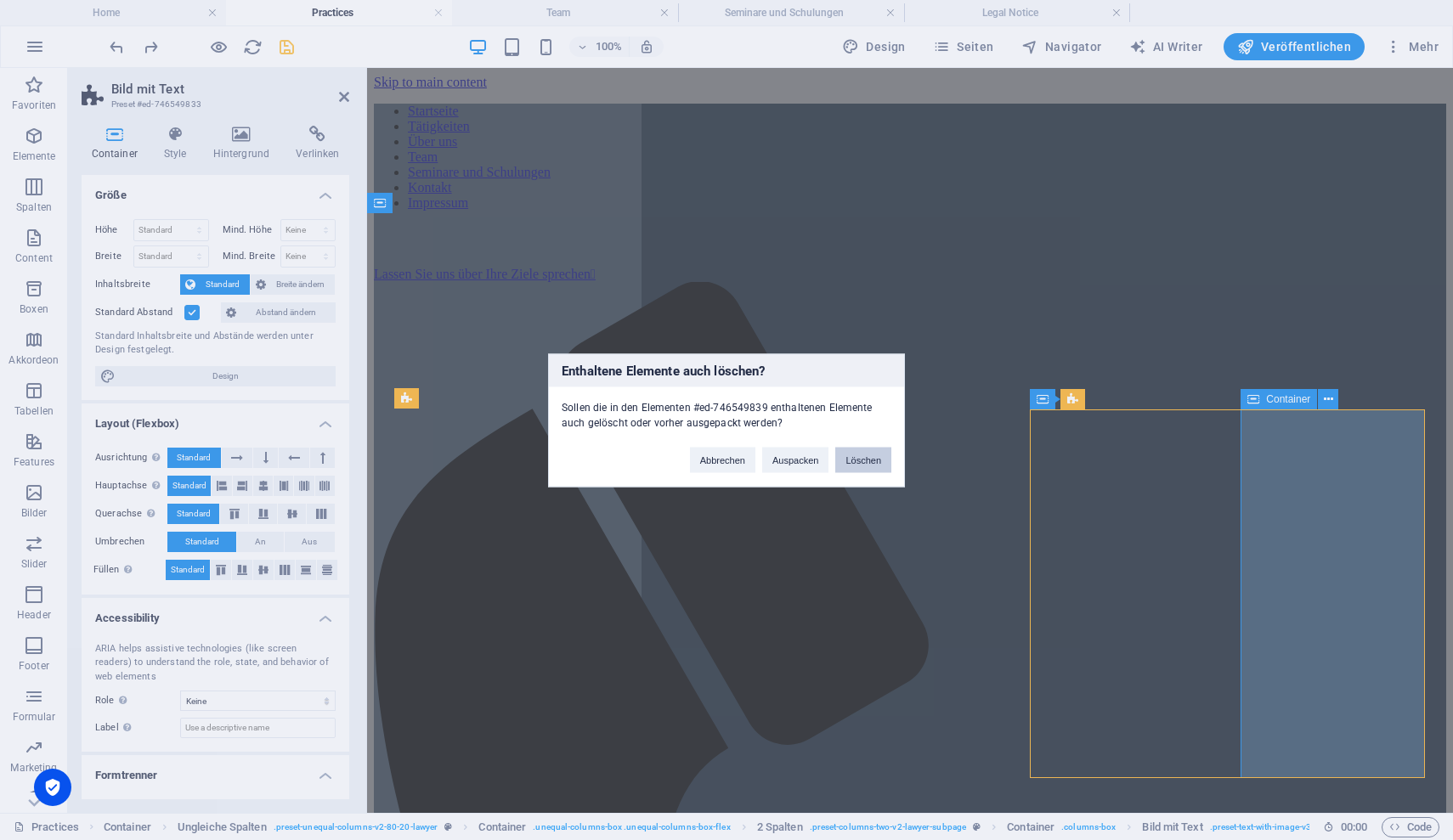 click on "Löschen" at bounding box center (863, 459) 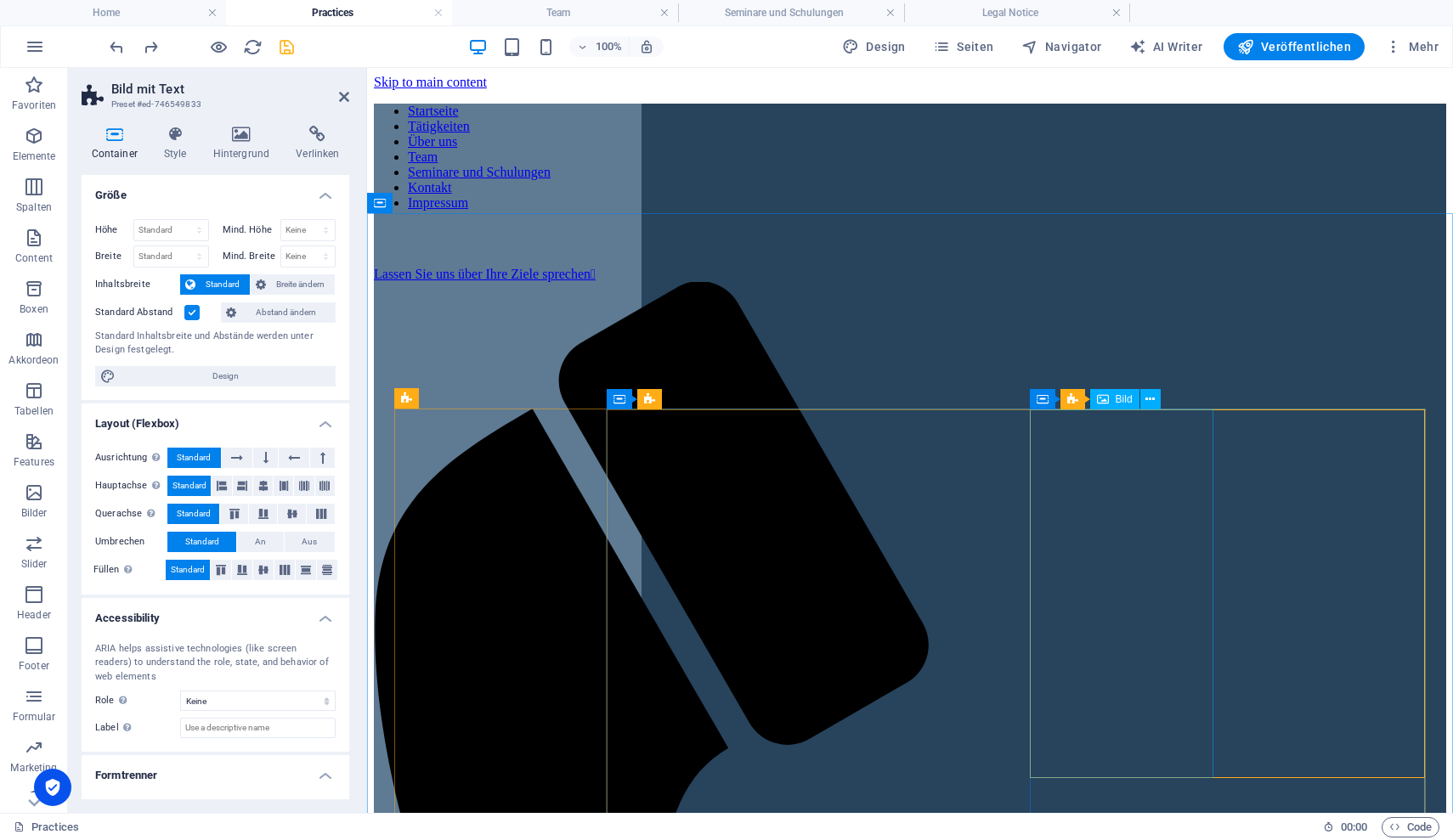 click at bounding box center (910, 2654) 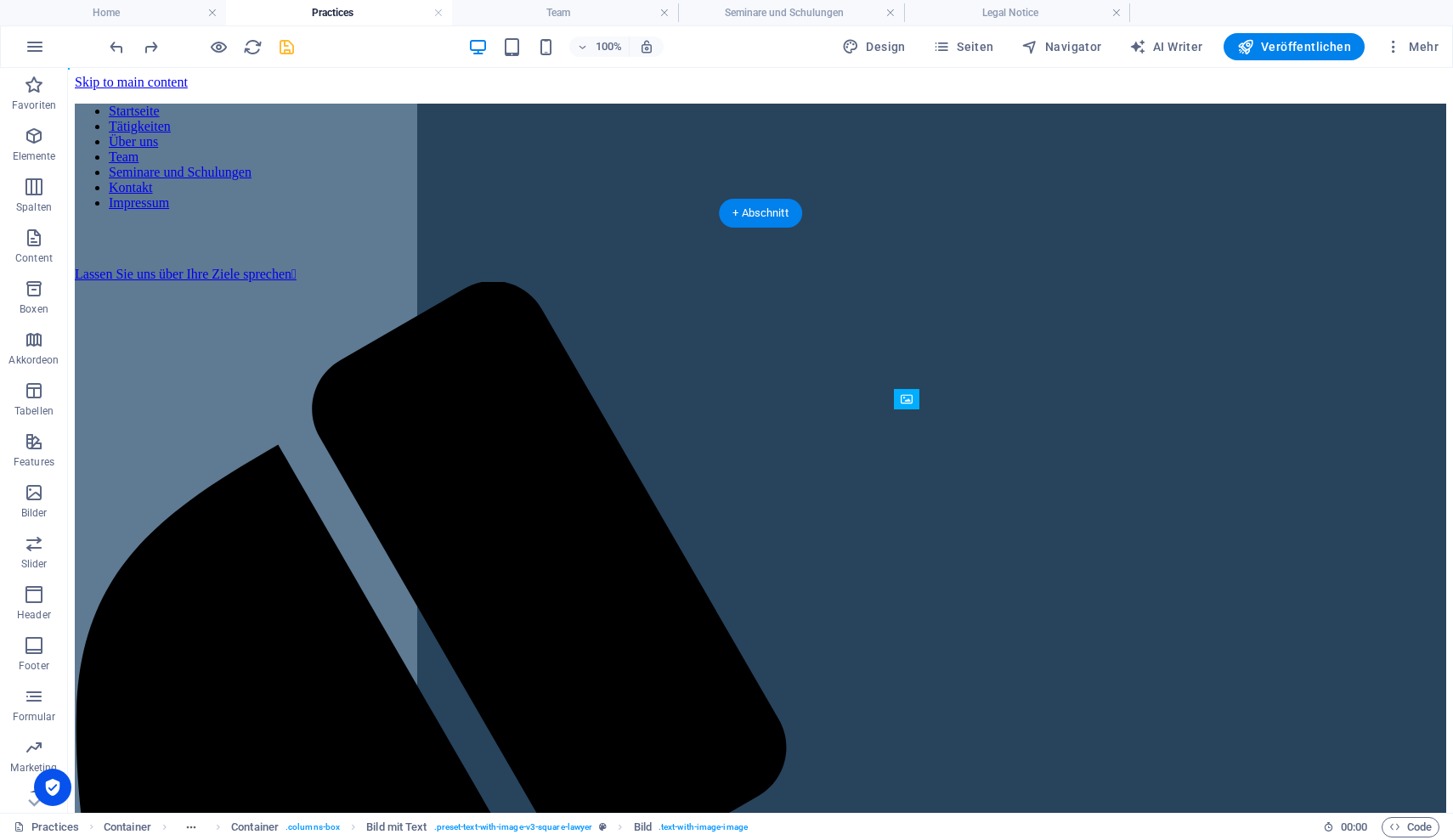 drag, startPoint x: 880, startPoint y: 478, endPoint x: 1179, endPoint y: 448, distance: 300.50125 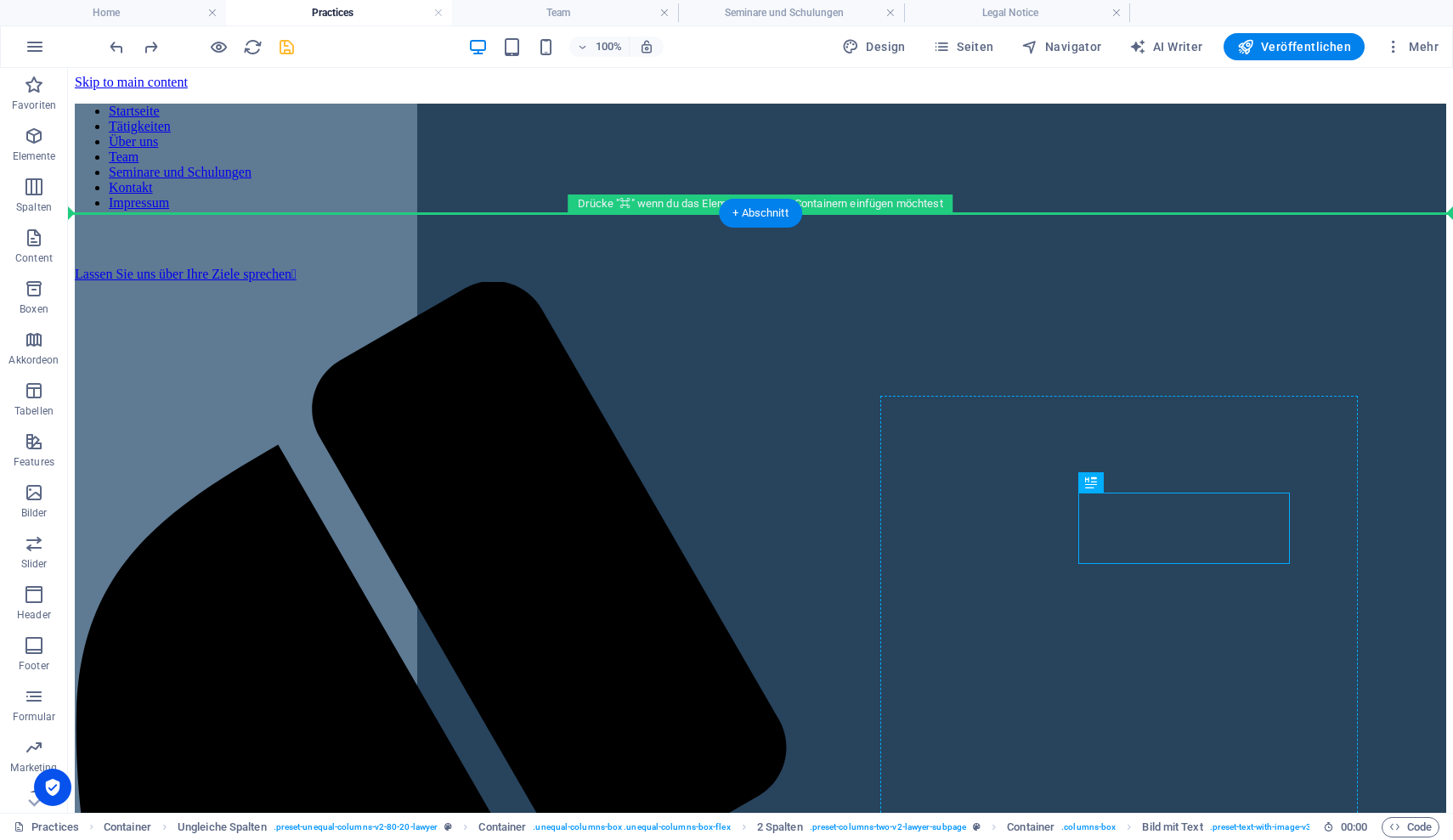 drag, startPoint x: 1132, startPoint y: 503, endPoint x: 1134, endPoint y: 448, distance: 55.03635 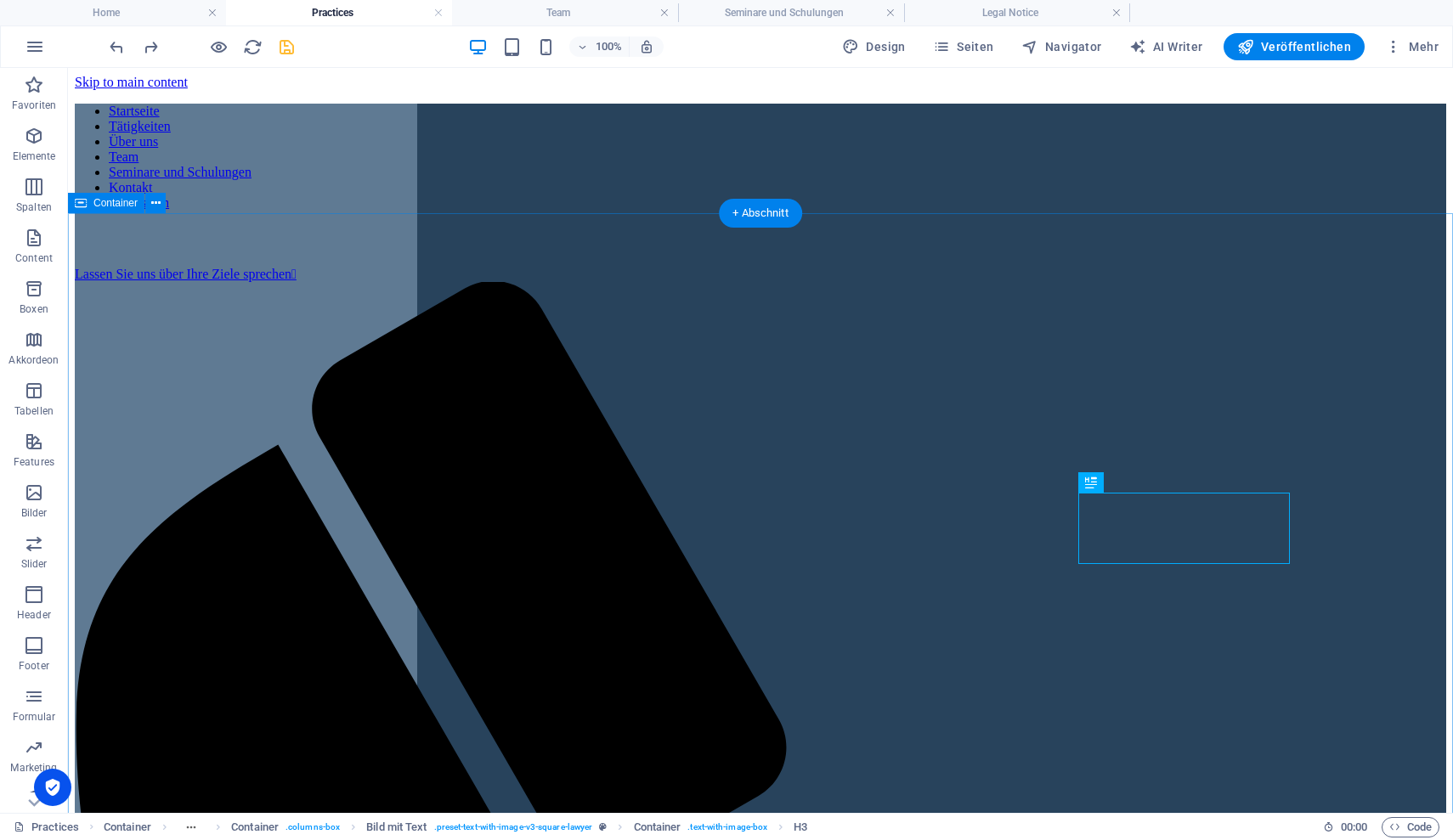 click on "Bereiche die wir betreuen Practices Existenz gründungberatung Starten Sie sicher in die Selbstständigkeit. Wir unterstützen Sie von der Idee bis zur Umsetzung. - Businessplan erstellen -  Finanzierung sichern - Formalitäten klären -  Investitionsplanung Unternehmens- Beratung Wir finden den richtigen Weg für Ihr Unternehmen. -  Risikoanalyse -  Controlling -  Absicherungskonzepte -  Marketing Beratung -  Kalkulationsüberprüfung Personalberatung Das richtige Team ist der Schlüssel zum Erfolg. Wir helfen Ihnen, die passenden Mitarbeiter zu finden und zu entwickeln. -  Personalgewinnung -  Mitarbeiterbindung -  Prozessunterstützung Strategieberatung Klar. Zielgerichtet. Umsetzbar. Wir entwickeln gemeinsam Ihre Unternehmensstrategie. -  Ziele definieren -  Wachstumswege finden -  Märkte analysieren Organisations- Beratung Effiziente Abläufe schaffen Freiraum. Wir machen Ihre Organisation fit für die Zukunft. -  Prozesse optimieren -  Strukturen anpassen -  Veränderungen begleiten" at bounding box center [760, 4772] 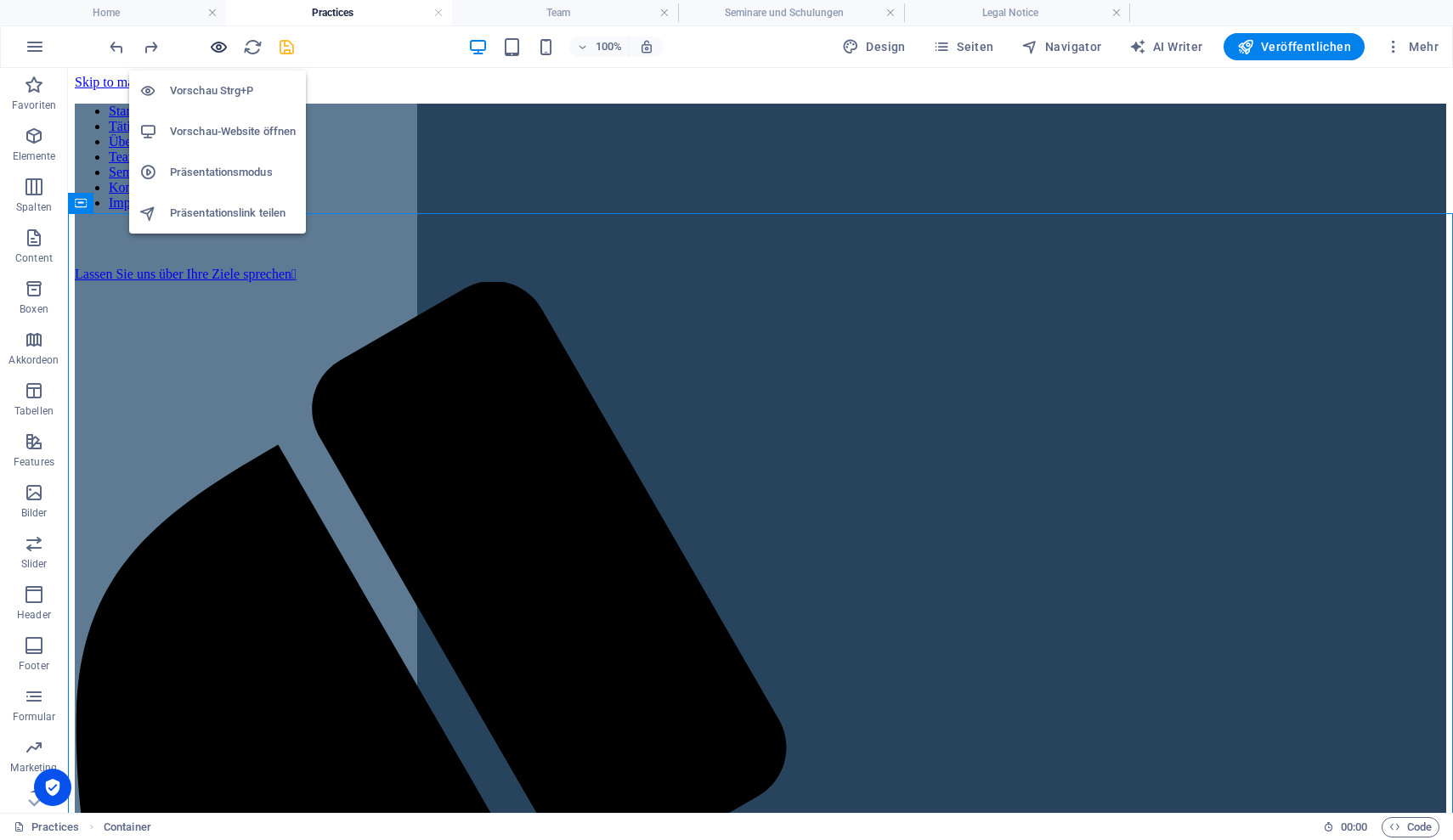 click at bounding box center [218, 47] 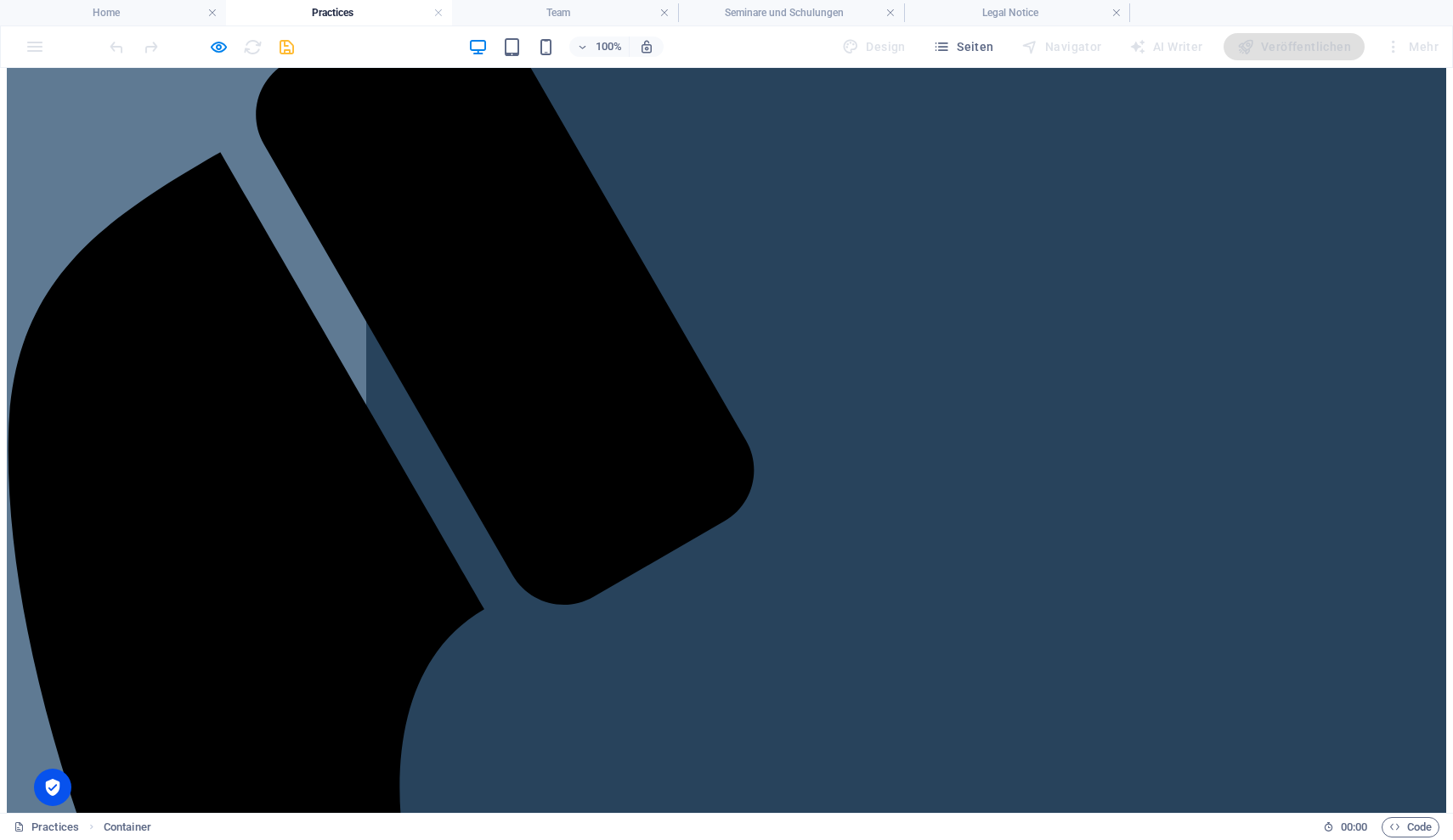 scroll, scrollTop: 277, scrollLeft: 0, axis: vertical 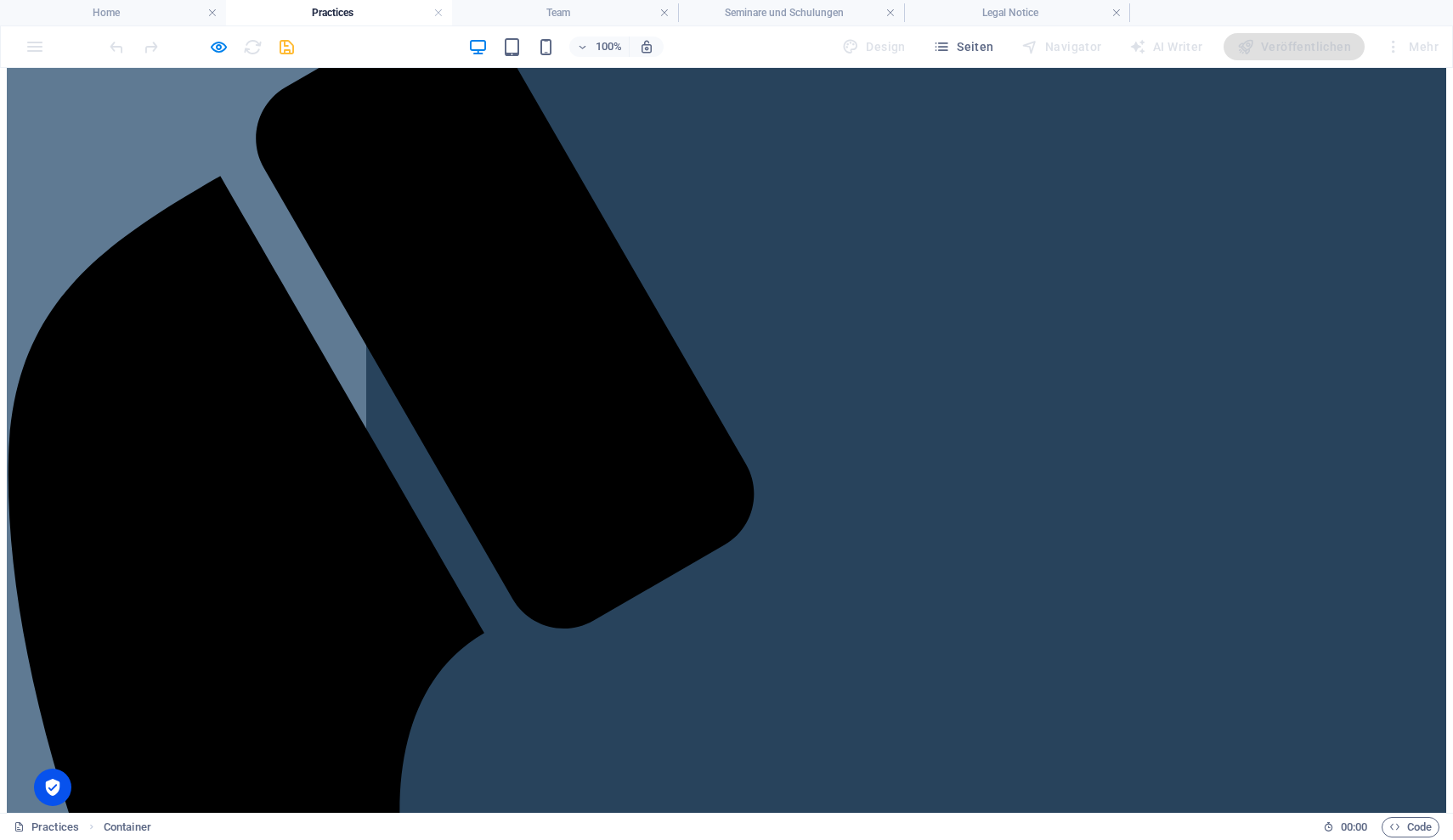 click at bounding box center (64, 2200) 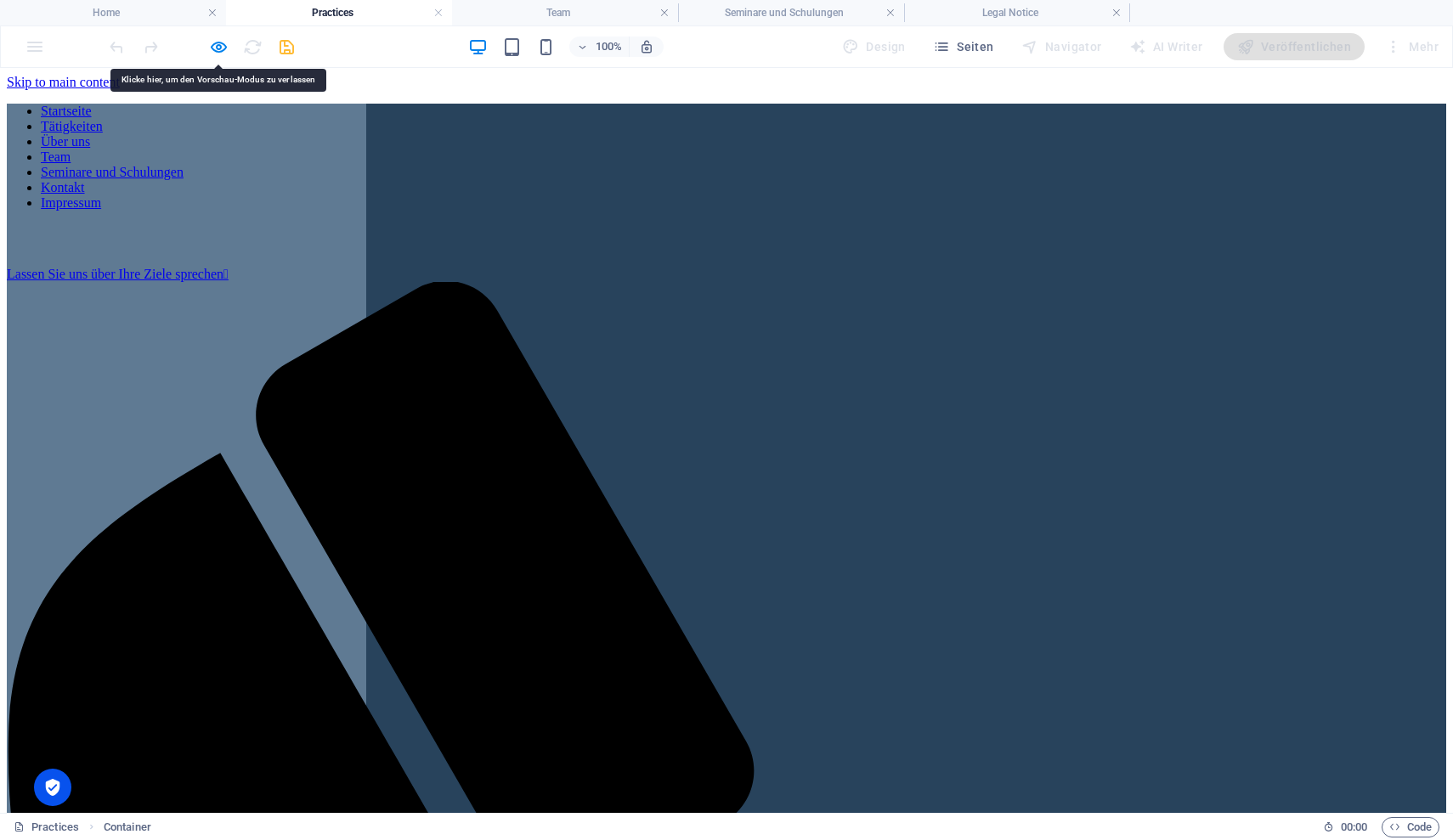 scroll, scrollTop: 0, scrollLeft: 0, axis: both 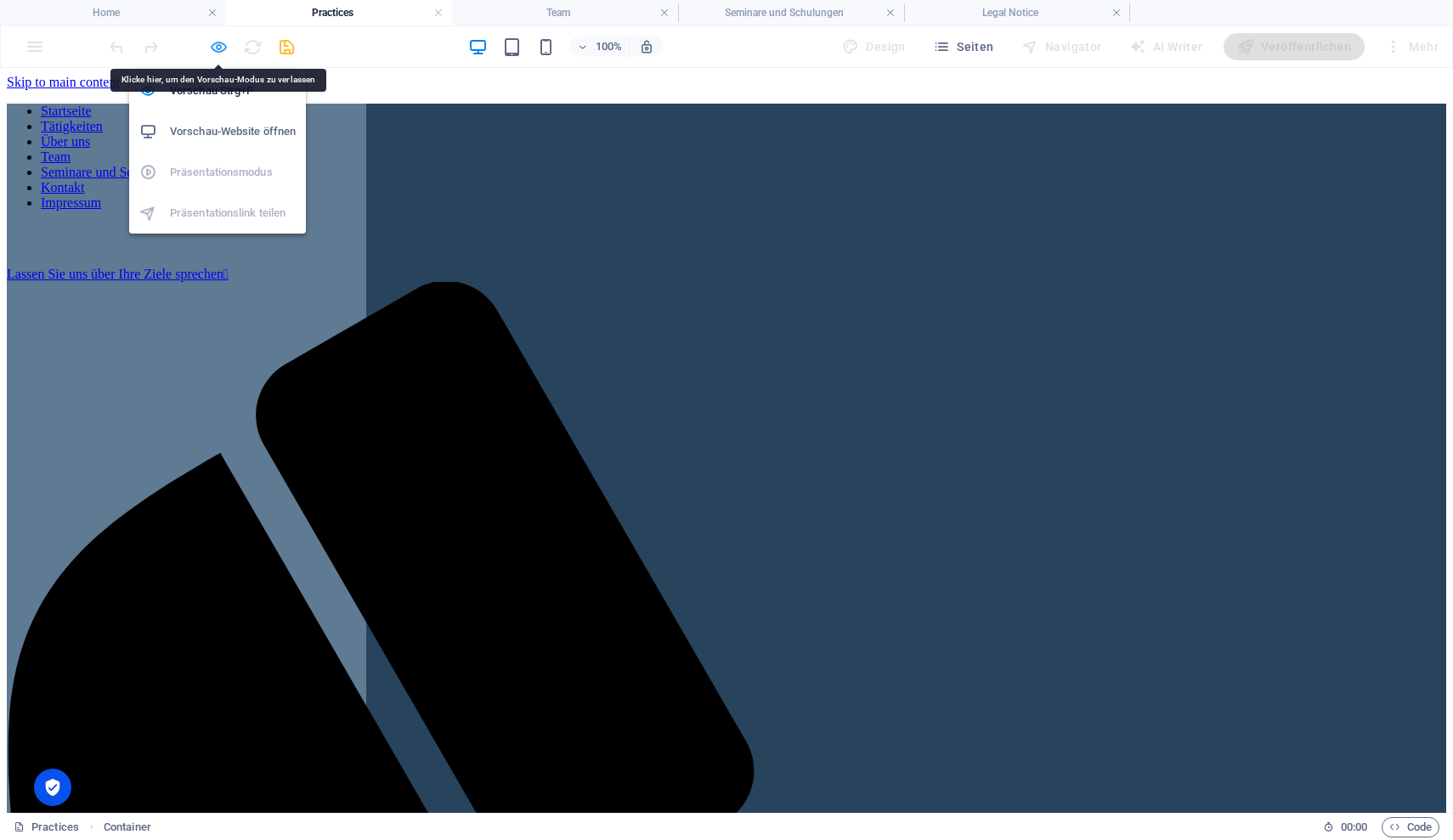 click at bounding box center [218, 47] 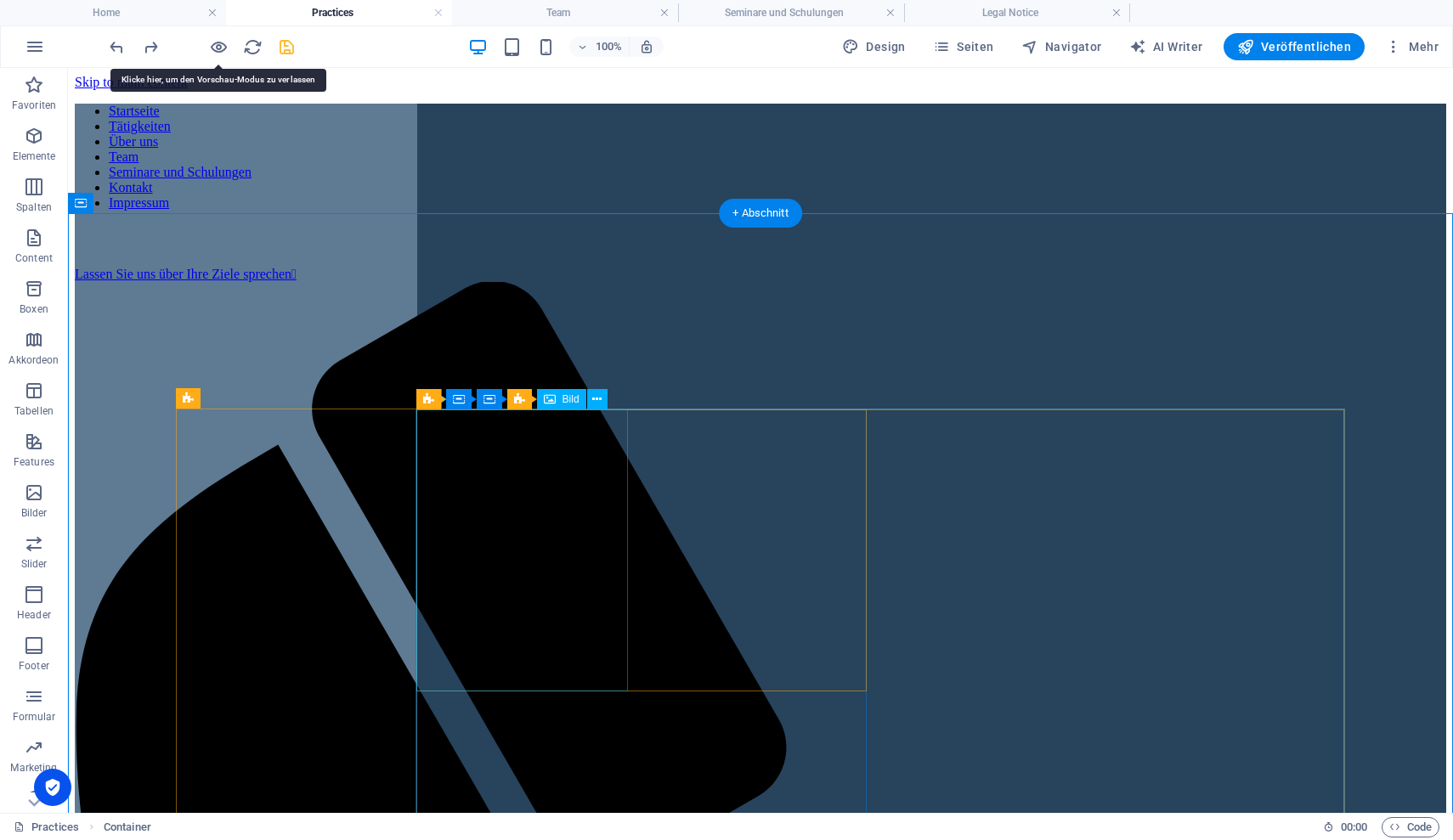 click at bounding box center (760, 2388) 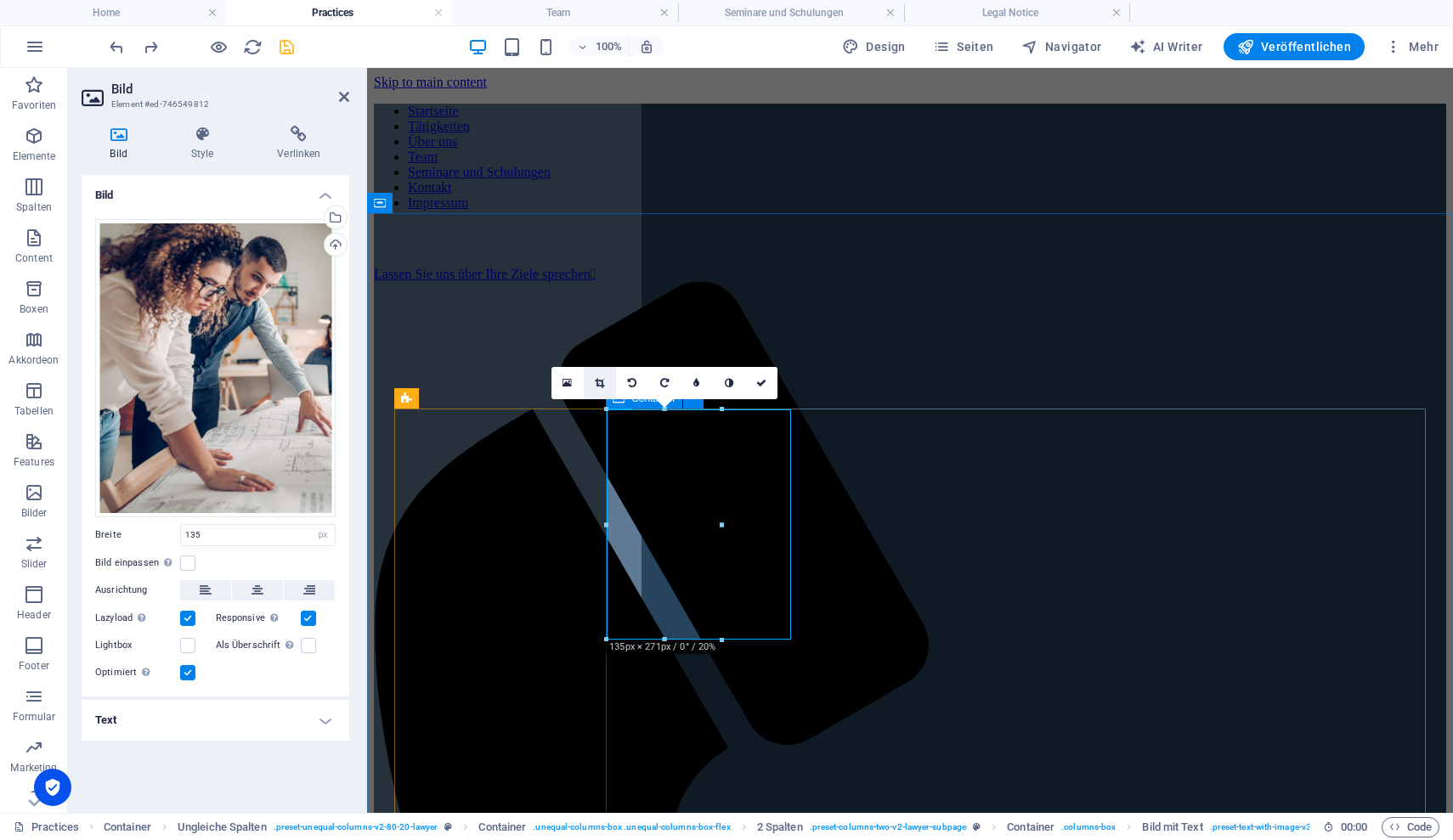 click at bounding box center [599, 383] 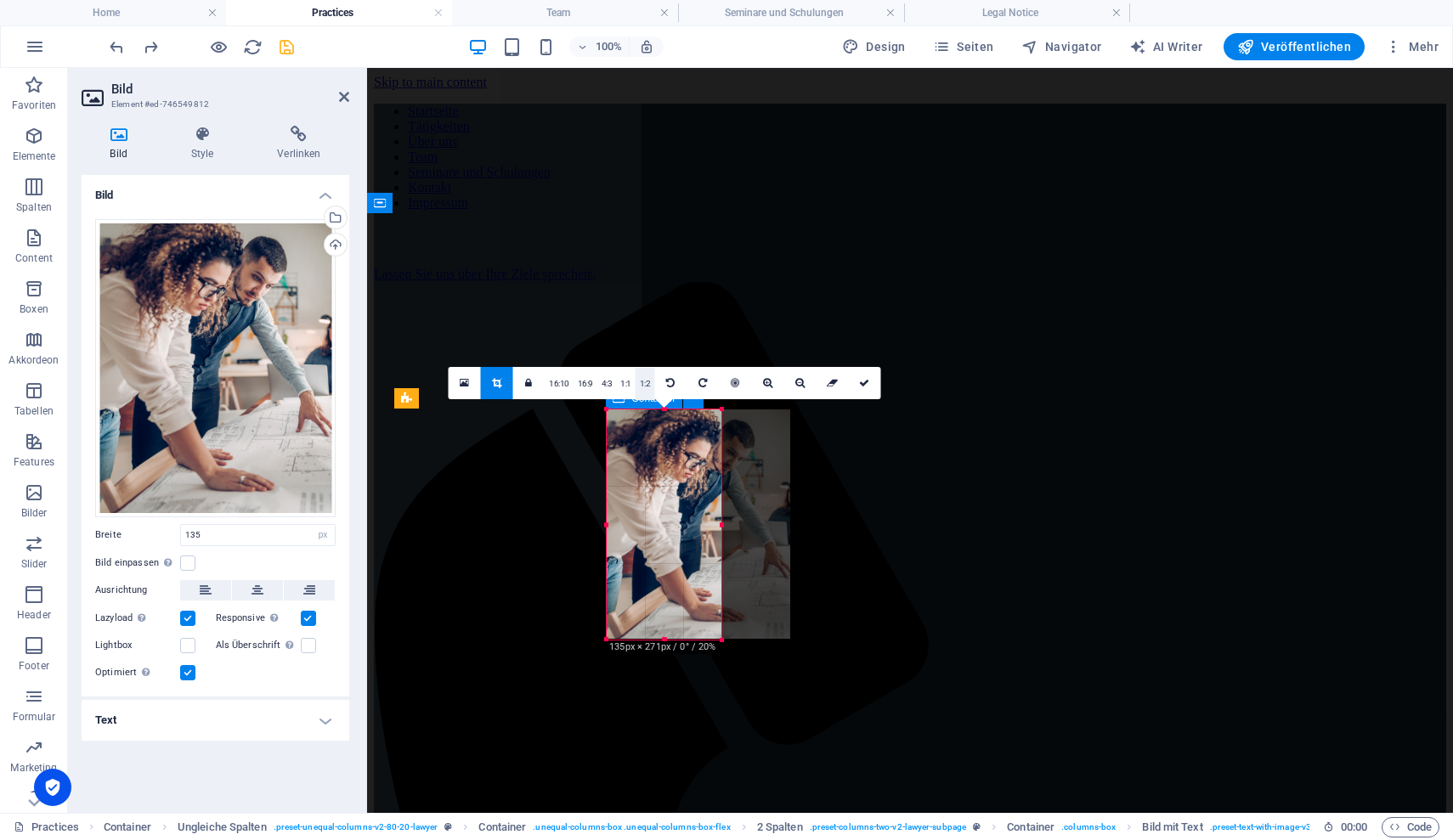 click on "1:2" at bounding box center (645, 384) 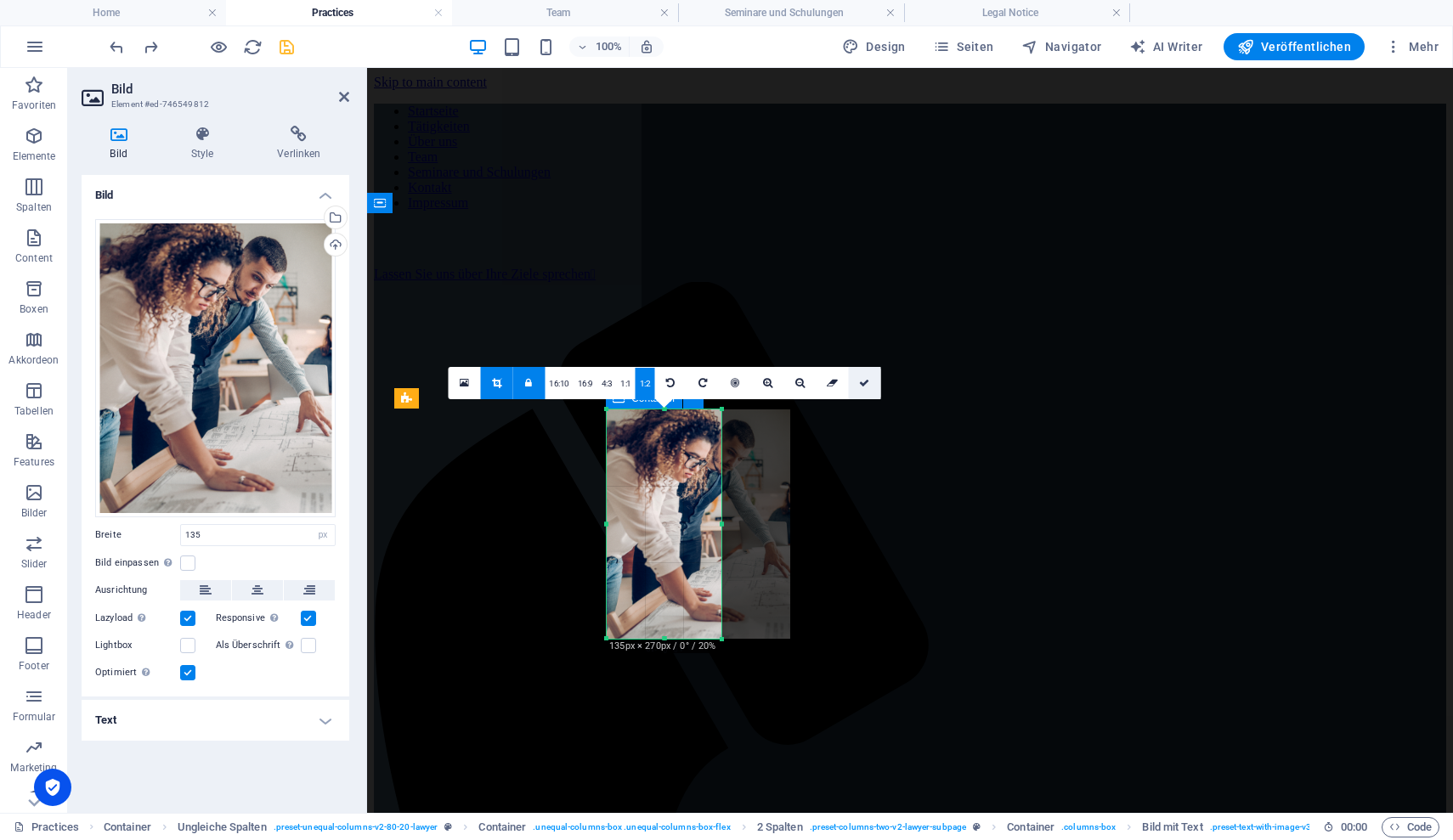 click at bounding box center [864, 383] 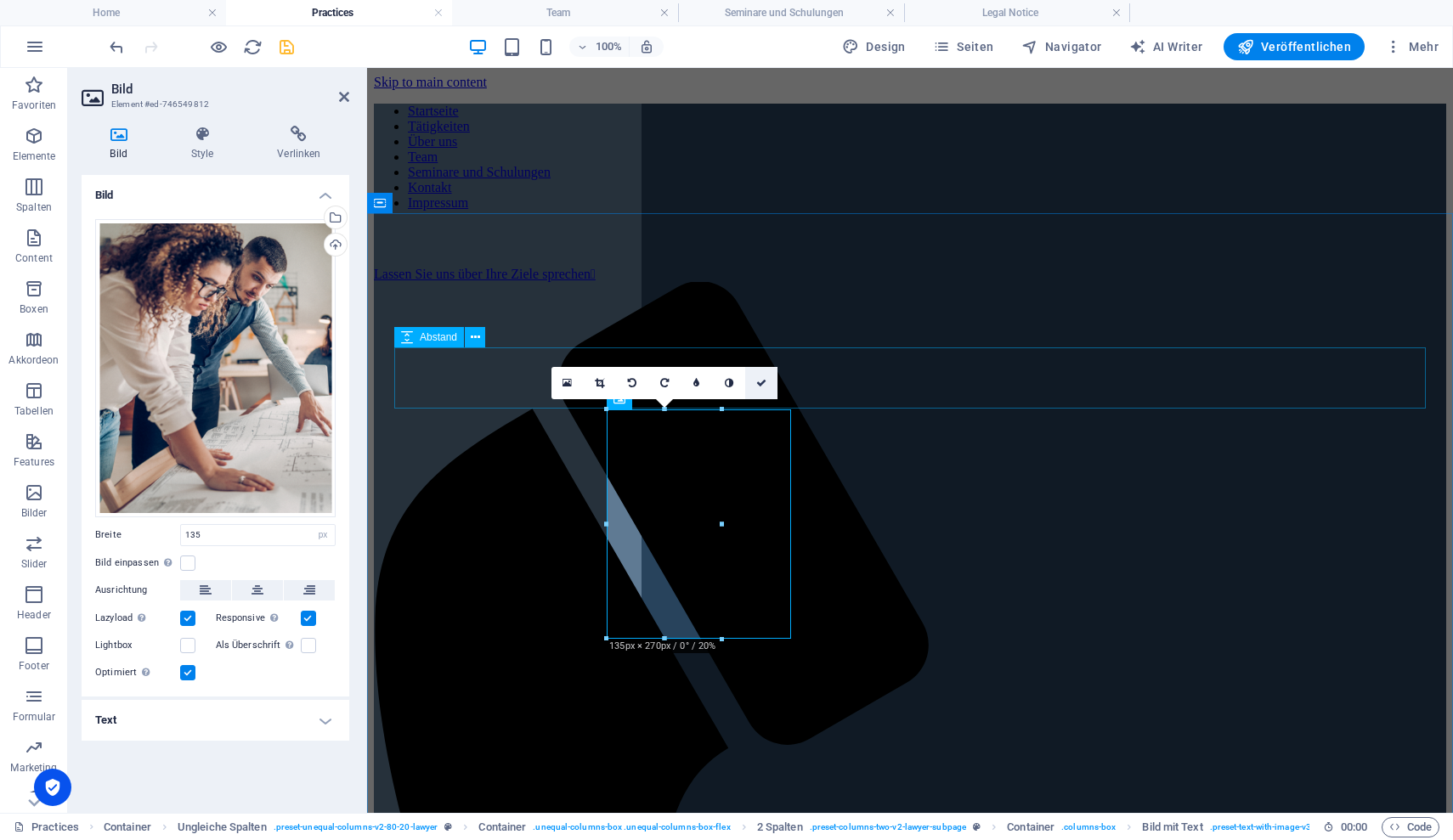 click at bounding box center [761, 383] 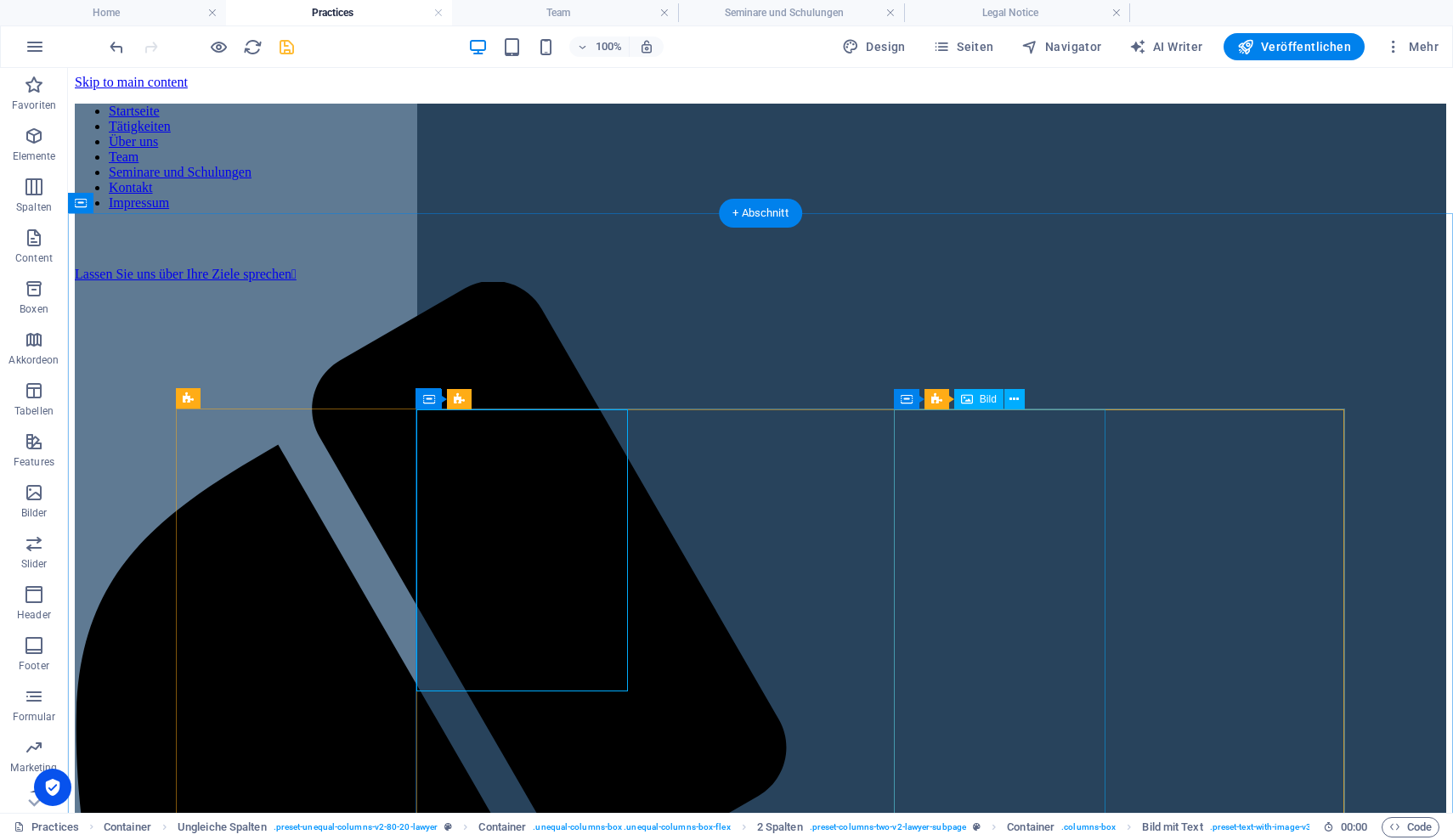 click at bounding box center (760, 3052) 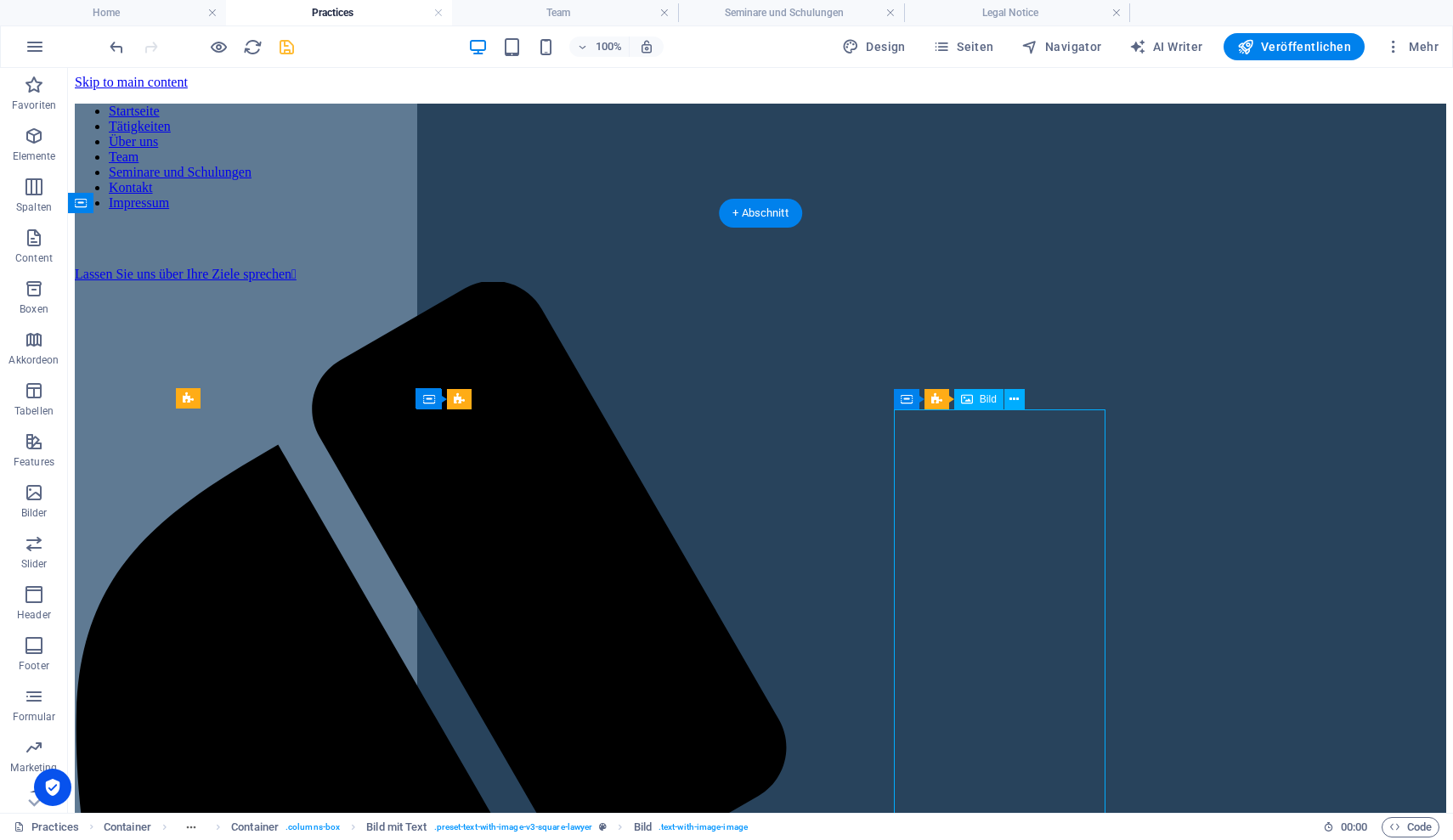 click at bounding box center (760, 3052) 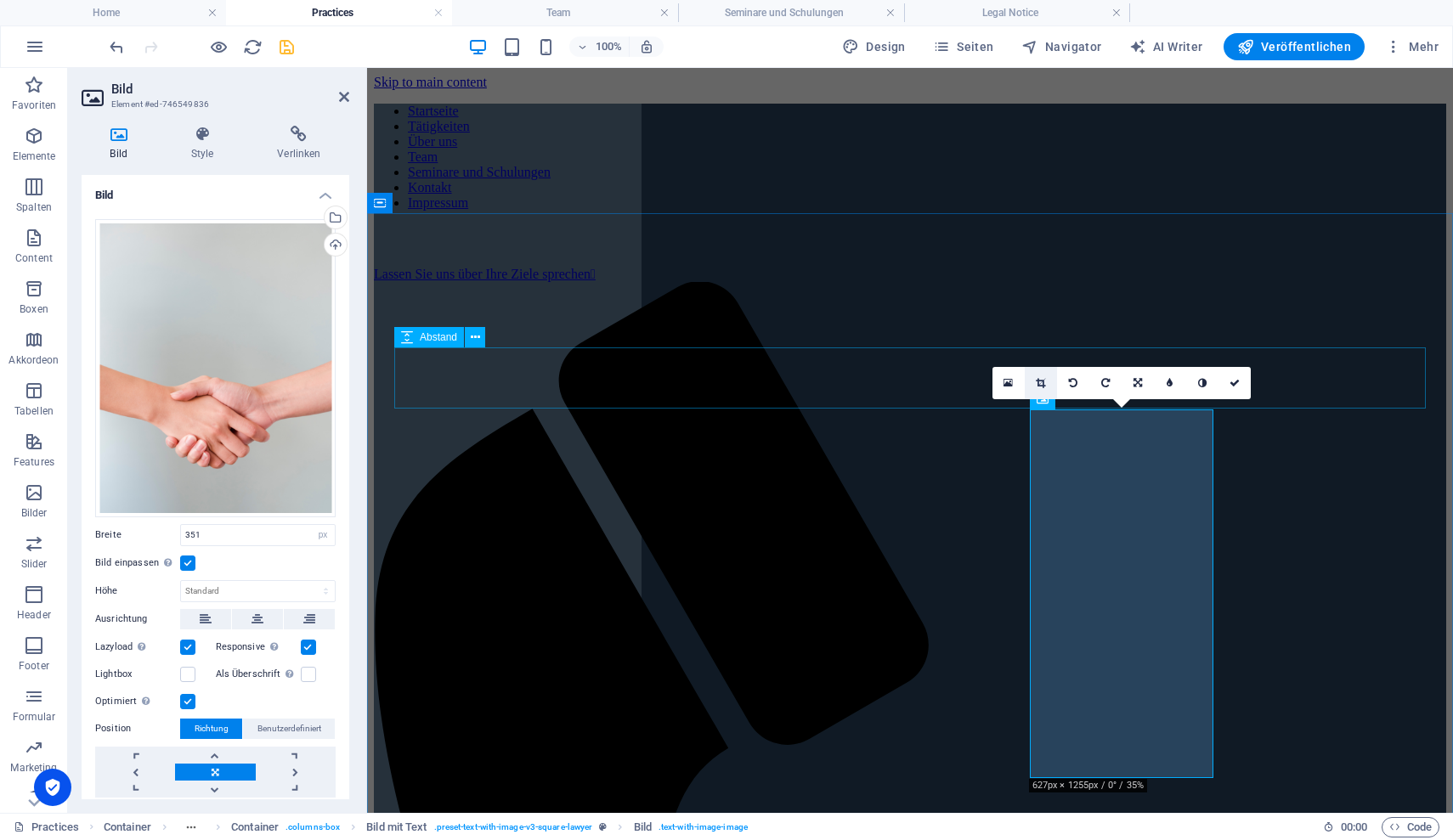 click at bounding box center [1041, 383] 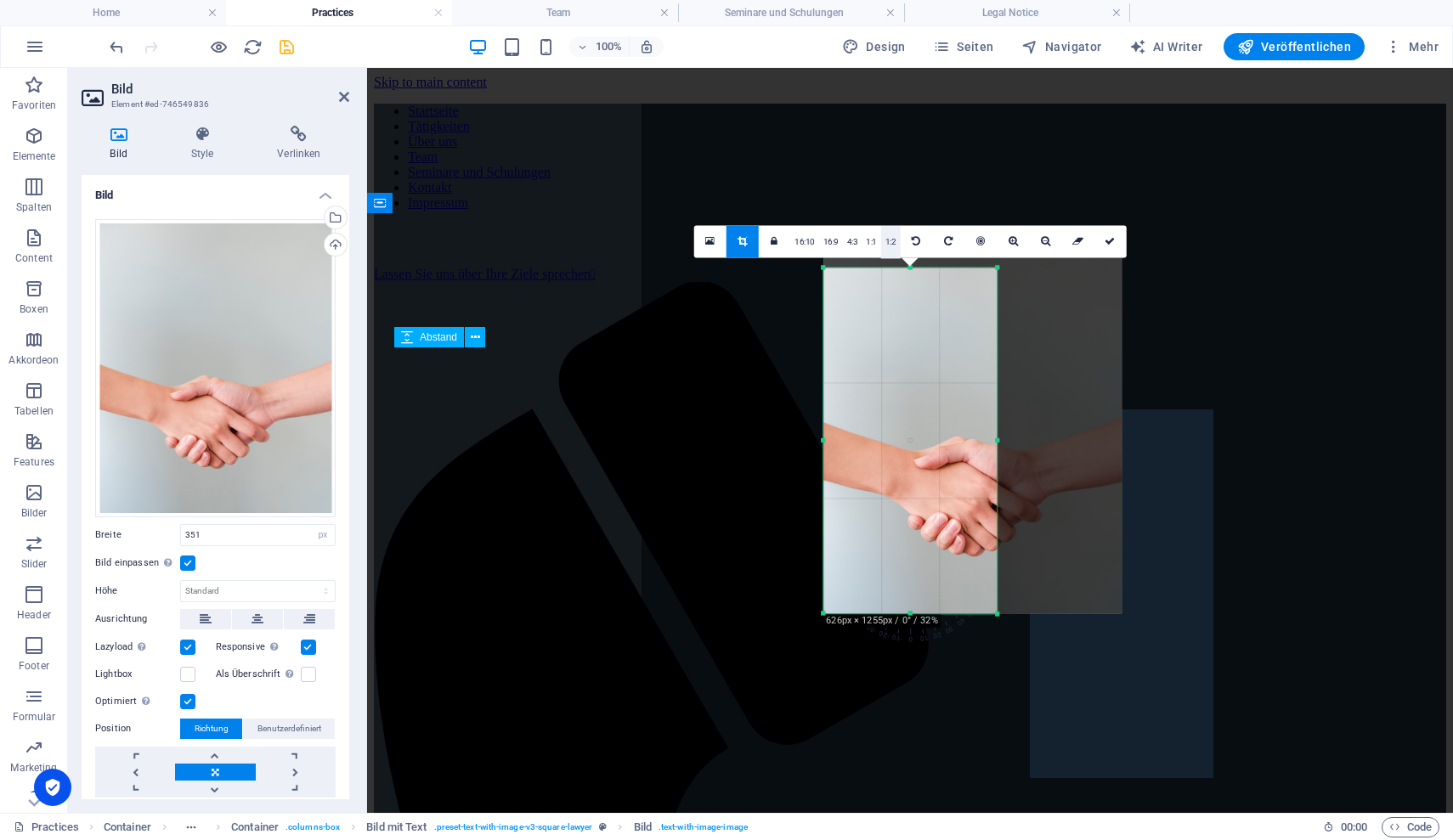 click on "1:2" at bounding box center [890, 242] 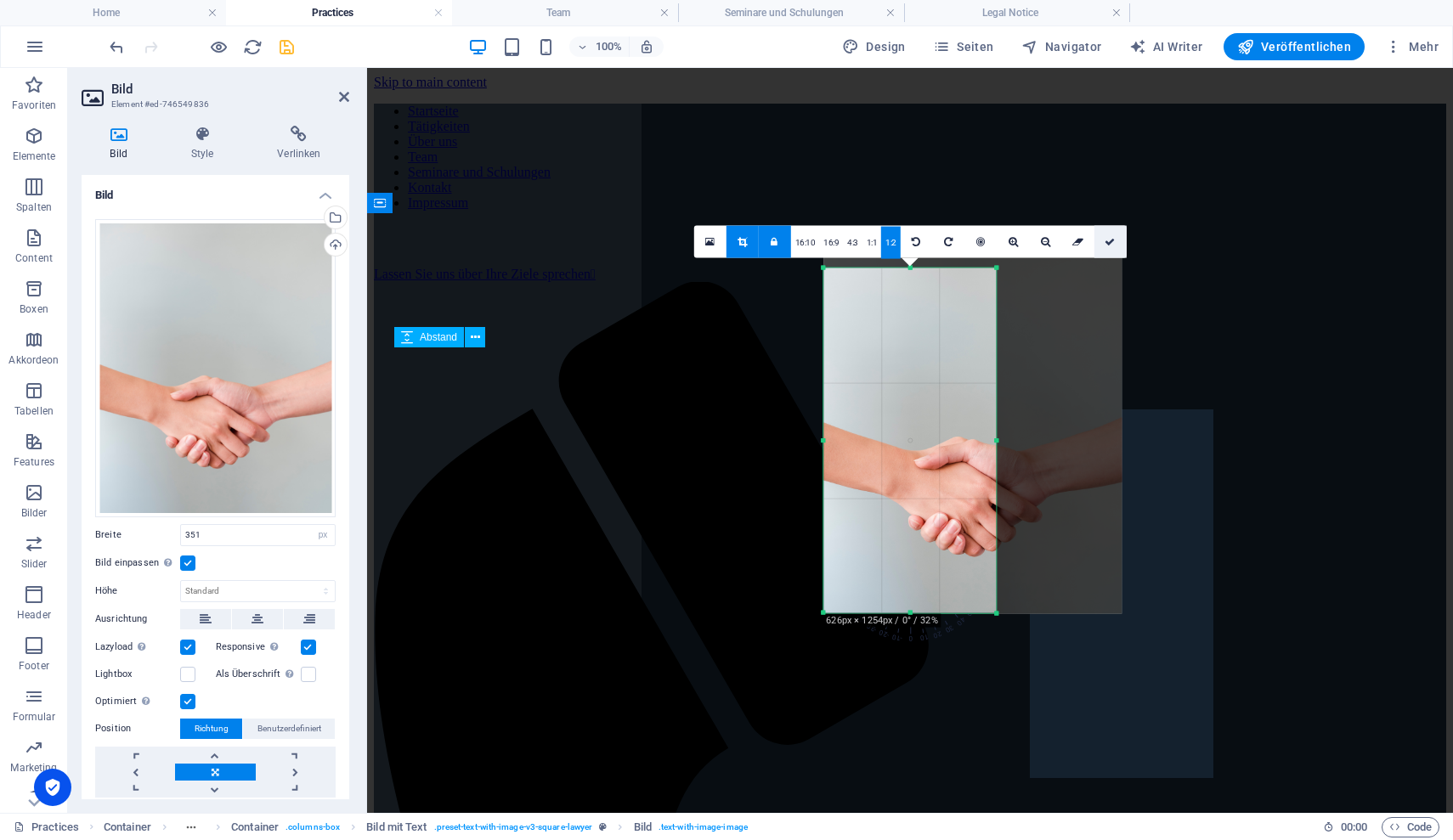 click at bounding box center [1110, 241] 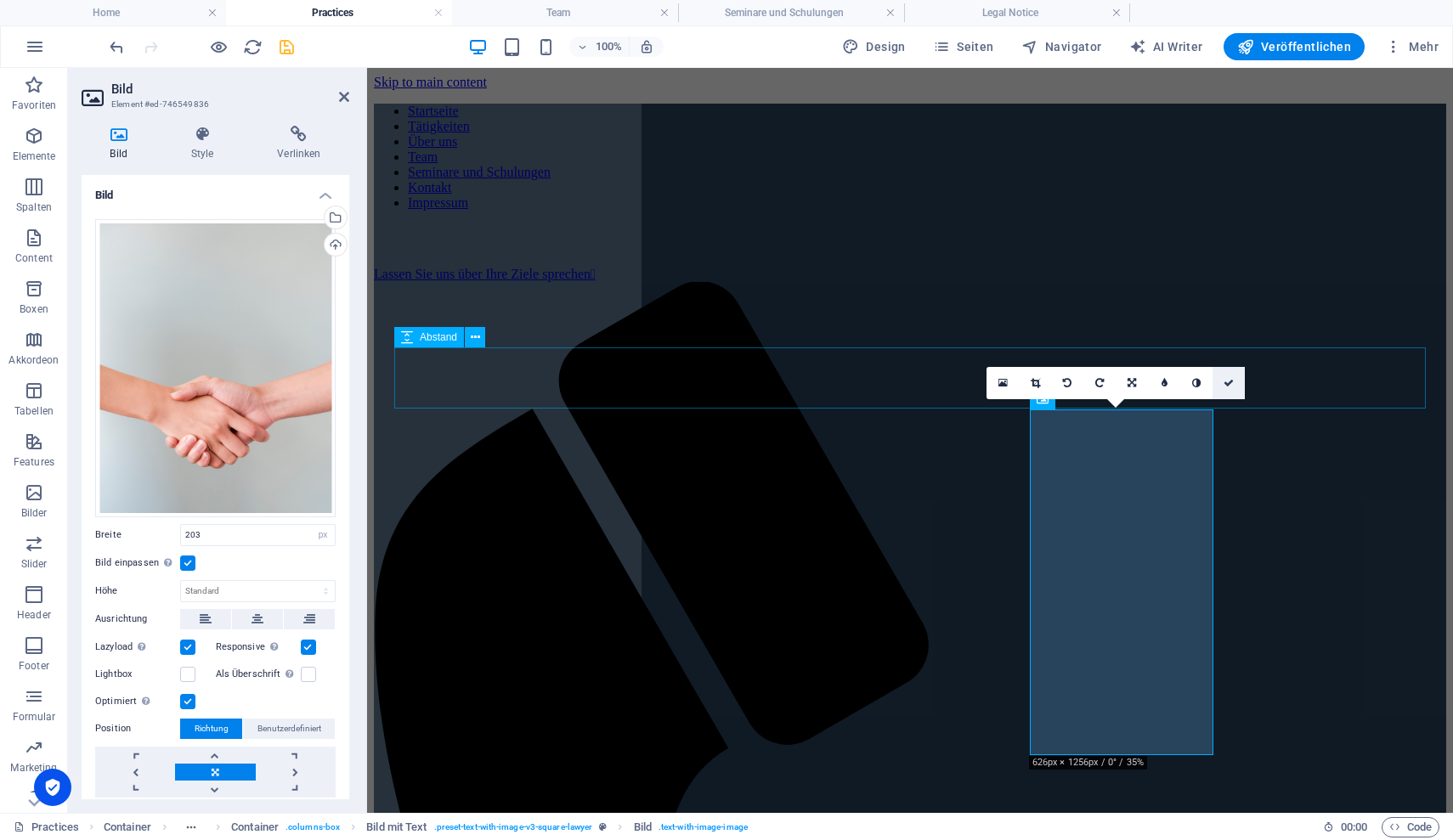 click at bounding box center [1229, 383] 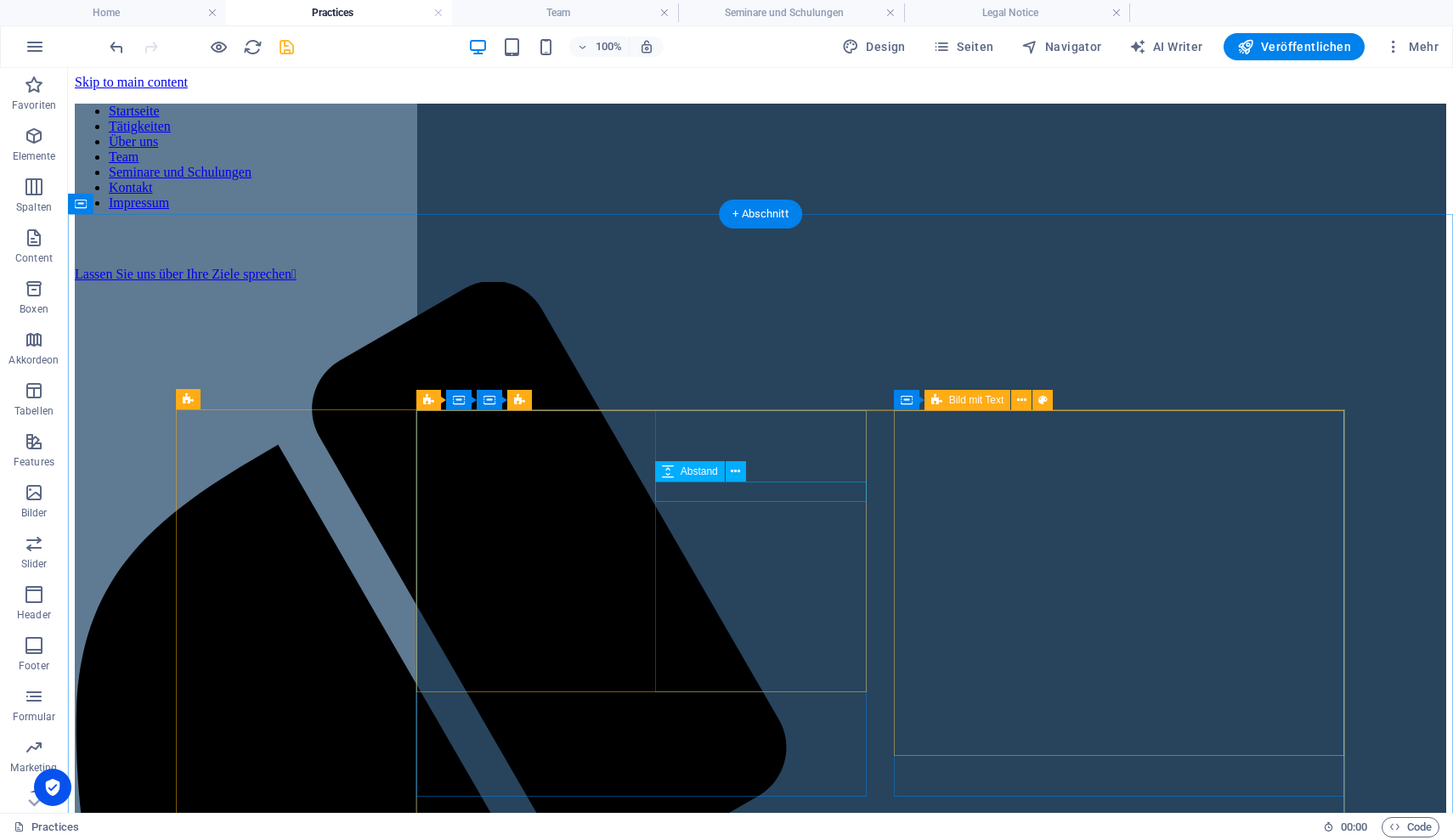 scroll, scrollTop: 0, scrollLeft: 0, axis: both 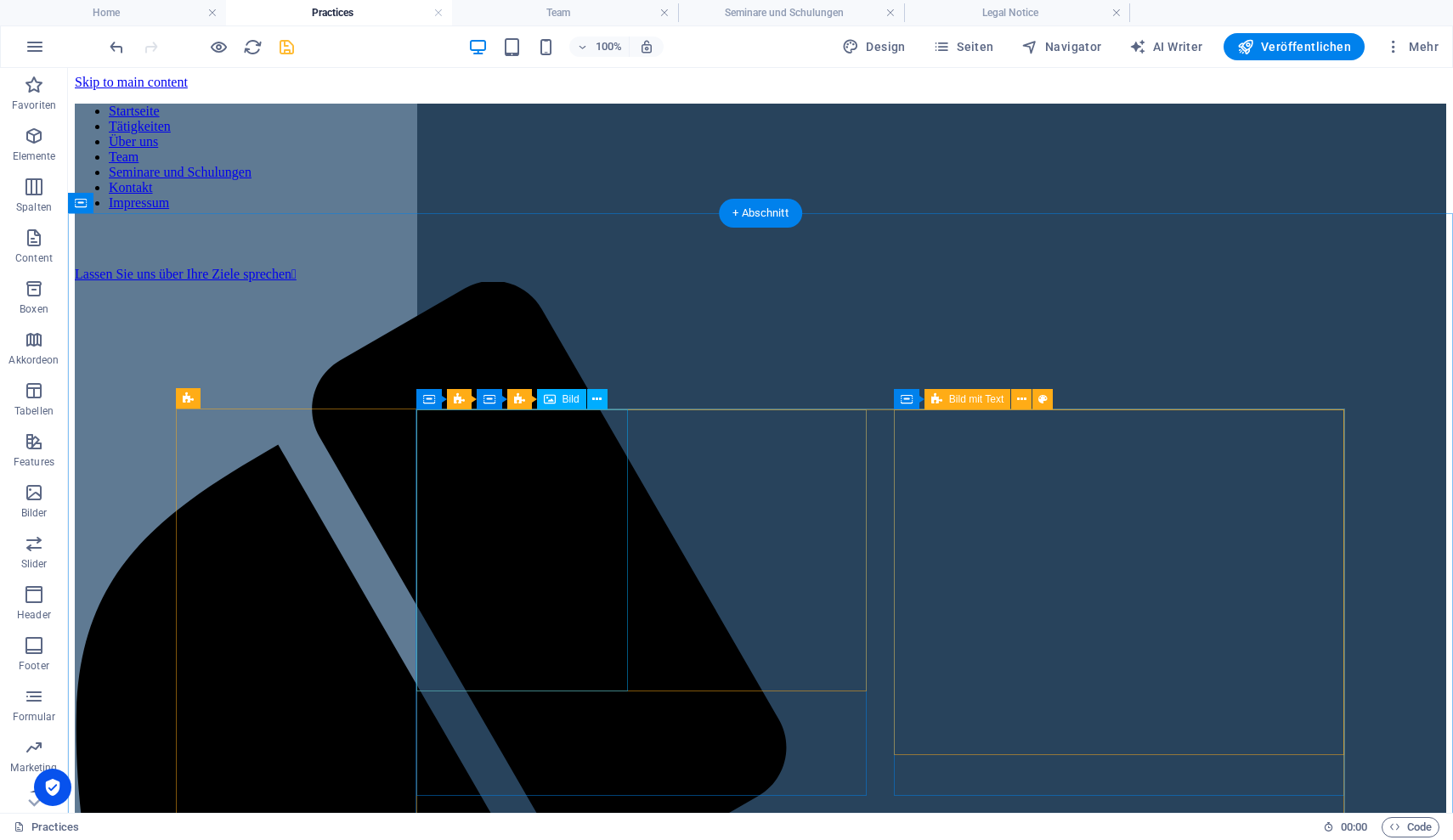 click at bounding box center (760, 2388) 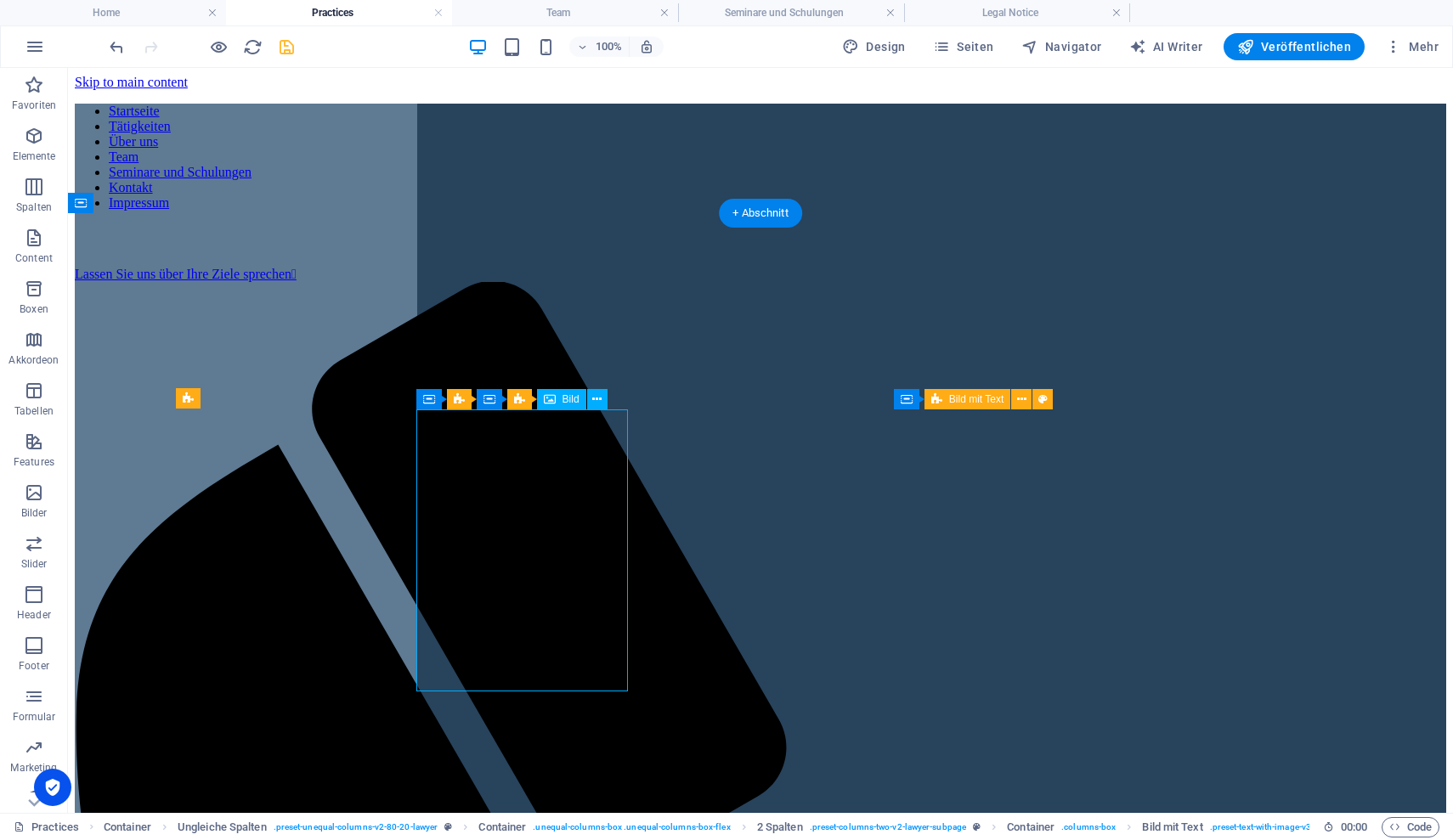 click at bounding box center (760, 2388) 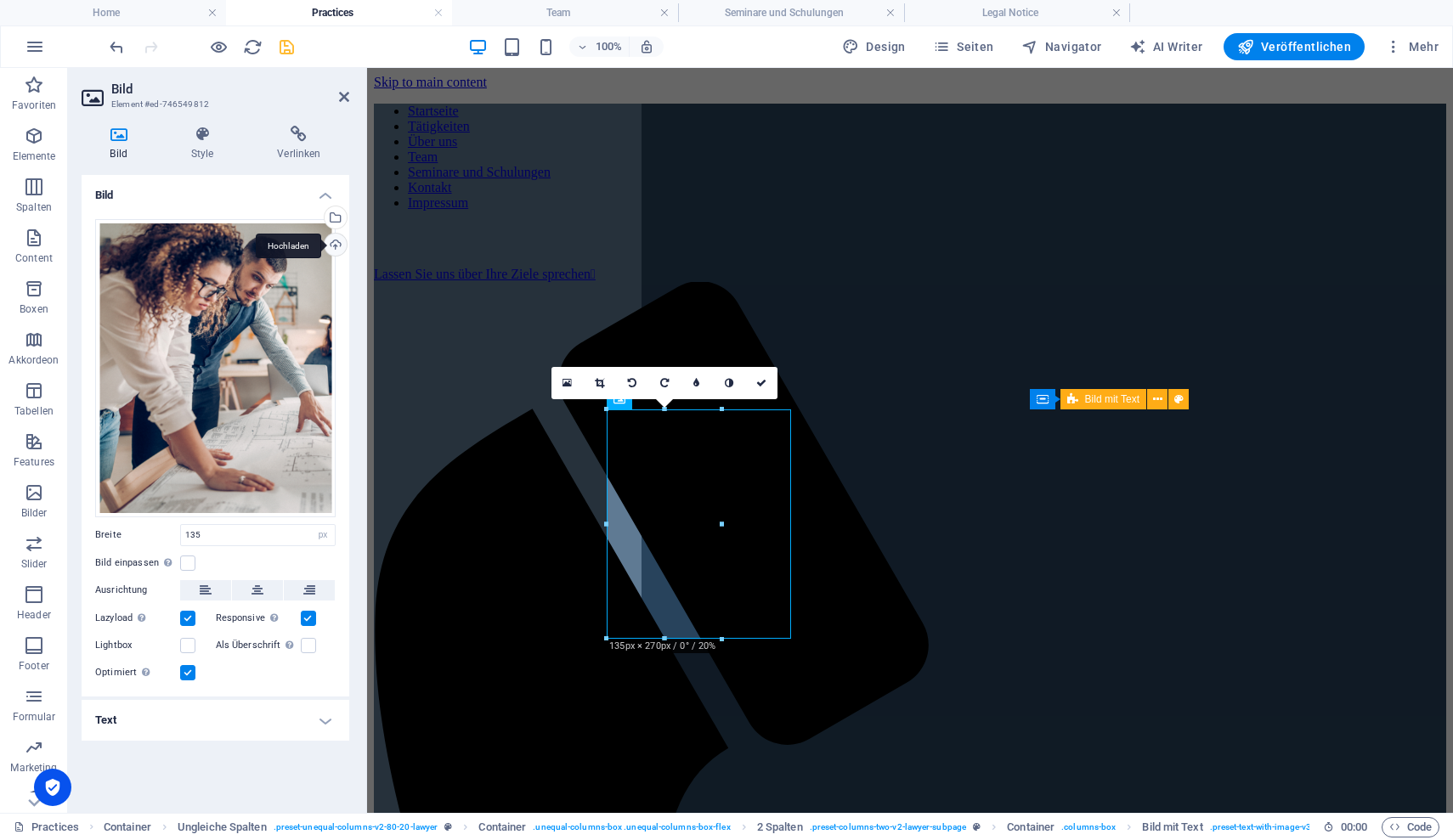click on "Hochladen" at bounding box center [334, 246] 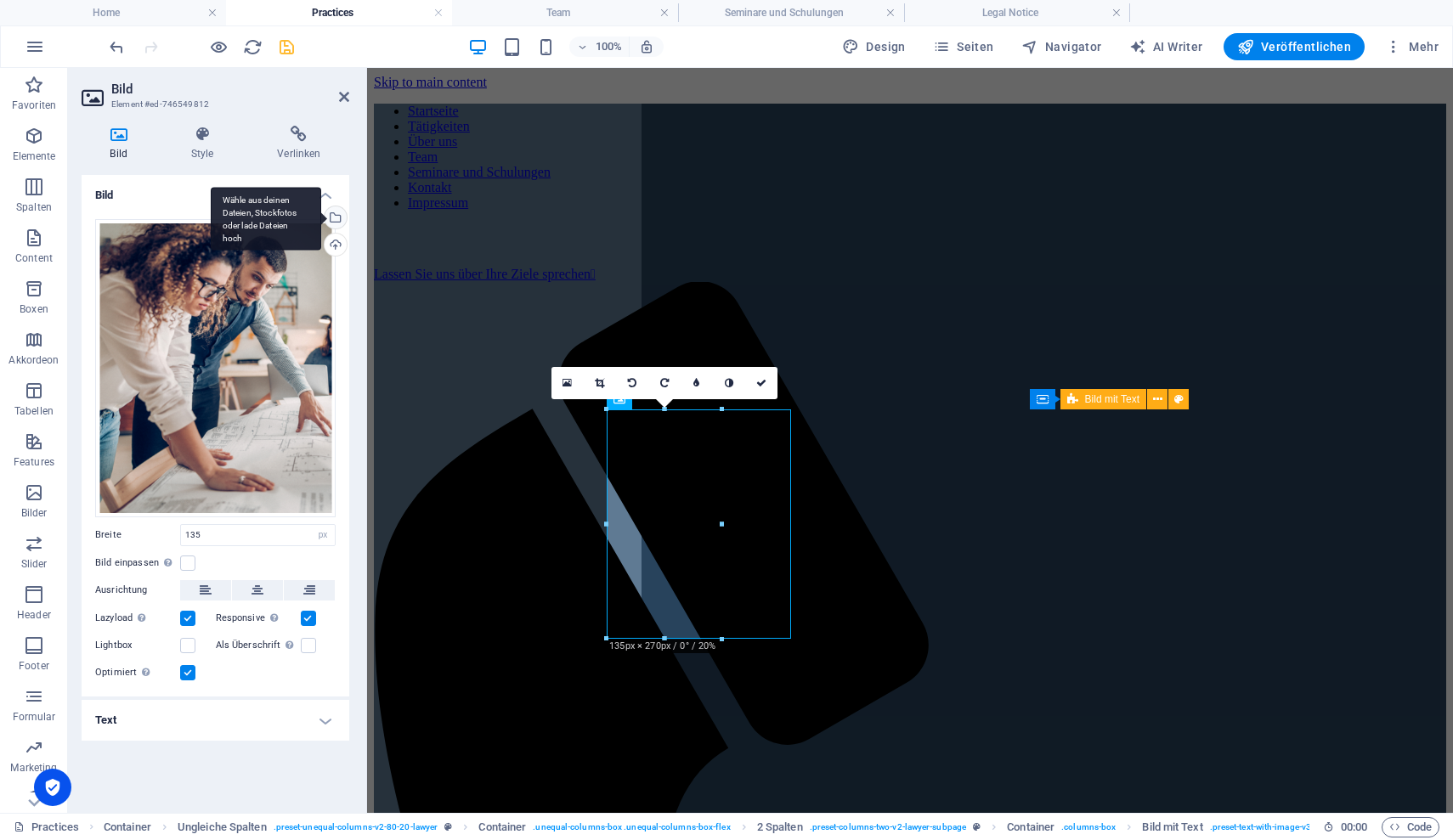 click on "Wähle aus deinen Dateien, Stockfotos oder lade Dateien hoch" at bounding box center [266, 218] 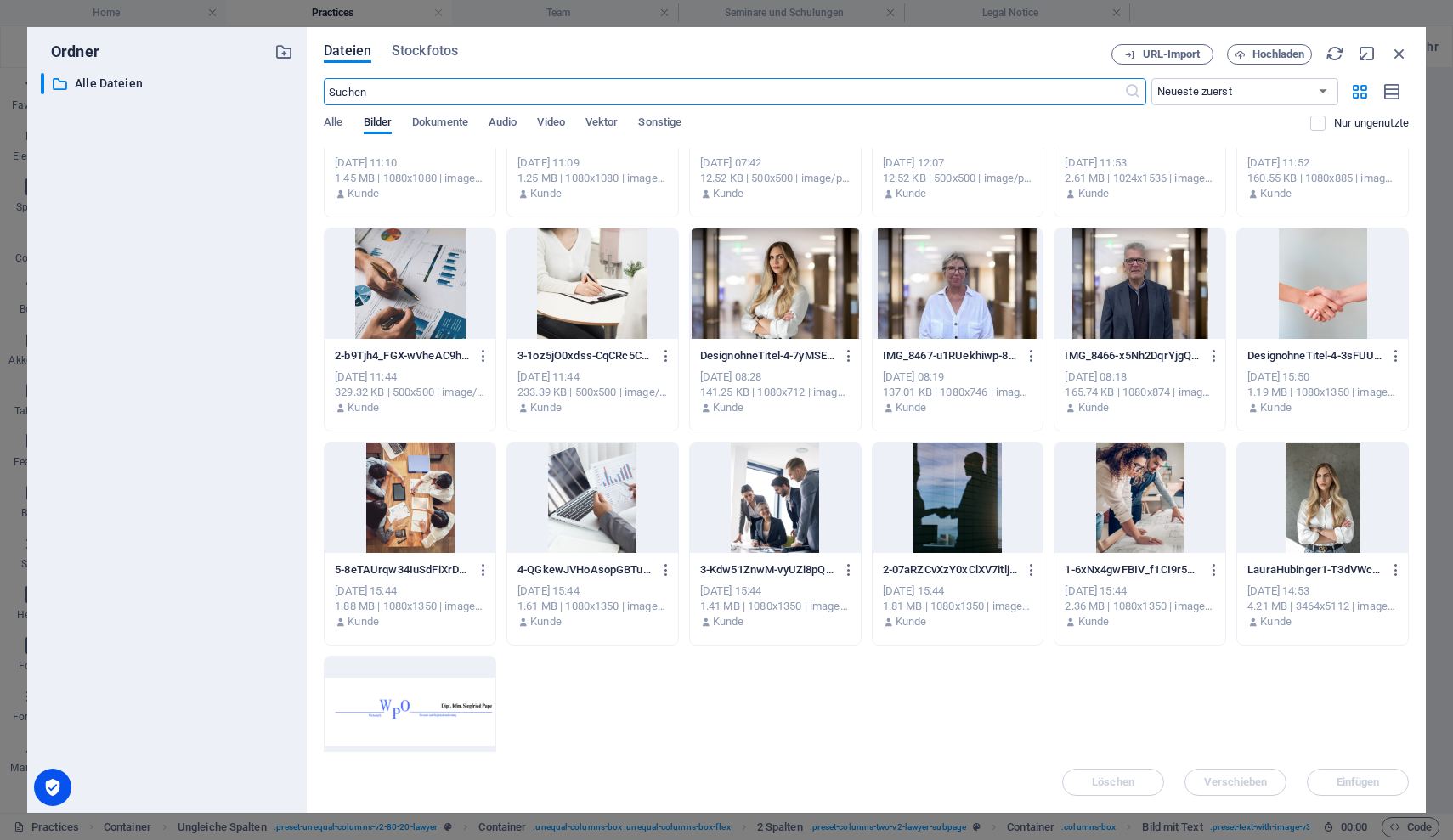scroll, scrollTop: 144, scrollLeft: 0, axis: vertical 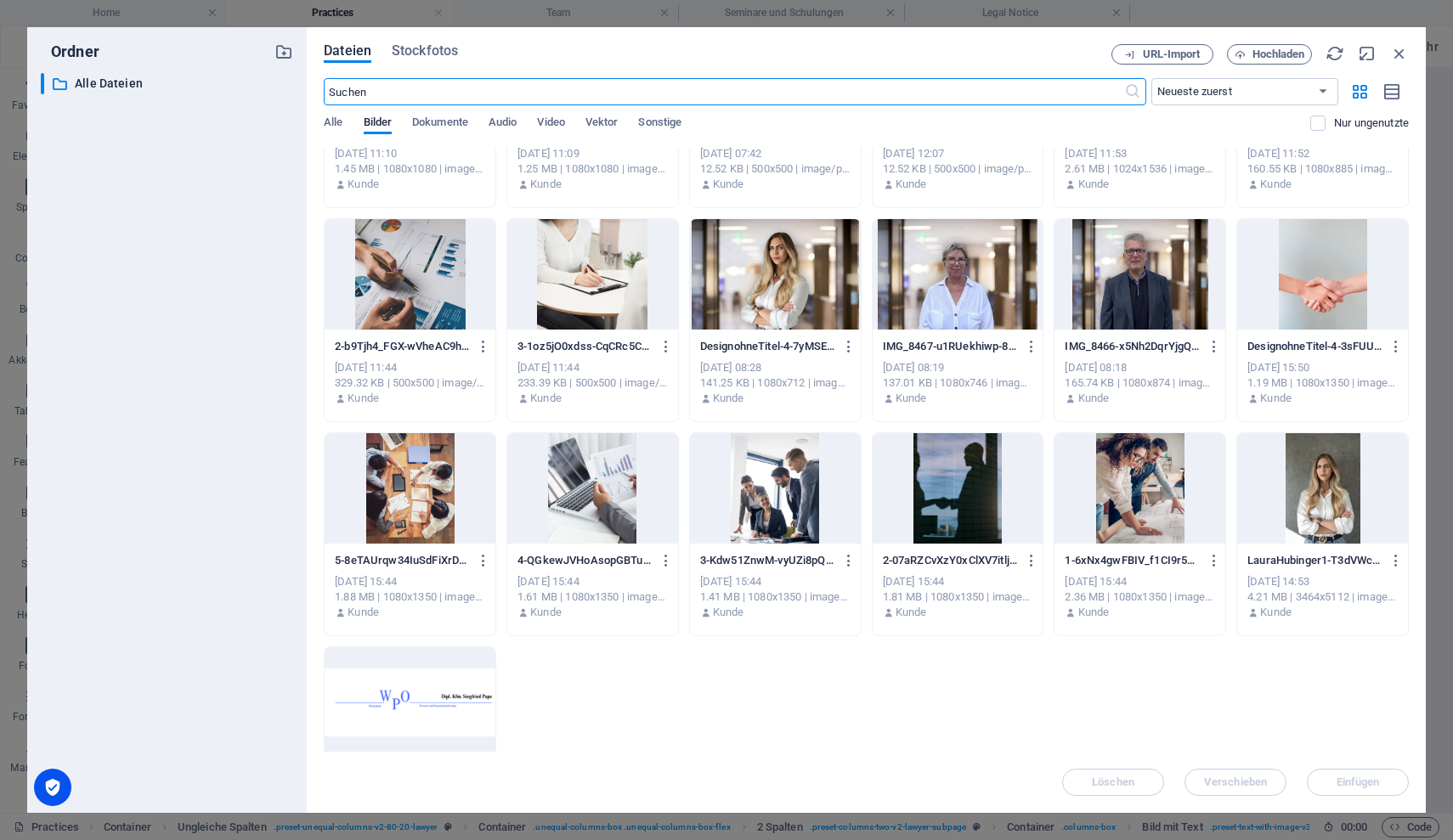 click at bounding box center (958, 488) 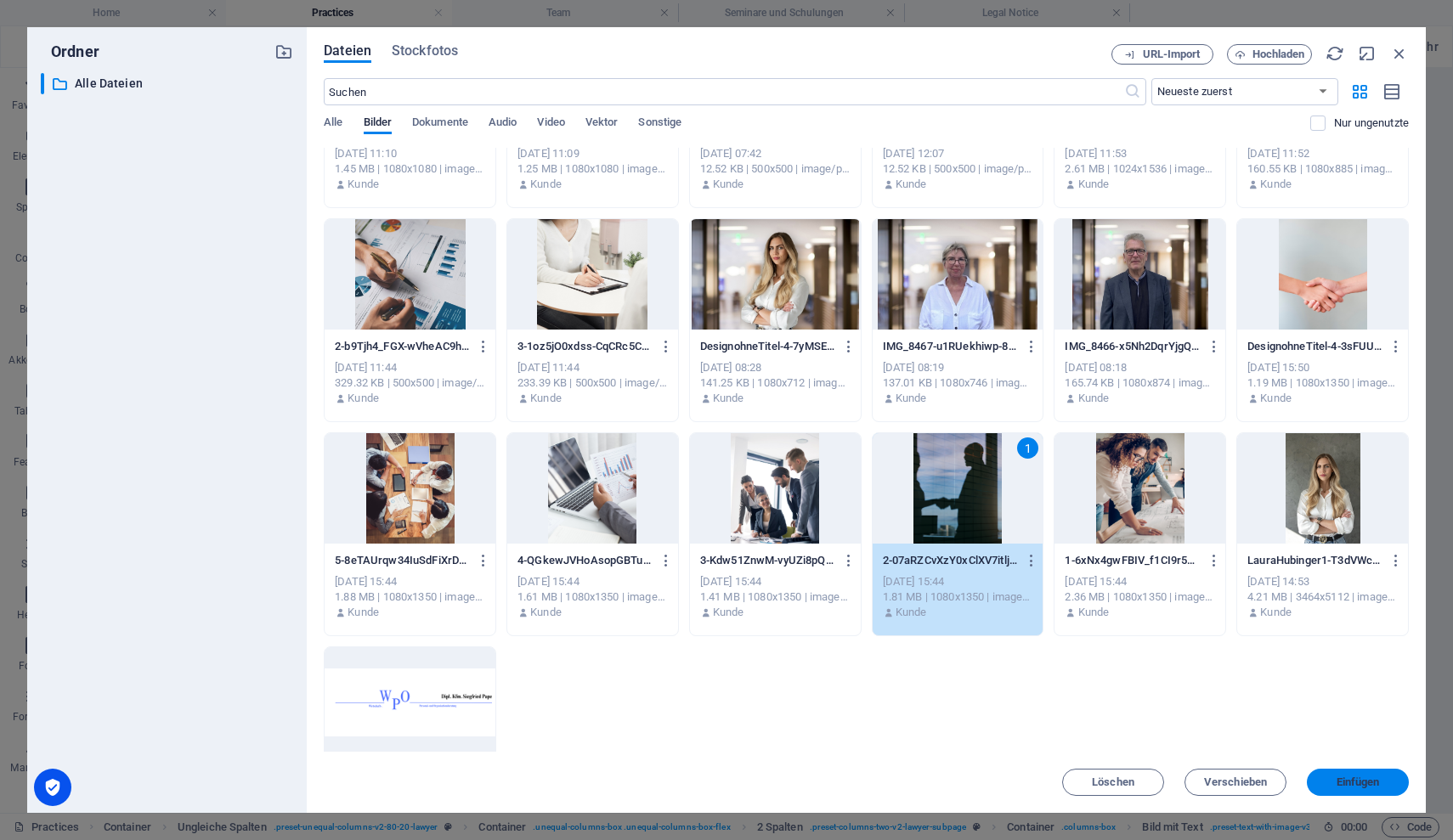 click on "Einfügen" at bounding box center [1358, 782] 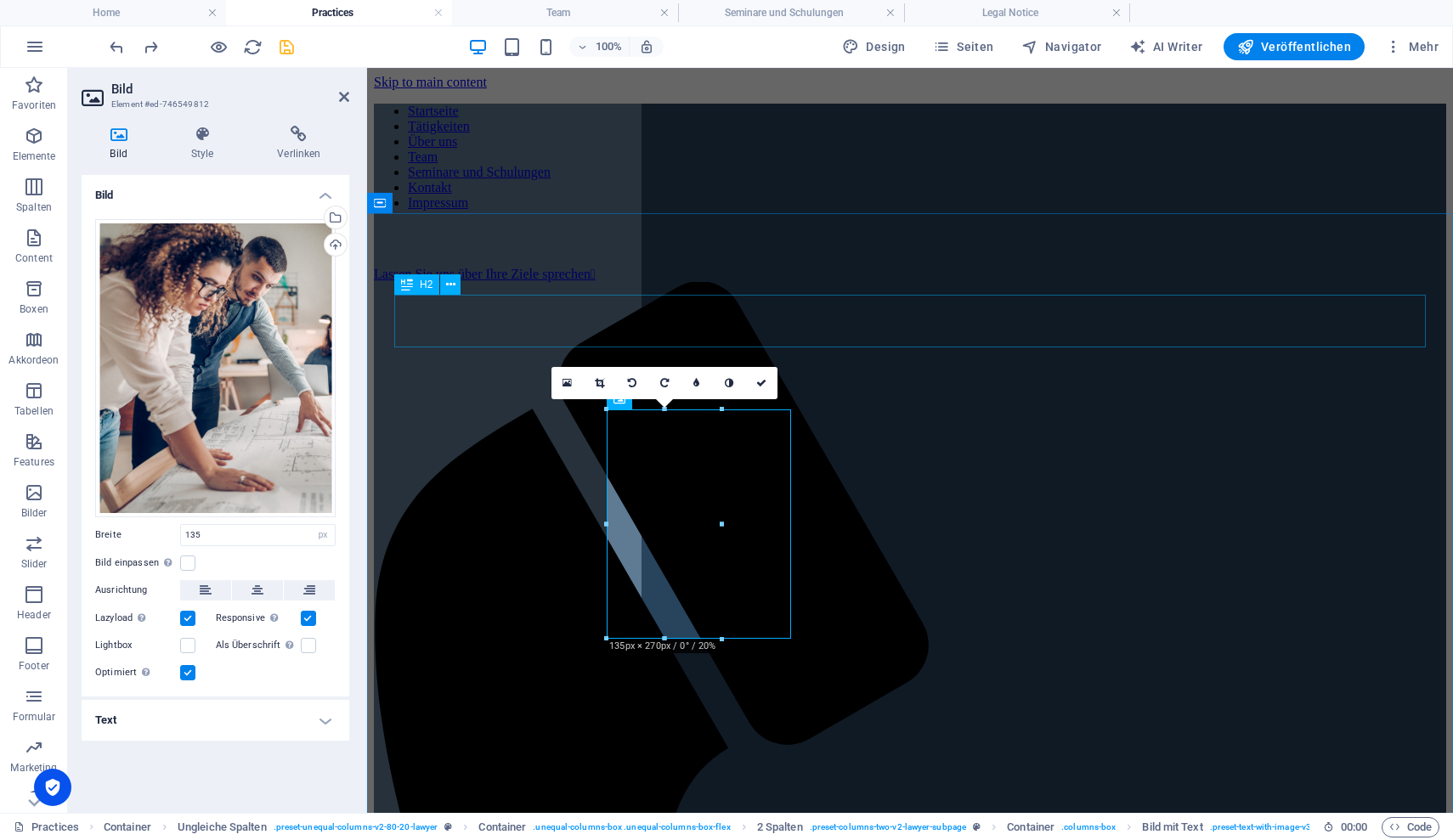 click on "Bereiche die wir betreuen Practices Existenz gründungberatung Starten Sie sicher in die Selbstständigkeit. Wir unterstützen Sie von der Idee bis zur Umsetzung. - Businessplan erstellen -  Finanzierung sichern - Formalitäten klären -  Investitionsplanung Unternehmens- Beratung Wir finden den richtigen Weg für Ihr Unternehmen. -  Risikoanalyse -  Controlling -  Absicherungskonzepte -  Marketing Beratung -  Kalkulationsüberprüfung Personalberatung Das richtige Team ist der Schlüssel zum Erfolg. Wir helfen Ihnen, die passenden Mitarbeiter zu finden und zu entwickeln. -  Personalgewinnung -  Mitarbeiterbindung -  Prozessunterstützung Strategieberatung Klar. Zielgerichtet. Umsetzbar. Wir entwickeln gemeinsam Ihre Unternehmensstrategie. -  Ziele definieren -  Wachstumswege finden -  Märkte analysieren Organisations- Beratung Effiziente Abläufe schaffen Freiraum. Wir machen Ihre Organisation fit für die Zukunft. -  Prozesse optimieren -  Strukturen anpassen -  Veränderungen begleiten" at bounding box center (910, 4248) 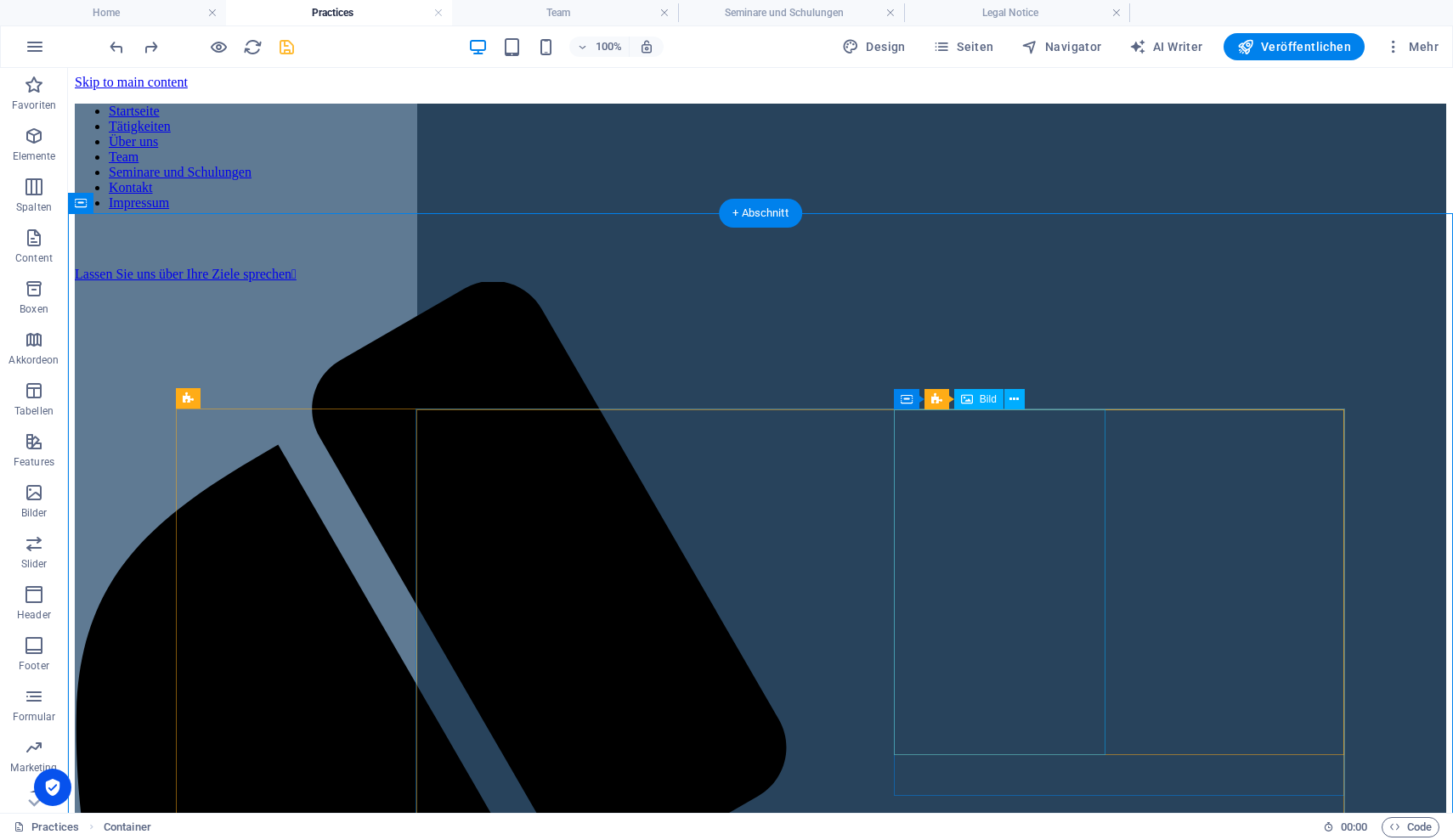 click at bounding box center (760, 2926) 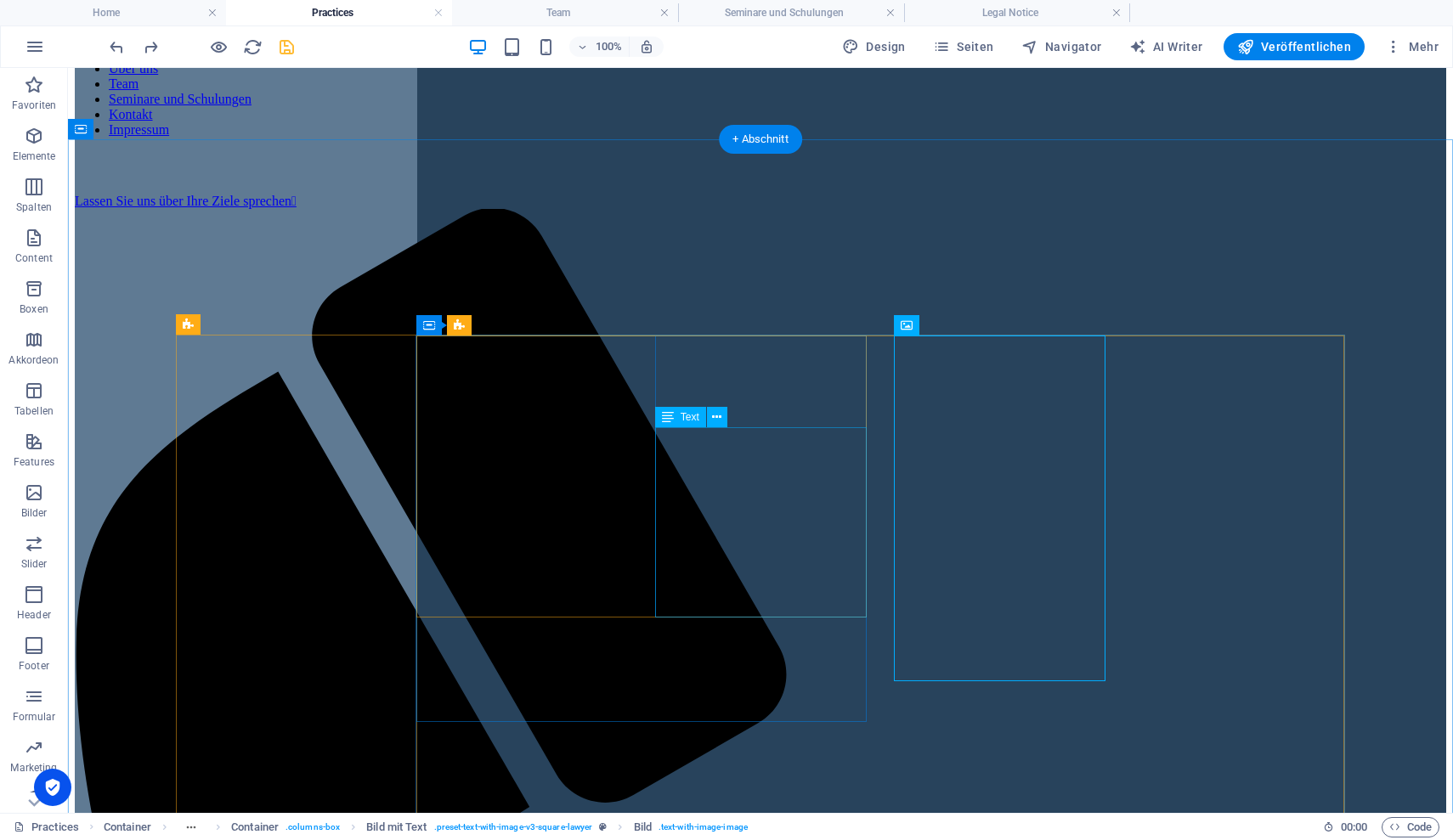 scroll, scrollTop: 75, scrollLeft: 0, axis: vertical 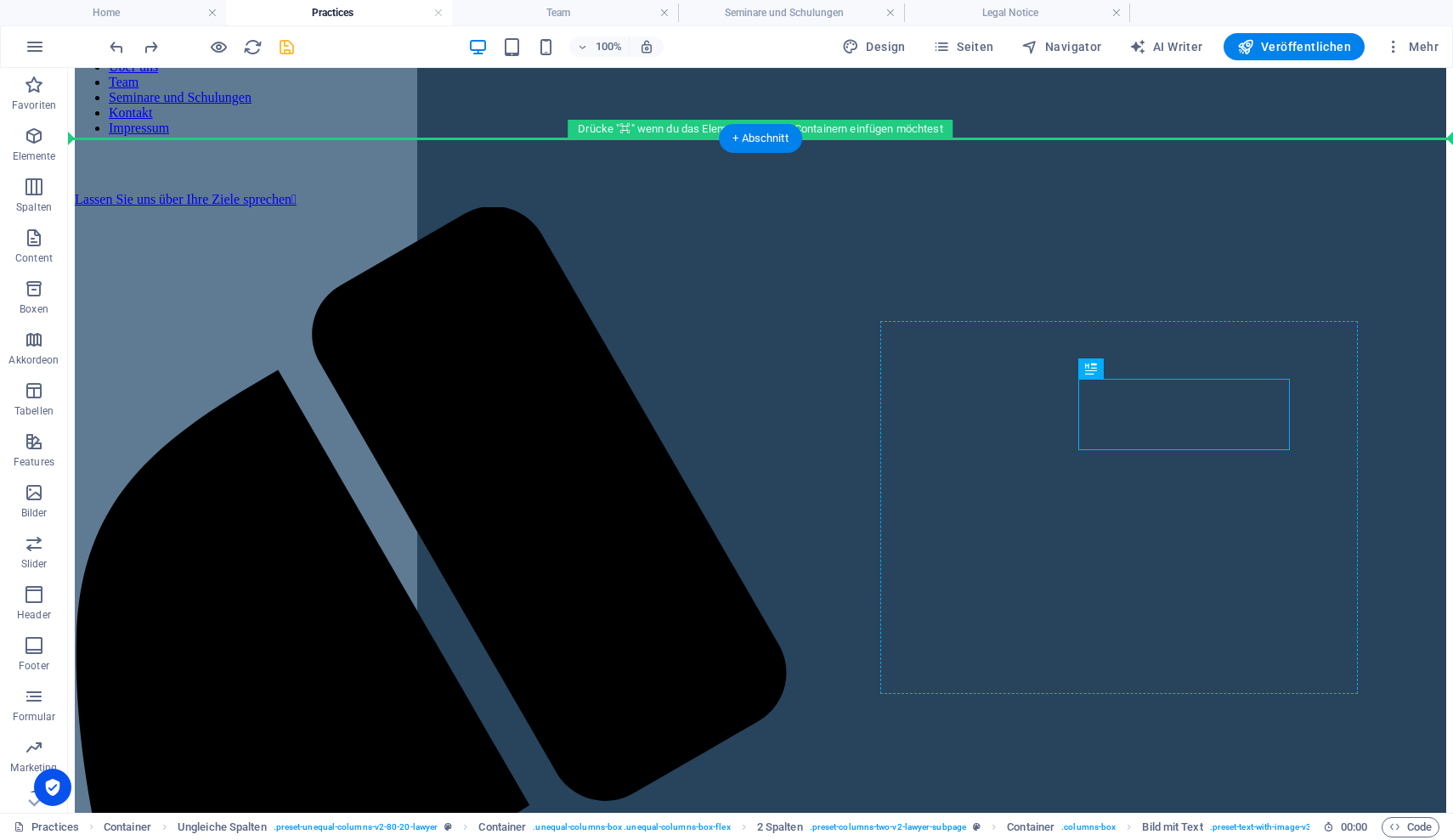 drag, startPoint x: 1101, startPoint y: 408, endPoint x: 1102, endPoint y: 364, distance: 44.011362 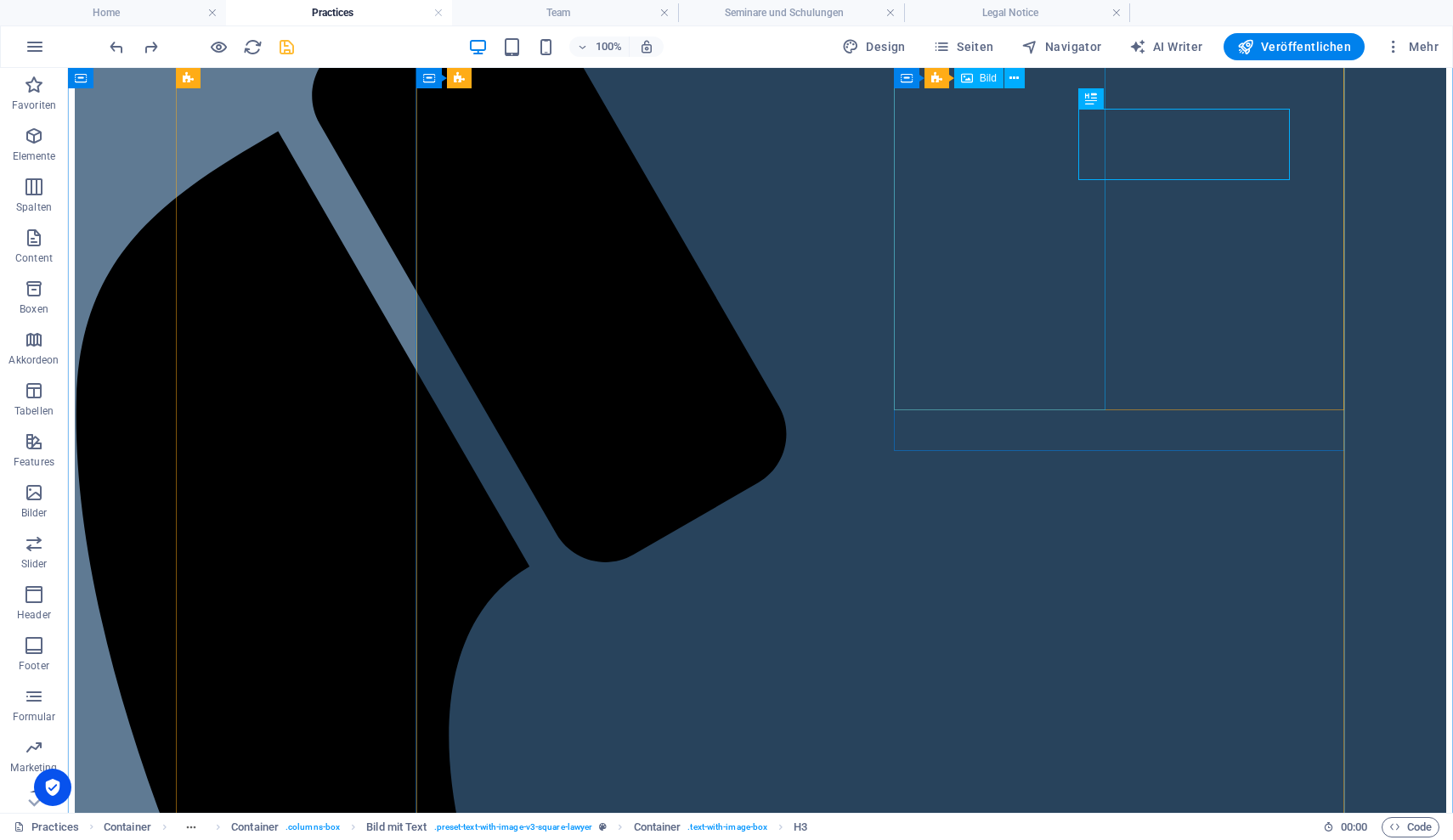 scroll, scrollTop: 345, scrollLeft: 0, axis: vertical 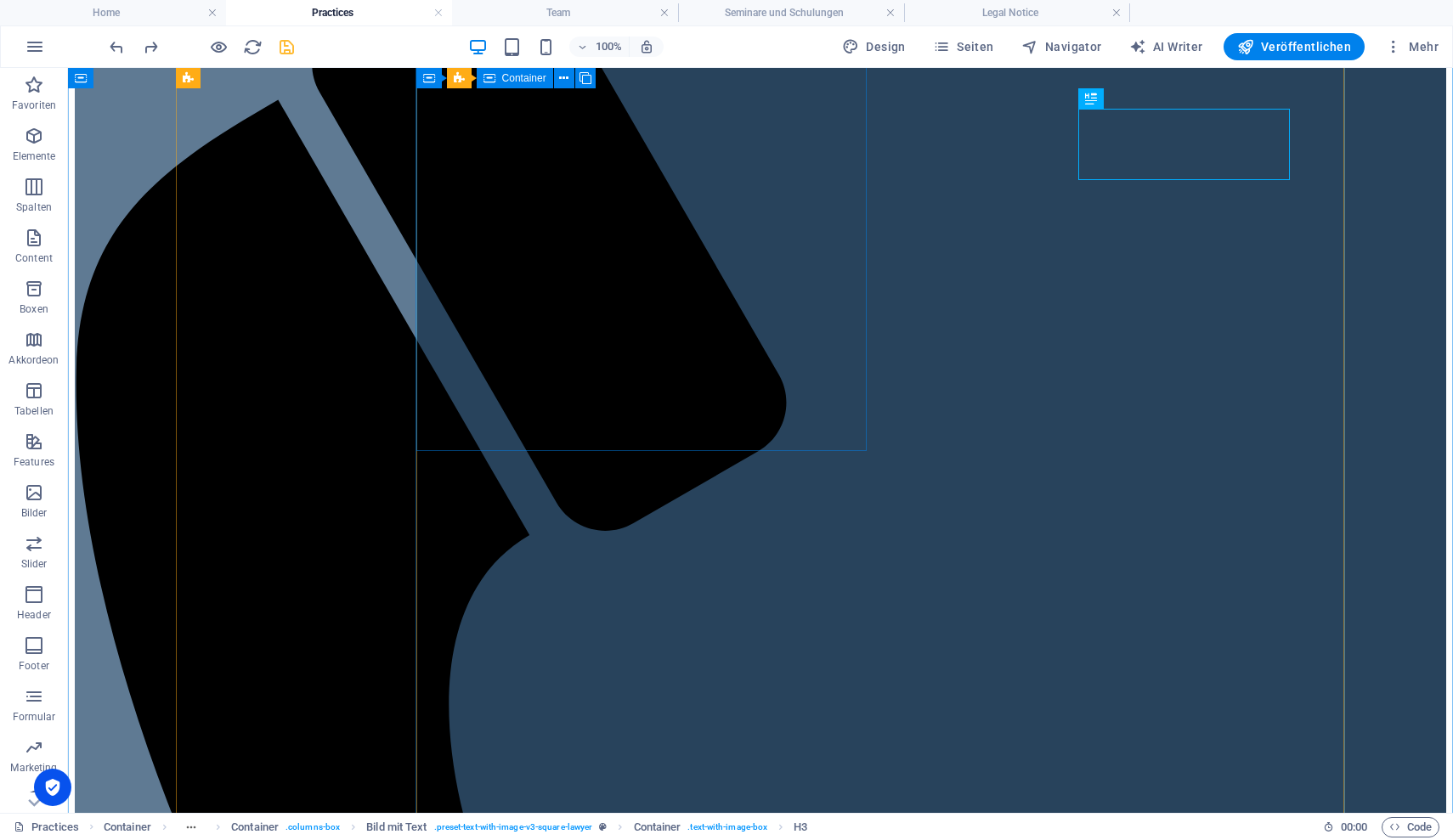 click on "Existenz gründungberatung Starten Sie sicher in die Selbstständigkeit. Wir unterstützen Sie von der Idee bis zur Umsetzung. - Businessplan erstellen -  Finanzierung sichern - Formalitäten klären -  Investitionsplanung" at bounding box center (760, 2166) 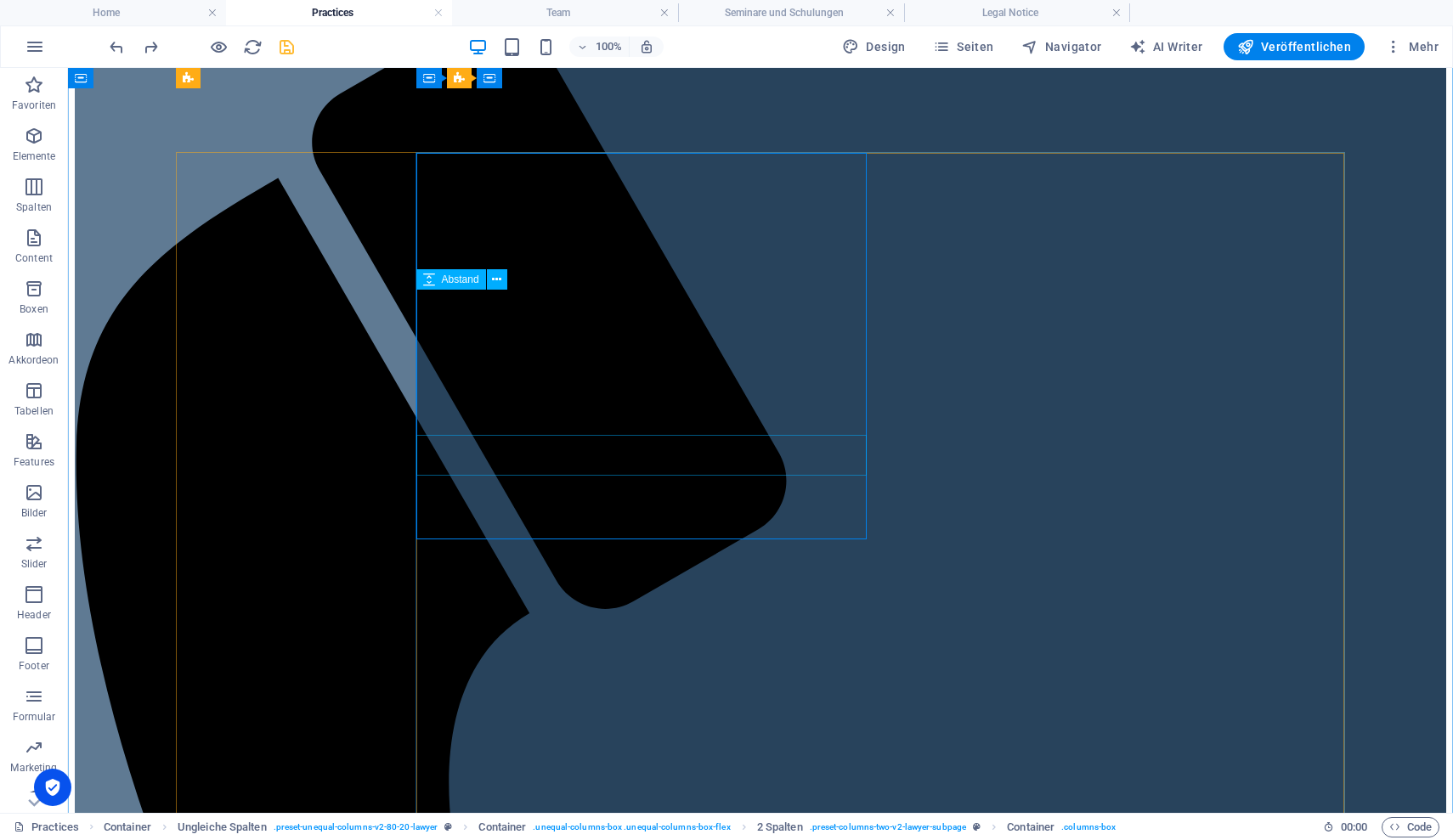 scroll, scrollTop: 228, scrollLeft: 0, axis: vertical 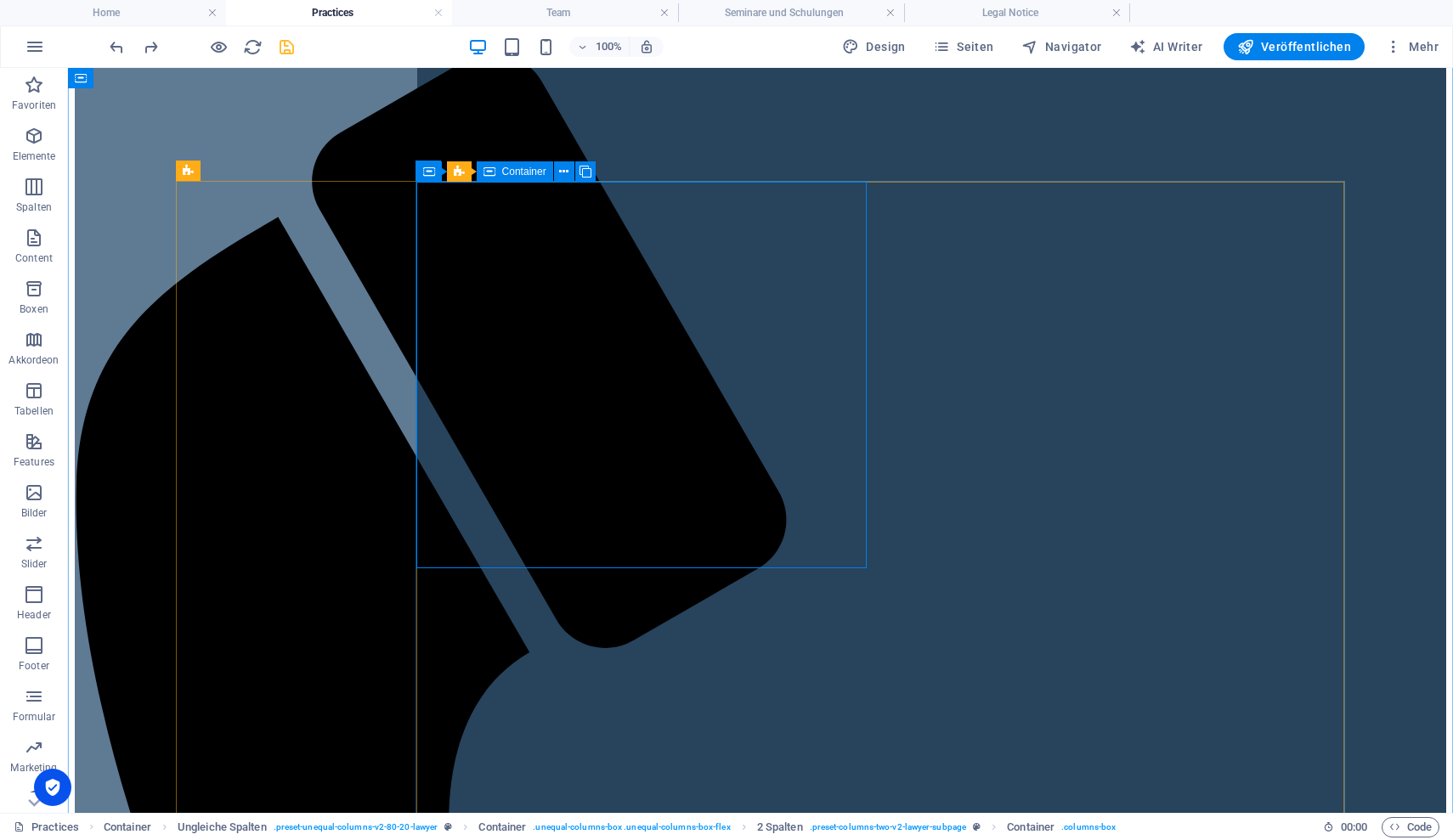 click on "Existenz gründungberatung Starten Sie sicher in die Selbstständigkeit. Wir unterstützen Sie von der Idee bis zur Umsetzung. - Businessplan erstellen -  Finanzierung sichern - Formalitäten klären -  Investitionsplanung" at bounding box center (760, 2283) 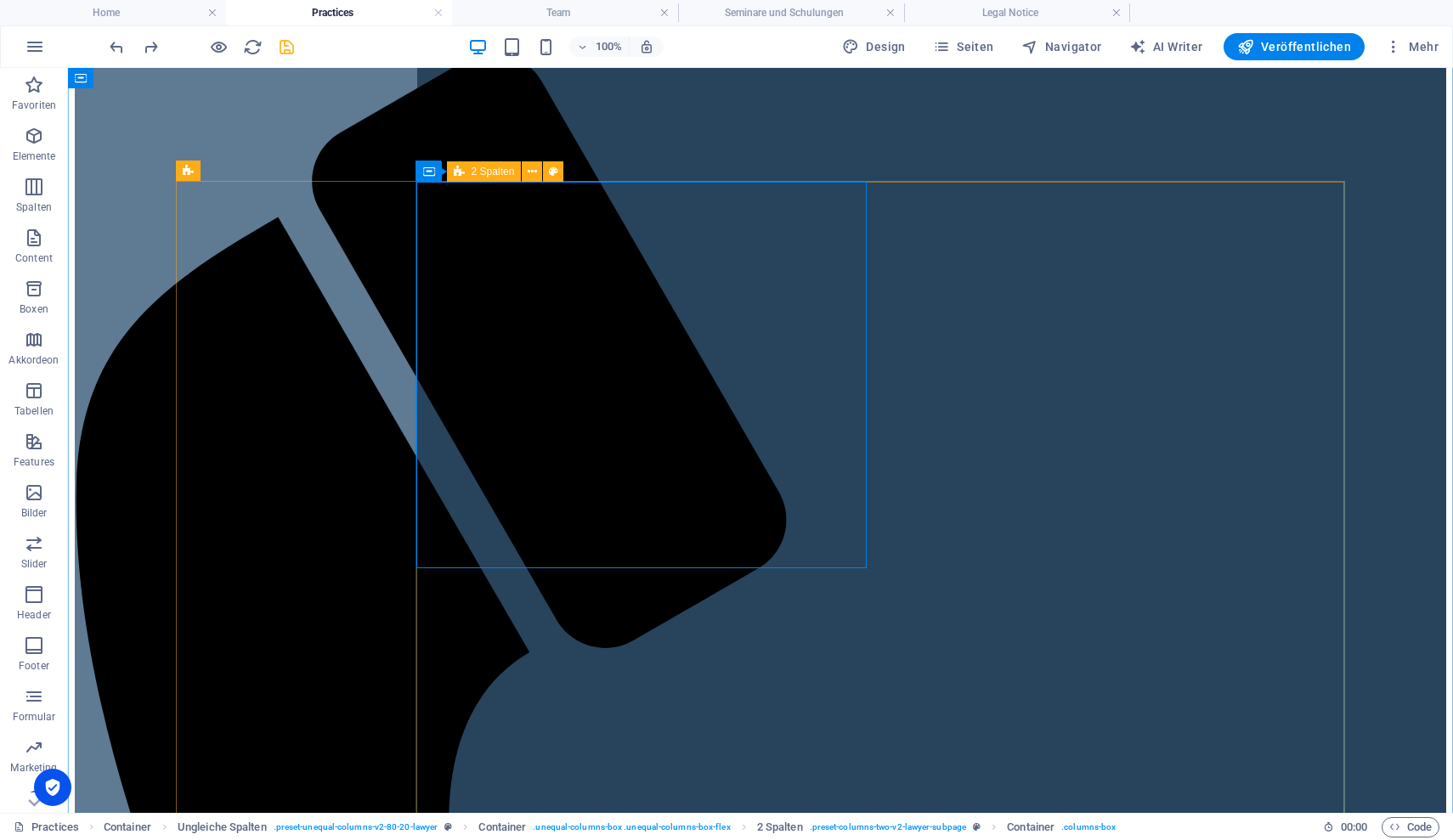 click on "Existenz gründungberatung Starten Sie sicher in die Selbstständigkeit. Wir unterstützen Sie von der Idee bis zur Umsetzung. - Businessplan erstellen -  Finanzierung sichern - Formalitäten klären -  Investitionsplanung Unternehmens- Beratung Wir finden den richtigen Weg für Ihr Unternehmen. -  Risikoanalyse -  Controlling -  Absicherungskonzepte -  Marketing Beratung -  Kalkulationsüberprüfung Personalberatung Das richtige Team ist der Schlüssel zum Erfolg. Wir helfen Ihnen, die passenden Mitarbeiter zu finden und zu entwickeln. -  Personalgewinnung -  Mitarbeiterbindung -  Prozessunterstützung Strategieberatung Klar. Zielgerichtet. Umsetzbar. Wir entwickeln gemeinsam Ihre Unternehmensstrategie. -  Ziele definieren -  Wachstumswege finden -  Märkte analysieren Organisations- Beratung Effiziente Abläufe schaffen Freiraum. Wir machen Ihre Organisation fit für die Zukunft. -  Prozesse optimieren -  Strukturen anpassen -  Veränderungen begleiten Marketing-beratung -Kampagnen" at bounding box center (760, 4502) 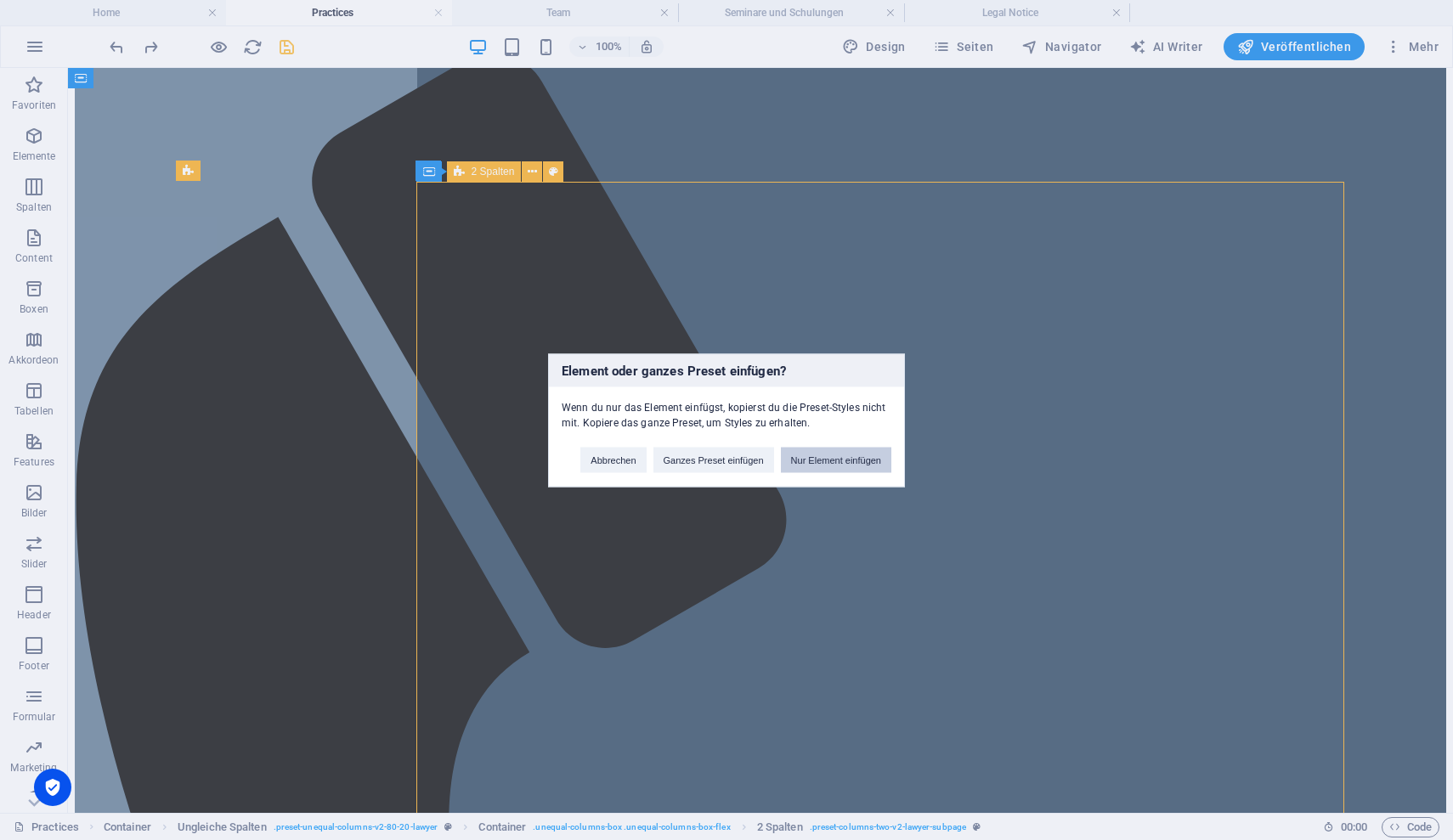 click on "Nur Element einfügen" at bounding box center (836, 459) 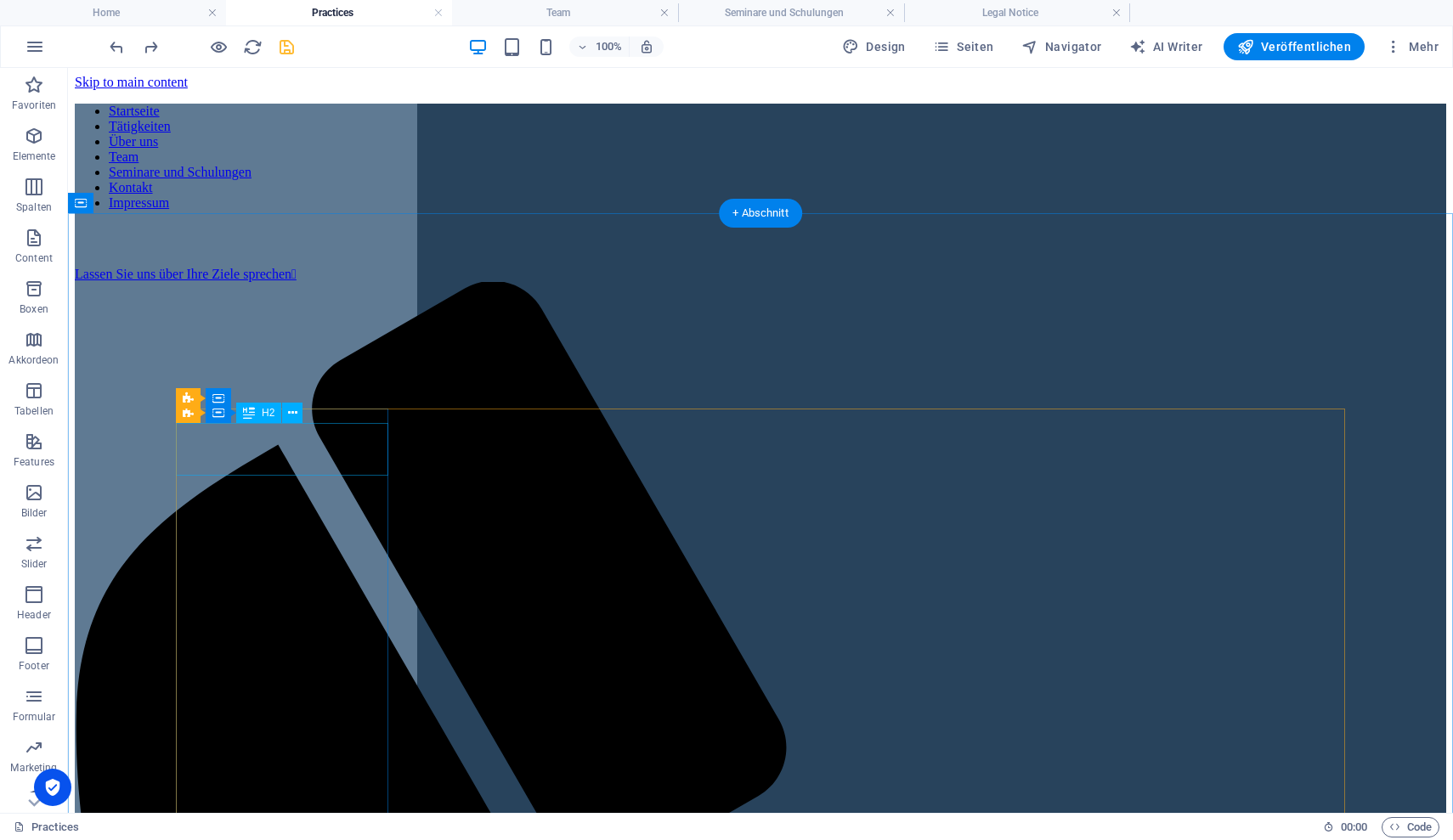 scroll, scrollTop: 0, scrollLeft: 0, axis: both 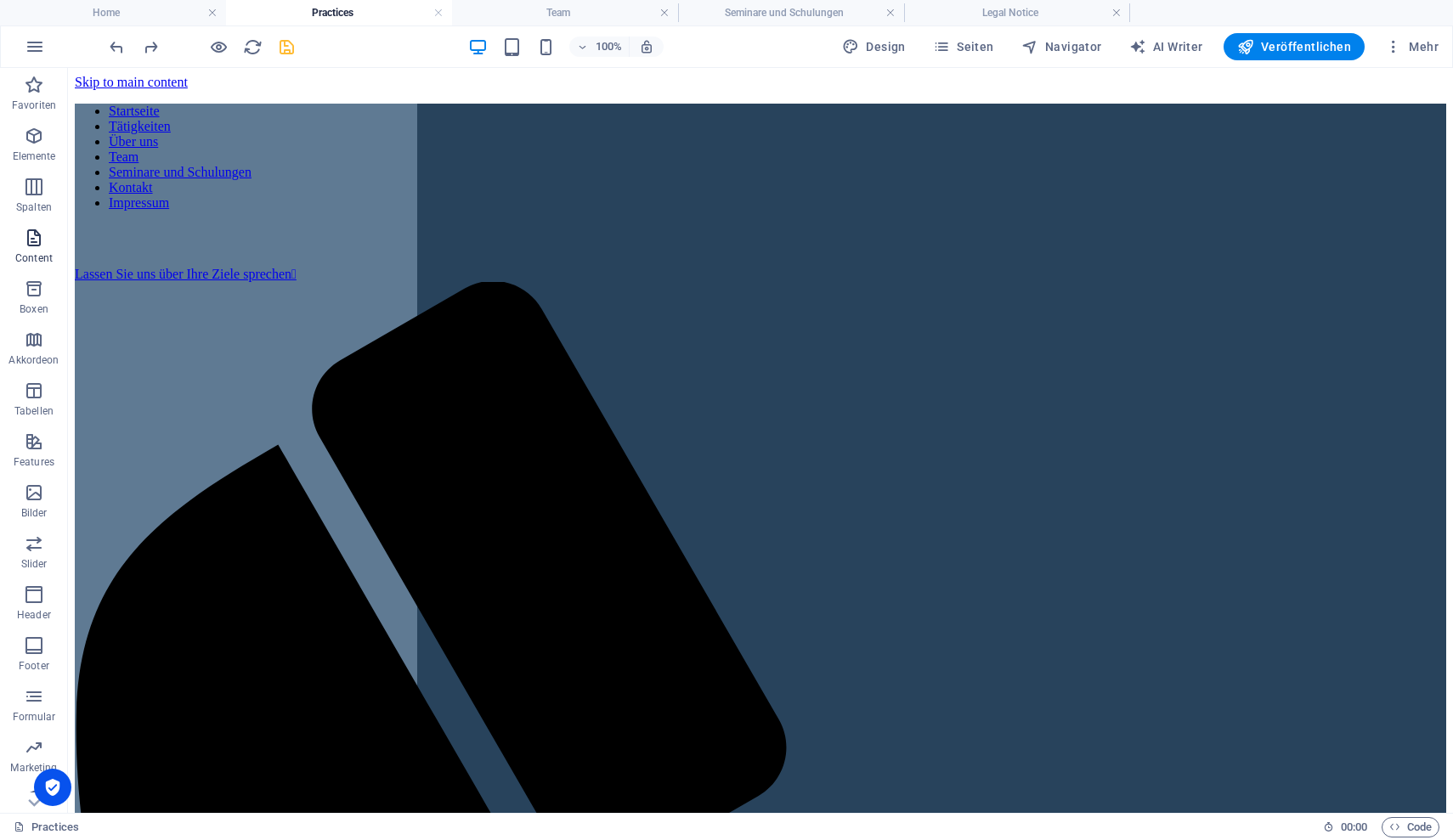 click on "Content" at bounding box center (34, 258) 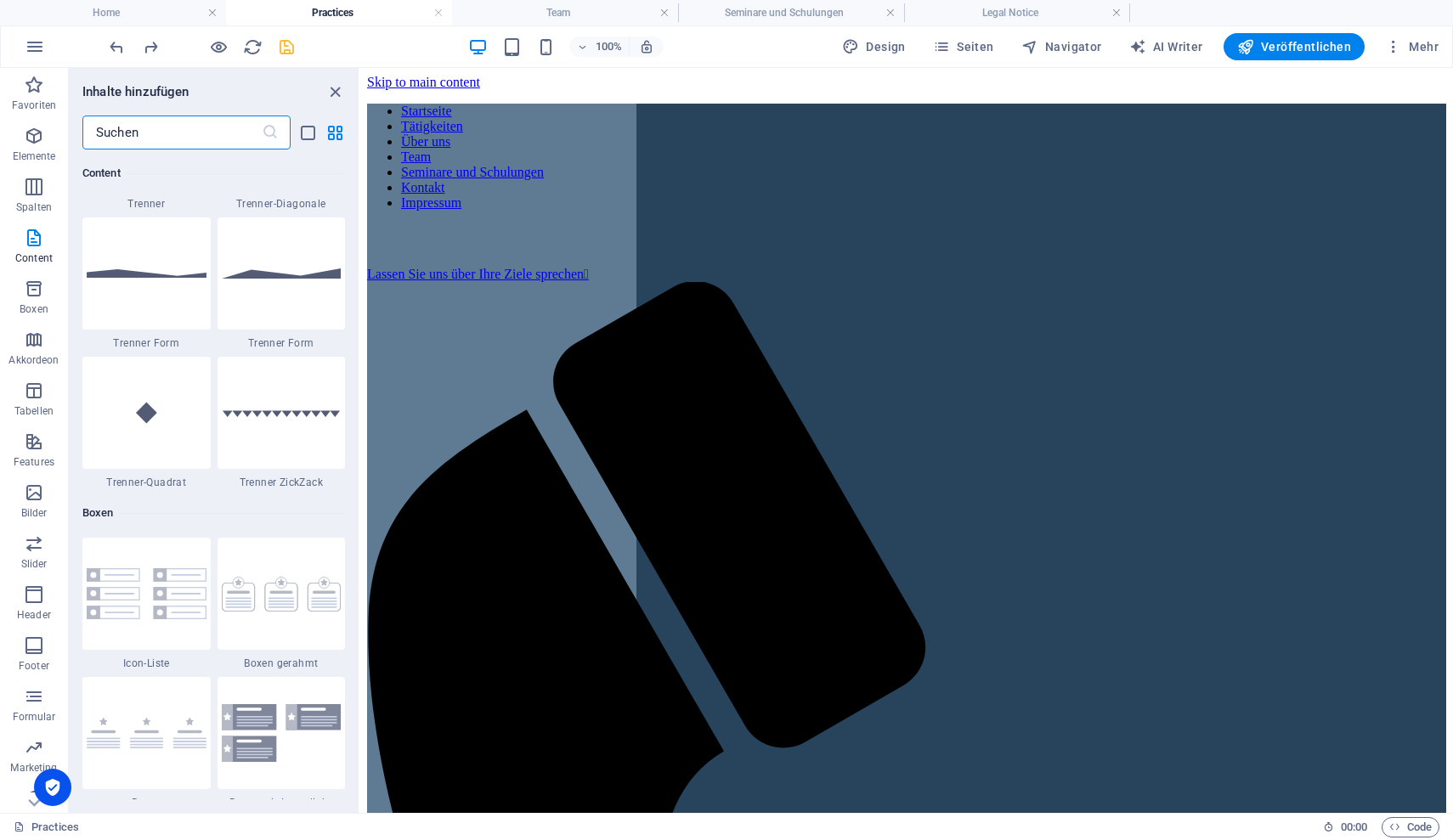 scroll, scrollTop: 4316, scrollLeft: 0, axis: vertical 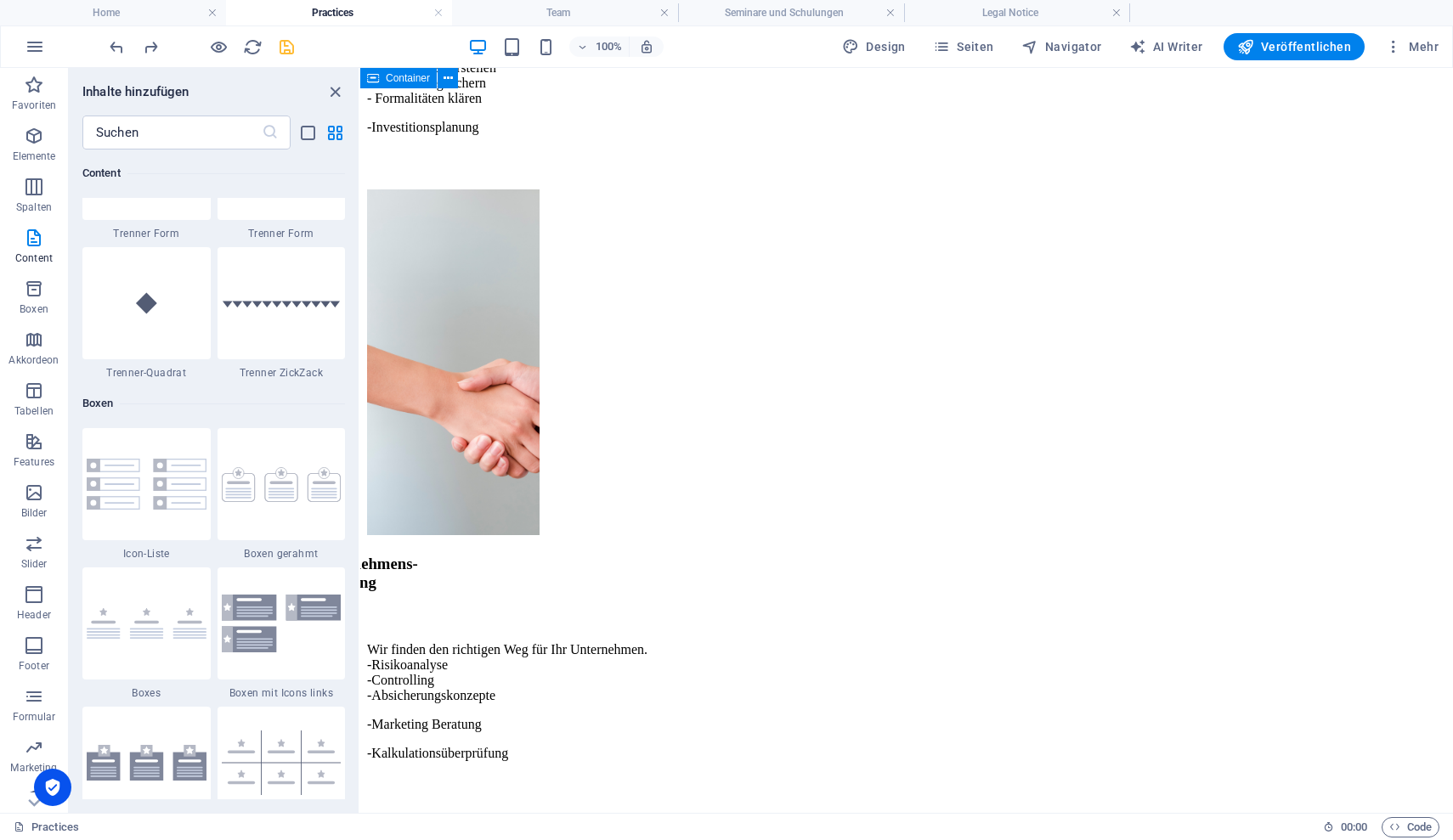 click on "Bereiche die wir betreuen Practices Existenz gründungberatung Starten Sie sicher in die Selbstständigkeit. Wir unterstützen Sie von der Idee bis zur Umsetzung. - Businessplan erstellen -  Finanzierung sichern - Formalitäten klären -  Investitionsplanung Unternehmens- Beratung Wir finden den richtigen Weg für Ihr Unternehmen. -  Risikoanalyse -  Controlling -  Absicherungskonzepte -  Marketing Beratung -  Kalkulationsüberprüfung Personalberatung Das richtige Team ist der Schlüssel zum Erfolg. Wir helfen Ihnen, die passenden Mitarbeiter zu finden und zu entwickeln. -  Personalgewinnung -  Mitarbeiterbindung -  Prozessunterstützung Strategieberatung Klar. Zielgerichtet. Umsetzbar. Wir entwickeln gemeinsam Ihre Unternehmensstrategie. -  Ziele definieren -  Wachstumswege finden -  Märkte analysieren Organisations- Beratung Effiziente Abläufe schaffen Freiraum. Wir machen Ihre Organisation fit für die Zukunft. -  Prozesse optimieren -  Strukturen anpassen -  Veränderungen begleiten" at bounding box center [907, 2083] 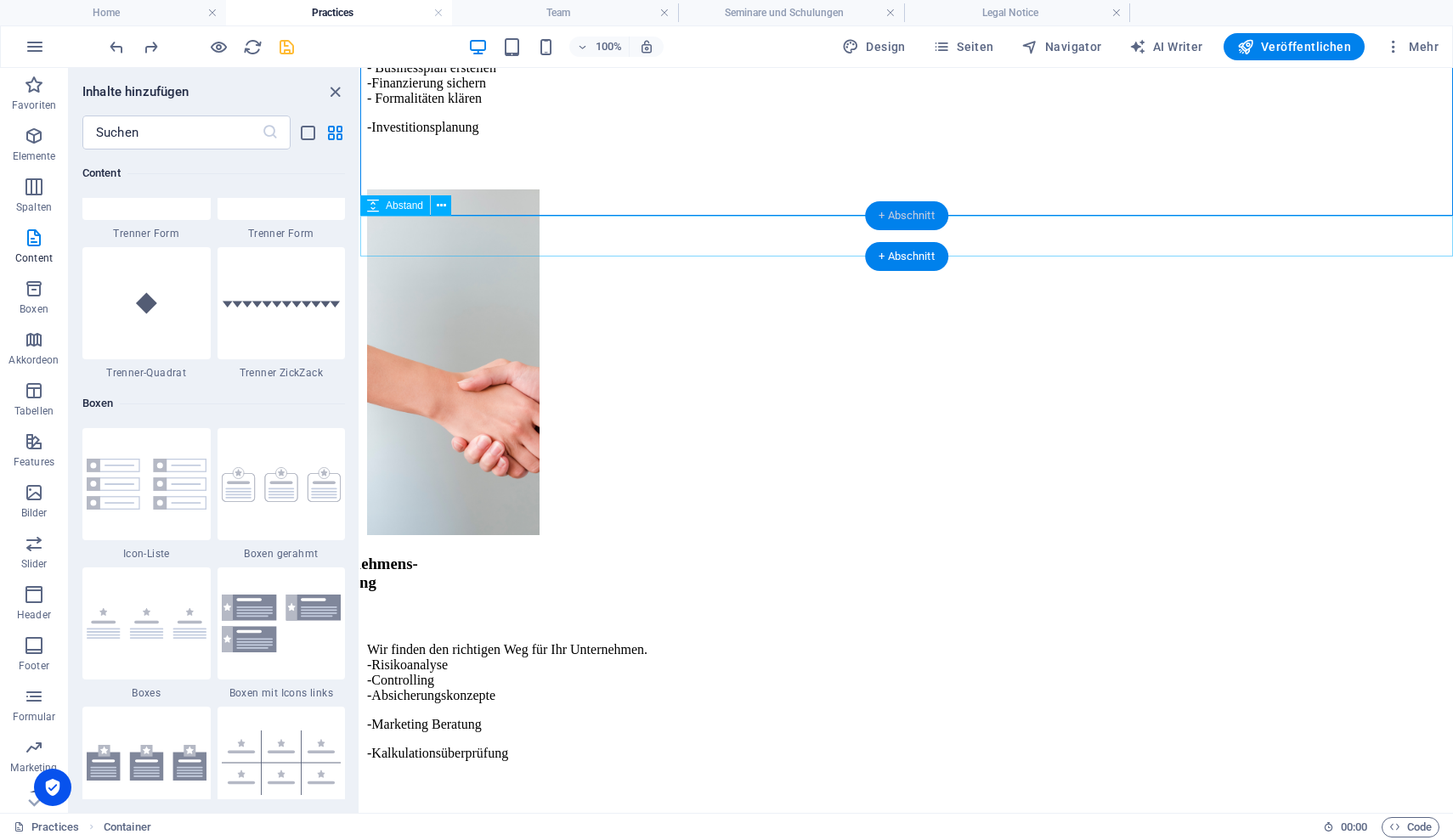click on "+ Abschnitt" at bounding box center [907, 216] 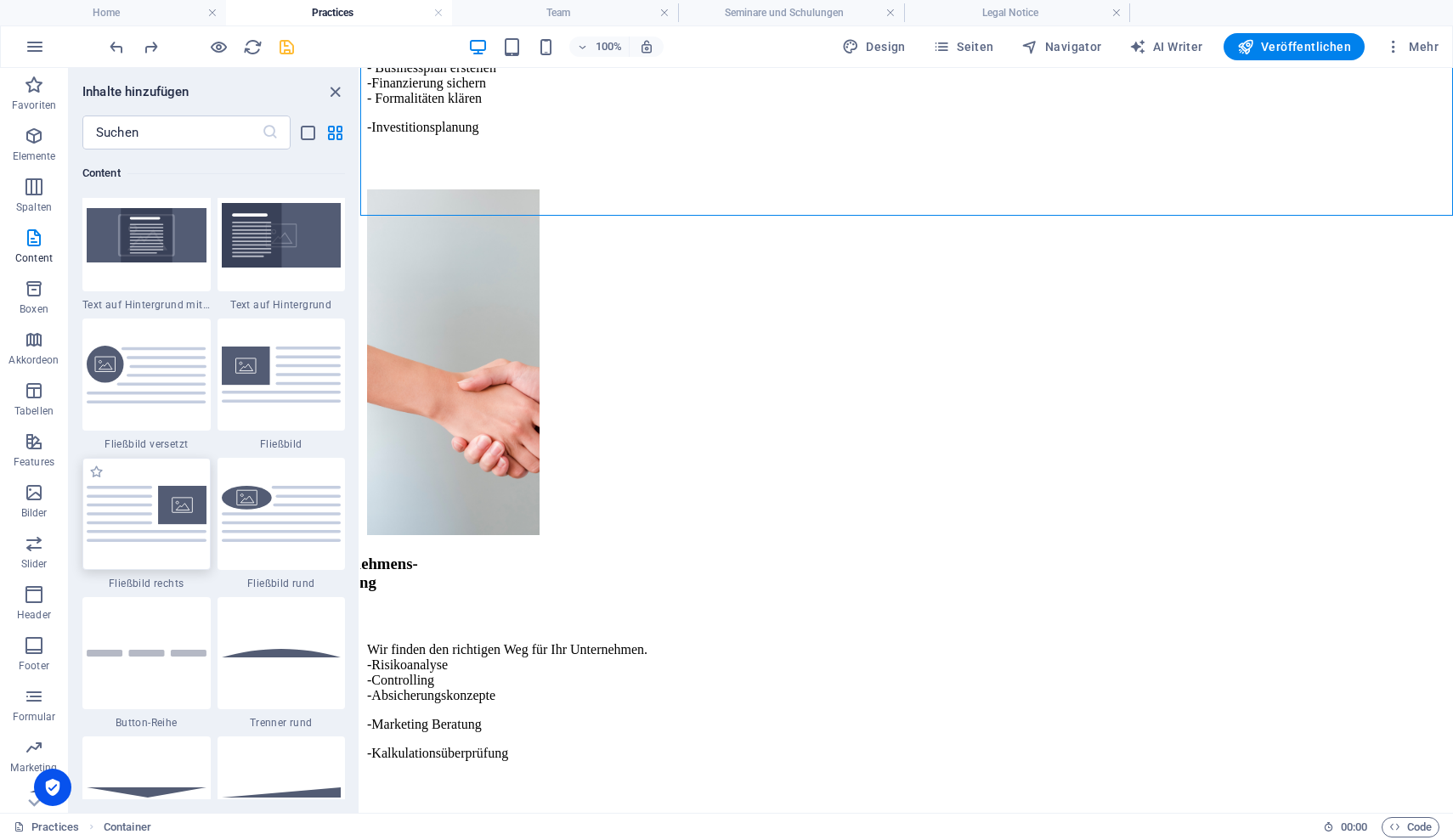 scroll, scrollTop: 3560, scrollLeft: 0, axis: vertical 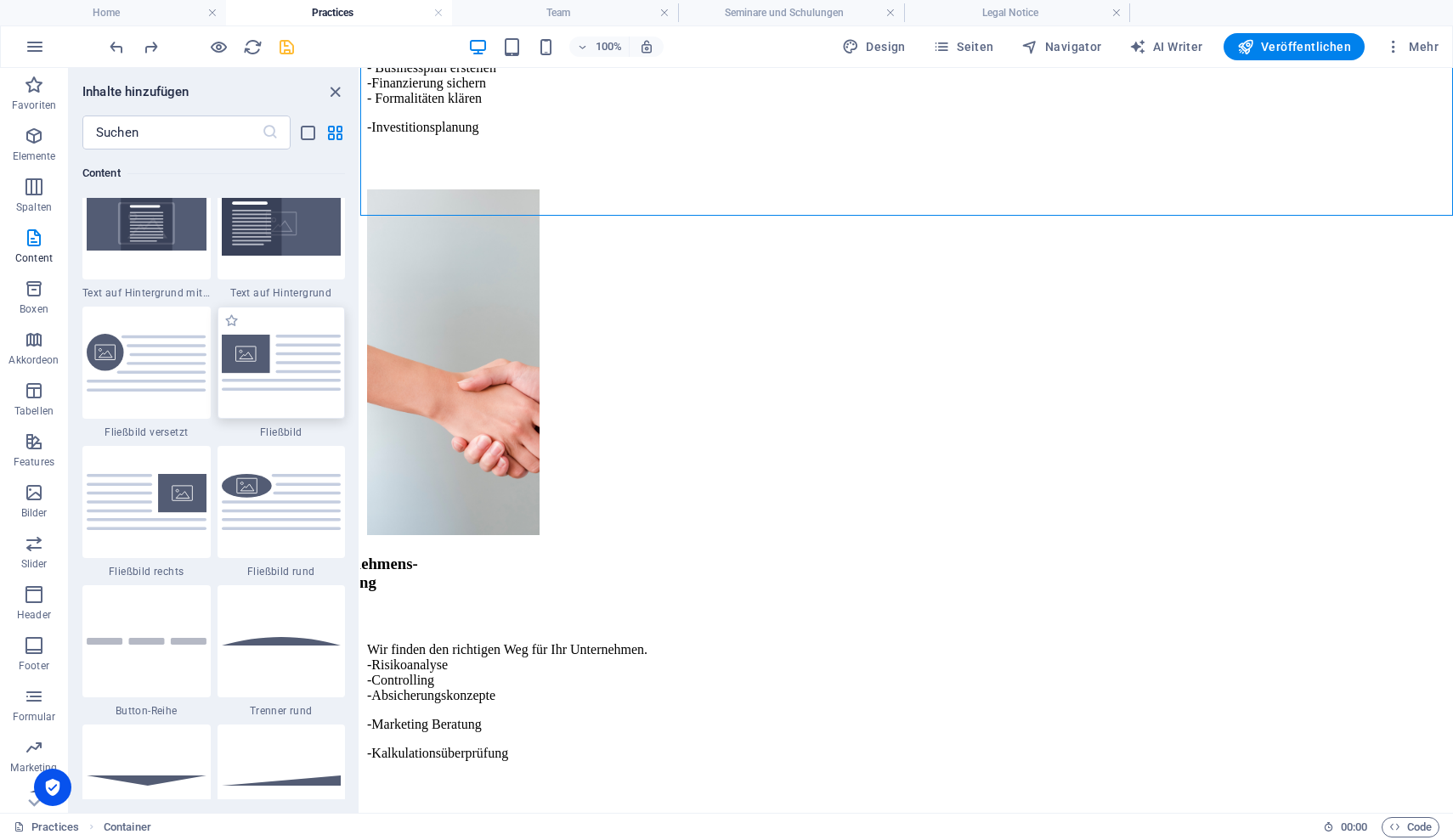 click at bounding box center [281, 363] 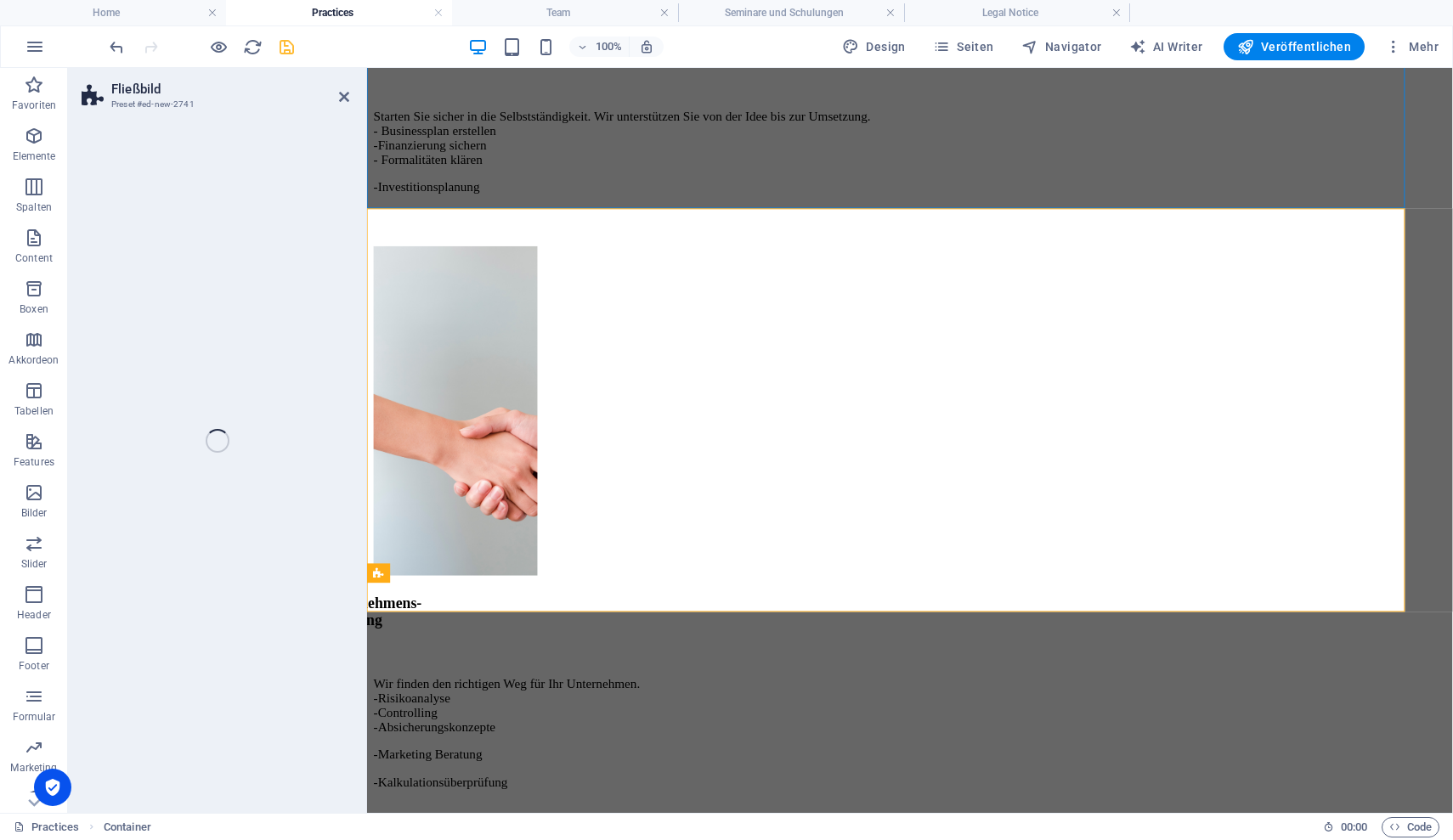 select on "%" 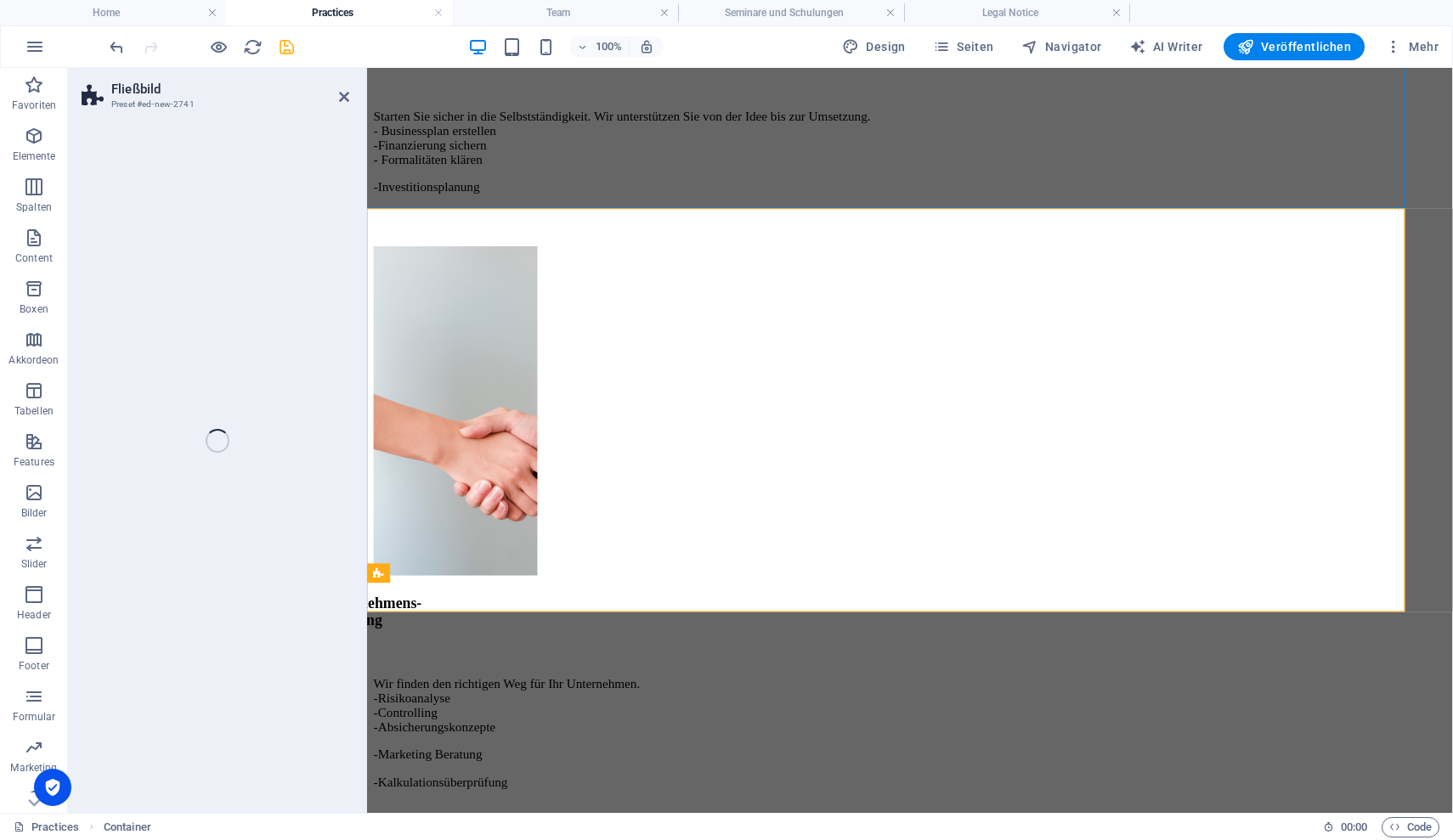 select on "rem" 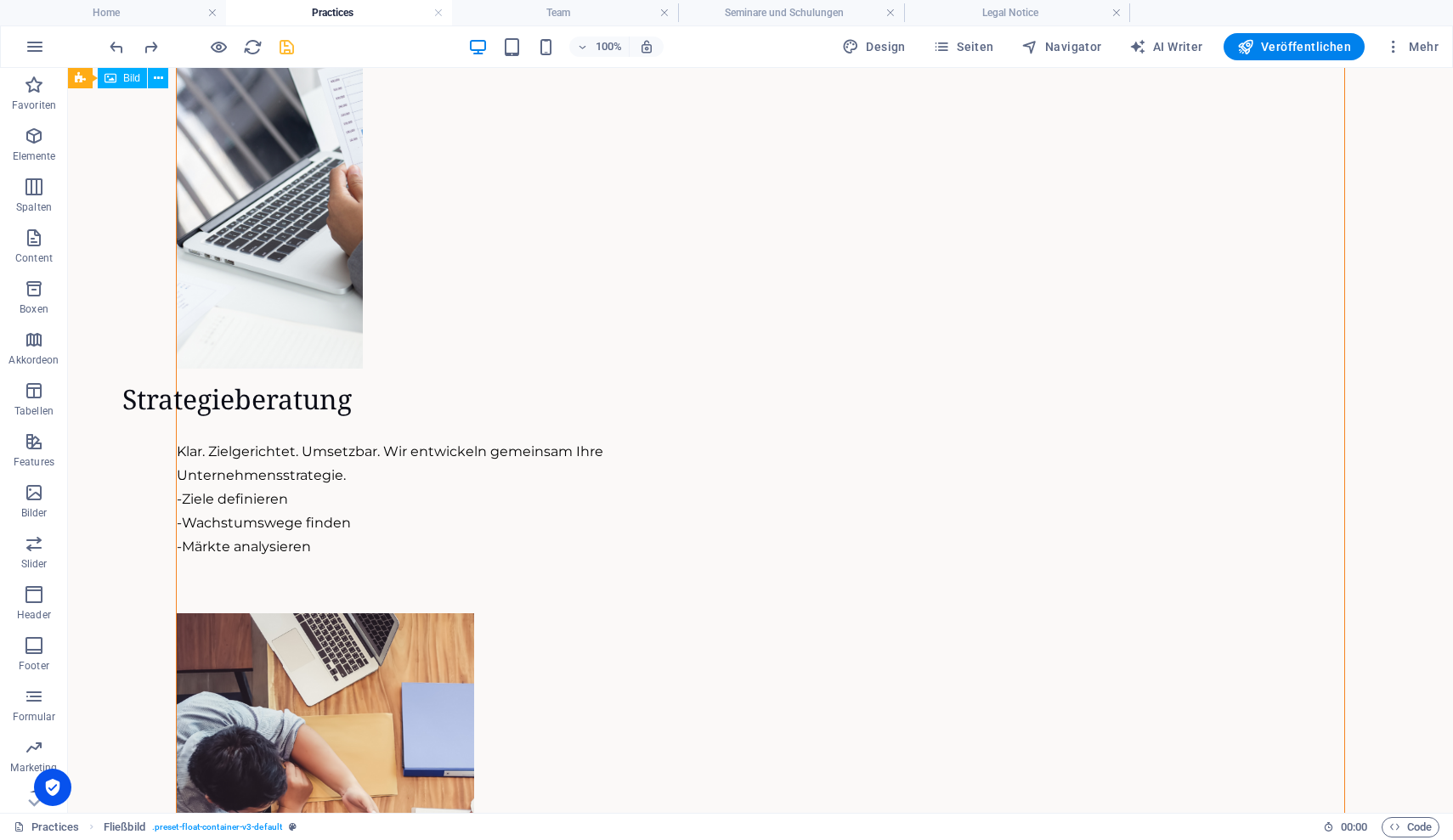 scroll, scrollTop: 2069, scrollLeft: 0, axis: vertical 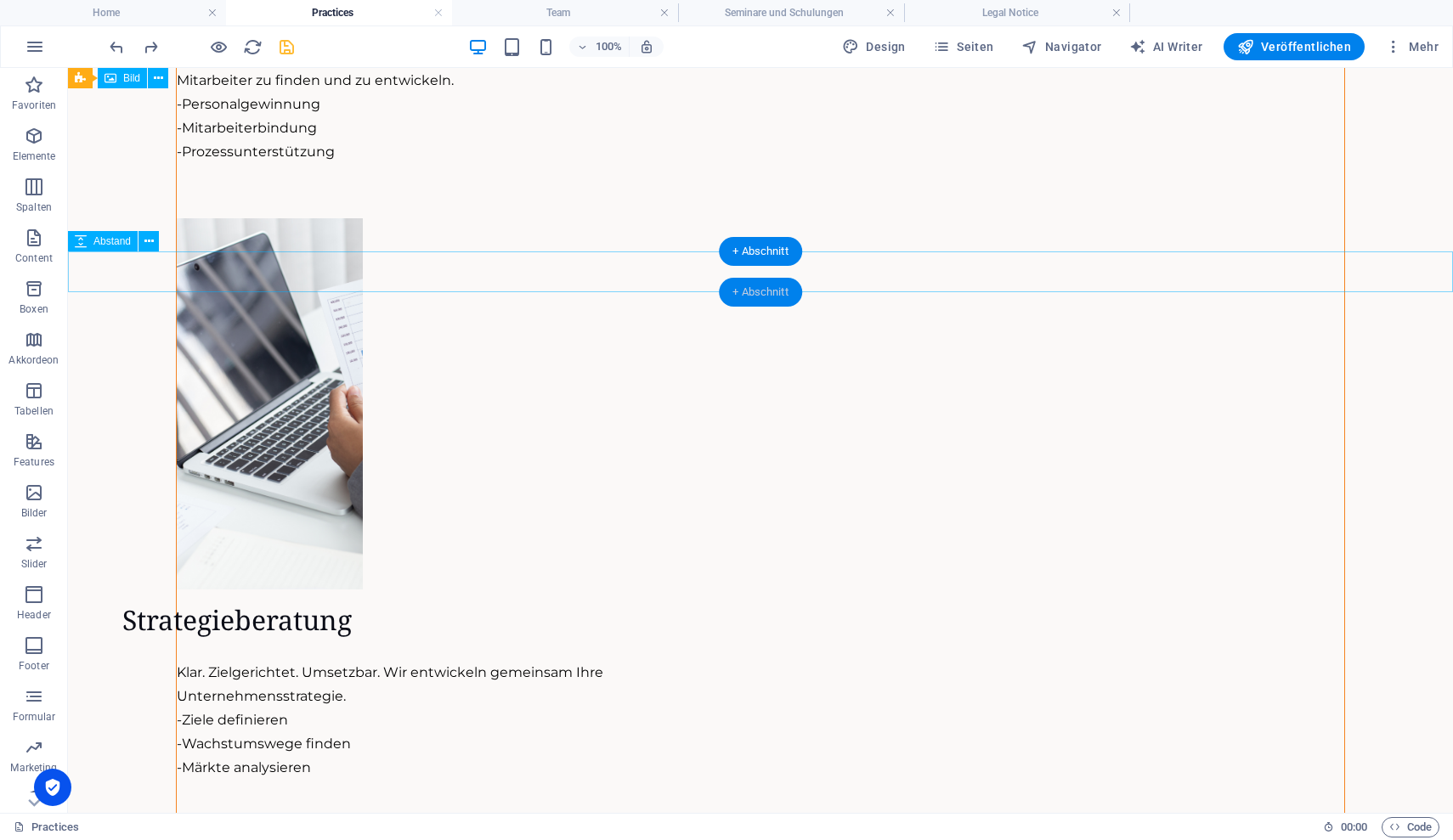 click on "+ Abschnitt" at bounding box center (760, 292) 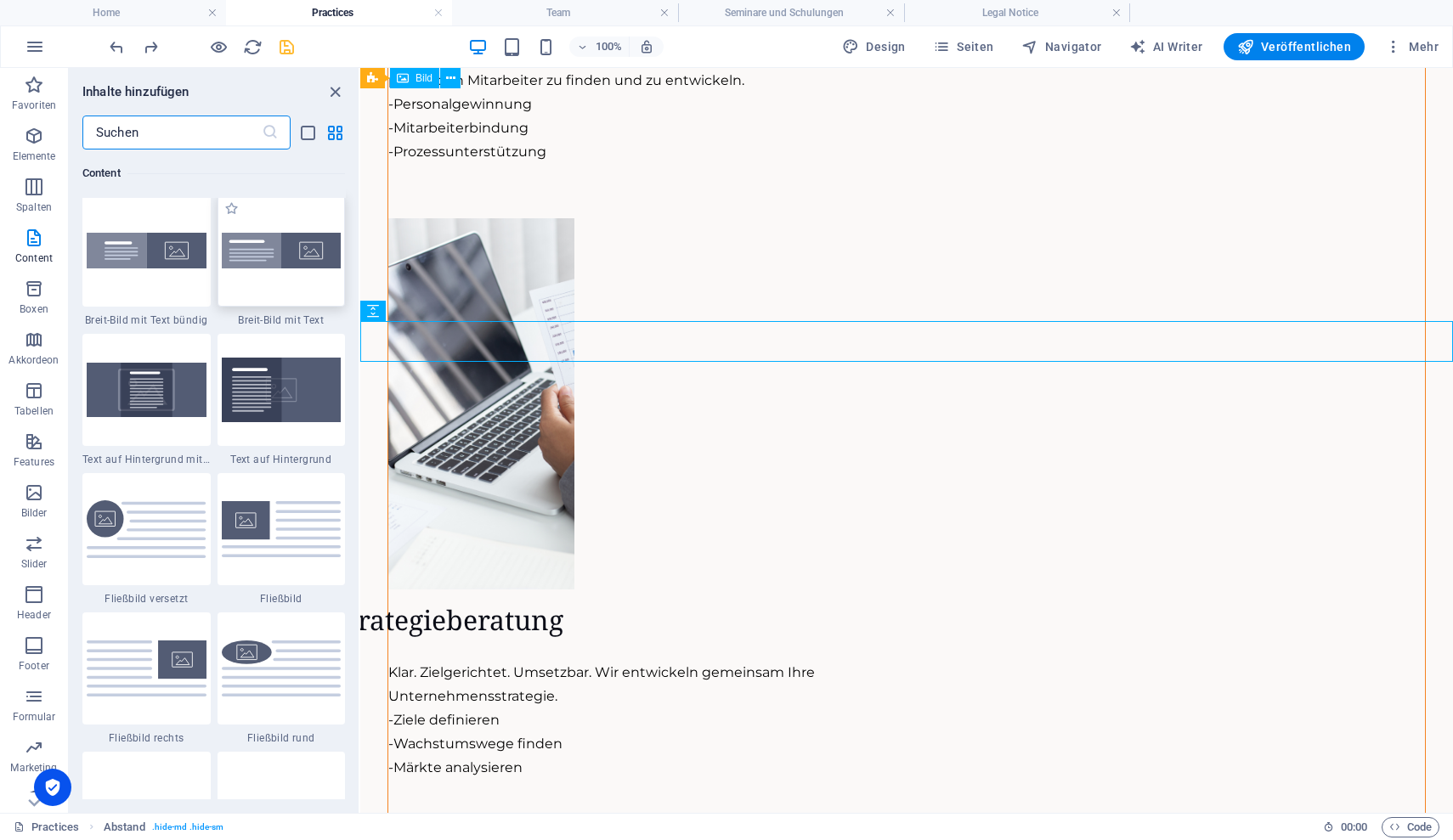 scroll, scrollTop: 3396, scrollLeft: 0, axis: vertical 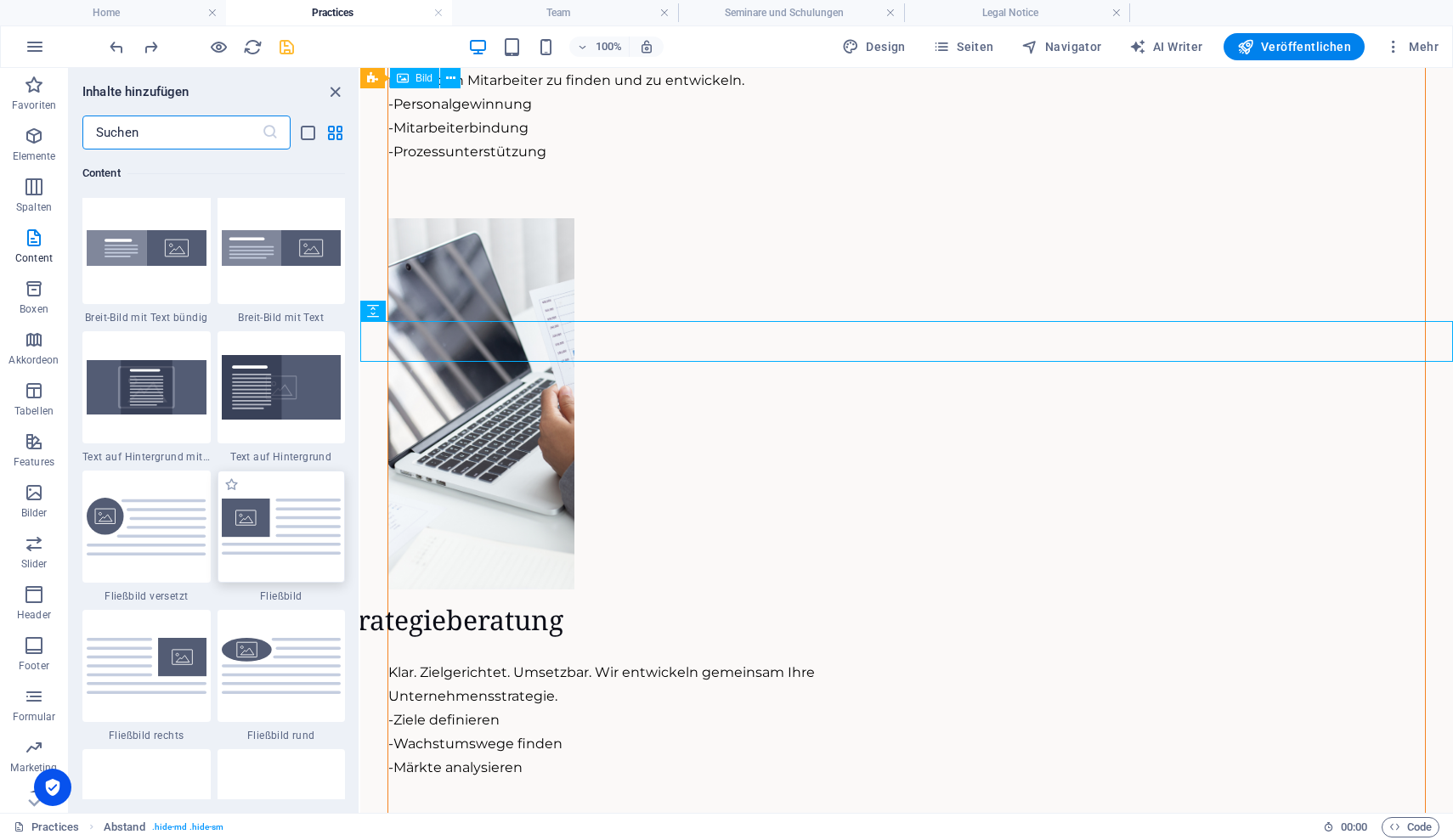 click at bounding box center (281, 527) 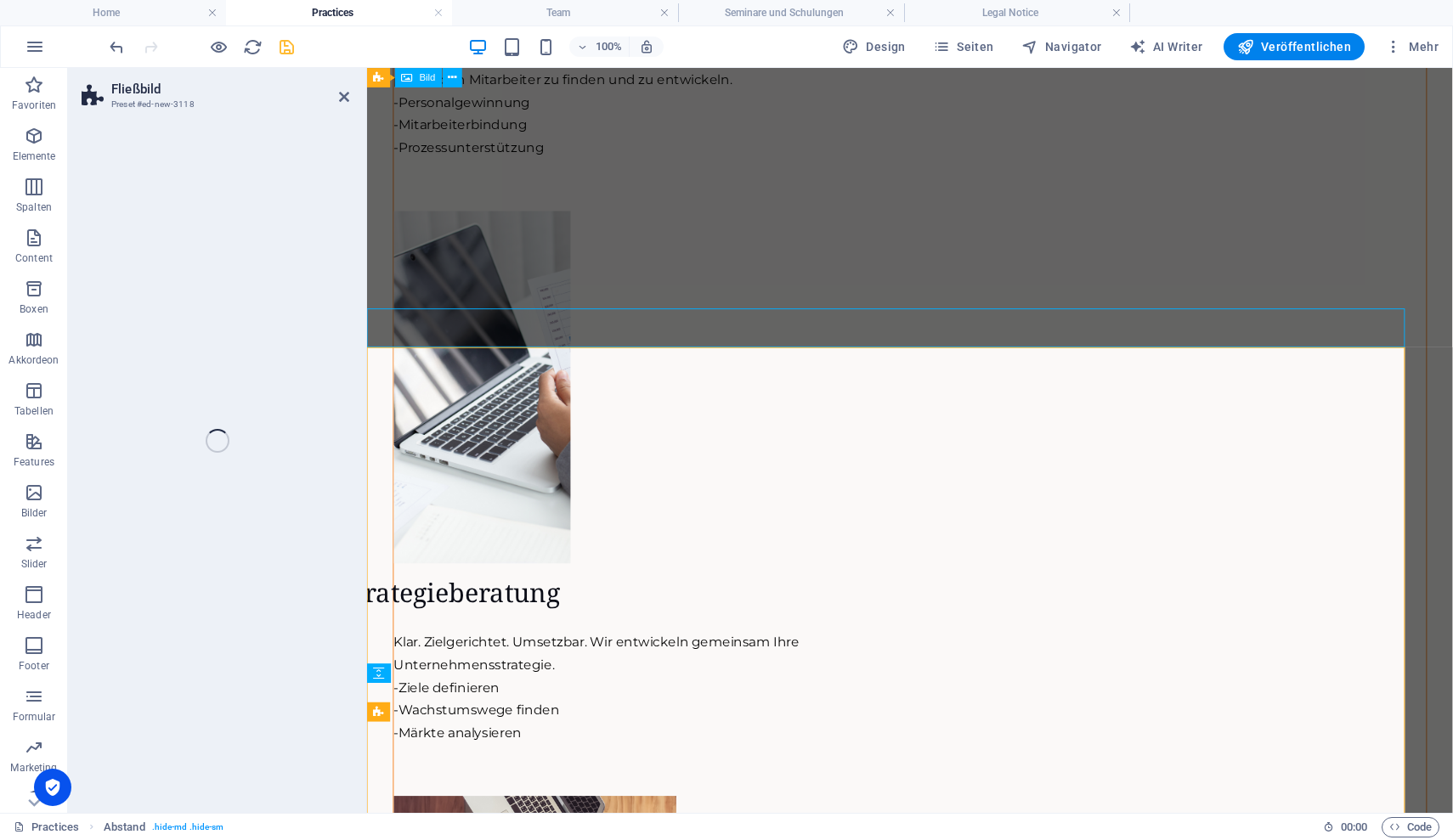 select on "%" 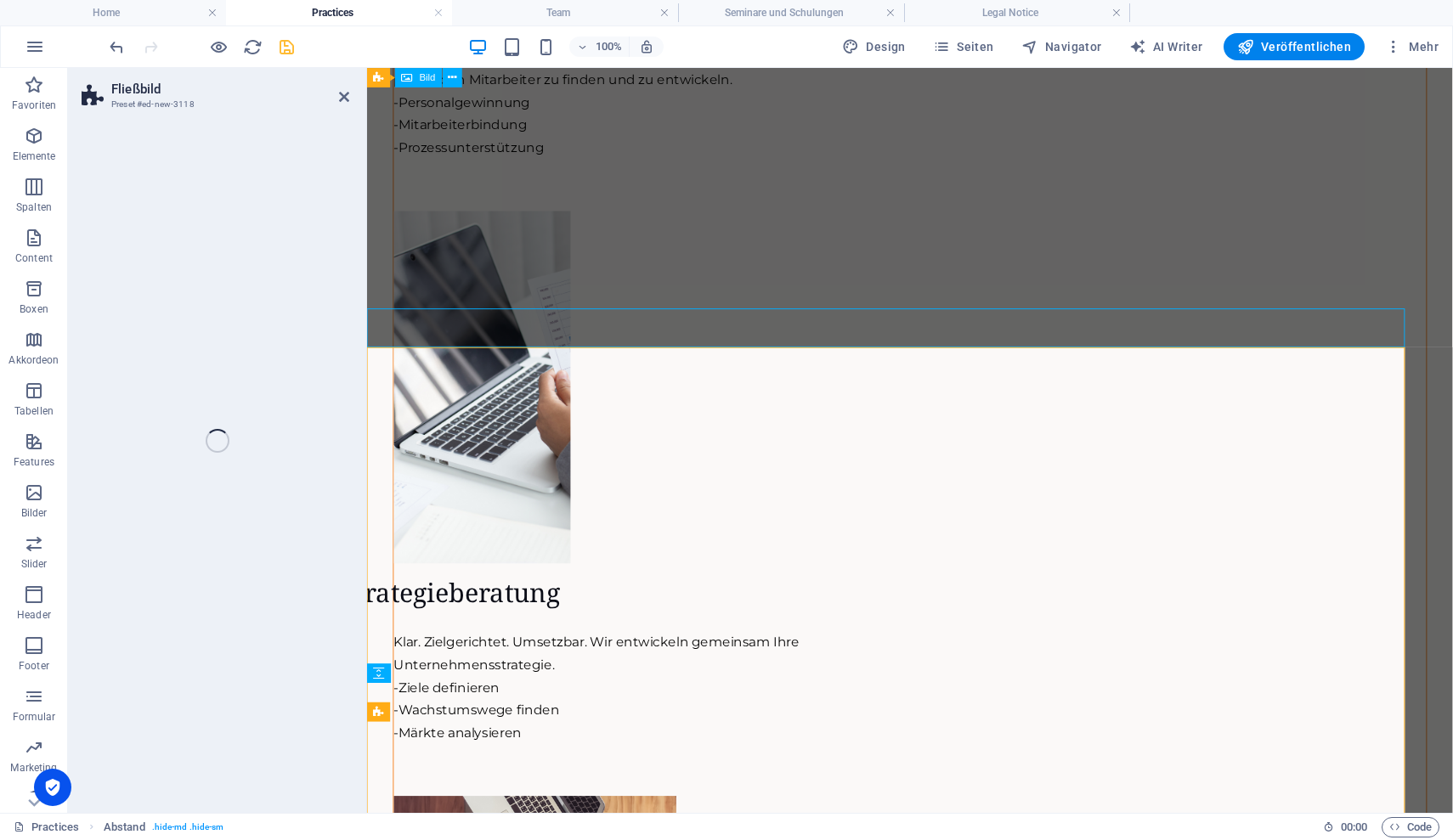 select on "rem" 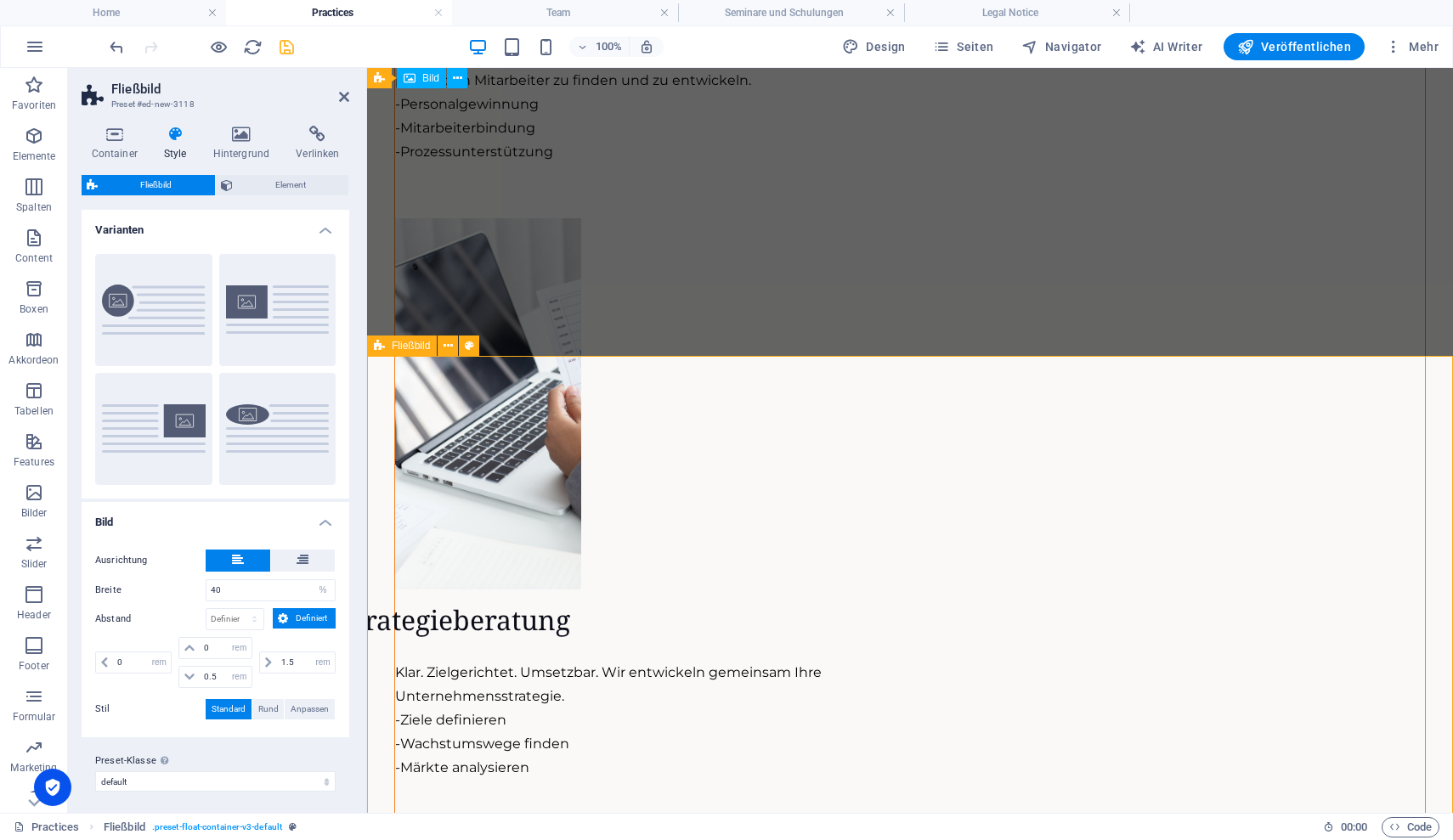 click at bounding box center [910, 3872] 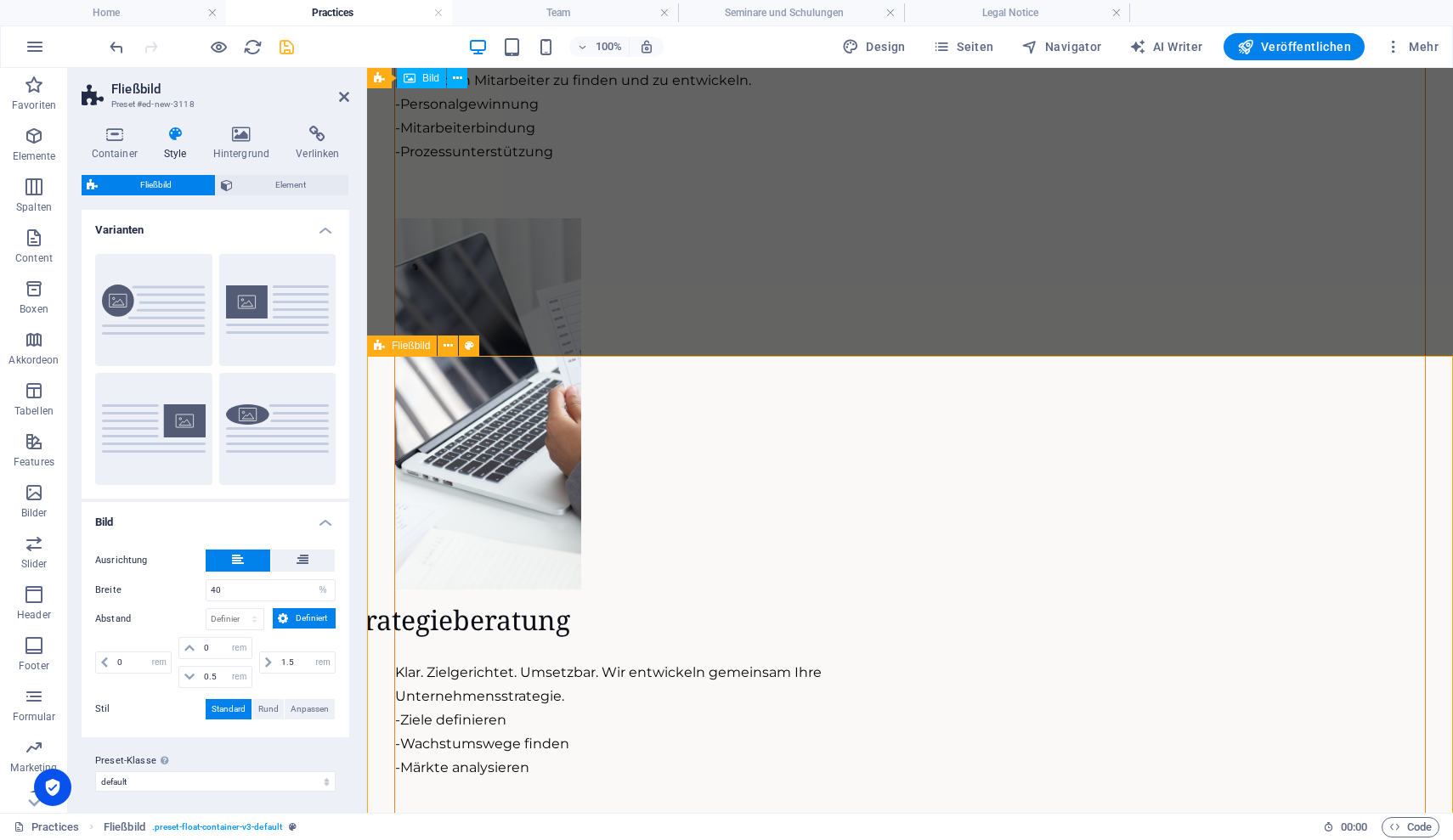 click at bounding box center [910, 3872] 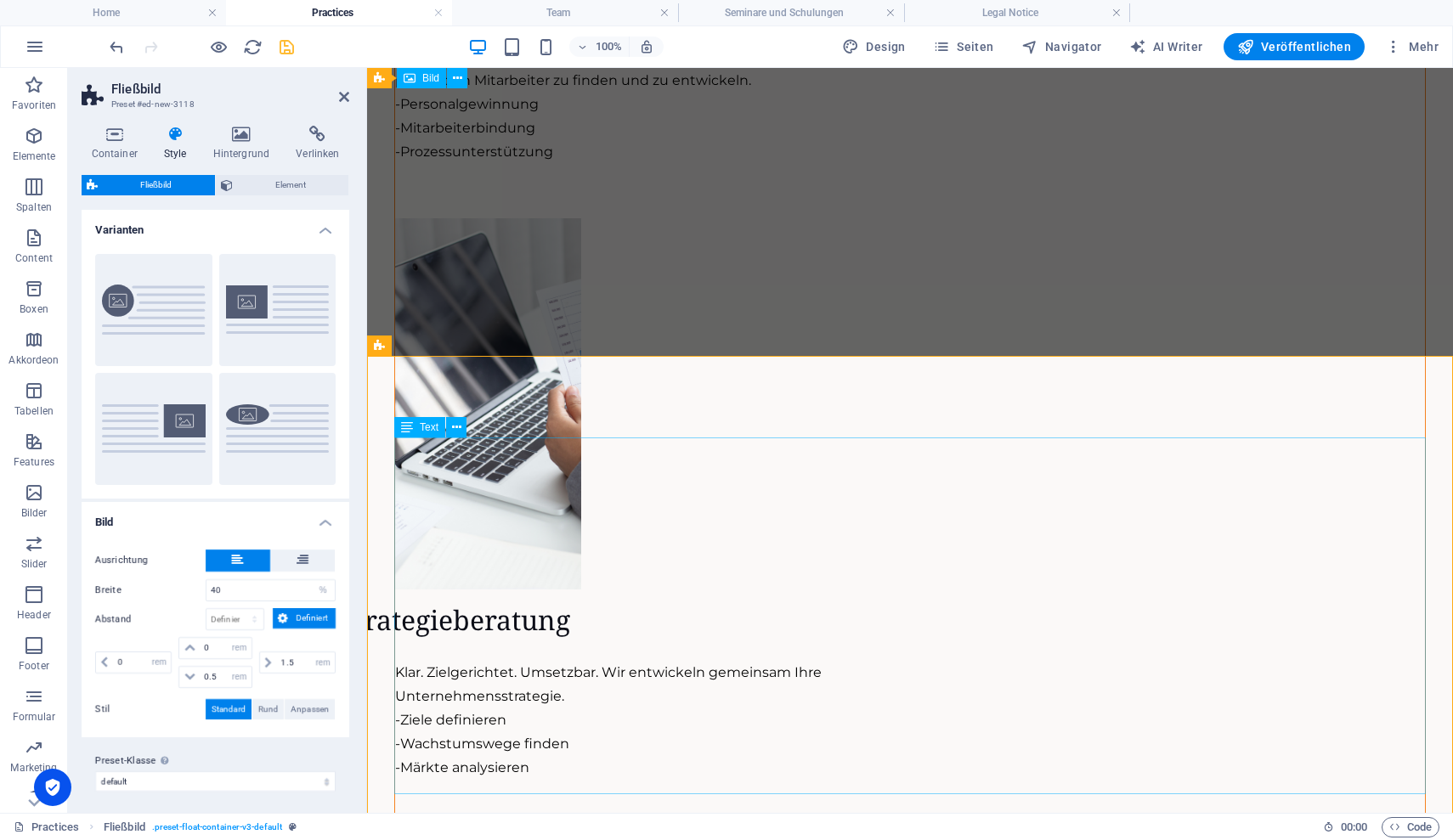 click at bounding box center (910, 3872) 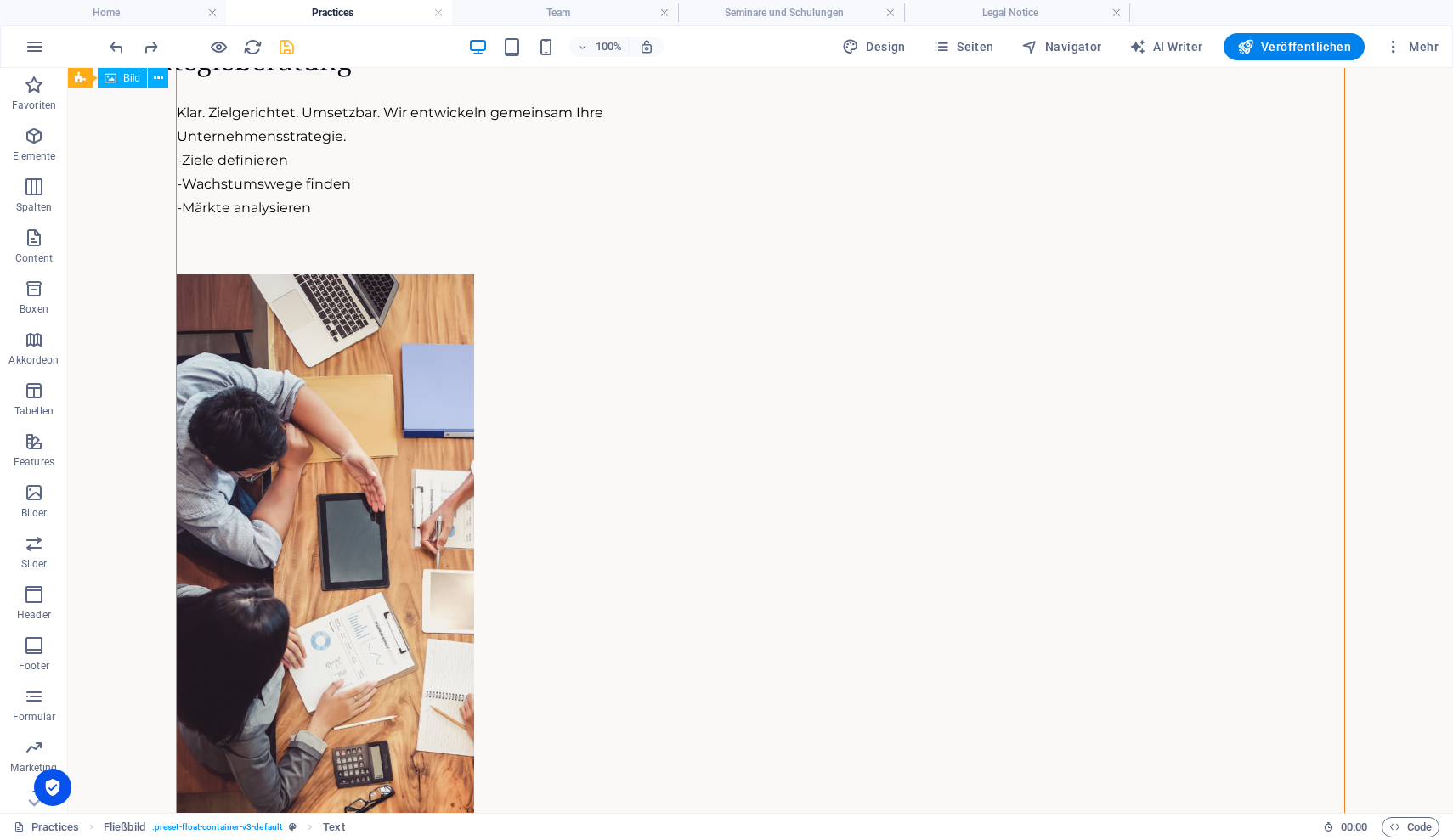 scroll, scrollTop: 2069, scrollLeft: 0, axis: vertical 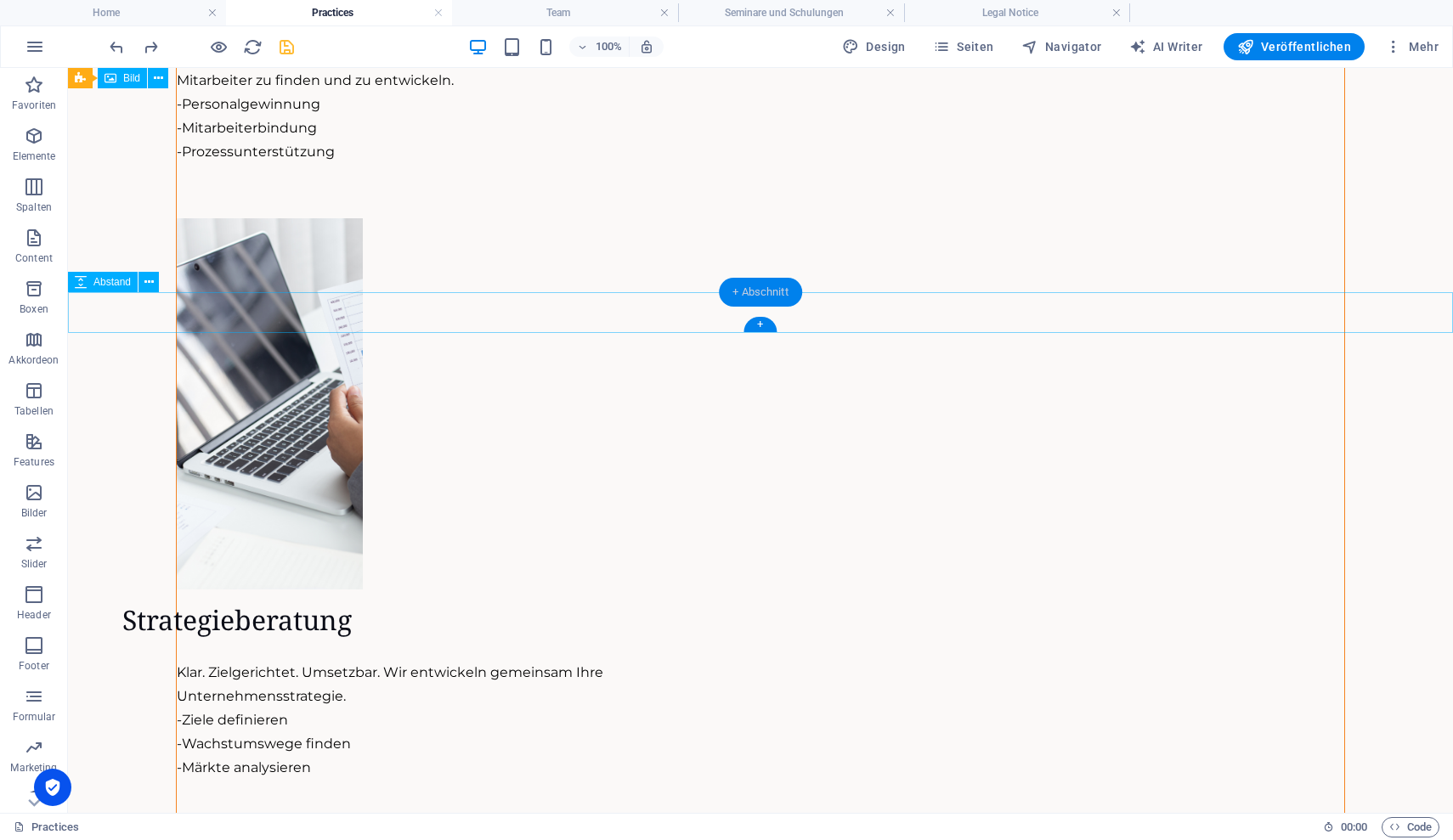 click on "+ Abschnitt" at bounding box center (760, 292) 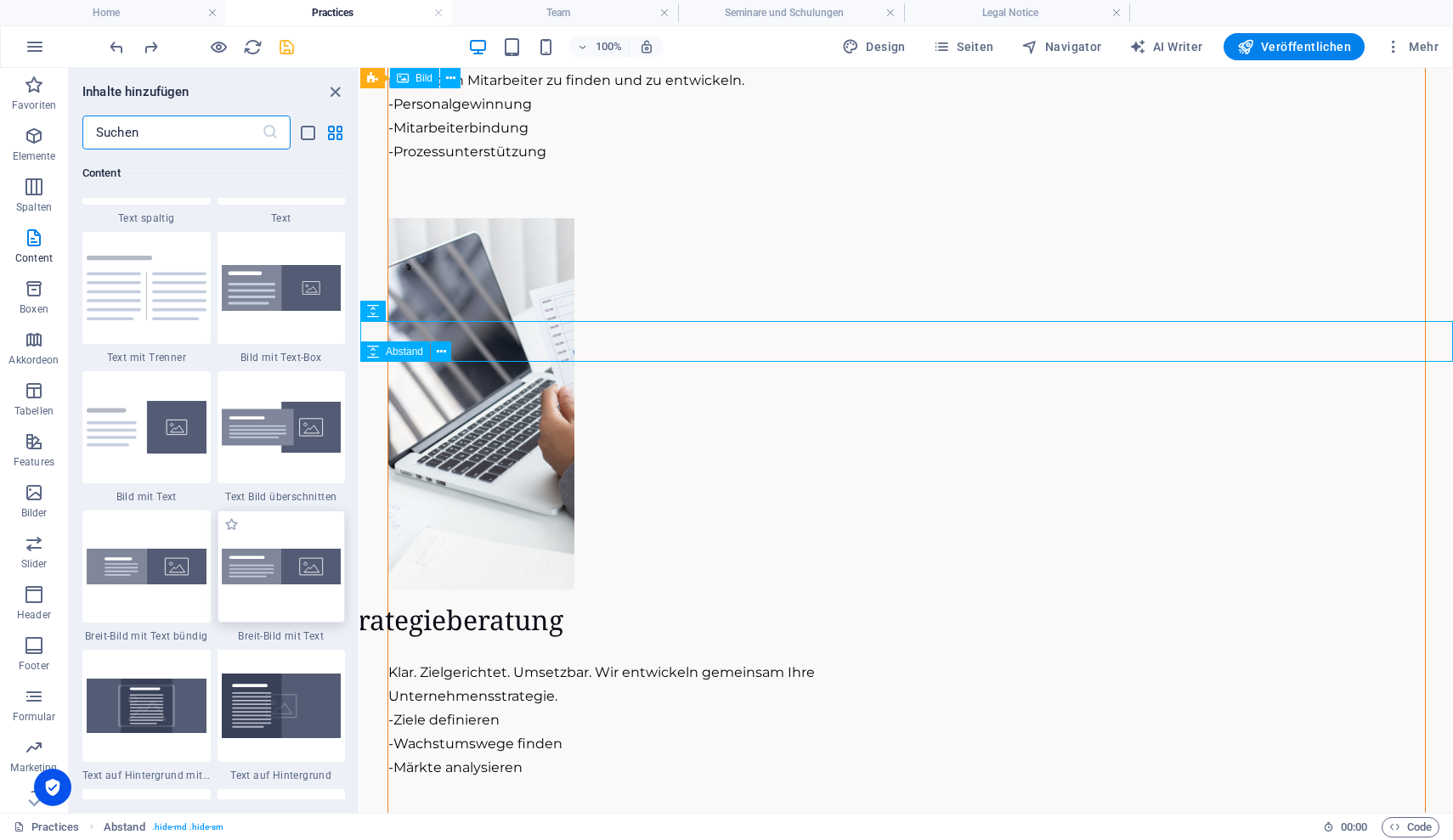 scroll, scrollTop: 3103, scrollLeft: 0, axis: vertical 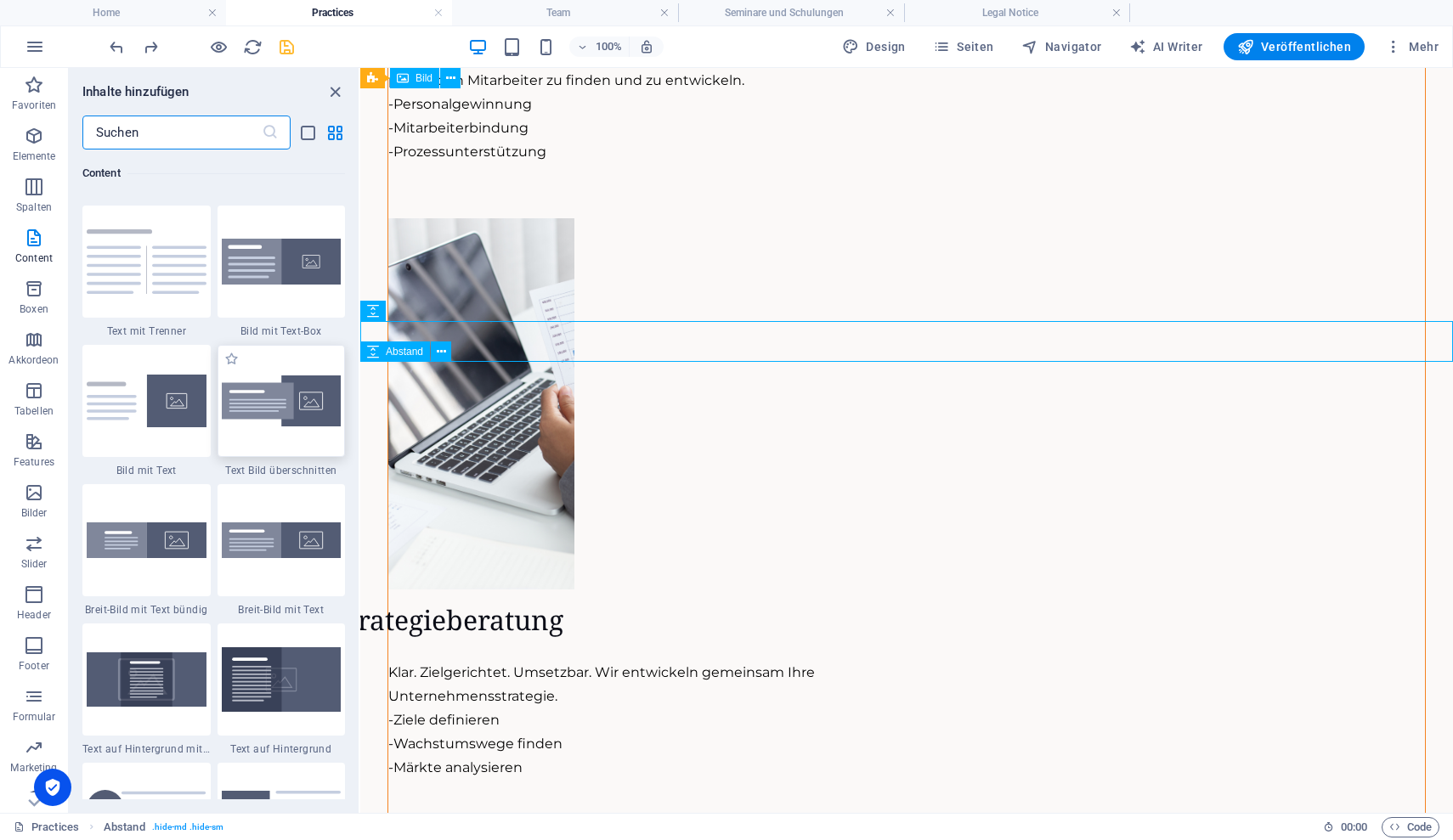click at bounding box center (281, 401) 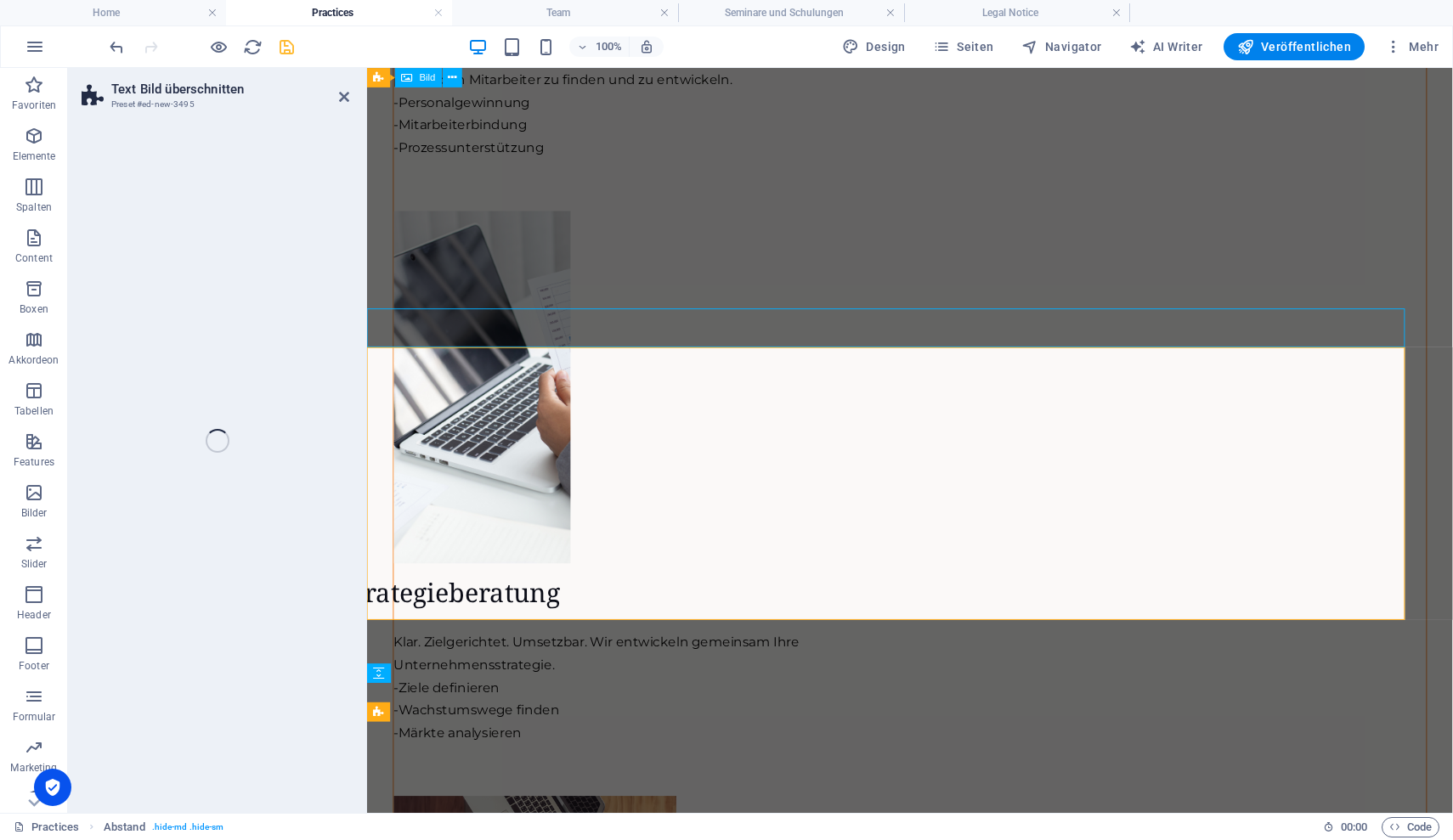 select on "rem" 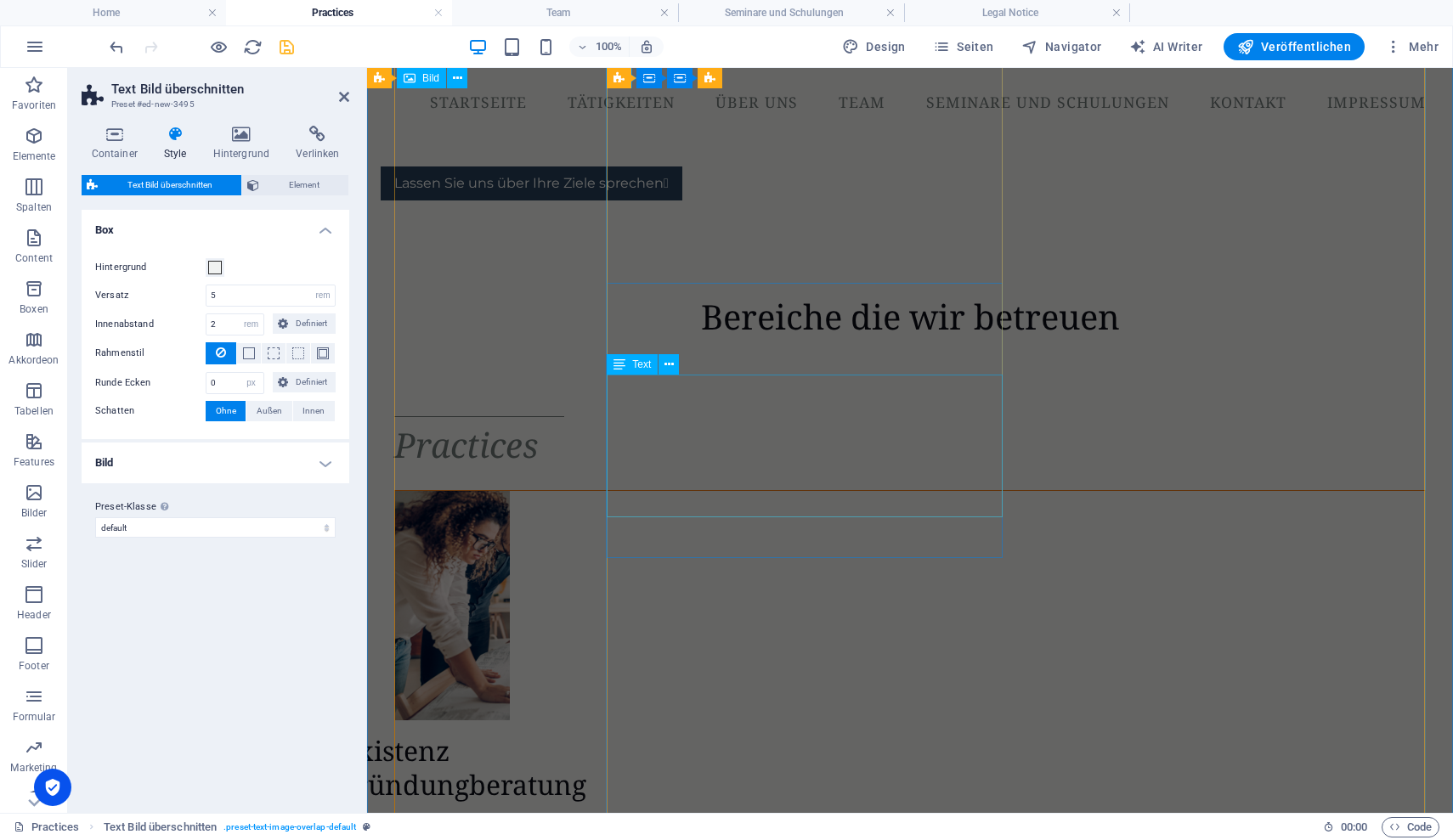 scroll, scrollTop: 0, scrollLeft: 0, axis: both 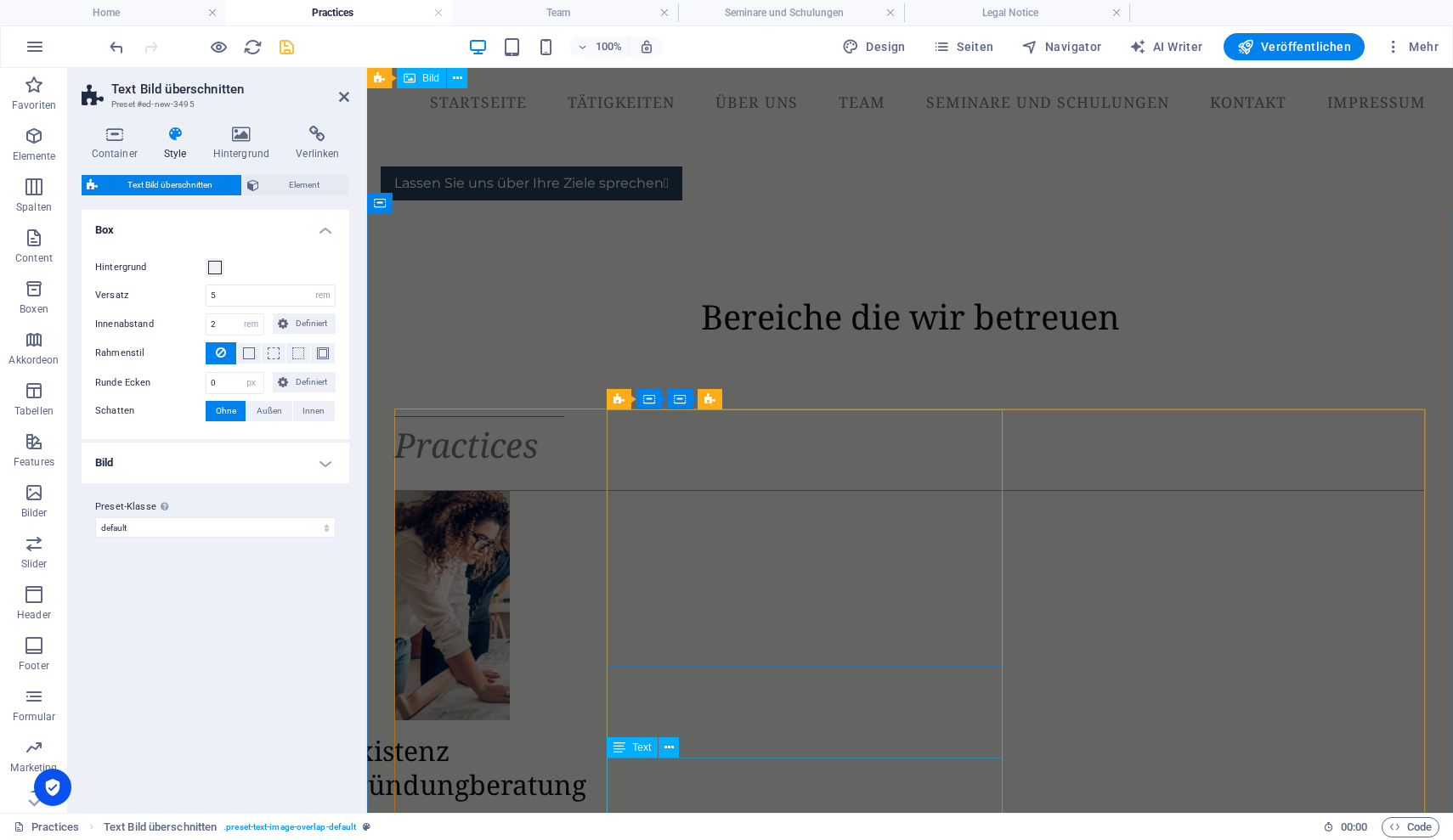 click on "Existenz gründungberatung Starten Sie sicher in die Selbstständigkeit. Wir unterstützen Sie von der Idee bis zur Umsetzung. - Businessplan erstellen -  Finanzierung sichern - Formalitäten klären -  Investitionsplanung" at bounding box center [646, 730] 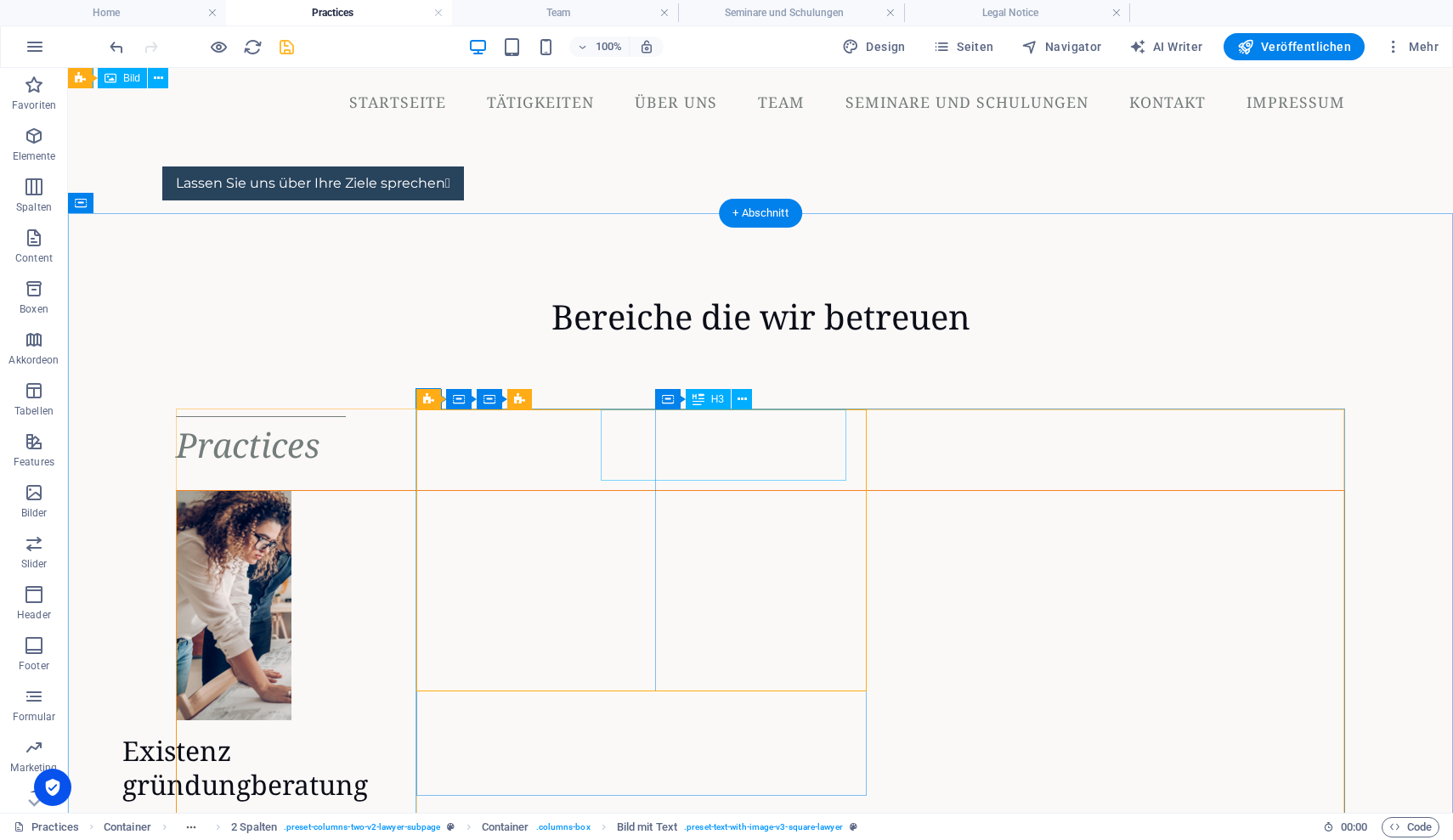 click on "Existenz gründungberatung" at bounding box center (434, 768) 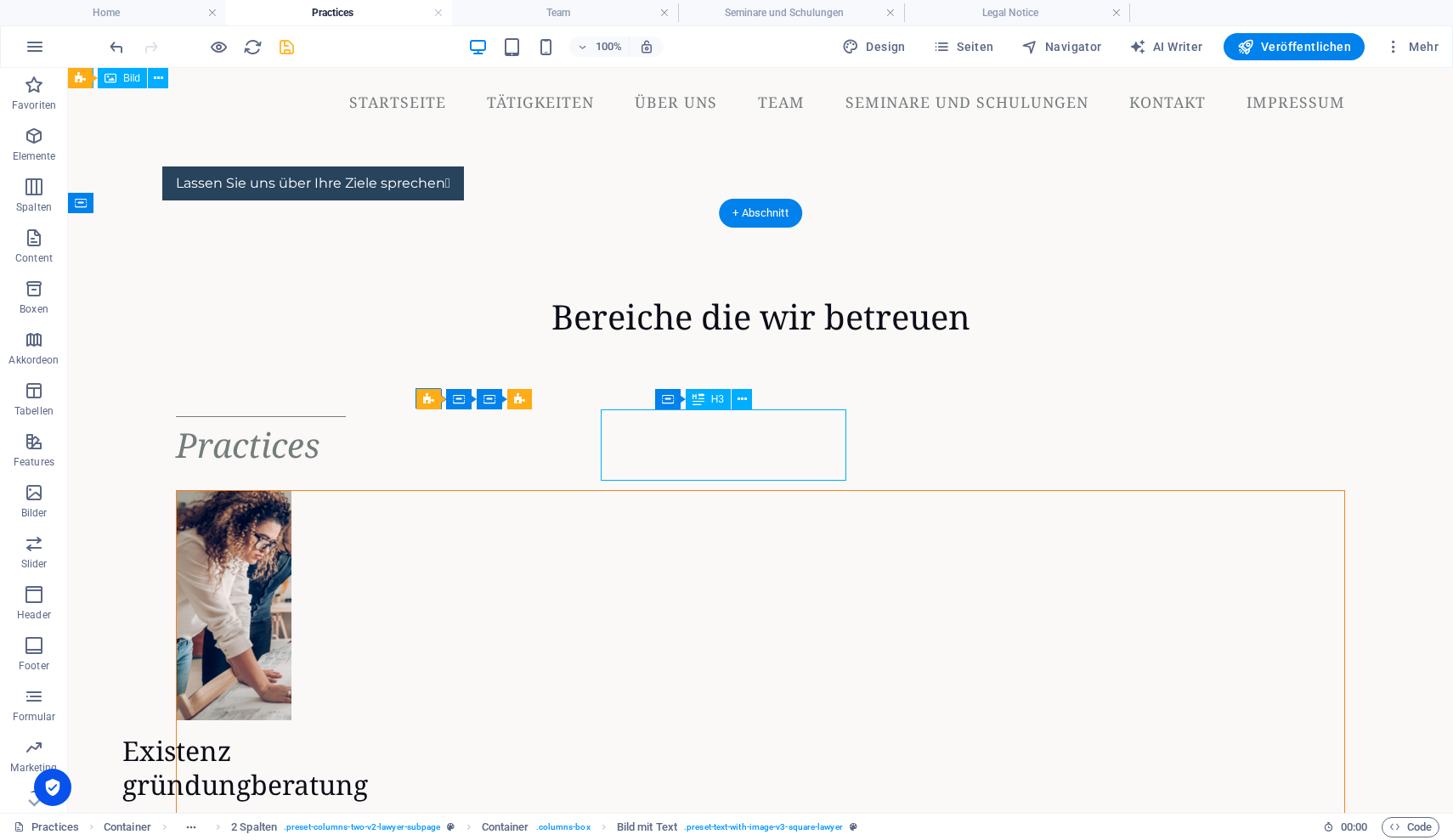 click on "Existenz gründungberatung" at bounding box center [434, 768] 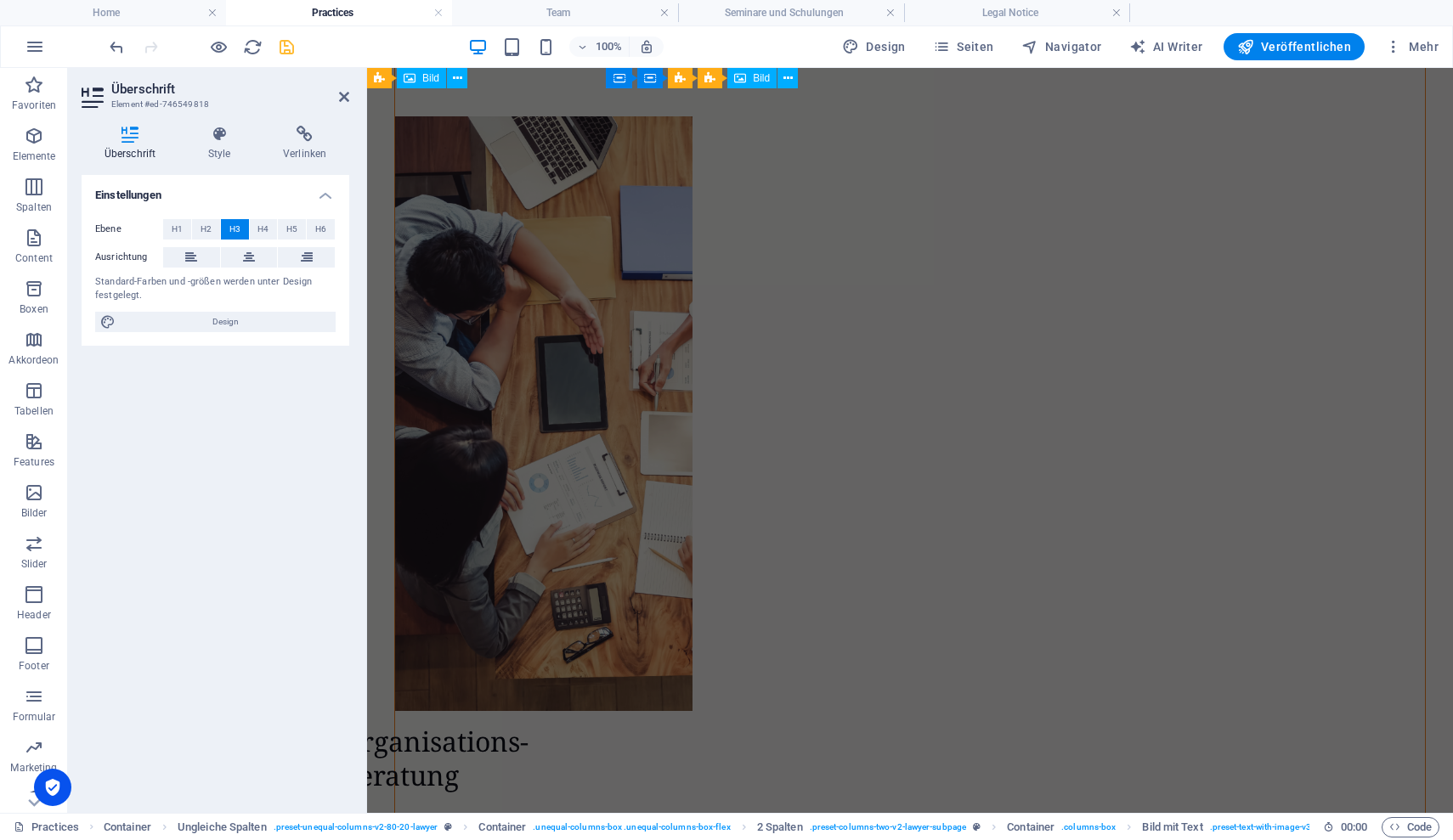scroll, scrollTop: 2797, scrollLeft: 0, axis: vertical 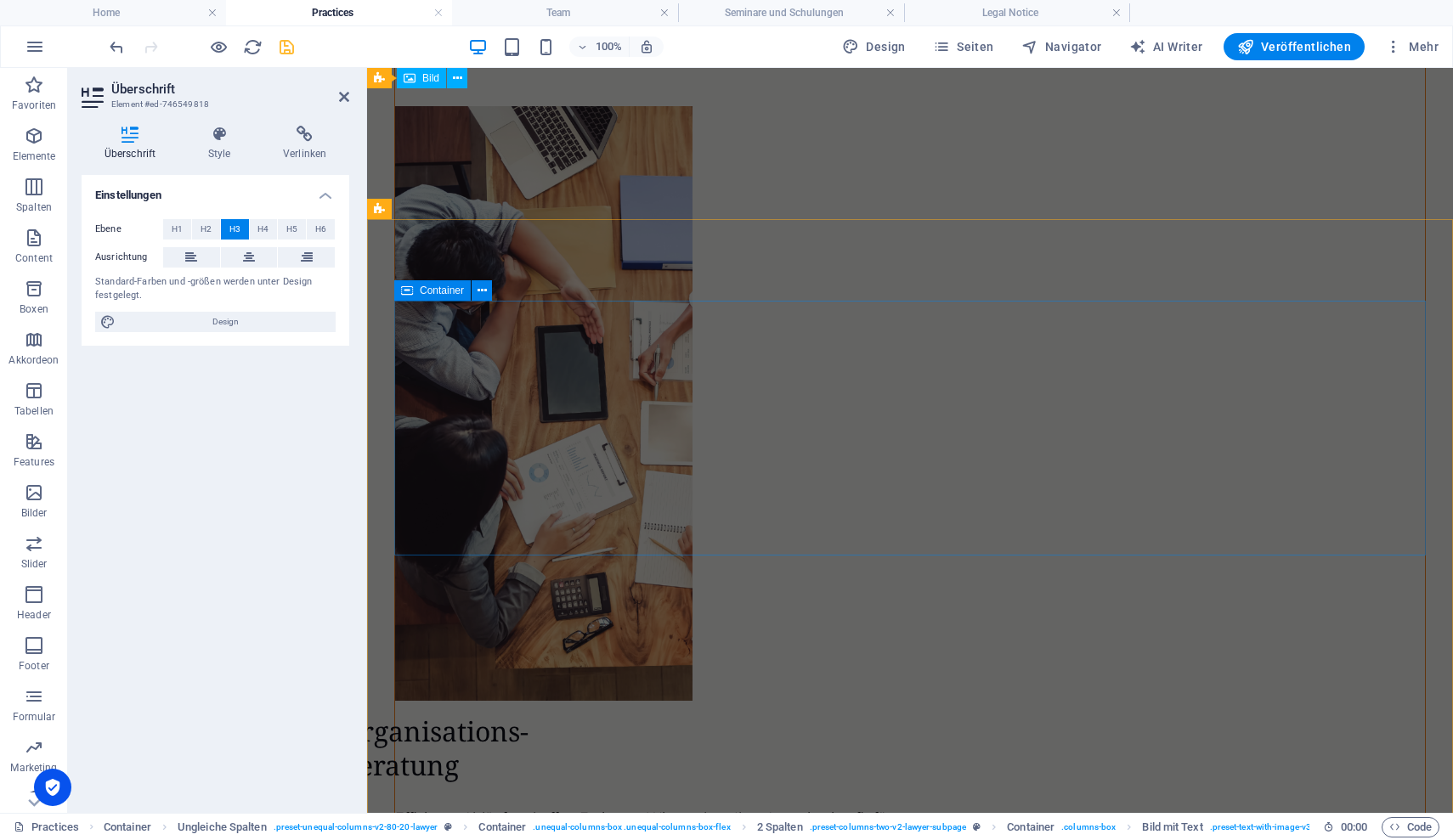 click on "[EMAIL_ADDRESS][DOMAIN_NAME]" at bounding box center [910, 4212] 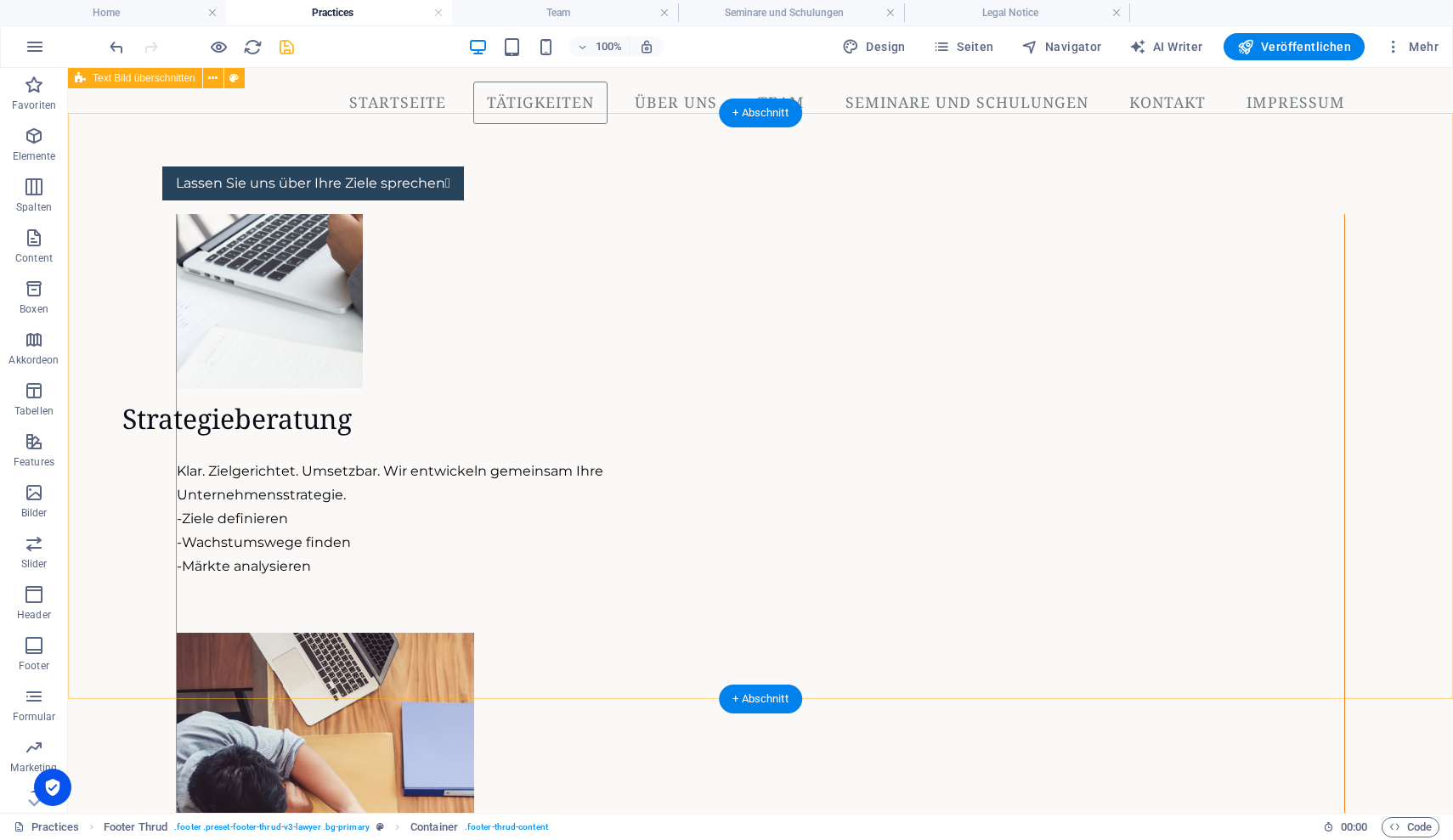 scroll, scrollTop: 2080, scrollLeft: 0, axis: vertical 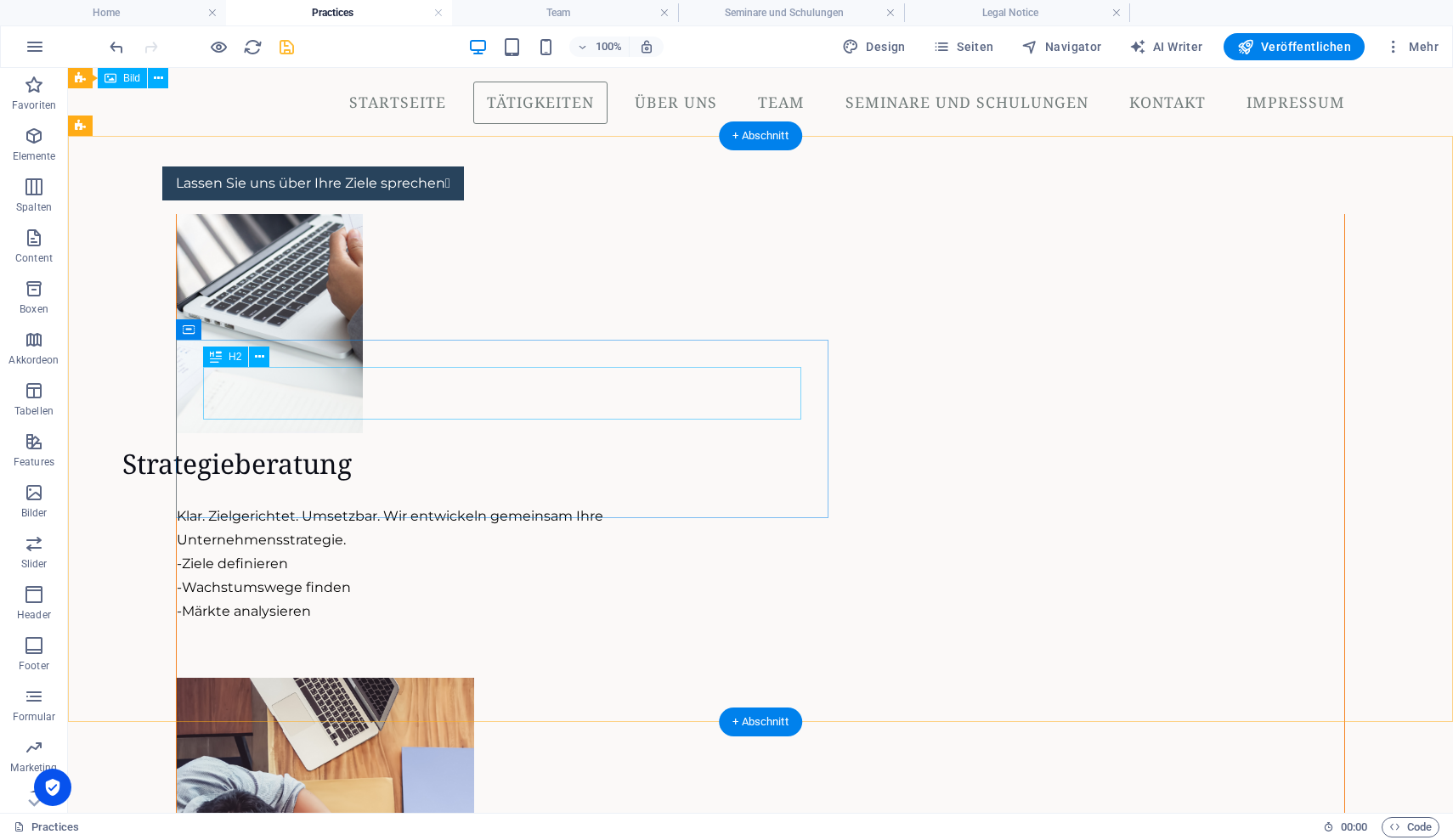 click on "New headline" at bounding box center (794, 3586) 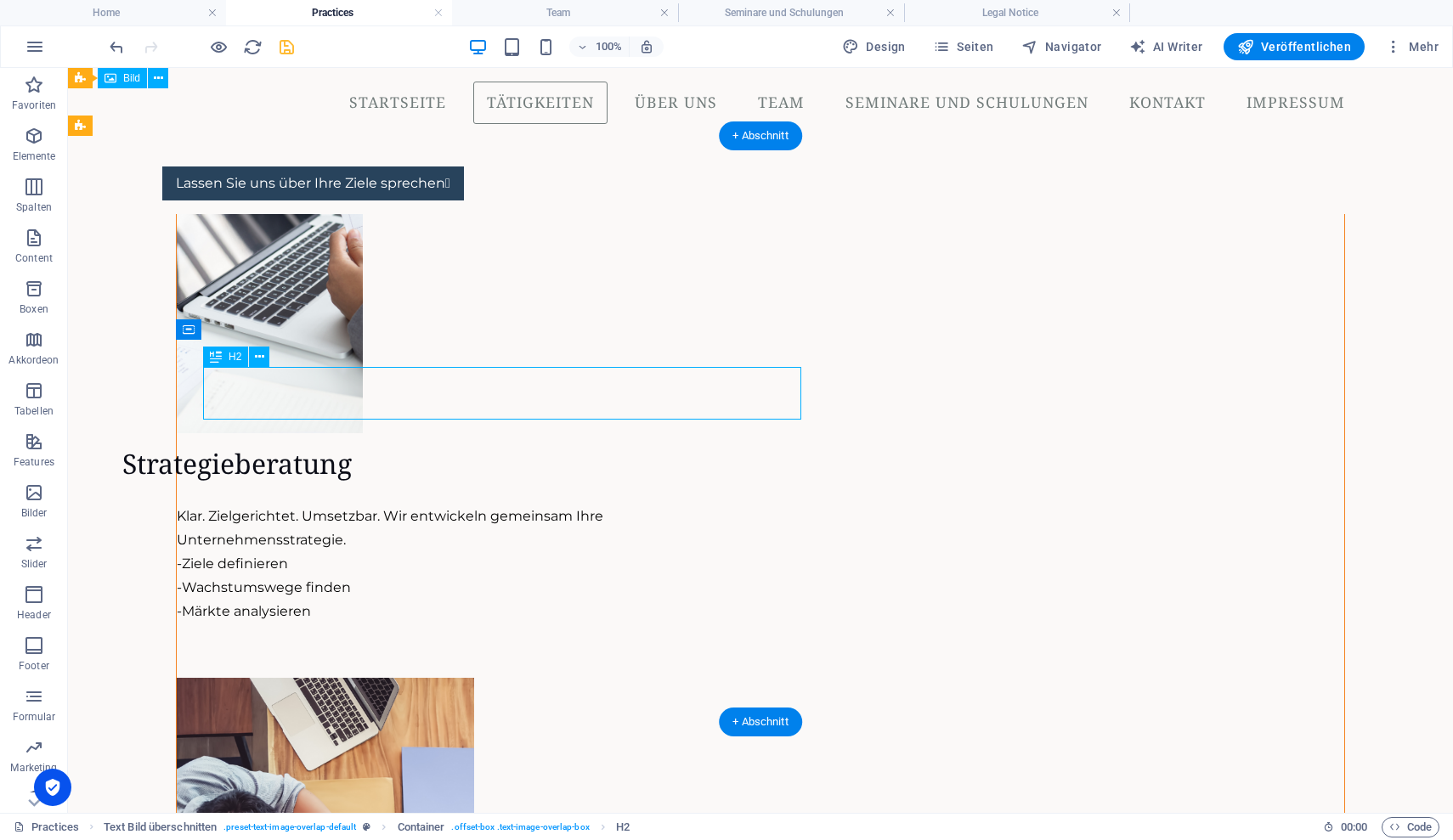click on "New headline" at bounding box center (794, 3586) 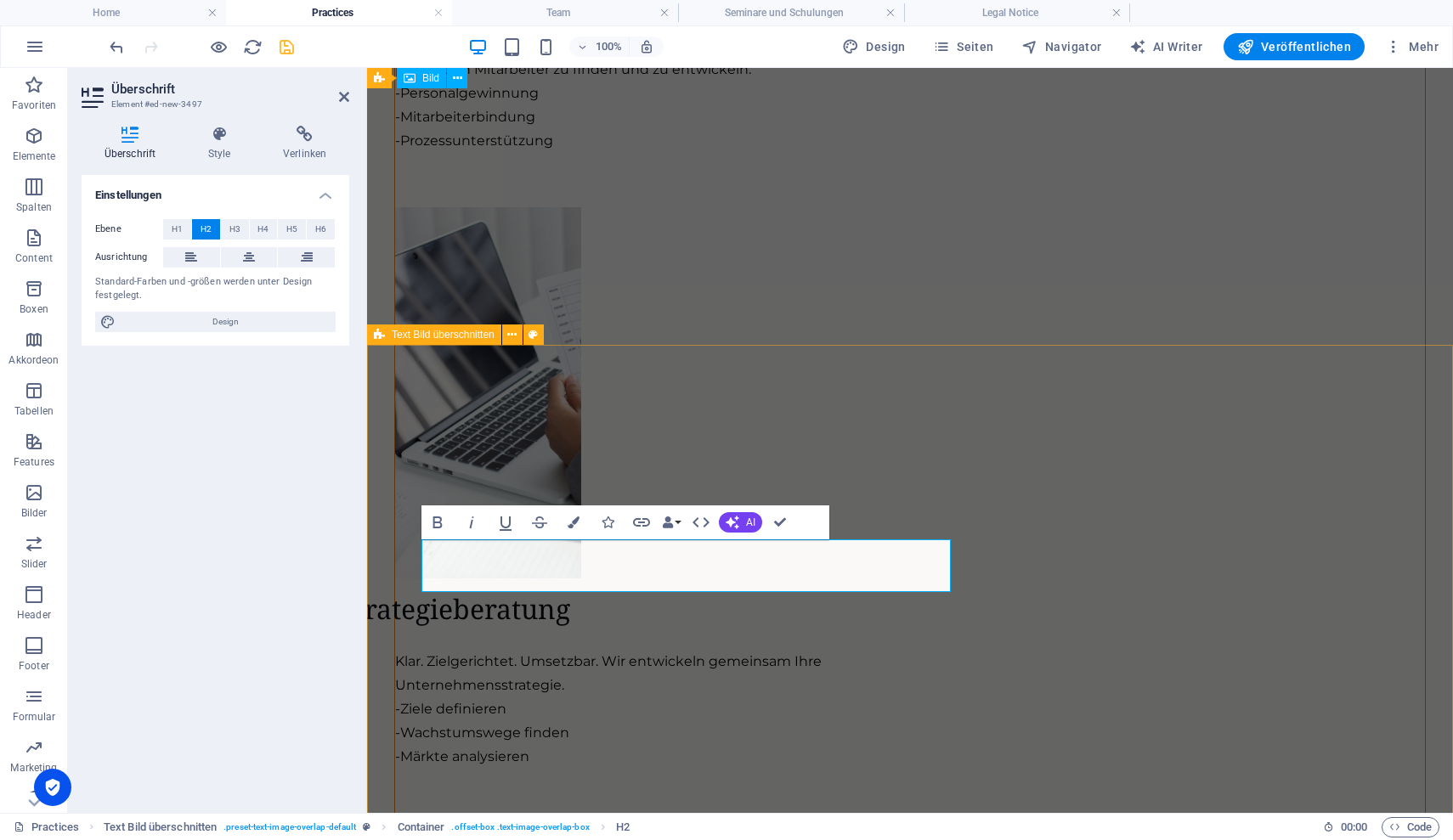 click on "Existenzgründungberatung Lorem ipsum dolor sit amet, consectetuer adipiscing elit. Aenean commodo ligula eget dolor. Lorem ipsum dolor sit amet, consectetuer adipiscing elit leget dolor. Lorem ipsum dolor sit amet, consectetuer adipiscing elit. Aenean commodo ligula eget dolor." at bounding box center [910, 4133] 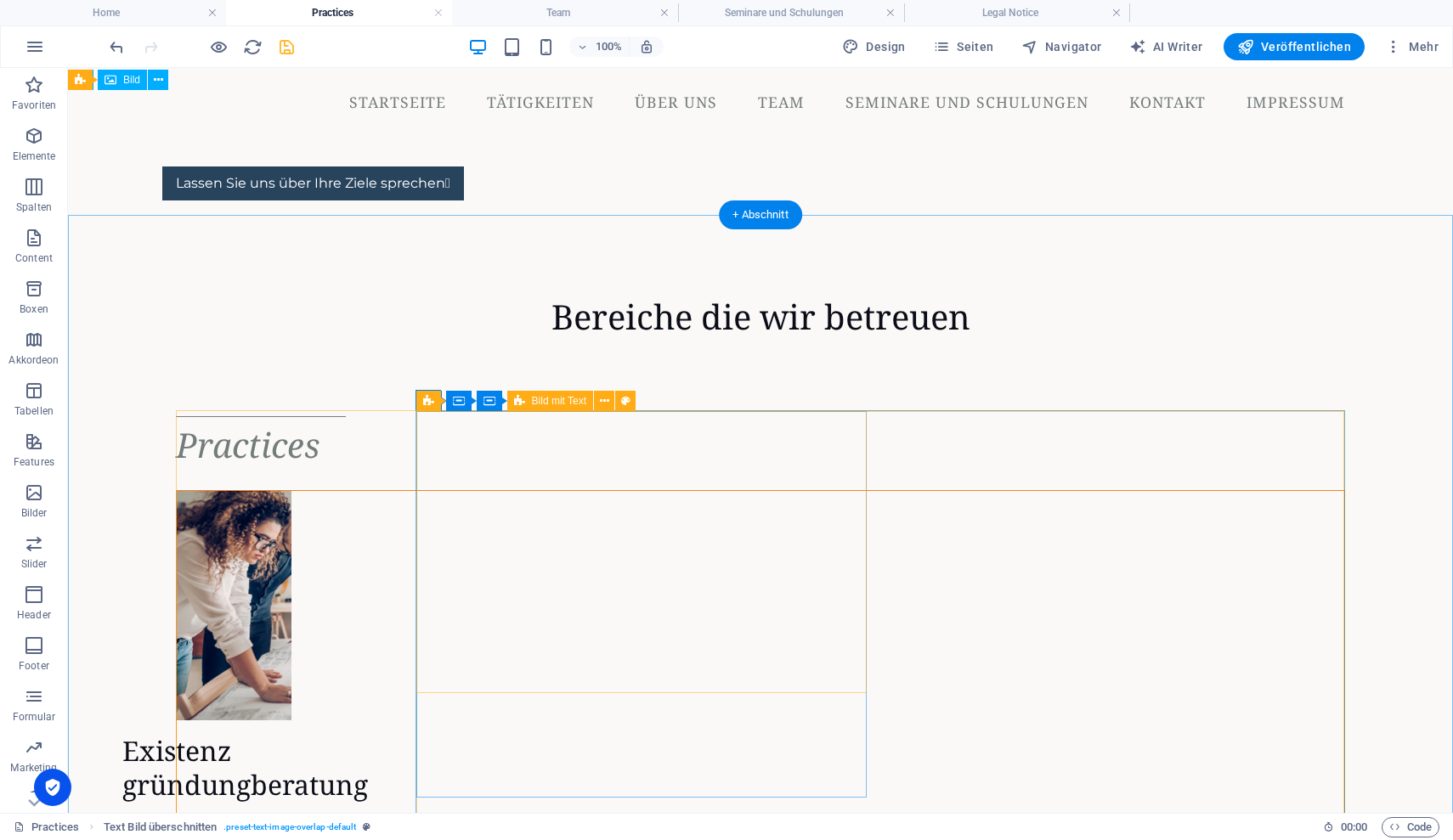 scroll, scrollTop: 0, scrollLeft: 0, axis: both 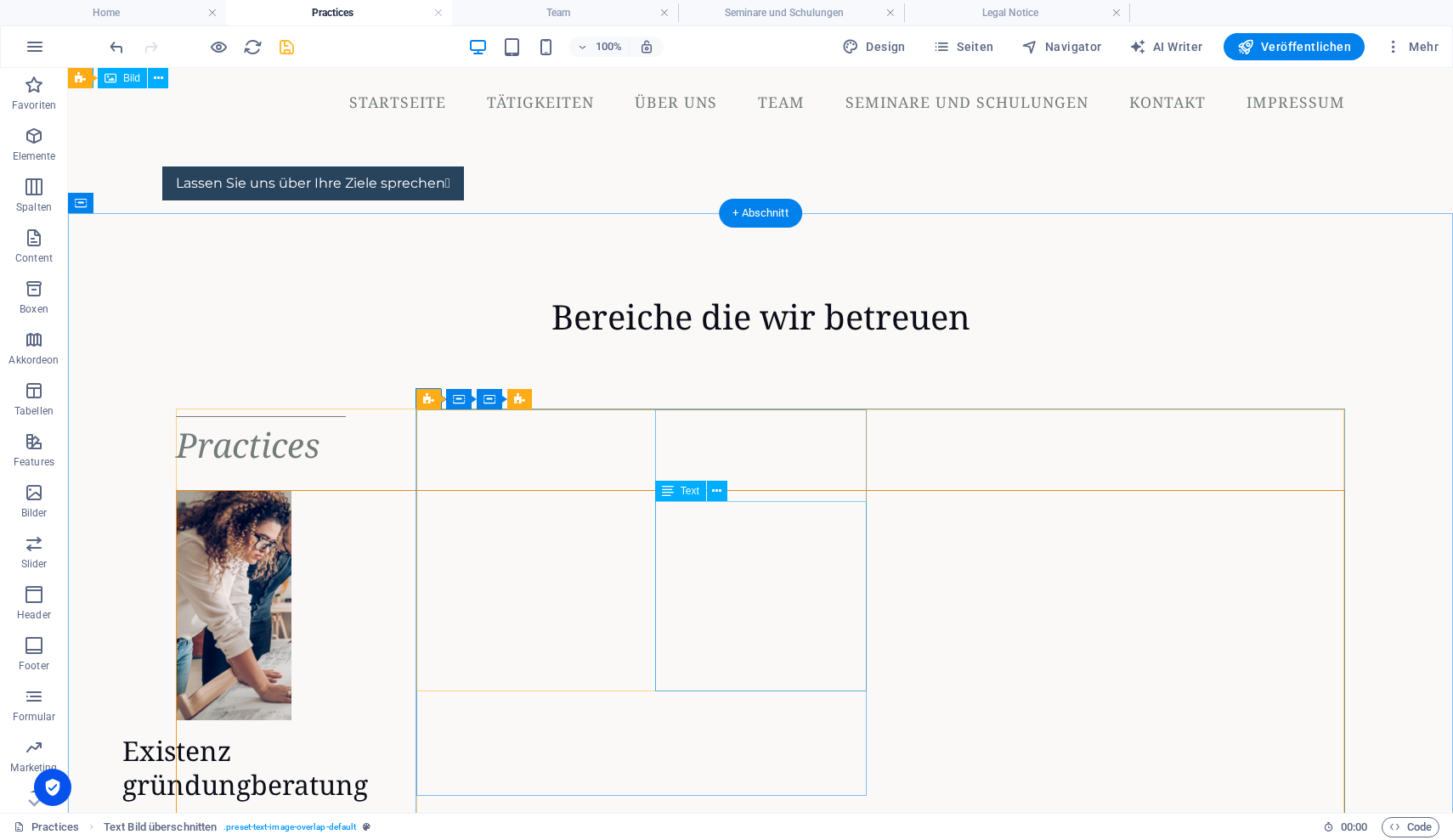 click on "Starten Sie sicher in die Selbstständigkeit. Wir unterstützen Sie von der Idee bis zur Umsetzung. - Businessplan erstellen -  Finanzierung sichern - Formalitäten klären -  Investitionsplanung" at bounding box center [461, 897] 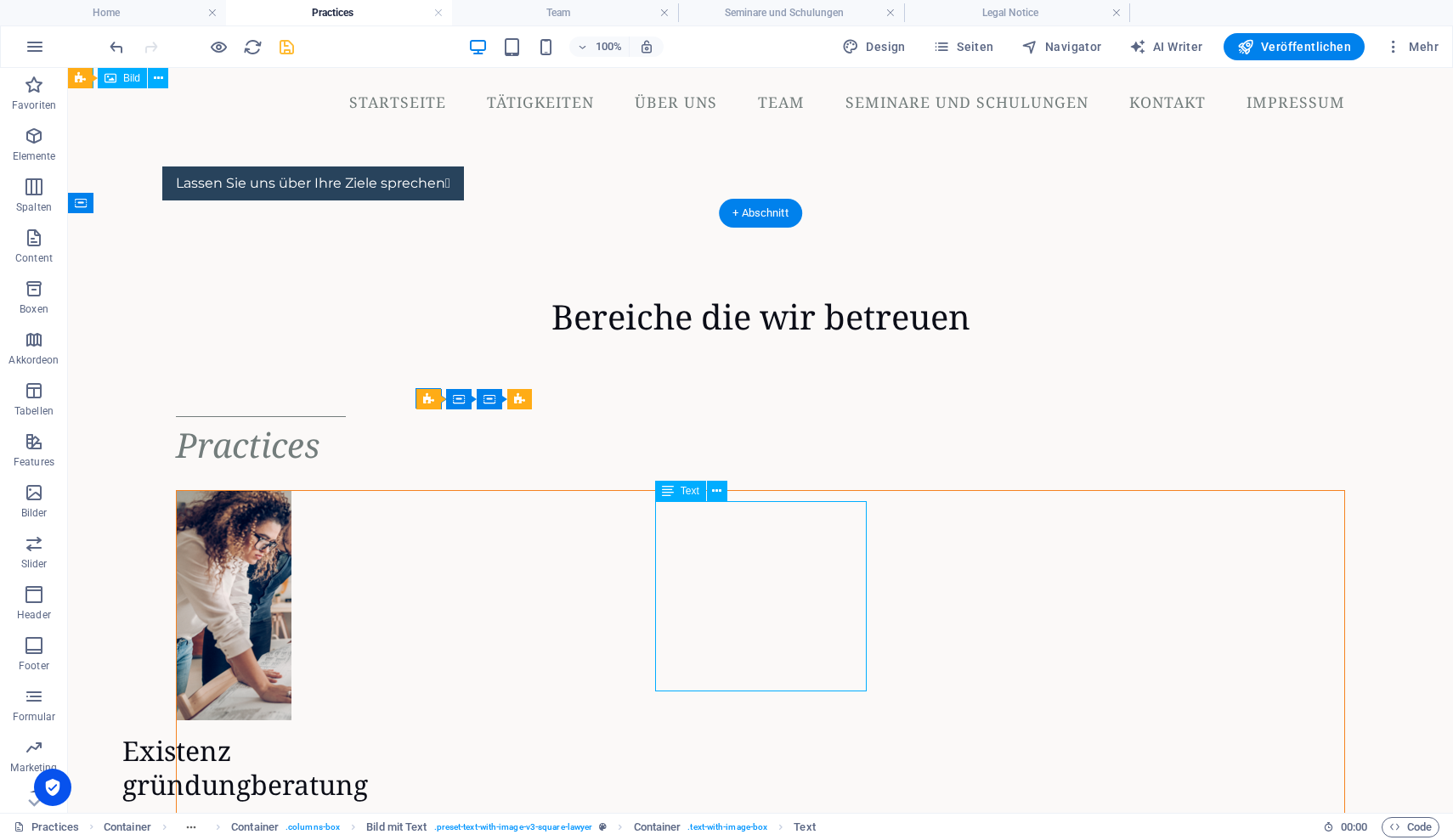 click on "Starten Sie sicher in die Selbstständigkeit. Wir unterstützen Sie von der Idee bis zur Umsetzung. - Businessplan erstellen -  Finanzierung sichern - Formalitäten klären -  Investitionsplanung" at bounding box center [461, 897] 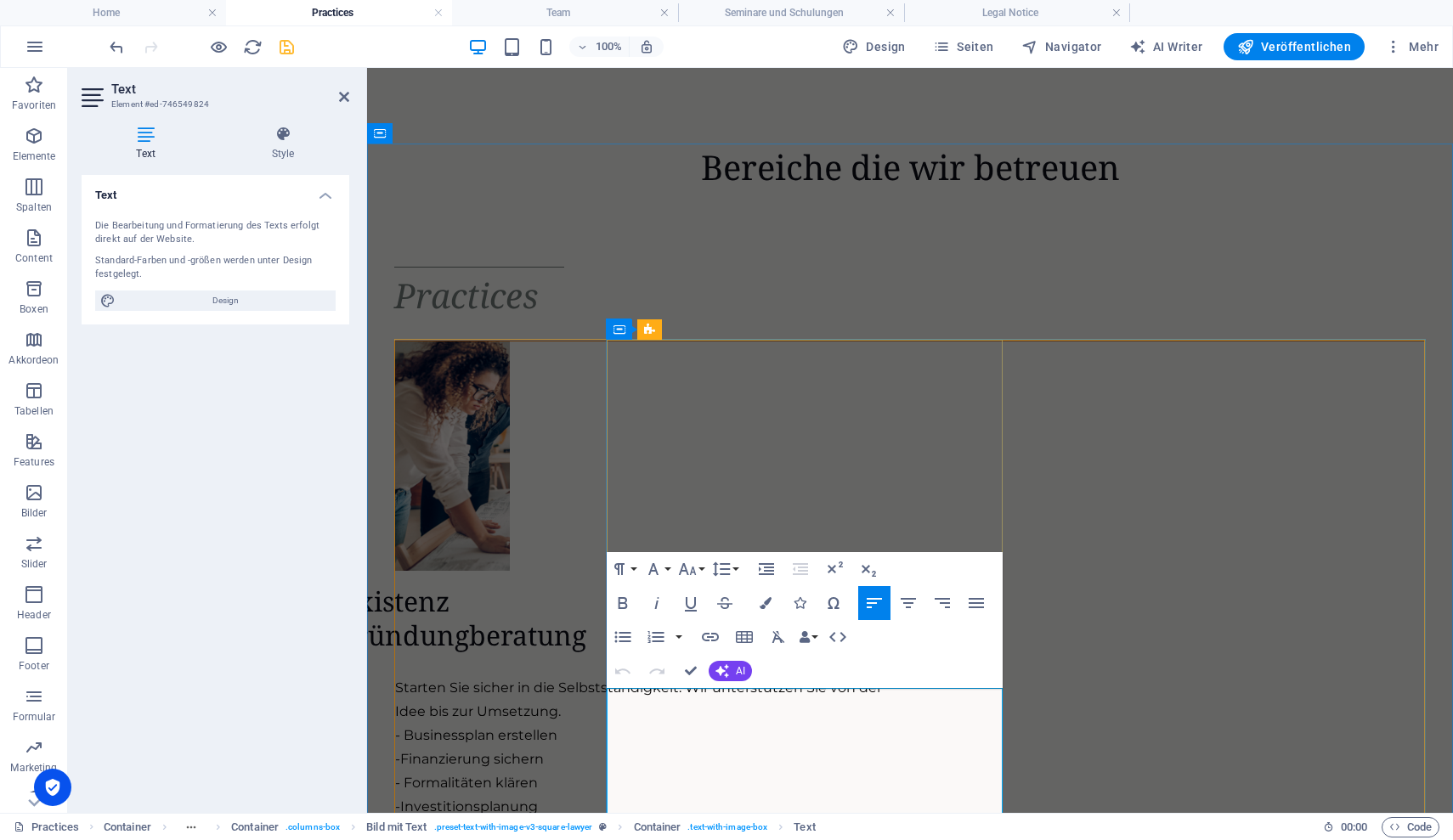 scroll, scrollTop: 347, scrollLeft: 0, axis: vertical 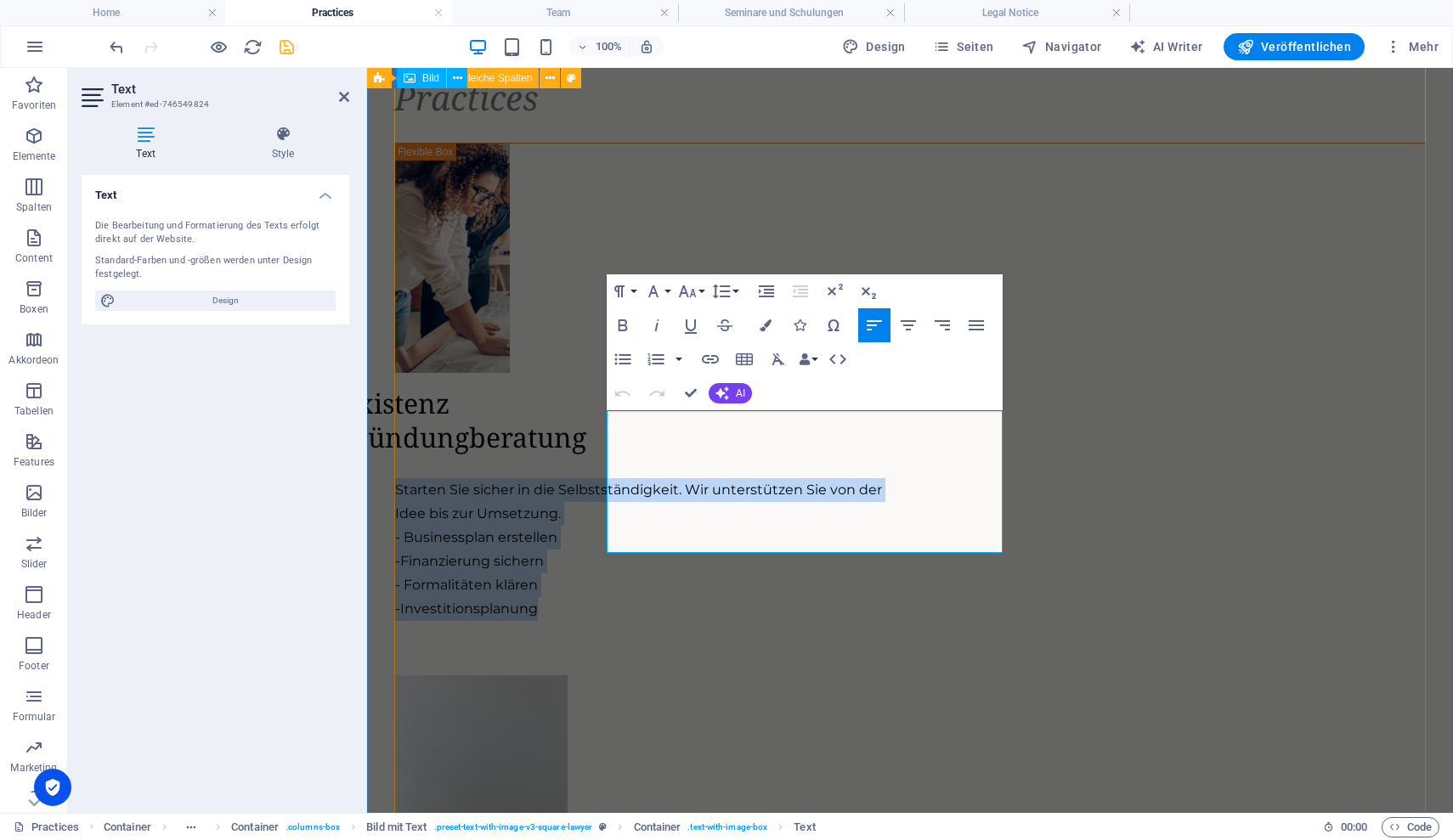 drag, startPoint x: 686, startPoint y: 503, endPoint x: 589, endPoint y: 307, distance: 218.6893 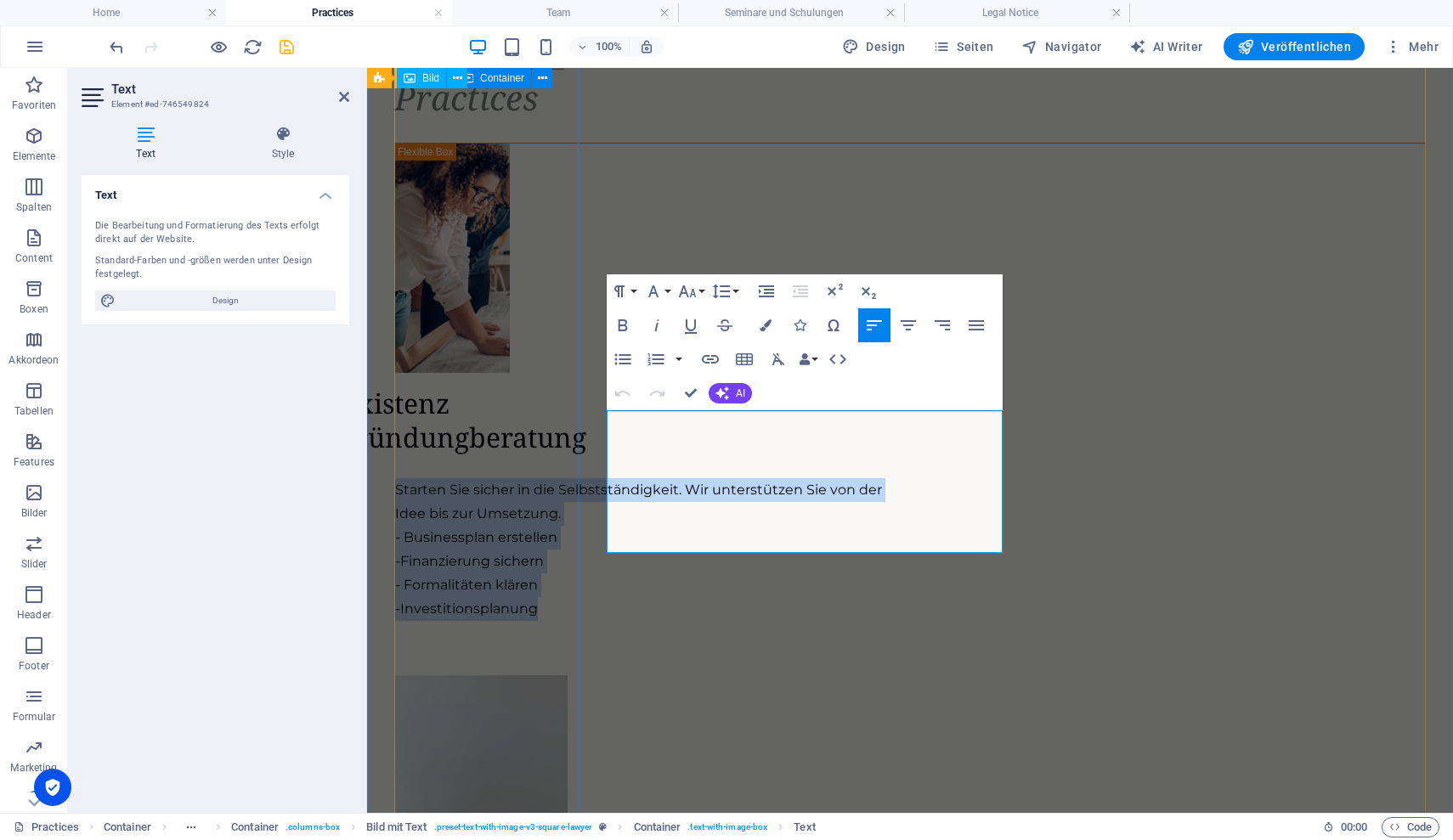 click on "Practices" at bounding box center (910, 95) 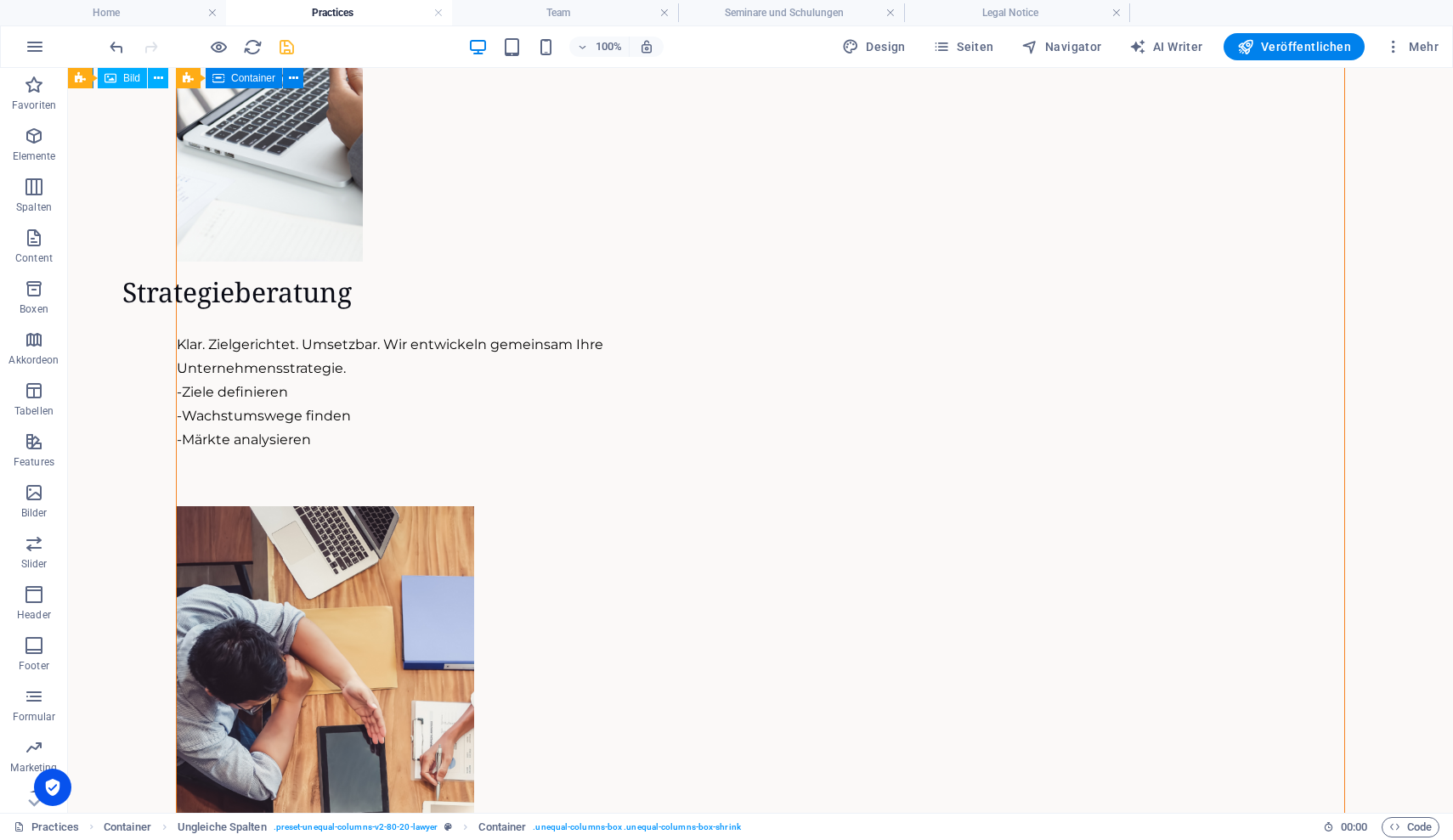 scroll, scrollTop: 2408, scrollLeft: 0, axis: vertical 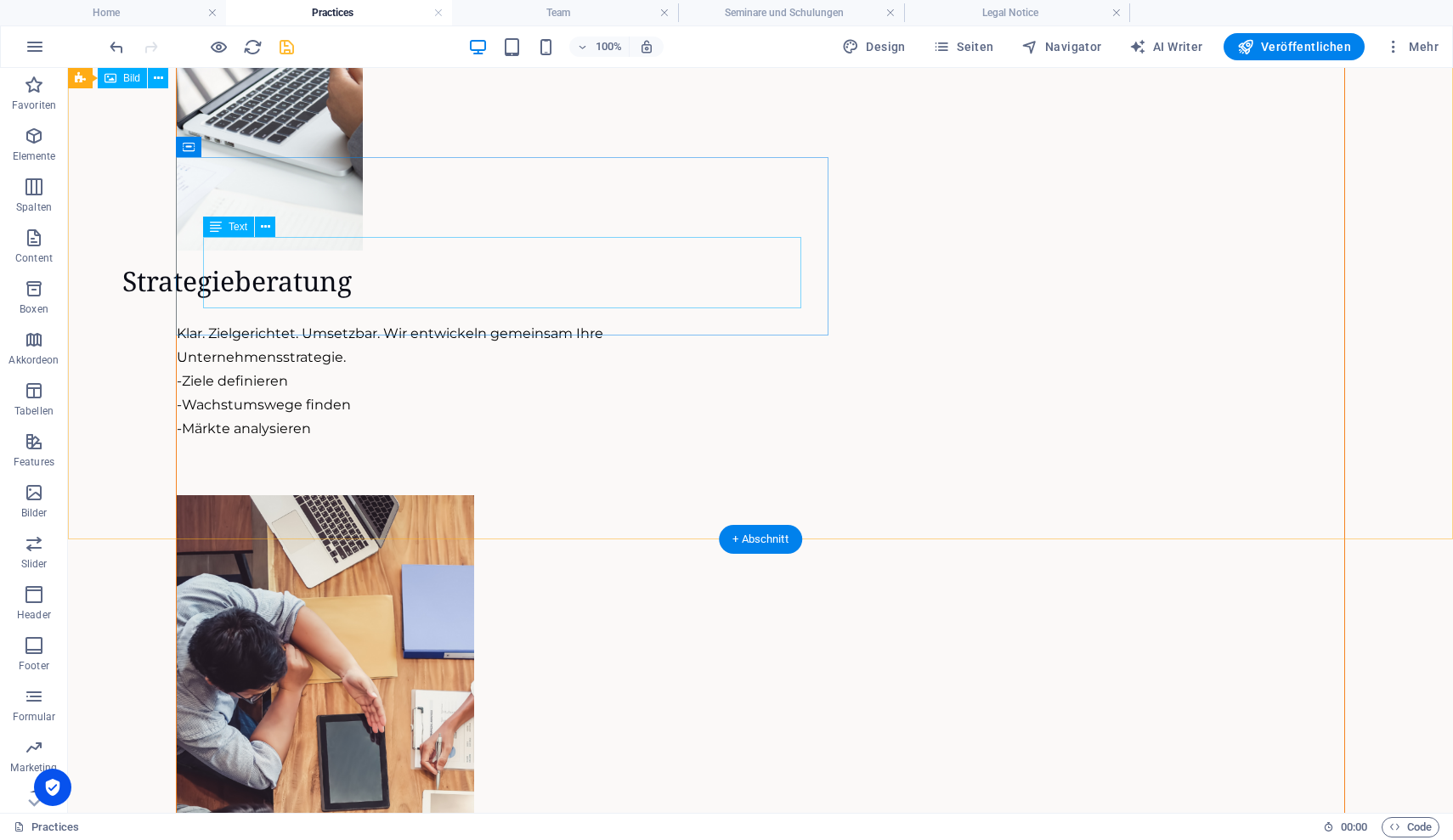 click on "Lorem ipsum dolor sit amet, consectetuer adipiscing elit. Aenean commodo ligula eget dolor. Lorem ipsum dolor sit amet, consectetuer adipiscing elit leget dolor. Lorem ipsum dolor sit amet, consectetuer adipiscing elit. Aenean commodo ligula eget dolor." at bounding box center (794, 3459) 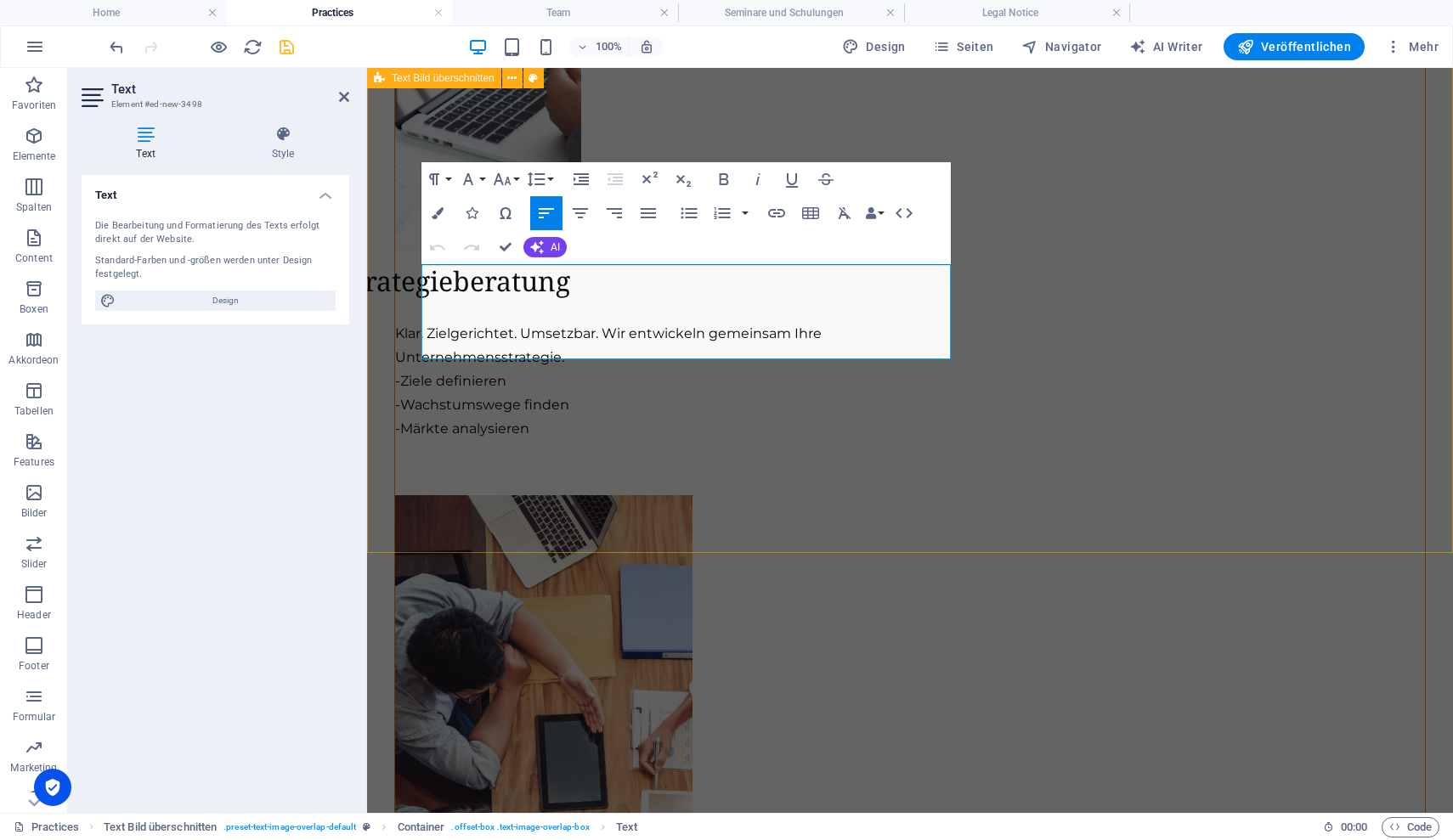drag, startPoint x: 517, startPoint y: 313, endPoint x: 373, endPoint y: 254, distance: 155.61812 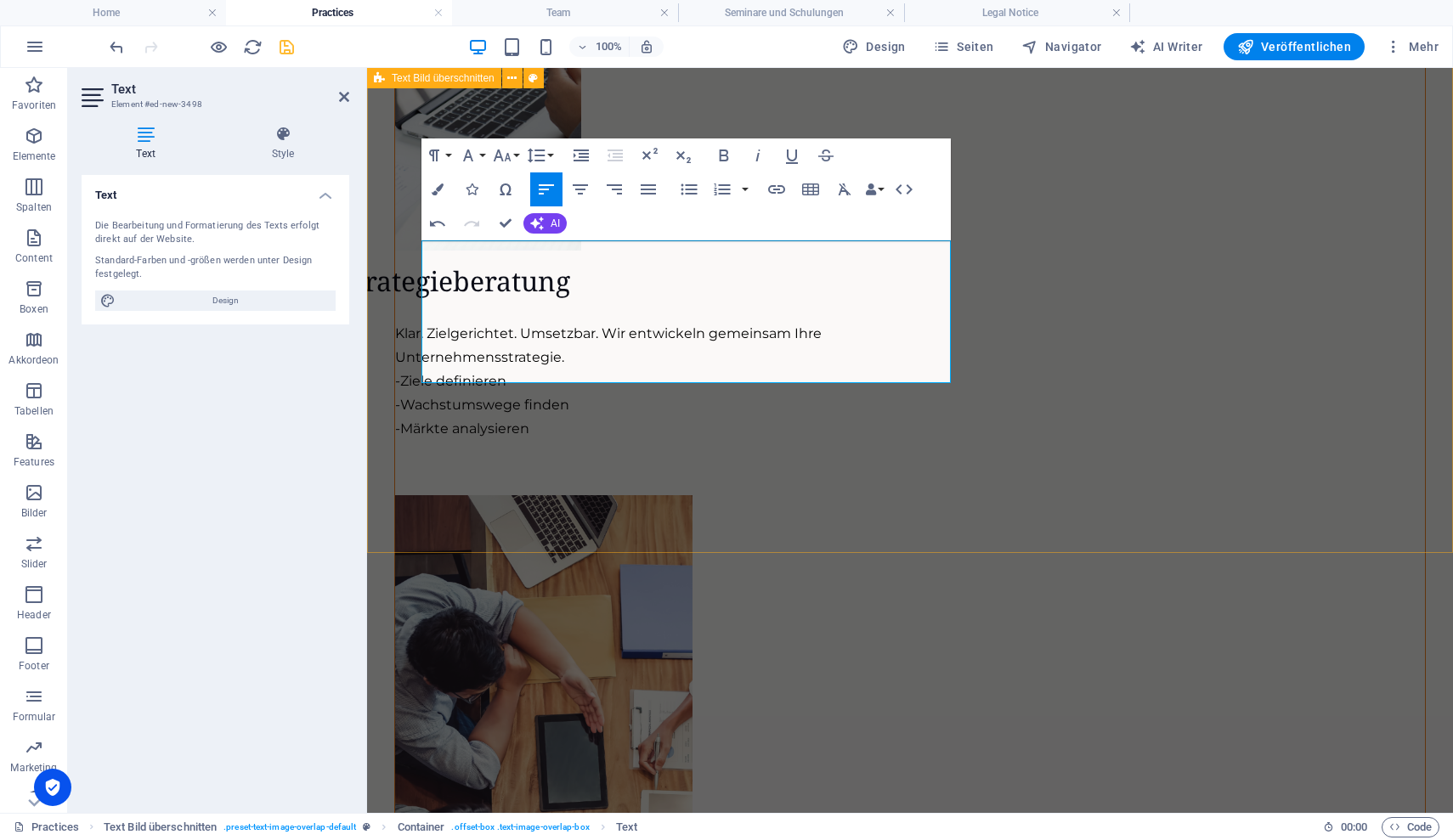 click on "Existenzgründungberatung Starten Sie sicher in die Selbstständigkeit. Wir unterstützen Sie von der Idee bis zur Umsetzung. - Businessplan erstellen -  Finanzierung sichern - Formalitäten klären -  Investitionsplanung" at bounding box center [910, 3841] 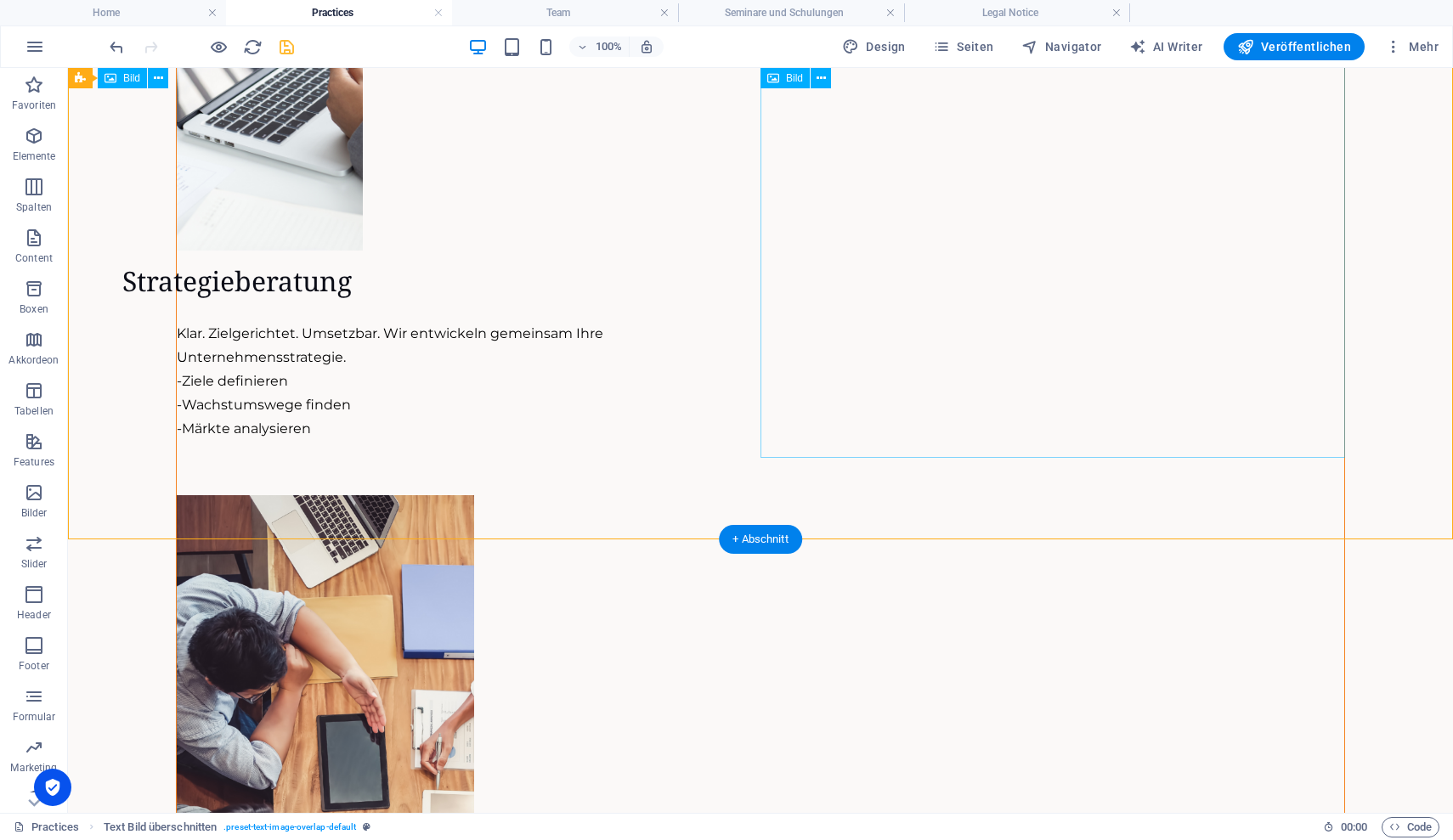click at bounding box center (760, 4004) 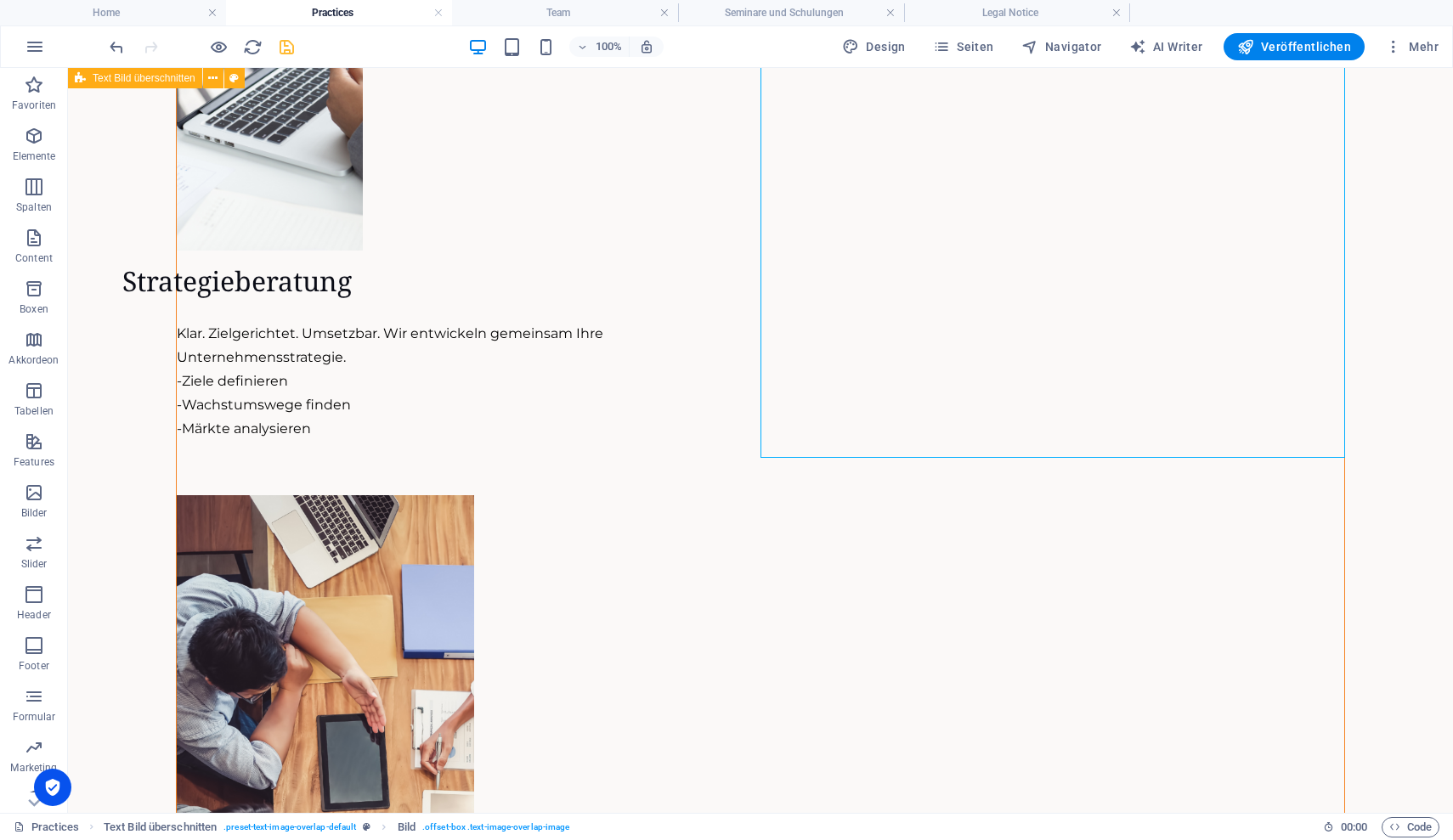 click on "Existenzgründungberatung Starten Sie sicher in die Selbstständigkeit. Wir unterstützen Sie von der Idee bis zur Umsetzung. - Businessplan erstellen -  Finanzierung sichern - Formalitäten klären -  Investitionsplanung" at bounding box center (760, 3891) 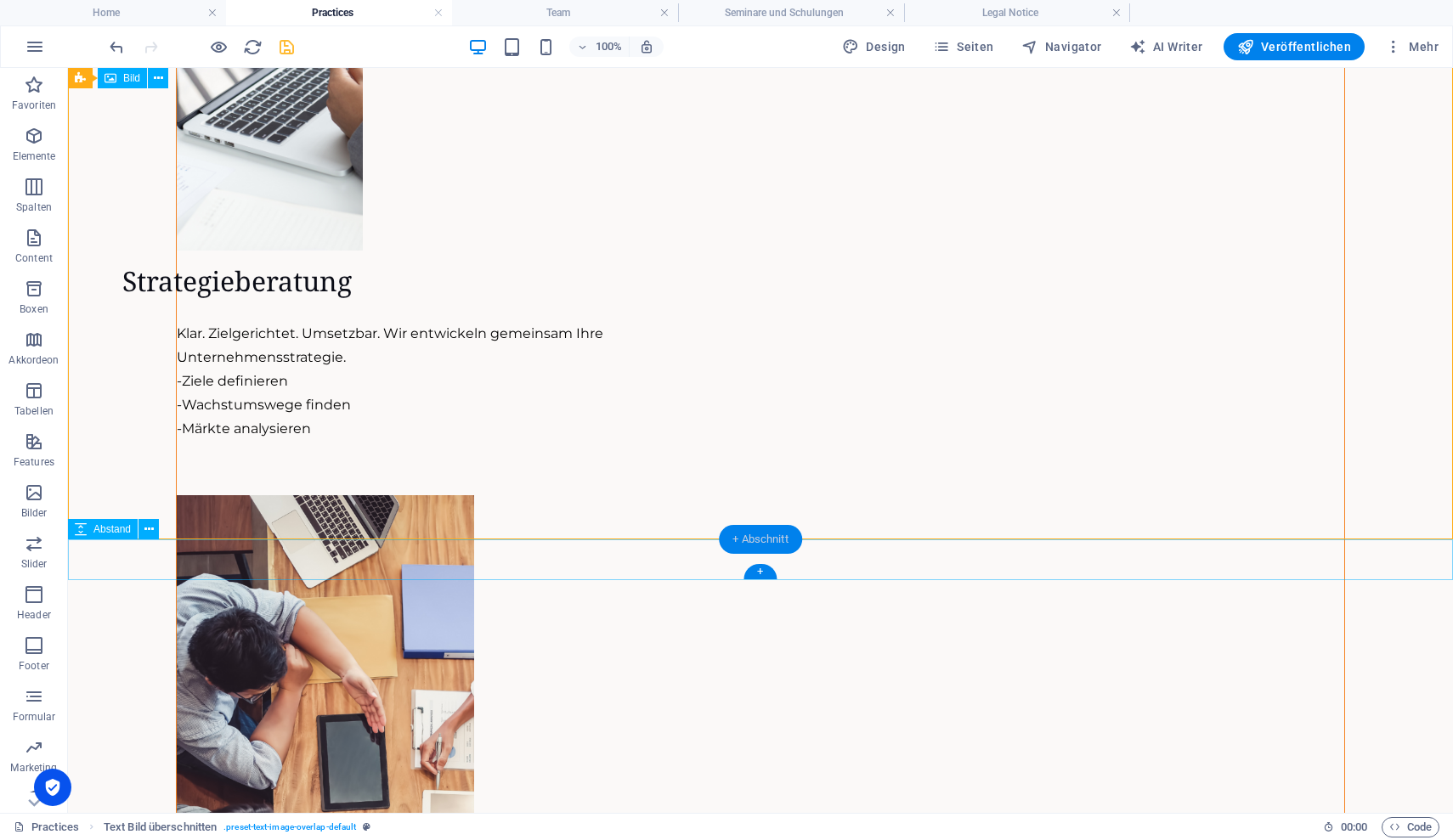 click on "+ Abschnitt" at bounding box center (760, 539) 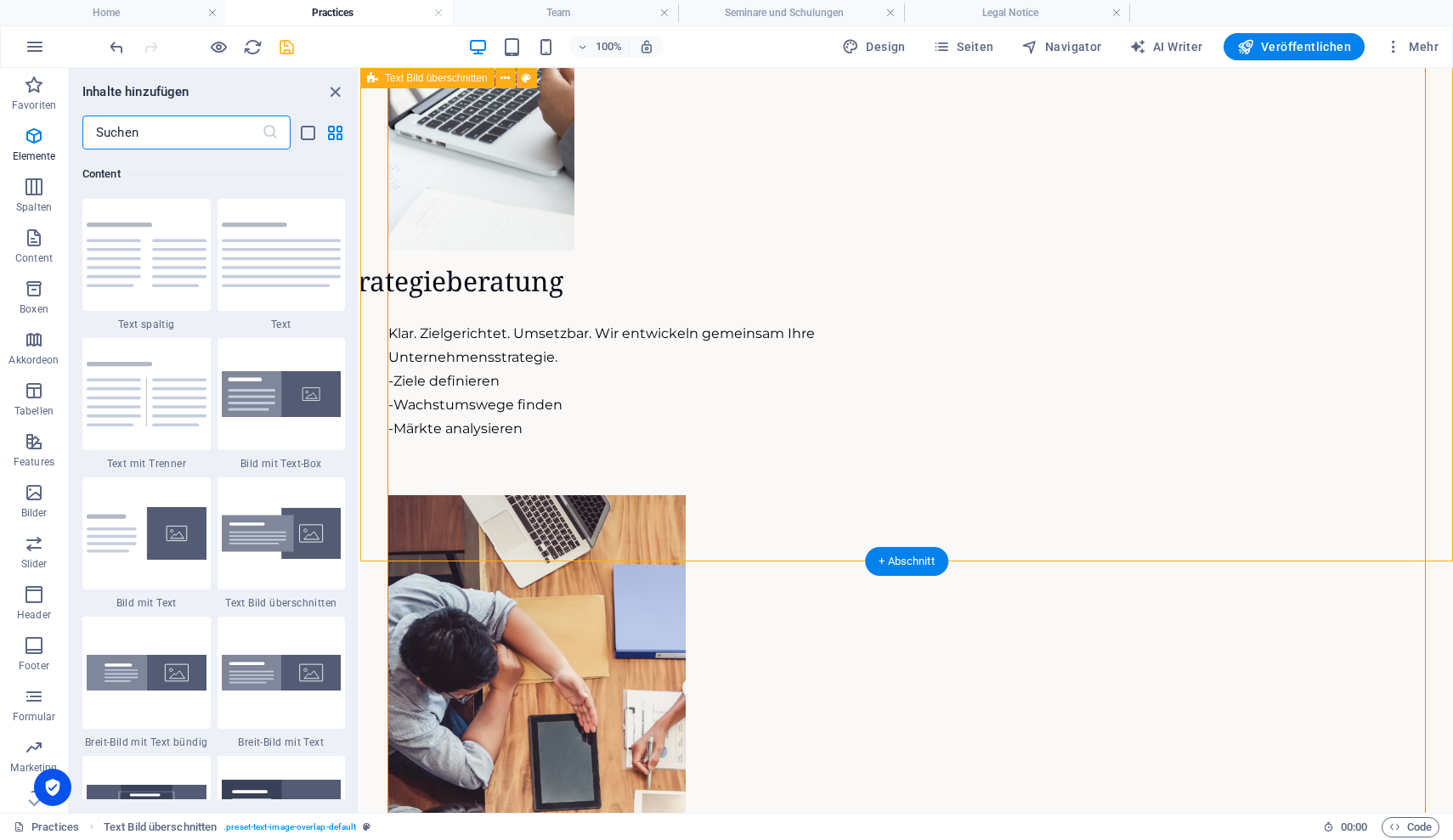 scroll, scrollTop: 2972, scrollLeft: 0, axis: vertical 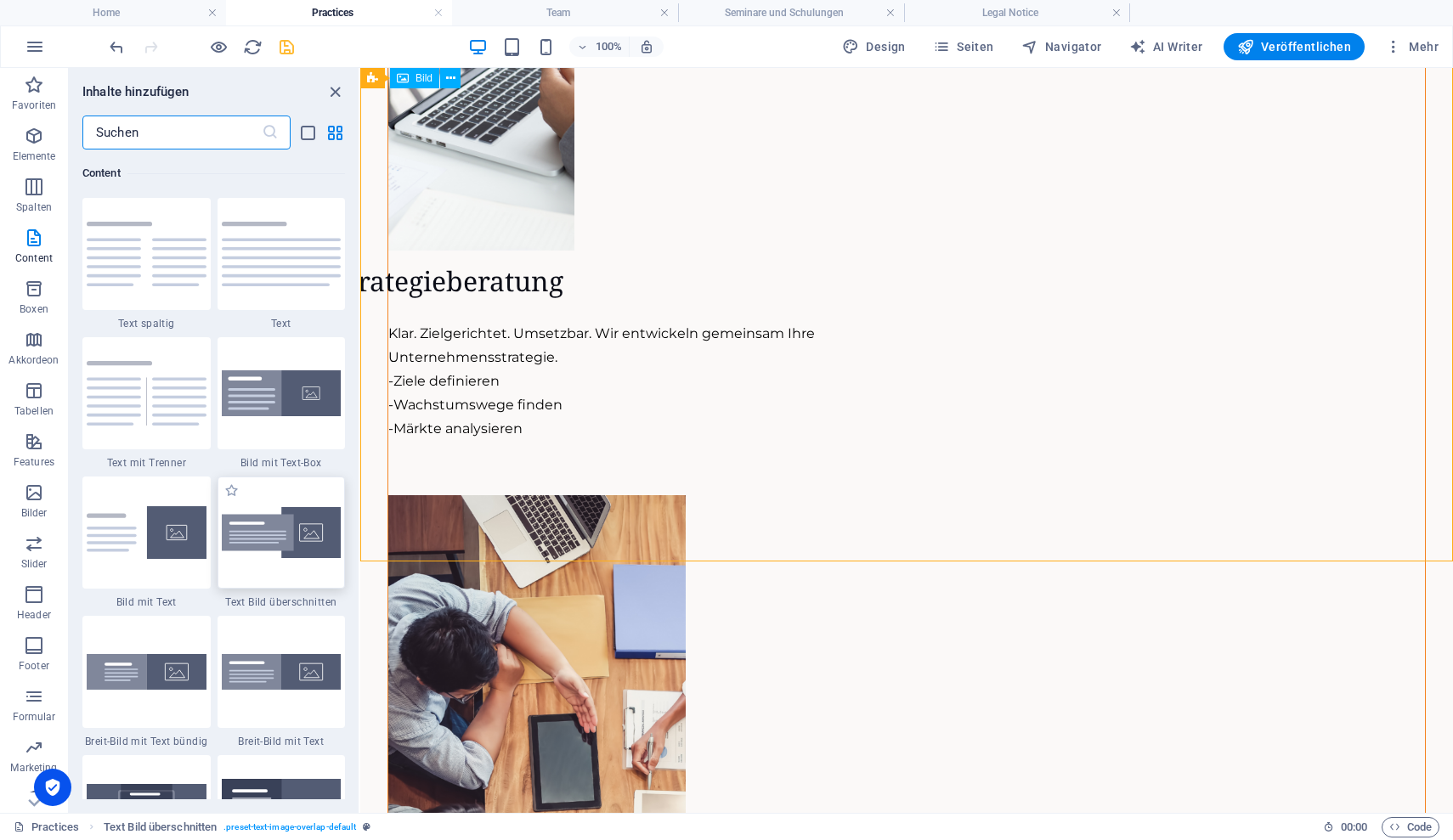 click at bounding box center [281, 533] 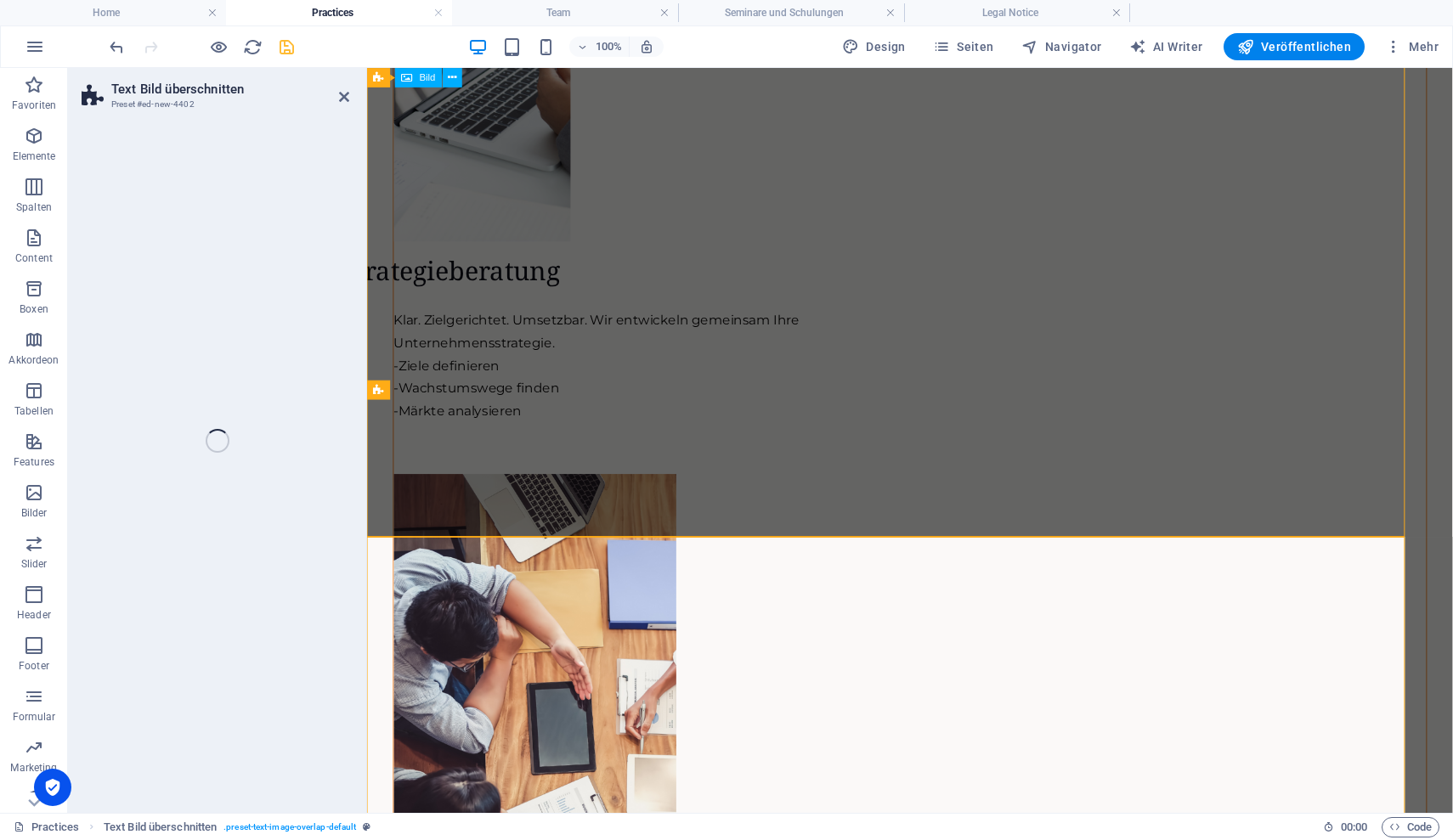 select on "rem" 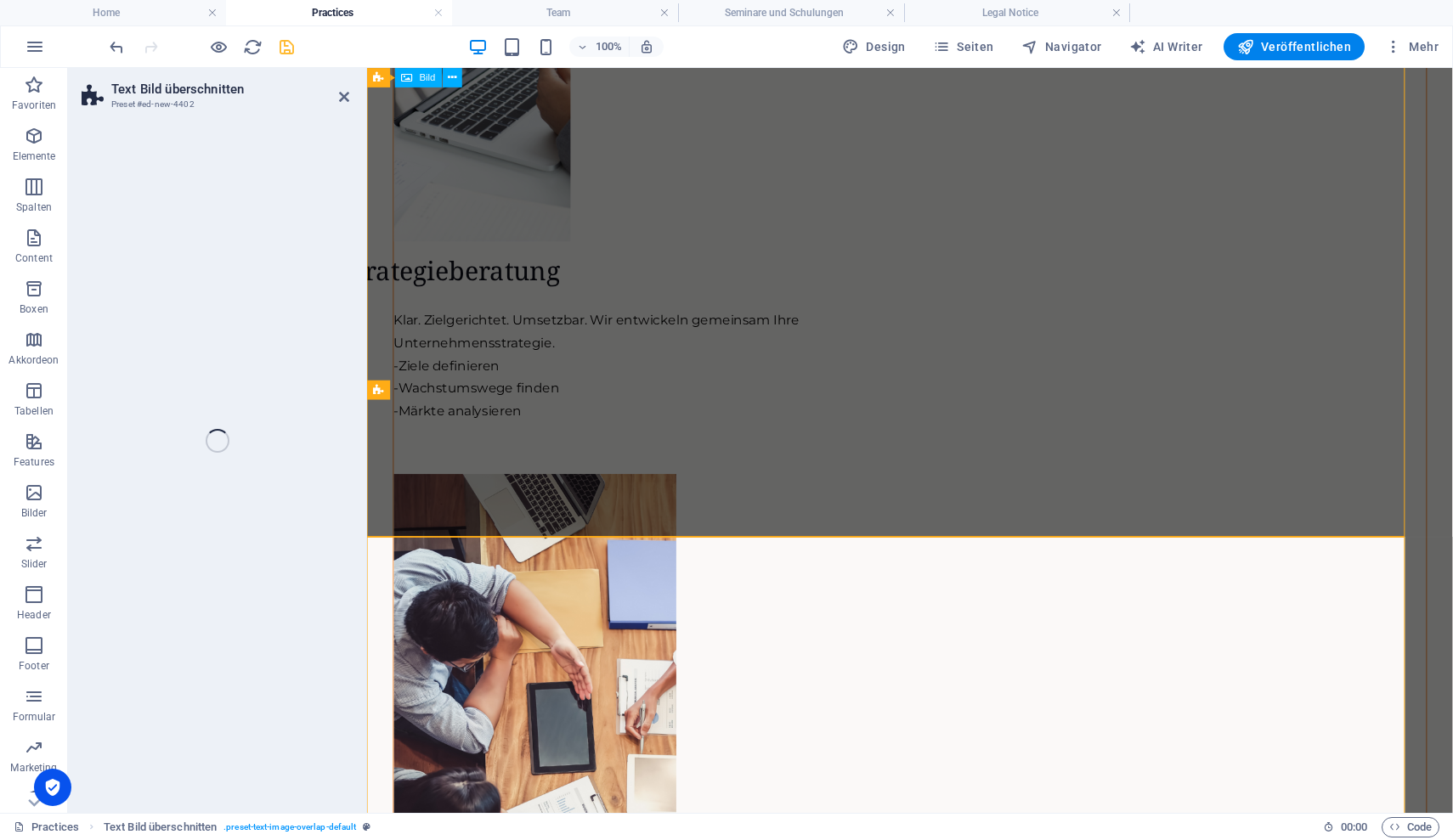 select on "rem" 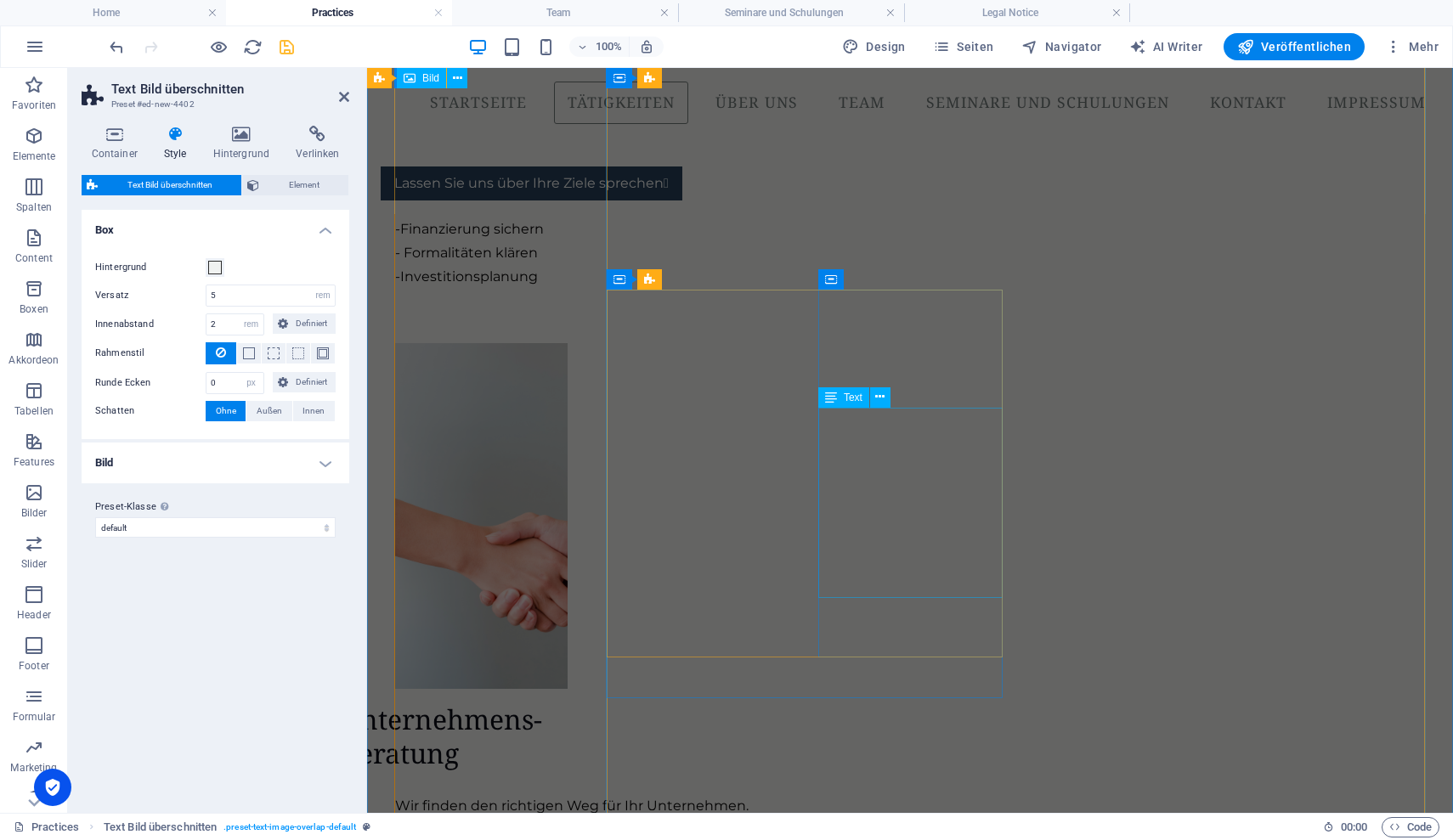 click on "Das richtige Team ist der Schlüssel zum Erfolg. Wir helfen Ihnen, die passenden Mitarbeiter zu finden und zu entwickeln. -  Personalgewinnung -  Mitarbeiterbindung -  Prozessunterstützung" at bounding box center [646, 1494] 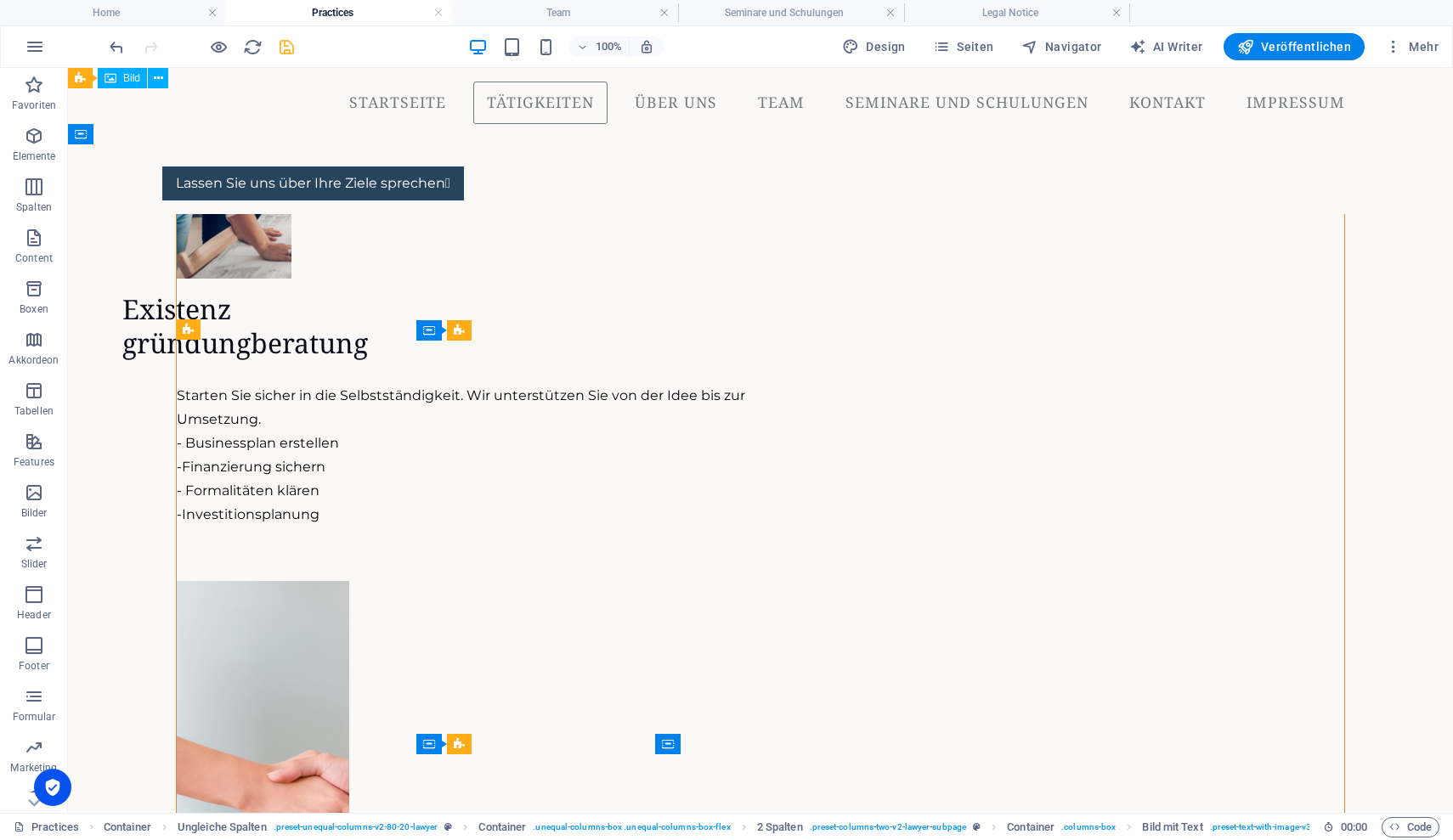 scroll, scrollTop: 33, scrollLeft: 0, axis: vertical 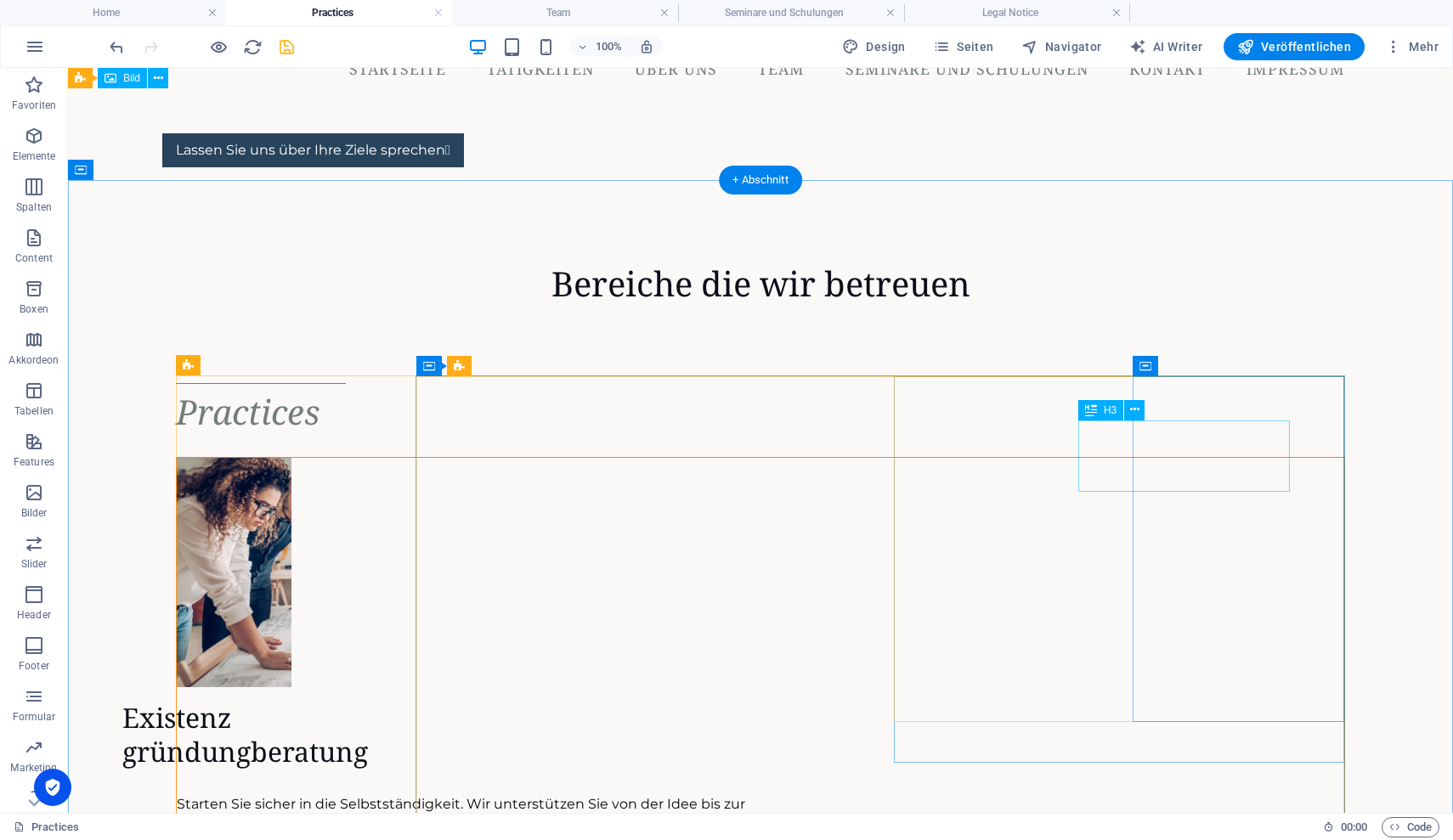 click on "Unternehmens- Beratung" at bounding box center (434, 1383) 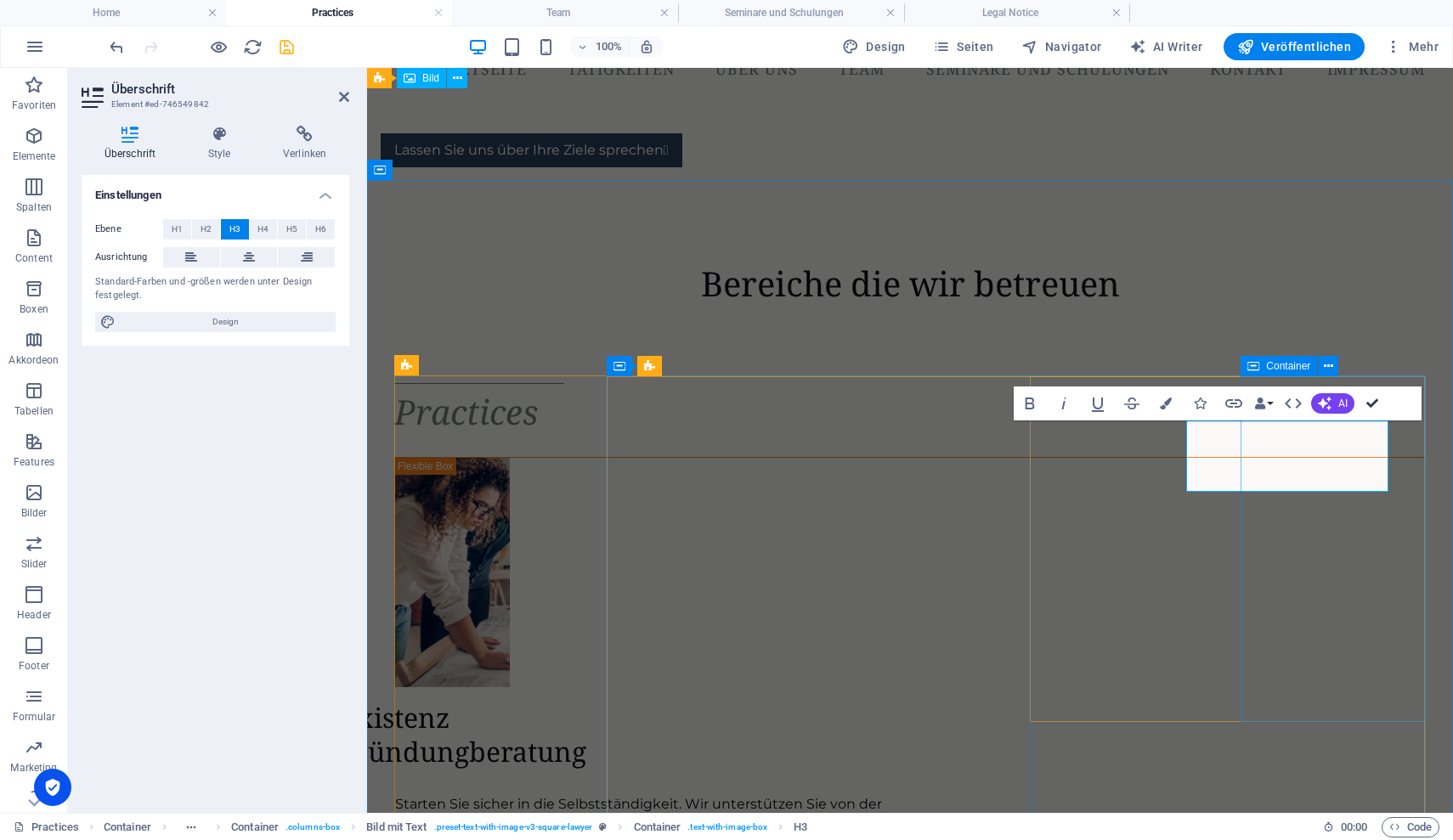 drag, startPoint x: 1371, startPoint y: 397, endPoint x: 1303, endPoint y: 331, distance: 94.76286 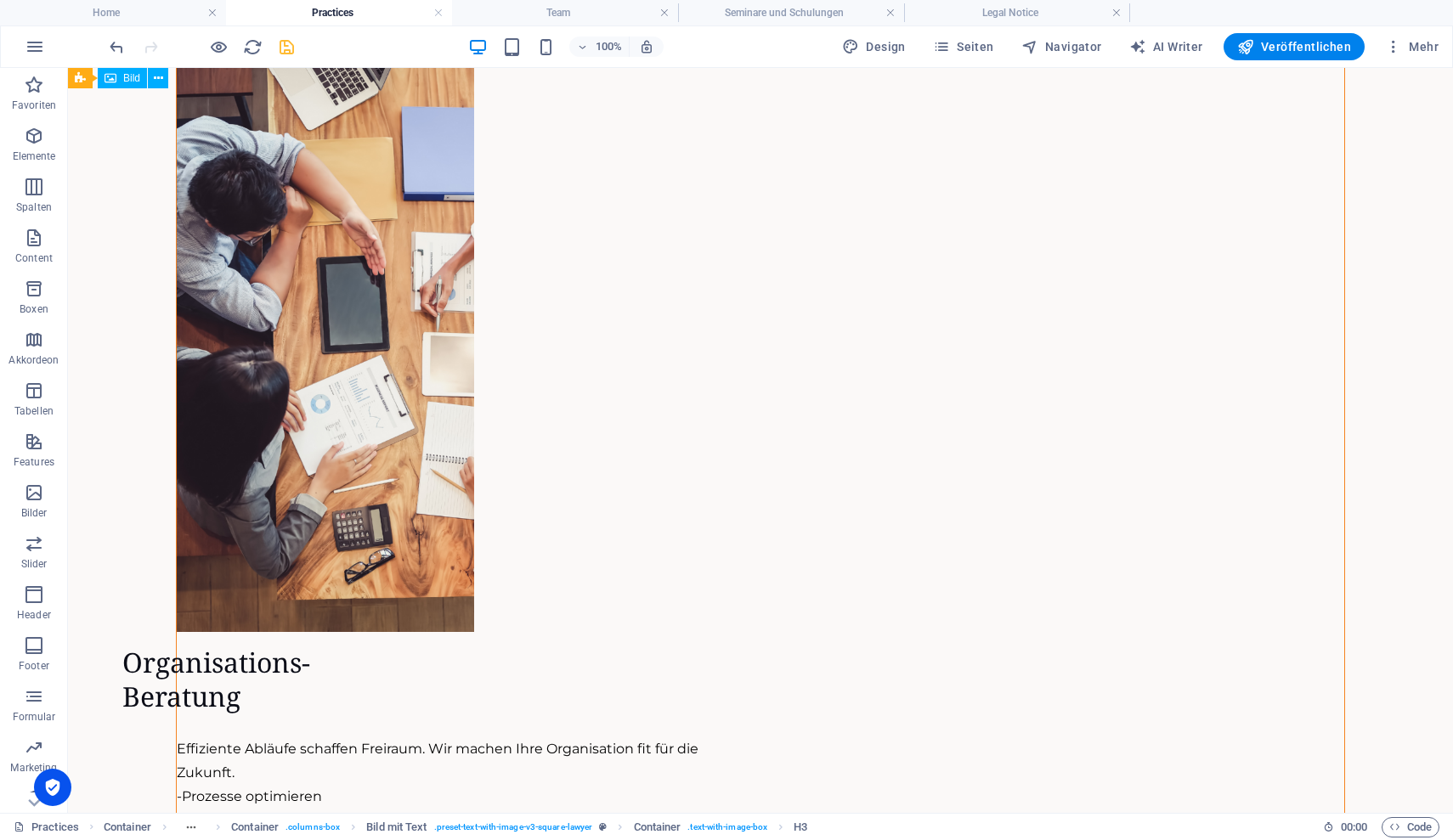 scroll, scrollTop: 2872, scrollLeft: 0, axis: vertical 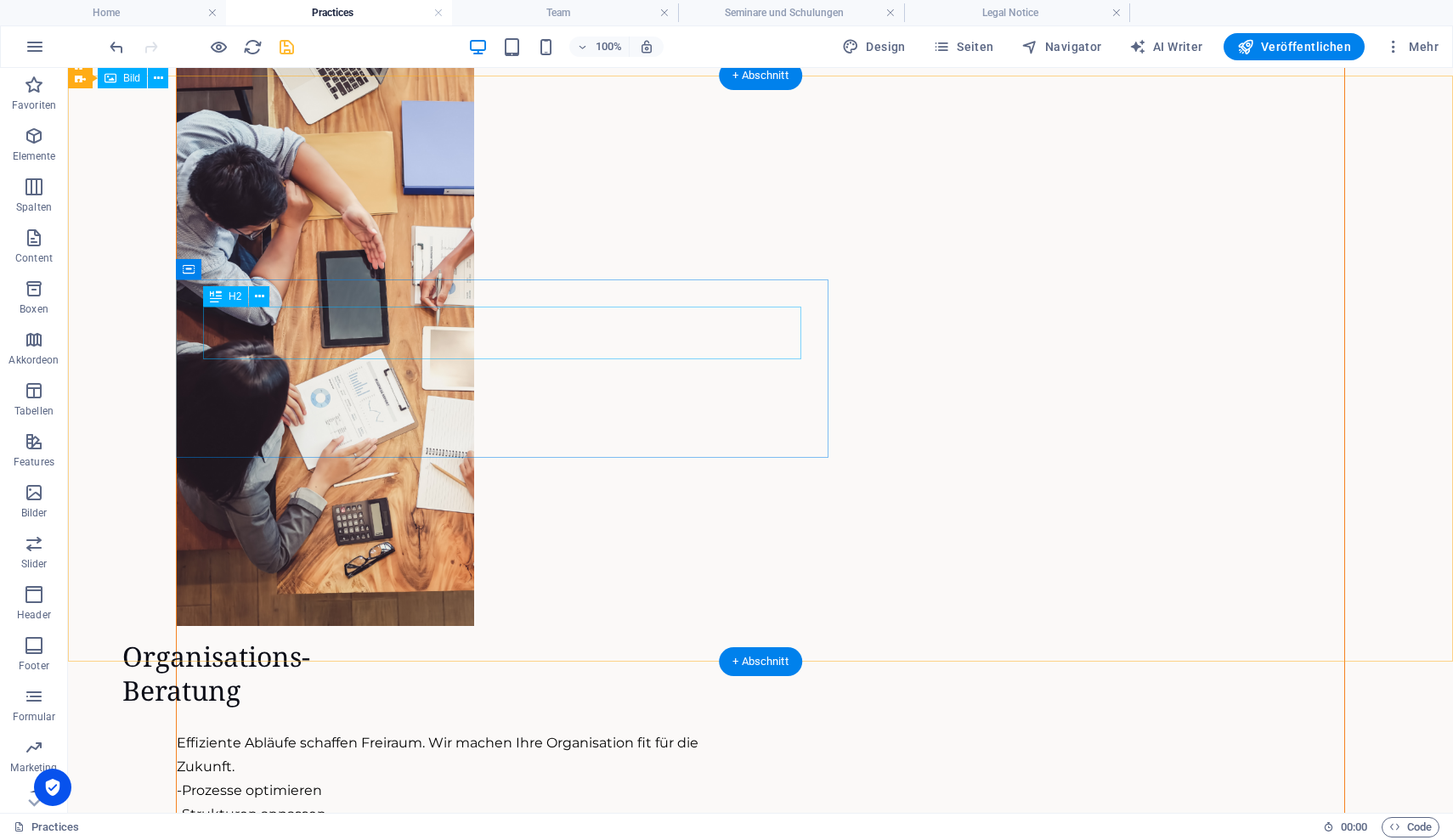 click on "New headline" at bounding box center (794, 4175) 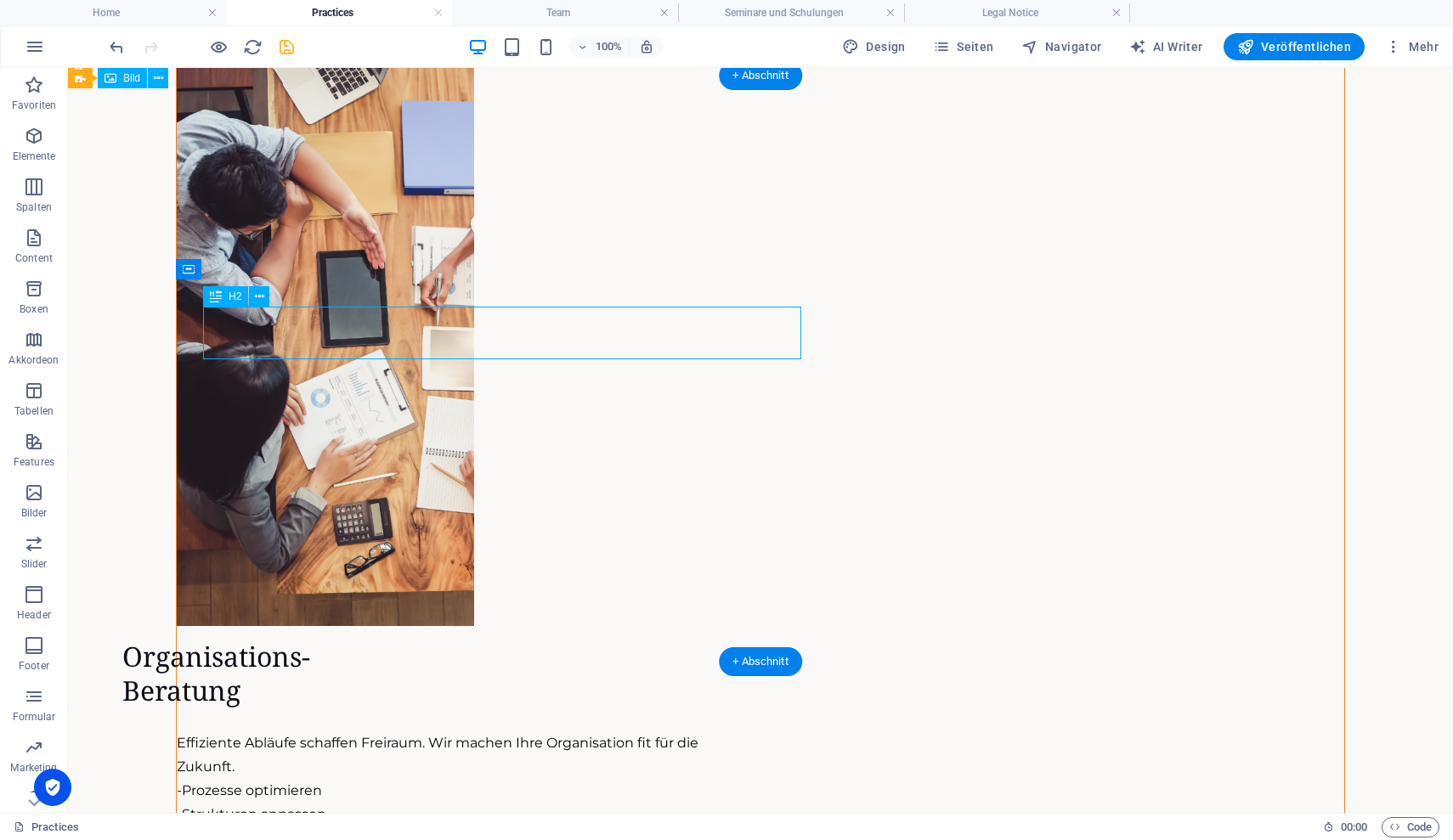 click on "New headline" at bounding box center (794, 4175) 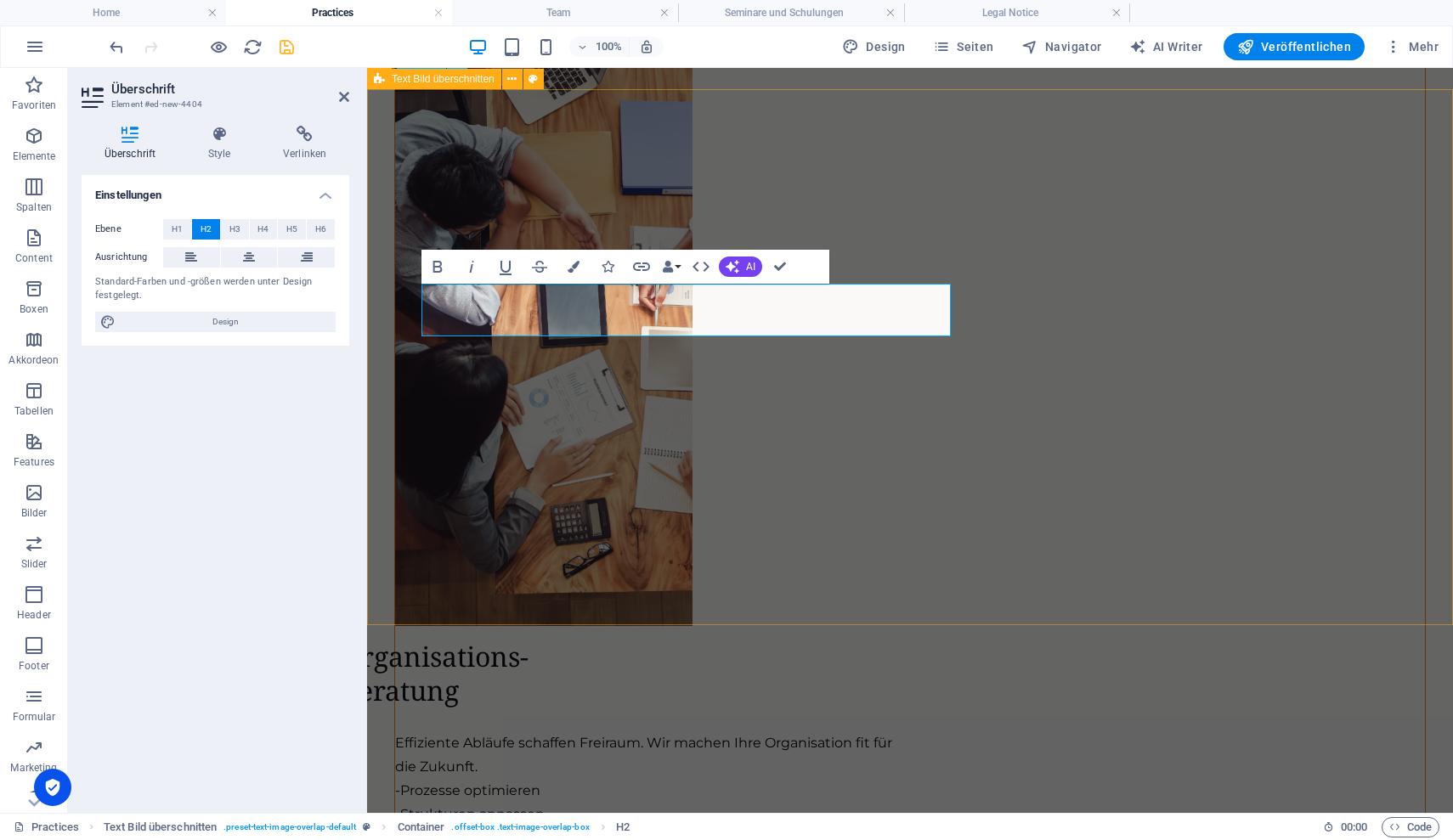 click on "Unternehmens-Beratung Lorem ipsum dolor sit amet, consectetuer adipiscing elit. Aenean commodo ligula eget dolor. Lorem ipsum dolor sit amet, consectetuer adipiscing elit leget dolor. Lorem ipsum dolor sit amet, consectetuer adipiscing elit. Aenean commodo ligula eget dolor." at bounding box center (910, 4476) 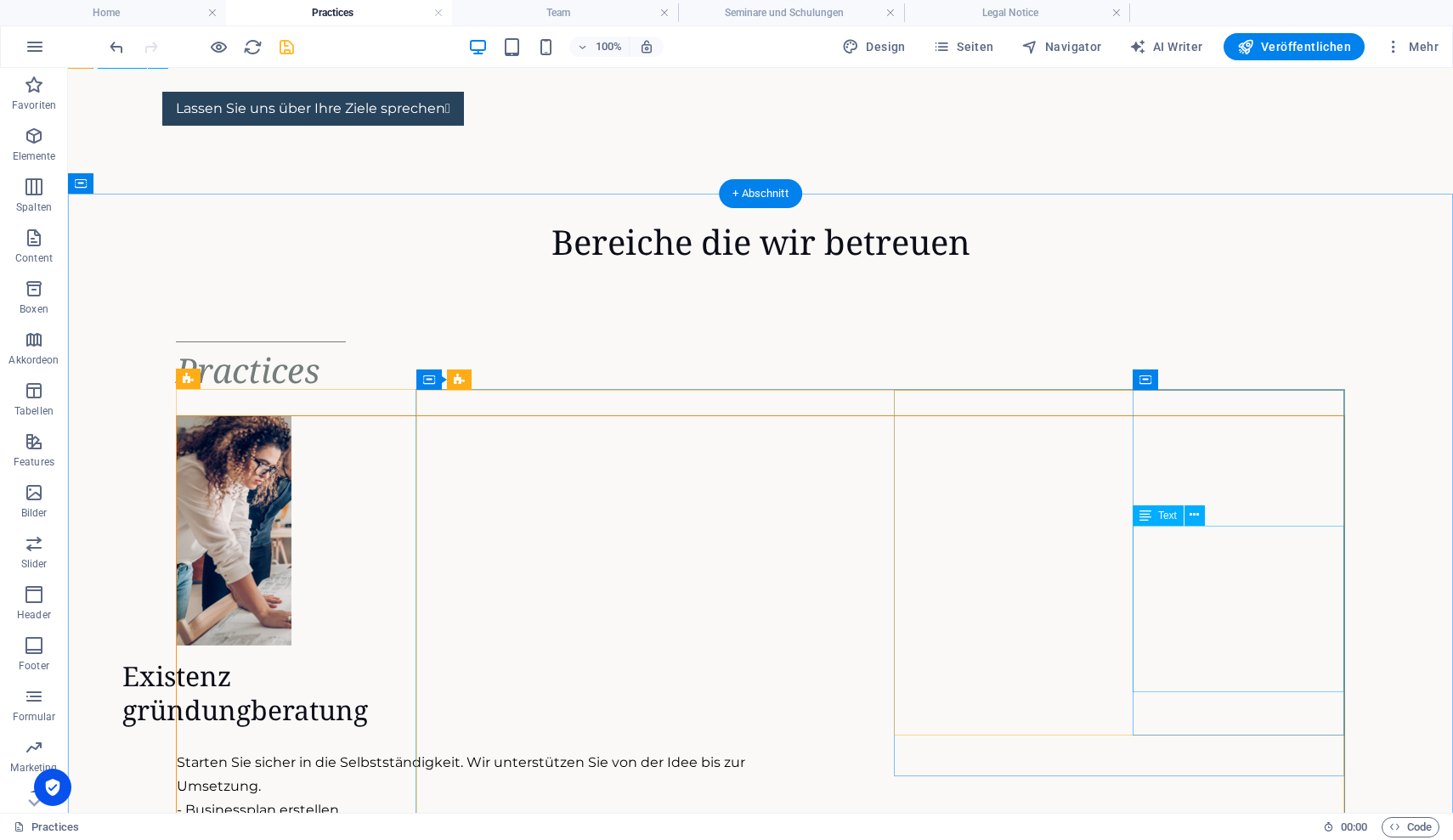 scroll, scrollTop: 81, scrollLeft: 0, axis: vertical 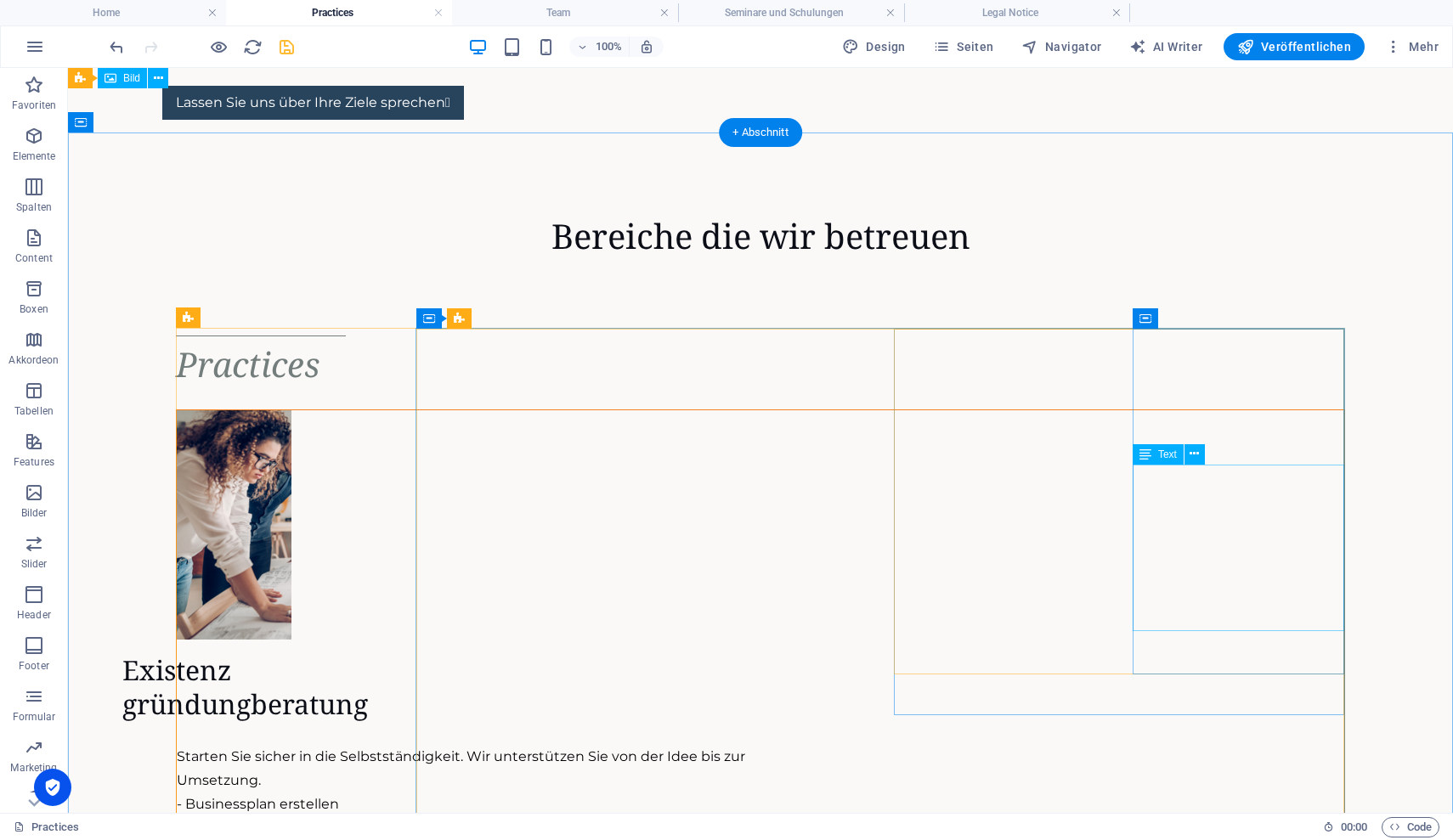 click on "Wir finden den richtigen Weg für Ihr Unternehmen. -  Risikoanalyse -  Controlling -  Absicherungskonzepte -  Marketing Beratung -  Kalkulationsüberprüfung" at bounding box center (461, 1464) 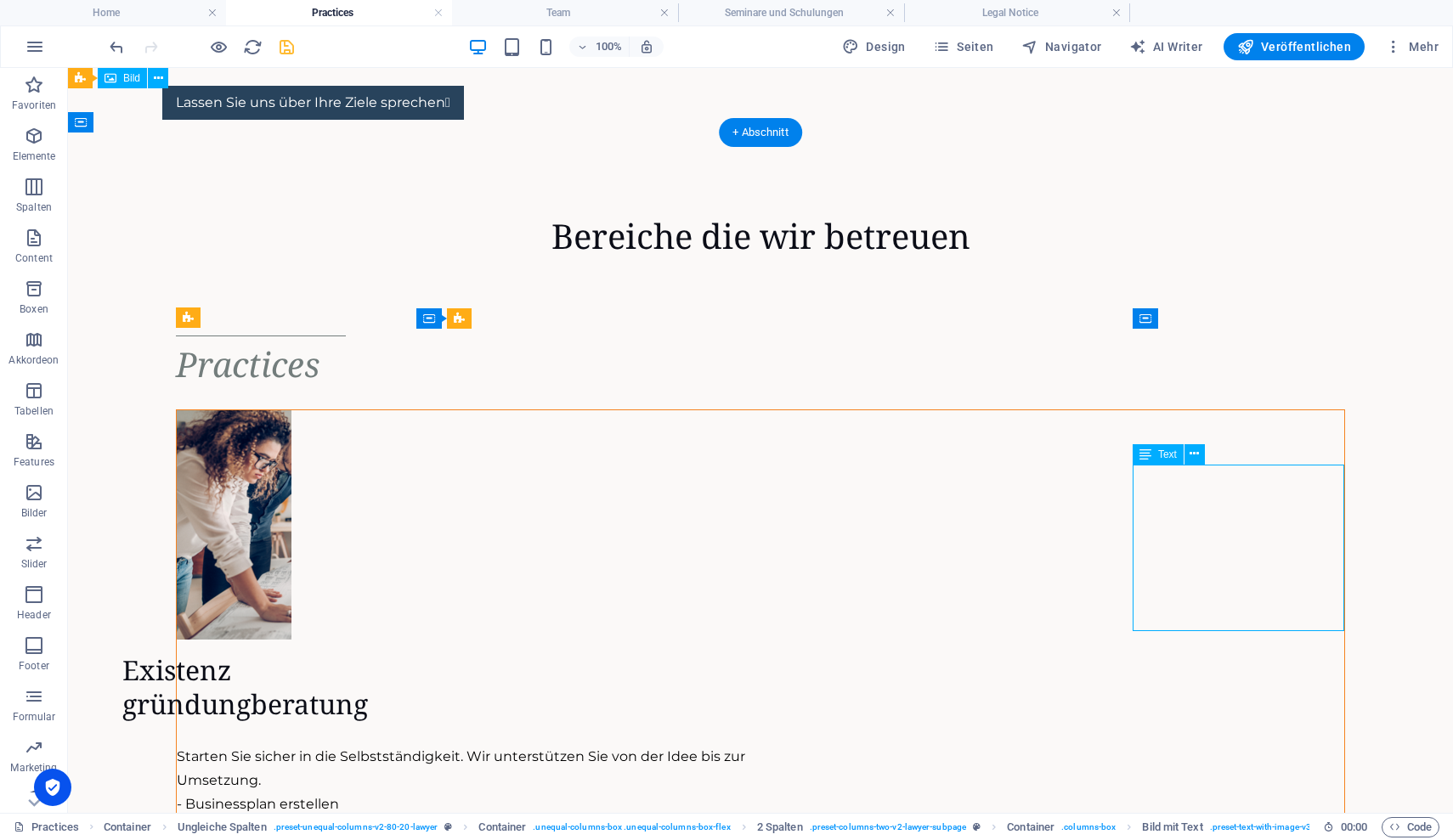 click on "Wir finden den richtigen Weg für Ihr Unternehmen. -  Risikoanalyse -  Controlling -  Absicherungskonzepte -  Marketing Beratung -  Kalkulationsüberprüfung" at bounding box center (461, 1464) 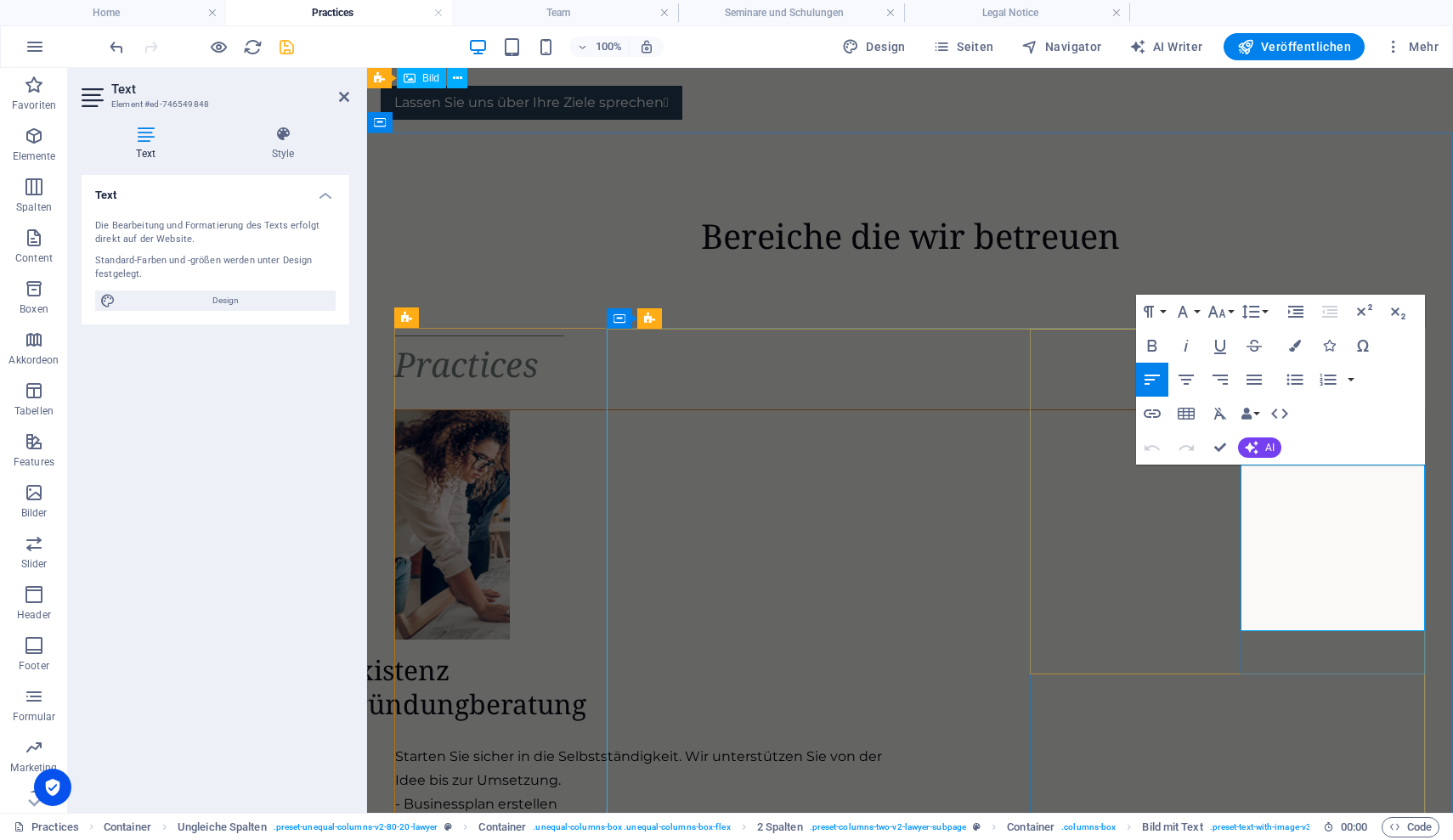 drag, startPoint x: 1421, startPoint y: 619, endPoint x: 1198, endPoint y: 425, distance: 295.5757 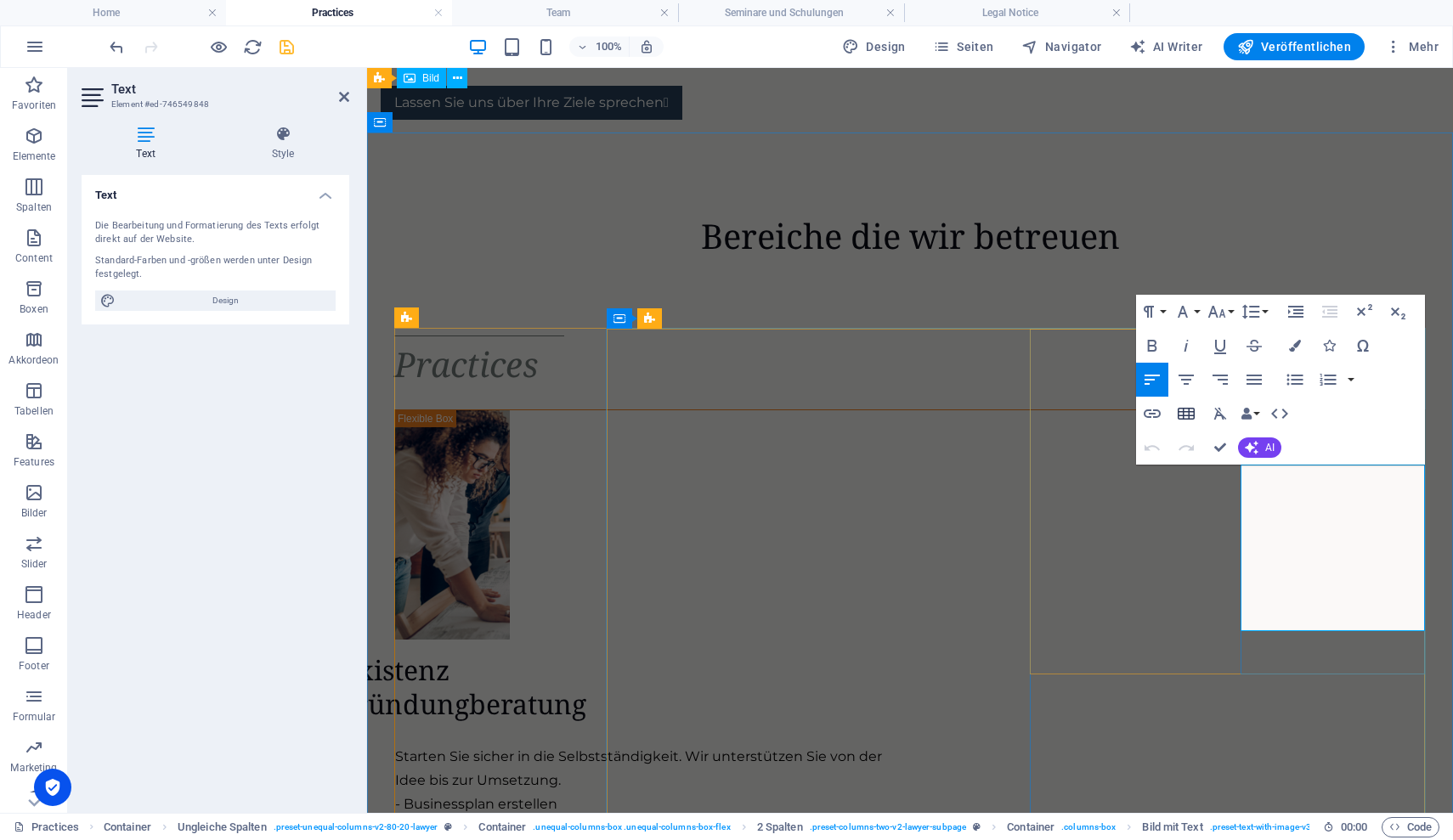 copy on "Wir finden den richtigen Weg für Ihr Unternehmen. -  Risikoanalyse -  Controlling -  Absicherungskonzepte -  Marketing Beratung -  Kalkulationsüberprüfung" 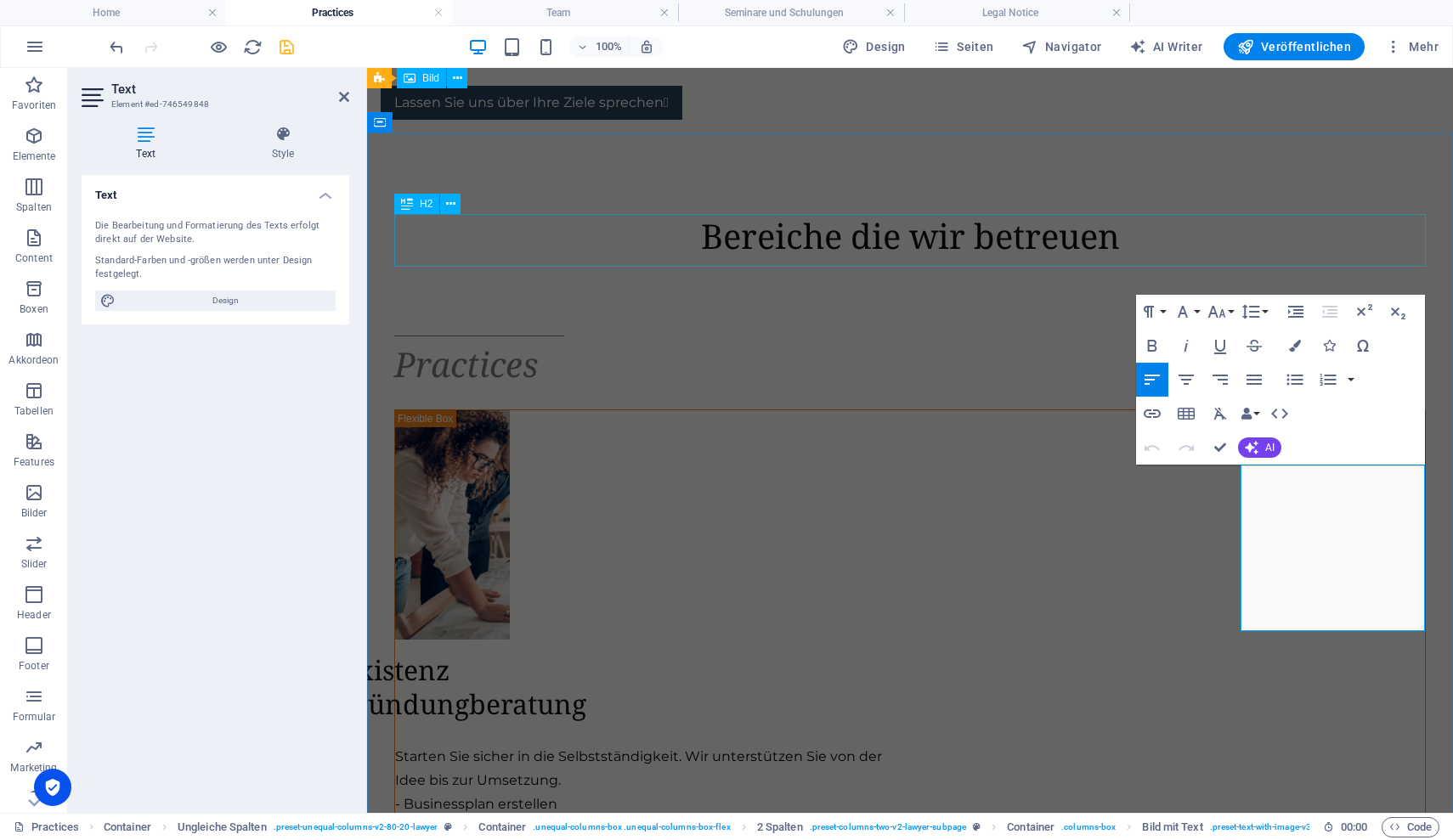 click on "Bereiche die wir betreuen Practices Existenz gründungberatung Starten Sie sicher in die Selbstständigkeit. Wir unterstützen Sie von der Idee bis zur Umsetzung. - Businessplan erstellen -  Finanzierung sichern - Formalitäten klären -  Investitionsplanung Unternehmens- Beratung Wir finden den richtigen Weg für Ihr Unternehmen. -  Risikoanalyse -  Controlling -  Absicherungskonzepte -  Marketing Beratung -  Kalkulationsüberprüfung Personalberatung Das richtige Team ist der Schlüssel zum Erfolg. Wir helfen Ihnen, die passenden Mitarbeiter zu finden und zu entwickeln. -  Personalgewinnung -  Mitarbeiterbindung -  Prozessunterstützung Strategieberatung Klar. Zielgerichtet. Umsetzbar. Wir entwickeln gemeinsam Ihre Unternehmensstrategie. -  Ziele definieren -  Wachstumswege finden -  Märkte analysieren Organisations- Beratung Effiziente Abläufe schaffen Freiraum. Wir machen Ihre Organisation fit für die Zukunft. -  Prozesse optimieren -  Strukturen anpassen -  Veränderungen begleiten" at bounding box center [910, 2847] 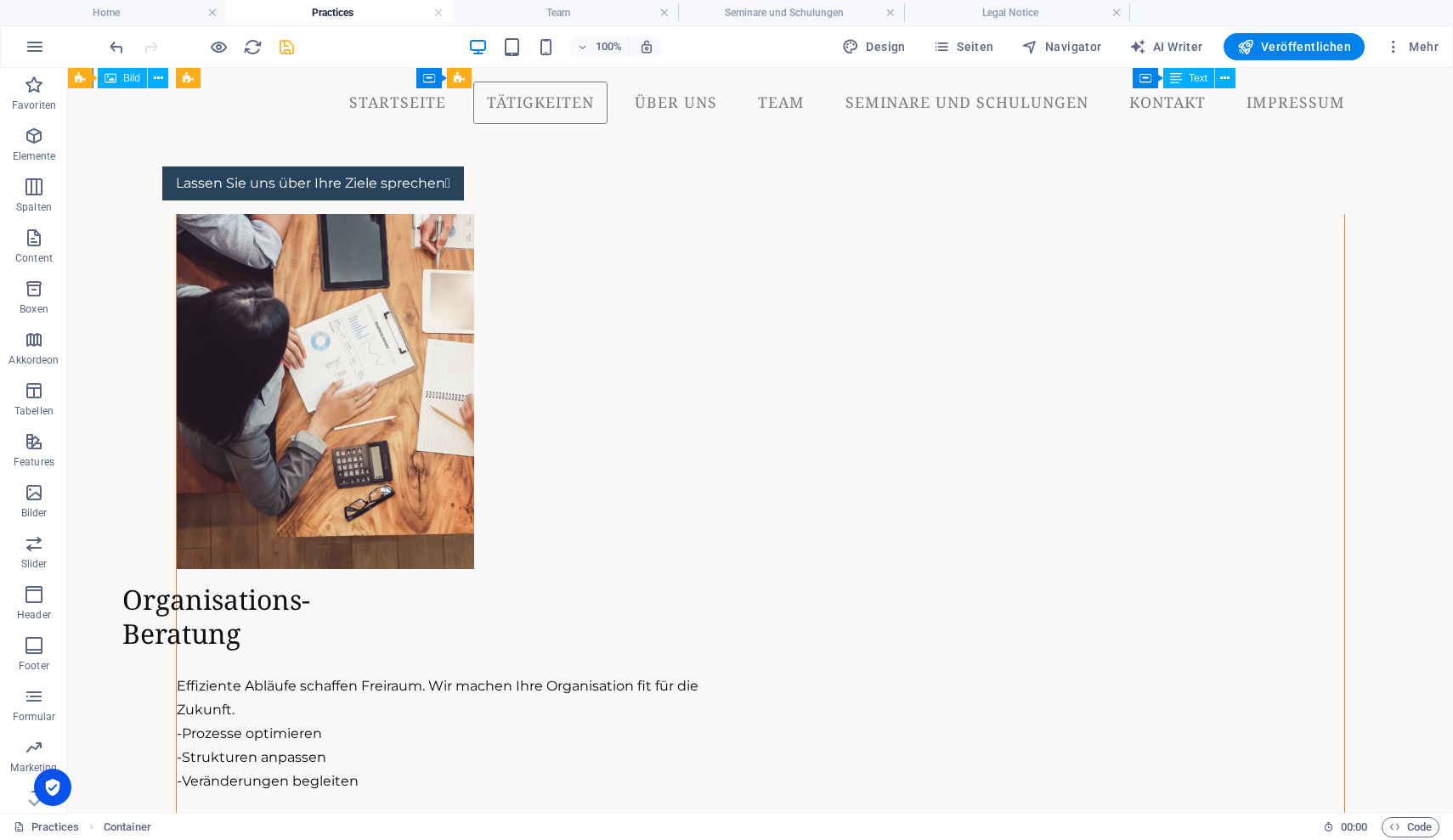 scroll, scrollTop: 2646, scrollLeft: 0, axis: vertical 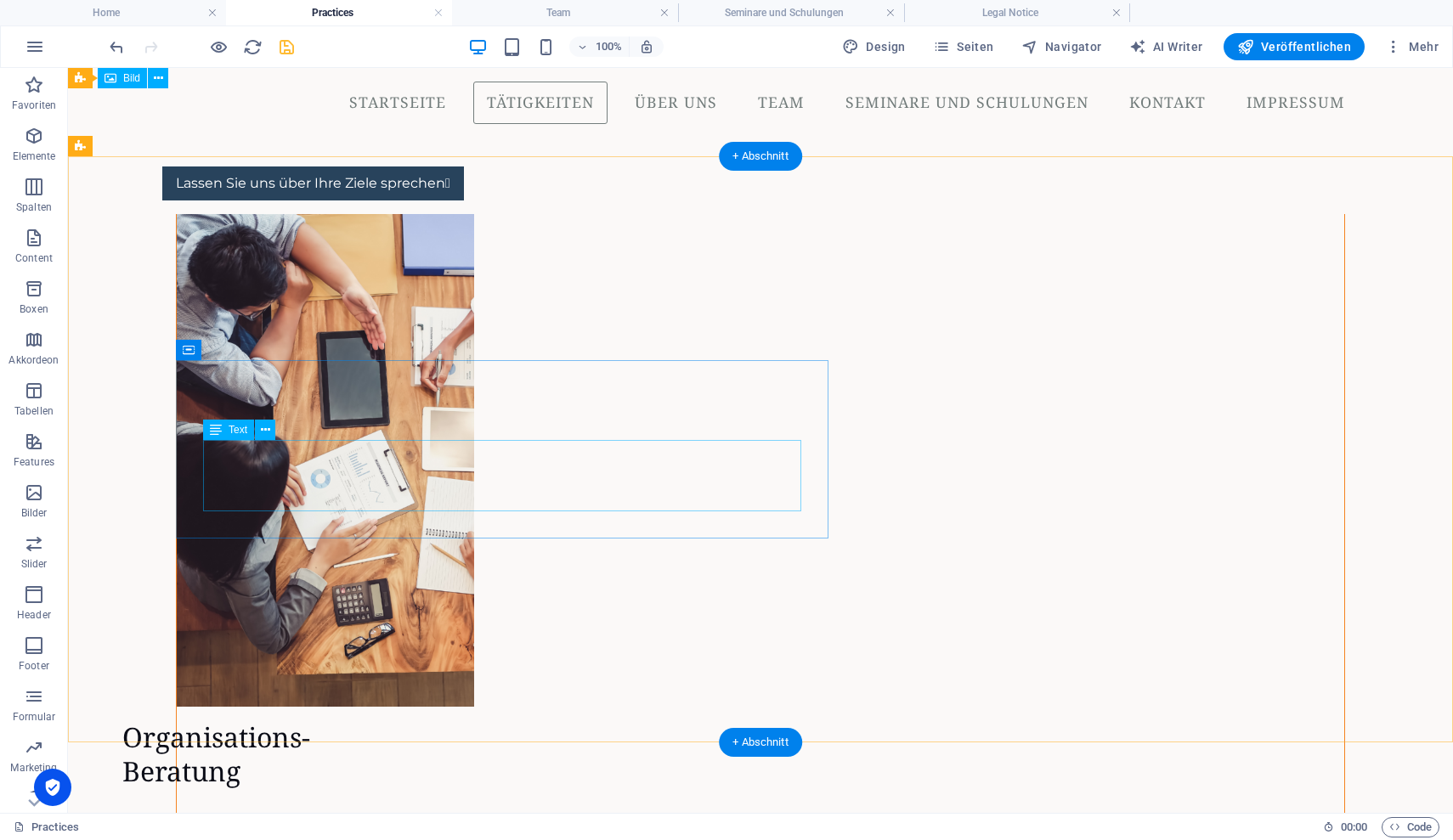 click on "Lorem ipsum dolor sit amet, consectetuer adipiscing elit. Aenean commodo ligula eget dolor. Lorem ipsum dolor sit amet, consectetuer adipiscing elit leget dolor. Lorem ipsum dolor sit amet, consectetuer adipiscing elit. Aenean commodo ligula eget dolor." at bounding box center [794, 4310] 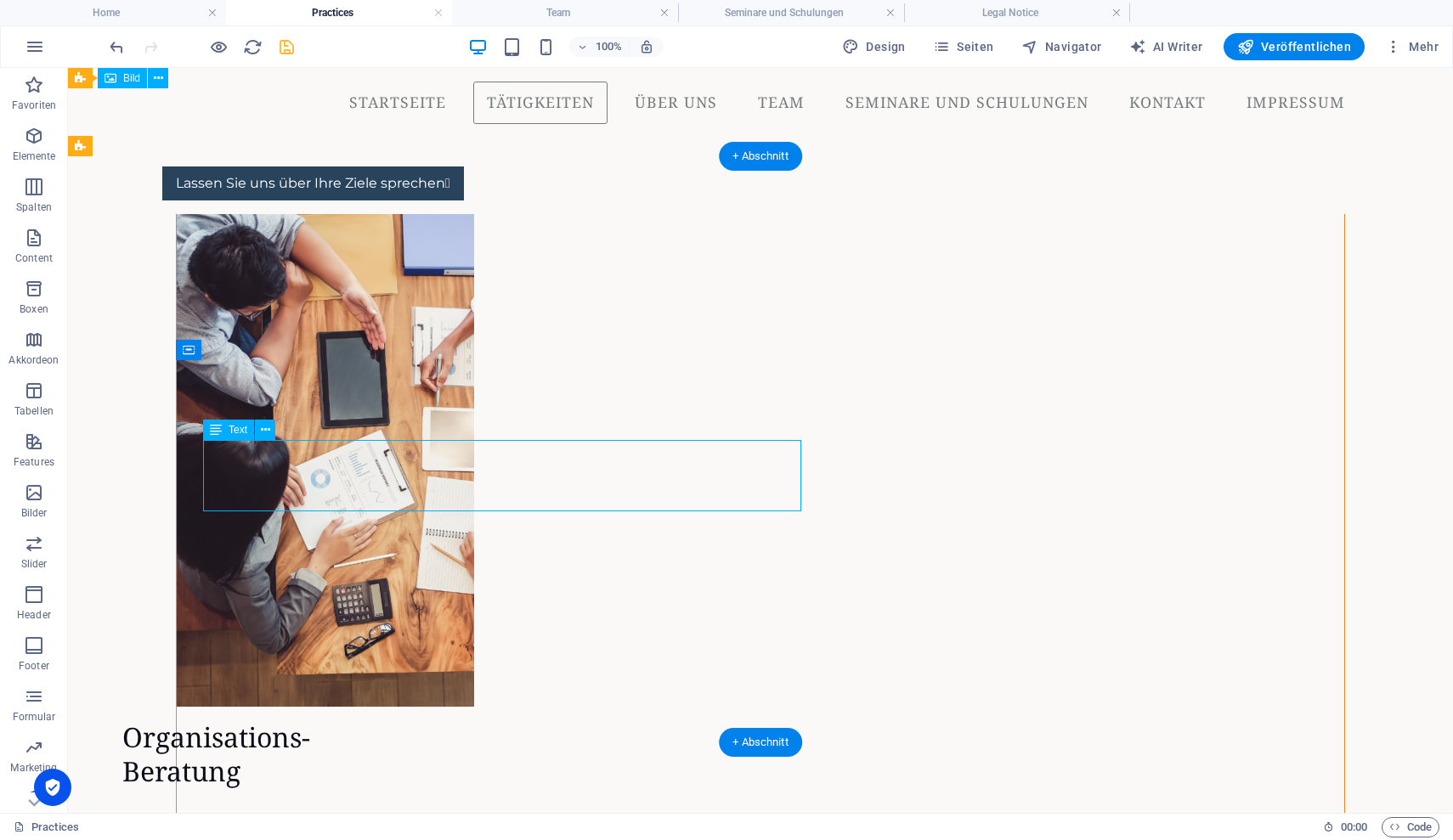 click on "Lorem ipsum dolor sit amet, consectetuer adipiscing elit. Aenean commodo ligula eget dolor. Lorem ipsum dolor sit amet, consectetuer adipiscing elit leget dolor. Lorem ipsum dolor sit amet, consectetuer adipiscing elit. Aenean commodo ligula eget dolor." at bounding box center (794, 4310) 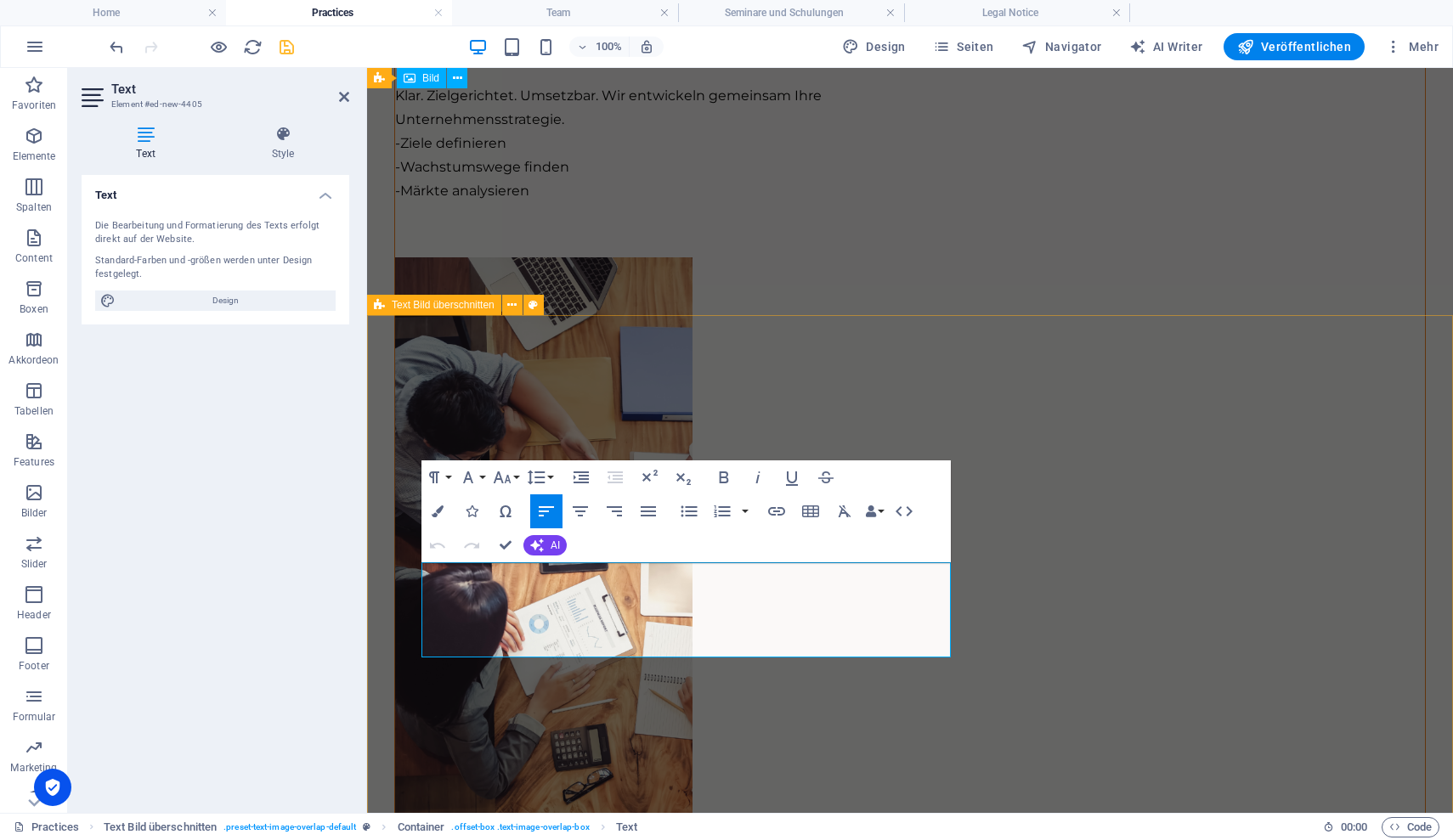 drag, startPoint x: 612, startPoint y: 647, endPoint x: 386, endPoint y: 550, distance: 245.93698 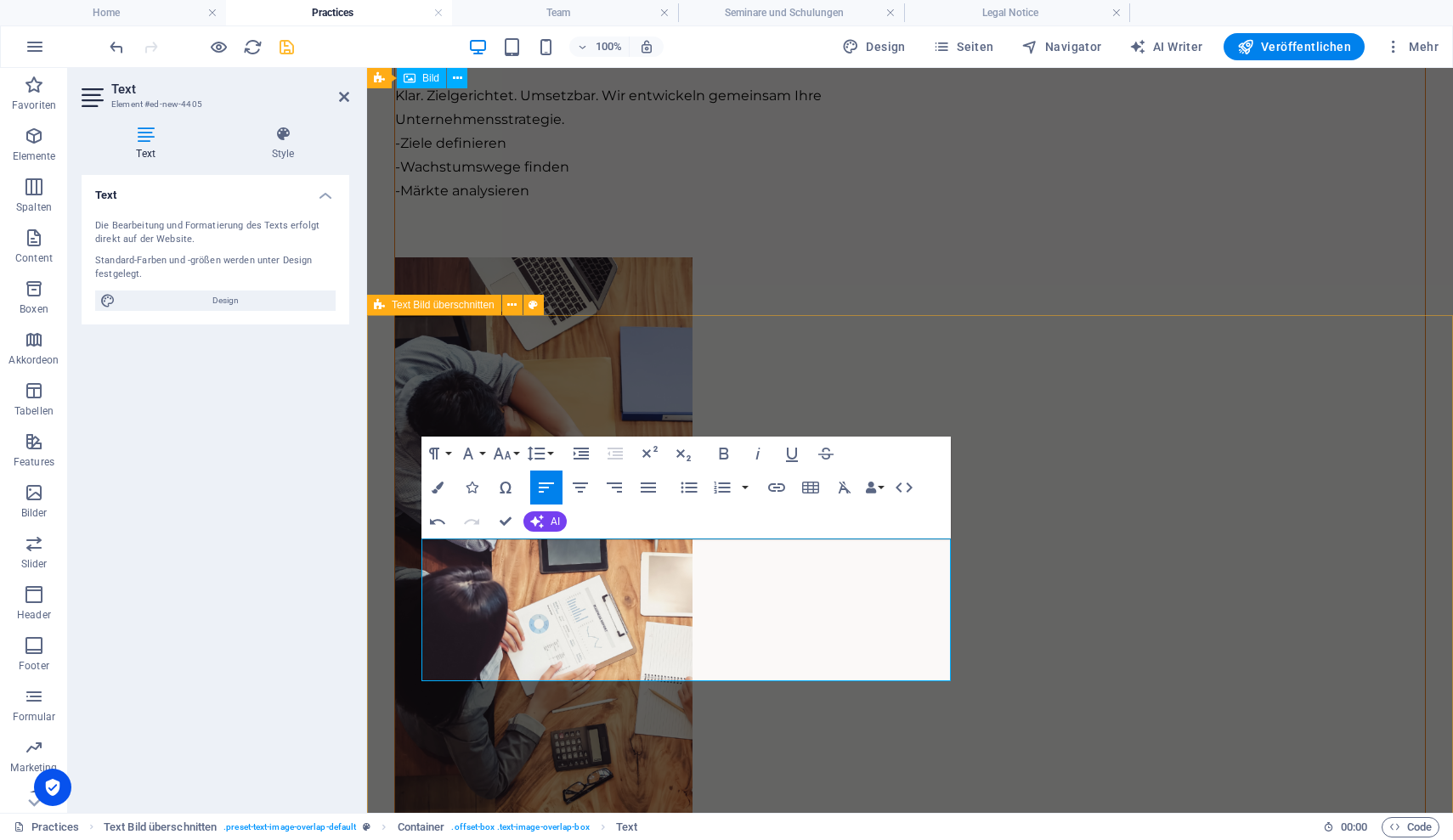 click on "Unternehmens-Beratung Wir finden den richtigen Weg für Ihr Unternehmen. -  Risikoanalyse -  Controlling -  Absicherungskonzepte -  Marketing Beratung -  Kalkulationsüberprüfung" at bounding box center [910, 4750] 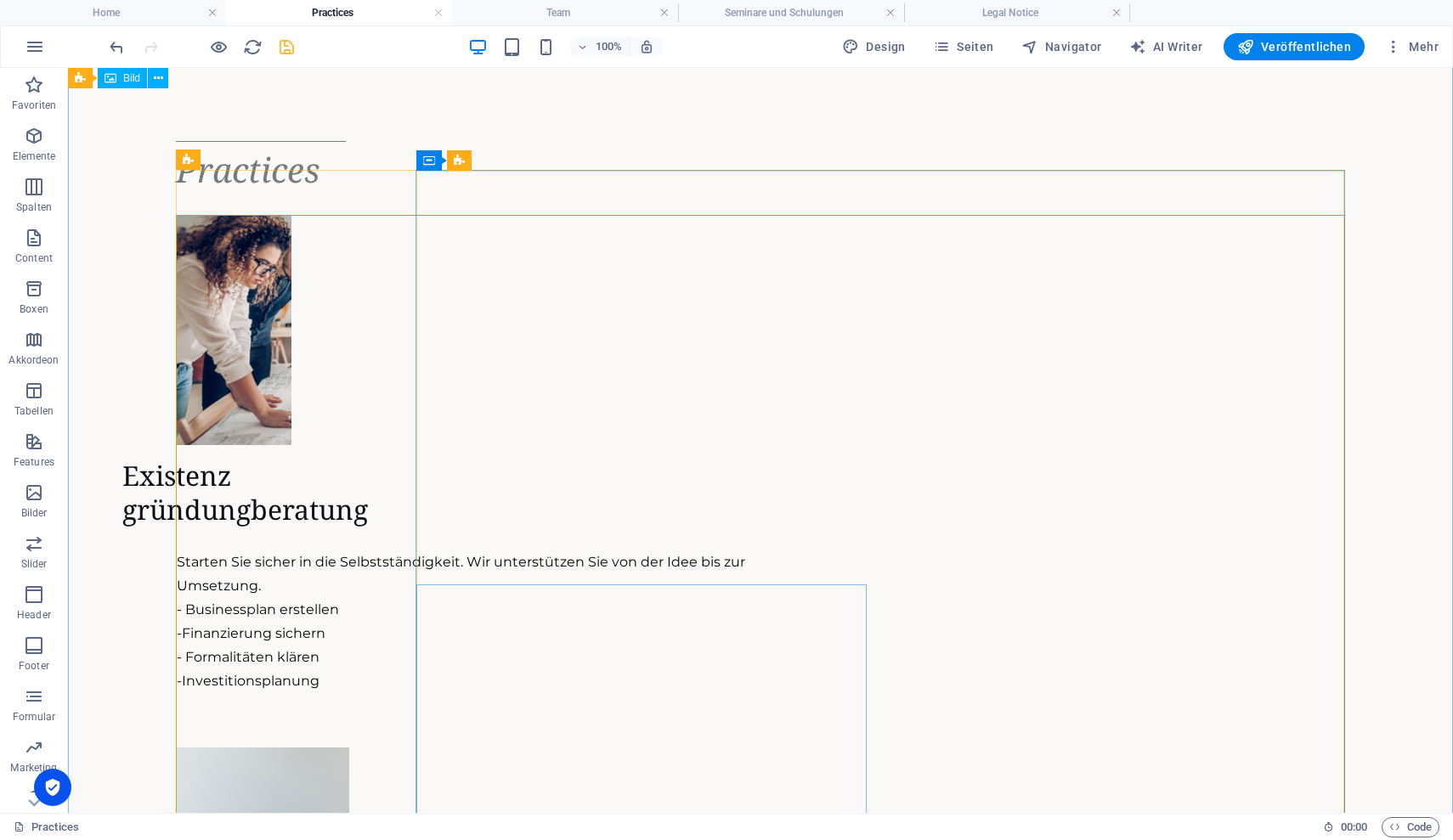 scroll, scrollTop: 284, scrollLeft: 0, axis: vertical 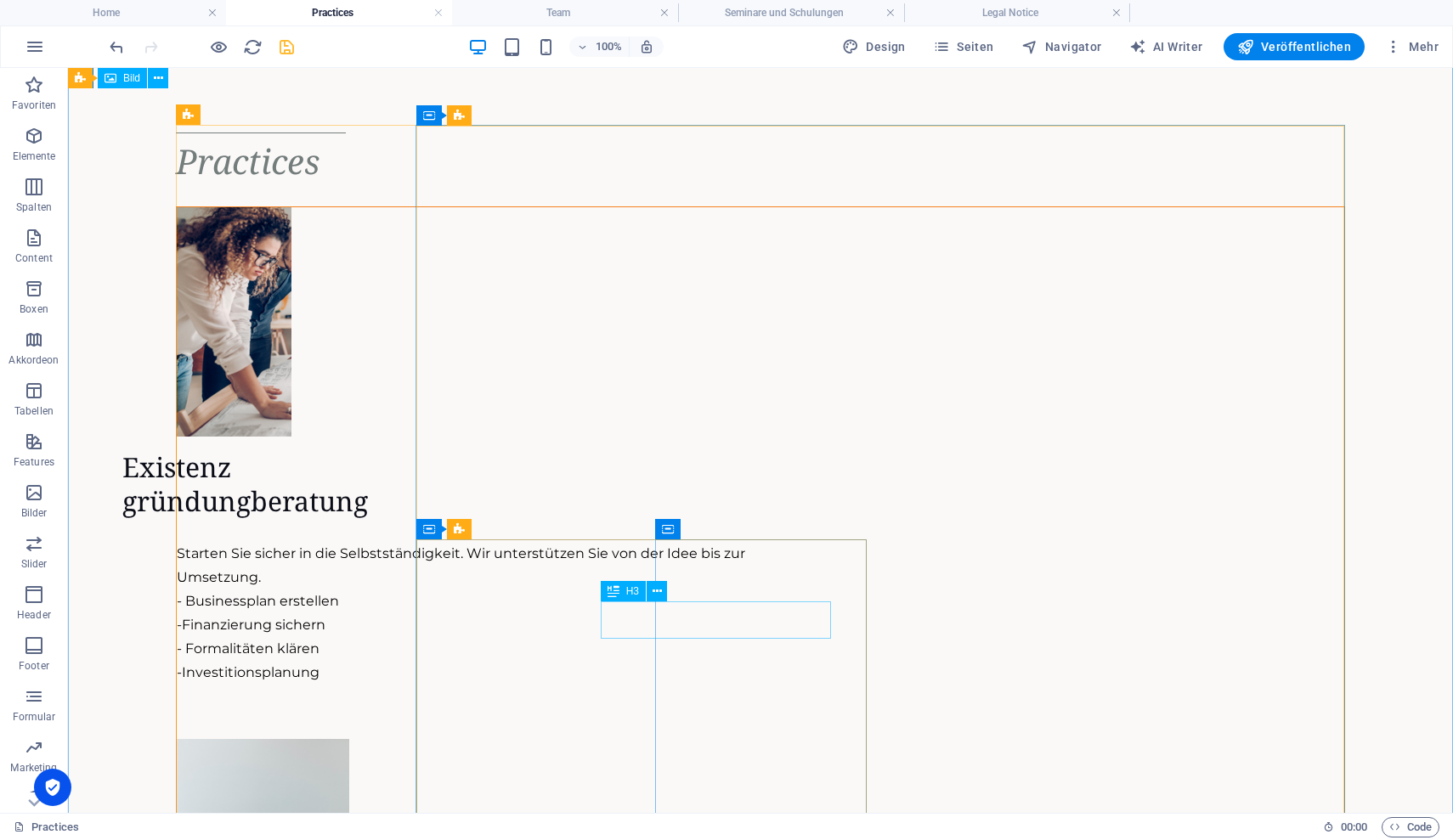 click on "Personalberatung" at bounding box center (434, 1790) 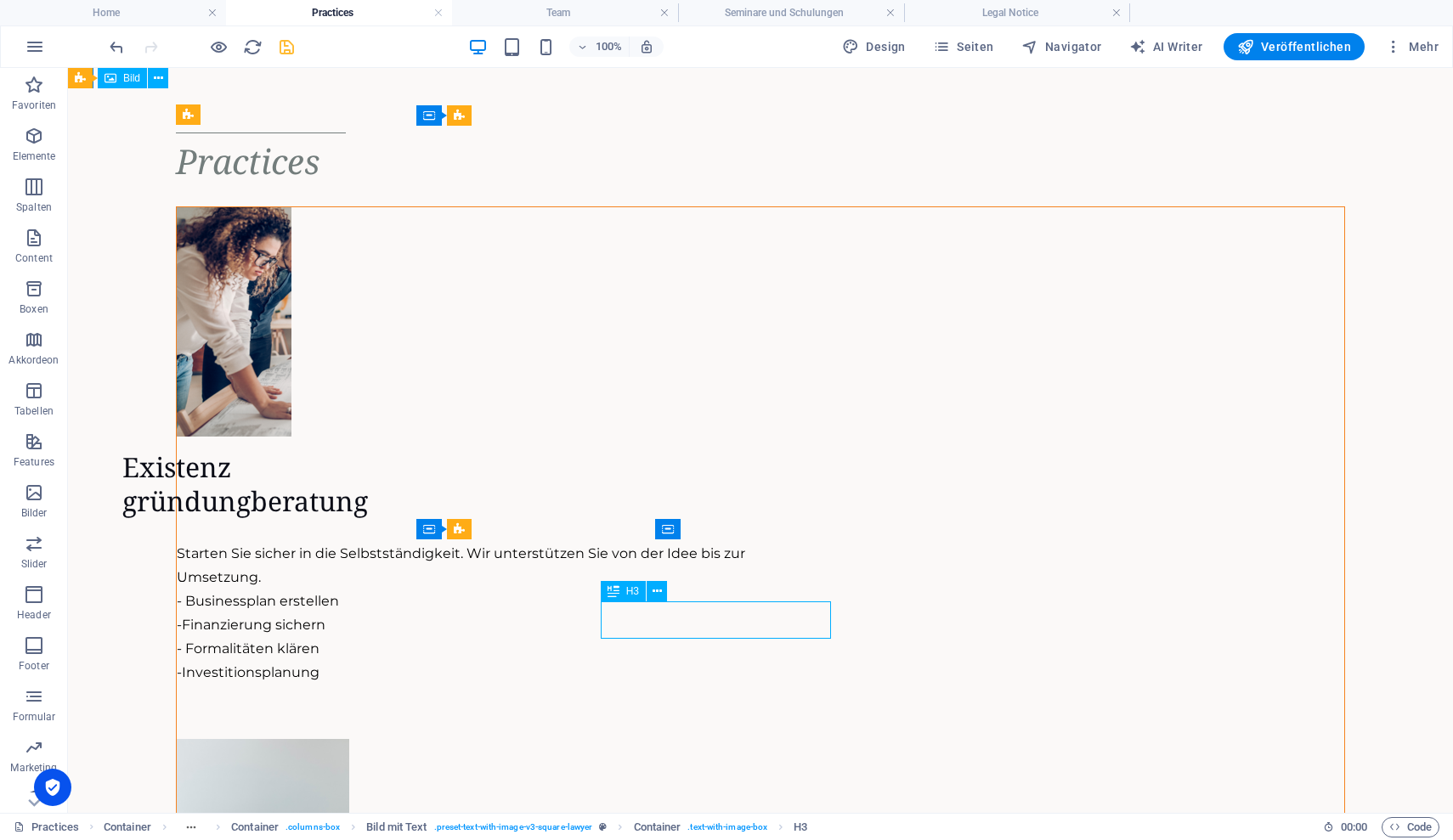 click on "Personalberatung" at bounding box center [434, 1790] 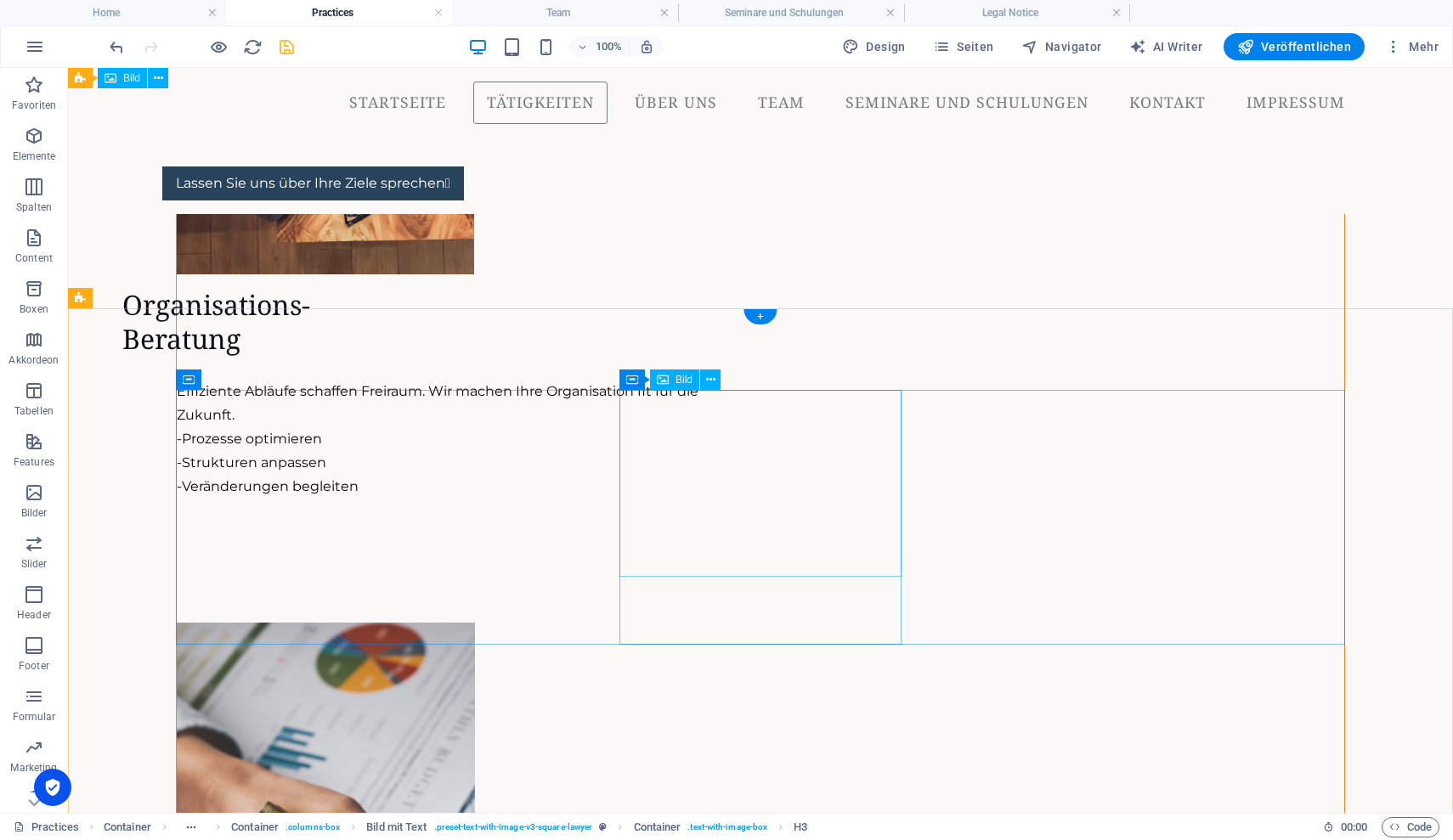 scroll, scrollTop: 3075, scrollLeft: 0, axis: vertical 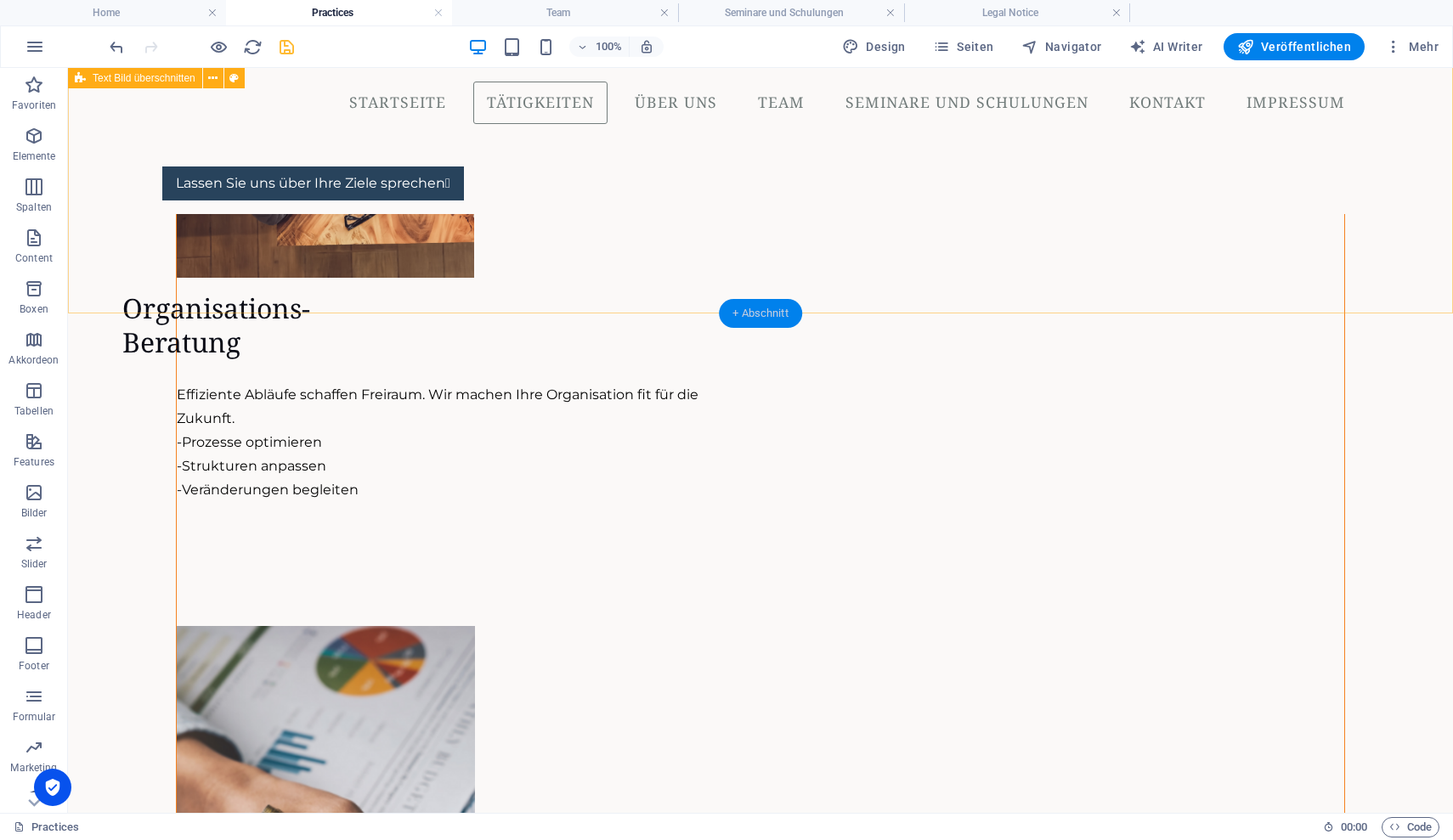 drag, startPoint x: 784, startPoint y: 314, endPoint x: 155, endPoint y: 362, distance: 630.8288 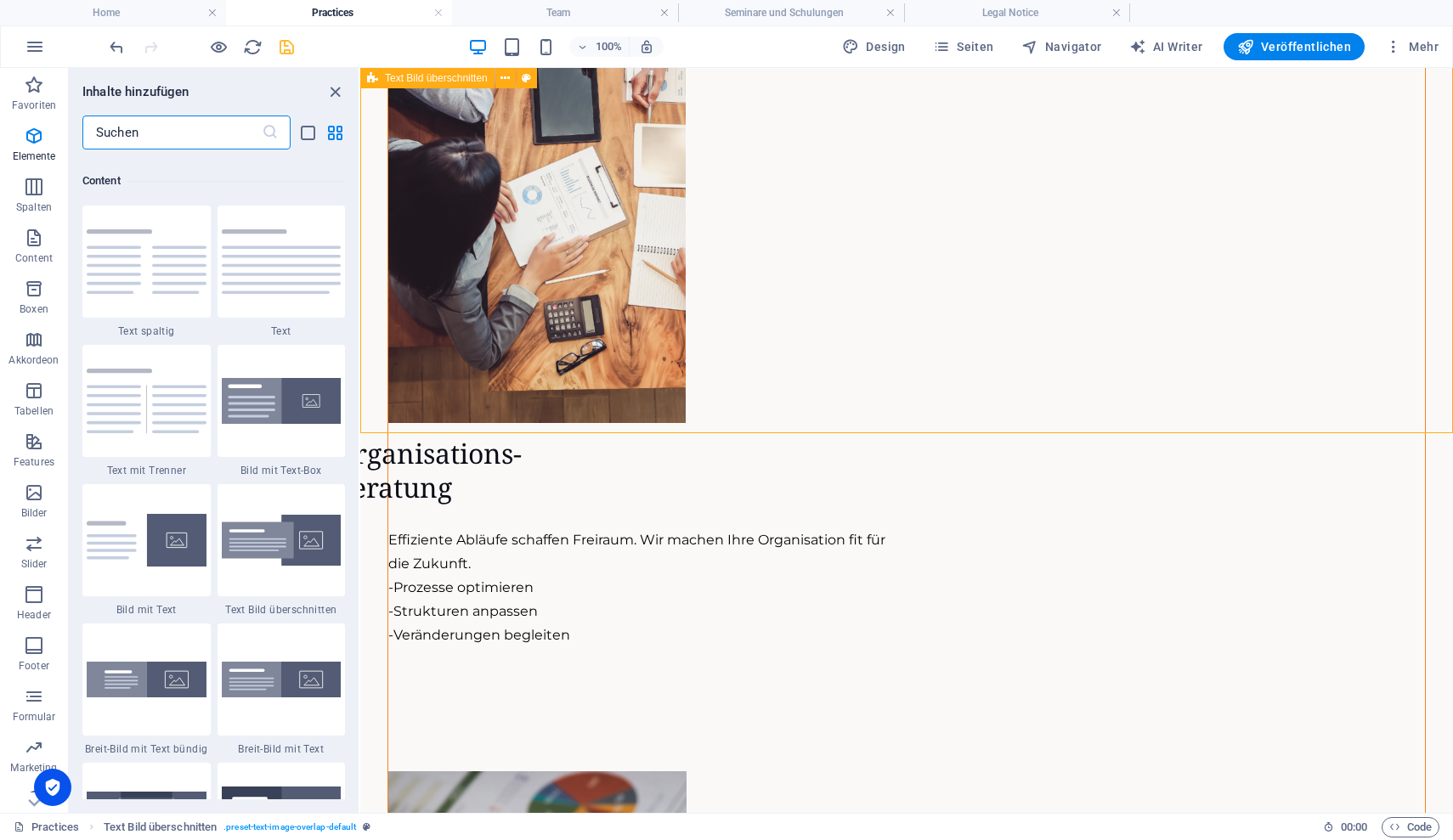 scroll, scrollTop: 2972, scrollLeft: 0, axis: vertical 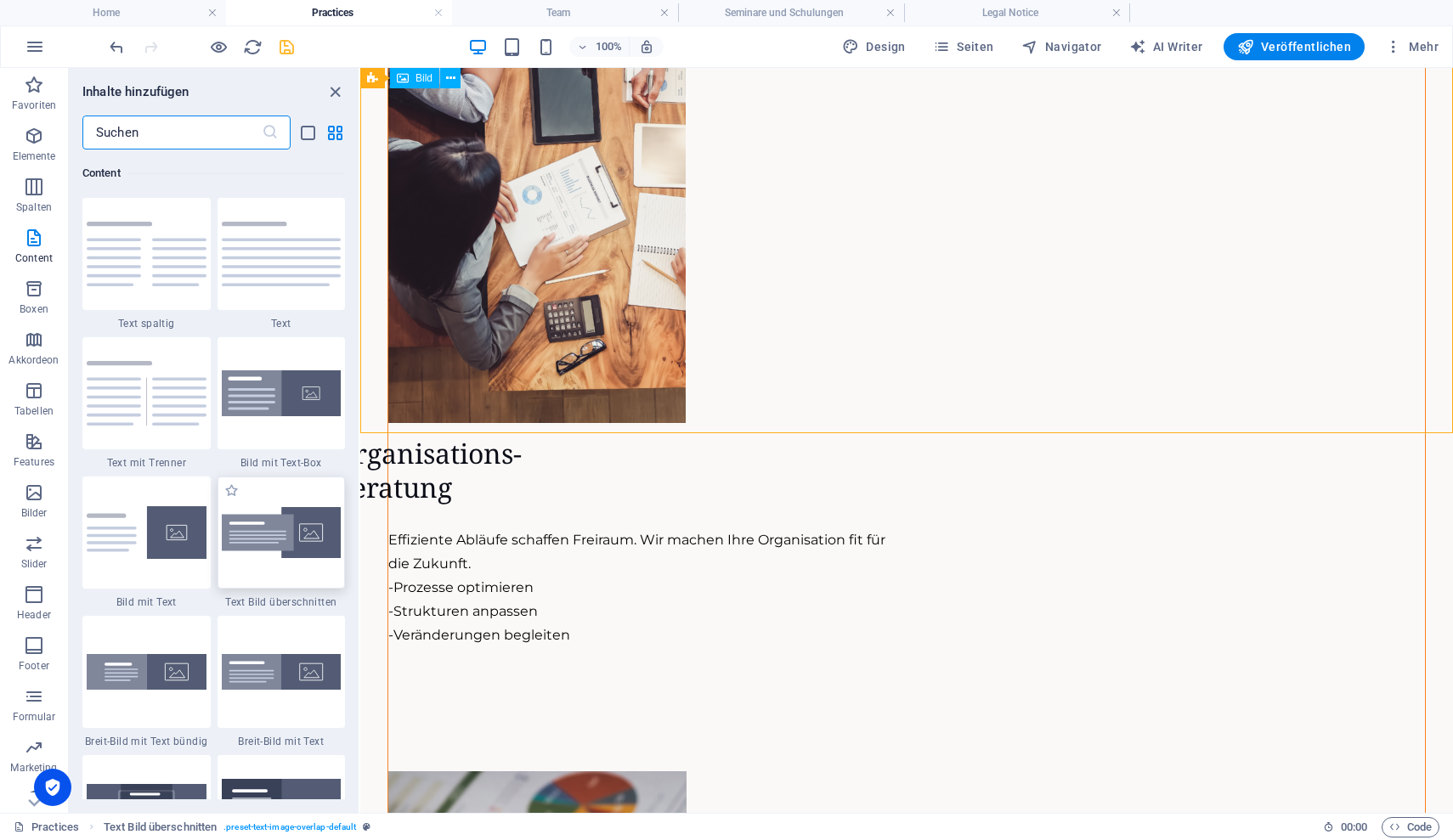 click at bounding box center [281, 533] 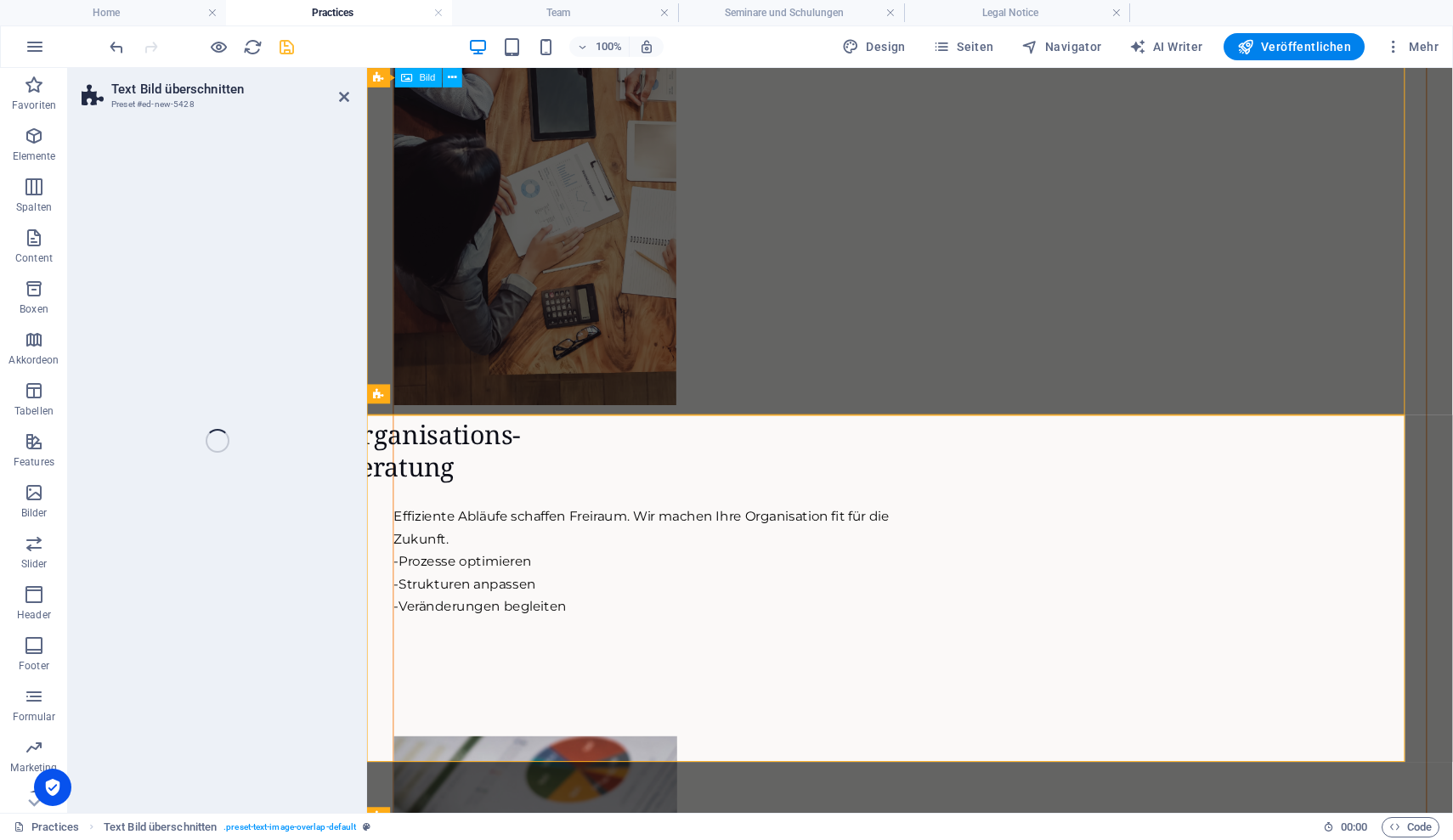 select on "rem" 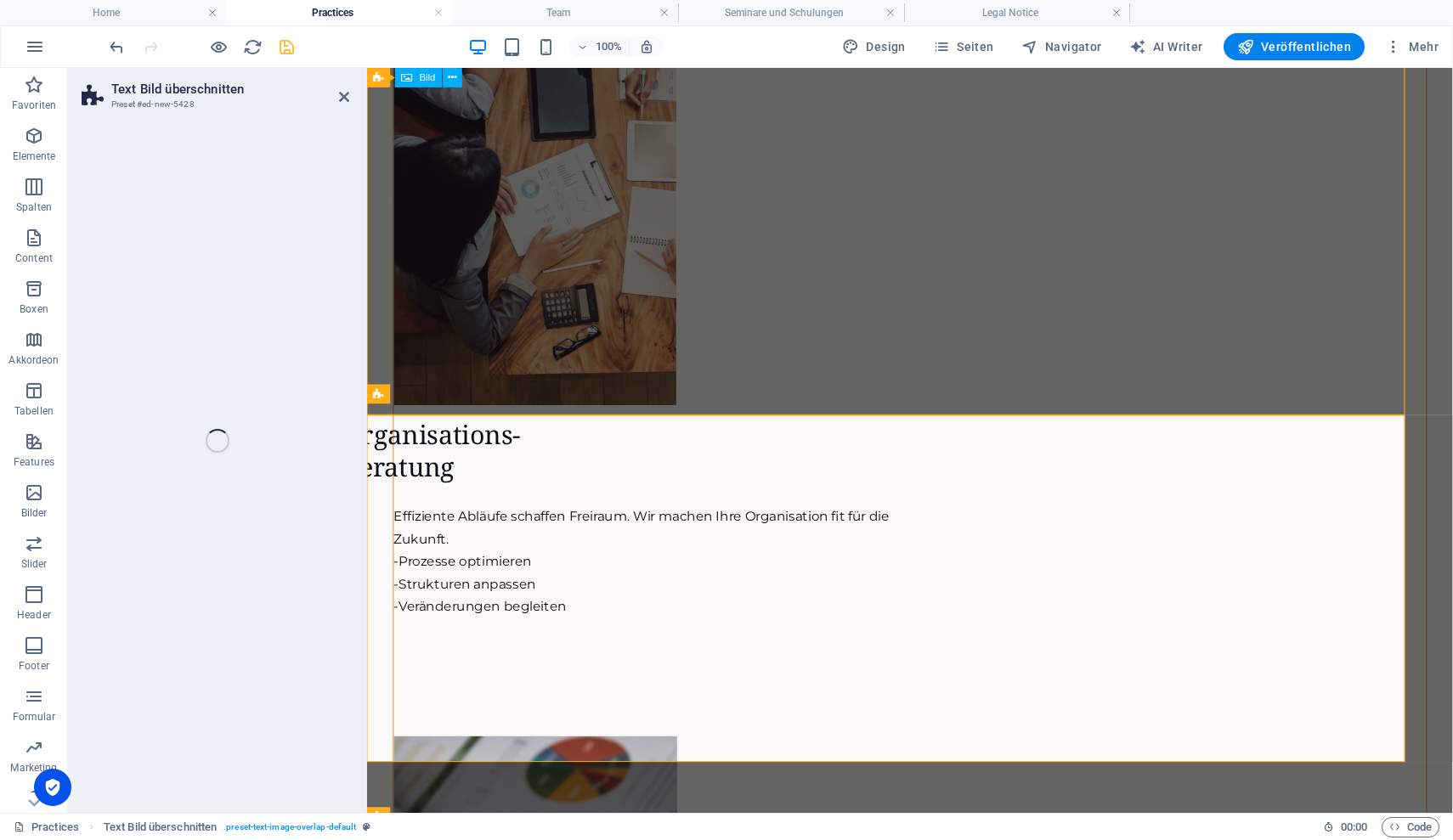 select on "rem" 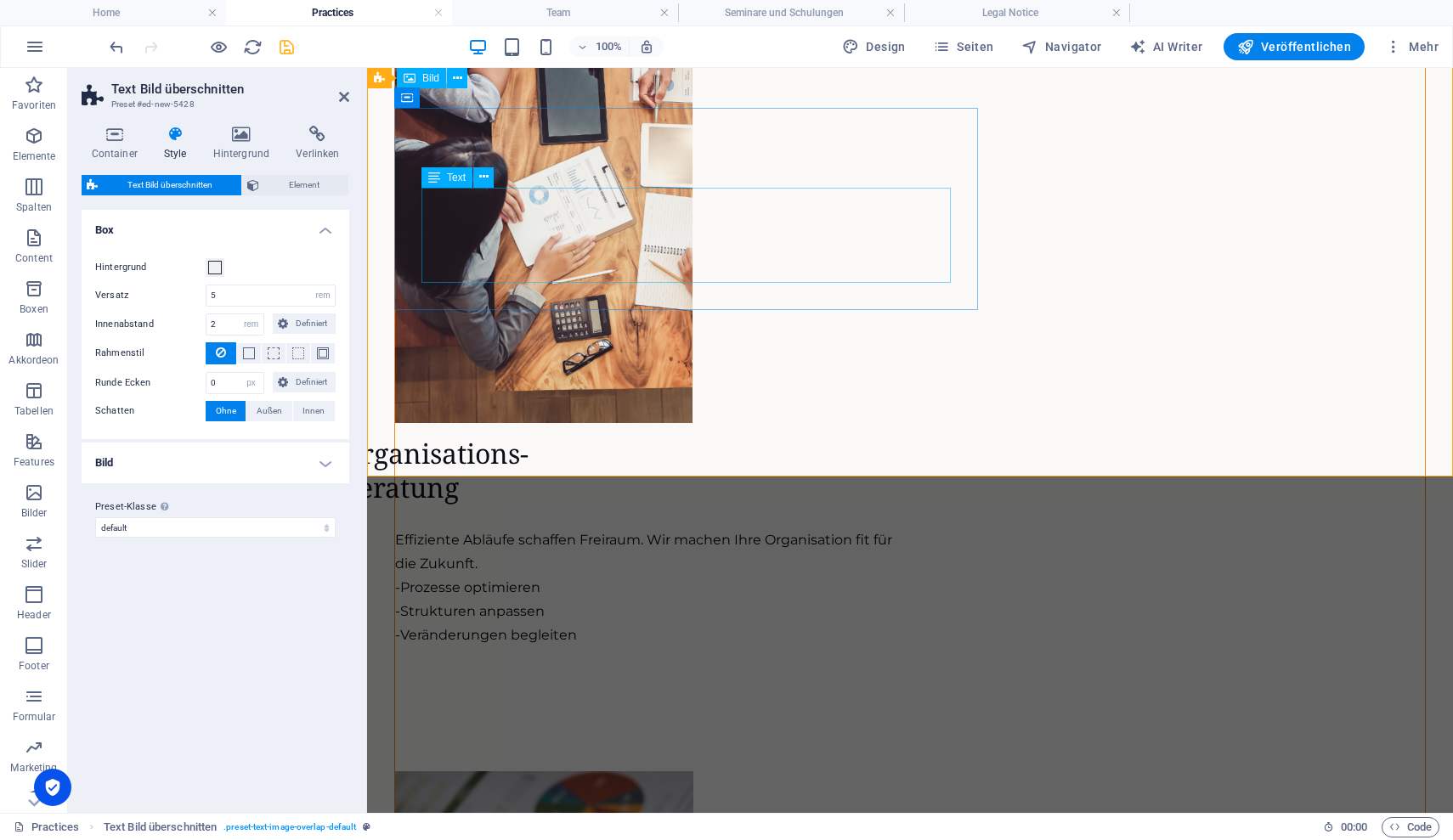 scroll, scrollTop: 3324, scrollLeft: 0, axis: vertical 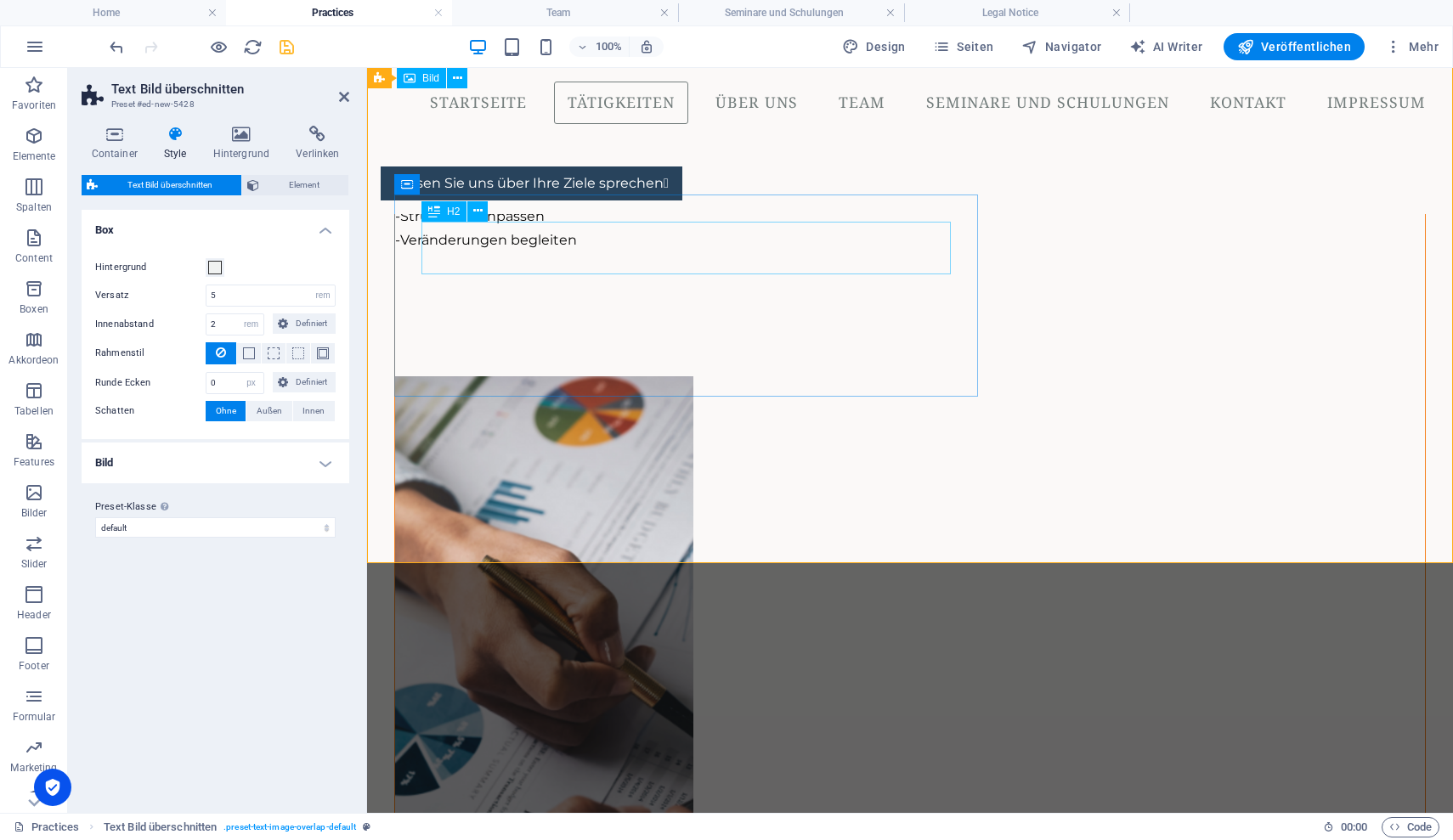 click on "New headline" at bounding box center [944, 4635] 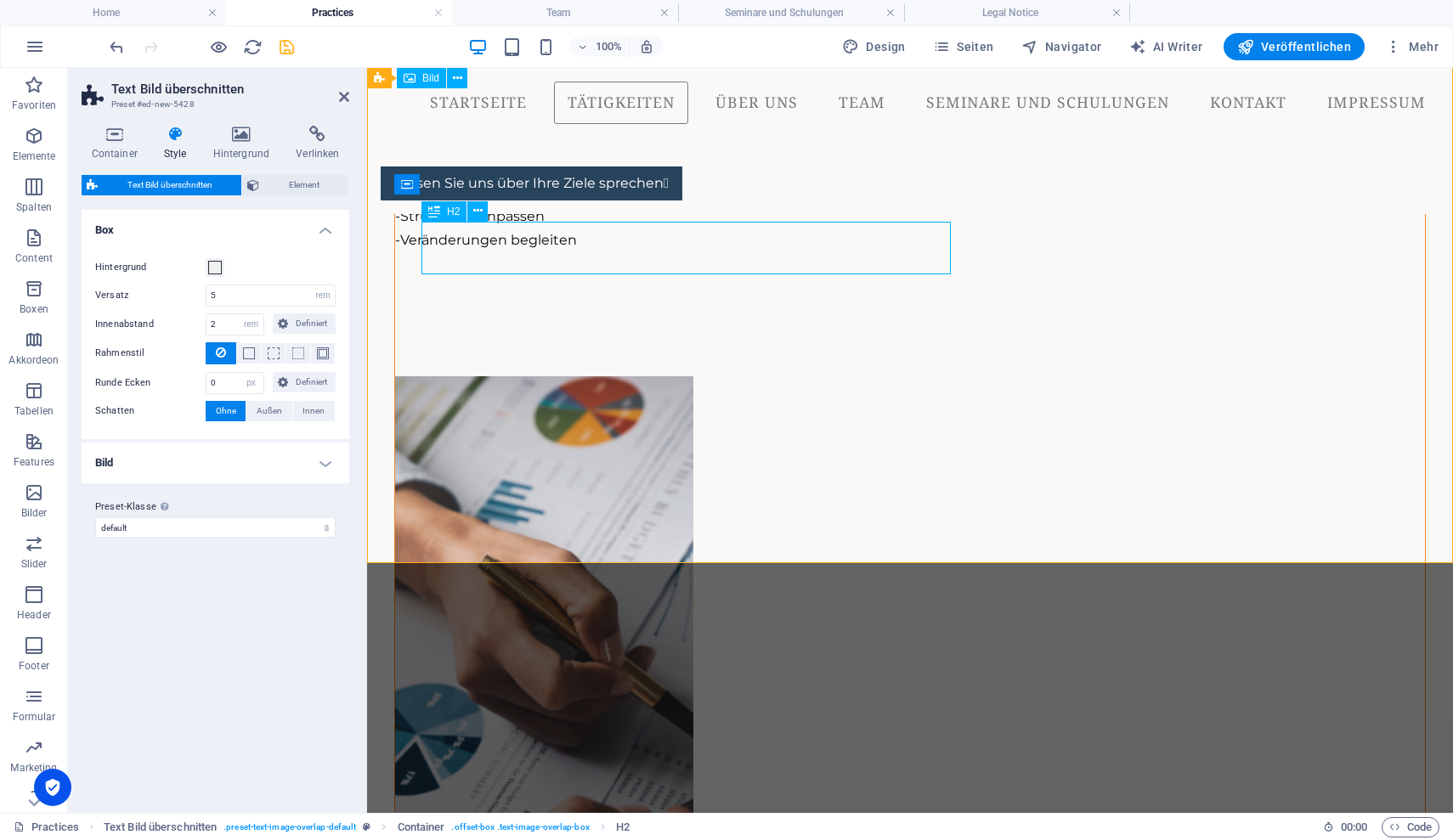 click on "New headline" at bounding box center [944, 4635] 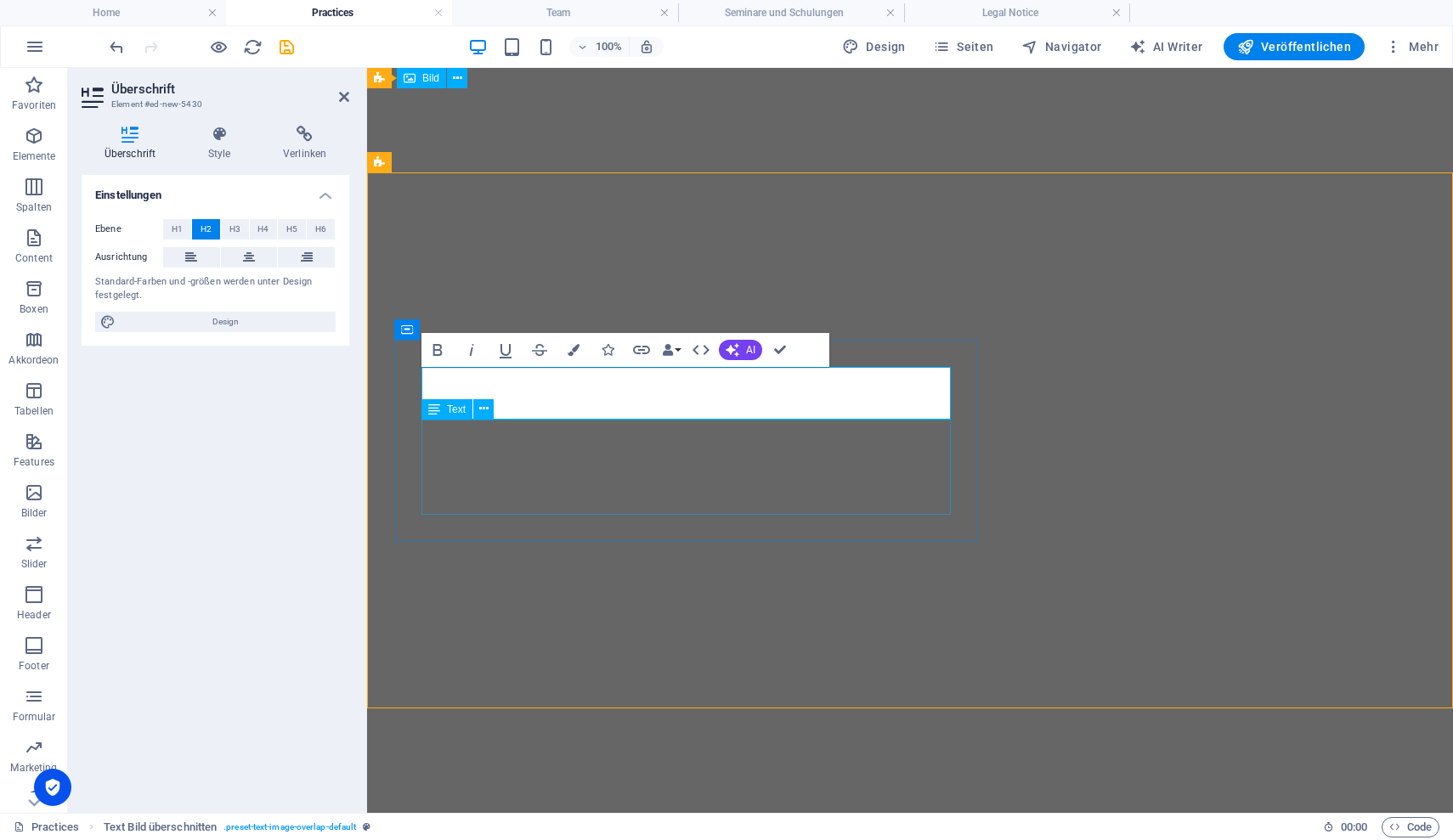 scroll, scrollTop: 0, scrollLeft: 0, axis: both 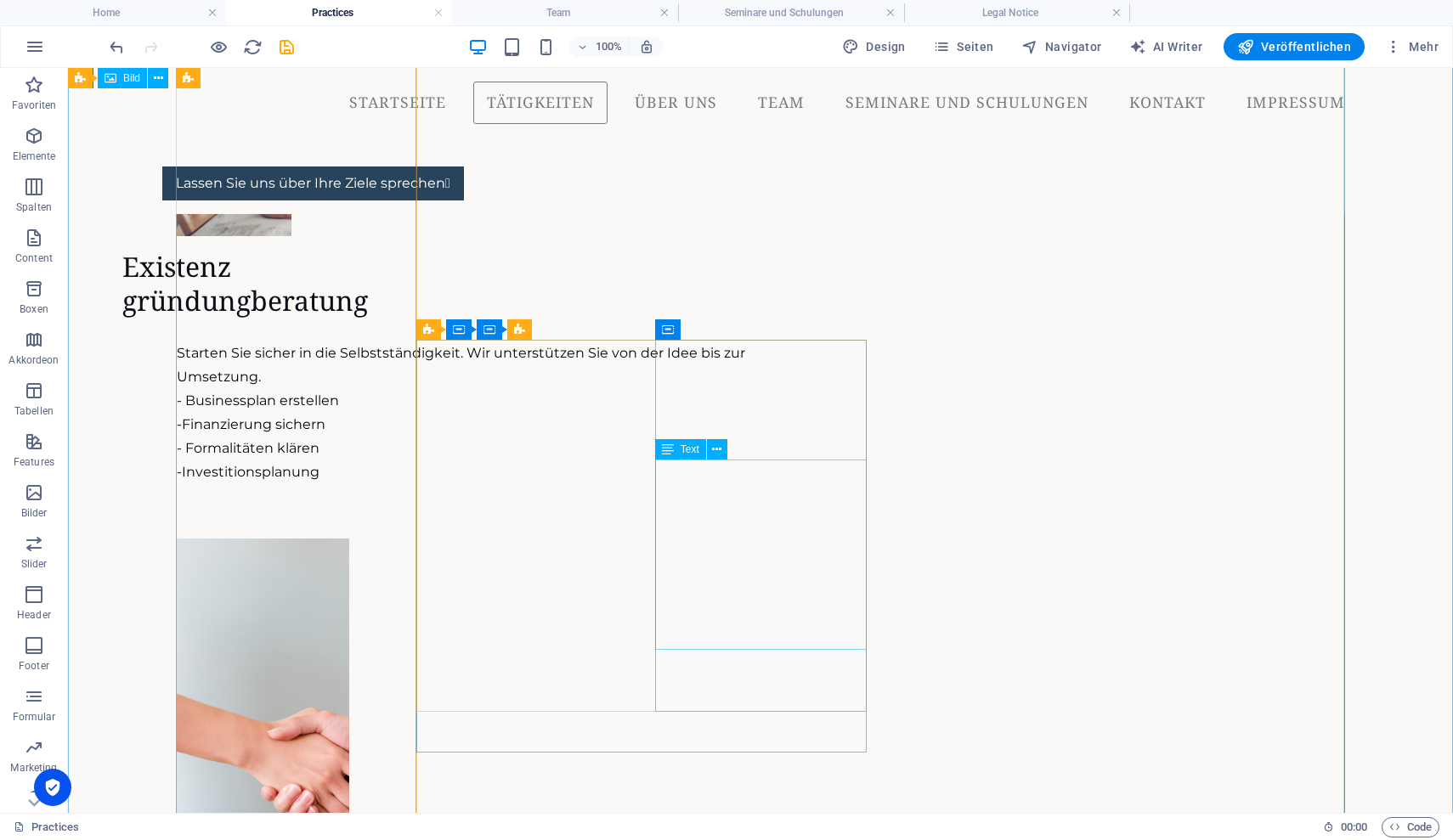 click on "Das richtige Team ist der Schlüssel zum Erfolg. Wir helfen Ihnen, die passenden Mitarbeiter zu finden und zu entwickeln. -  Personalgewinnung -  Mitarbeiterbindung -  Prozessunterstützung" at bounding box center (461, 1689) 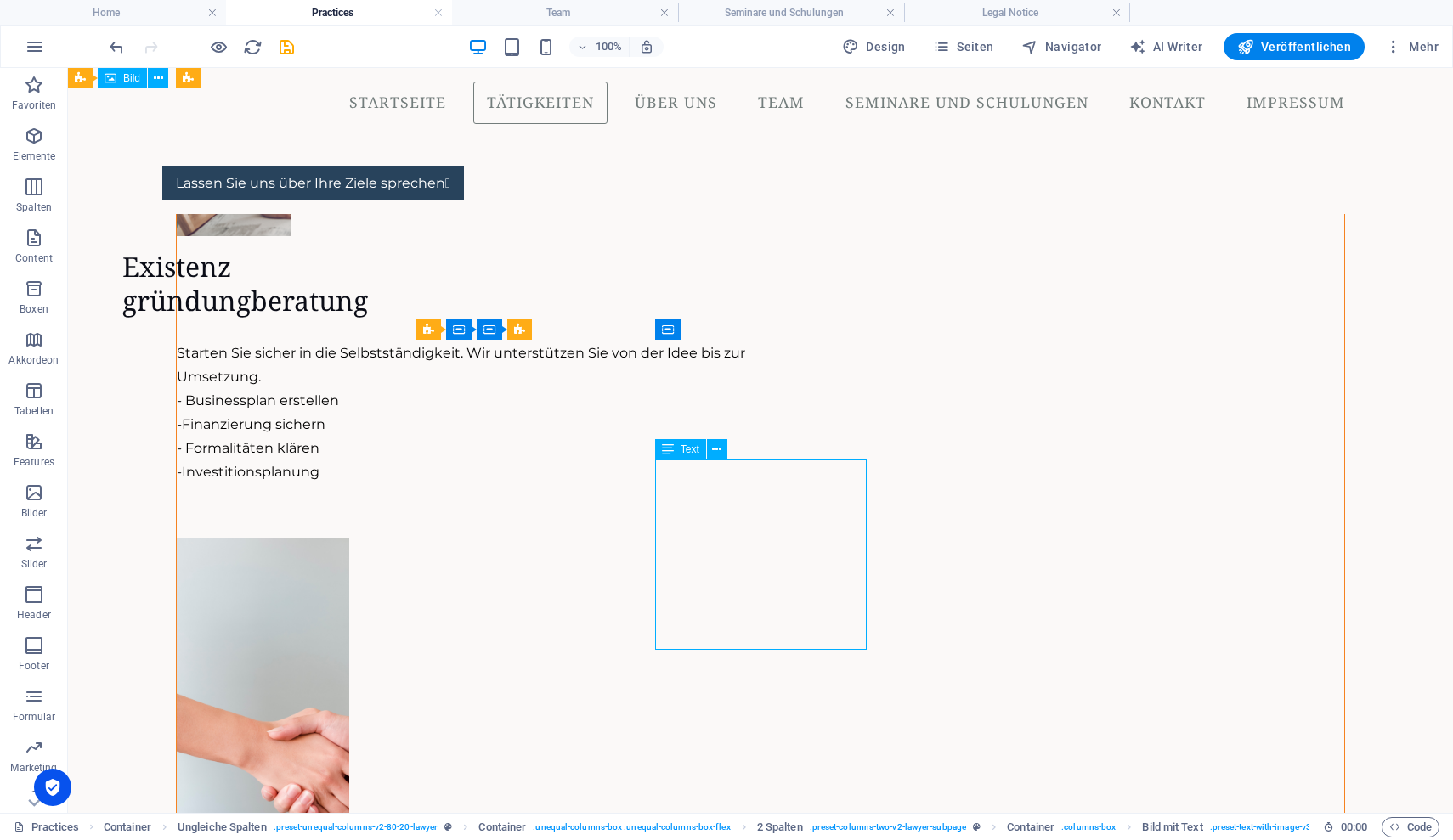 click on "Das richtige Team ist der Schlüssel zum Erfolg. Wir helfen Ihnen, die passenden Mitarbeiter zu finden und zu entwickeln. -  Personalgewinnung -  Mitarbeiterbindung -  Prozessunterstützung" at bounding box center [461, 1689] 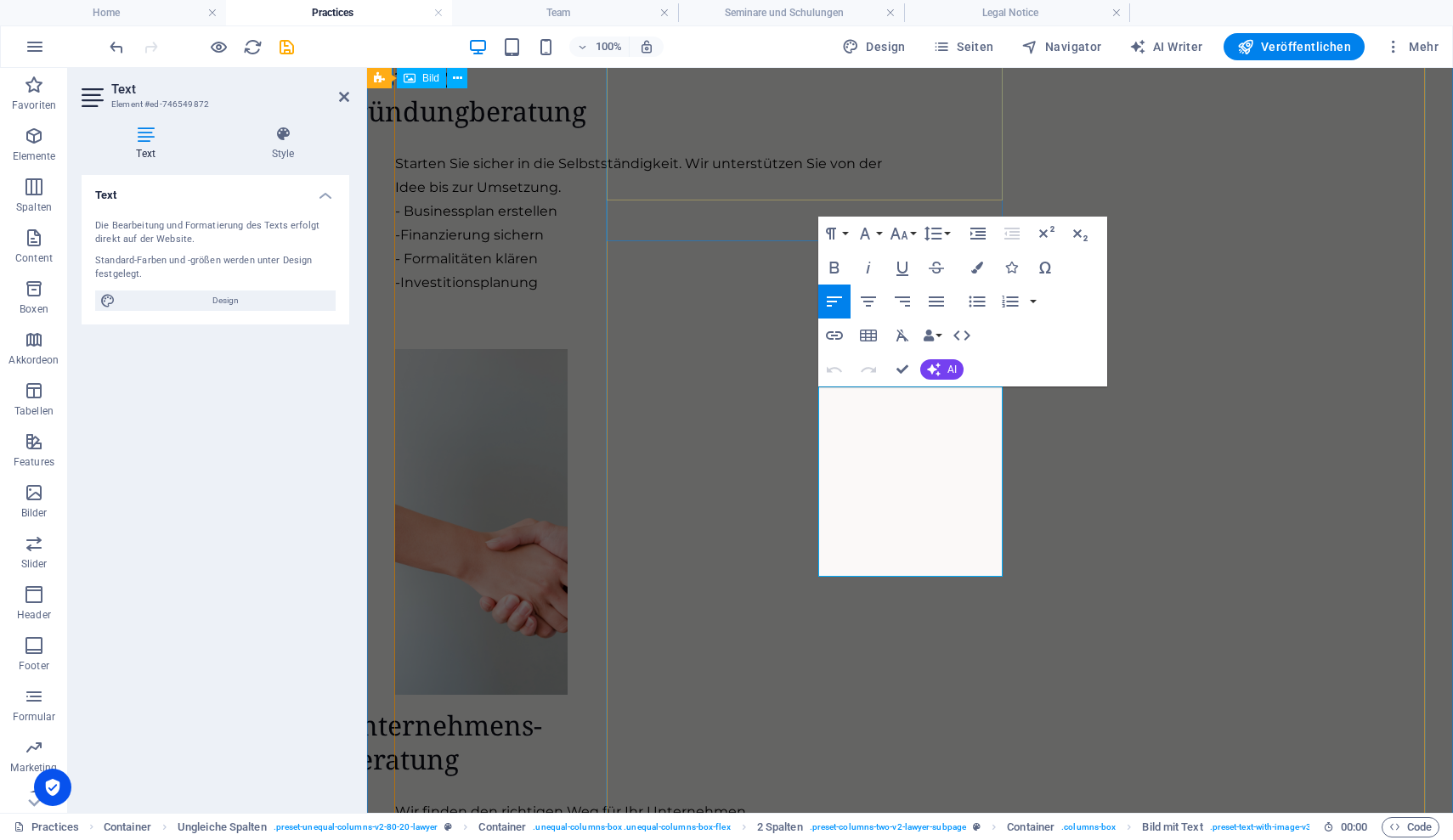 scroll, scrollTop: 700, scrollLeft: 0, axis: vertical 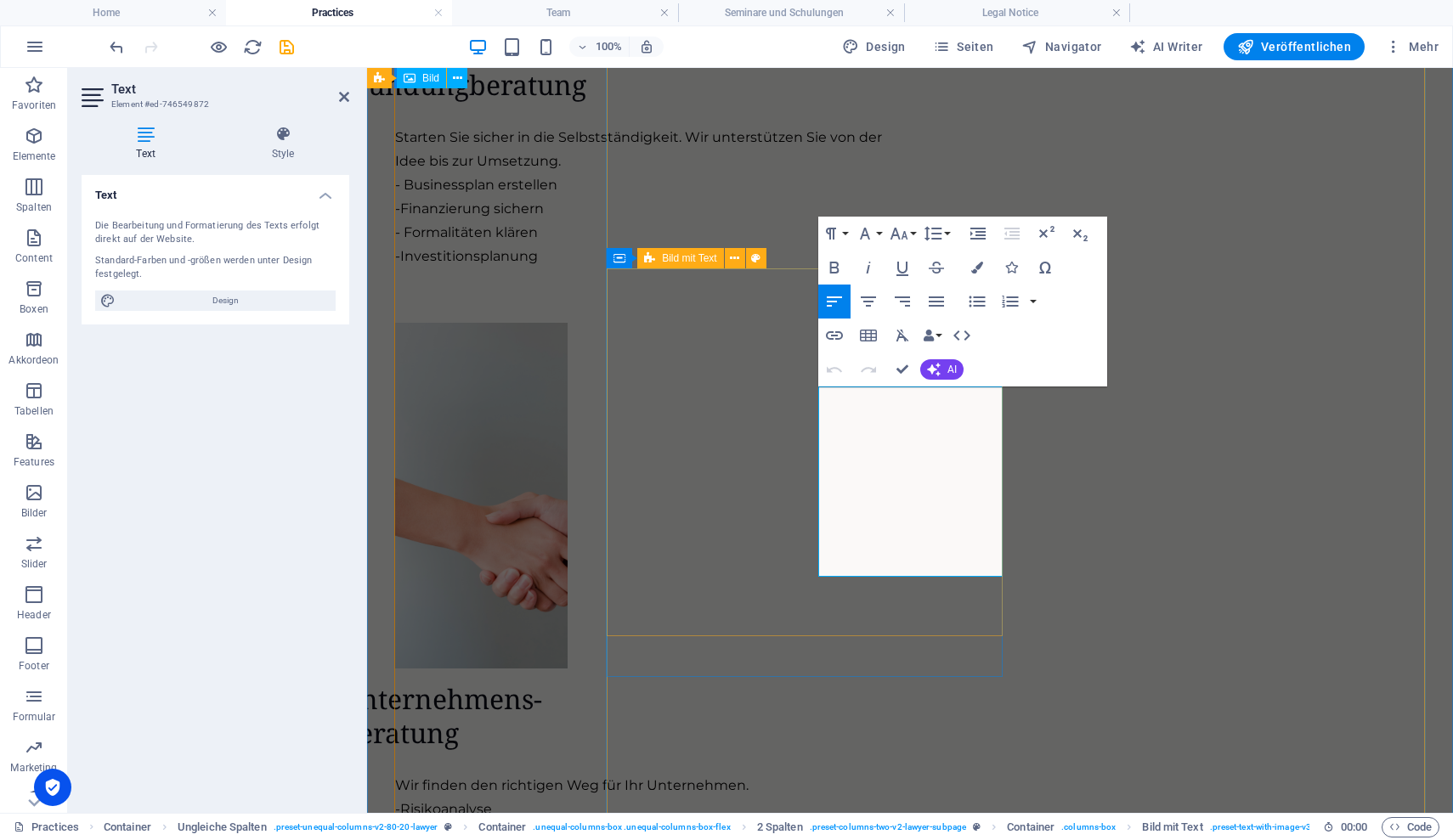 drag, startPoint x: 982, startPoint y: 567, endPoint x: 801, endPoint y: 379, distance: 260.9693 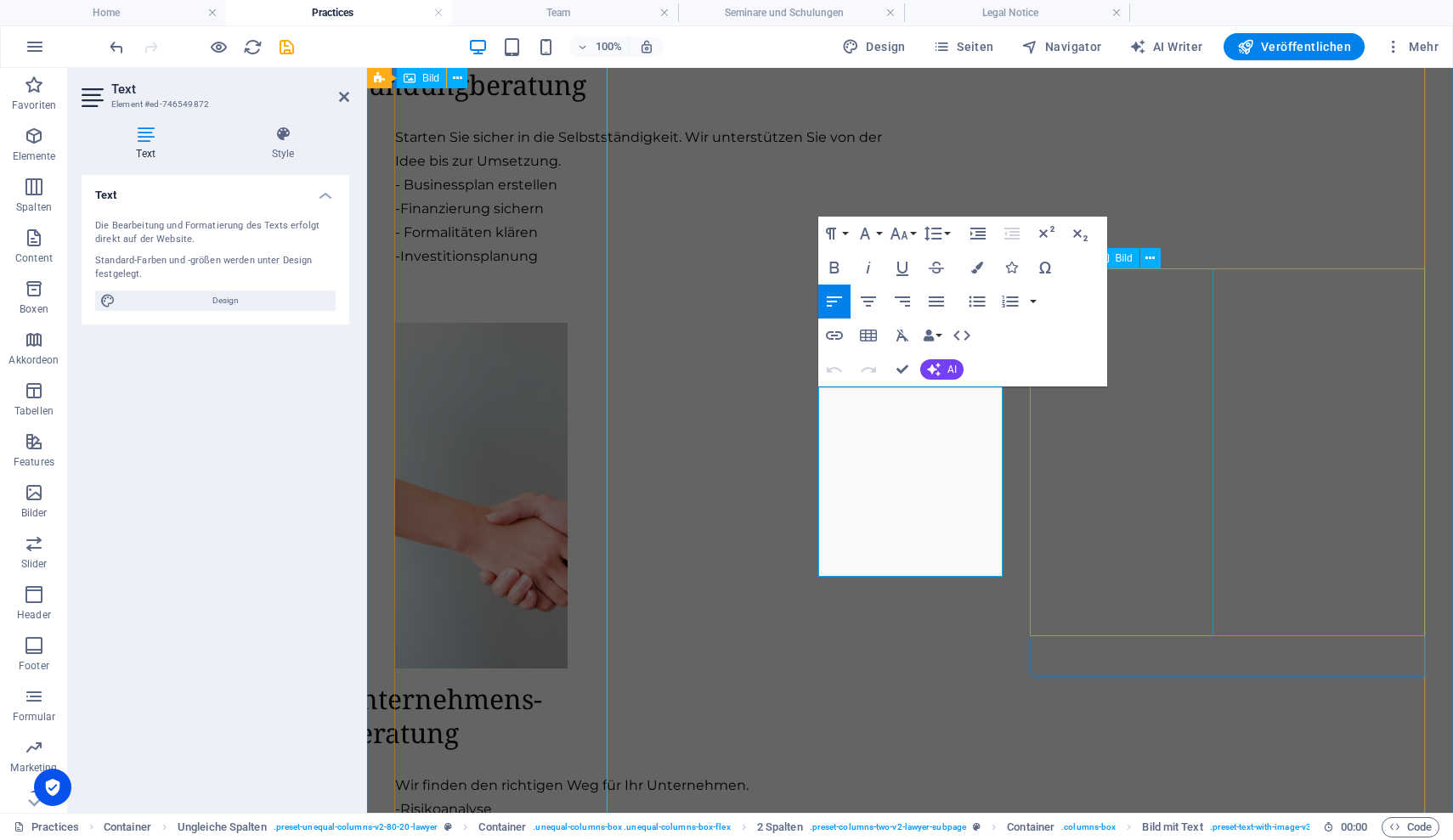 click on "Strategieberatung Klar. Zielgerichtet. Umsetzbar. Wir entwickeln gemeinsam Ihre Unternehmensstrategie. -  Ziele definieren -  Wachstumswege finden -  Märkte analysieren" at bounding box center [646, 2061] 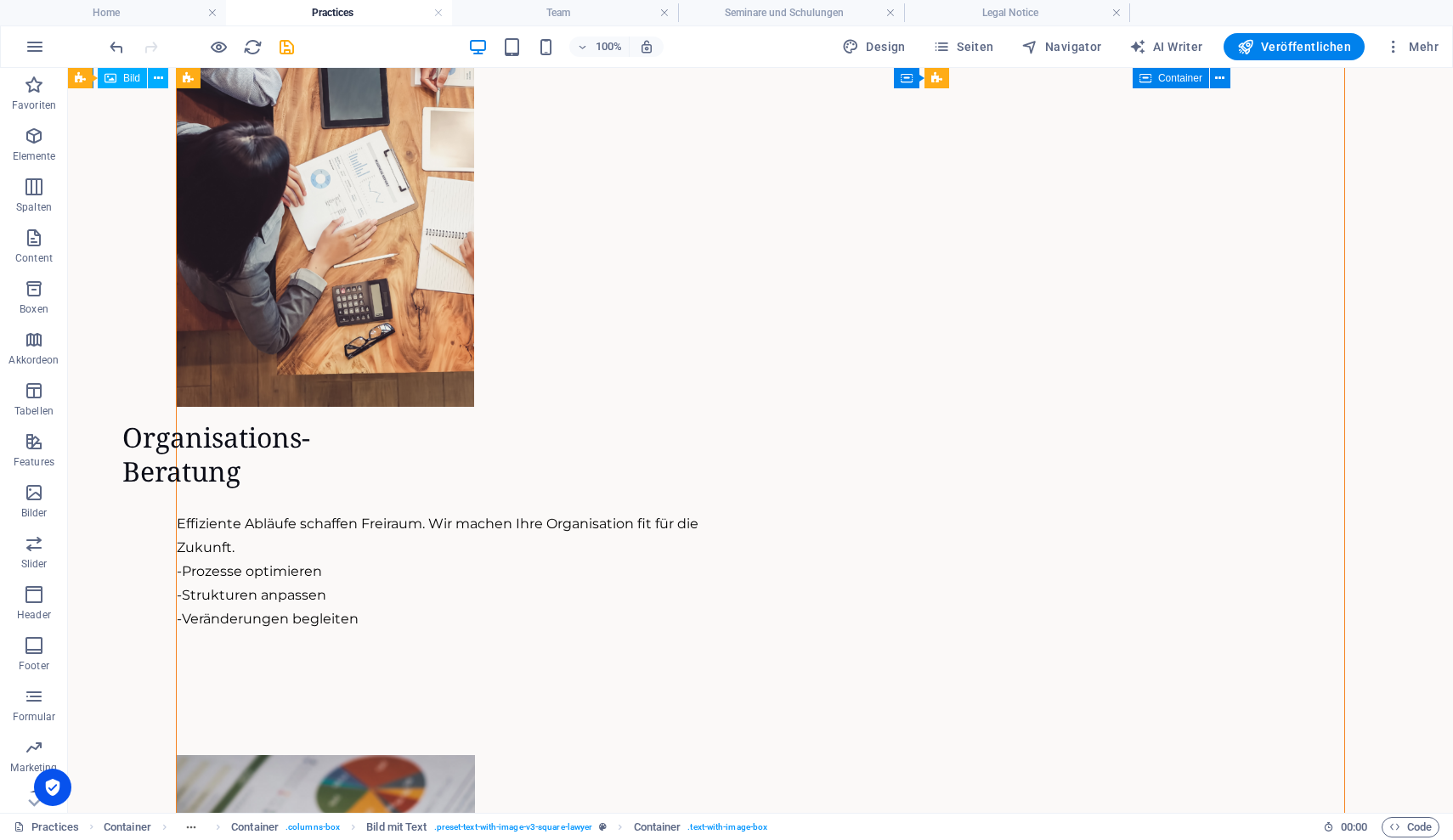 scroll, scrollTop: 3276, scrollLeft: 0, axis: vertical 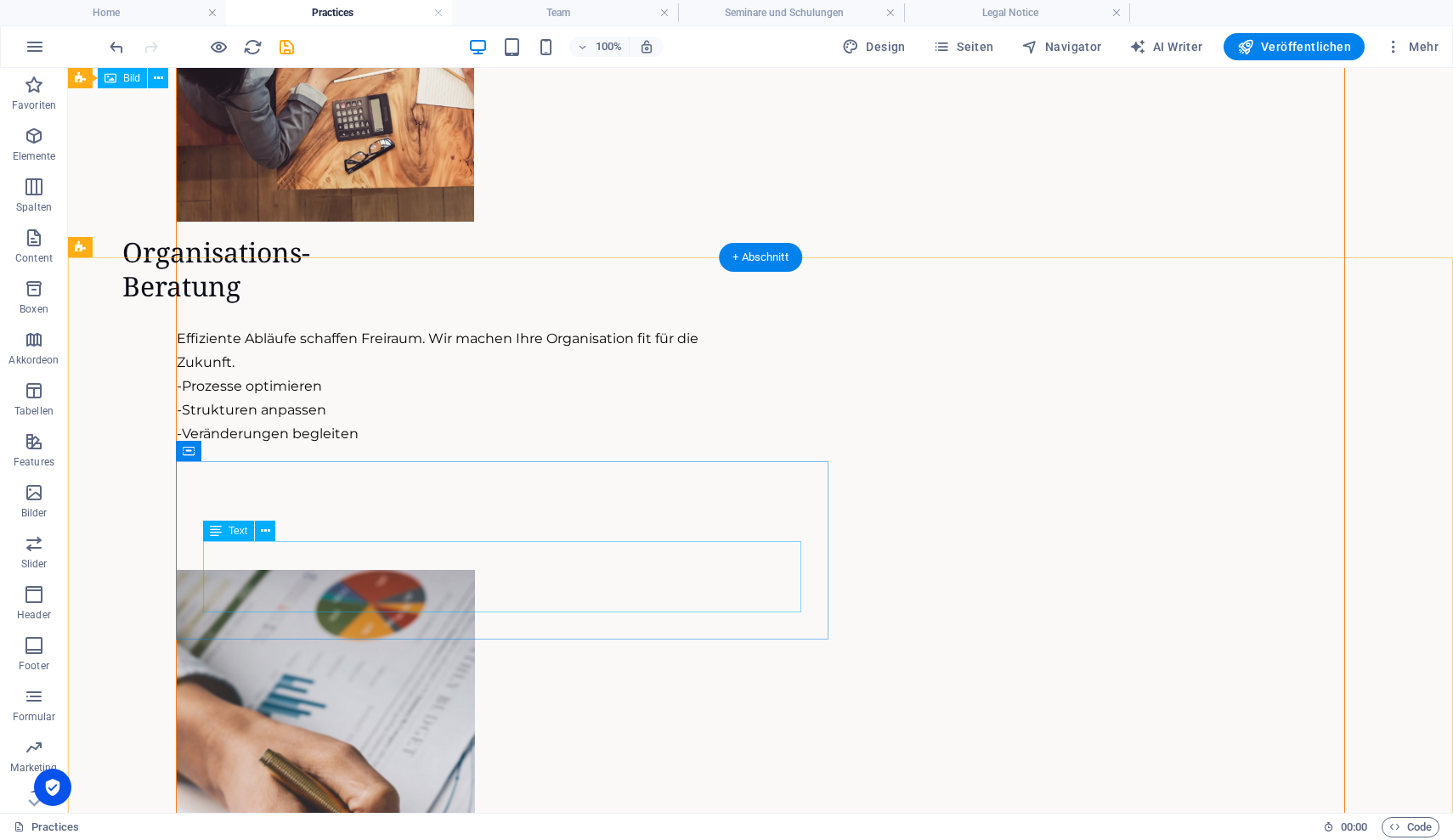 click on "Lorem ipsum dolor sit amet, consectetuer adipiscing elit. Aenean commodo ligula eget dolor. Lorem ipsum dolor sit amet, consectetuer adipiscing elit leget dolor. Lorem ipsum dolor sit amet, consectetuer adipiscing elit. Aenean commodo ligula eget dolor." at bounding box center [794, 5083] 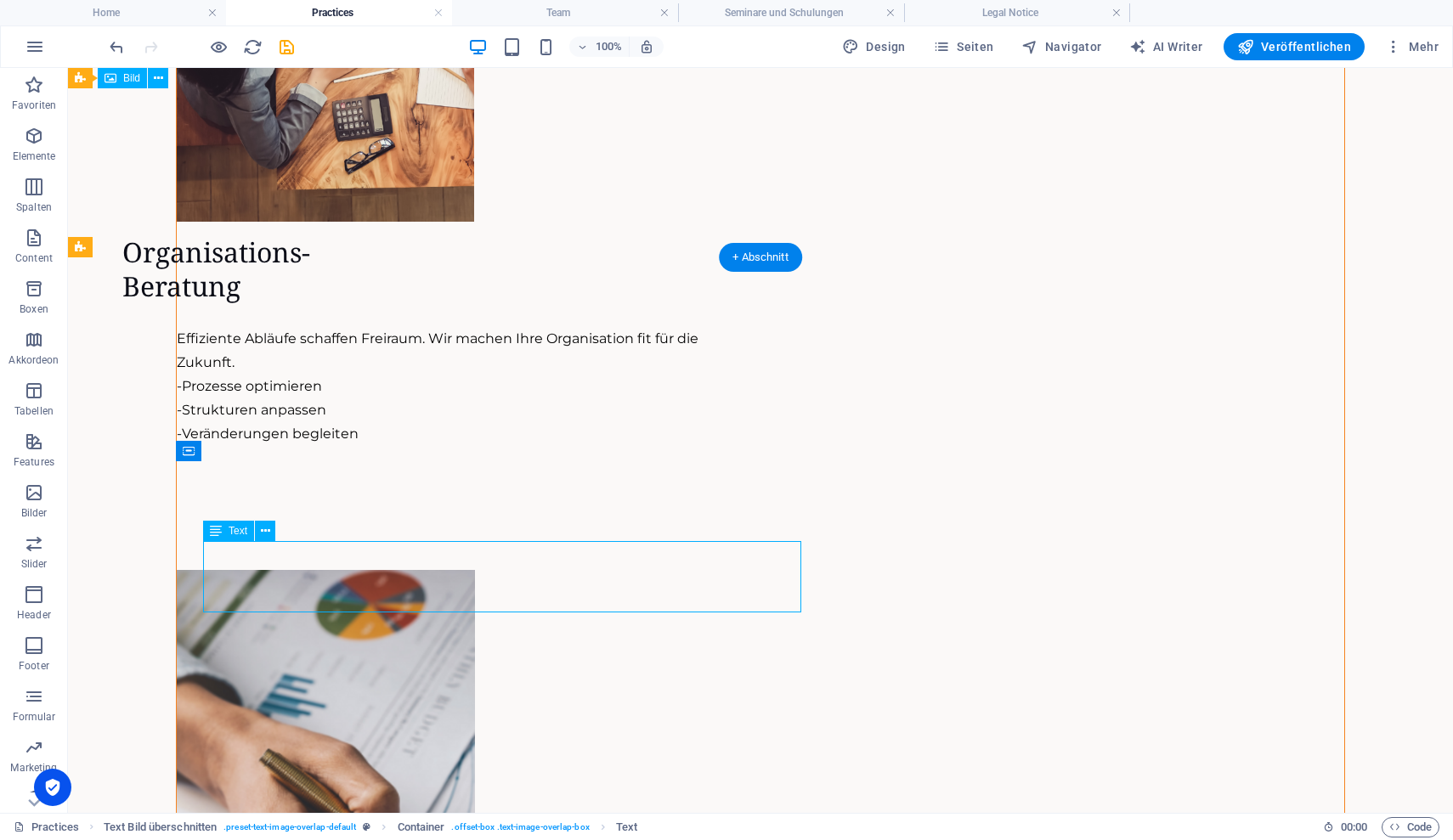 click on "Lorem ipsum dolor sit amet, consectetuer adipiscing elit. Aenean commodo ligula eget dolor. Lorem ipsum dolor sit amet, consectetuer adipiscing elit leget dolor. Lorem ipsum dolor sit amet, consectetuer adipiscing elit. Aenean commodo ligula eget dolor." at bounding box center (794, 5083) 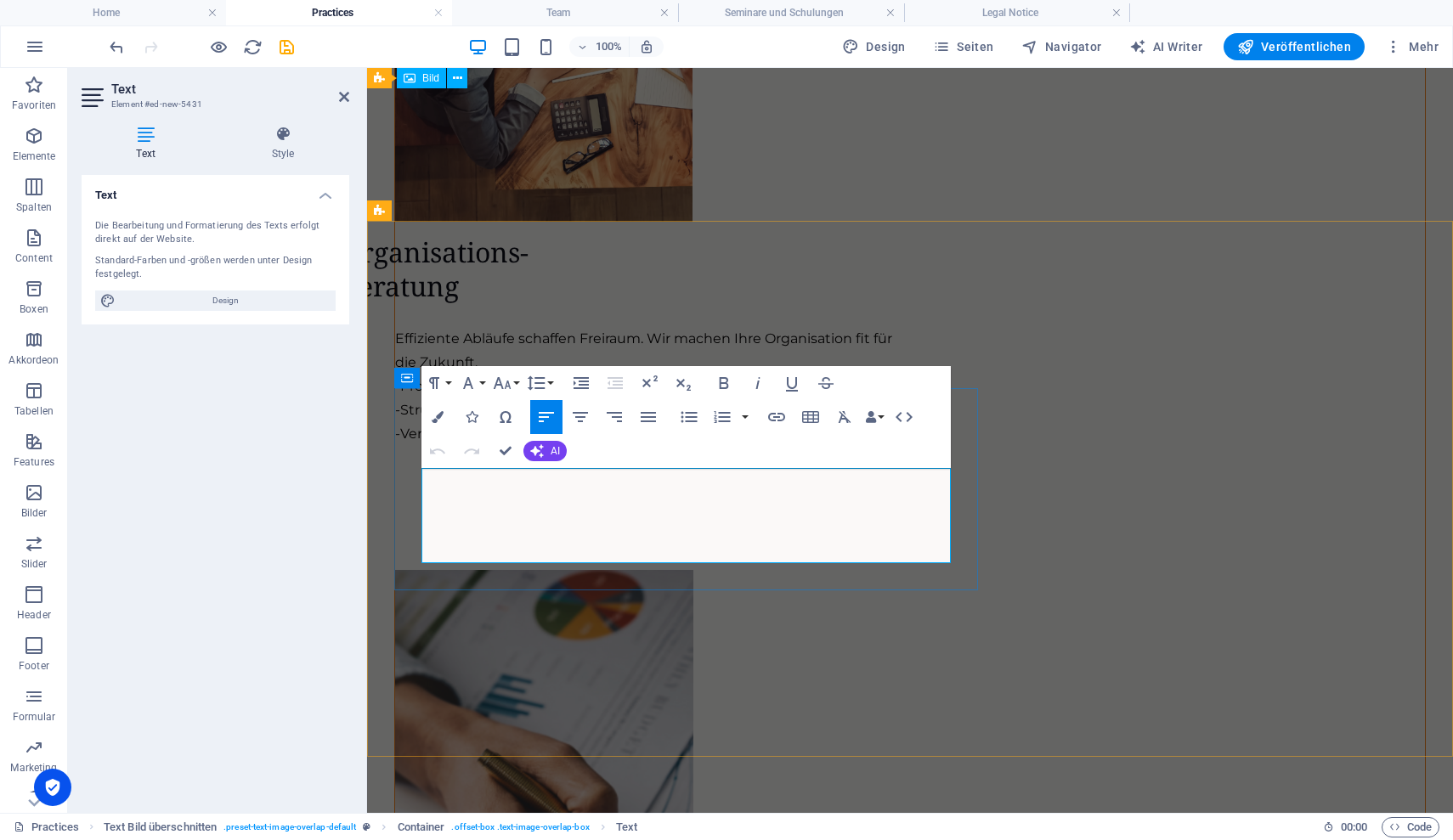 drag, startPoint x: 625, startPoint y: 549, endPoint x: 414, endPoint y: 469, distance: 225.6568 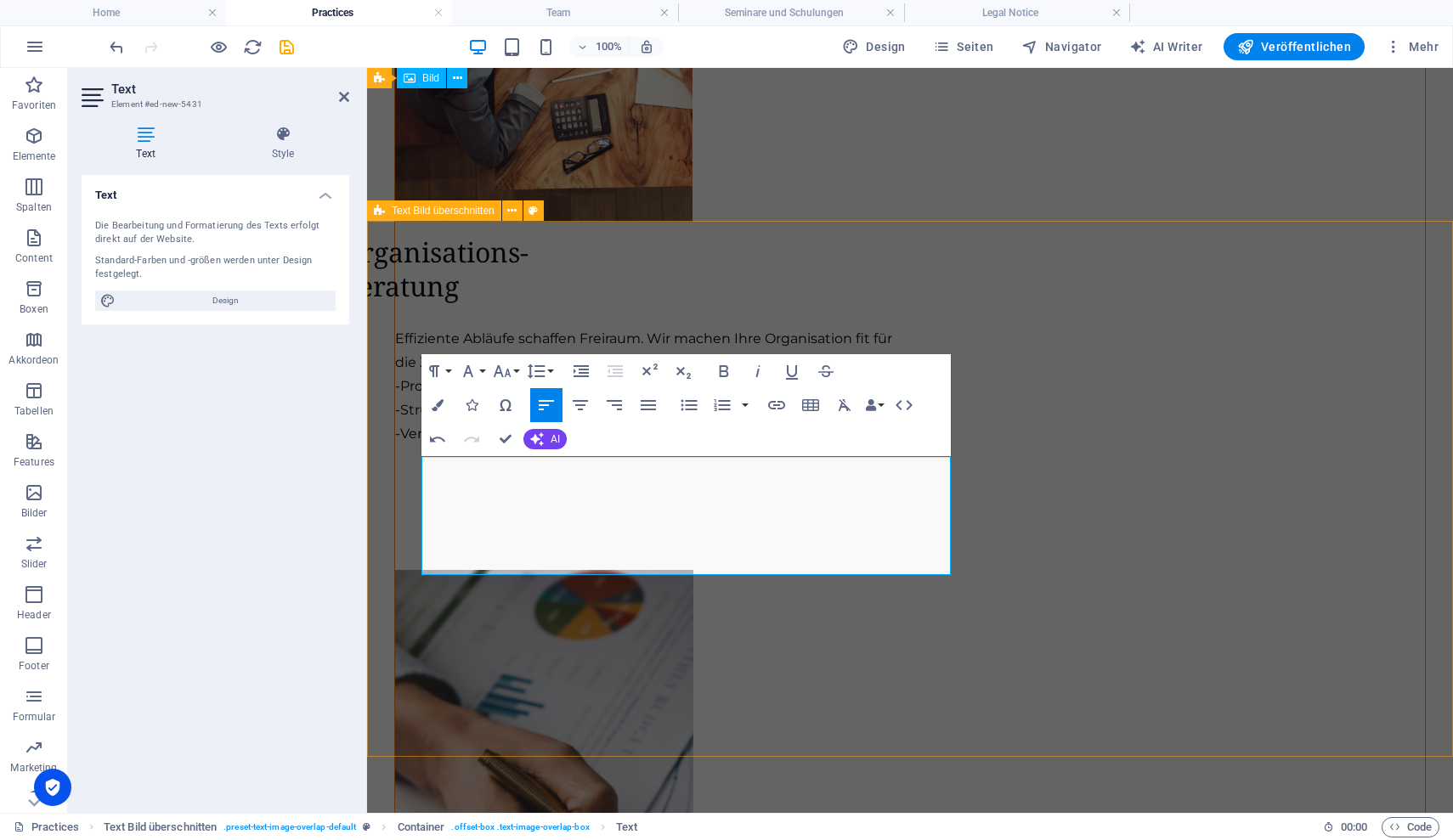 click on "Personalberatung Das richtige Team ist der Schlüssel zum Erfolg. Wir helfen Ihnen, die passenden Mitarbeiter zu finden und zu entwickeln. -  Personalgewinnung -  Mitarbeiterbindung -  Prozessunterstützung" at bounding box center (910, 5255) 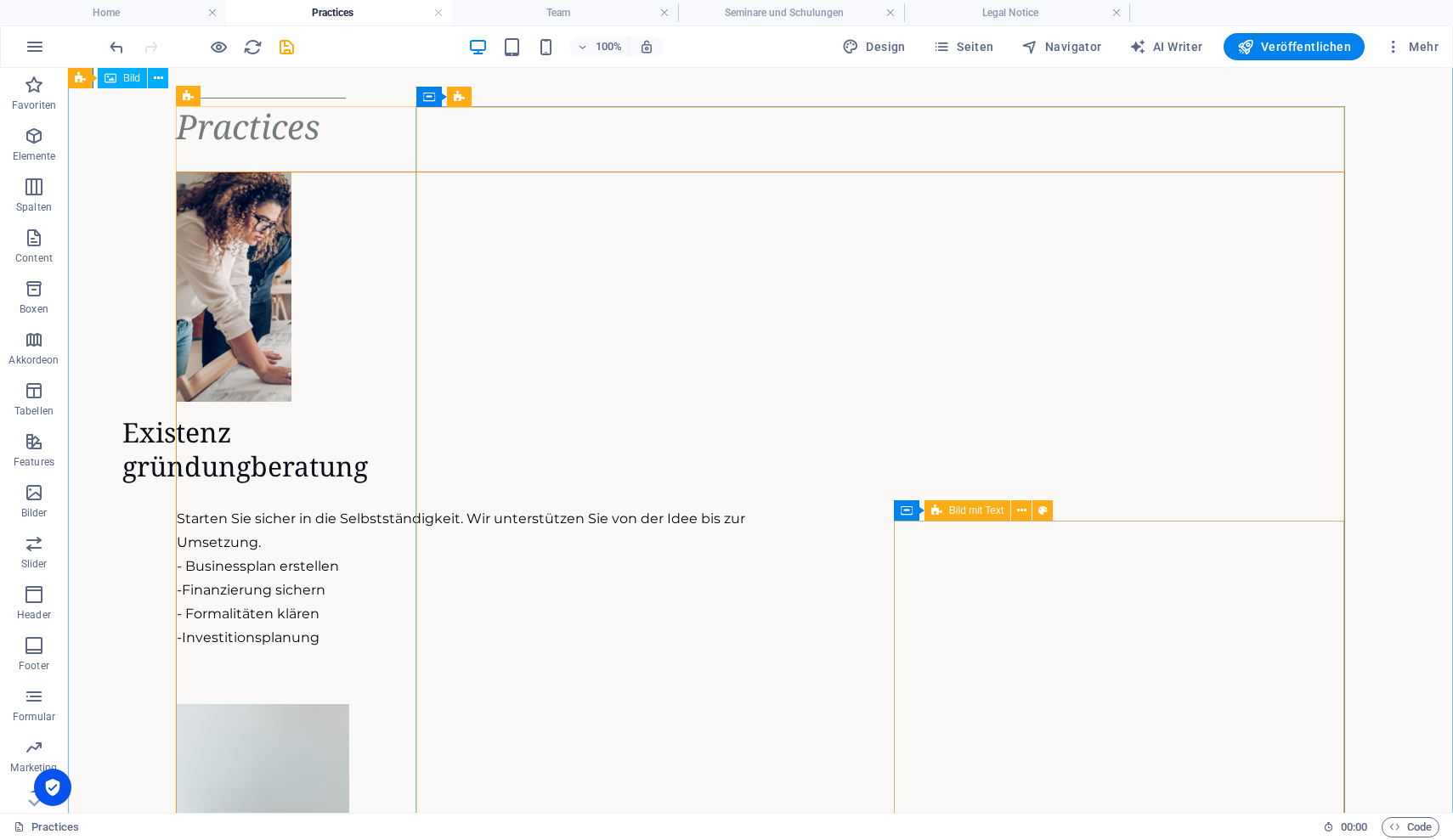 scroll, scrollTop: 320, scrollLeft: 0, axis: vertical 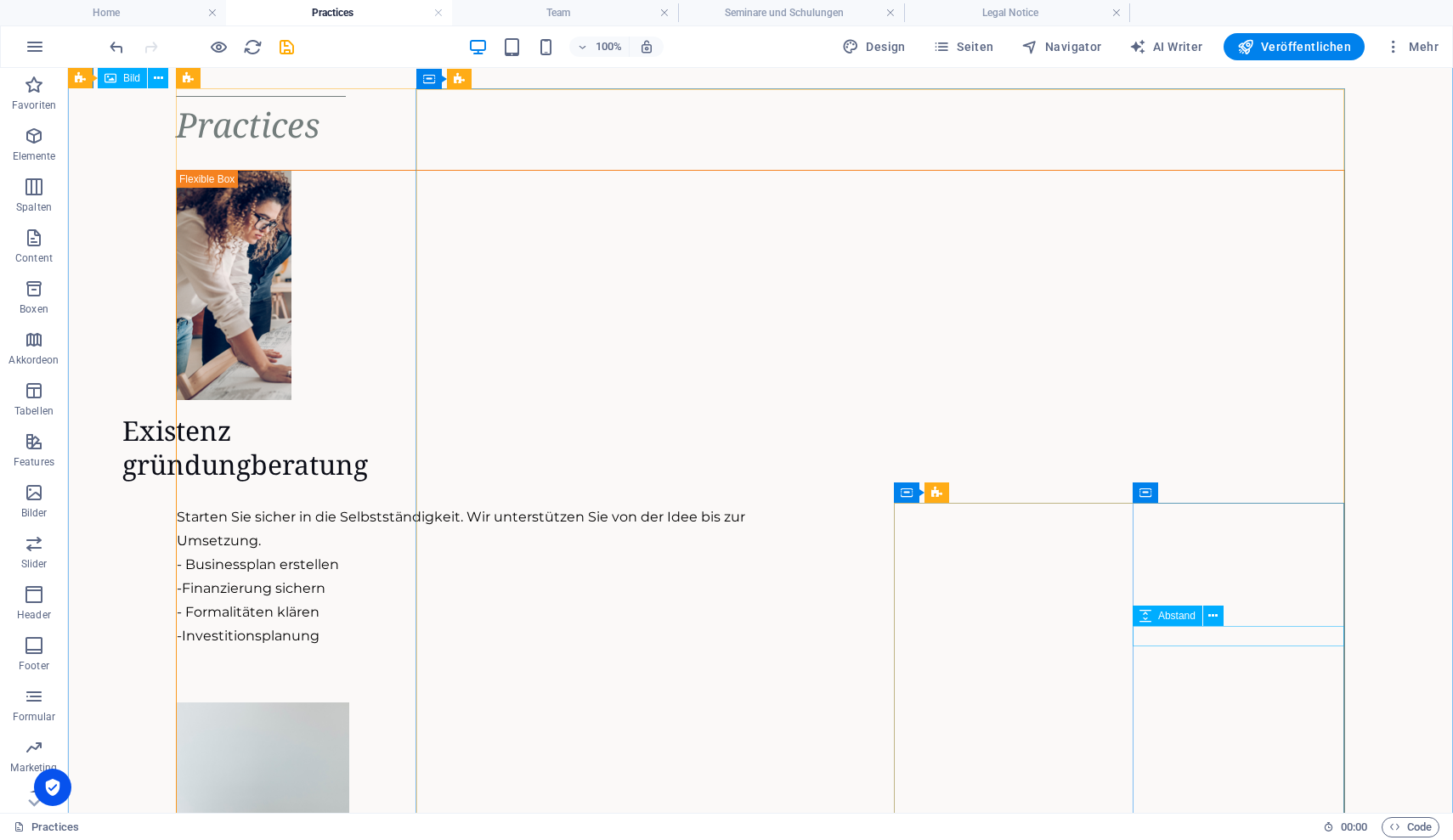 click on "Abstand" at bounding box center [1167, 616] 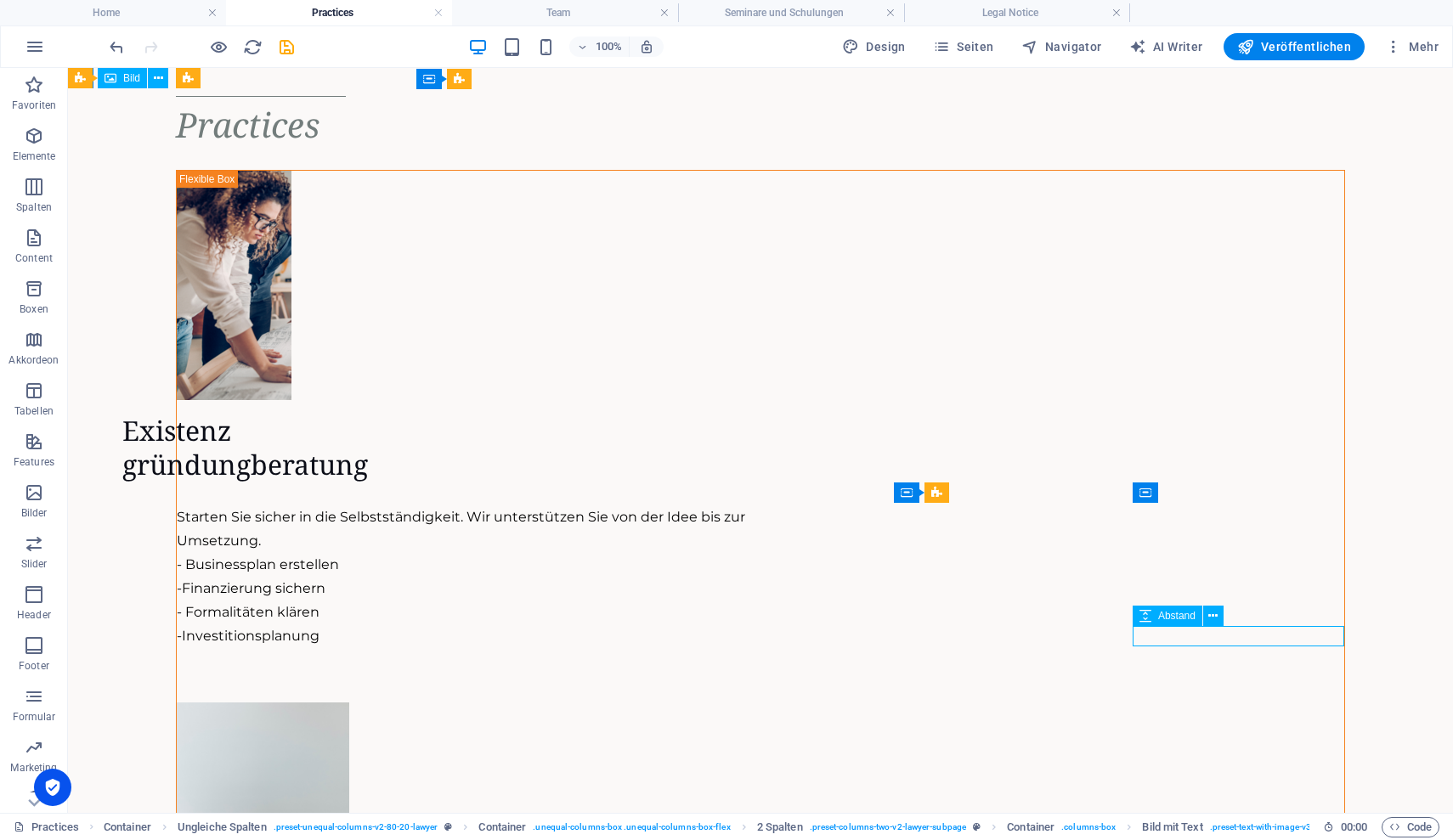 click on "Abstand" at bounding box center [1167, 616] 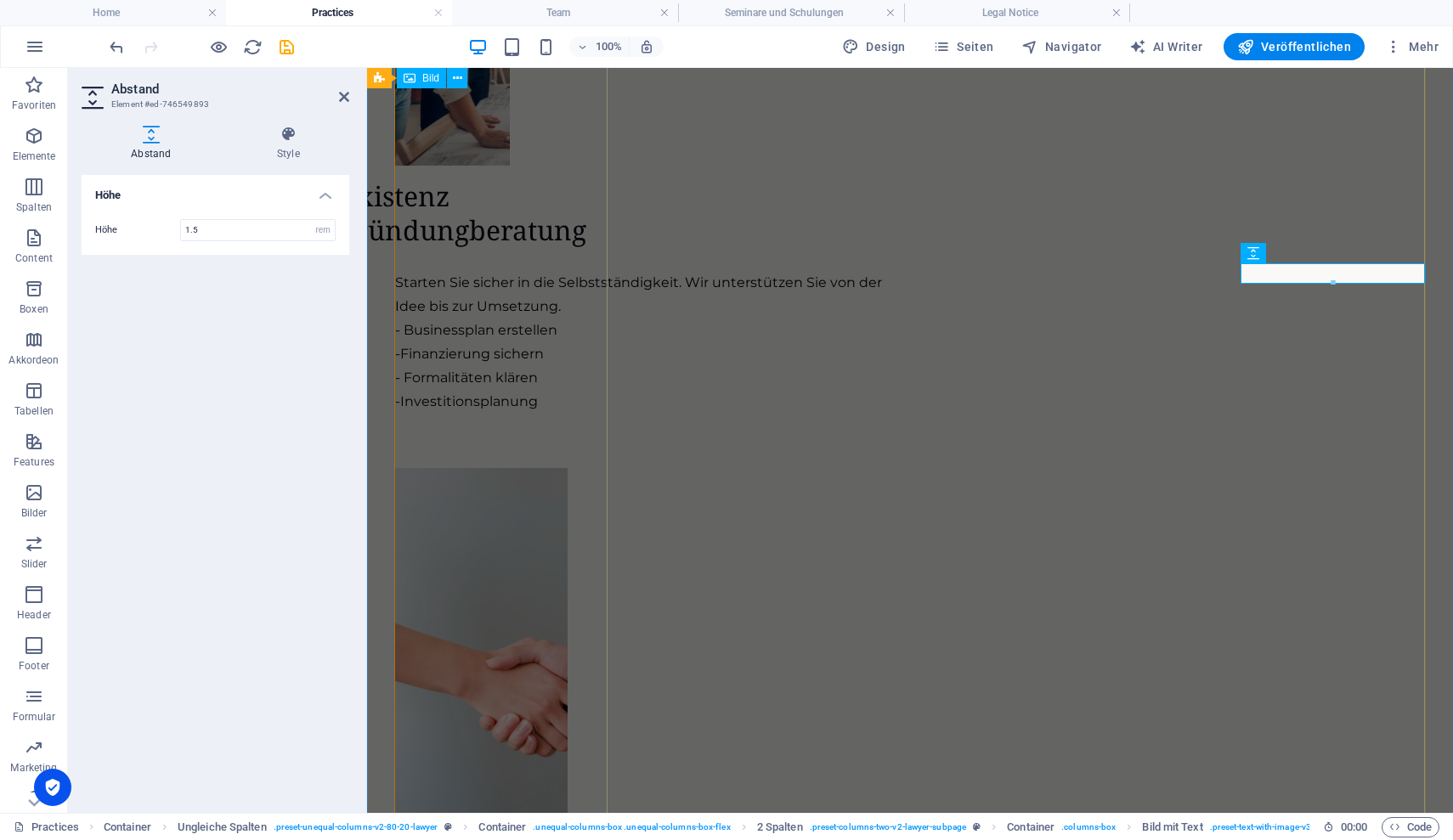 scroll, scrollTop: 815, scrollLeft: 0, axis: vertical 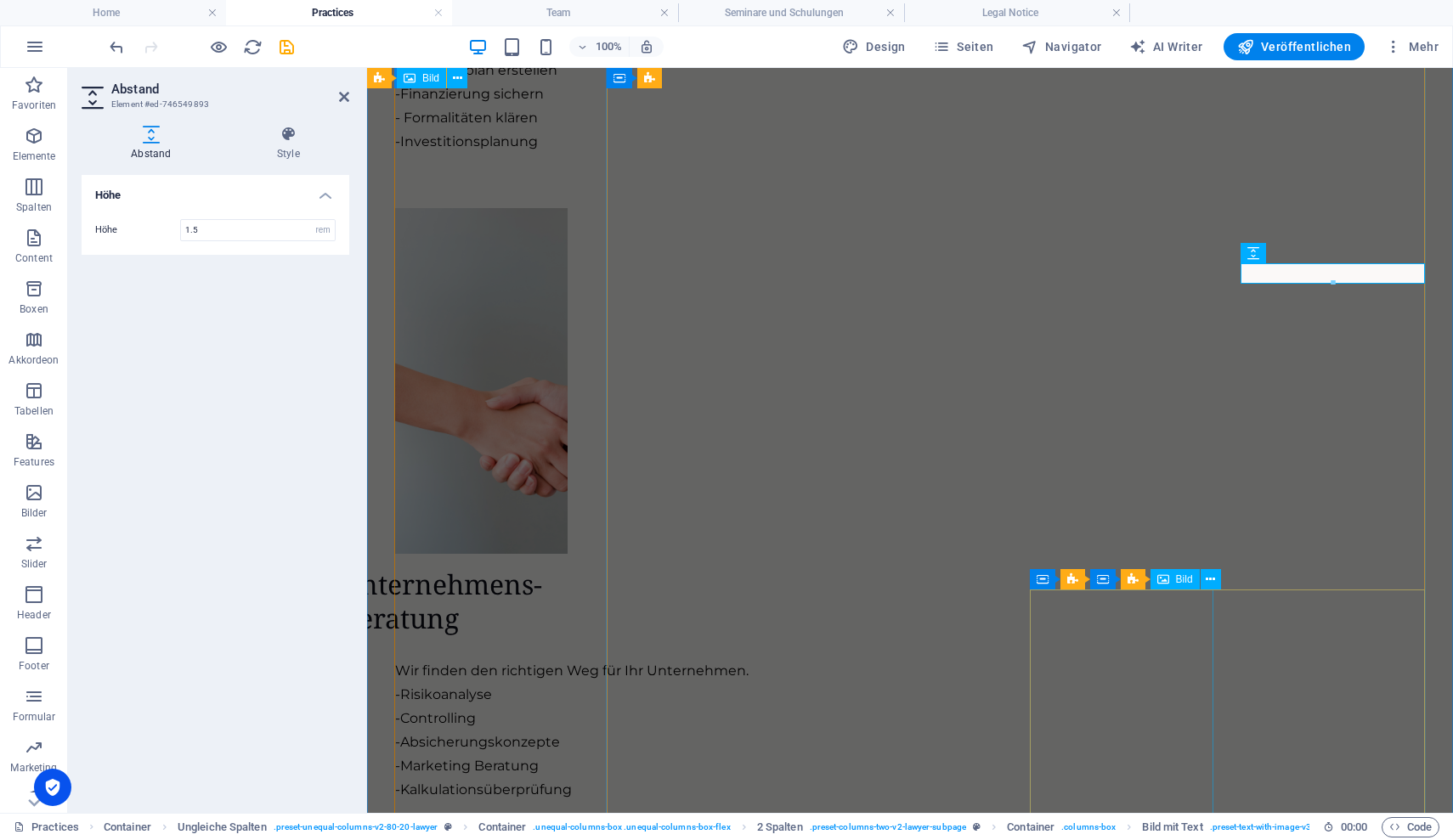click on "Strategieberatung Klar. Zielgerichtet. Umsetzbar. Wir entwickeln gemeinsam Ihre Unternehmensstrategie. -  Ziele definieren -  Wachstumswege finden -  Märkte analysieren" at bounding box center [646, 1946] 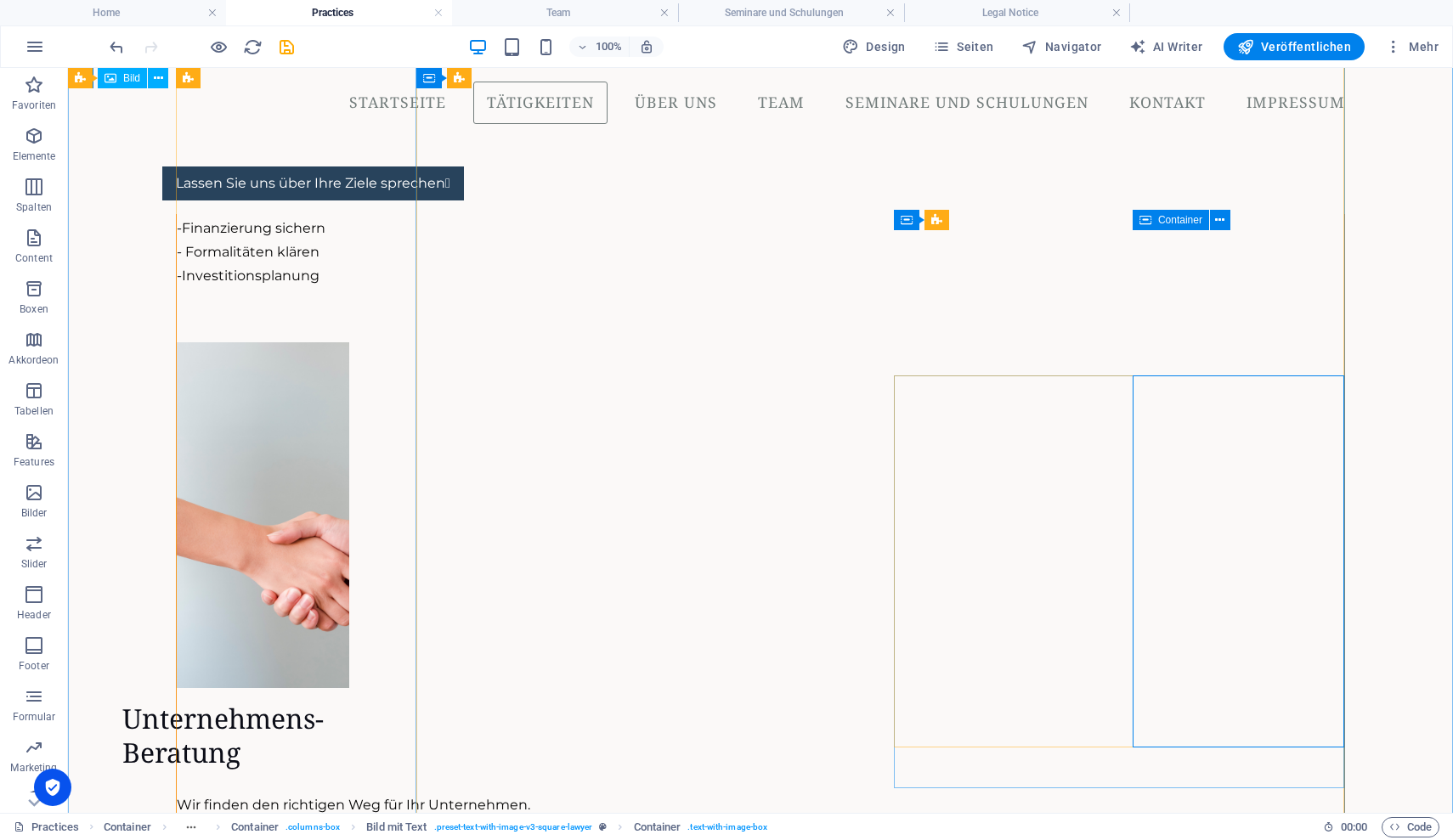scroll, scrollTop: 448, scrollLeft: 0, axis: vertical 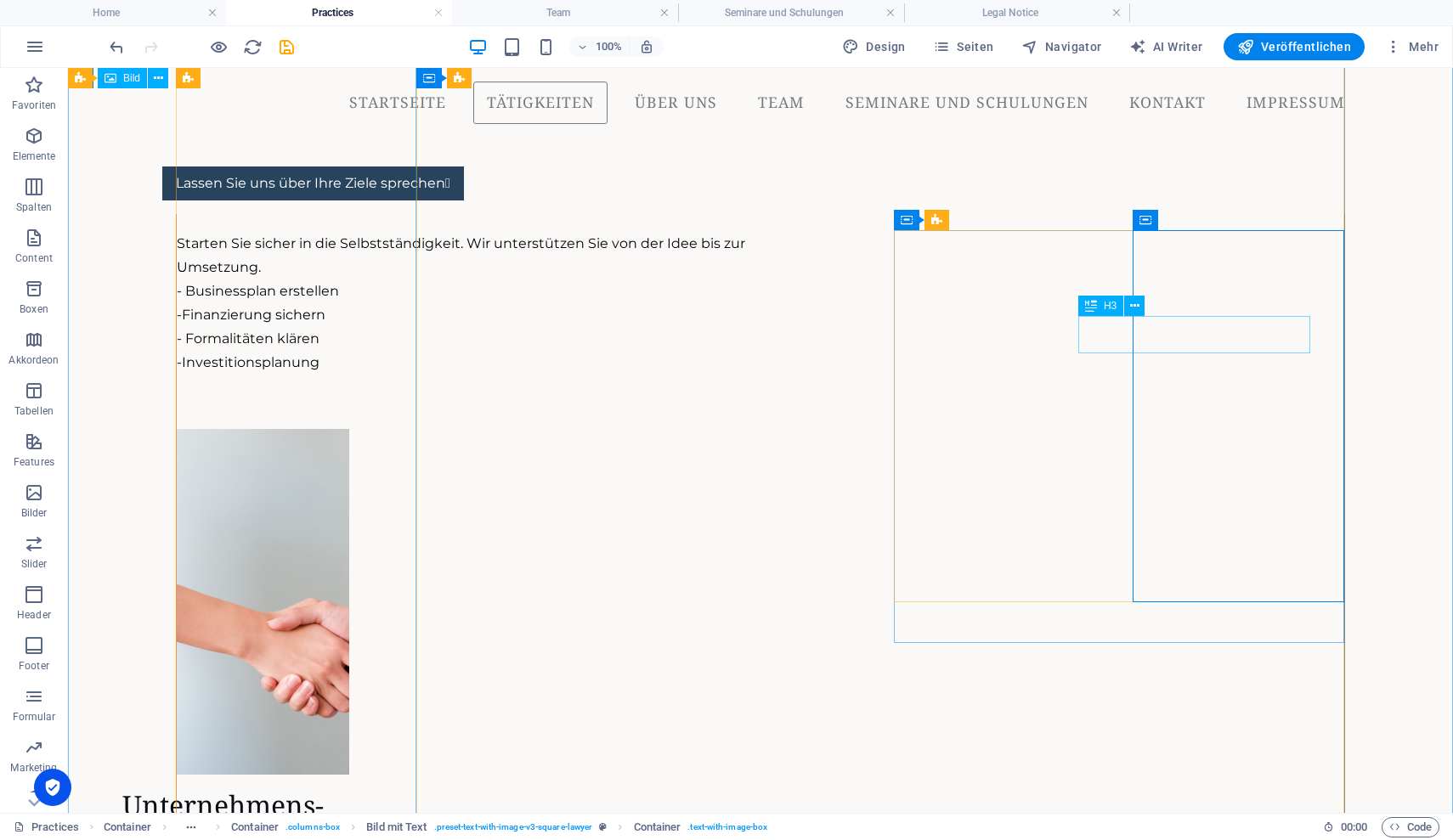 click on "Strategieberatung" at bounding box center [434, 2096] 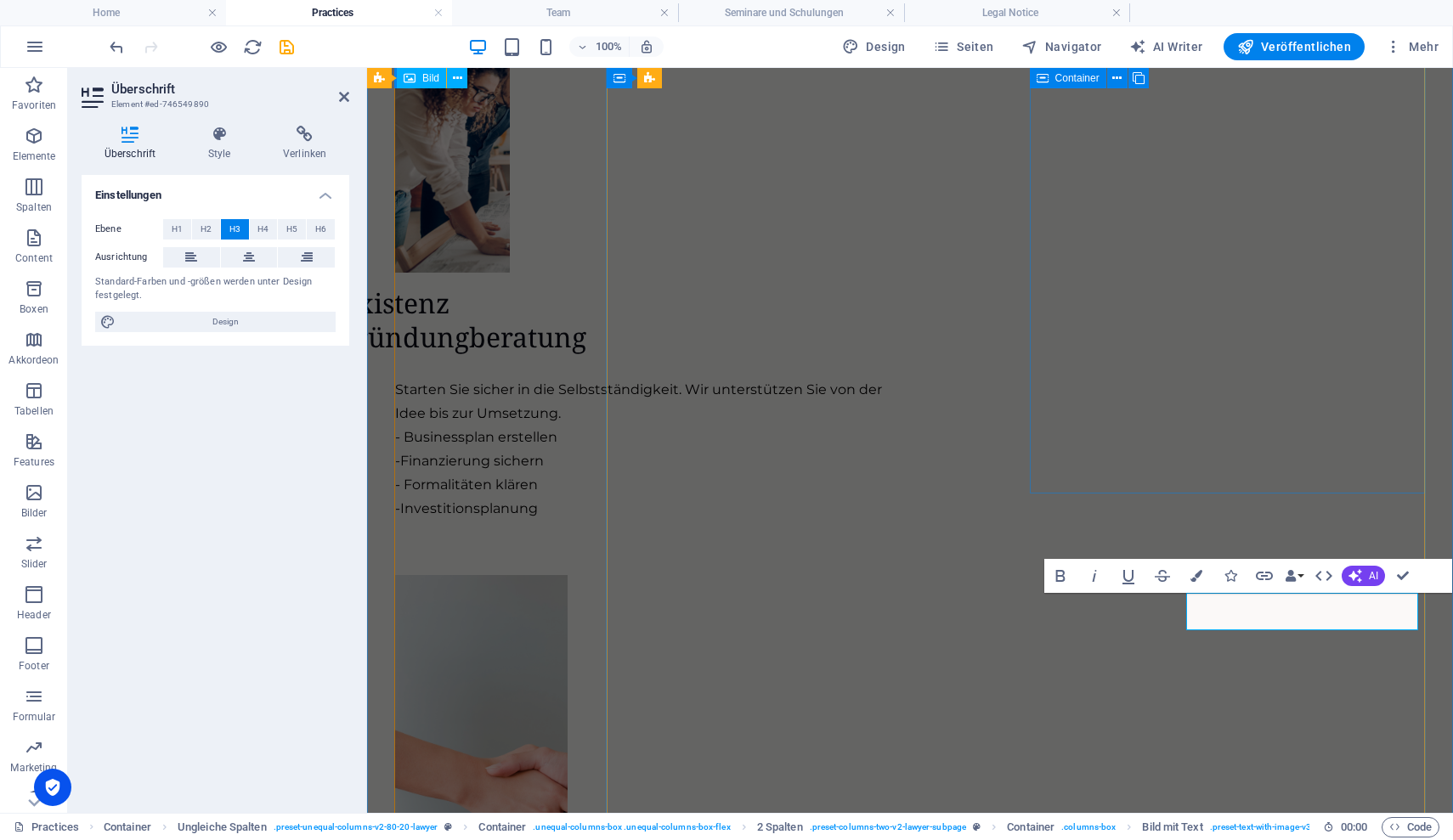 click on "Unternehmens- Beratung Wir finden den richtigen Weg für Ihr Unternehmen. -  Risikoanalyse -  Controlling -  Absicherungskonzepte -  Marketing Beratung -  Kalkulationsüberprüfung" at bounding box center [646, 892] 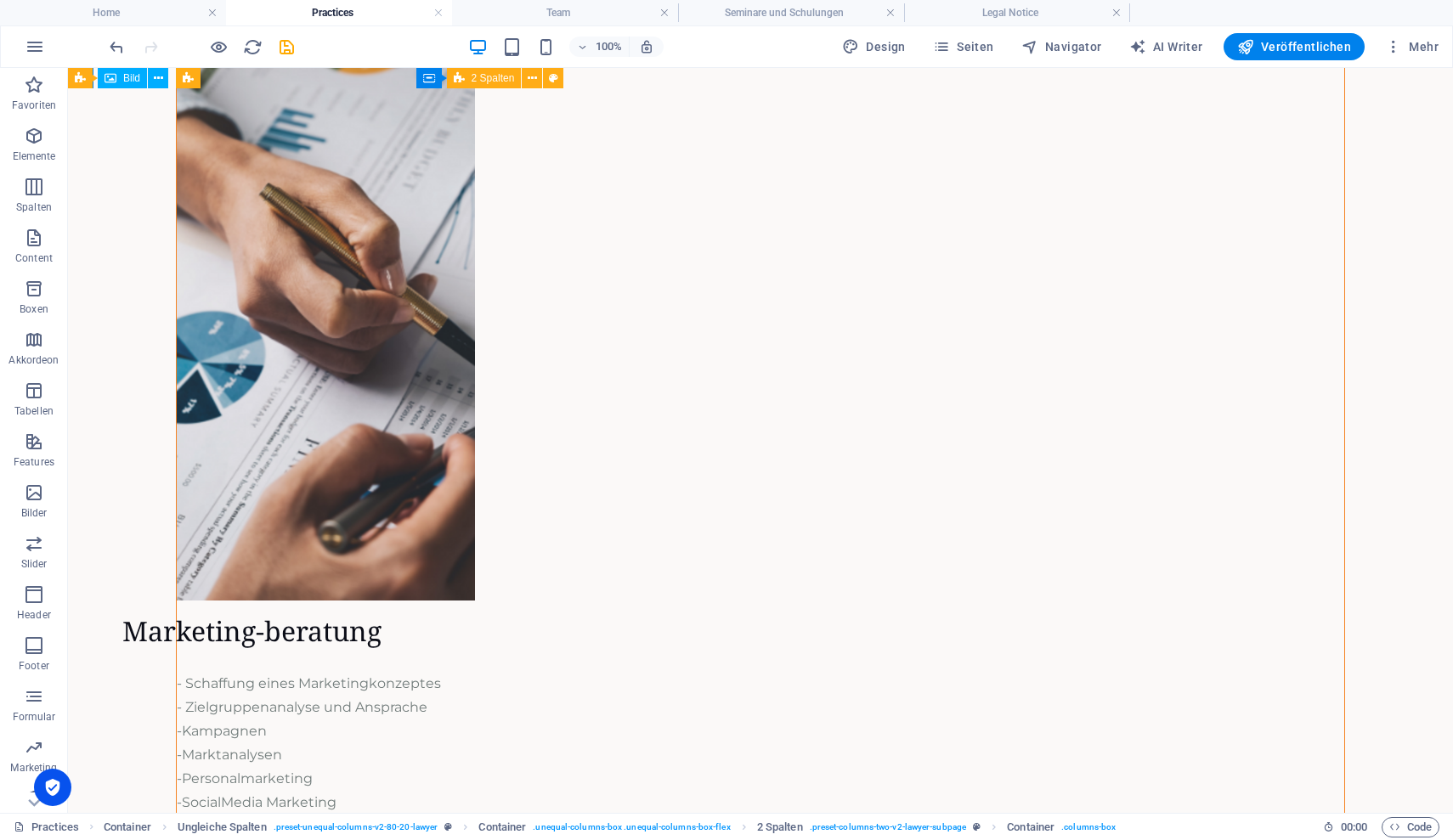 scroll, scrollTop: 3927, scrollLeft: 0, axis: vertical 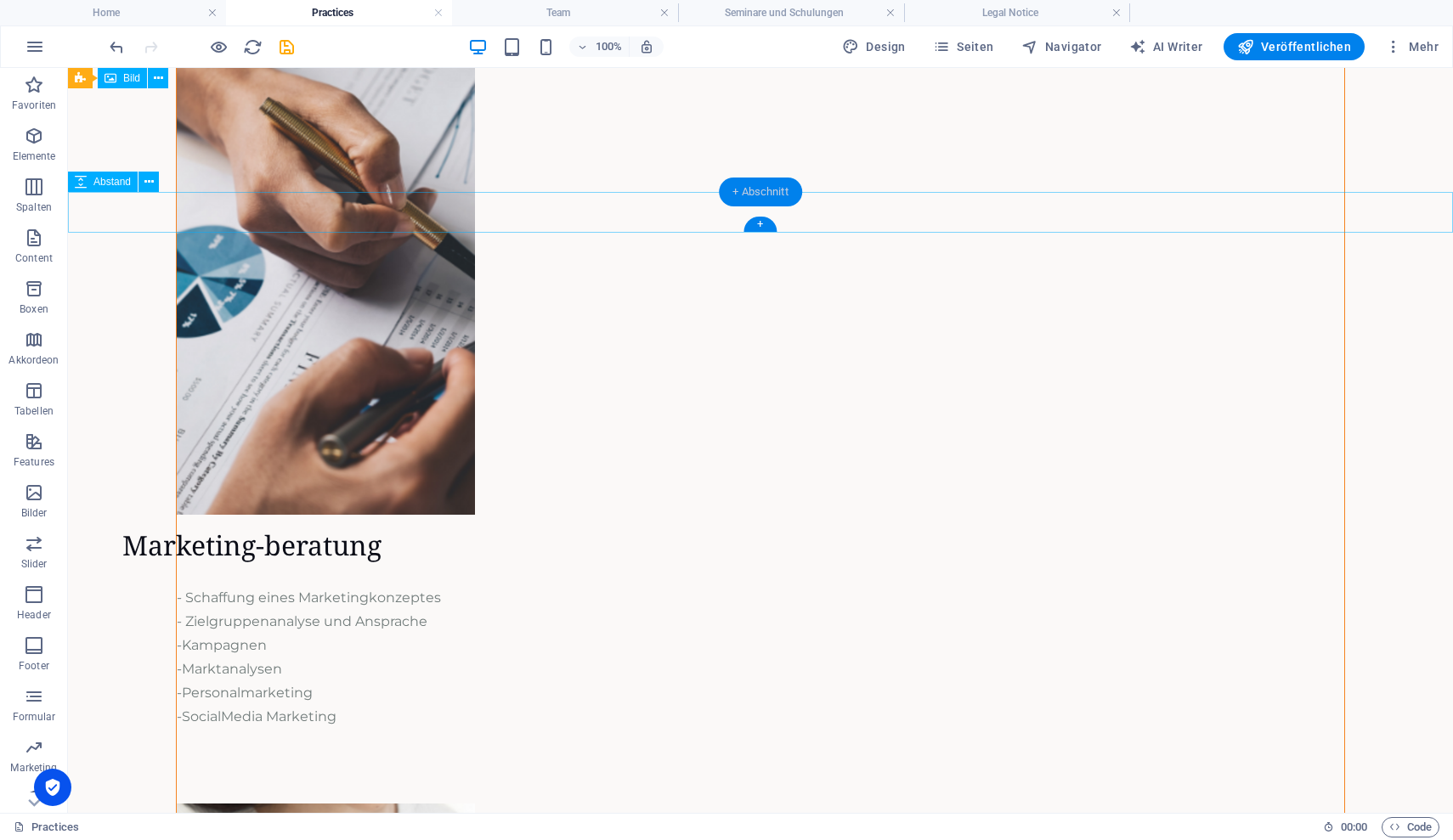 click on "+ Abschnitt" at bounding box center [760, 192] 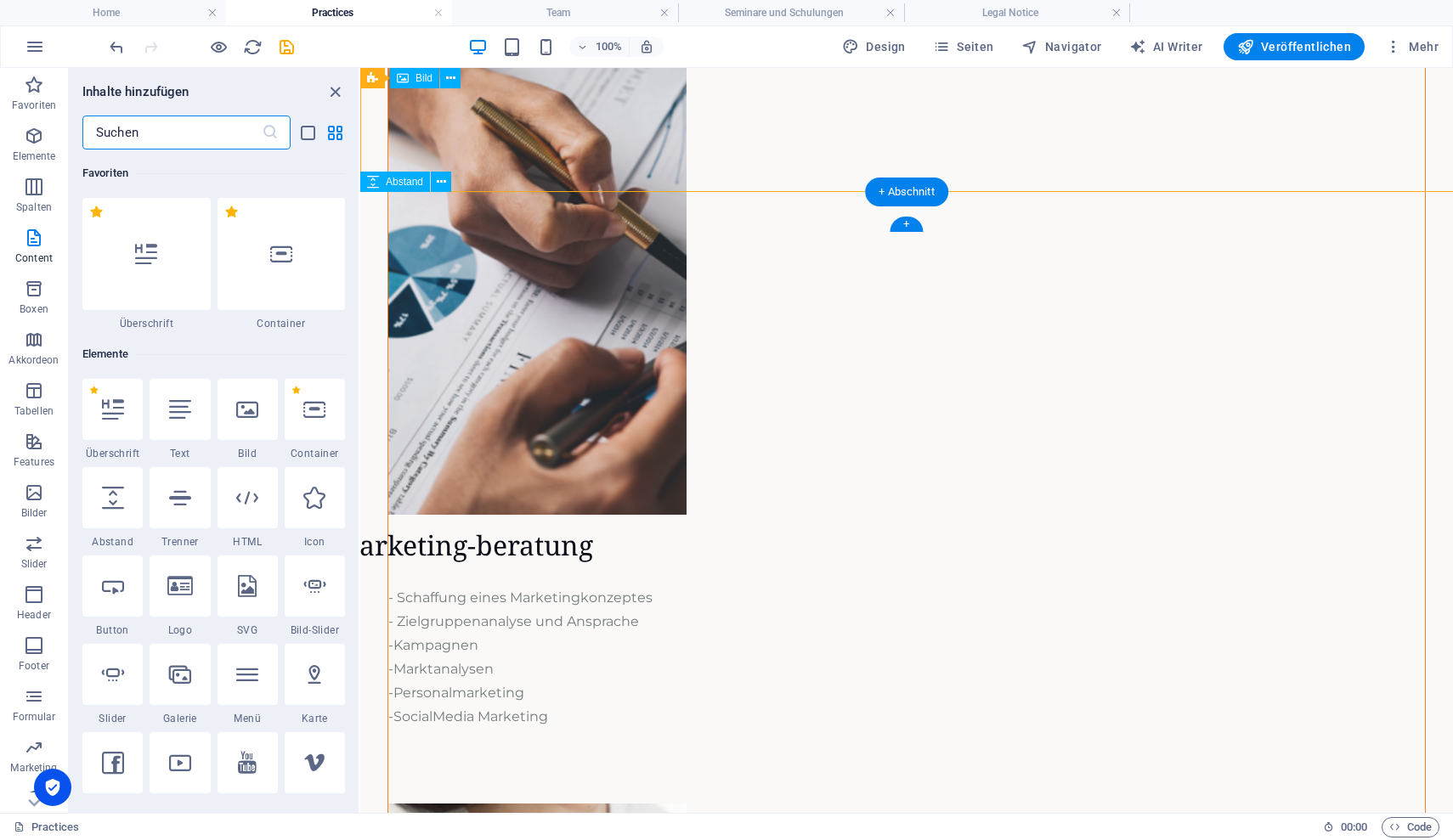 scroll, scrollTop: 3191, scrollLeft: 0, axis: vertical 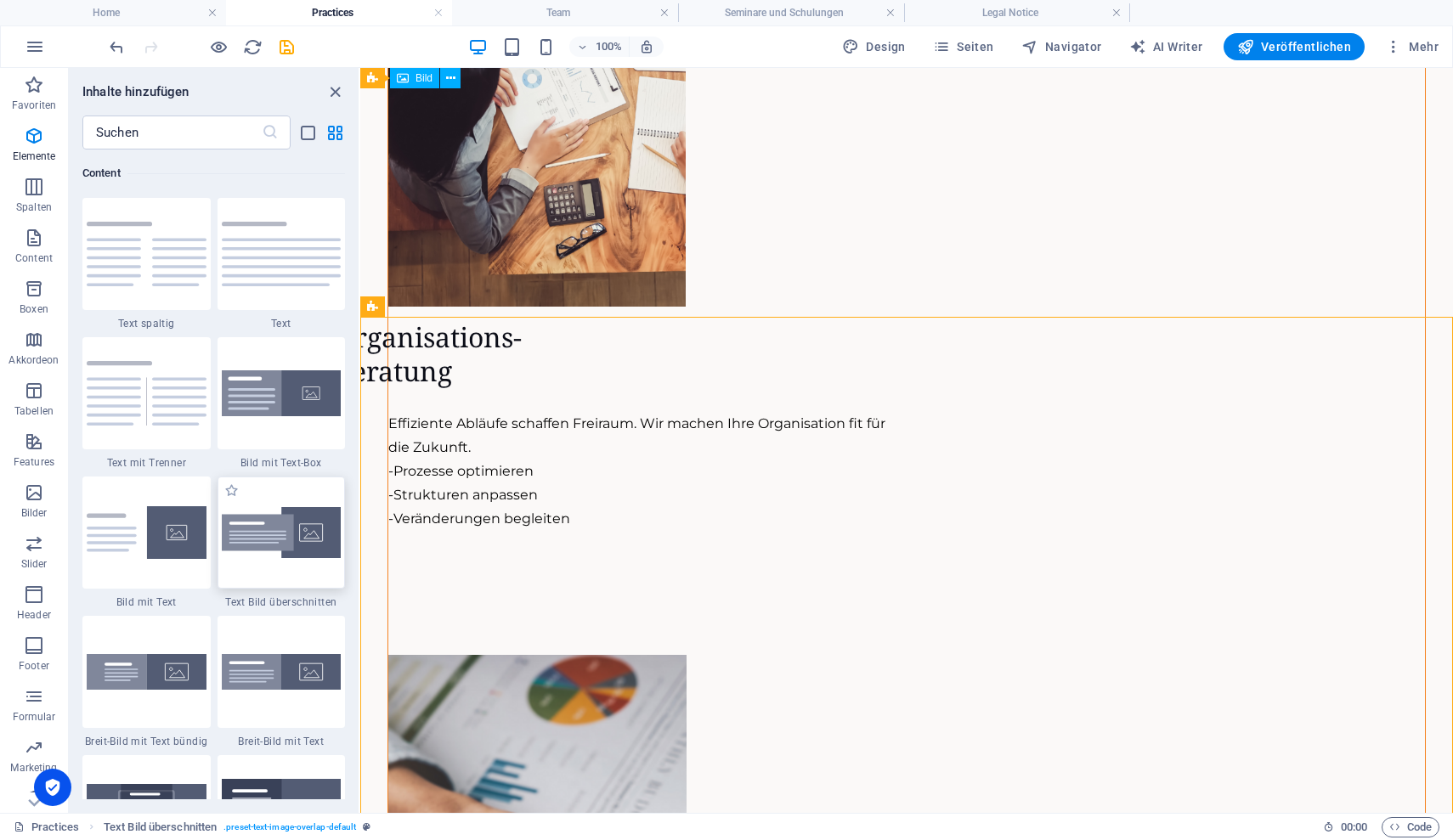 click at bounding box center (281, 533) 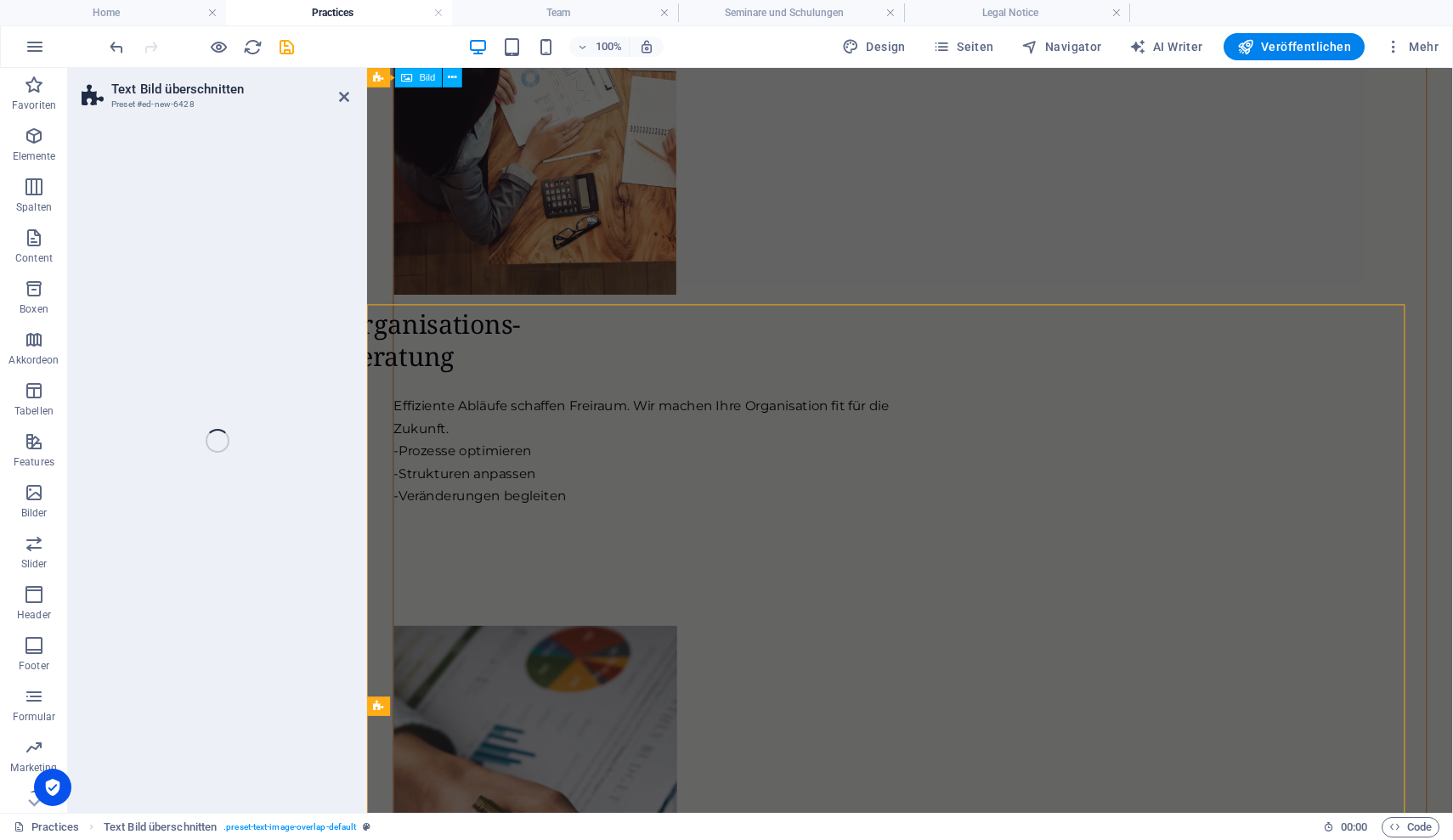 select on "rem" 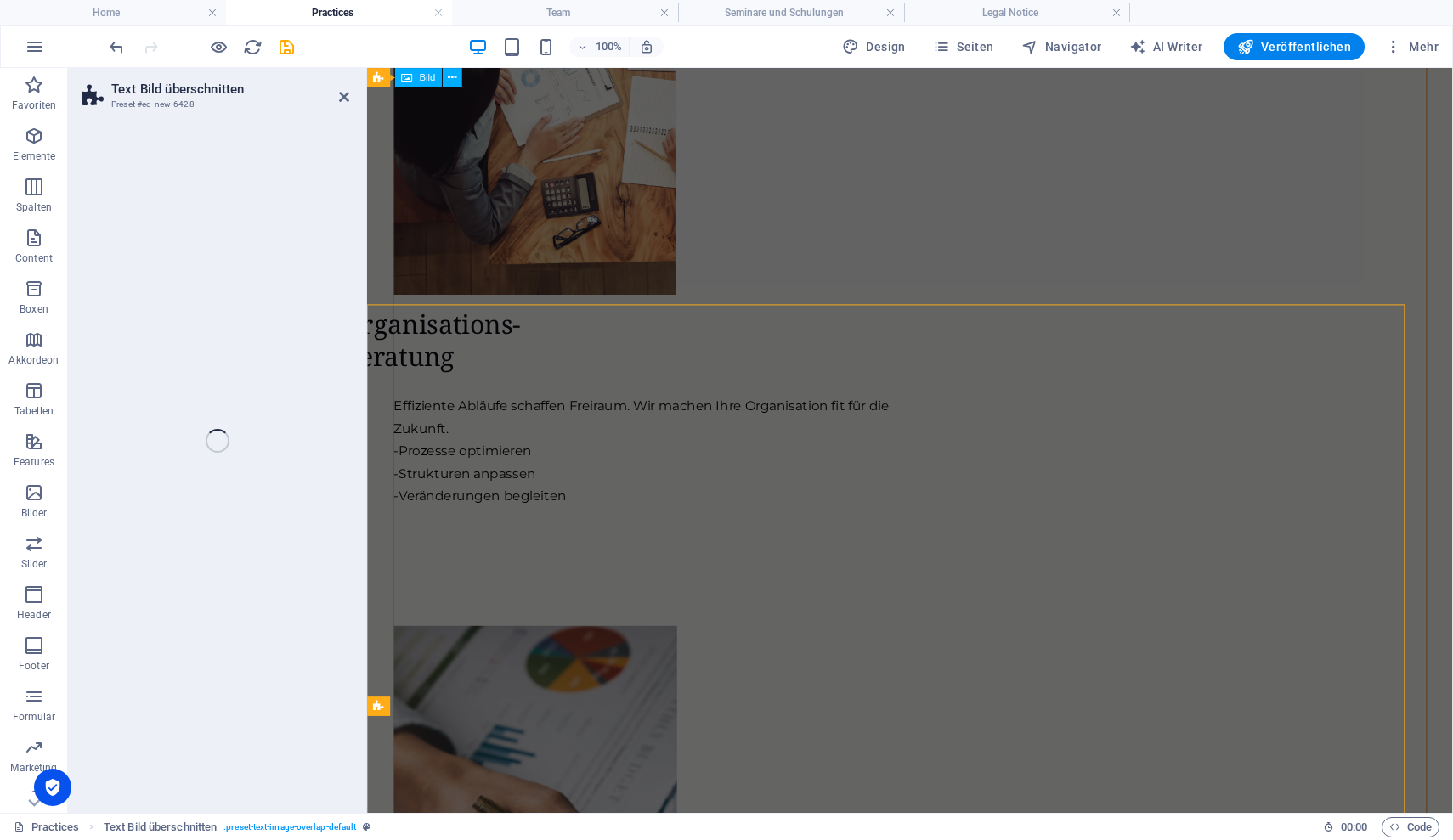 select on "rem" 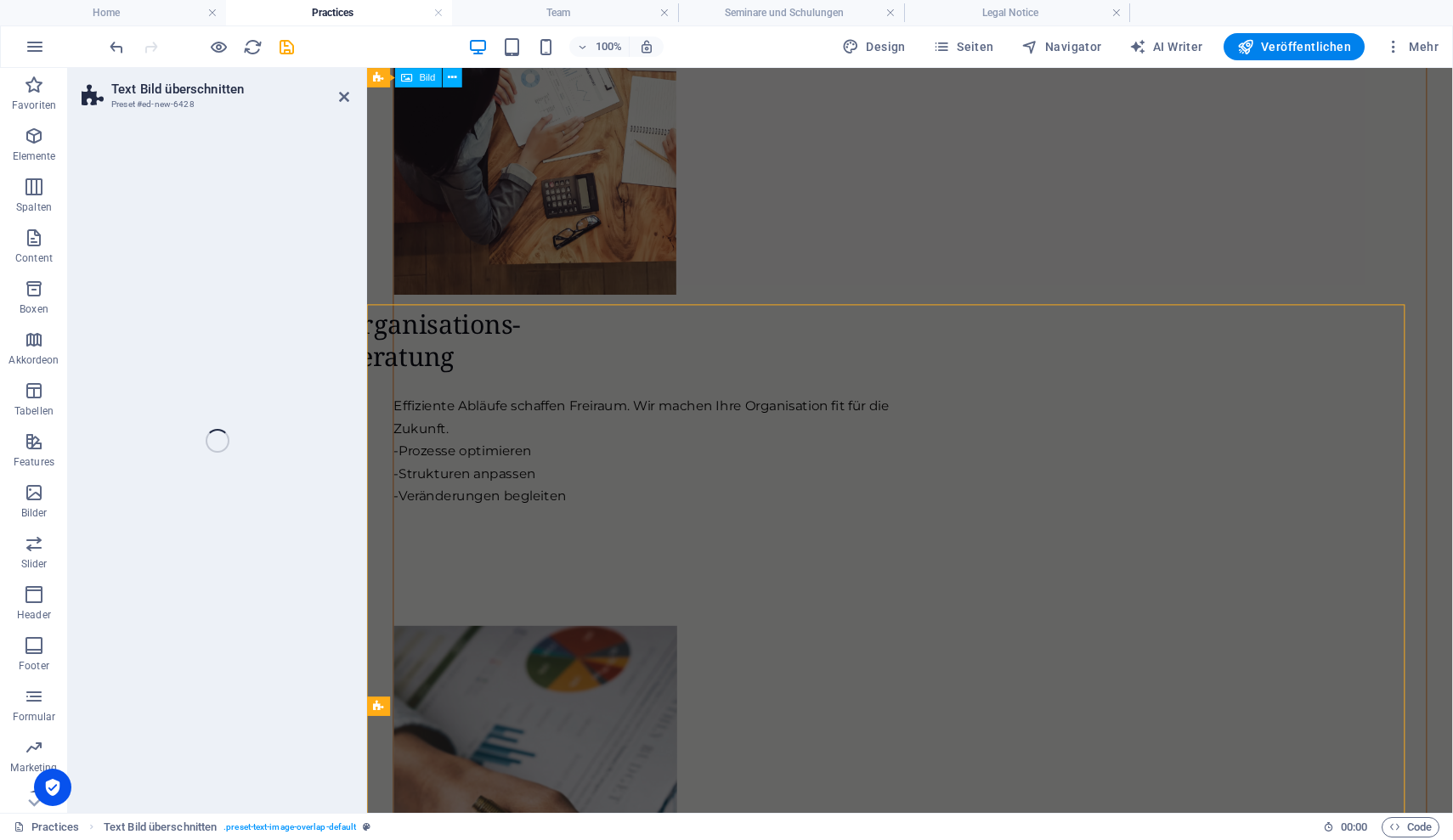select on "px" 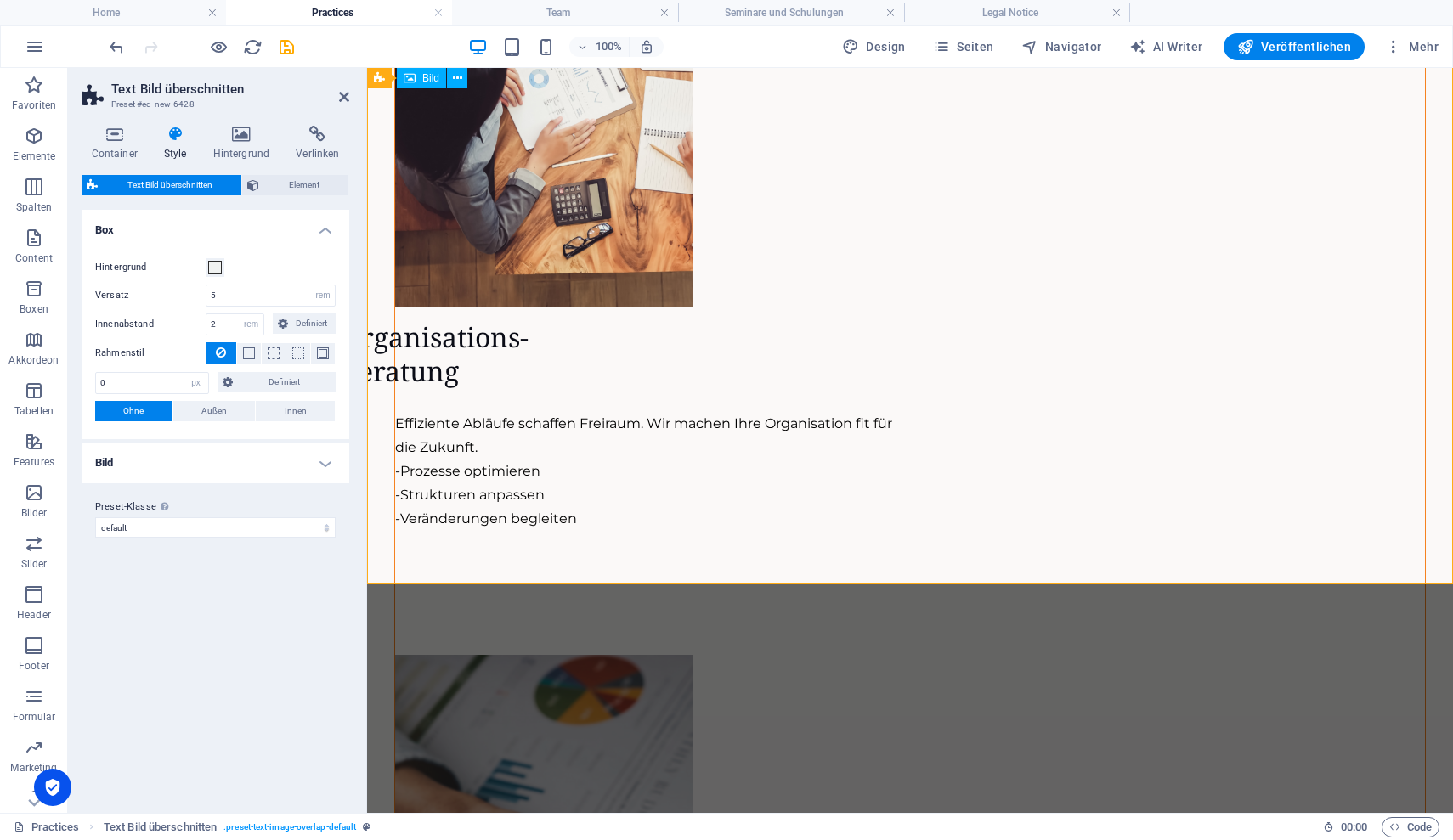 scroll, scrollTop: 3860, scrollLeft: 0, axis: vertical 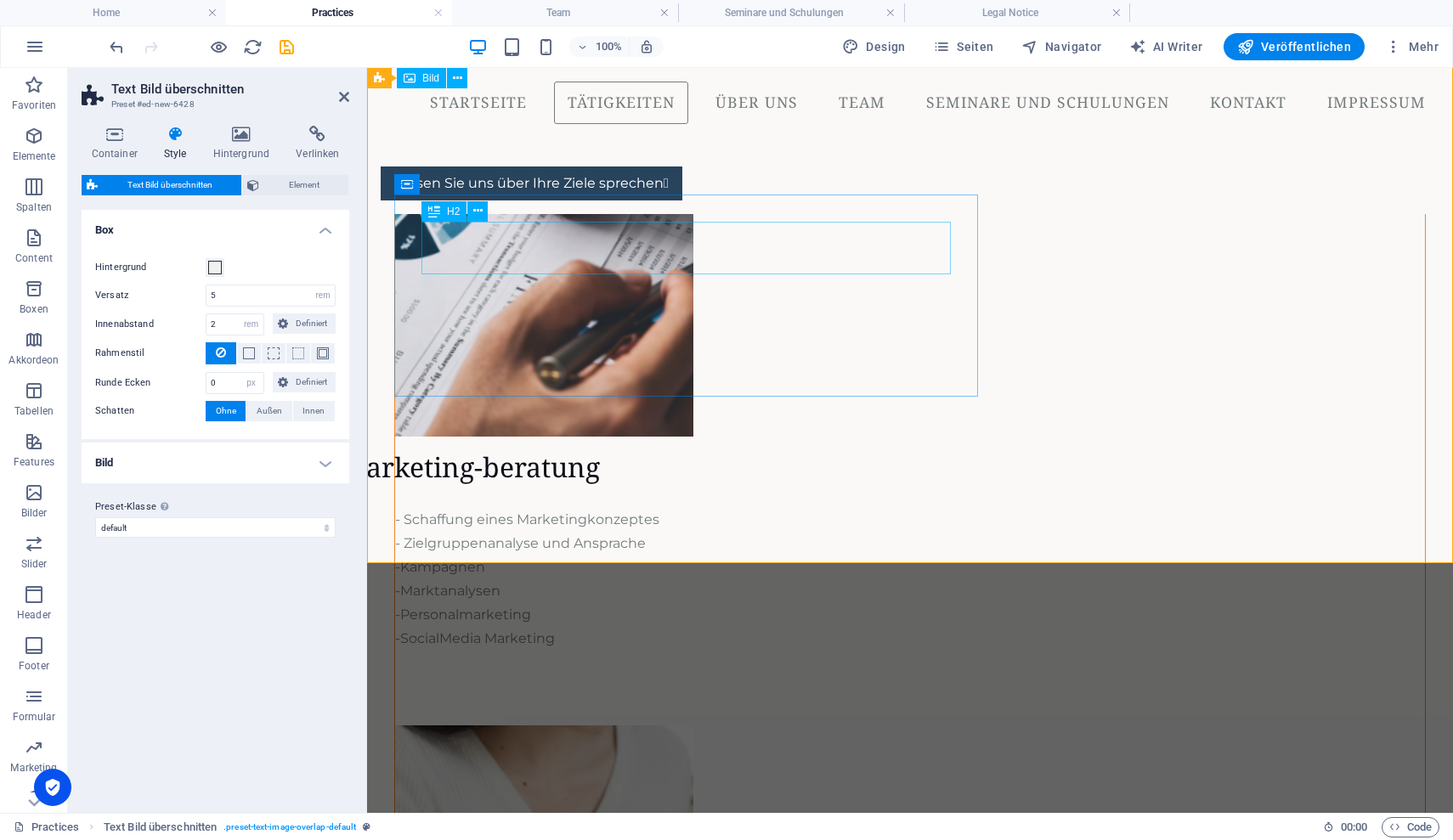 click on "New headline" at bounding box center [944, 5210] 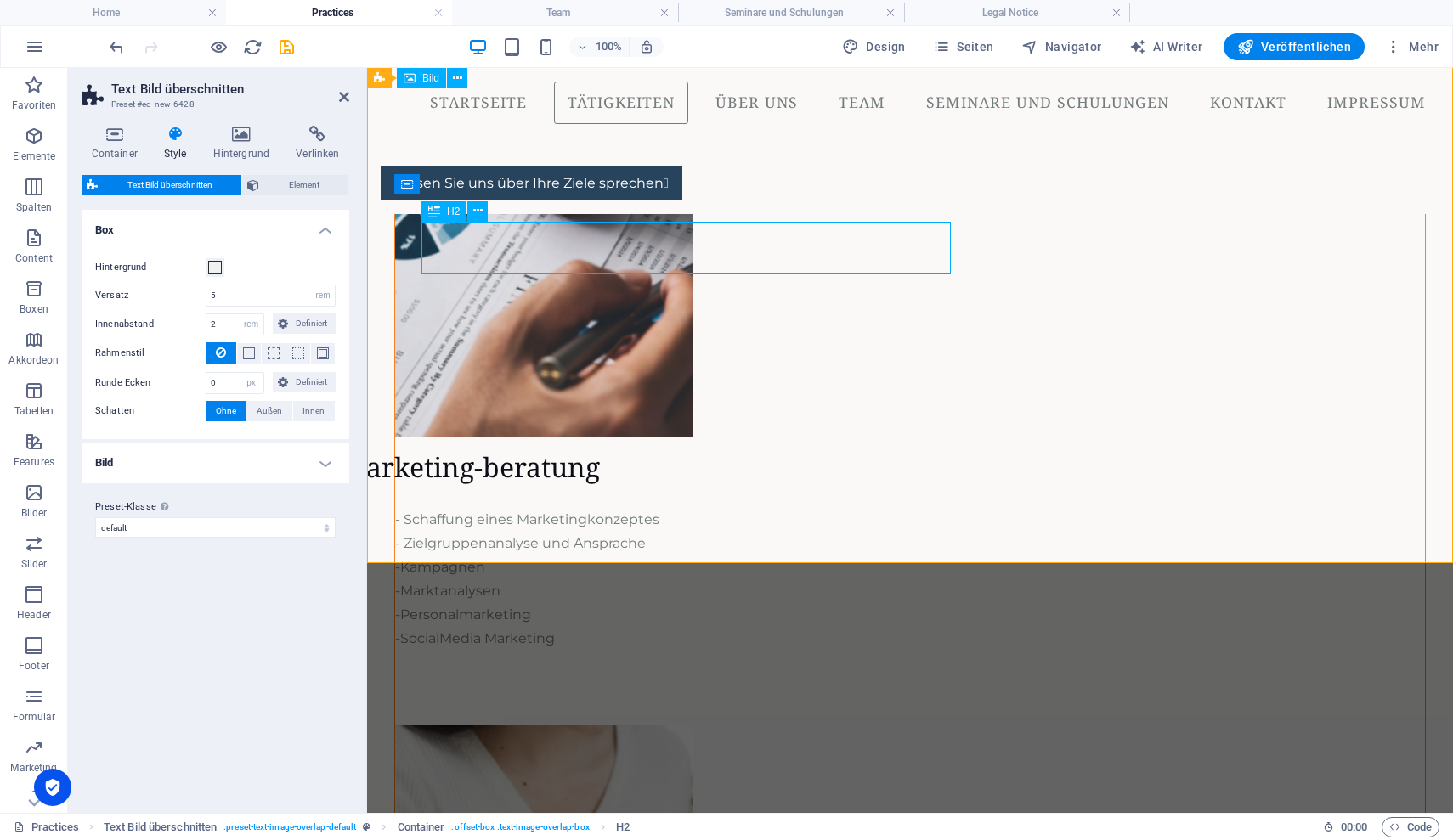 click on "New headline" at bounding box center (944, 5210) 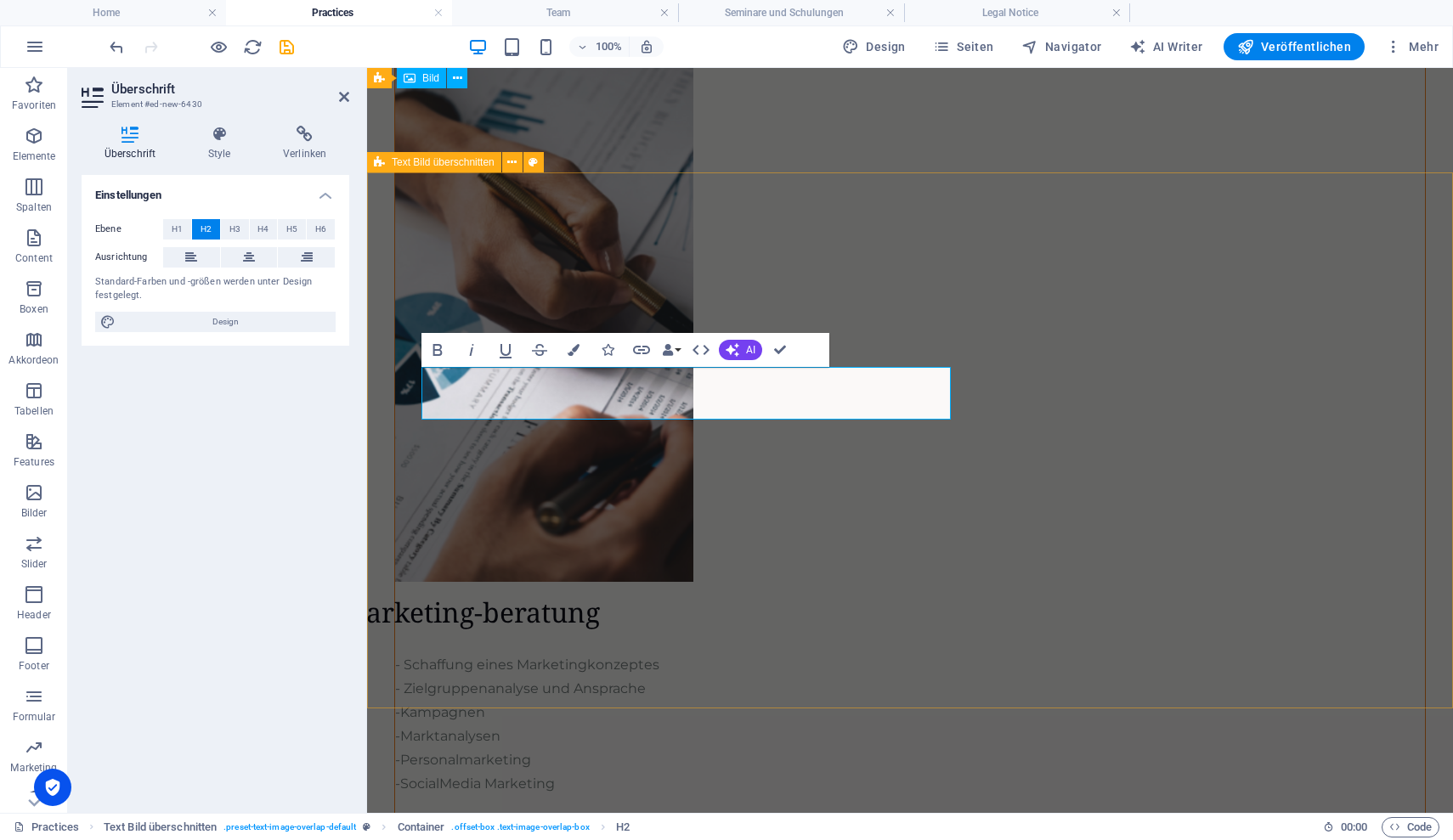 click on "Strategieberatung Lorem ipsum dolor sit amet, consectetuer adipiscing elit. Aenean commodo ligula eget dolor. Lorem ipsum dolor sit amet, consectetuer adipiscing elit leget dolor. Lorem ipsum dolor sit amet, consectetuer adipiscing elit. Aenean commodo ligula eget dolor." at bounding box center (910, 5758) 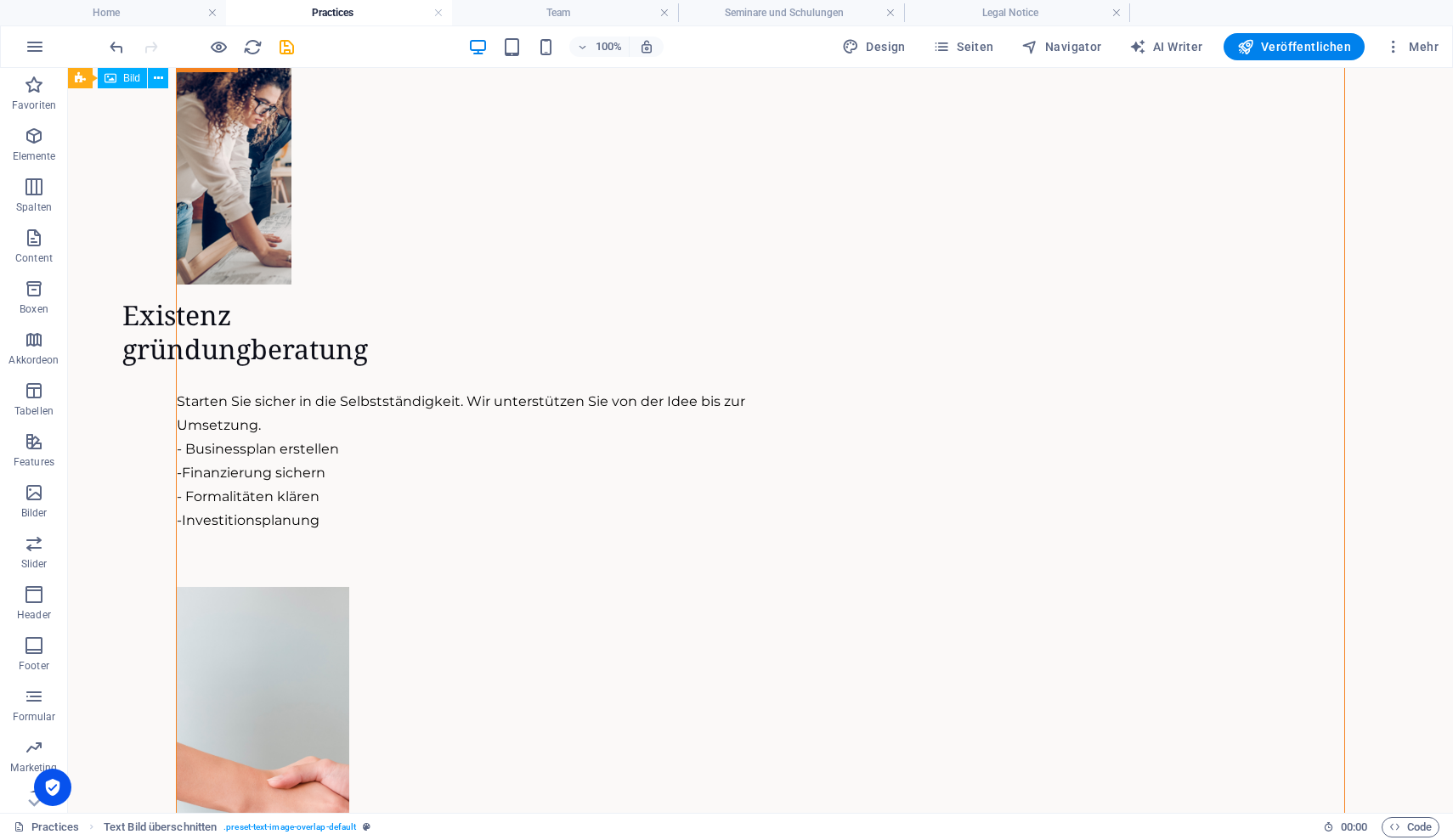scroll, scrollTop: 423, scrollLeft: 0, axis: vertical 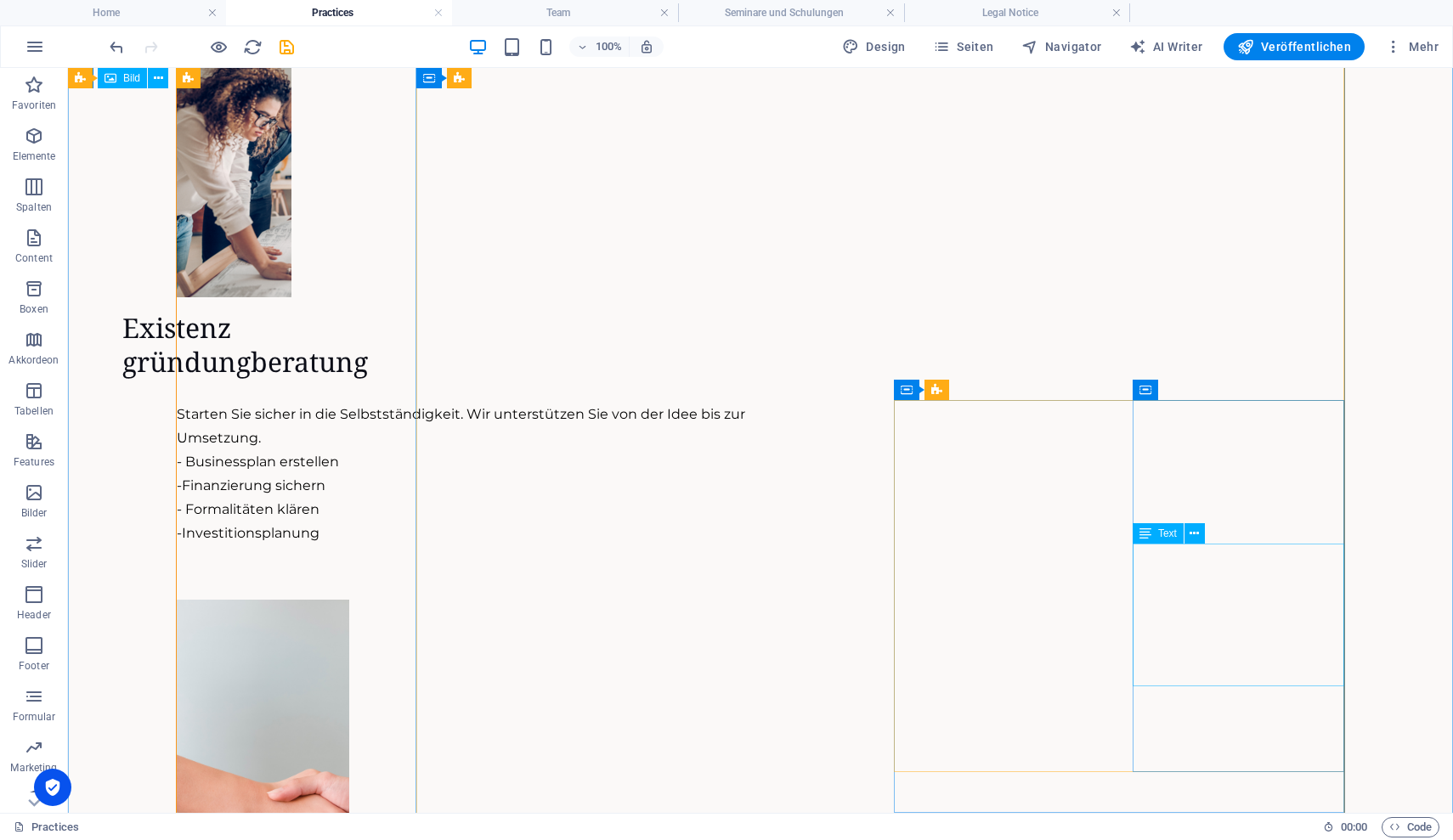 click on "Klar. Zielgerichtet. Umsetzbar. Wir entwickeln gemeinsam Ihre Unternehmensstrategie. -  Ziele definieren -  Wachstumswege finden -  Märkte analysieren" at bounding box center (461, 2366) 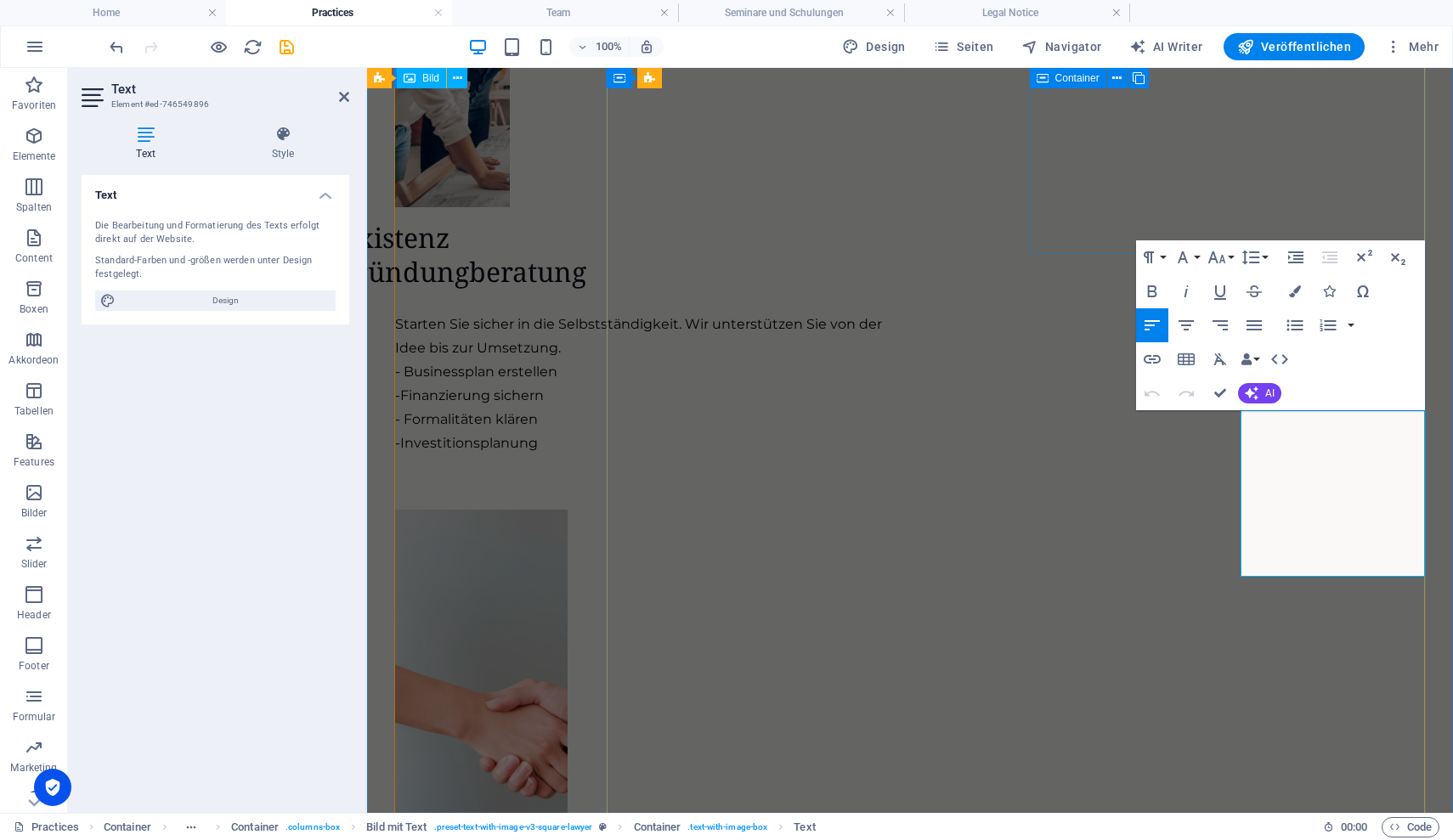 scroll, scrollTop: 792, scrollLeft: 0, axis: vertical 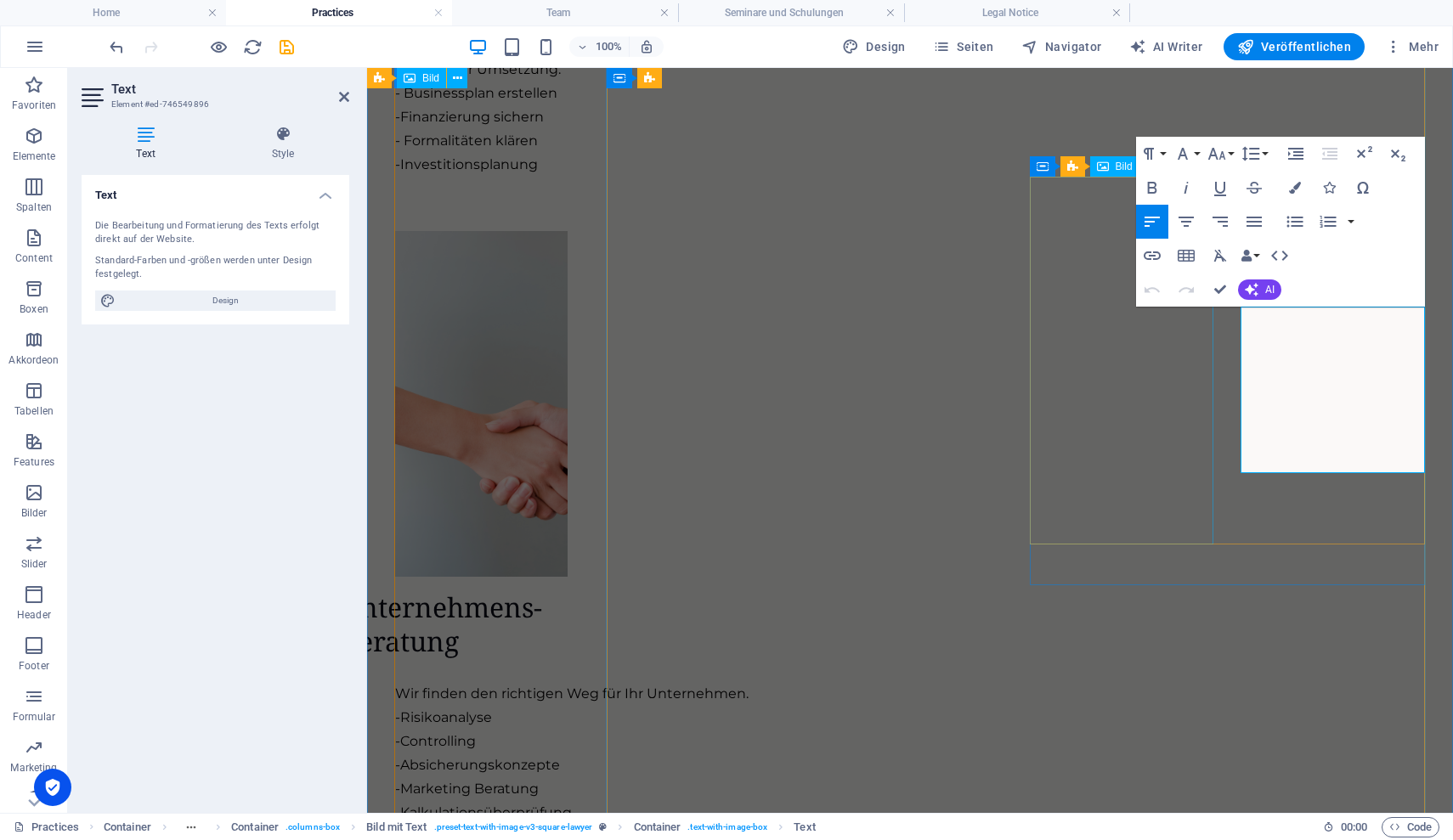 drag, startPoint x: 1395, startPoint y: 458, endPoint x: 1167, endPoint y: 286, distance: 285.60112 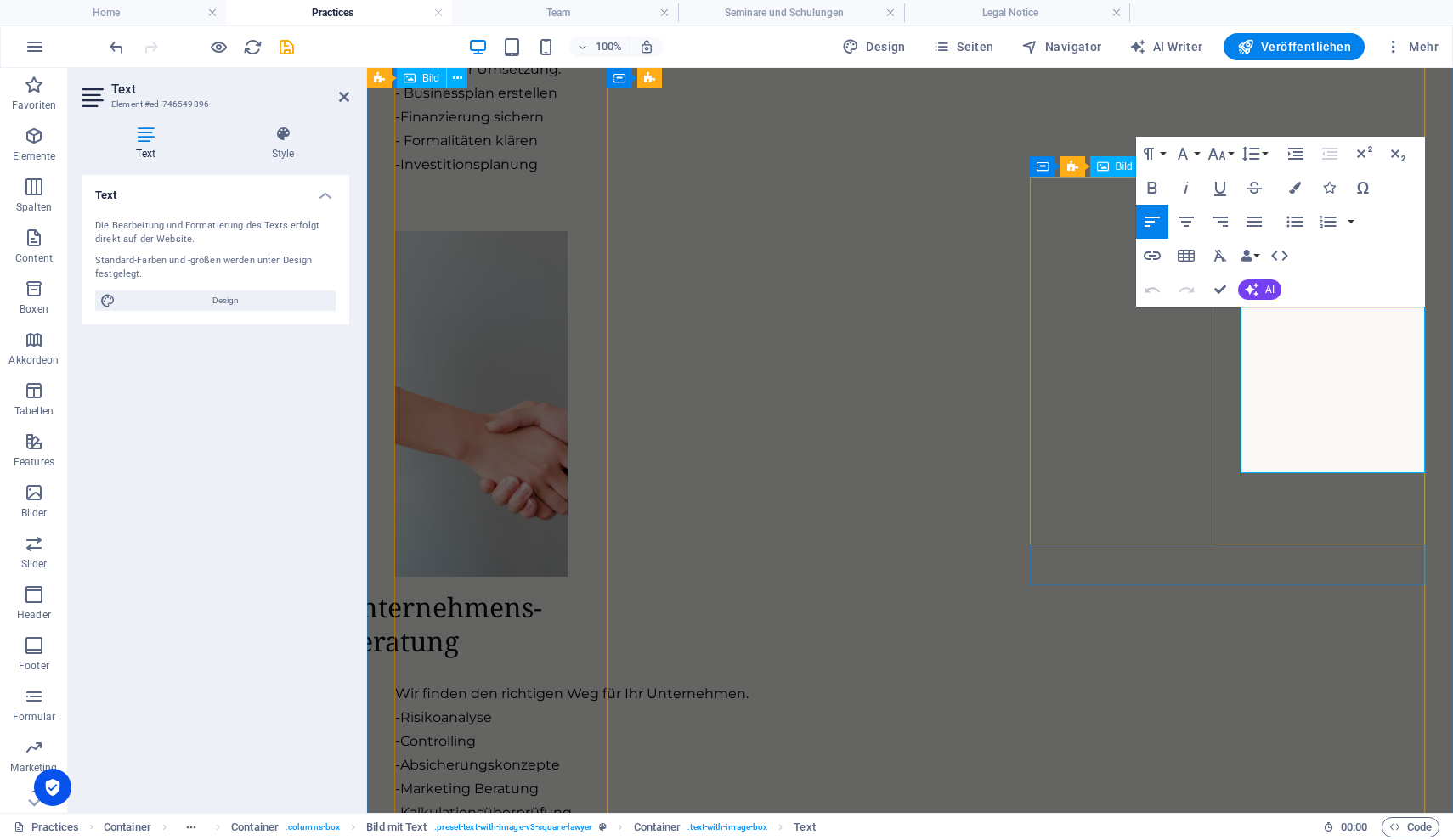 copy on "Klar. Zielgerichtet. Umsetzbar. Wir entwickeln gemeinsam Ihre Unternehmensstrategie. -  Ziele definieren -  Wachstumswege finden -  Märkte analysieren" 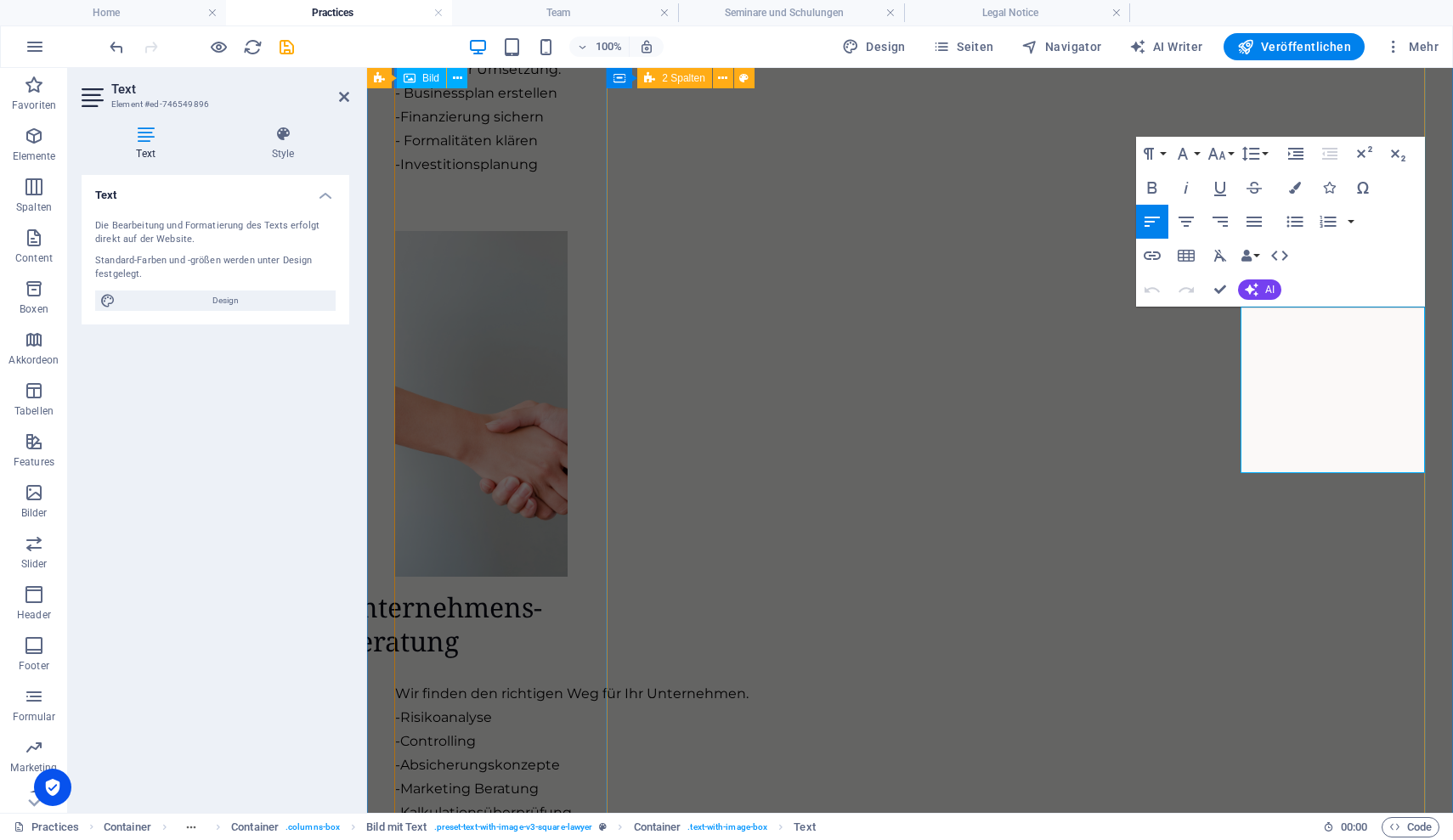 click on "Existenz gründungberatung Starten Sie sicher in die Selbstständigkeit. Wir unterstützen Sie von der Idee bis zur Umsetzung. - Businessplan erstellen -  Finanzierung sichern - Formalitäten klären -  Investitionsplanung Unternehmens- Beratung Wir finden den richtigen Weg für Ihr Unternehmen. -  Risikoanalyse -  Controlling -  Absicherungskonzepte -  Marketing Beratung -  Kalkulationsüberprüfung Personalberatung Das richtige Team ist der Schlüssel zum Erfolg. Wir helfen Ihnen, die passenden Mitarbeiter zu finden und zu entwickeln. -  Personalgewinnung -  Mitarbeiterbindung -  Prozessunterstützung Strategieberatung Klar. Zielgerichtet. Umsetzbar. Wir entwickeln gemeinsam Ihre Unternehmensstrategie. -  Ziele definieren -  Wachstumswege finden -  Märkte analysieren Organisations- Beratung Effiziente Abläufe schaffen Freiraum. Wir machen Ihre Organisation fit für die Zukunft. -  Prozesse optimieren -  Strukturen anpassen -  Veränderungen begleiten Marketing-beratung -Kampagnen" at bounding box center (910, 2233) 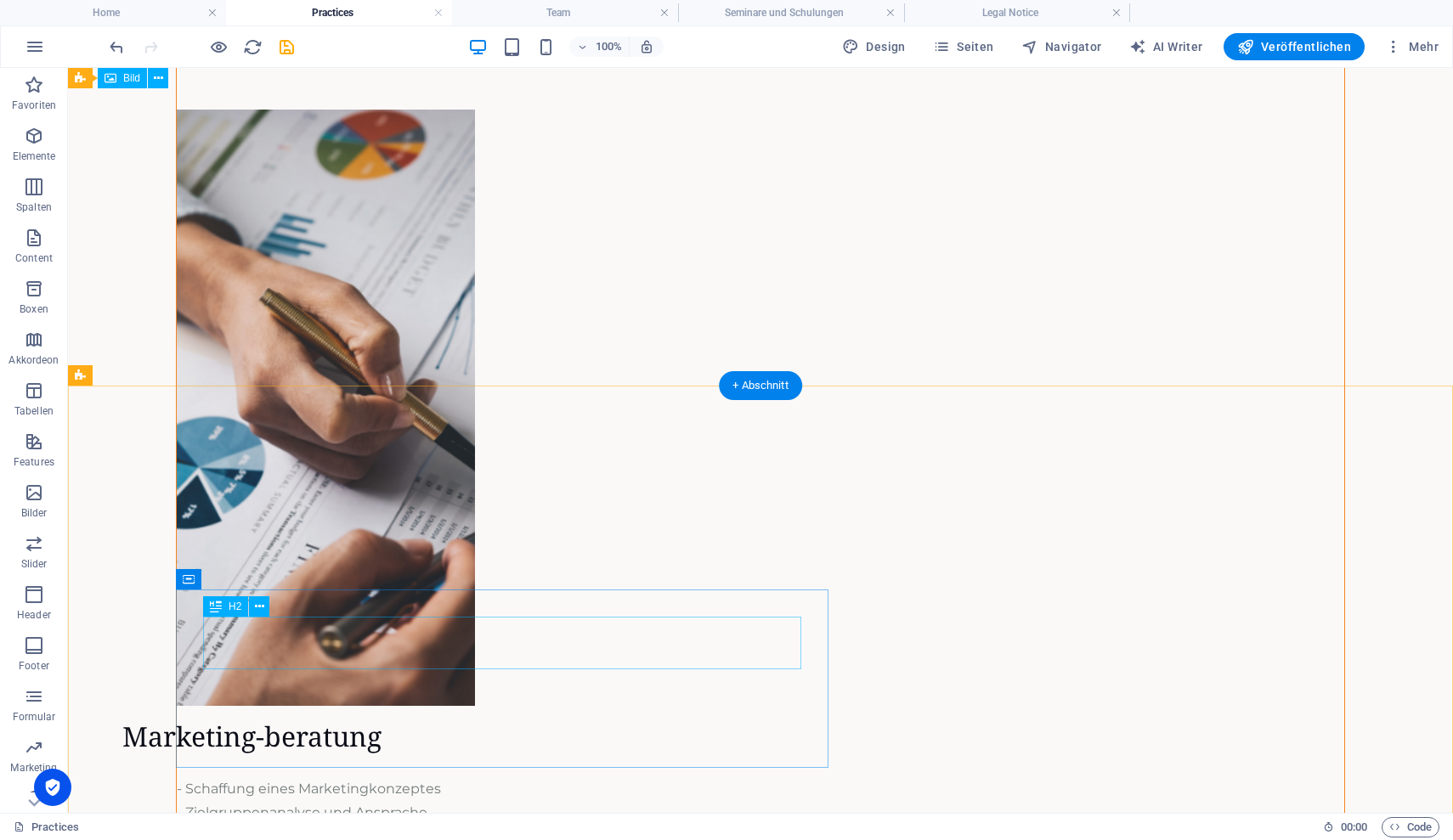 scroll, scrollTop: 3737, scrollLeft: 0, axis: vertical 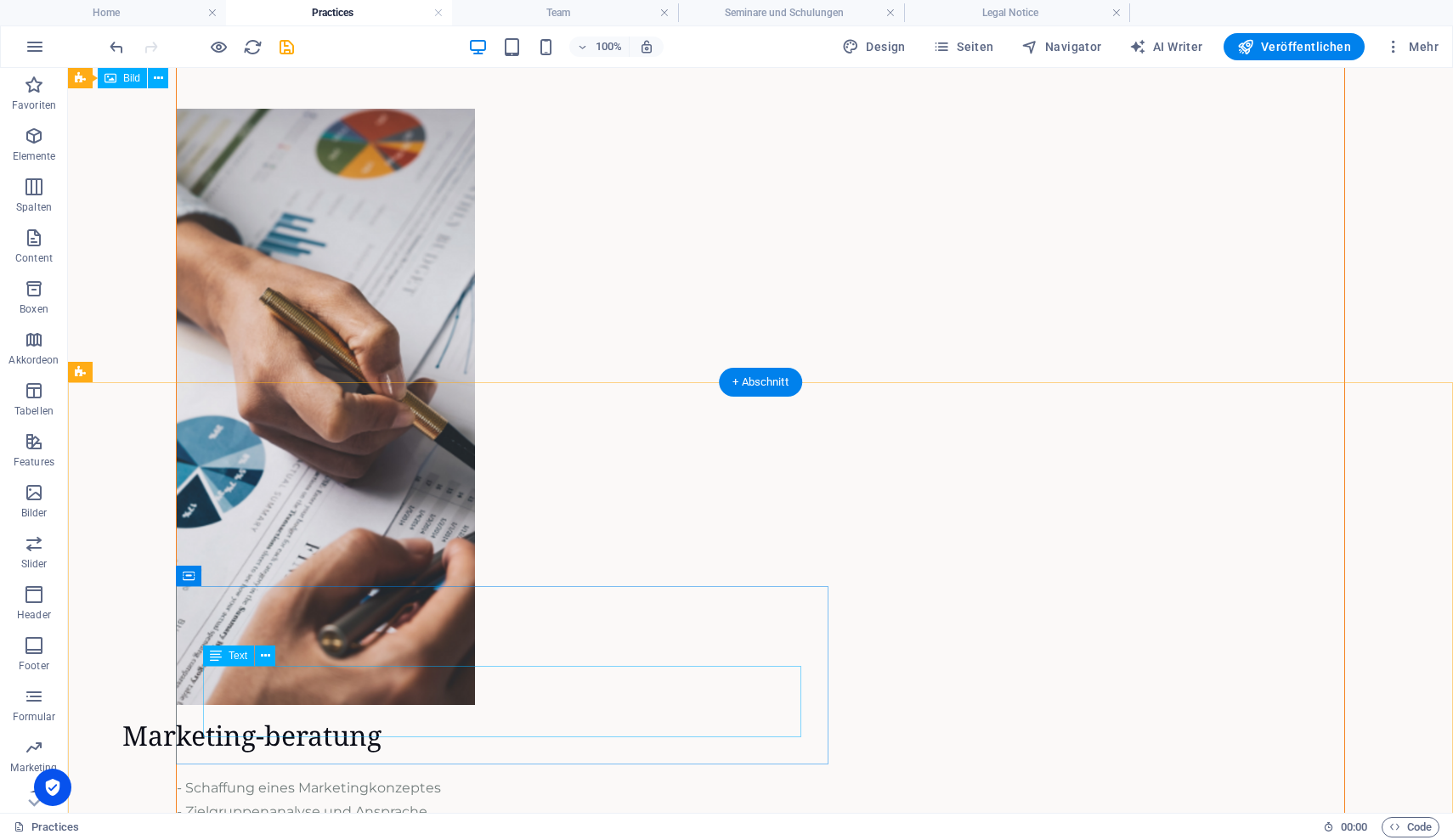 click on "Lorem ipsum dolor sit amet, consectetuer adipiscing elit. Aenean commodo ligula eget dolor. Lorem ipsum dolor sit amet, consectetuer adipiscing elit leget dolor. Lorem ipsum dolor sit amet, consectetuer adipiscing elit. Aenean commodo ligula eget dolor." at bounding box center [794, 5833] 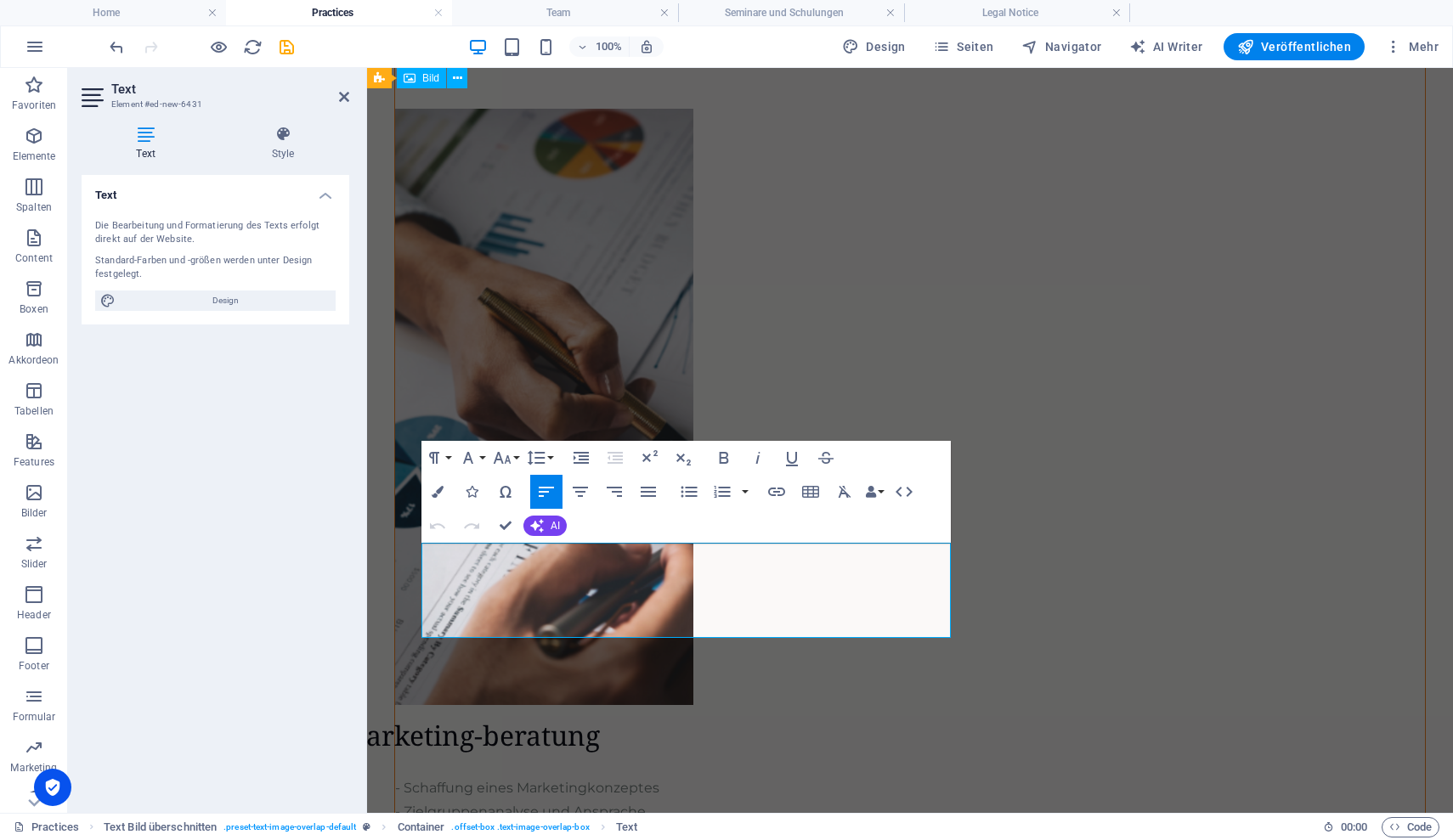 drag, startPoint x: 607, startPoint y: 625, endPoint x: 357, endPoint y: 525, distance: 269.25824 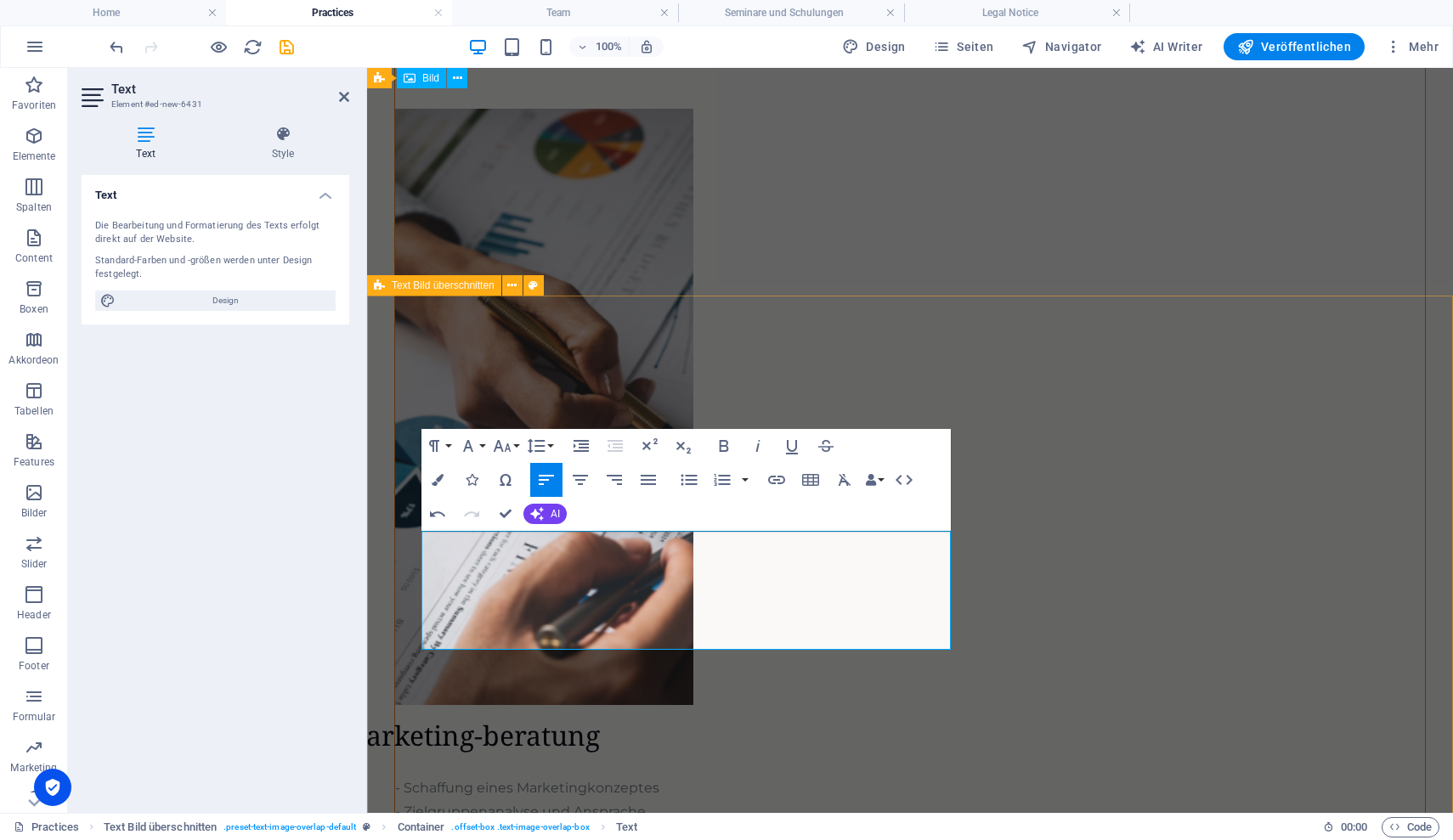 click on "Strategieberatung Klar. Zielgerichtet. Umsetzbar. Wir entwickeln gemeinsam Ihre Unternehmensstrategie. -  Ziele definieren -  Wachstumswege finden -  Märkte analysieren ." at bounding box center (910, 5905) 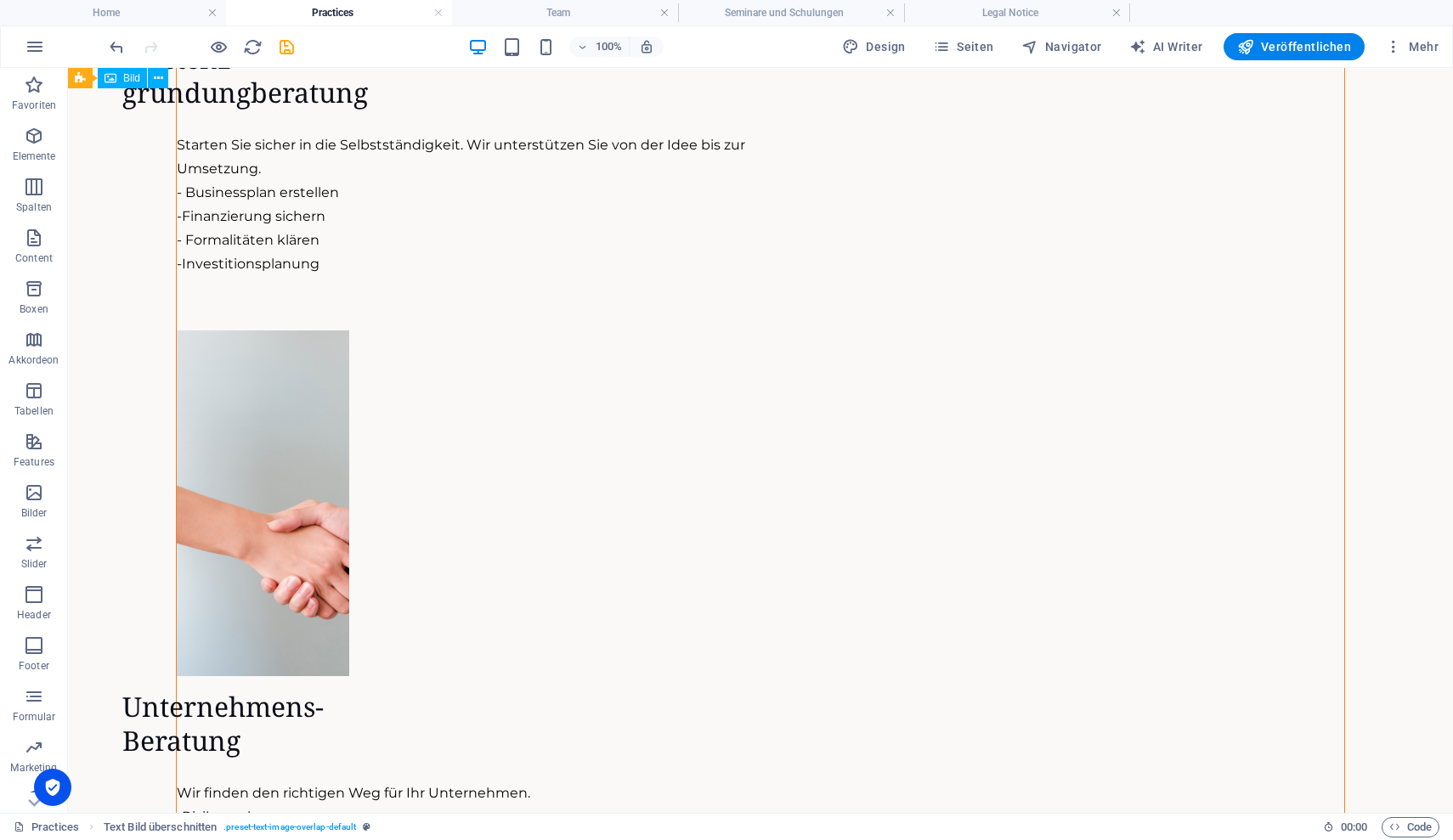 scroll, scrollTop: 694, scrollLeft: 0, axis: vertical 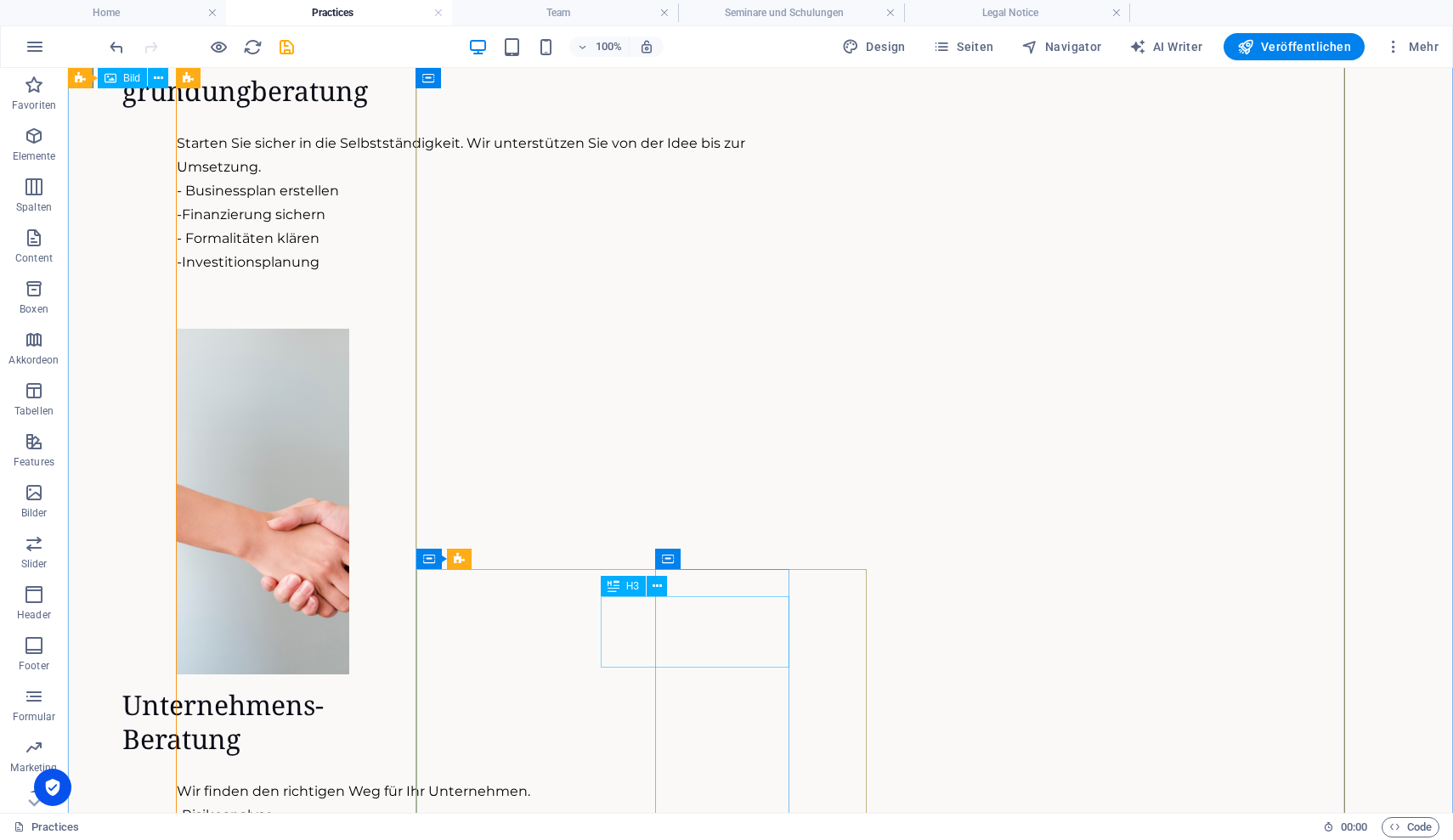 click on "Organisations- Beratung" at bounding box center (434, 2851) 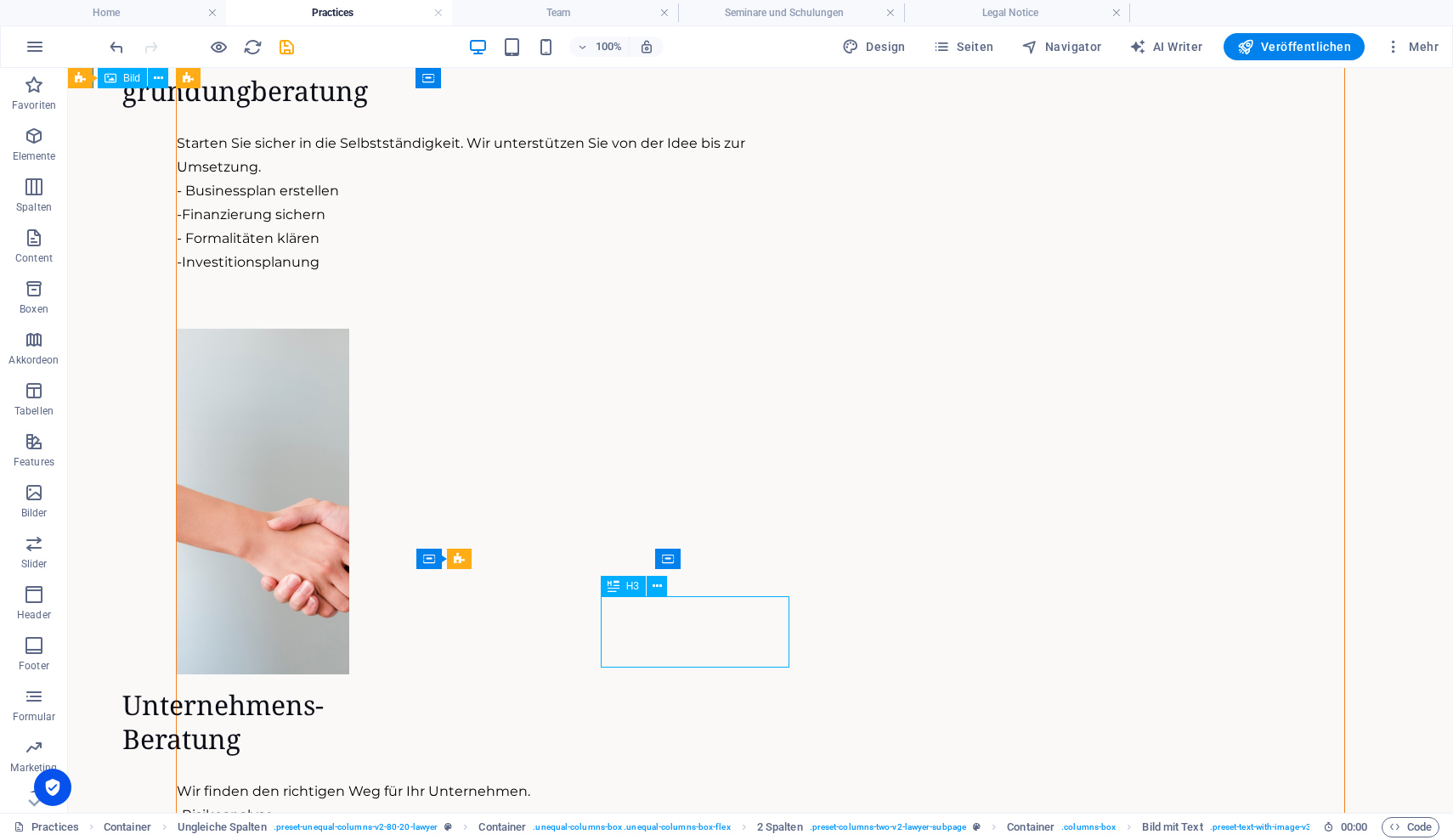click on "Organisations- Beratung" at bounding box center [434, 2851] 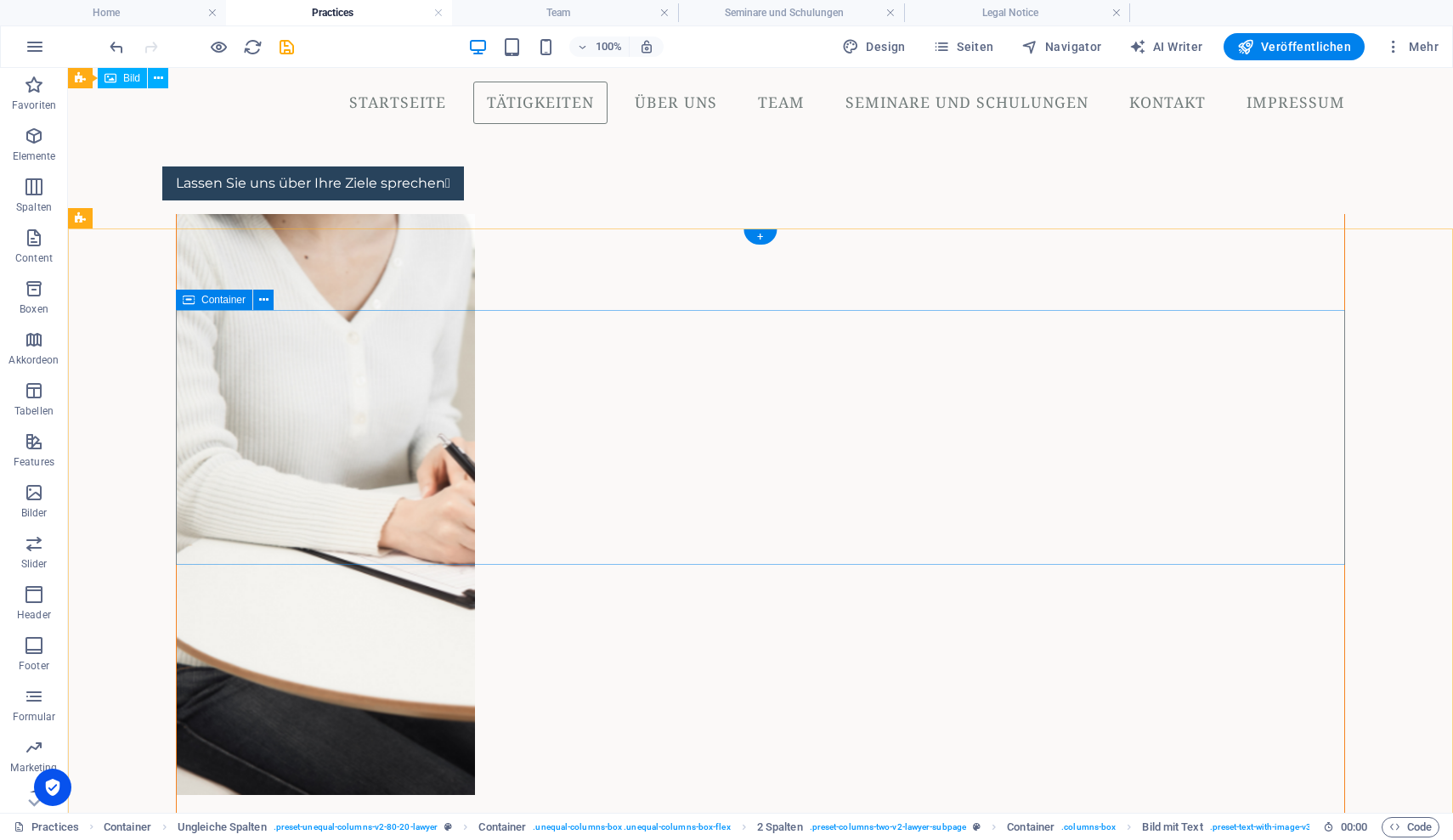 scroll, scrollTop: 3970, scrollLeft: 0, axis: vertical 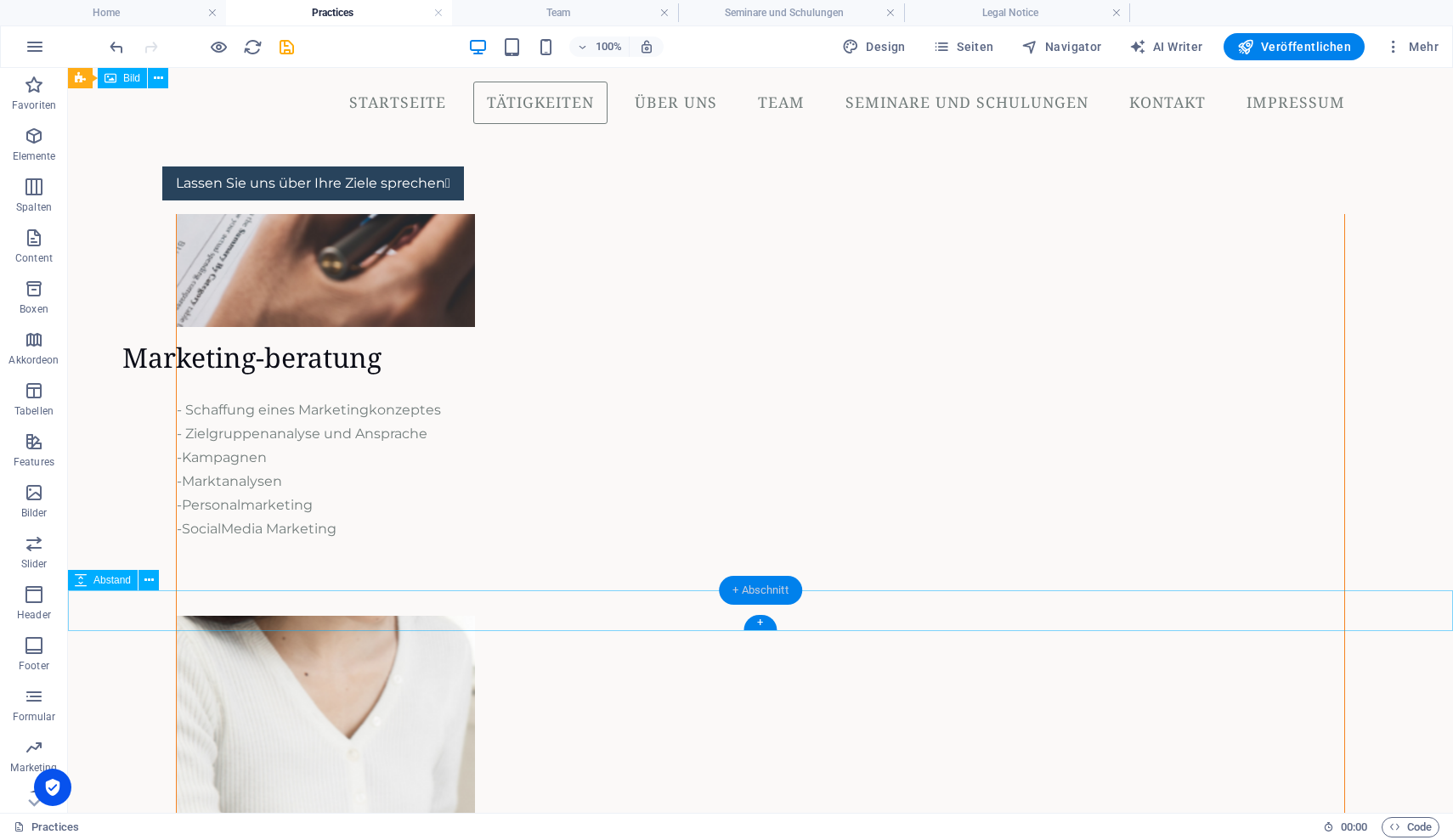 click on "+ Abschnitt" at bounding box center (760, 590) 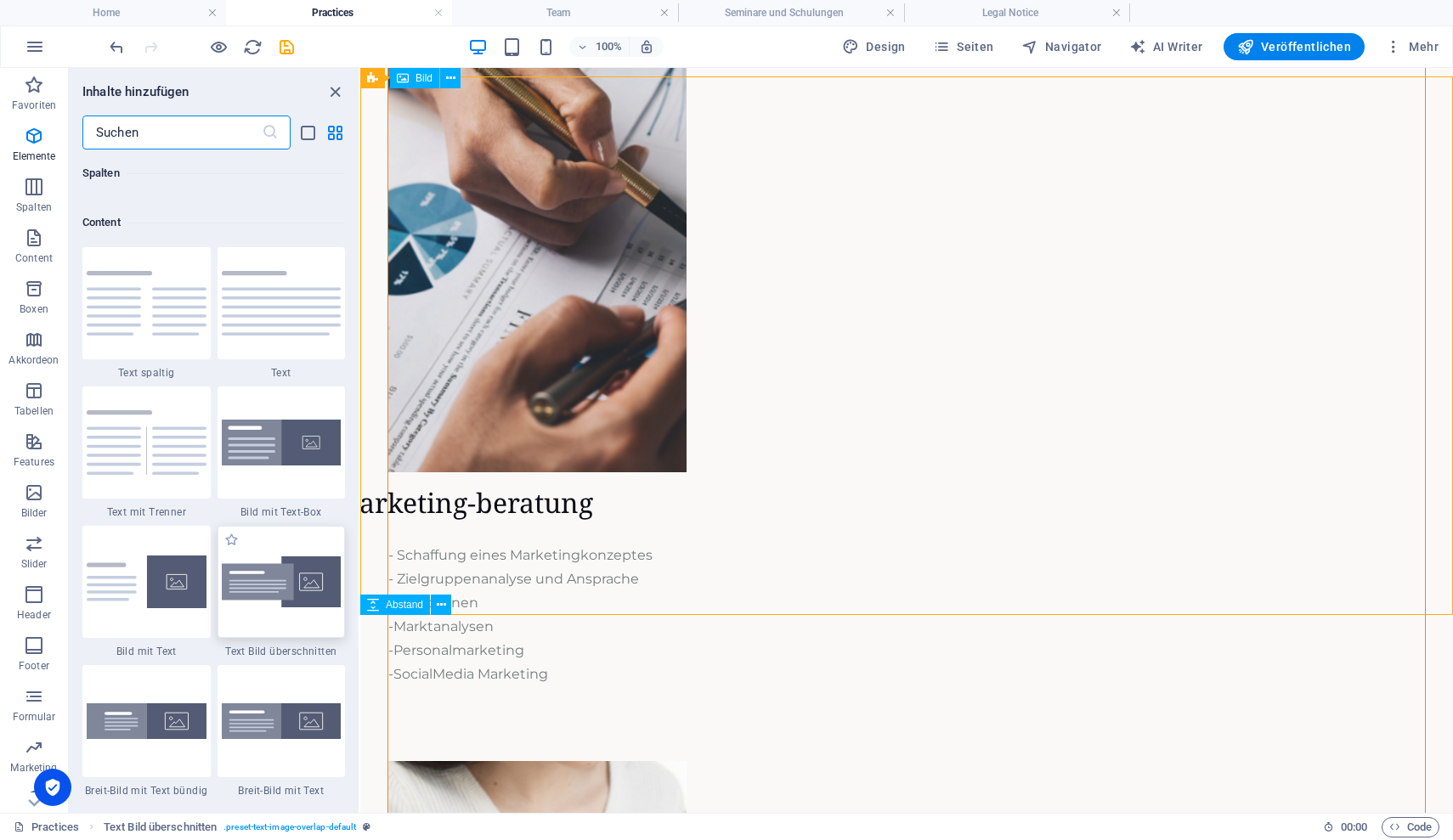 scroll, scrollTop: 2972, scrollLeft: 0, axis: vertical 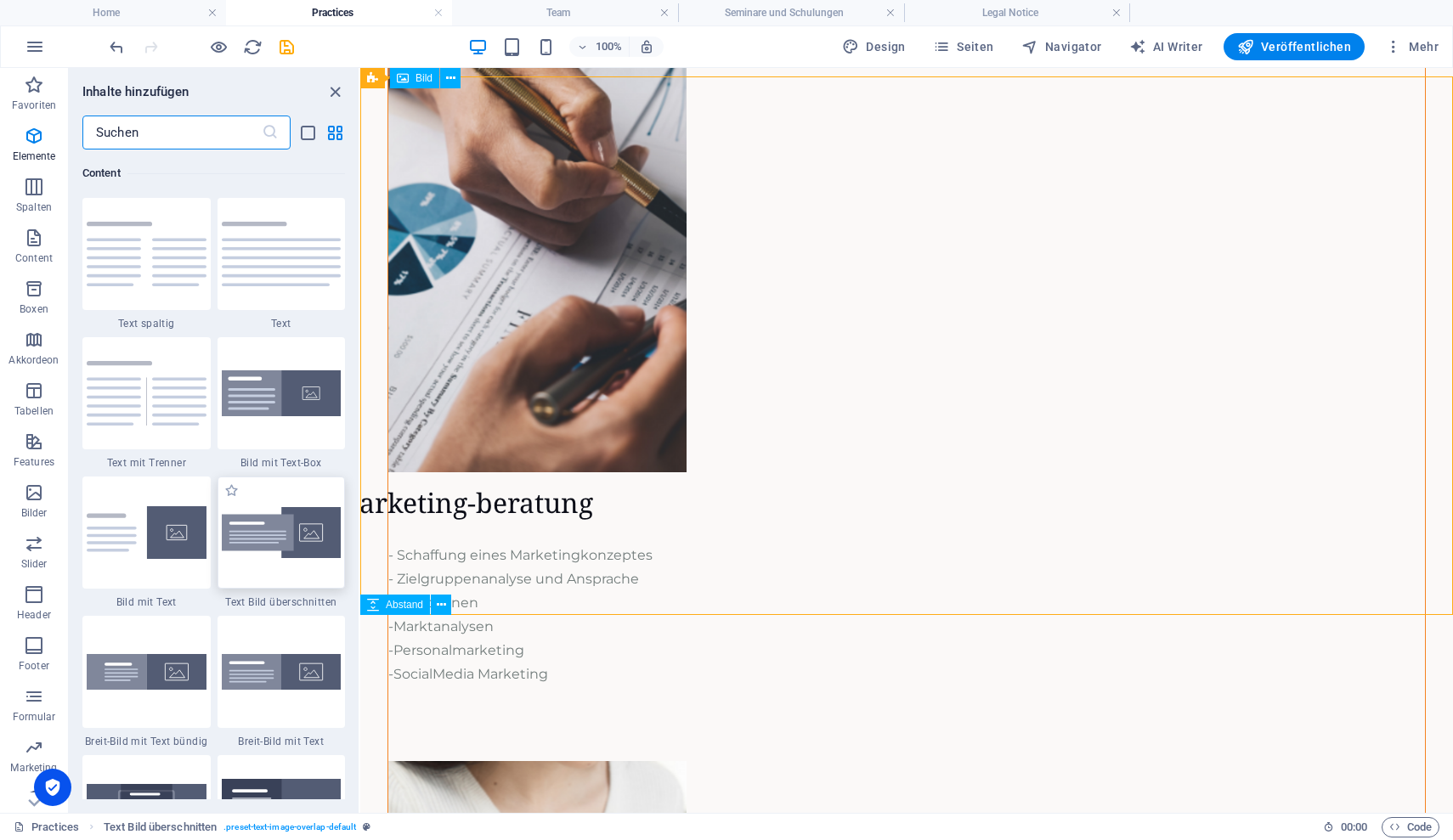 click at bounding box center (281, 533) 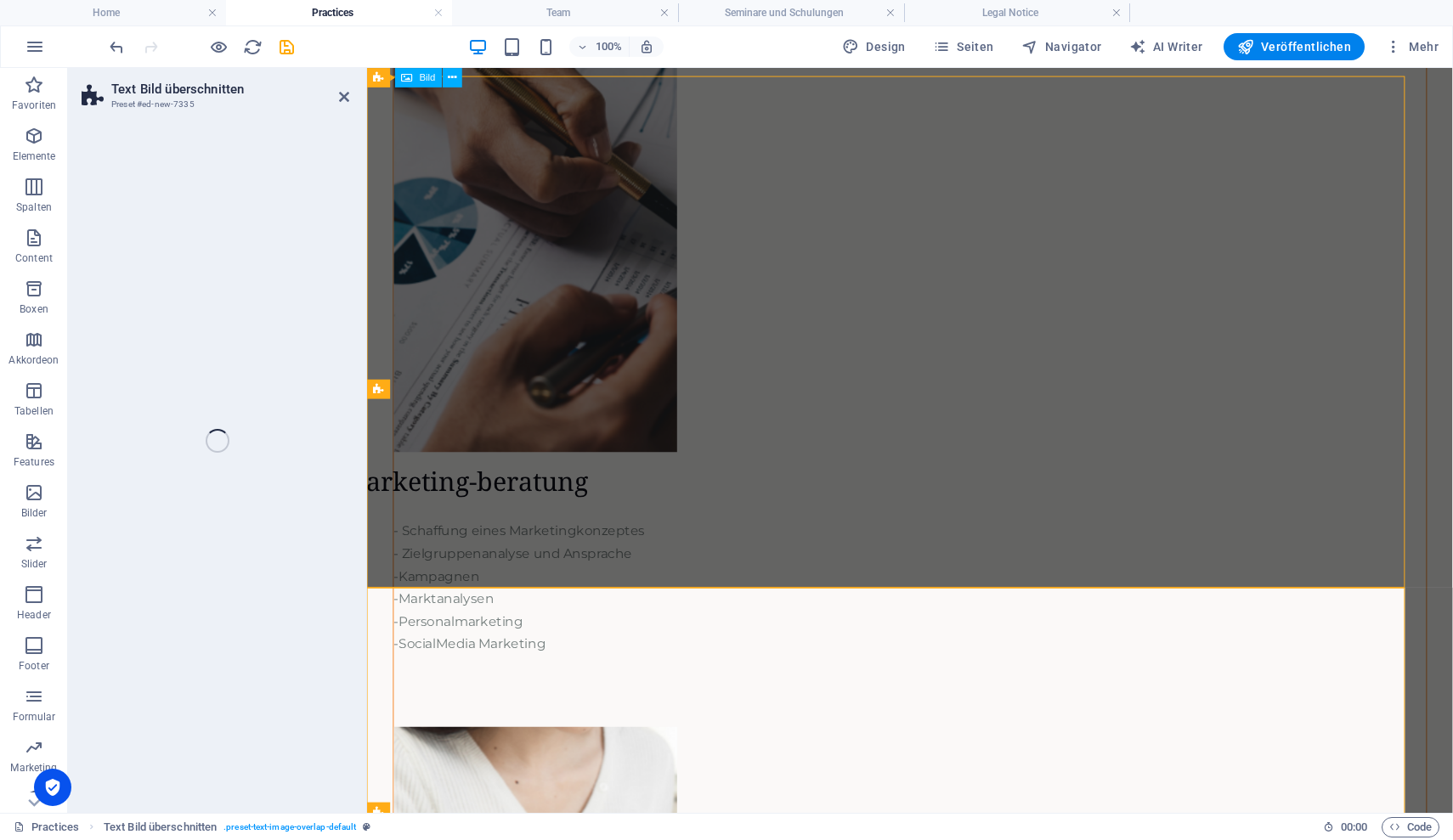 select on "rem" 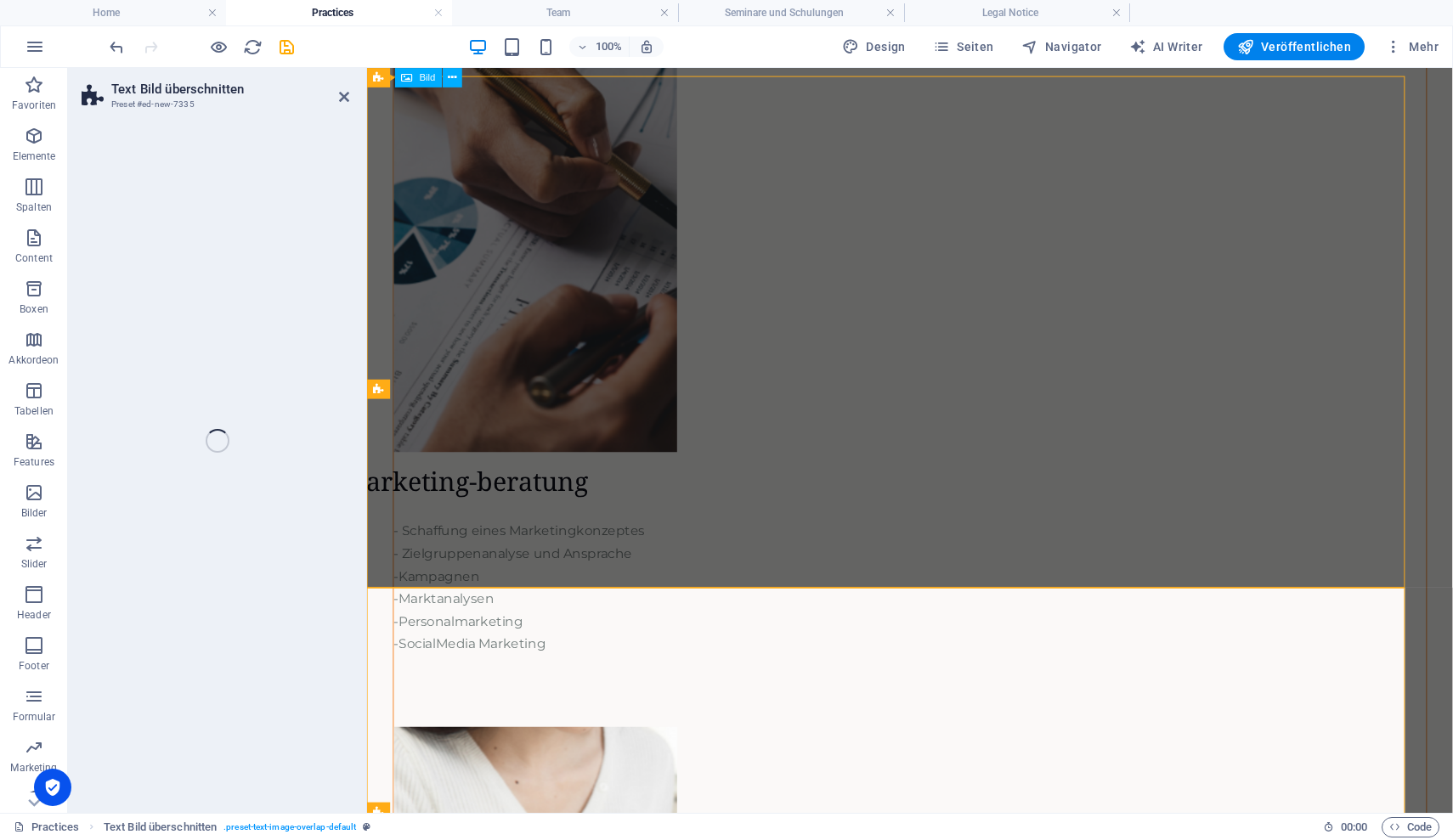 select on "rem" 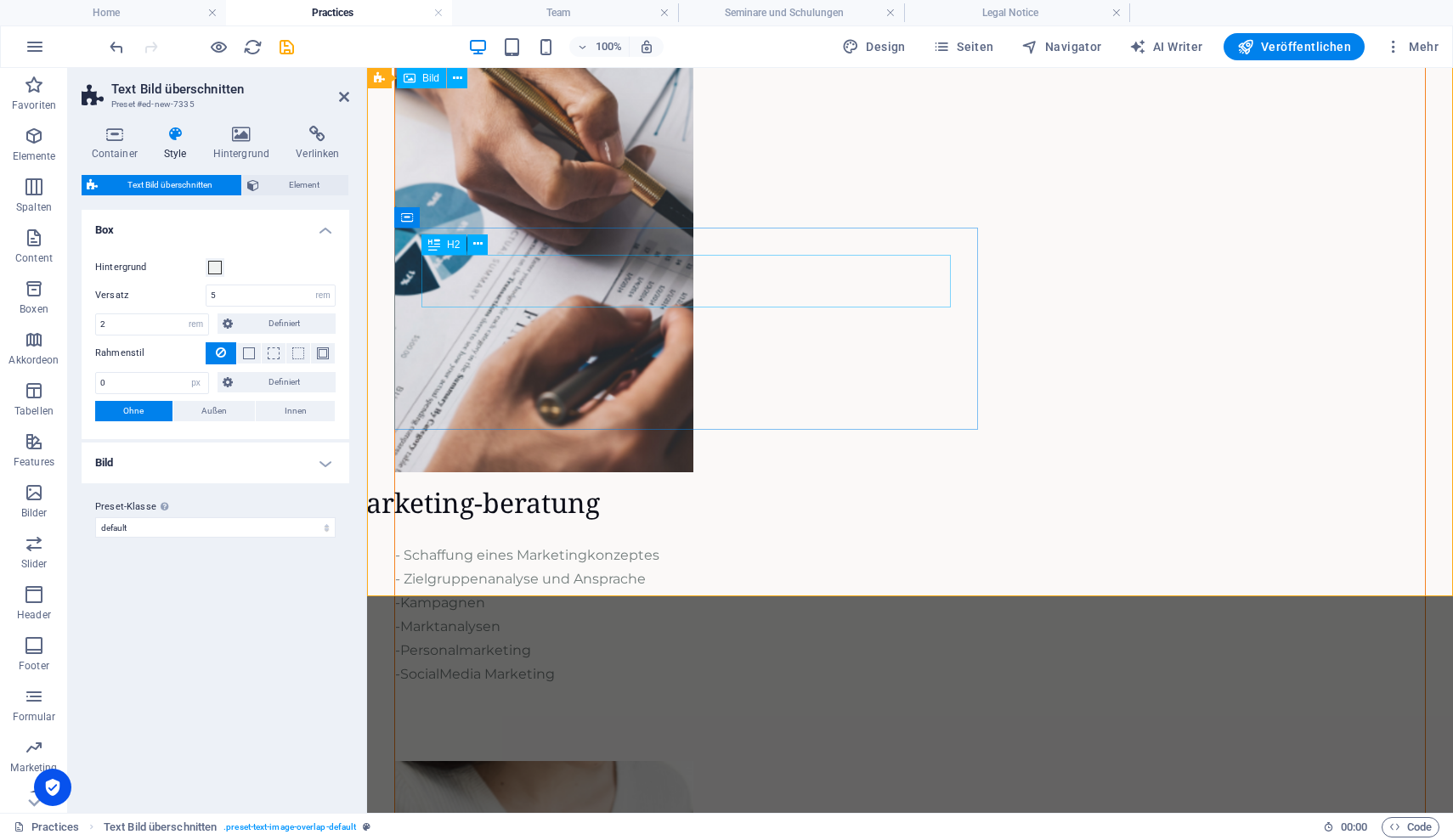 scroll, scrollTop: 4396, scrollLeft: 0, axis: vertical 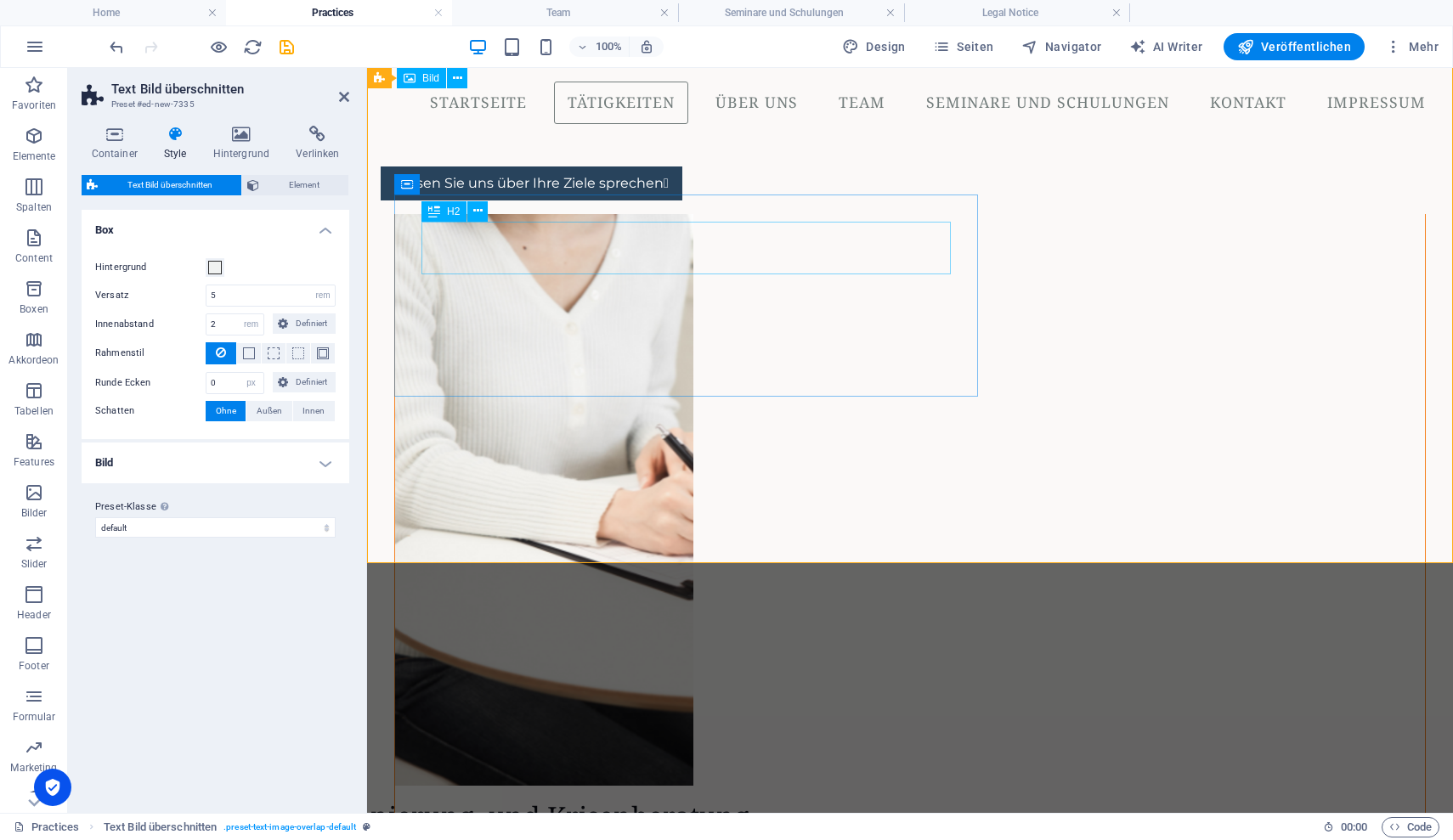 click on "New headline" at bounding box center [944, 5786] 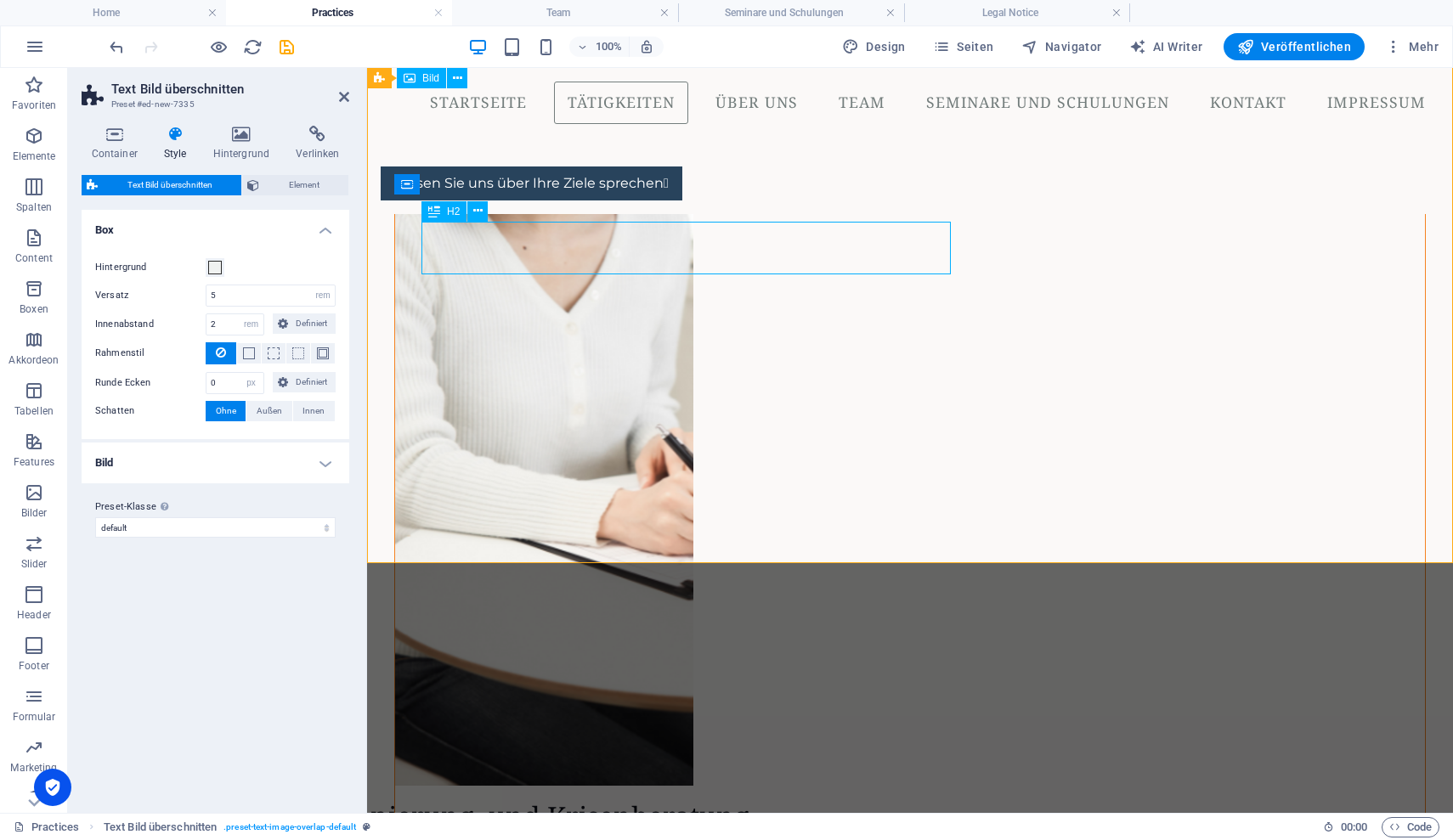 click on "New headline" at bounding box center [944, 5786] 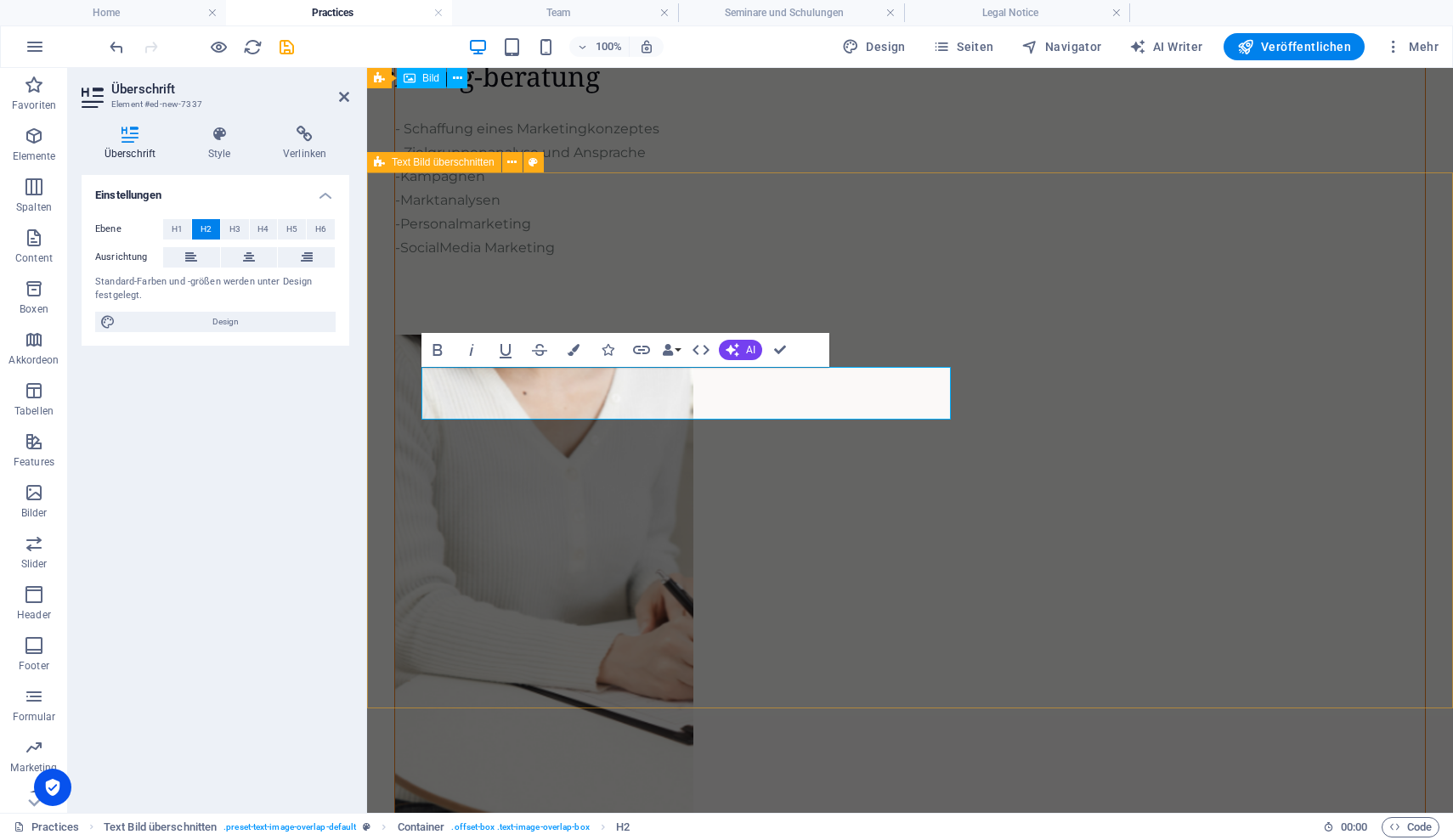 click on "Organisations-Beratung Lorem ipsum dolor sit amet, consectetuer adipiscing elit. Aenean commodo ligula eget dolor. Lorem ipsum dolor sit amet, consectetuer adipiscing elit leget dolor. Lorem ipsum dolor sit amet, consectetuer adipiscing elit. Aenean commodo ligula eget dolor." at bounding box center (910, 6333) 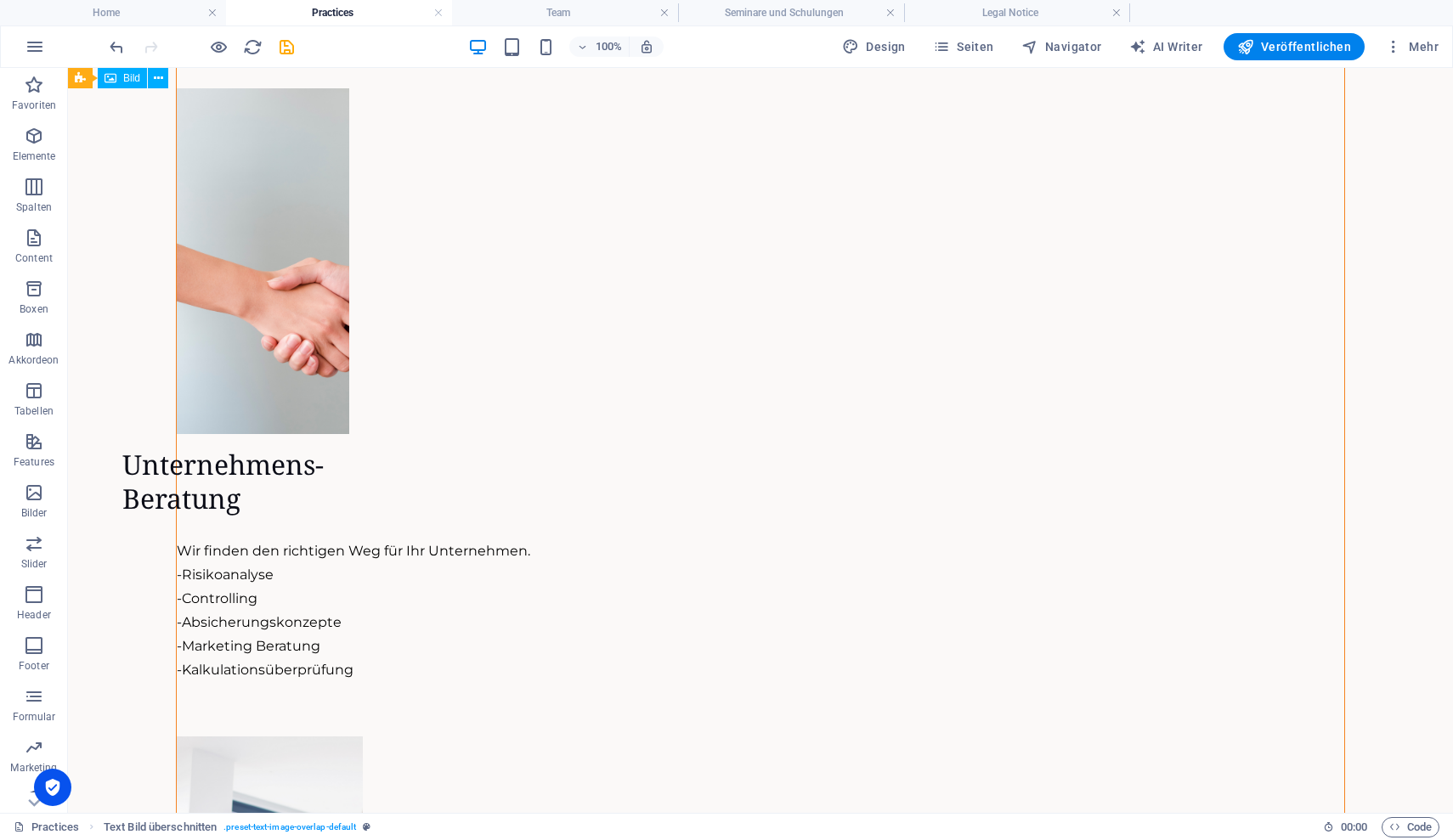 scroll, scrollTop: 953, scrollLeft: 0, axis: vertical 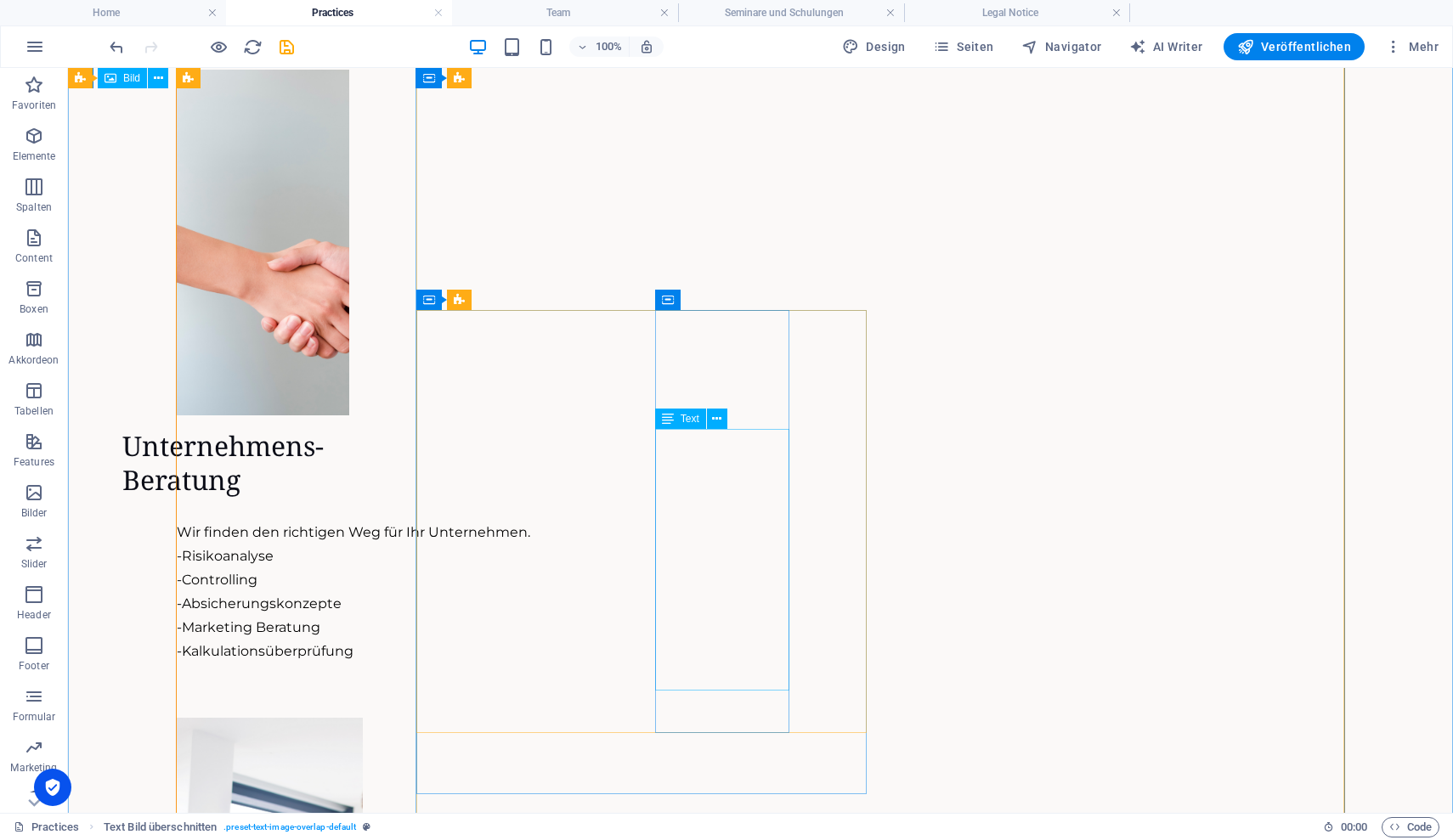 click on "Effiziente Abläufe schaffen Freiraum. Wir machen Ihre Organisation fit für die Zukunft. -  Prozesse optimieren -  Strukturen anpassen -  Veränderungen begleiten" at bounding box center [461, 2709] 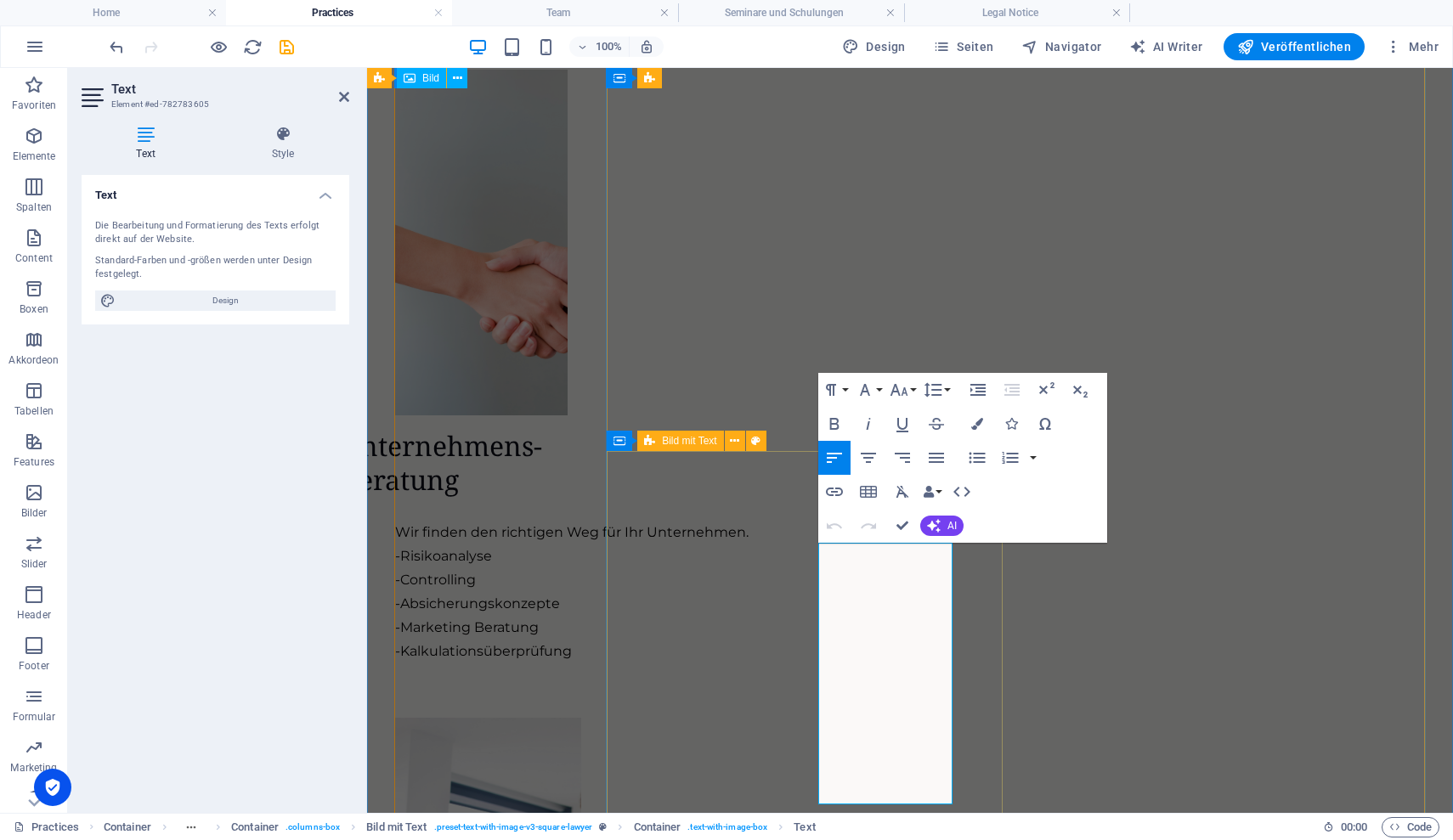 drag, startPoint x: 894, startPoint y: 795, endPoint x: 796, endPoint y: 535, distance: 277.856 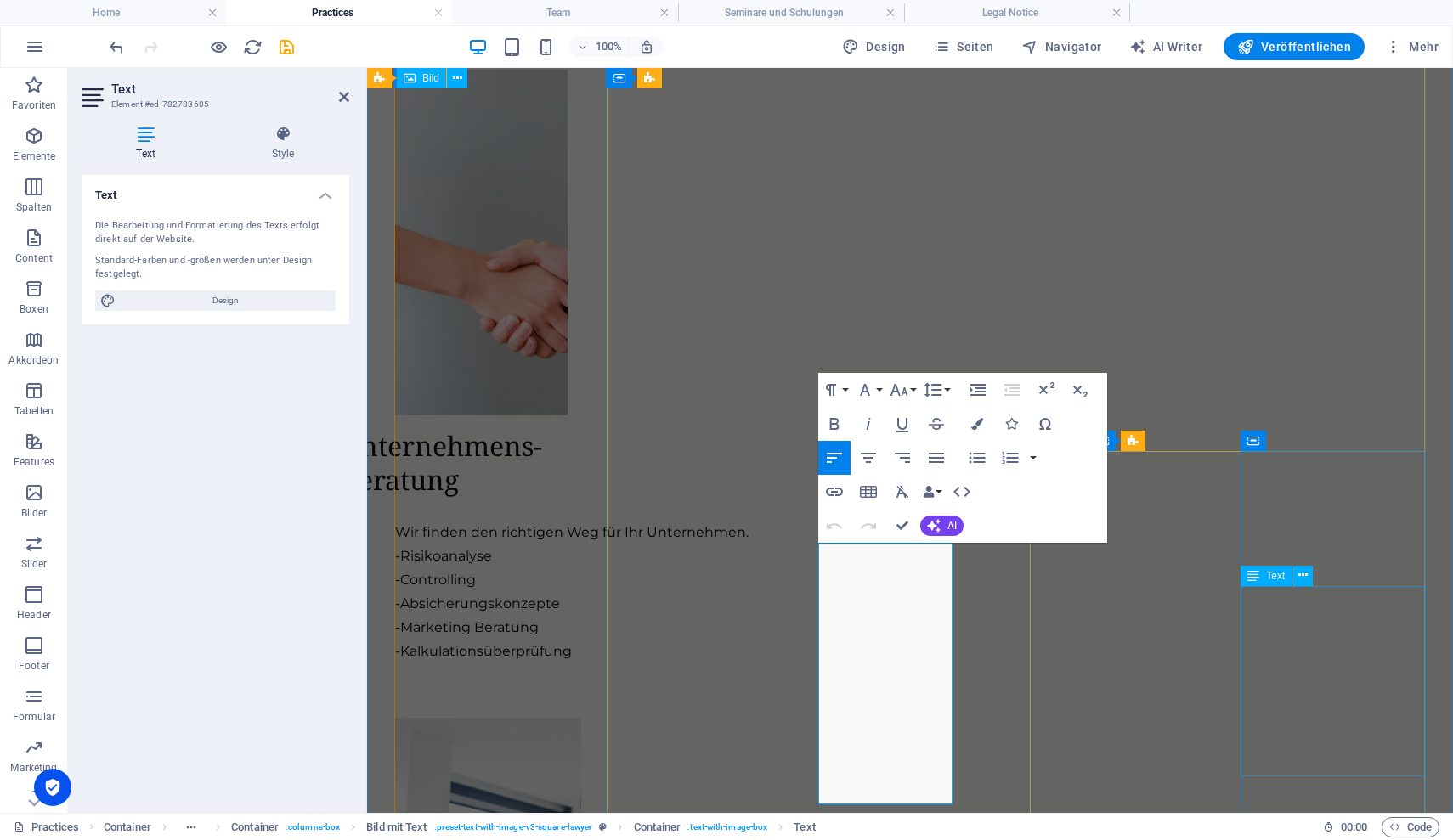 click on "- Schaffung eines Marketingkonzeptes - Zielgruppenanalyse und Ansprache -Kampagnen -Marktanalysen -Personalmarketing -SocialMedia Marketing" at bounding box center (646, 3632) 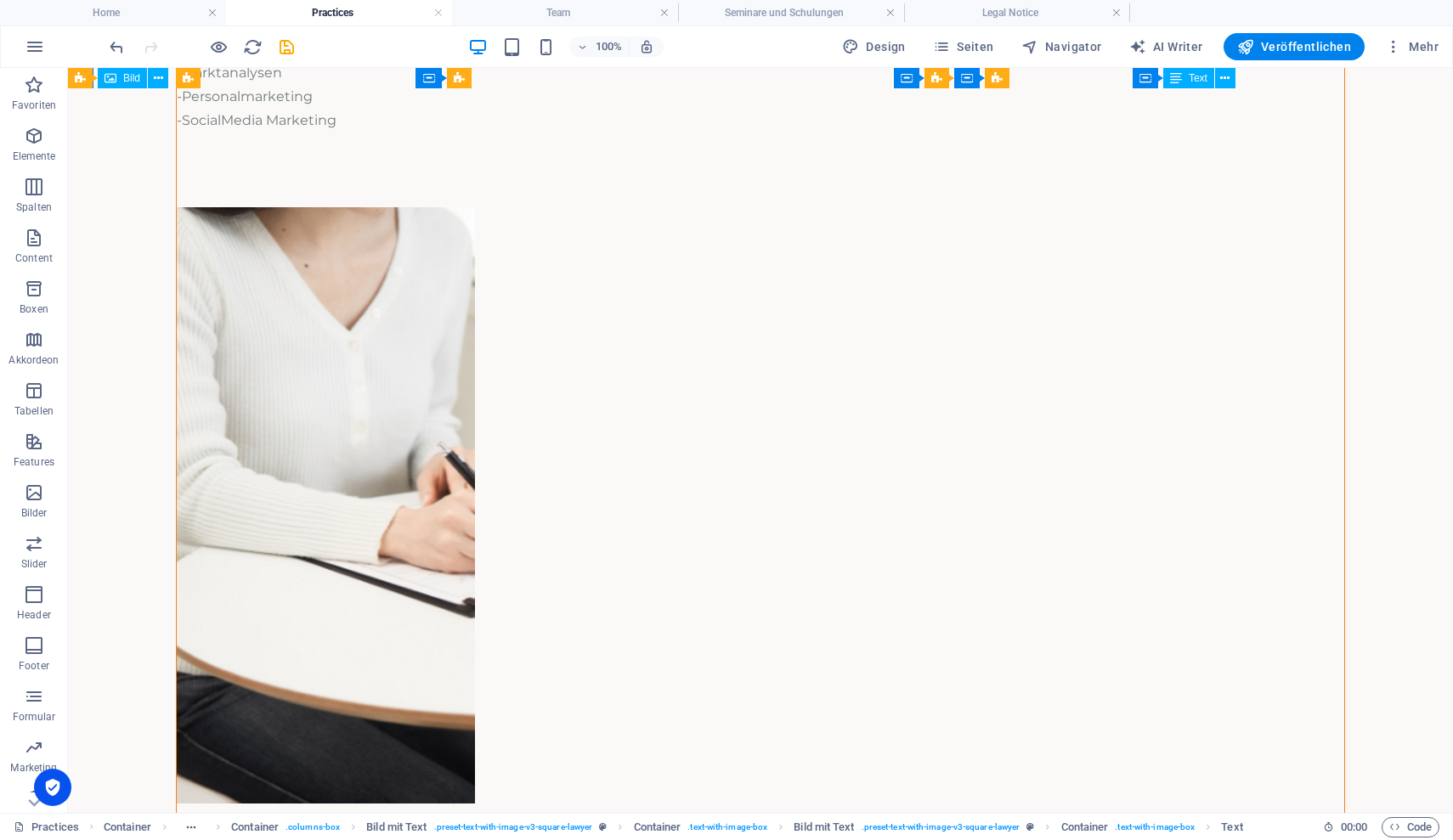 scroll, scrollTop: 4546, scrollLeft: 0, axis: vertical 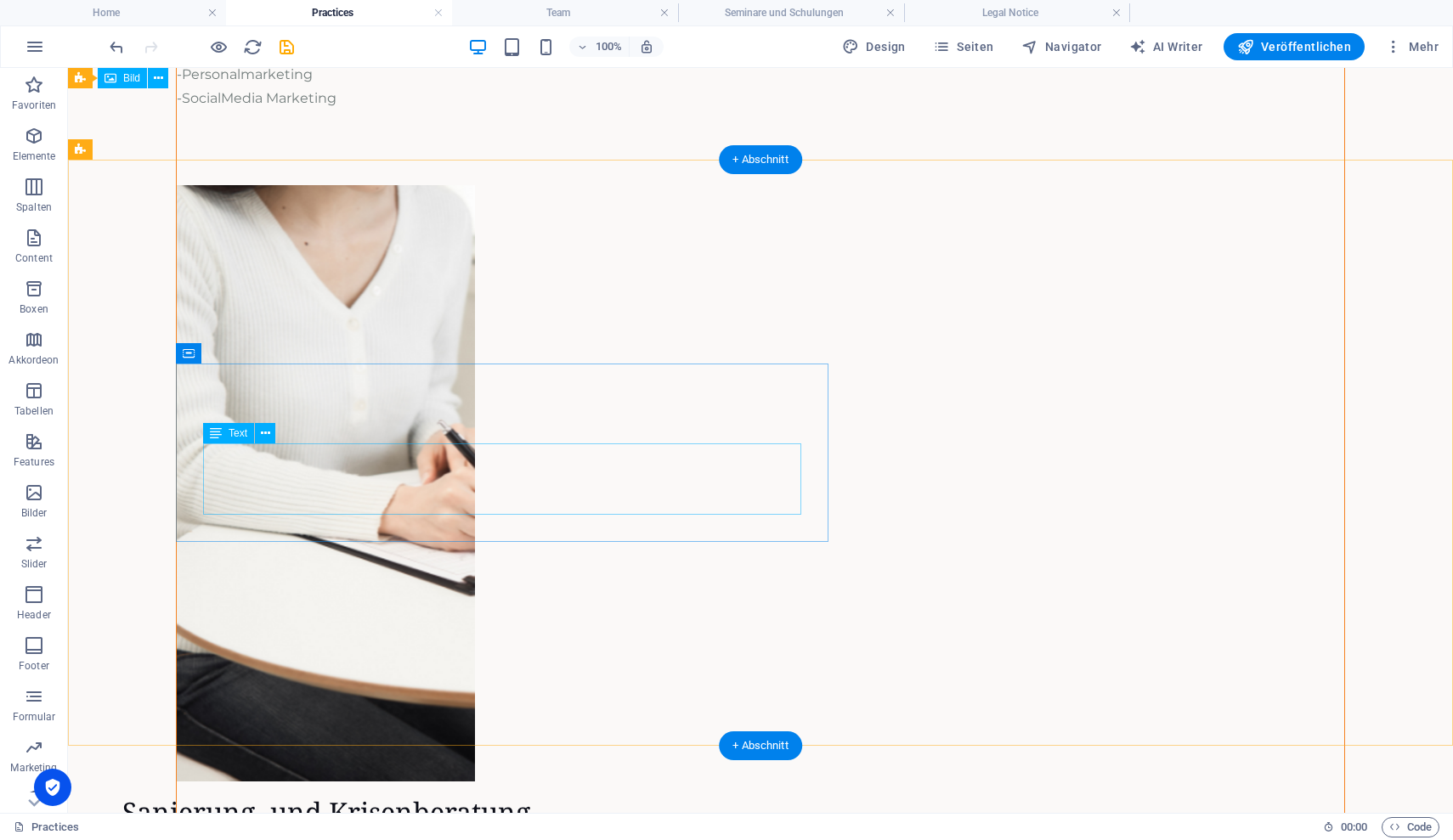 click on "Lorem ipsum dolor sit amet, consectetuer adipiscing elit. Aenean commodo ligula eget dolor. Lorem ipsum dolor sit amet, consectetuer adipiscing elit leget dolor. Lorem ipsum dolor sit amet, consectetuer adipiscing elit. Aenean commodo ligula eget dolor." at bounding box center (794, 6235) 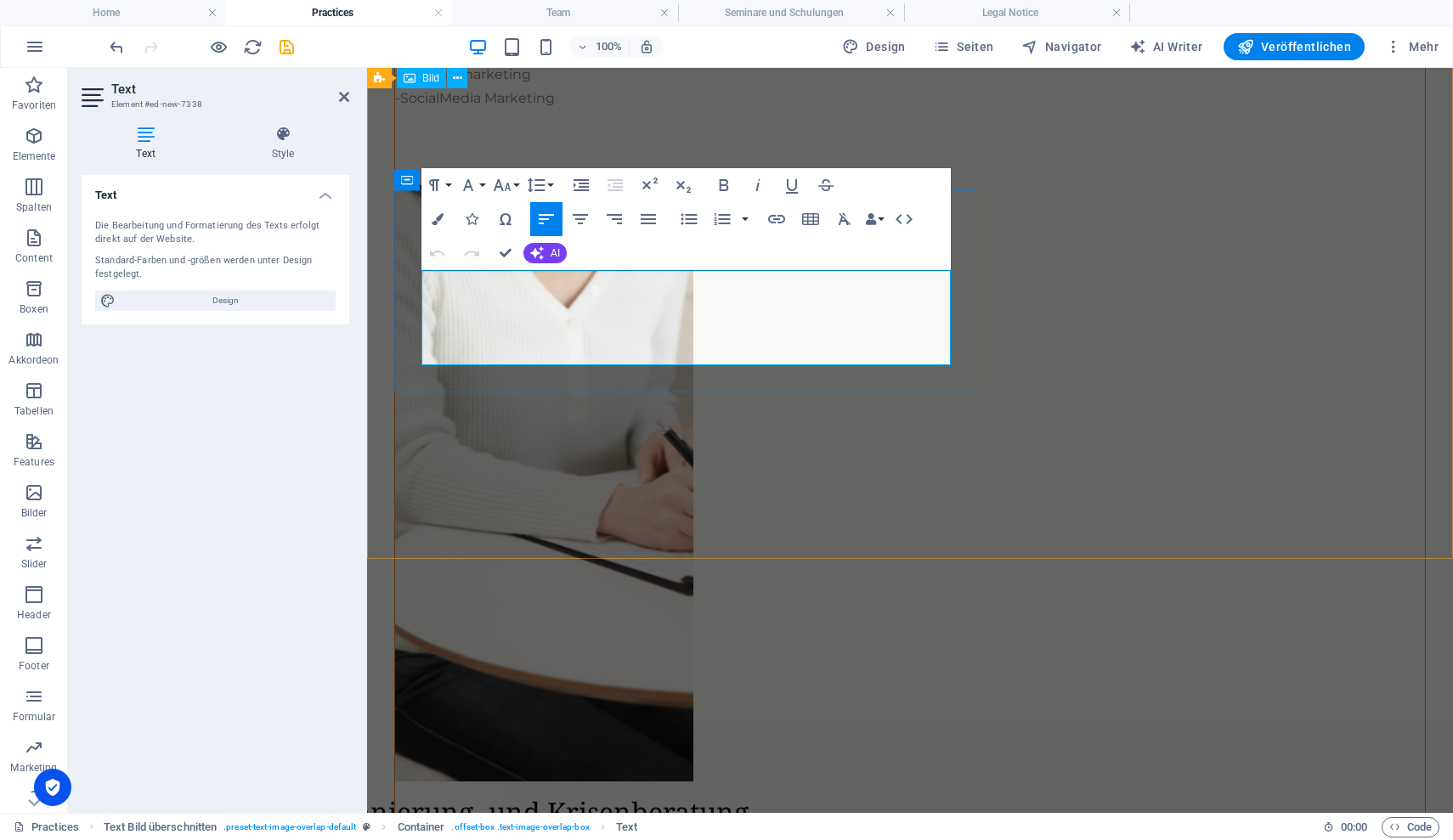drag, startPoint x: 626, startPoint y: 352, endPoint x: 421, endPoint y: 279, distance: 217.60974 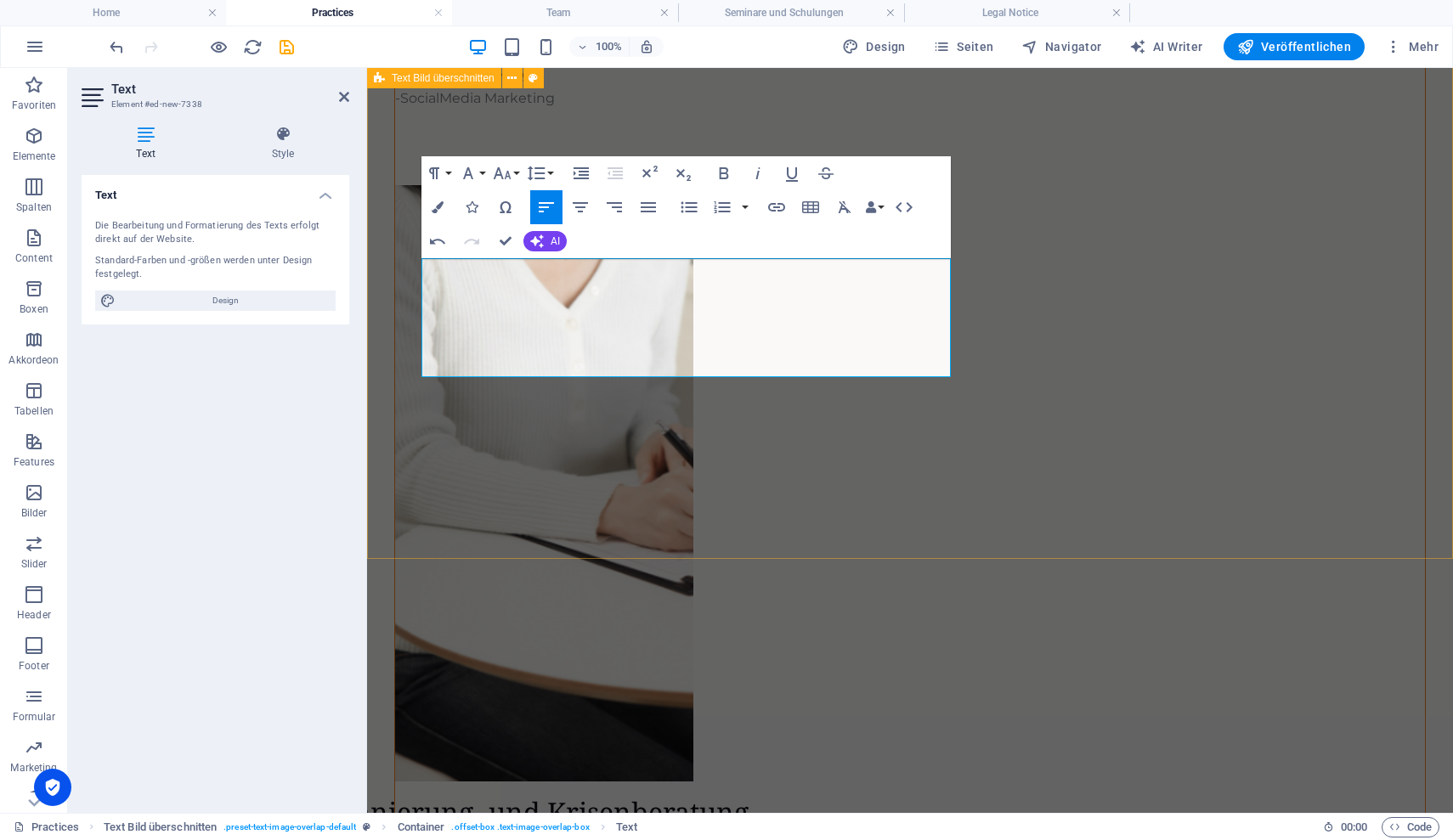 click on "Organisations-Beratung Effiziente Abläufe schaffen Freiraum. Wir machen Ihre Organisation fit für die Zukunft. -  Prozesse optimieren -  Strukturen anpassen -  Veränderungen begleiten" at bounding box center (910, 6207) 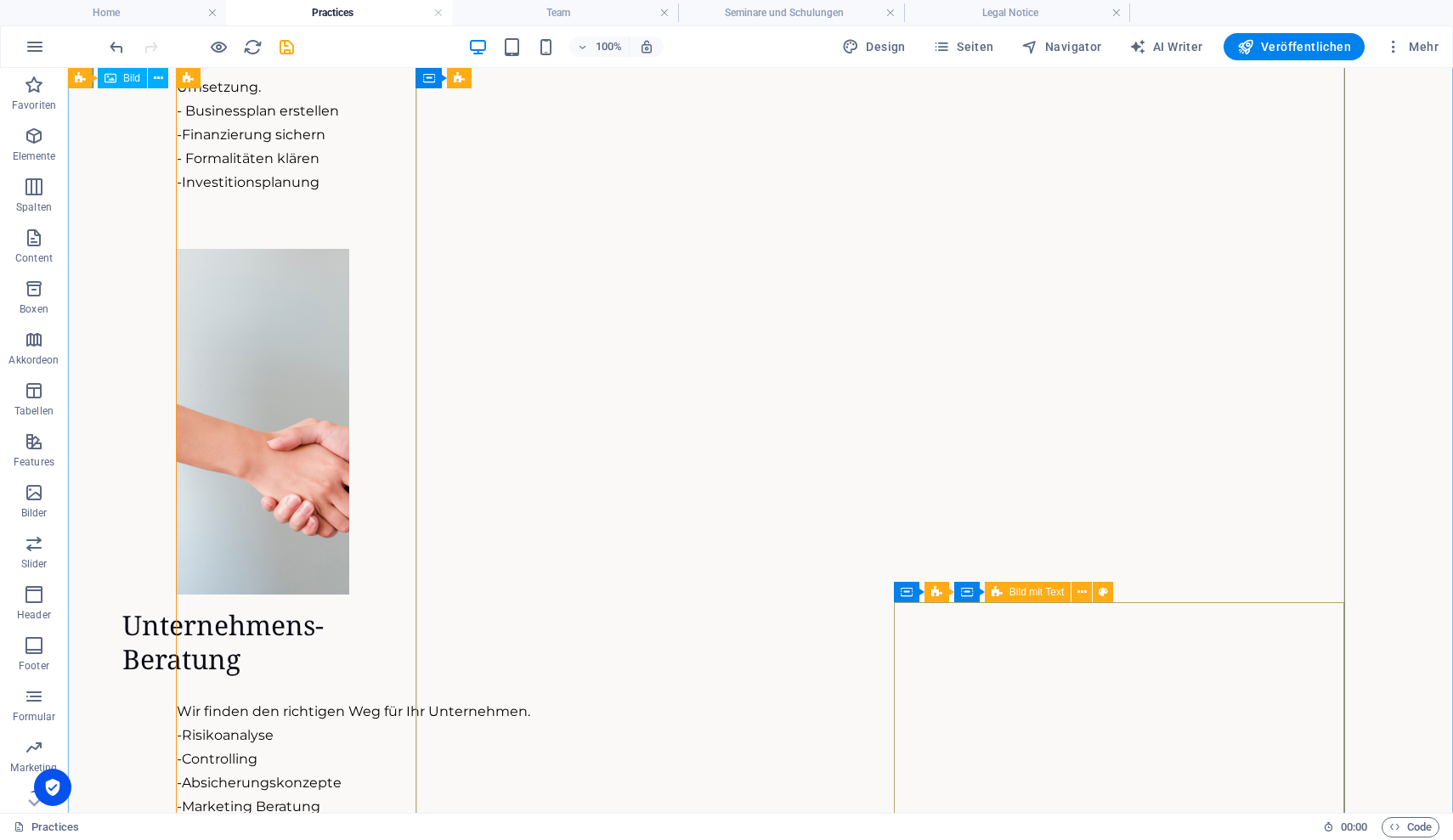 scroll, scrollTop: 809, scrollLeft: 0, axis: vertical 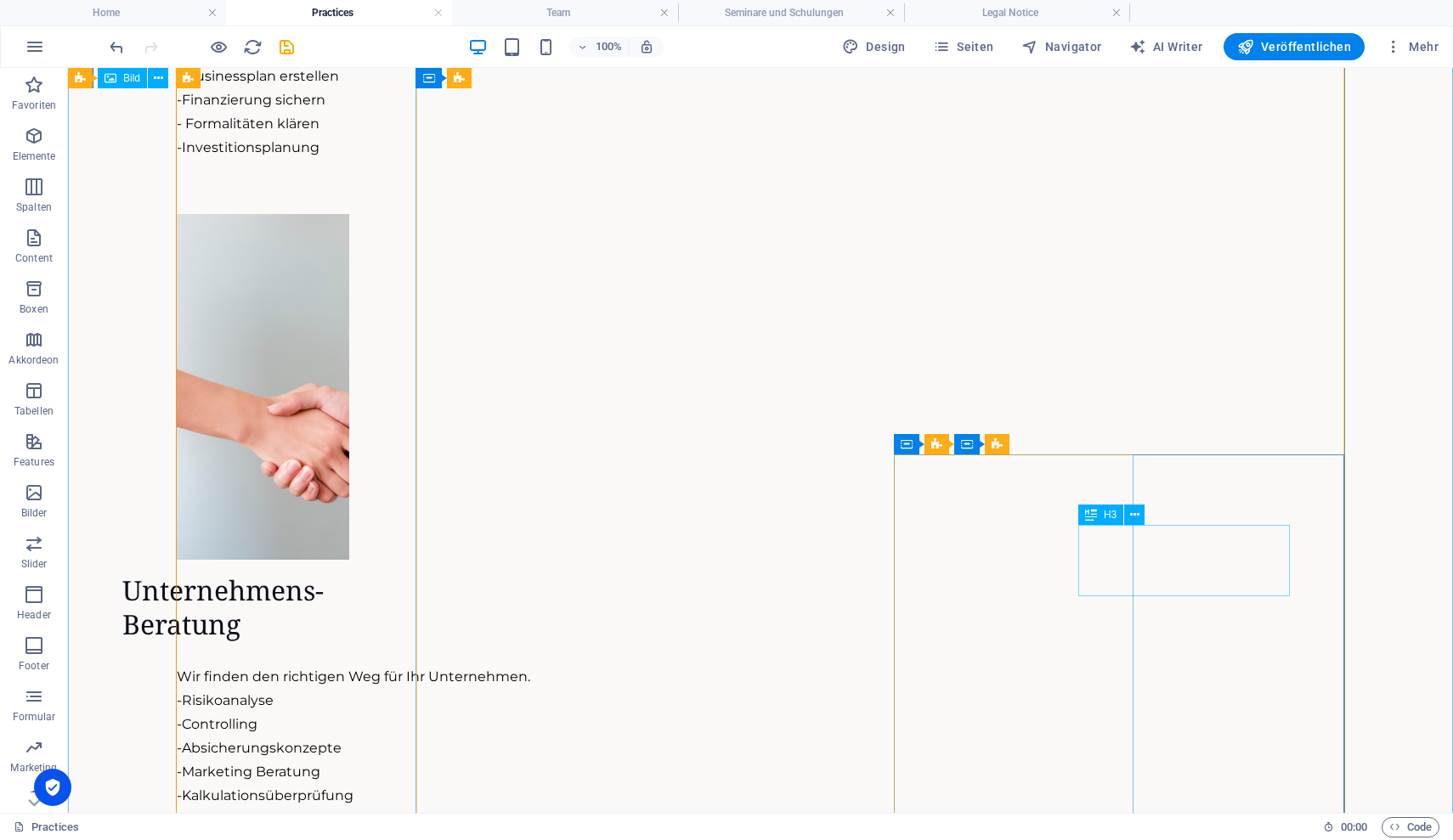 click on "Marketing-beratung" at bounding box center (434, 3664) 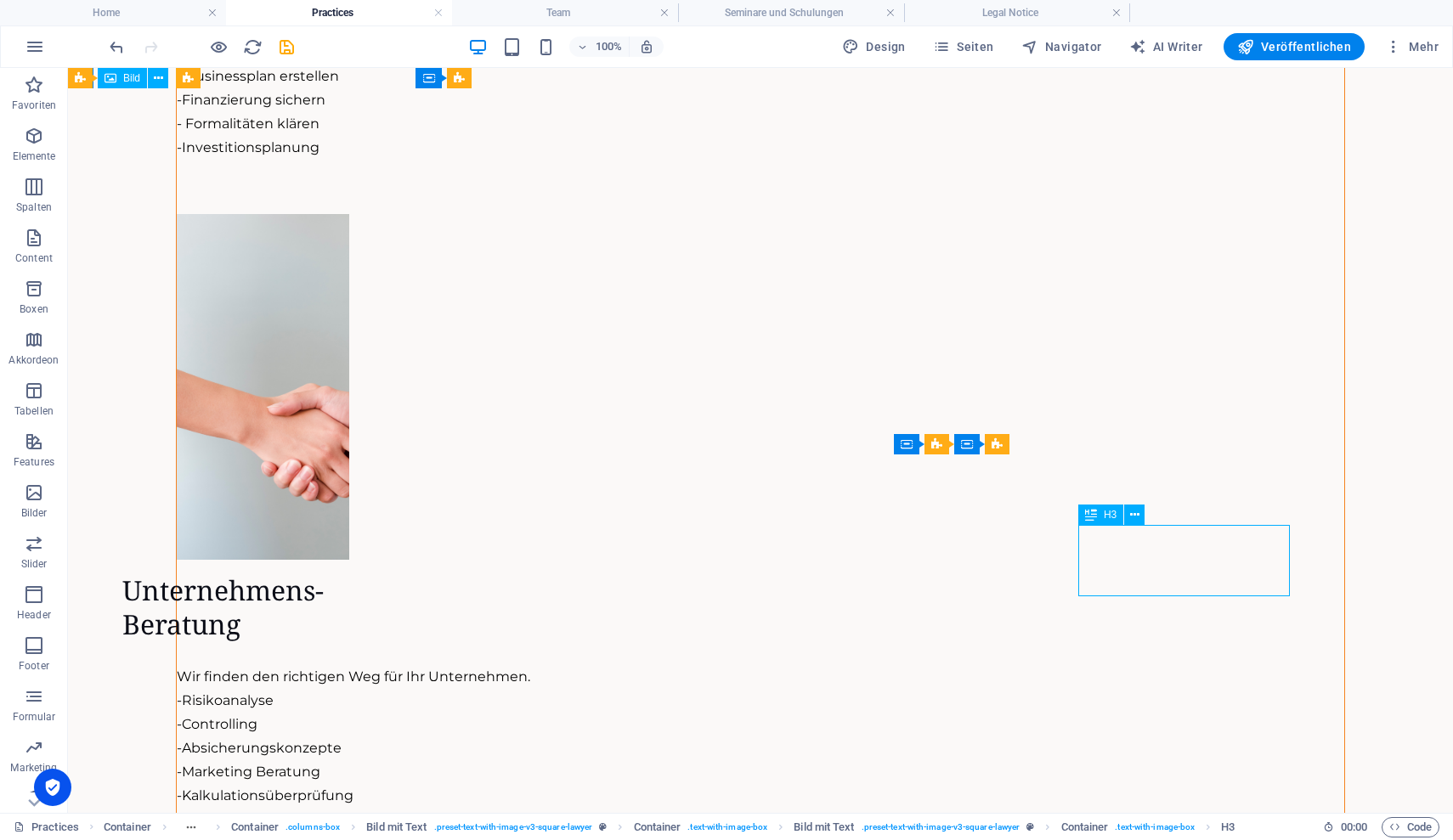 click on "Marketing-beratung" at bounding box center [434, 3664] 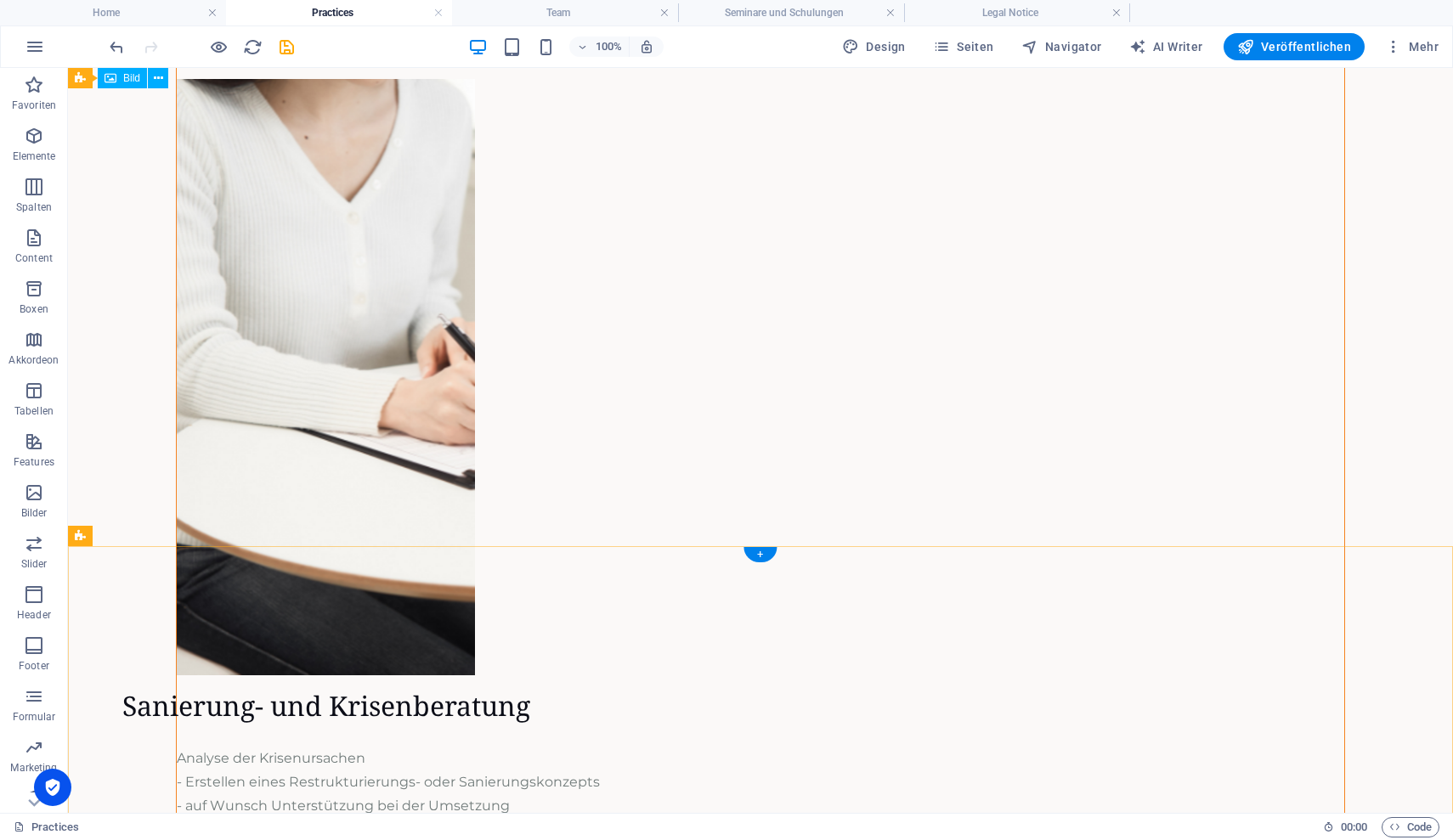 scroll, scrollTop: 4655, scrollLeft: 0, axis: vertical 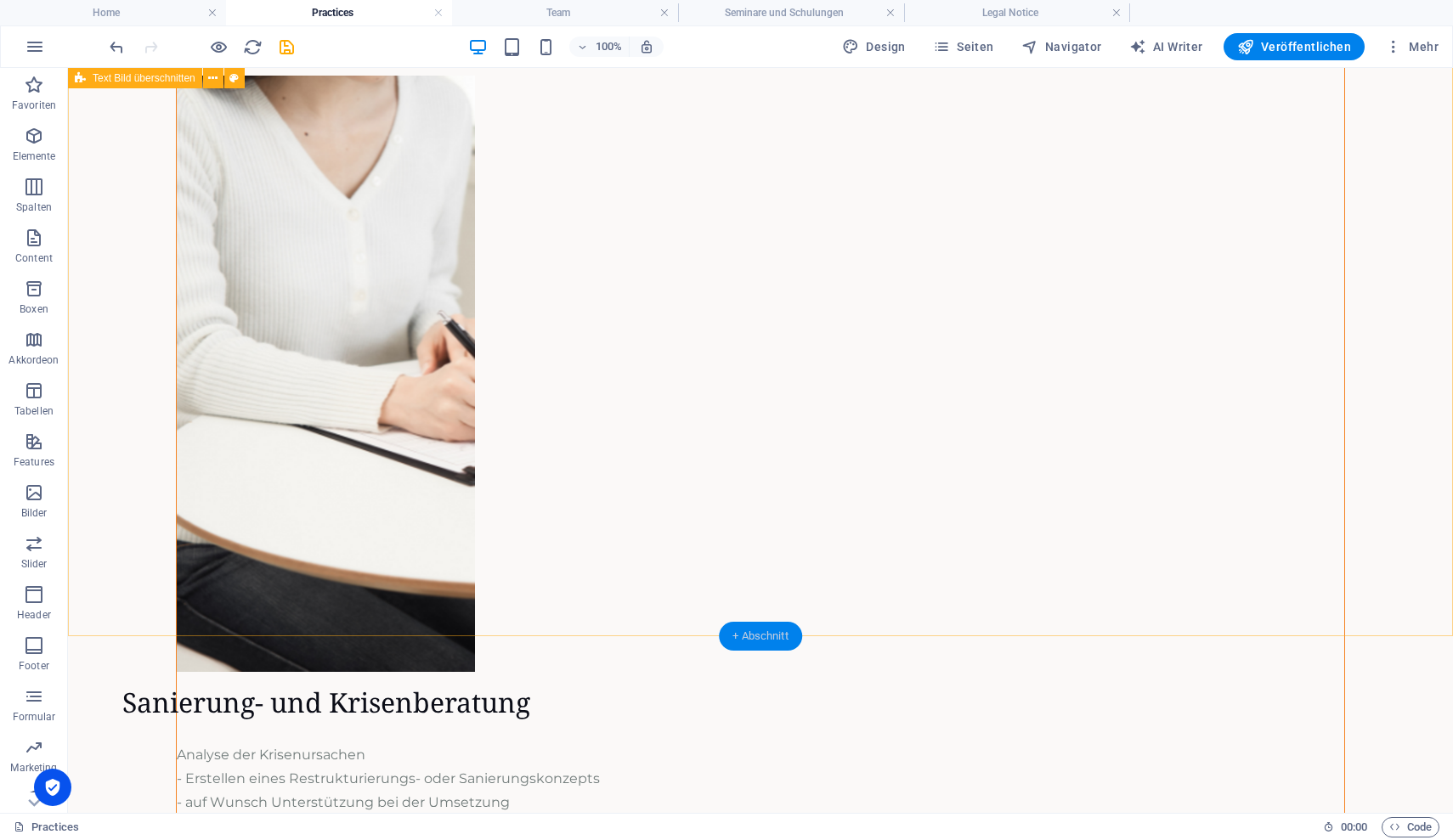 click on "+ Abschnitt" at bounding box center (760, 636) 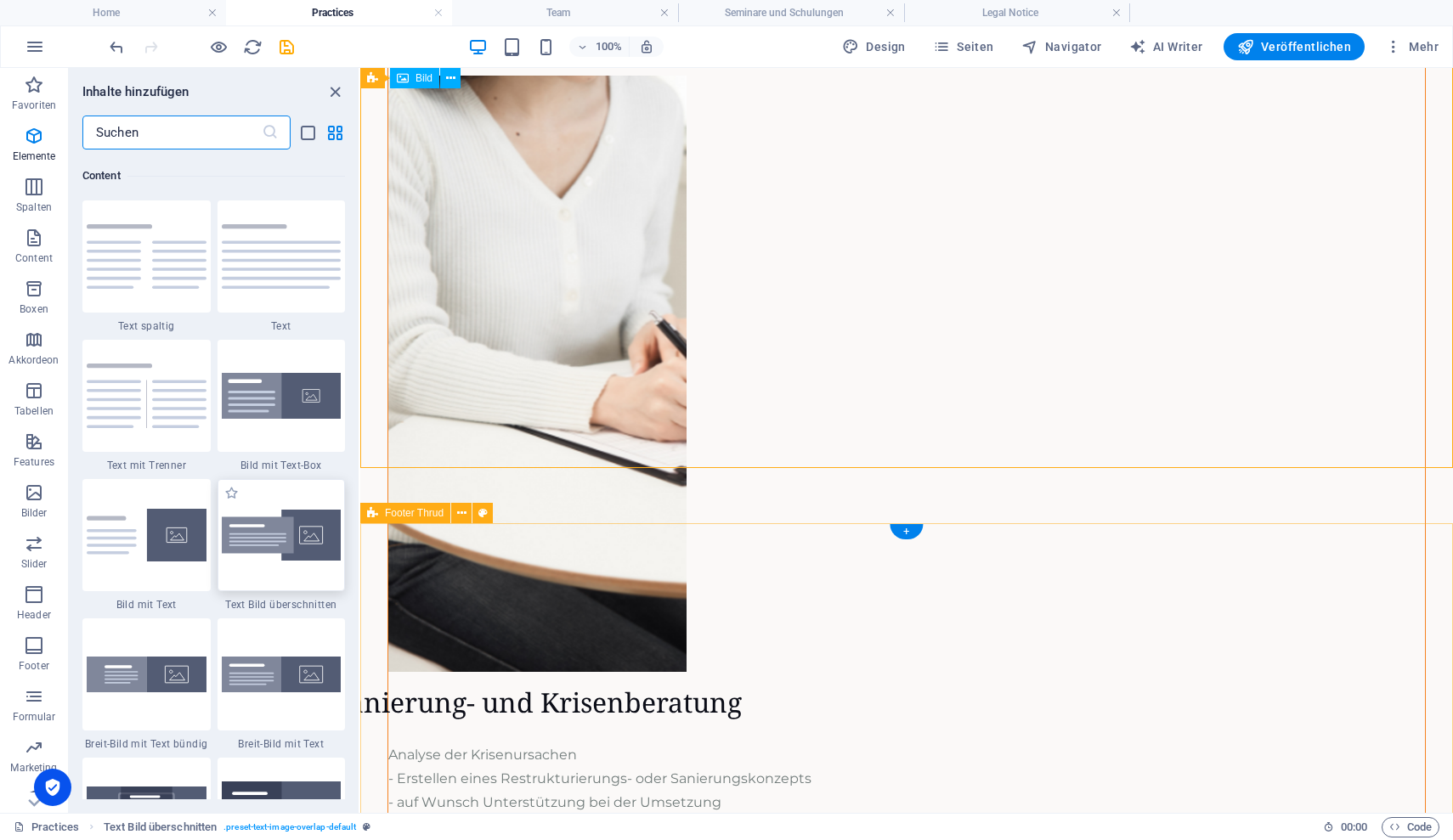 scroll, scrollTop: 2972, scrollLeft: 0, axis: vertical 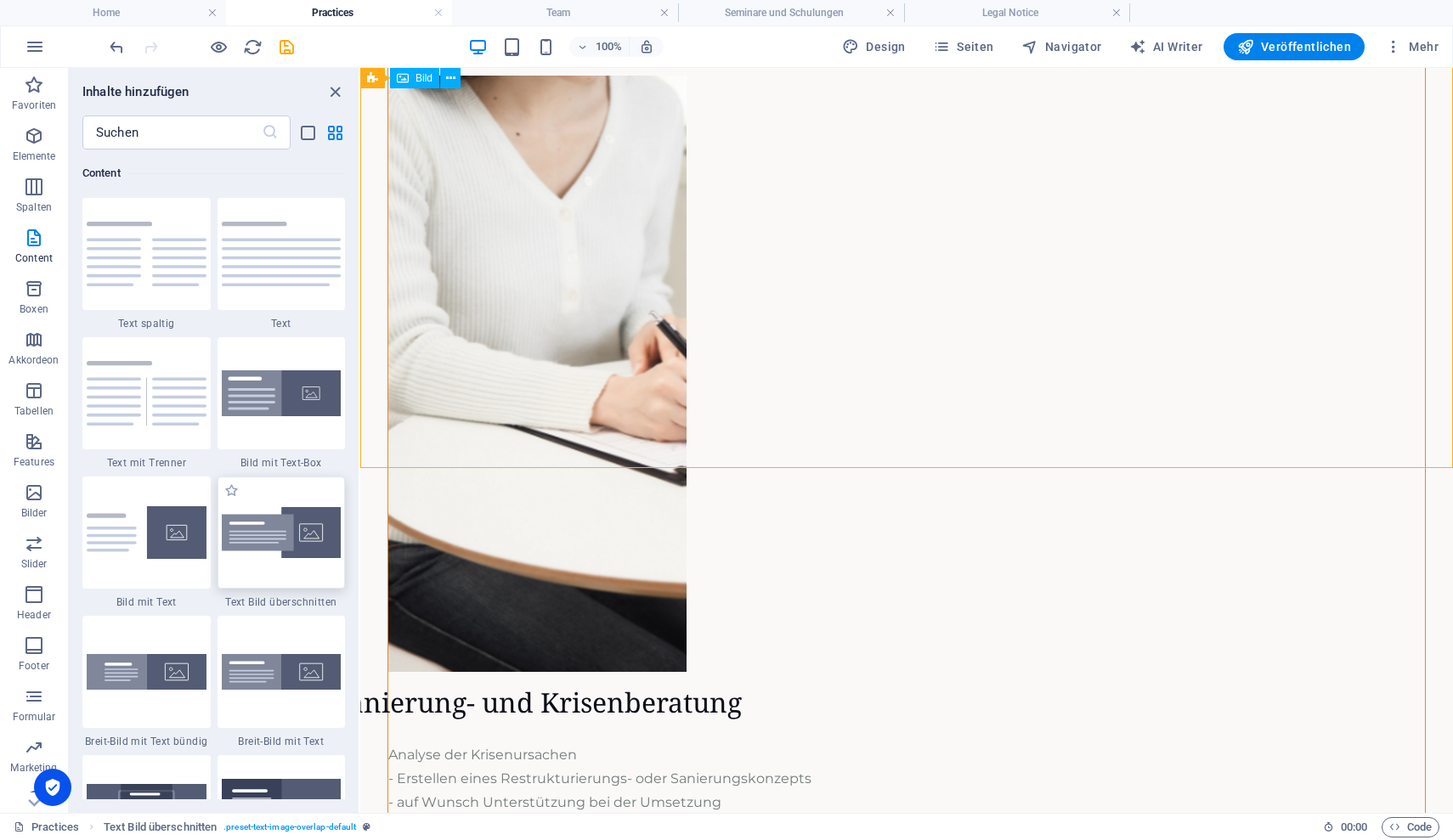 click at bounding box center (281, 533) 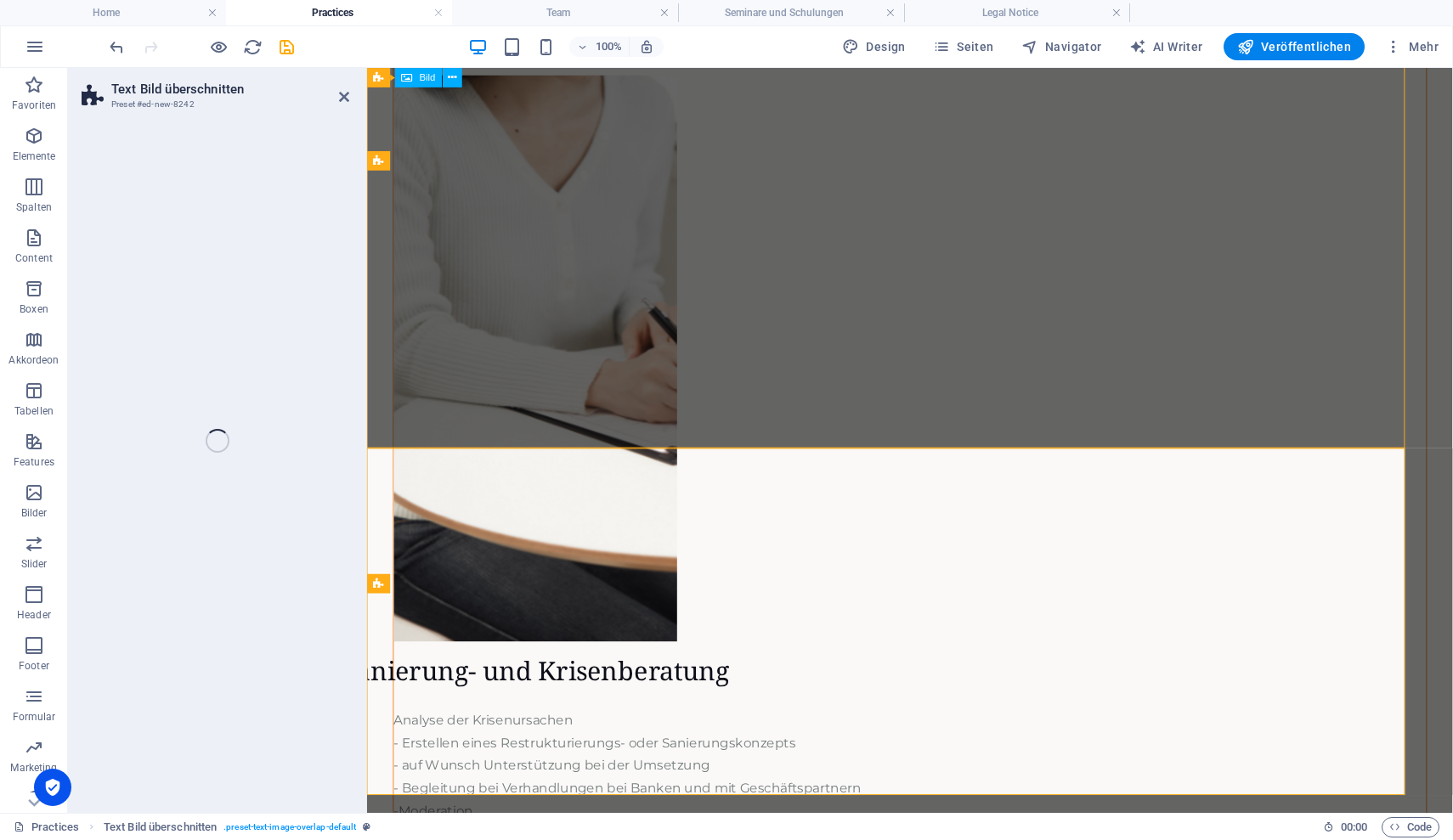 select on "rem" 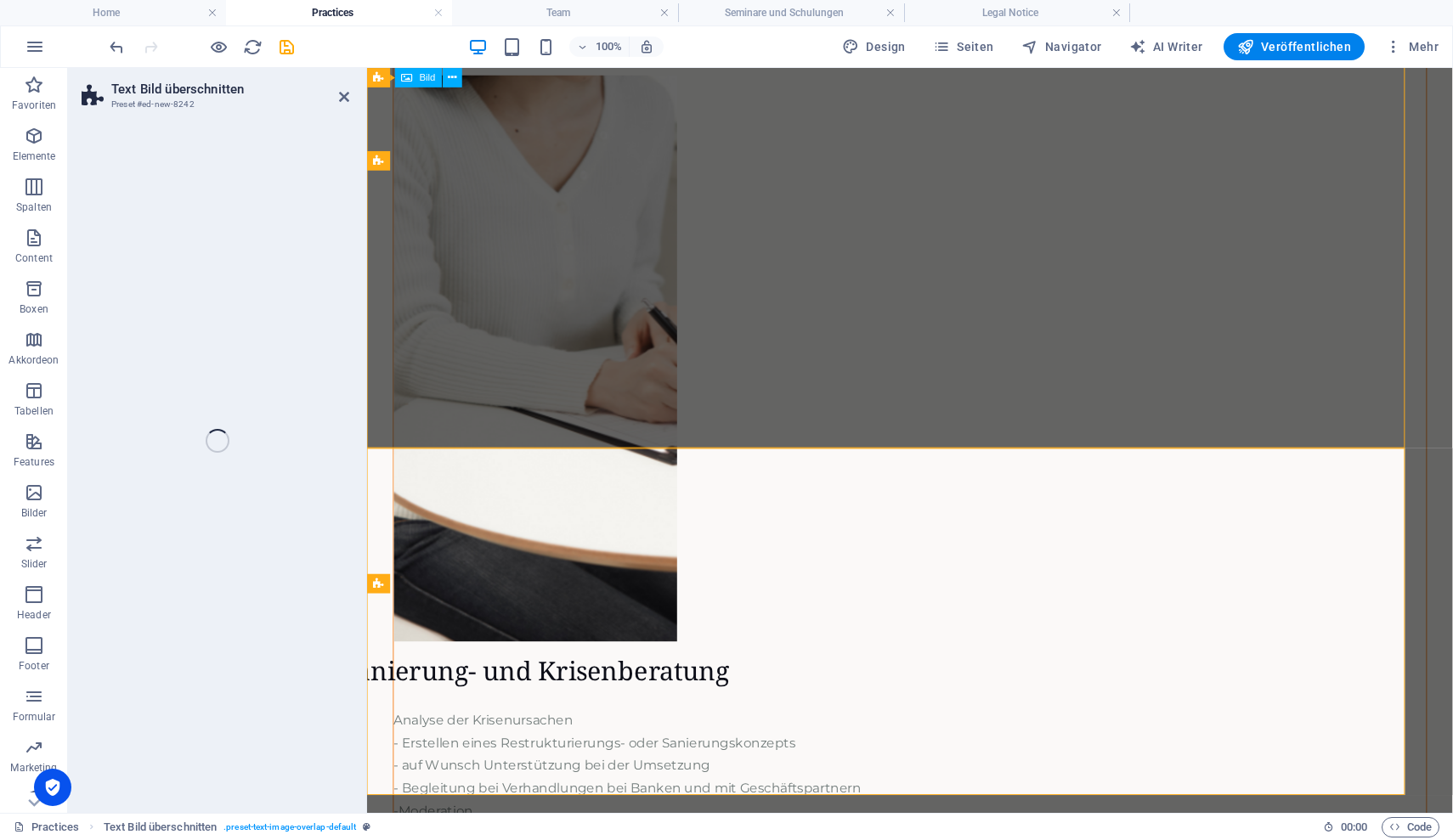 select on "rem" 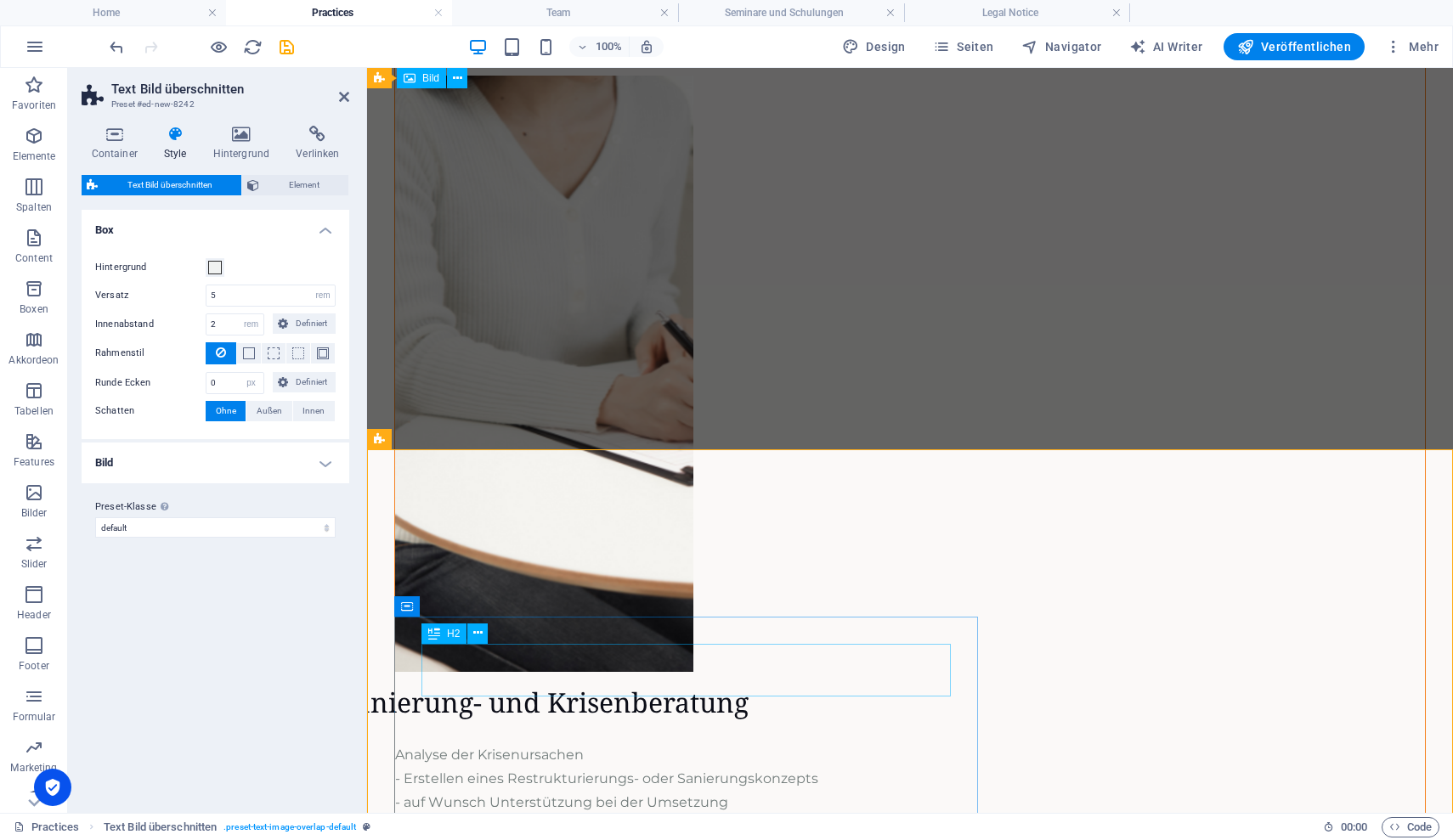 click on "New headline" at bounding box center (944, 6784) 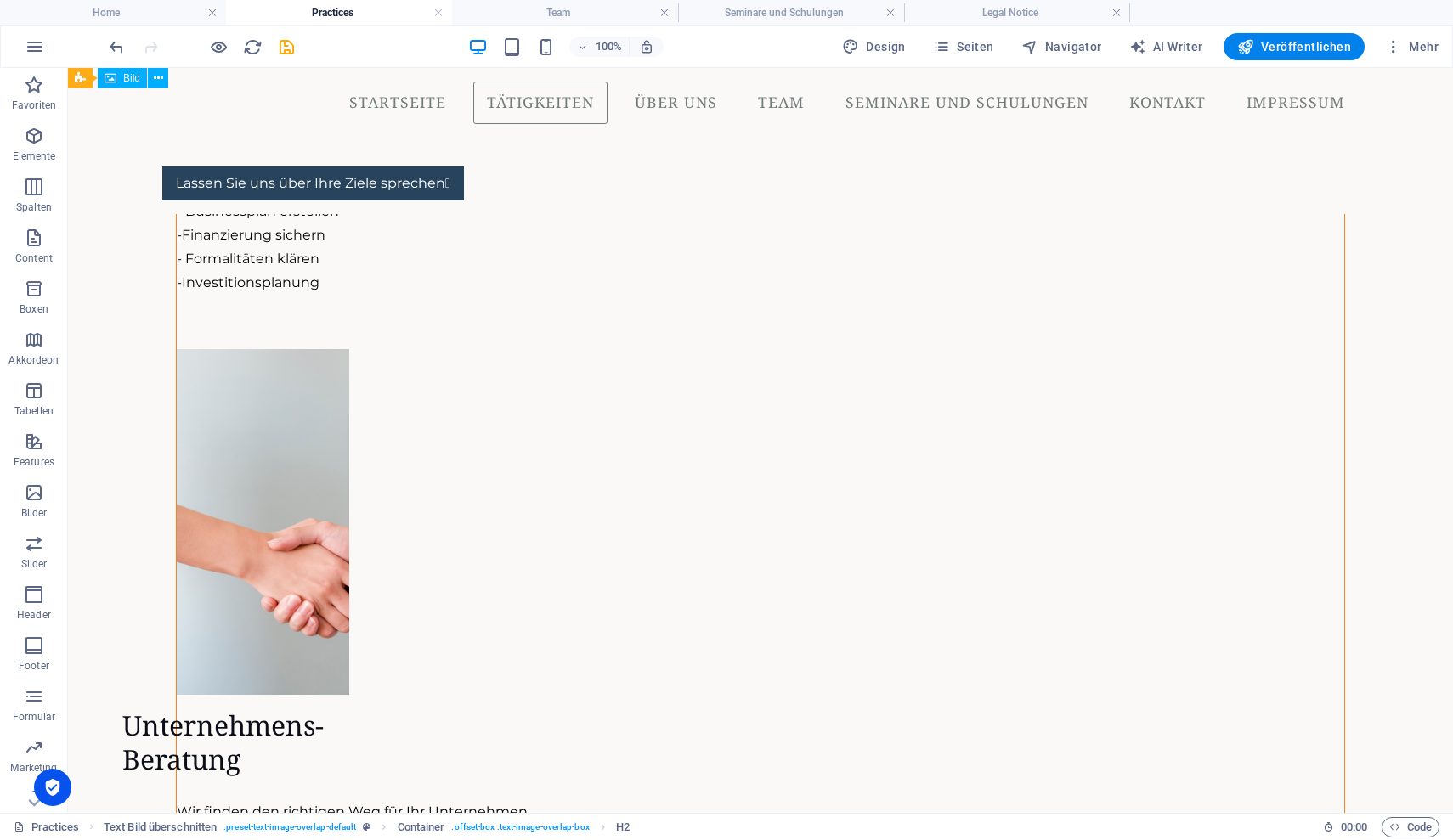 scroll, scrollTop: 1128, scrollLeft: 0, axis: vertical 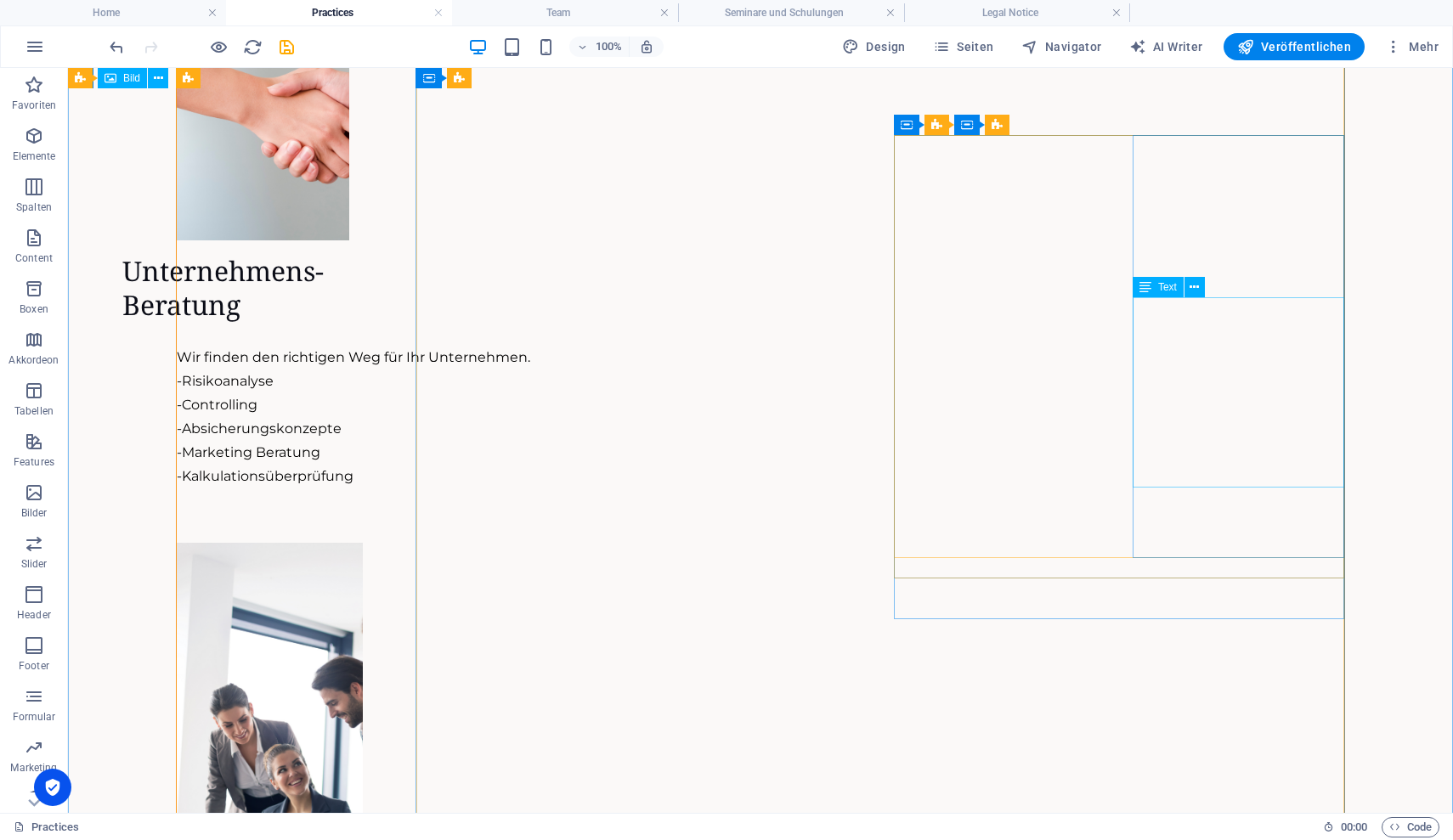 click on "- Schaffung eines Marketingkonzeptes - Zielgruppenanalyse und Ansprache -Kampagnen -Marktanalysen -Personalmarketing -SocialMedia Marketing" at bounding box center (461, 3457) 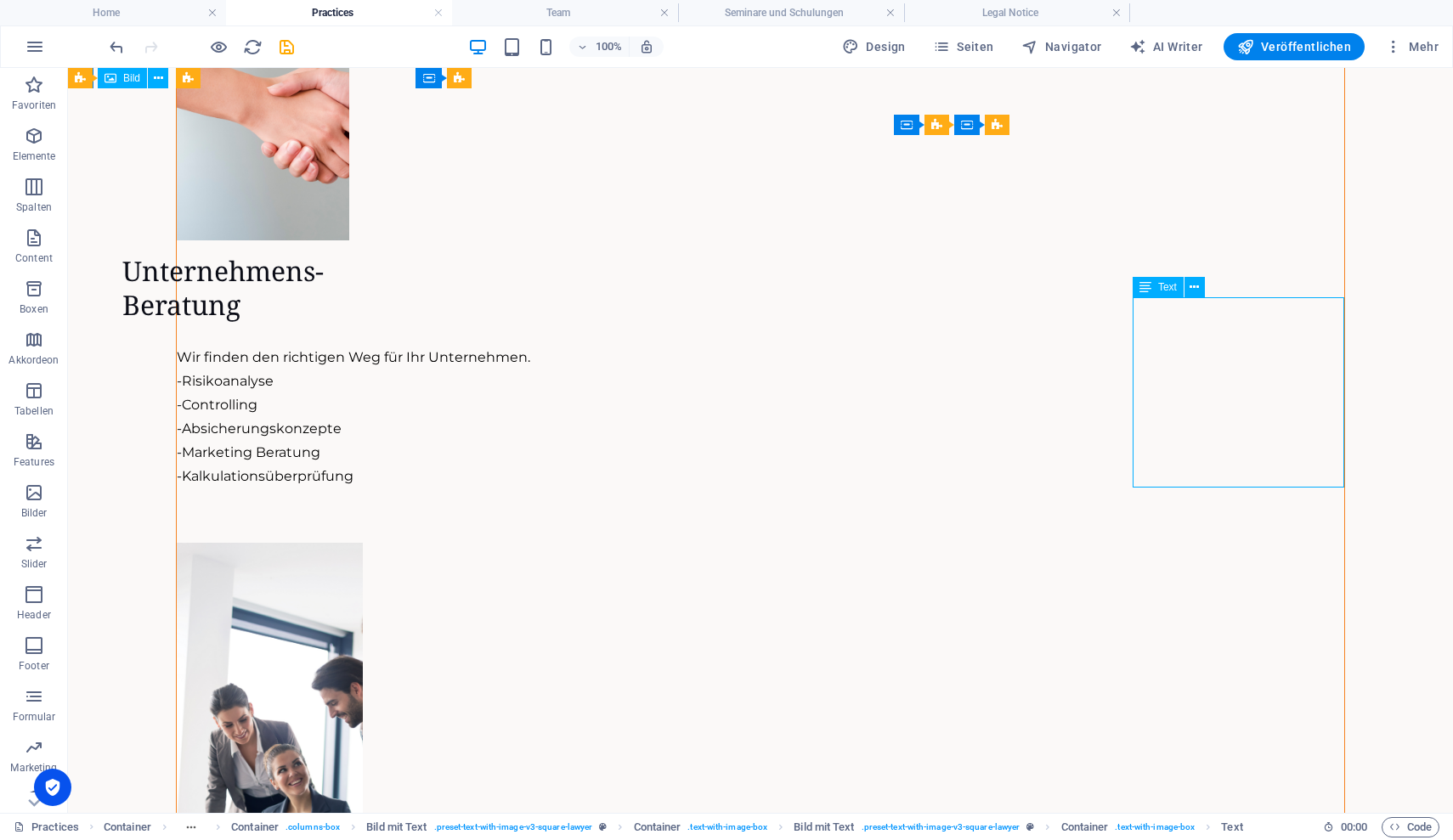 click on "- Schaffung eines Marketingkonzeptes - Zielgruppenanalyse und Ansprache -Kampagnen -Marktanalysen -Personalmarketing -SocialMedia Marketing" at bounding box center [461, 3457] 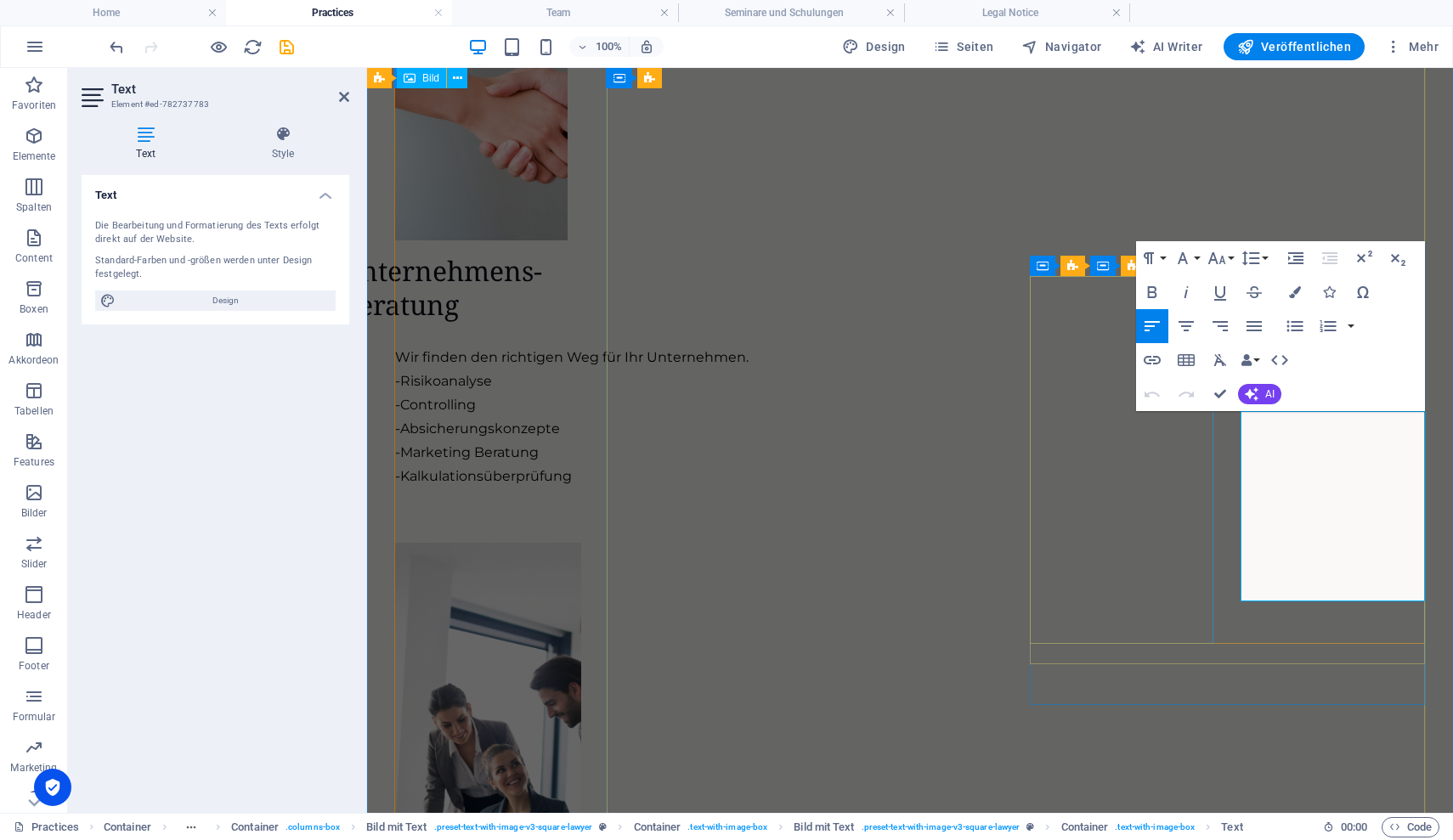 drag, startPoint x: 1343, startPoint y: 575, endPoint x: 1151, endPoint y: 351, distance: 295.02542 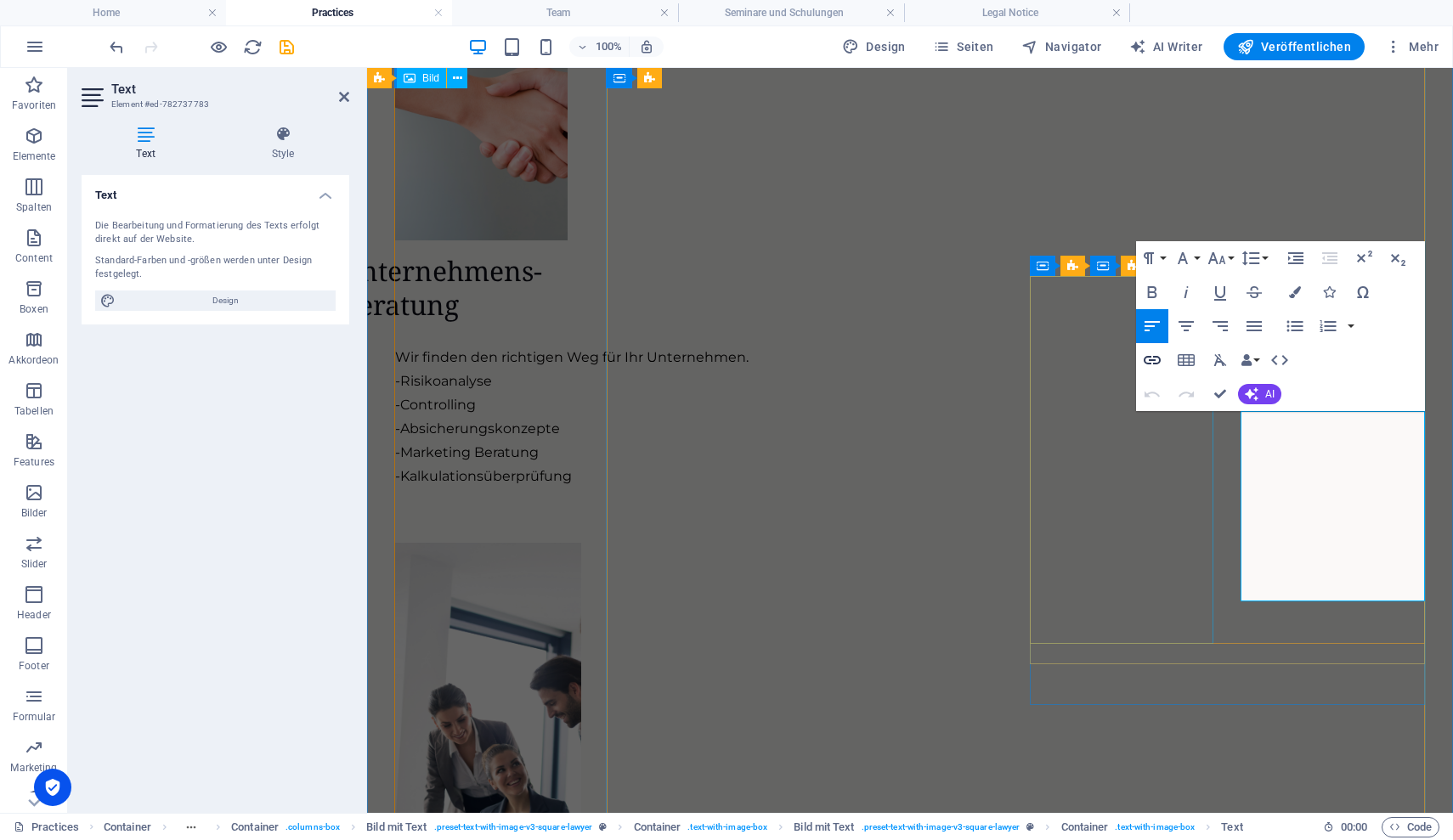 copy on "- Schaffung eines Marketingkonzeptes - Zielgruppenanalyse und Ansprache -Kampagnen -Marktanalysen -Personalmarketing -SocialMedia Marketing" 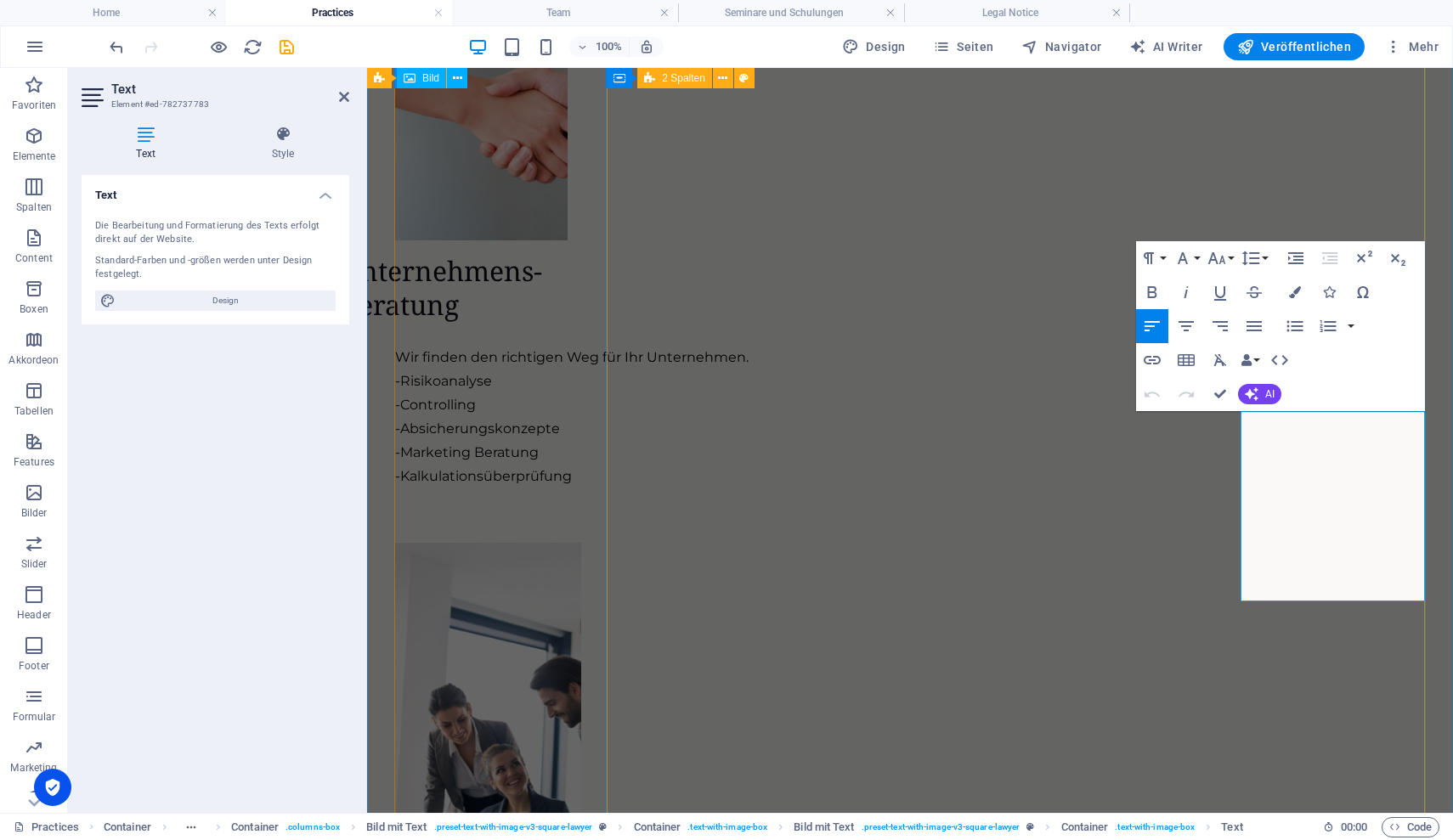 click on "Existenz gründungberatung Starten Sie sicher in die Selbstständigkeit. Wir unterstützen Sie von der Idee bis zur Umsetzung. - Businessplan erstellen -  Finanzierung sichern - Formalitäten klären -  Investitionsplanung Unternehmens- Beratung Wir finden den richtigen Weg für Ihr Unternehmen. -  Risikoanalyse -  Controlling -  Absicherungskonzepte -  Marketing Beratung -  Kalkulationsüberprüfung Personalberatung Das richtige Team ist der Schlüssel zum Erfolg. Wir helfen Ihnen, die passenden Mitarbeiter zu finden und zu entwickeln. -  Personalgewinnung -  Mitarbeiterbindung -  Prozessunterstützung Strategieberatung Klar. Zielgerichtet. Umsetzbar. Wir entwickeln gemeinsam Ihre Unternehmensstrategie. -  Ziele definieren -  Wachstumswege finden -  Märkte analysieren Organisations- Beratung Effiziente Abläufe schaffen Freiraum. Wir machen Ihre Organisation fit für die Zukunft. -  Prozesse optimieren -  Strukturen anpassen -  Veränderungen begleiten Marketing-beratung -Kampagnen" at bounding box center [910, 1897] 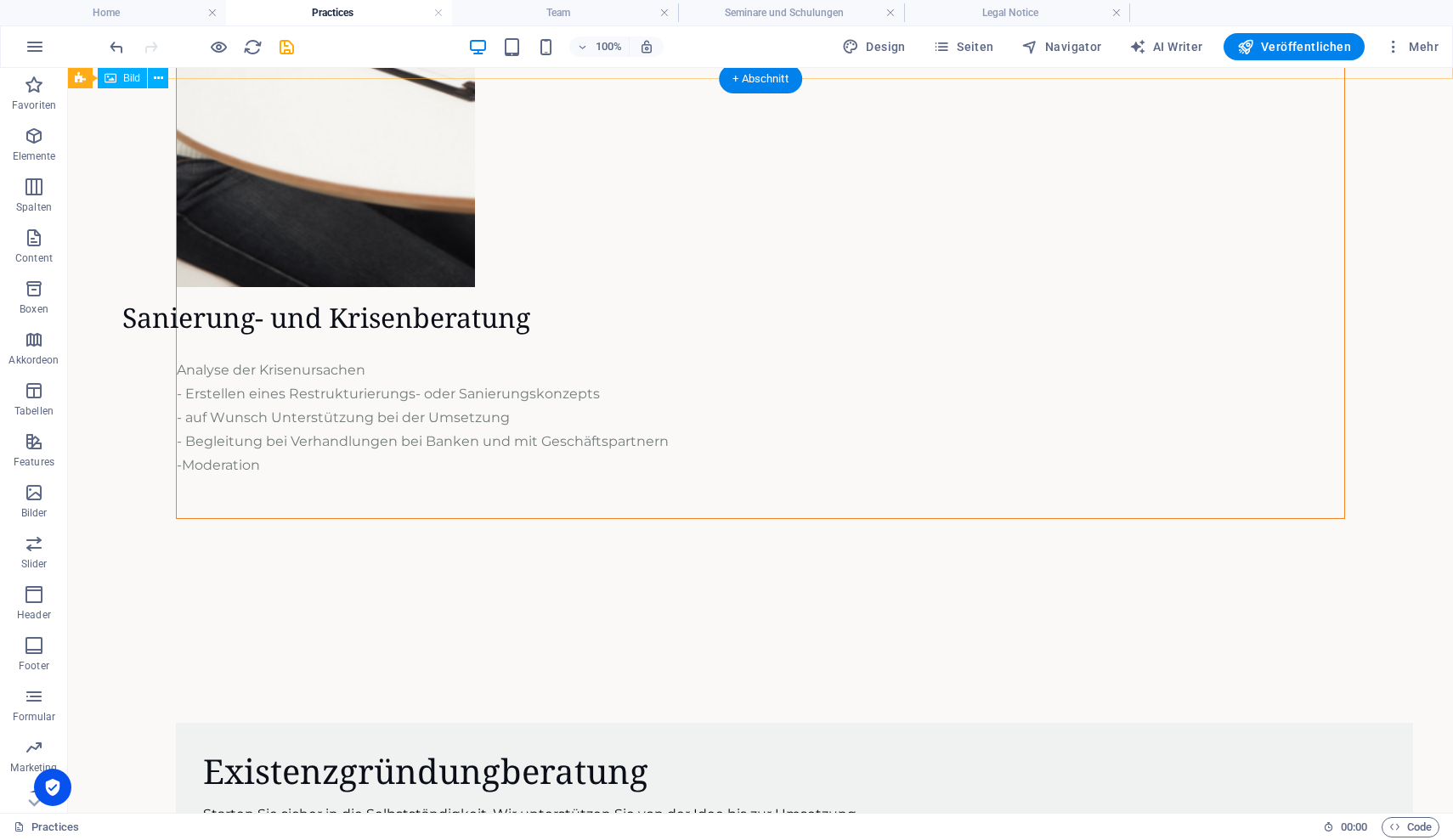 scroll, scrollTop: 5313, scrollLeft: 0, axis: vertical 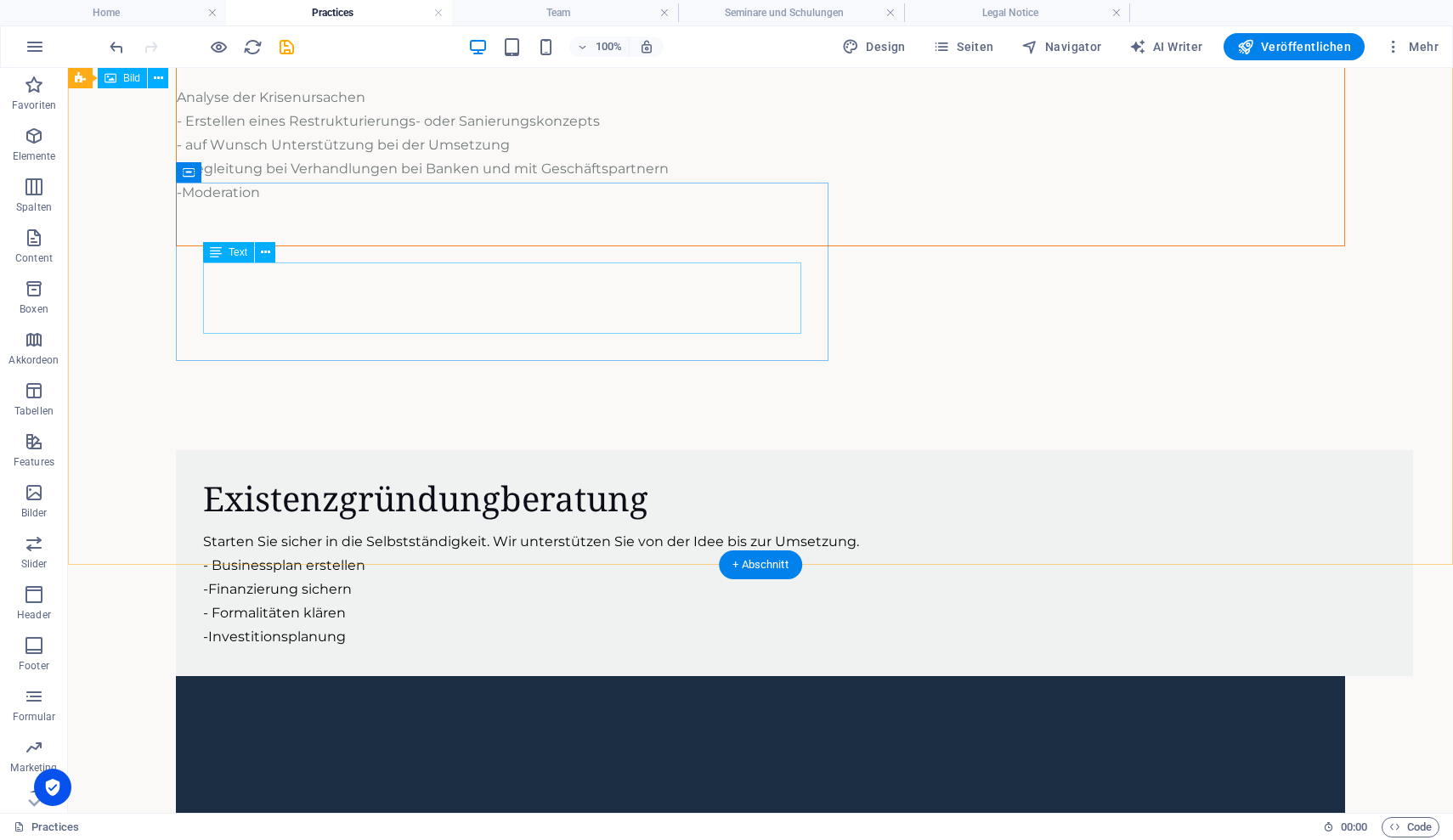 click on "Lorem ipsum dolor sit amet, consectetuer adipiscing elit. Aenean commodo ligula eget dolor. Lorem ipsum dolor sit amet, consectetuer adipiscing elit leget dolor. Lorem ipsum dolor sit amet, consectetuer adipiscing elit. Aenean commodo ligula eget dolor." at bounding box center [794, 6679] 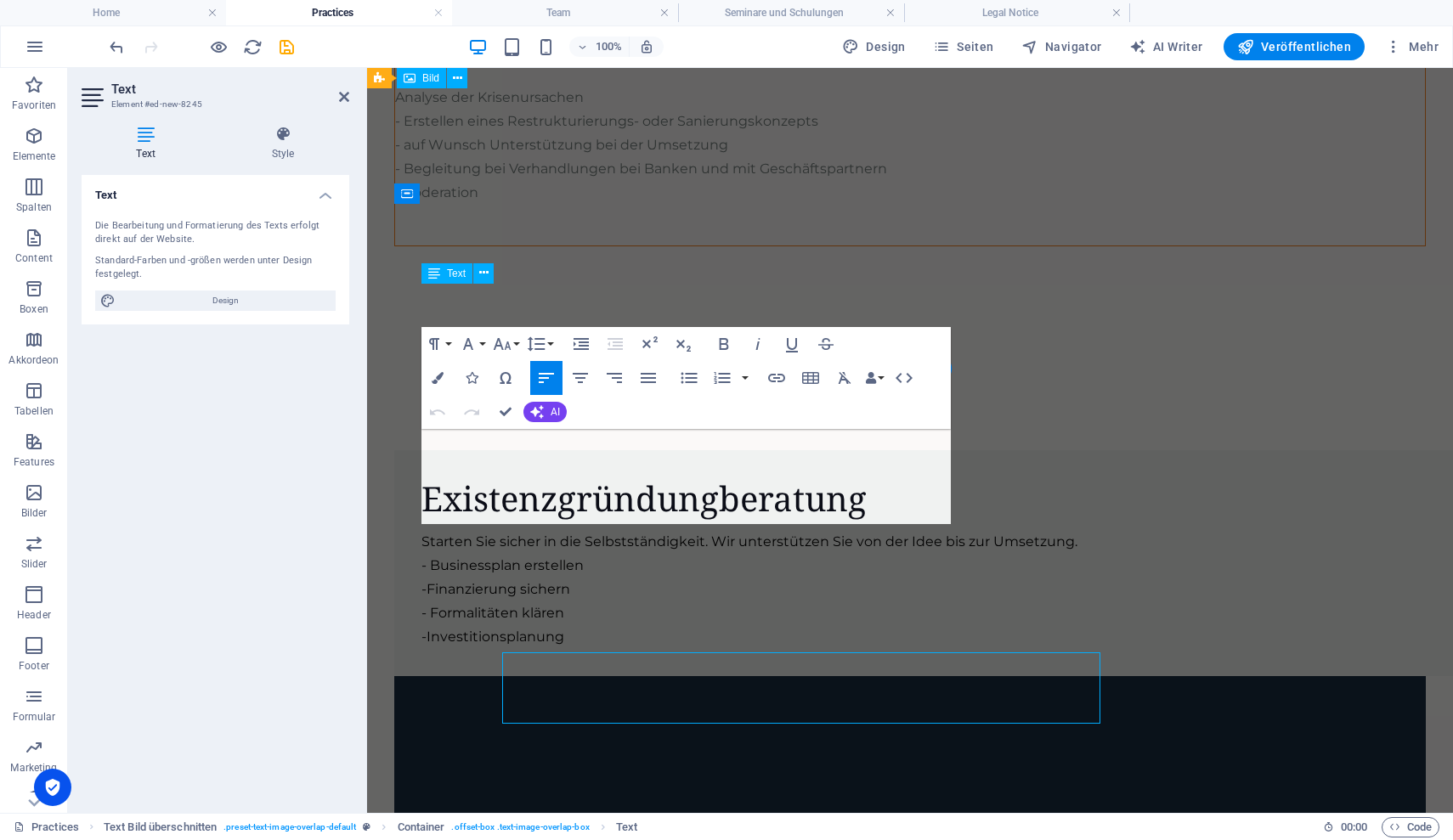 scroll, scrollTop: 4923, scrollLeft: 0, axis: vertical 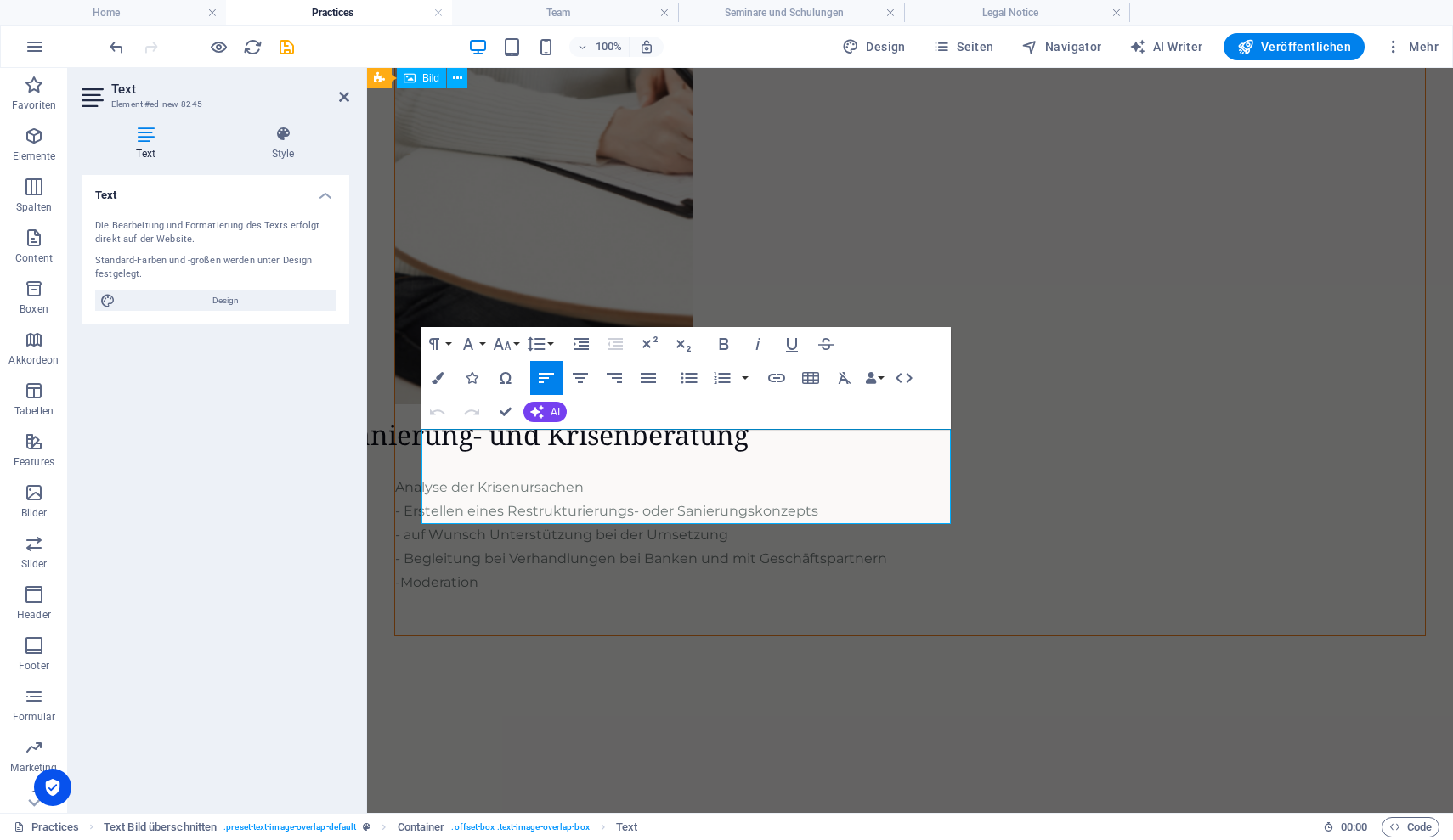 drag, startPoint x: 622, startPoint y: 511, endPoint x: 338, endPoint y: 431, distance: 295.0525 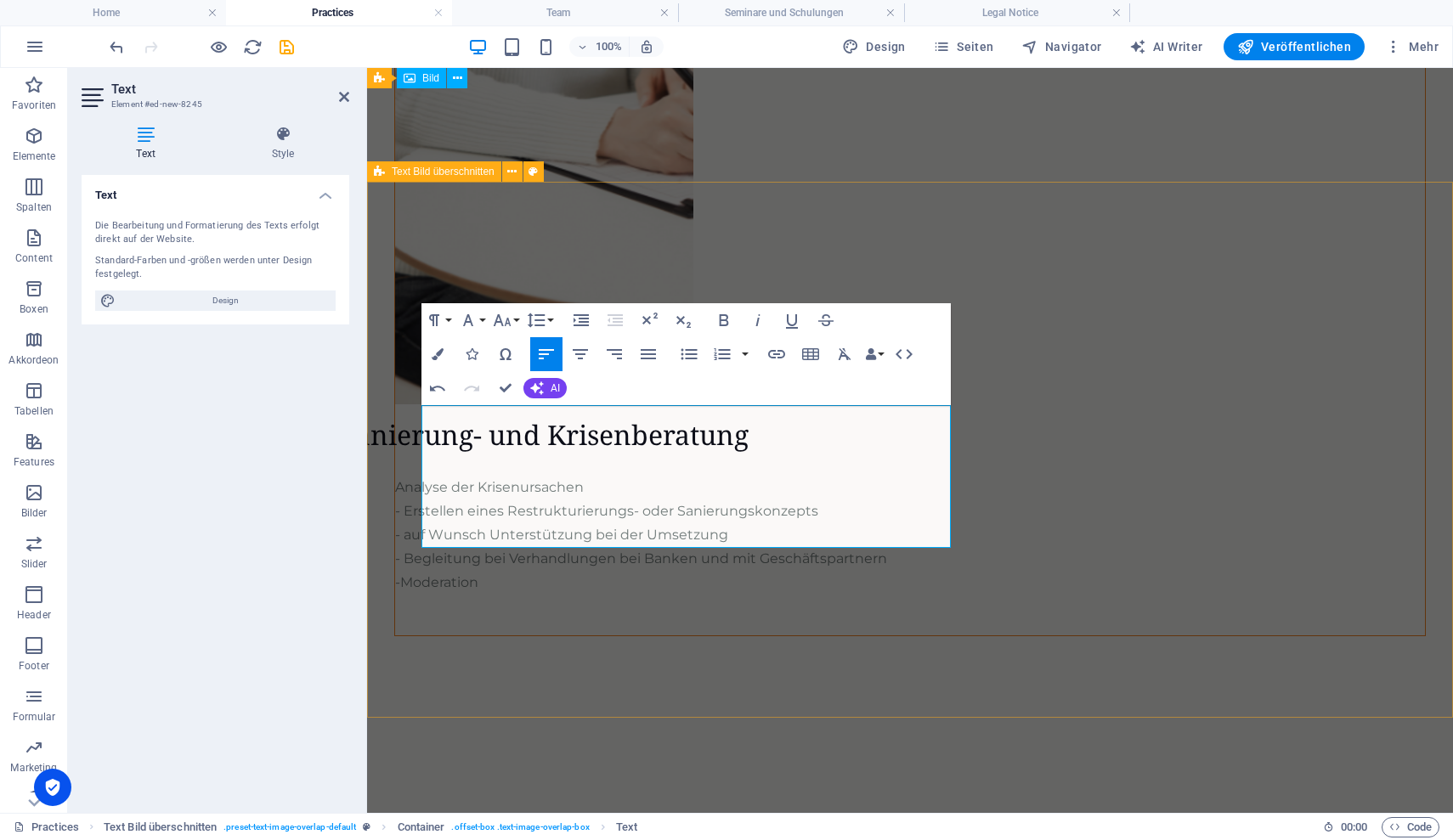 click on "Marketing-beratung - Schaffung eines Marketingkonzeptes - Zielgruppenanalyse und Ansprache -Kampagnen -Marktanalysen -Personalmarketing -SocialMedia Marketing" at bounding box center (910, 6965) 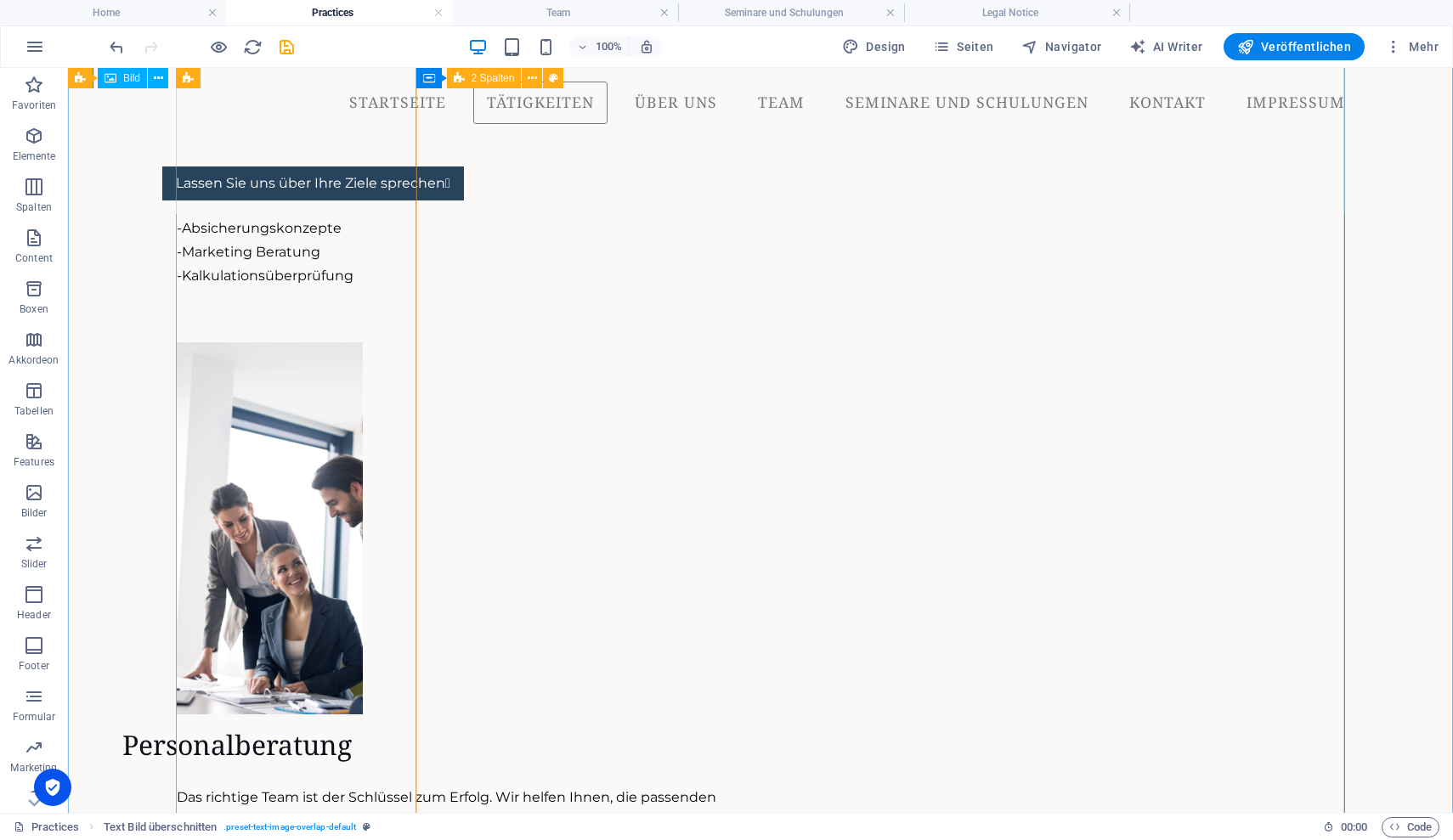 scroll, scrollTop: 1168, scrollLeft: 0, axis: vertical 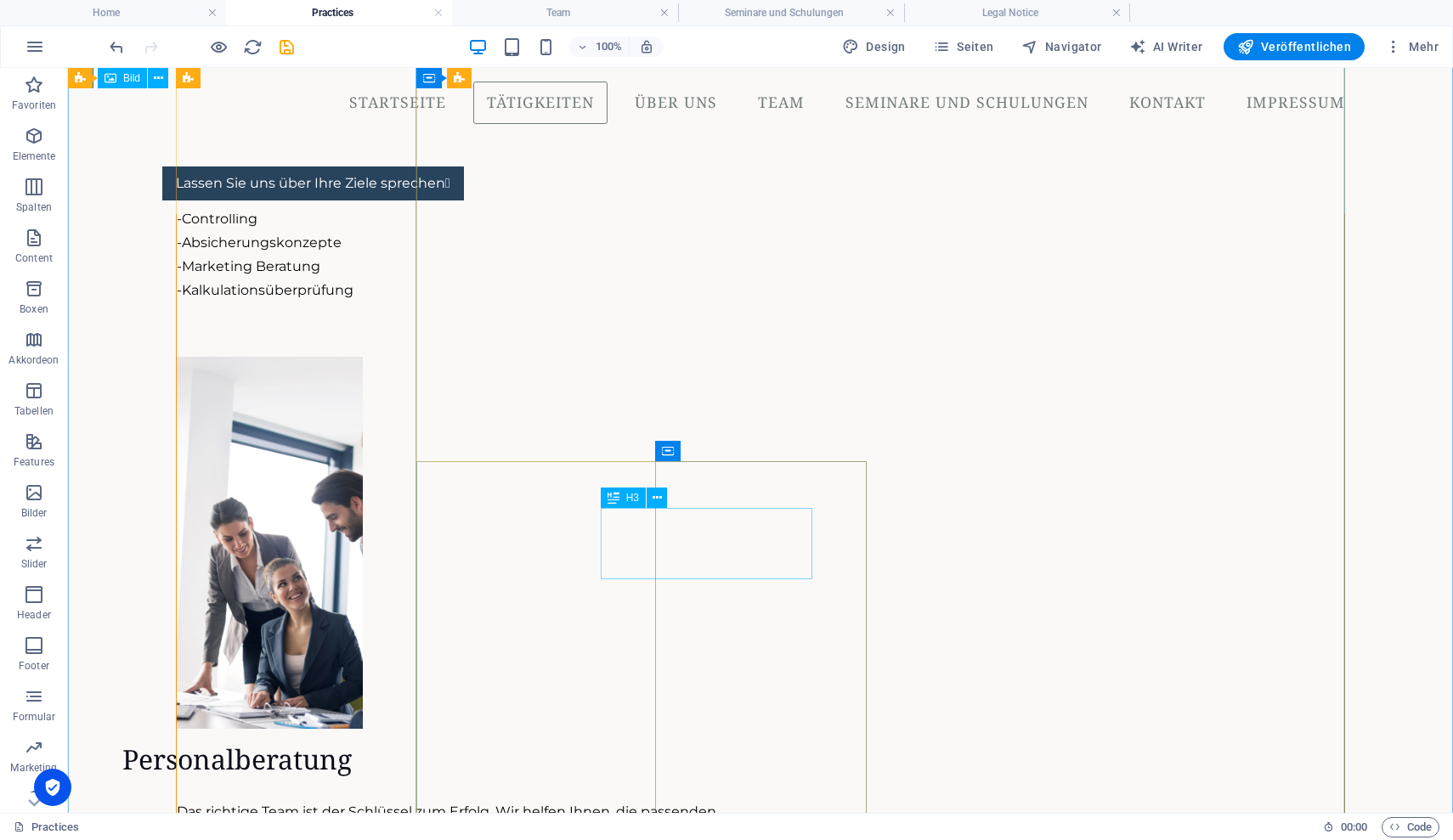 click on "Sanierung- und Krisenberatung" at bounding box center (434, 4045) 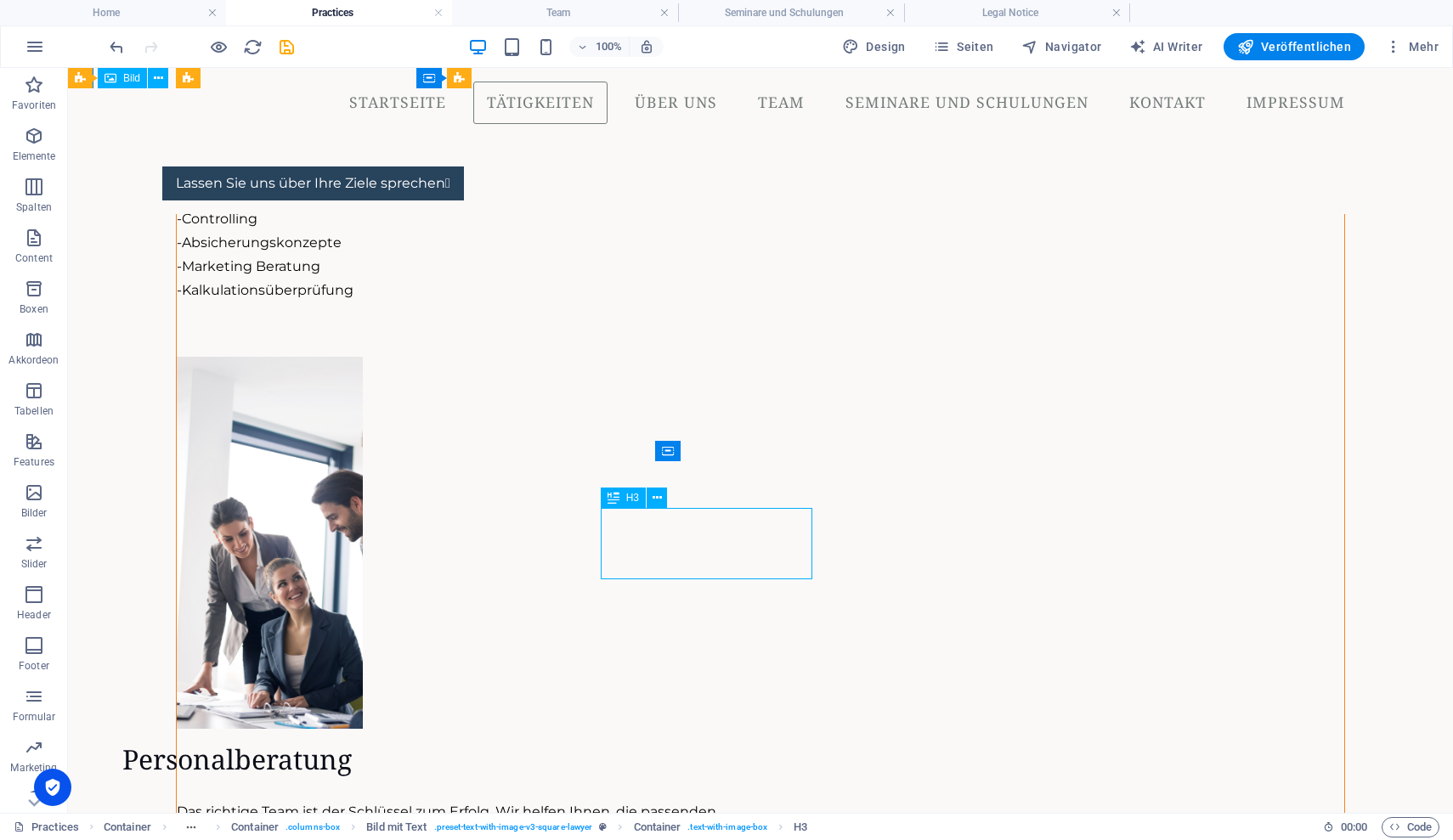 click on "Sanierung- und Krisenberatung" at bounding box center [434, 4045] 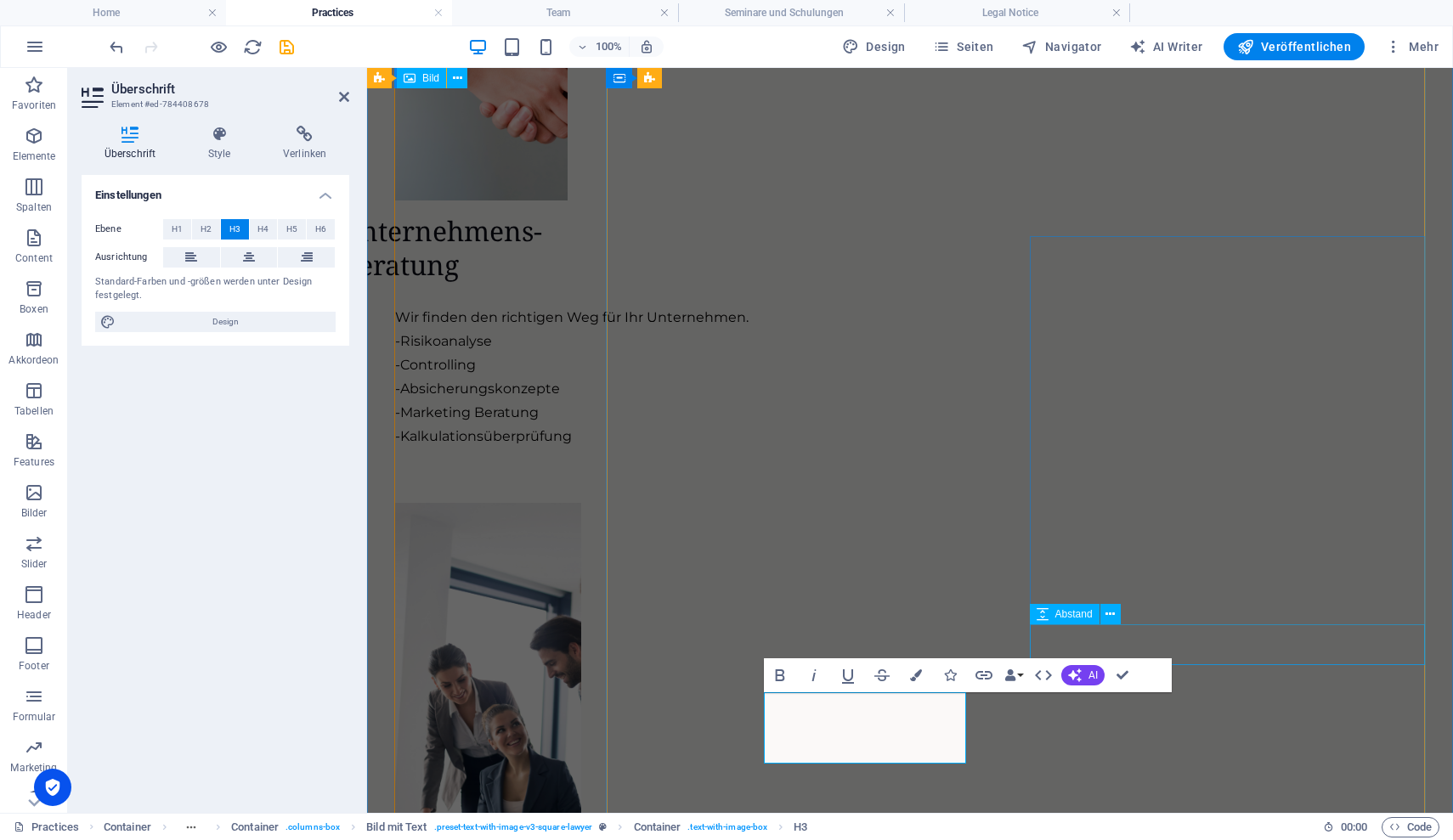 click at bounding box center (646, 3529) 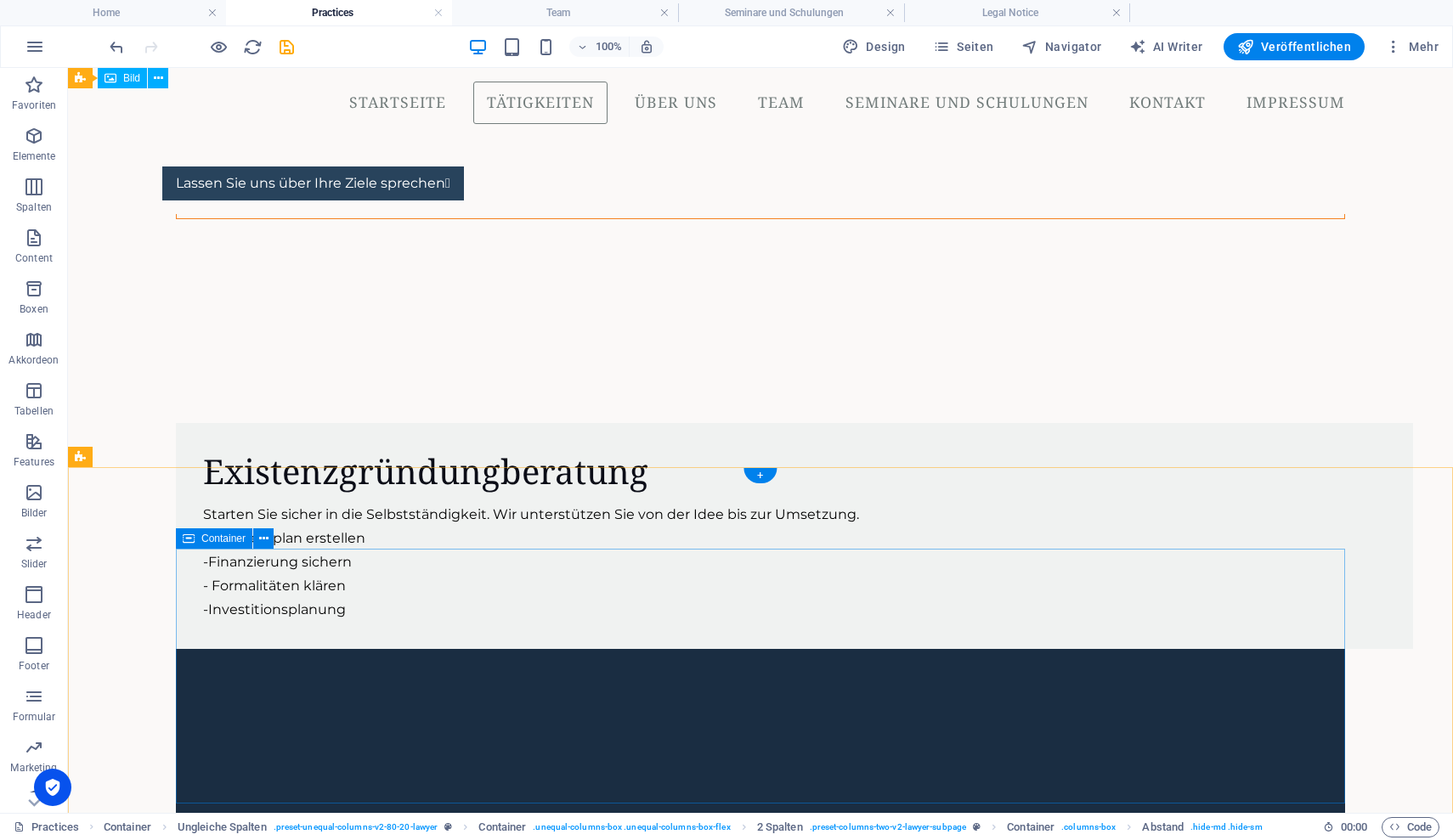scroll, scrollTop: 5093, scrollLeft: 0, axis: vertical 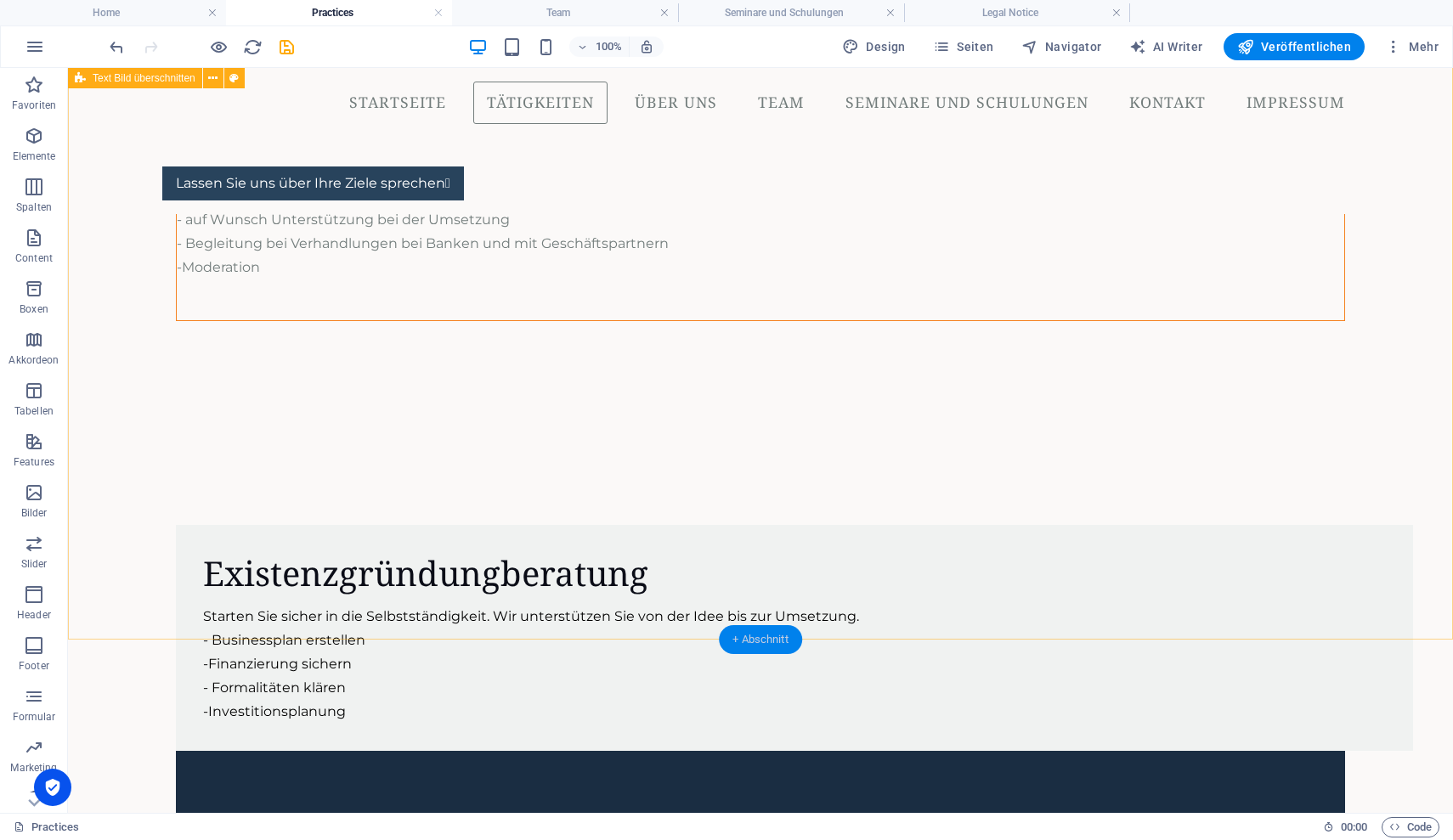 click on "+ Abschnitt" at bounding box center [760, 640] 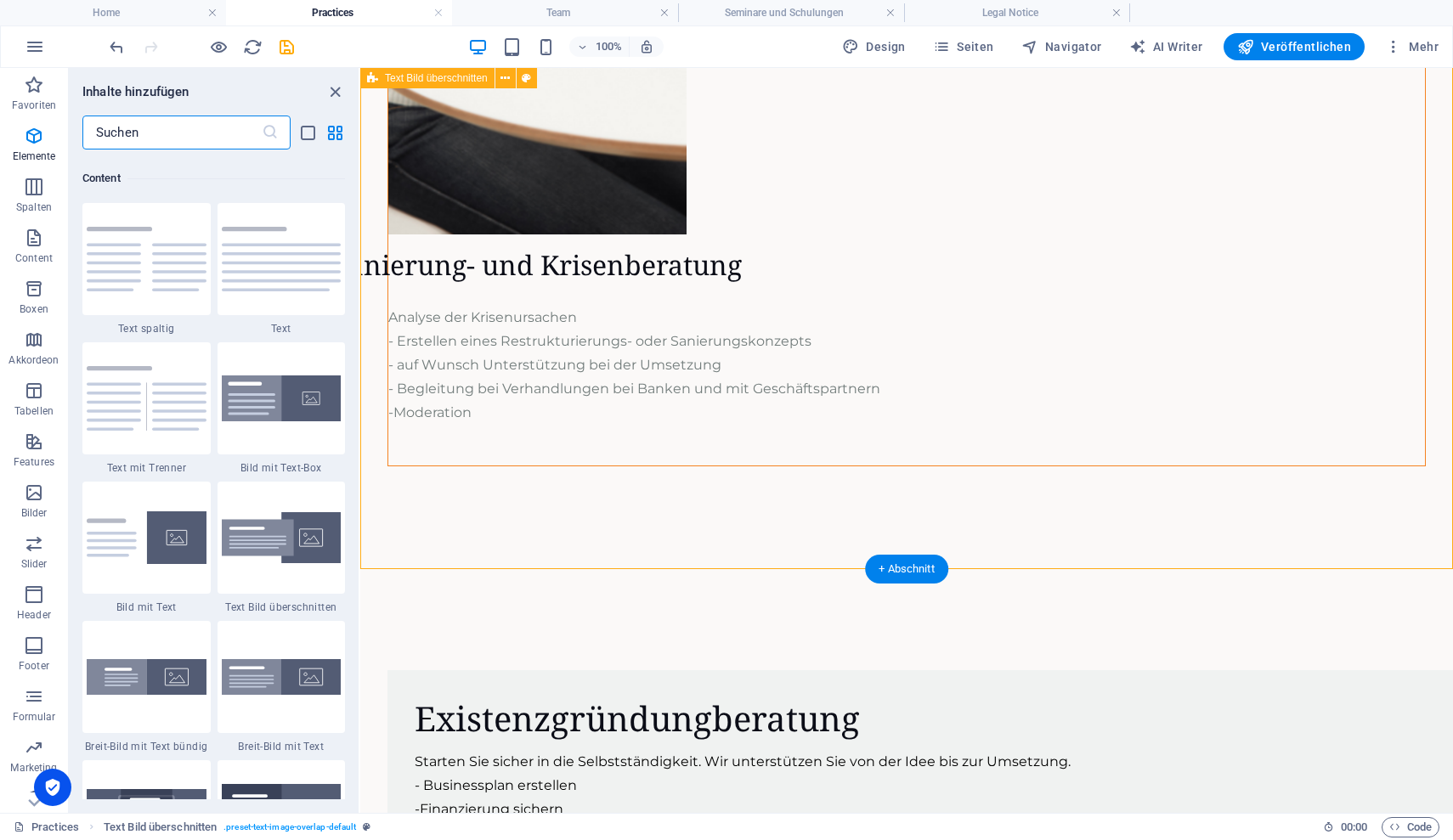 scroll, scrollTop: 2972, scrollLeft: 0, axis: vertical 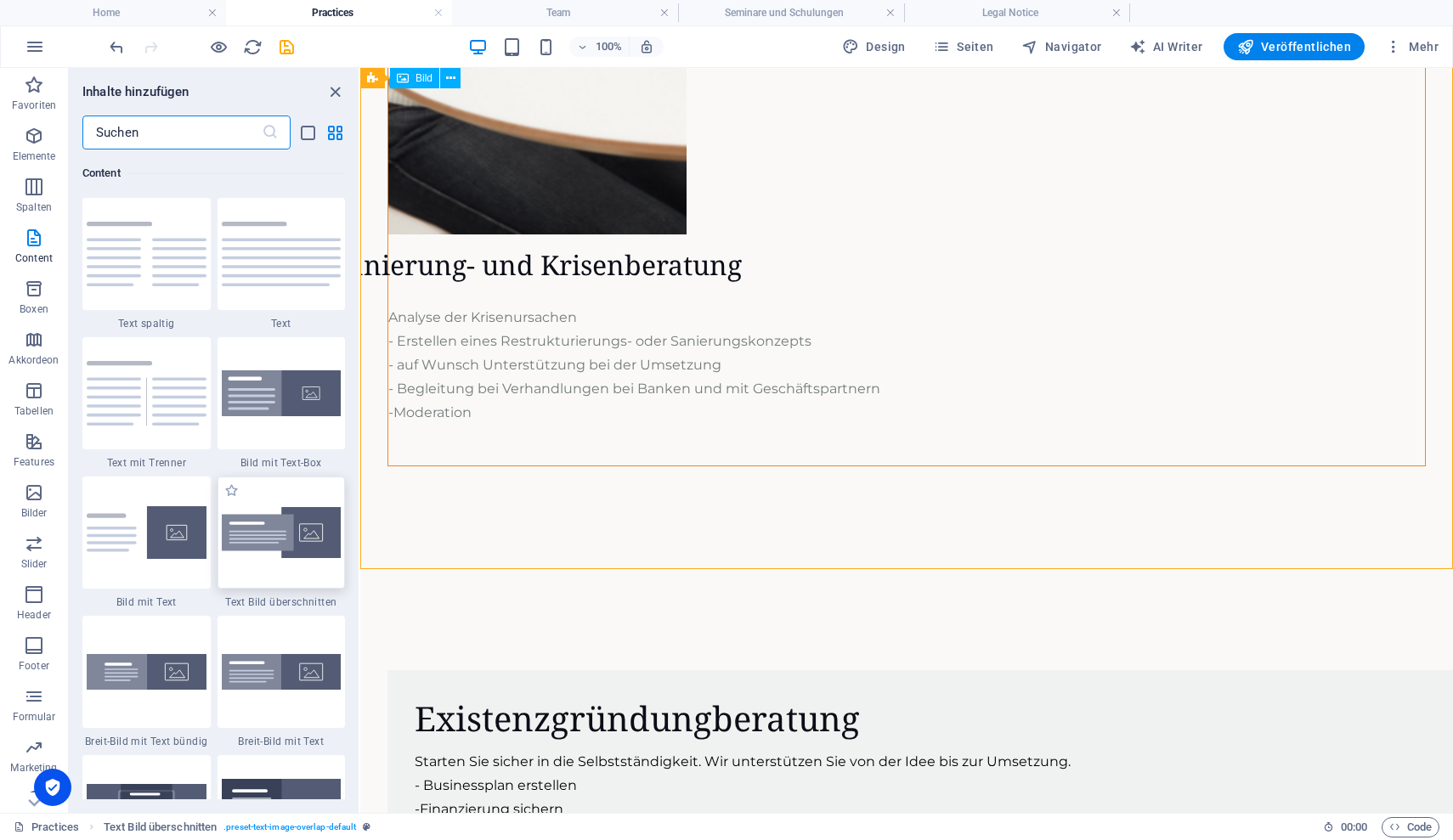 click at bounding box center (281, 533) 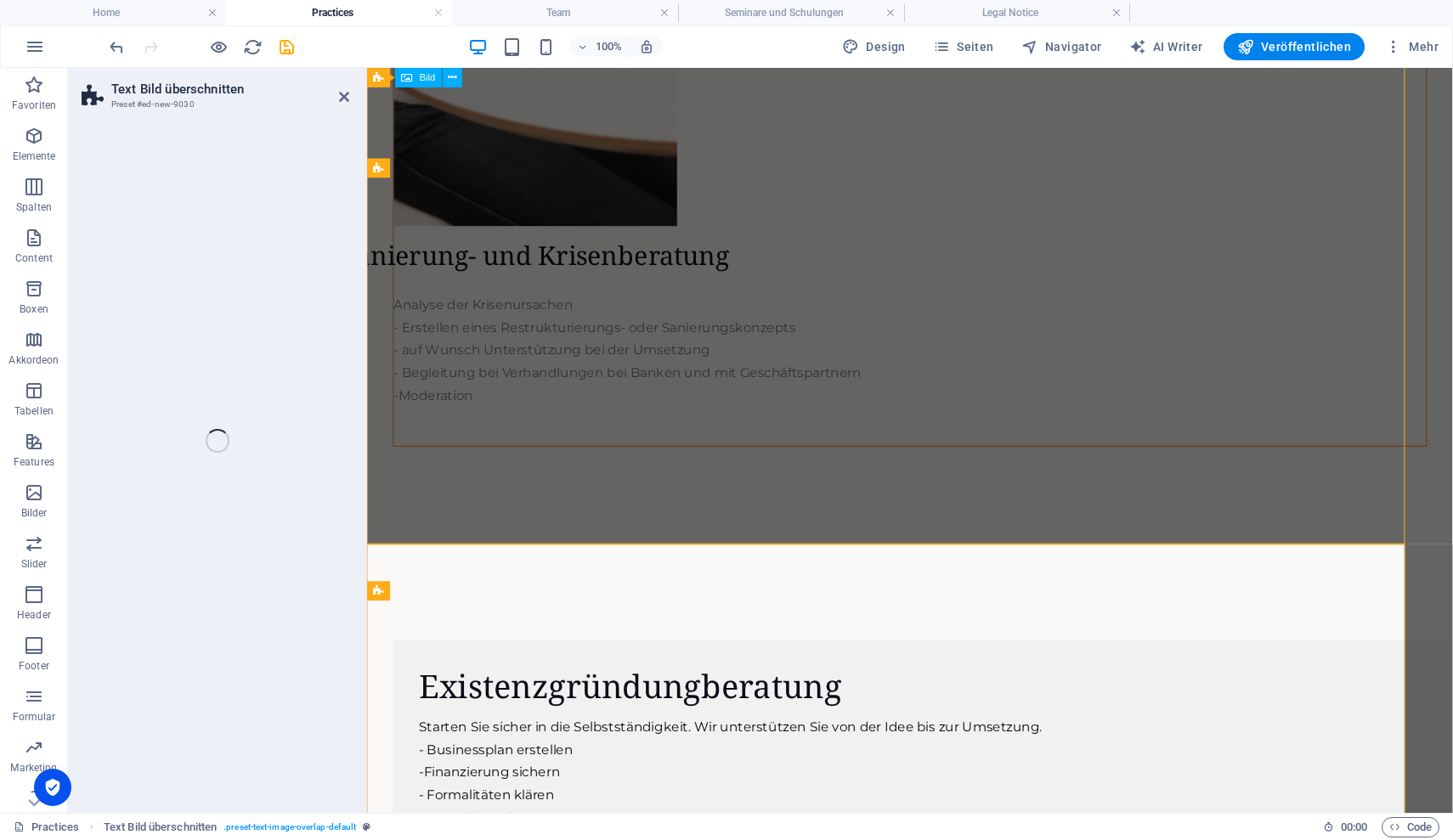 select on "rem" 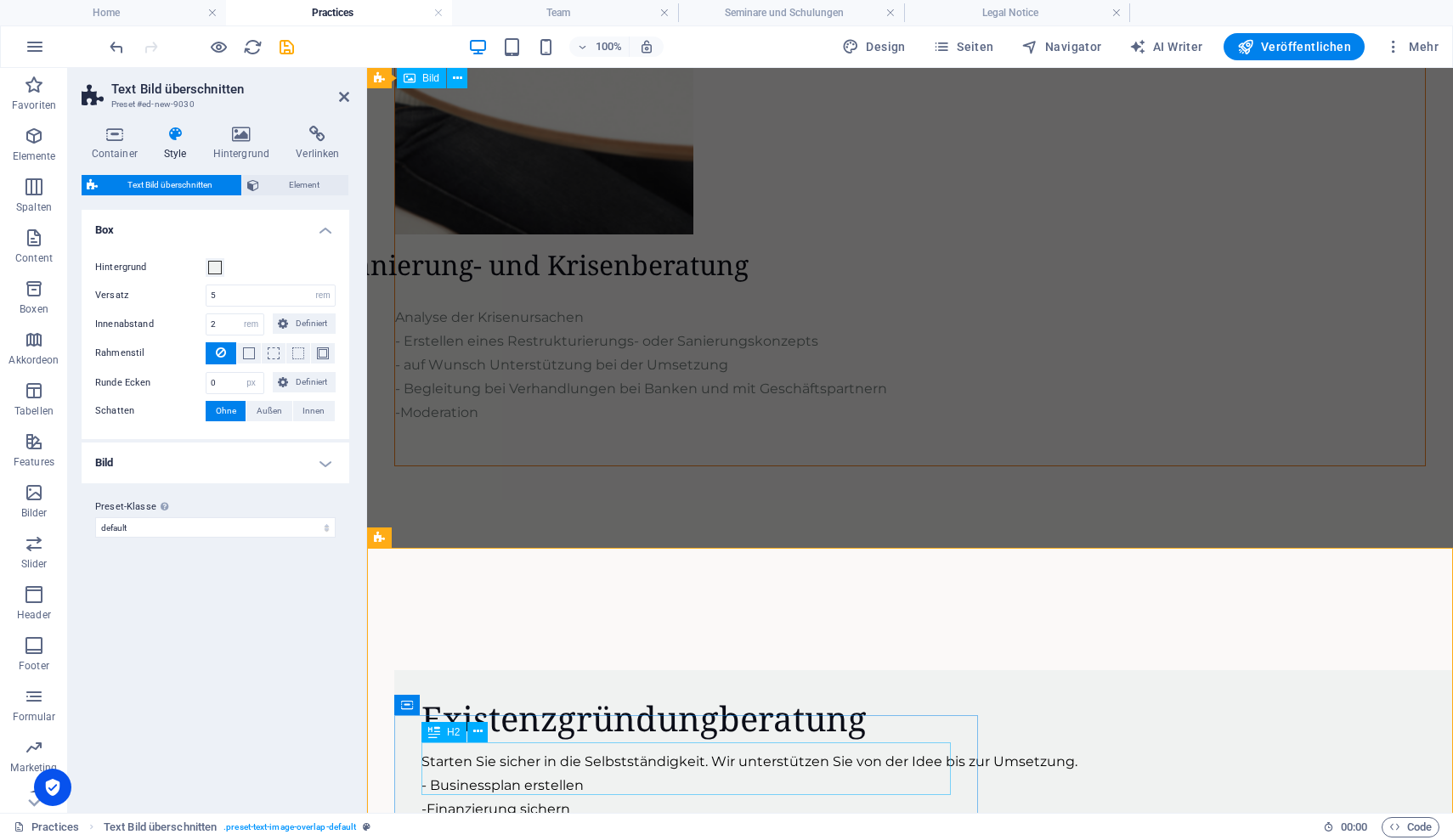 click on "New headline" at bounding box center [944, 7505] 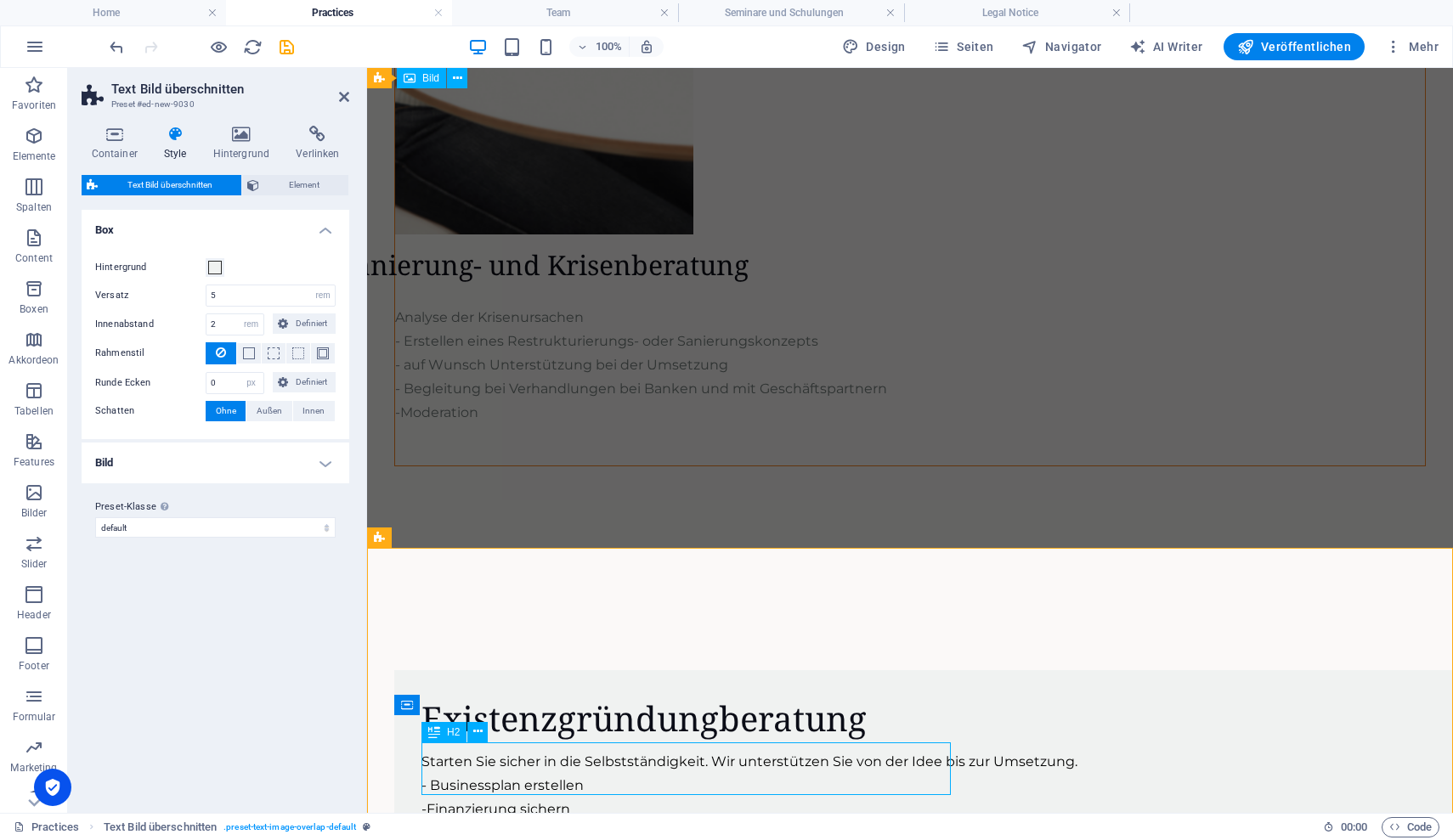 click on "New headline" at bounding box center [944, 7505] 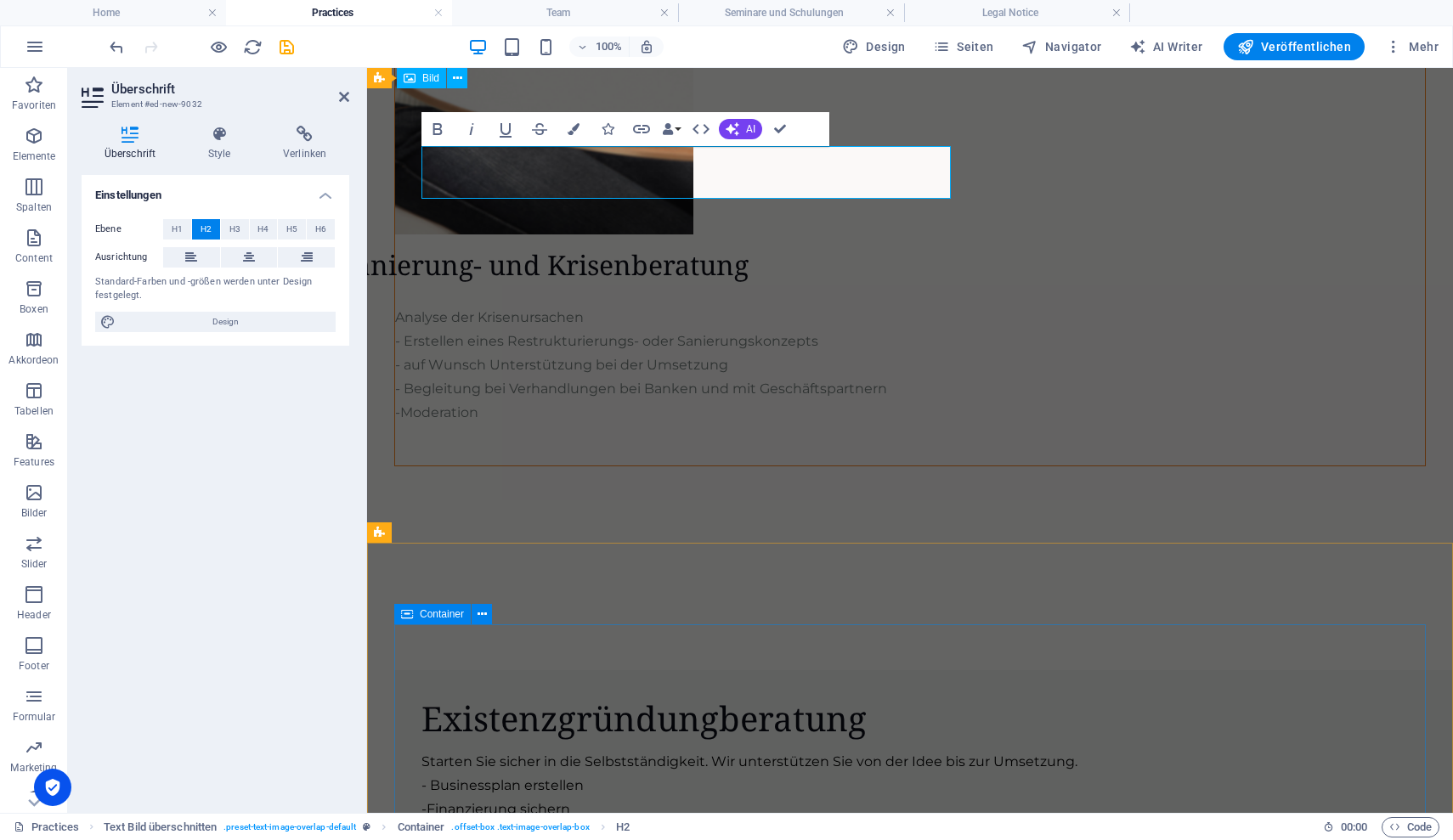 scroll, scrollTop: 5689, scrollLeft: 0, axis: vertical 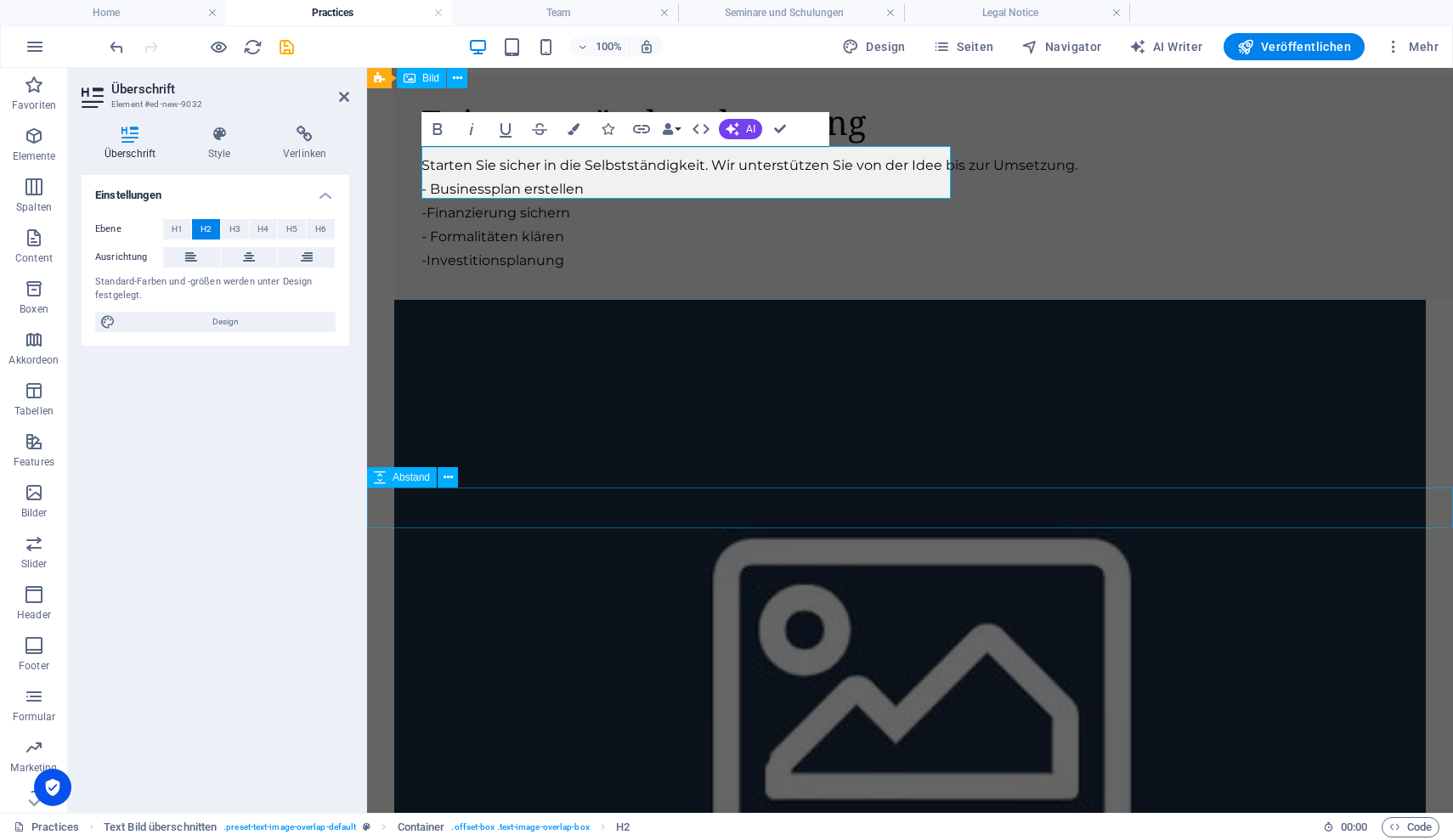 click at bounding box center [910, 7862] 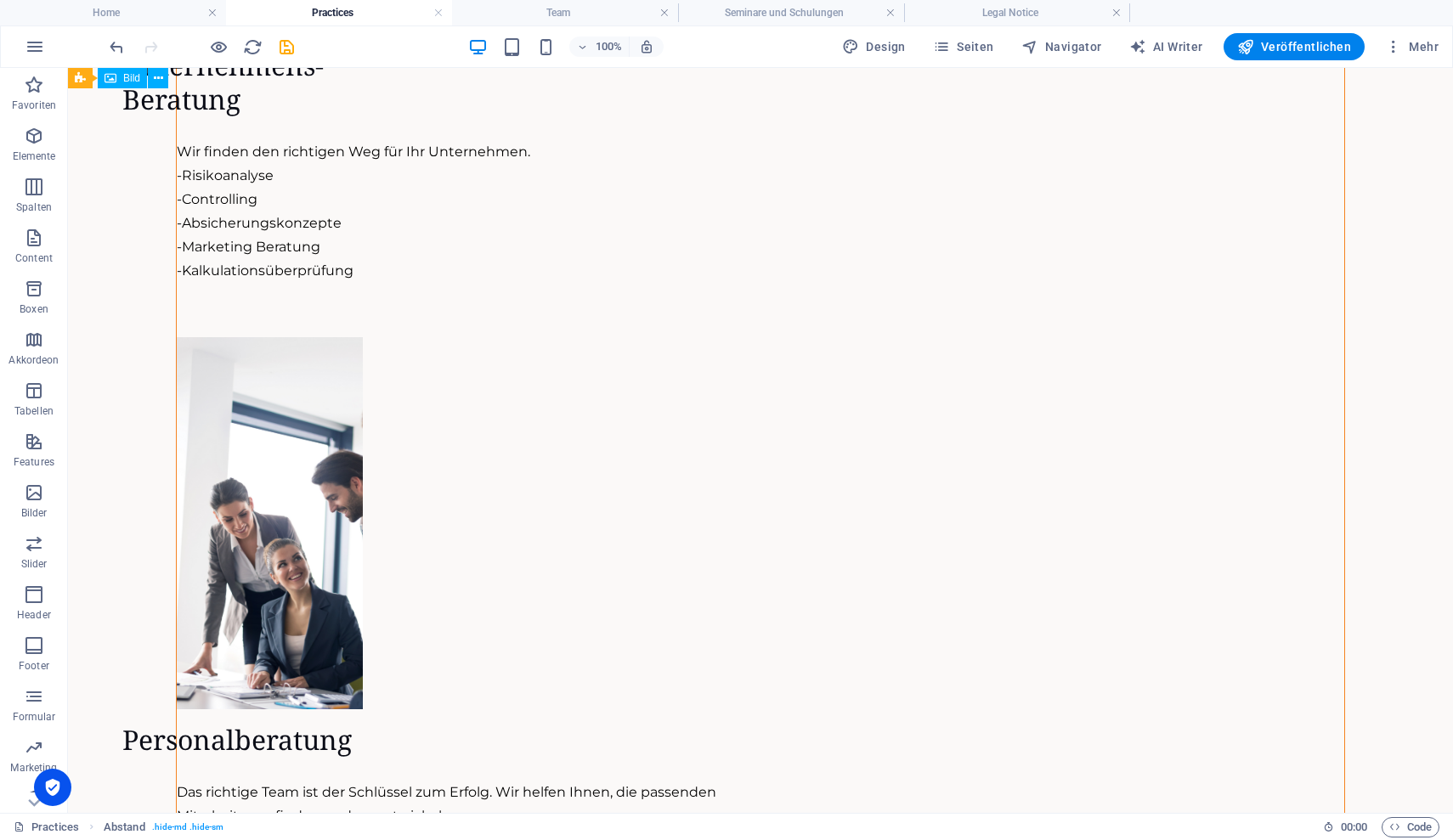 scroll, scrollTop: 1661, scrollLeft: 0, axis: vertical 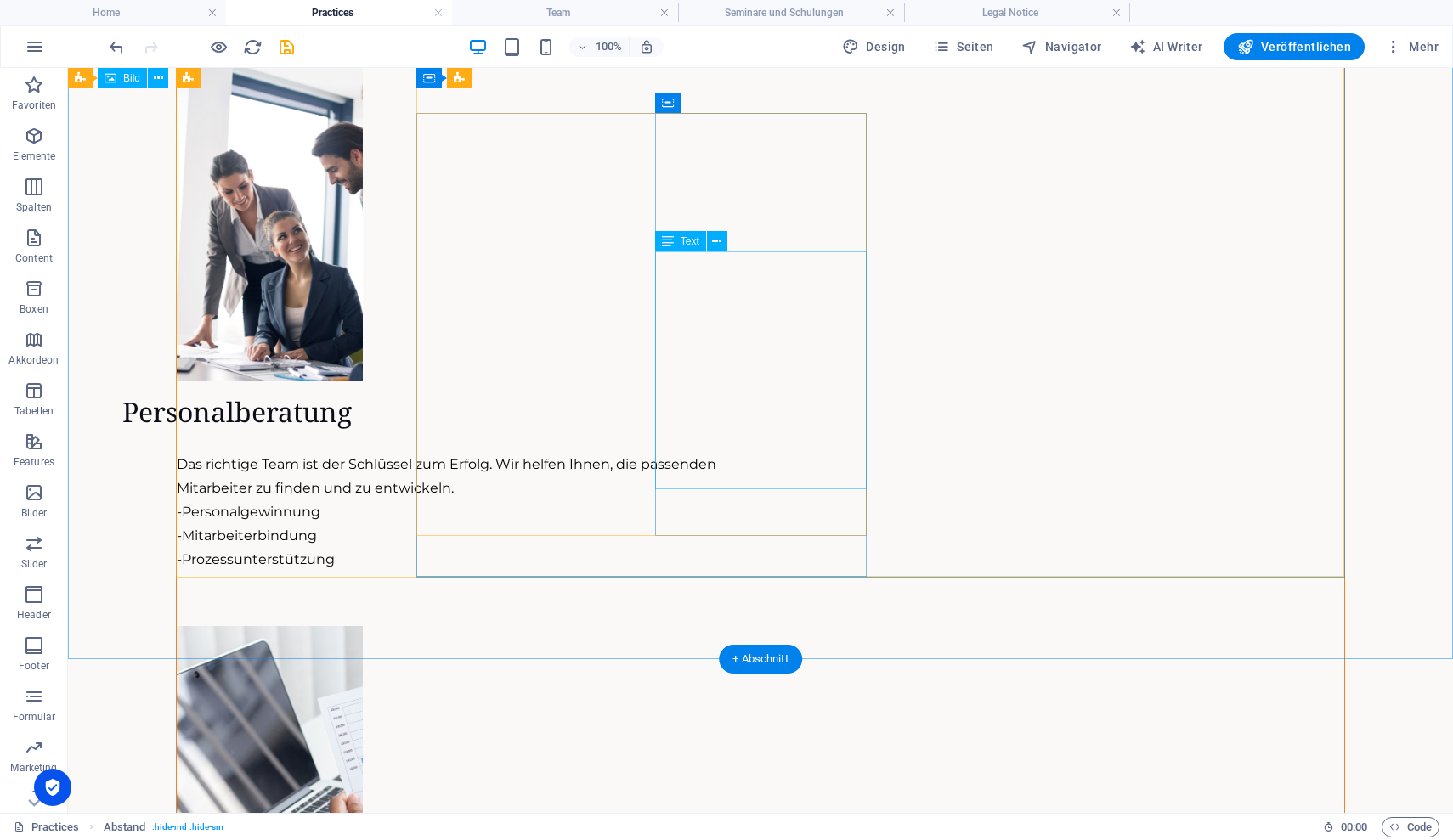 click on "Analyse der Krisenursachen - Erstellen eines Restrukturierungs- oder Sanierungskonzepts - auf Wunsch Unterstützung bei der Umsetzung - Begleitung bei Verhandlungen bei Banken und mit Geschäftspartnern -Moderation" at bounding box center (461, 3797) 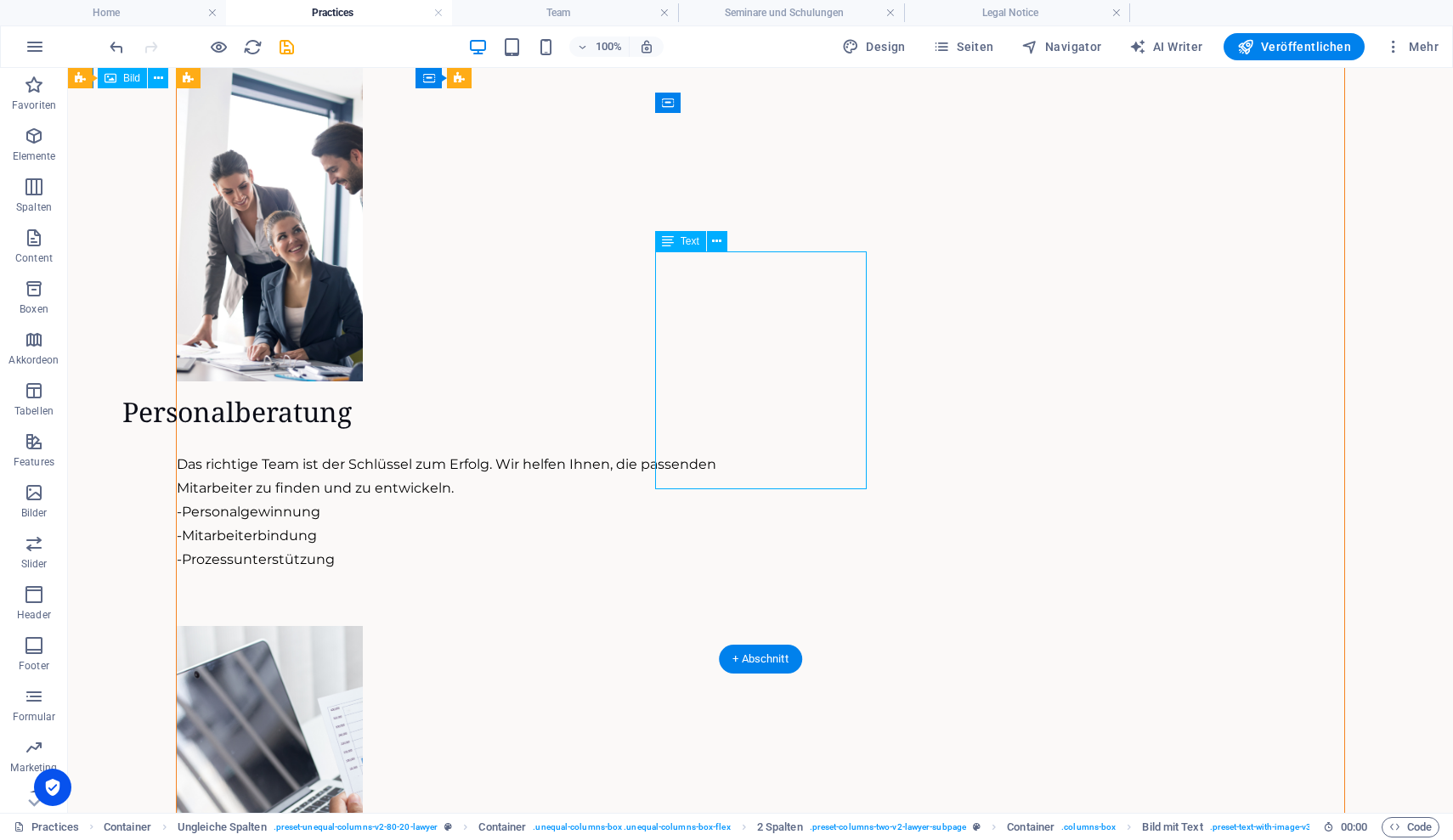 click on "Analyse der Krisenursachen - Erstellen eines Restrukturierungs- oder Sanierungskonzepts - auf Wunsch Unterstützung bei der Umsetzung - Begleitung bei Verhandlungen bei Banken und mit Geschäftspartnern -Moderation" at bounding box center [461, 3797] 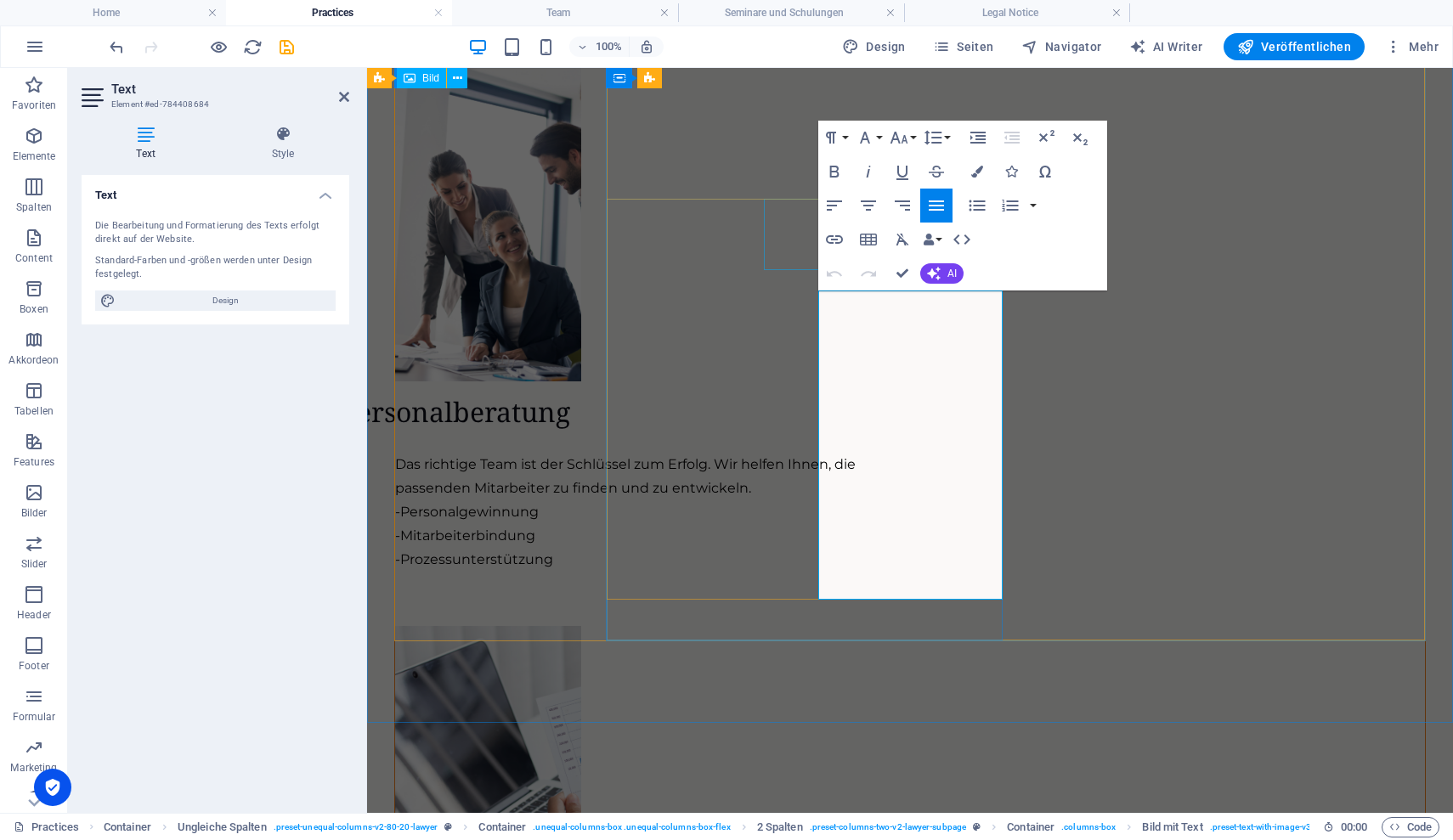 drag, startPoint x: 904, startPoint y: 589, endPoint x: 771, endPoint y: 265, distance: 350.23563 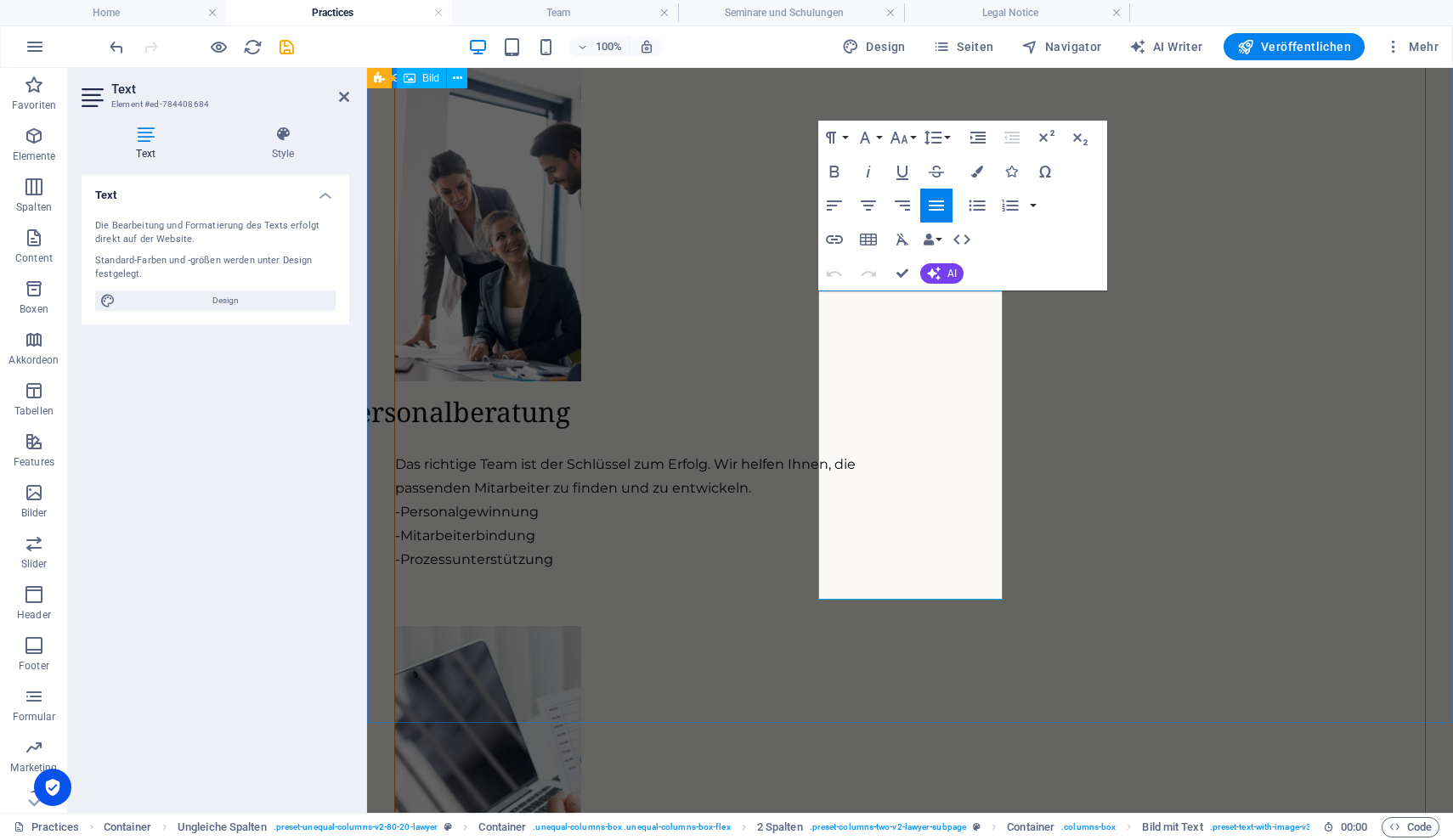 click on "Bereiche die wir betreuen Practices Existenz gründungberatung Starten Sie sicher in die Selbstständigkeit. Wir unterstützen Sie von der Idee bis zur Umsetzung. - Businessplan erstellen -  Finanzierung sichern - Formalitäten klären -  Investitionsplanung Unternehmens- Beratung Wir finden den richtigen Weg für Ihr Unternehmen. -  Risikoanalyse -  Controlling -  Absicherungskonzepte -  Marketing Beratung -  Kalkulationsüberprüfung Personalberatung Das richtige Team ist der Schlüssel zum Erfolg. Wir helfen Ihnen, die passenden Mitarbeiter zu finden und zu entwickeln. -  Personalgewinnung -  Mitarbeiterbindung -  Prozessunterstützung Strategieberatung Klar. Zielgerichtet. Umsetzbar. Wir entwickeln gemeinsam Ihre Unternehmensstrategie. -  Ziele definieren -  Wachstumswege finden -  Märkte analysieren Organisations- Beratung Effiziente Abläufe schaffen Freiraum. Wir machen Ihre Organisation fit für die Zukunft. -  Prozesse optimieren -  Strukturen anpassen -  Veränderungen begleiten" at bounding box center [910, 1266] 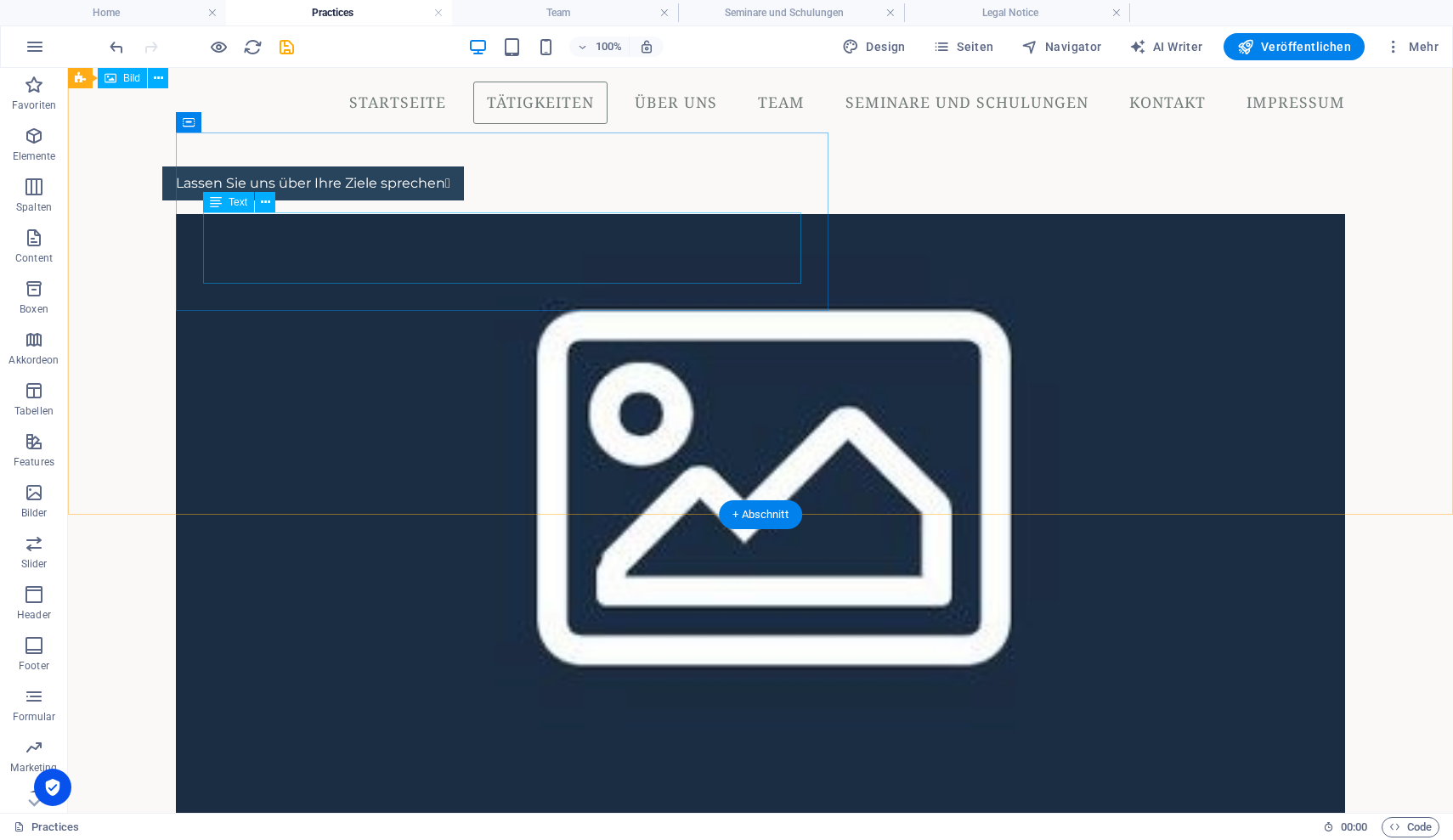 click on "Lorem ipsum dolor sit amet, consectetuer adipiscing elit. Aenean commodo ligula eget dolor. Lorem ipsum dolor sit amet, consectetuer adipiscing elit leget dolor. Lorem ipsum dolor sit amet, consectetuer adipiscing elit. Aenean commodo ligula eget dolor." at bounding box center (794, 7301) 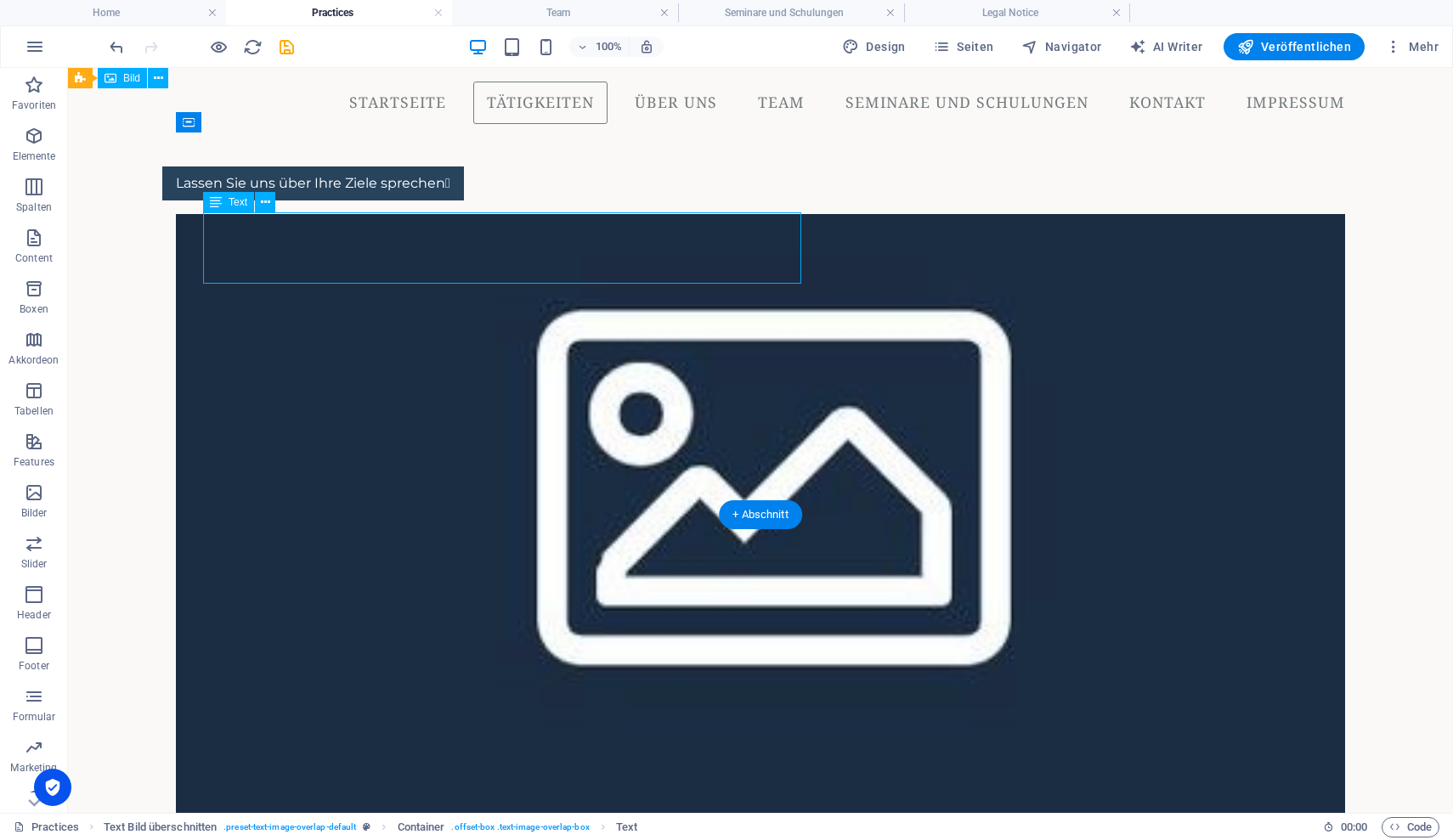 click on "Lorem ipsum dolor sit amet, consectetuer adipiscing elit. Aenean commodo ligula eget dolor. Lorem ipsum dolor sit amet, consectetuer adipiscing elit leget dolor. Lorem ipsum dolor sit amet, consectetuer adipiscing elit. Aenean commodo ligula eget dolor." at bounding box center (794, 7301) 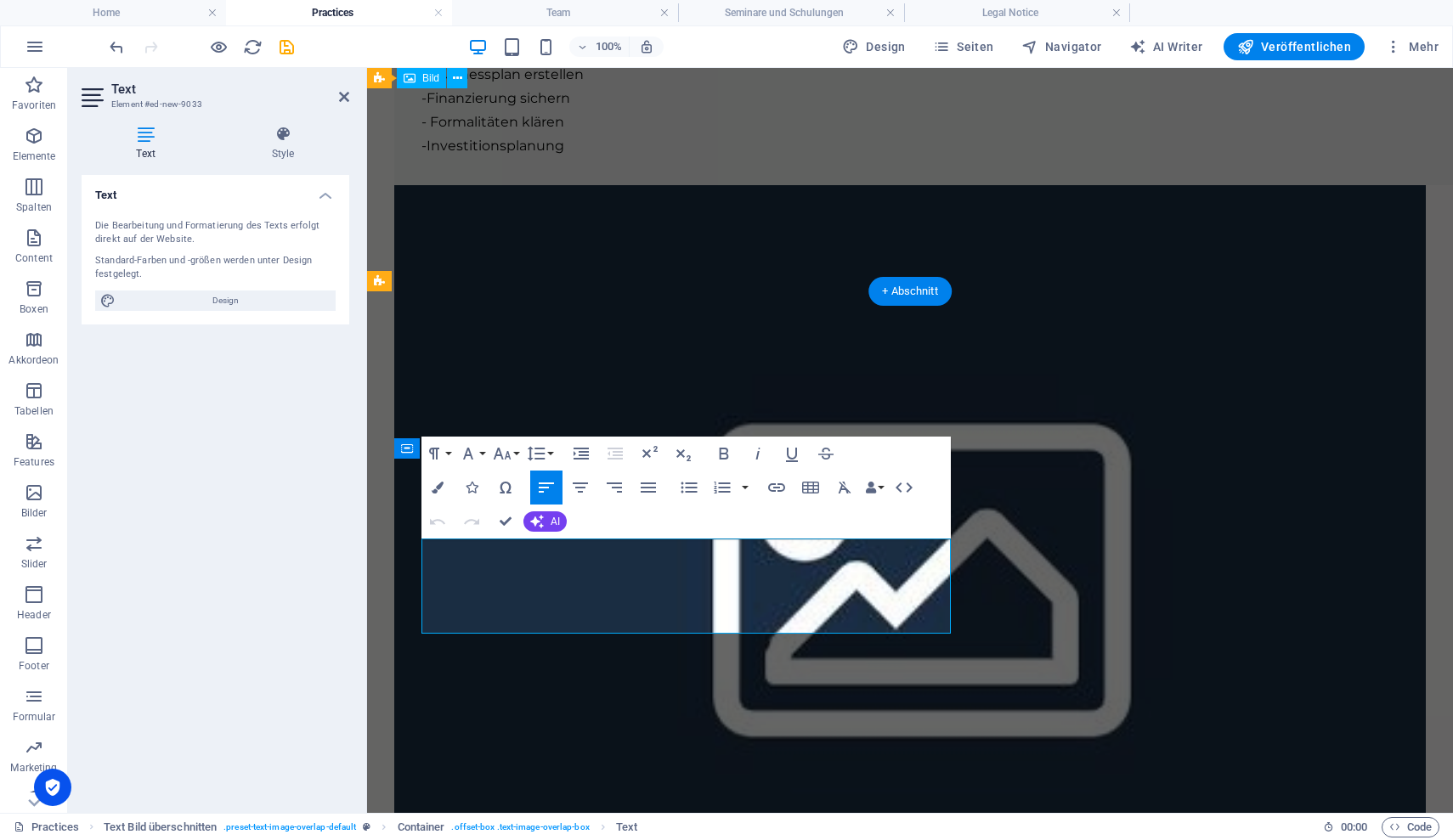scroll, scrollTop: 5349, scrollLeft: 0, axis: vertical 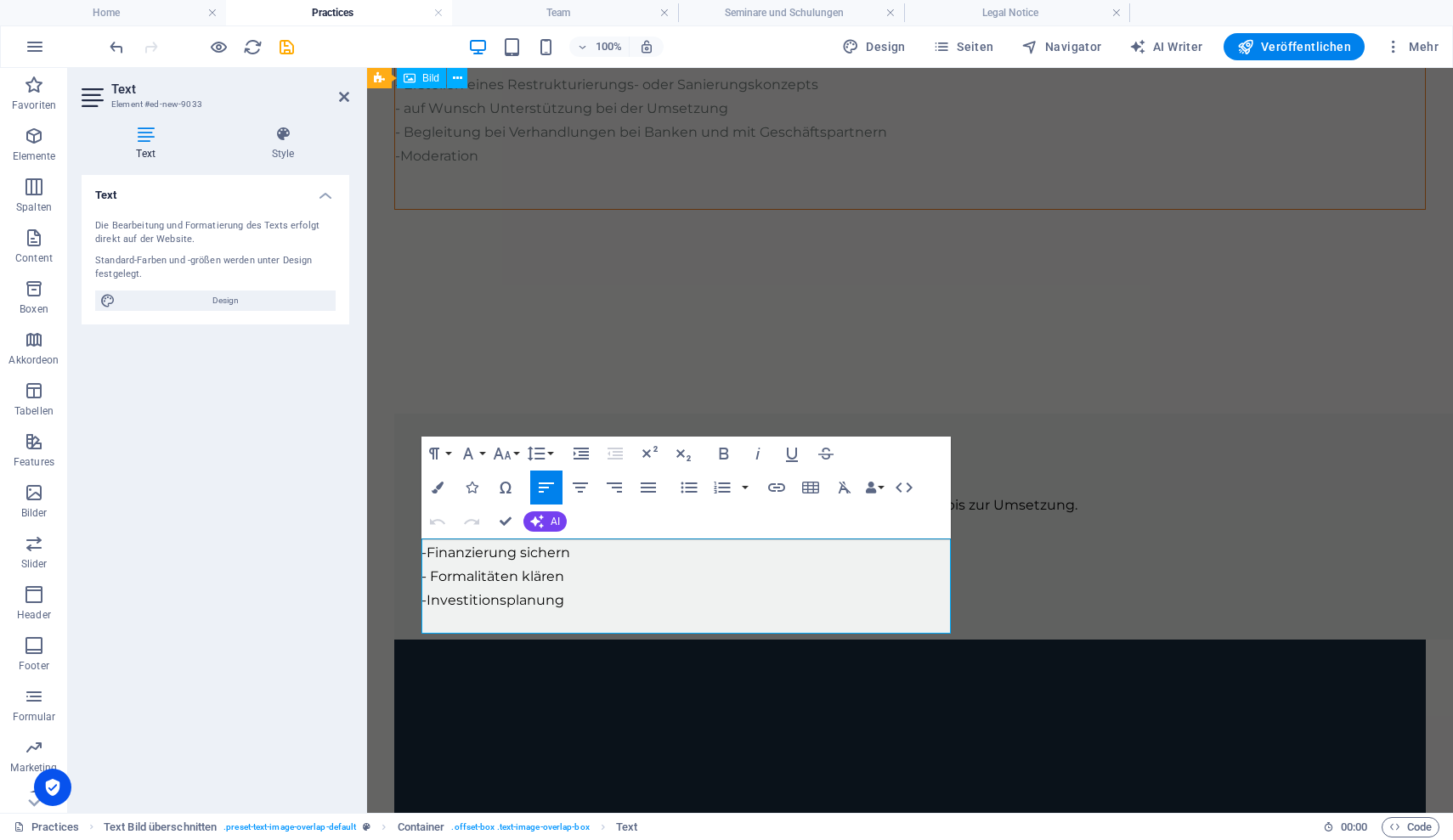 drag, startPoint x: 612, startPoint y: 622, endPoint x: 334, endPoint y: 509, distance: 300.08832 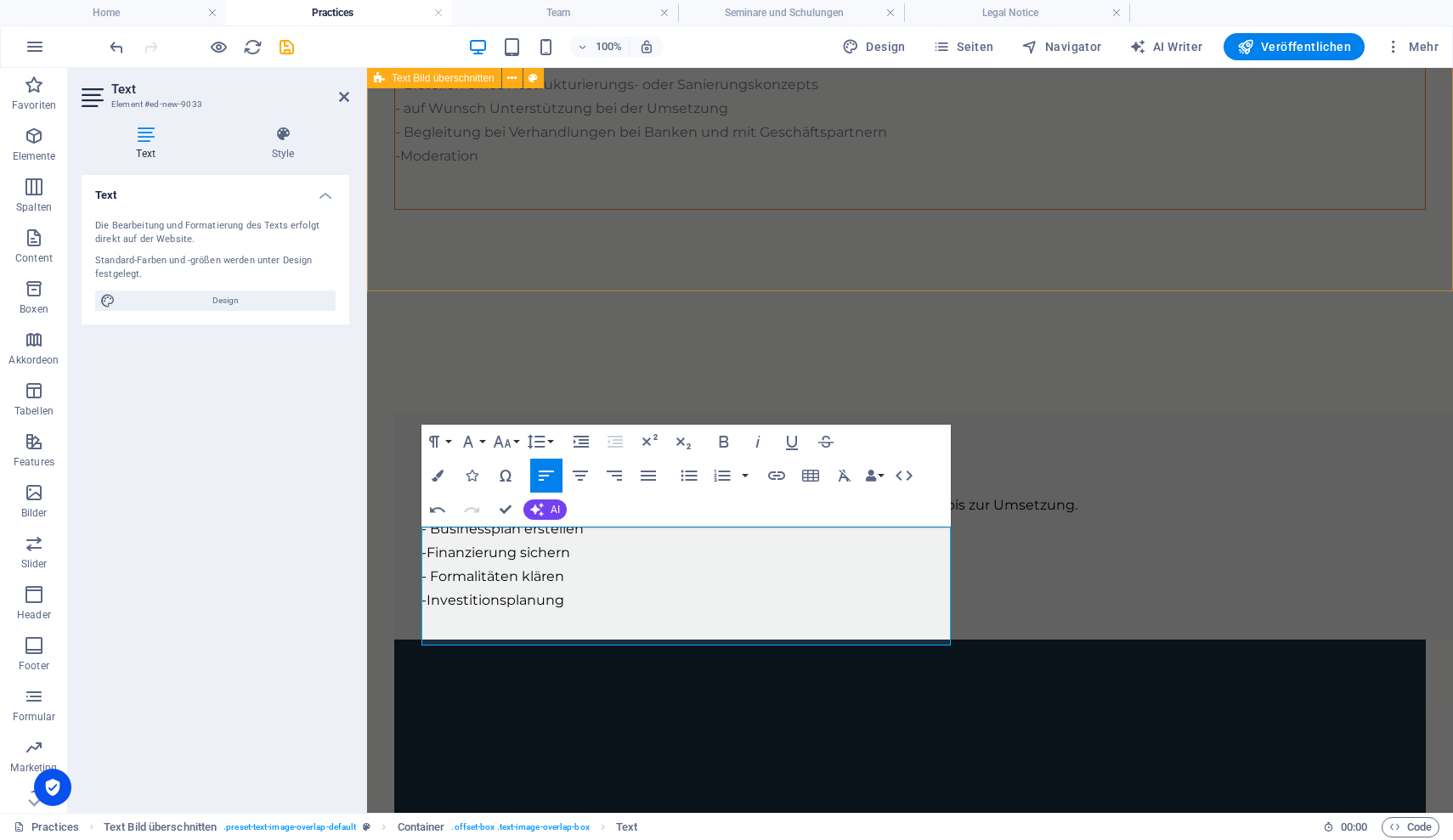 click on "Marketing-beratung - Schaffung eines Marketingkonzeptes - Zielgruppenanalyse und Ansprache -Kampagnen -Marktanalysen -Personalmarketing -SocialMedia Marketing" at bounding box center (910, 6539) 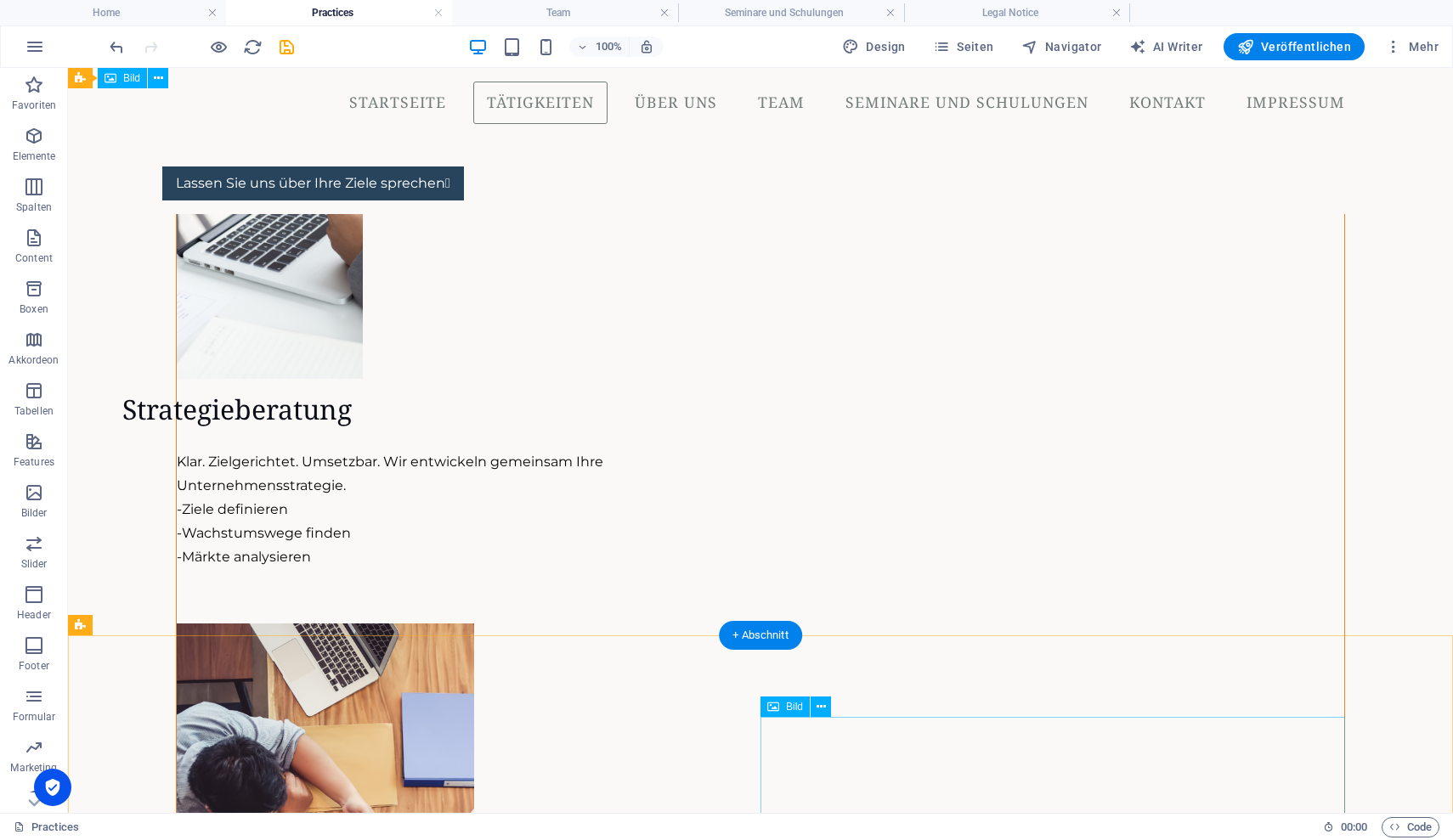 scroll, scrollTop: 2128, scrollLeft: 0, axis: vertical 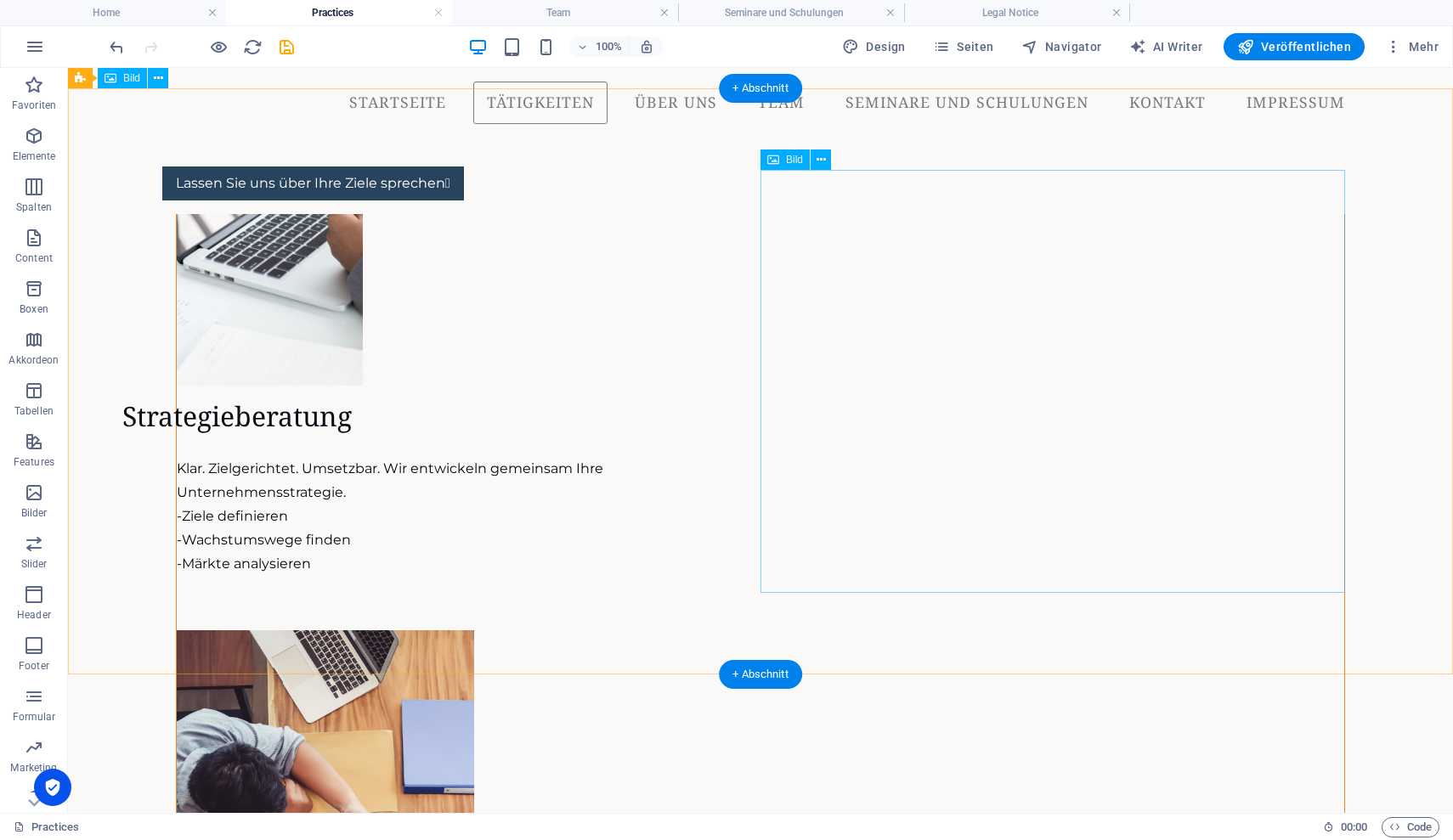 click at bounding box center [760, 4139] 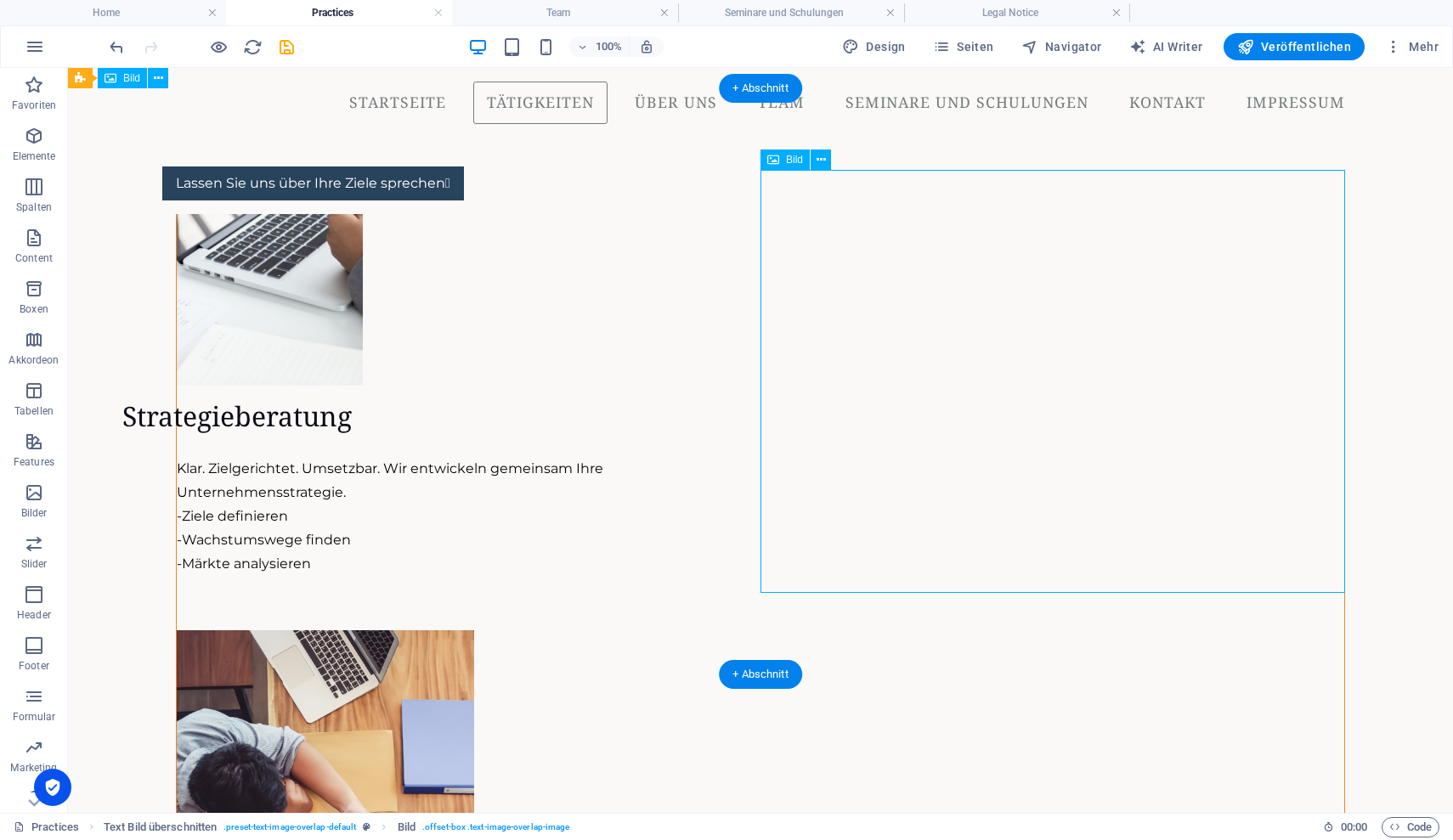 click at bounding box center [760, 4139] 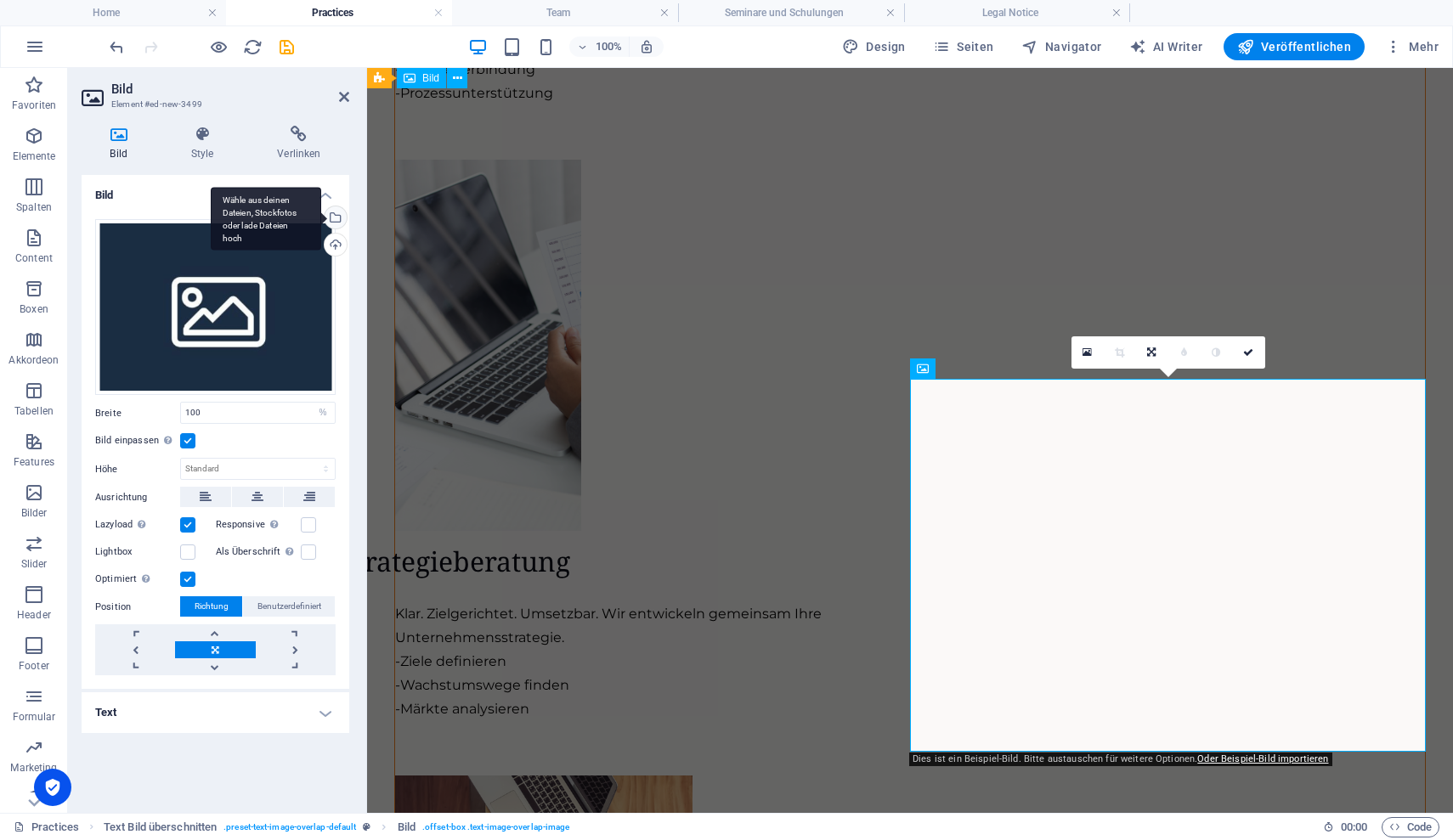 click on "Wähle aus deinen Dateien, Stockfotos oder lade Dateien hoch" at bounding box center [266, 218] 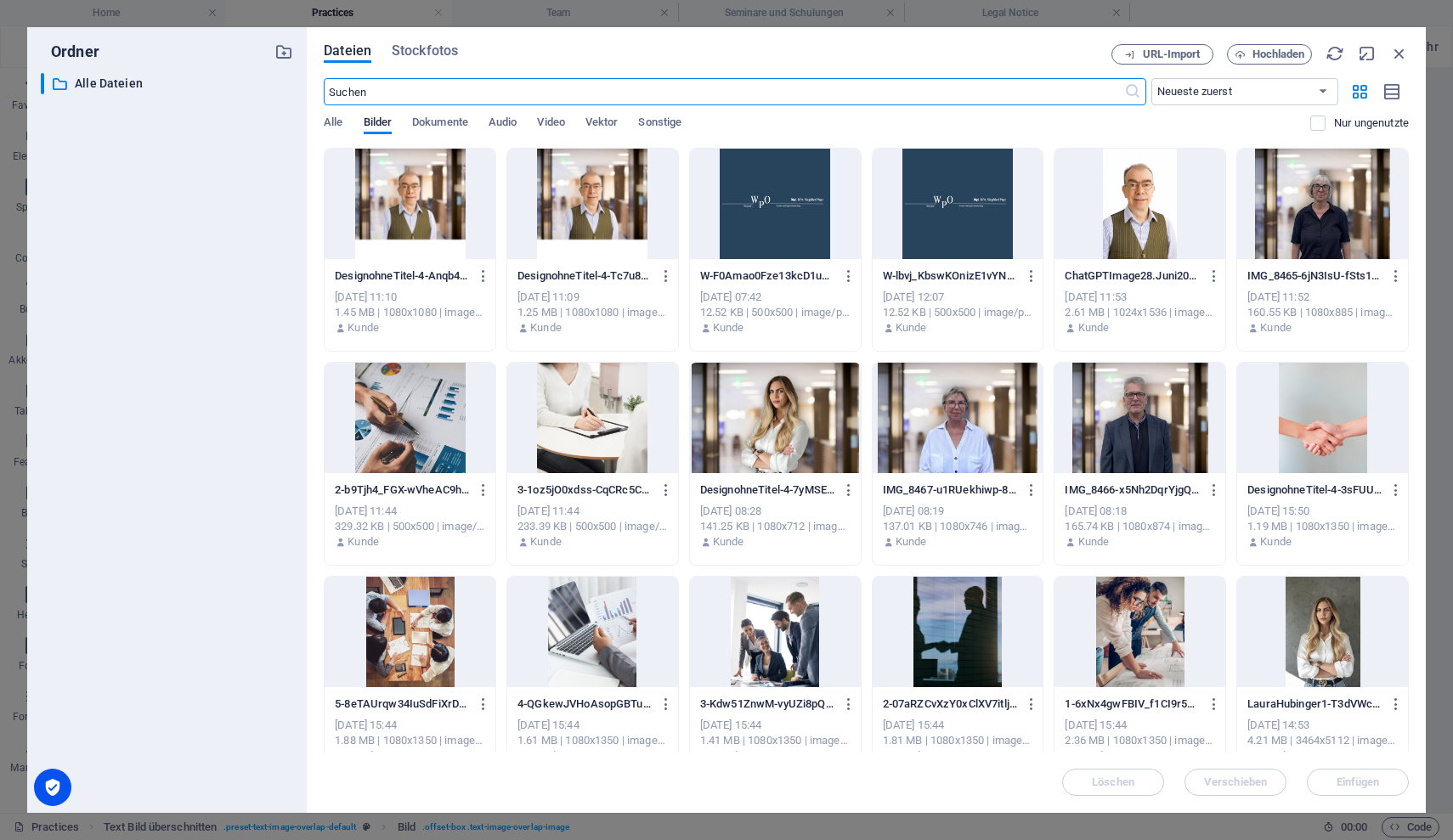 scroll, scrollTop: 2742, scrollLeft: 0, axis: vertical 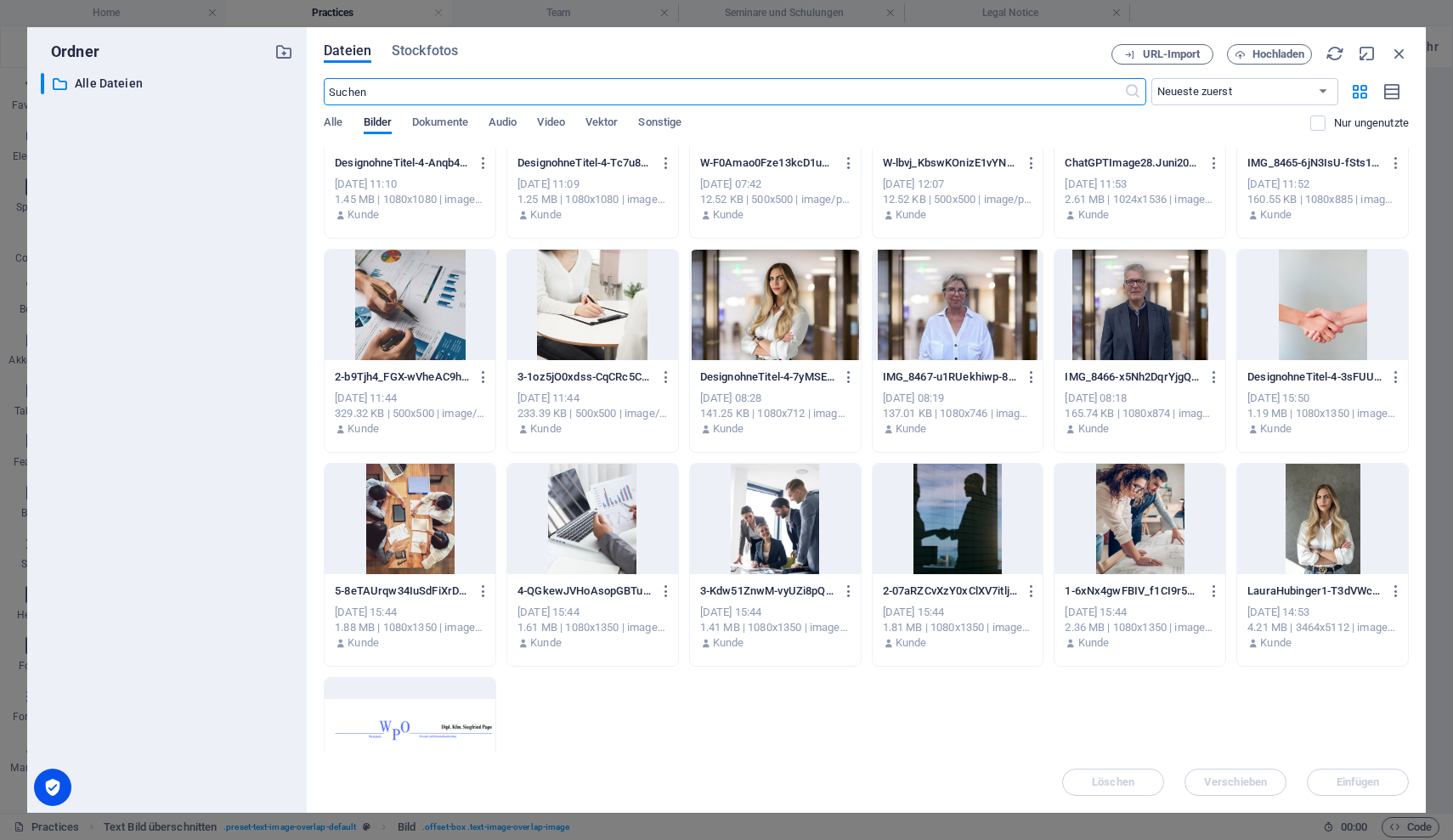 click at bounding box center (1139, 519) 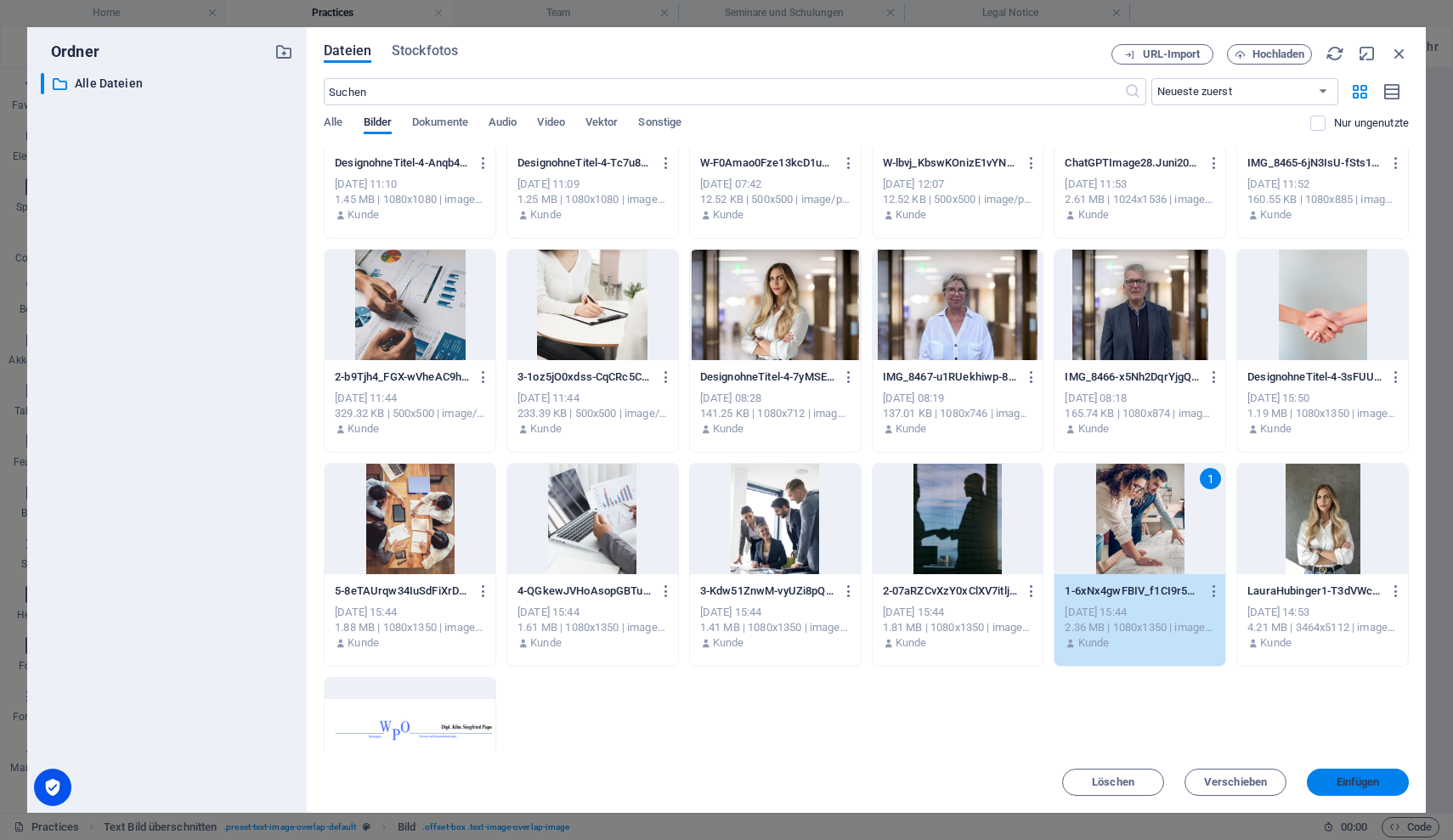 click on "Einfügen" at bounding box center (1358, 782) 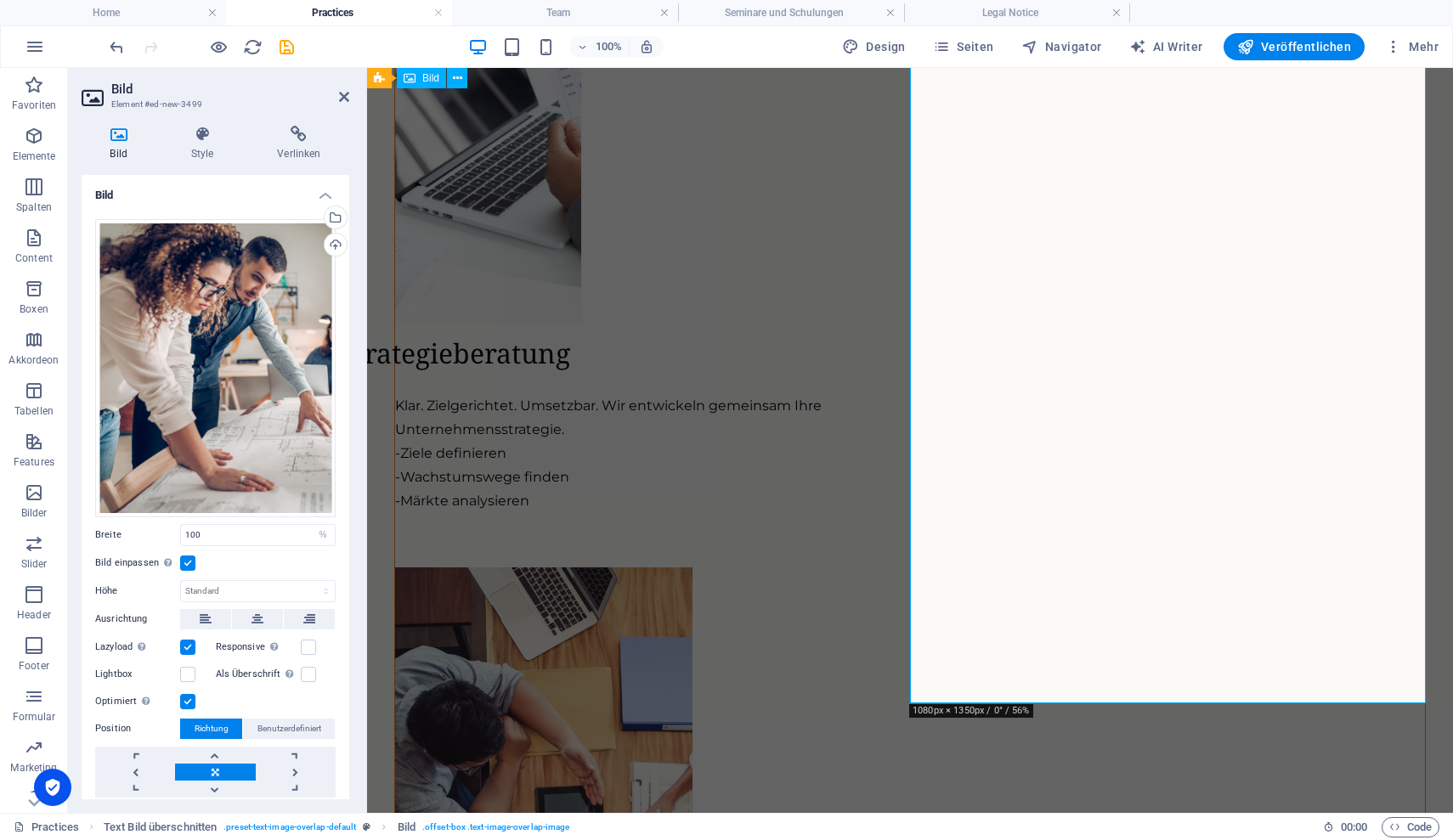 scroll, scrollTop: 2526, scrollLeft: 0, axis: vertical 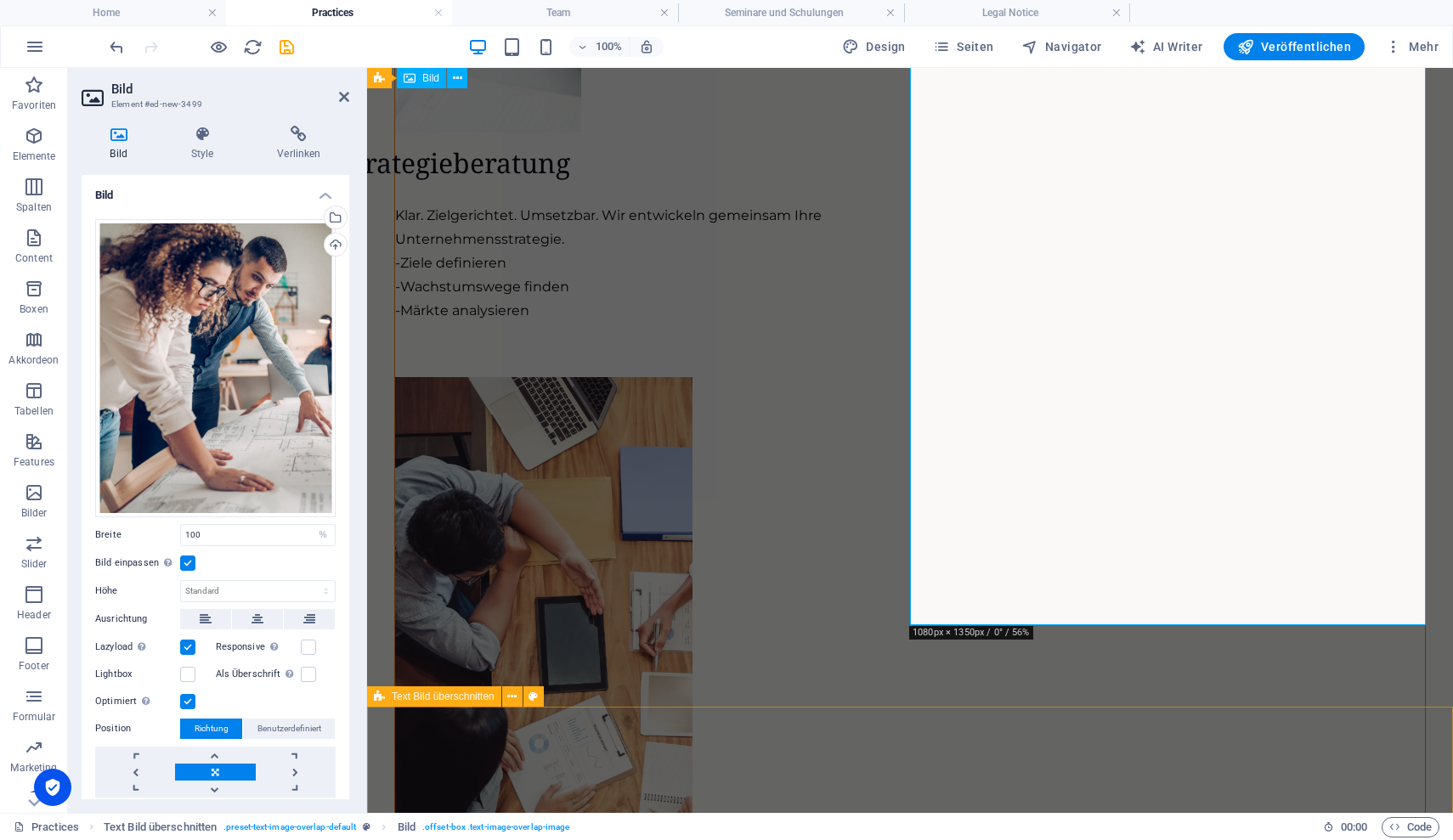 click on "Unternehmens-Beratung Wir finden den richtigen Weg für Ihr Unternehmen. -  Risikoanalyse -  Controlling -  Absicherungskonzepte -  Marketing Beratung -  Kalkulationsüberprüfung" at bounding box center (910, 5413) 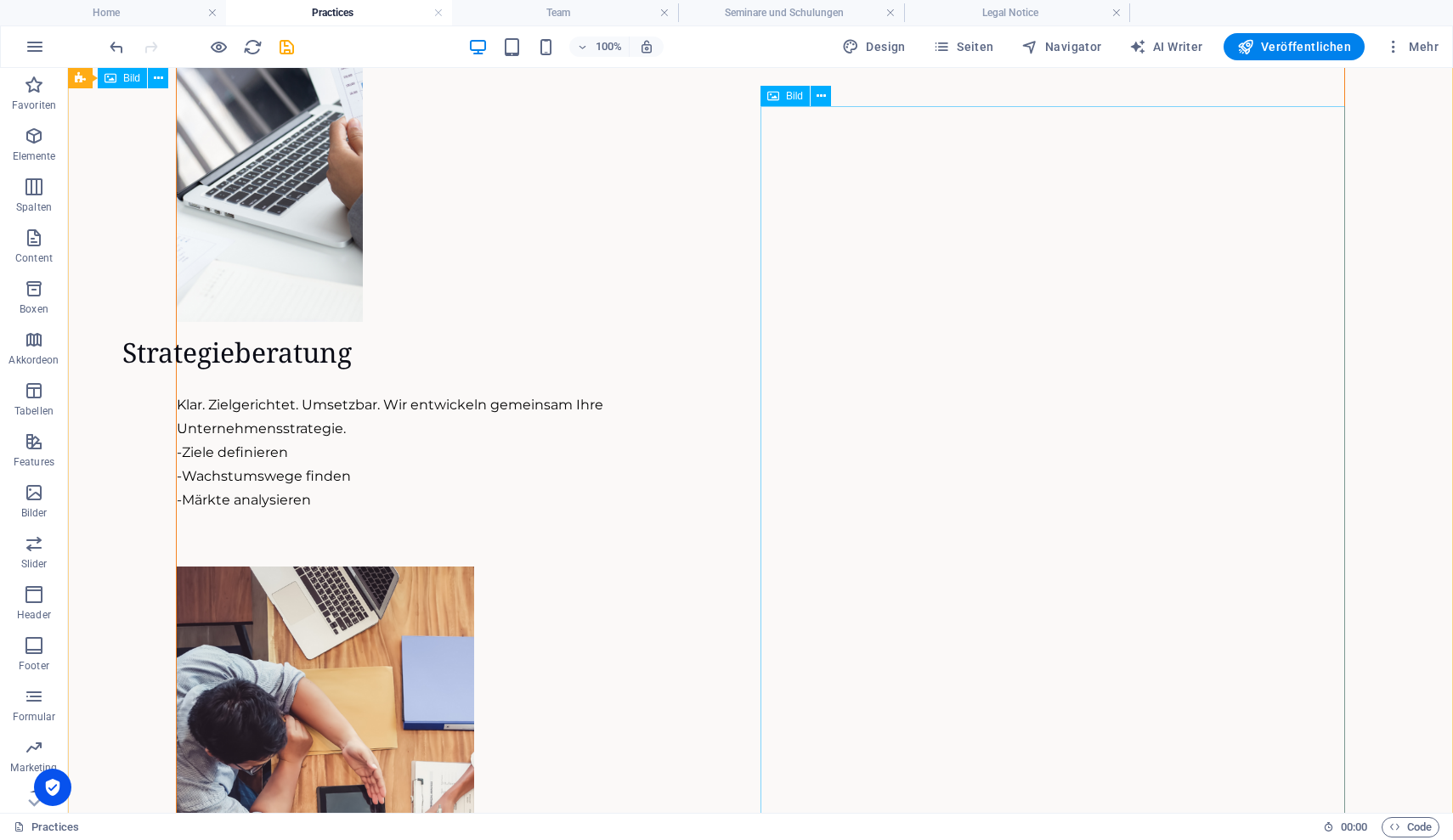 scroll, scrollTop: 2337, scrollLeft: 0, axis: vertical 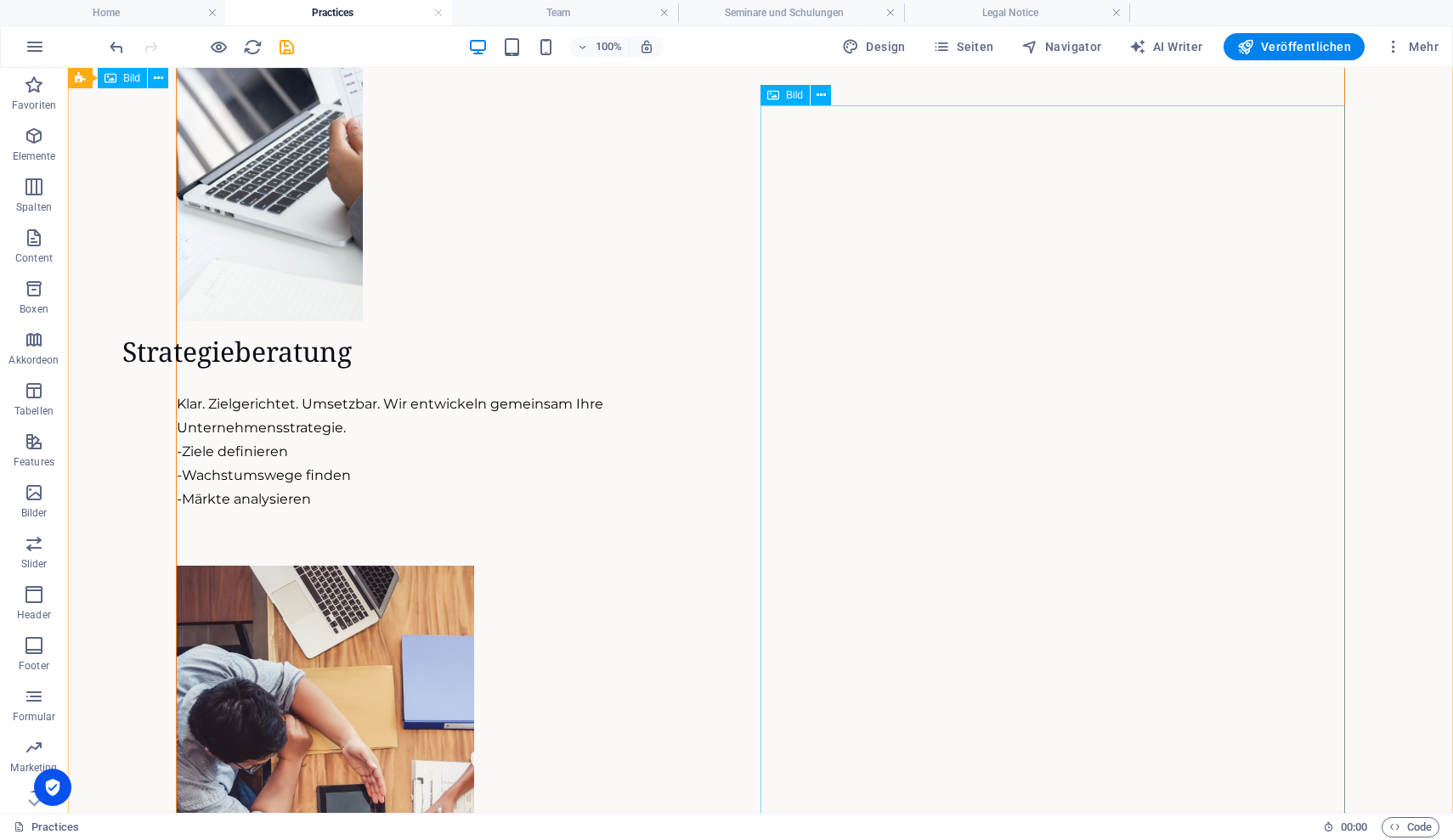 click at bounding box center [760, 4382] 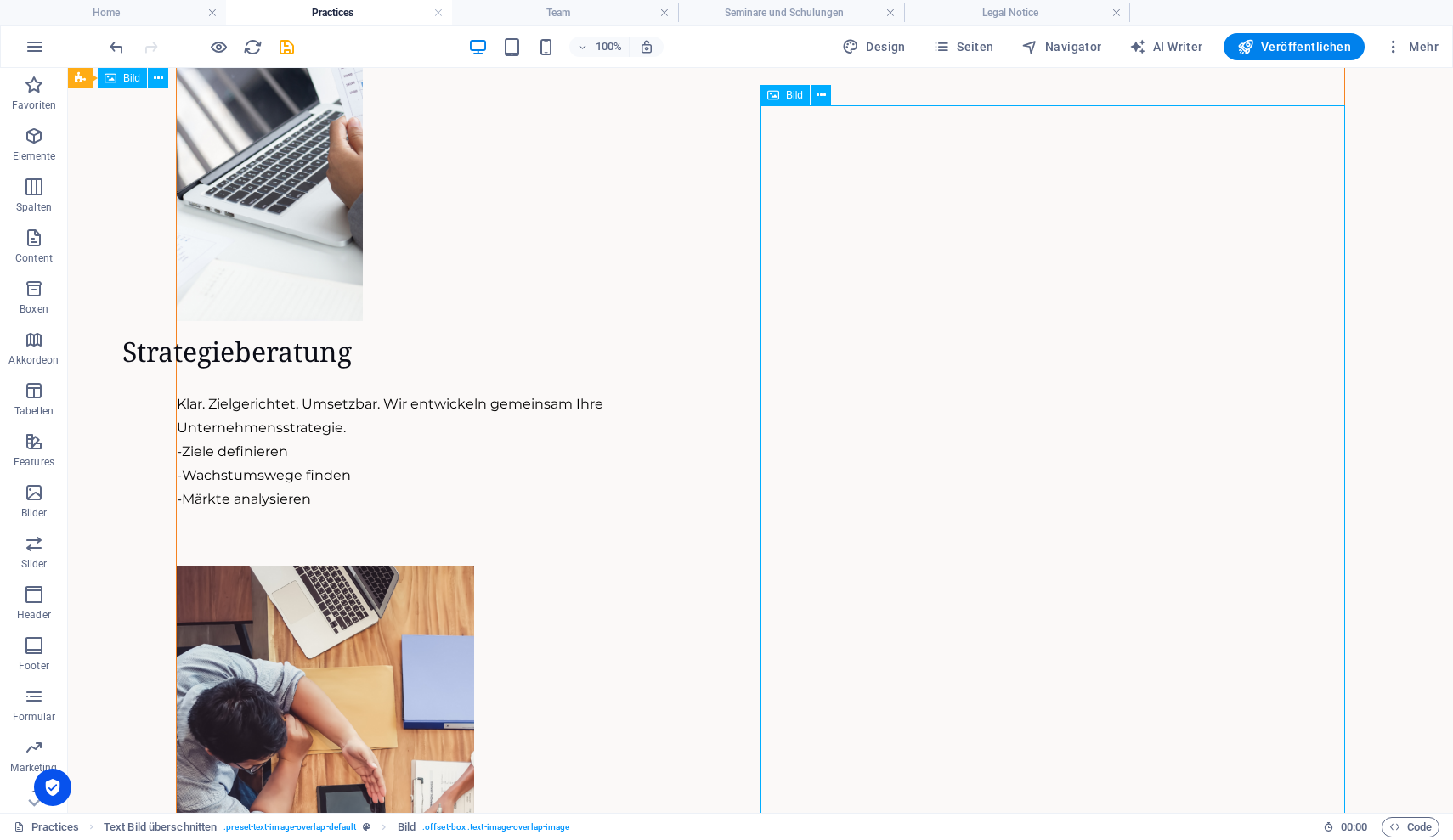 click at bounding box center [760, 4382] 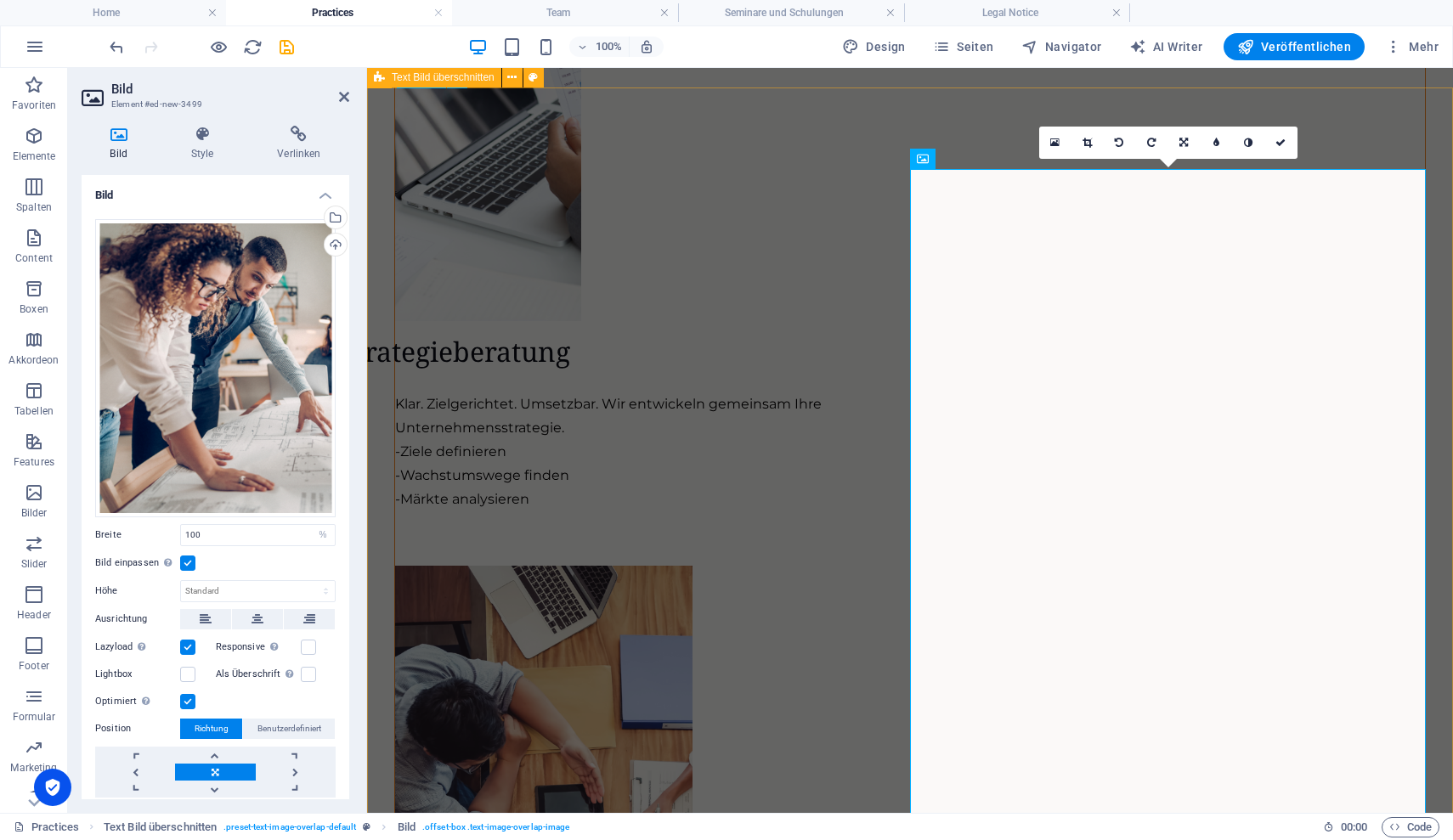 click at bounding box center [1088, 143] 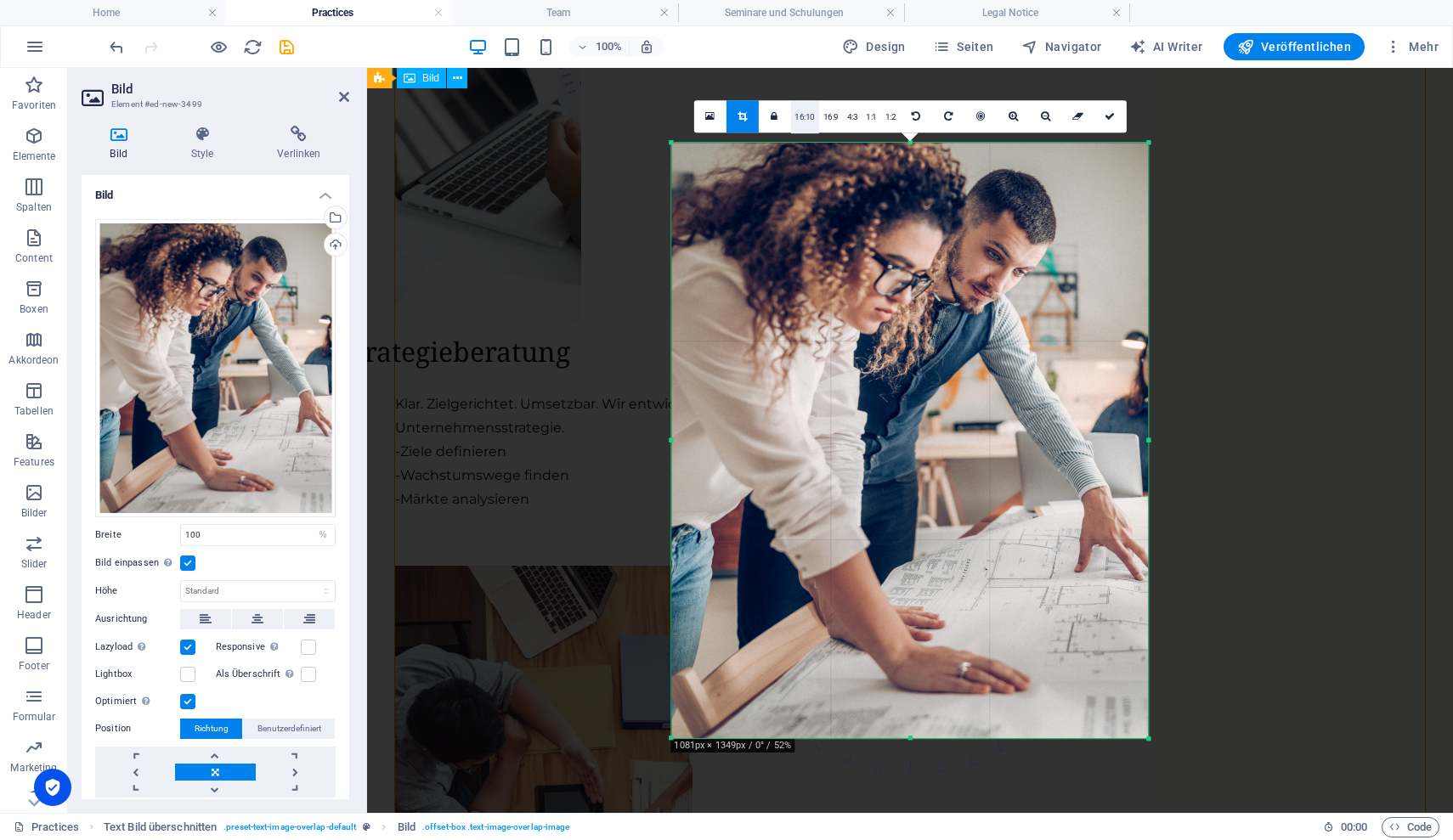 click on "16:10" at bounding box center [805, 117] 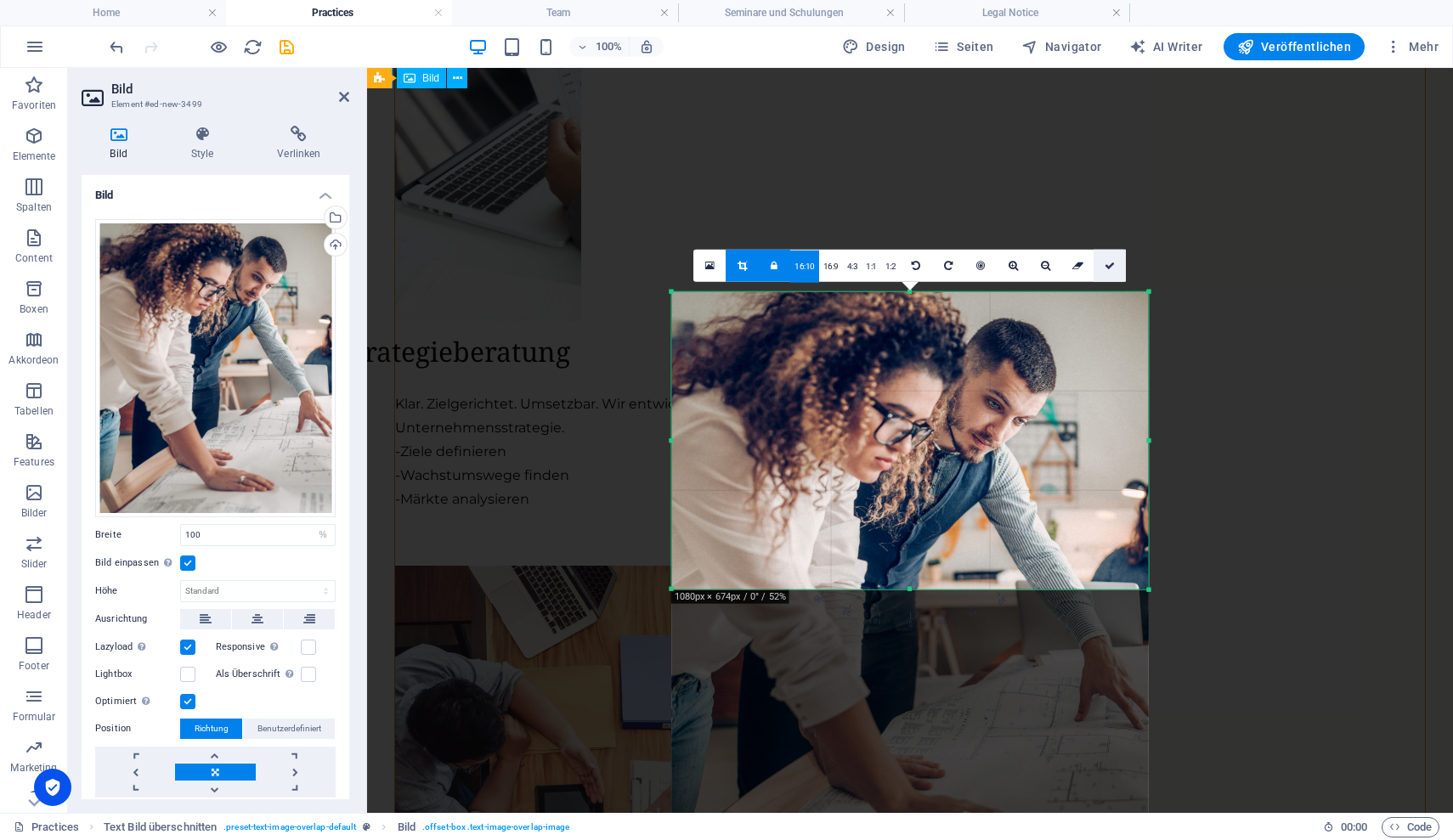 click at bounding box center [1110, 265] 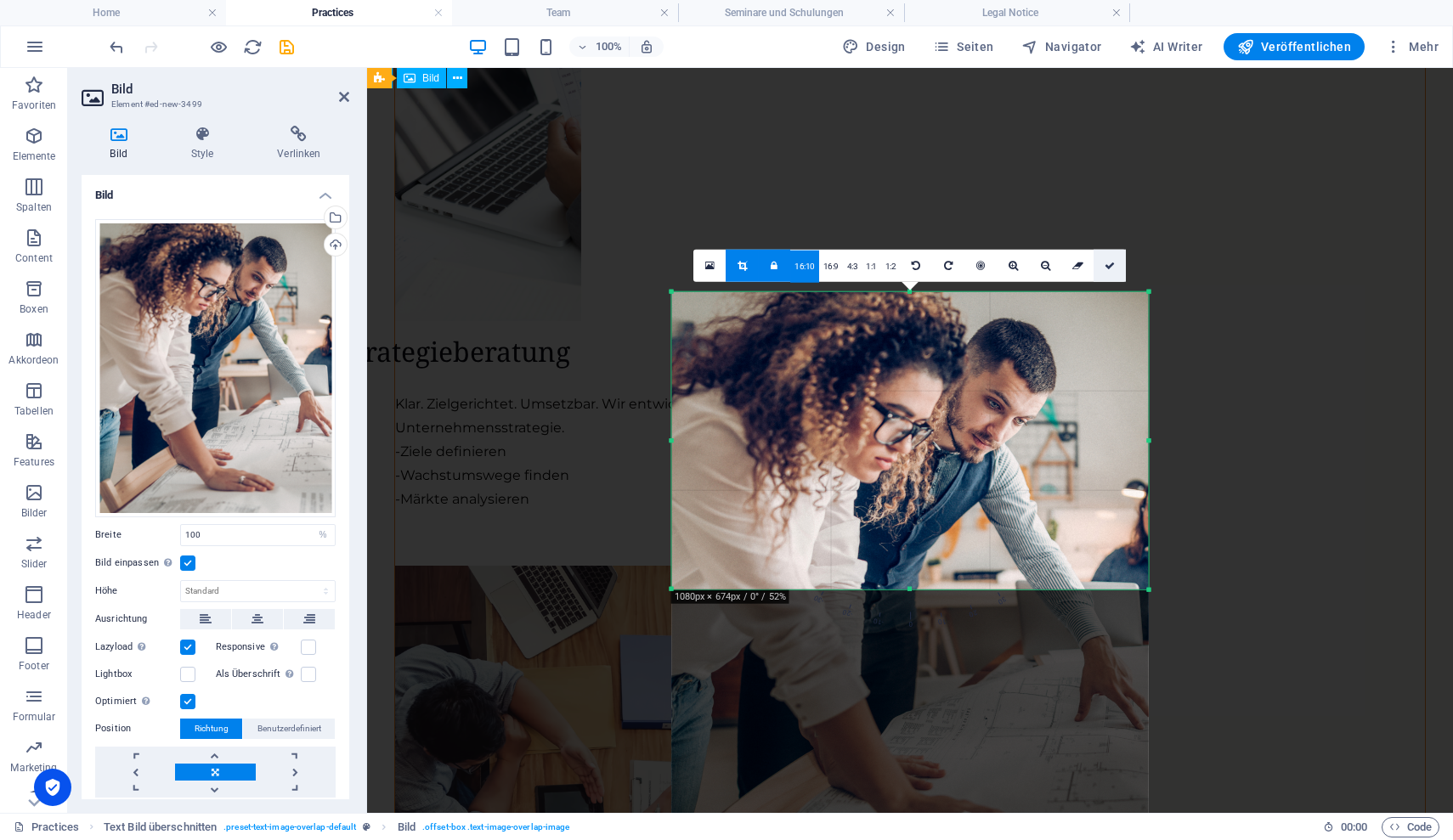 type on "560" 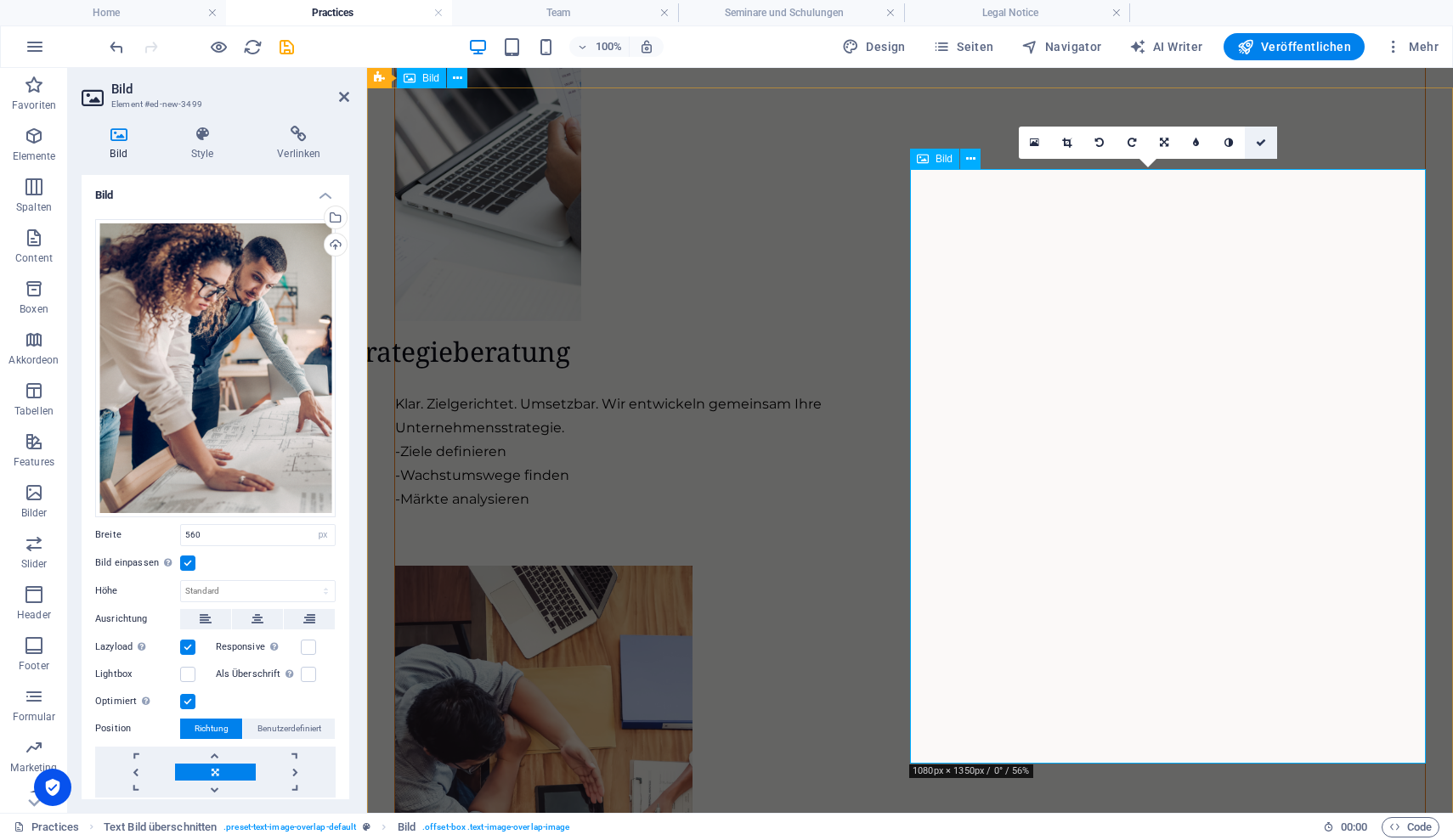 drag, startPoint x: 1265, startPoint y: 140, endPoint x: 1197, endPoint y: 99, distance: 79.40403 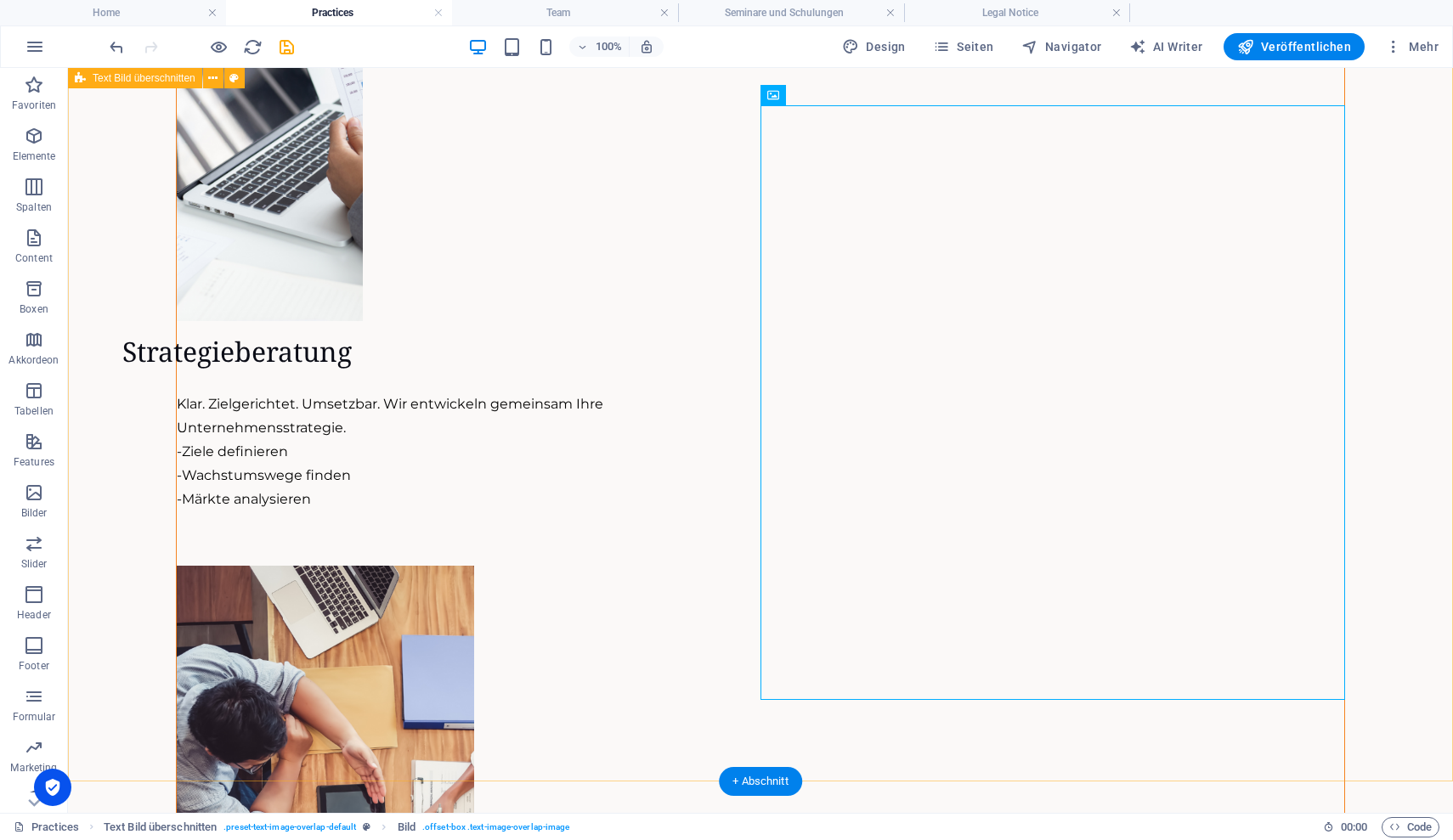 click on "Existenzgründungberatung Starten Sie sicher in die Selbstständigkeit. Wir unterstützen Sie von der Idee bis zur Umsetzung. - Businessplan erstellen -  Finanzierung sichern - Formalitäten klären -  Investitionsplanung" at bounding box center [760, 3687] 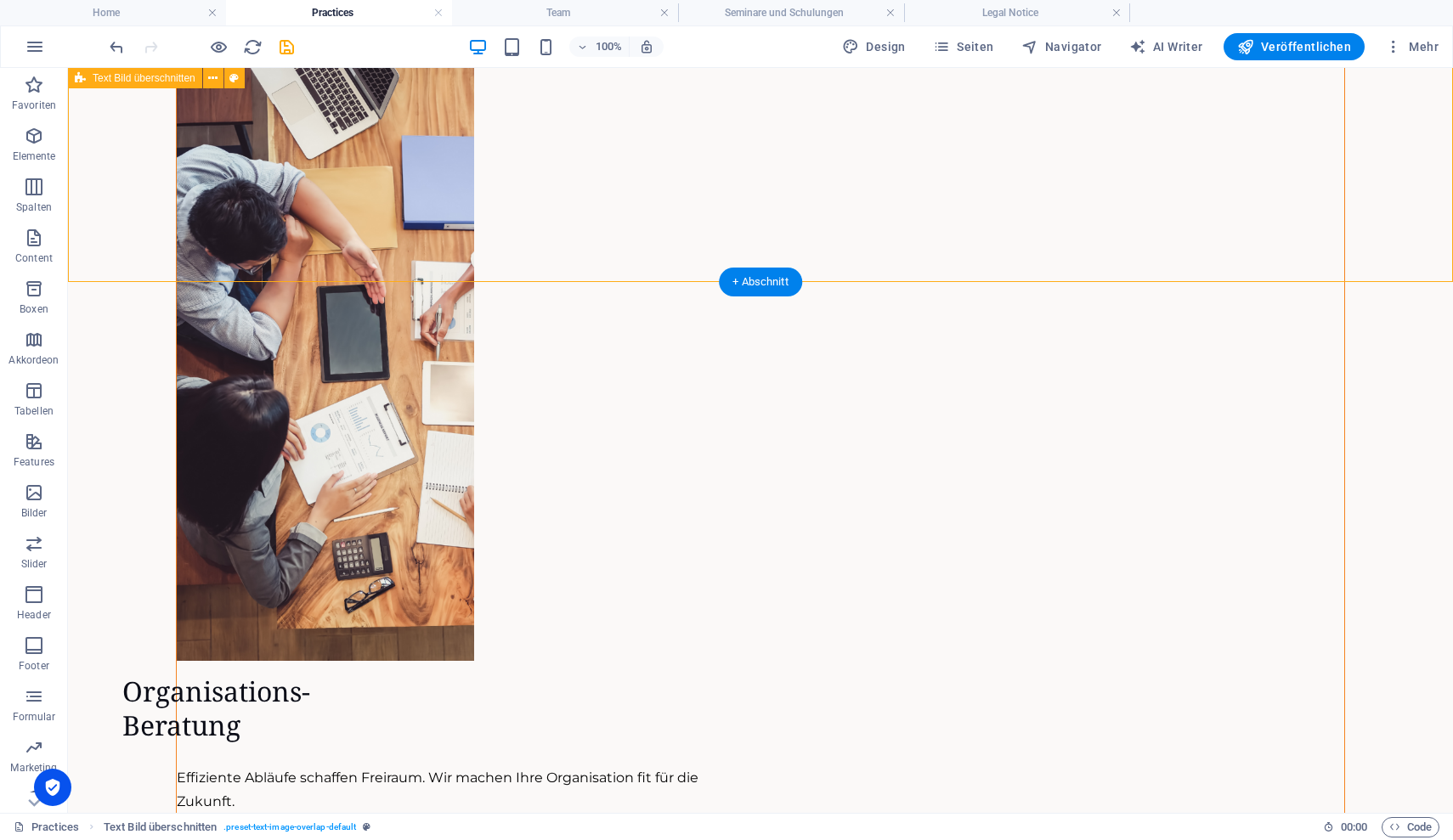 scroll, scrollTop: 2838, scrollLeft: 0, axis: vertical 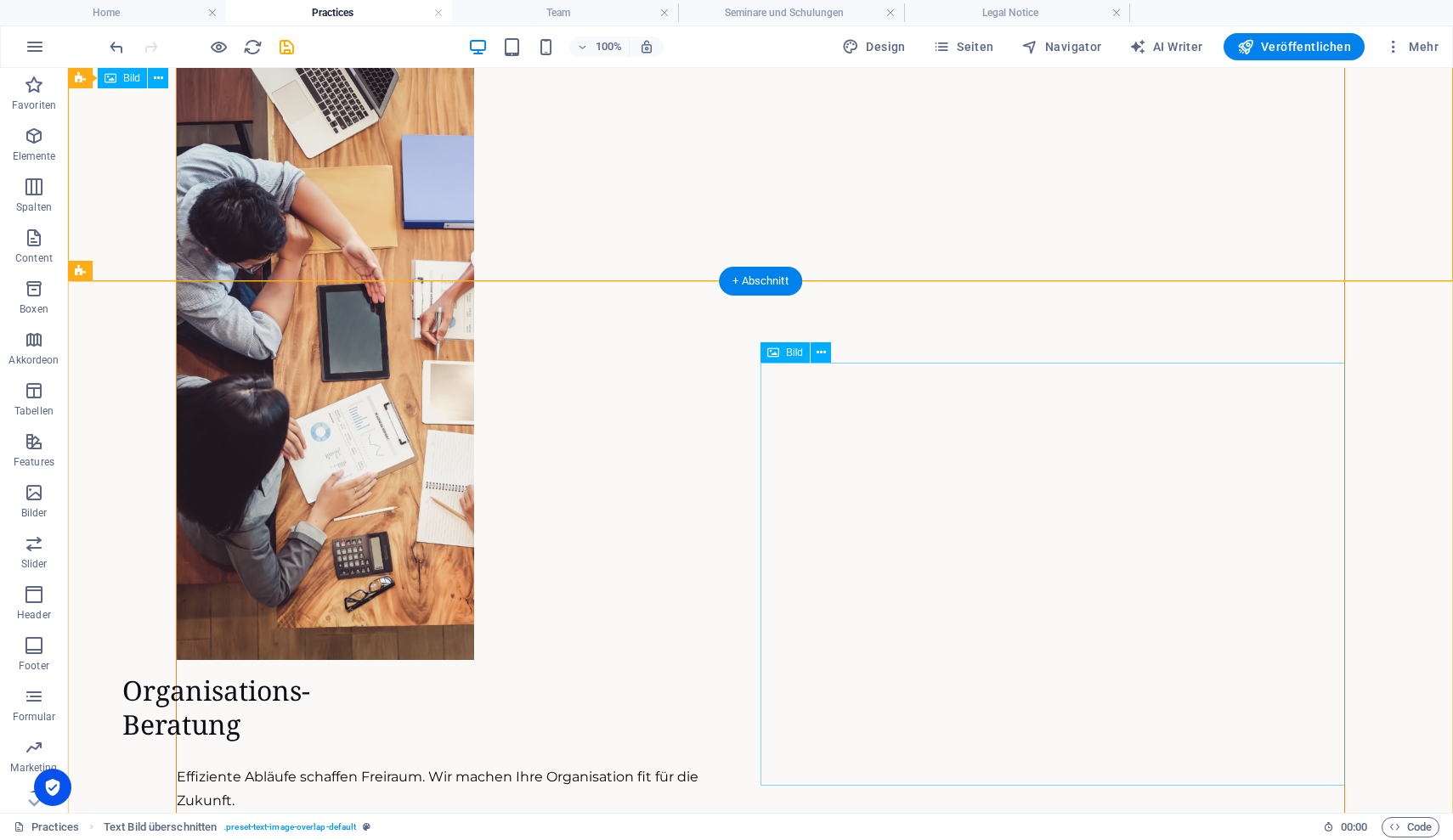 click at bounding box center [760, 4284] 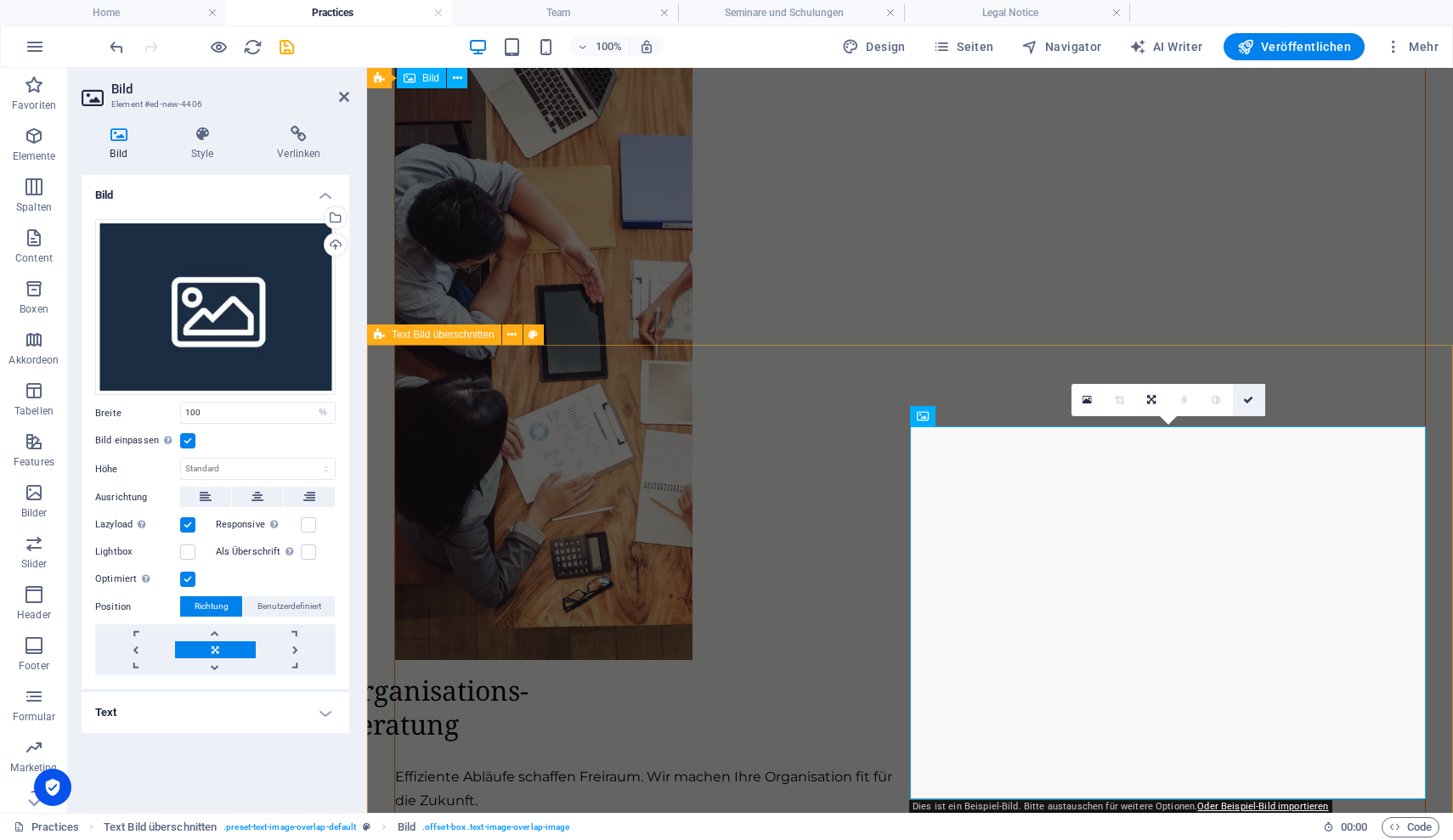 click at bounding box center (1248, 400) 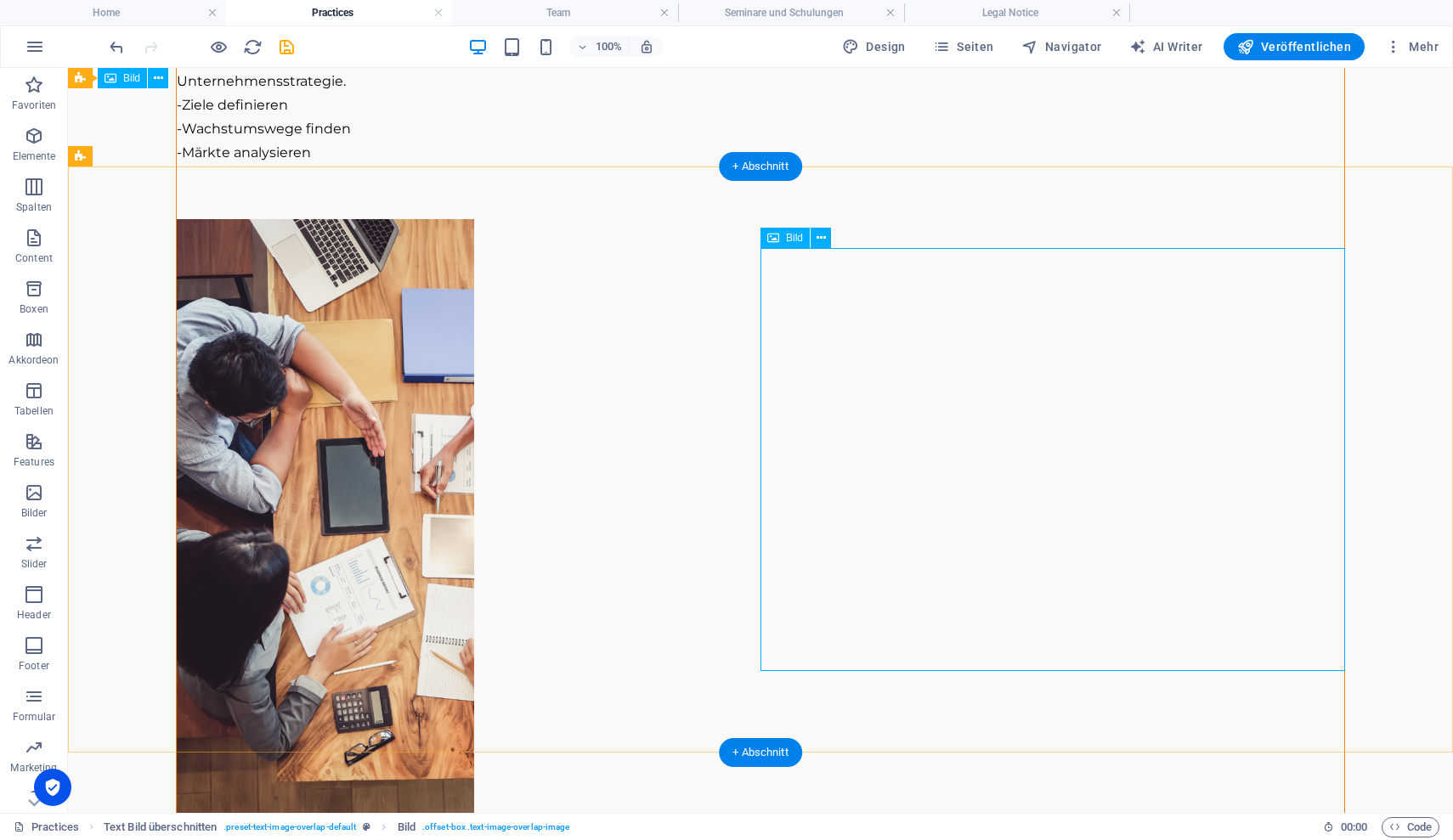 scroll, scrollTop: 2686, scrollLeft: 0, axis: vertical 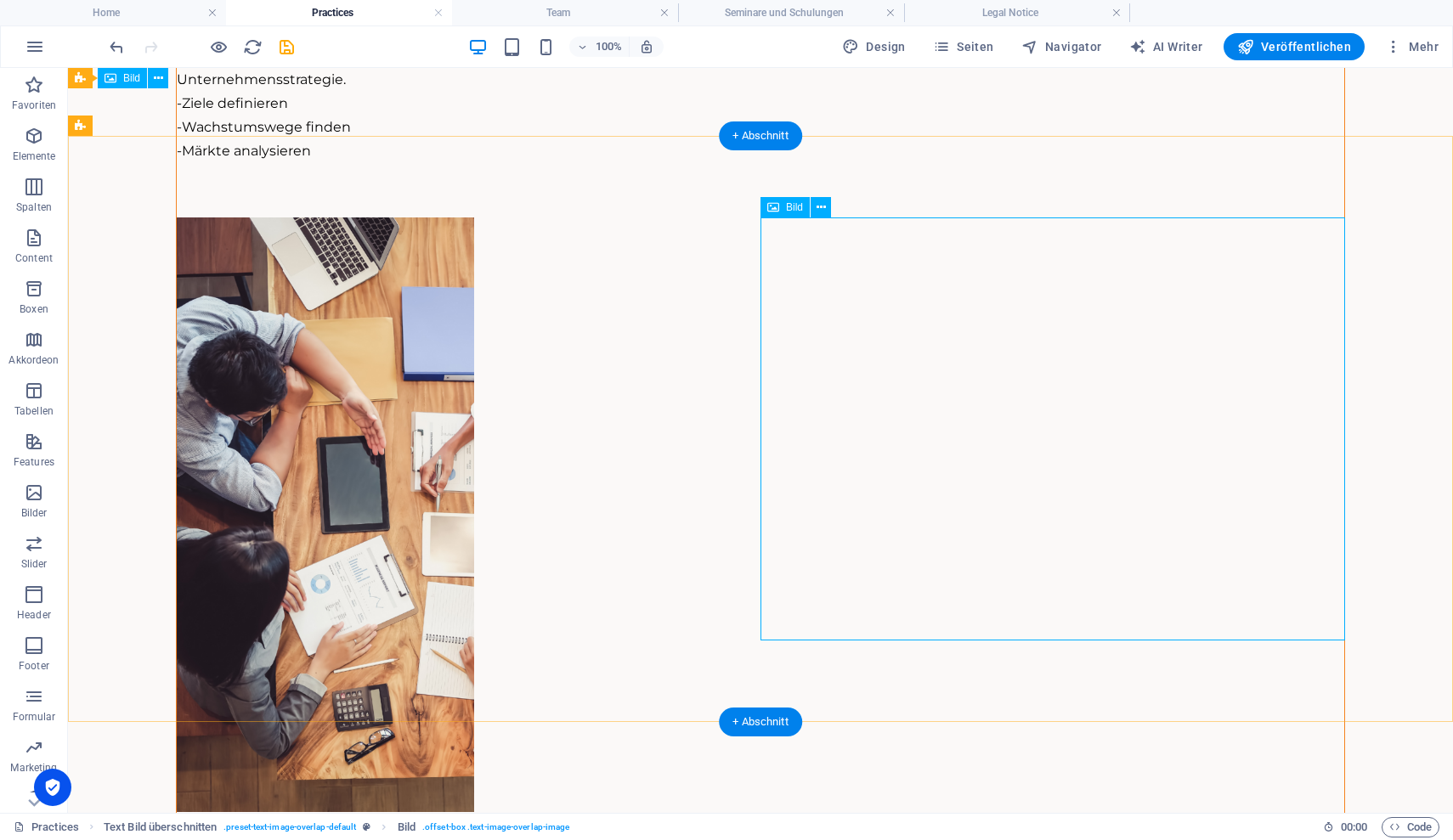 click at bounding box center (760, 4436) 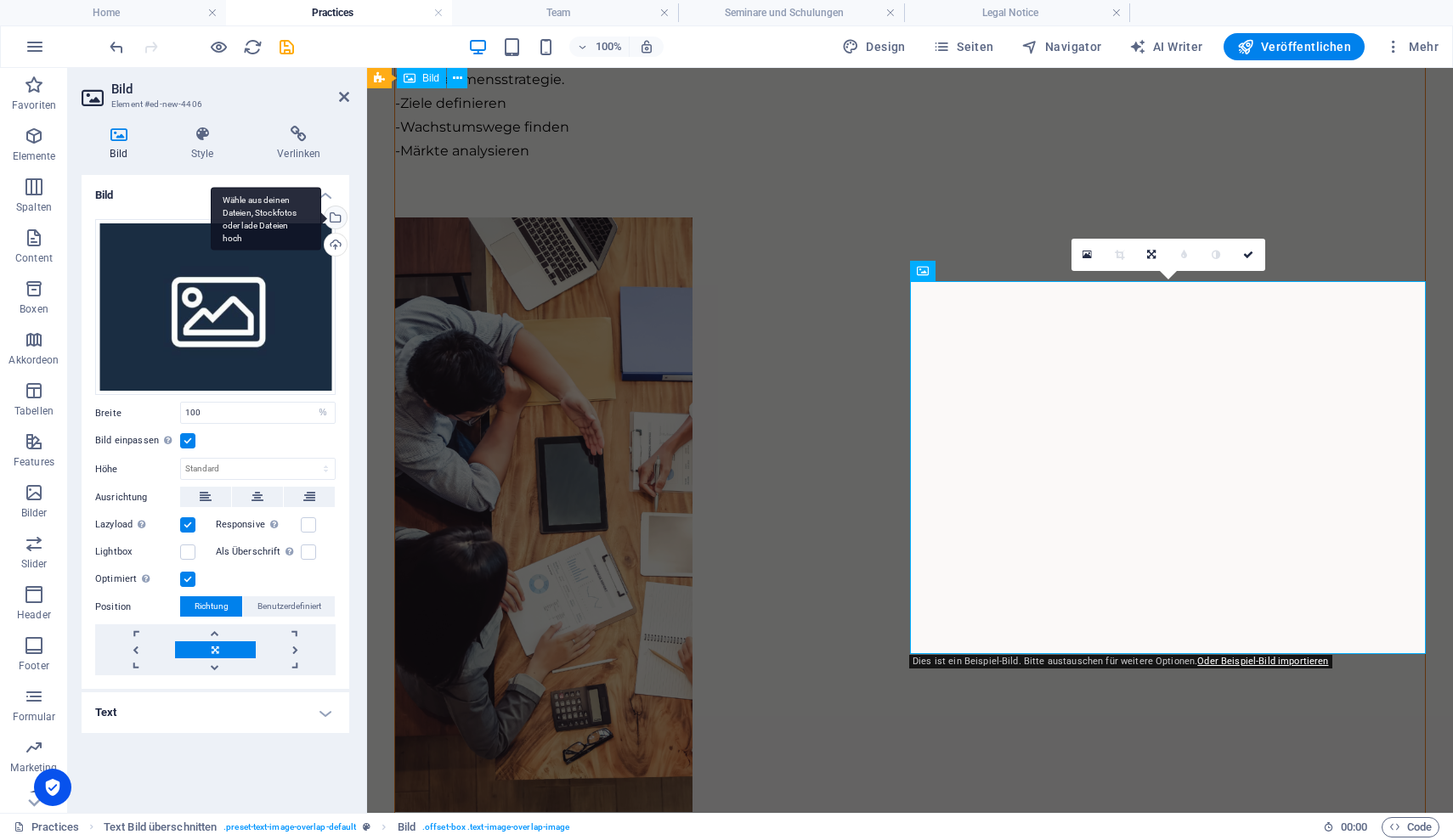 click on "Wähle aus deinen Dateien, Stockfotos oder lade Dateien hoch" at bounding box center [334, 219] 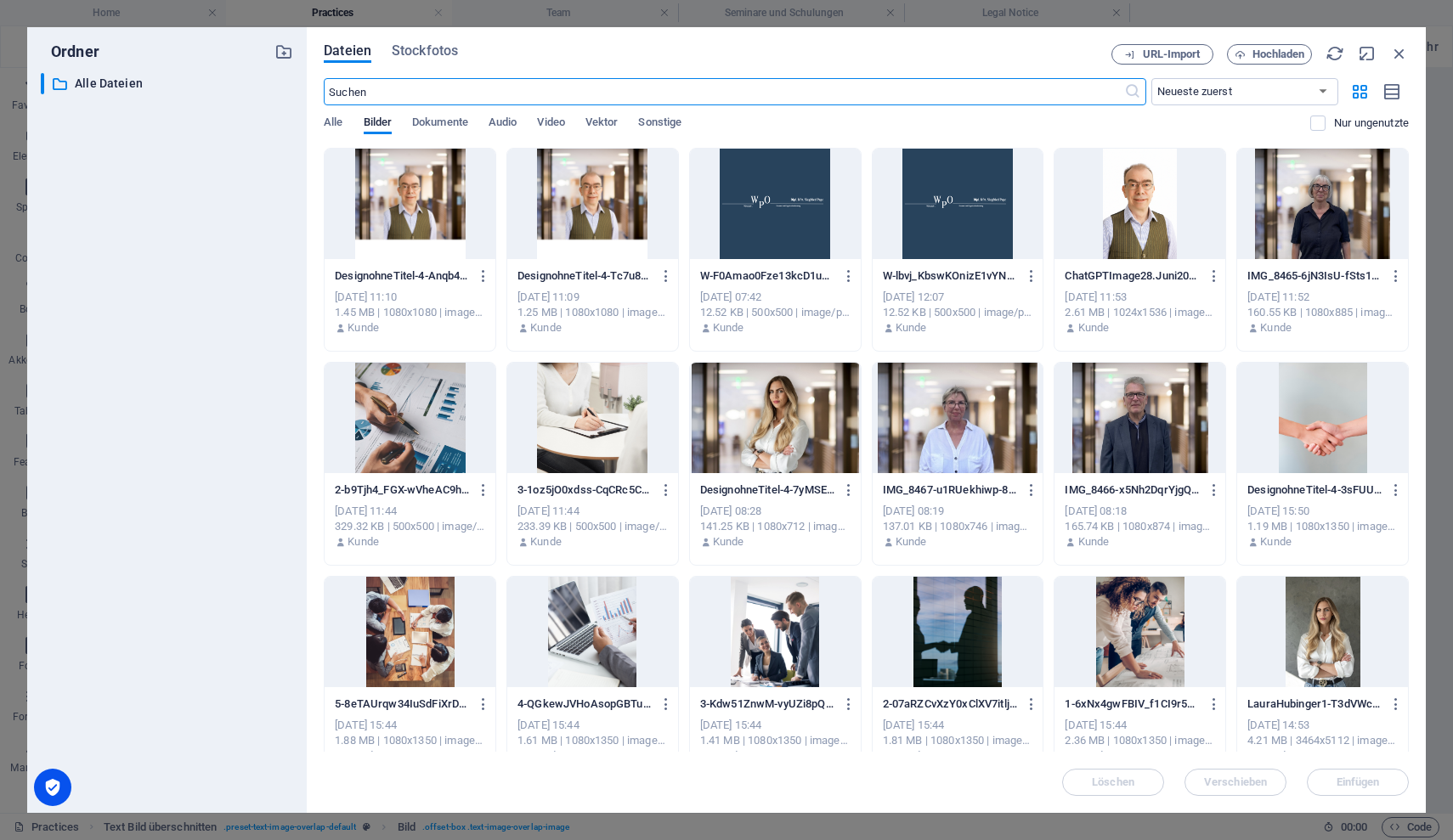 click at bounding box center (1322, 418) 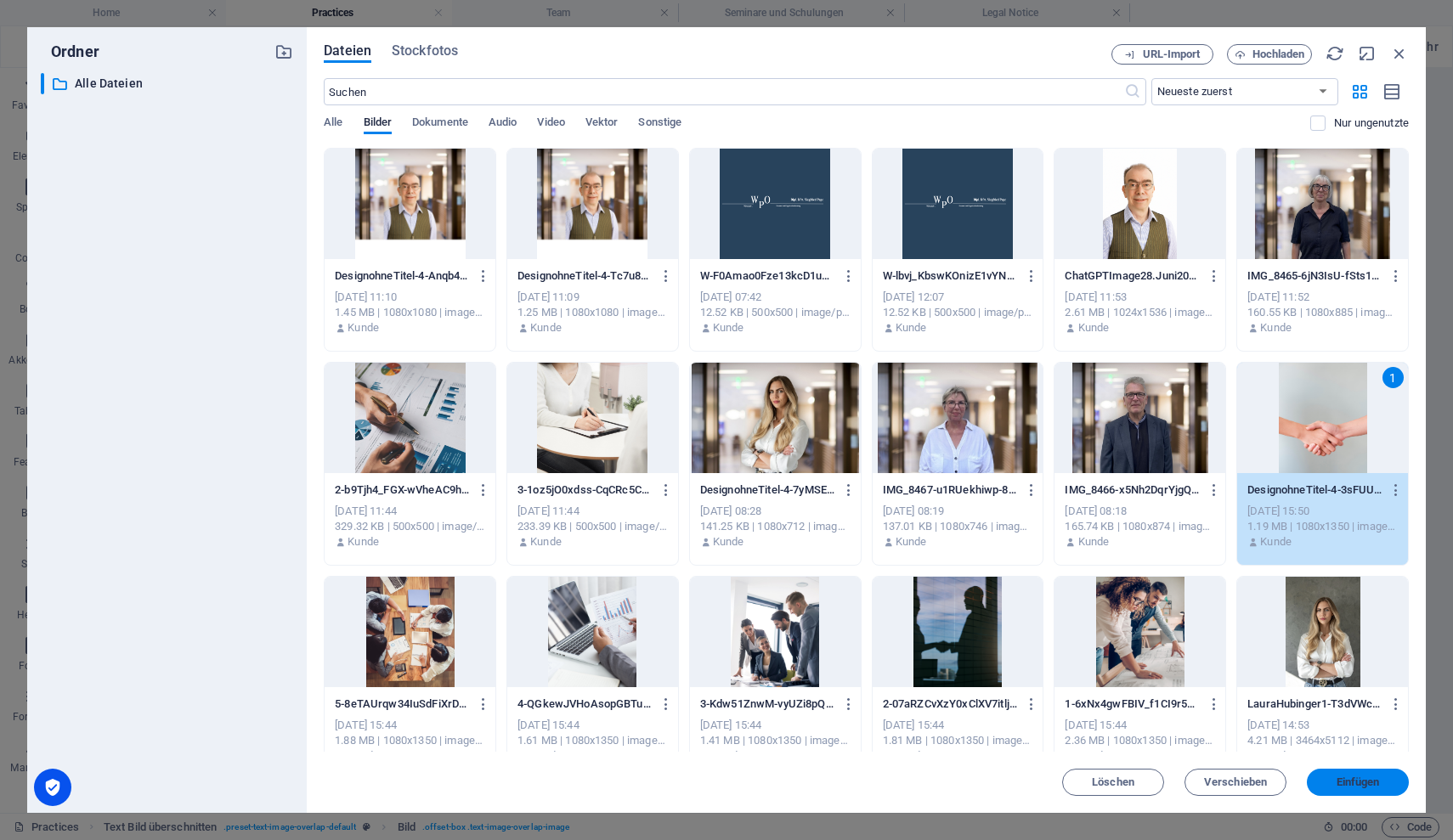 click on "Einfügen" at bounding box center (1358, 782) 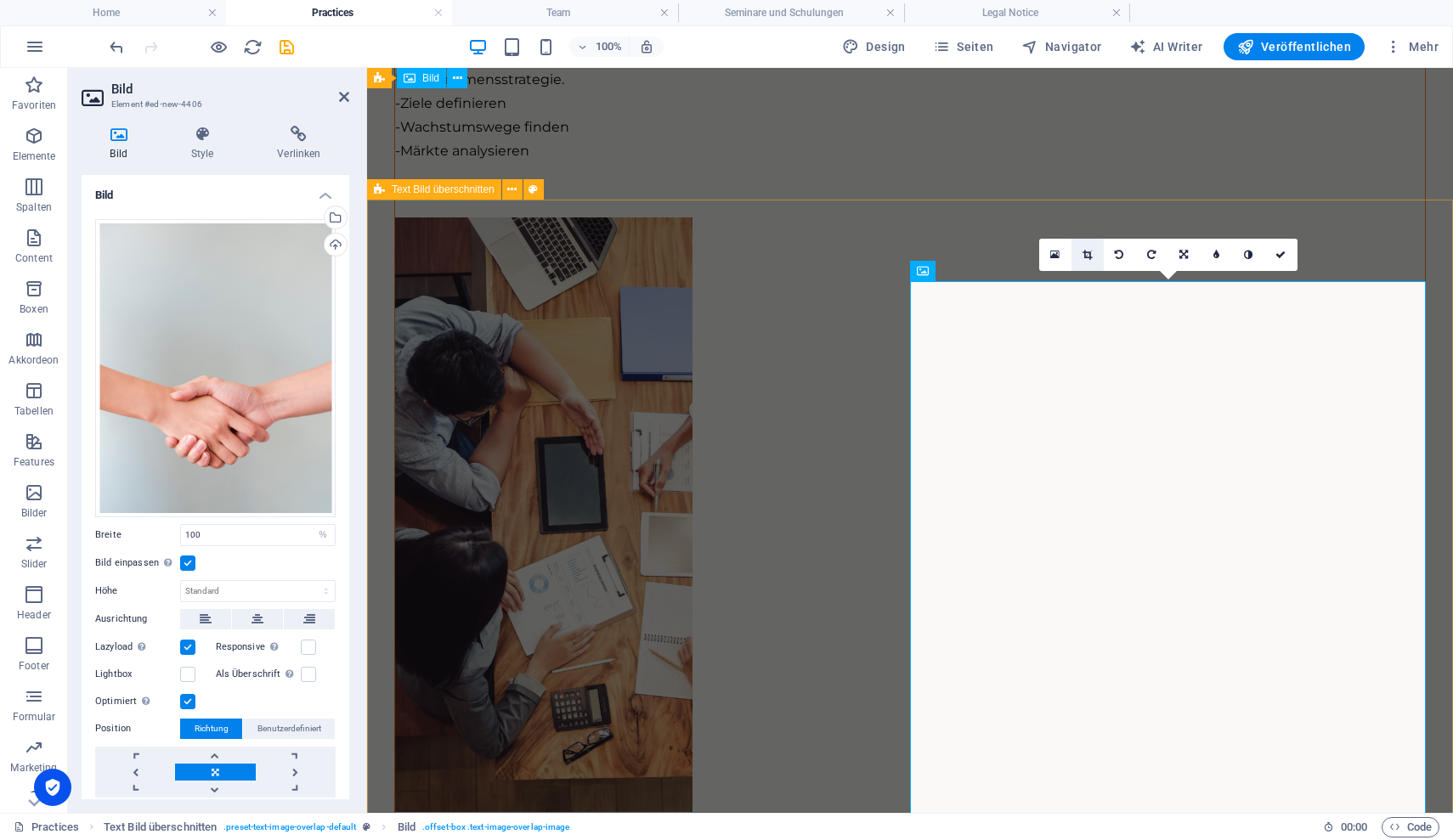 click at bounding box center (1087, 255) 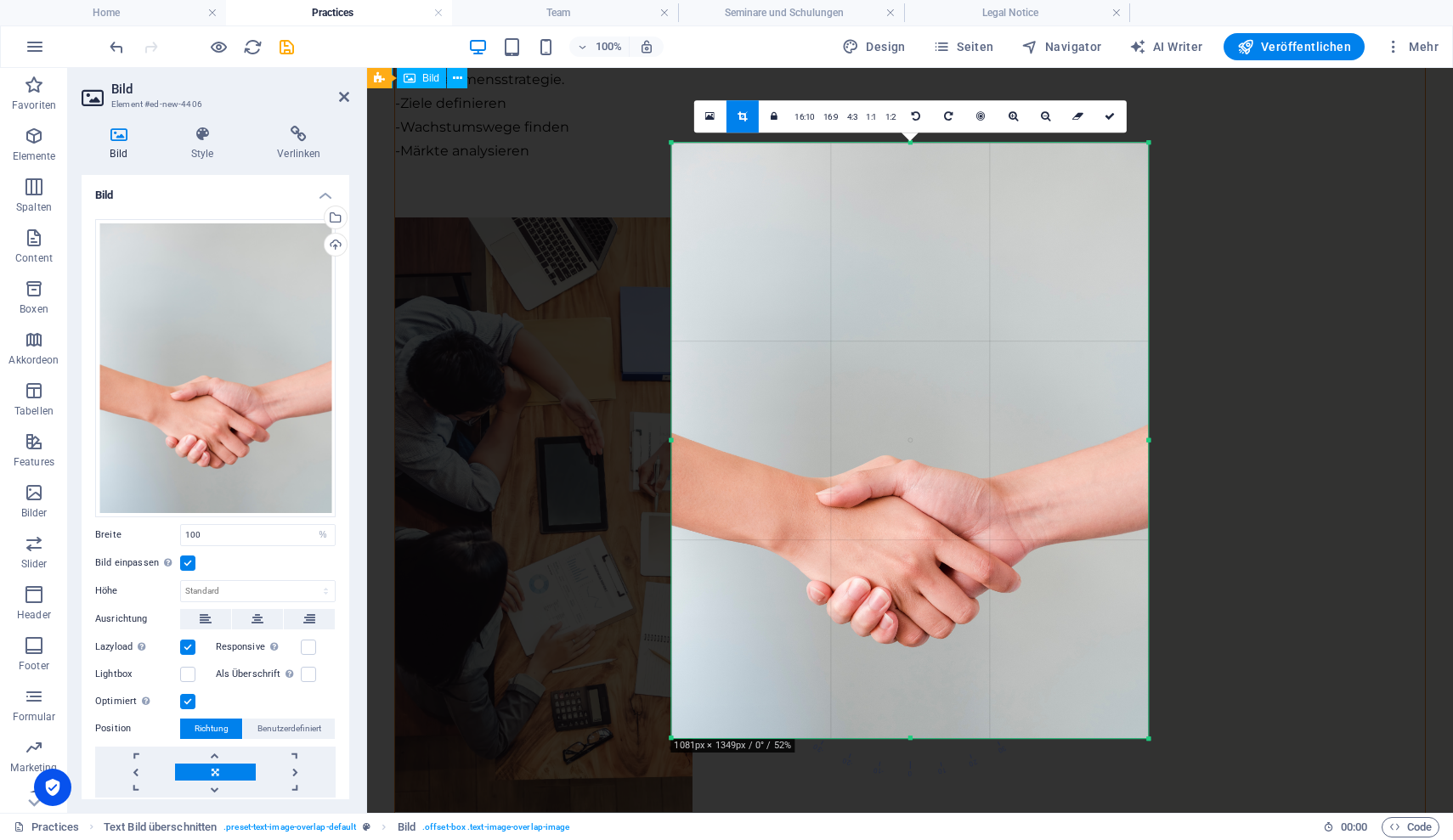 drag, startPoint x: 800, startPoint y: 115, endPoint x: 1099, endPoint y: 135, distance: 299.66815 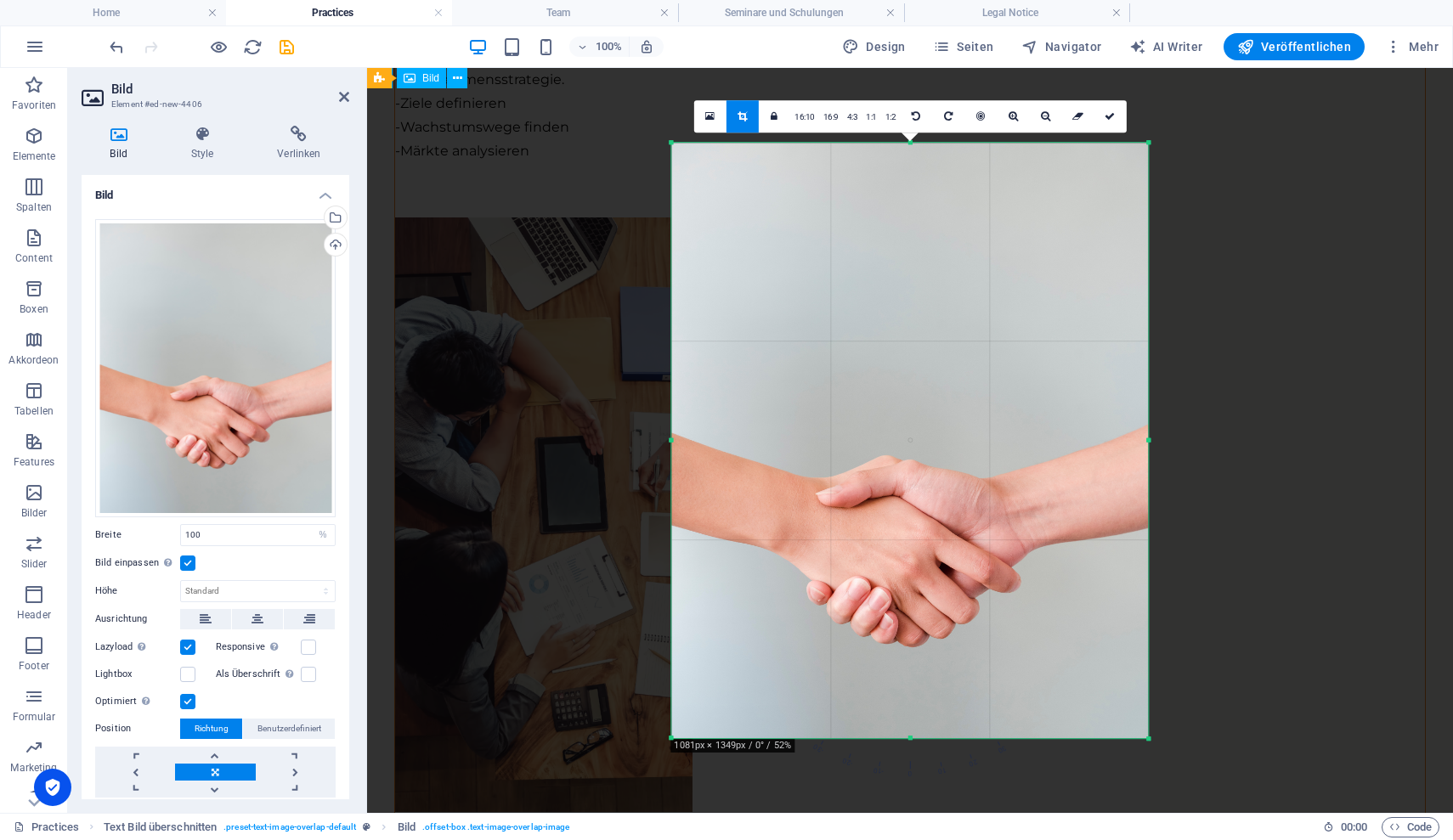 click on "16:10" at bounding box center [805, 117] 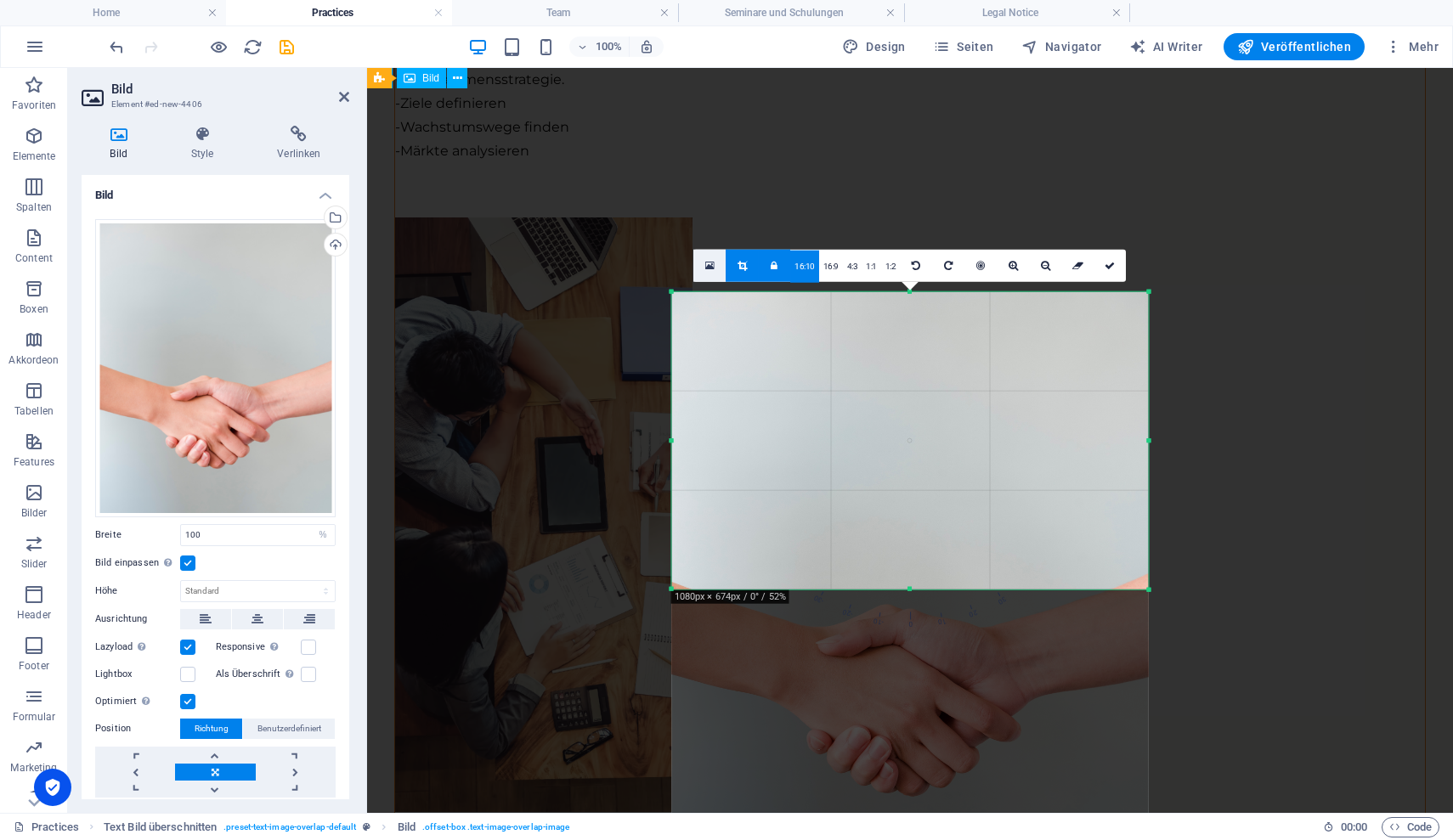 click at bounding box center (710, 265) 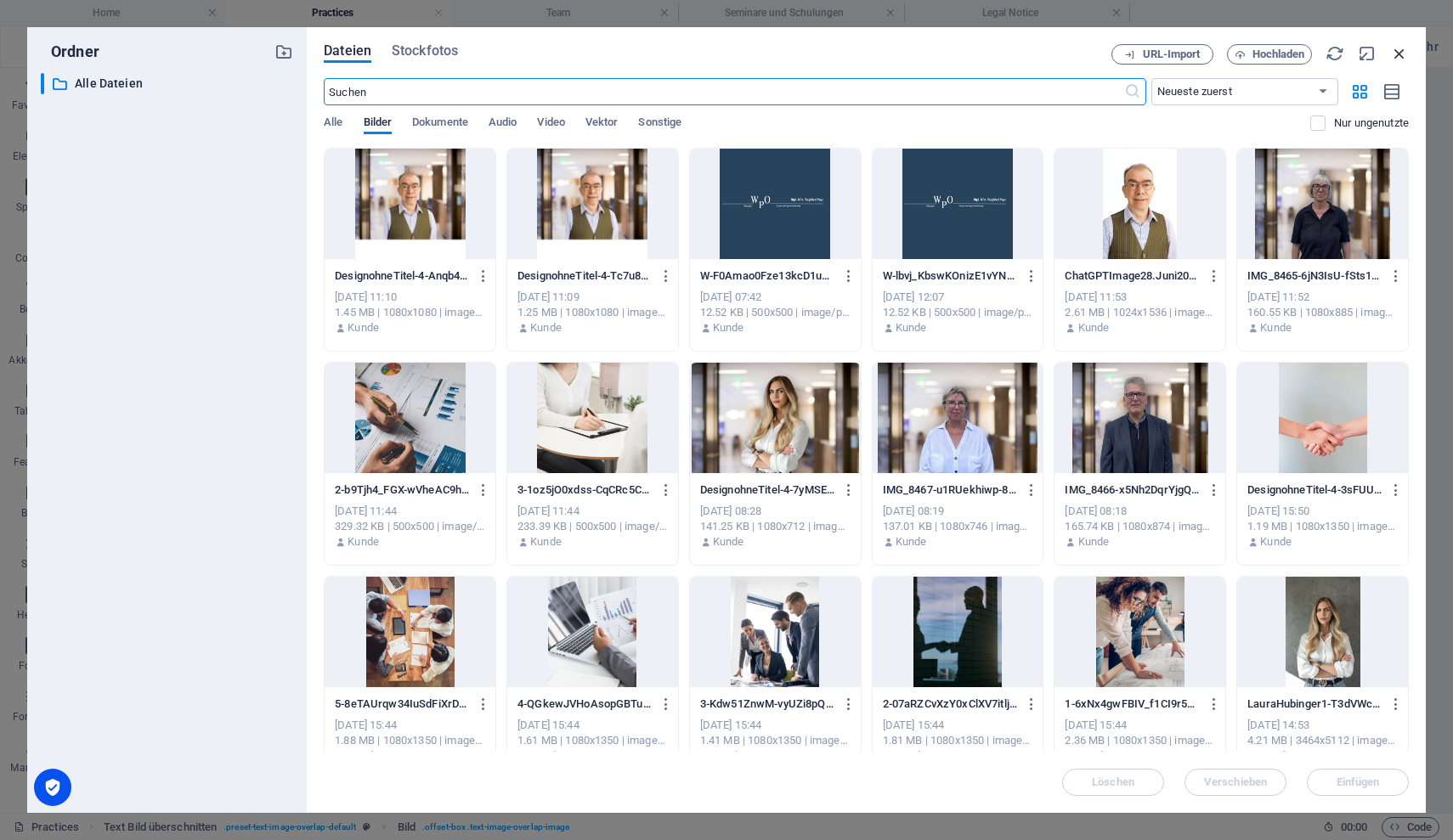 click at bounding box center (1399, 54) 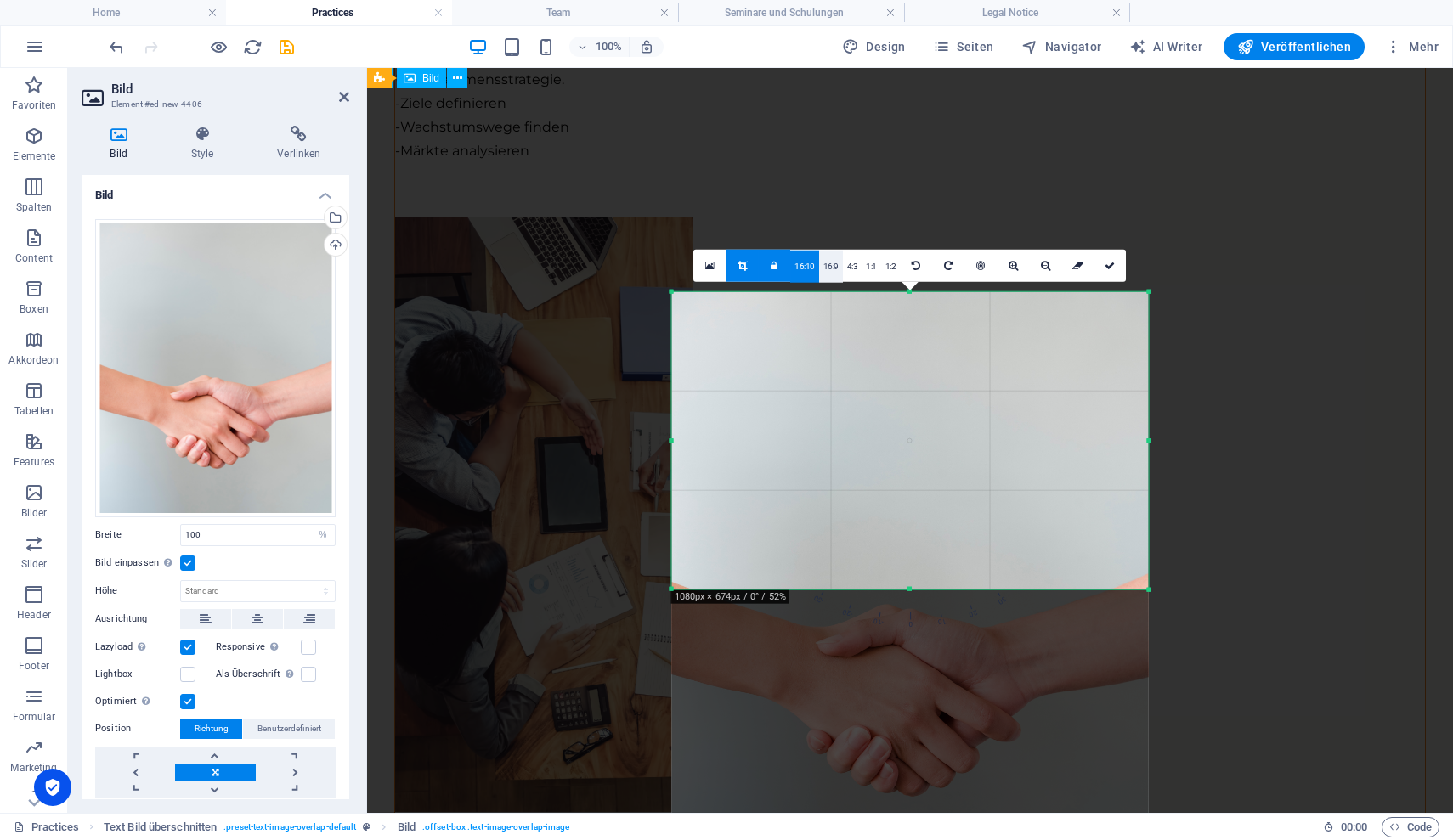 click on "16:9" at bounding box center (831, 266) 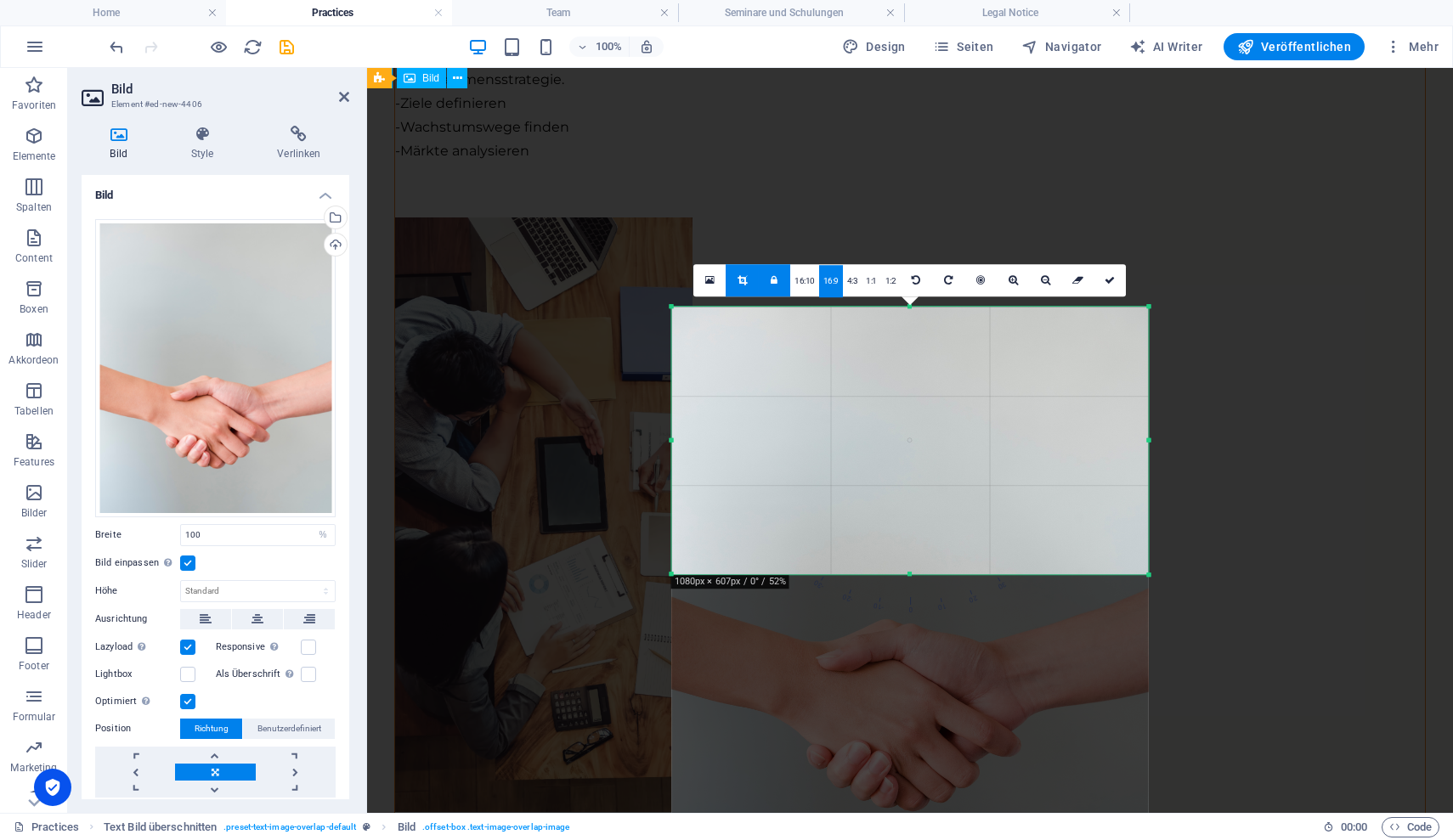 click at bounding box center (910, 1517) 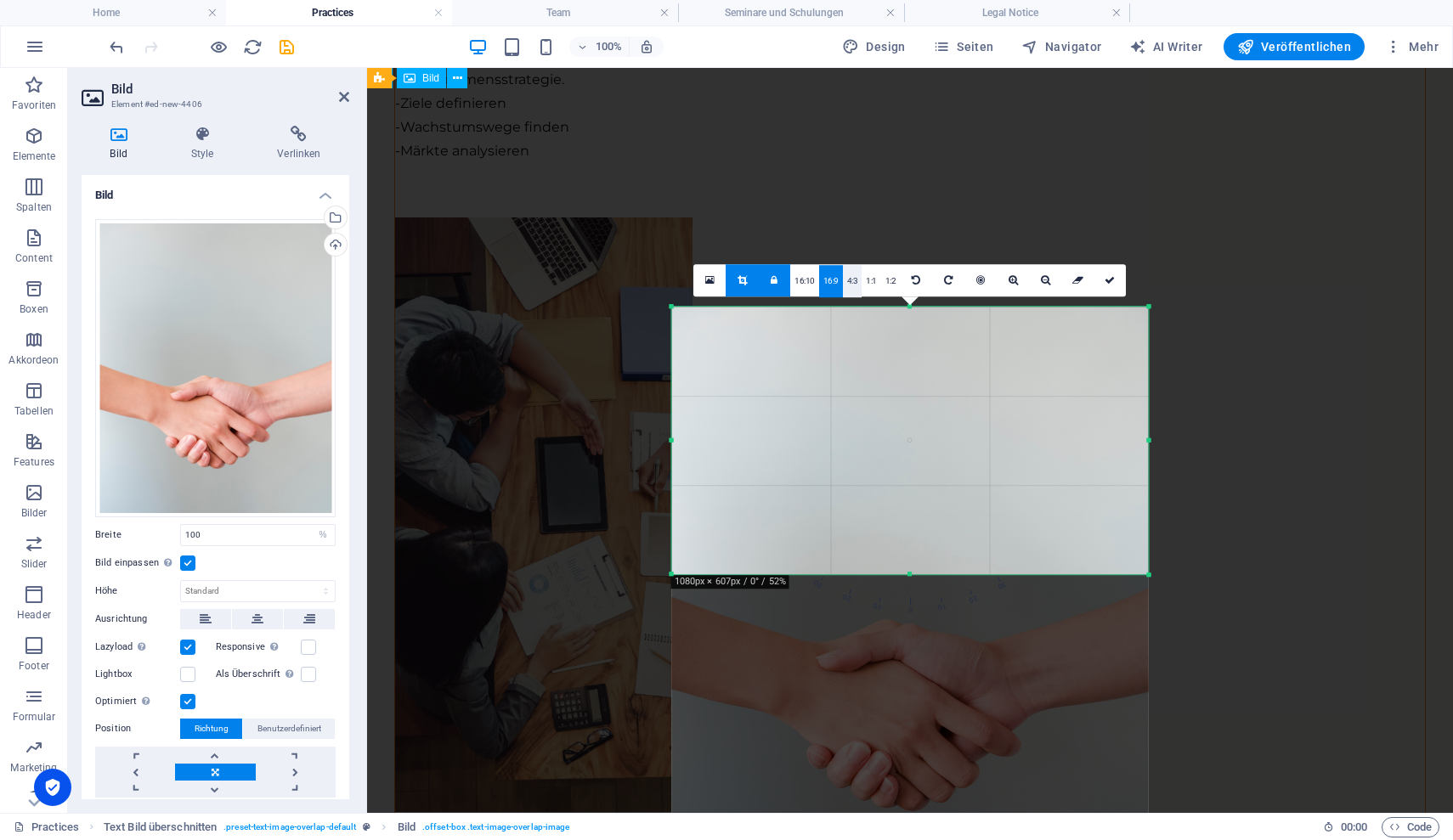 click on "4:3" at bounding box center [852, 281] 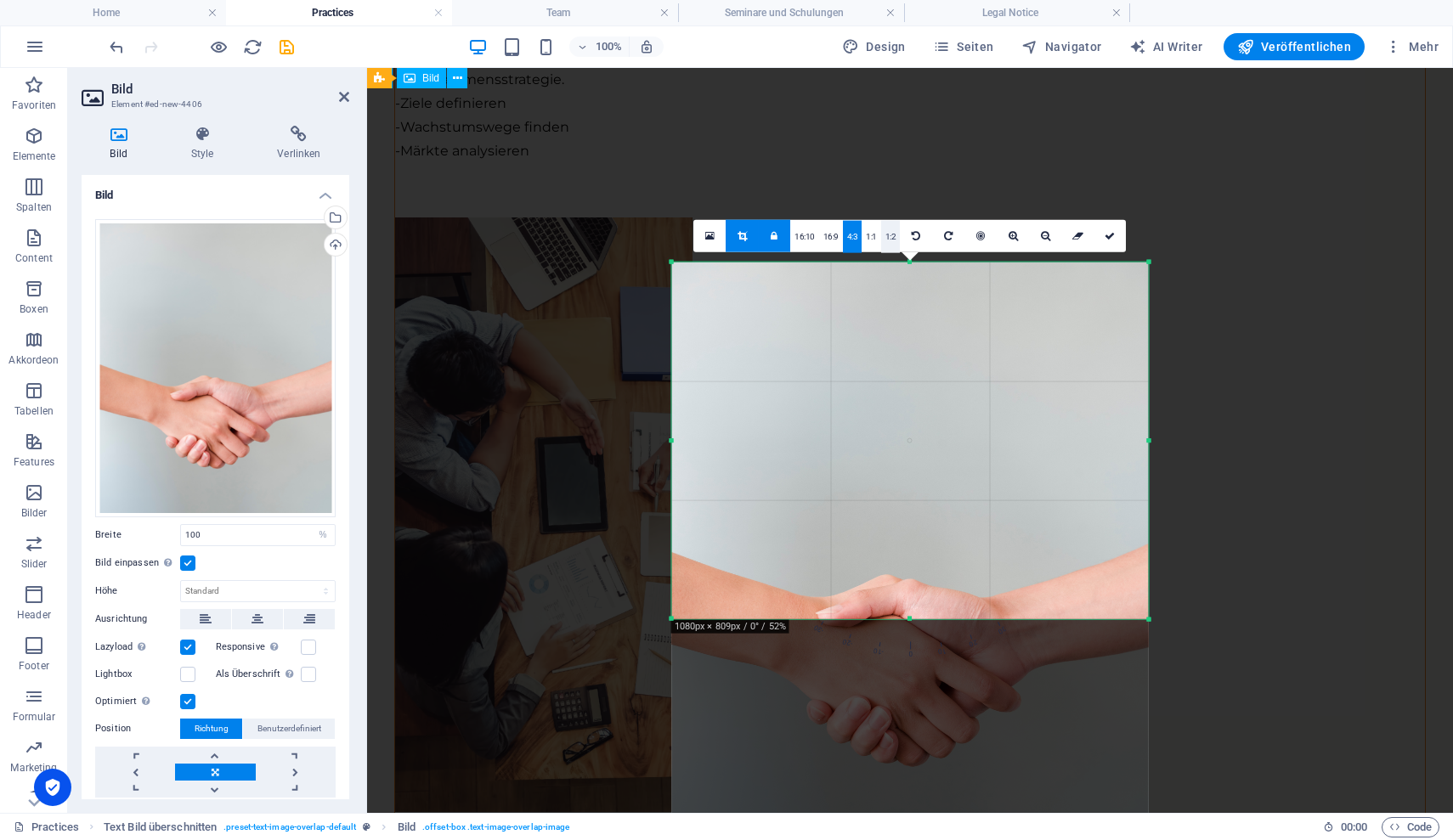 click on "1:2" at bounding box center (890, 236) 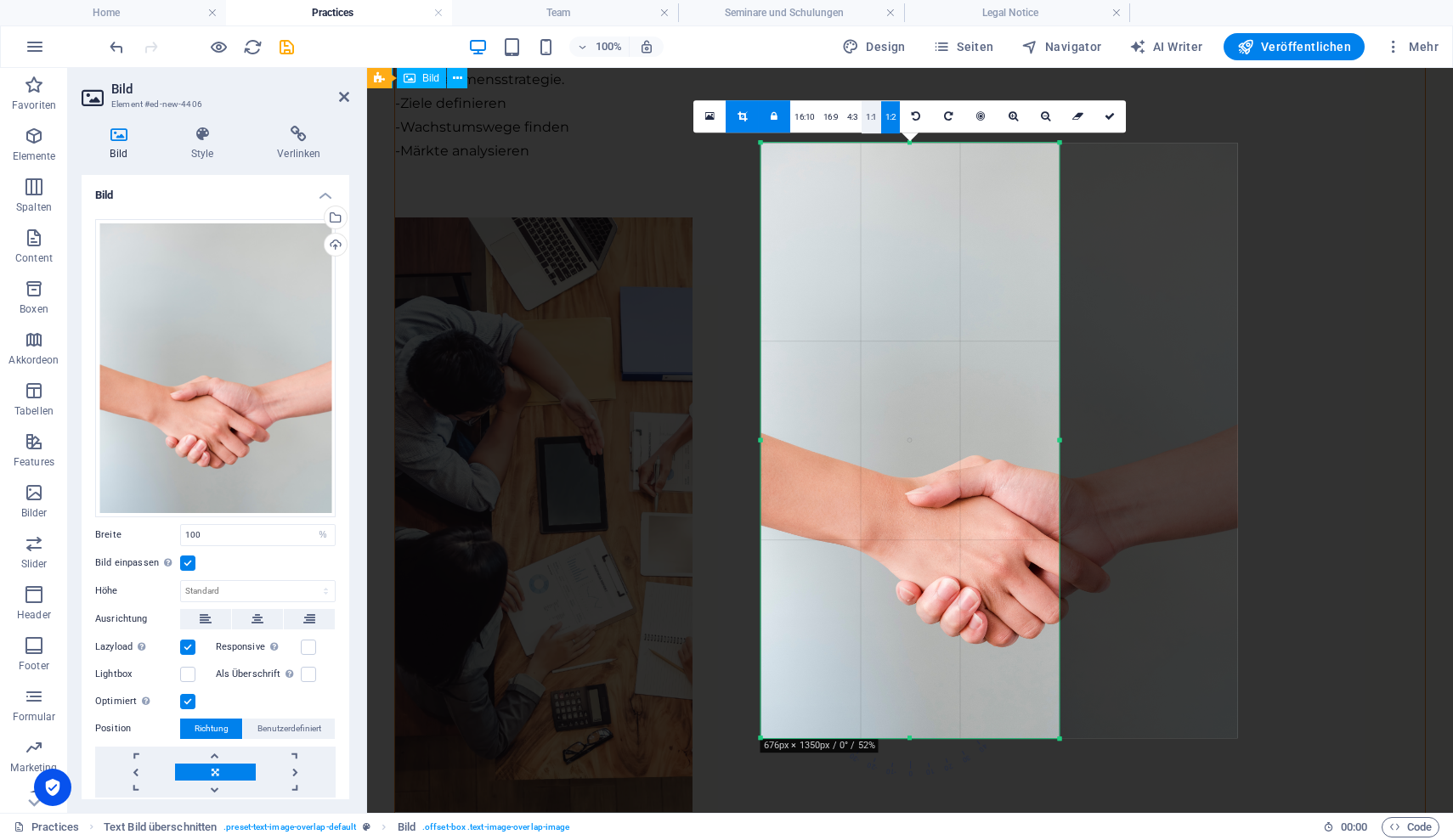 click on "1:1" at bounding box center (871, 117) 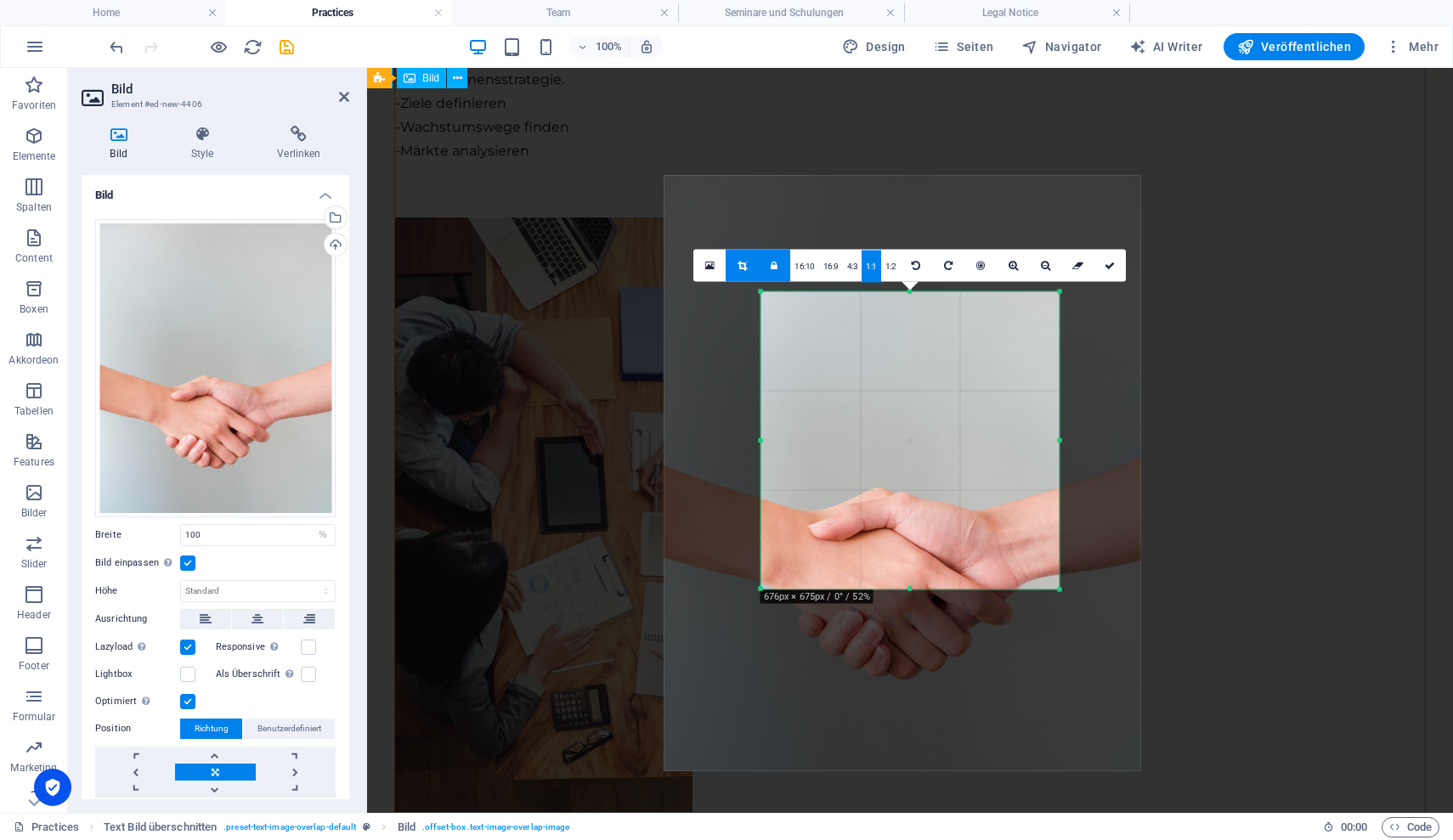 drag, startPoint x: 982, startPoint y: 495, endPoint x: 895, endPoint y: 353, distance: 166.53228 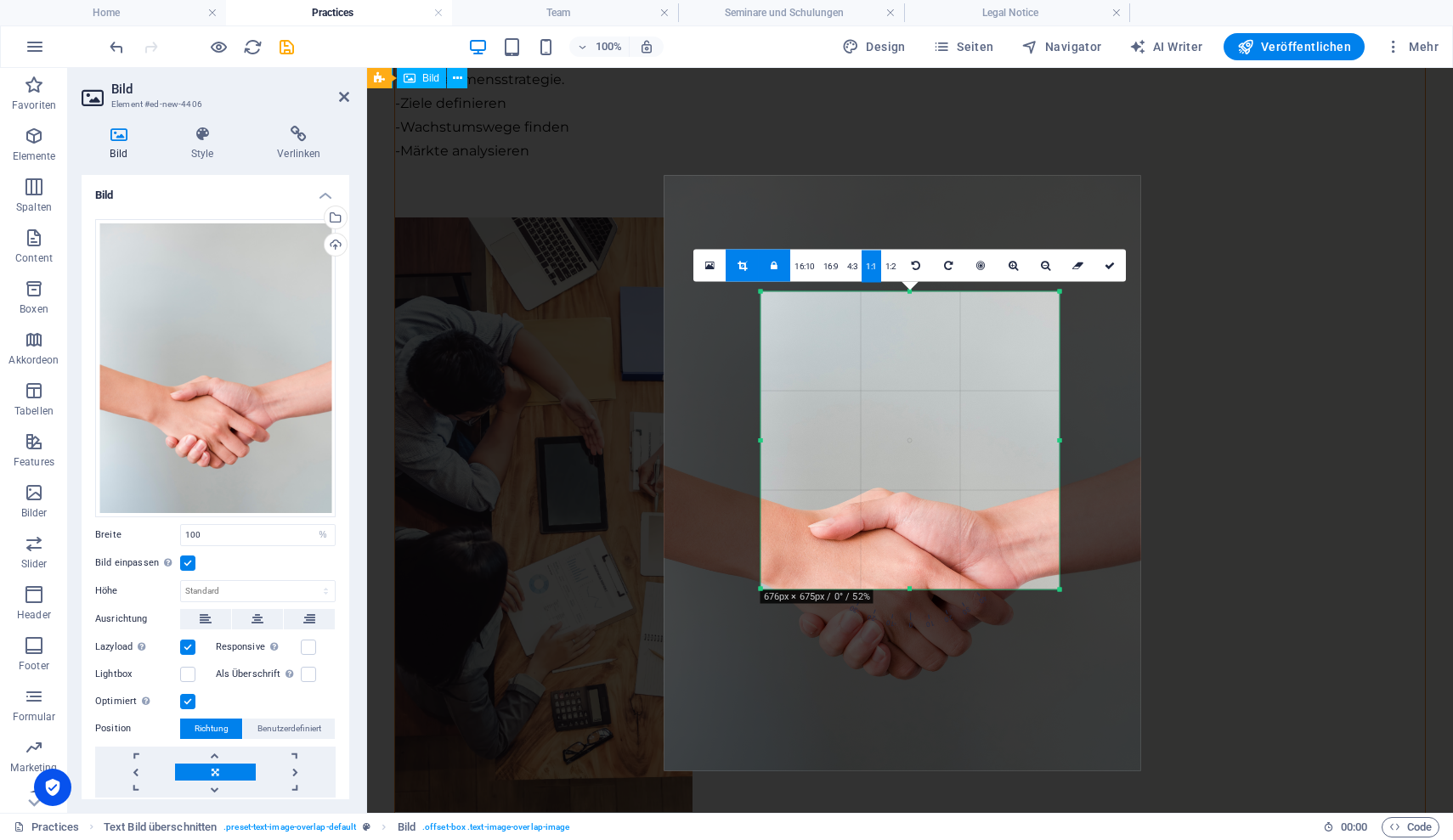 click at bounding box center [902, 472] 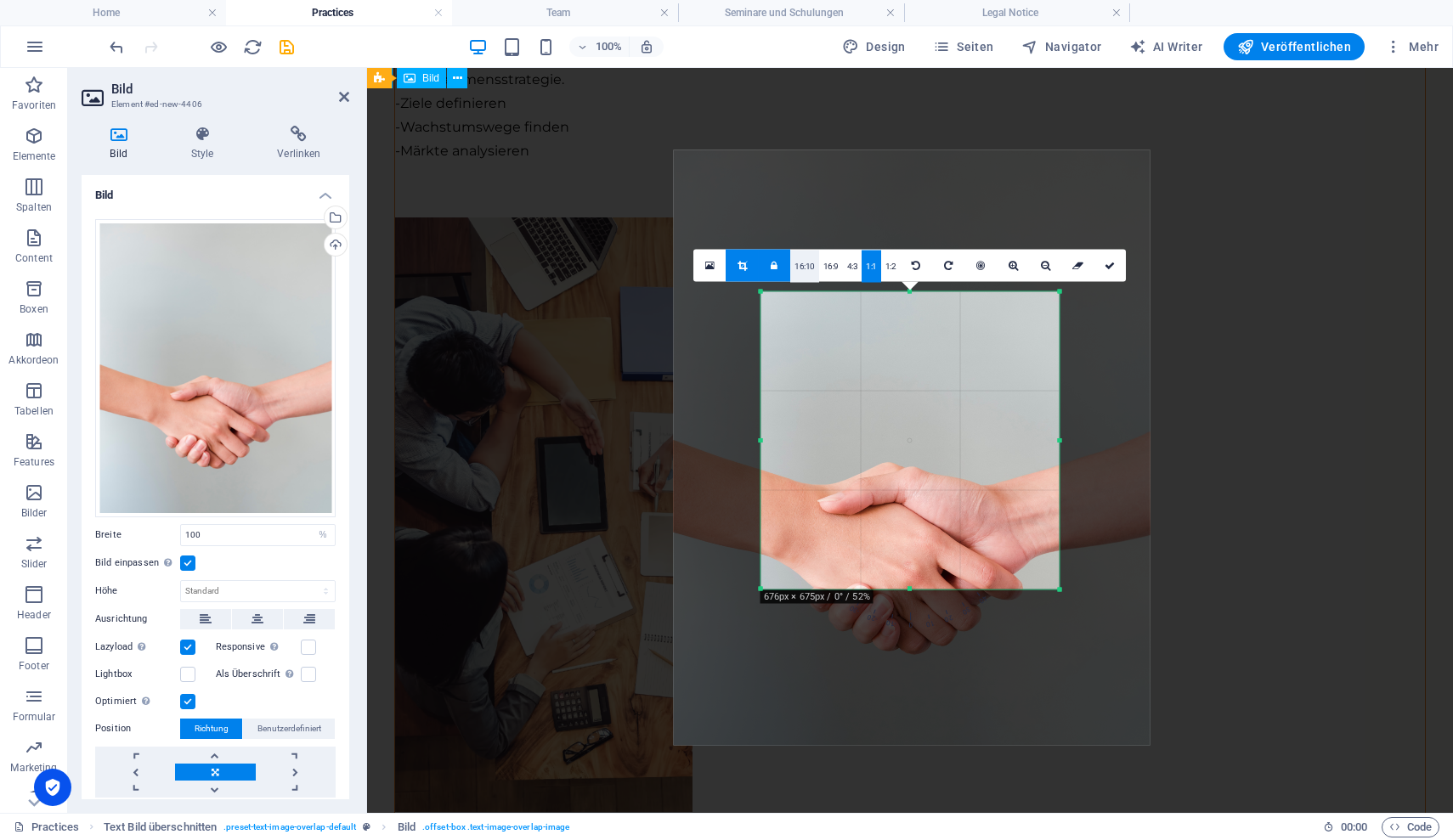 click on "16:10" at bounding box center (805, 266) 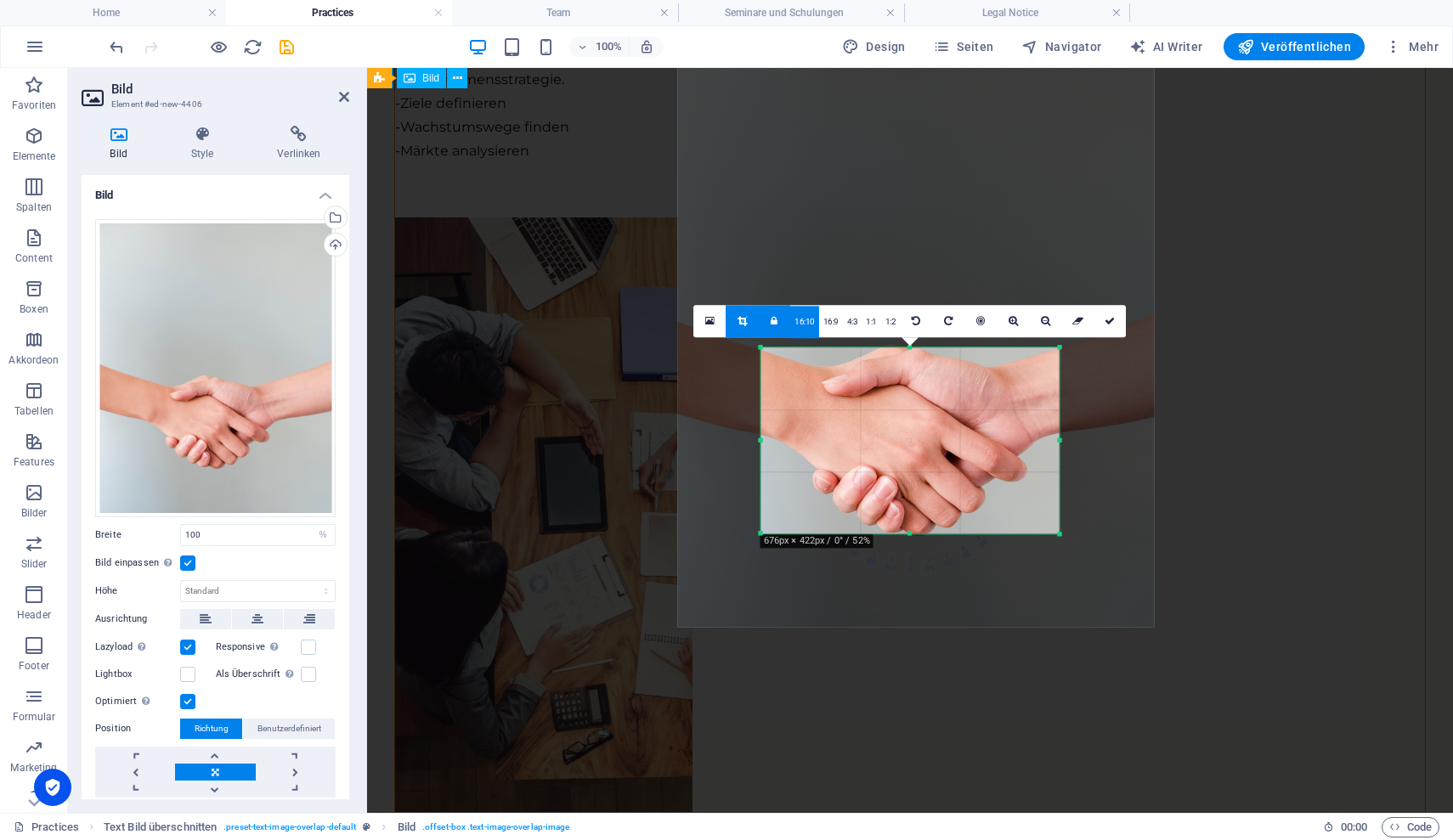 drag, startPoint x: 868, startPoint y: 443, endPoint x: 872, endPoint y: 287, distance: 156.05127 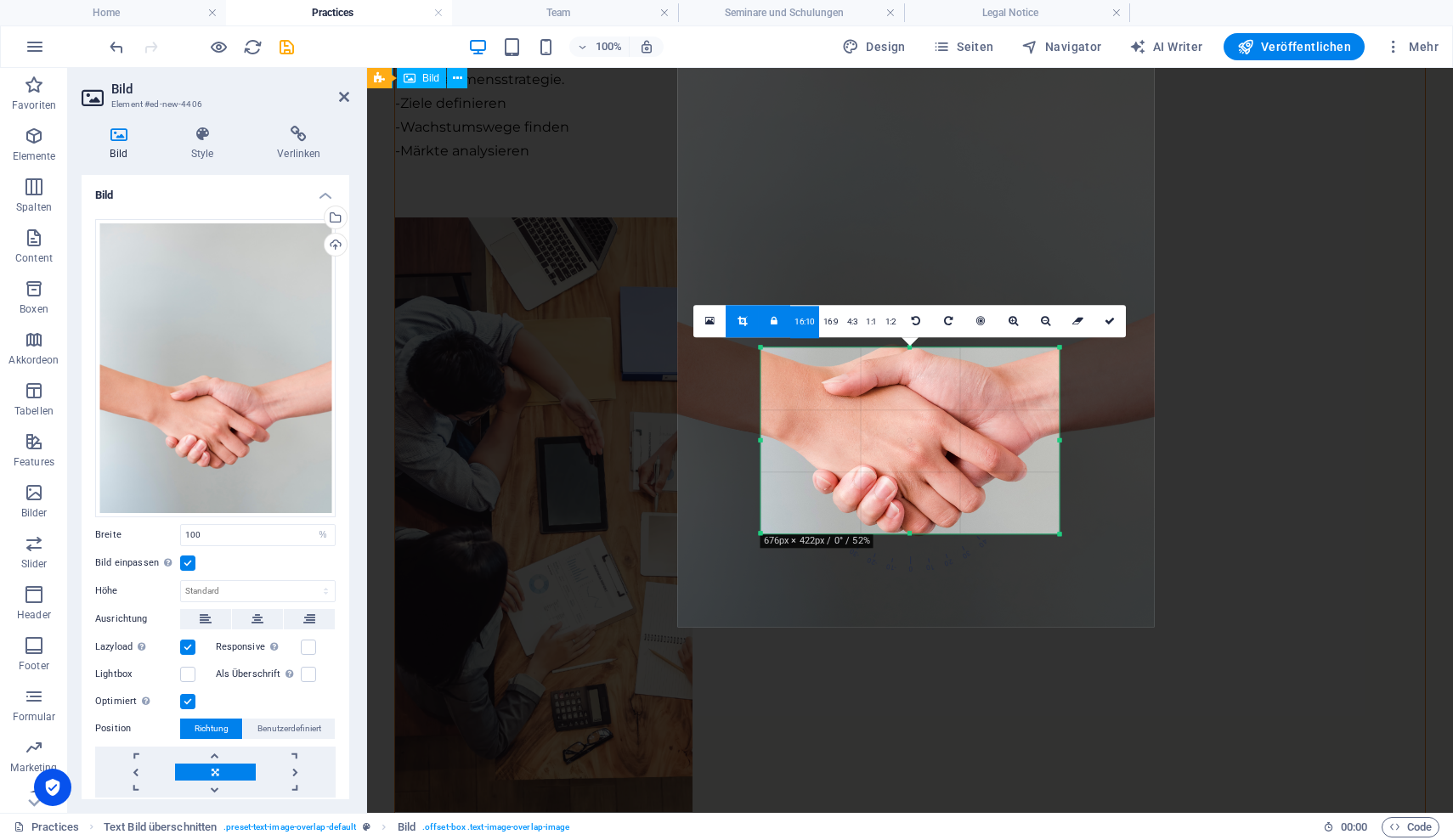 click at bounding box center [916, 329] 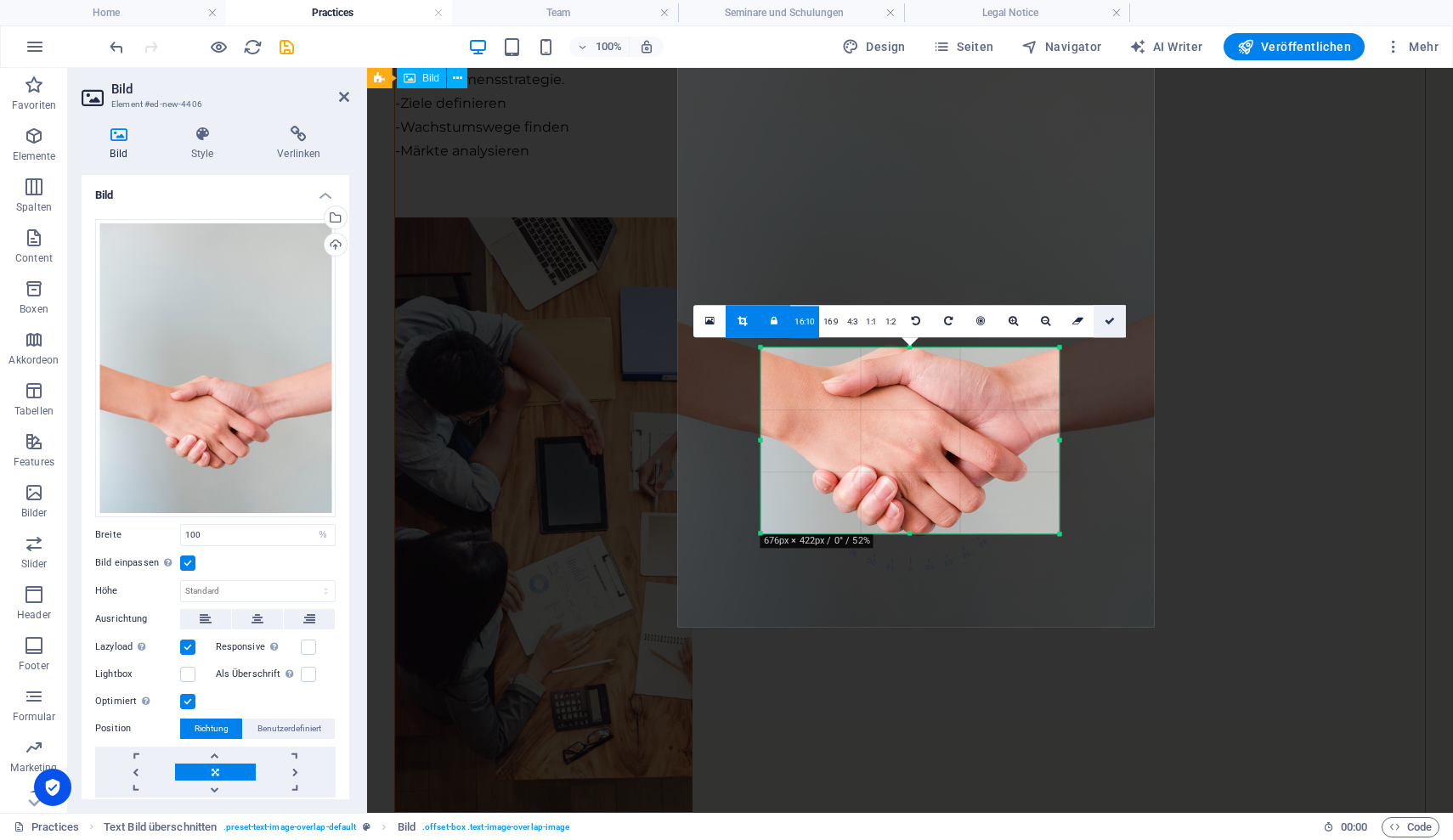 click at bounding box center (1110, 321) 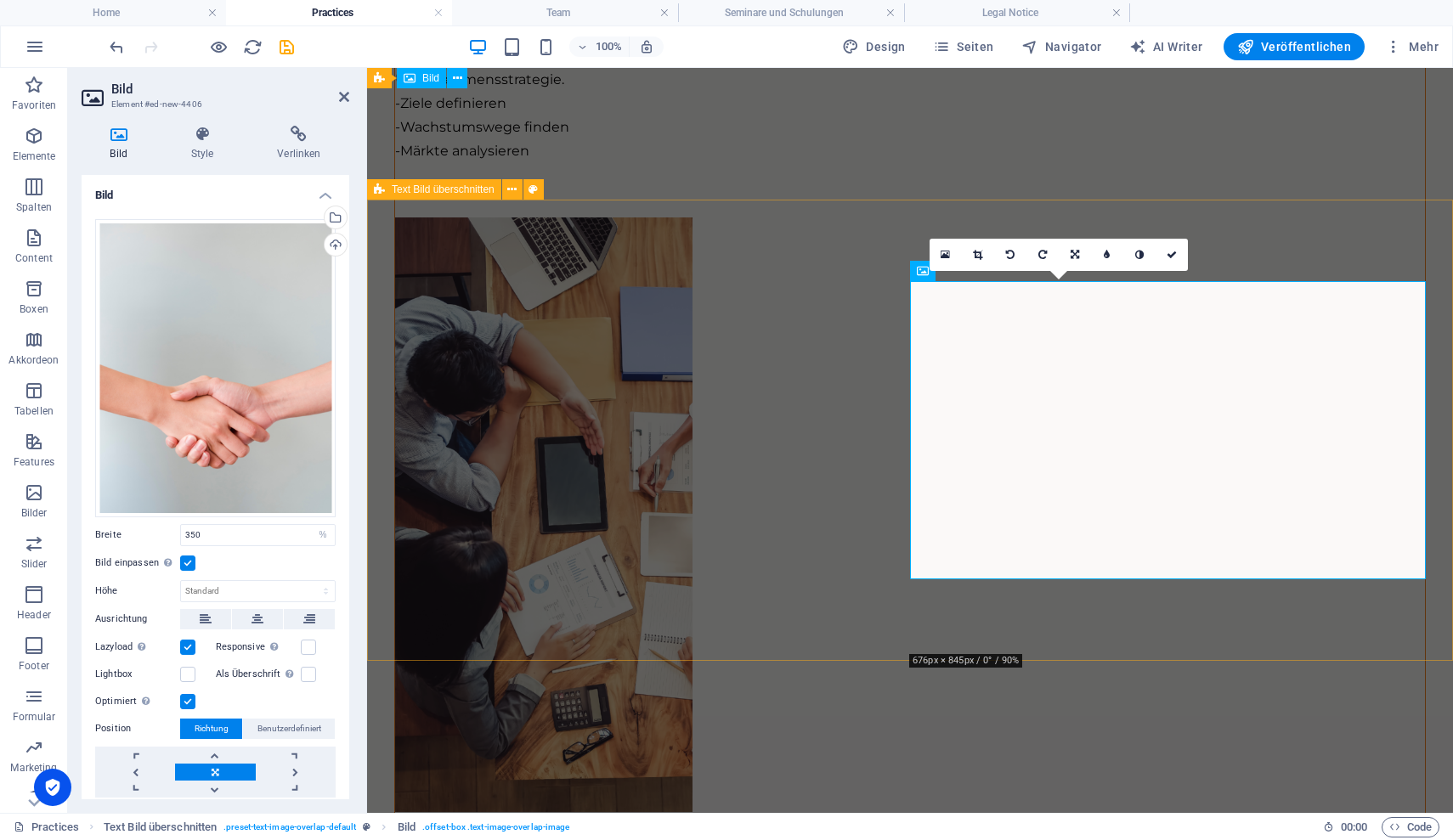 type on "350" 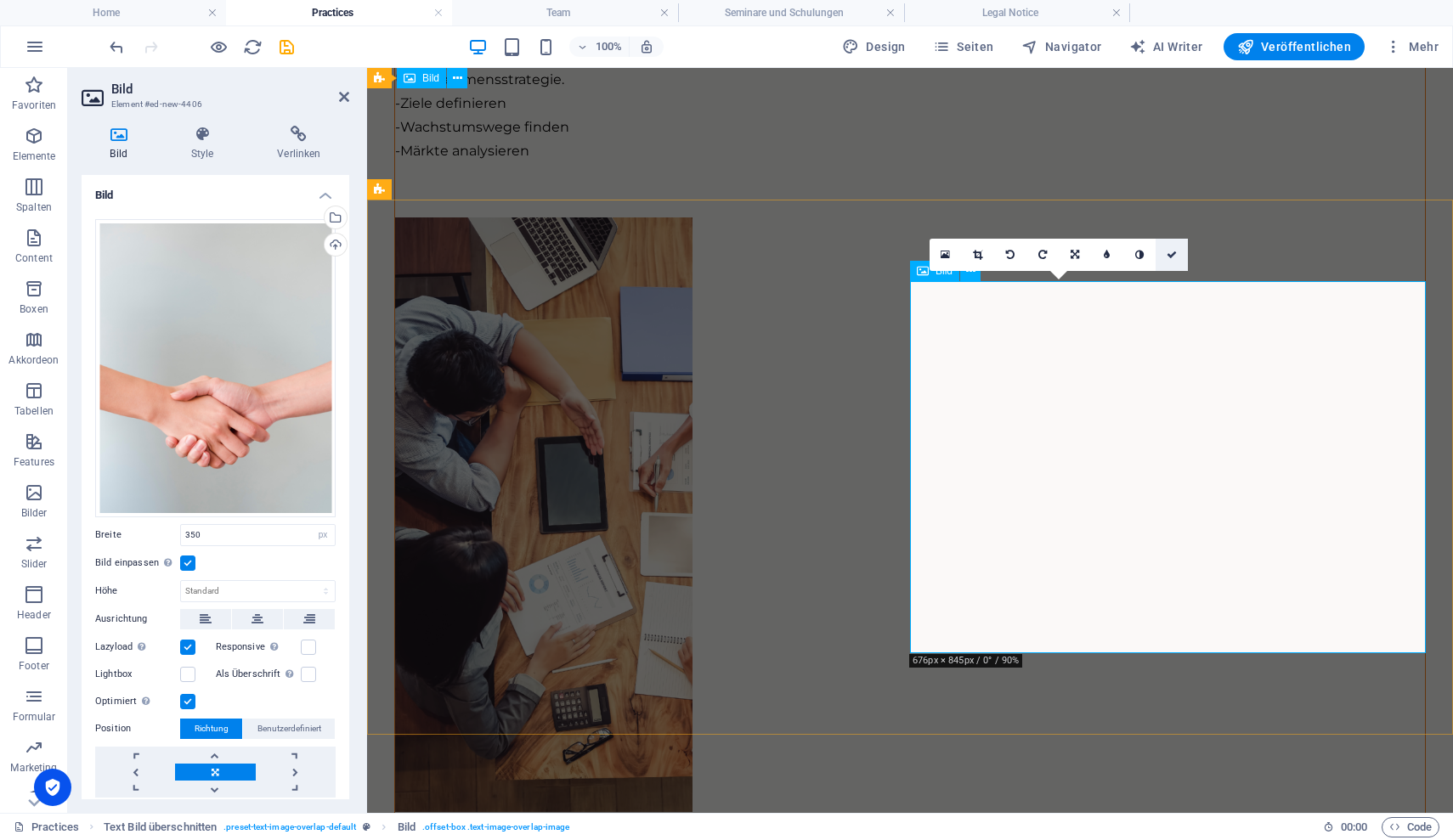 click at bounding box center (1172, 255) 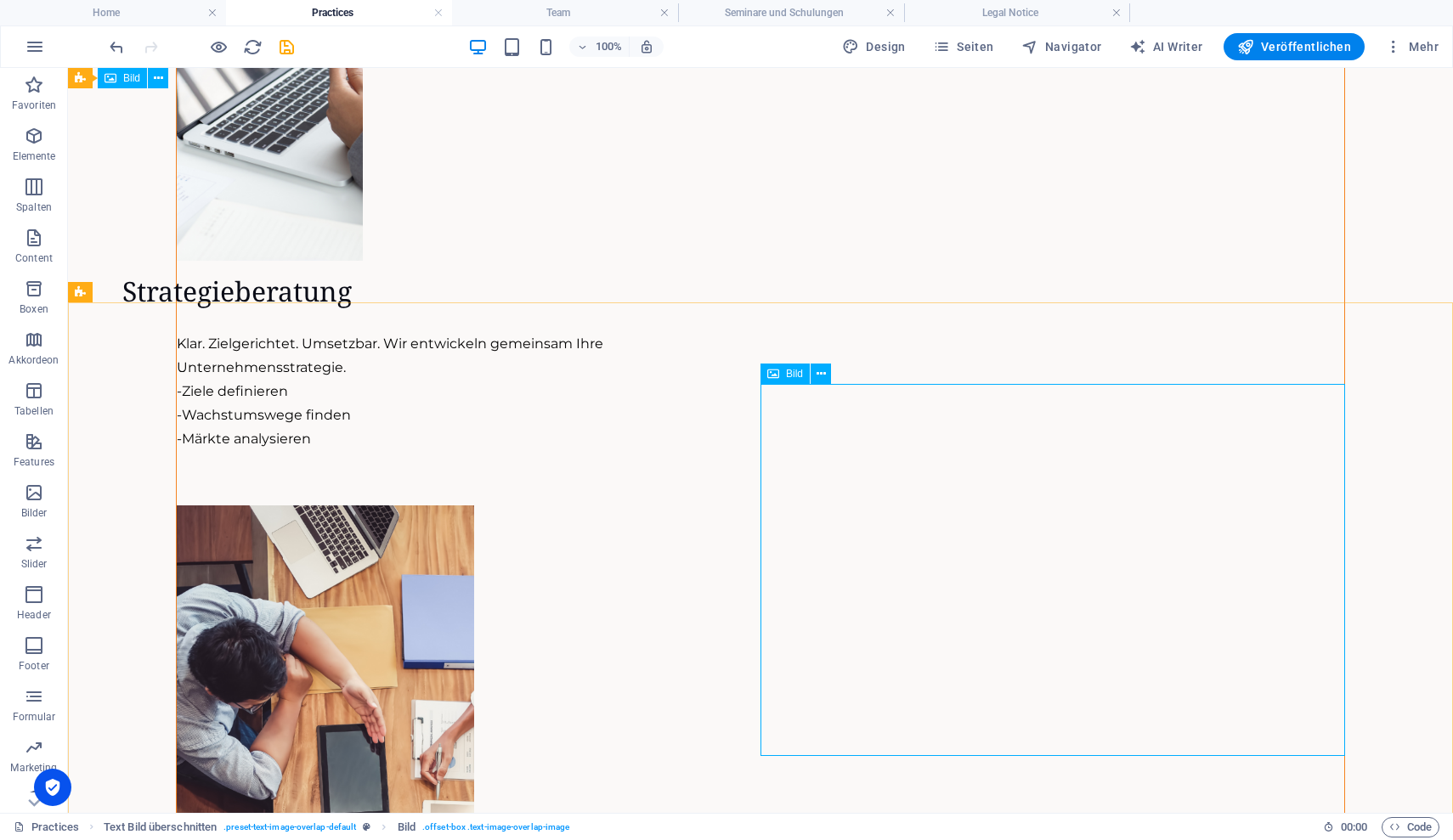 scroll, scrollTop: 2531, scrollLeft: 0, axis: vertical 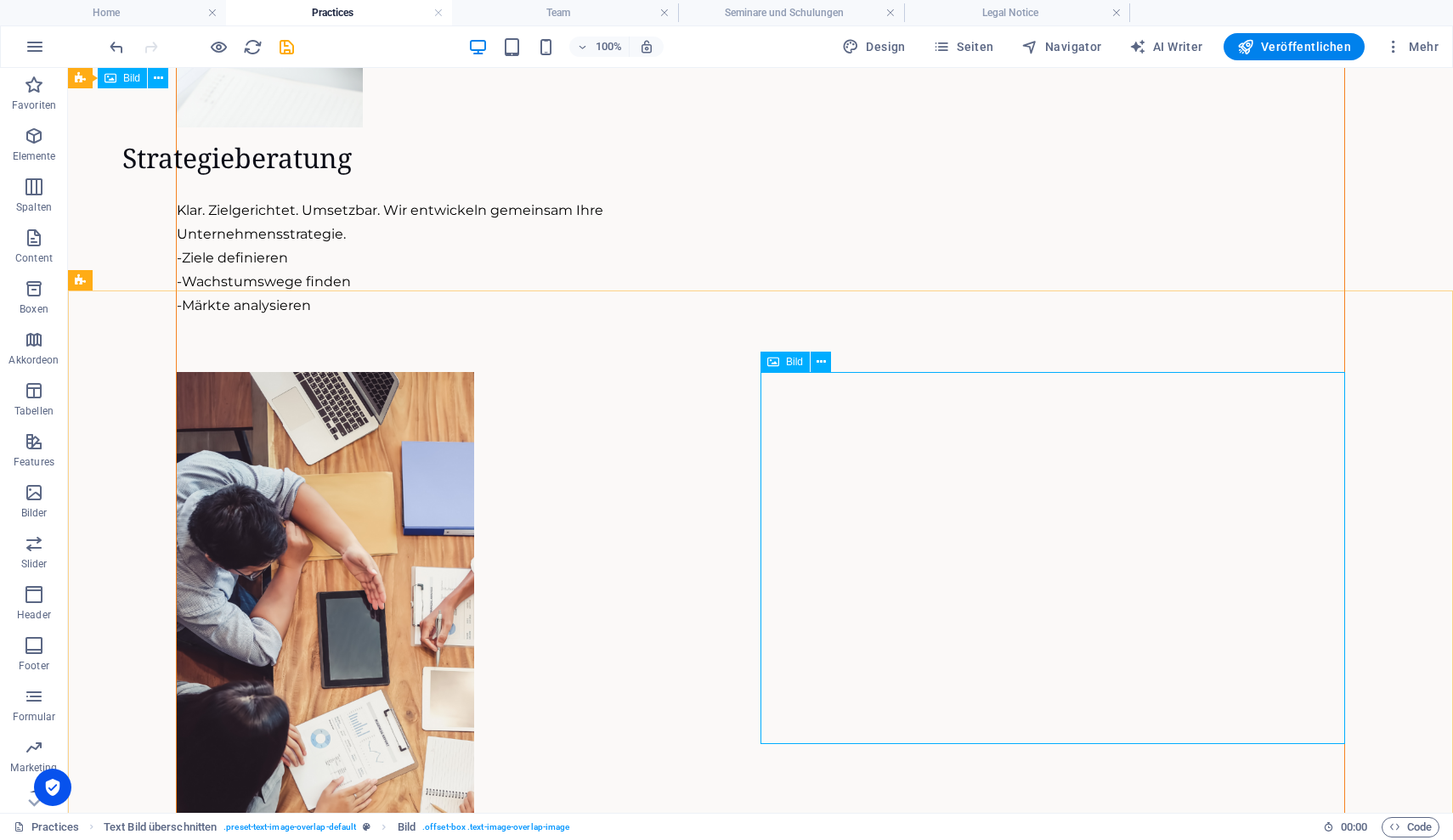 click at bounding box center (760, 4260) 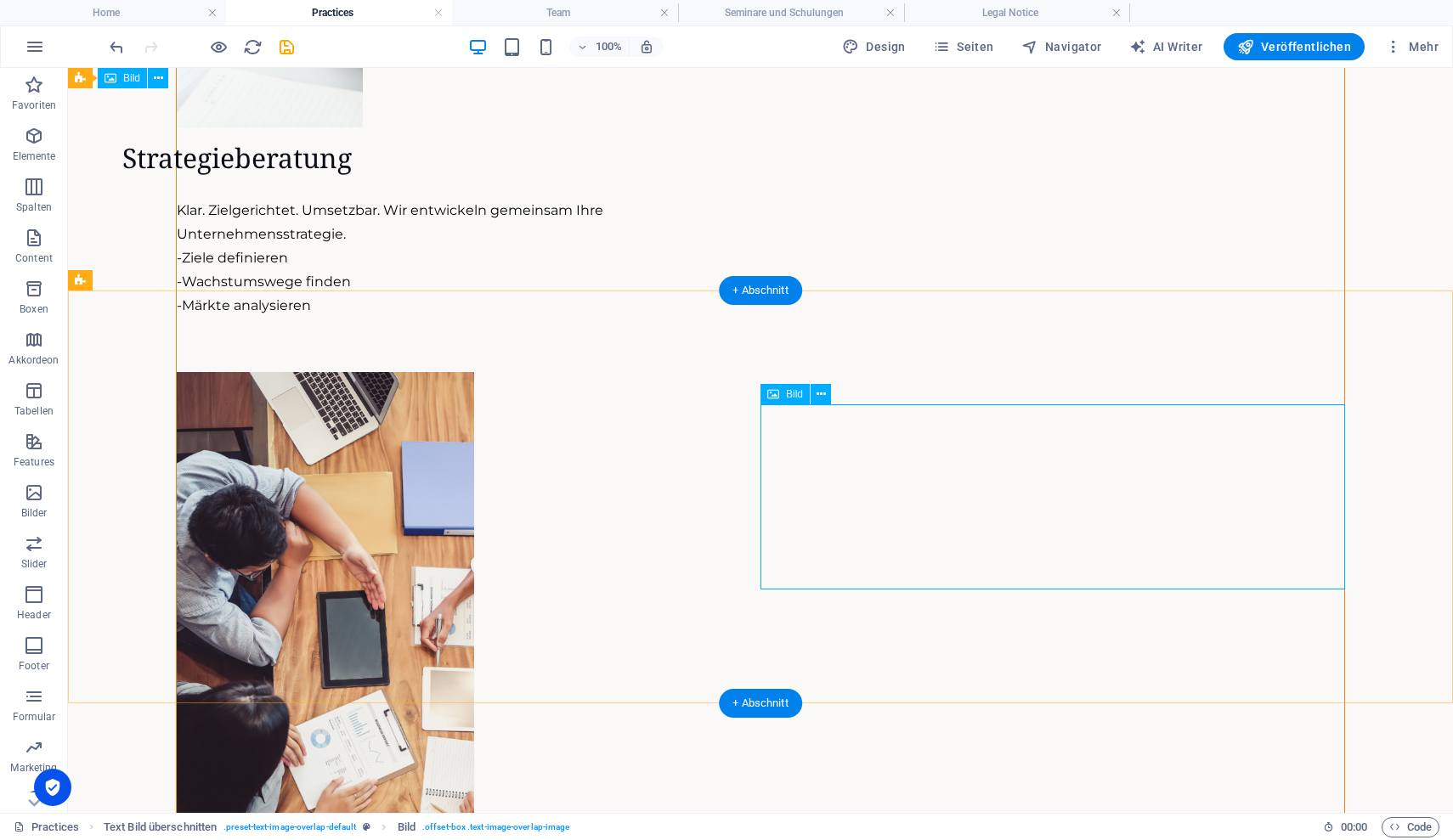 click at bounding box center (760, 4260) 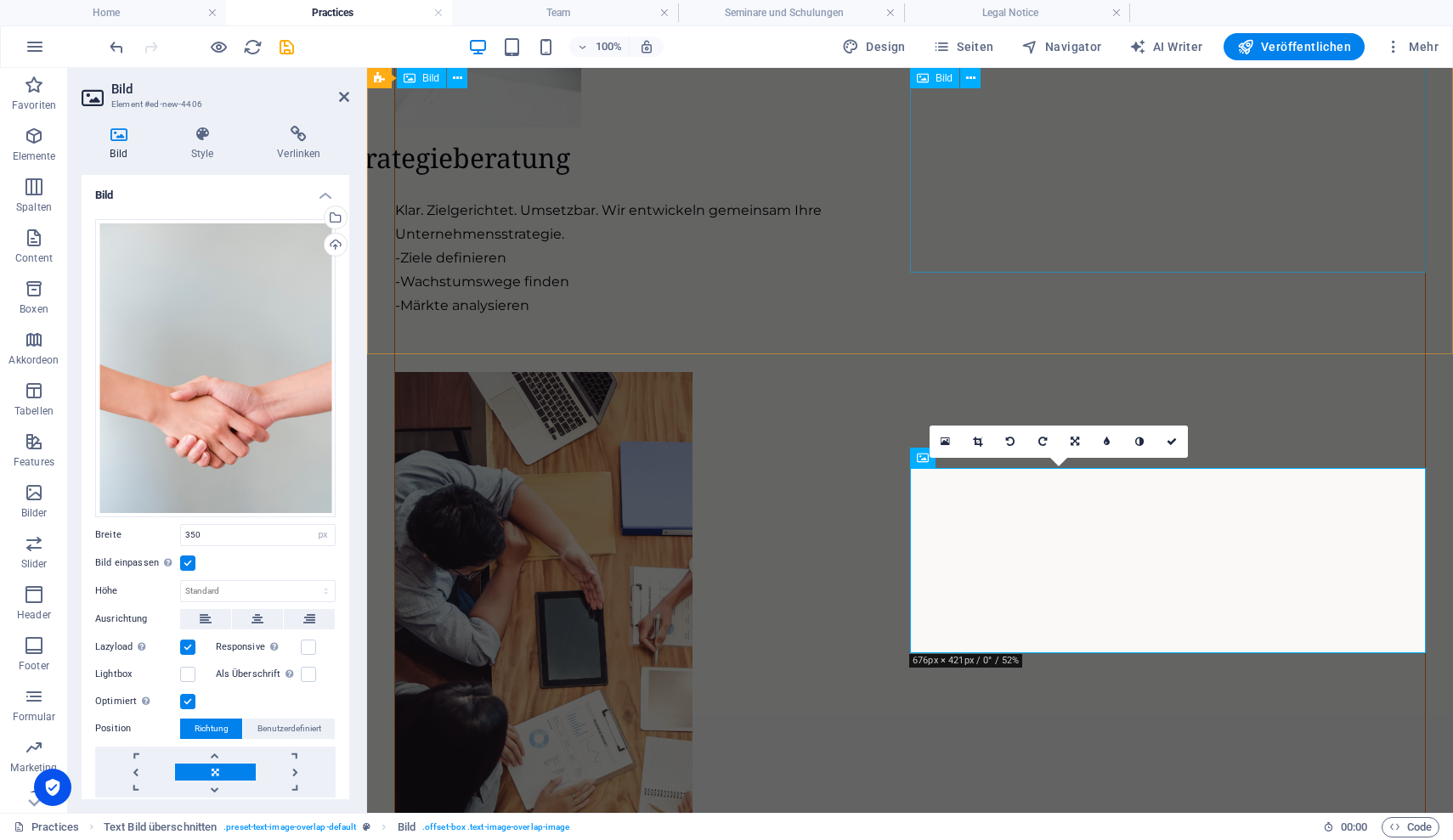 click at bounding box center [910, 3606] 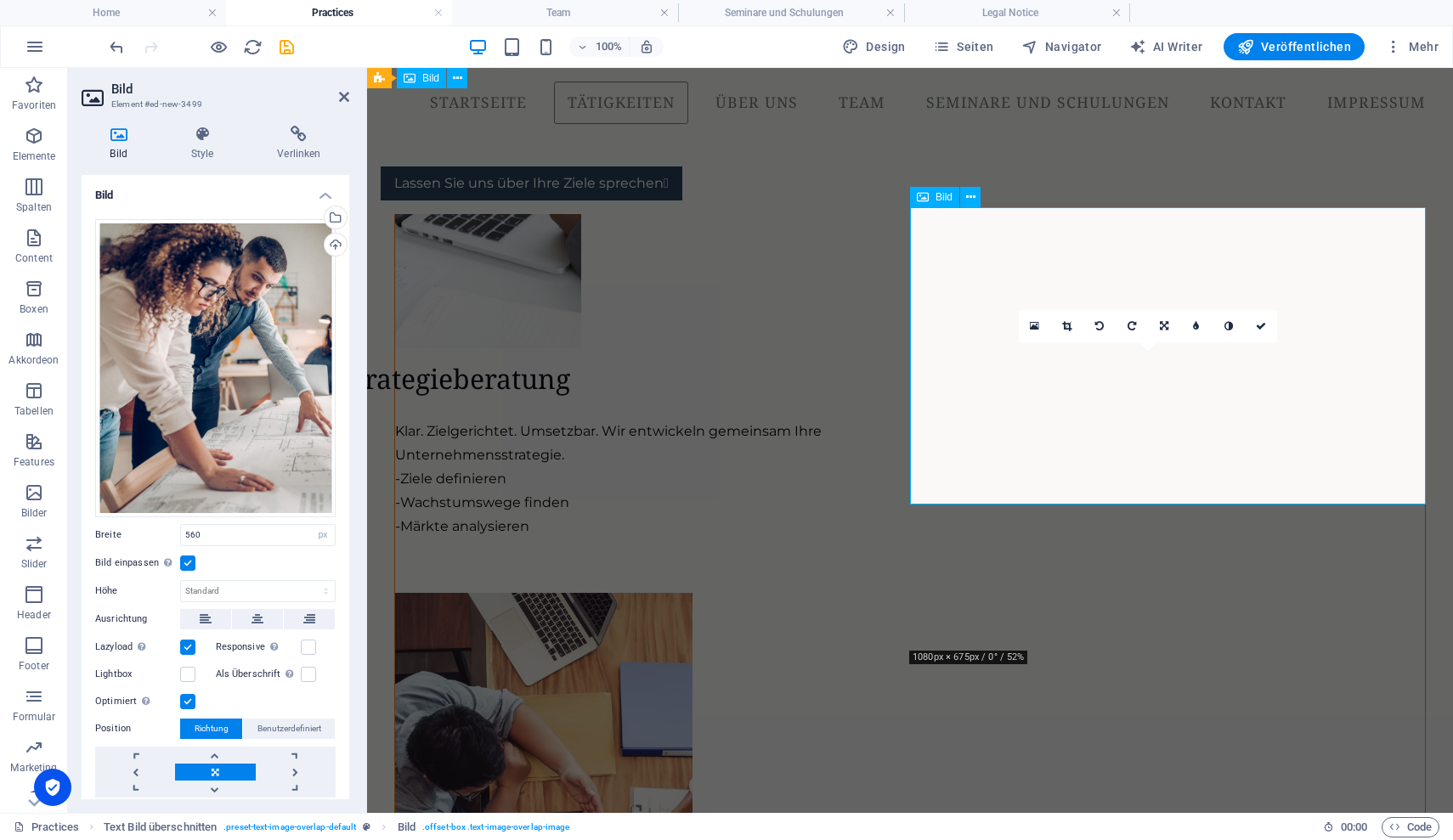 scroll, scrollTop: 2148, scrollLeft: 0, axis: vertical 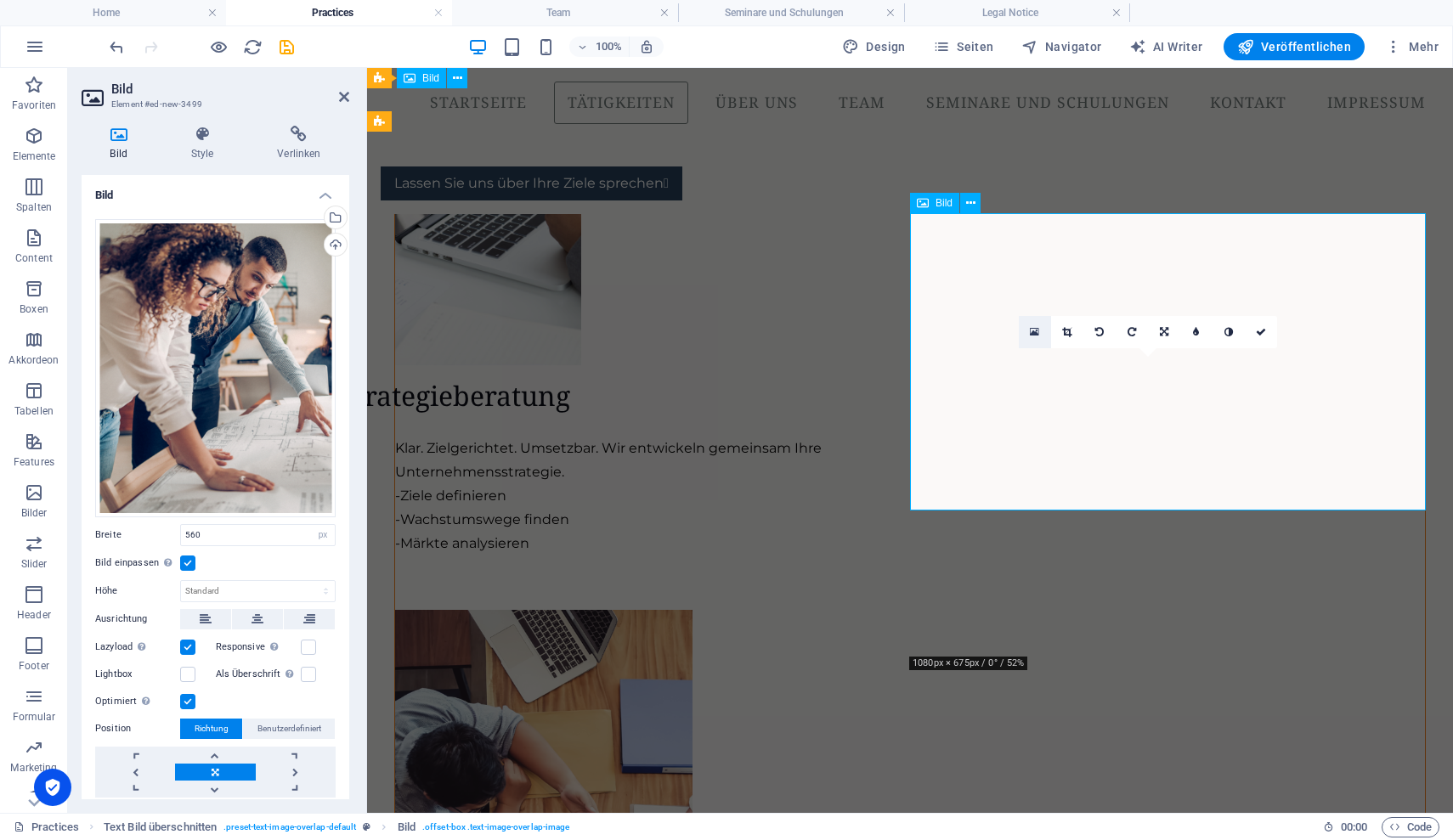 click at bounding box center [1034, 332] 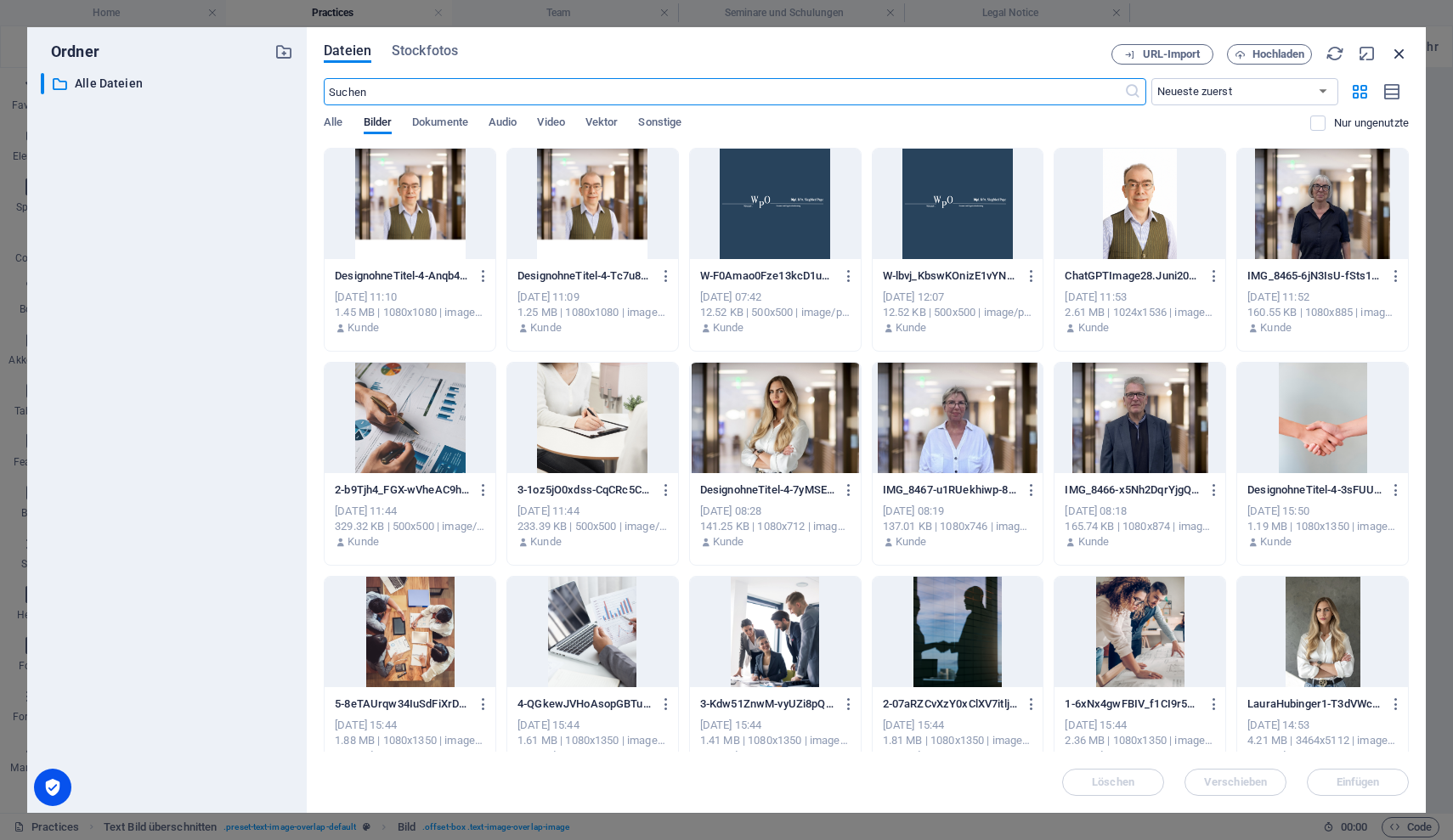 click at bounding box center [1399, 54] 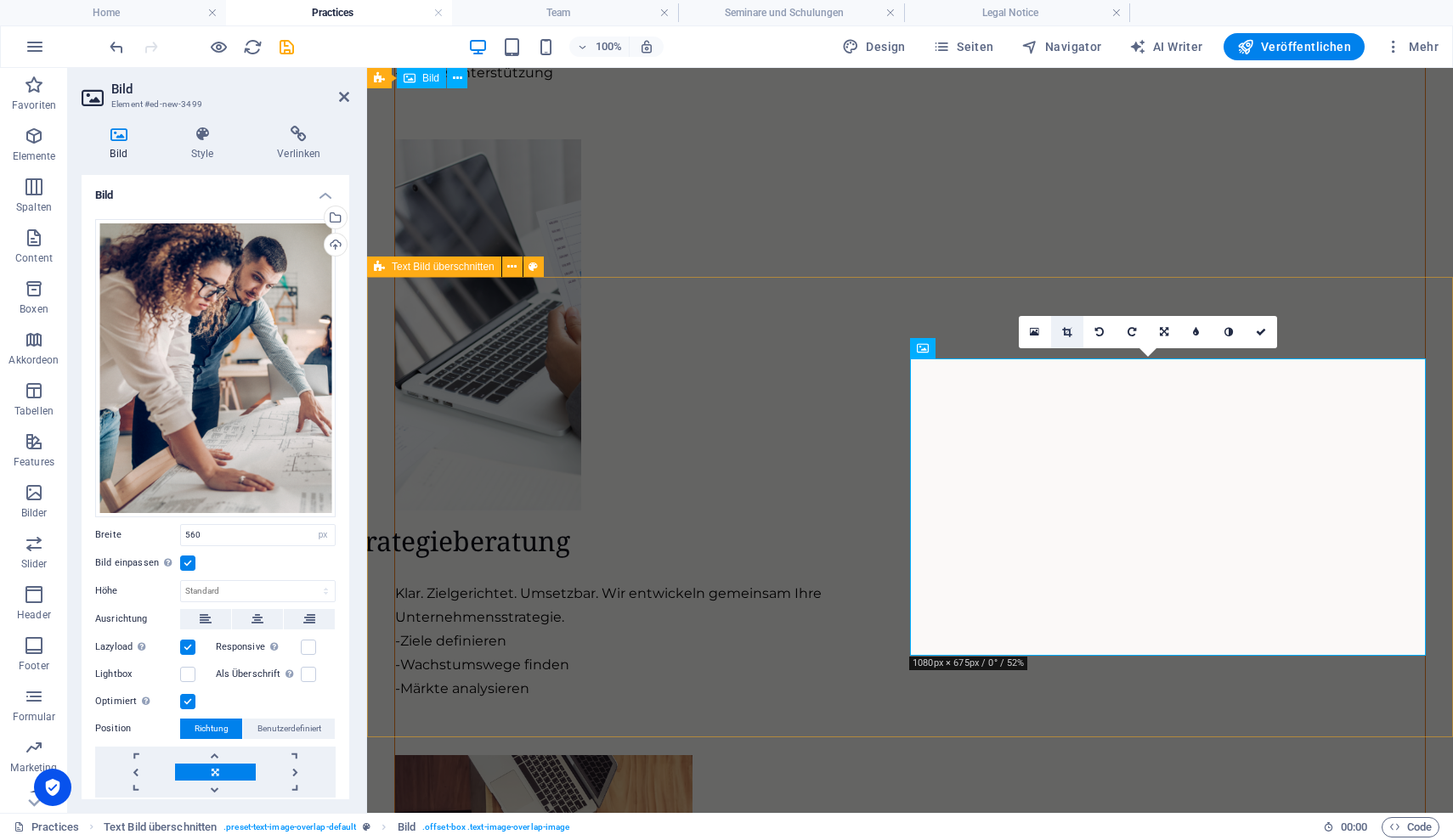 click at bounding box center (1066, 332) 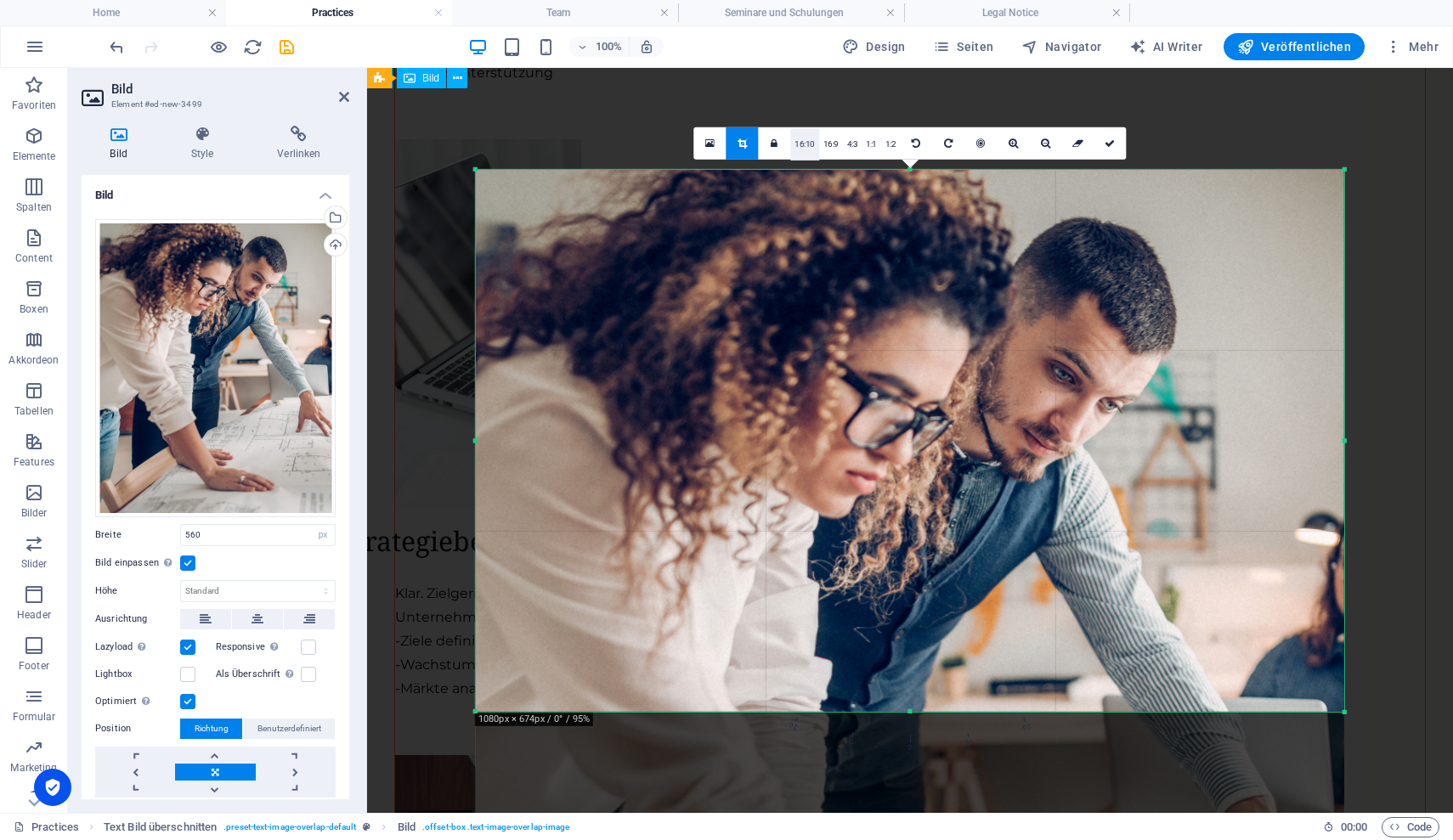 click on "16:10" at bounding box center (805, 144) 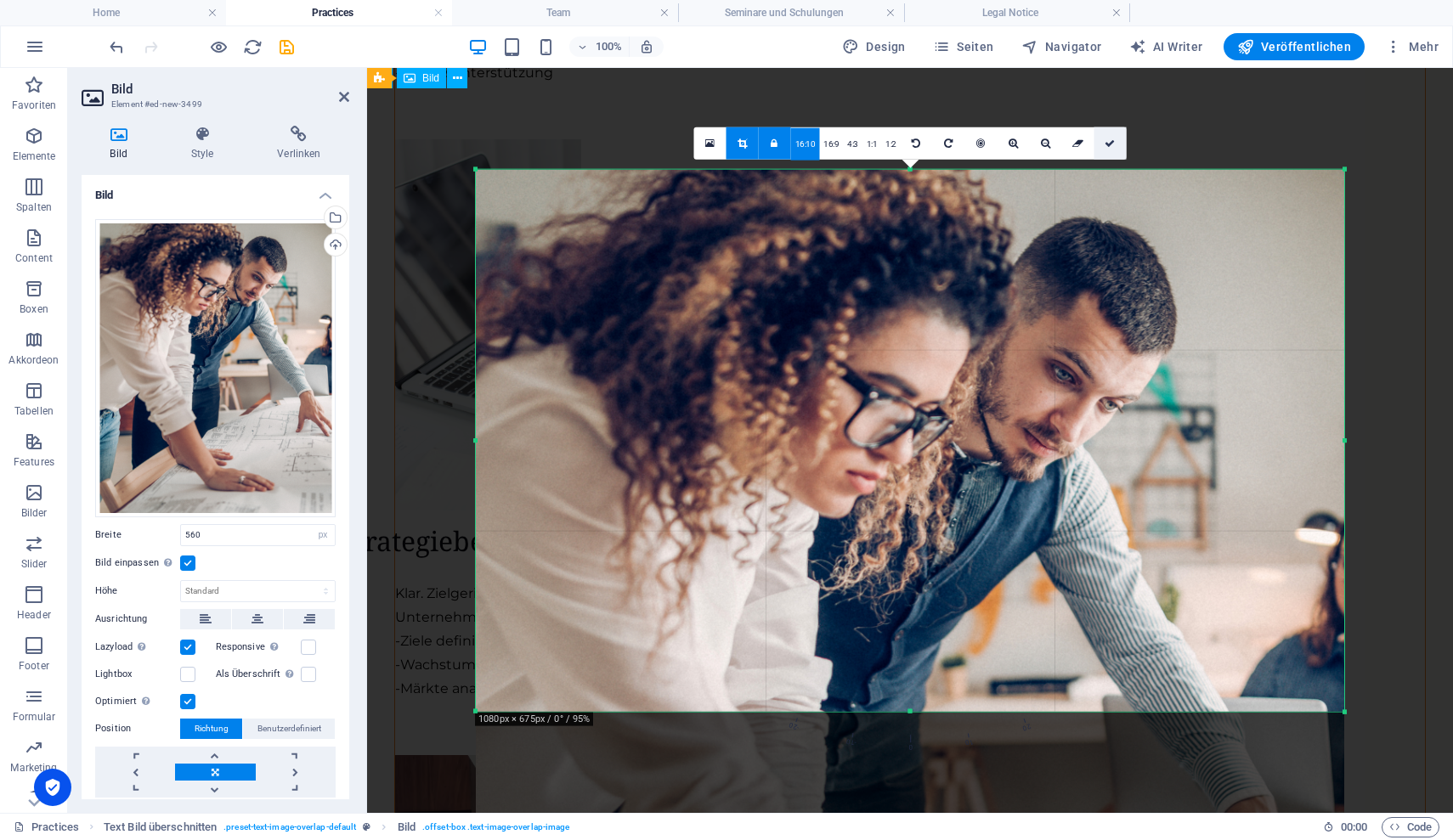 click at bounding box center (1110, 143) 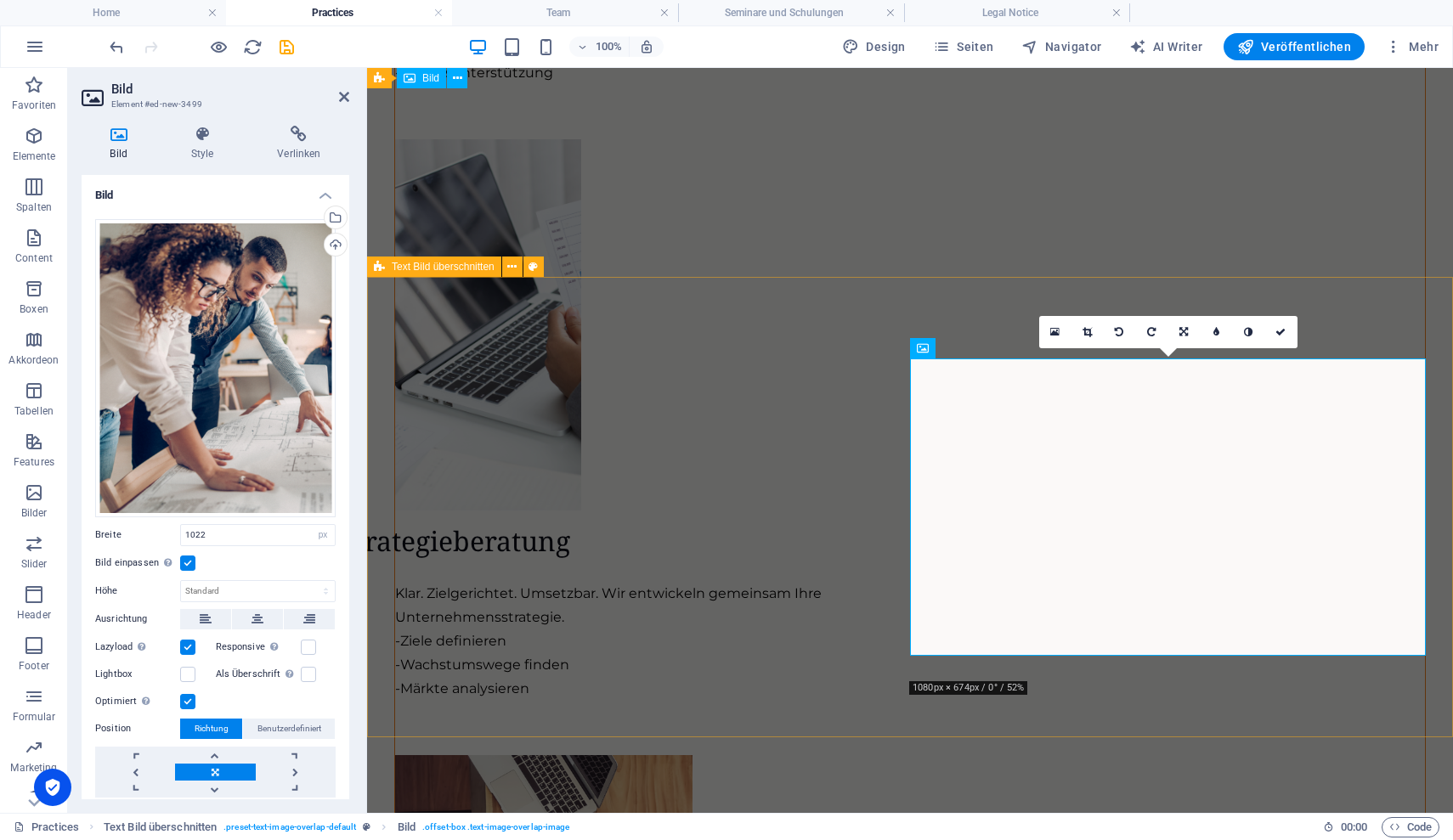 type on "1022" 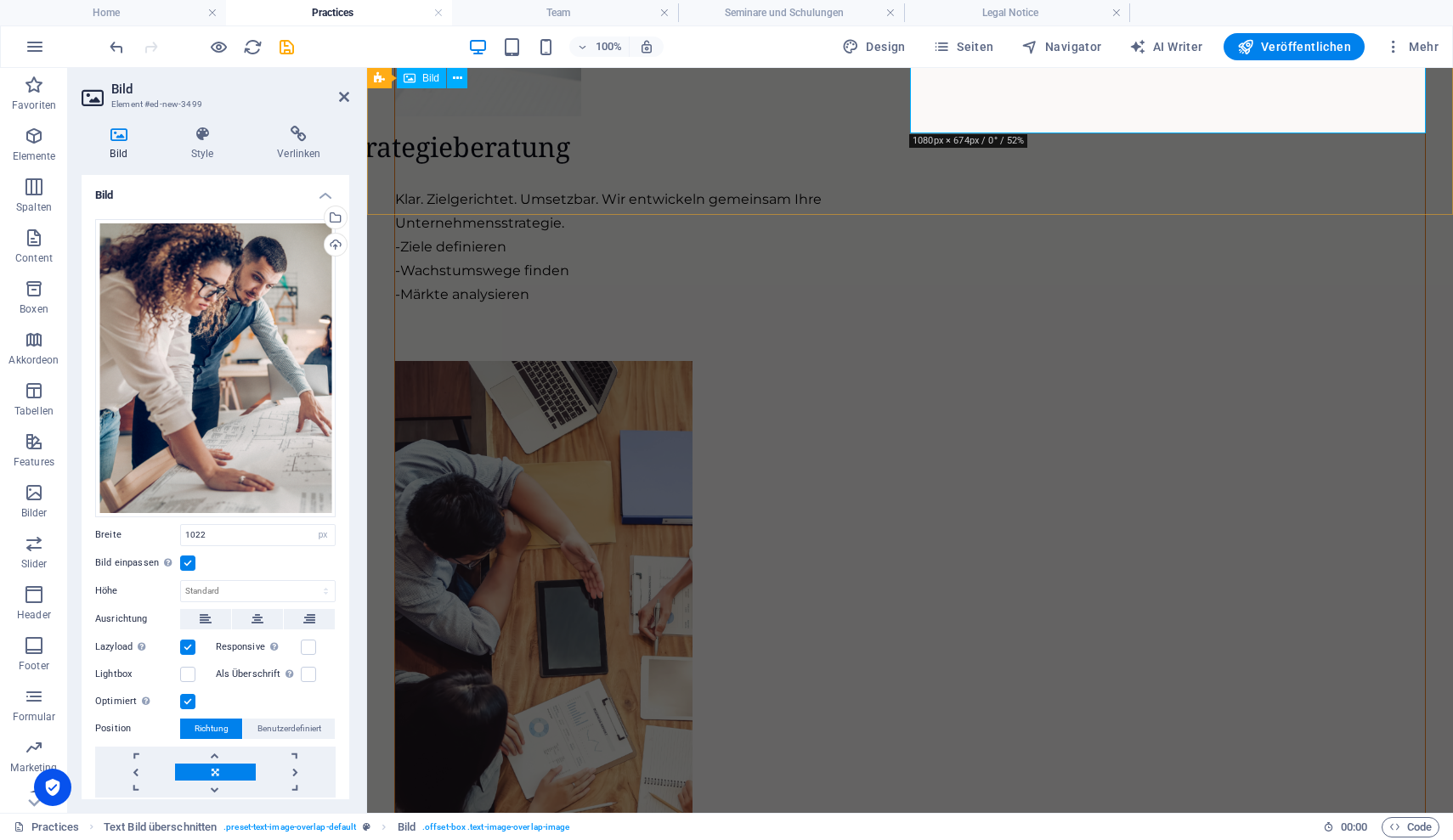 scroll, scrollTop: 2695, scrollLeft: 0, axis: vertical 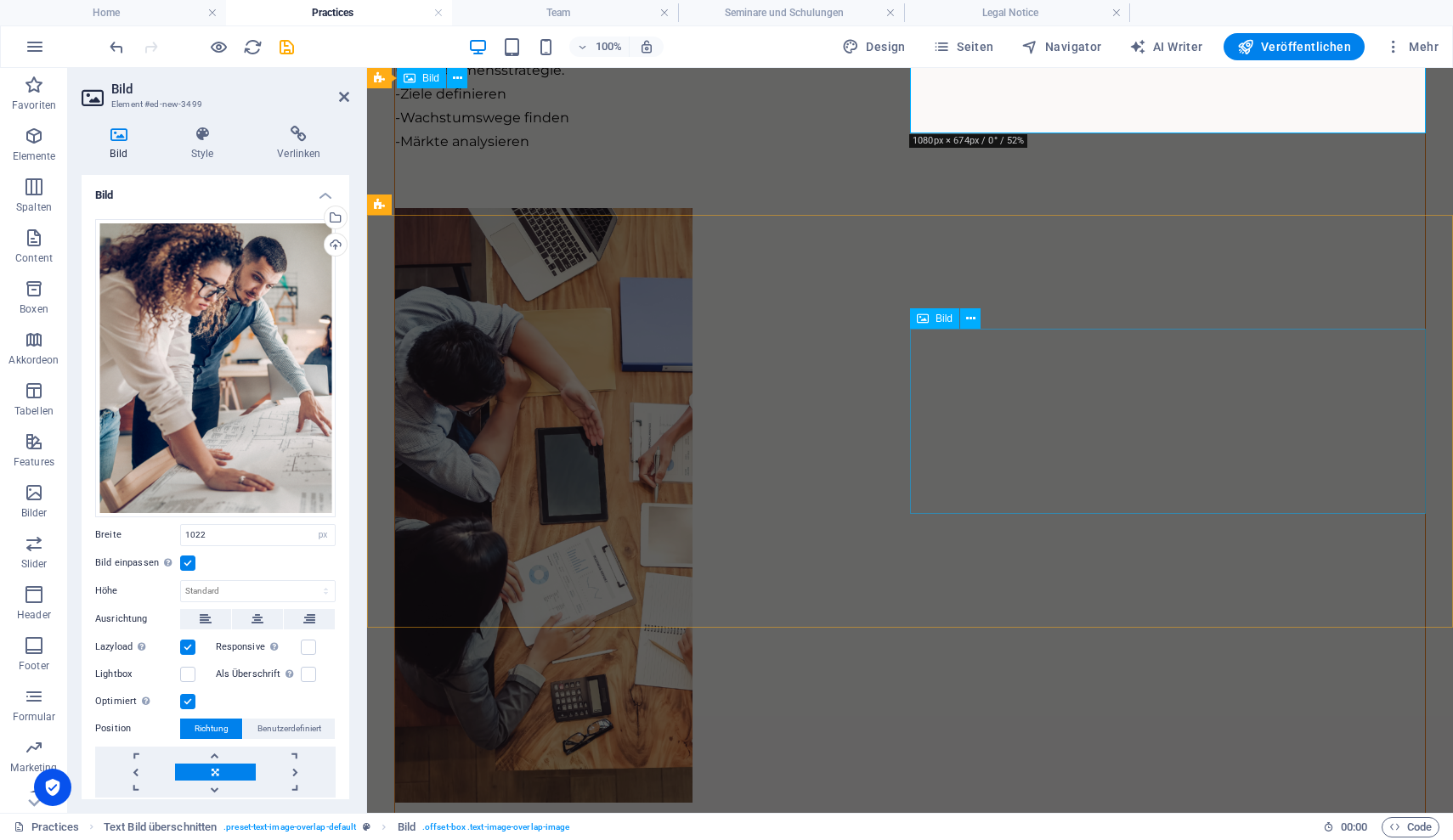 click at bounding box center [910, 4341] 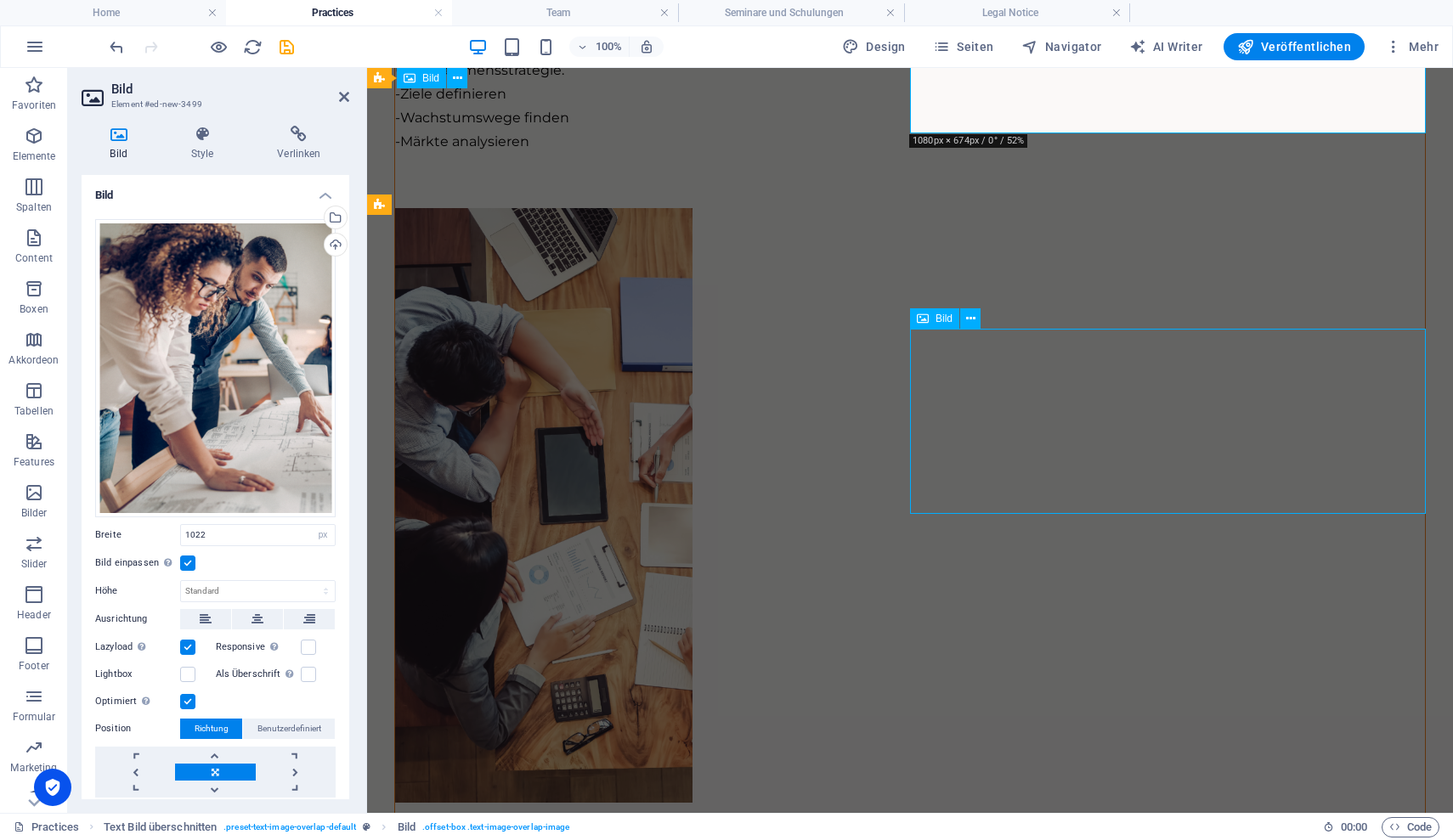 click at bounding box center (910, 4341) 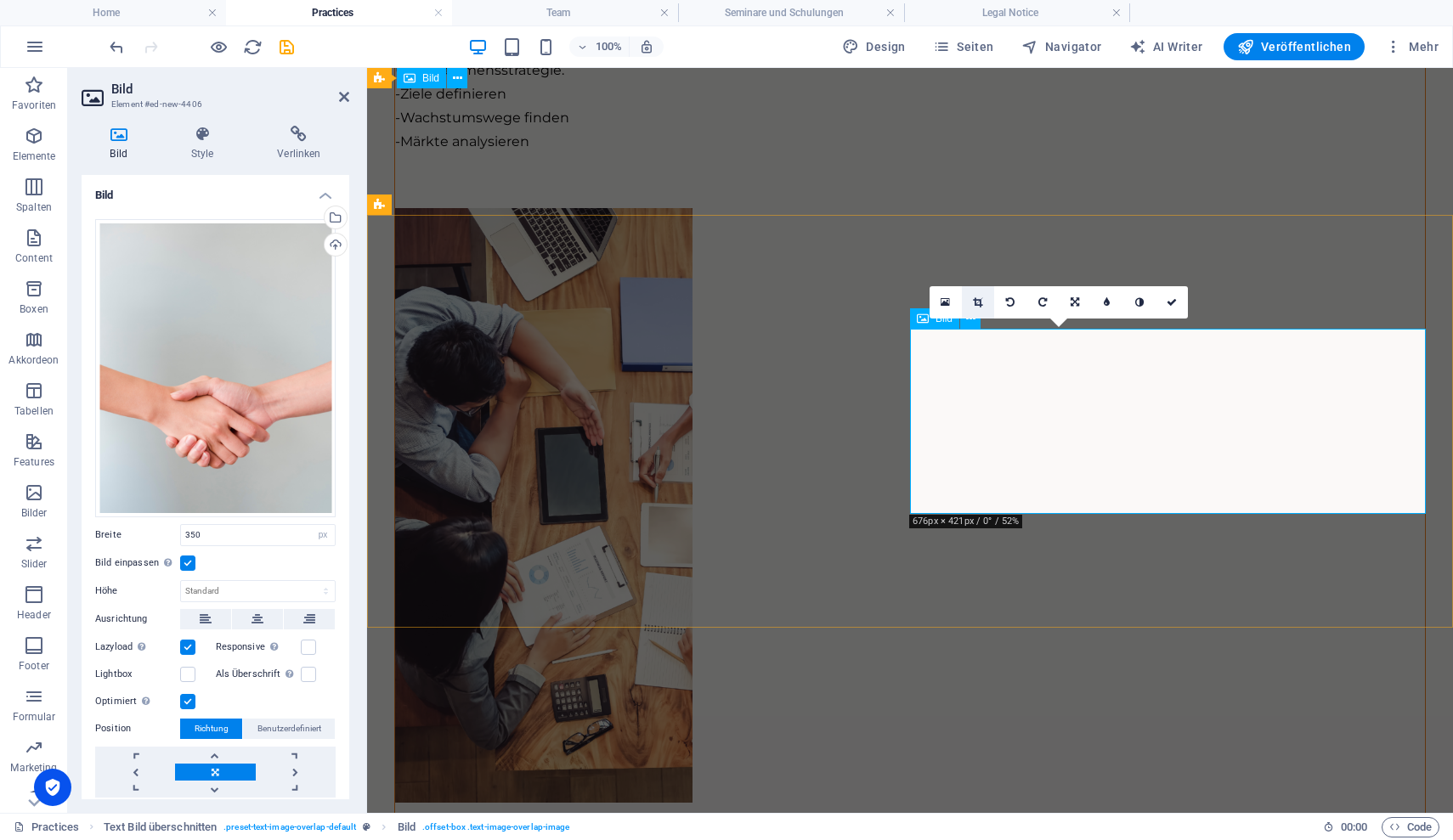 click at bounding box center (977, 302) 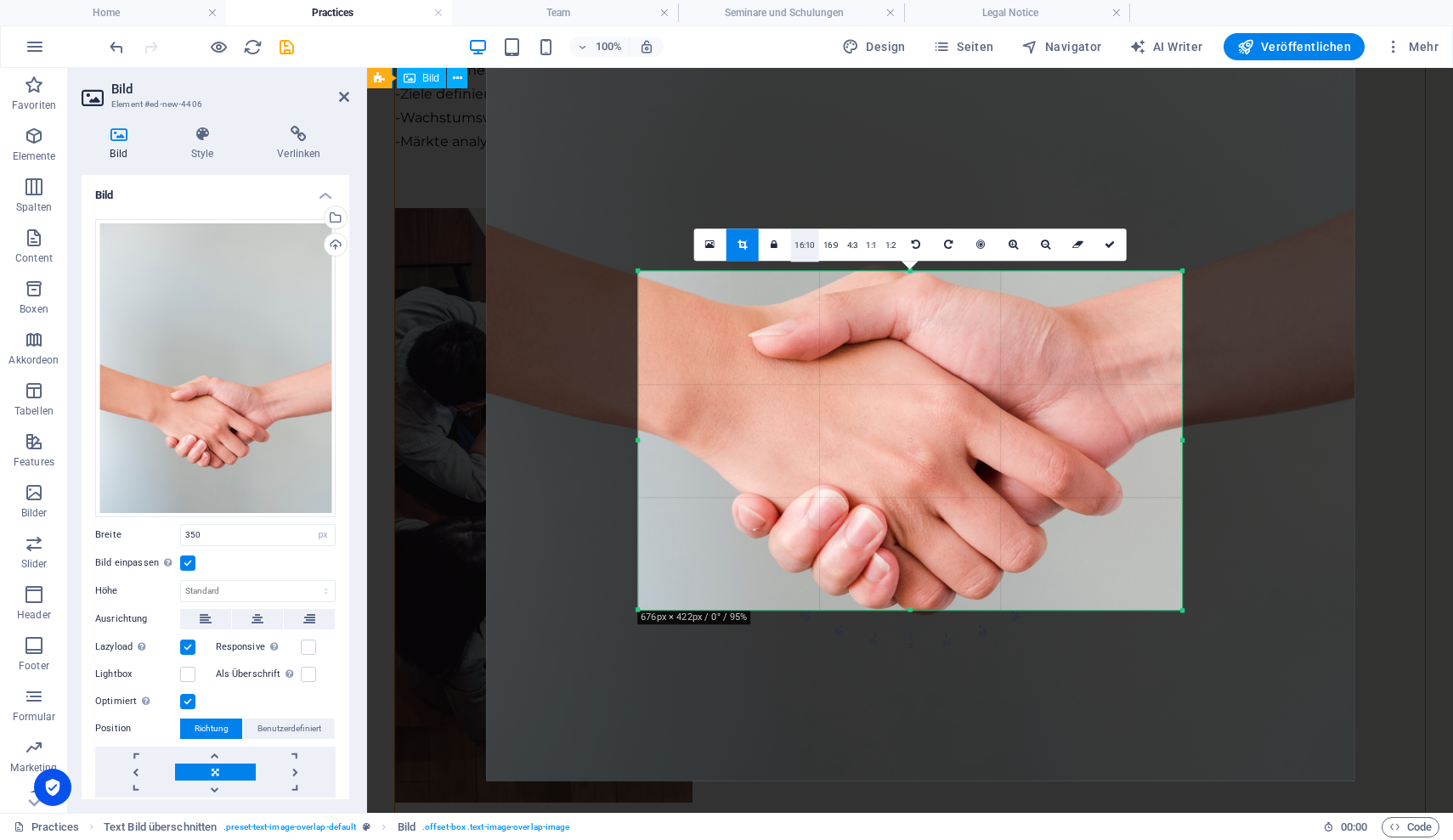 click on "16:10" at bounding box center [805, 245] 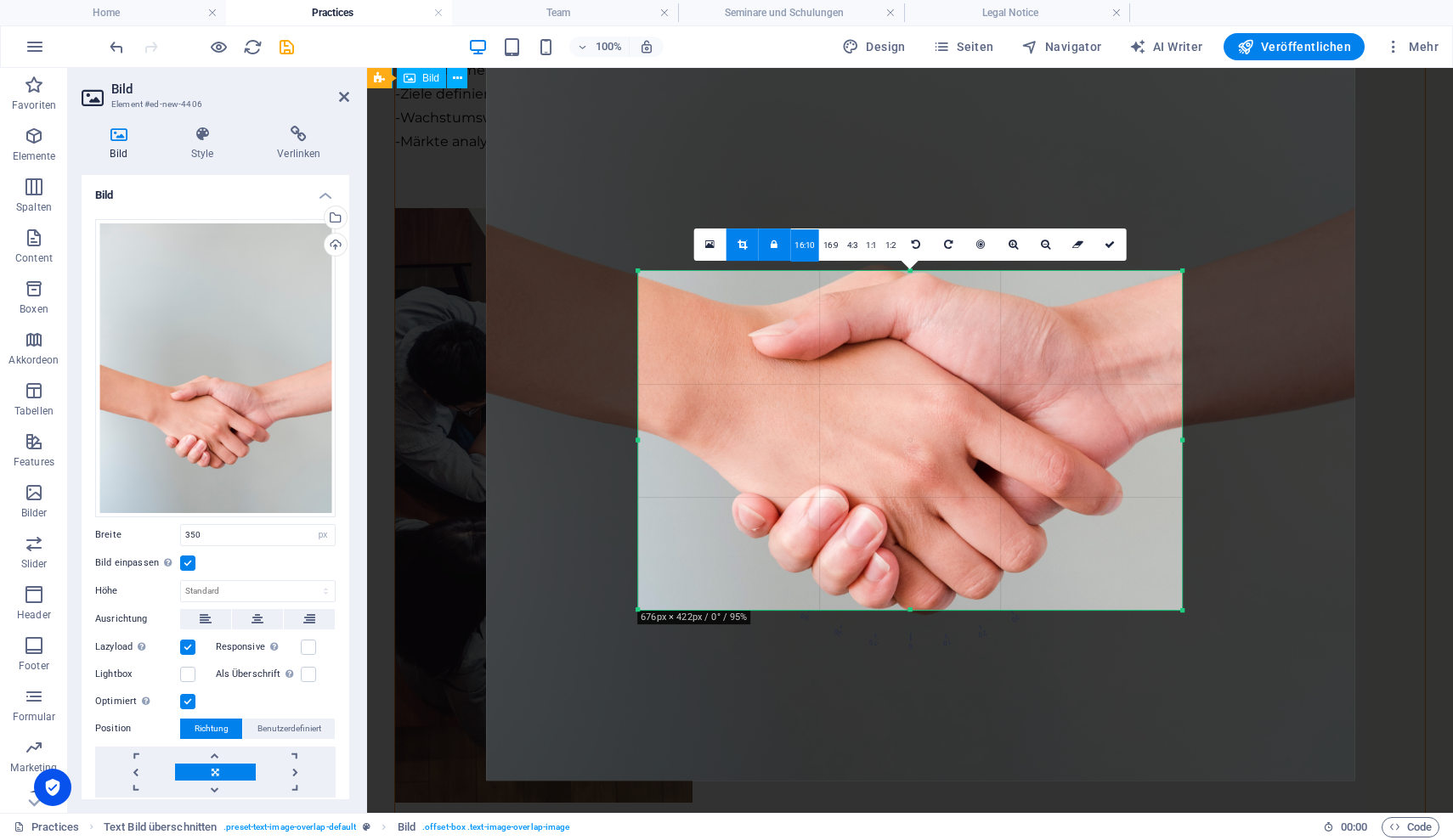 click at bounding box center [921, 237] 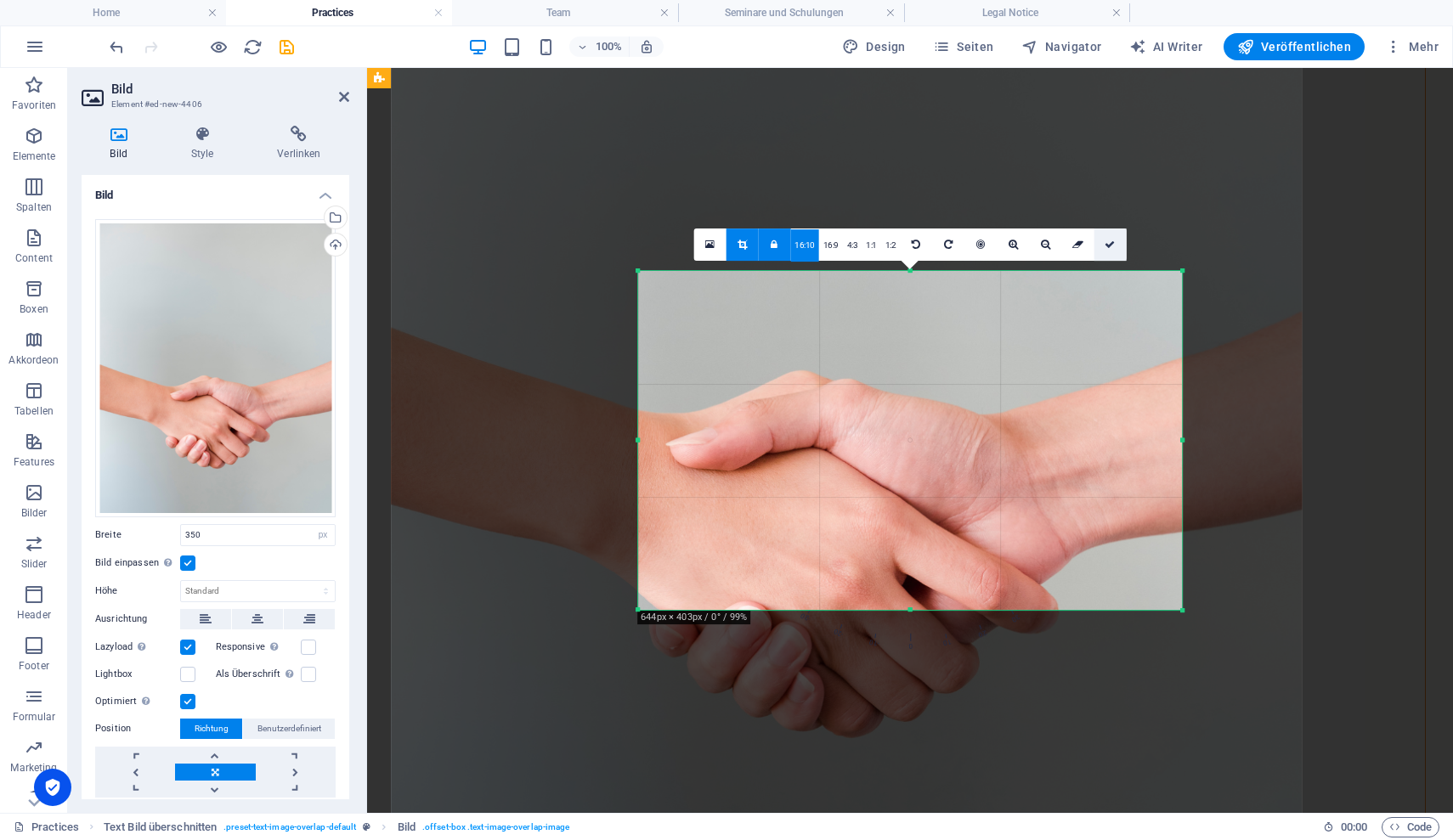 drag, startPoint x: 1100, startPoint y: 370, endPoint x: 1106, endPoint y: 244, distance: 126.14278 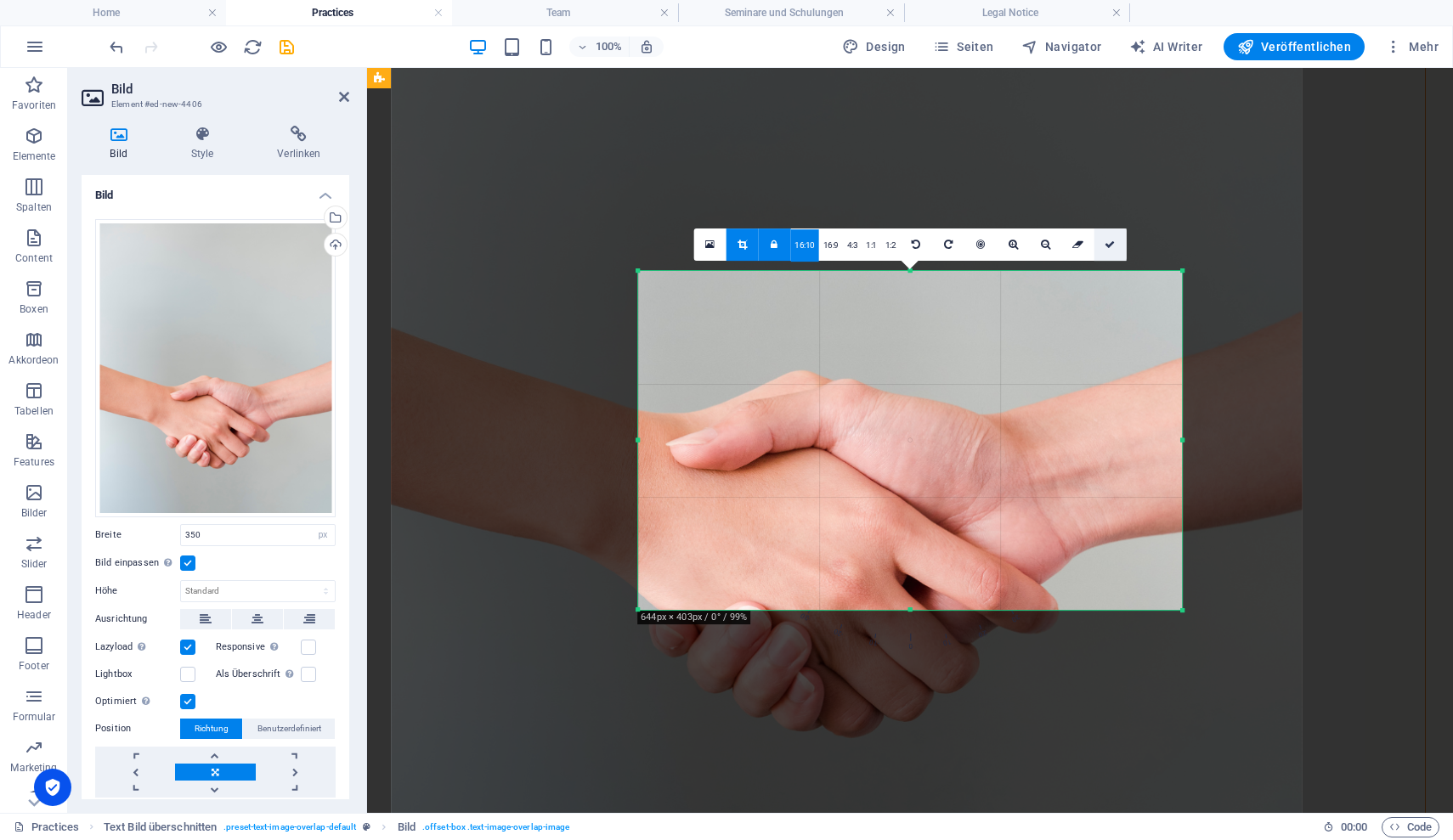 click on "180 170 160 150 140 130 120 110 100 90 80 70 60 50 40 30 20 10 0 -10 -20 -30 -40 -50 -60 -70 -80 -90 -100 -110 -120 -130 -140 -150 -160 -170 644px × 403px / 0° / 99% 16:10 16:9 4:3 1:1 1:2 0" at bounding box center (910, 441) 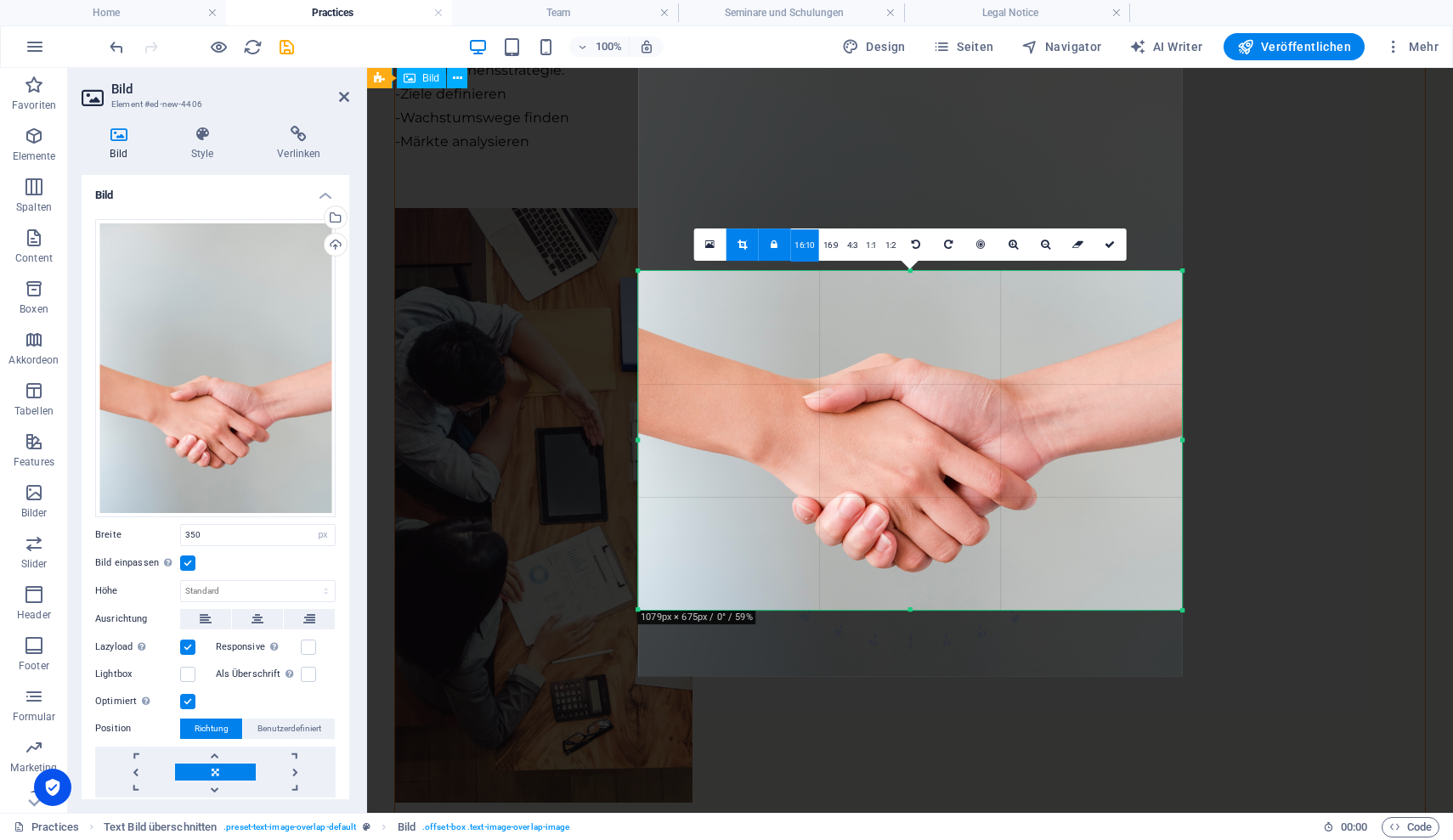 drag, startPoint x: 1077, startPoint y: 341, endPoint x: 1078, endPoint y: 407, distance: 66.007575 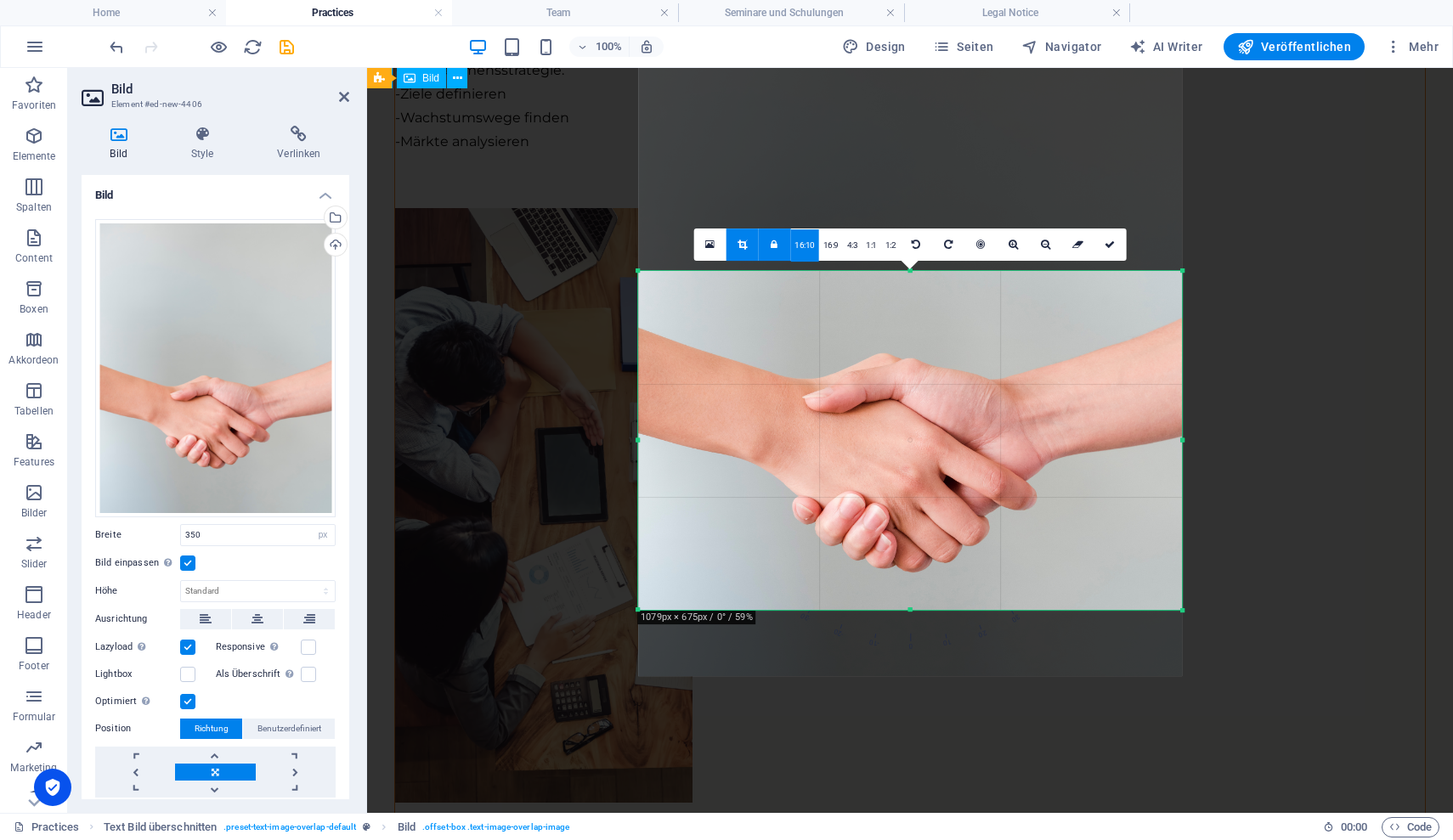 click at bounding box center (910, 336) 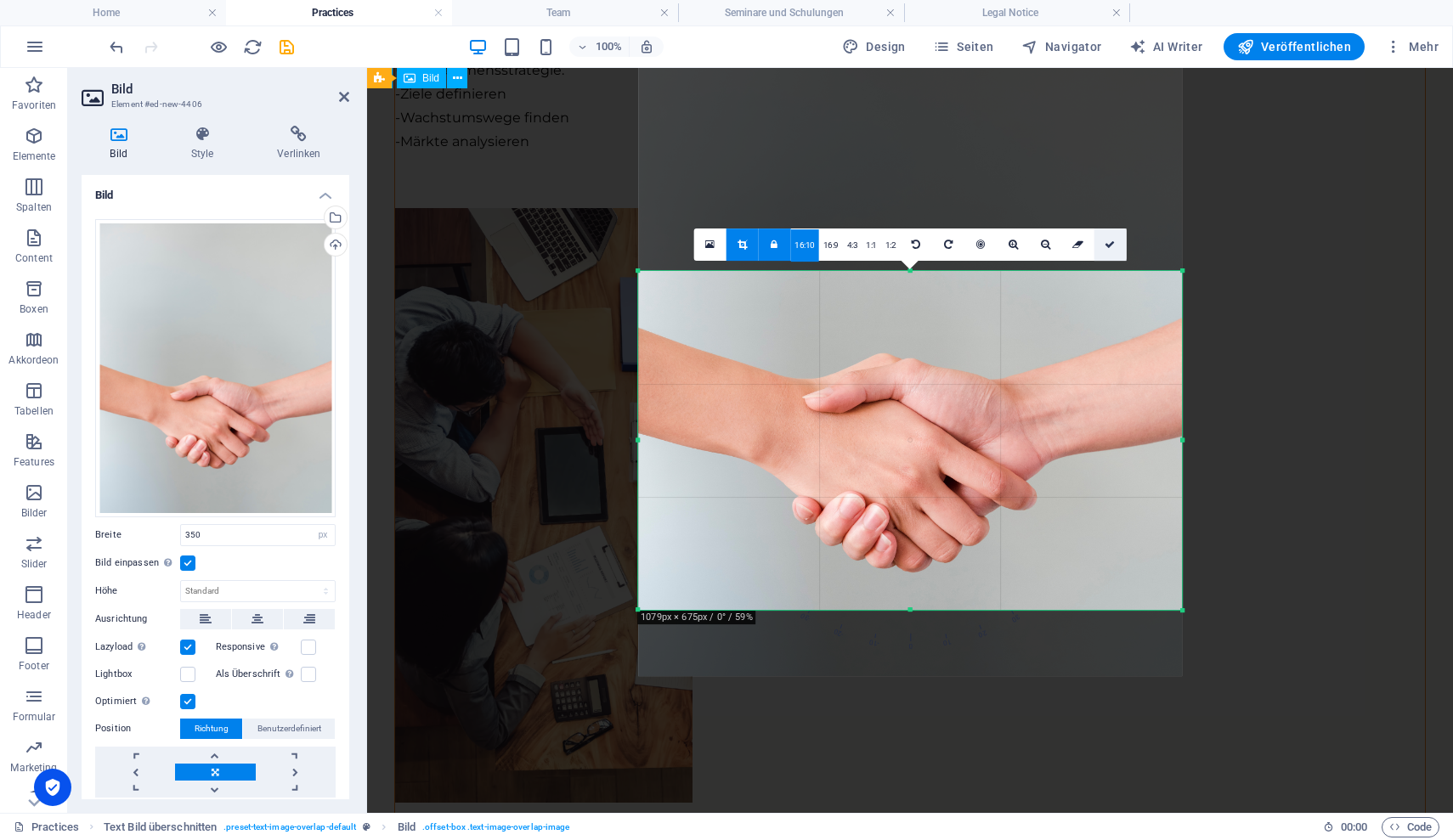 click at bounding box center [1110, 245] 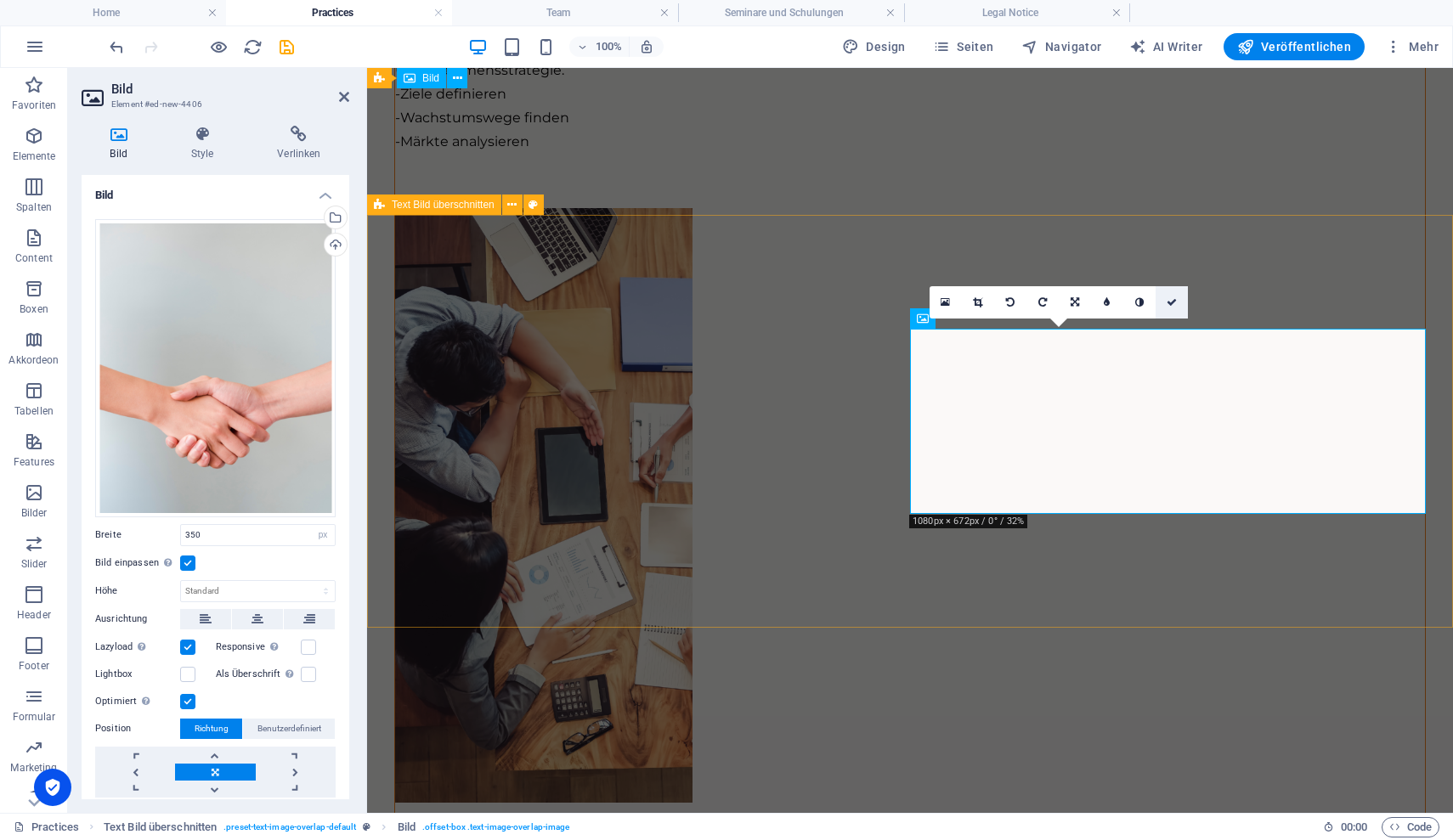 click at bounding box center [1172, 302] 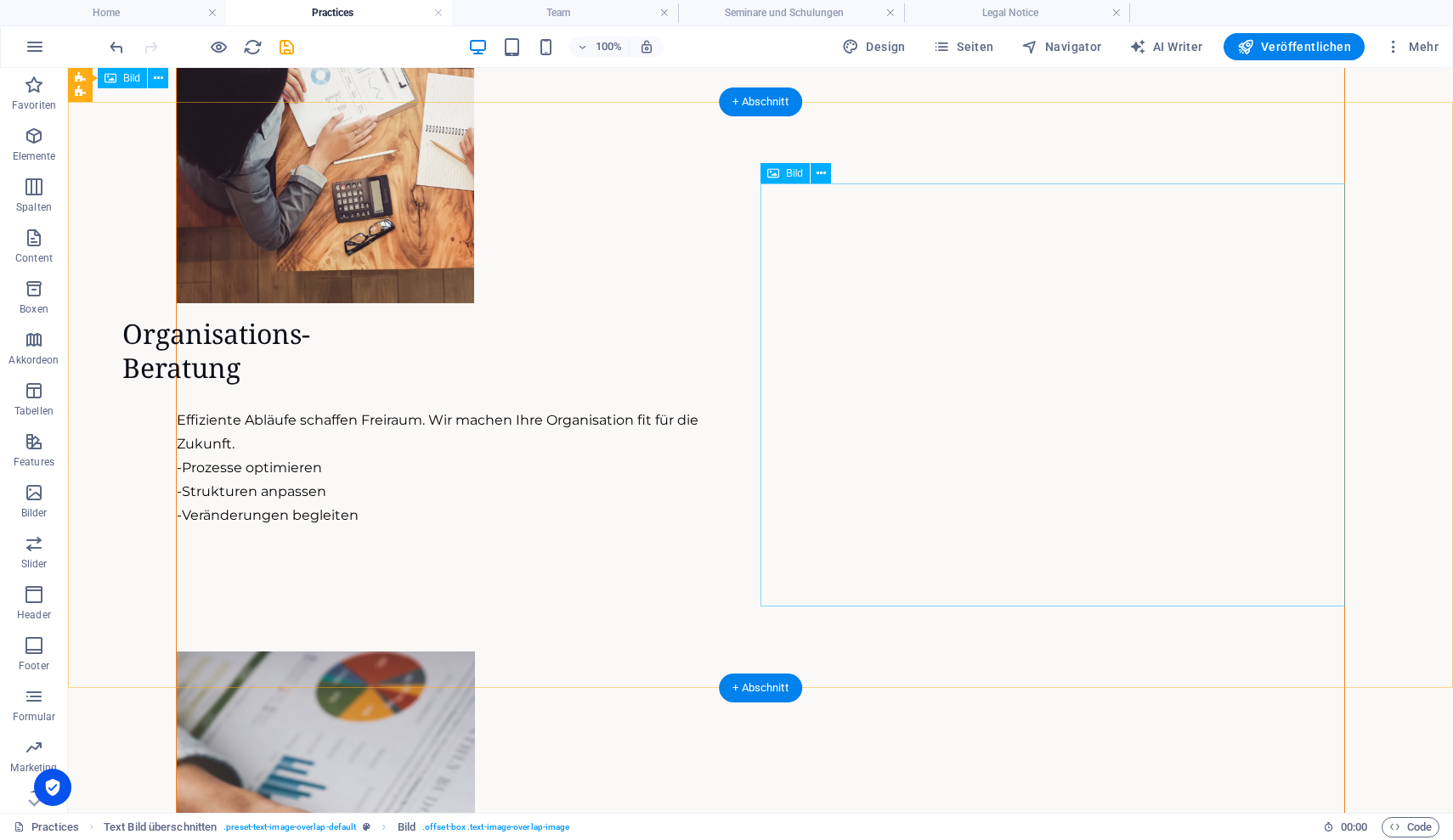 scroll, scrollTop: 3199, scrollLeft: 0, axis: vertical 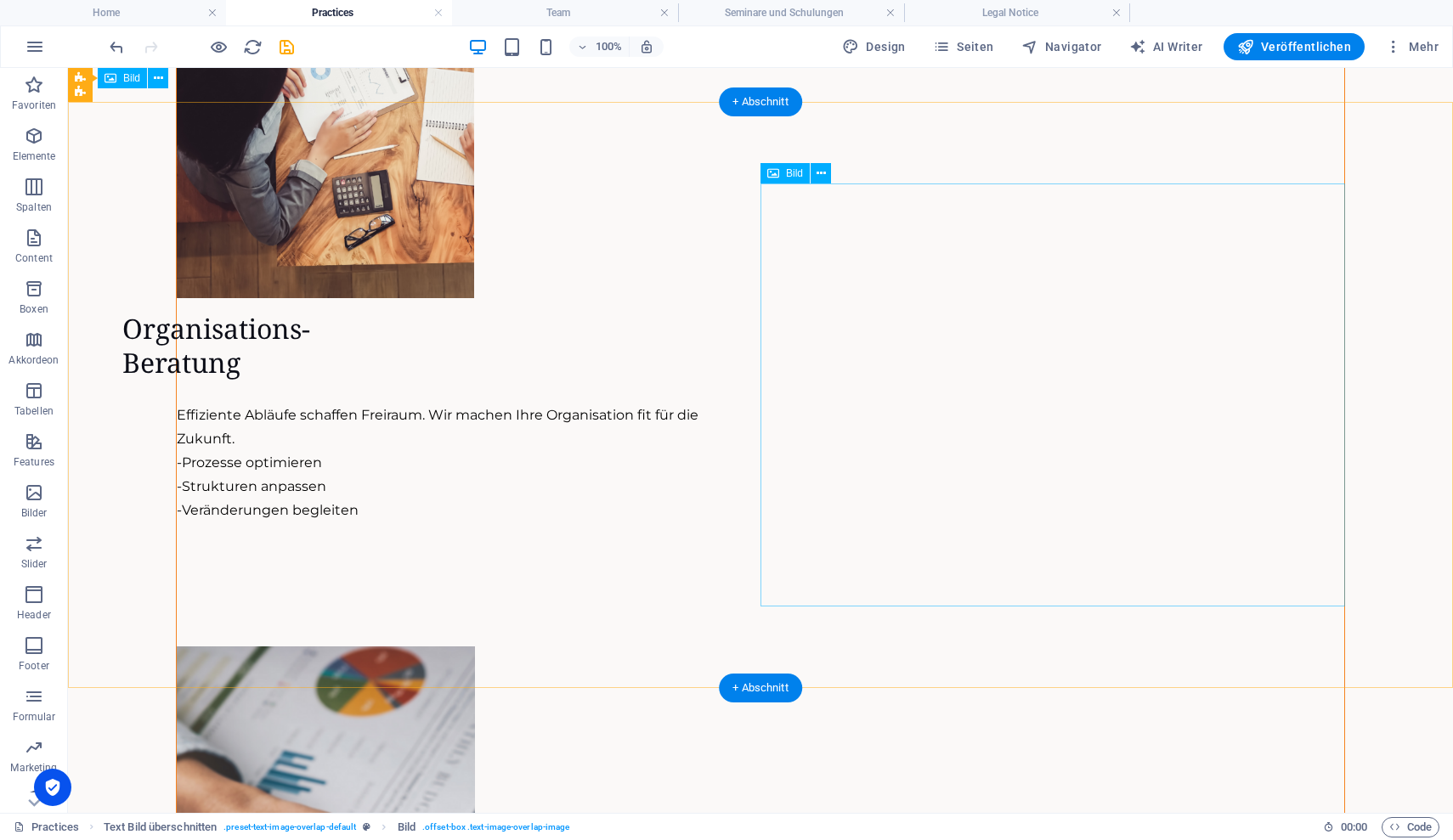 click at bounding box center (760, 4718) 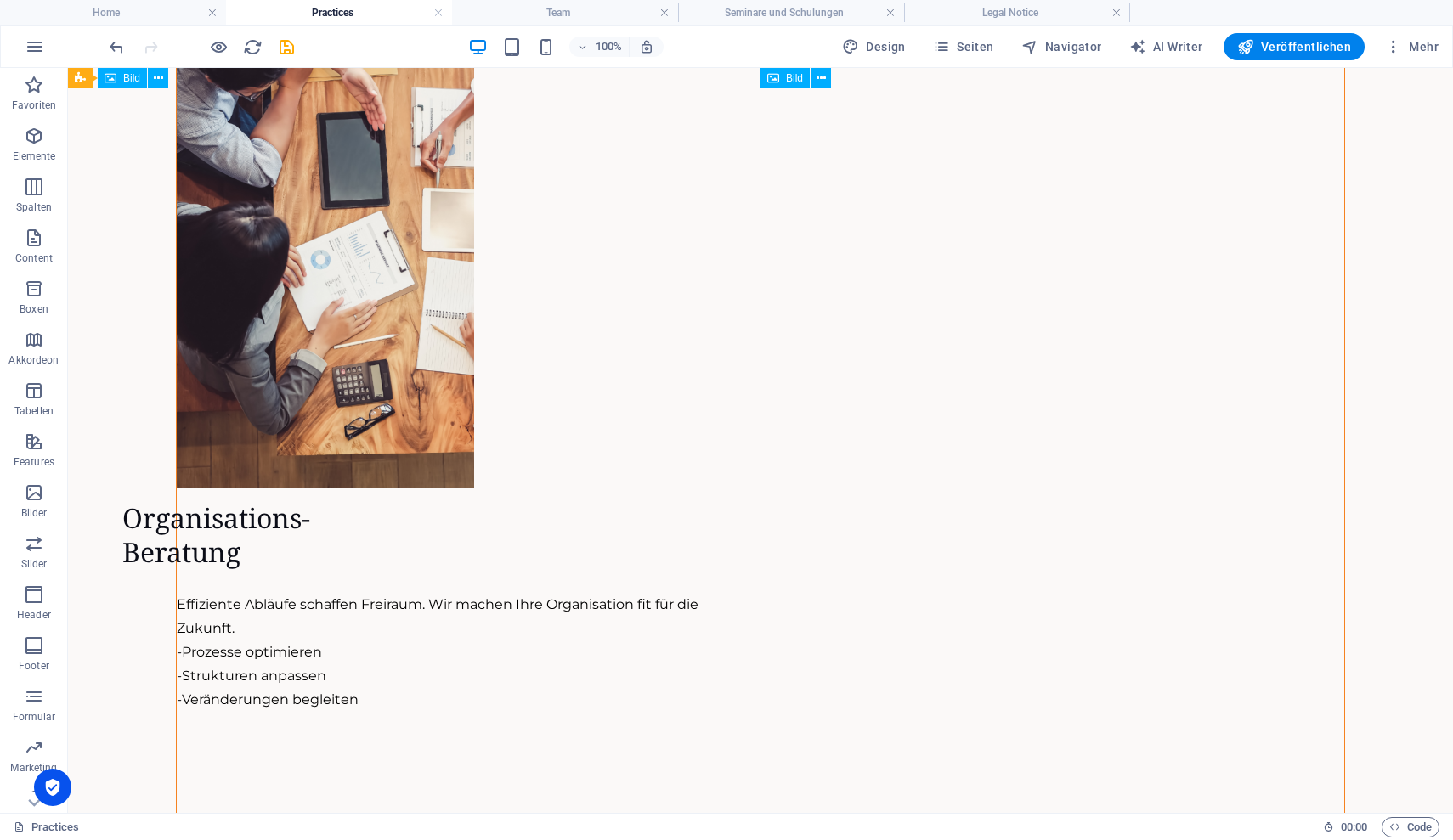 scroll, scrollTop: 3012, scrollLeft: 0, axis: vertical 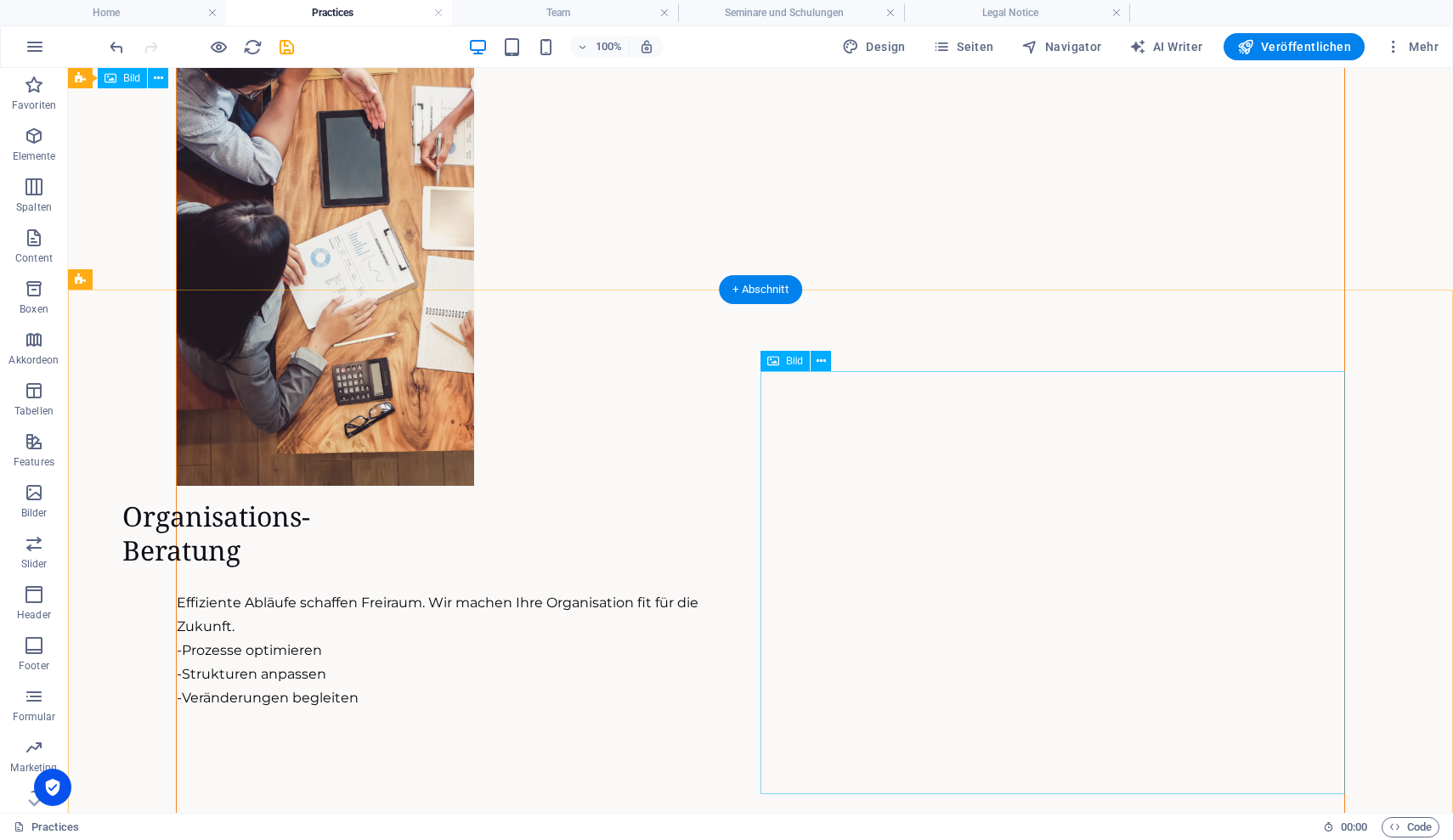 click at bounding box center [760, 4906] 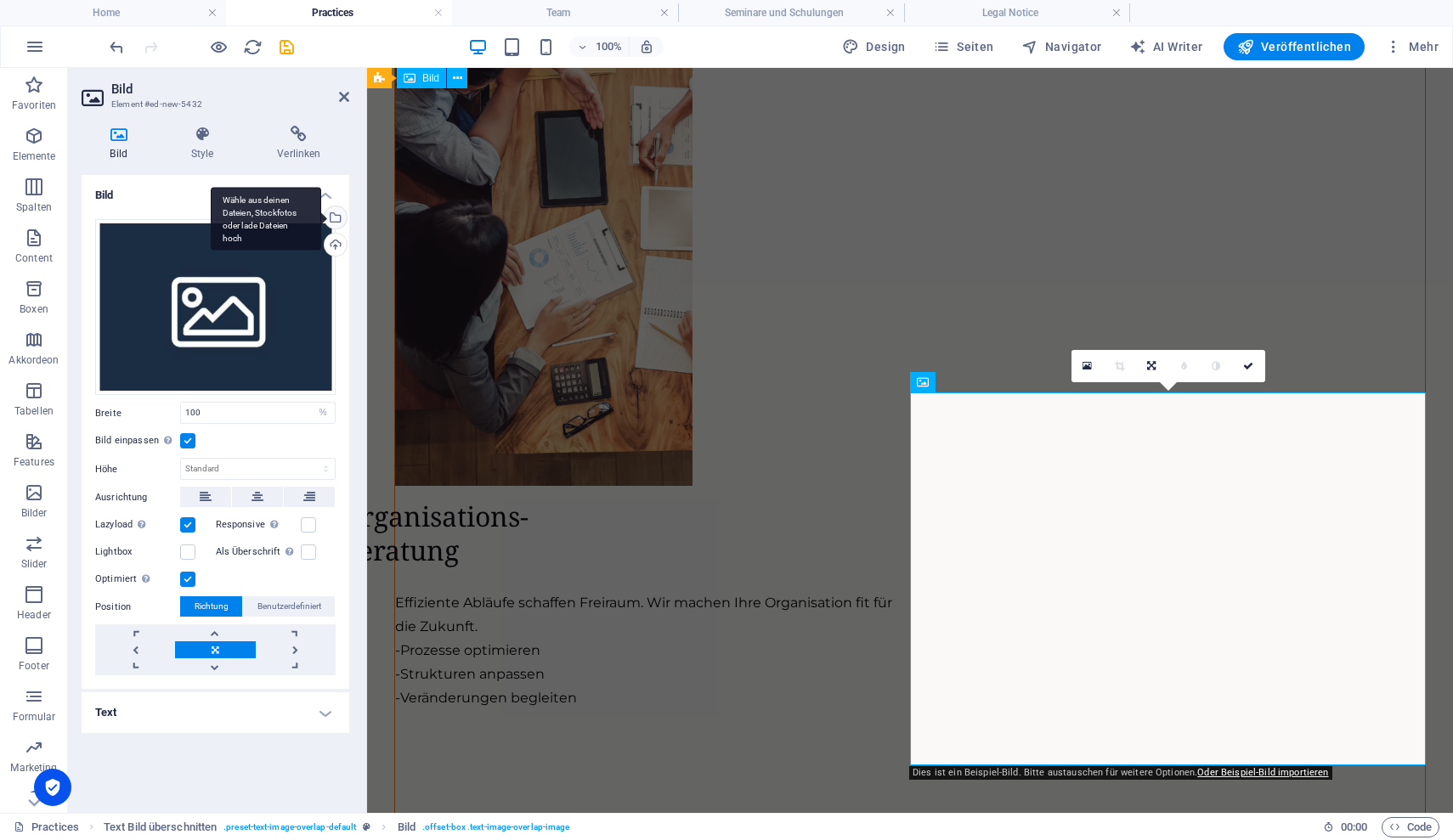 click on "Wähle aus deinen Dateien, Stockfotos oder lade Dateien hoch" at bounding box center (266, 218) 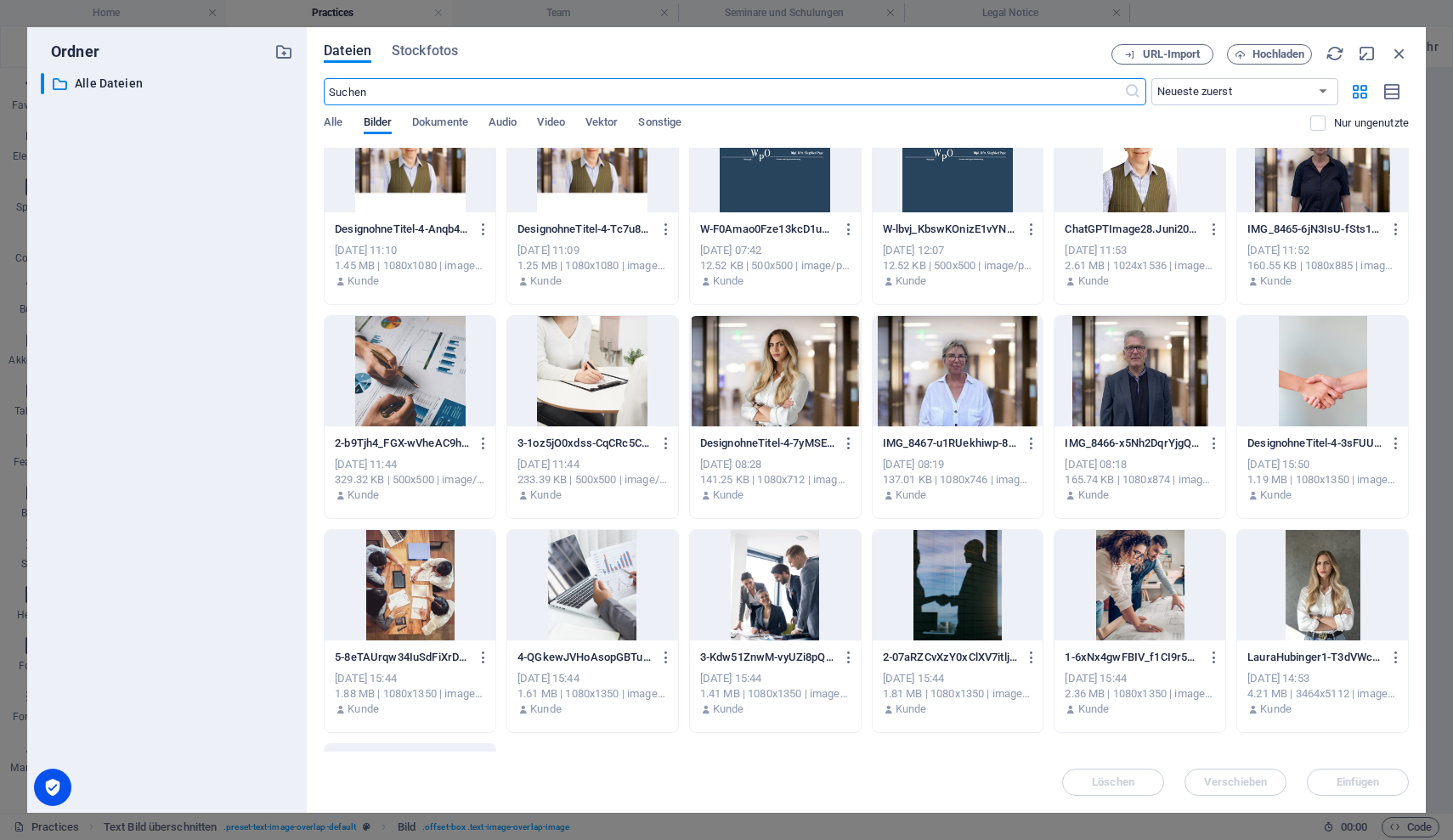 scroll, scrollTop: 55, scrollLeft: 0, axis: vertical 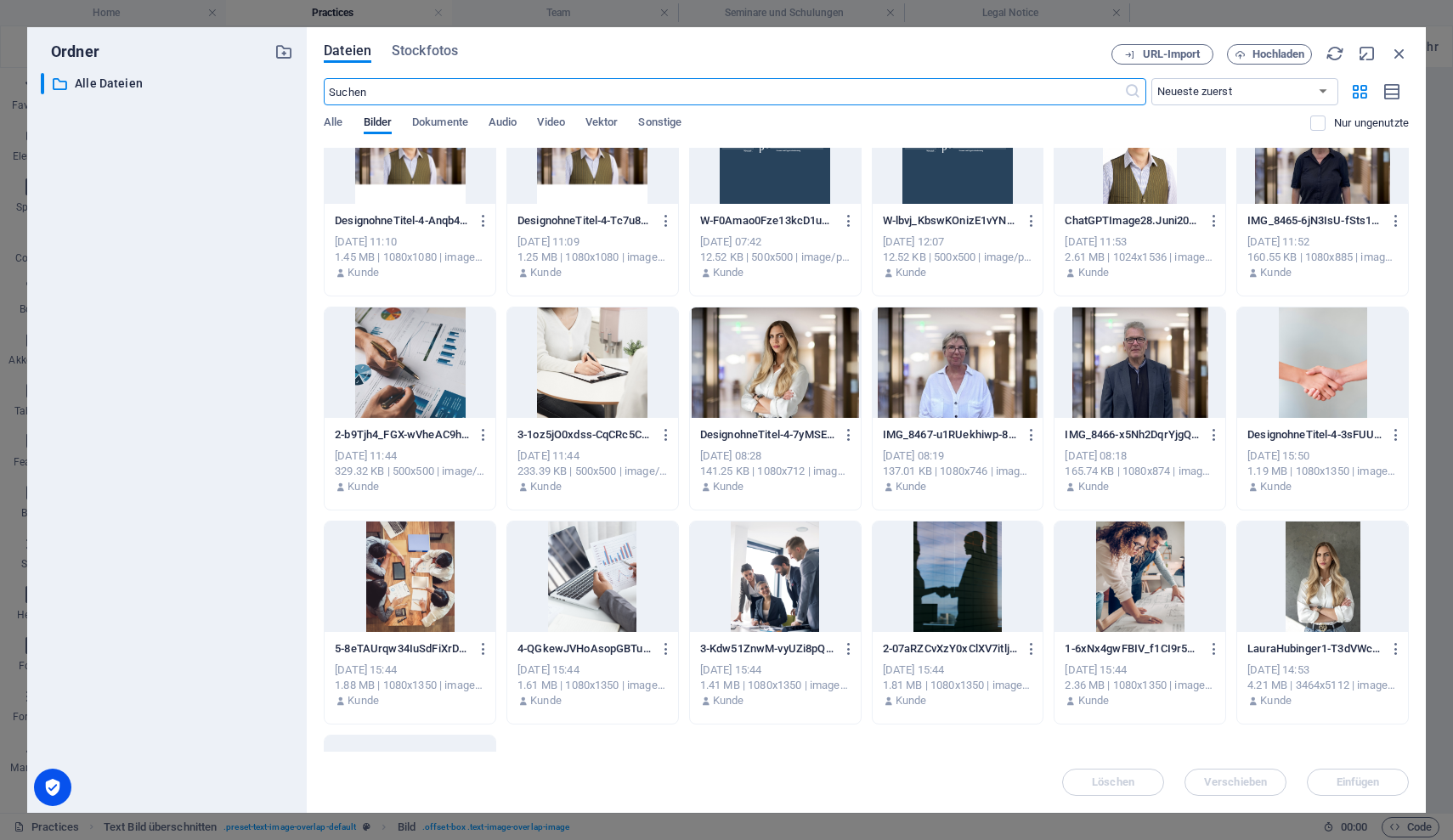 click at bounding box center (775, 577) 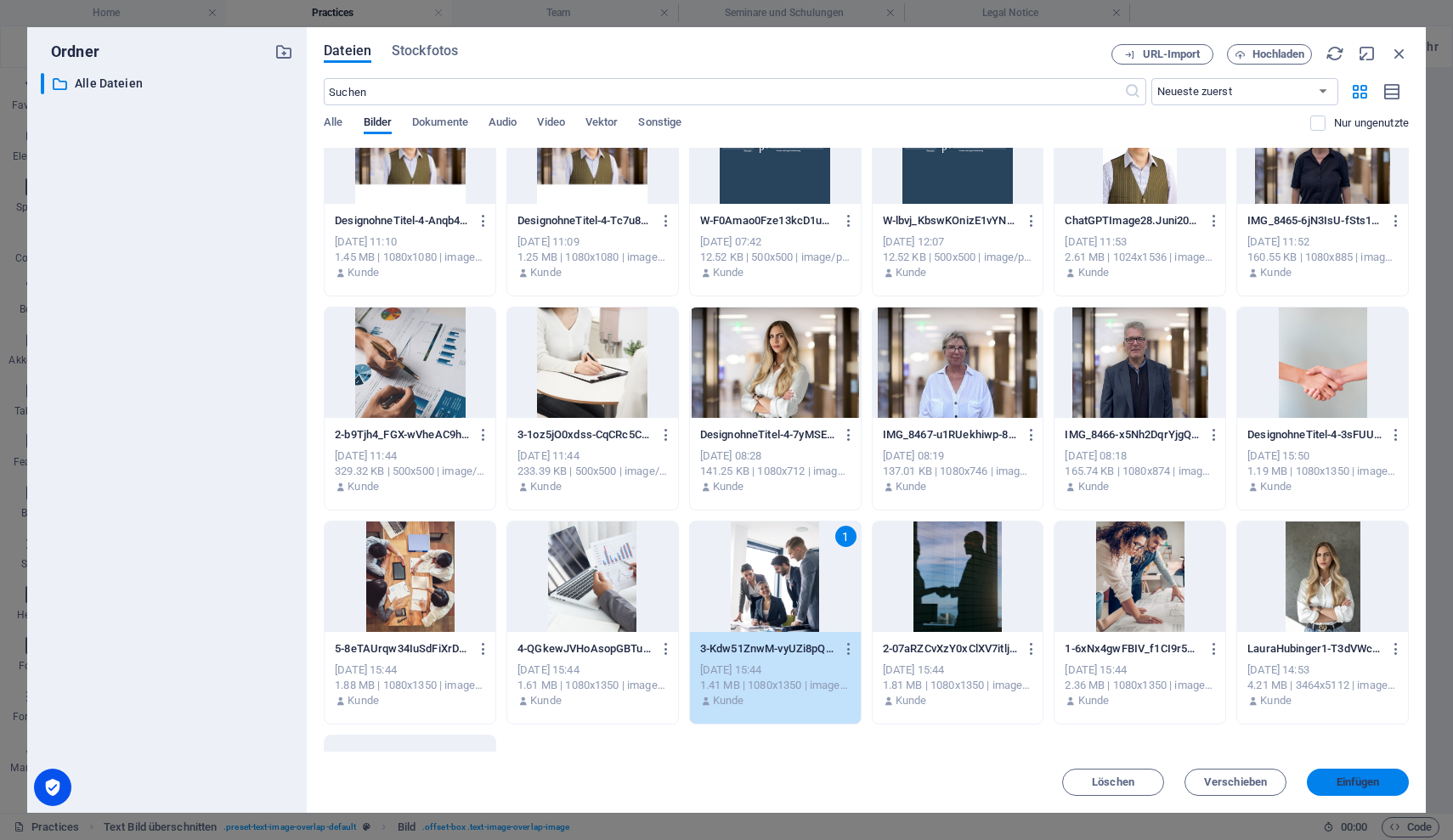 click on "Einfügen" at bounding box center [1358, 782] 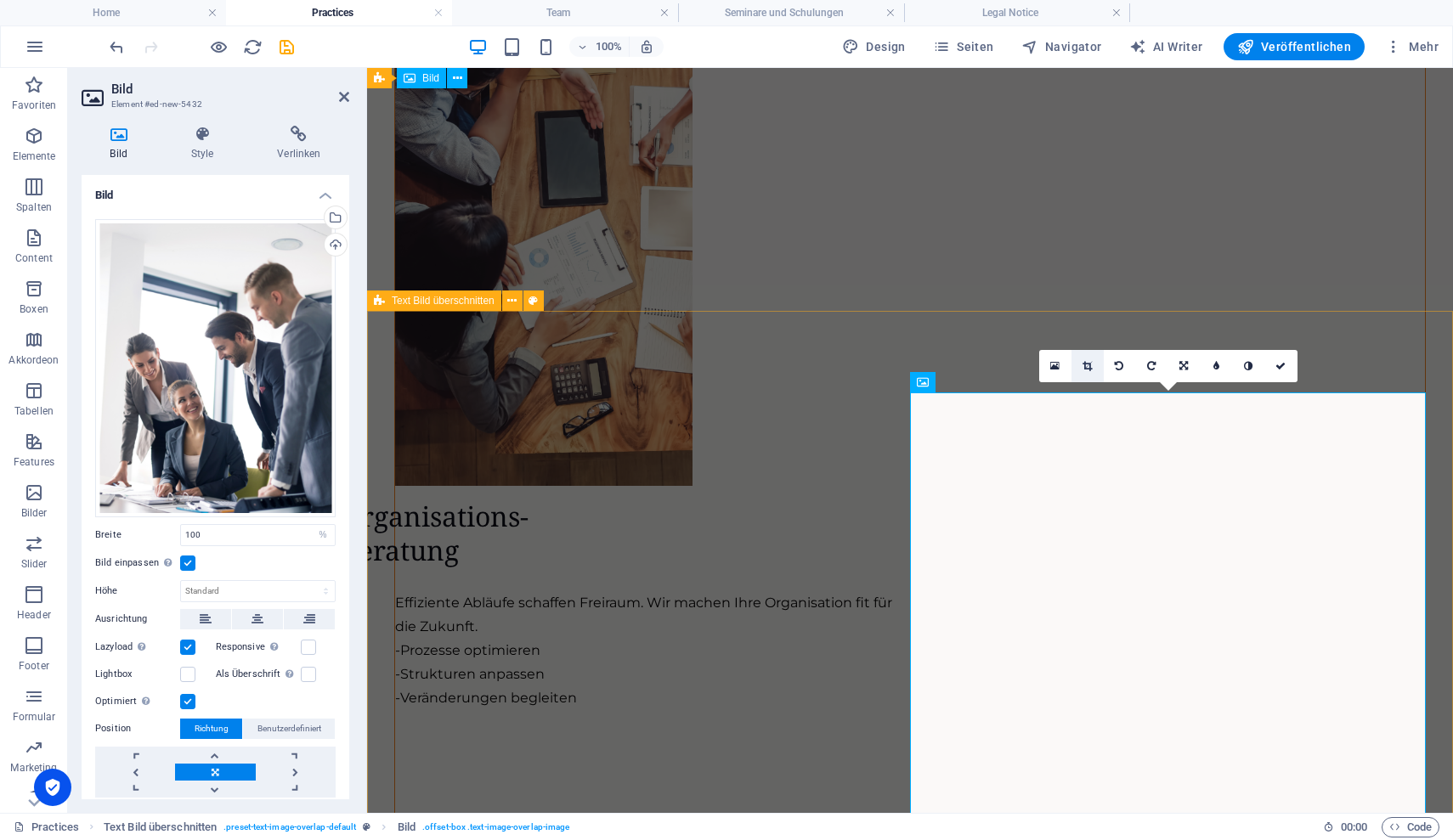 click at bounding box center (1087, 366) 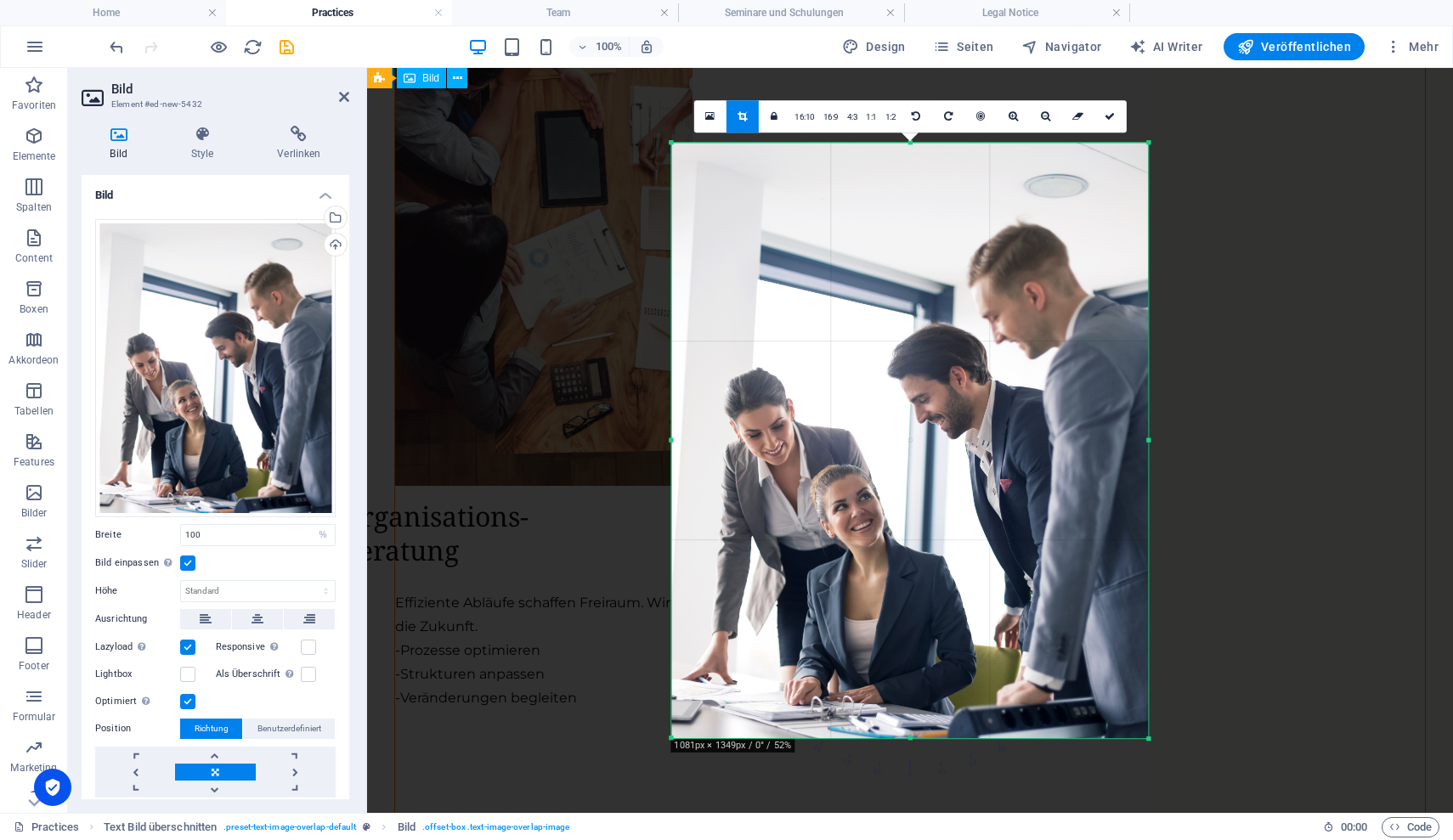 drag, startPoint x: 799, startPoint y: 113, endPoint x: 905, endPoint y: 368, distance: 276 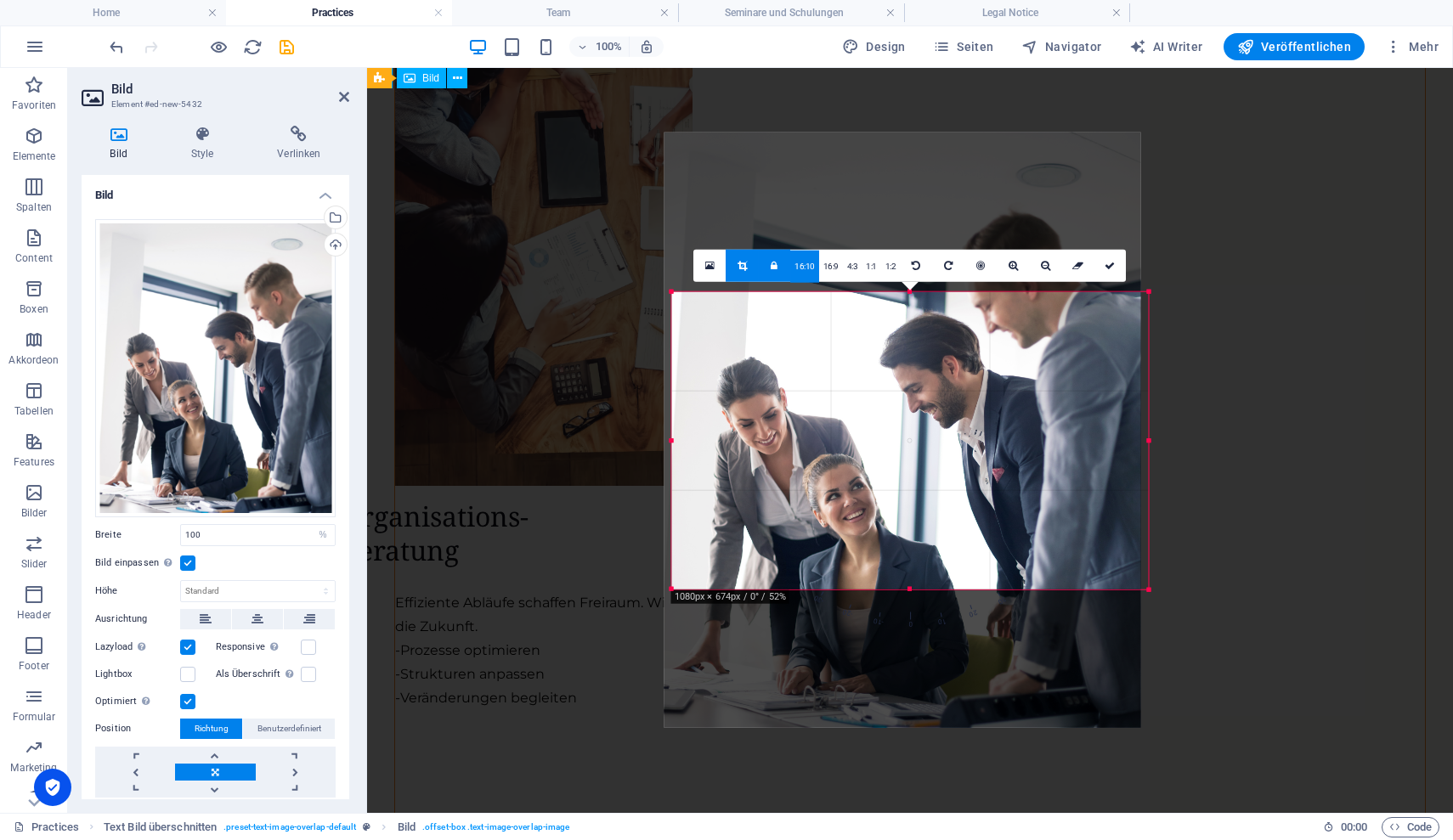 drag, startPoint x: 972, startPoint y: 392, endPoint x: 965, endPoint y: 282, distance: 110.2225 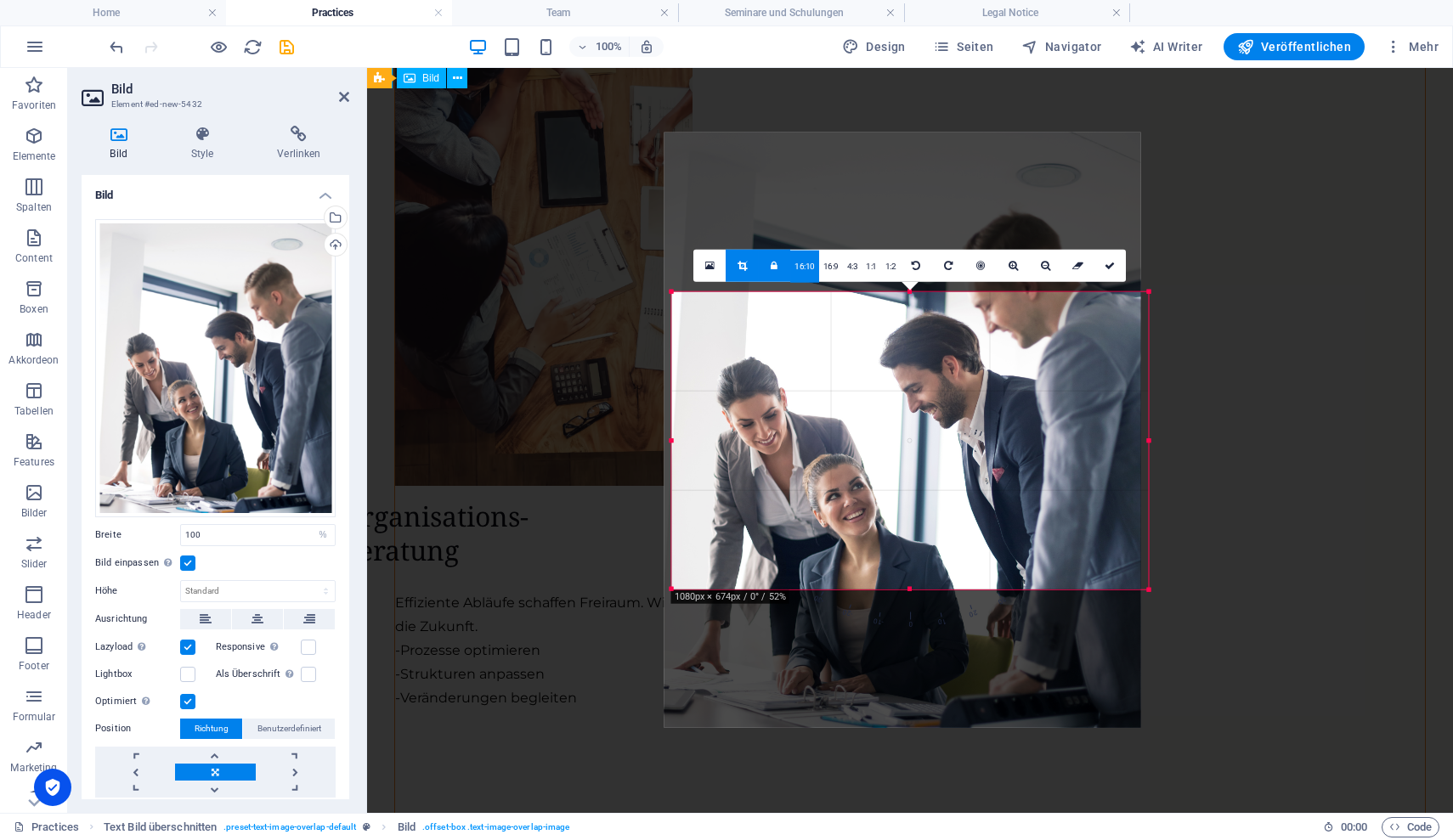 click at bounding box center (902, 429) 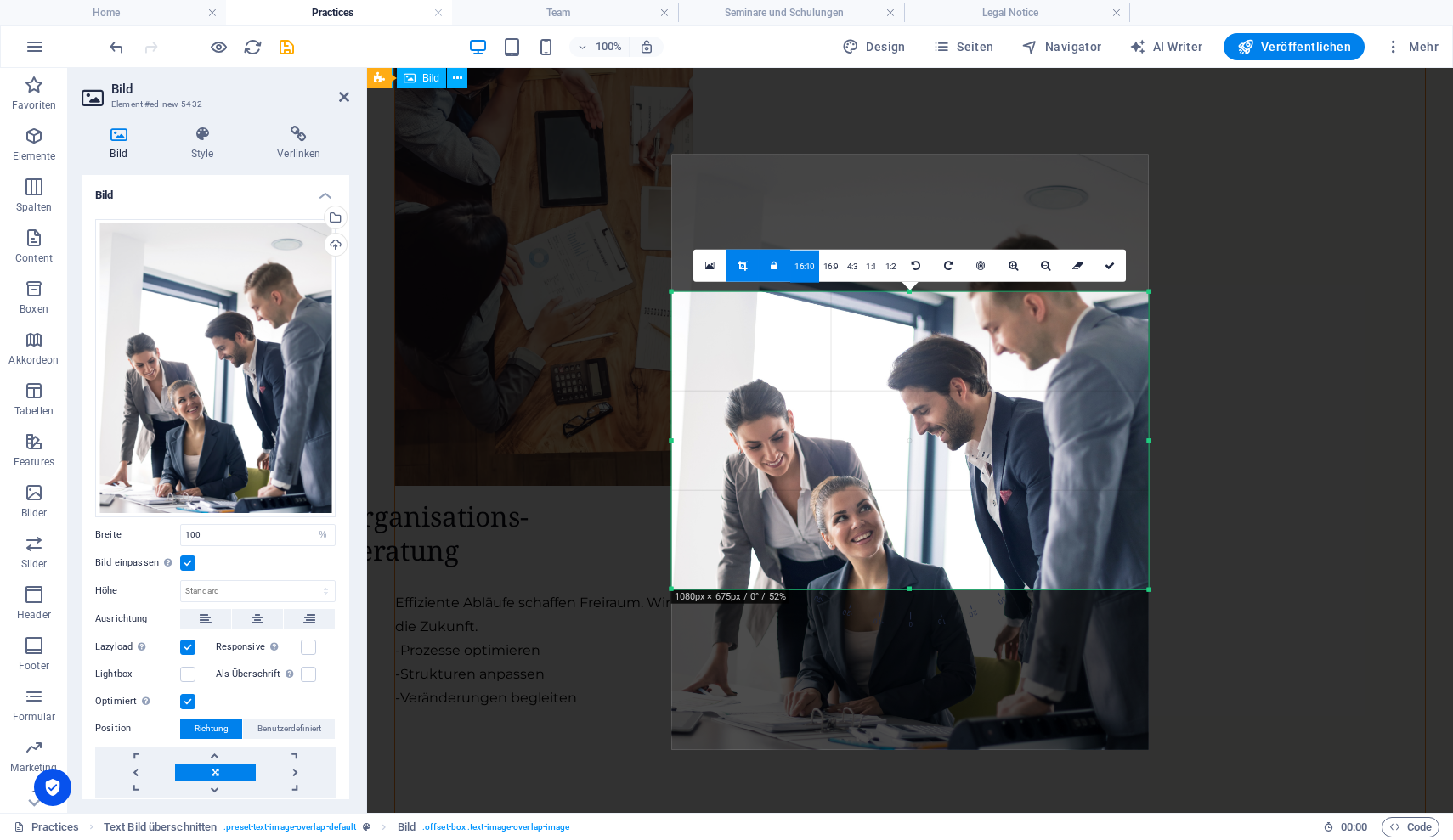 drag, startPoint x: 1017, startPoint y: 452, endPoint x: 1017, endPoint y: 476, distance: 24 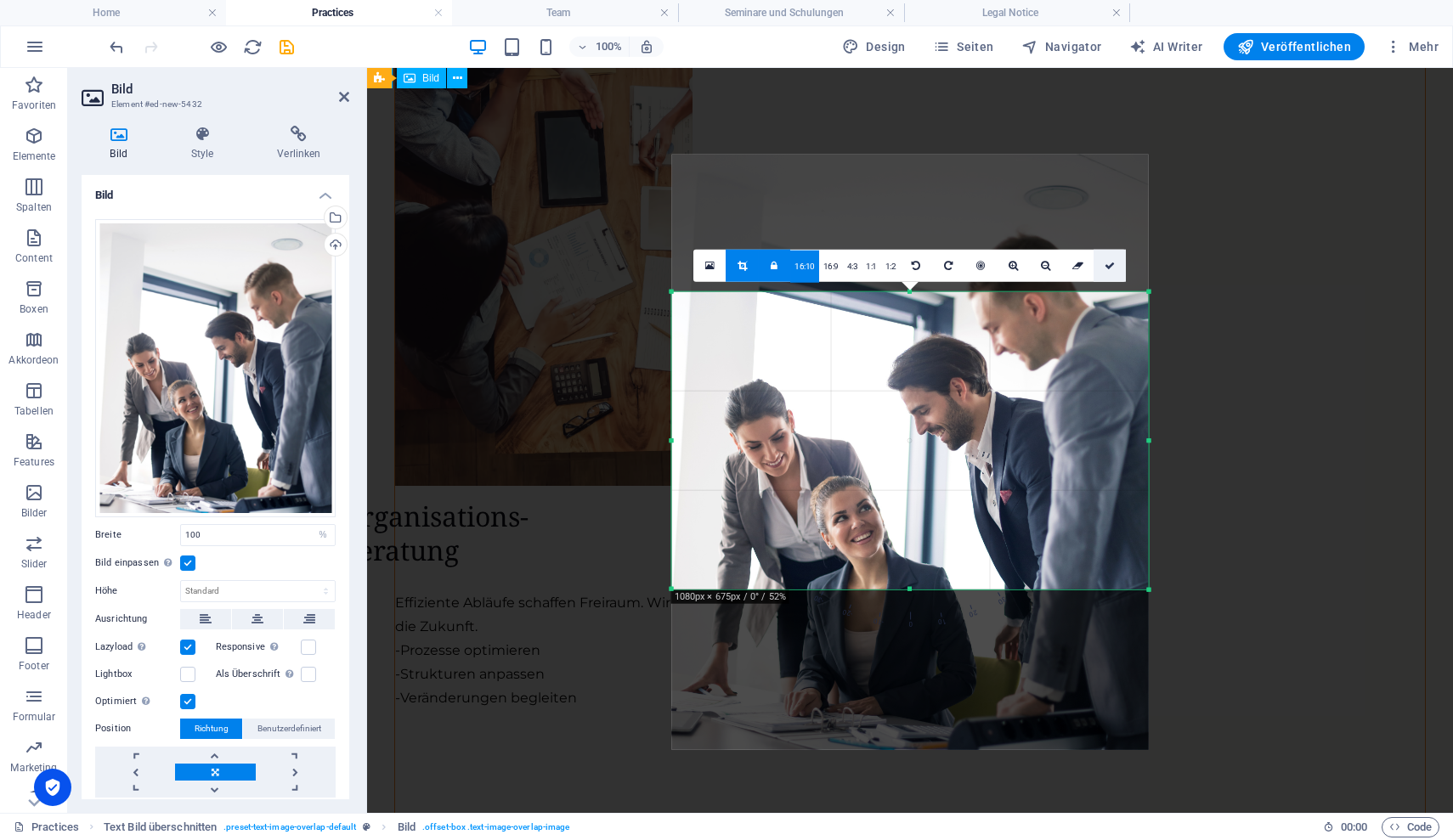 drag, startPoint x: 1111, startPoint y: 264, endPoint x: 782, endPoint y: 222, distance: 331.67 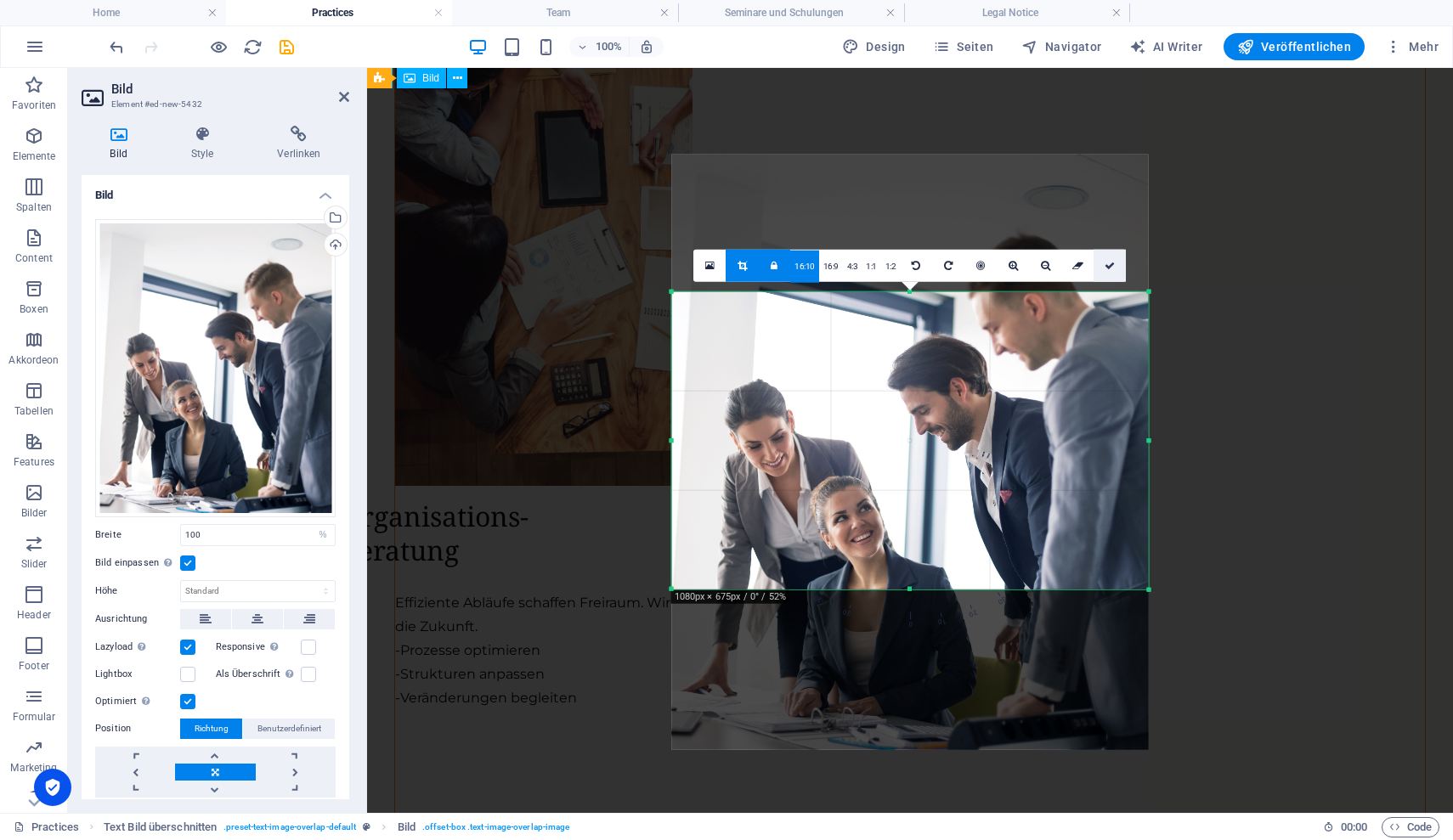 click at bounding box center [1110, 265] 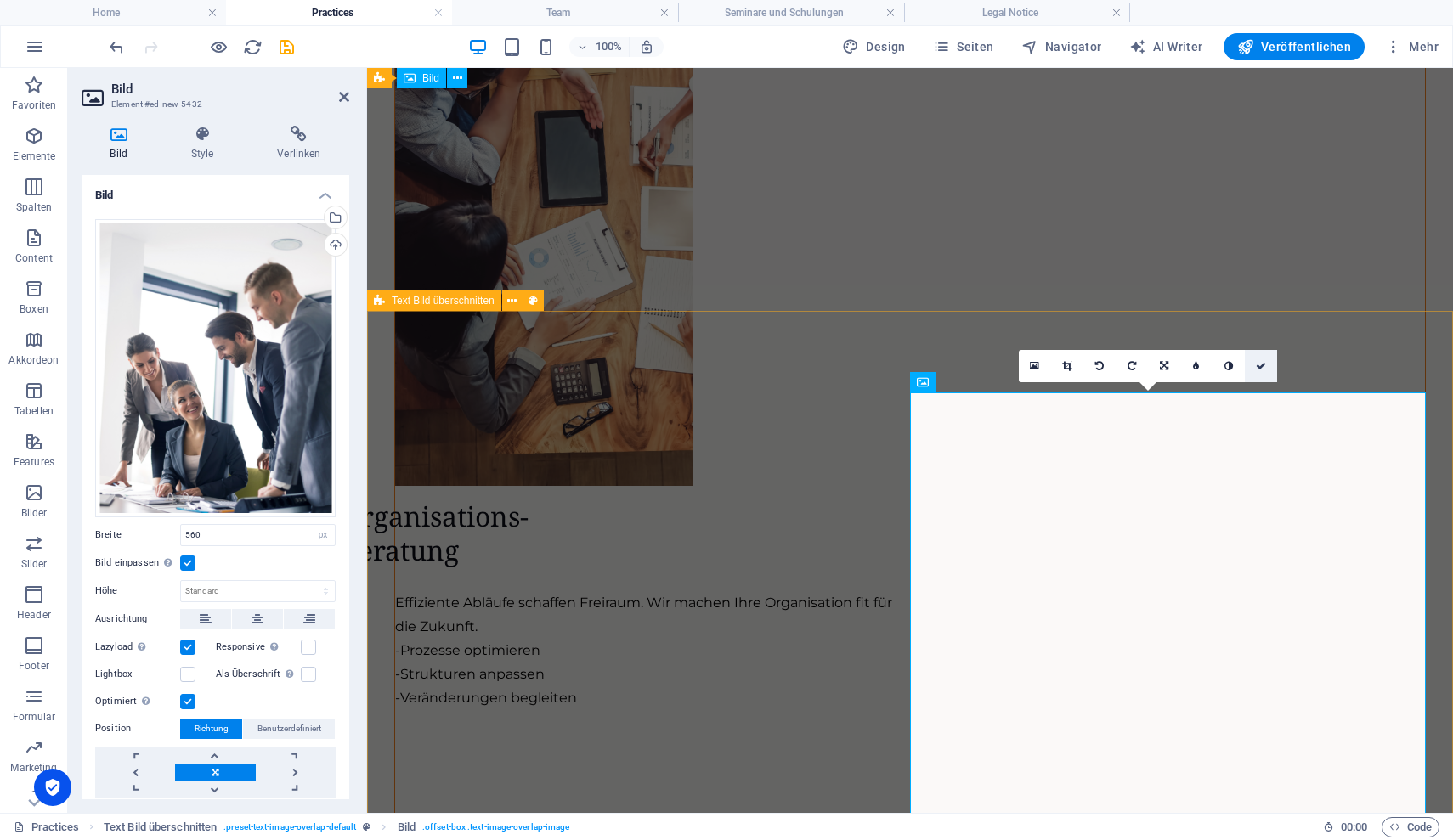 click at bounding box center (1261, 366) 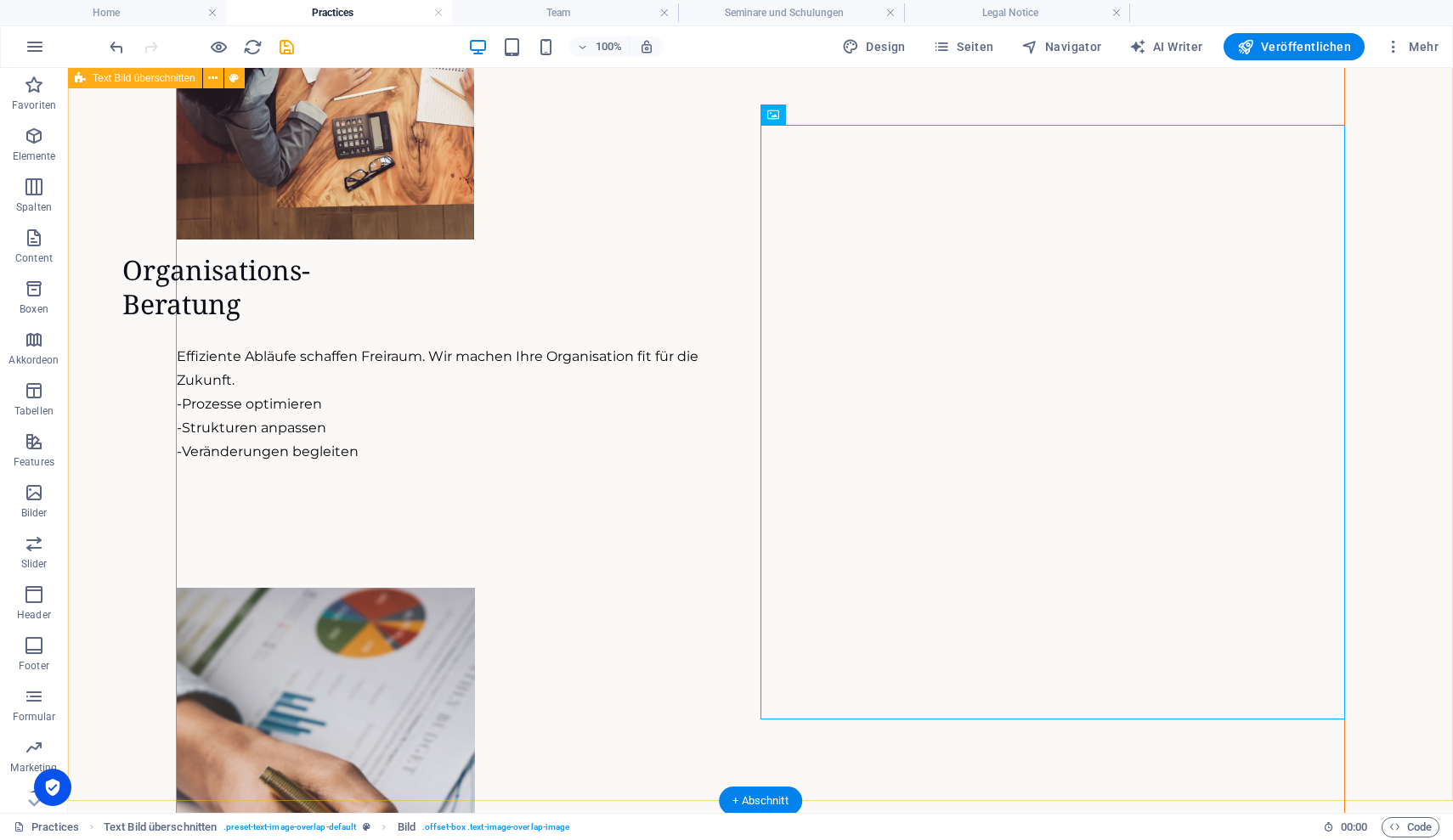 click on "Personalberatung Das richtige Team ist der Schlüssel zum Erfolg. Wir helfen Ihnen, die passenden Mitarbeiter zu finden und zu entwickeln. -  Personalgewinnung -  Mitarbeiterbindung -  Prozessunterstützung" at bounding box center [760, 4284] 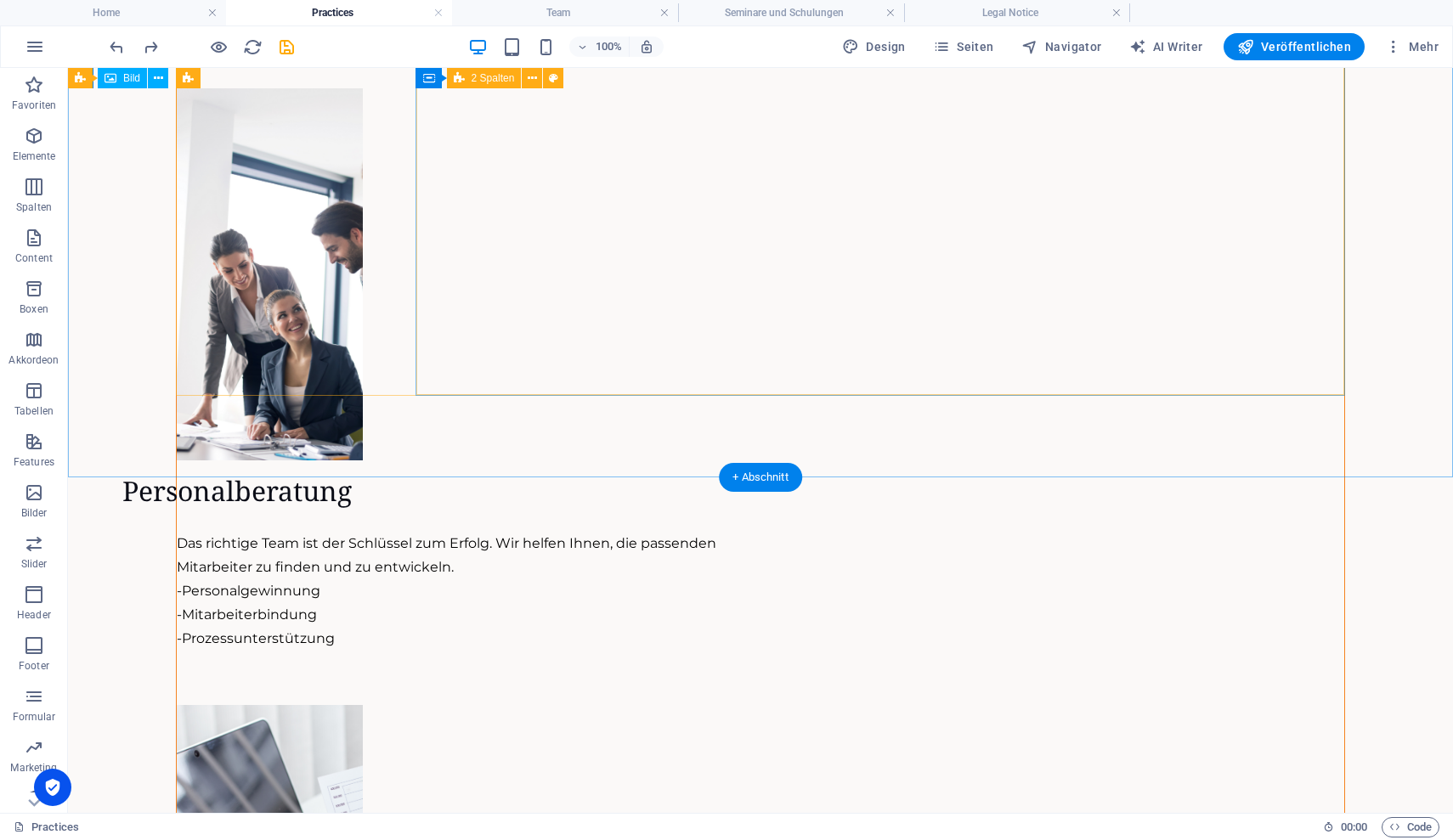 scroll, scrollTop: 1966, scrollLeft: 0, axis: vertical 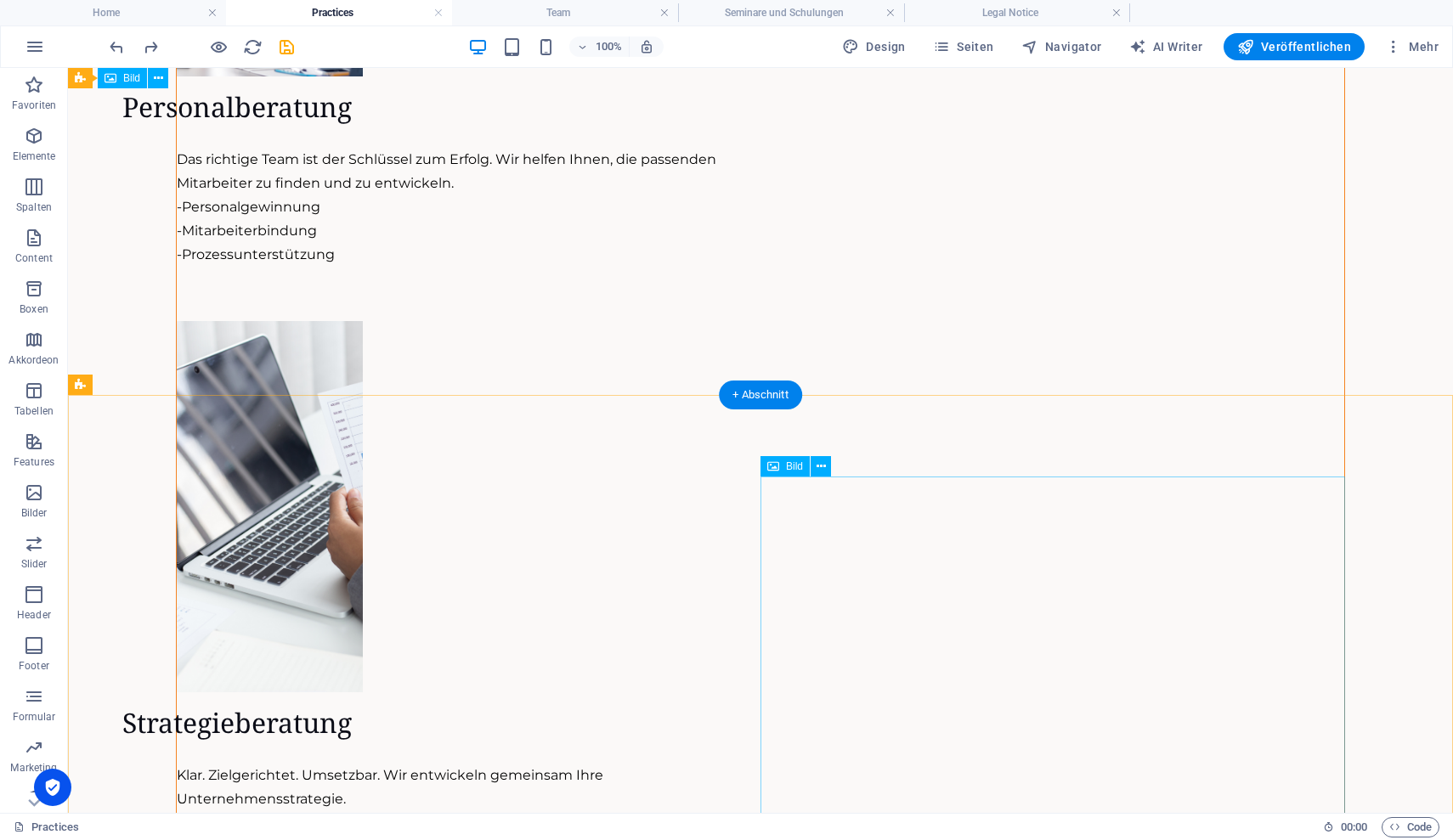 click at bounding box center [760, 4445] 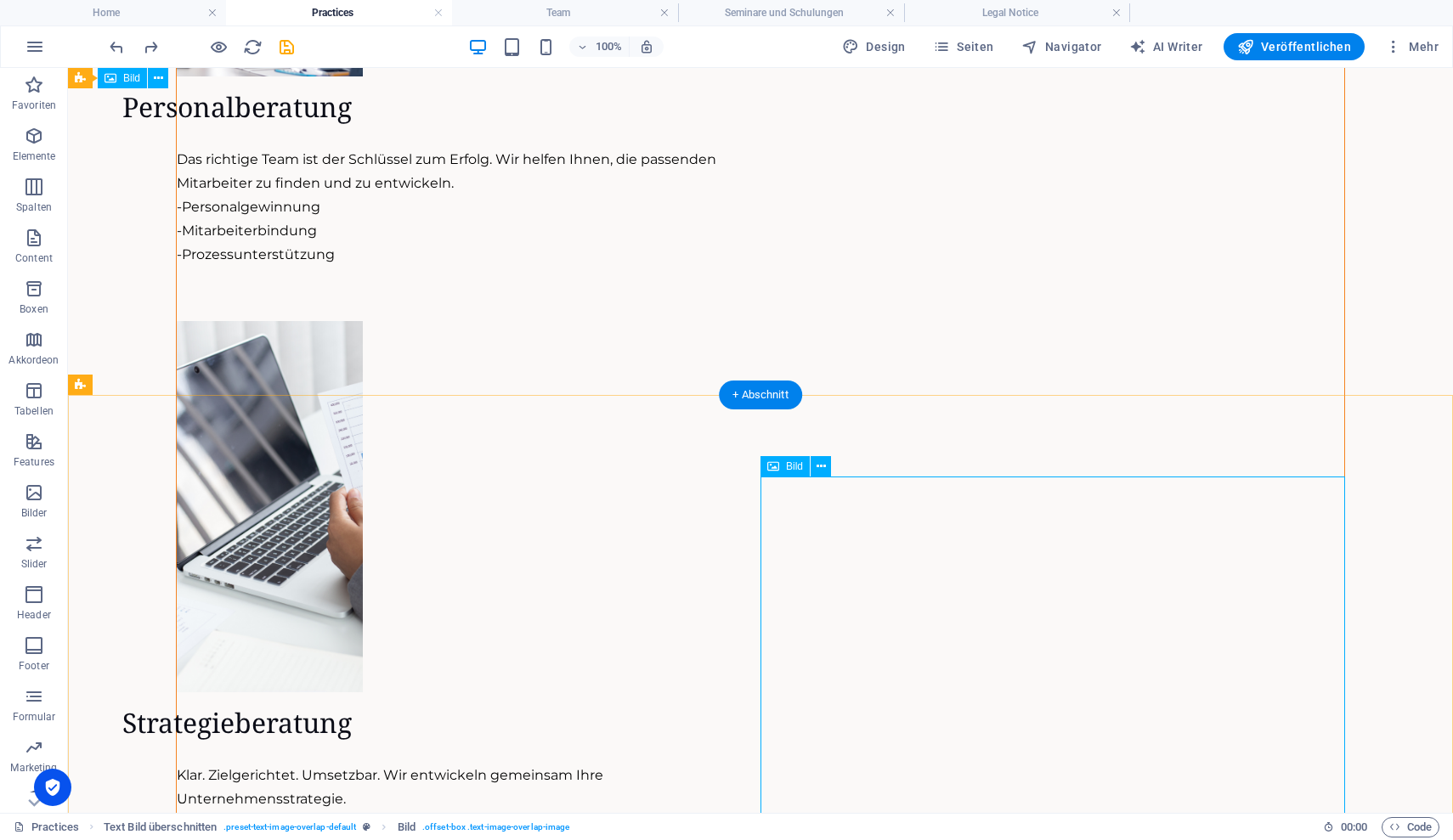 click at bounding box center [760, 4445] 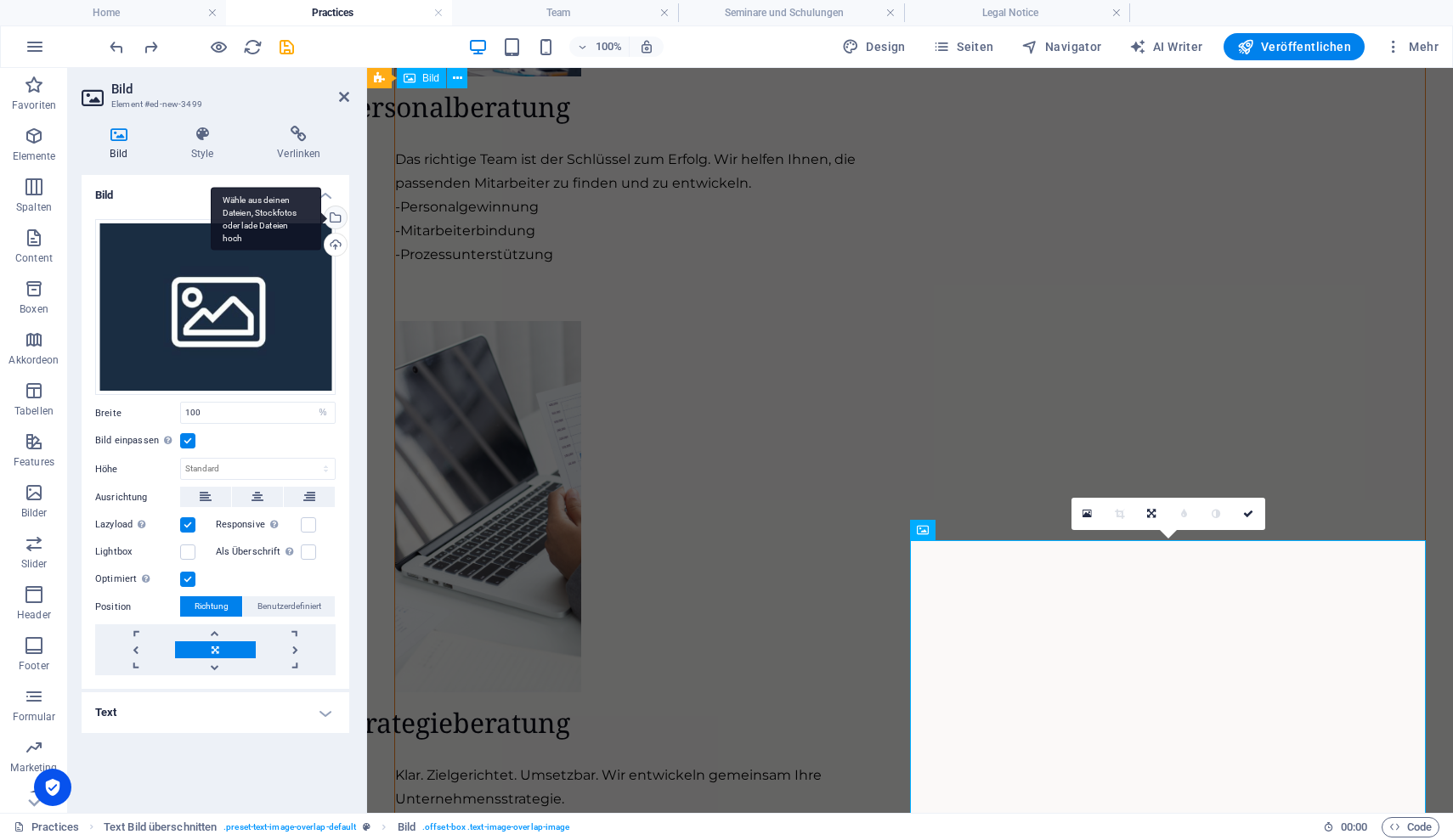 click on "Wähle aus deinen Dateien, Stockfotos oder lade Dateien hoch" at bounding box center (334, 219) 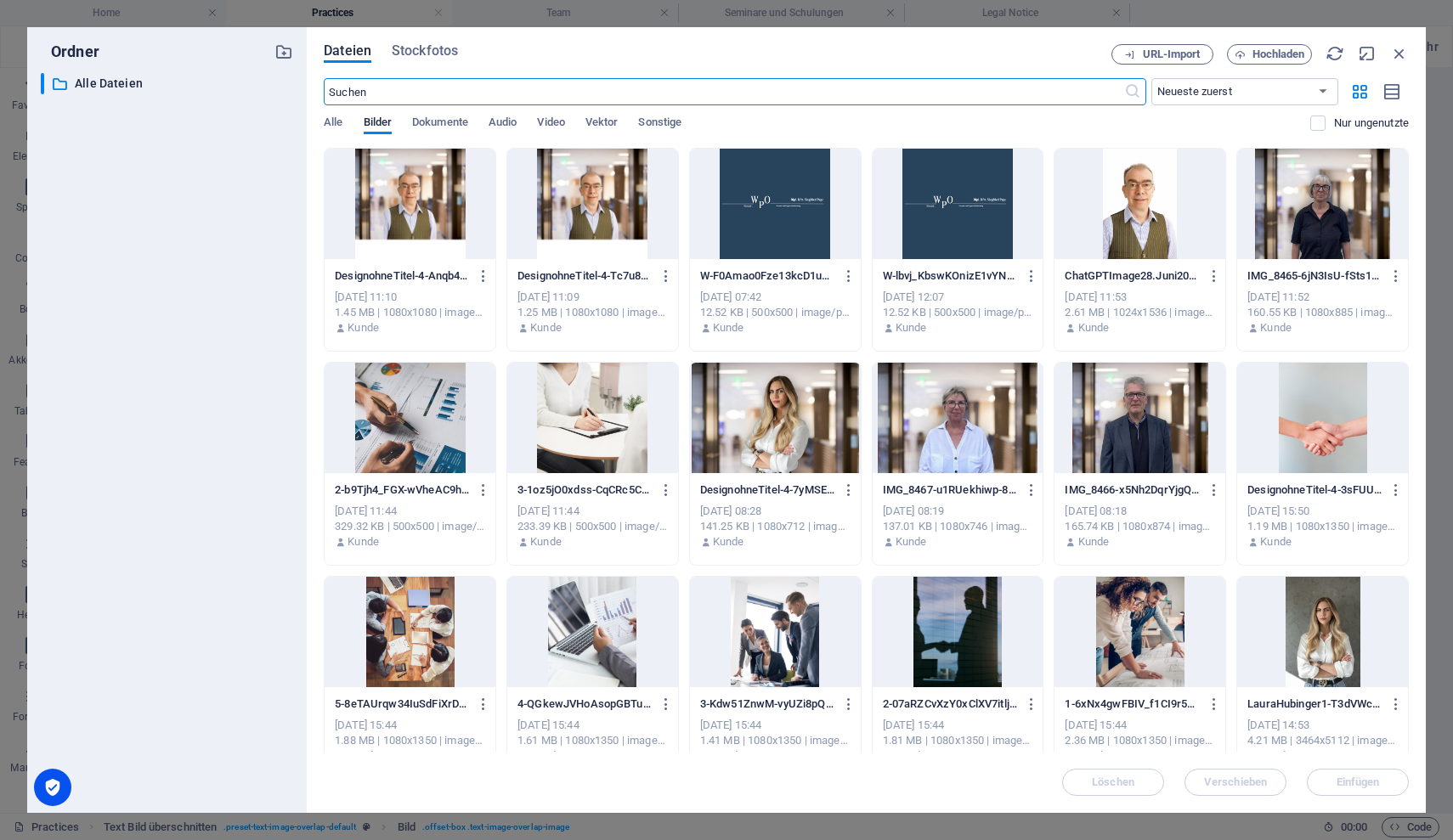 scroll, scrollTop: 2742, scrollLeft: 0, axis: vertical 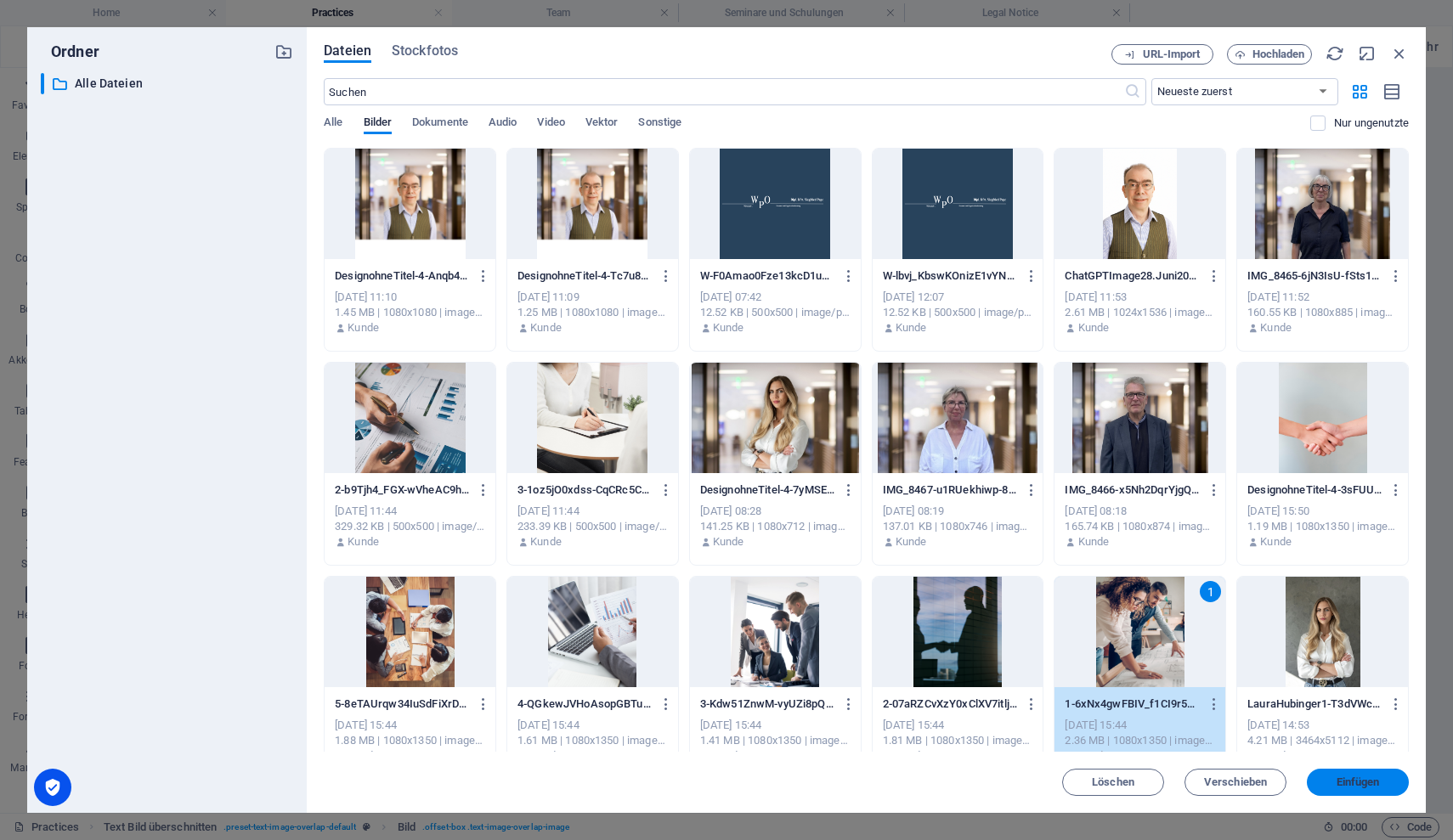 click on "Einfügen" at bounding box center (1358, 782) 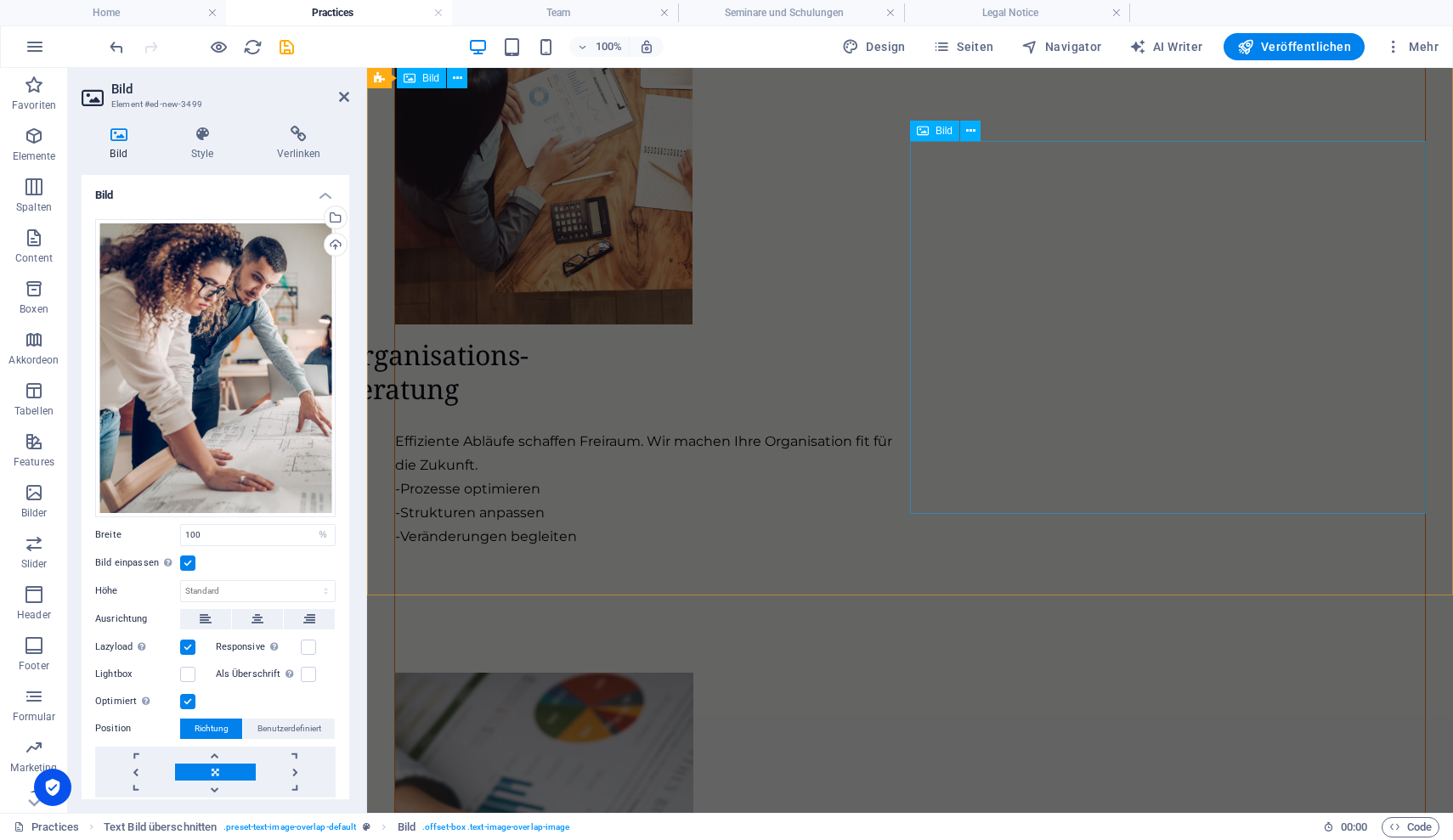scroll, scrollTop: 3177, scrollLeft: 0, axis: vertical 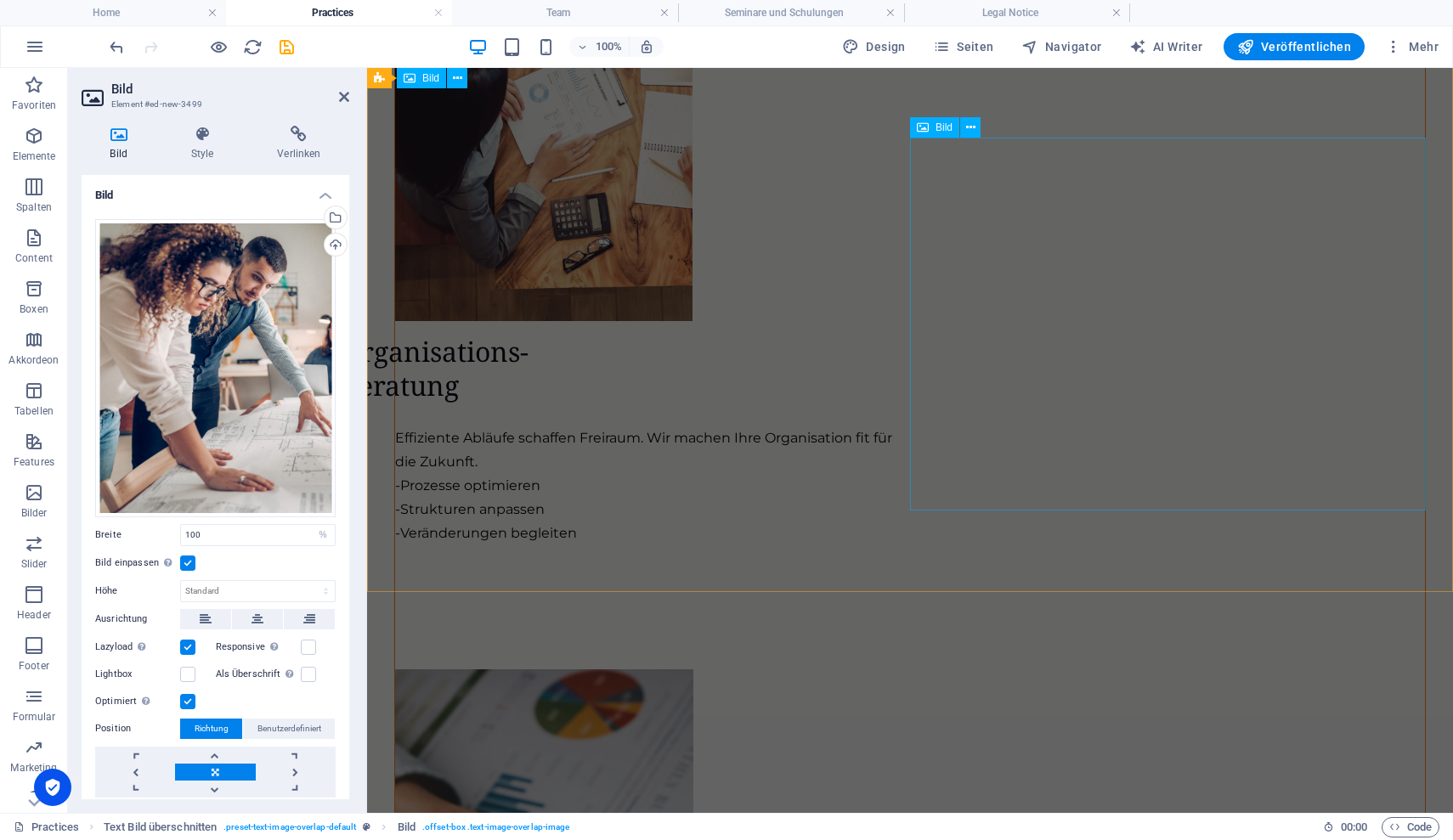 click at bounding box center (910, 4887) 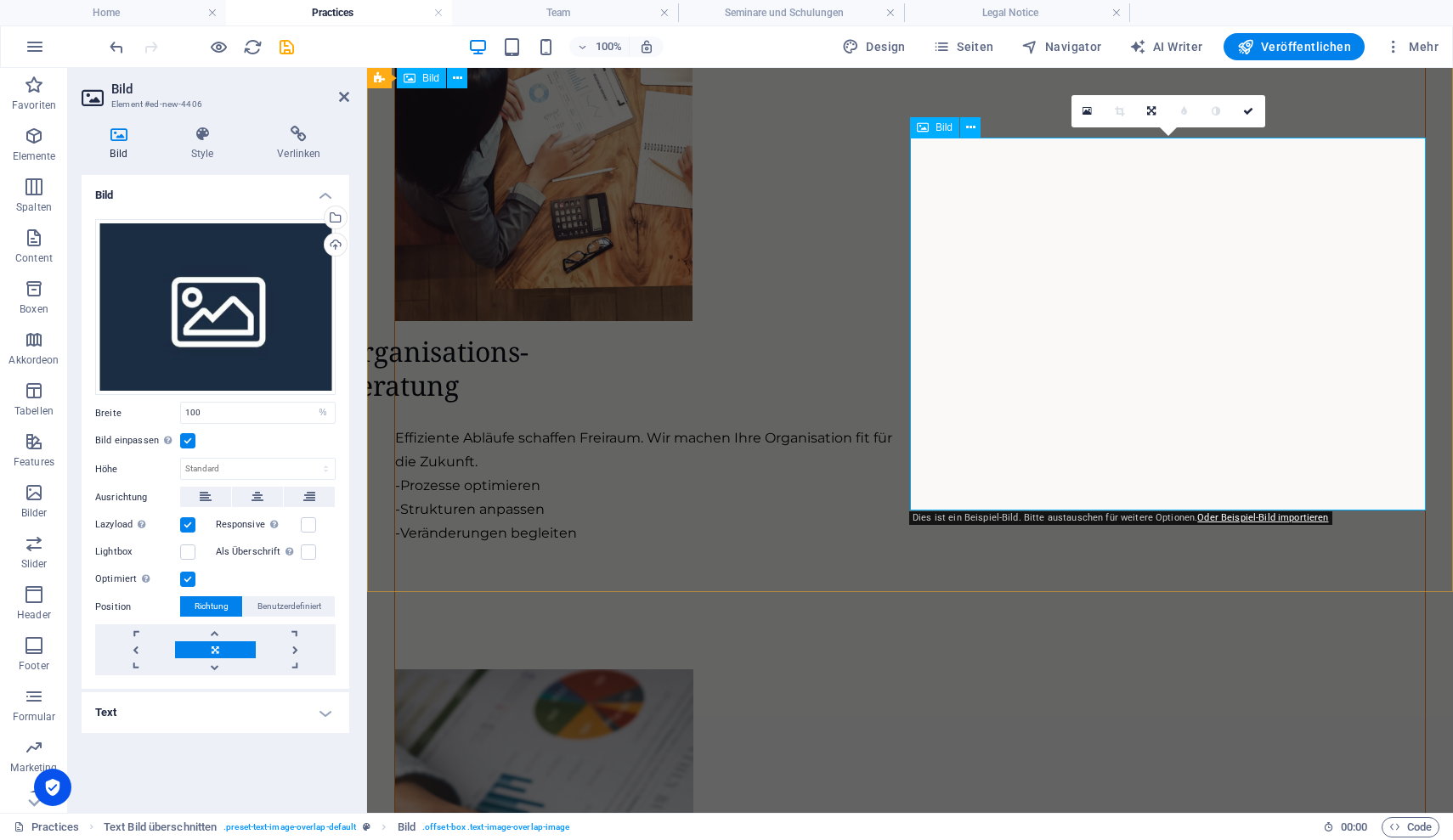 click at bounding box center (910, 4887) 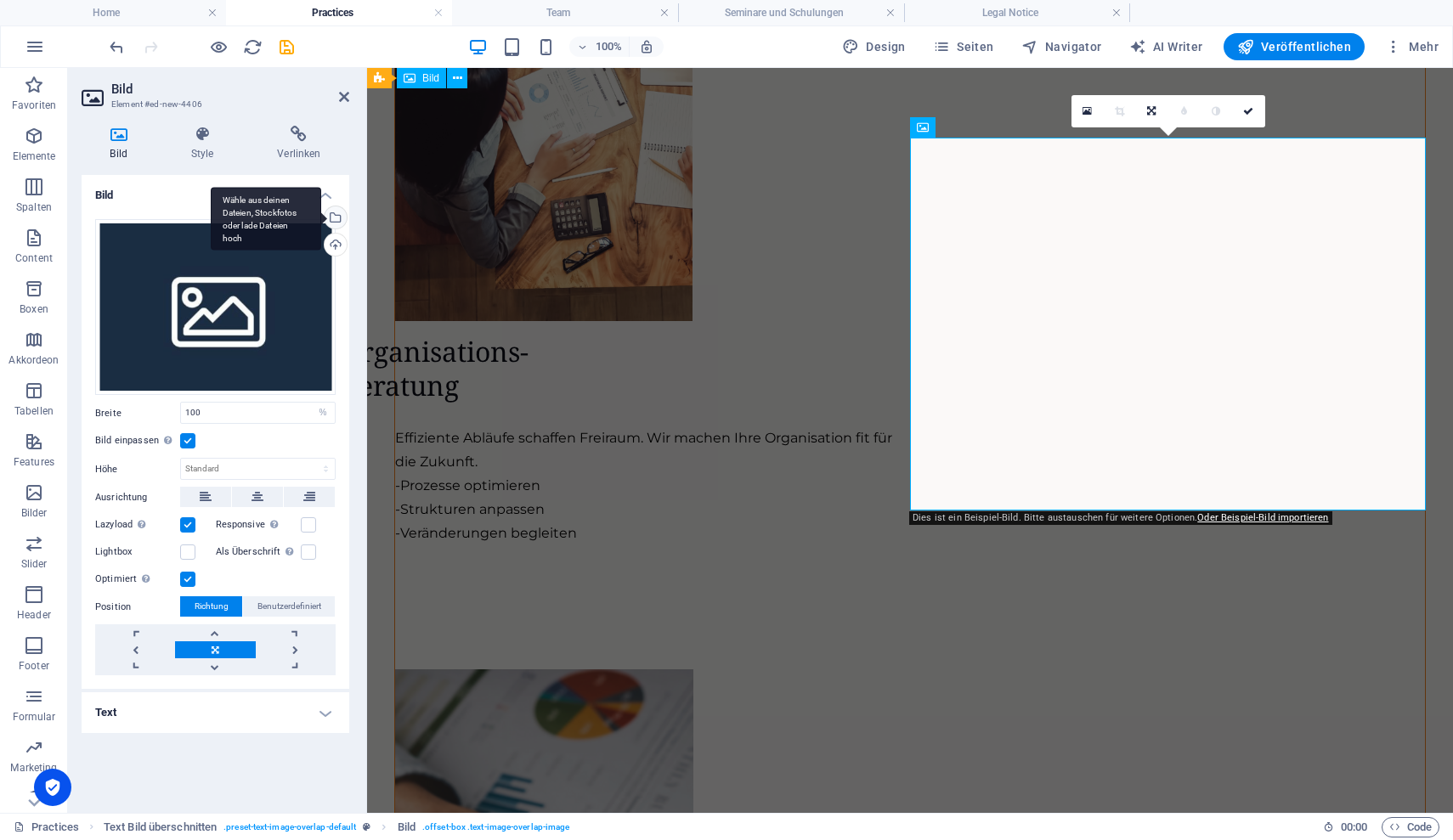 click on "Wähle aus deinen Dateien, Stockfotos oder lade Dateien hoch" at bounding box center (334, 219) 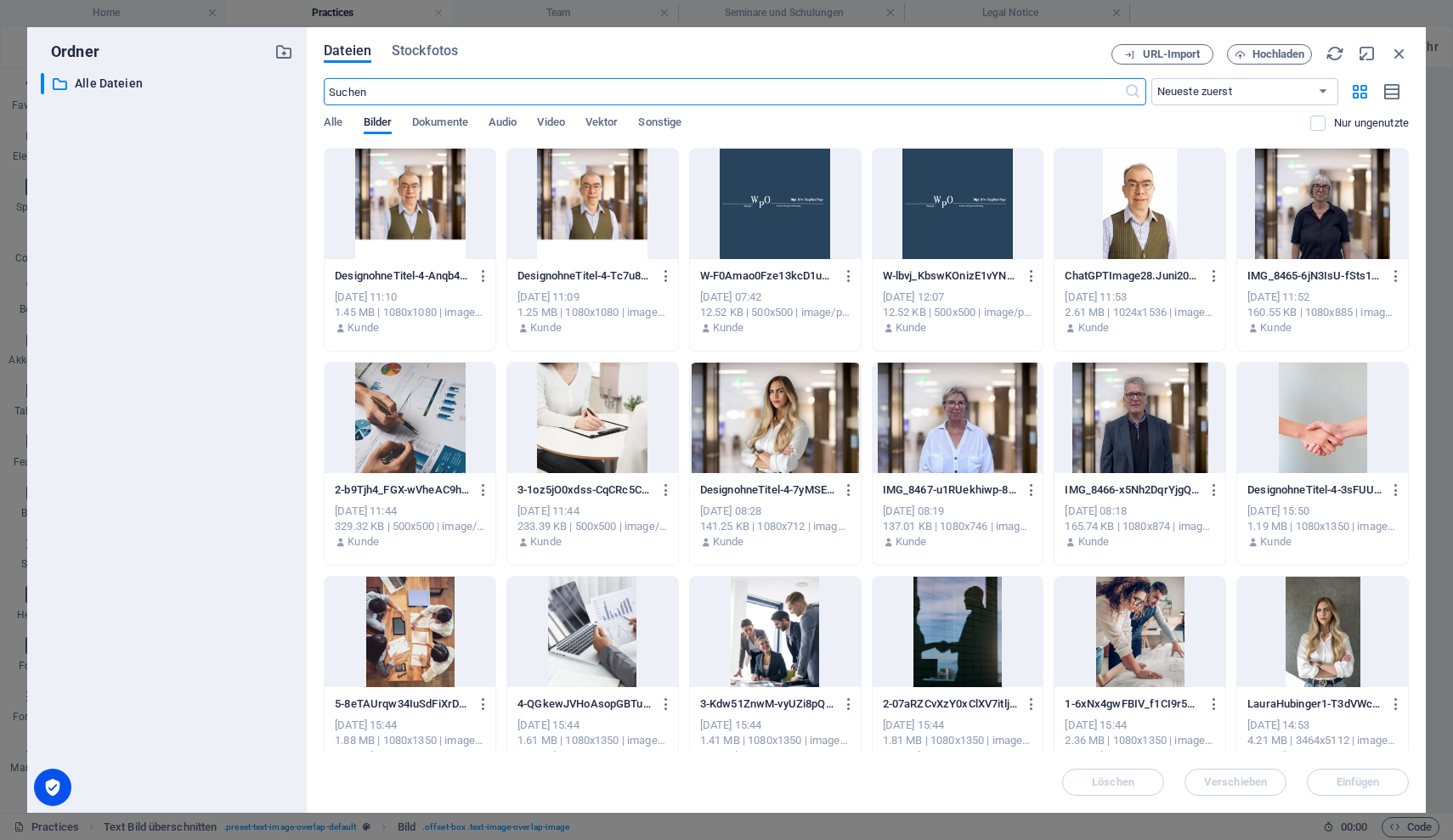 click at bounding box center (1322, 418) 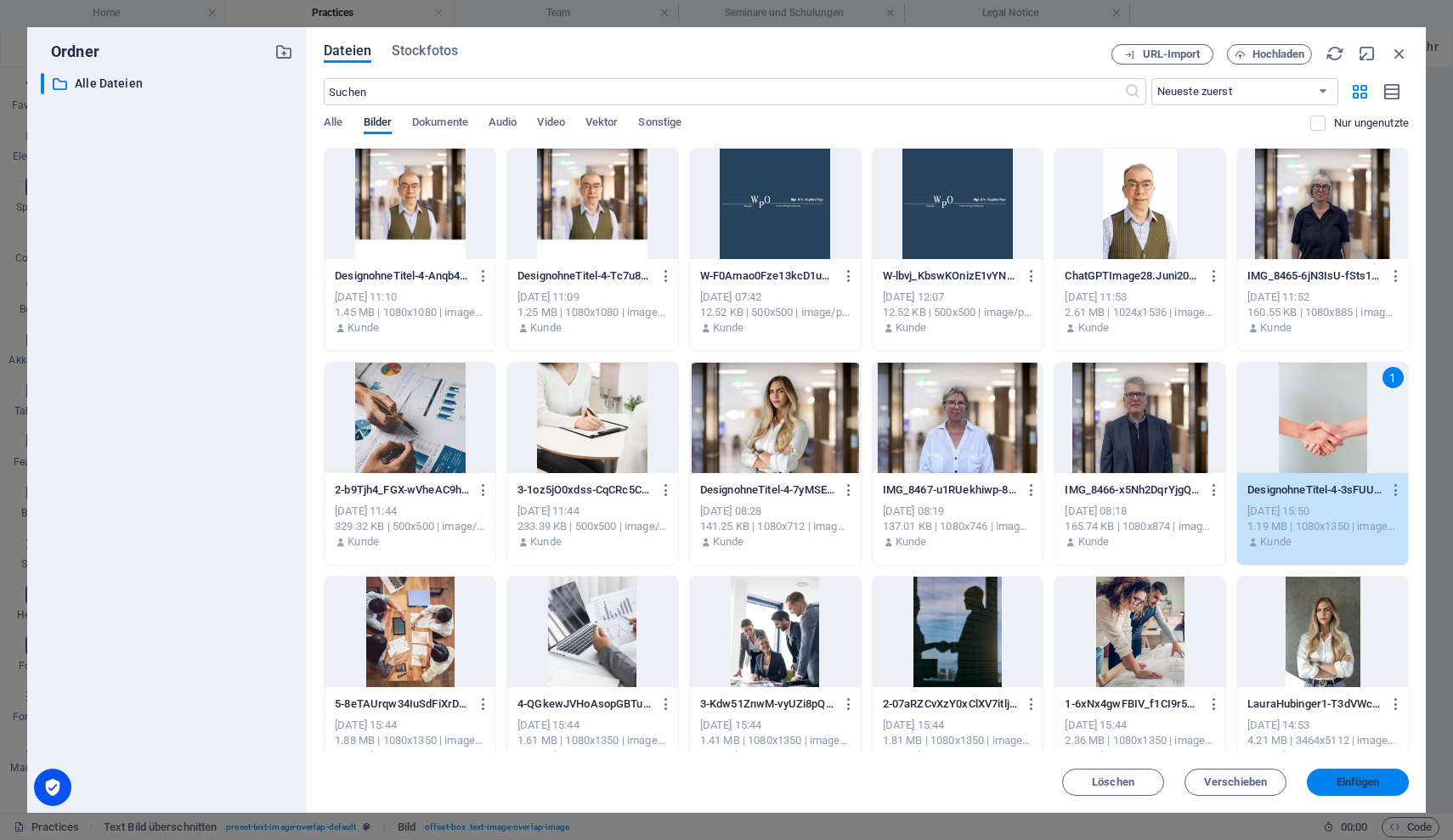 click on "Einfügen" at bounding box center (1358, 782) 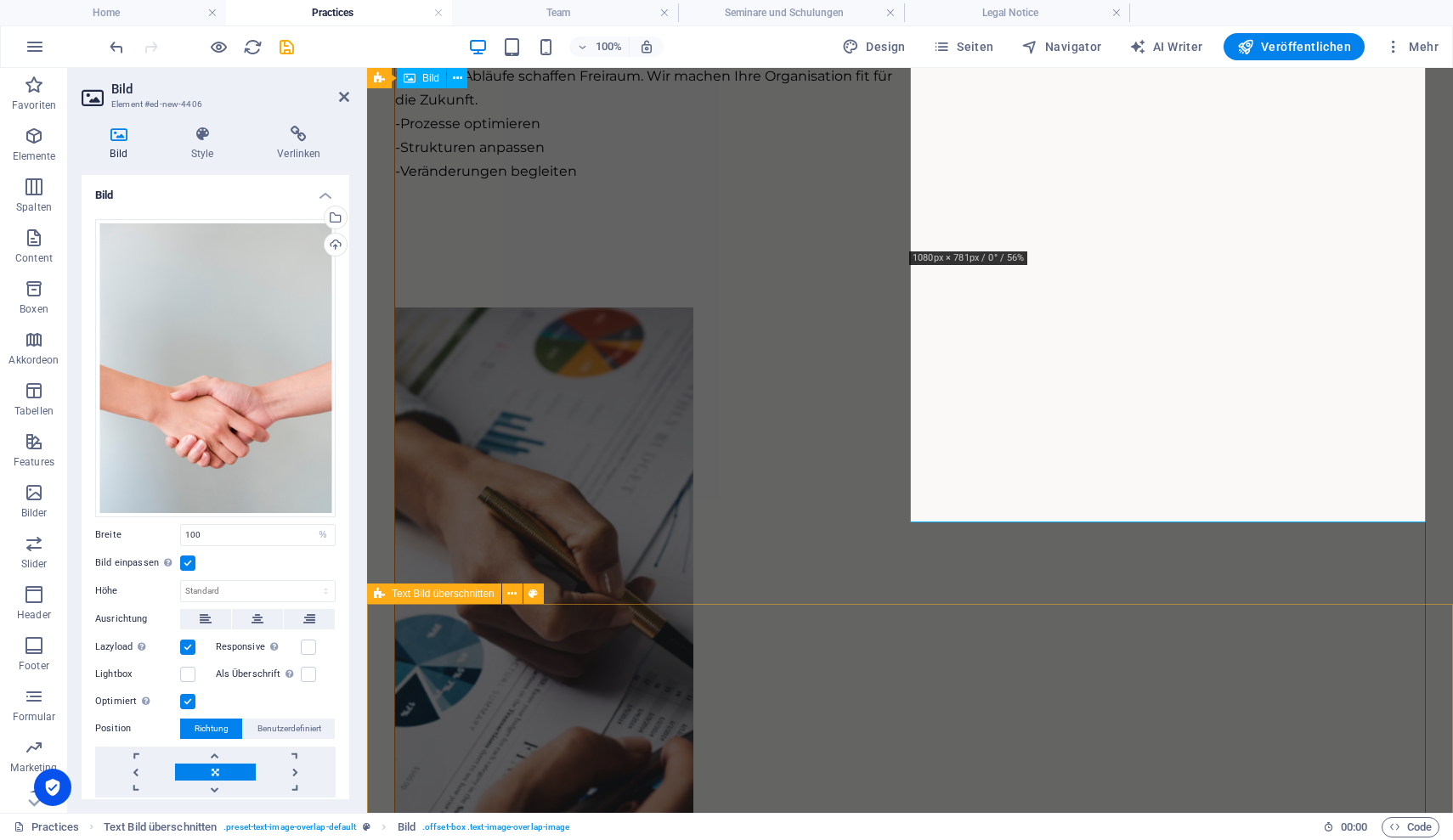 scroll, scrollTop: 3706, scrollLeft: 0, axis: vertical 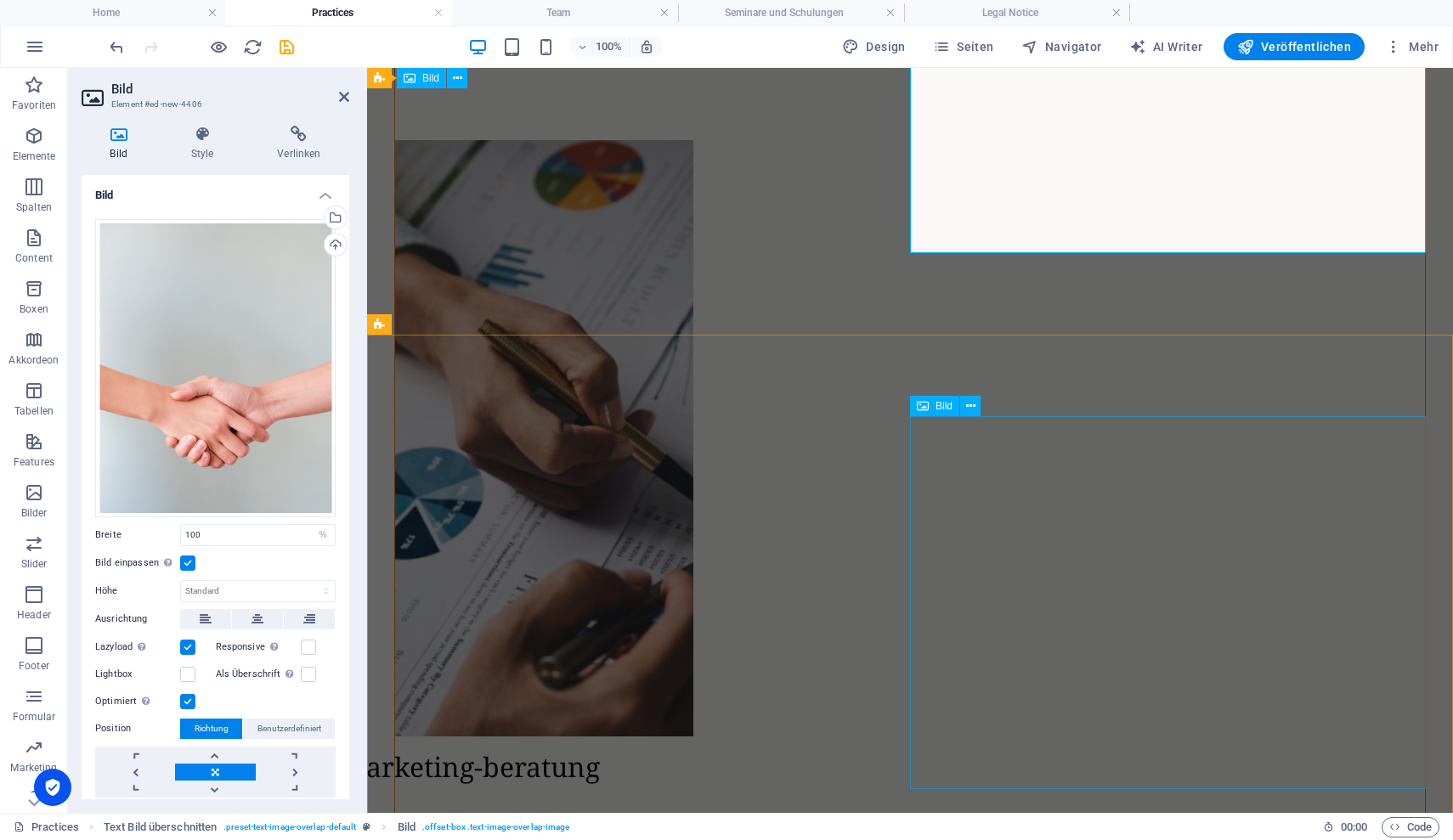 click at bounding box center [910, 6012] 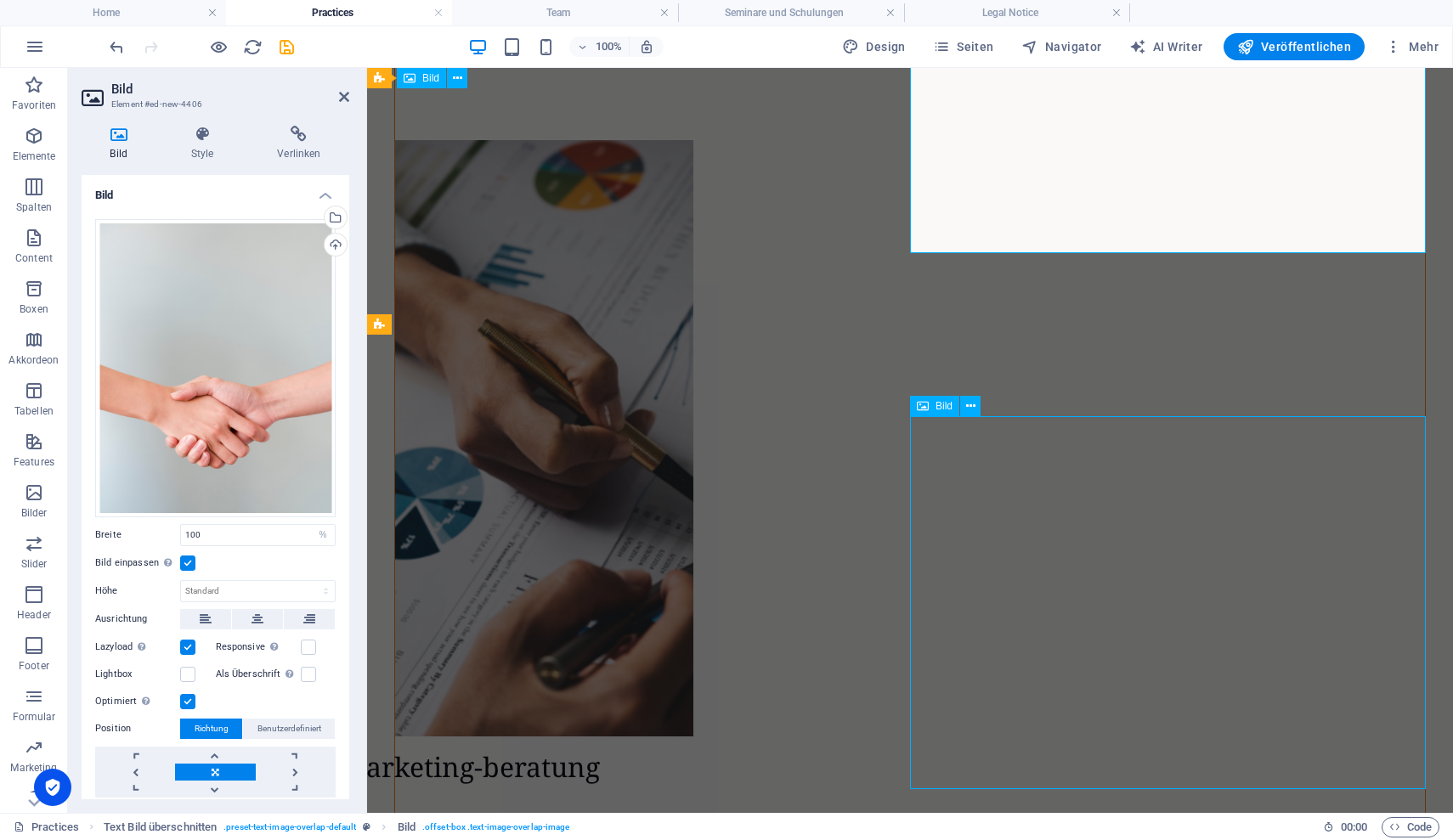 click at bounding box center (910, 6012) 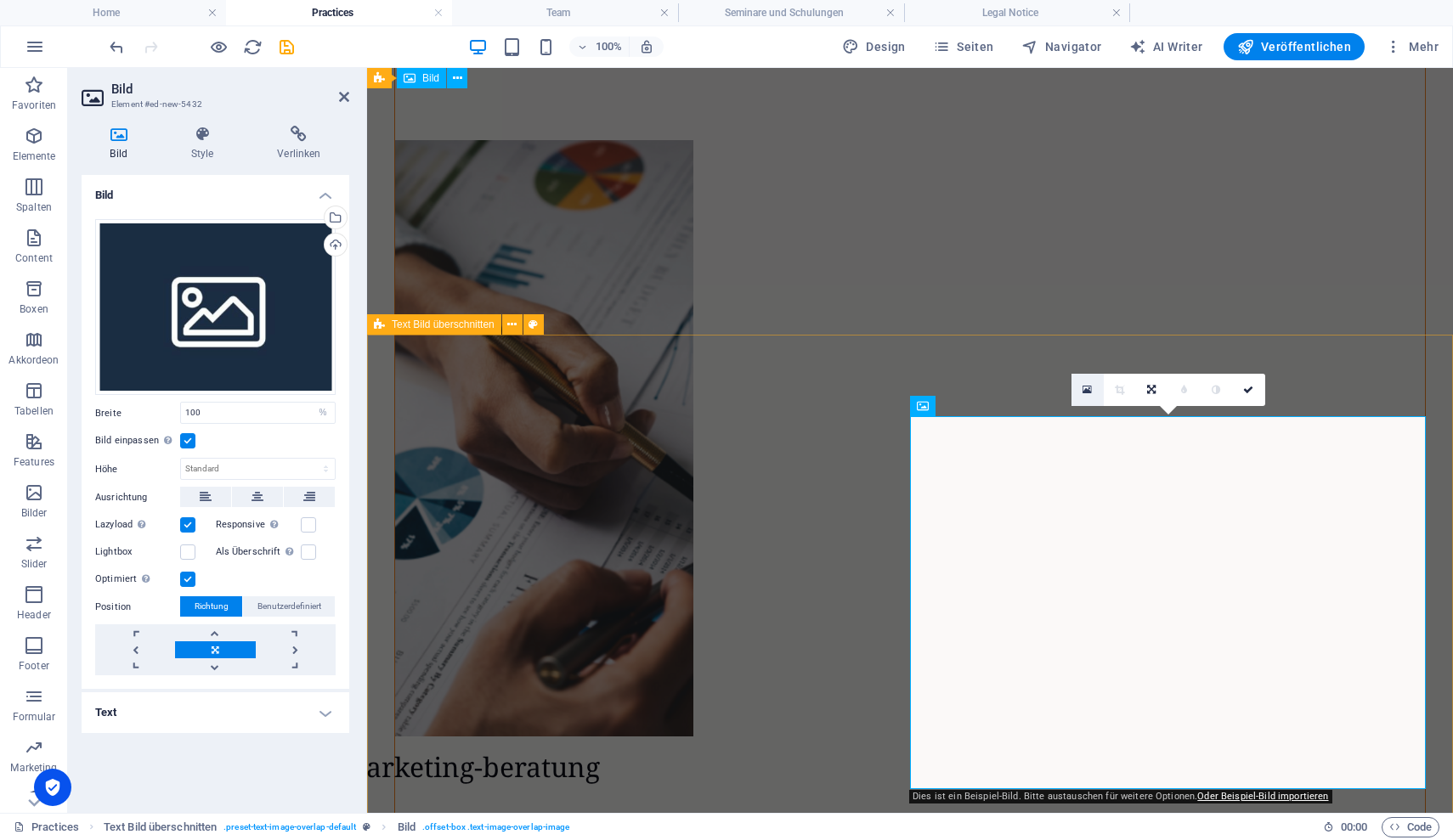 click at bounding box center [1088, 390] 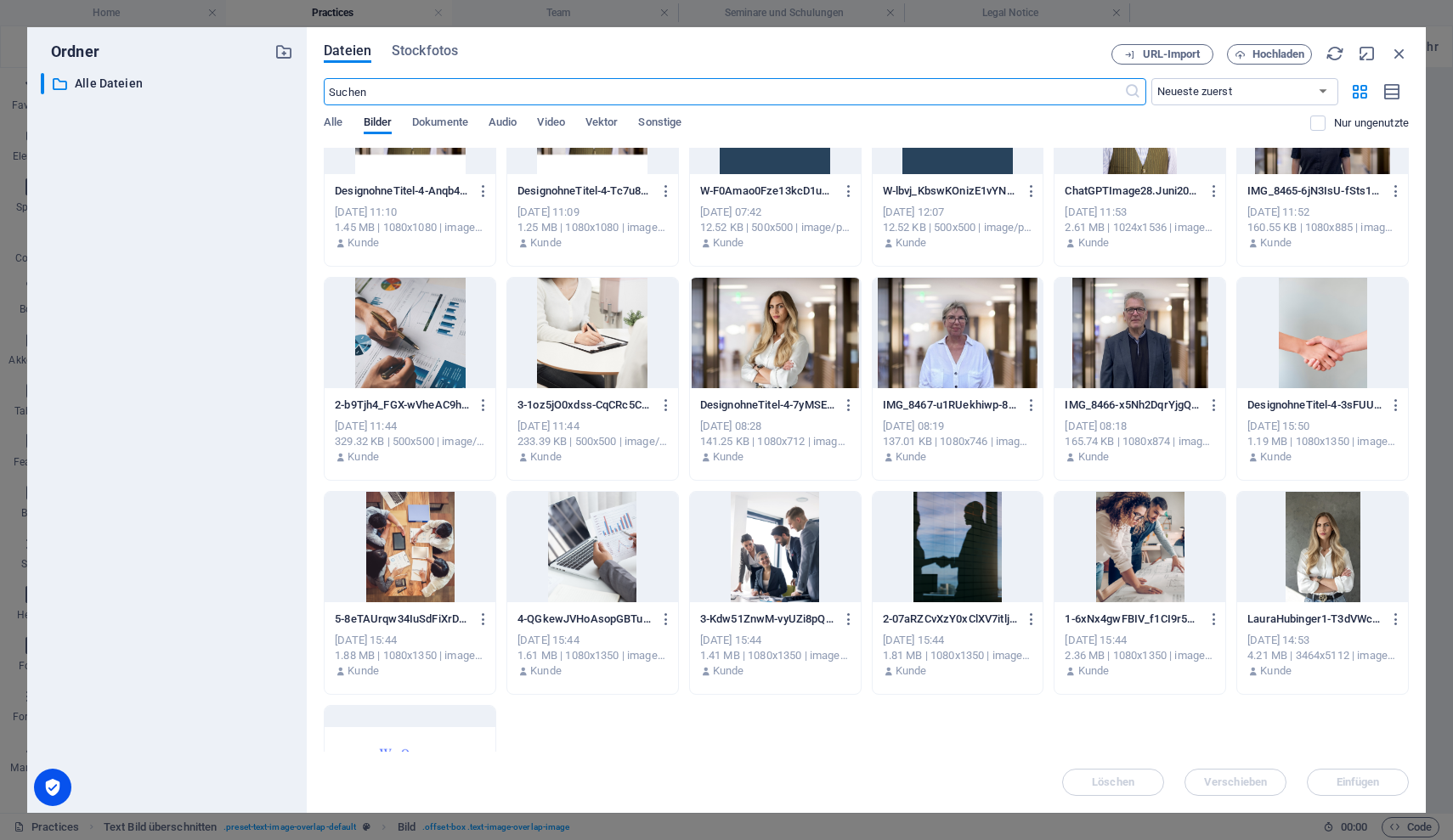 scroll, scrollTop: 132, scrollLeft: 0, axis: vertical 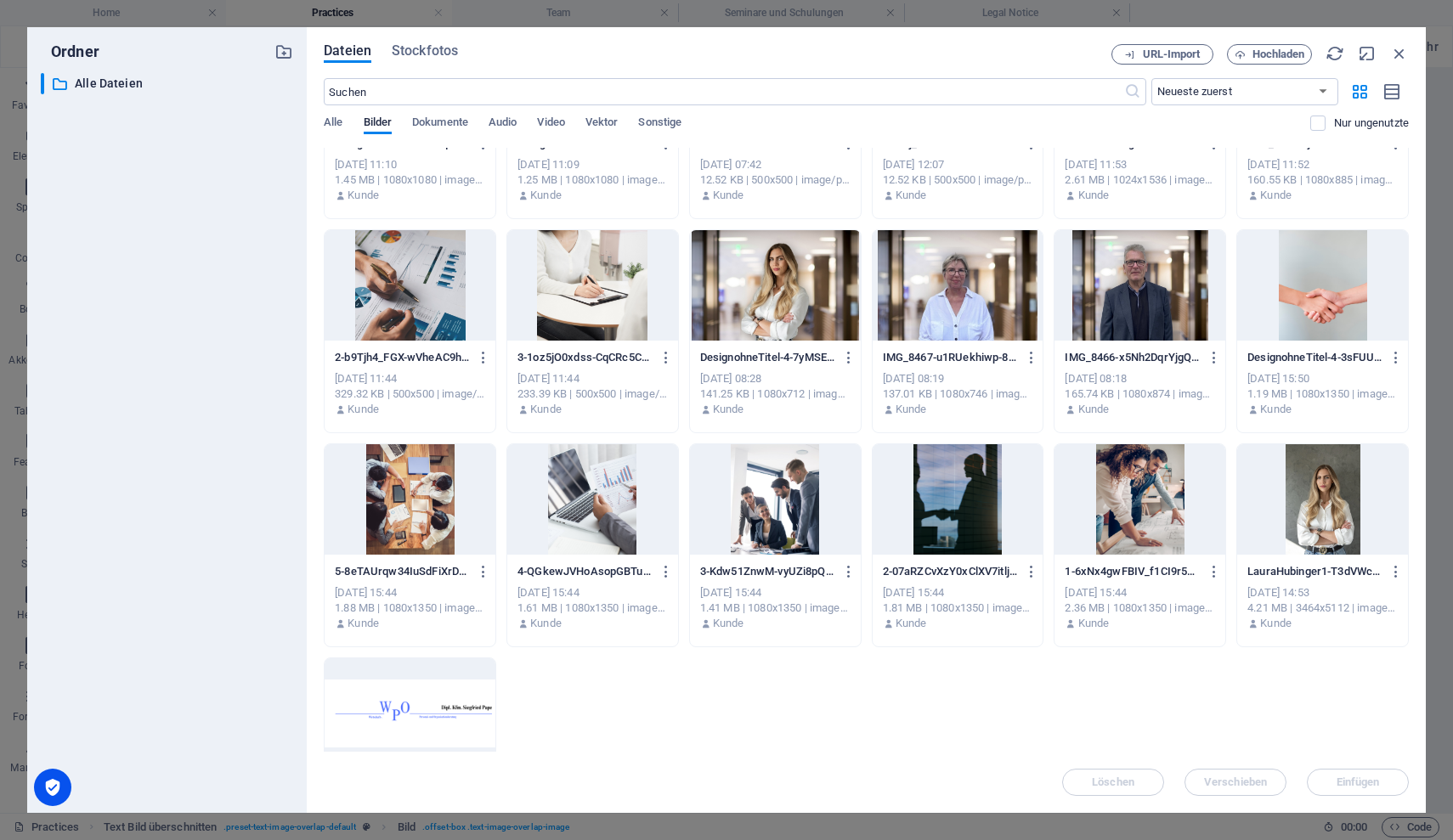 click at bounding box center (775, 499) 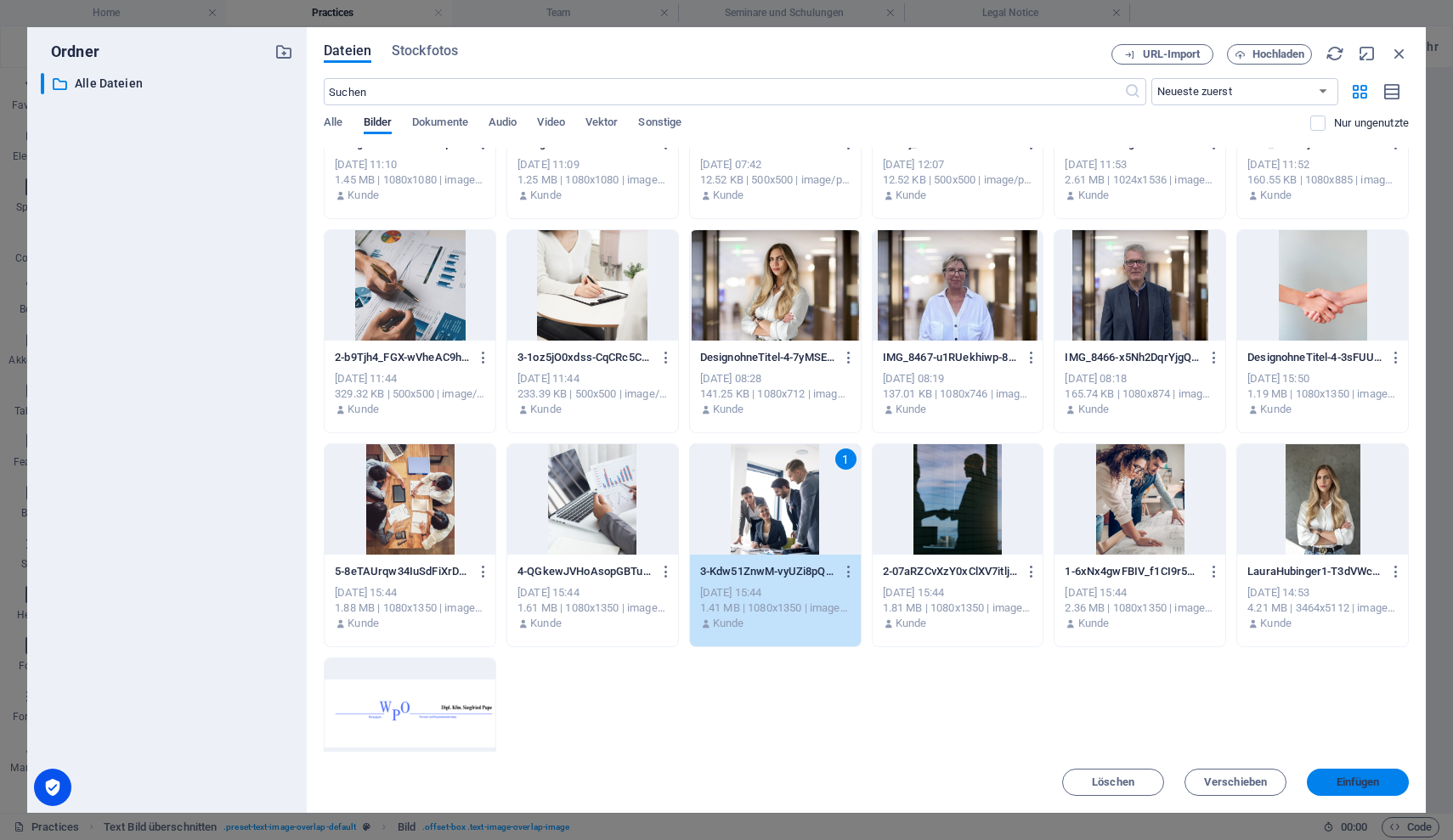 click on "Einfügen" at bounding box center [1358, 782] 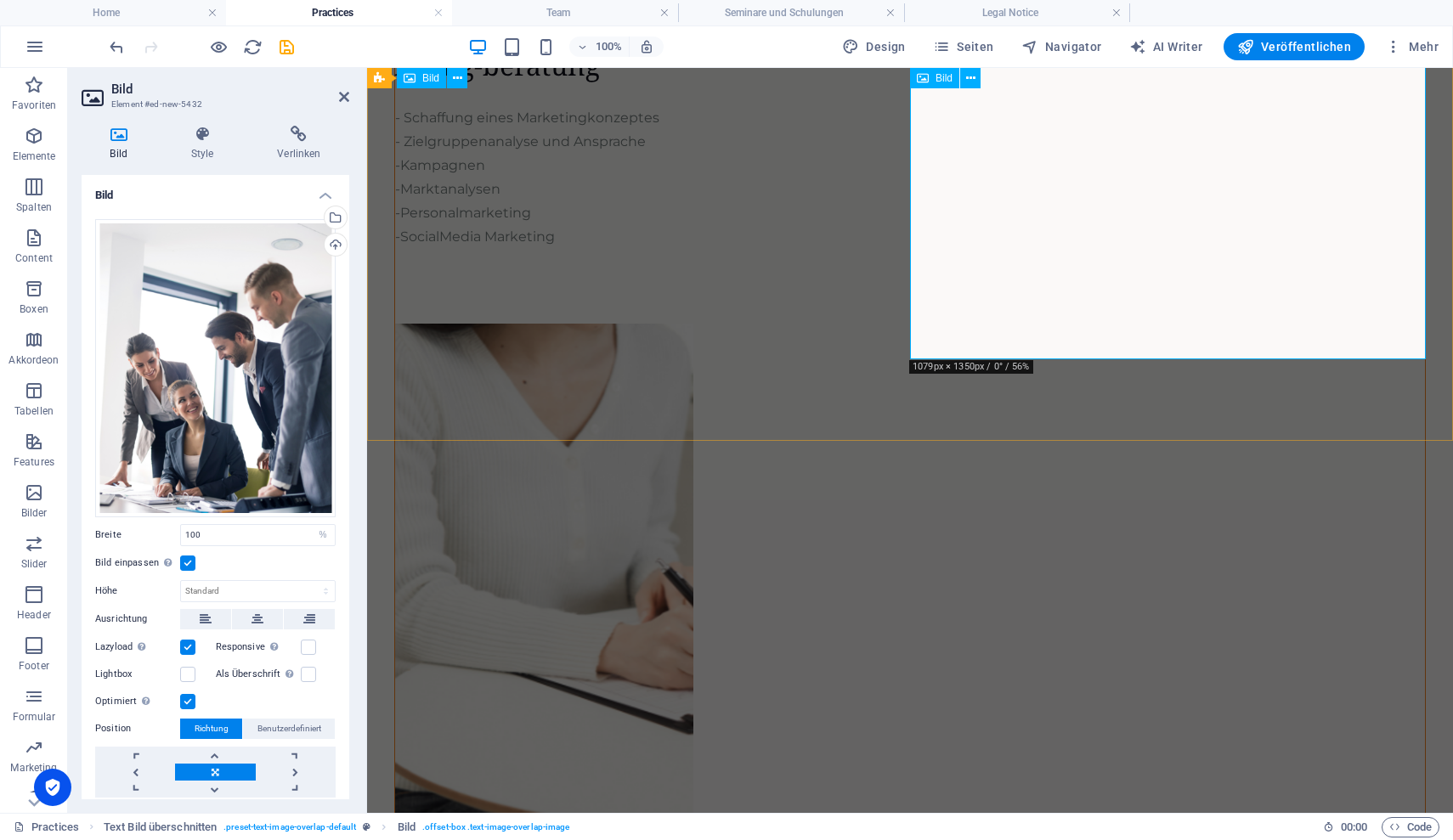 scroll, scrollTop: 4490, scrollLeft: 0, axis: vertical 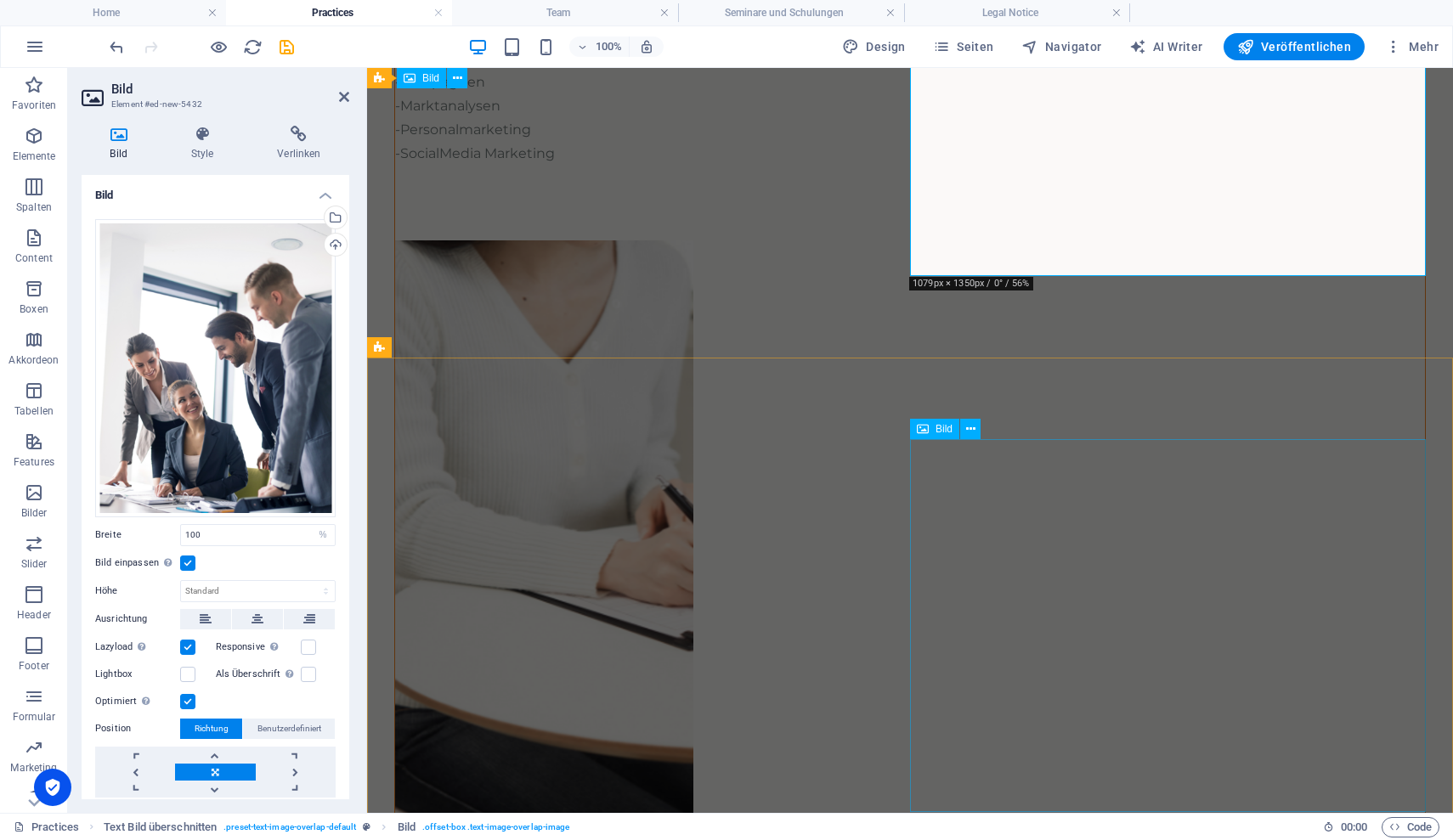 click at bounding box center (910, 6881) 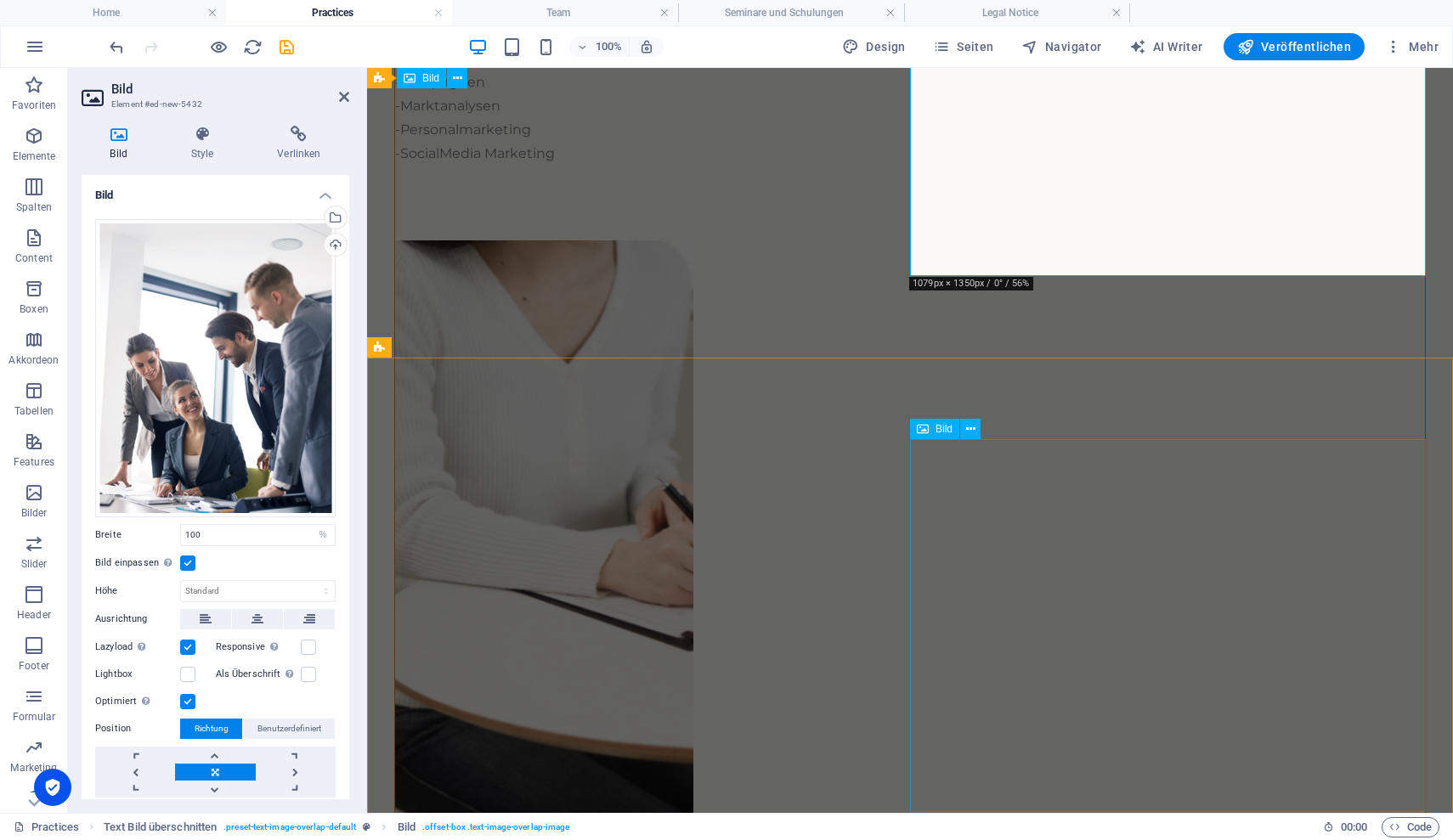 click at bounding box center (910, 6881) 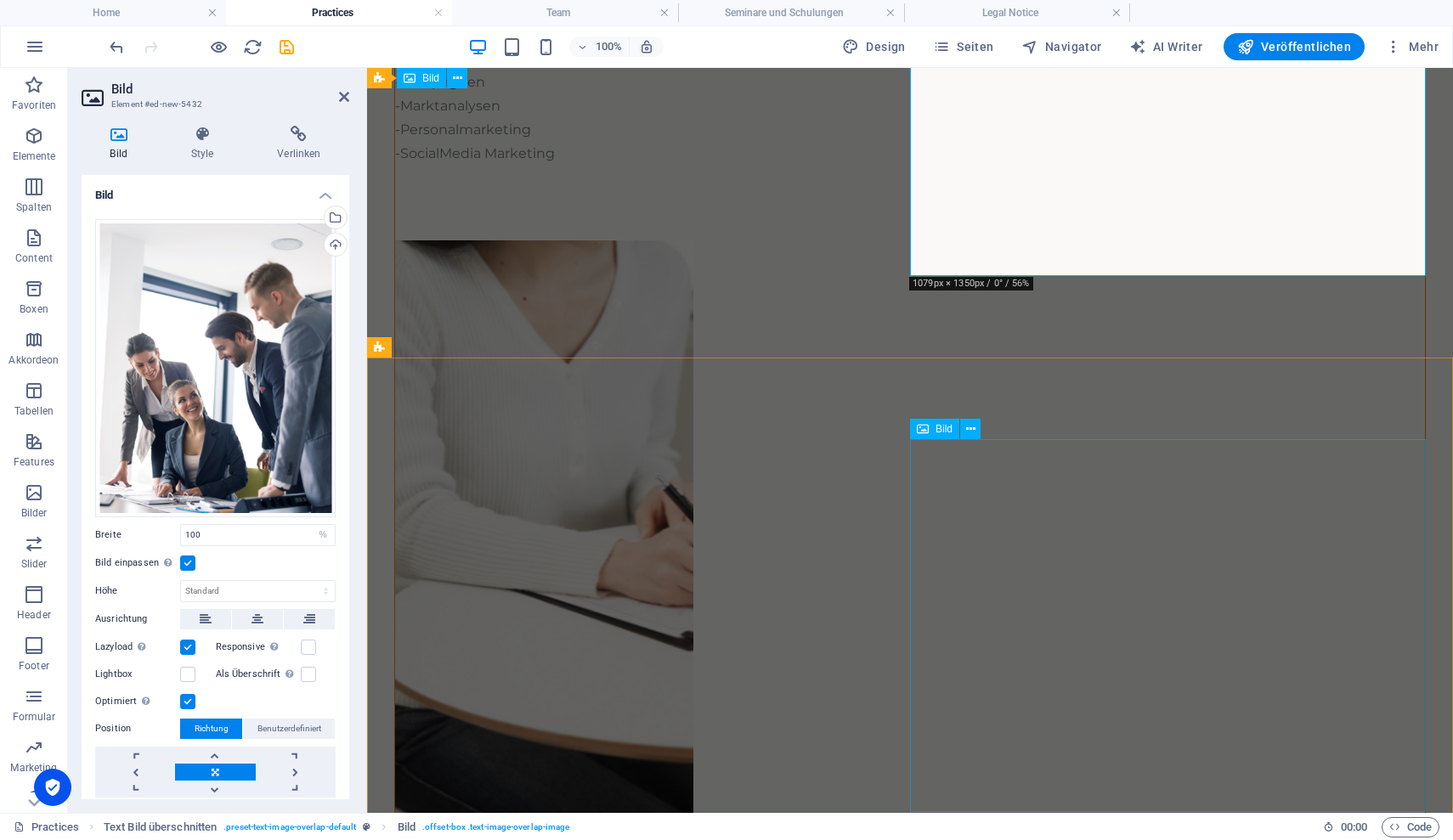 select on "%" 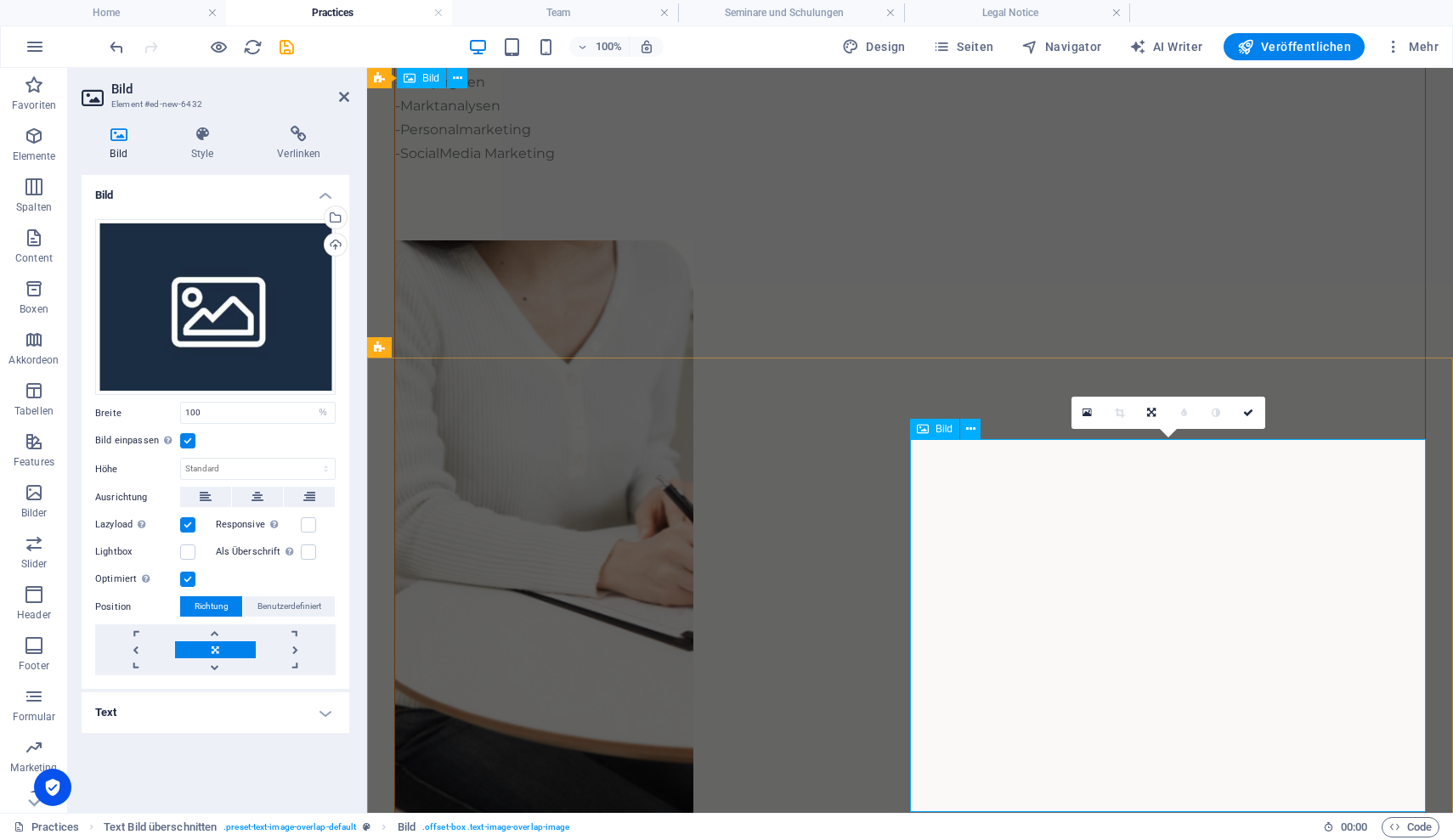 click at bounding box center (910, 6881) 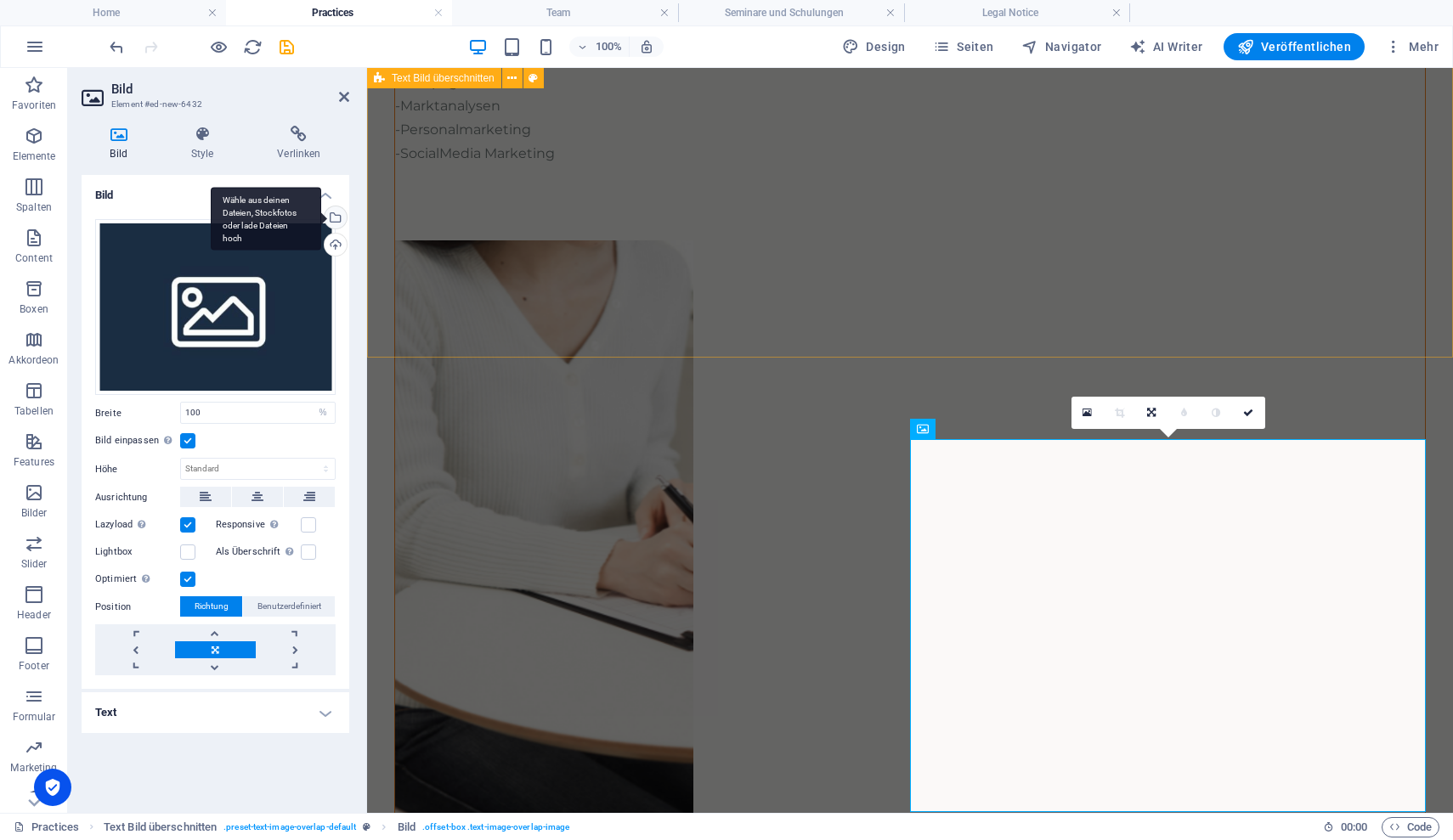 click on "Wähle aus deinen Dateien, Stockfotos oder lade Dateien hoch" at bounding box center (266, 218) 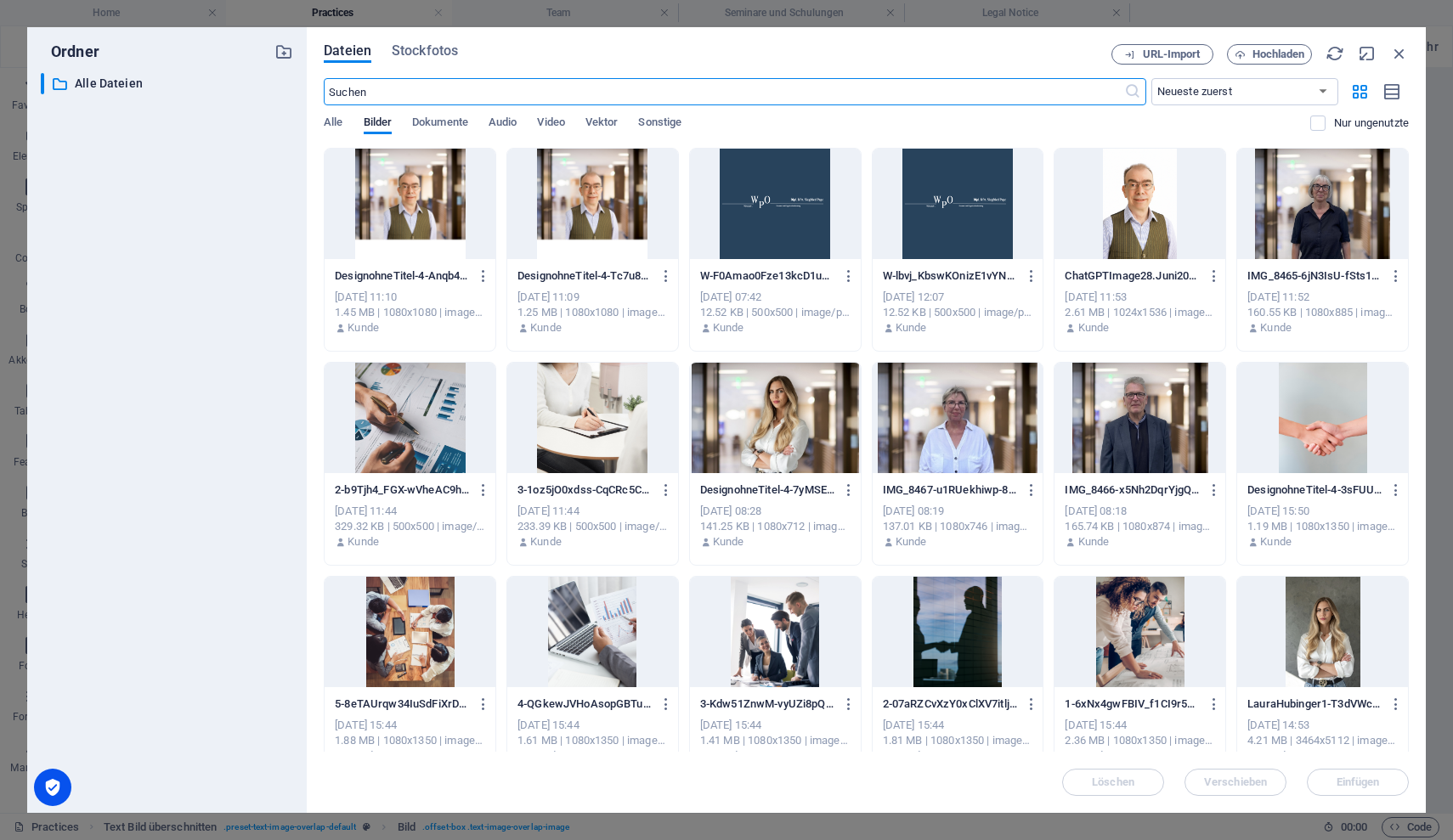 click at bounding box center (410, 418) 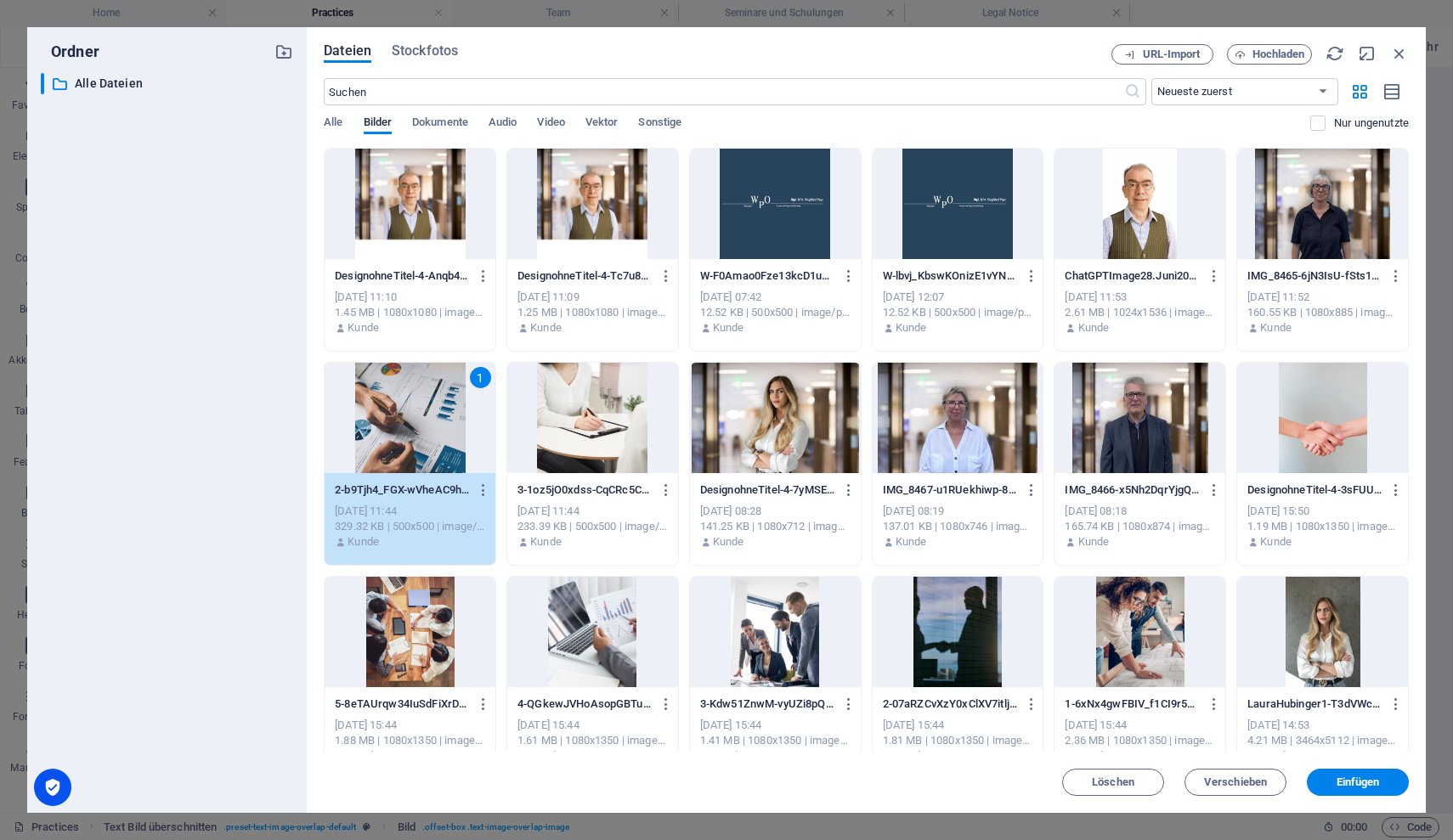 click at bounding box center [592, 632] 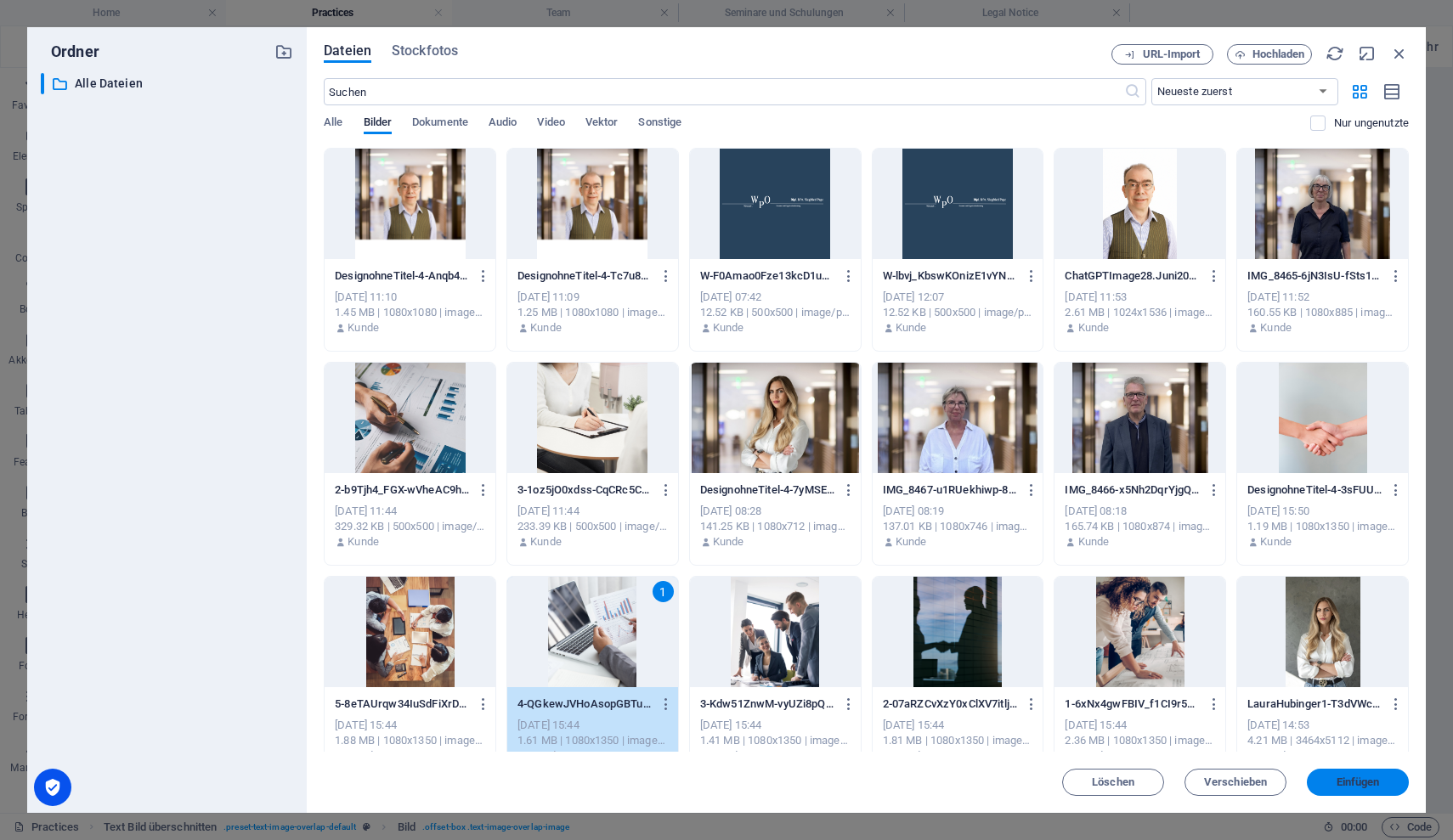drag, startPoint x: 1341, startPoint y: 777, endPoint x: 969, endPoint y: 710, distance: 377.9854 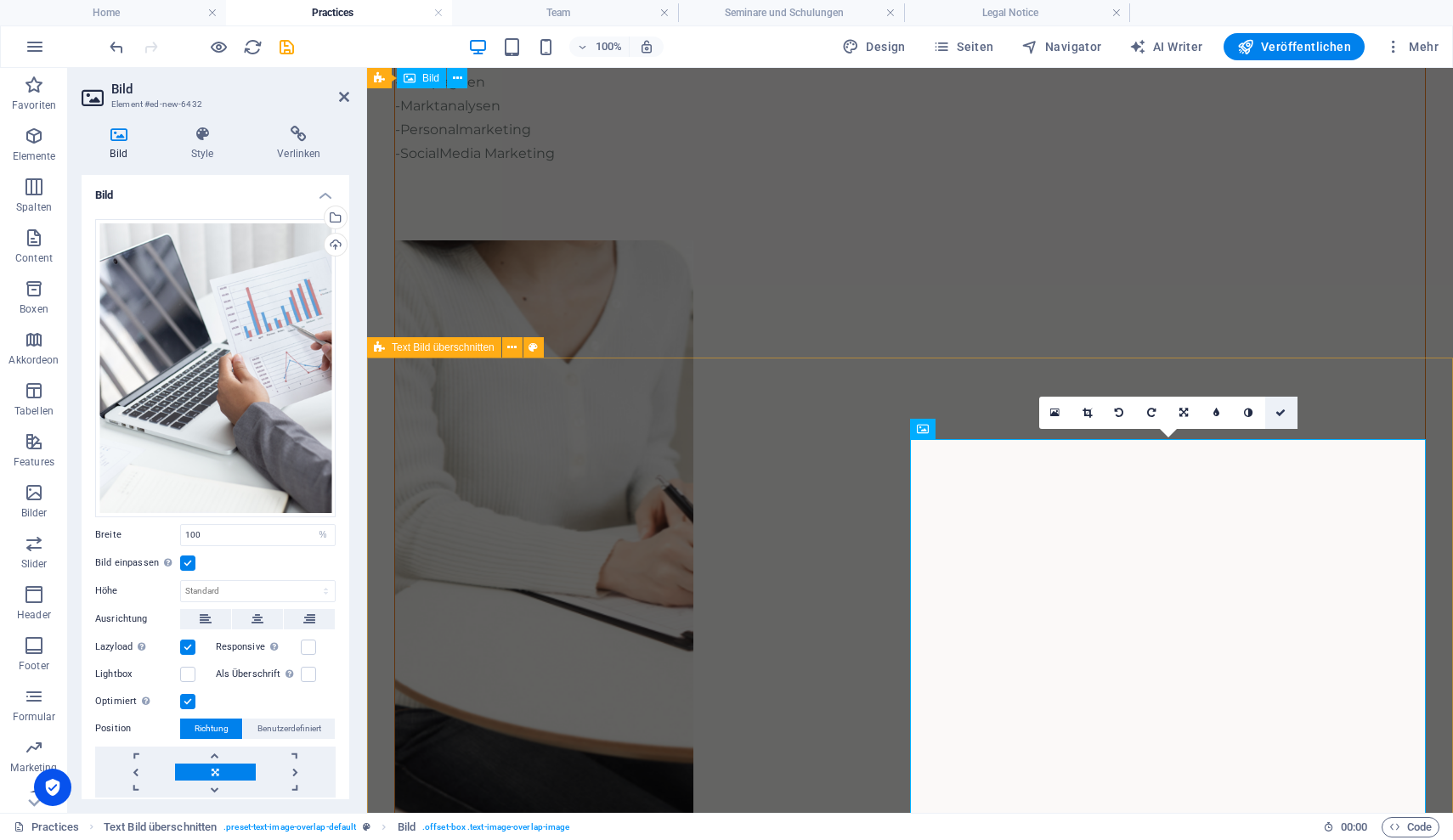 drag, startPoint x: 1285, startPoint y: 409, endPoint x: 1207, endPoint y: 355, distance: 94.8683 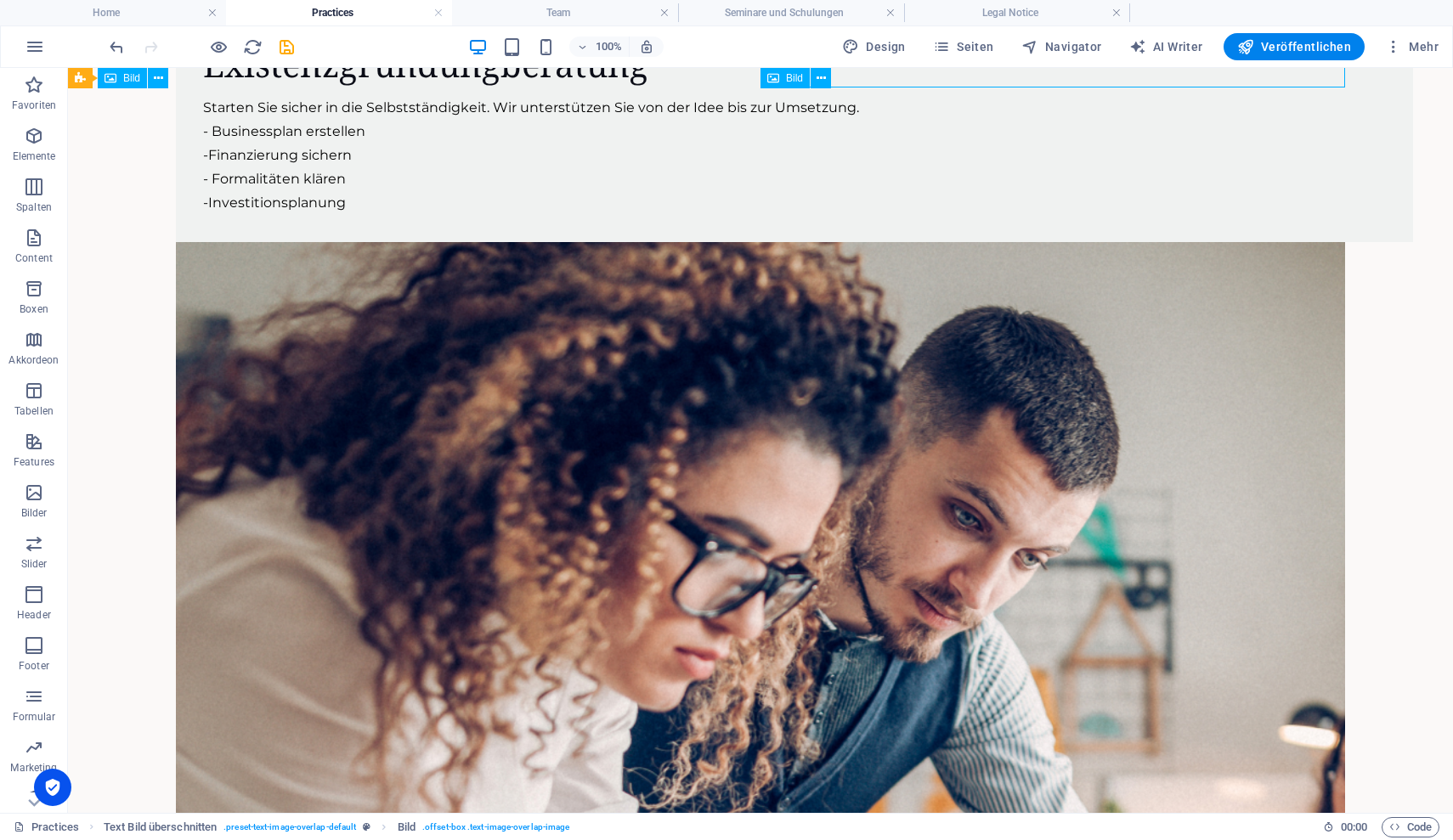 scroll, scrollTop: 5773, scrollLeft: 0, axis: vertical 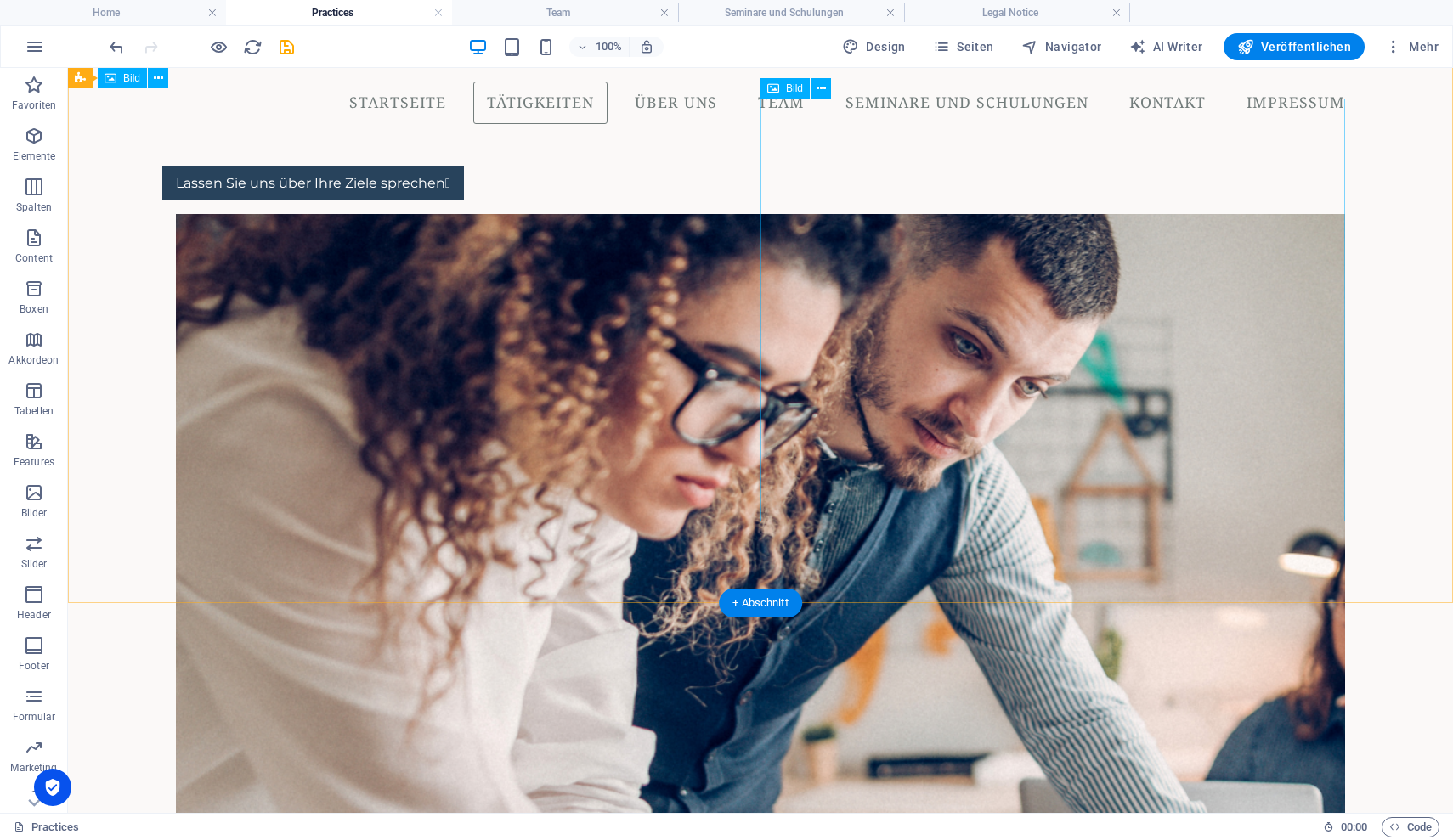 click at bounding box center [760, 7845] 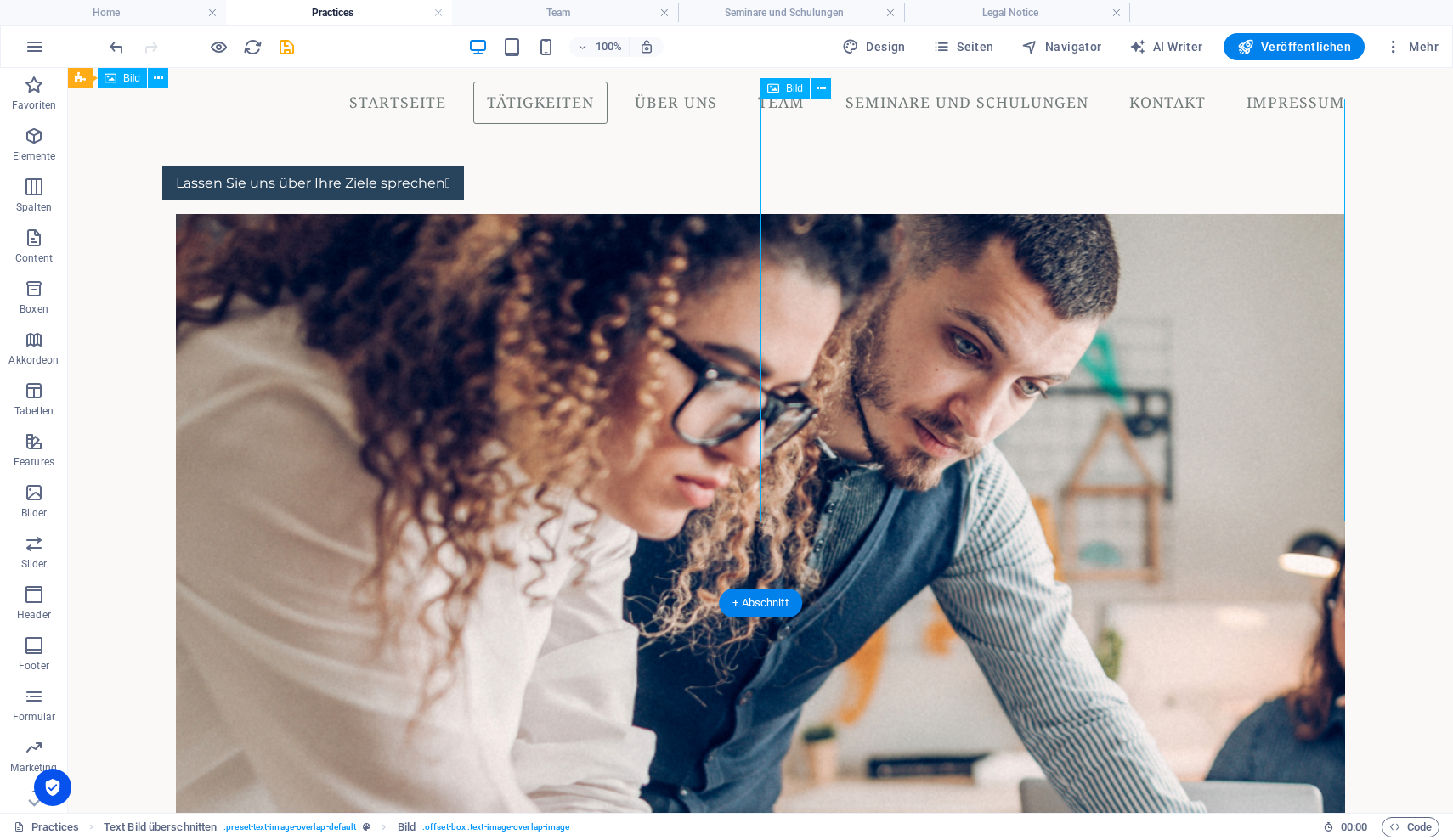 click at bounding box center (760, 7845) 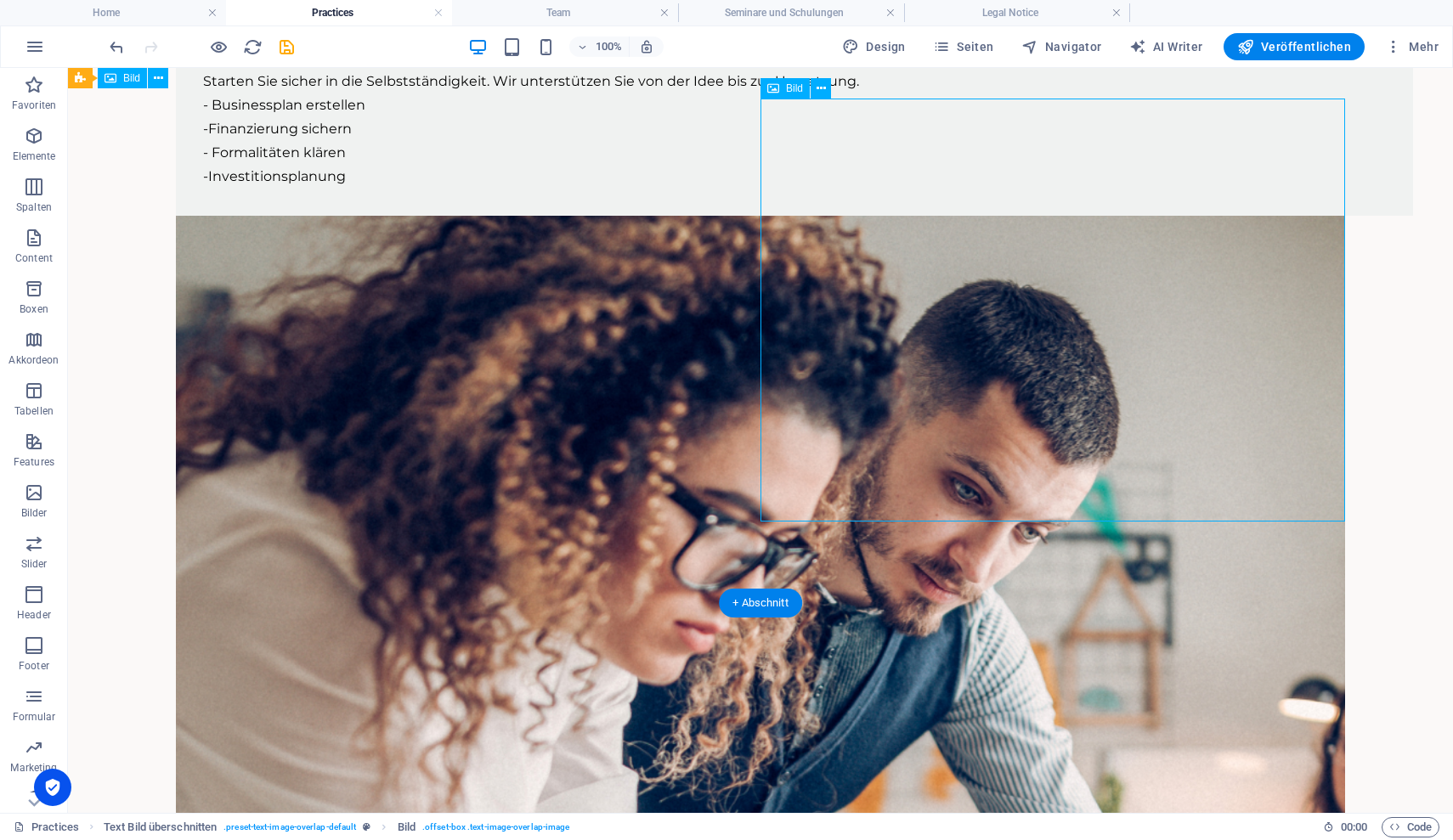 select on "%" 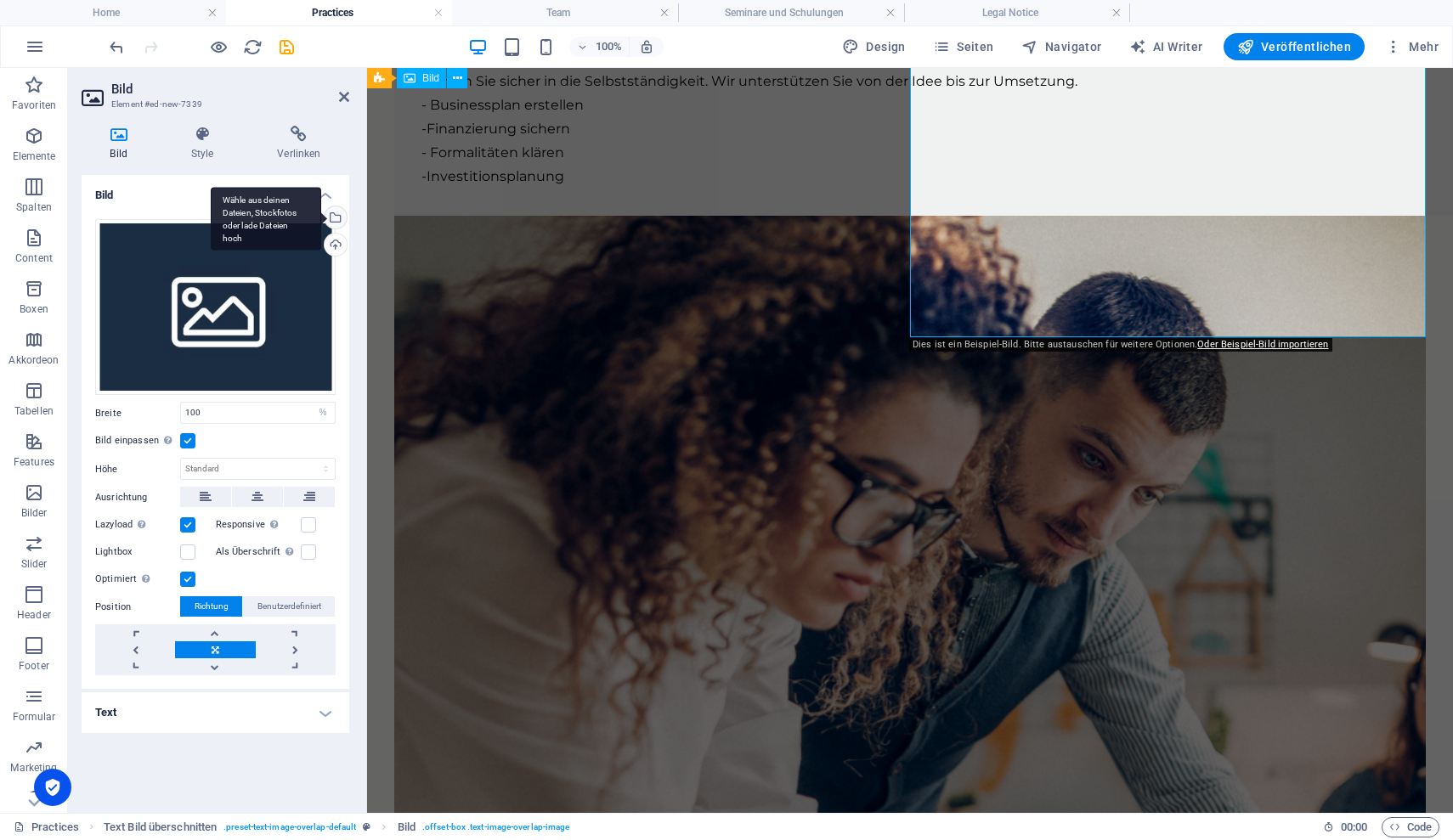 click on "Wähle aus deinen Dateien, Stockfotos oder lade Dateien hoch" at bounding box center [334, 219] 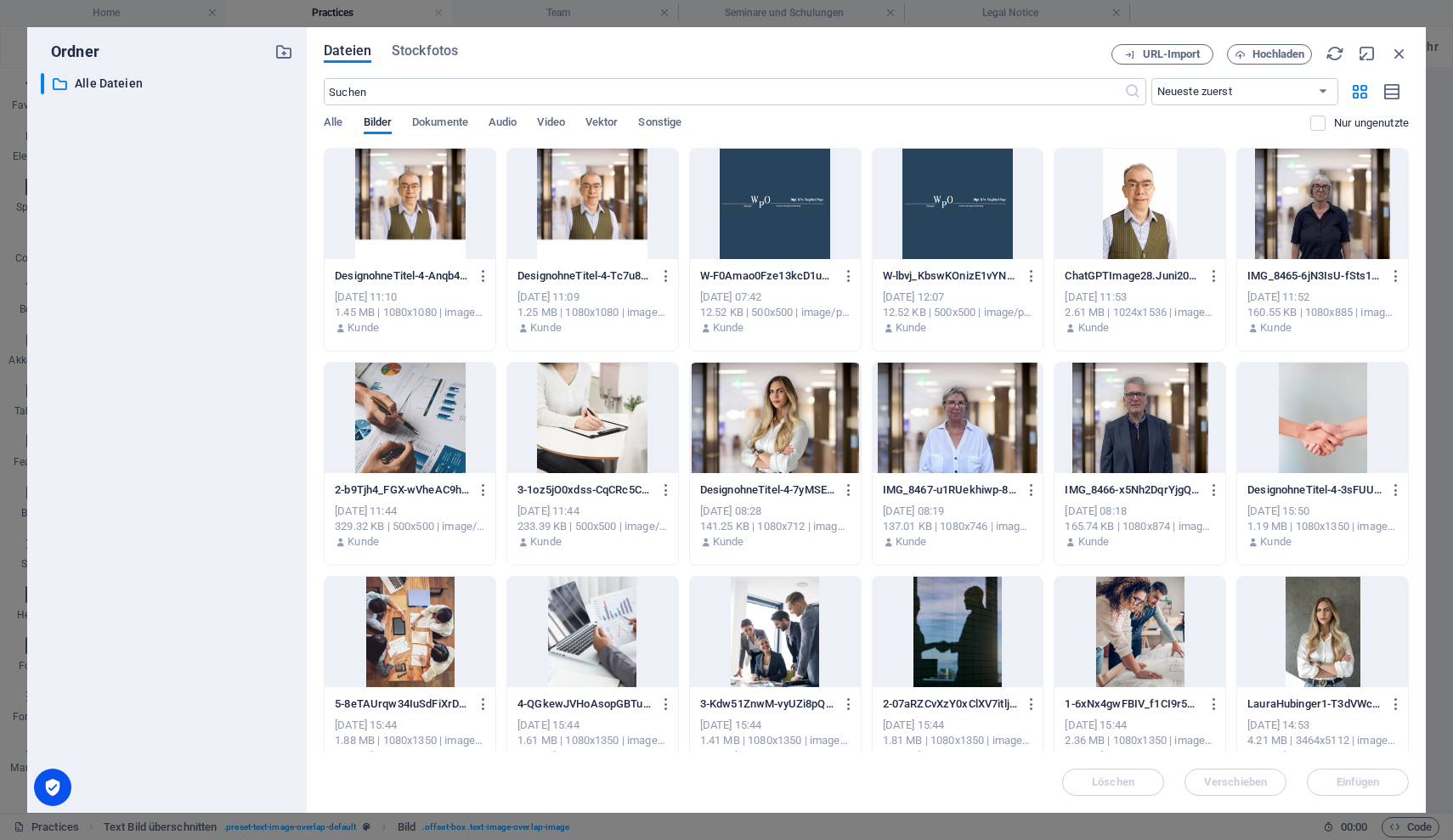 click at bounding box center [410, 418] 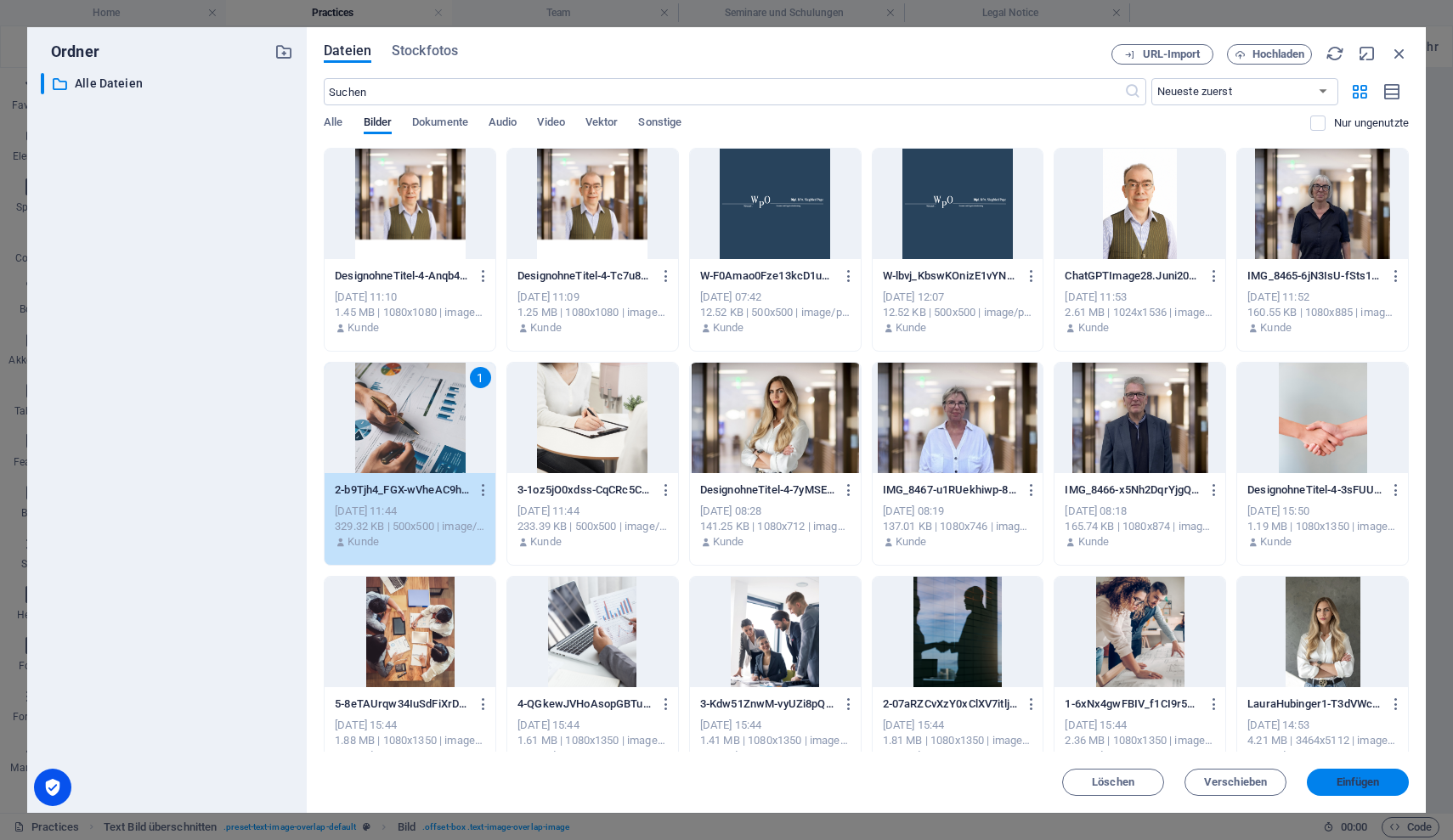 click on "Einfügen" at bounding box center (1358, 782) 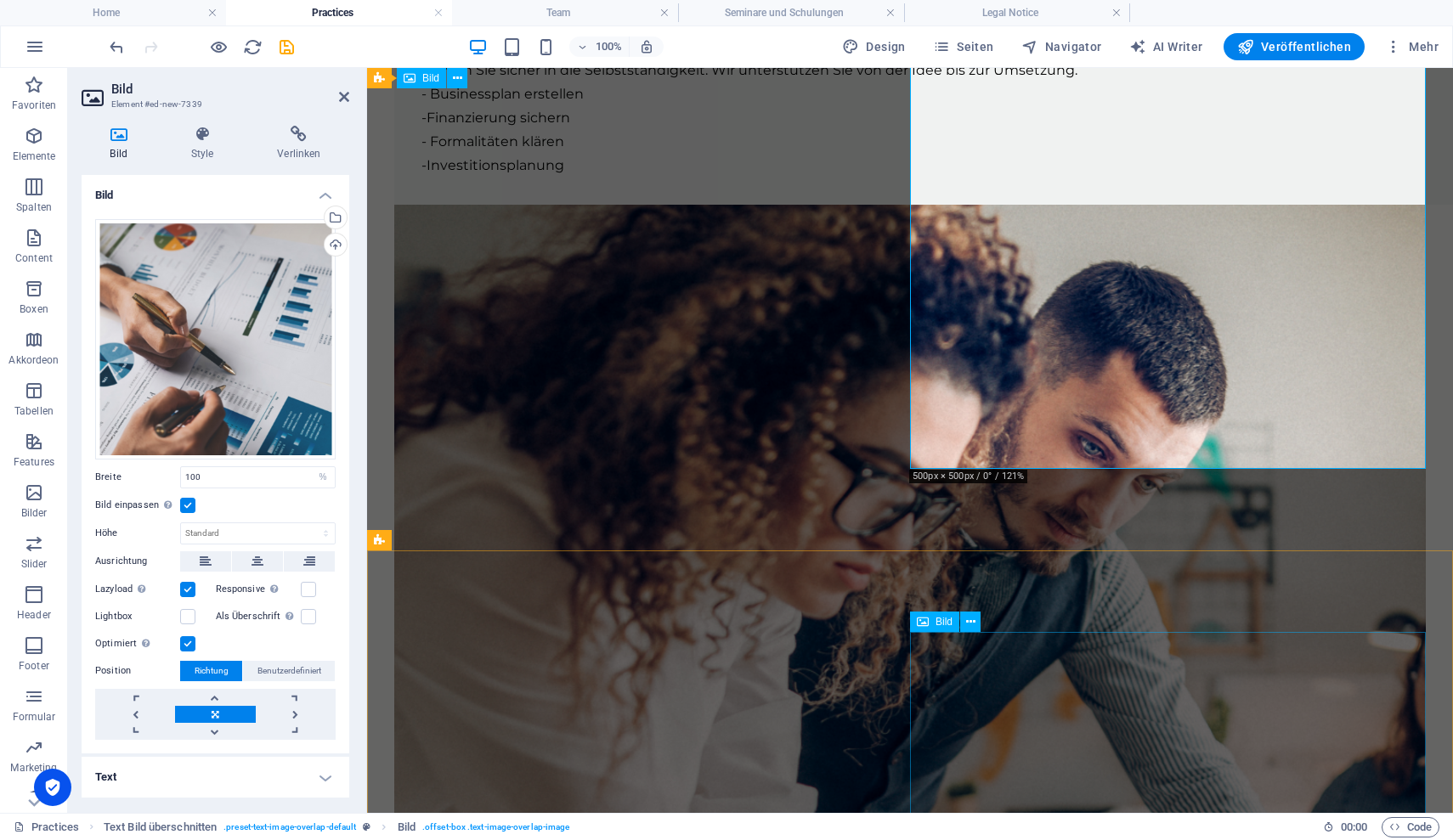 scroll, scrollTop: 5785, scrollLeft: 0, axis: vertical 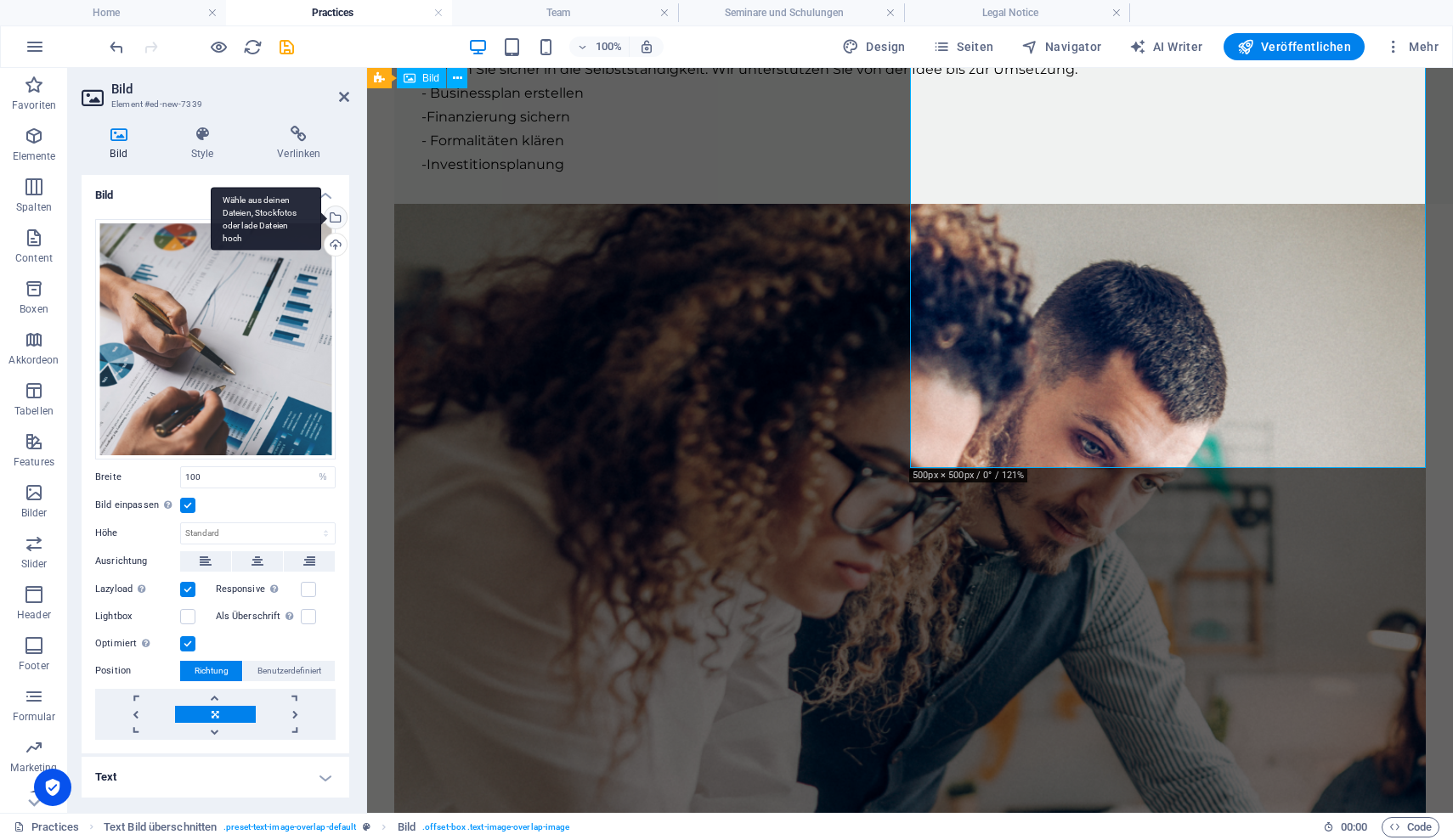 click on "Wähle aus deinen Dateien, Stockfotos oder lade Dateien hoch" at bounding box center [266, 218] 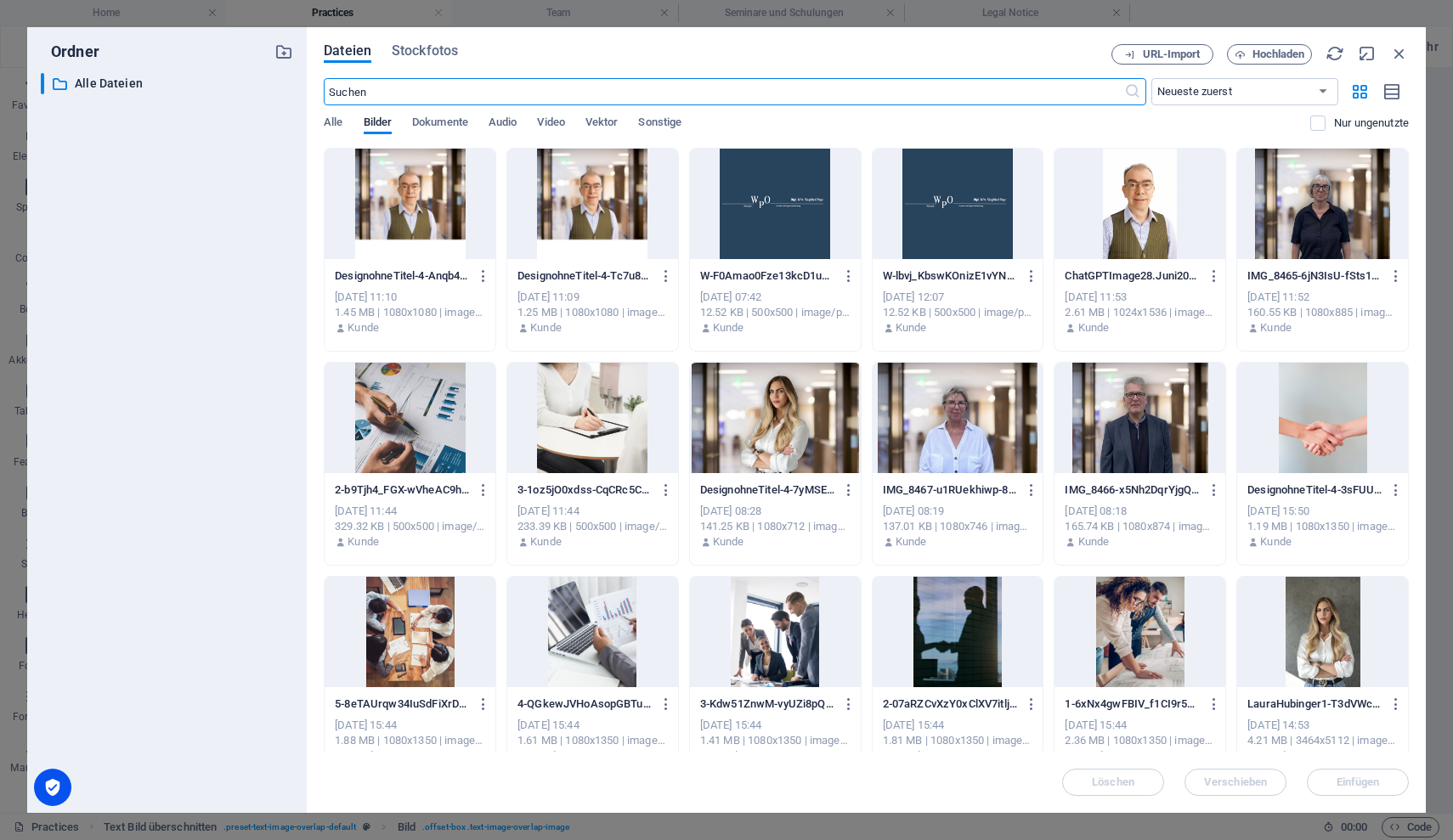 click at bounding box center [410, 632] 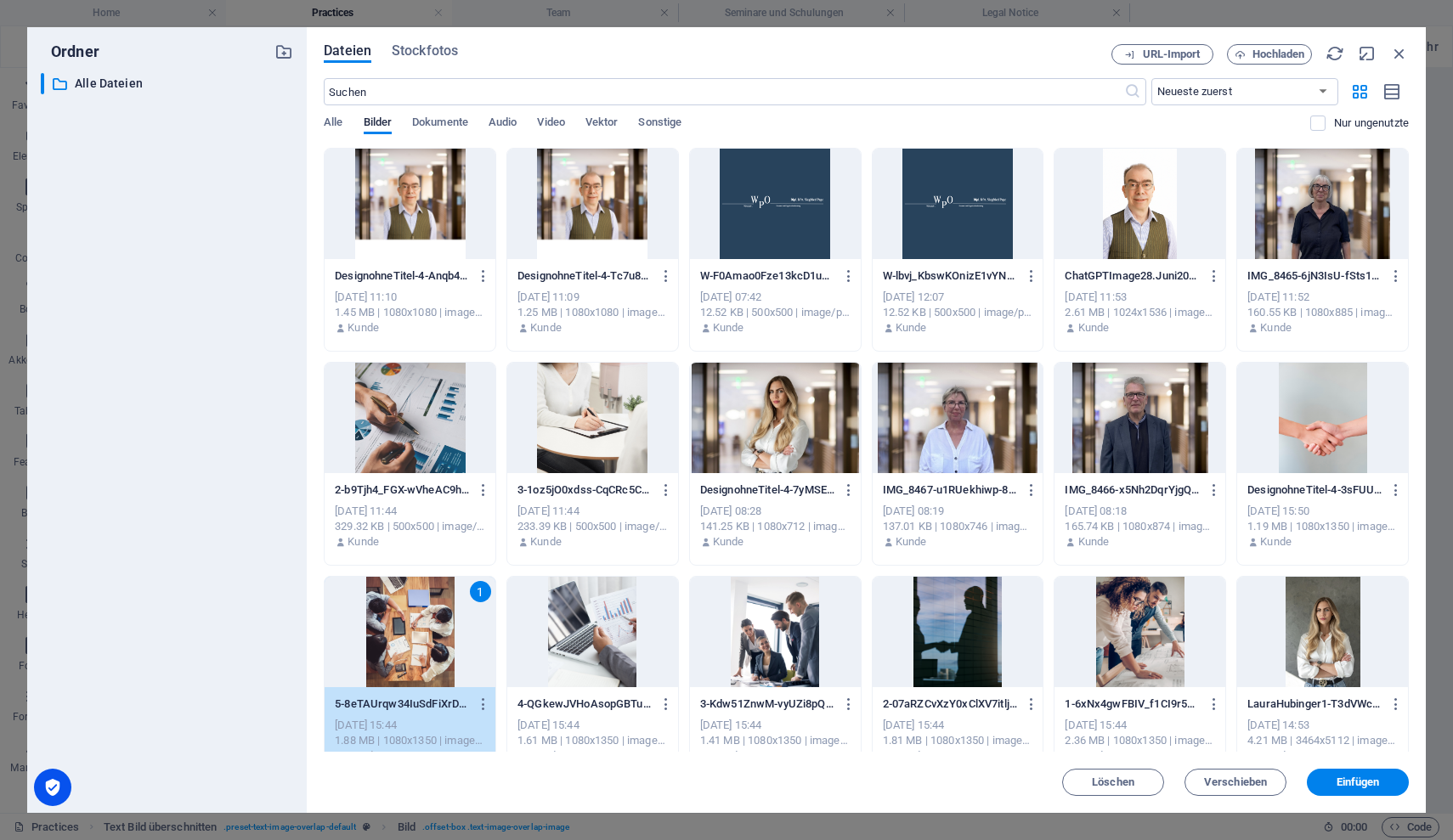 click on "Dateien Stockfotos URL-Import Hochladen ​ Neueste zuerst Älteste zuerst Name (A-Z) Name (Z-A) Größe (0-9) Größe (9-0) Auflösung (0-9) Auflösung (9-0) Alle Bilder Dokumente Audio Video Vektor Sonstige Nur ungenutzte Lege Dateien hier ab, um sie sofort hochzuladen DesignohneTitel-4-Anqb483NsgtWE9ltdZLg0g.png DesignohneTitel-4-Anqb483NsgtWE9ltdZLg0g.png 12. Juli 2025 11:10 1.45 MB | 1080x1080 | image/png Kunde DesignohneTitel-4-Tc7u8920ZCBjdYriObQ8JA.png DesignohneTitel-4-Tc7u8920ZCBjdYriObQ8JA.png 12. Juli 2025 11:09 1.25 MB | 1080x1080 | image/png Kunde W-F0Amao0Fze13kcD1u5Pbag.png W-F0Amao0Fze13kcD1u5Pbag.png 12. Juli 2025 07:42 12.52 KB | 500x500 | image/png Kunde W-lbvj_KbswKOnizE1vYNcxQ.png W-lbvj_KbswKOnizE1vYNcxQ.png 11. Juli 2025 12:07 12.52 KB | 500x500 | image/png Kunde ChatGPTImage28.Juni202508_40_32-sit6LkrCwlz35ugM18jpKA.png ChatGPTImage28.Juni202508_40_32-sit6LkrCwlz35ugM18jpKA.png 10. Juli 2025 11:53 2.61 MB | 1024x1536 | image/png Kunde IMG_8465-6jN3IsU-fSts1LBKc6Cj0w.jpg Kunde Kunde 1" at bounding box center (866, 420) 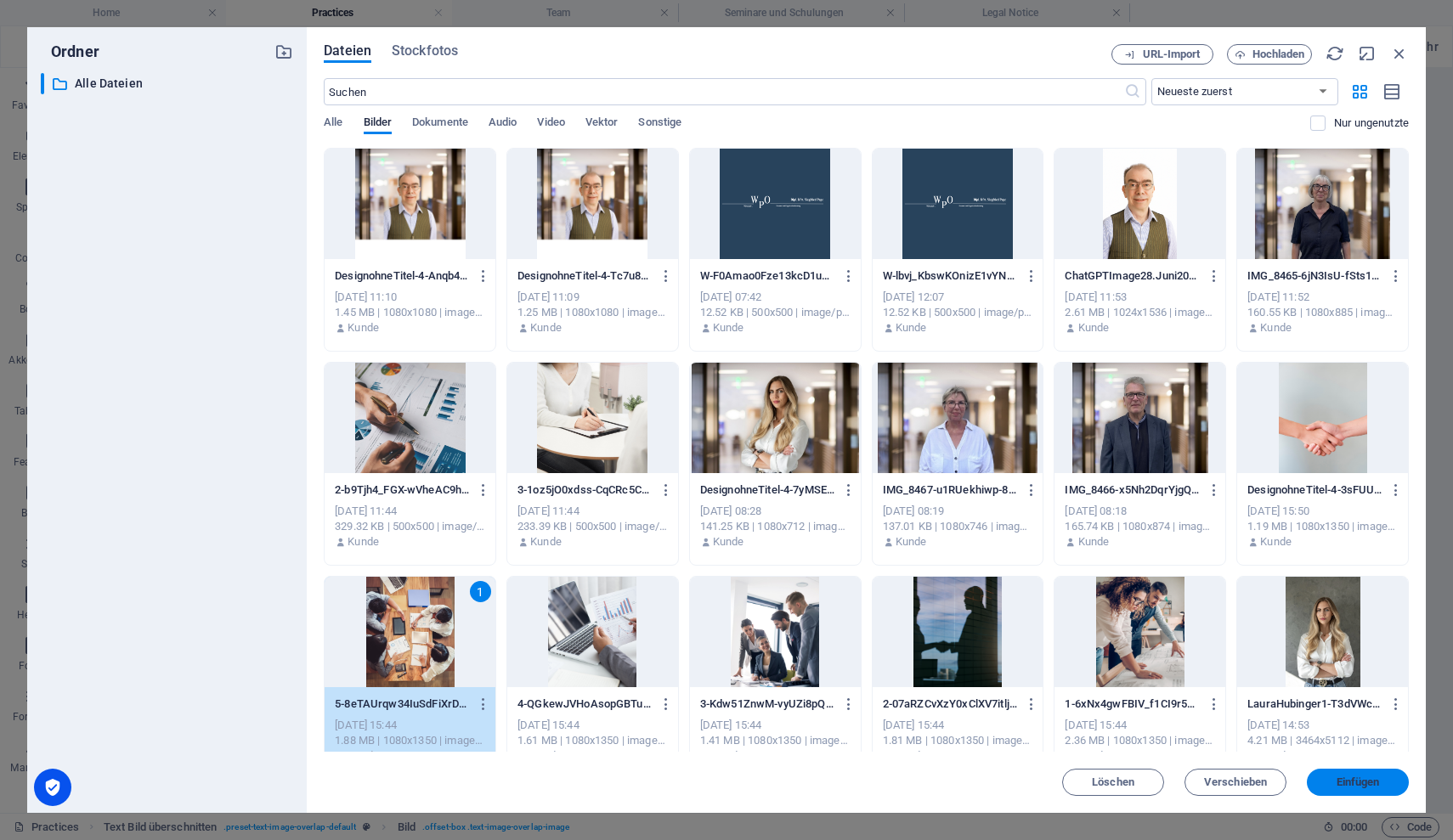 click on "Einfügen" at bounding box center [1358, 782] 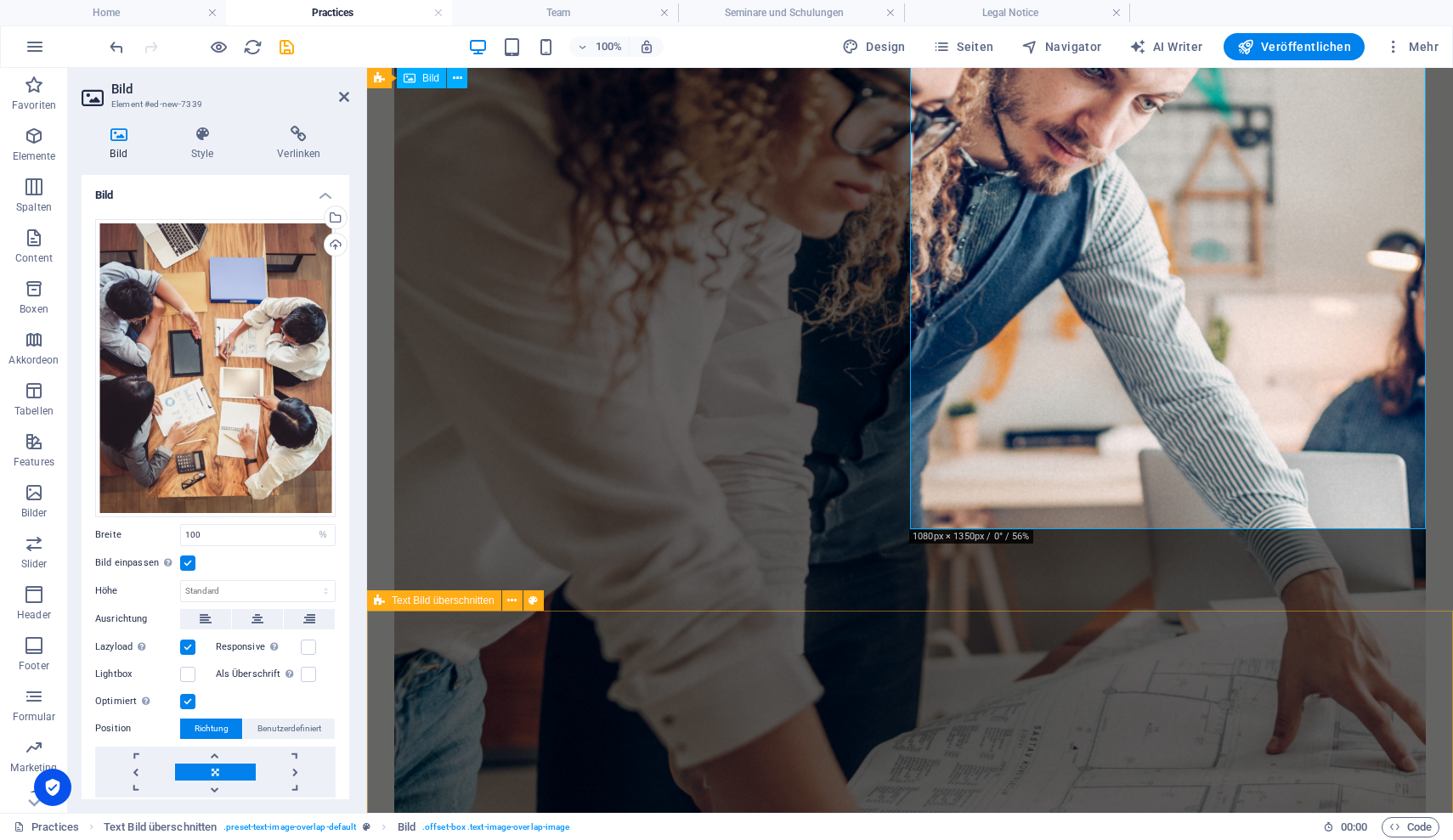 scroll, scrollTop: 6289, scrollLeft: 0, axis: vertical 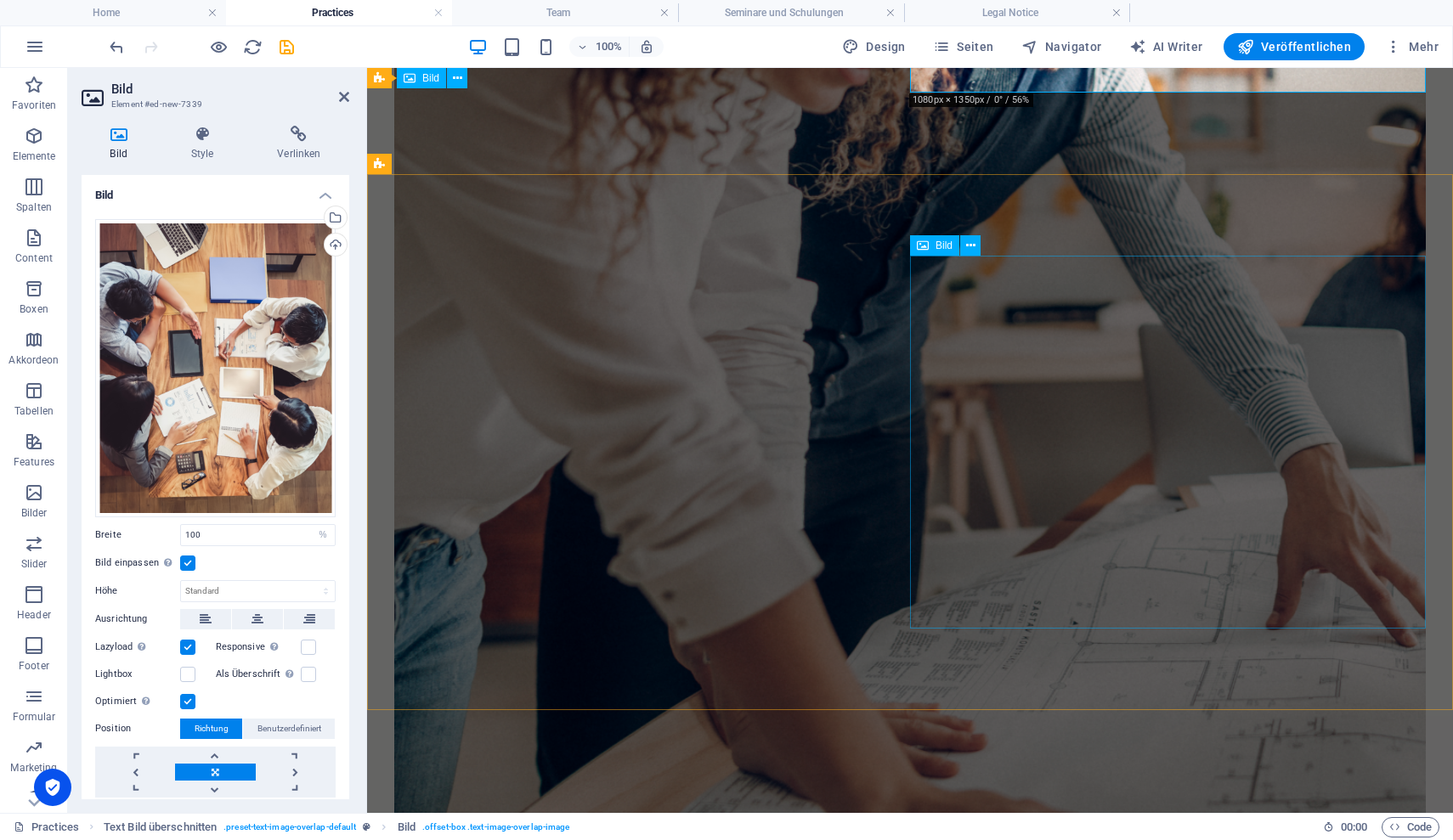 click at bounding box center (910, 8438) 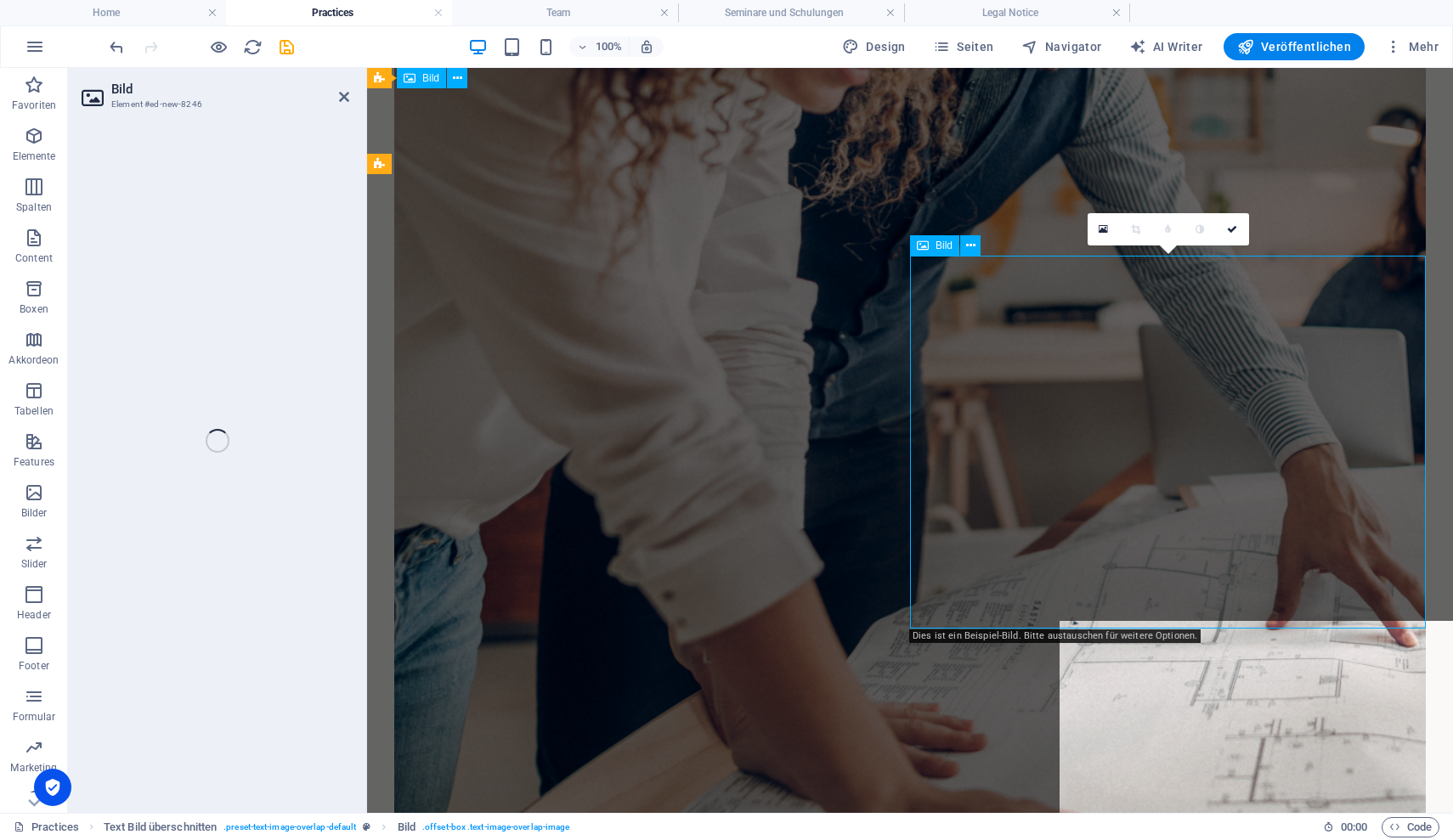 select on "%" 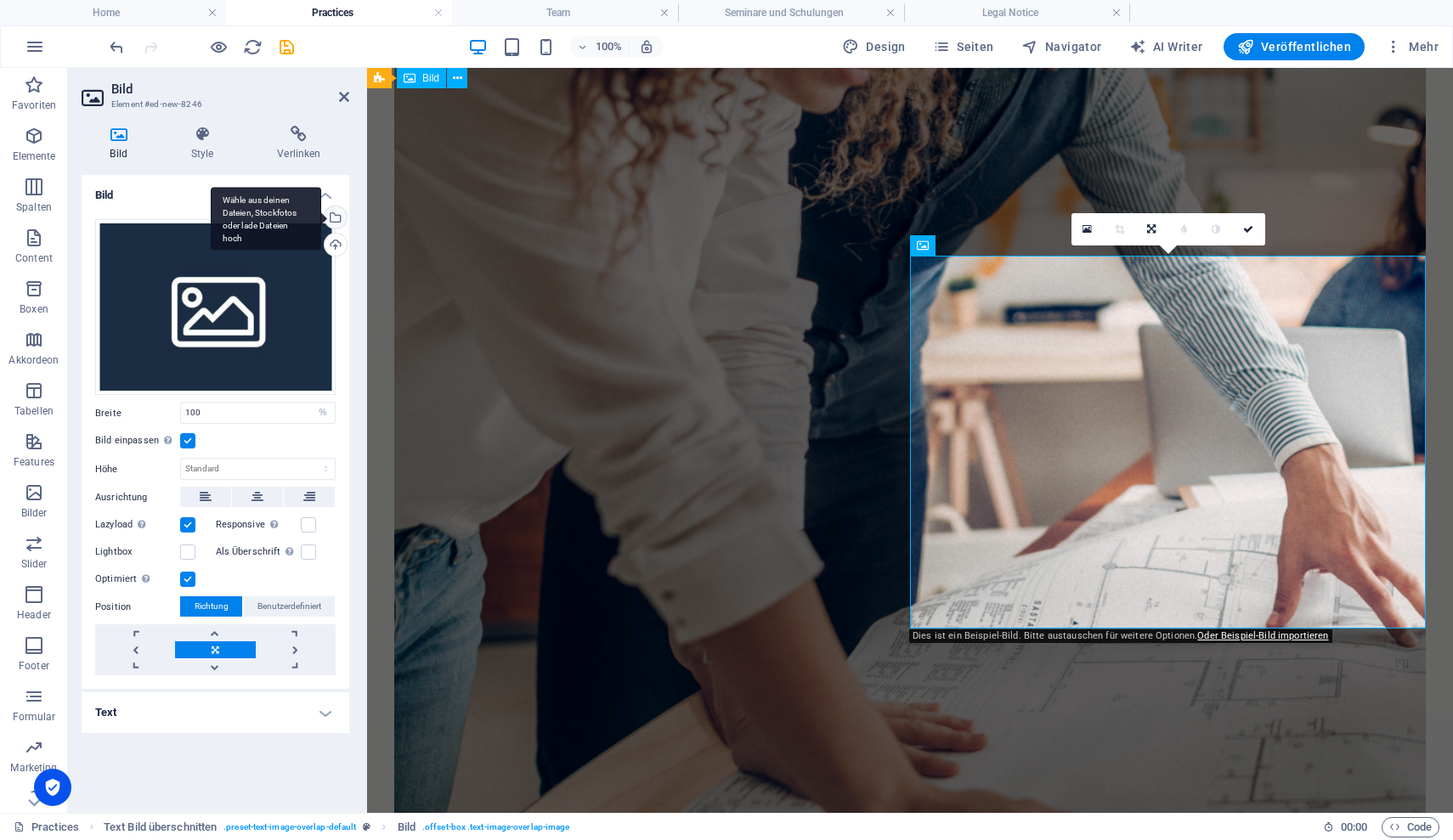 click on "Wähle aus deinen Dateien, Stockfotos oder lade Dateien hoch" at bounding box center (334, 219) 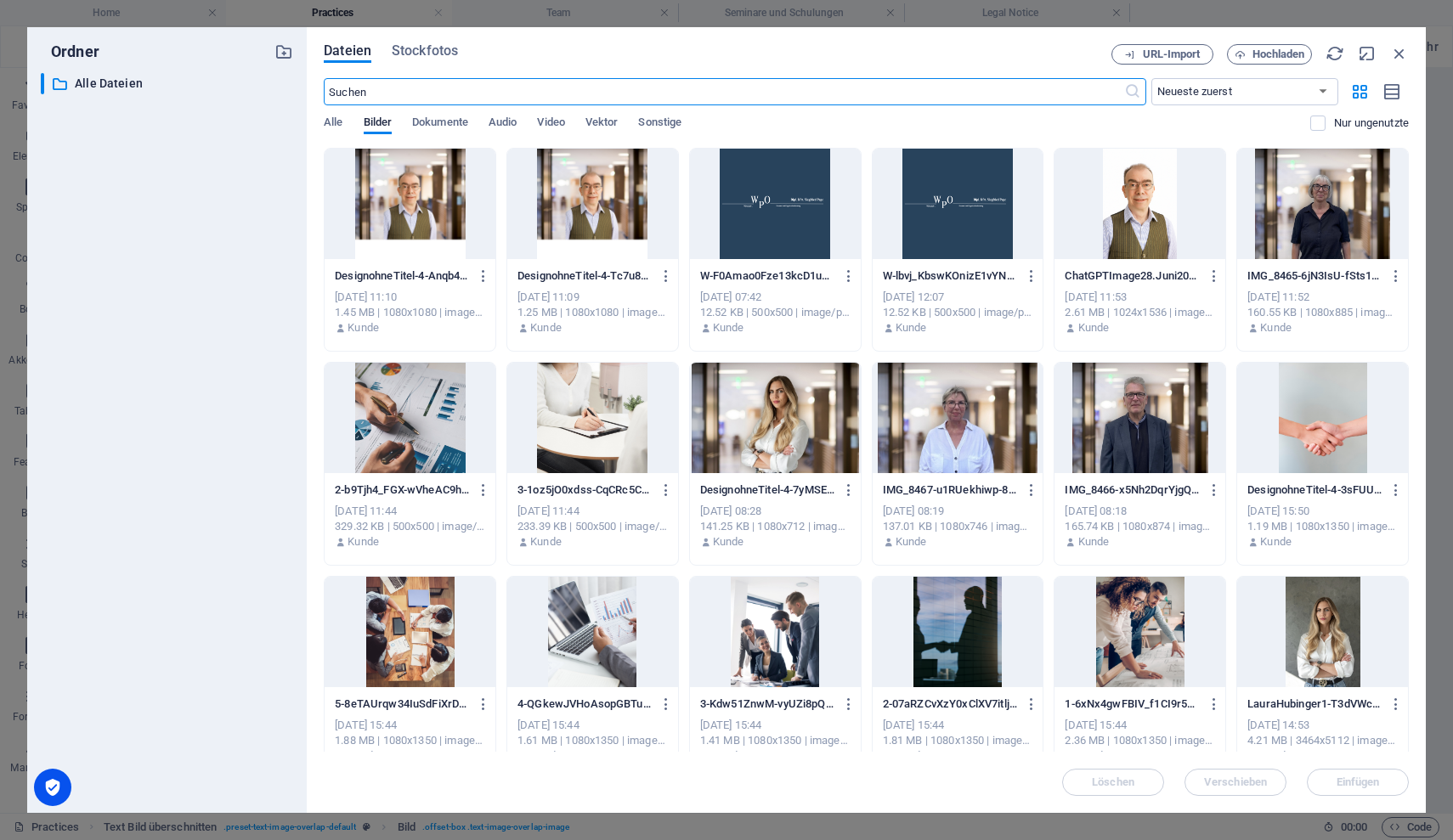 click at bounding box center [410, 418] 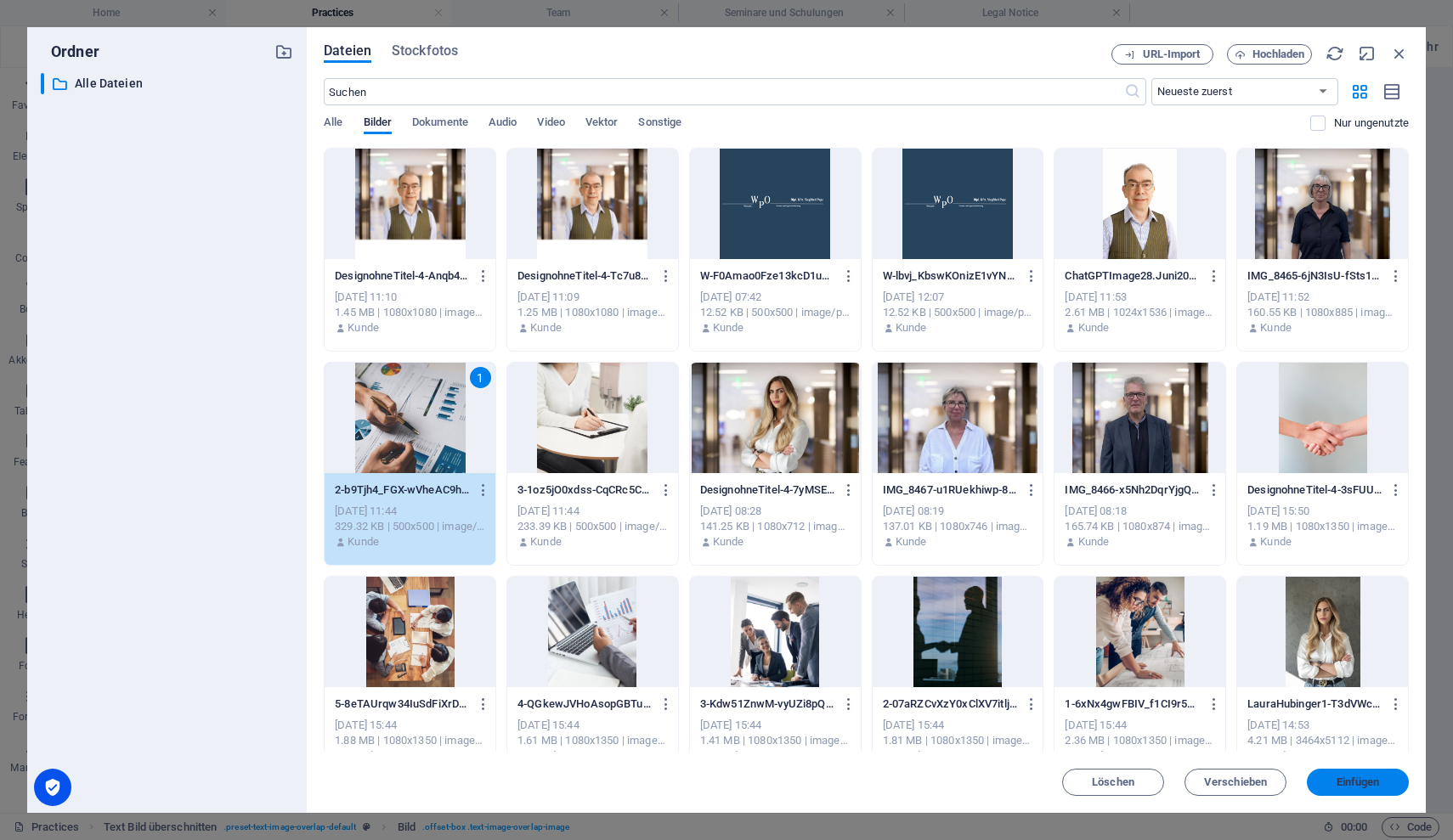 click on "Einfügen" at bounding box center (1358, 782) 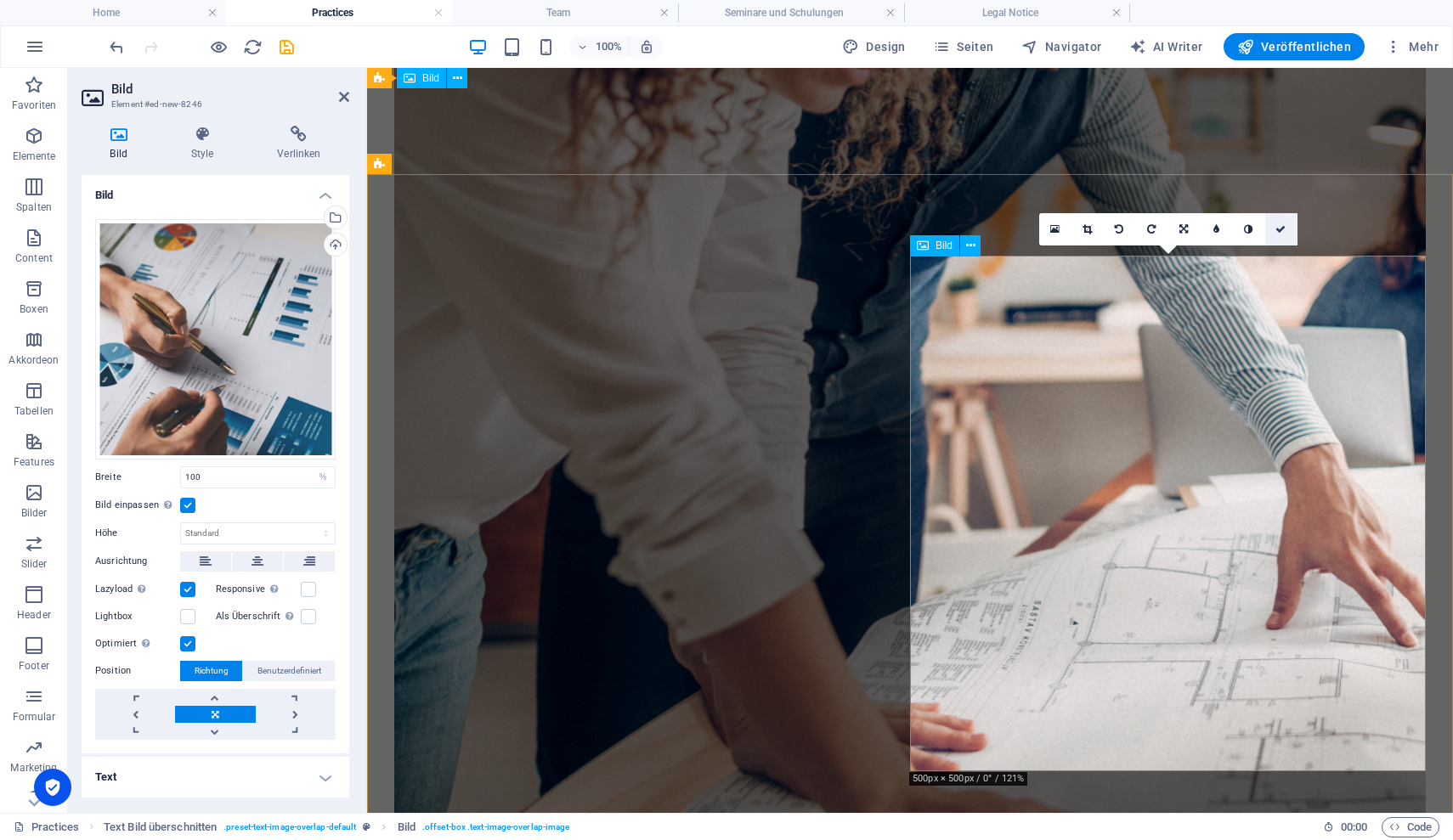 drag, startPoint x: 1286, startPoint y: 220, endPoint x: 1192, endPoint y: 476, distance: 272.7123 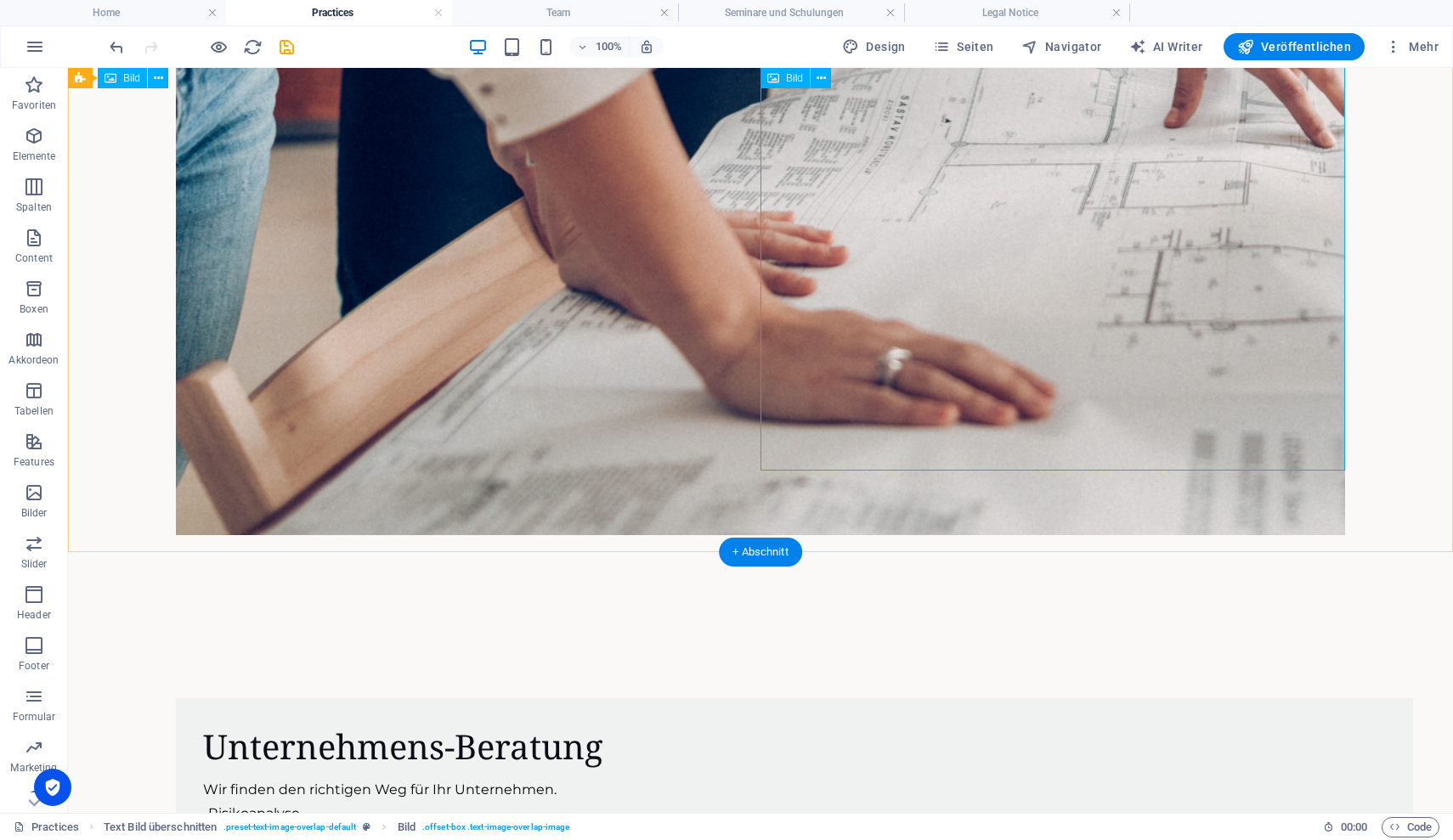 scroll, scrollTop: 7520, scrollLeft: 0, axis: vertical 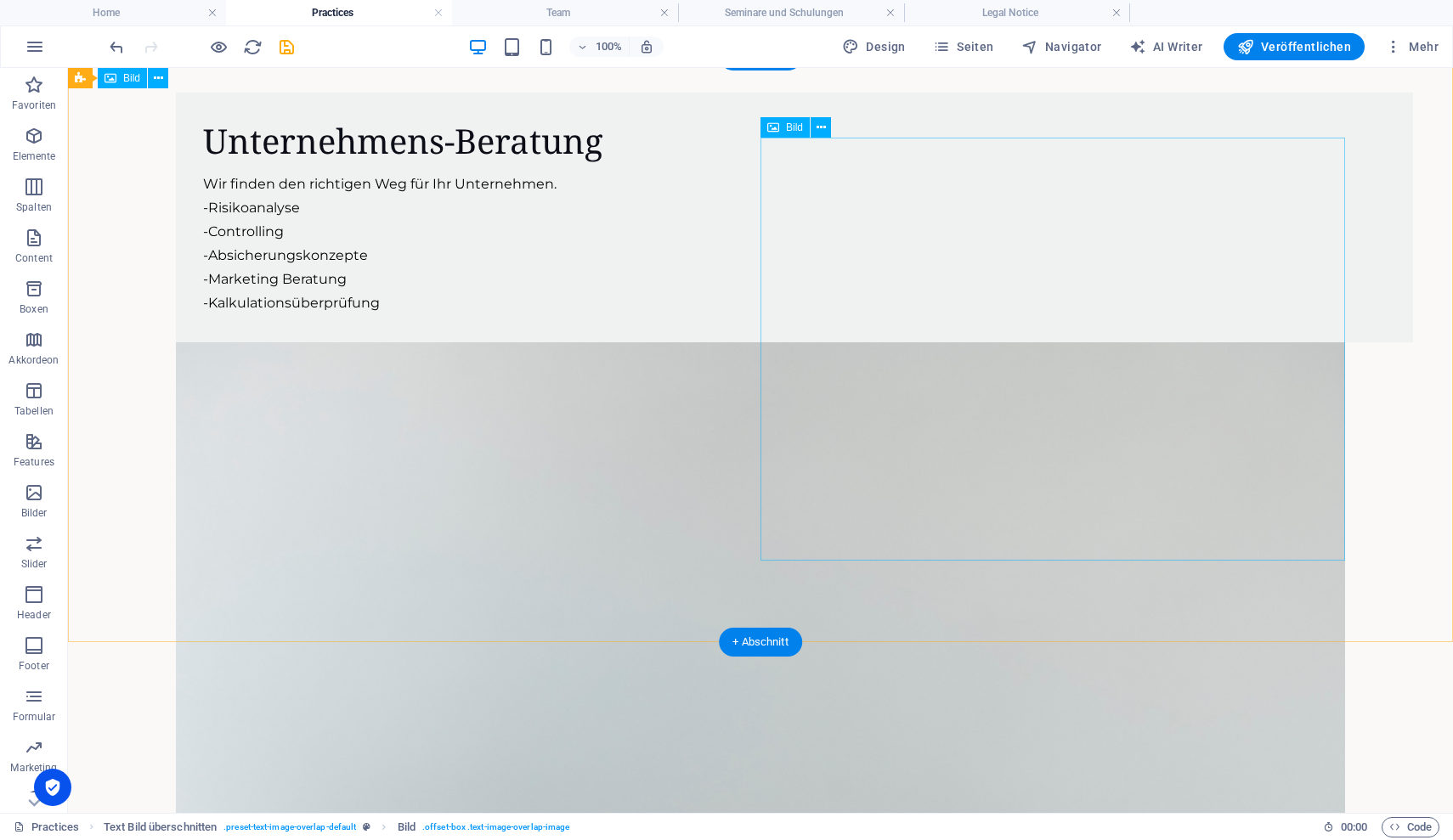 click at bounding box center (760, 9675) 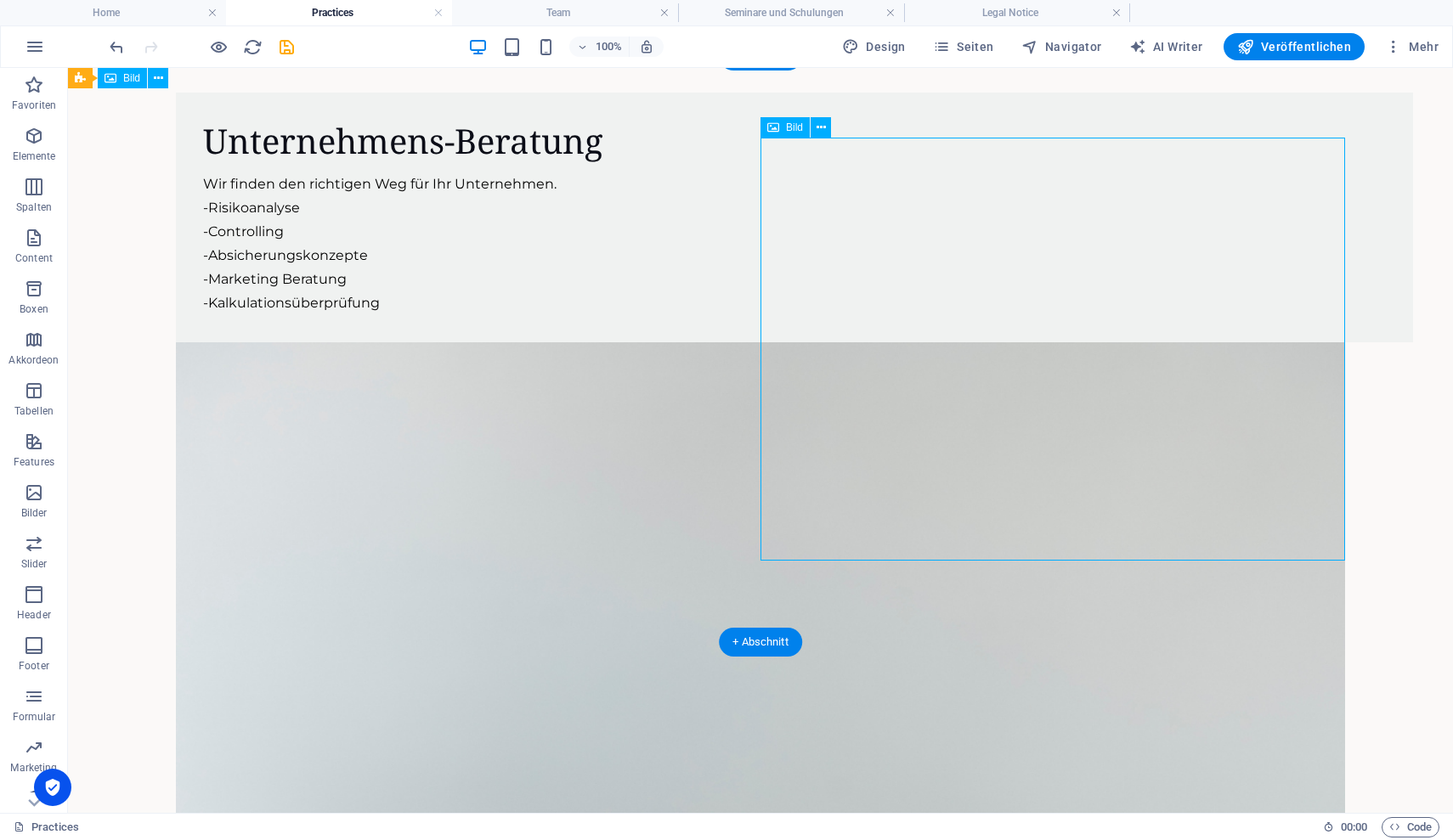 click at bounding box center (760, 9675) 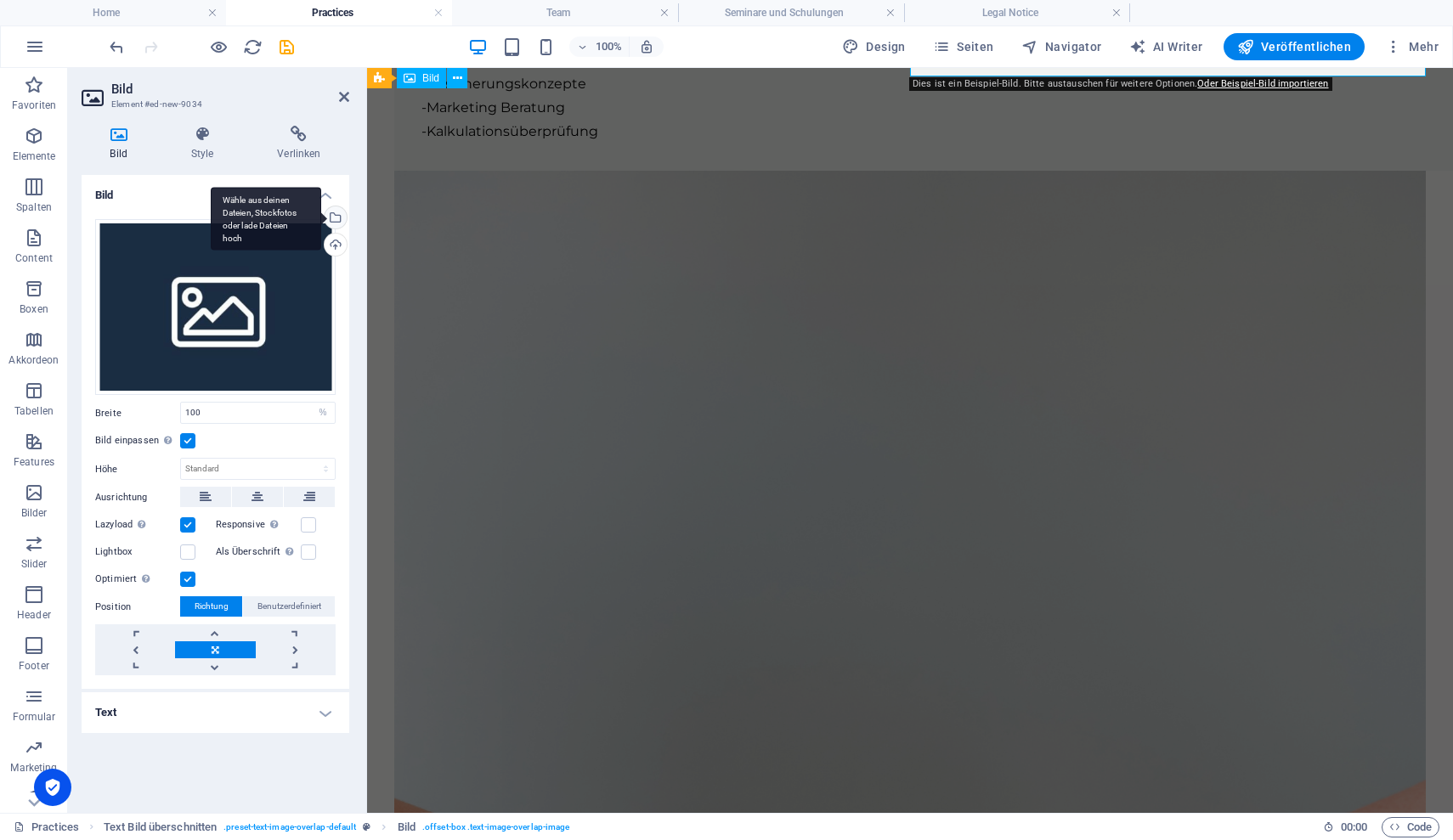 click on "Wähle aus deinen Dateien, Stockfotos oder lade Dateien hoch" at bounding box center [334, 219] 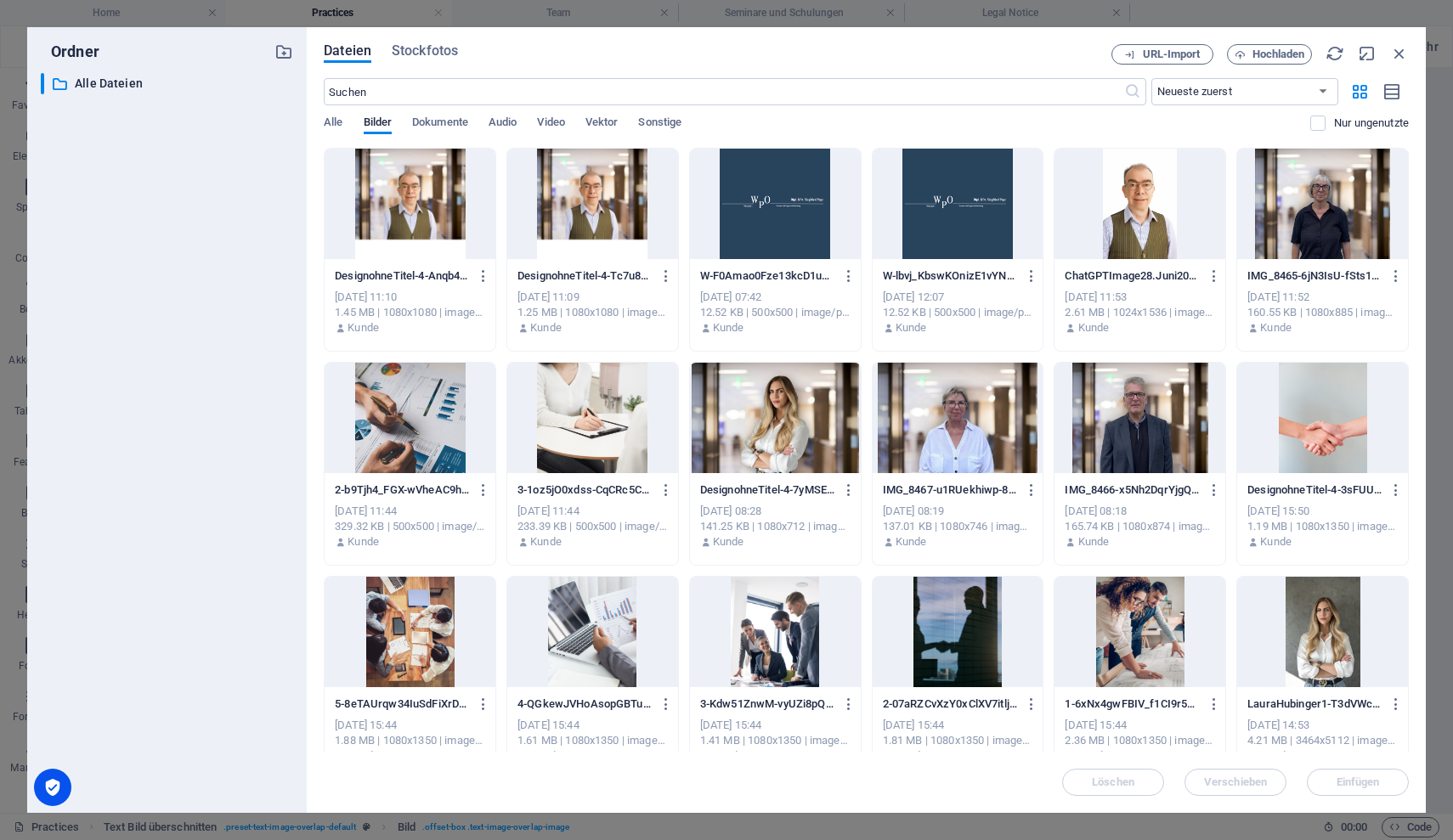 click at bounding box center [410, 204] 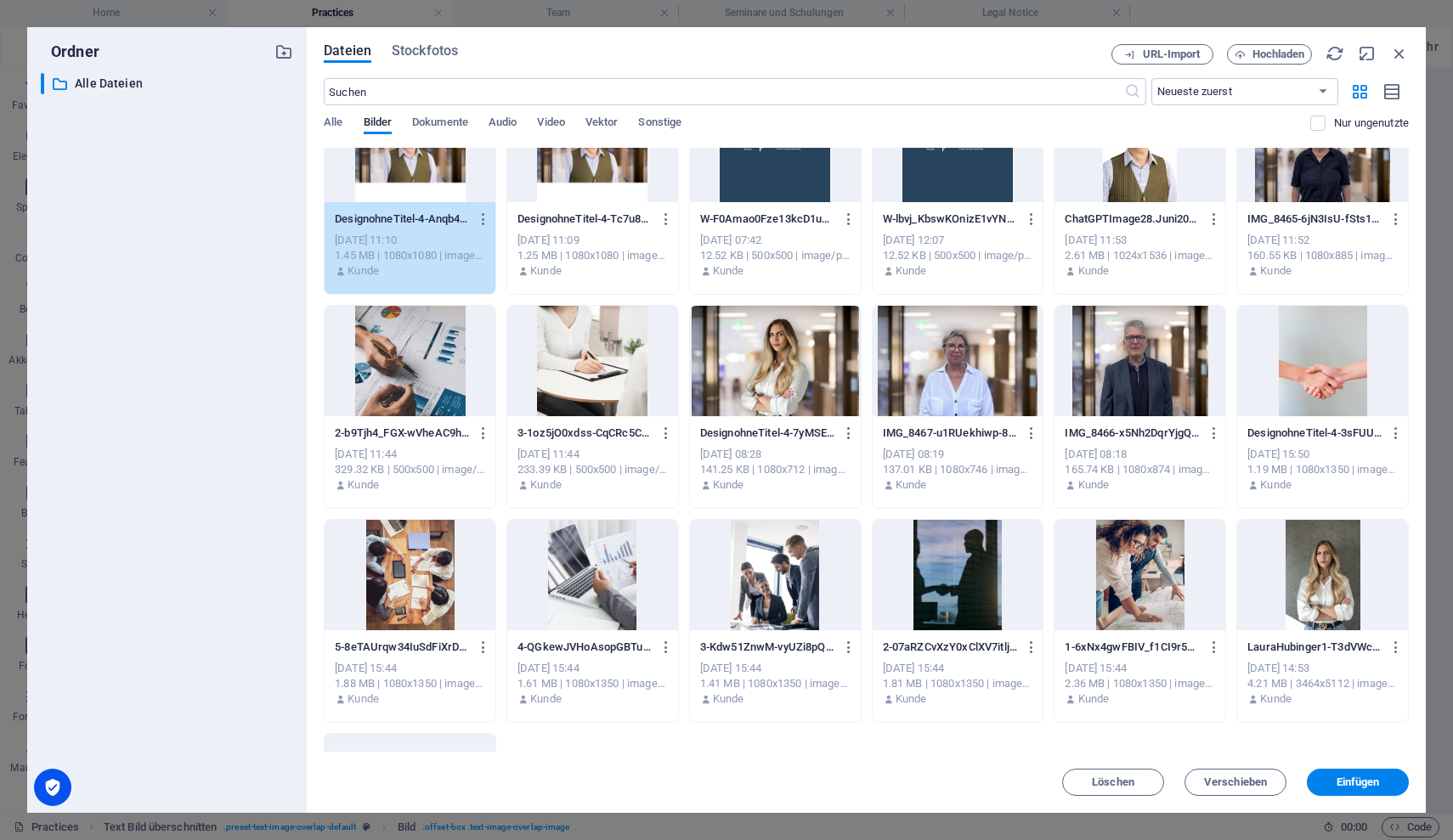 scroll, scrollTop: 63, scrollLeft: 0, axis: vertical 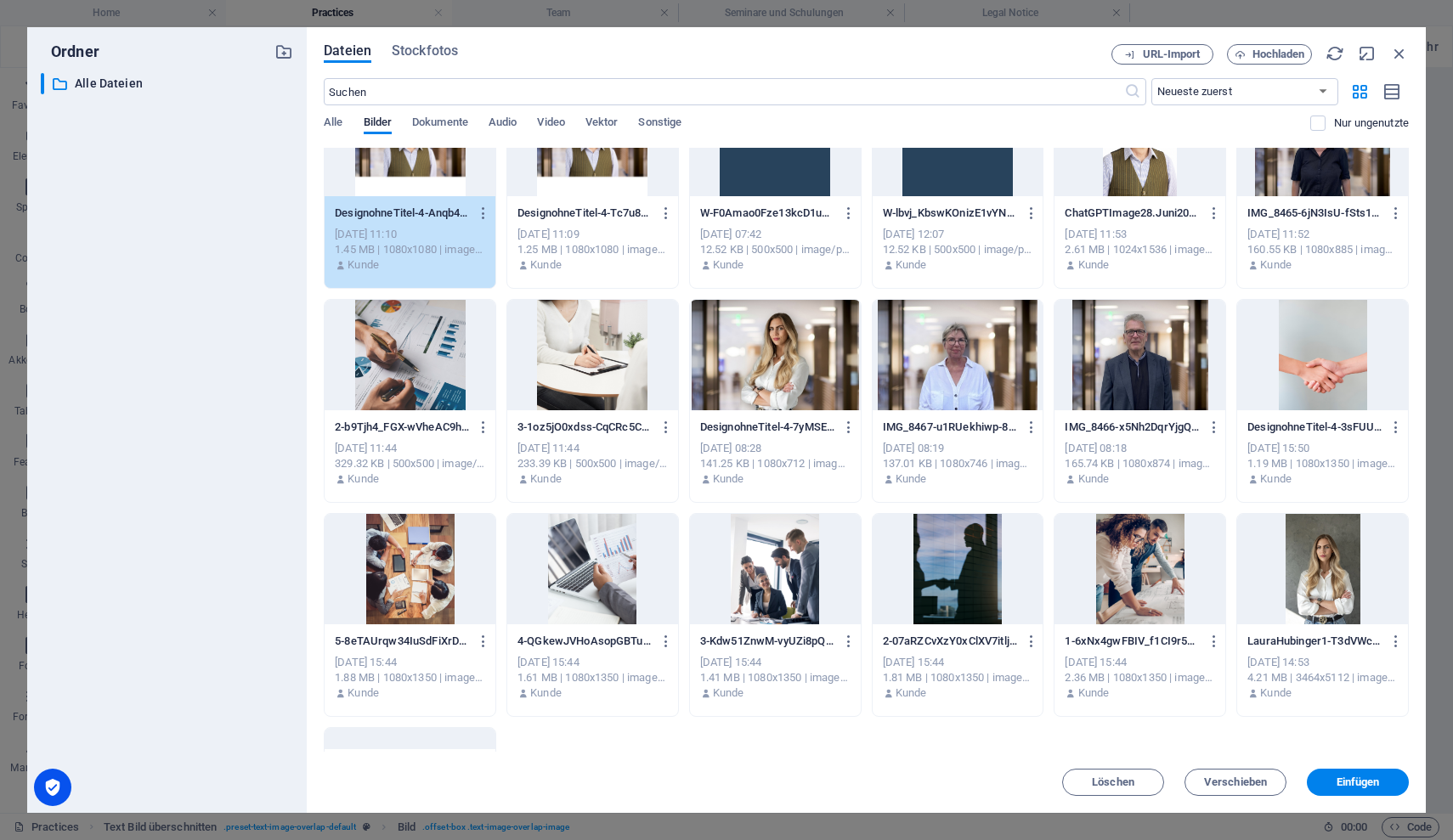 click at bounding box center (592, 569) 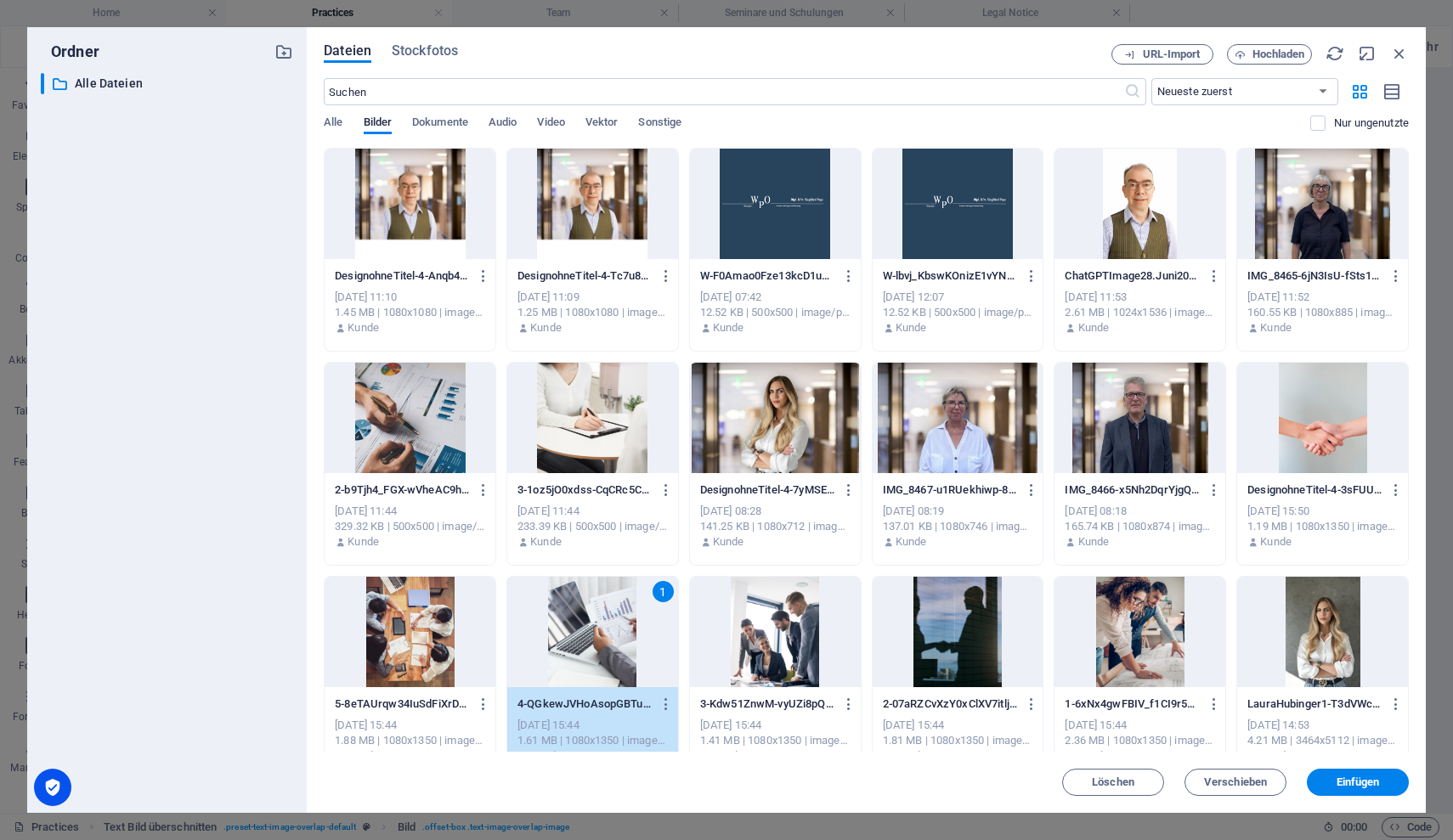 scroll, scrollTop: 0, scrollLeft: 0, axis: both 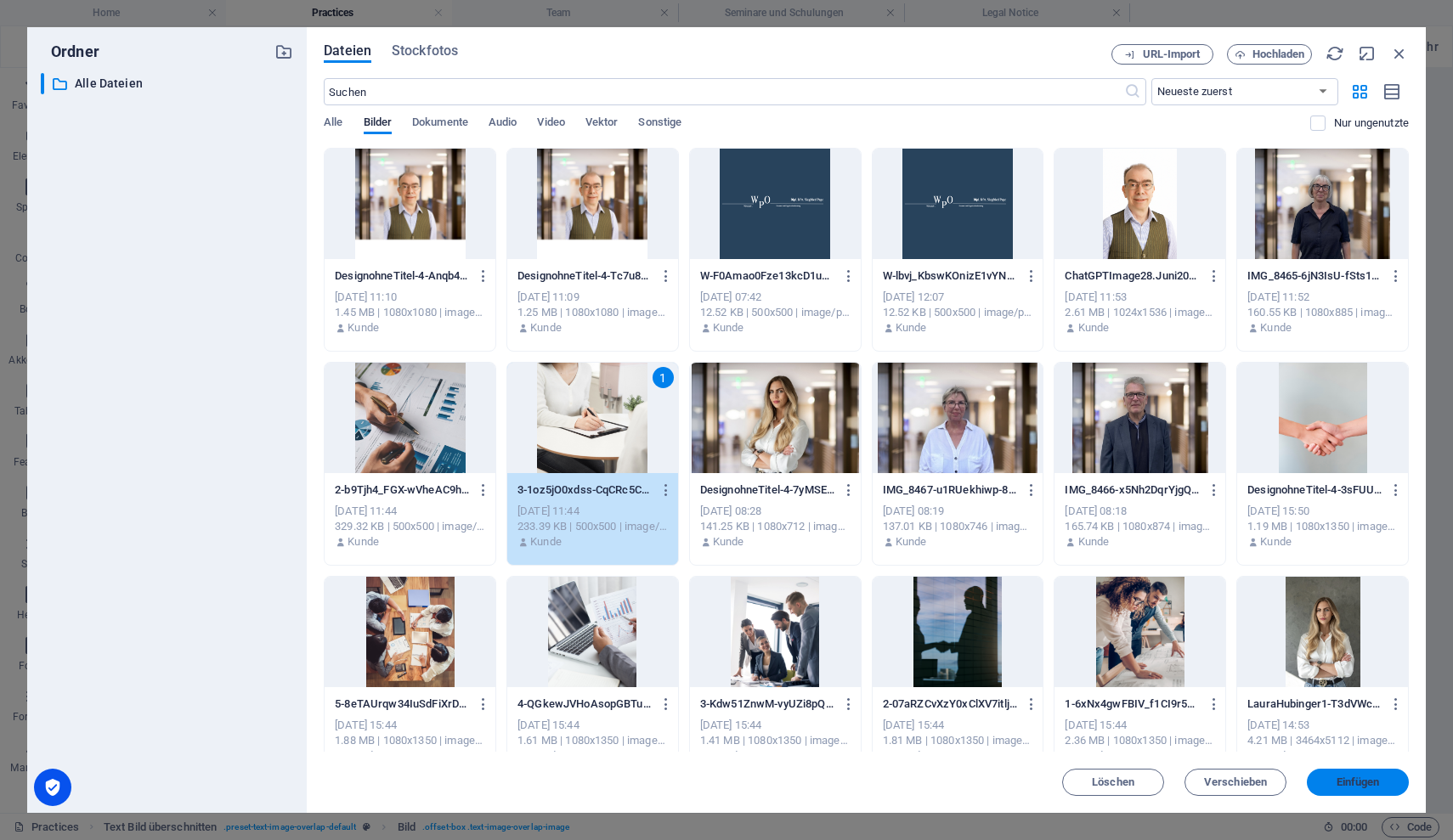 click on "Einfügen" at bounding box center [1358, 782] 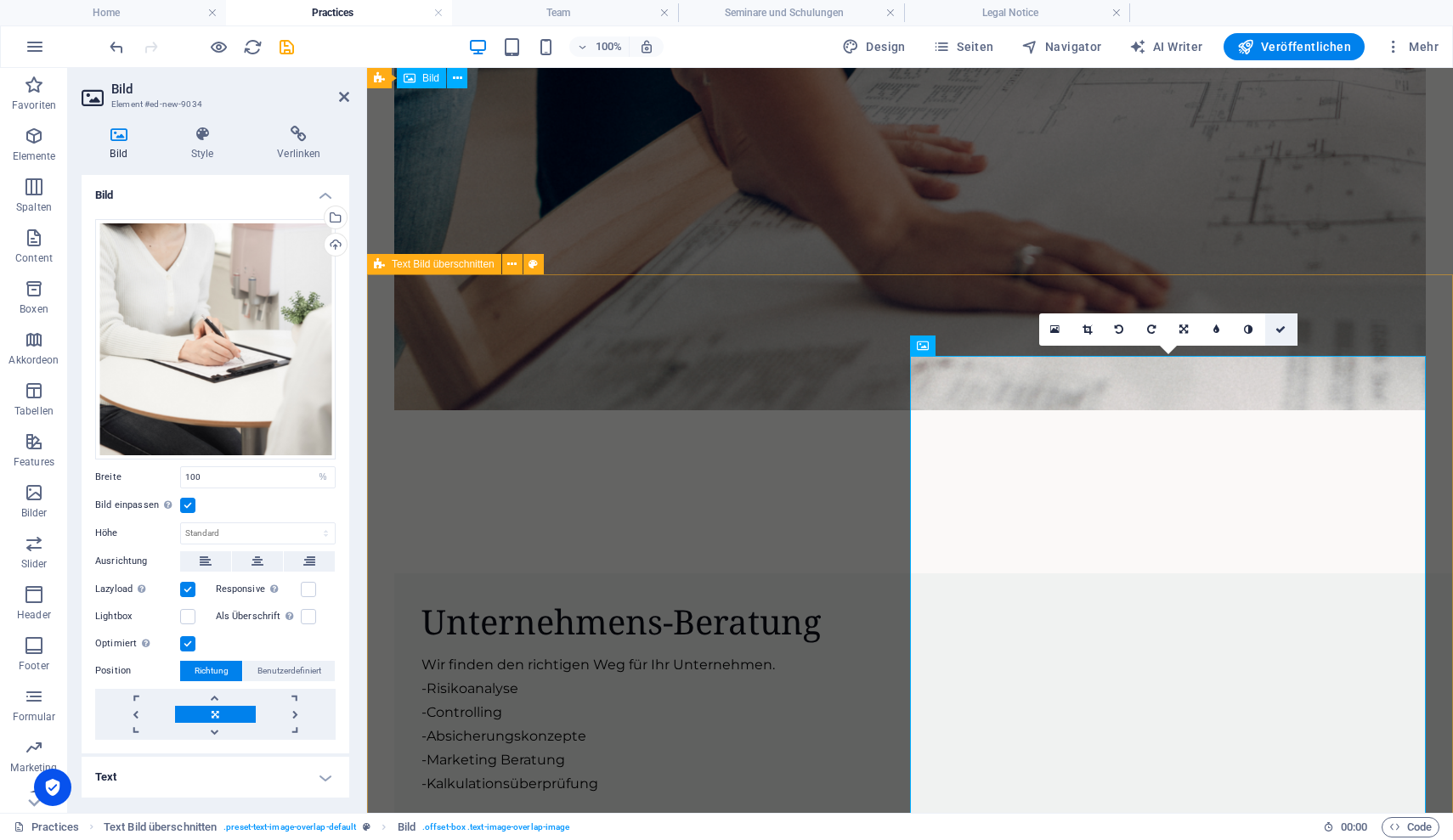 drag, startPoint x: 1281, startPoint y: 329, endPoint x: 1218, endPoint y: 280, distance: 79.81228 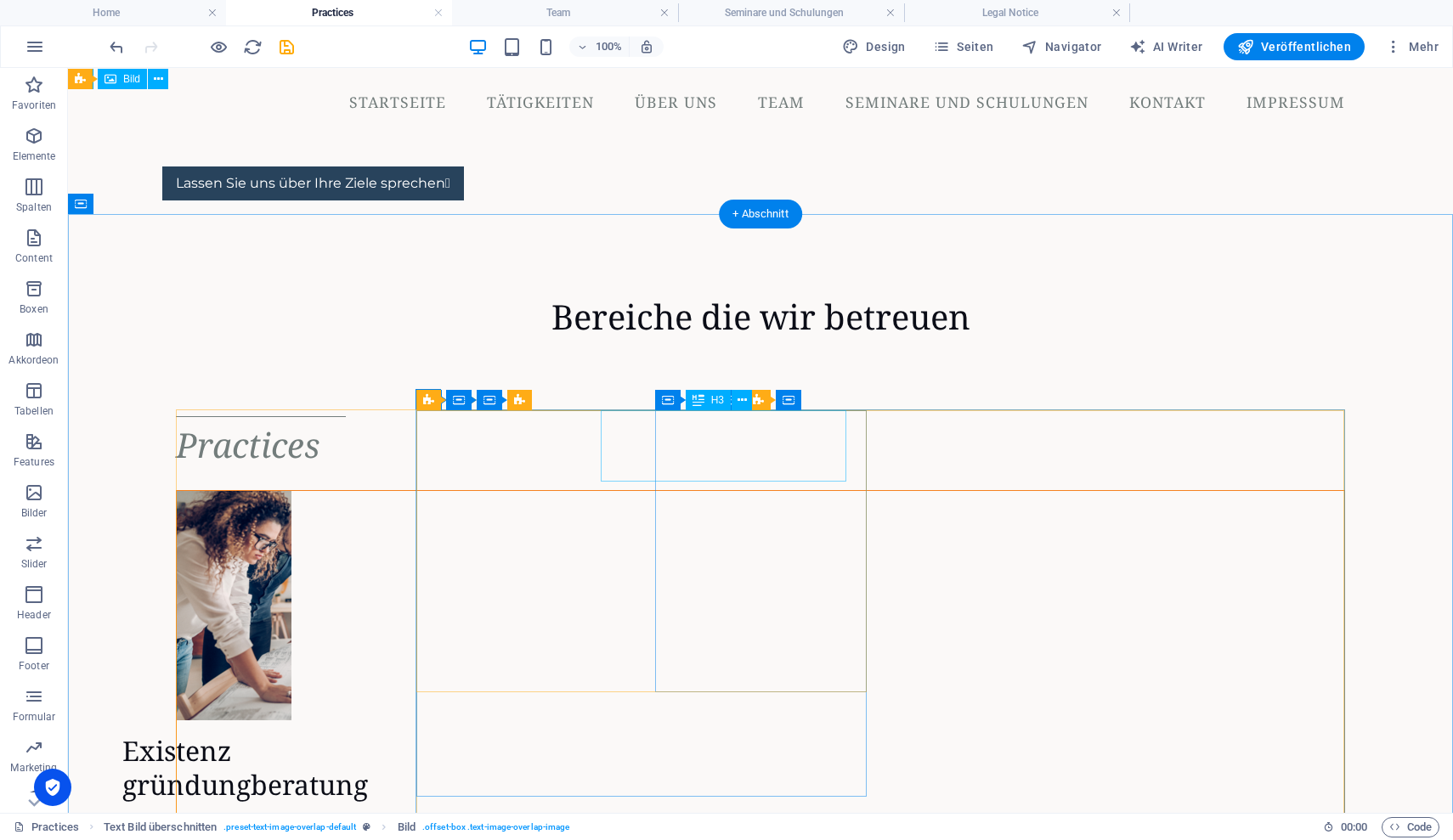 scroll, scrollTop: 0, scrollLeft: 0, axis: both 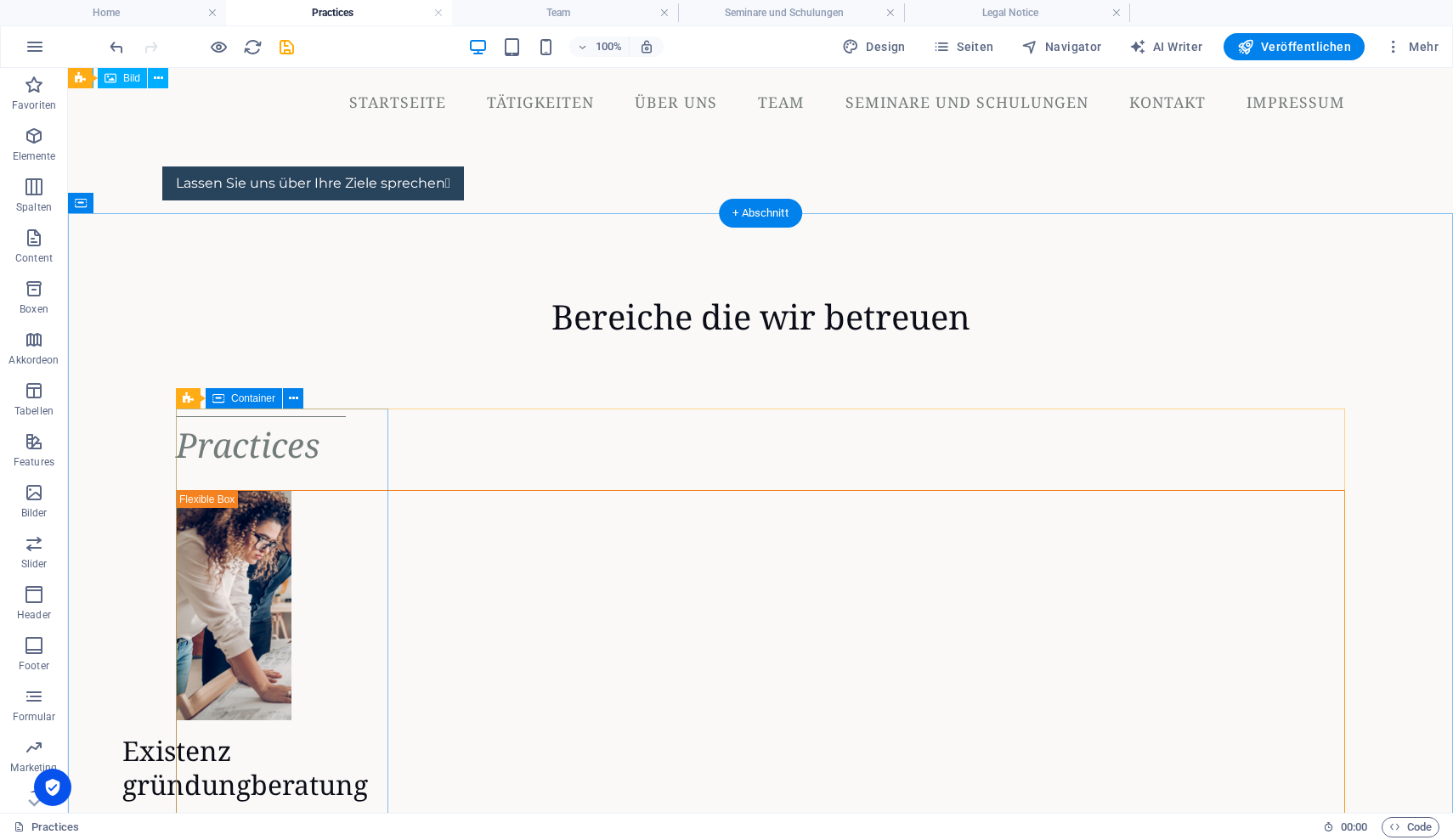 click on "Practices" at bounding box center [760, 443] 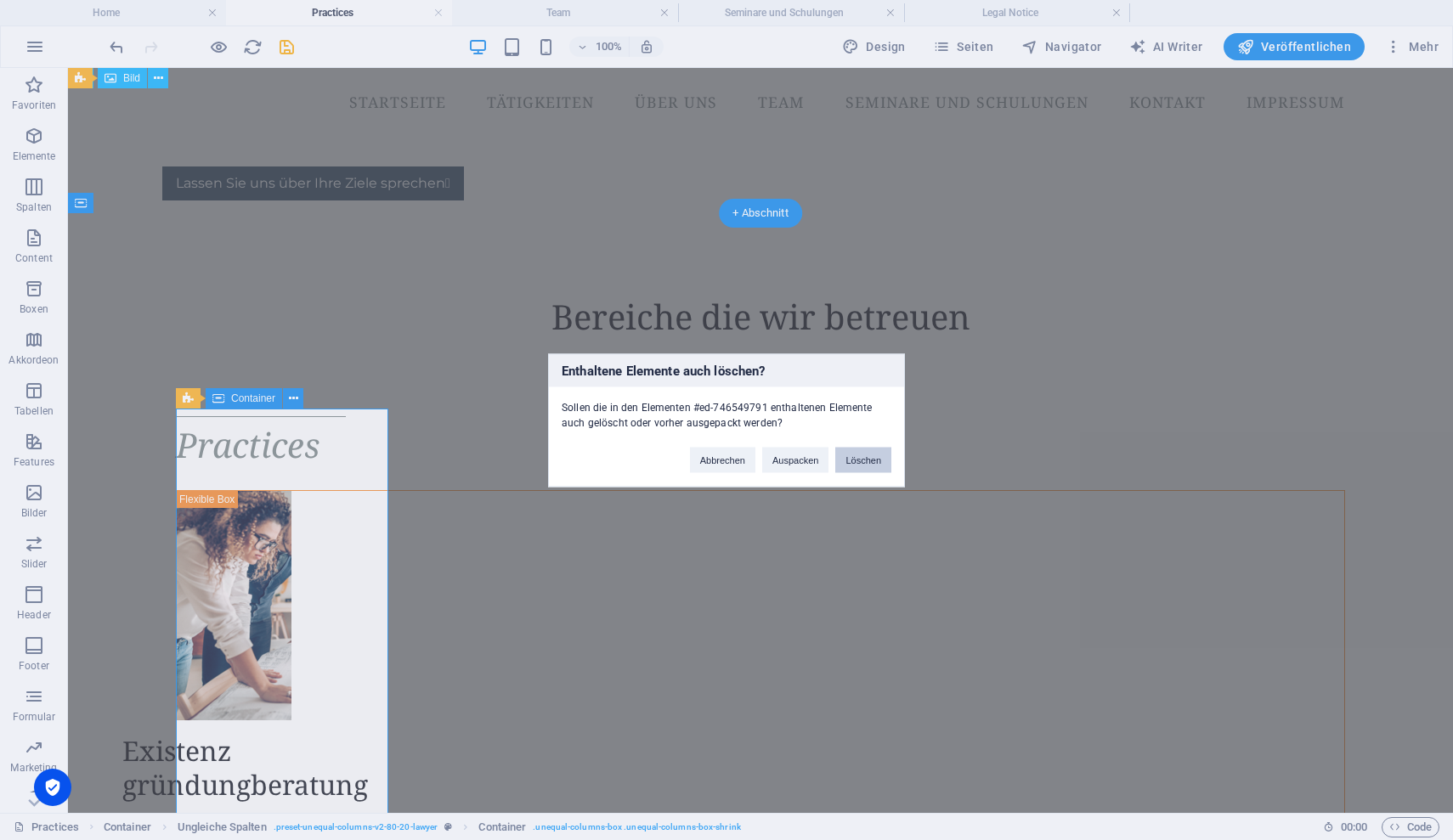drag, startPoint x: 862, startPoint y: 465, endPoint x: 785, endPoint y: 403, distance: 98.85848 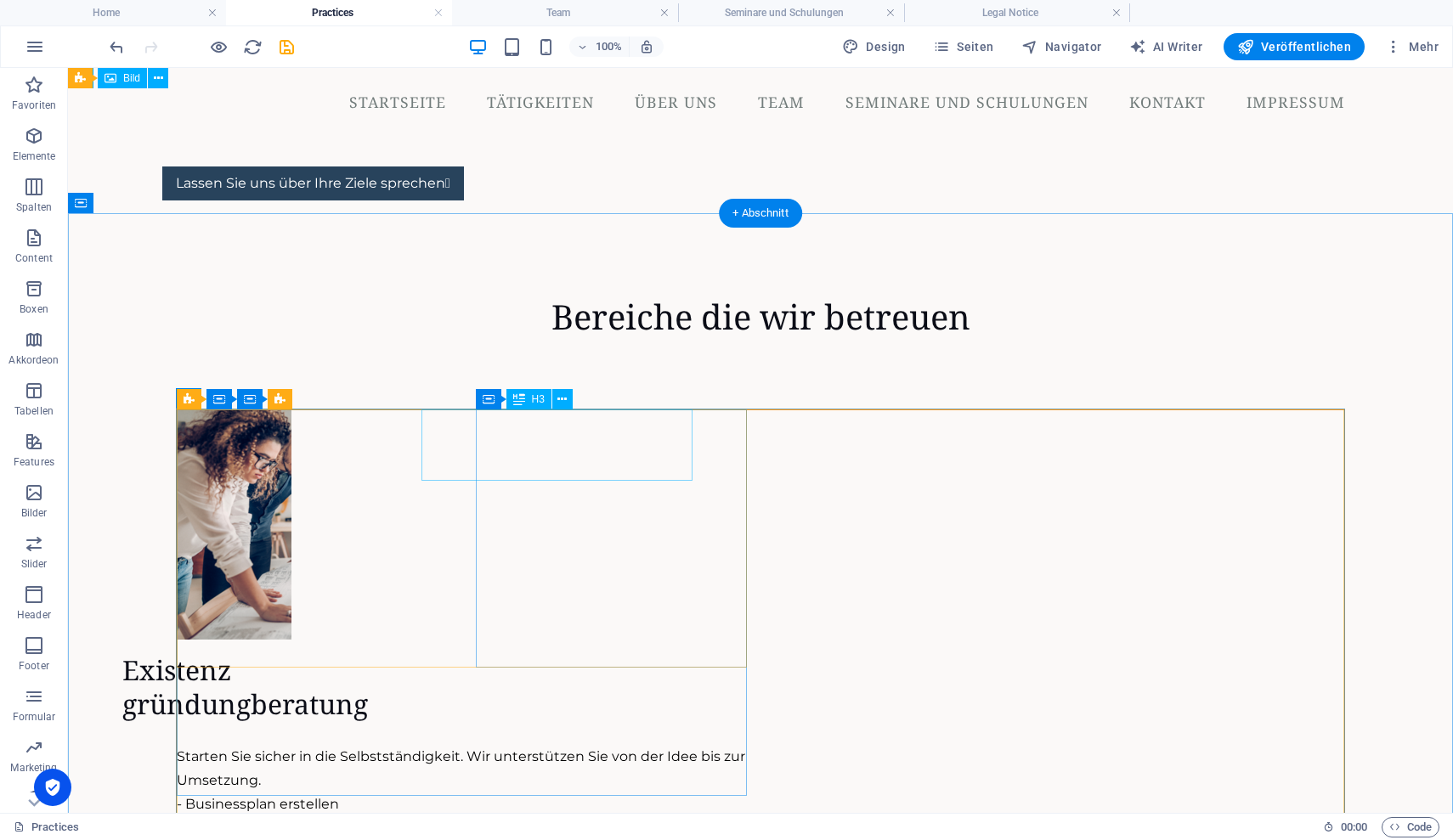 click on "Existenz gründungberatung" at bounding box center (434, 687) 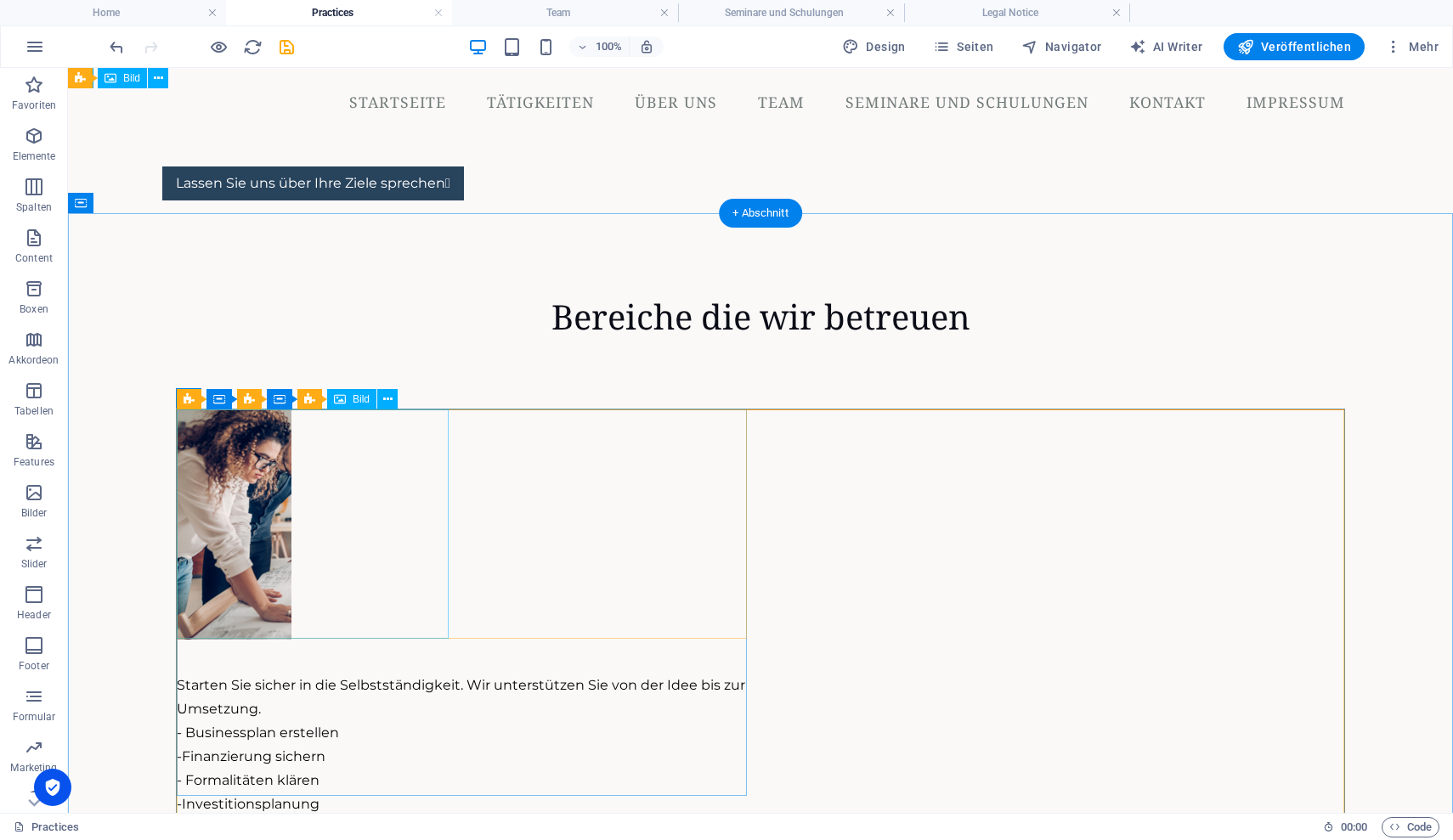 click at bounding box center [461, 525] 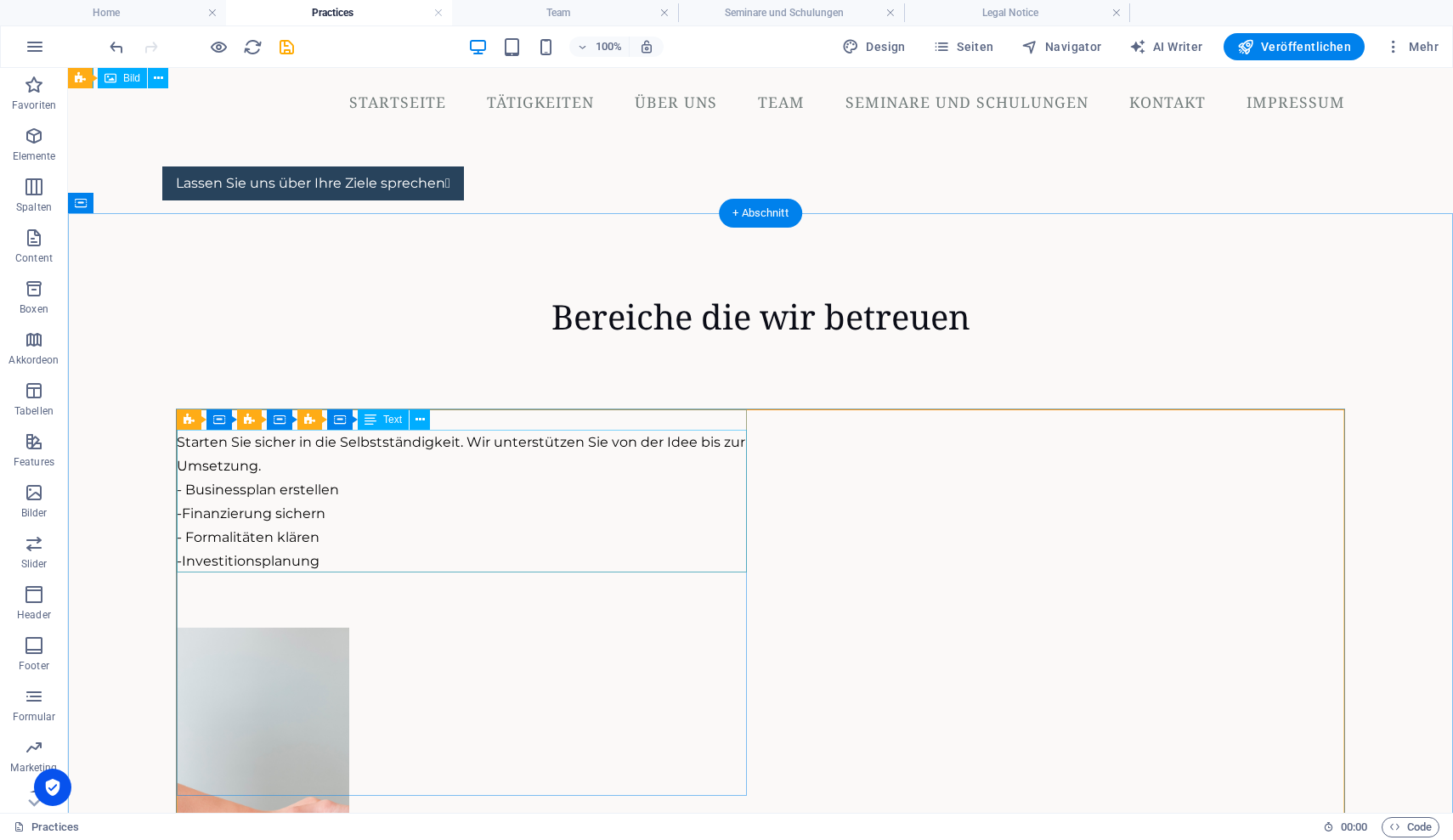click on "Starten Sie sicher in die Selbstständigkeit. Wir unterstützen Sie von der Idee bis zur Umsetzung. - Businessplan erstellen -  Finanzierung sichern - Formalitäten klären -  Investitionsplanung" at bounding box center [461, 502] 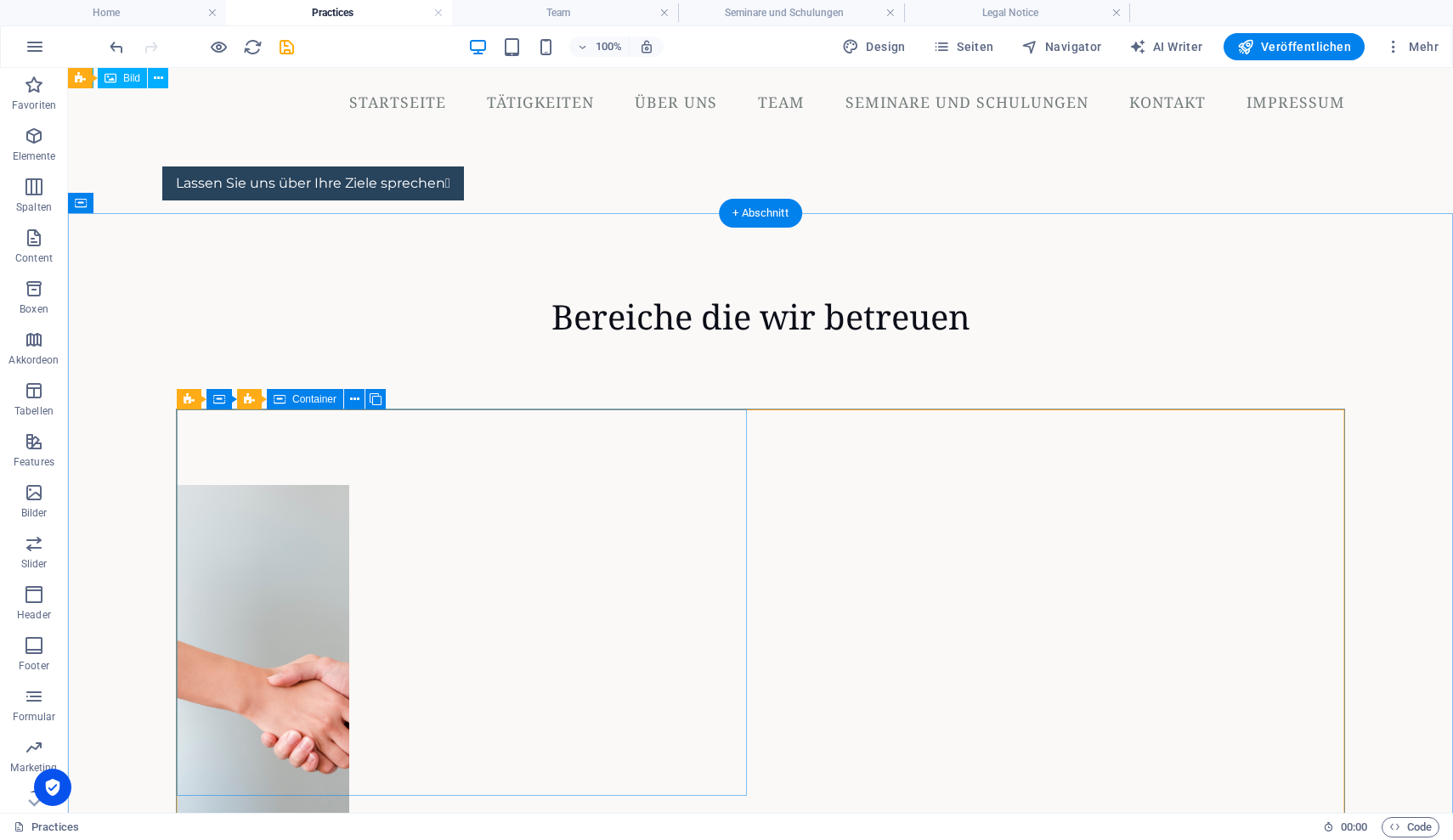 click at bounding box center (461, 441) 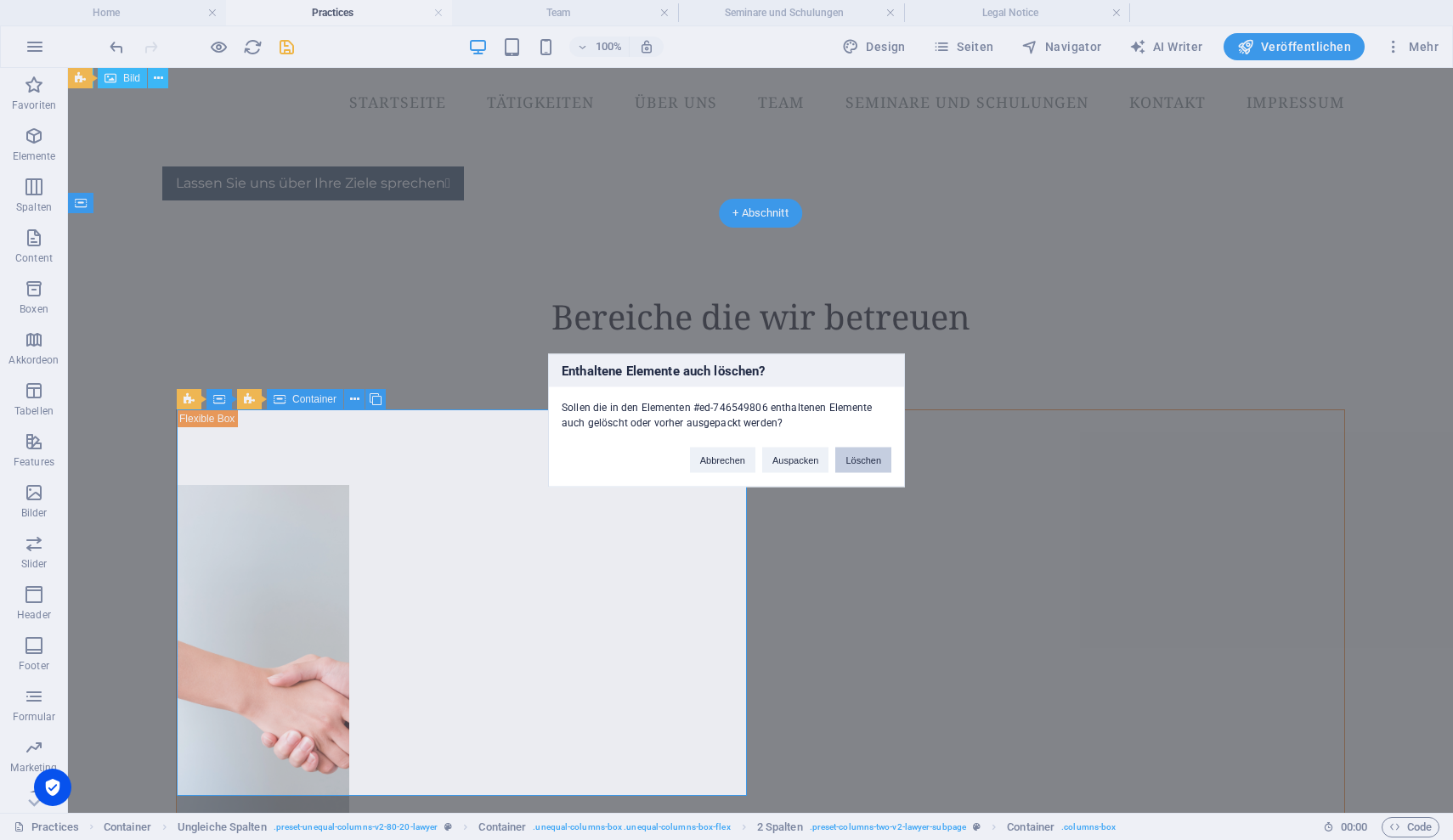 click on "Löschen" at bounding box center [863, 459] 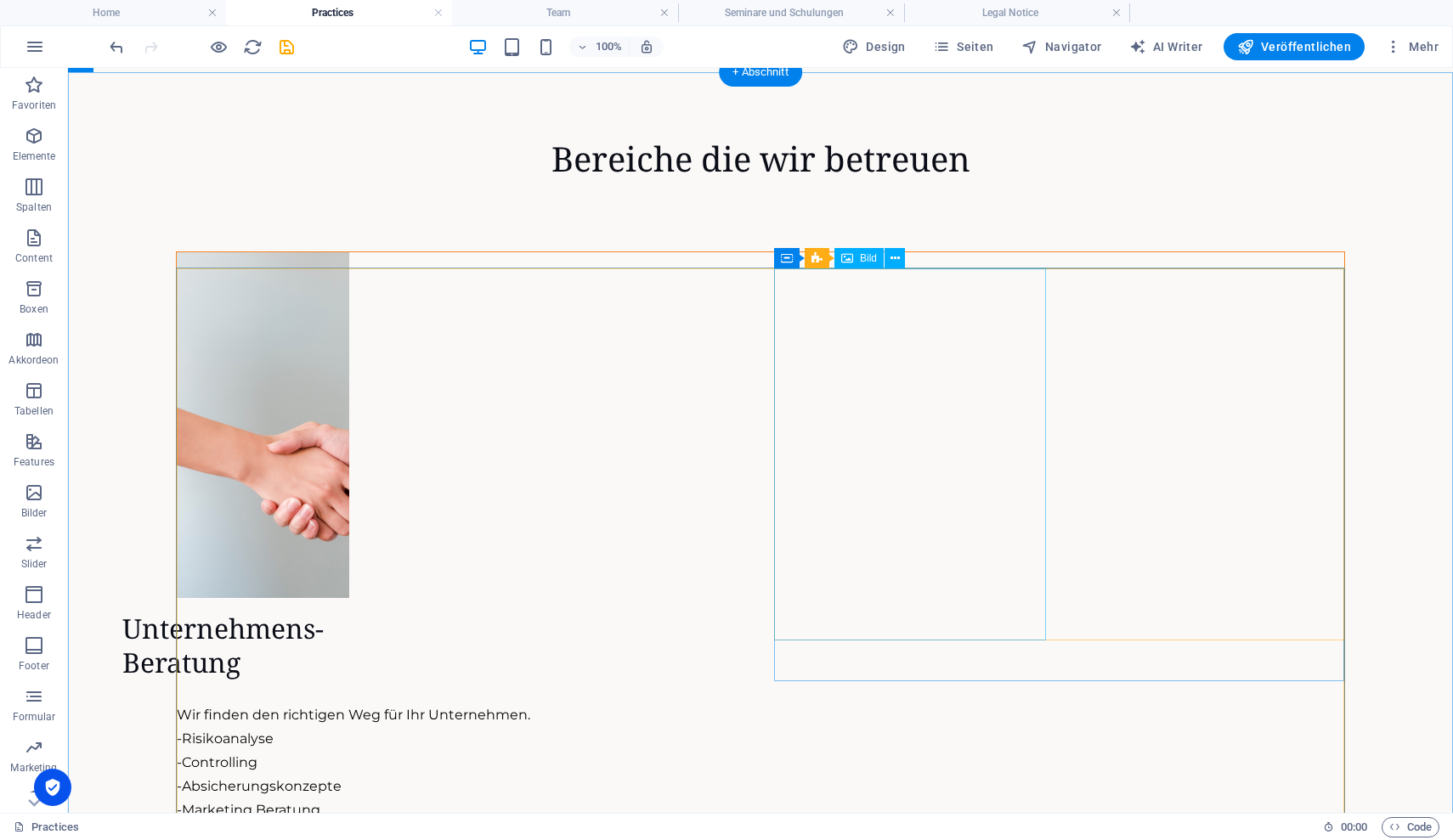 scroll, scrollTop: 178, scrollLeft: 0, axis: vertical 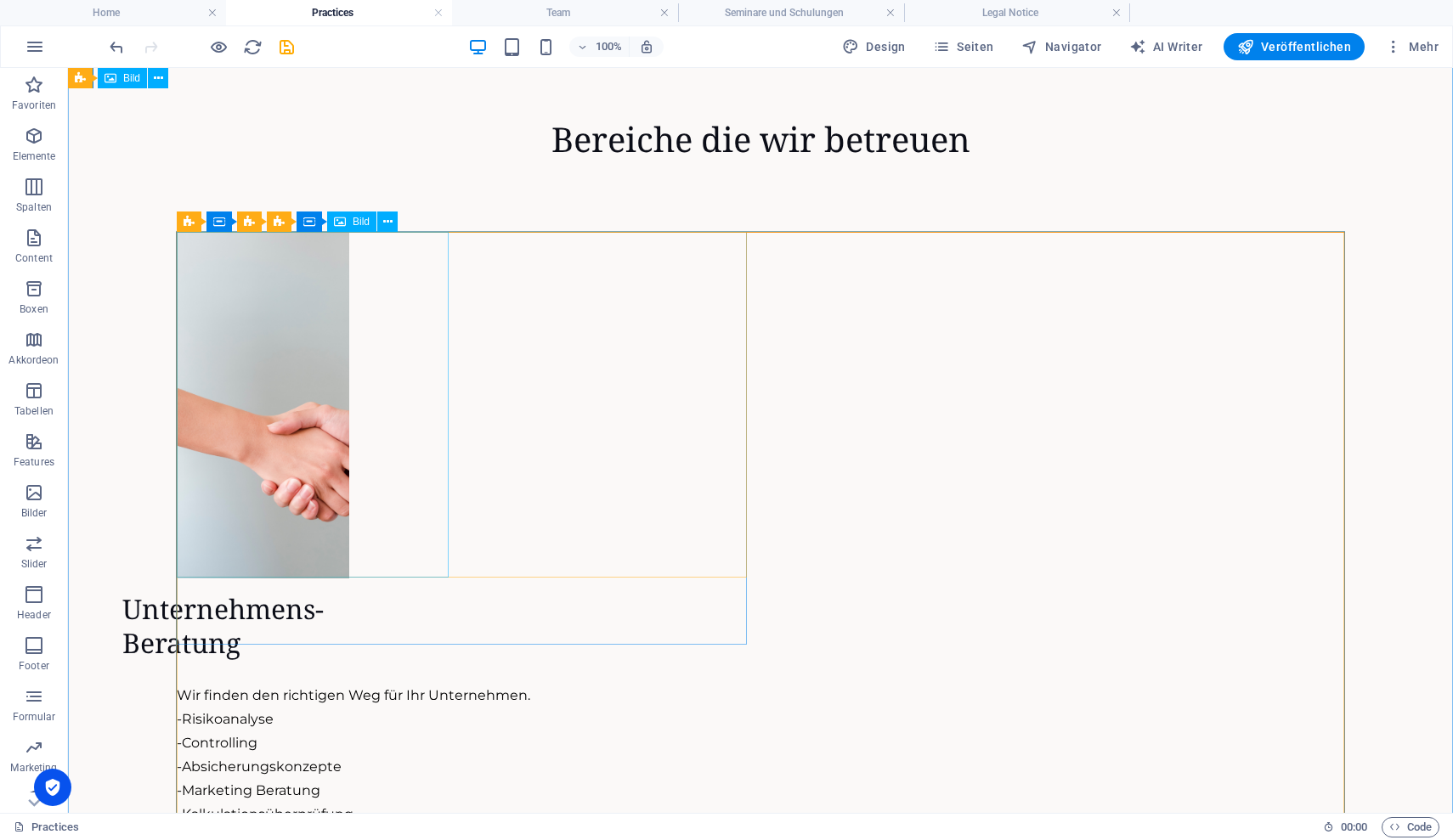 click at bounding box center (461, 405) 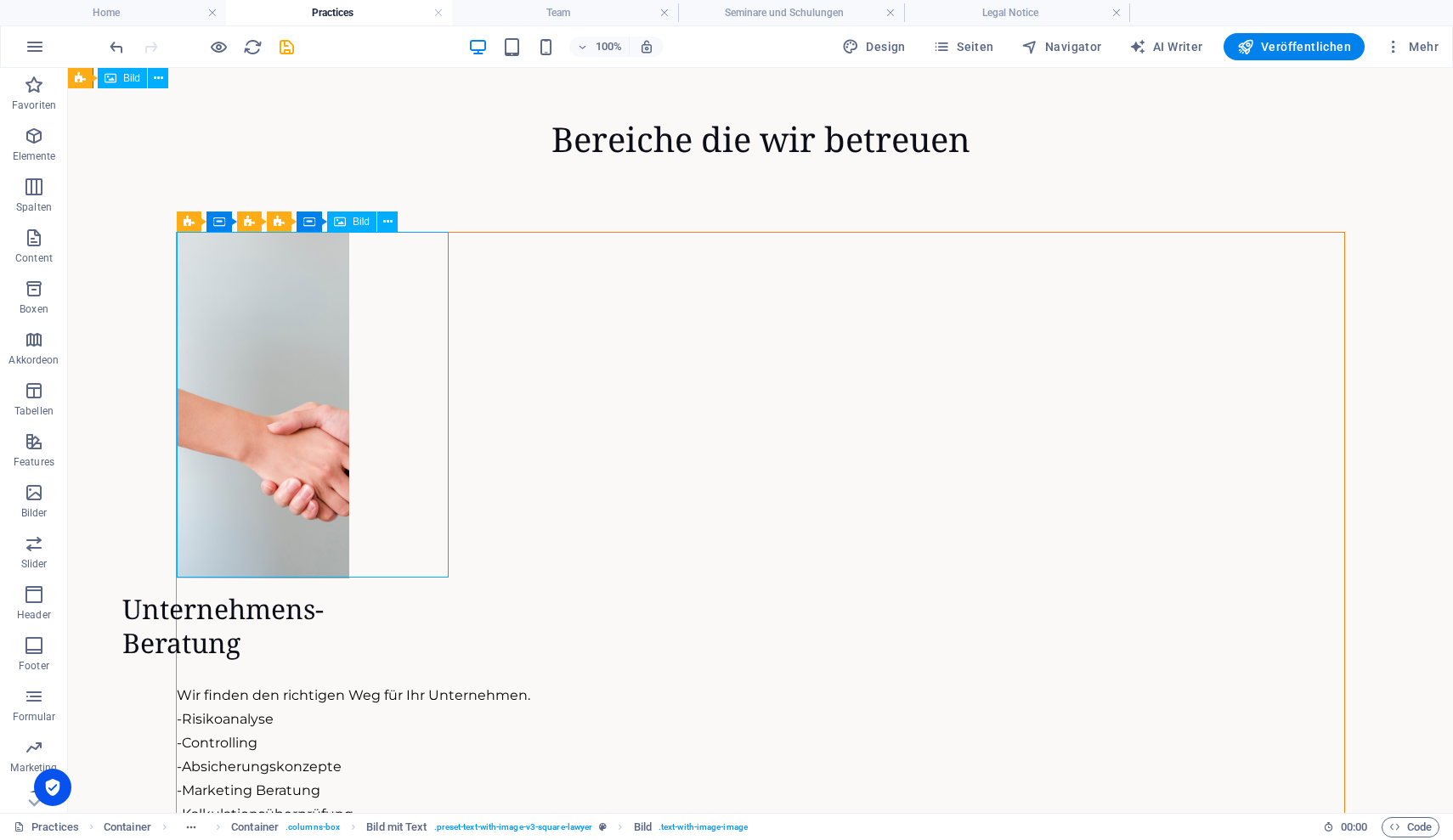 click at bounding box center (461, 405) 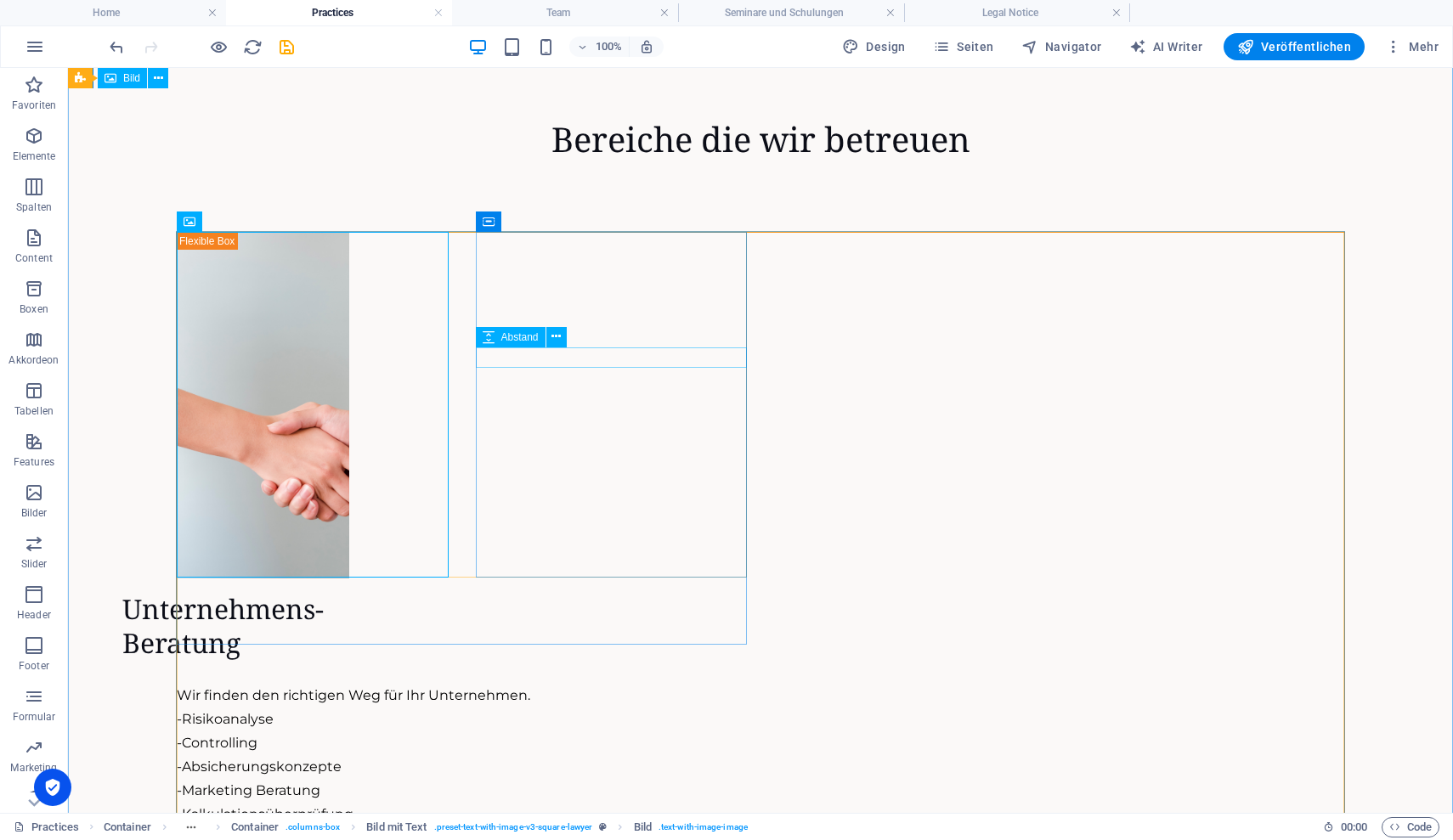 click on "Abstand" at bounding box center (527, 337) 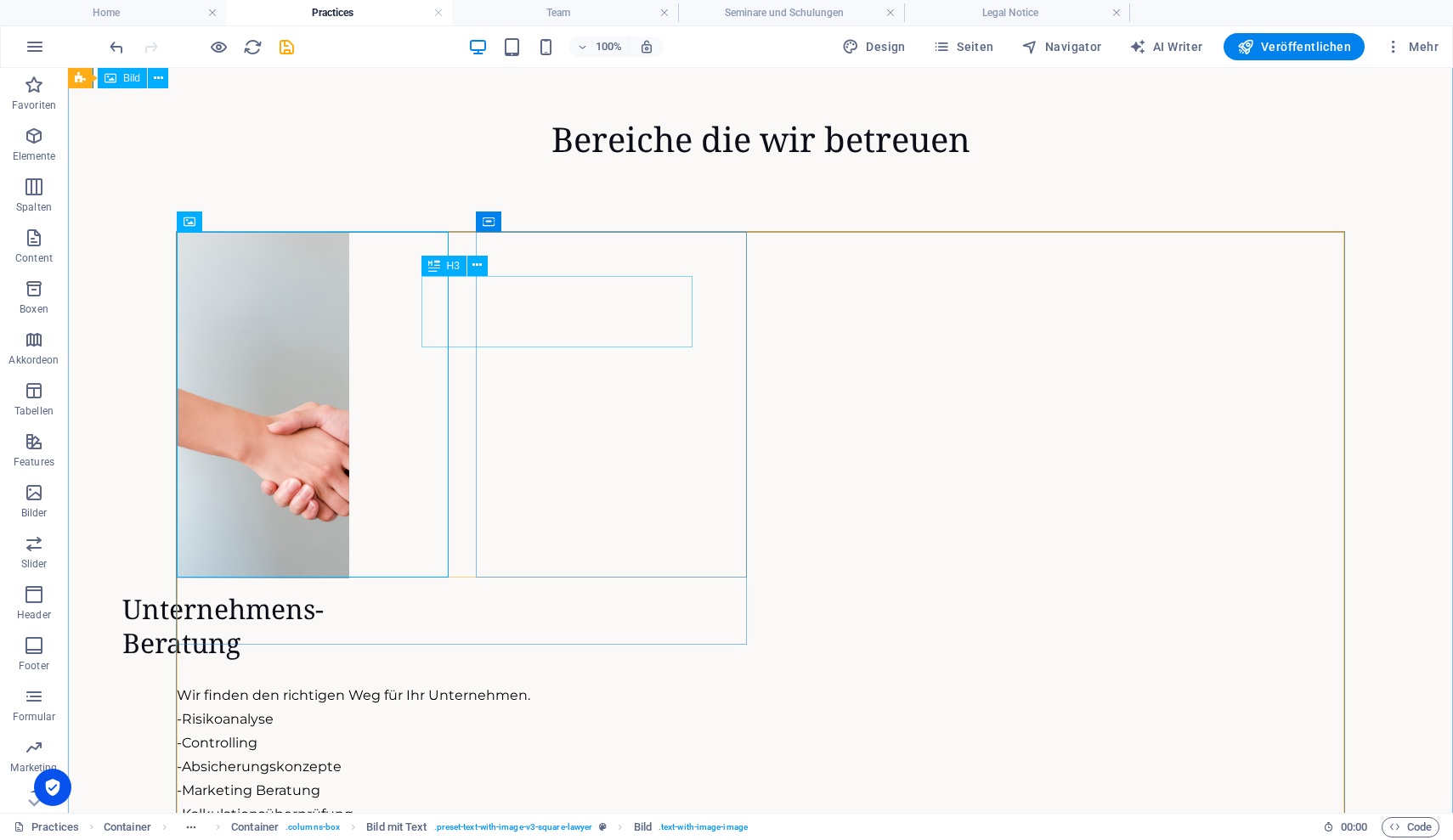 click on "Unternehmens- Beratung" at bounding box center [434, 626] 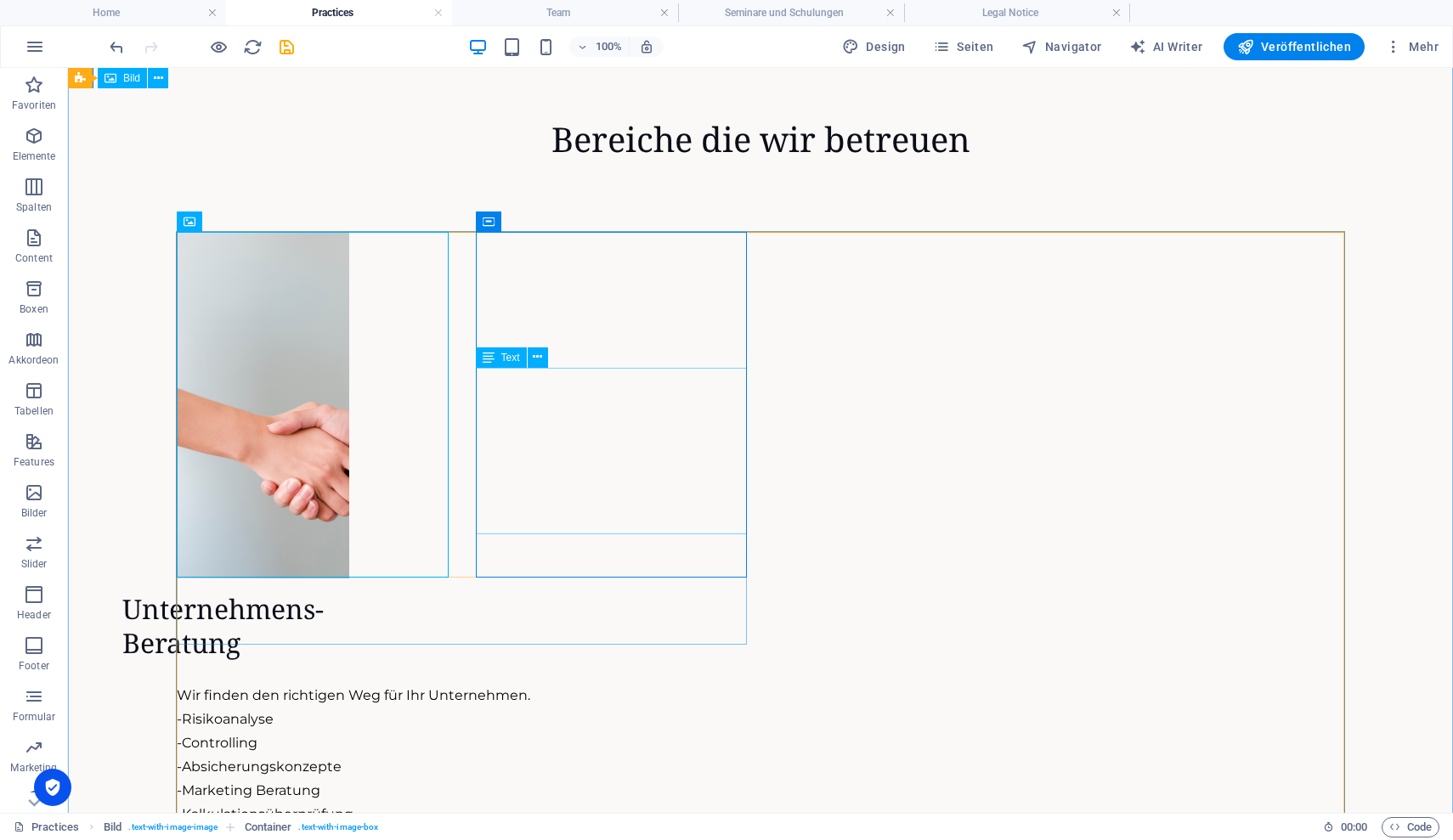 click on "Wir finden den richtigen Weg für Ihr Unternehmen. -  Risikoanalyse -  Controlling -  Absicherungskonzepte -  Marketing Beratung -  Kalkulationsüberprüfung" at bounding box center [461, 755] 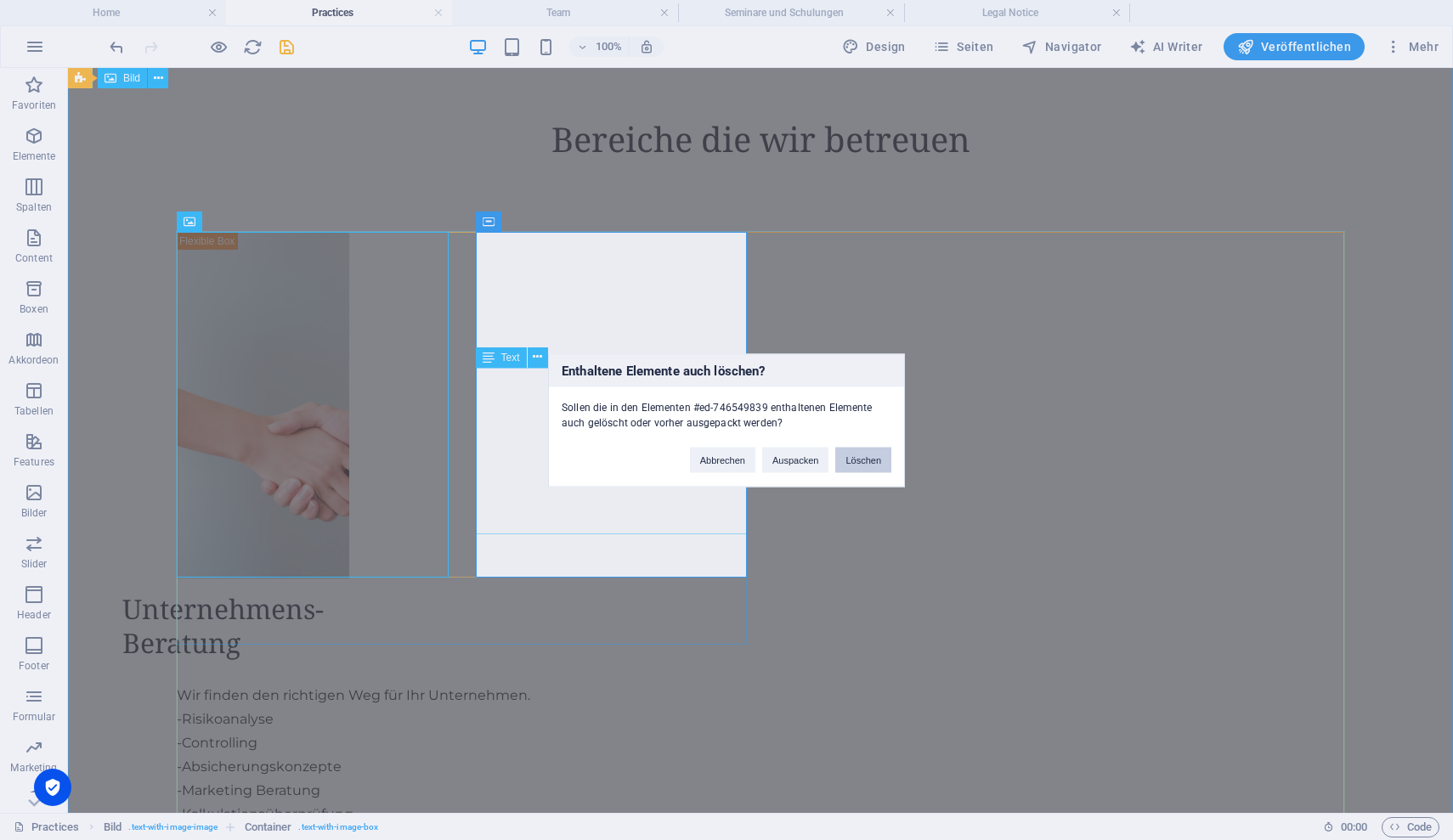 drag, startPoint x: 857, startPoint y: 465, endPoint x: 767, endPoint y: 401, distance: 110.4355 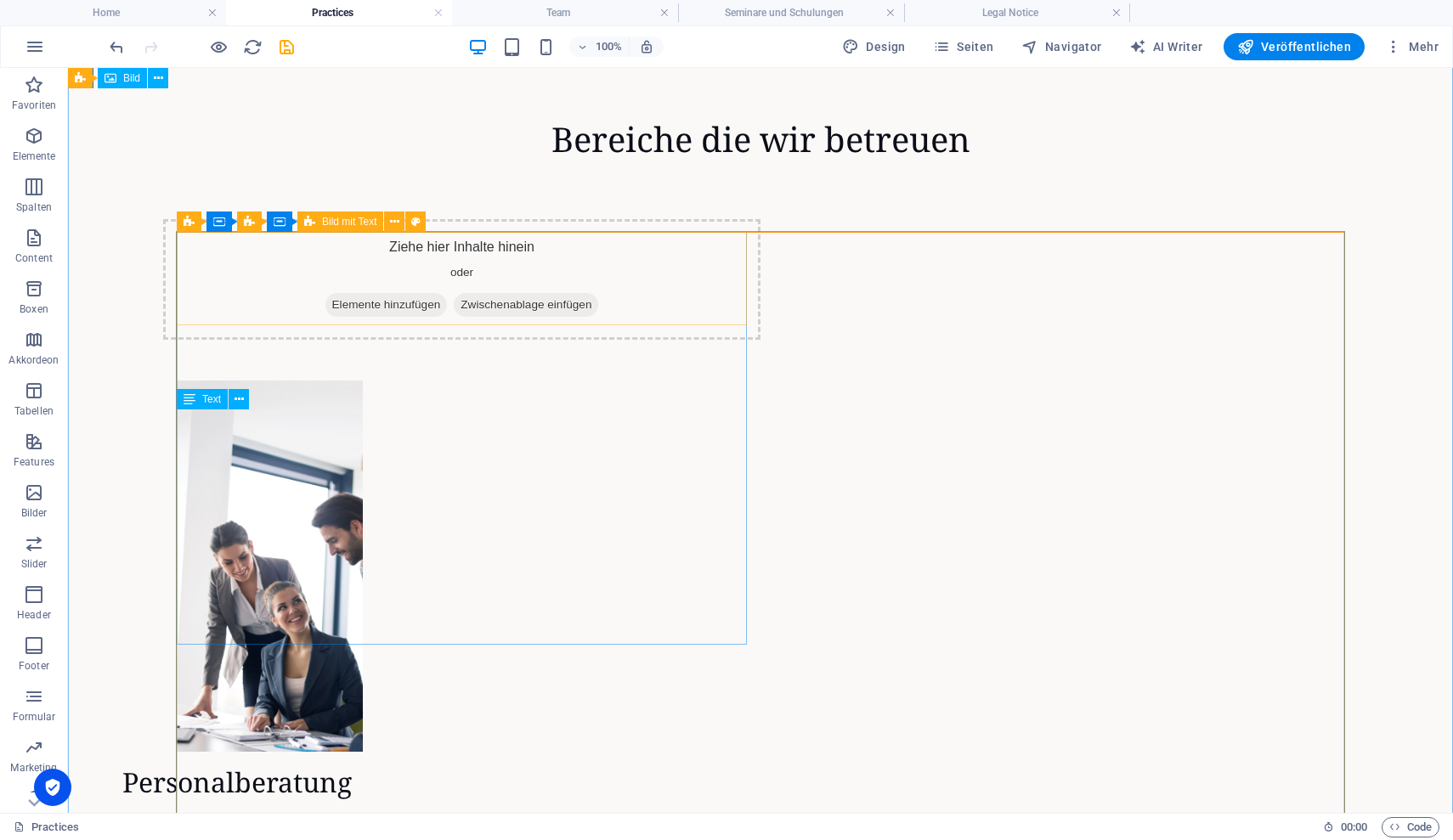click on "Ziehe hier Inhalte hinein oder  Elemente hinzufügen  Zwischenablage einfügen" at bounding box center (461, 279) 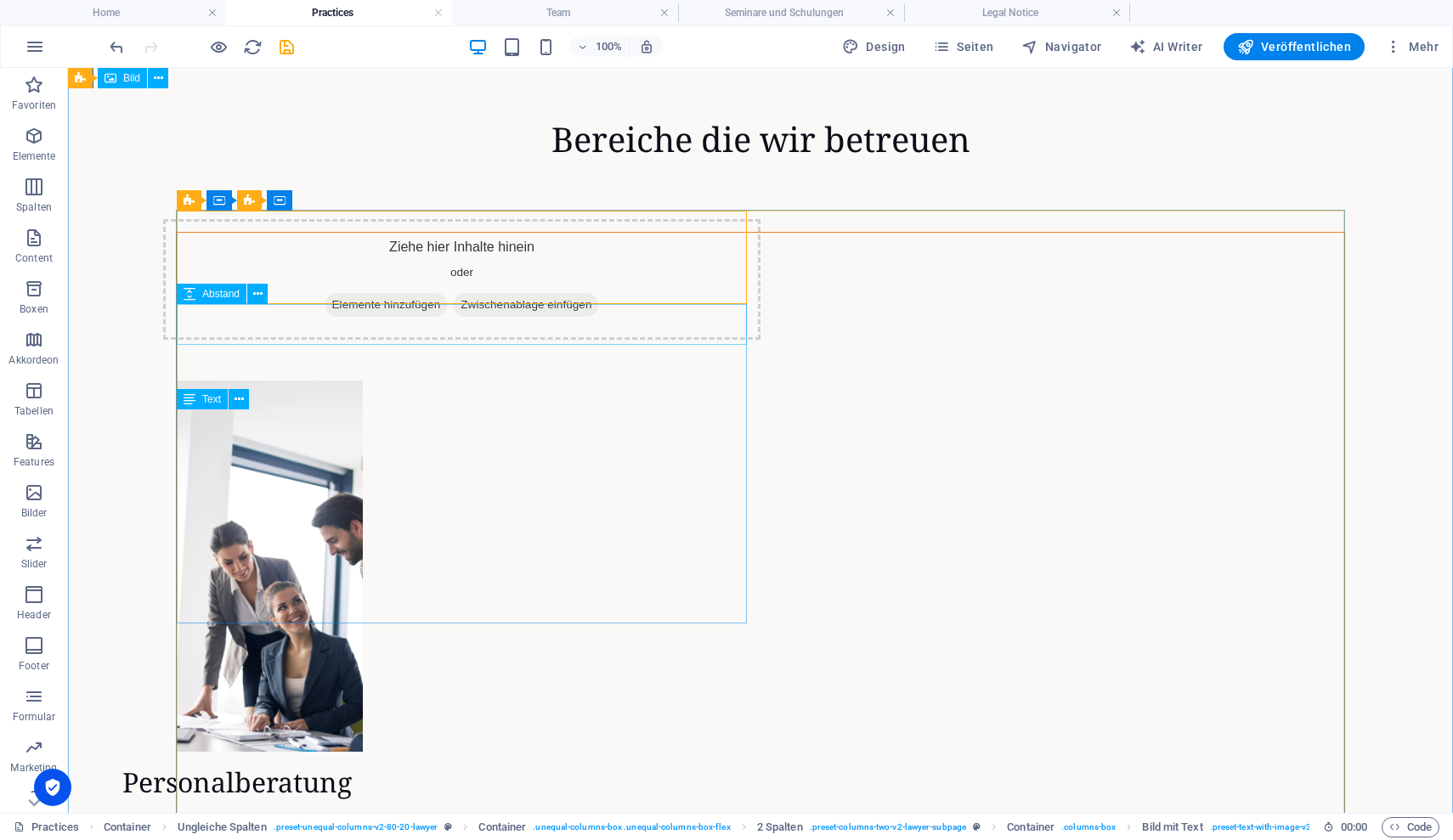 scroll, scrollTop: 242, scrollLeft: 0, axis: vertical 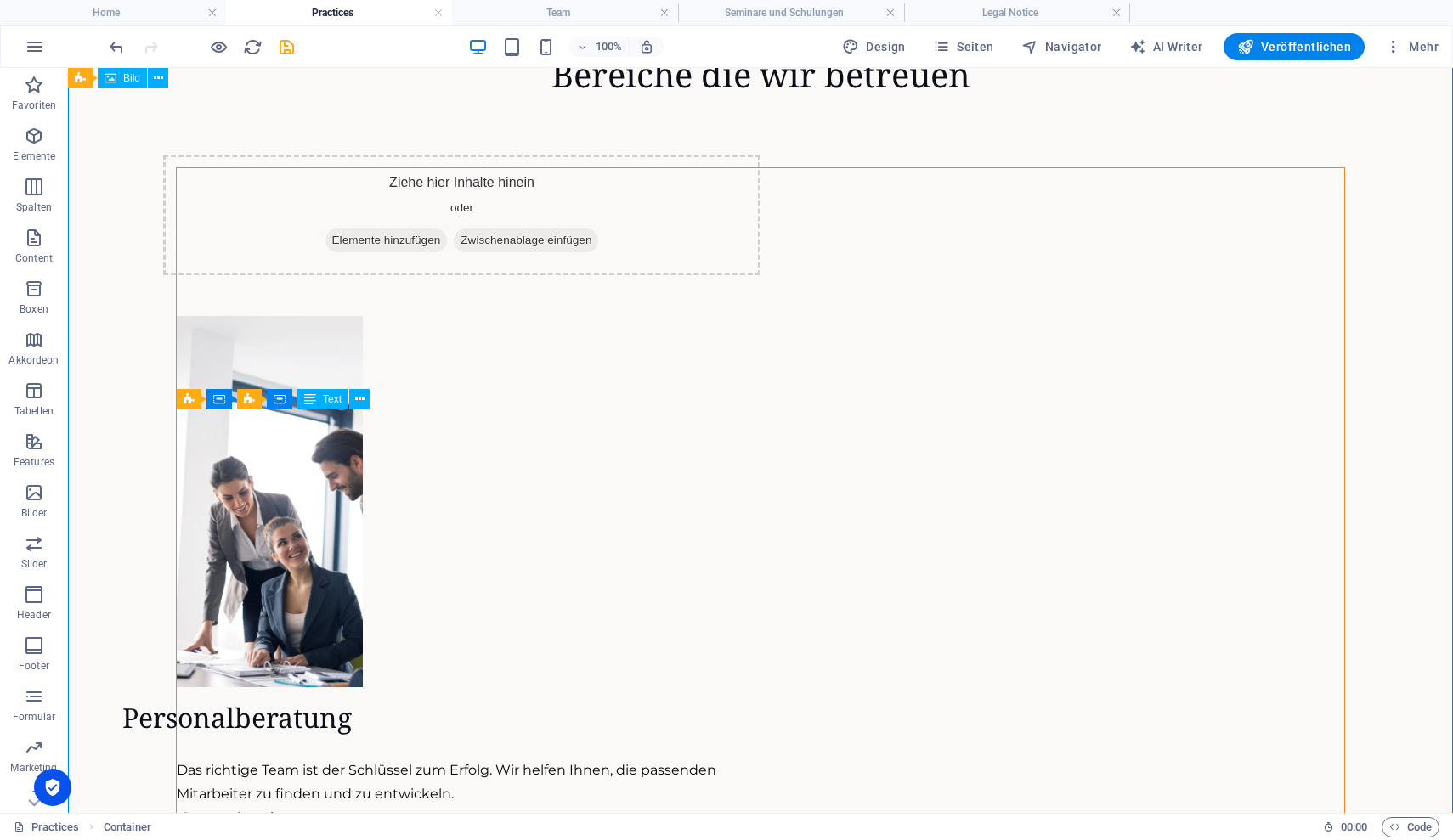 drag, startPoint x: 143, startPoint y: 156, endPoint x: 1225, endPoint y: 653, distance: 1190.686 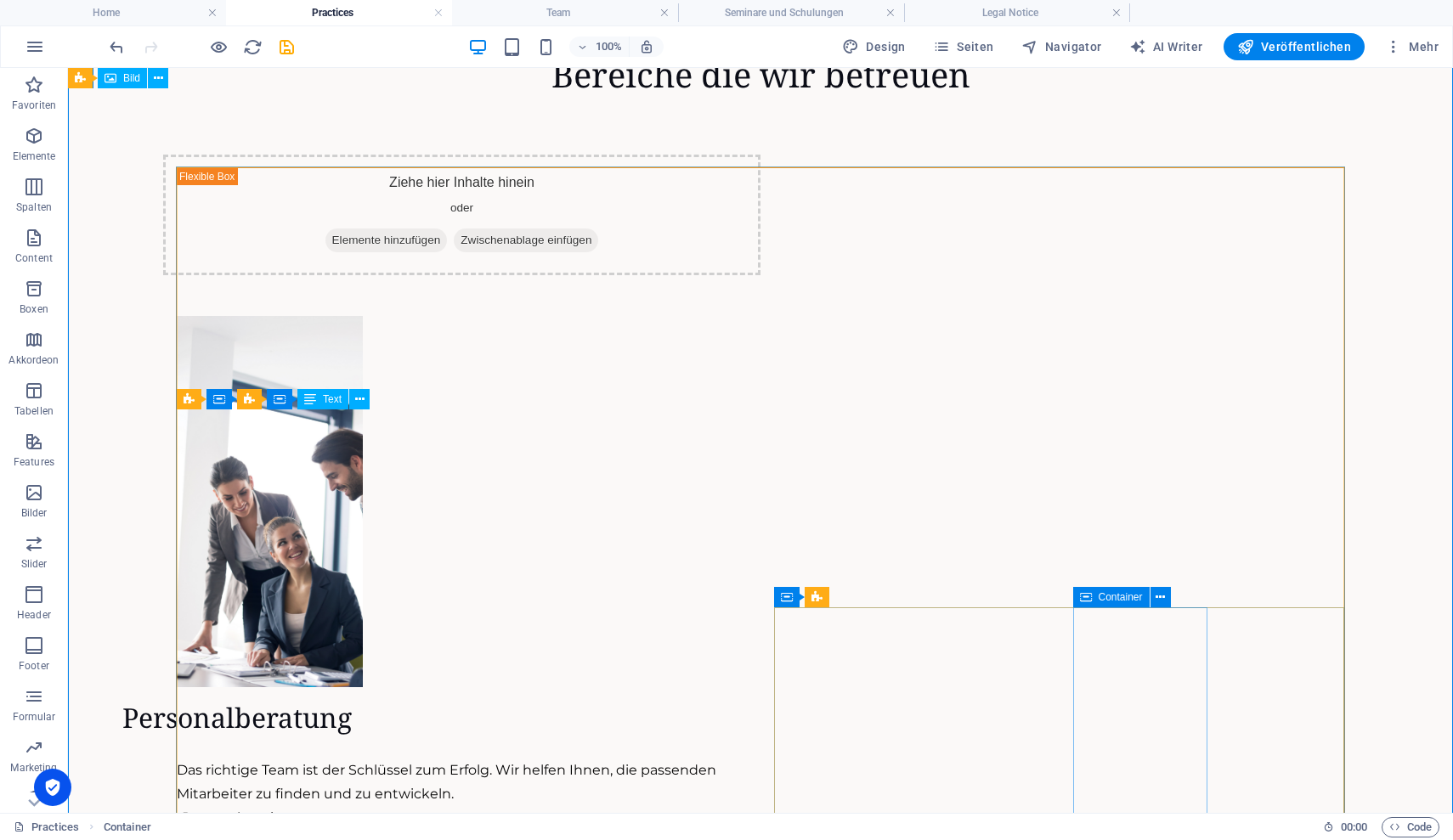 drag, startPoint x: 1165, startPoint y: 567, endPoint x: 1245, endPoint y: 667, distance: 128.06248 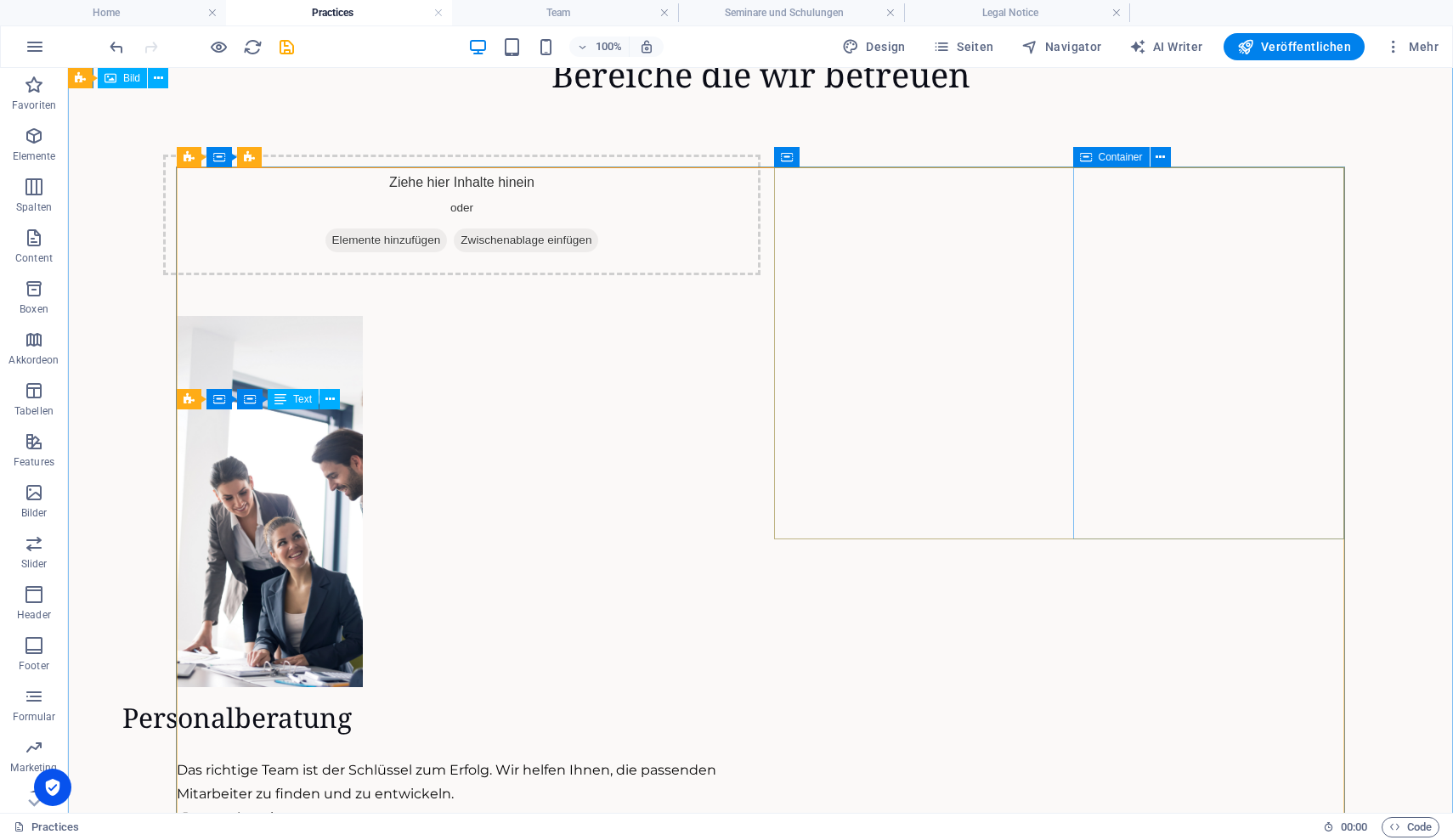 click on "Personalberatung Das richtige Team ist der Schlüssel zum Erfolg. Wir helfen Ihnen, die passenden Mitarbeiter zu finden und zu entwickeln. -  Personalgewinnung -  Mitarbeiterbindung -  Prozessunterstützung" at bounding box center [461, 789] 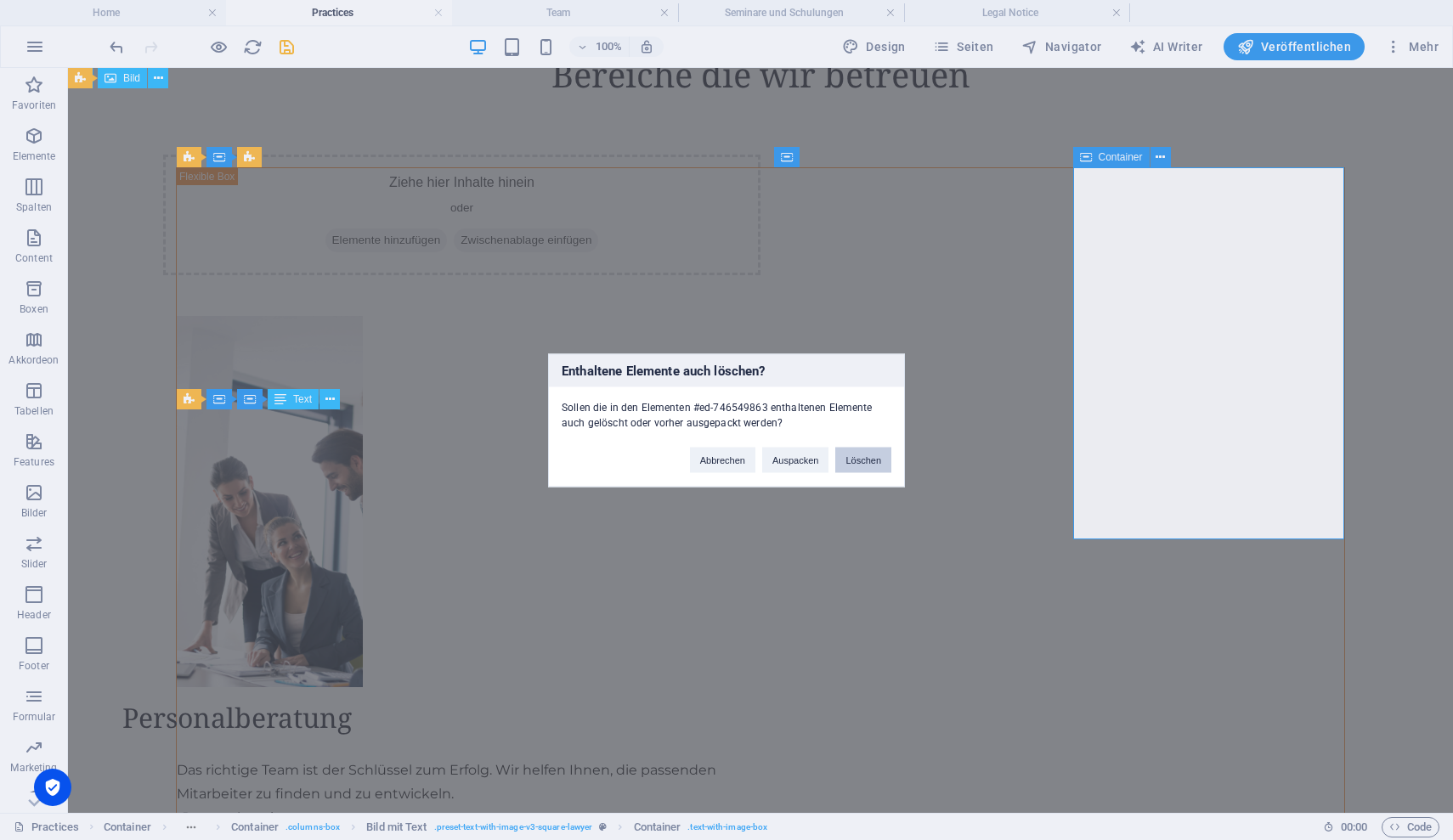 click on "Löschen" at bounding box center (863, 459) 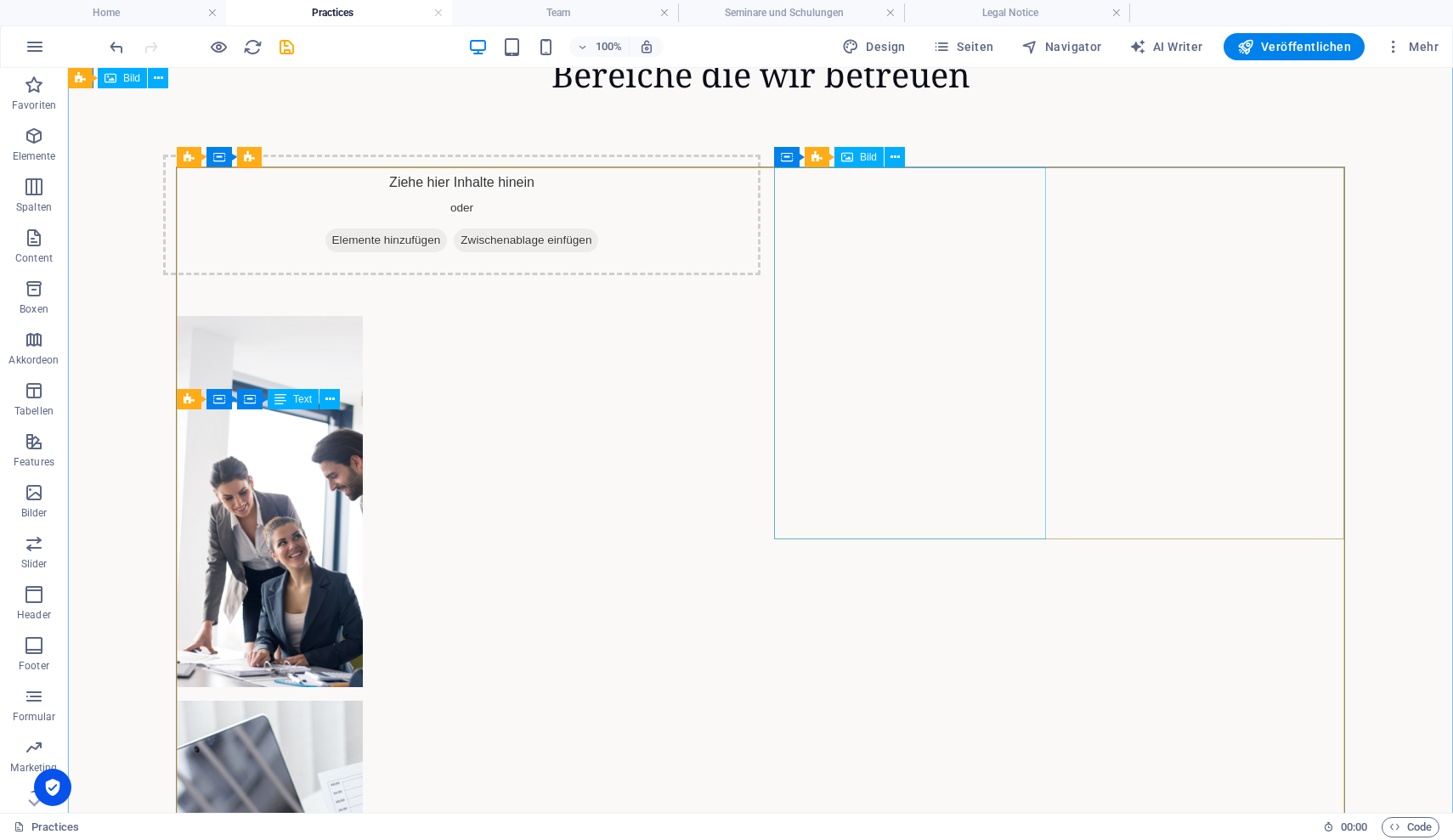 click at bounding box center (461, 502) 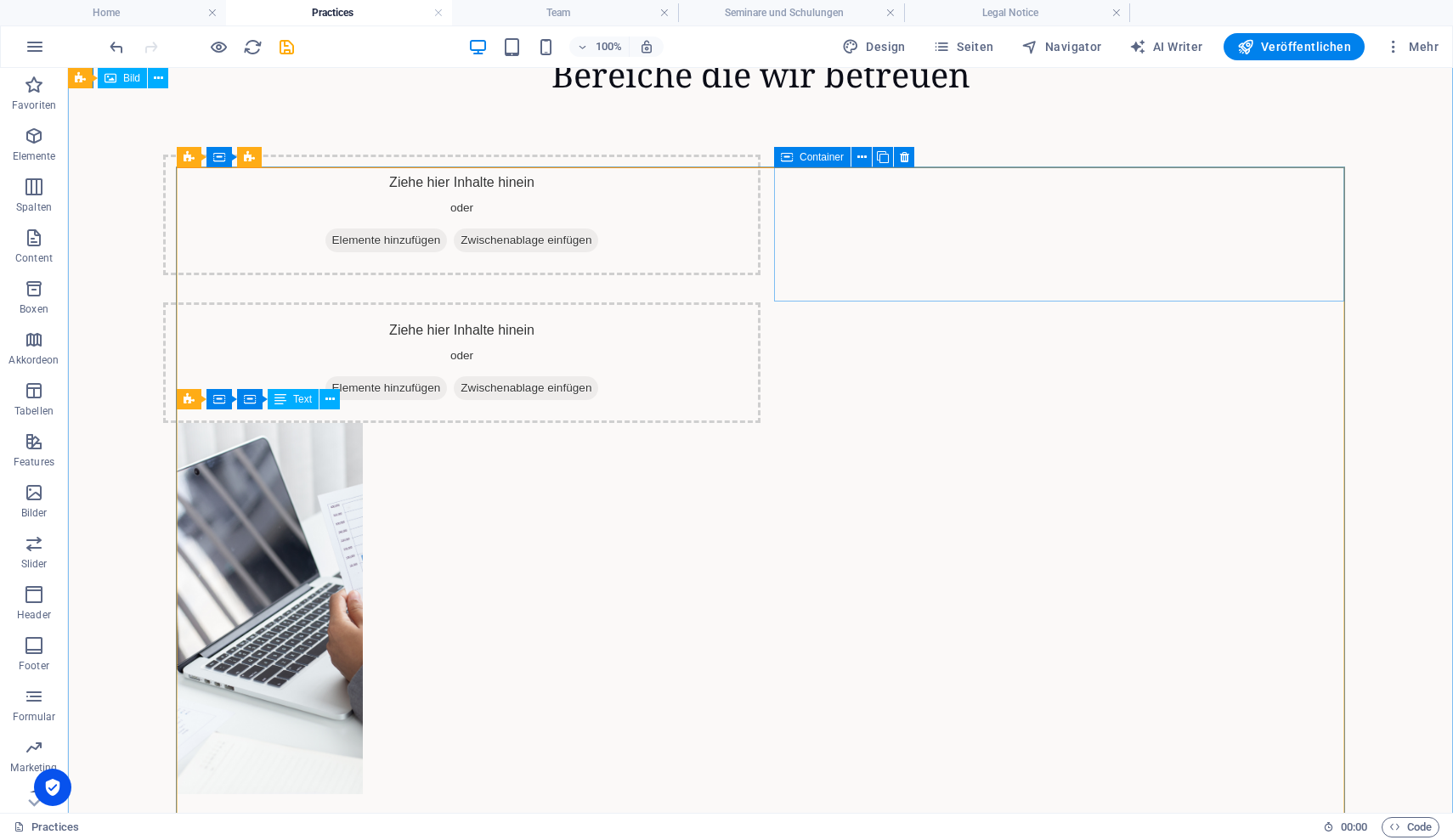 click on "Ziehe hier Inhalte hinein oder  Elemente hinzufügen  Zwischenablage einfügen" at bounding box center [461, 363] 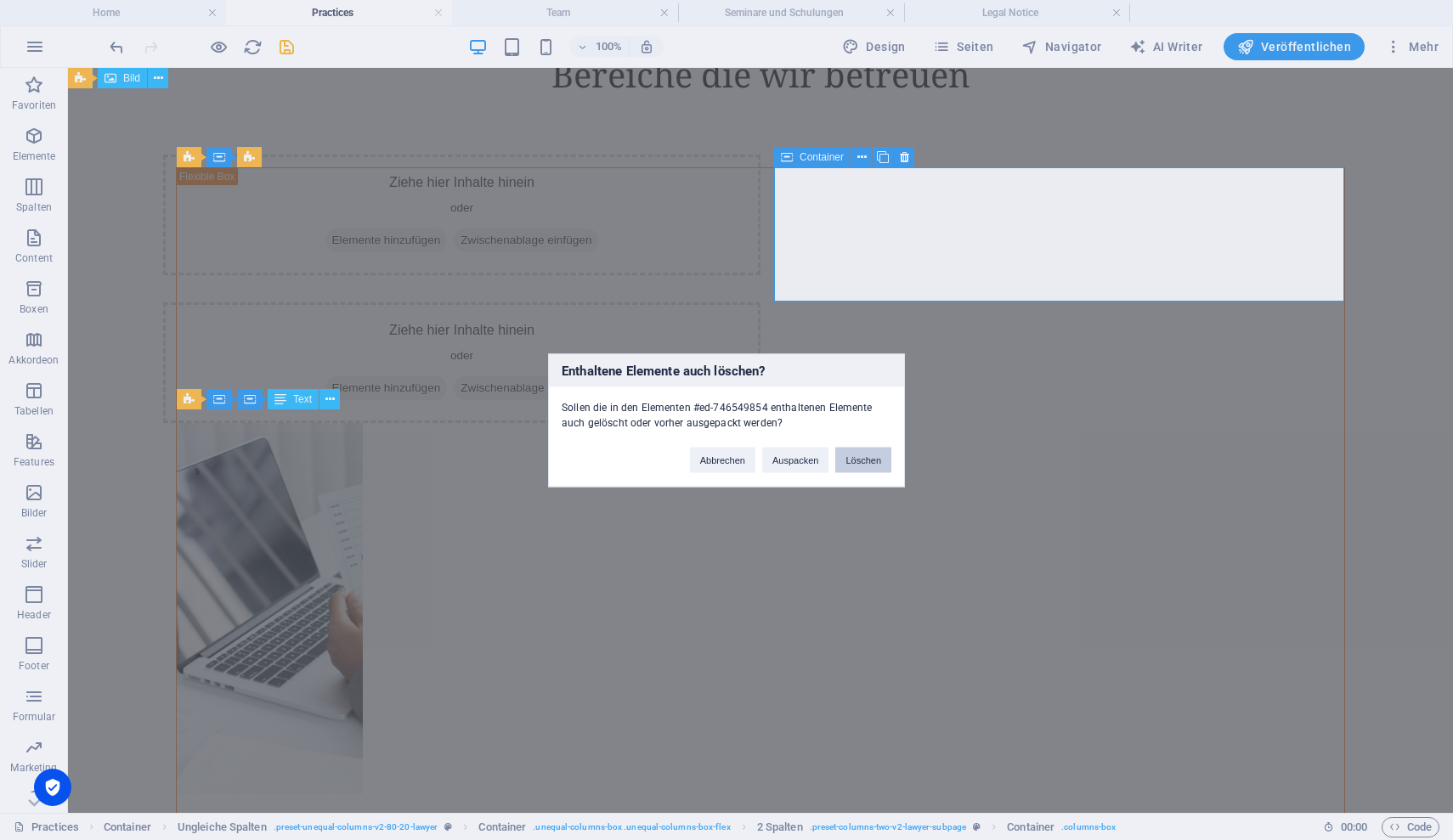 drag, startPoint x: 867, startPoint y: 454, endPoint x: 783, endPoint y: 386, distance: 108.07405 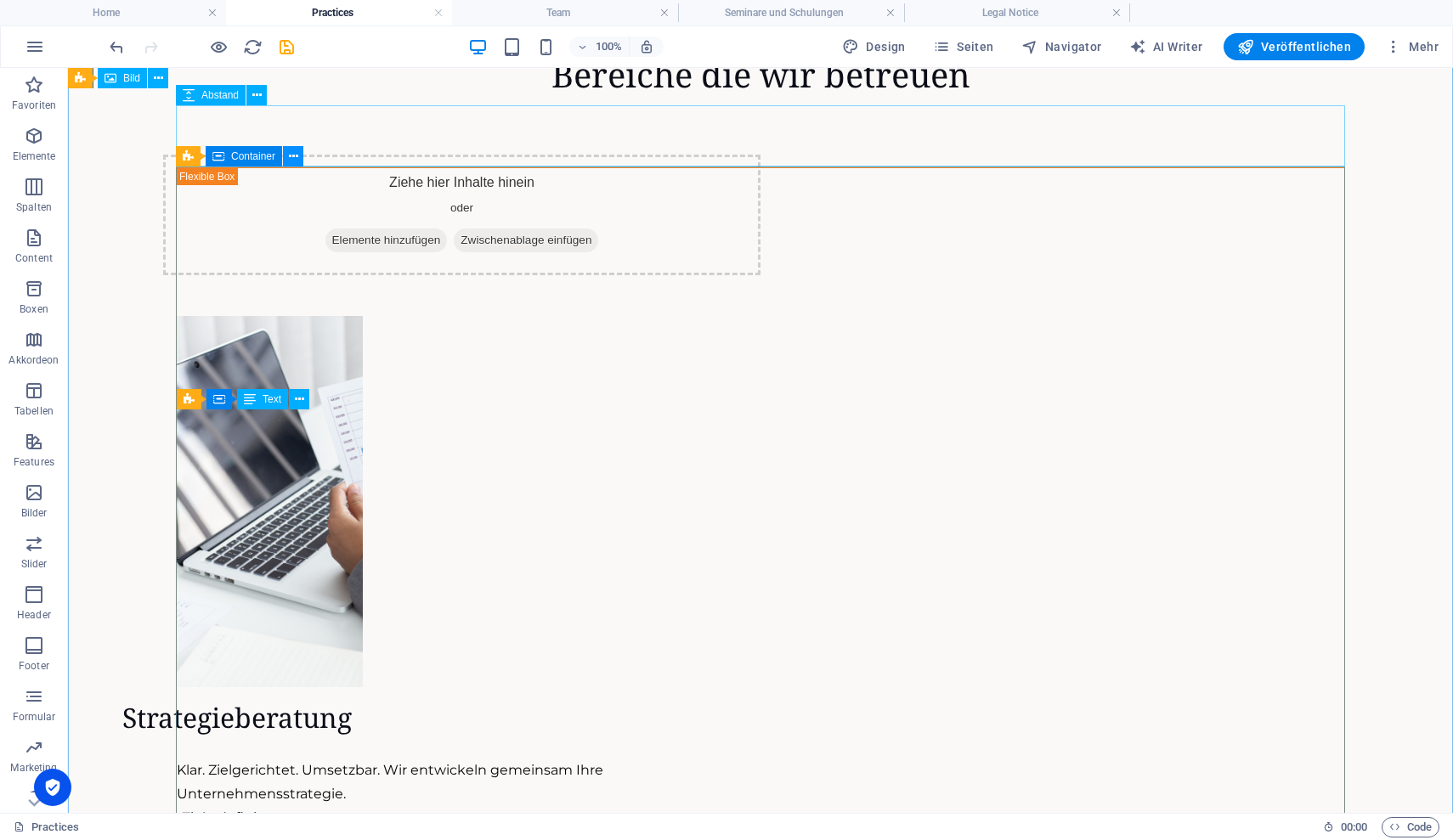 click at bounding box center (293, 156) 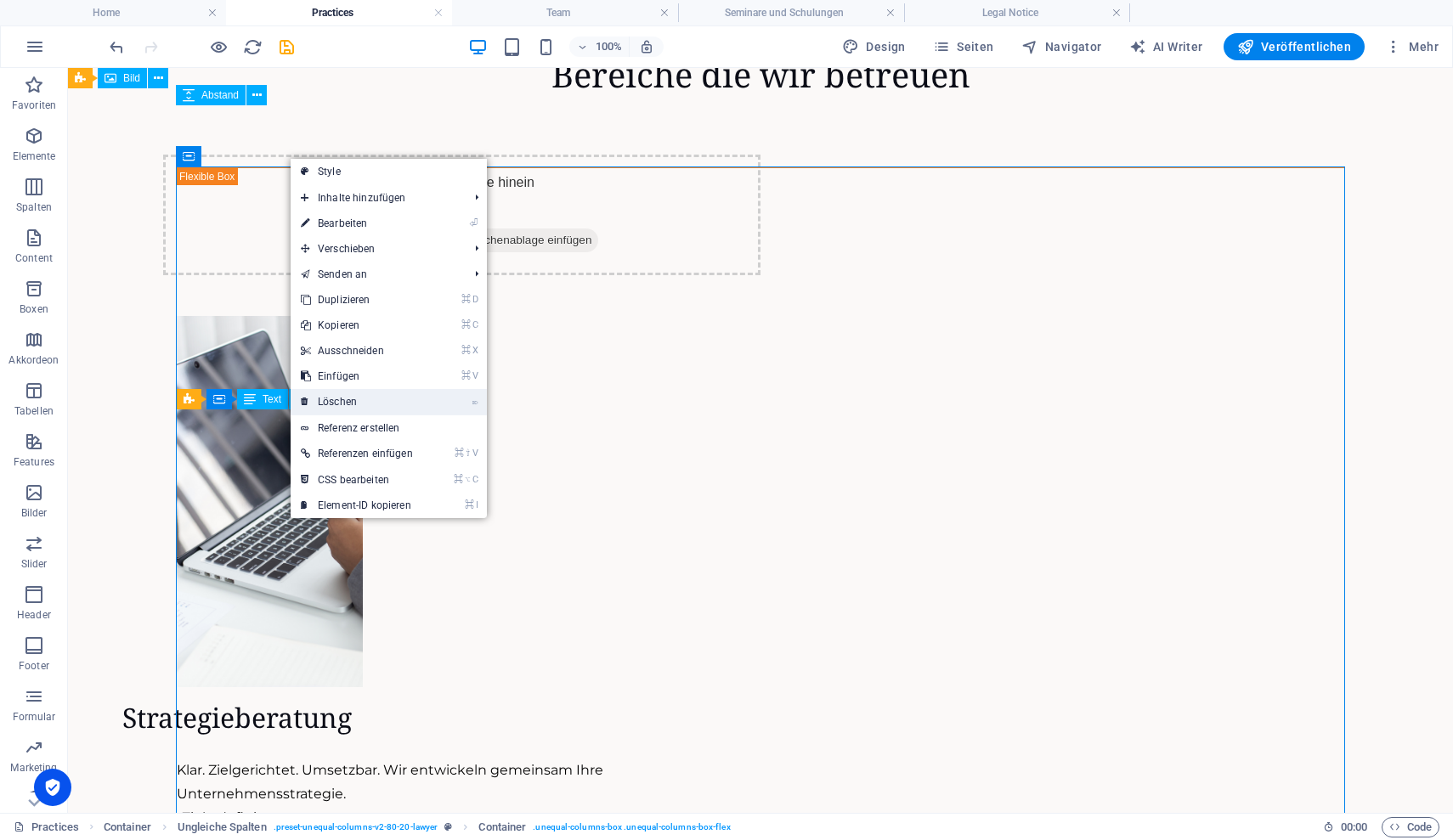 click on "⌦  Löschen" at bounding box center [357, 402] 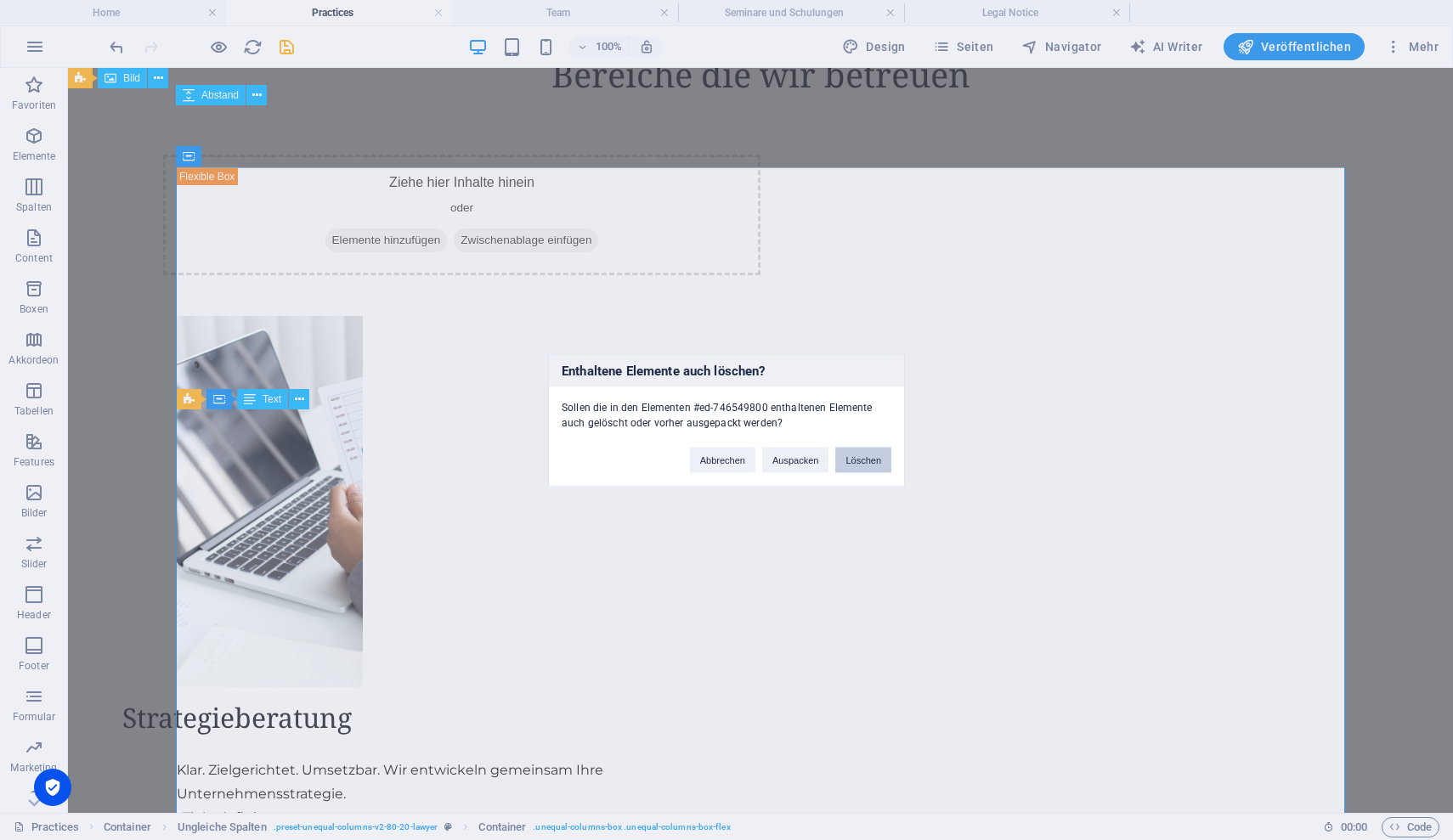 click on "Löschen" at bounding box center [863, 459] 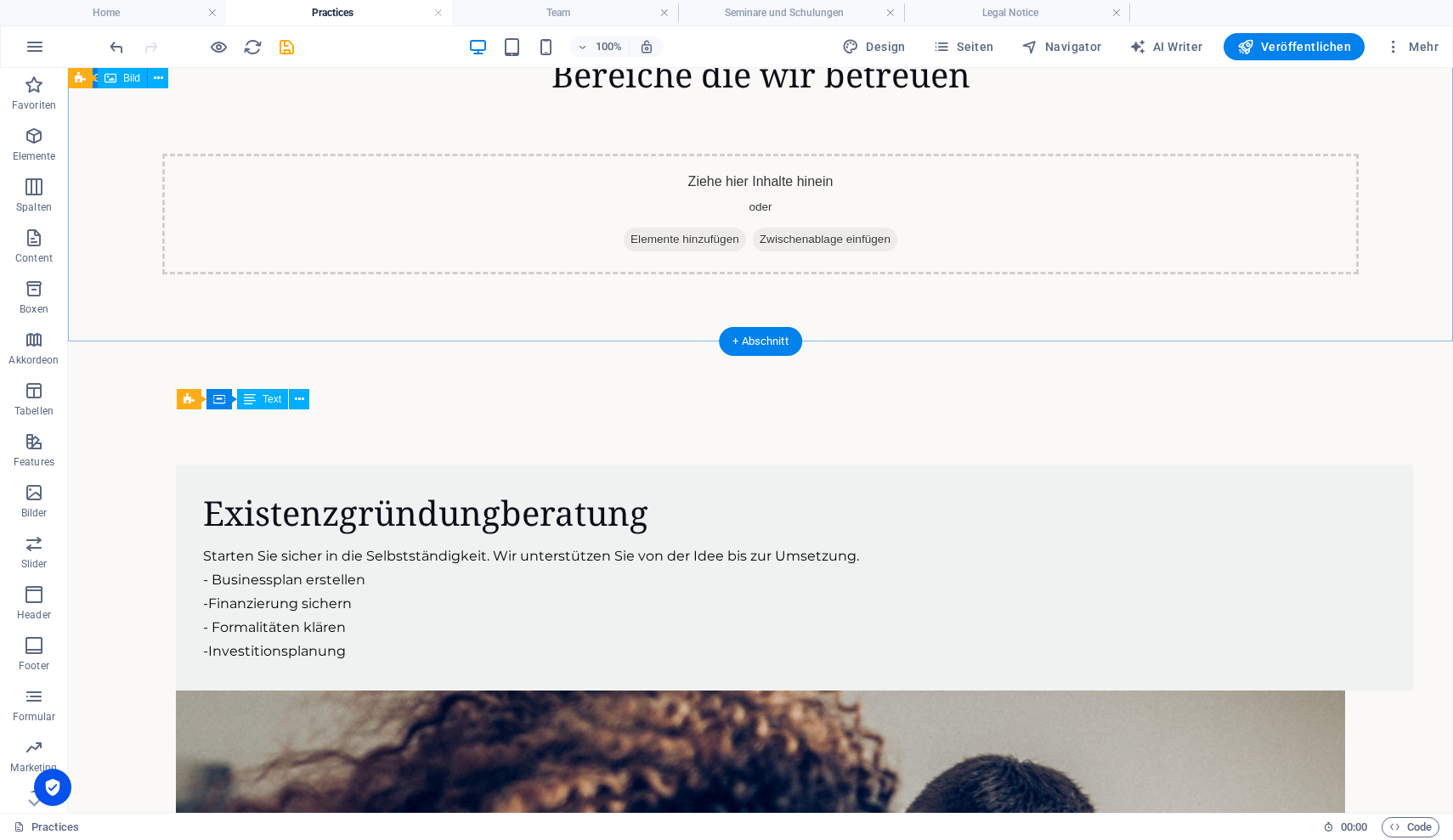 click on "Bereiche die wir betreuen Ziehe hier Inhalte hinein oder  Elemente hinzufügen  Zwischenablage einfügen" at bounding box center (760, 157) 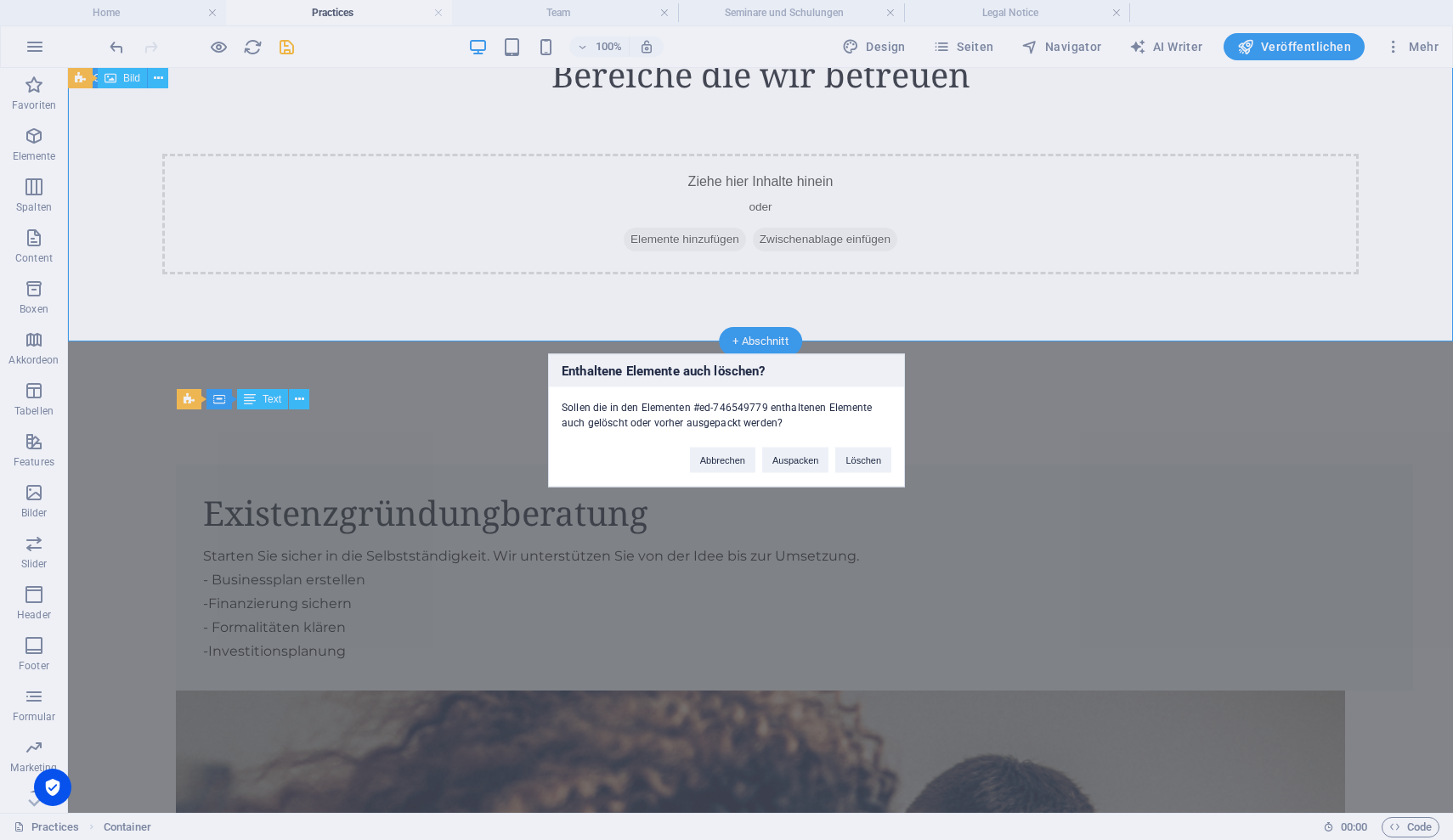 click on "Abbrechen Auspacken Löschen" at bounding box center (790, 451) 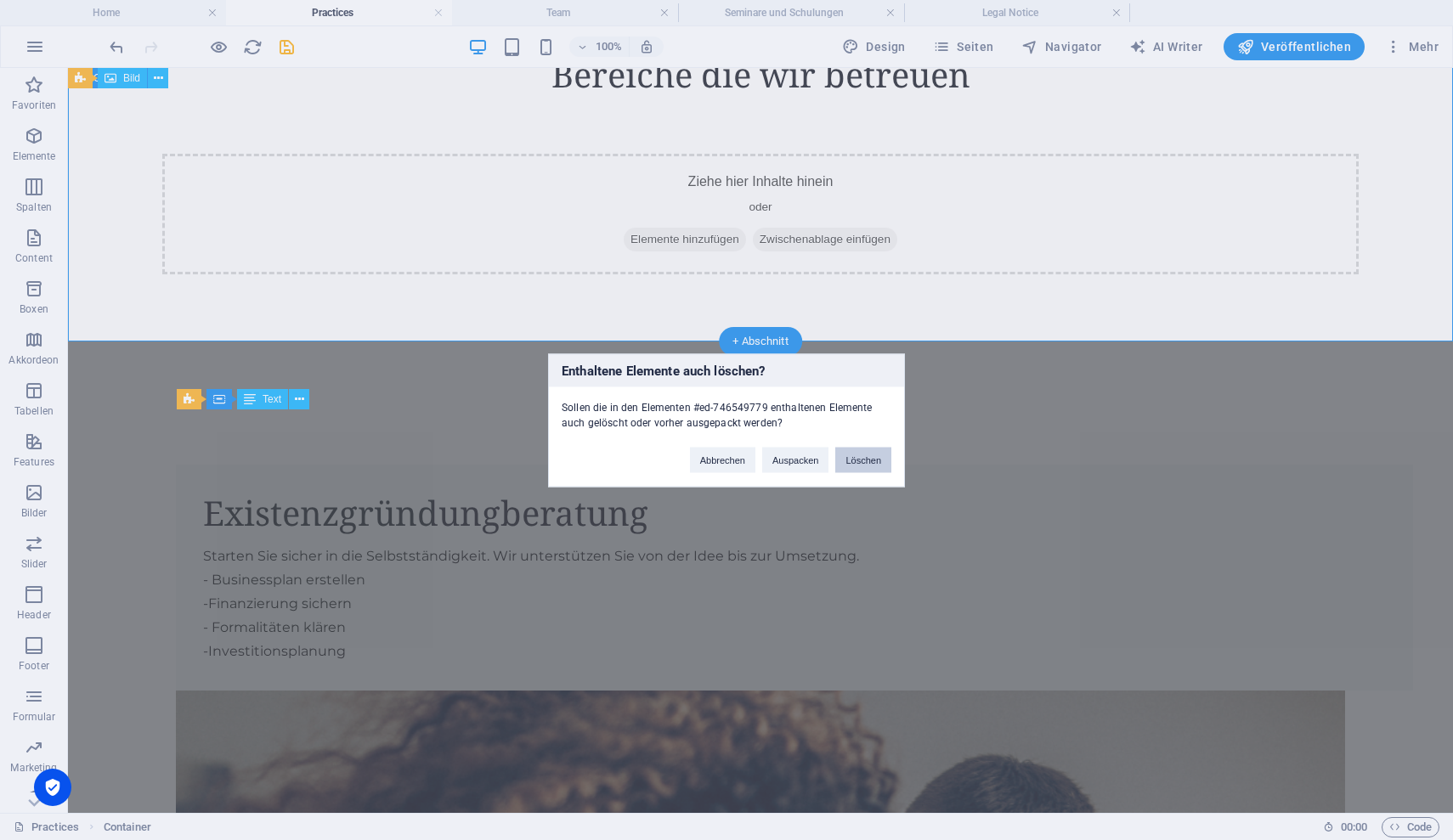 click on "Löschen" at bounding box center (863, 459) 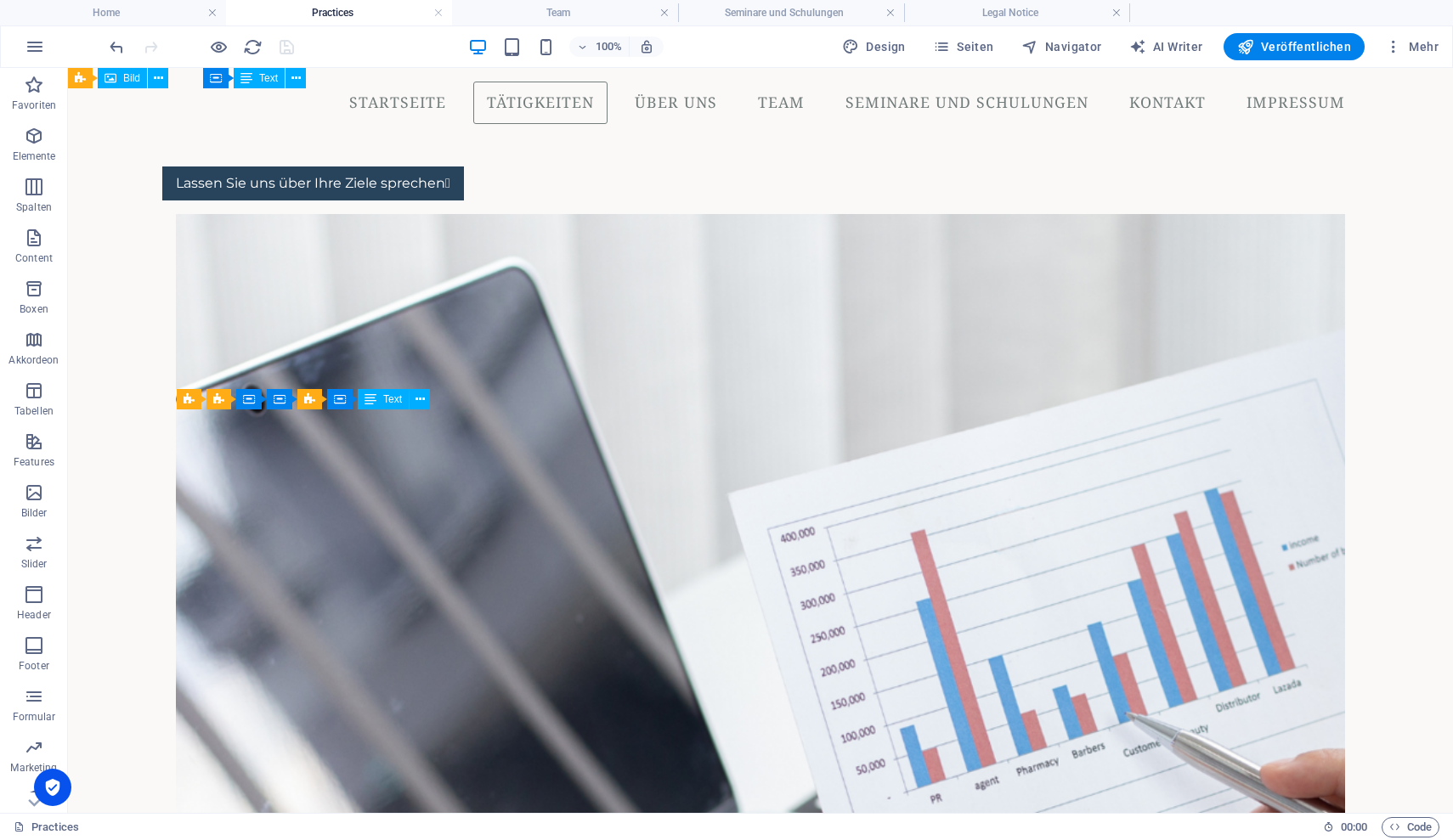 scroll, scrollTop: 5727, scrollLeft: 0, axis: vertical 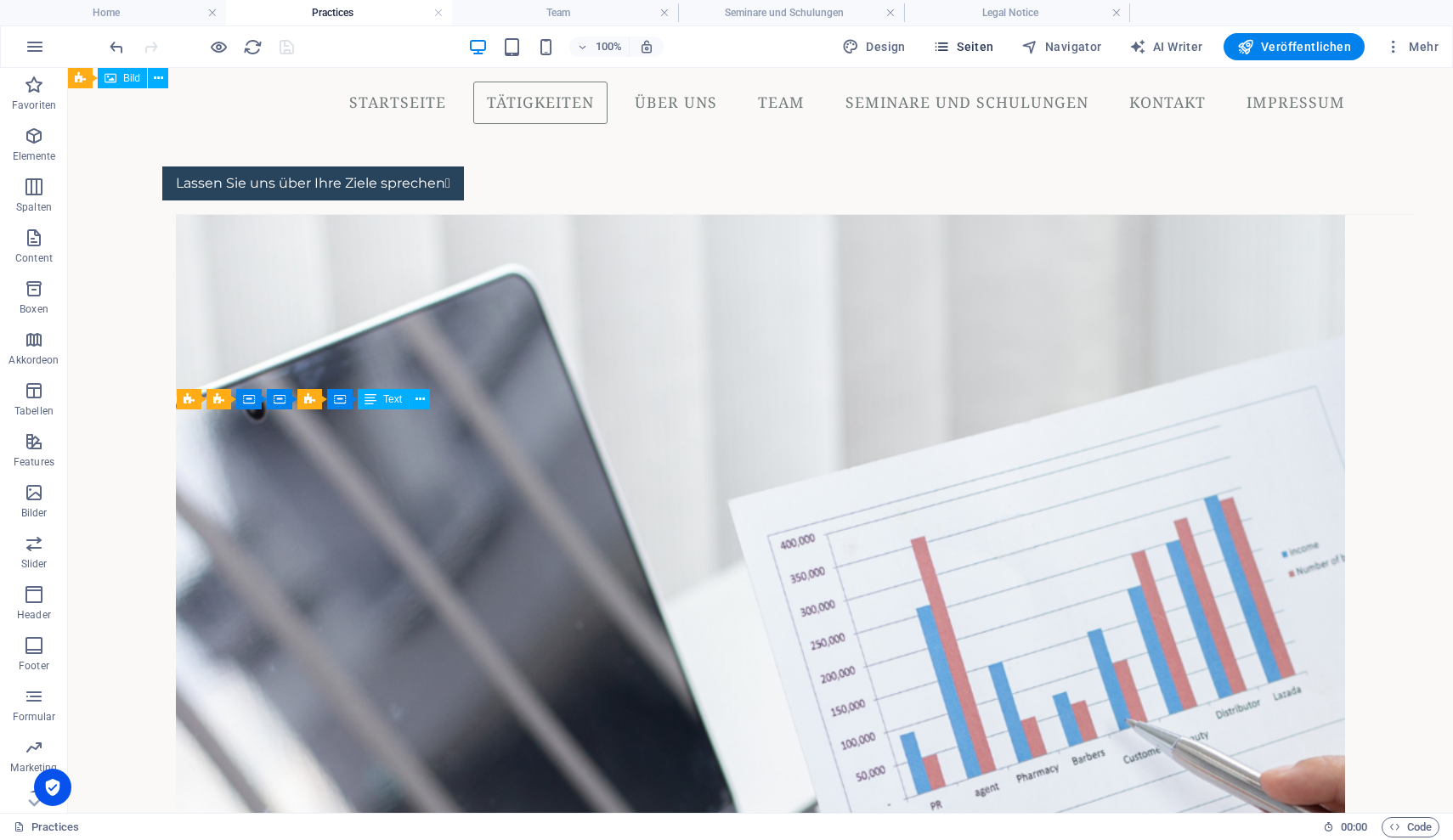 click on "Seiten" at bounding box center (964, 47) 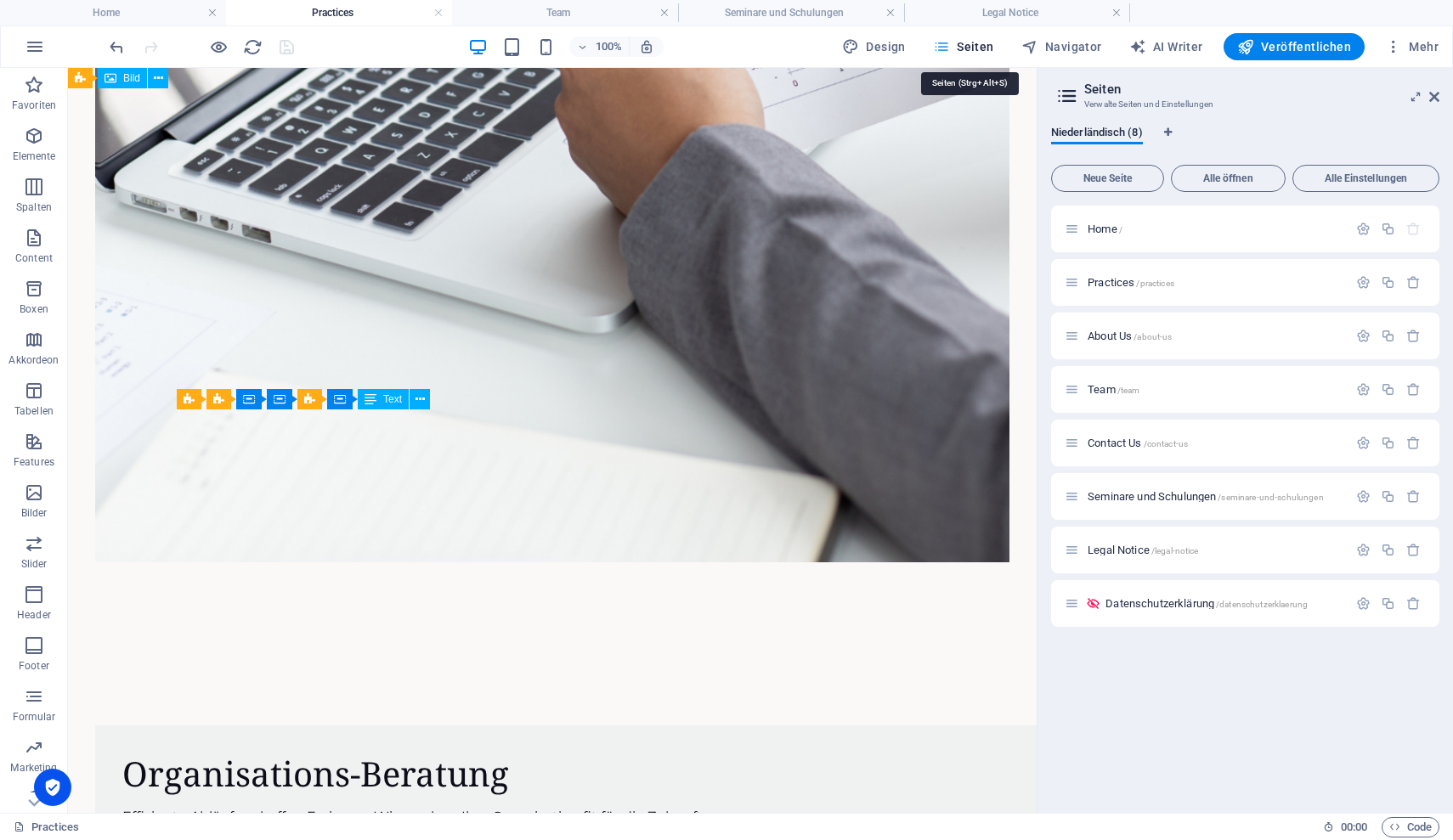 scroll, scrollTop: 4875, scrollLeft: 0, axis: vertical 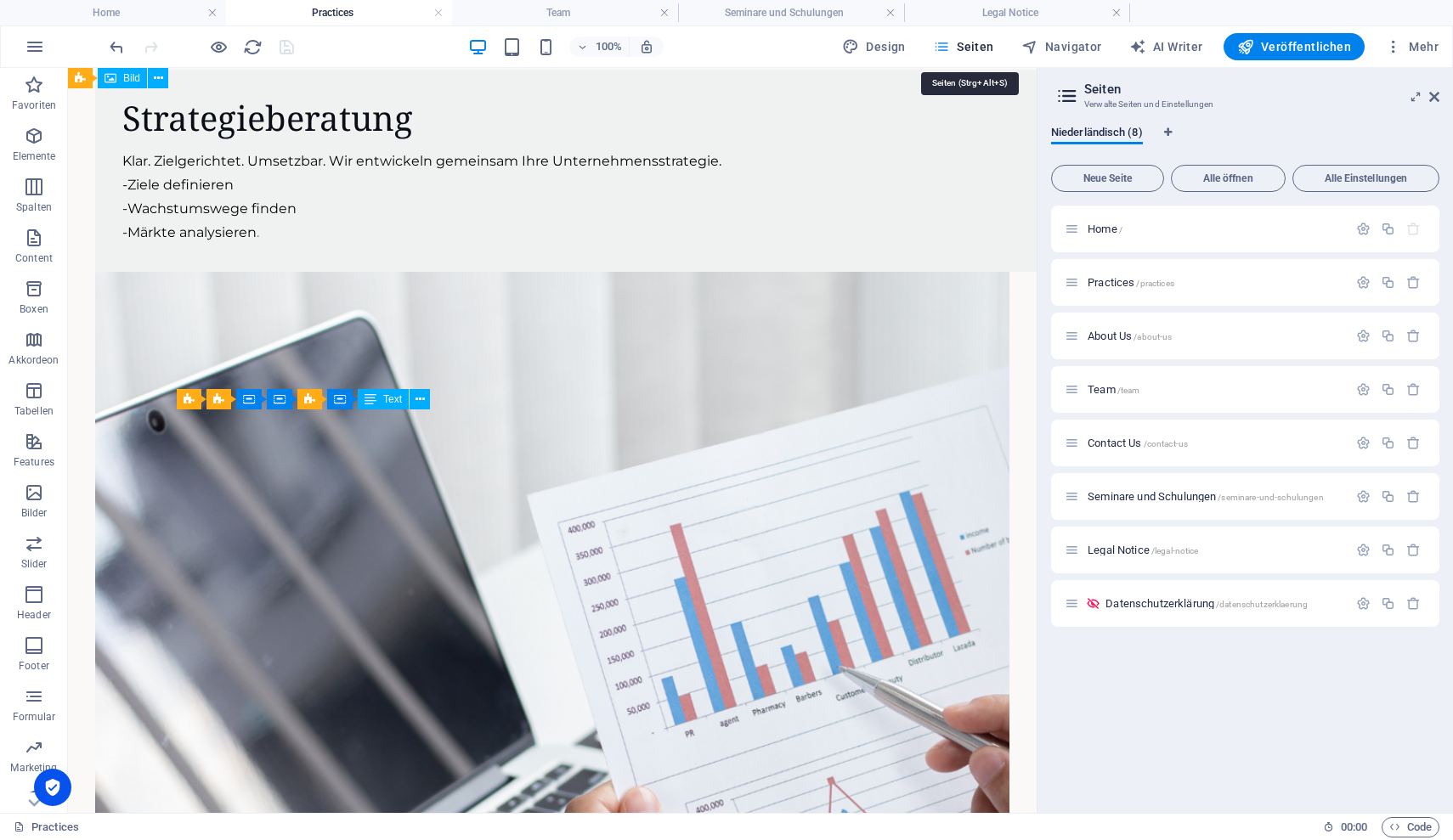 click on "Seiten" at bounding box center (964, 47) 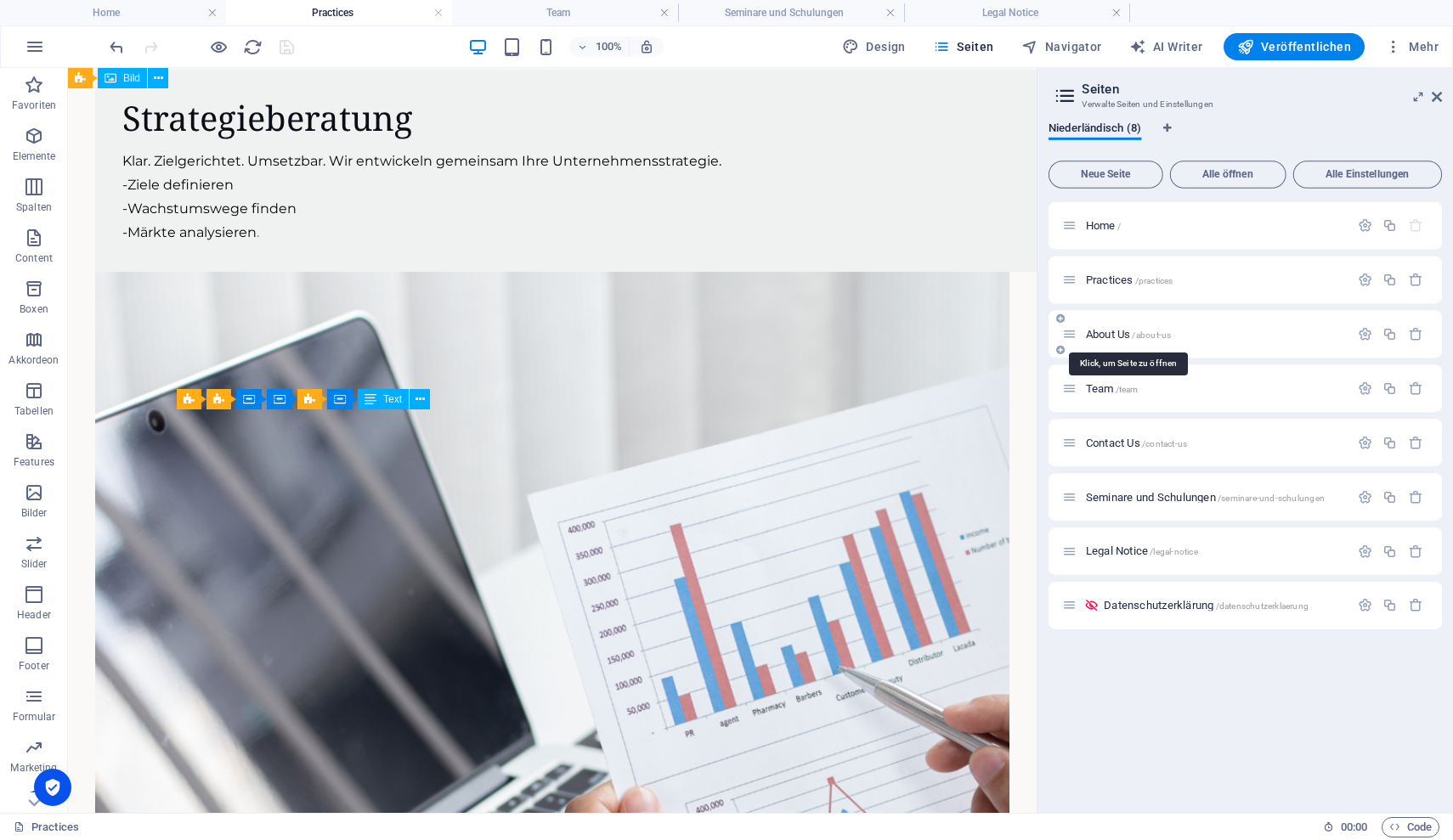 click on "About Us /about-us" at bounding box center (1129, 335) 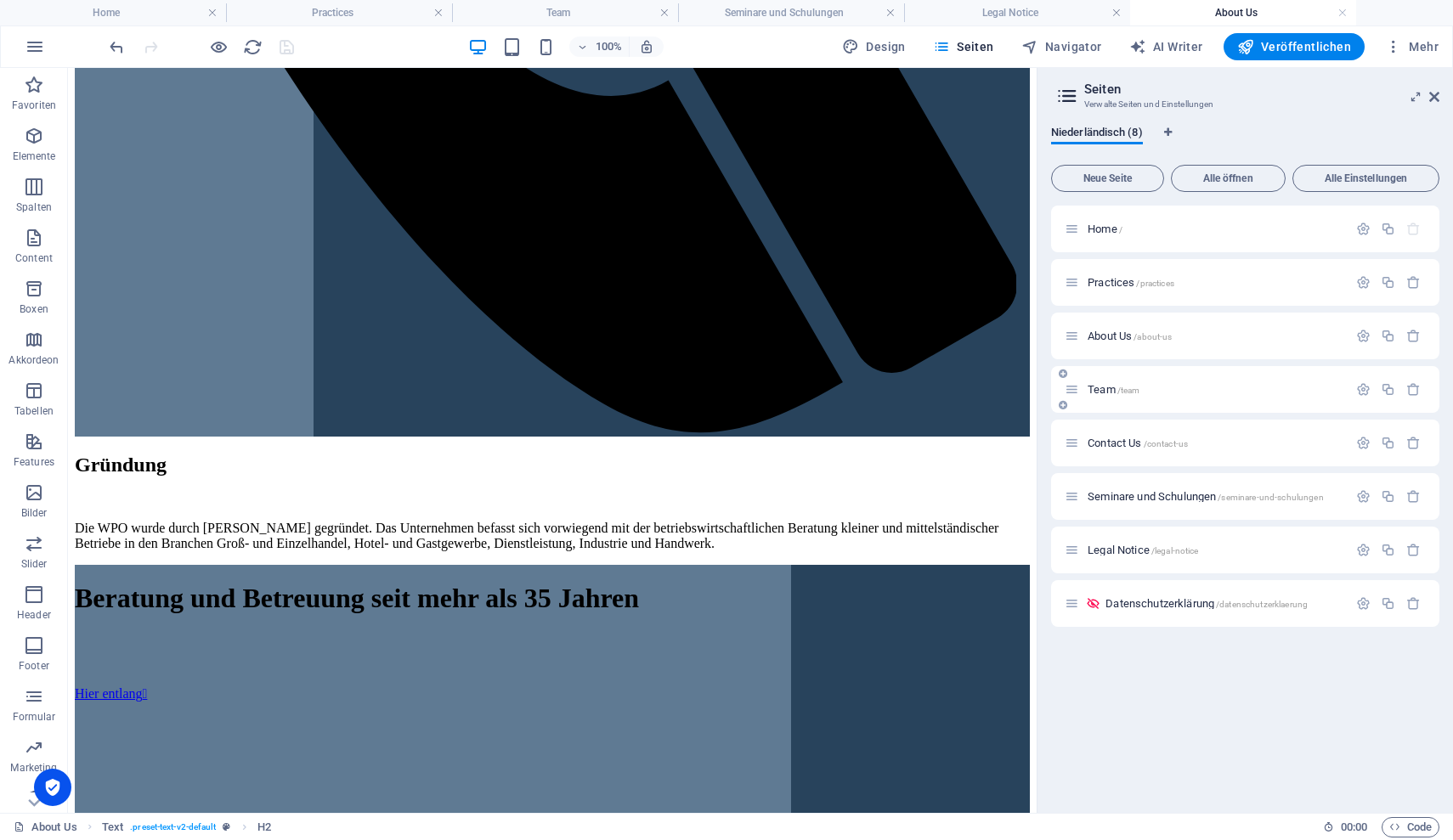 scroll, scrollTop: 1097, scrollLeft: 0, axis: vertical 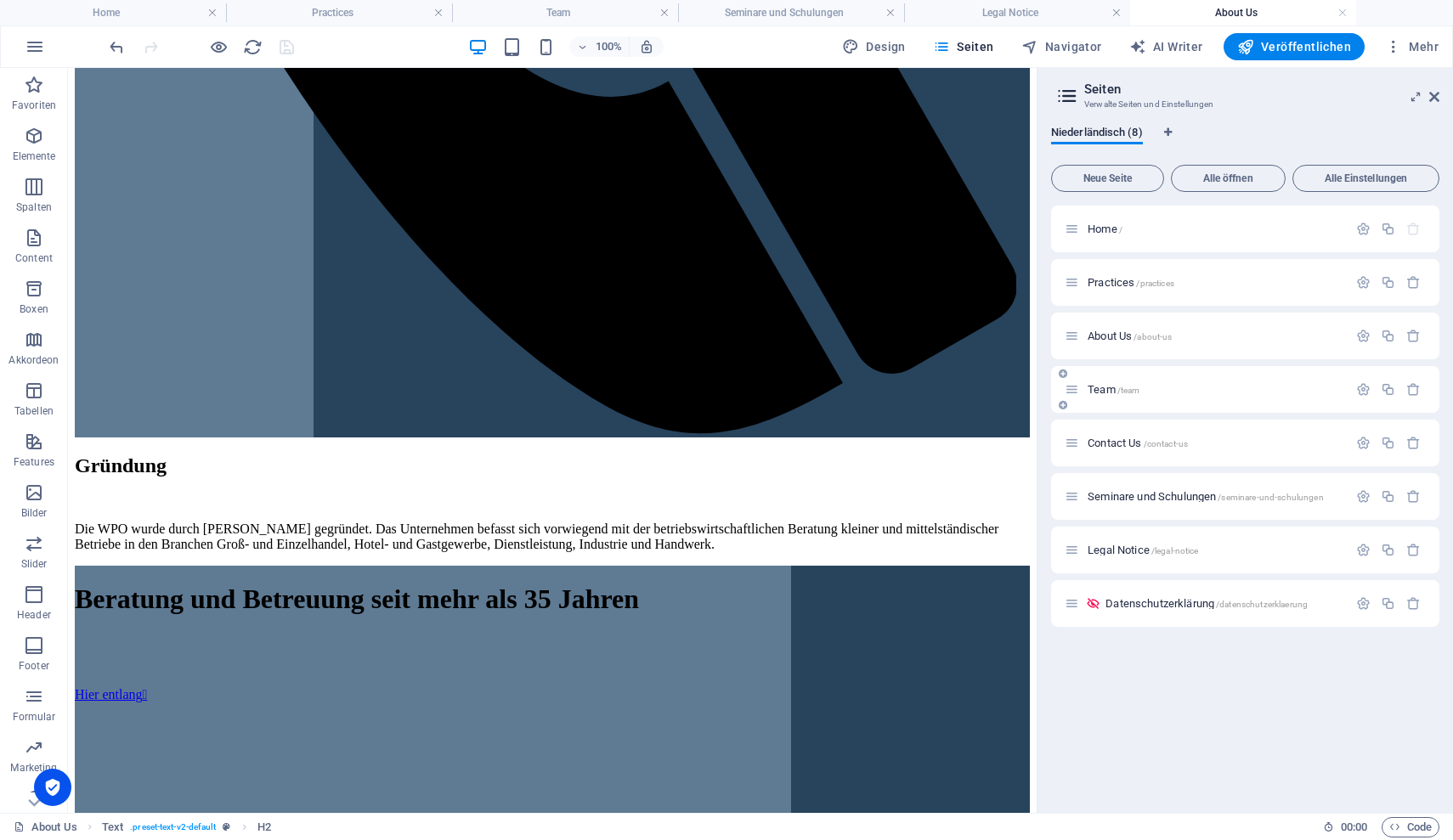 click on "Team /team" at bounding box center (1206, 389) 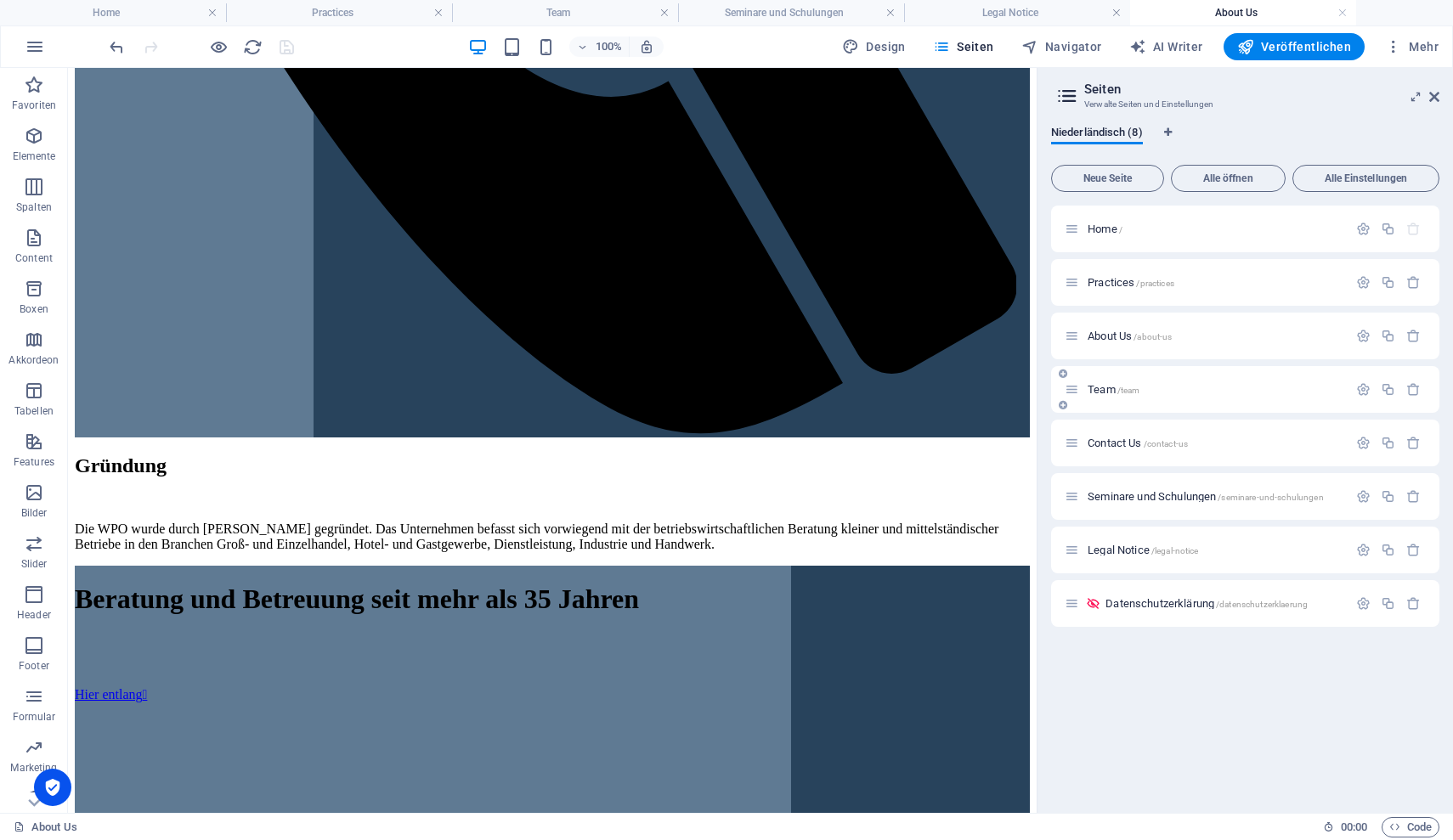 click on "Team /team" at bounding box center (1113, 389) 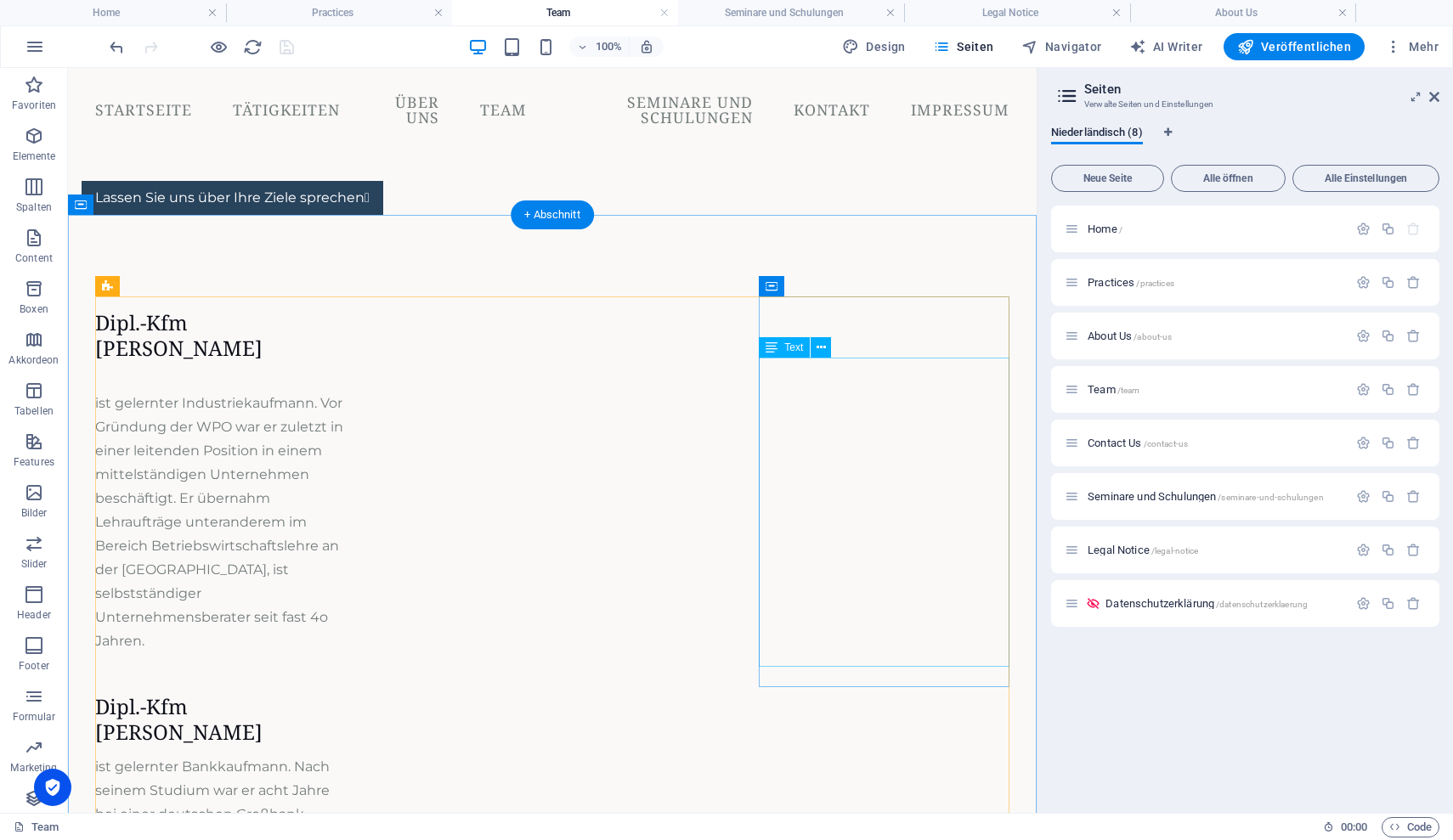 scroll, scrollTop: 0, scrollLeft: 0, axis: both 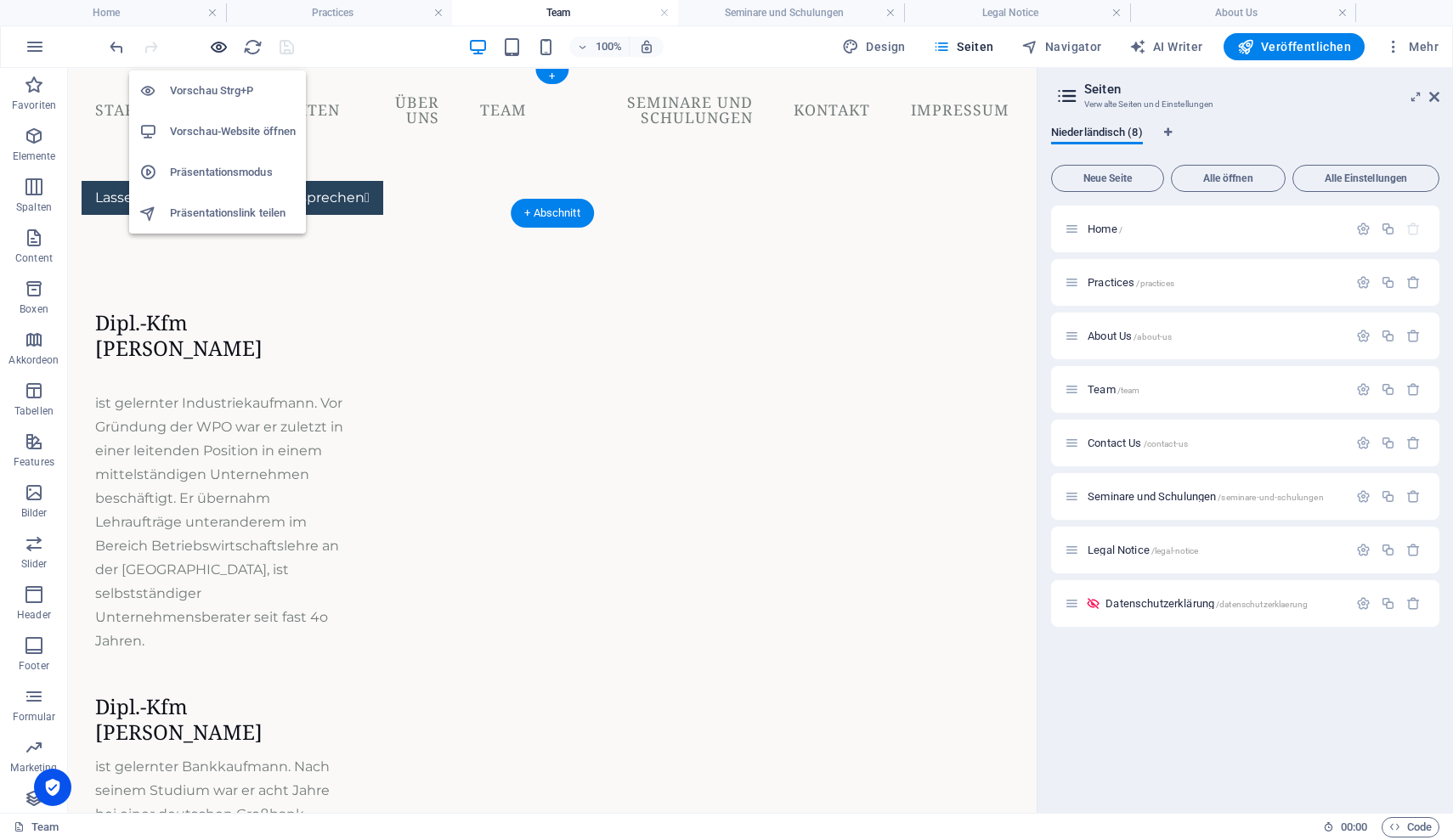 click at bounding box center [218, 47] 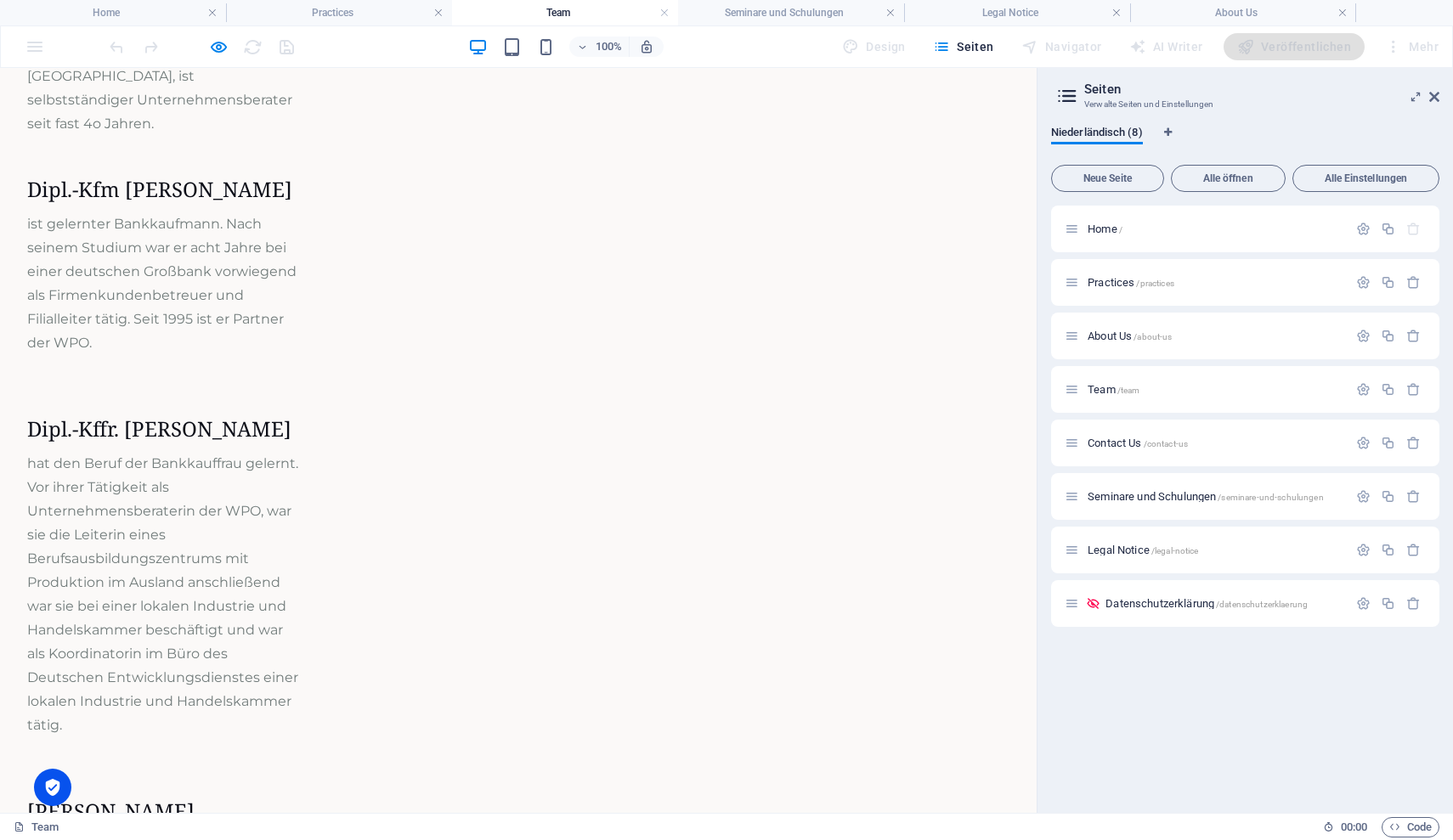 scroll, scrollTop: 893, scrollLeft: 0, axis: vertical 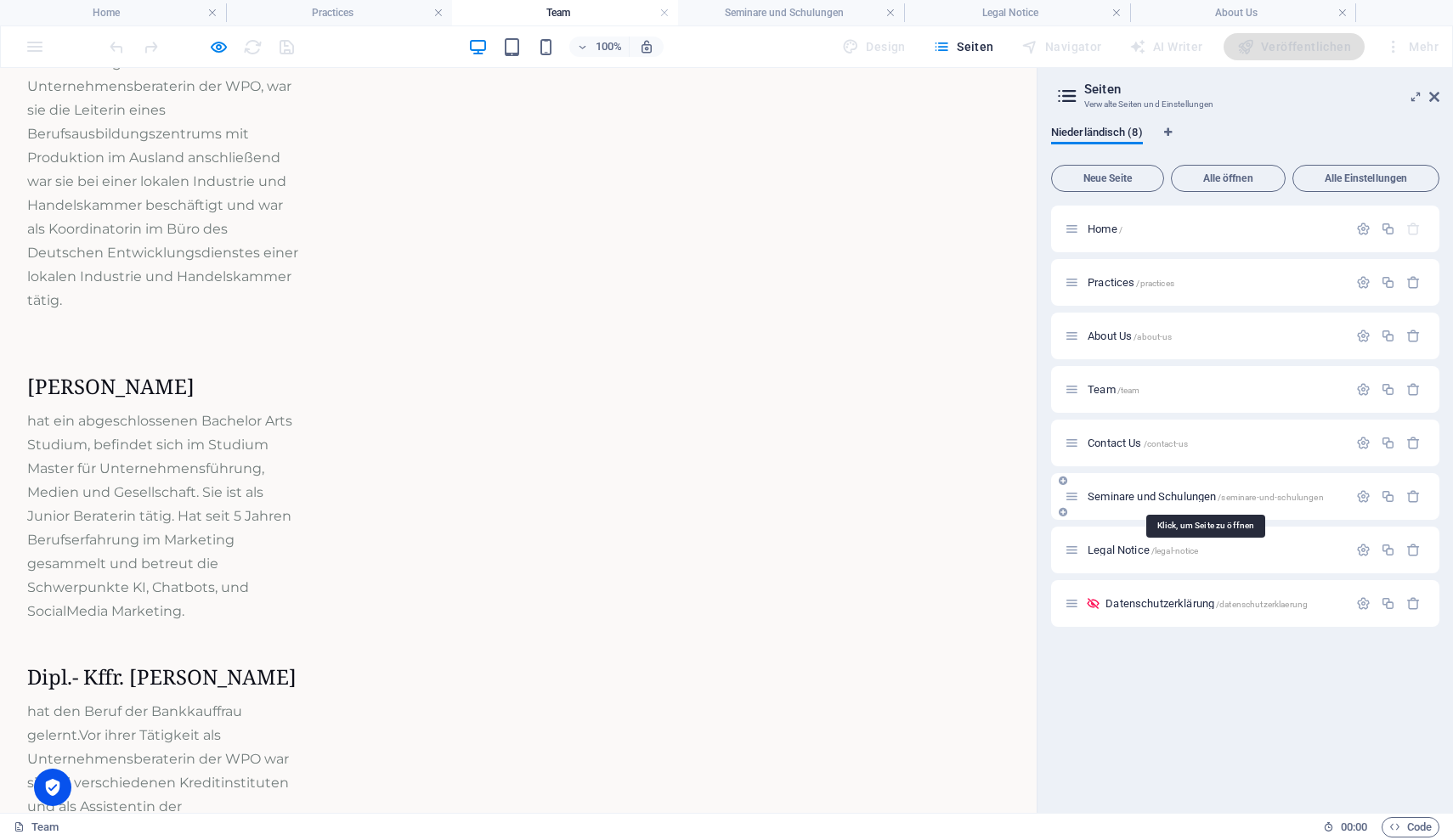 click on "Seminare und Schulungen /seminare-und-schulungen" at bounding box center (1206, 496) 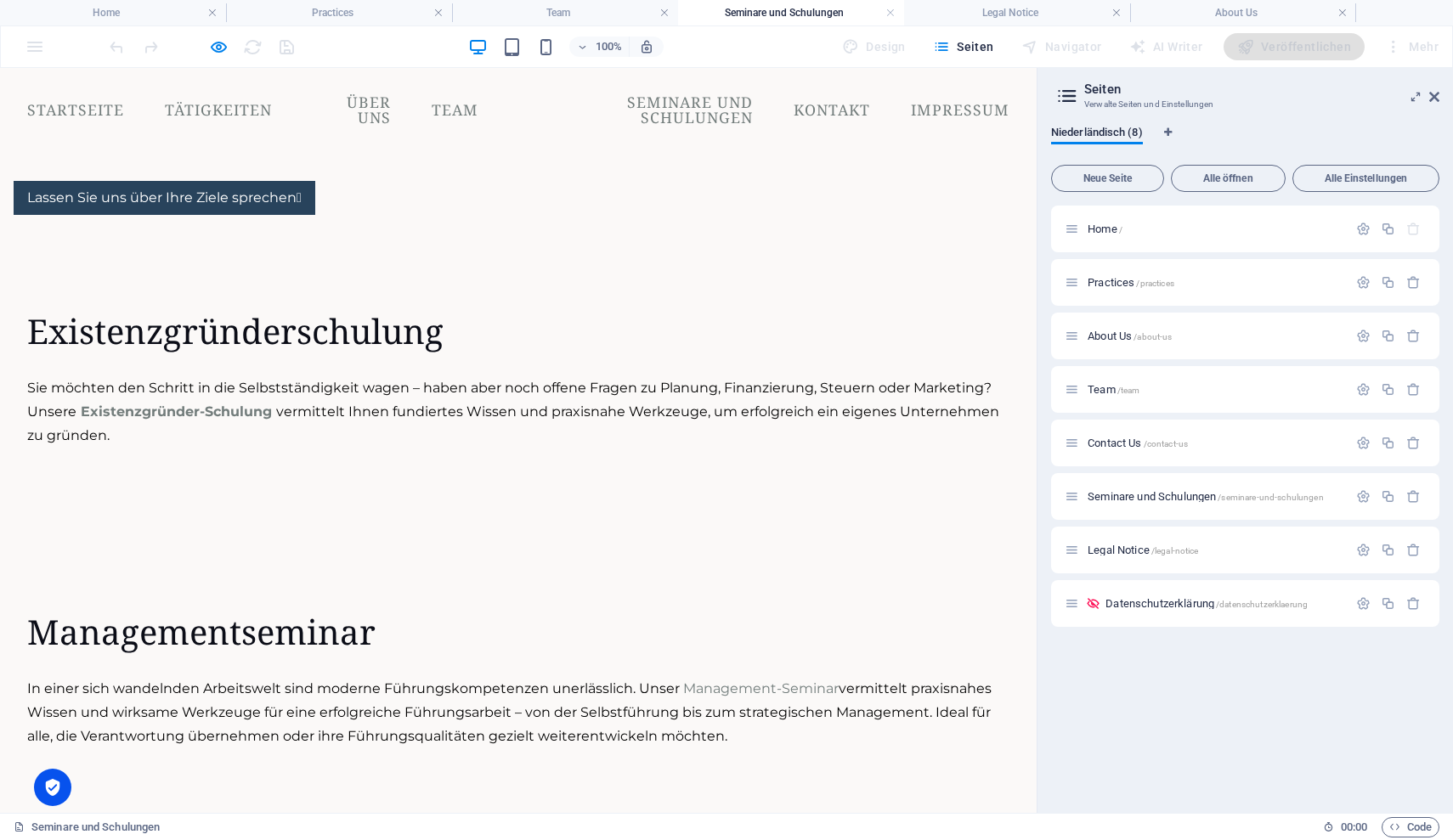 scroll, scrollTop: 0, scrollLeft: 0, axis: both 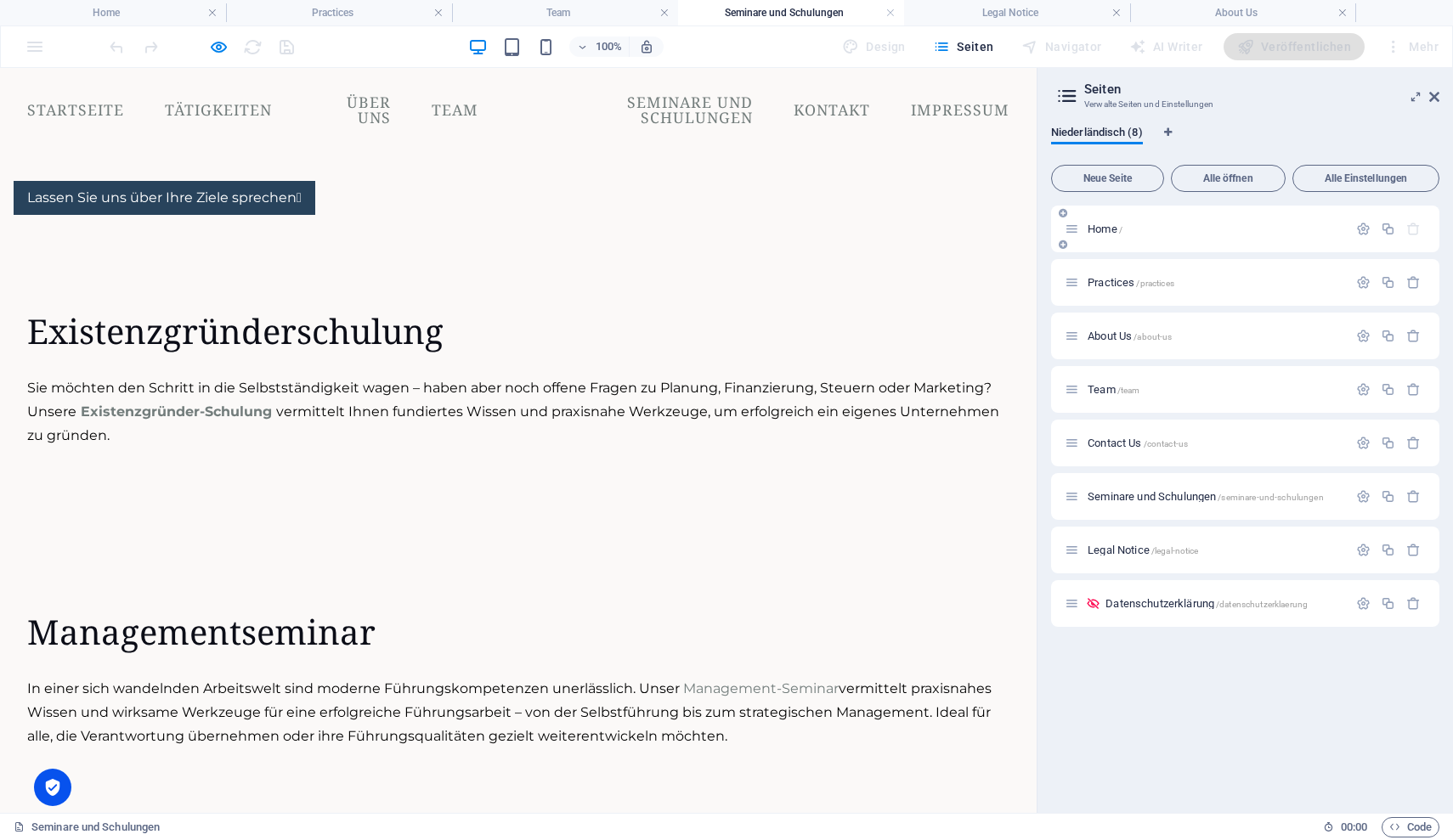 click on "Home /" at bounding box center (1105, 228) 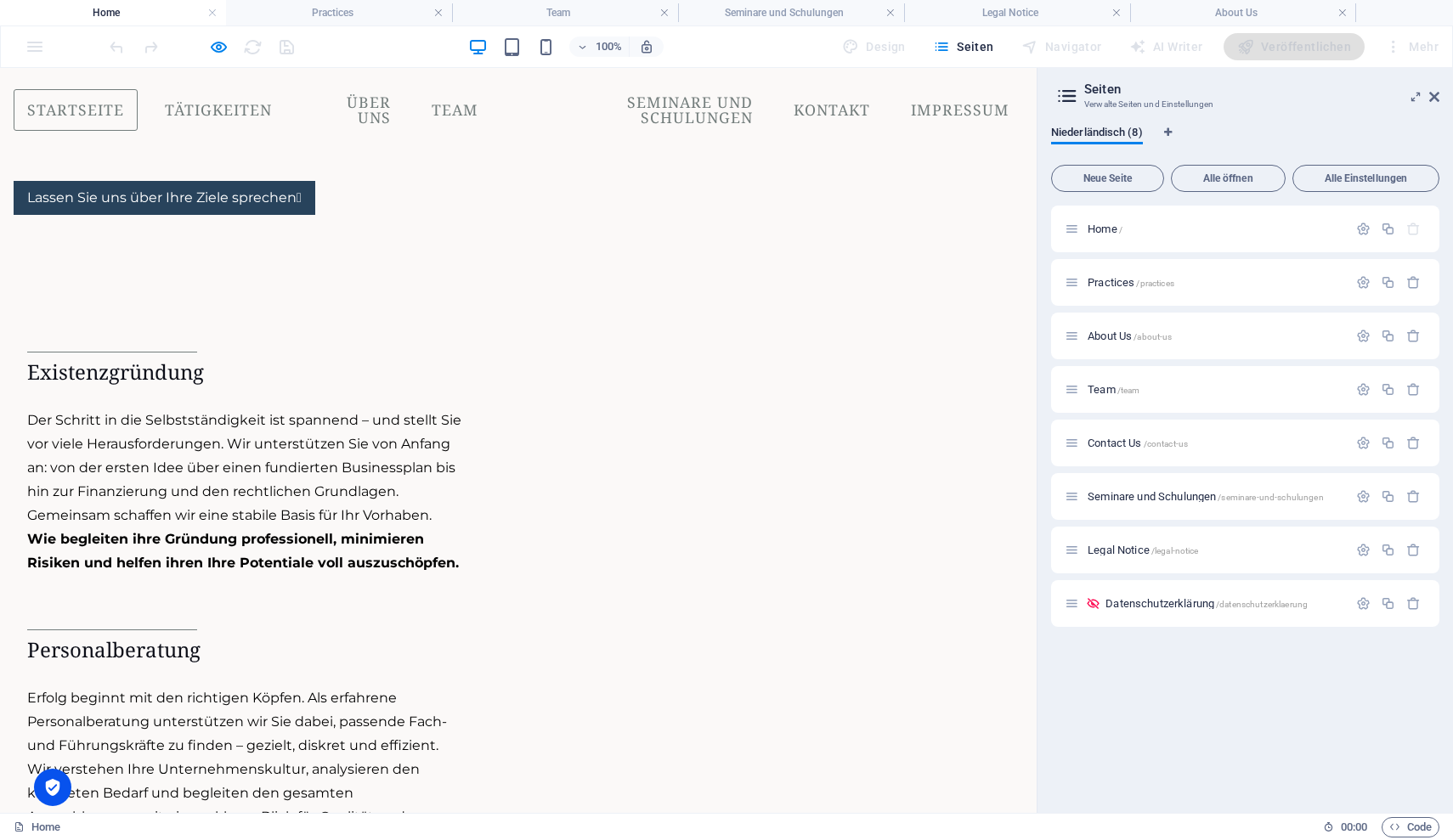 scroll, scrollTop: 1530, scrollLeft: 0, axis: vertical 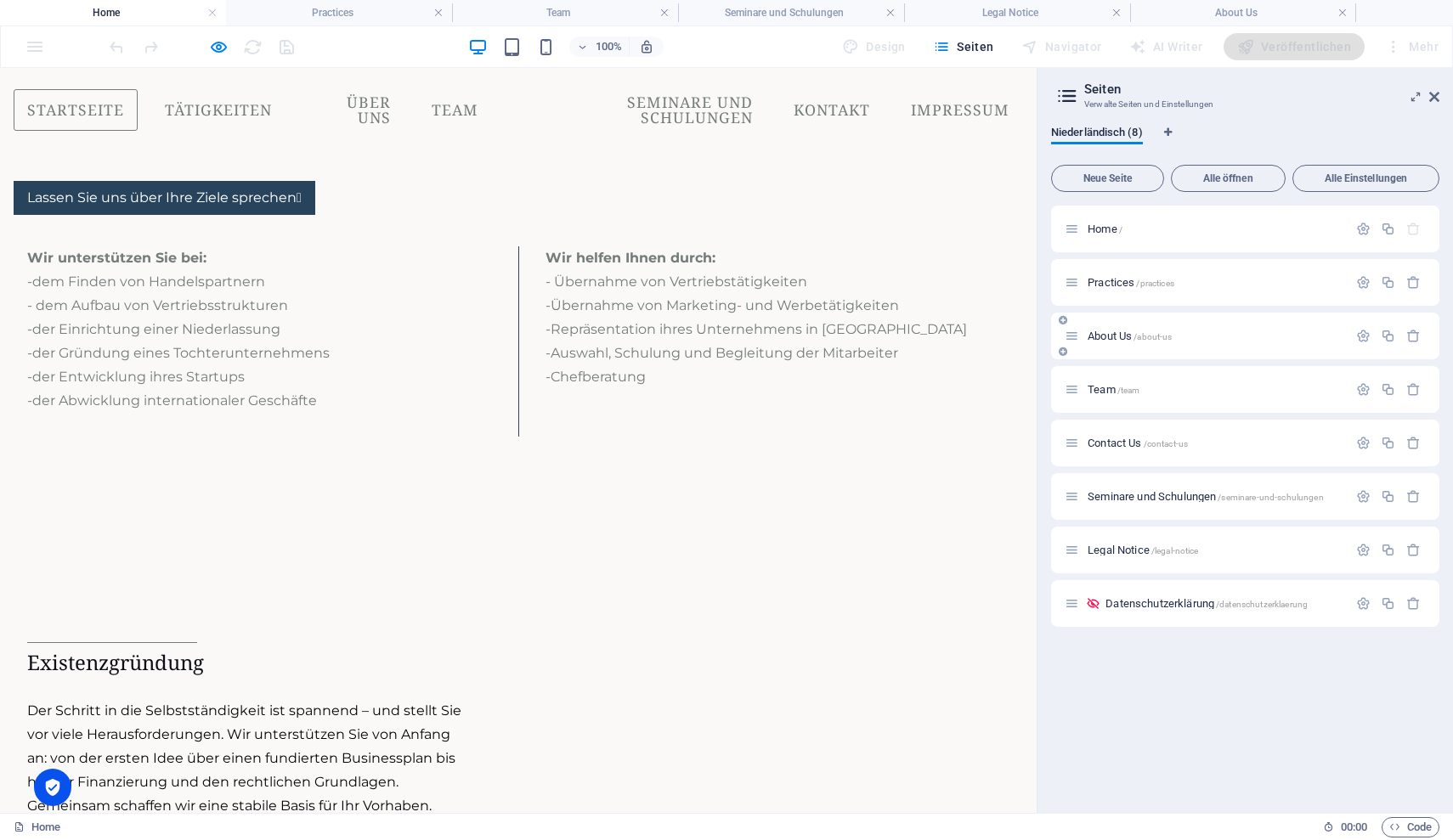 click on "About Us /about-us" at bounding box center [1129, 335] 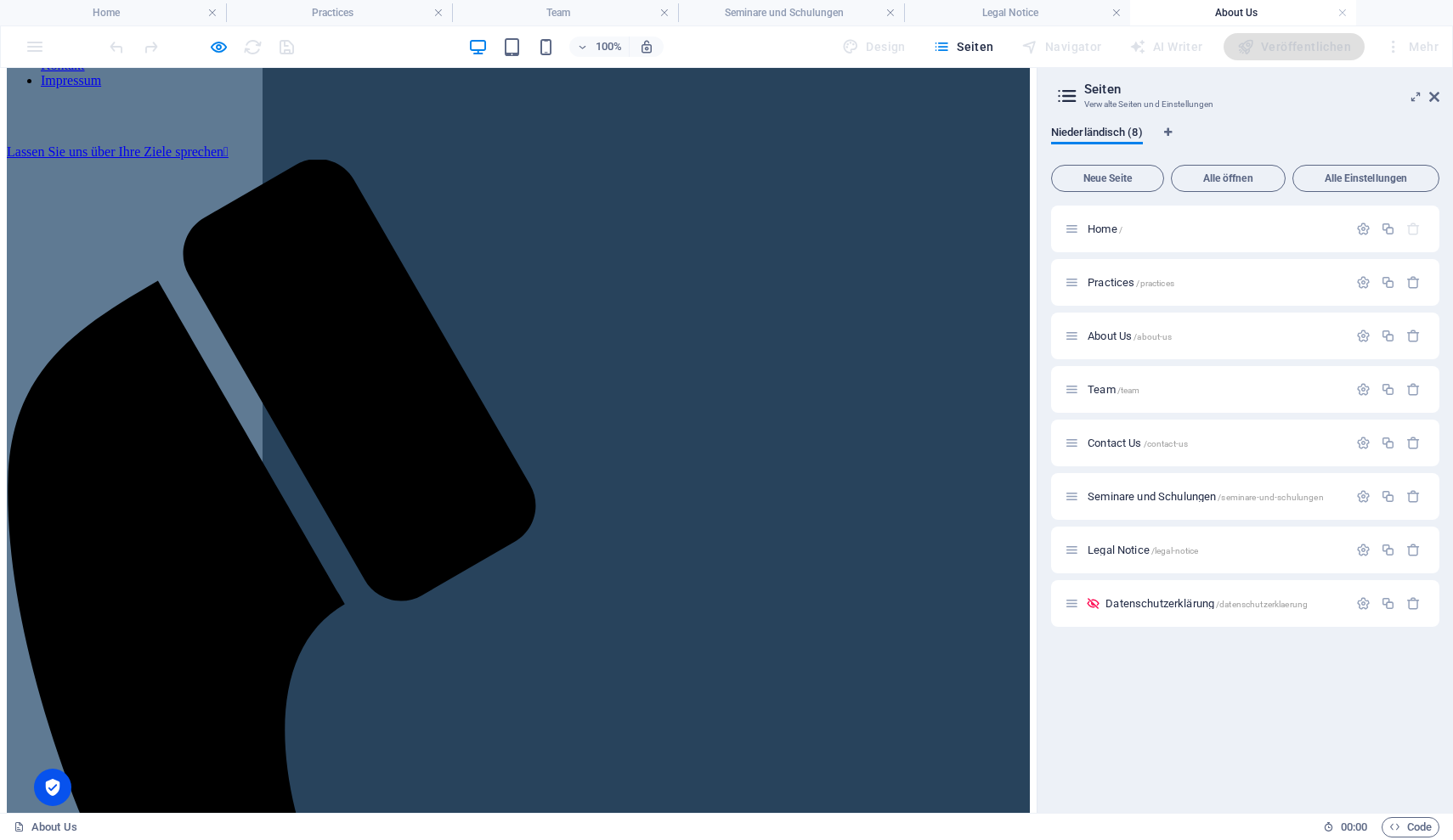 scroll, scrollTop: 413, scrollLeft: 0, axis: vertical 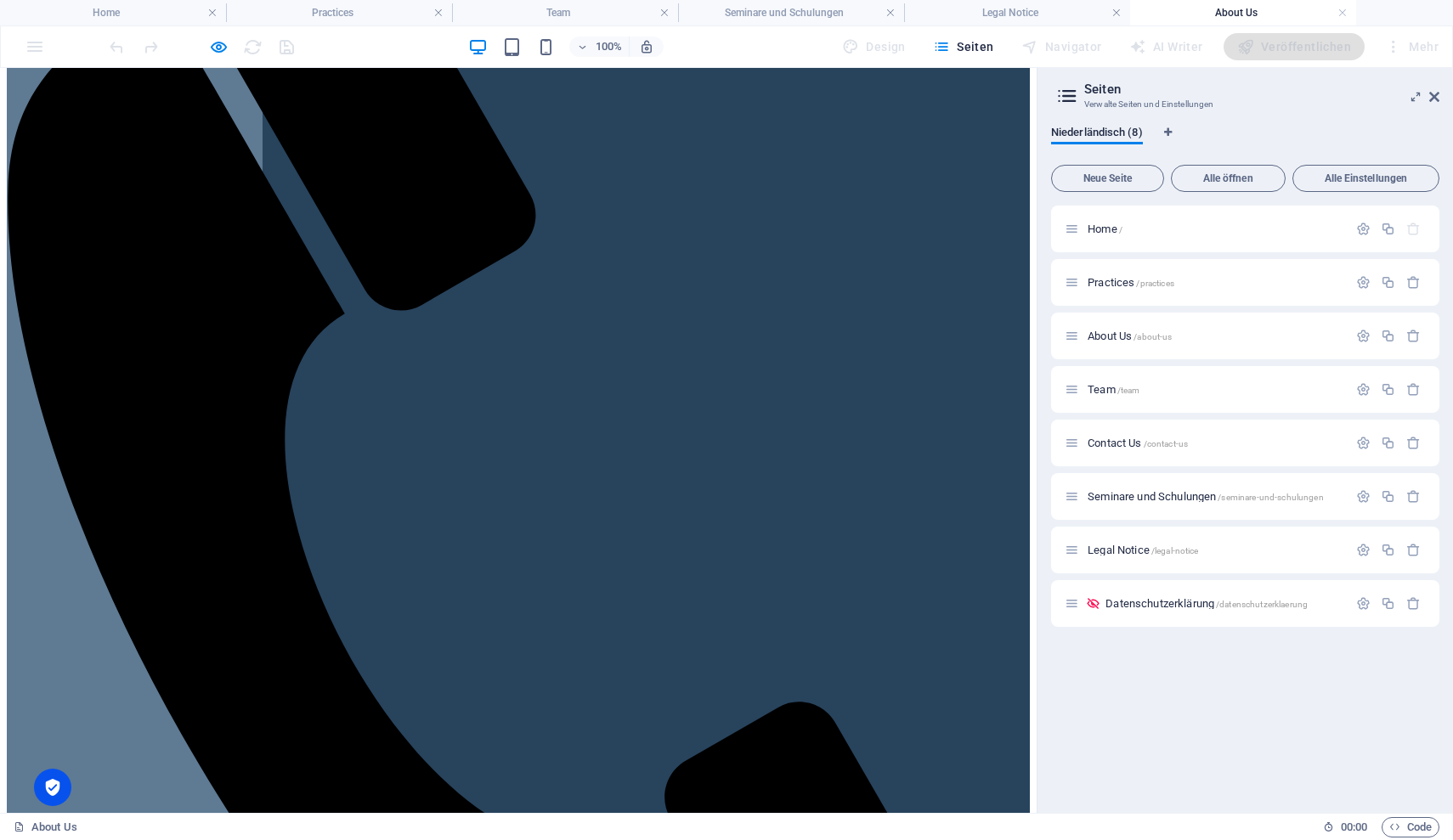 click at bounding box center (518, 1477) 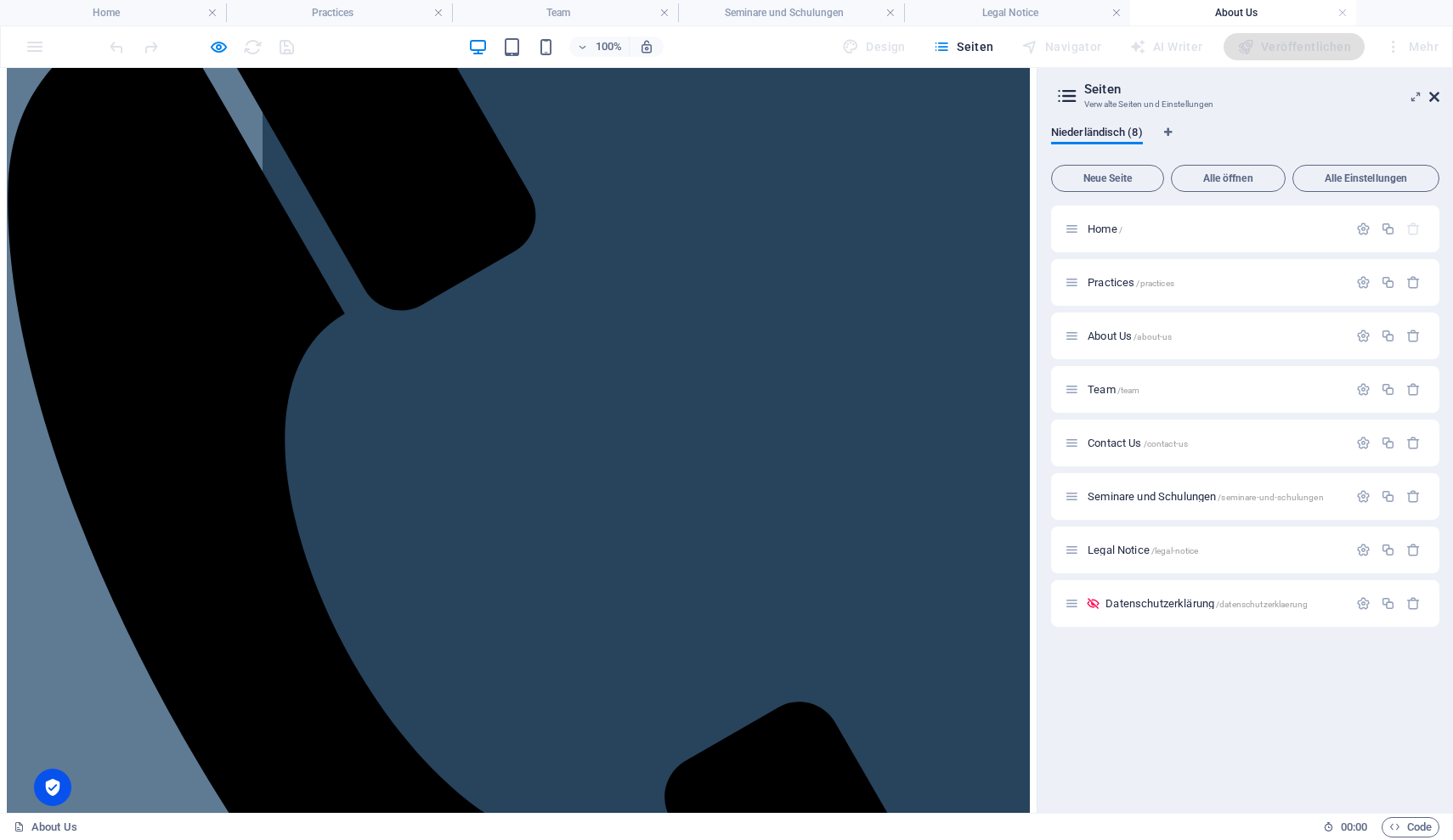 click at bounding box center [1434, 97] 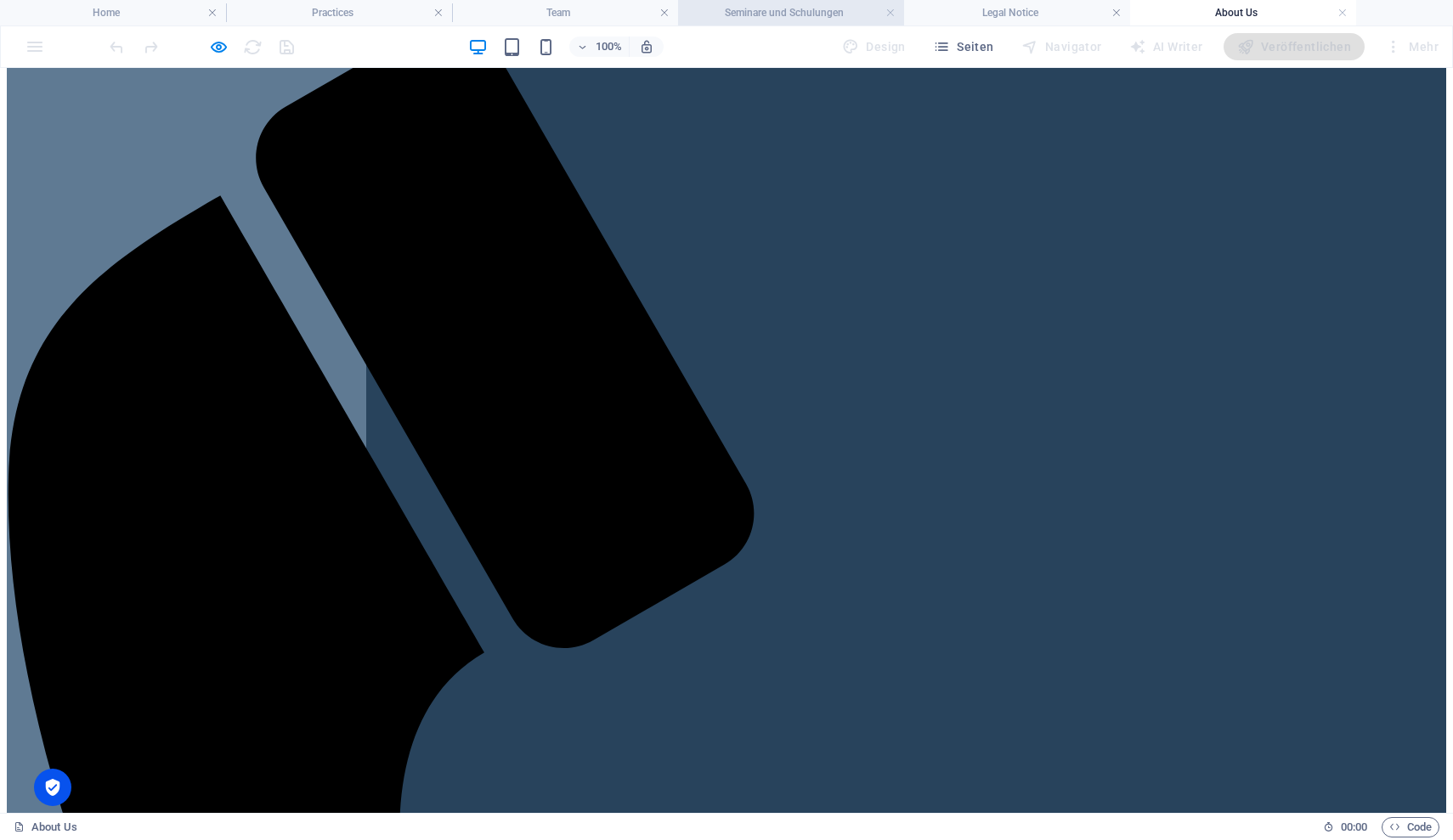 scroll, scrollTop: 262, scrollLeft: 0, axis: vertical 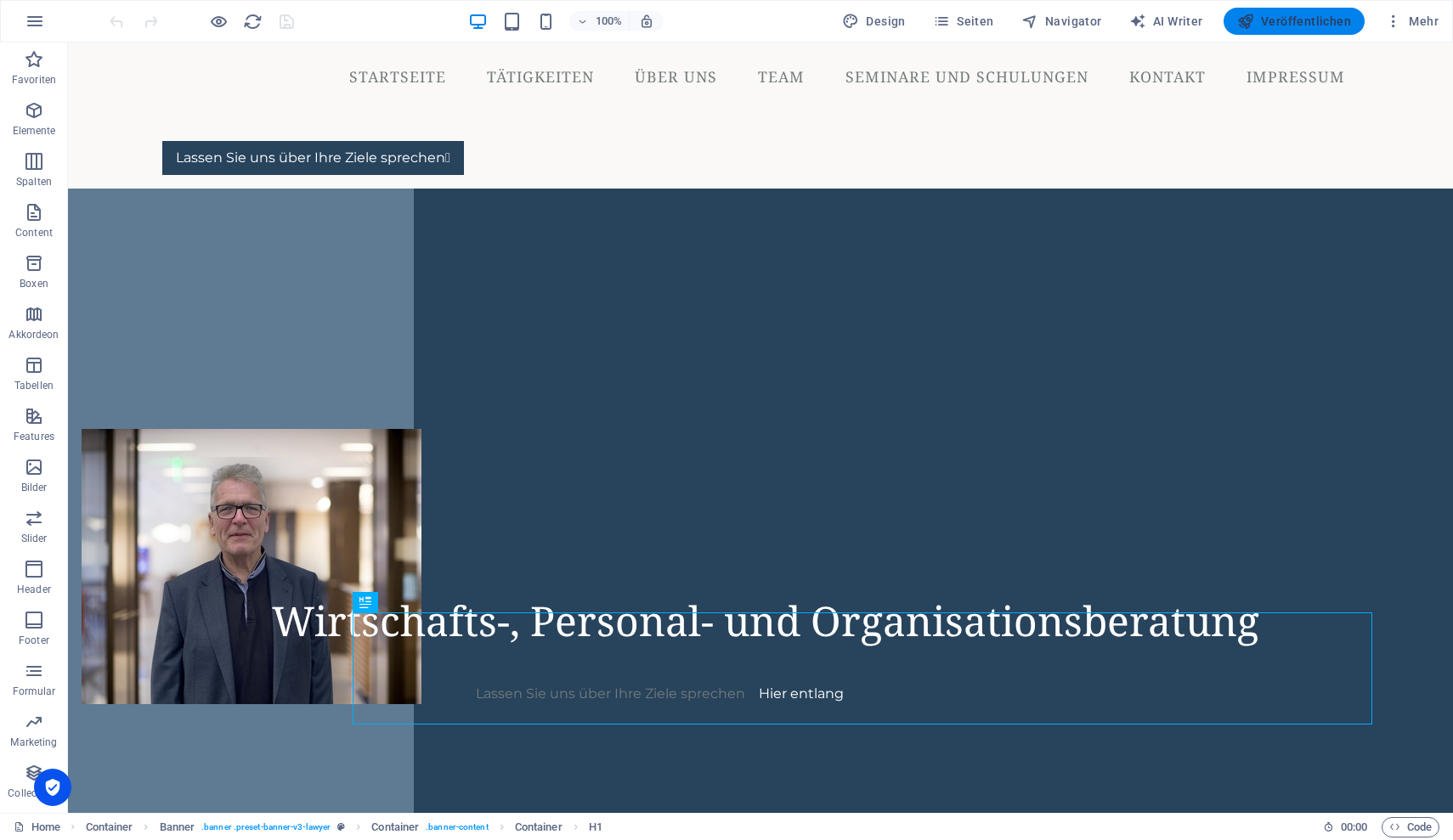 click on "Veröffentlichen" at bounding box center [1294, 21] 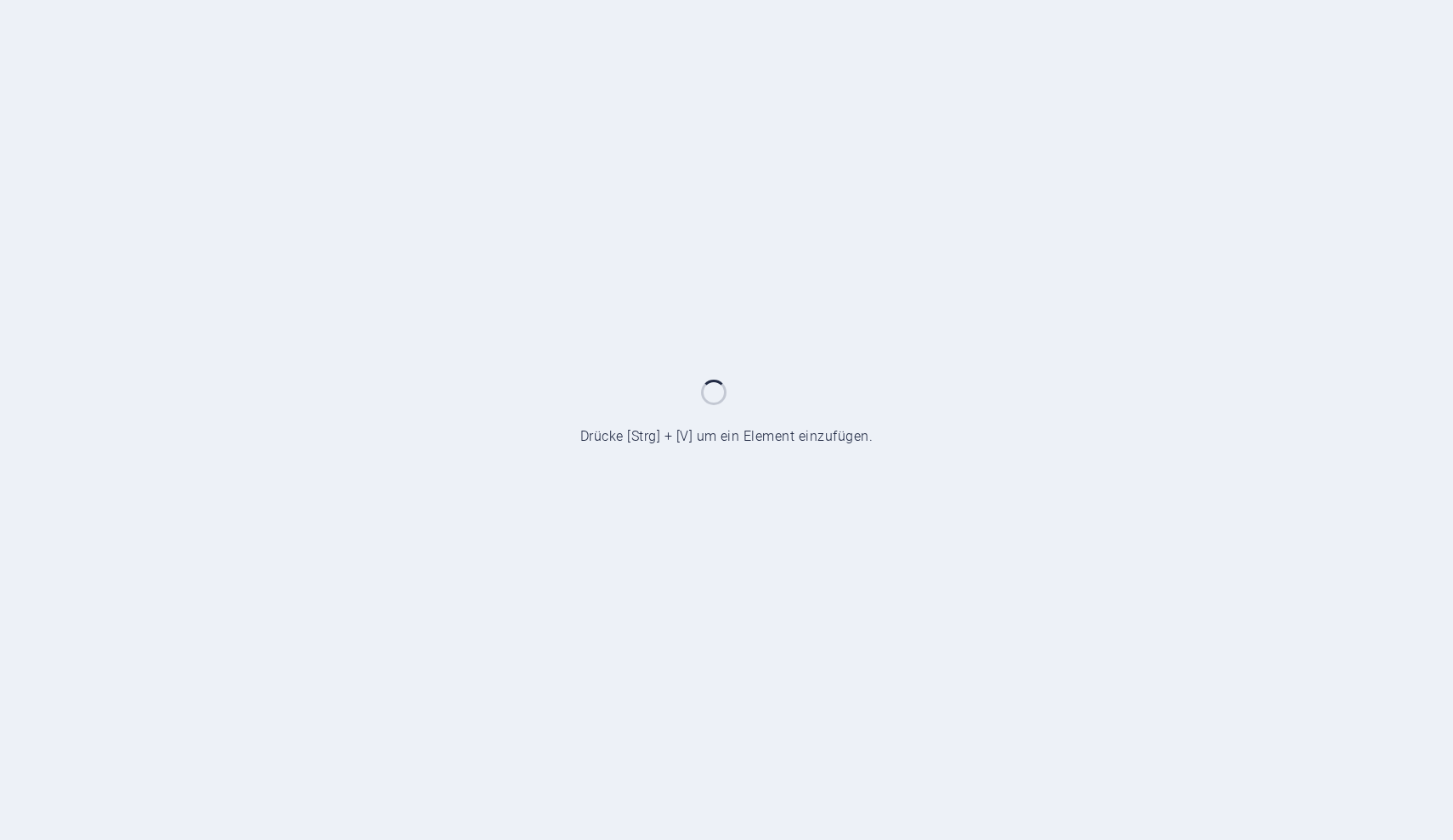 scroll, scrollTop: 0, scrollLeft: 0, axis: both 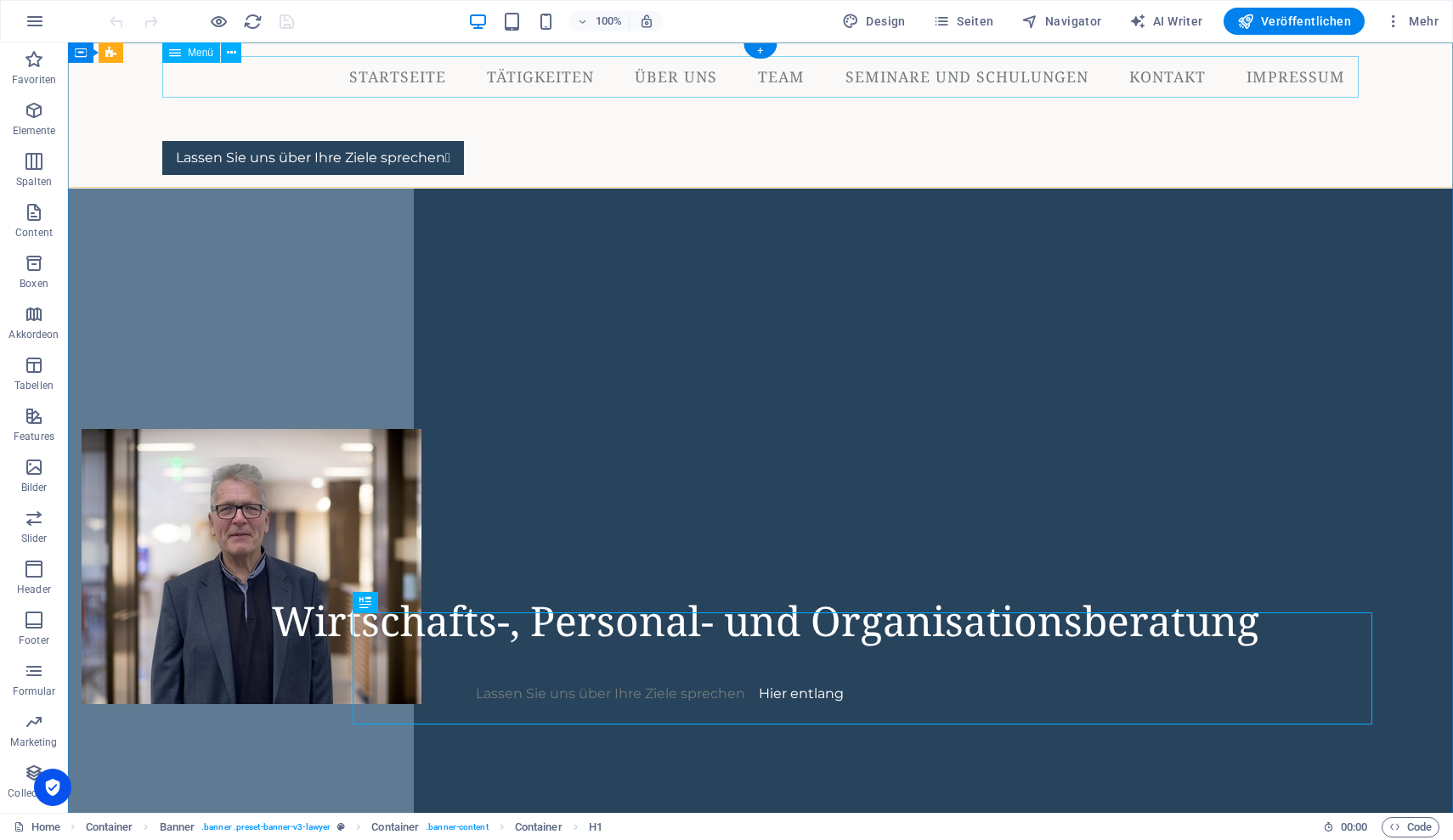 click on "Startseite Tätigkeiten Über uns Team Seminare und Schulungen Kontakt Impressum" at bounding box center [760, 77] 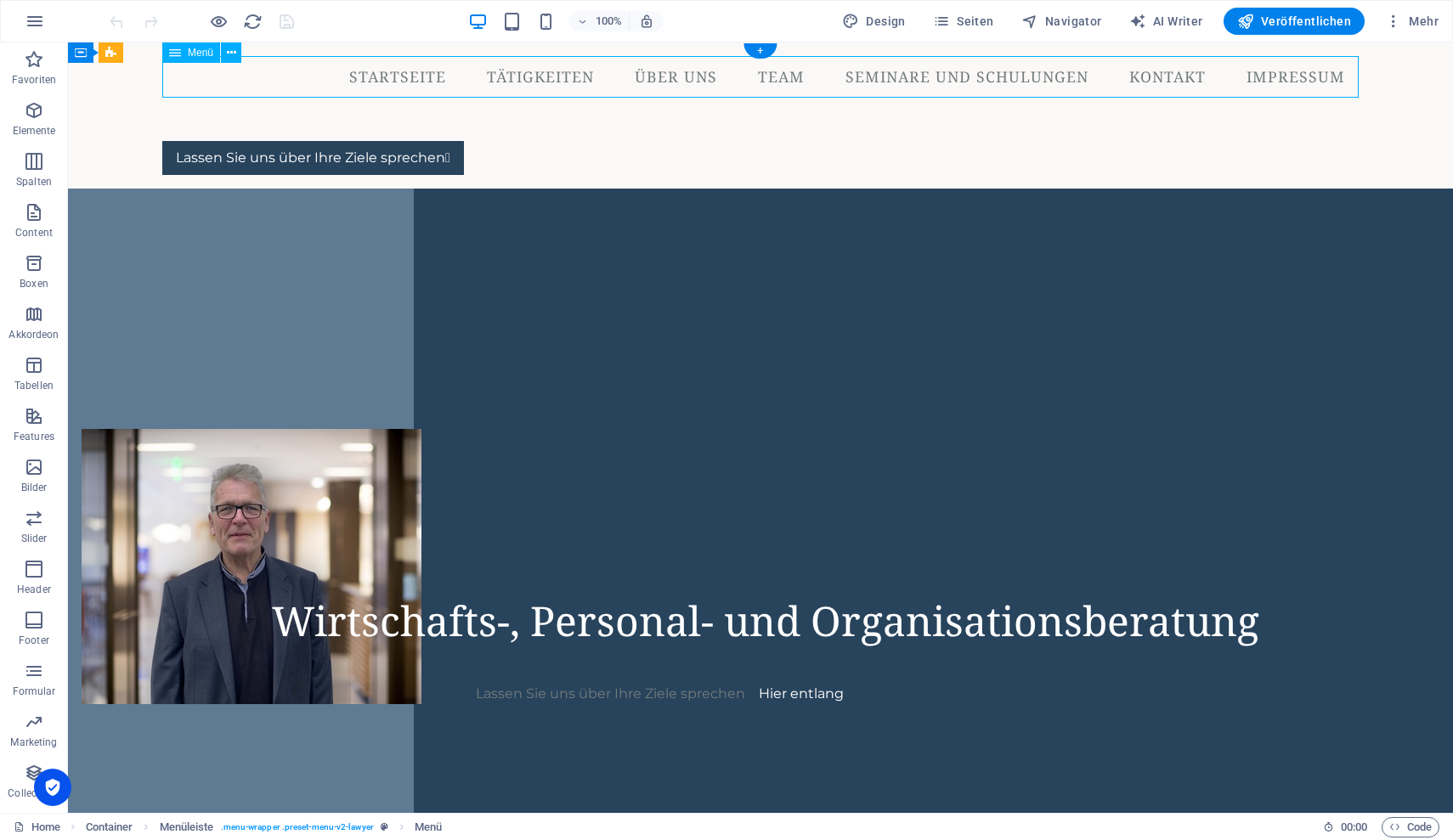 click on "Startseite Tätigkeiten Über uns Team Seminare und Schulungen Kontakt Impressum" at bounding box center [760, 77] 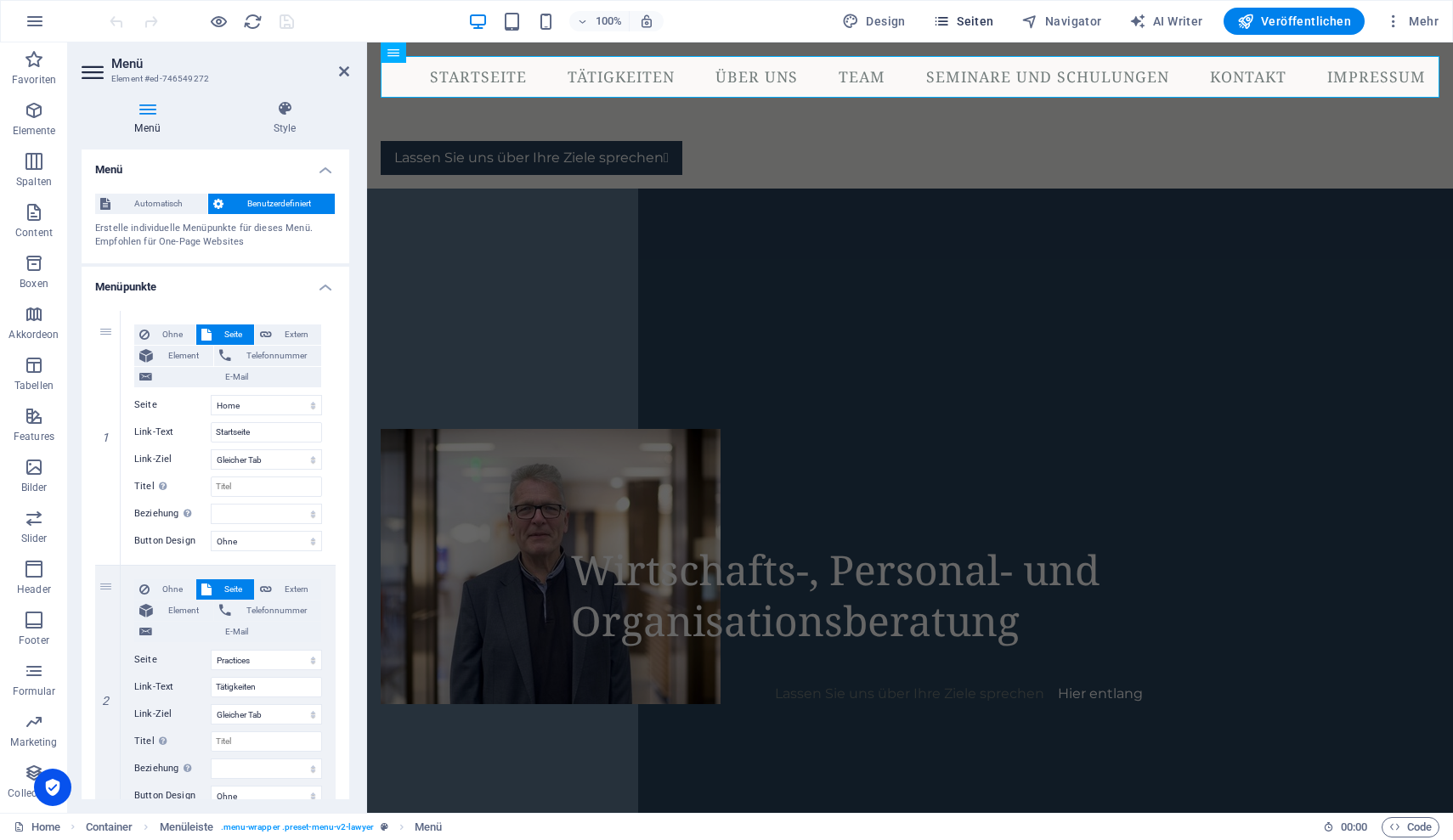 click on "Seiten" at bounding box center [964, 21] 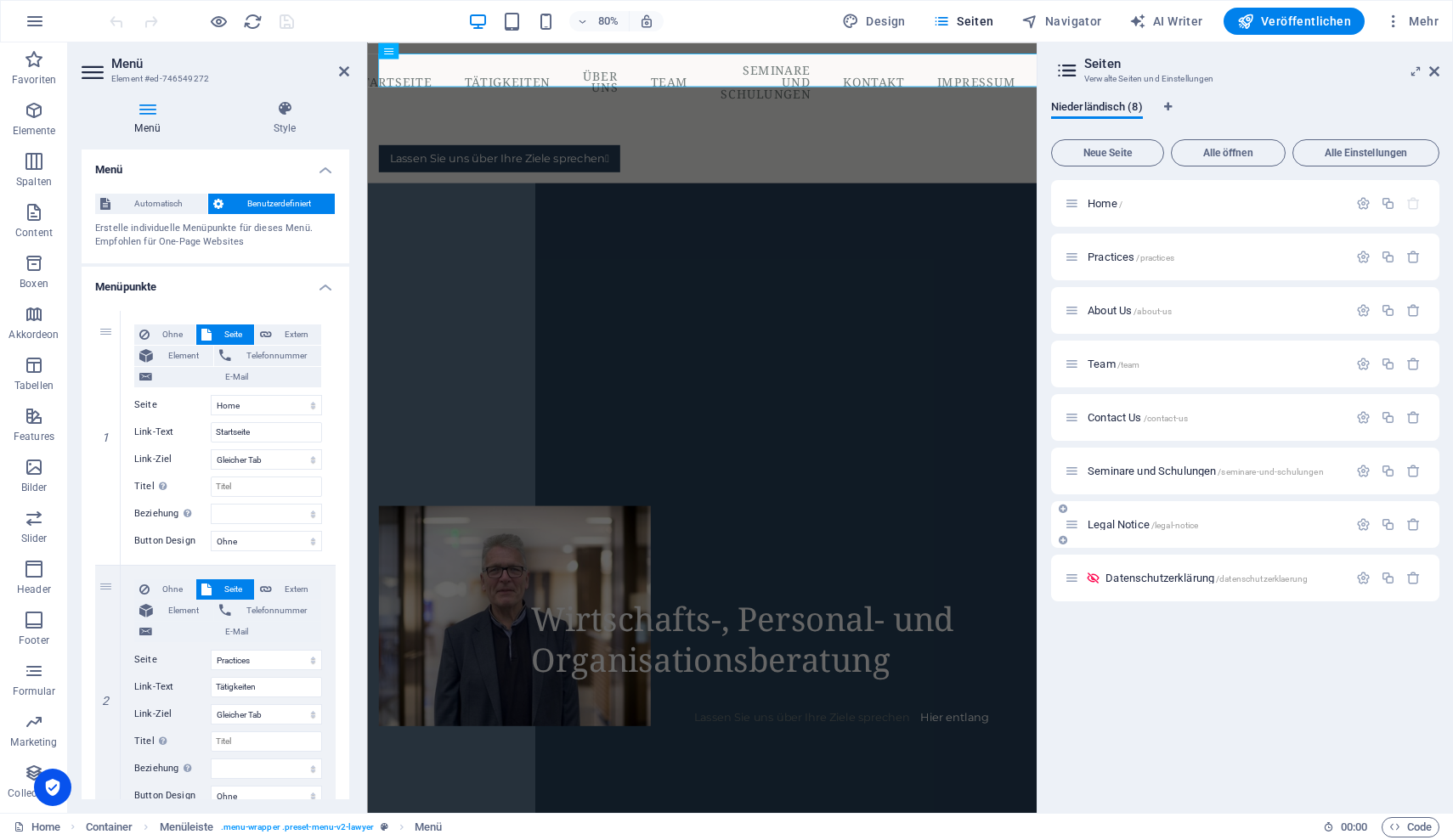 click on "Legal Notice /legal-notice" at bounding box center (1143, 524) 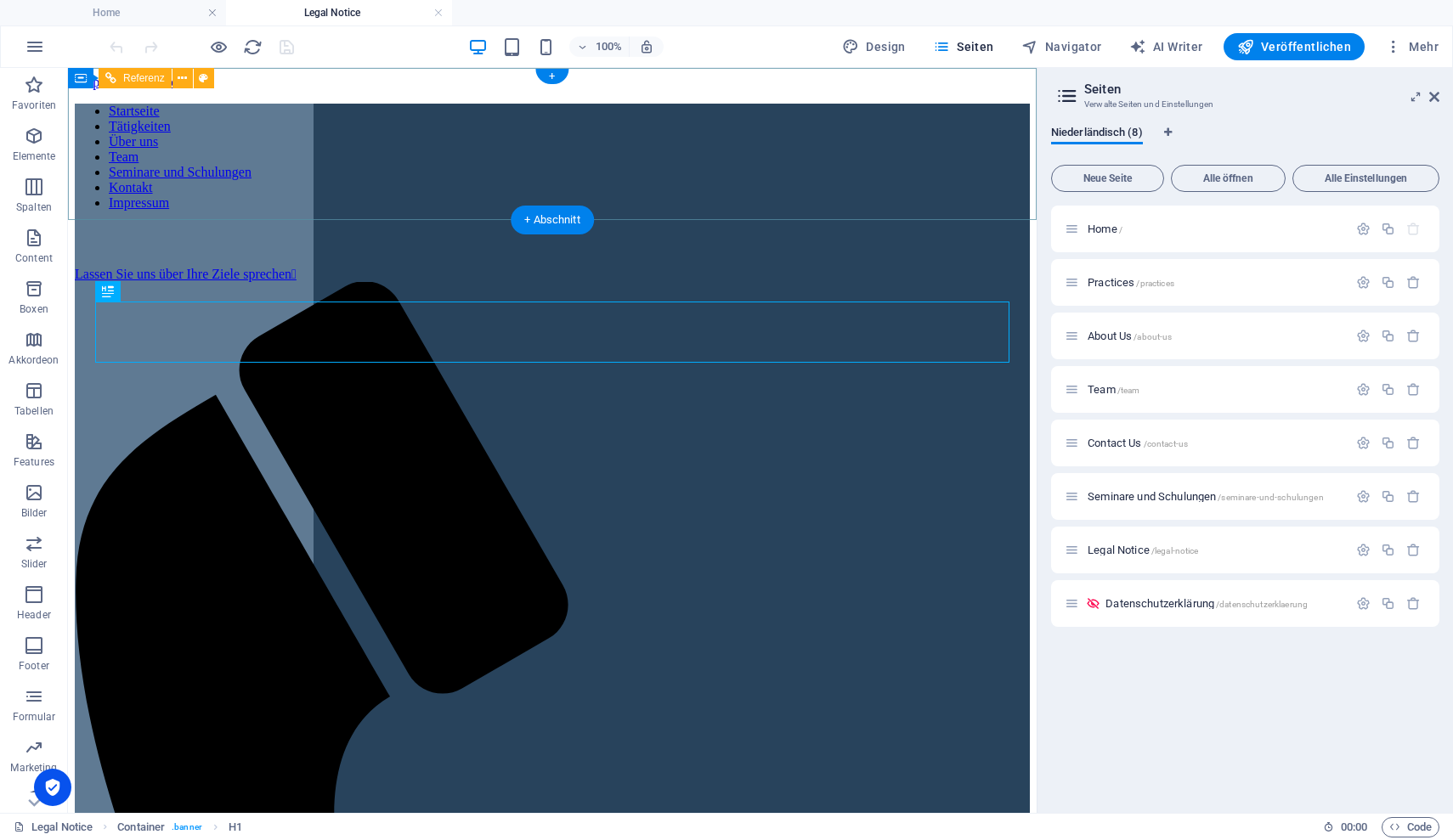 scroll, scrollTop: 0, scrollLeft: 0, axis: both 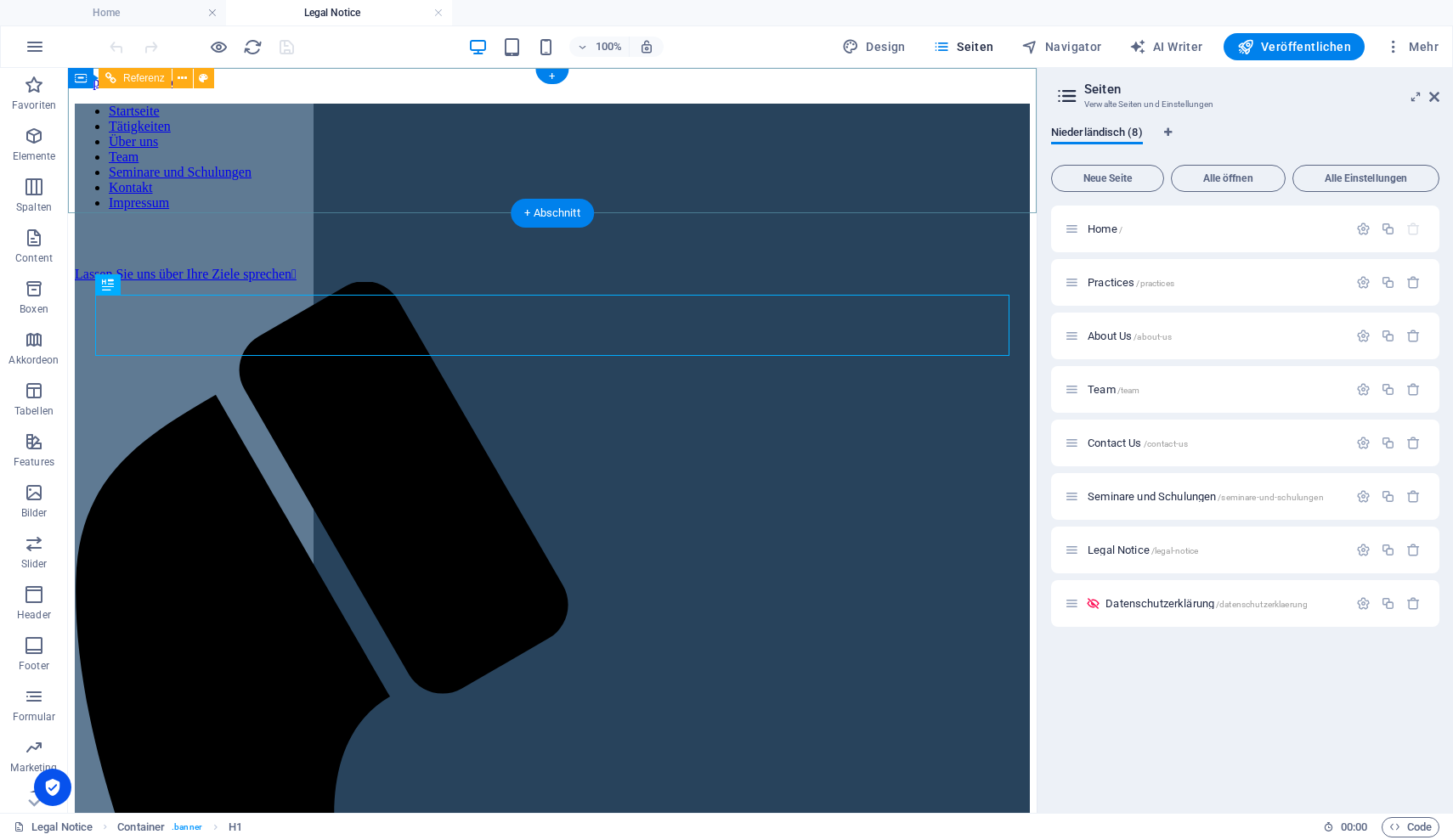 click on "Lassen Sie uns über Ihre Ziele sprechen  " at bounding box center (552, 274) 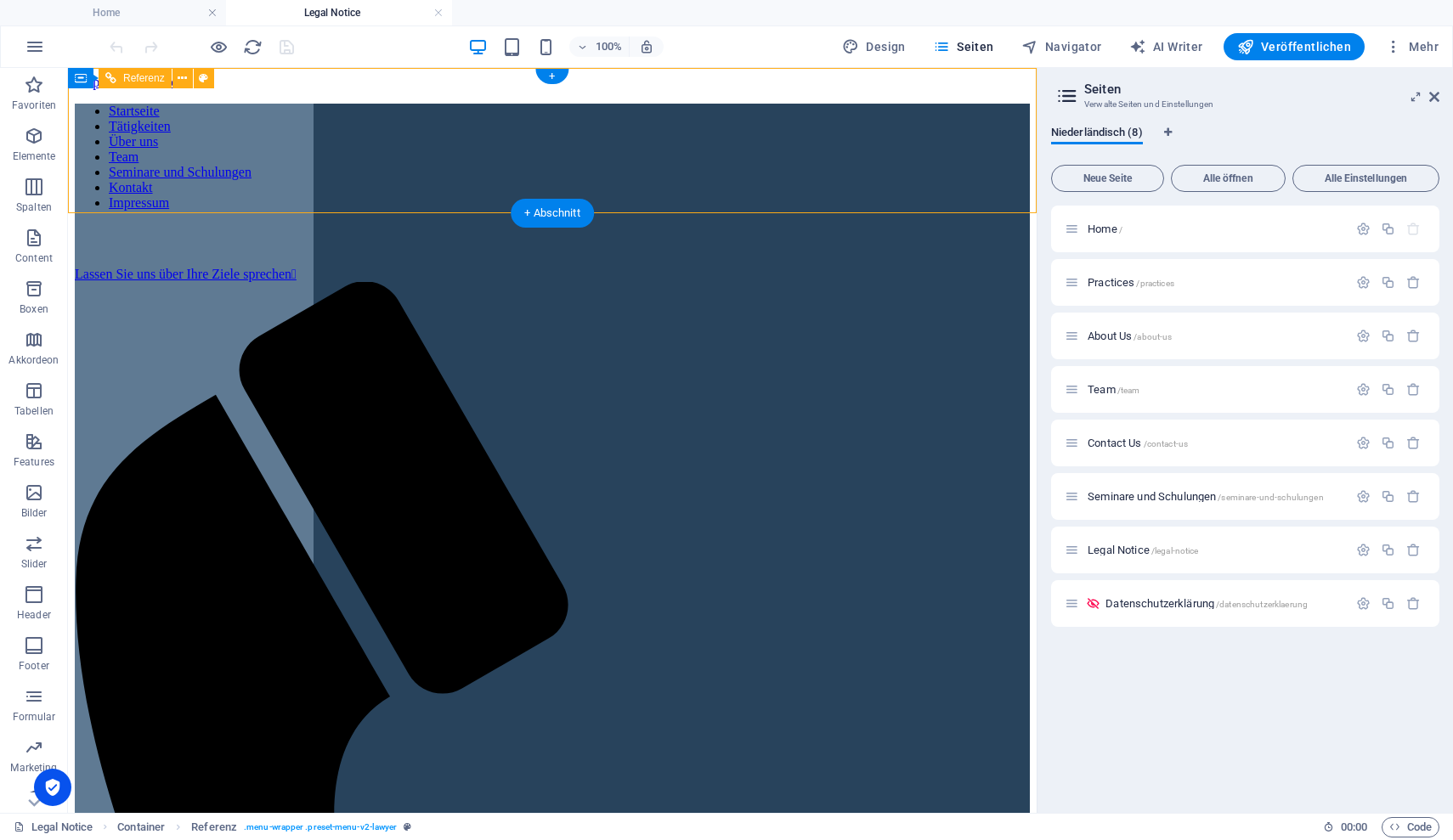 click on "Lassen Sie uns über Ihre Ziele sprechen  " at bounding box center [552, 274] 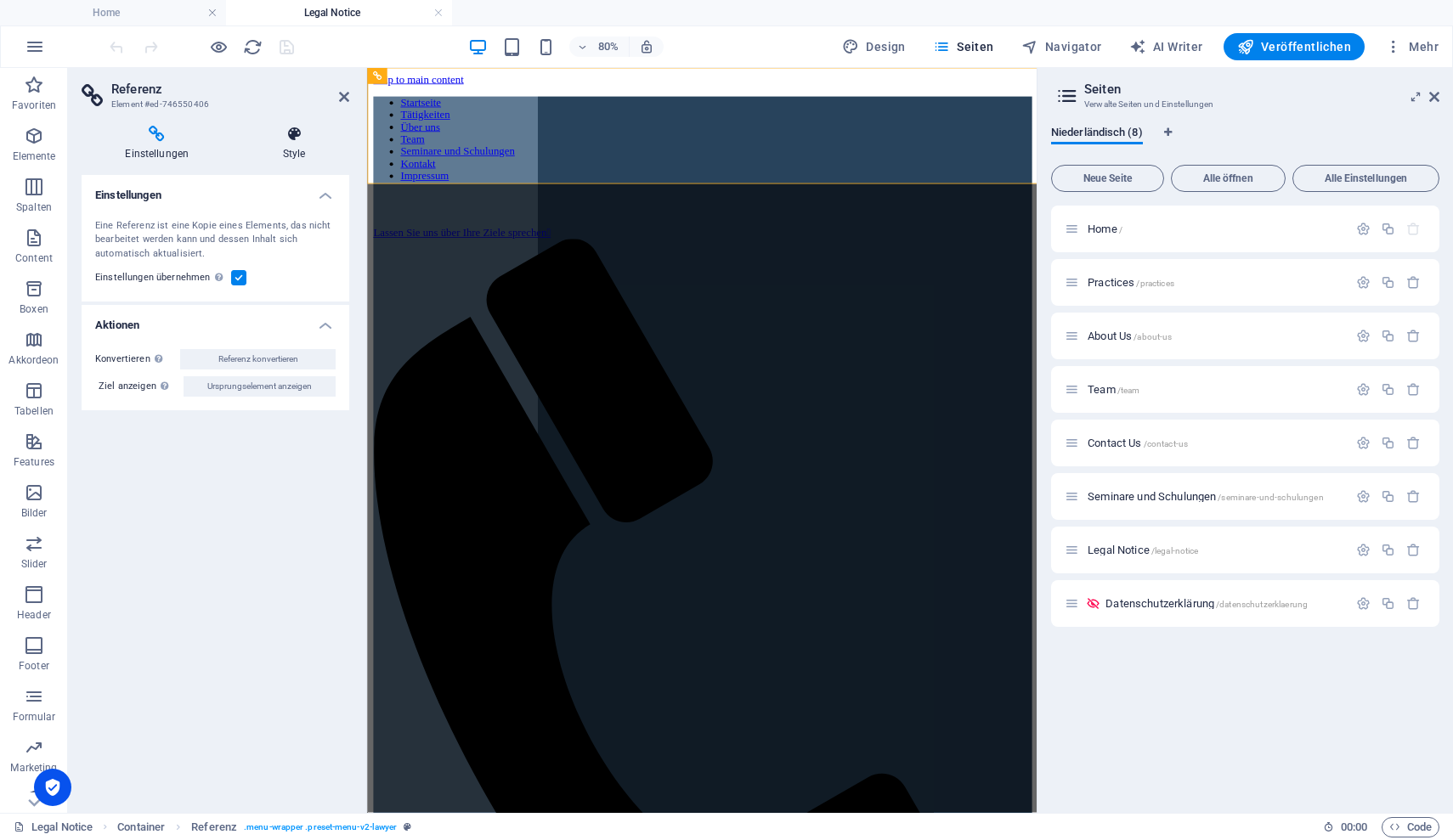 click at bounding box center [294, 134] 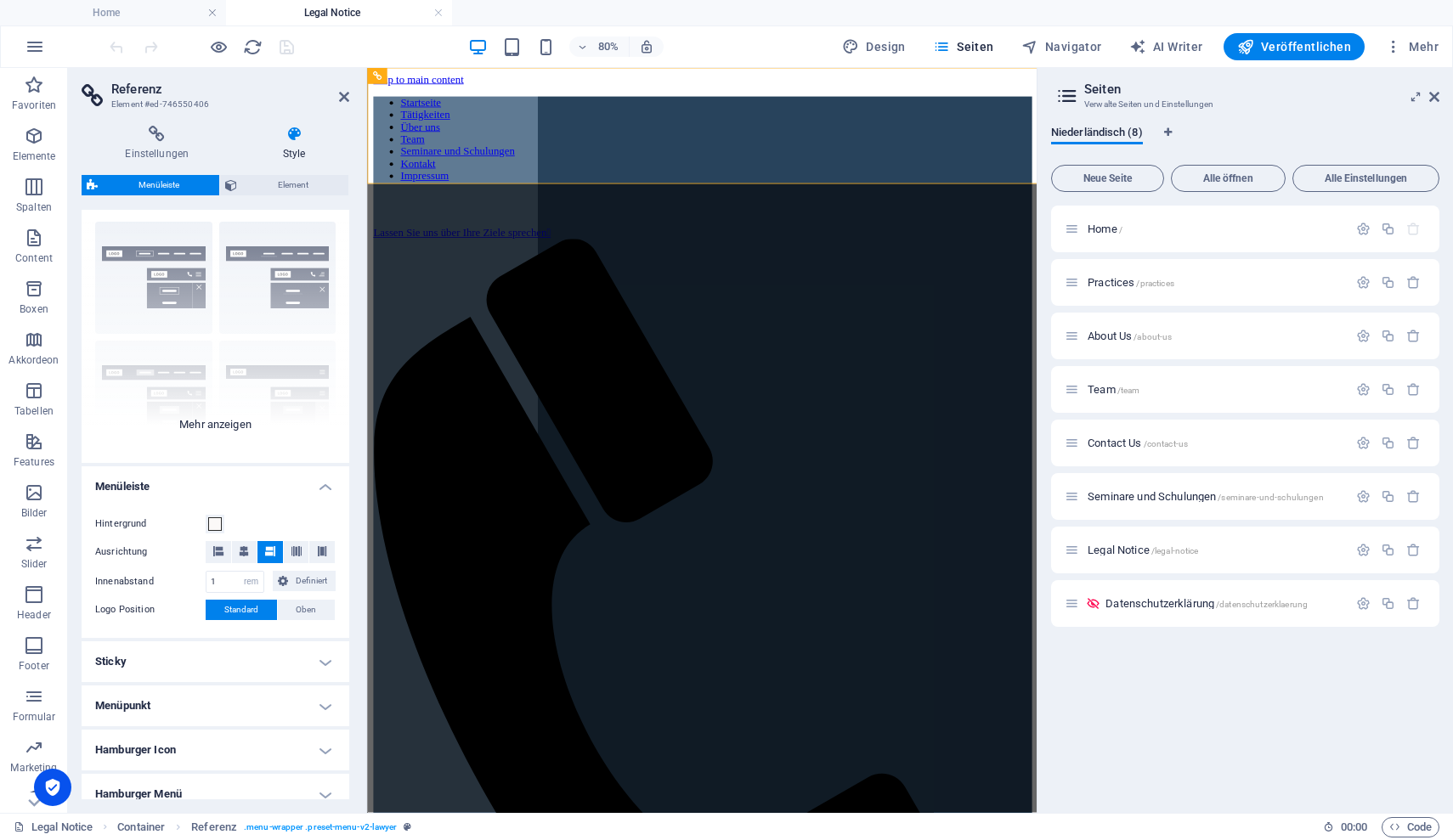 scroll, scrollTop: 35, scrollLeft: 0, axis: vertical 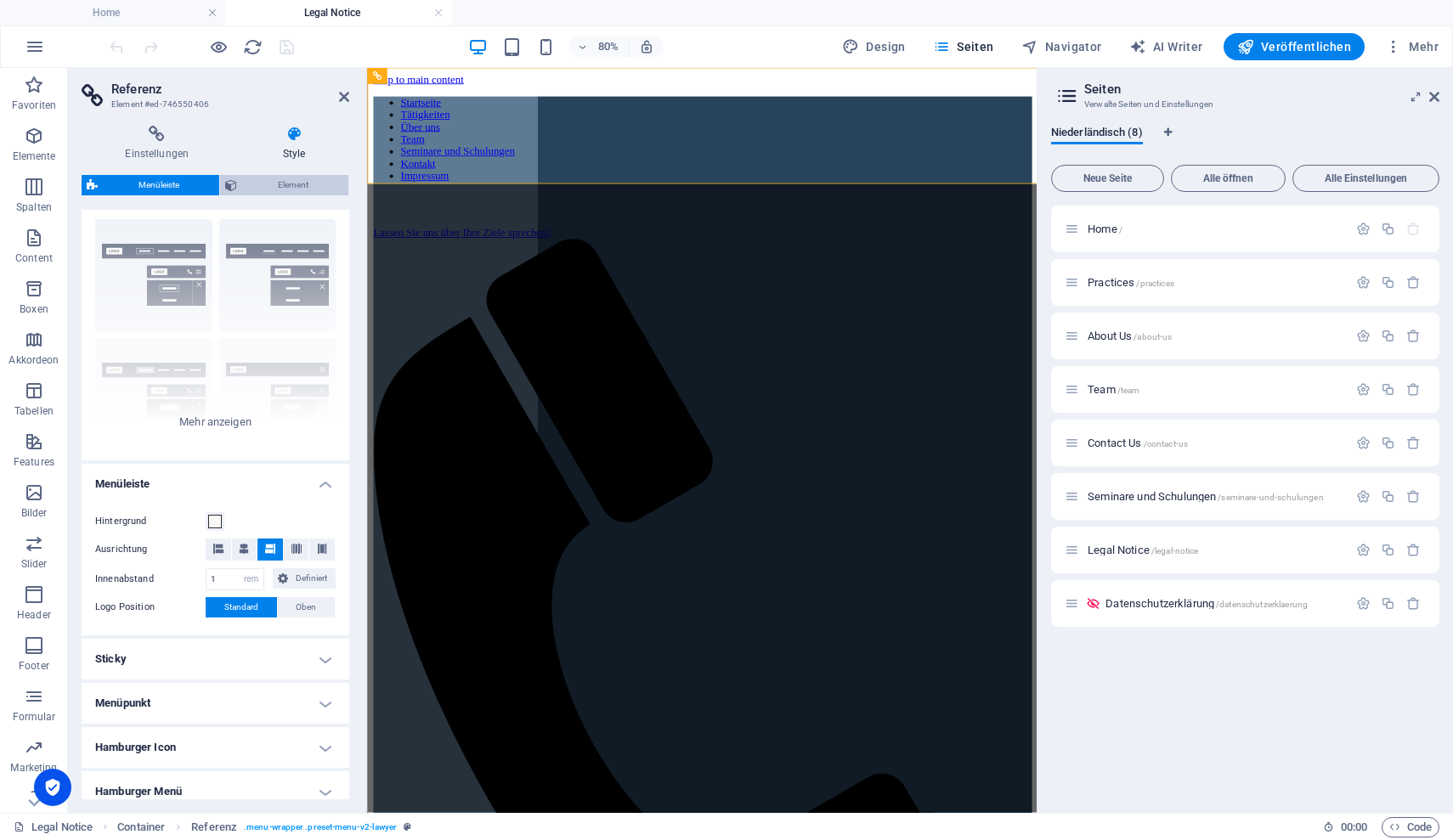 click on "Element" at bounding box center [292, 185] 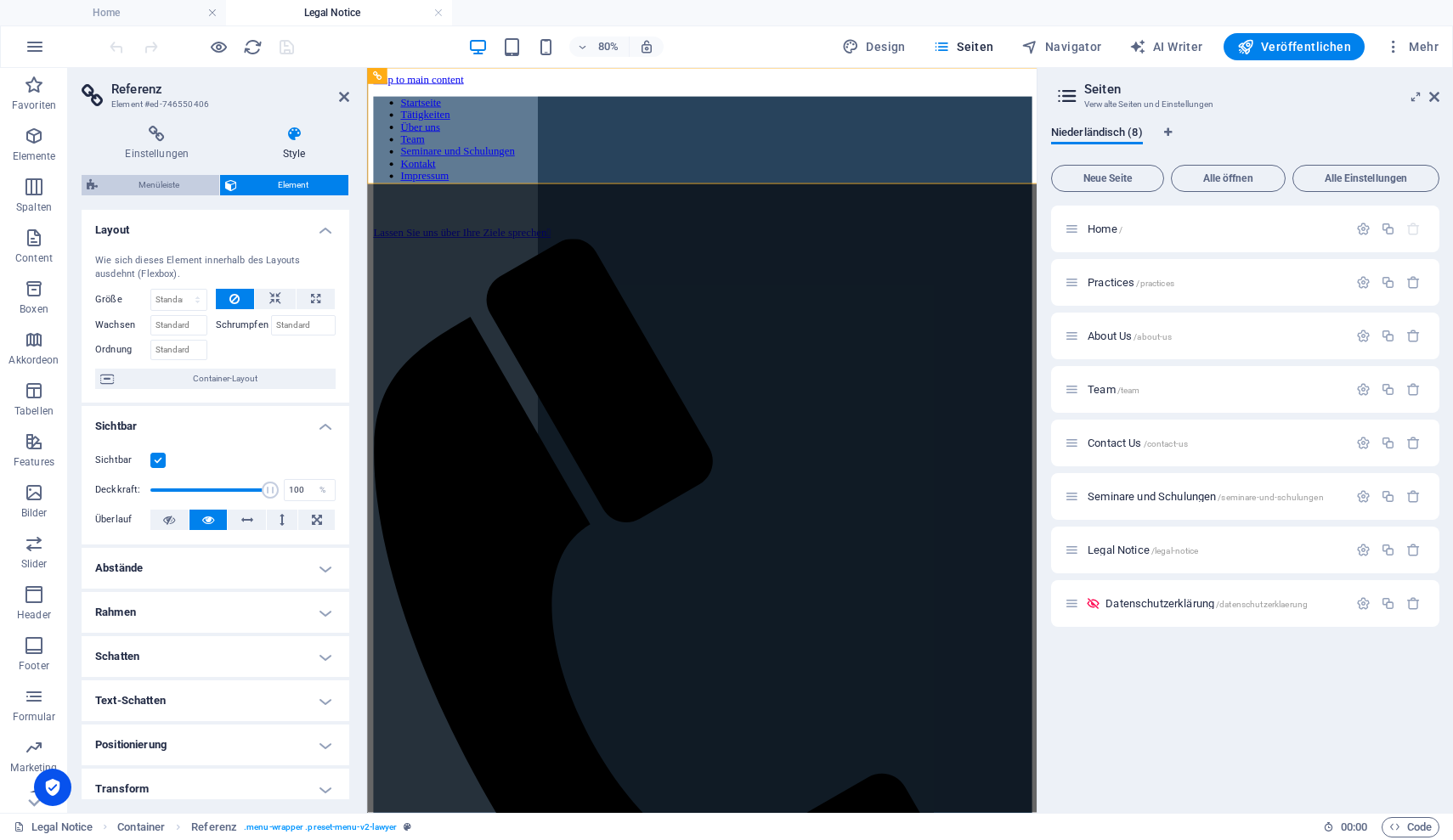 click on "Menüleiste" at bounding box center [158, 185] 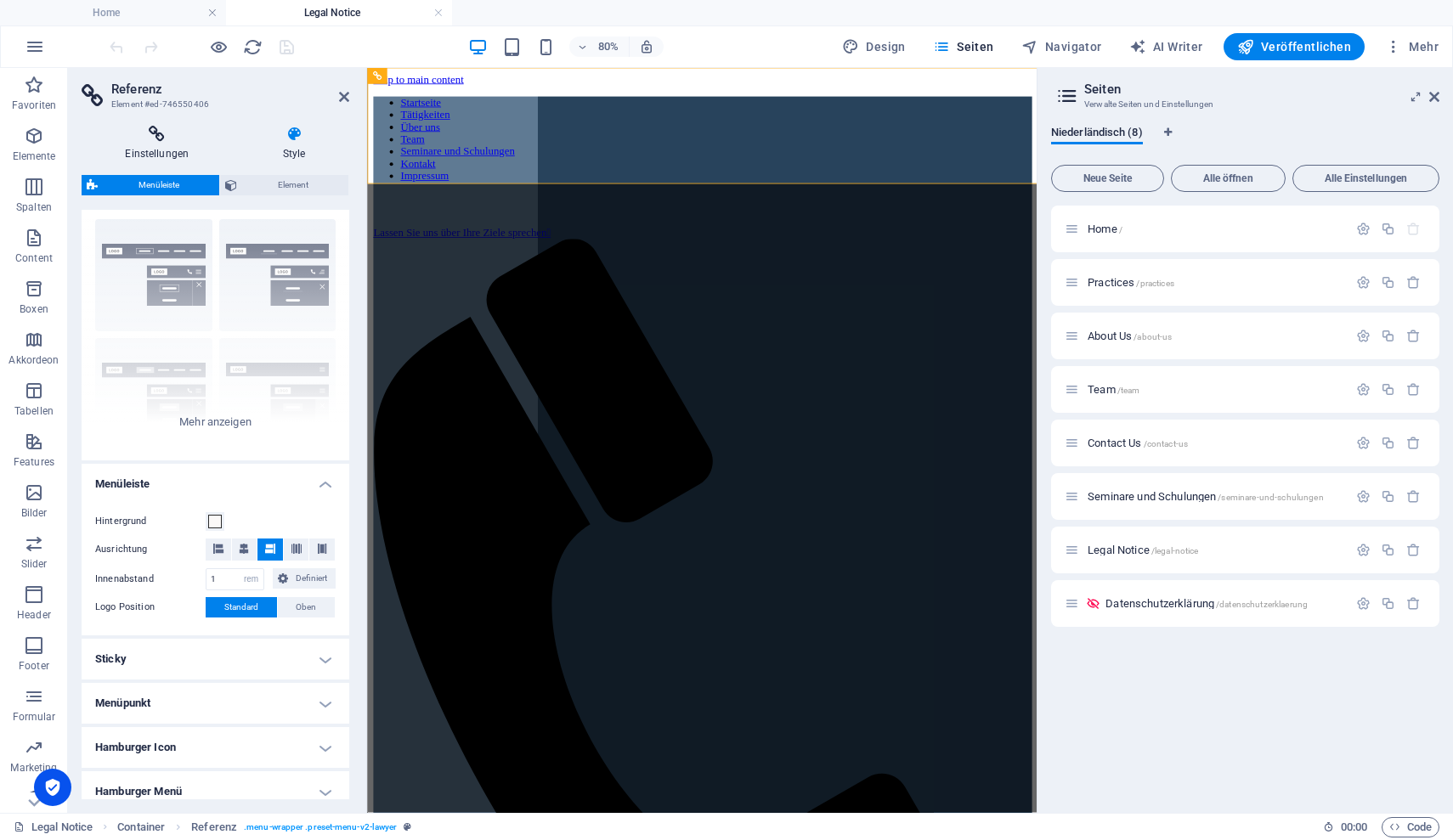 click on "Einstellungen" at bounding box center (161, 144) 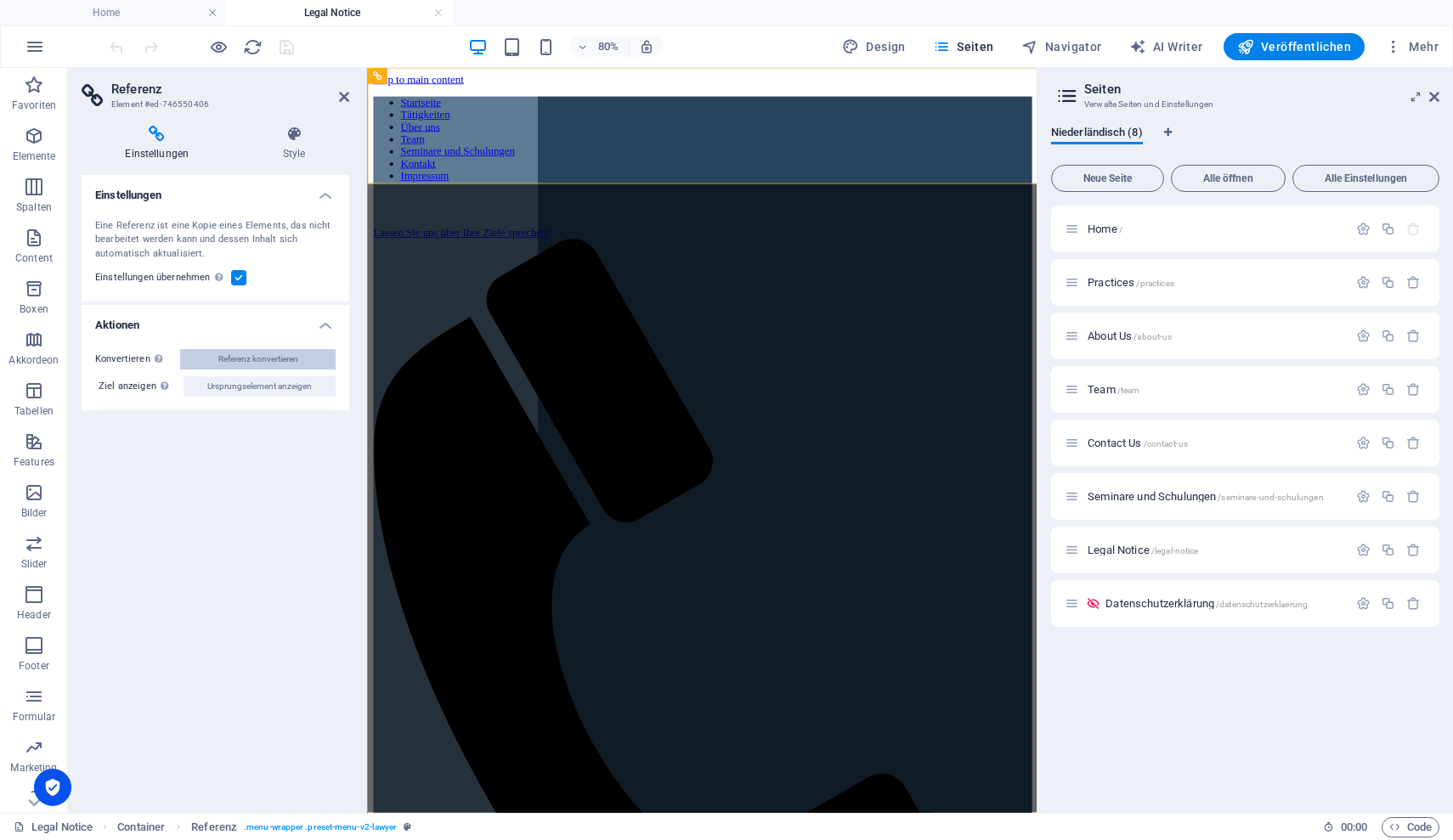 click on "Referenz konvertieren" at bounding box center [258, 359] 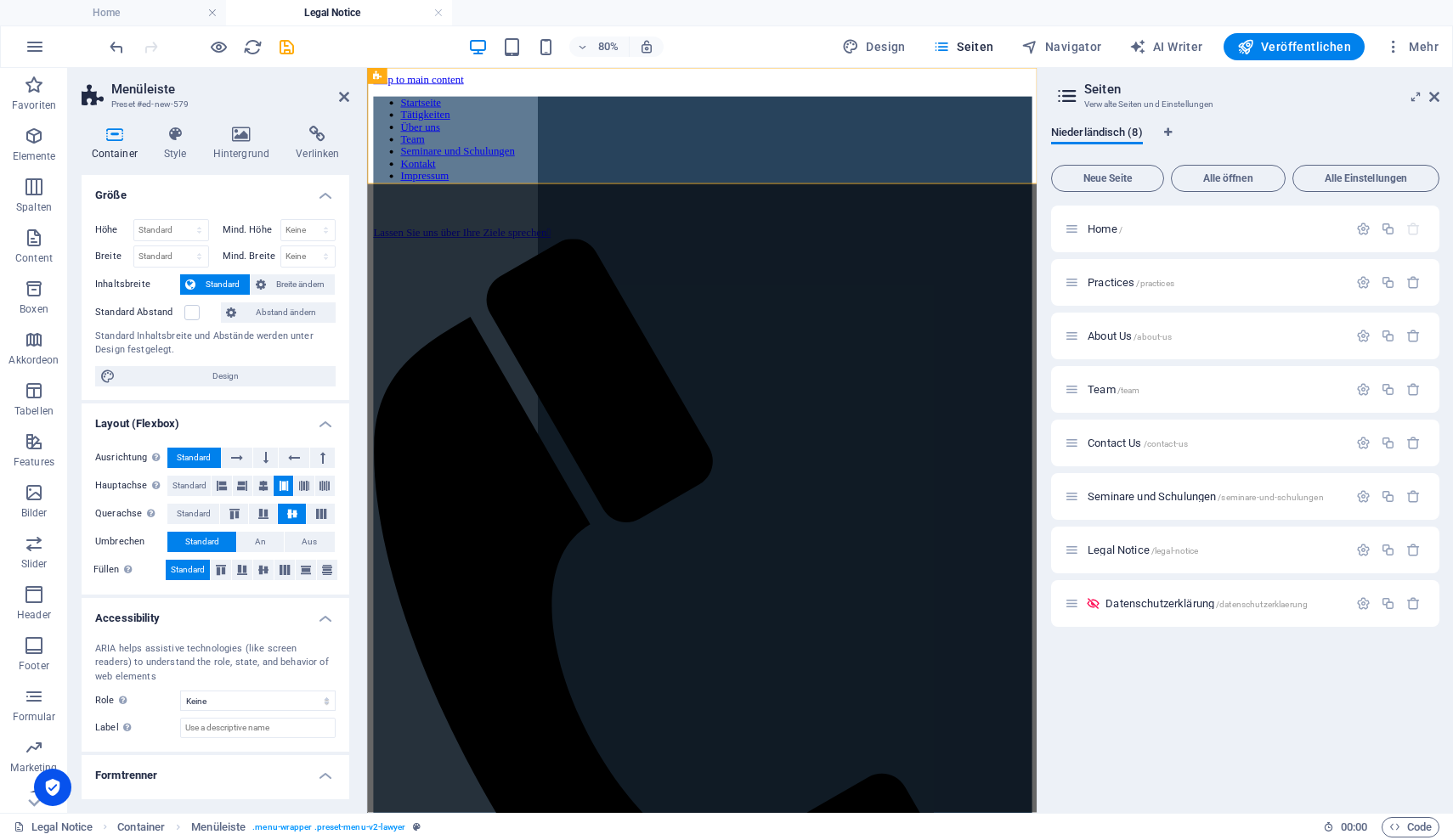 click on "Menüleiste" at bounding box center [230, 89] 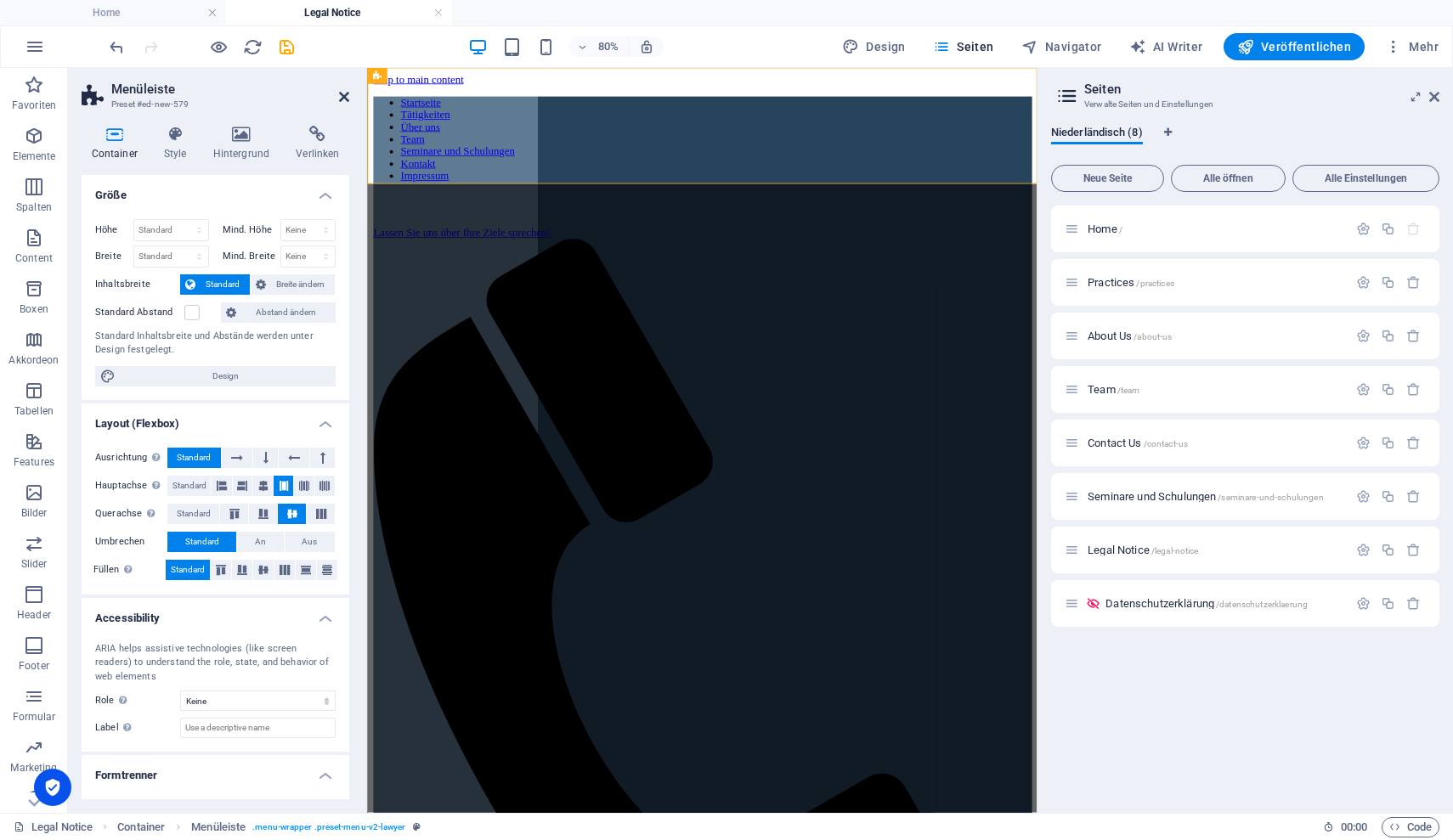 click at bounding box center (344, 97) 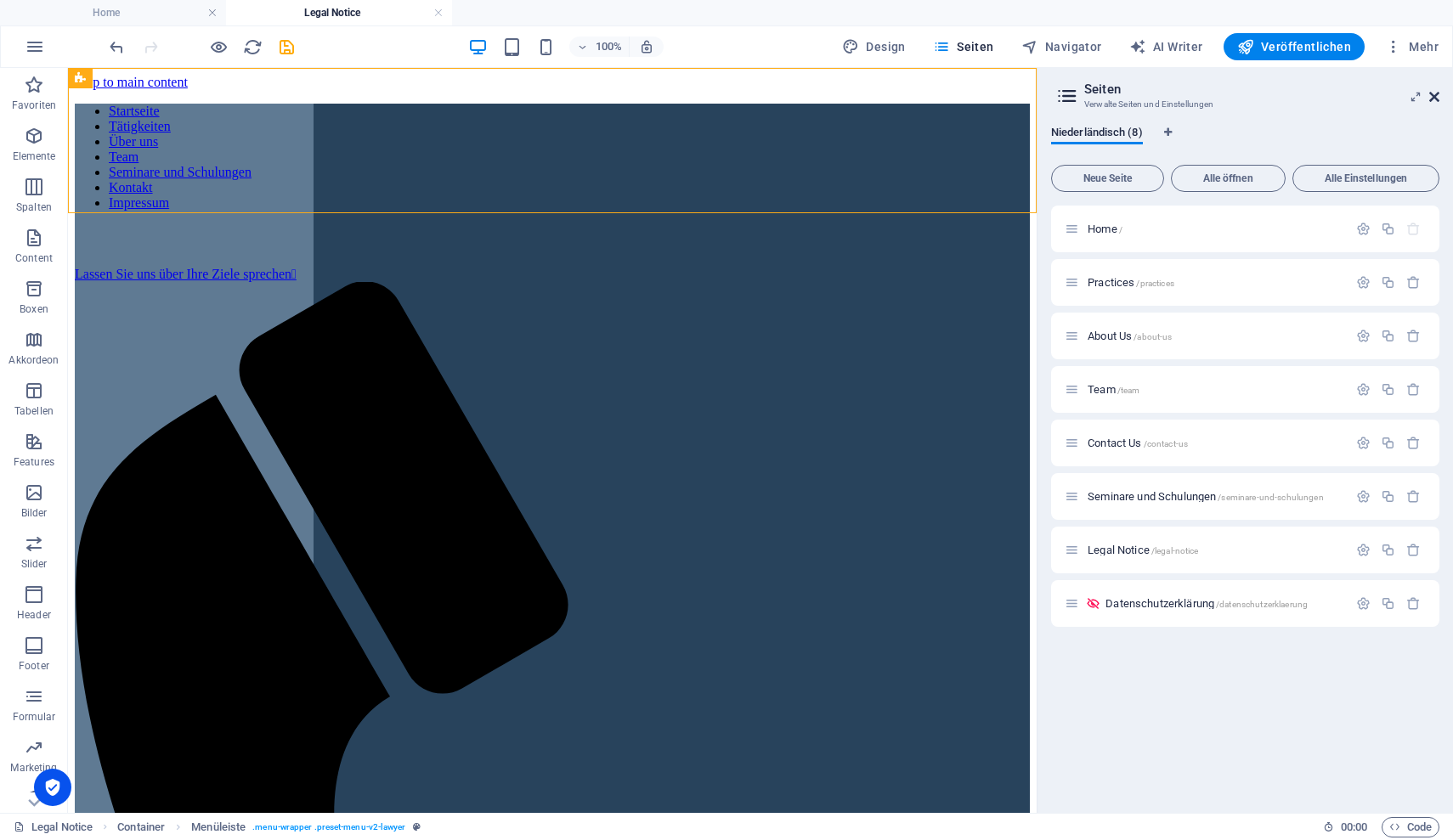 click at bounding box center [1434, 97] 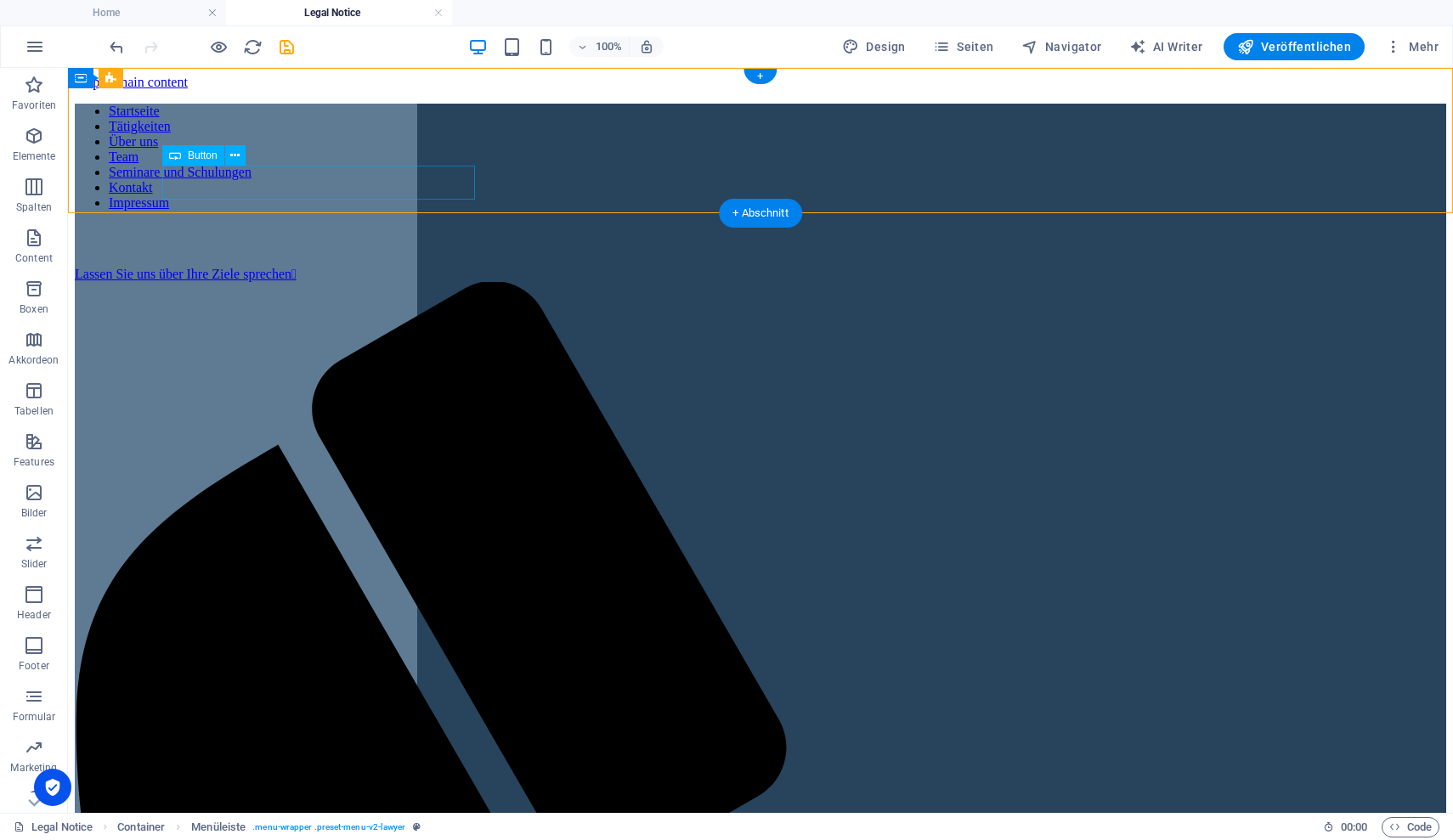 click on "Button" at bounding box center (202, 155) 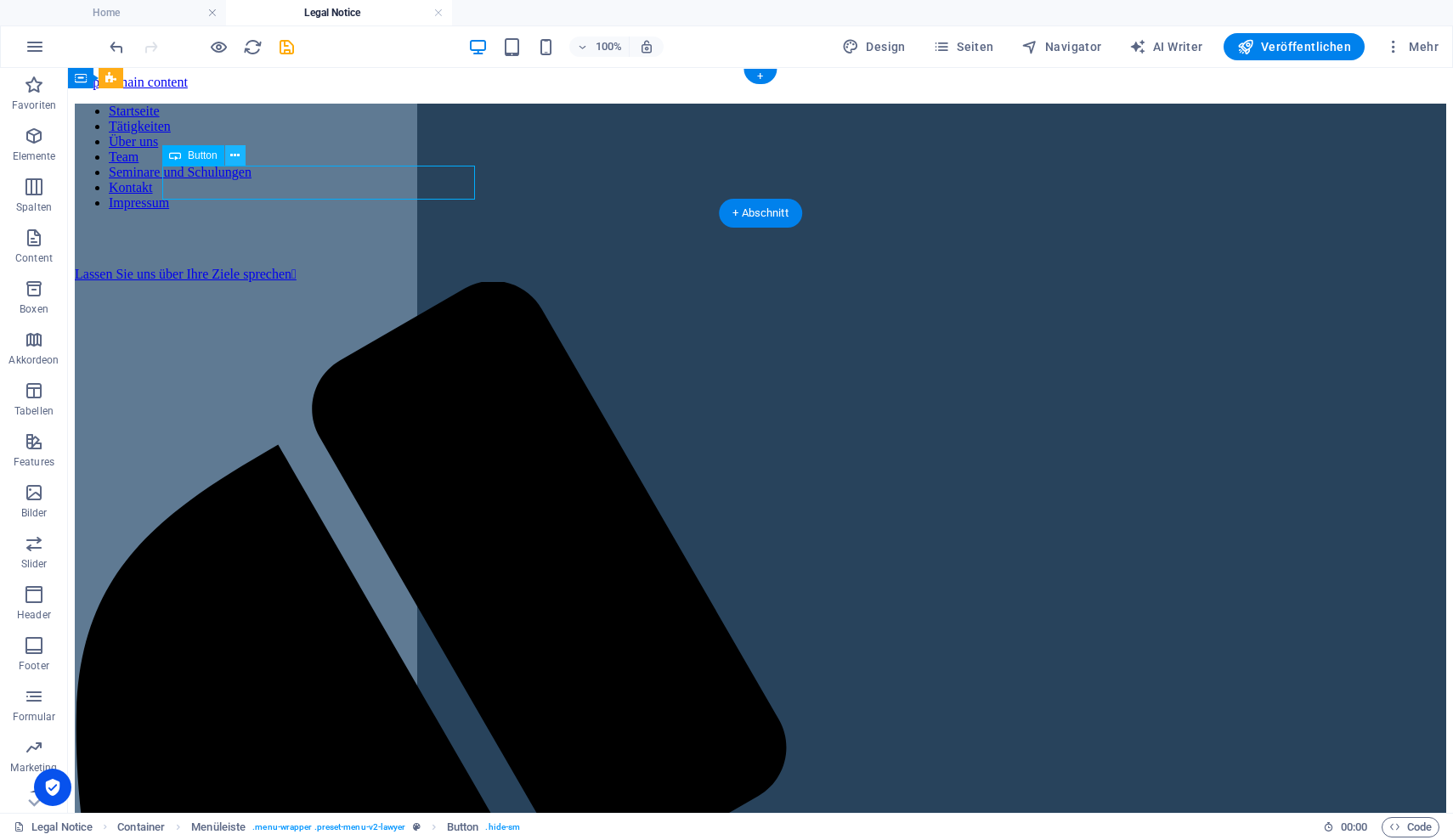 click at bounding box center (235, 155) 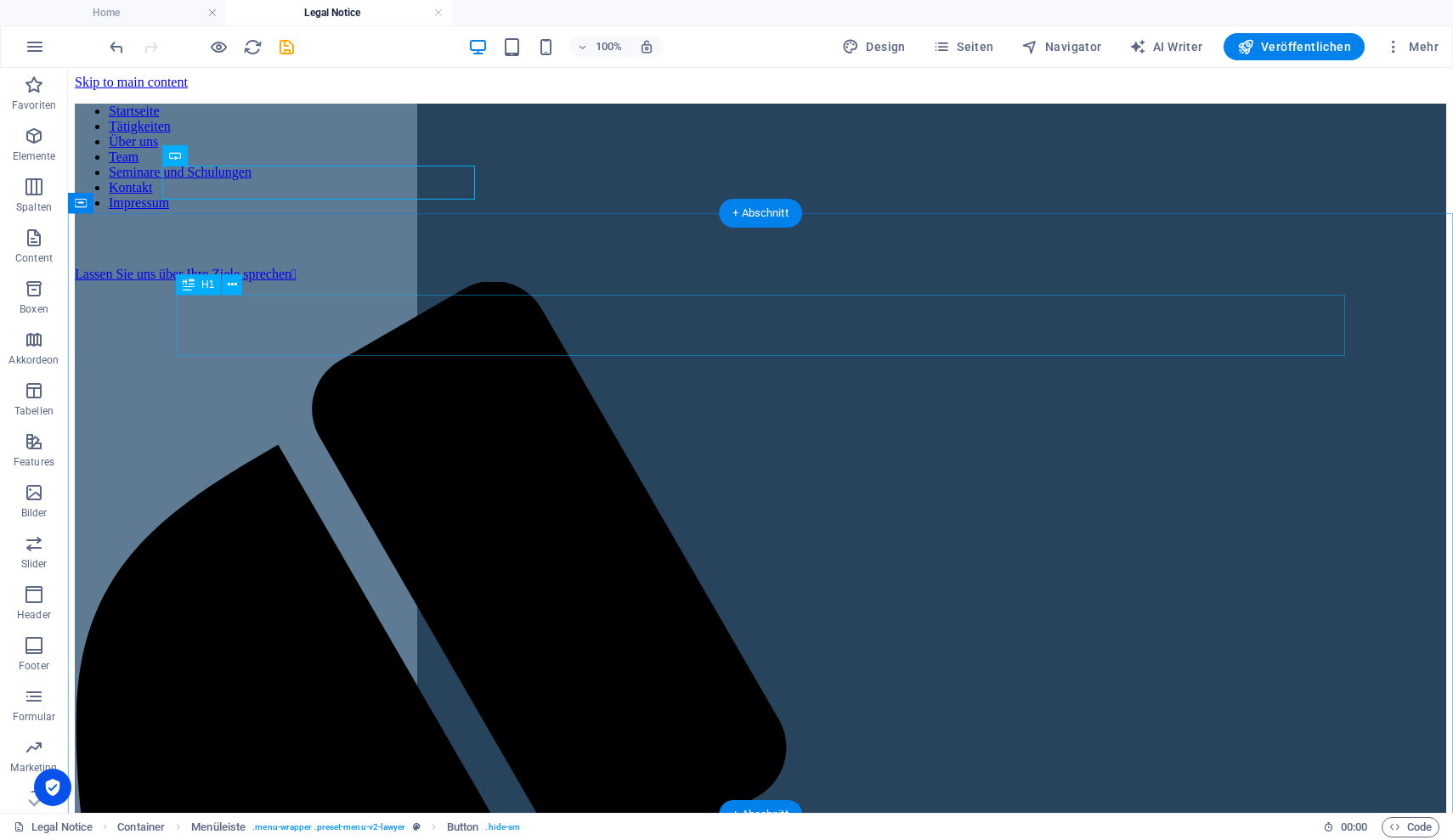 click on "Impressum" at bounding box center [760, 2121] 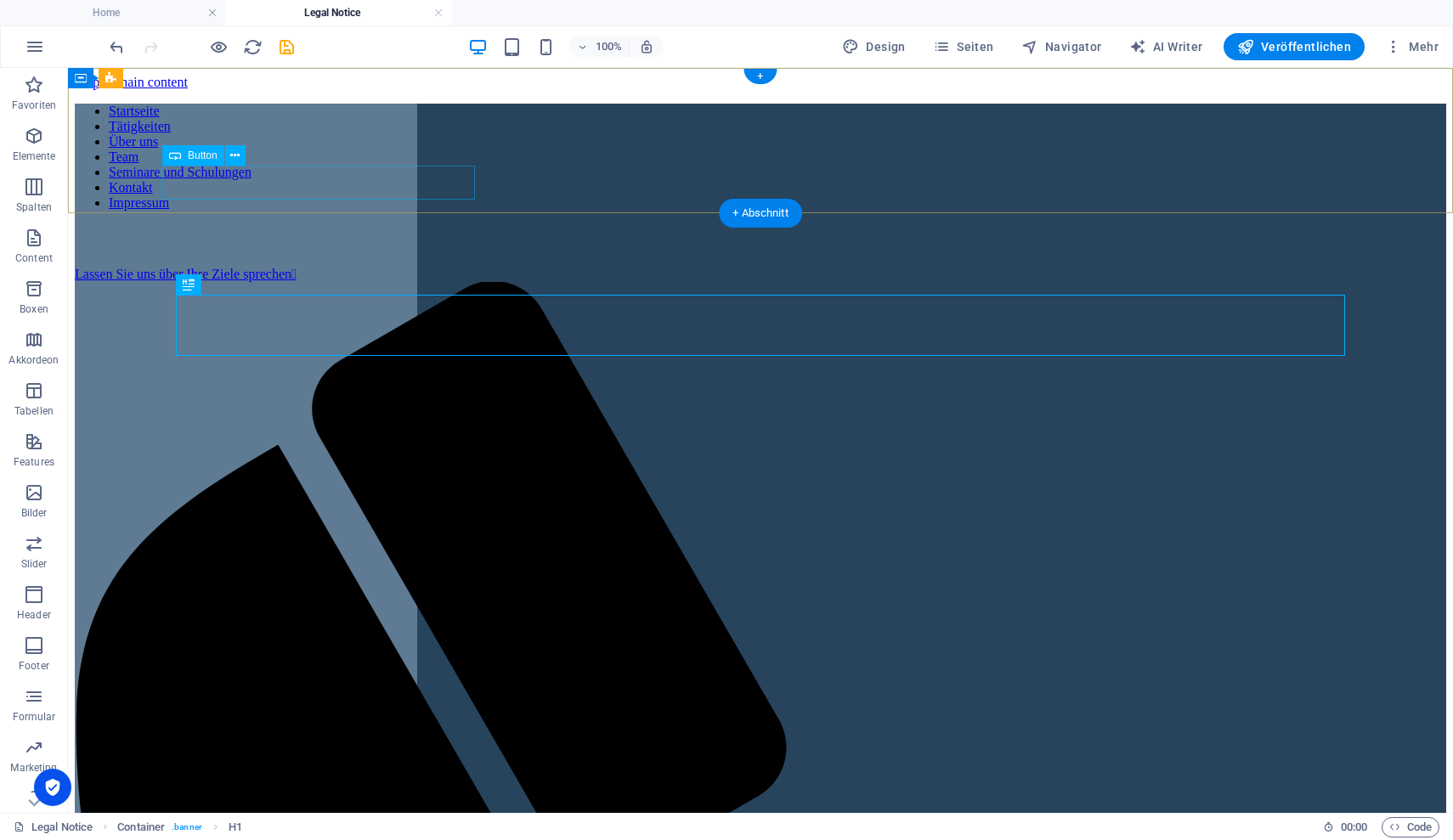 click on "Lassen Sie uns über Ihre Ziele sprechen  " at bounding box center (760, 274) 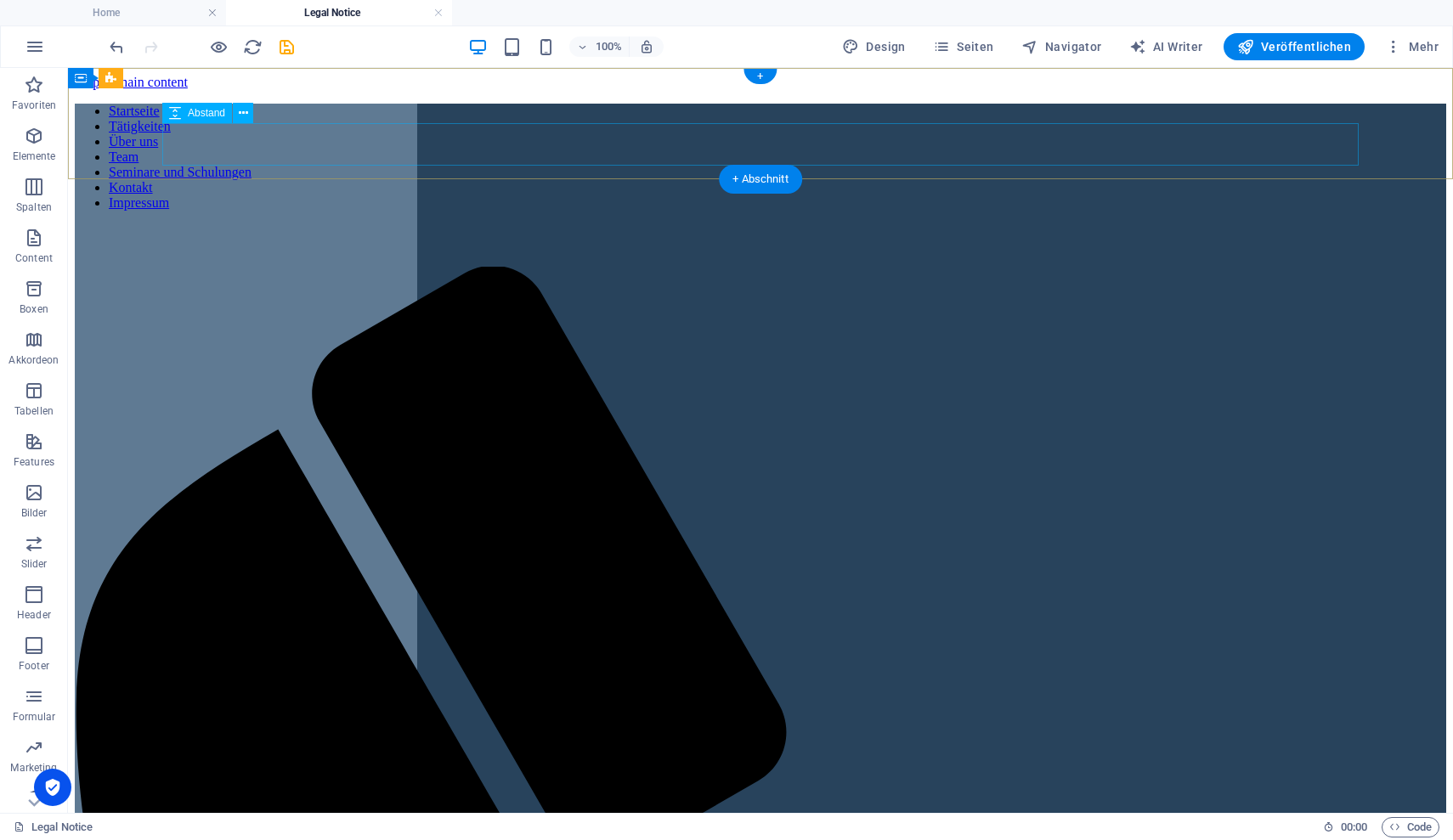 click at bounding box center (760, 245) 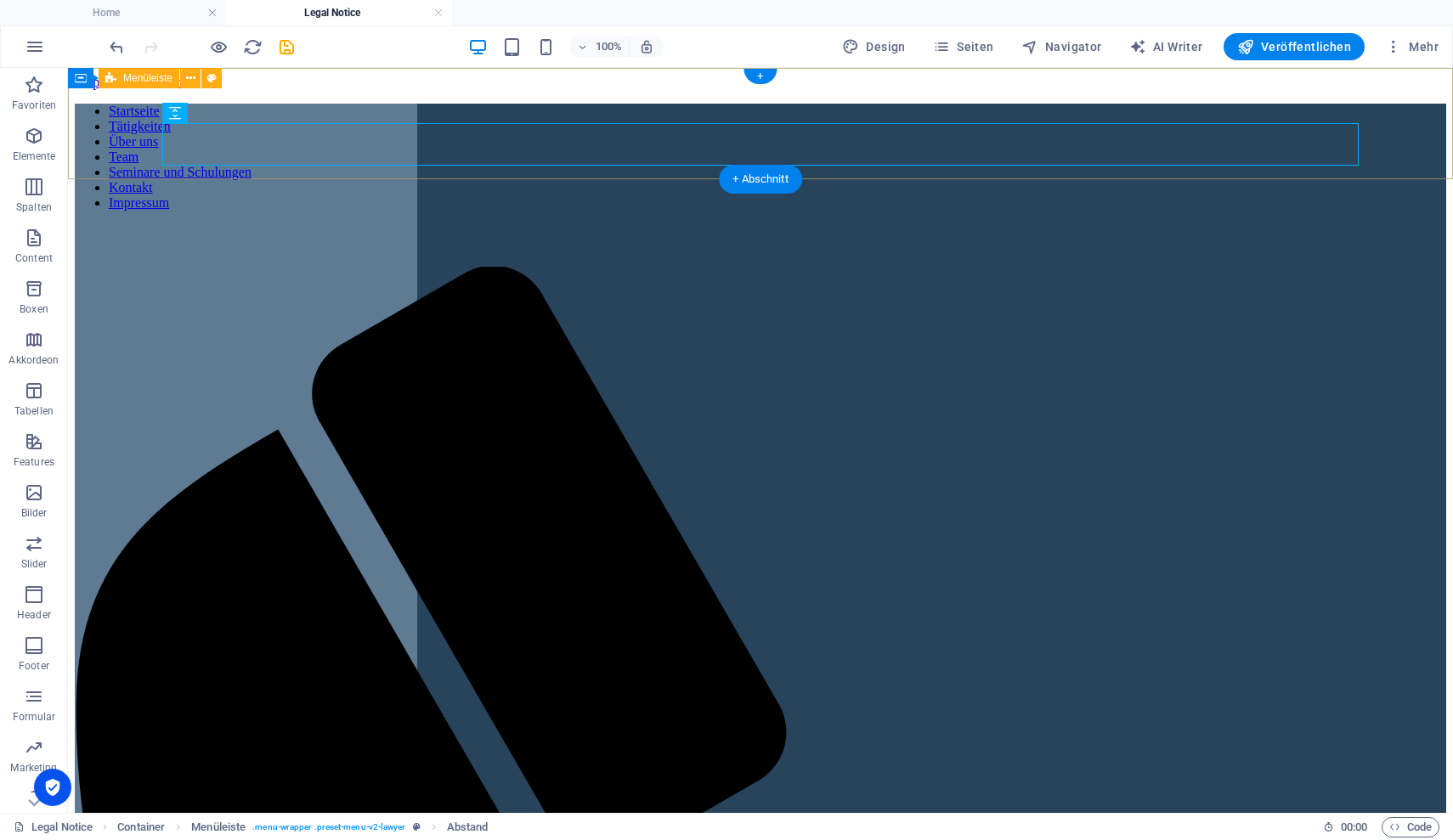 click on "Startseite Tätigkeiten Über uns Team Seminare und Schulungen Kontakt Impressum" at bounding box center [760, 1088] 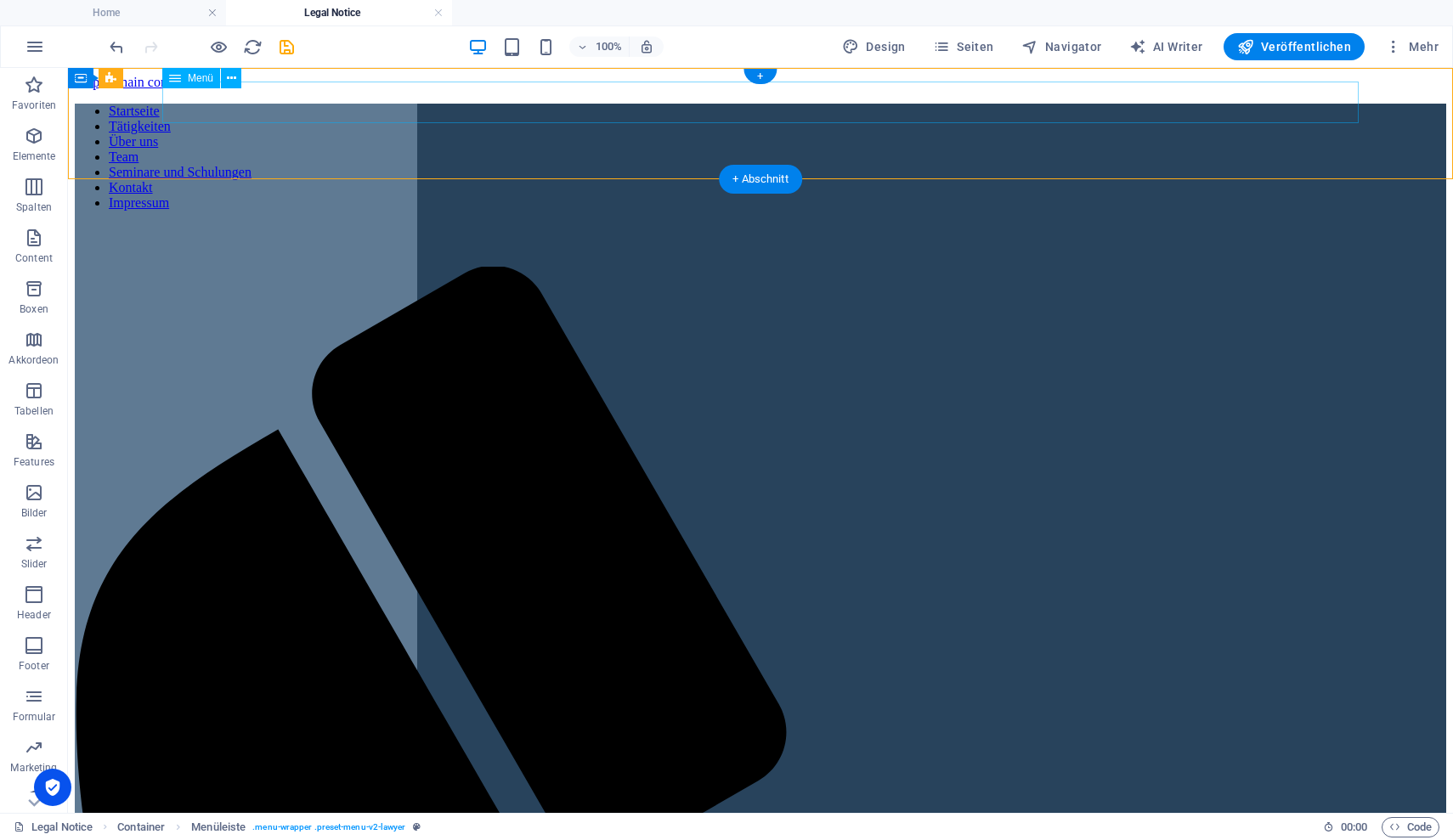 click on "Startseite Tätigkeiten Über uns Team Seminare und Schulungen Kontakt Impressum" at bounding box center [760, 157] 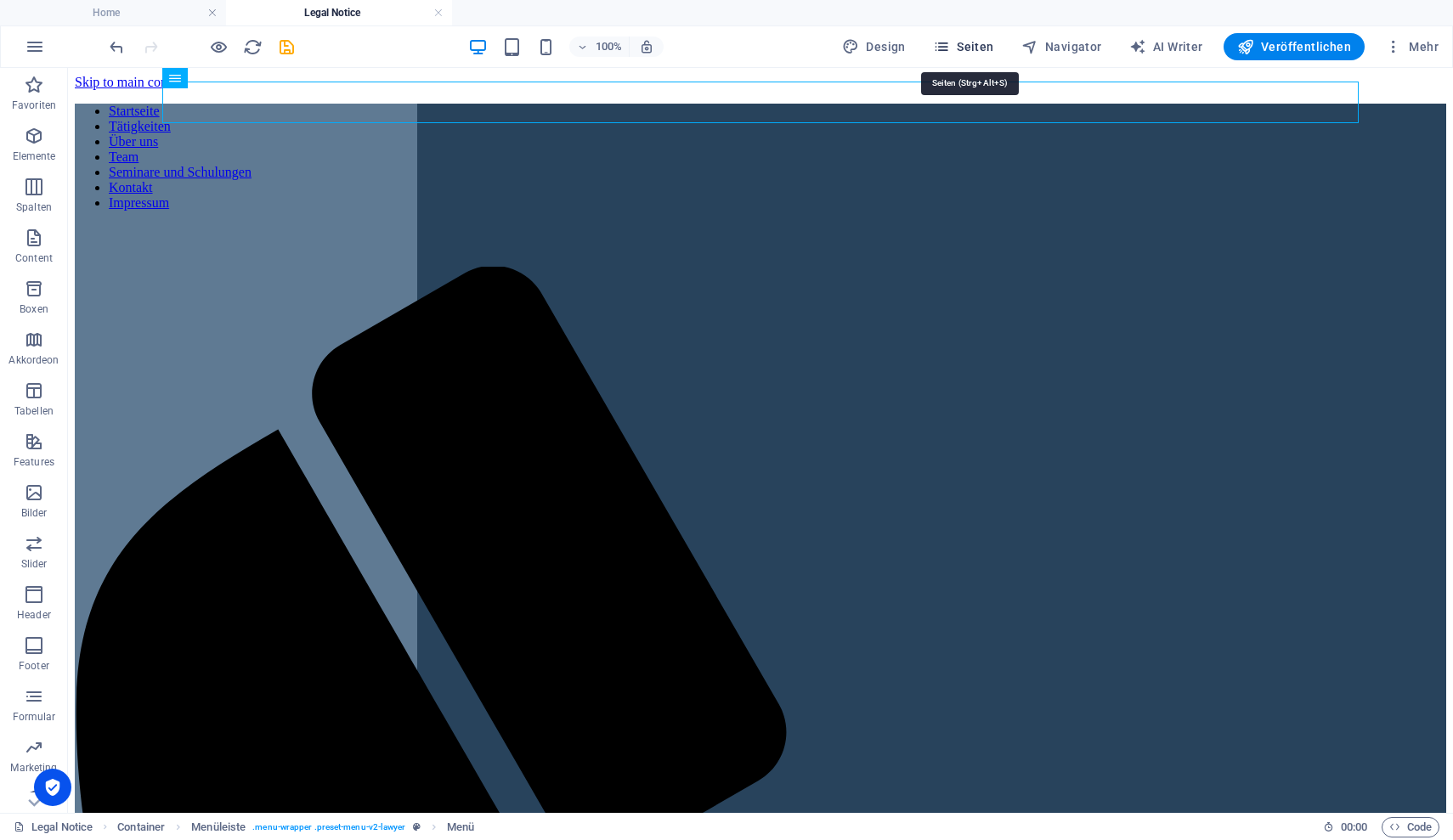 click at bounding box center [941, 47] 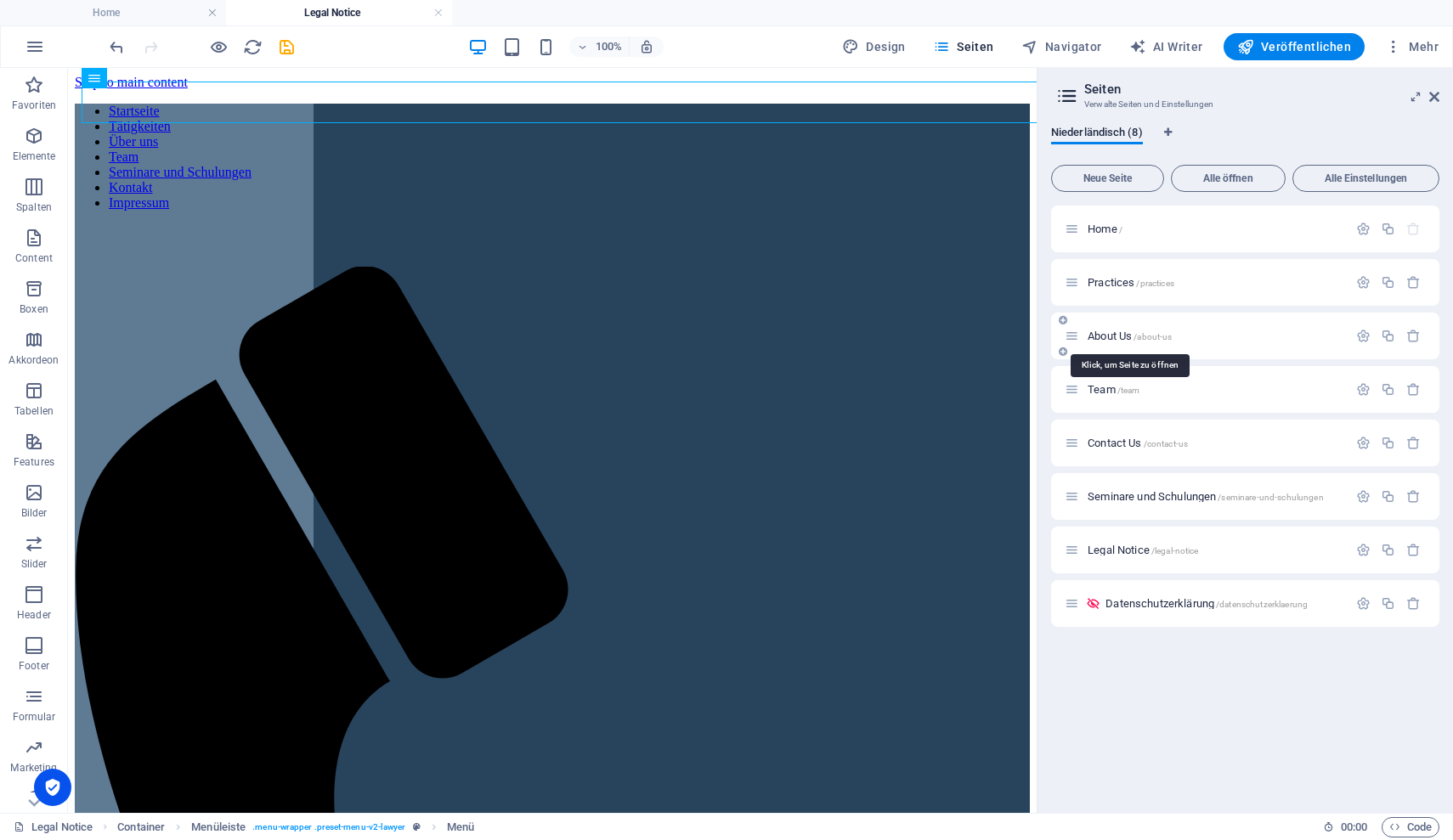 click on "About Us /about-us" at bounding box center [1129, 335] 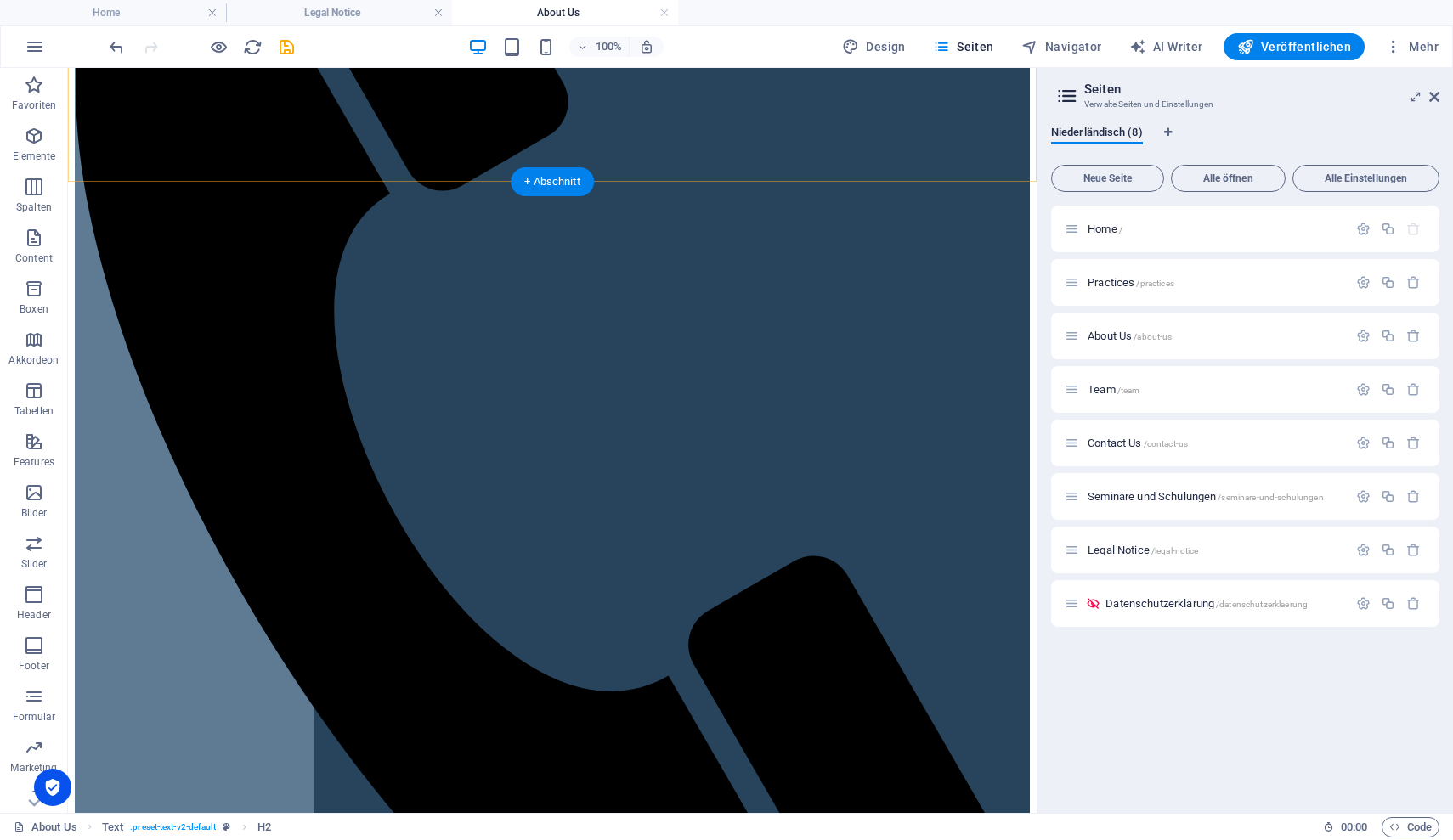 scroll, scrollTop: 555, scrollLeft: 0, axis: vertical 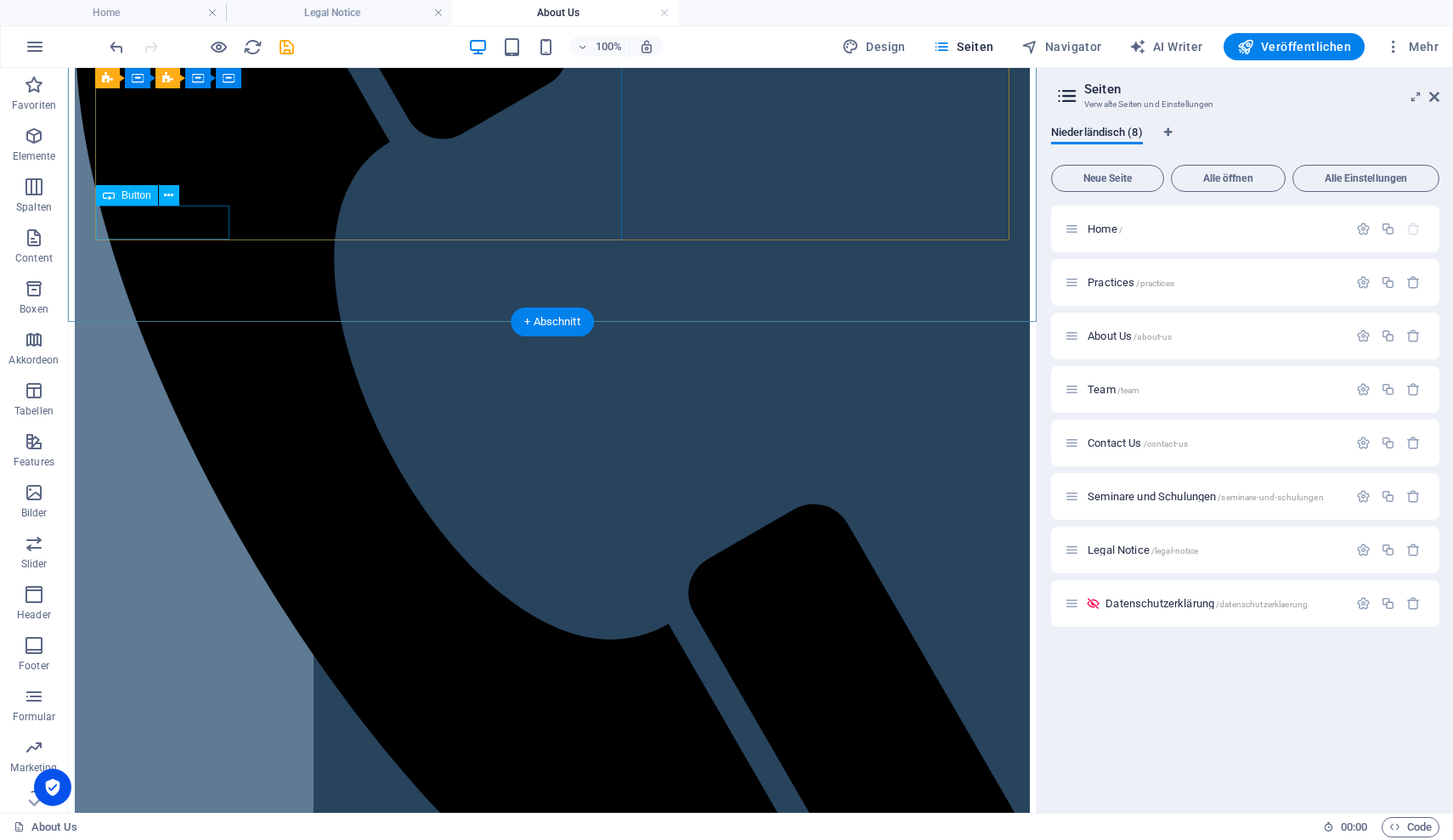 click on "Hier entlang   " at bounding box center (552, 1237) 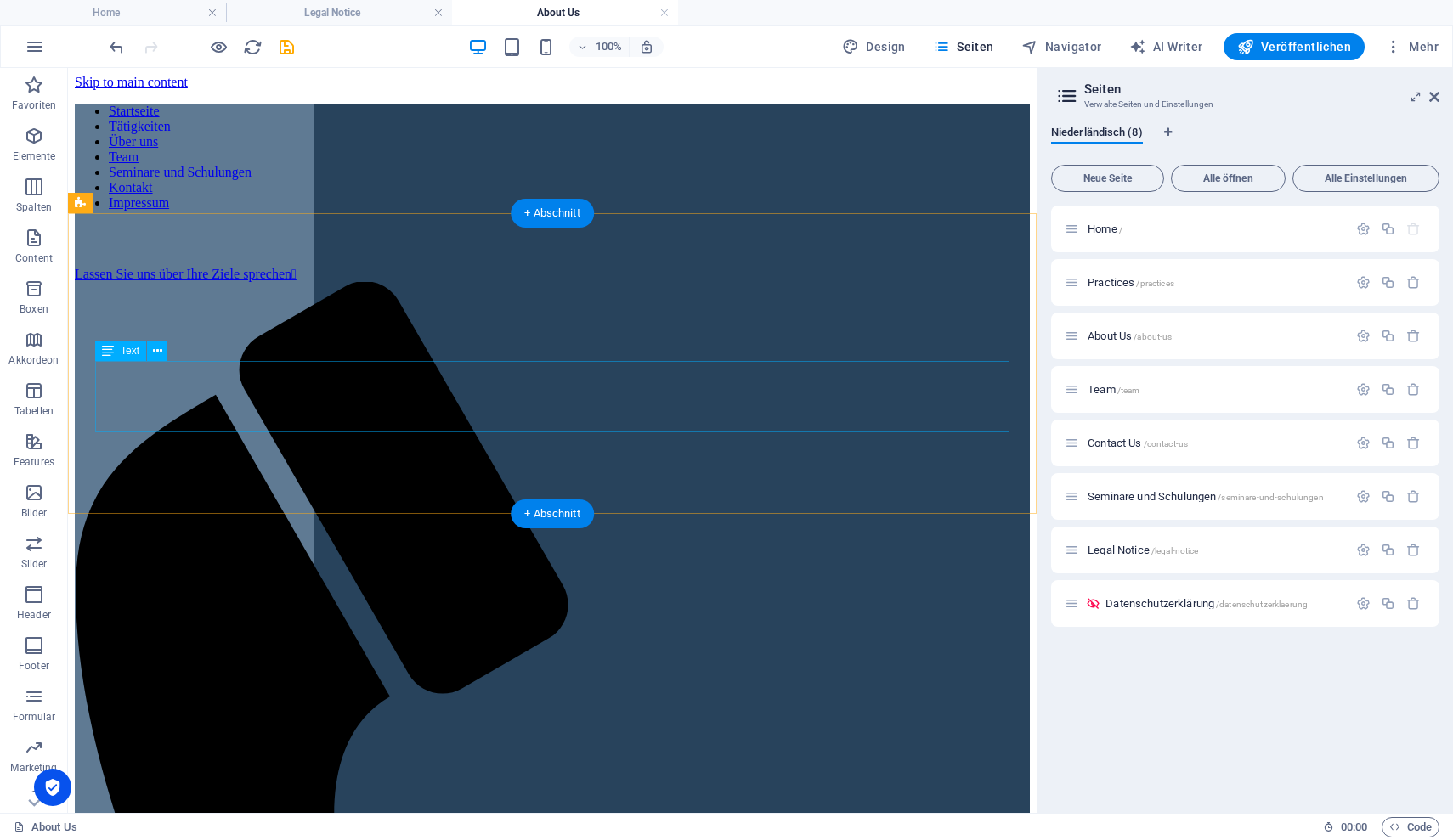 scroll, scrollTop: 0, scrollLeft: 0, axis: both 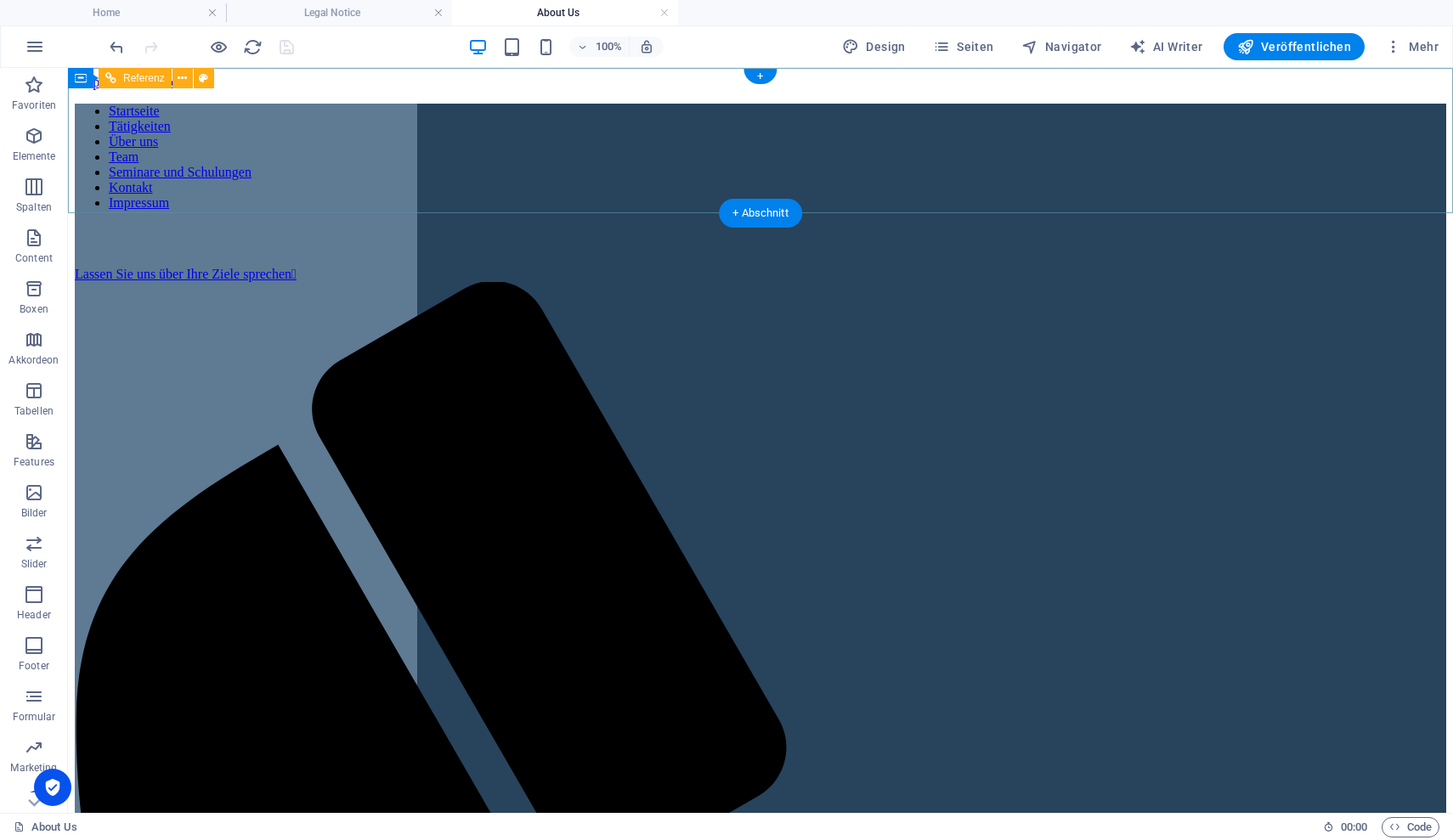 click on "Lassen Sie uns über Ihre Ziele sprechen  " at bounding box center [760, 274] 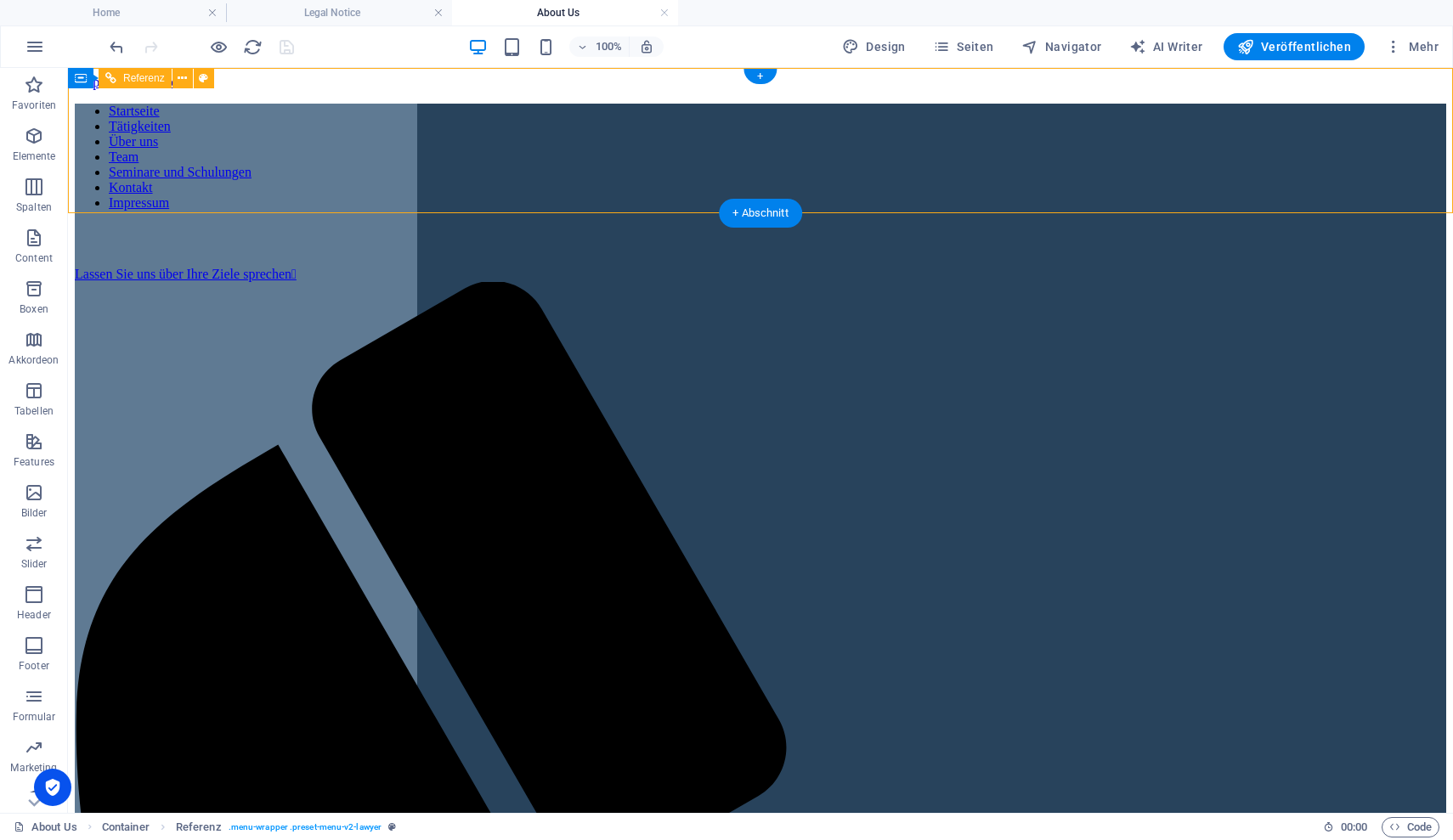 click on "Lassen Sie uns über Ihre Ziele sprechen  " at bounding box center (760, 274) 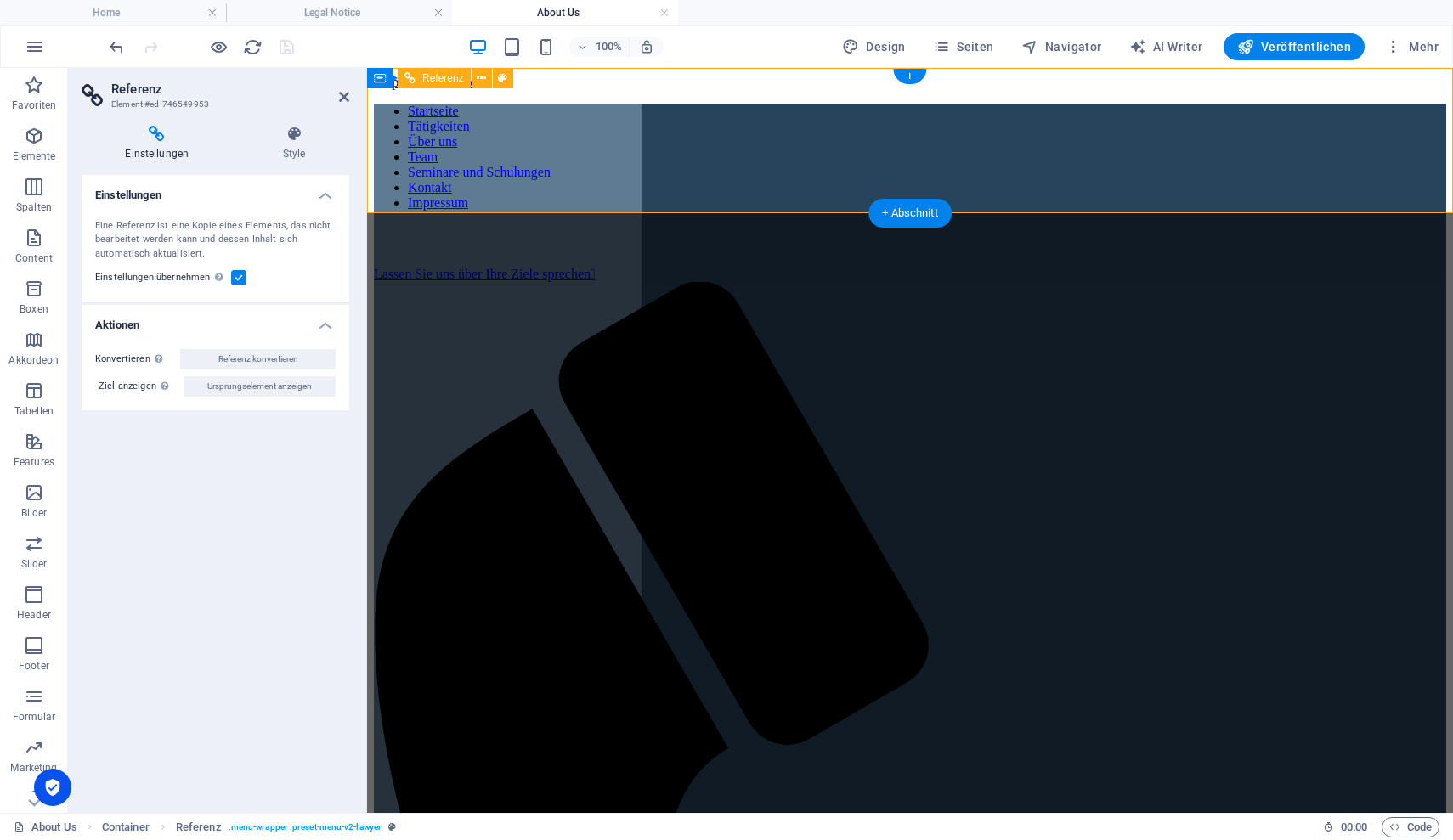 click on "Lassen Sie uns über Ihre Ziele sprechen  " at bounding box center (910, 274) 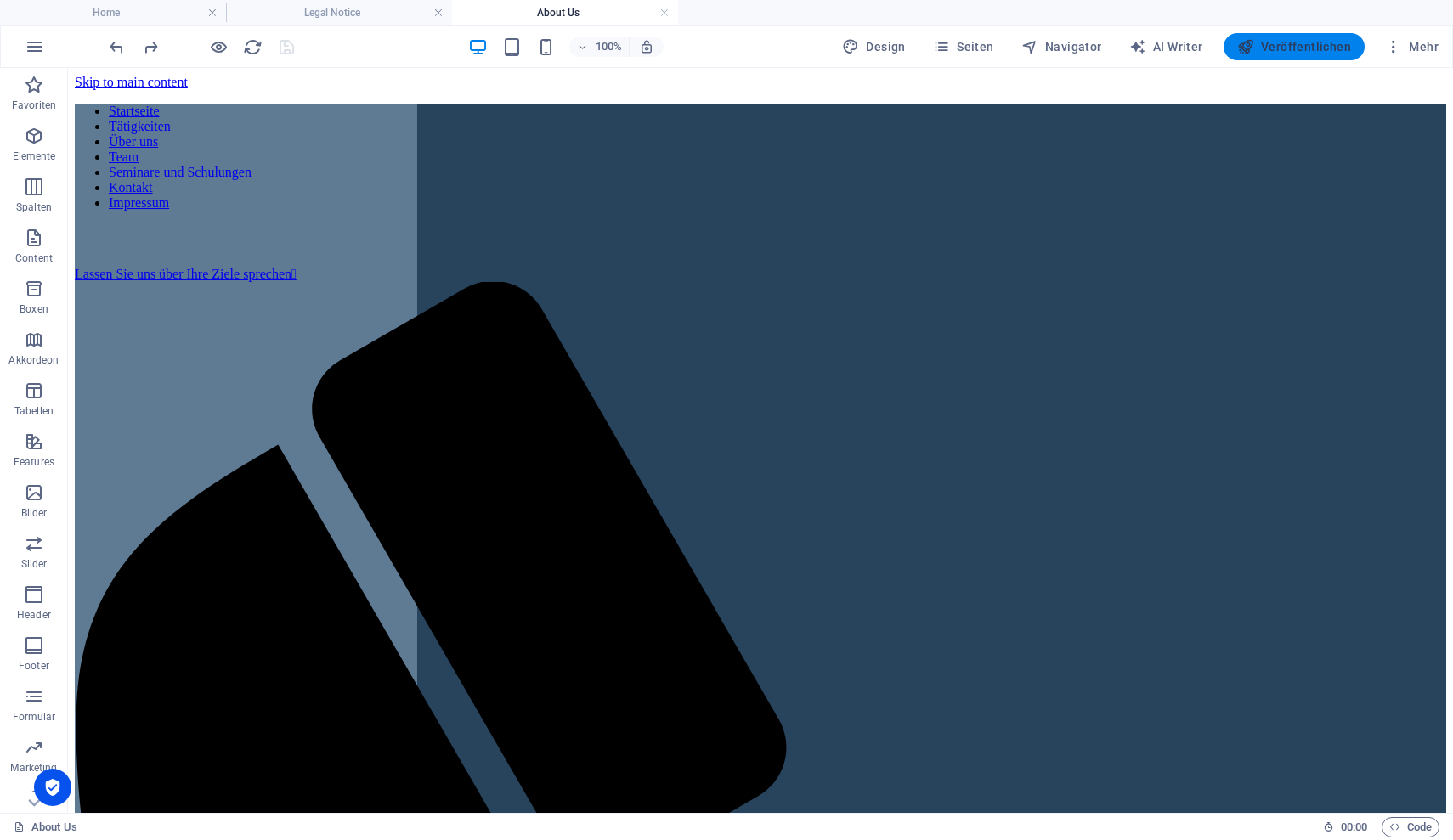 click on "Veröffentlichen" at bounding box center [1294, 47] 